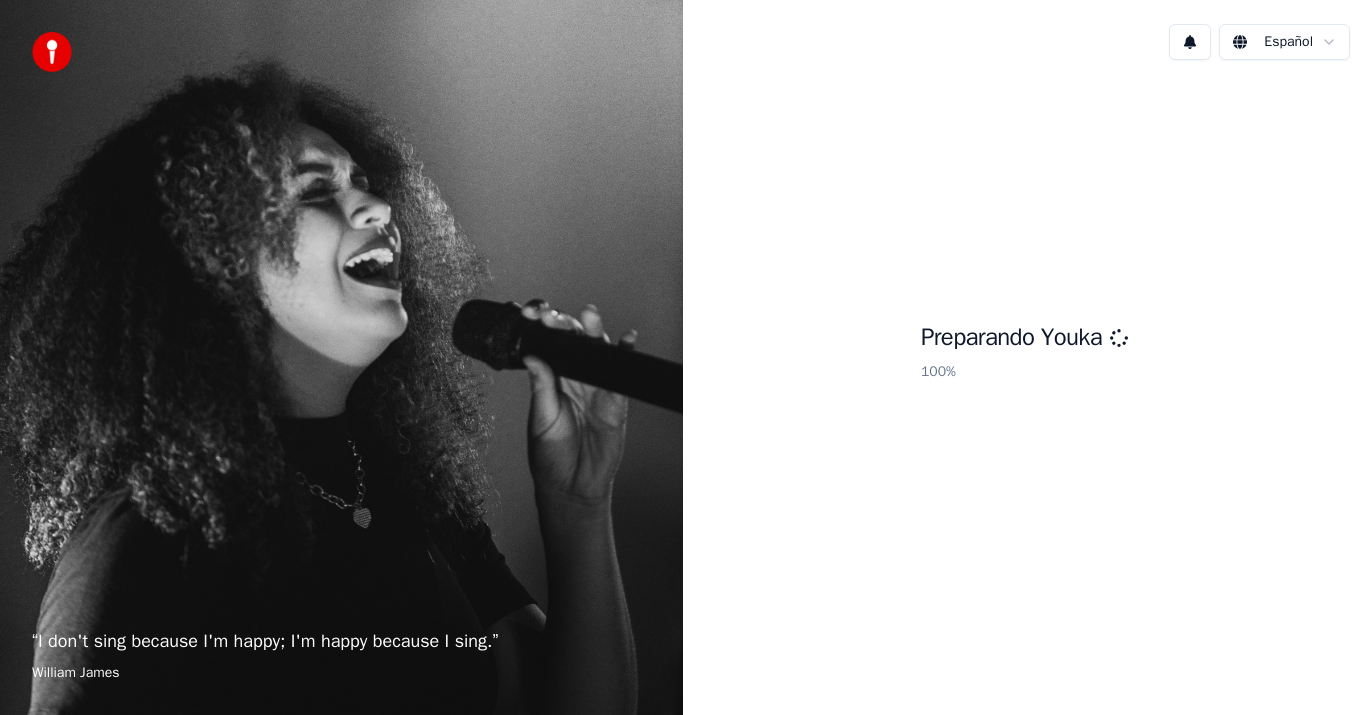 scroll, scrollTop: 0, scrollLeft: 0, axis: both 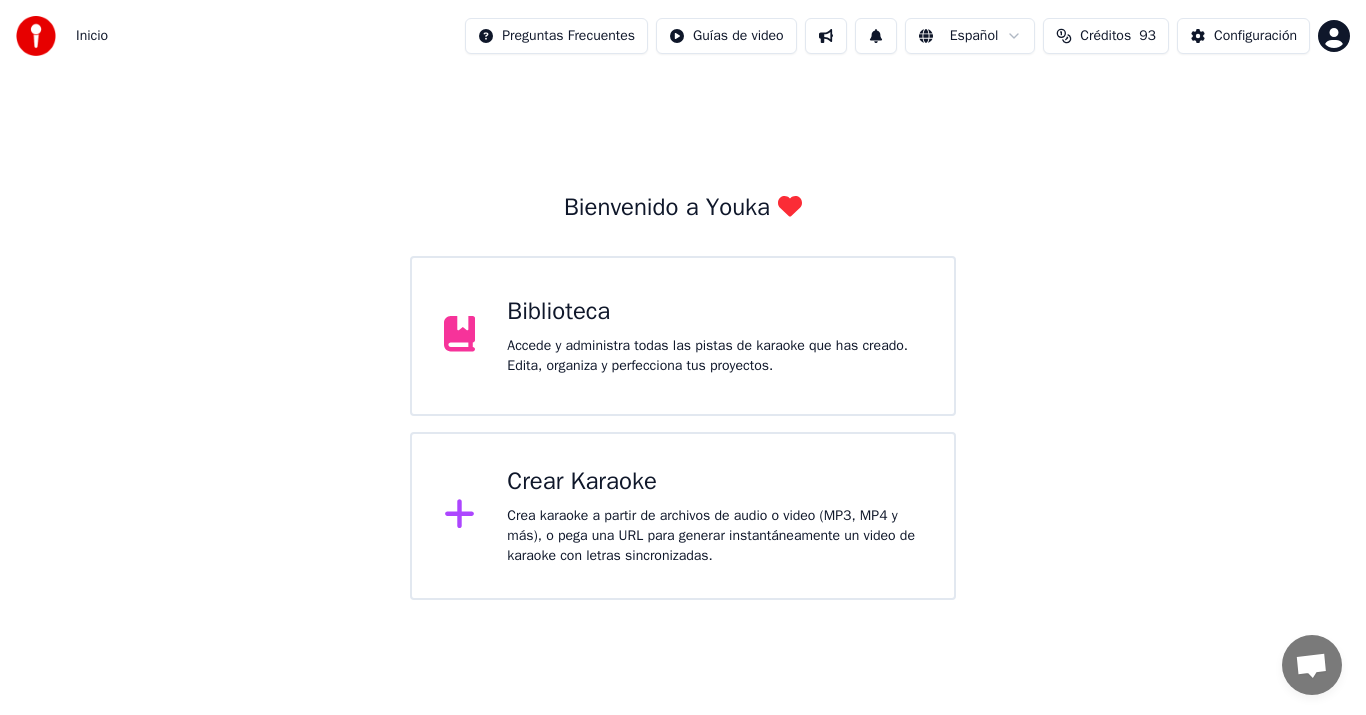 click on "Accede y administra todas las pistas de karaoke que has creado. Edita, organiza y perfecciona tus proyectos." at bounding box center (714, 356) 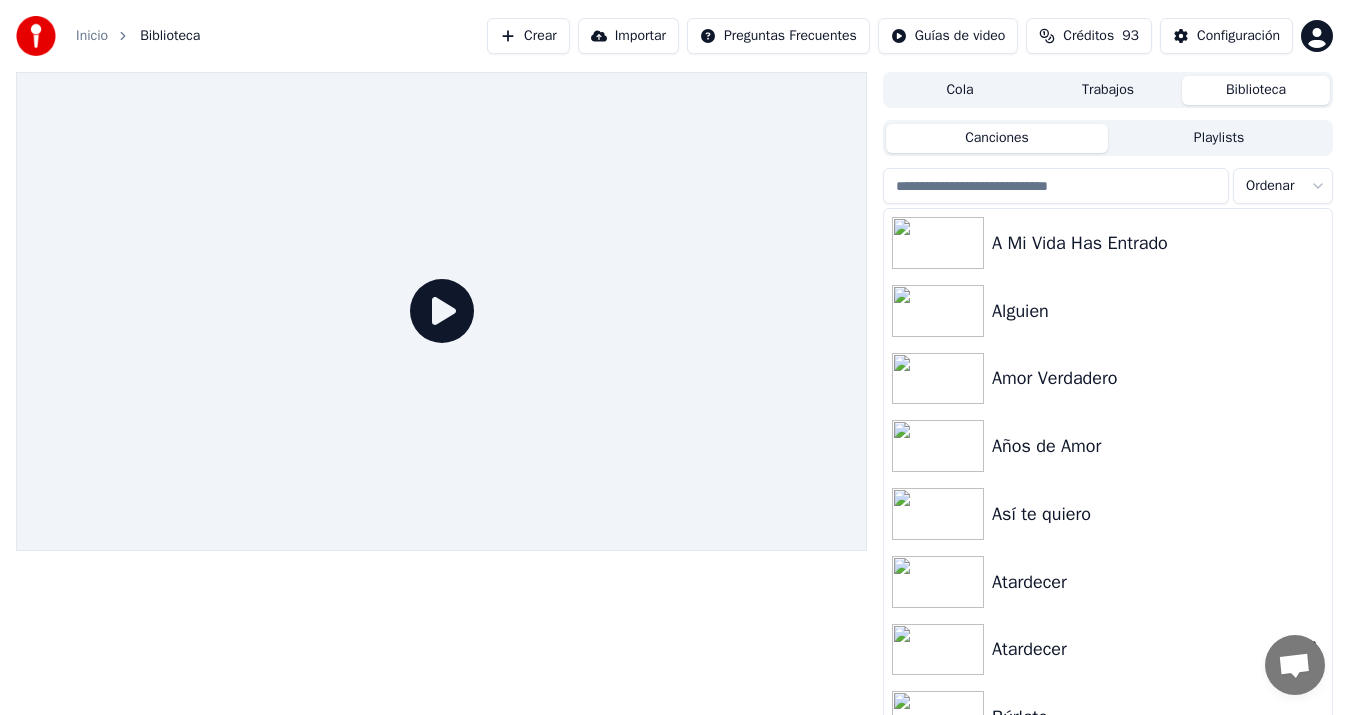 click on "Atardecer" at bounding box center [1148, 649] 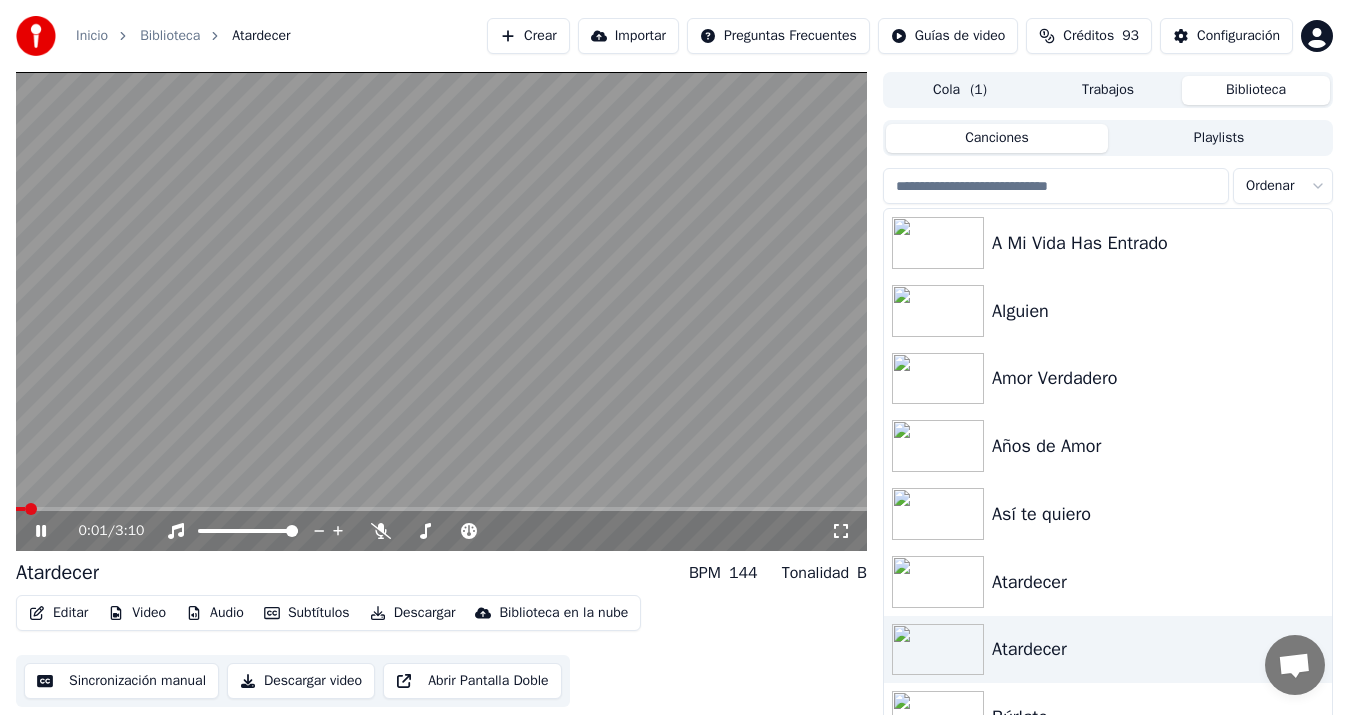 click on "Sincronización manual" at bounding box center [121, 681] 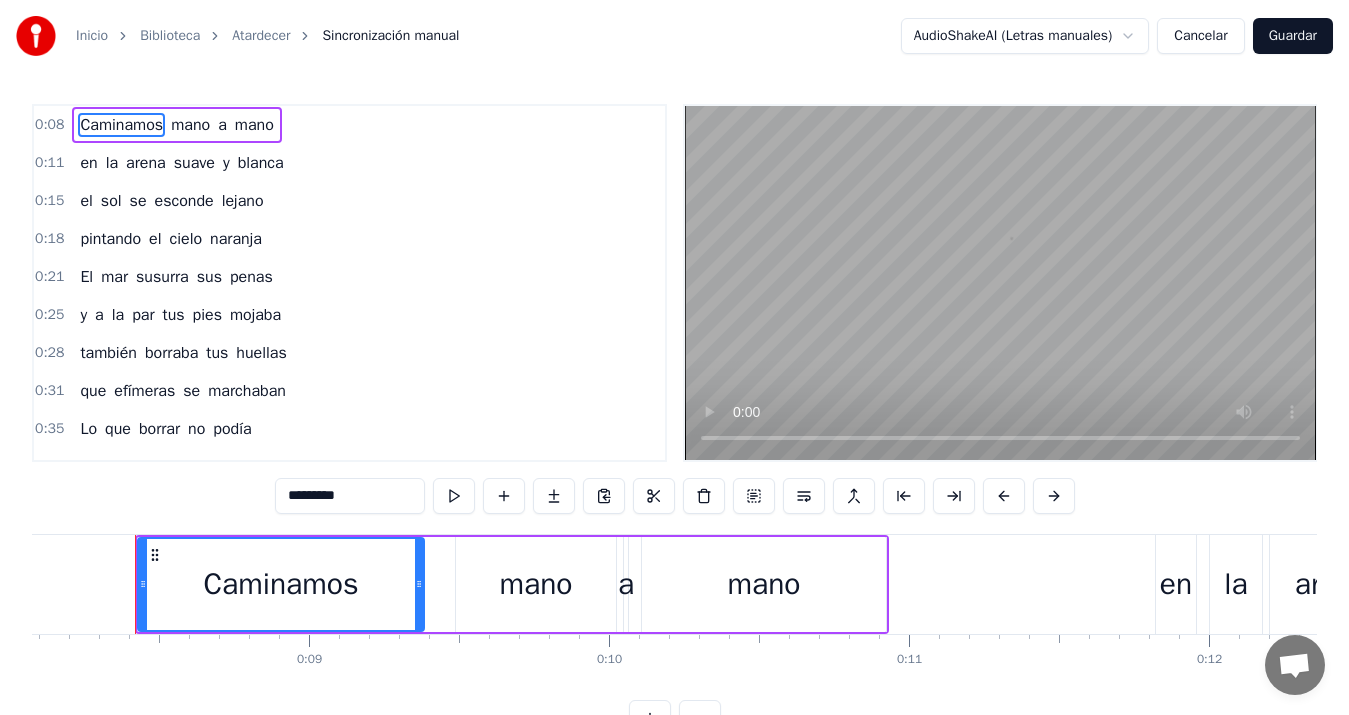 scroll, scrollTop: 0, scrollLeft: 2426, axis: horizontal 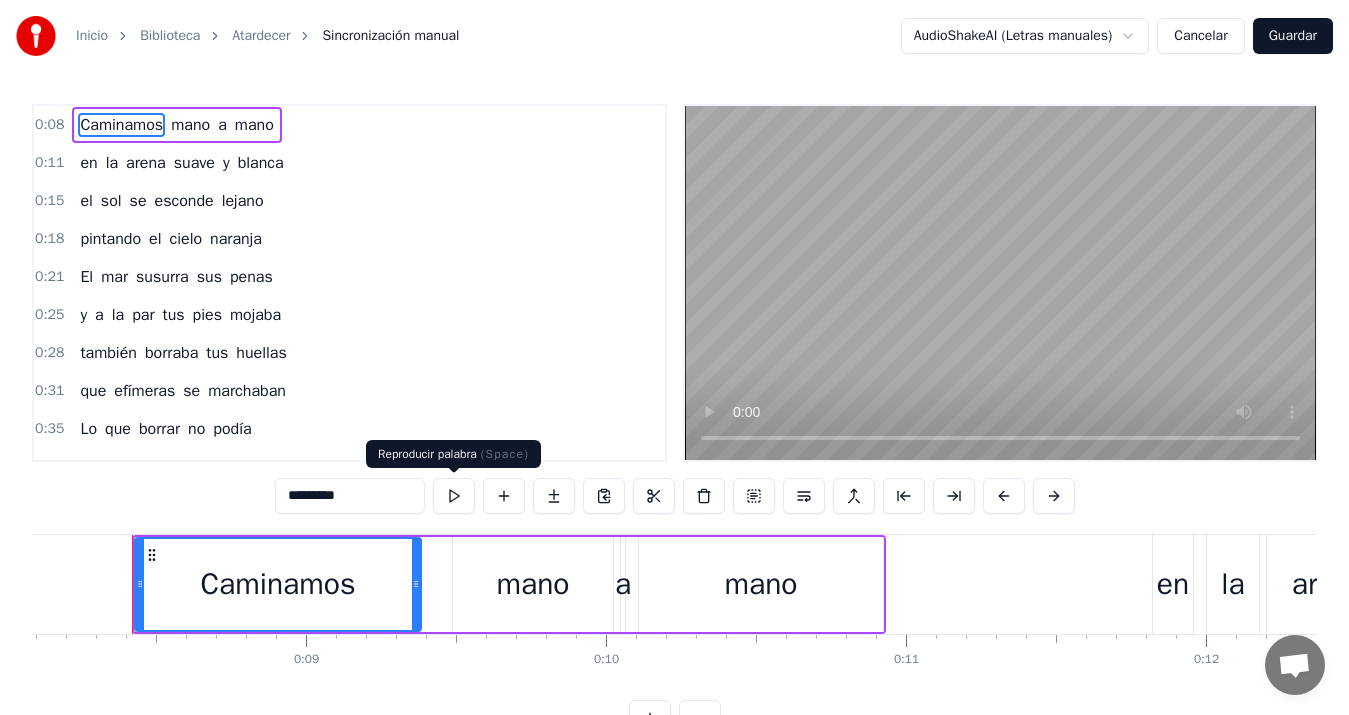 click at bounding box center (454, 496) 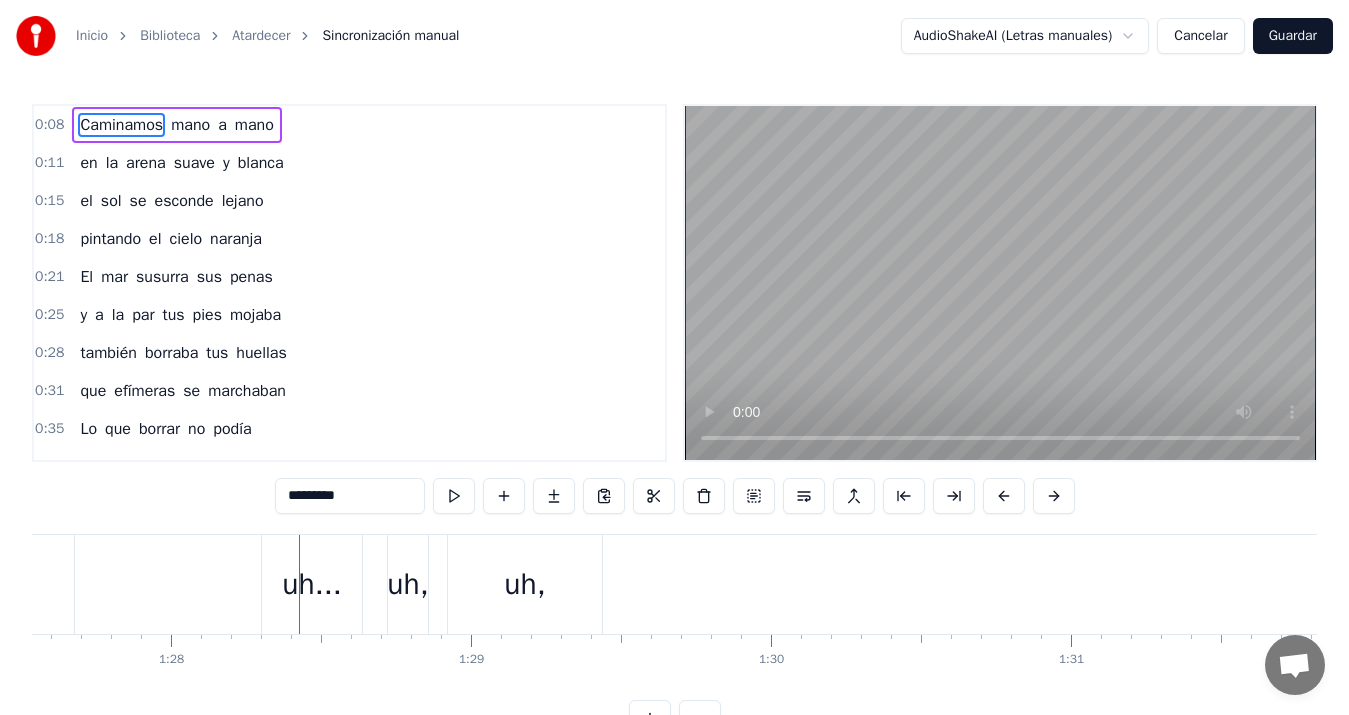 scroll, scrollTop: 0, scrollLeft: 26327, axis: horizontal 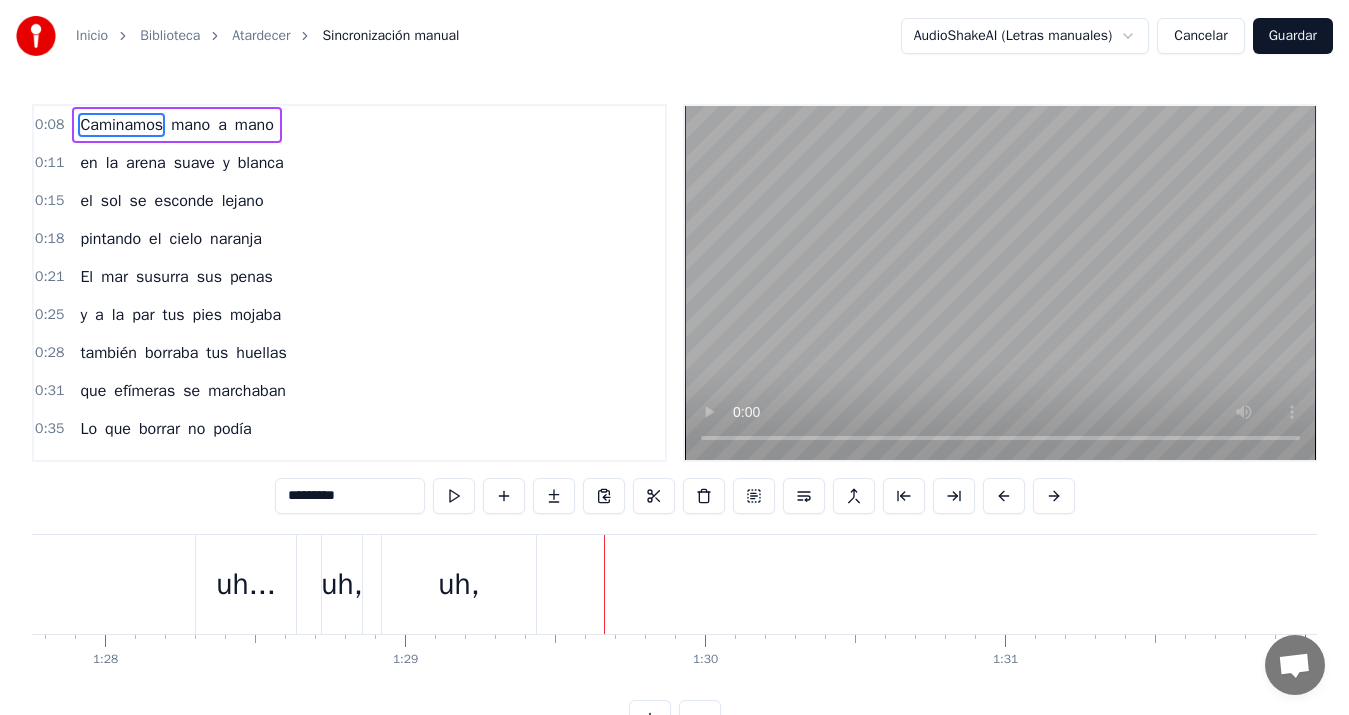 click on "uh..." at bounding box center (245, 584) 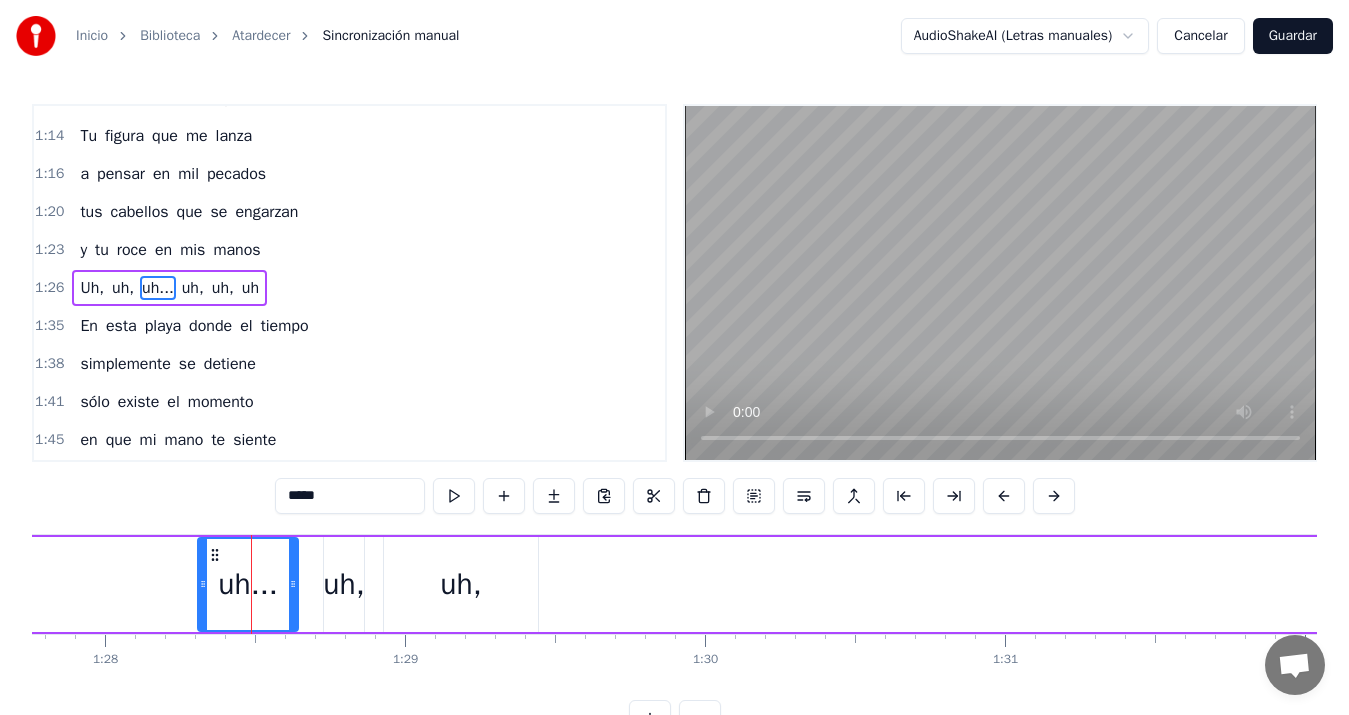 scroll, scrollTop: 754, scrollLeft: 0, axis: vertical 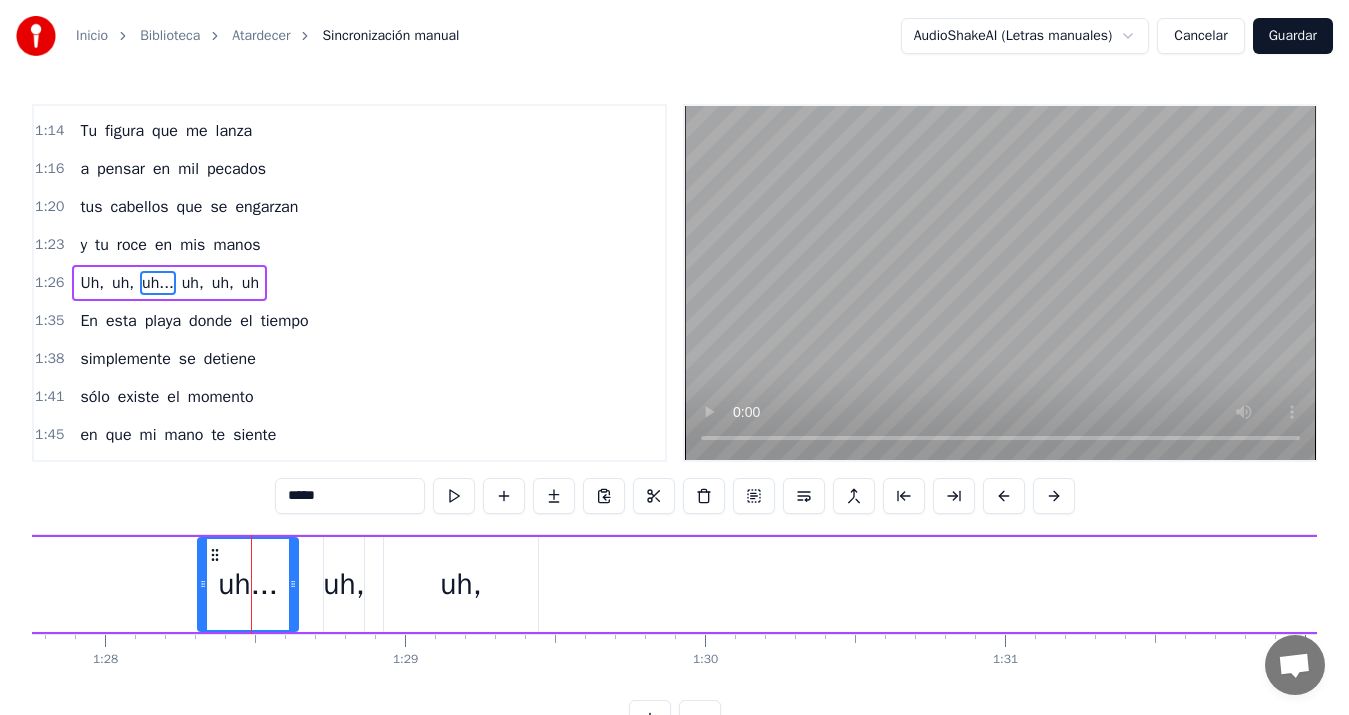 click on "*****" at bounding box center (350, 496) 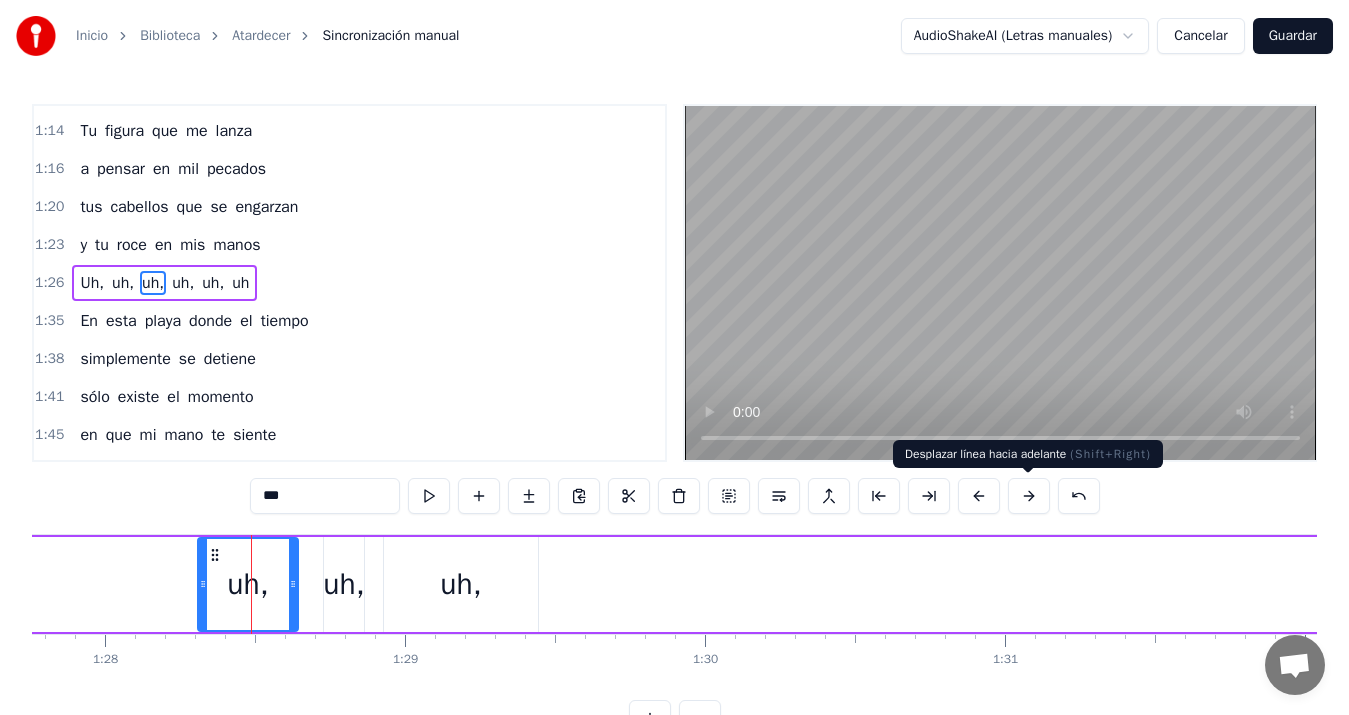 type on "***" 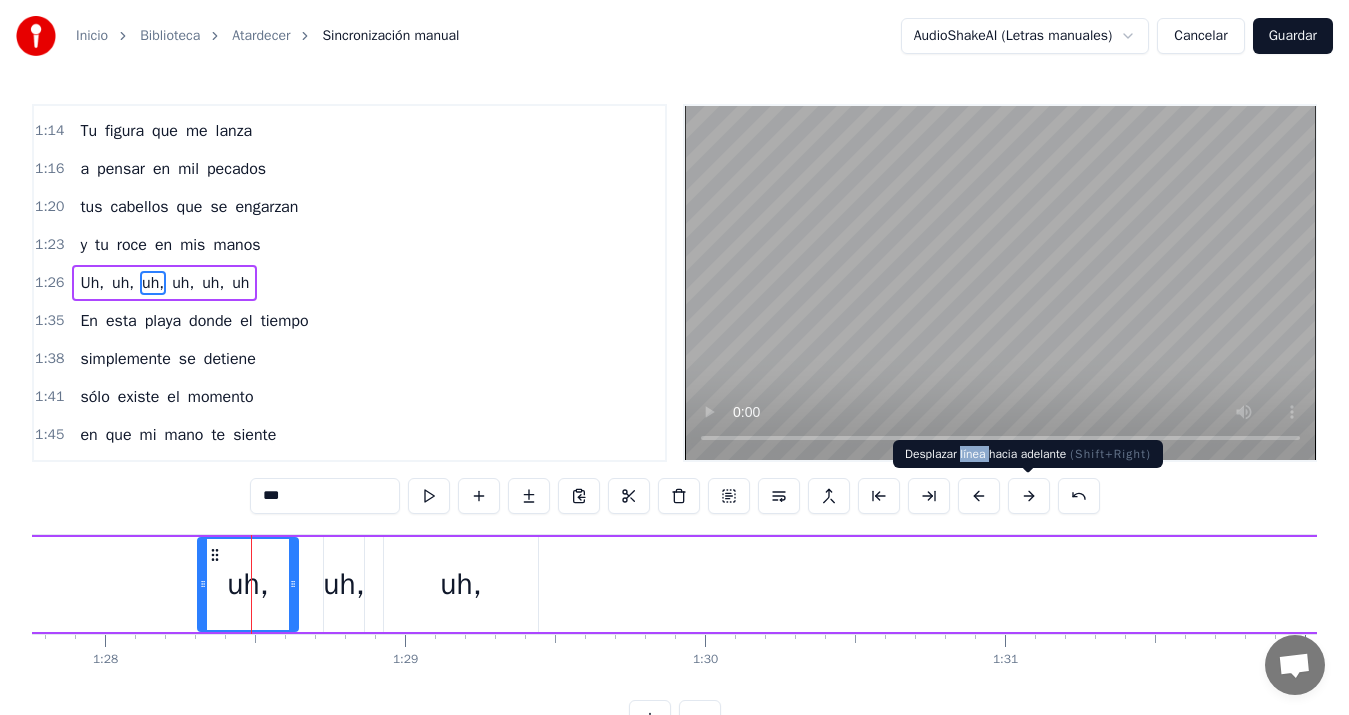 click on "Desplazar línea hacia adelante ( Shift+Right ) Desplazar línea hacia adelante ( Shift+Right )" at bounding box center [1028, 454] 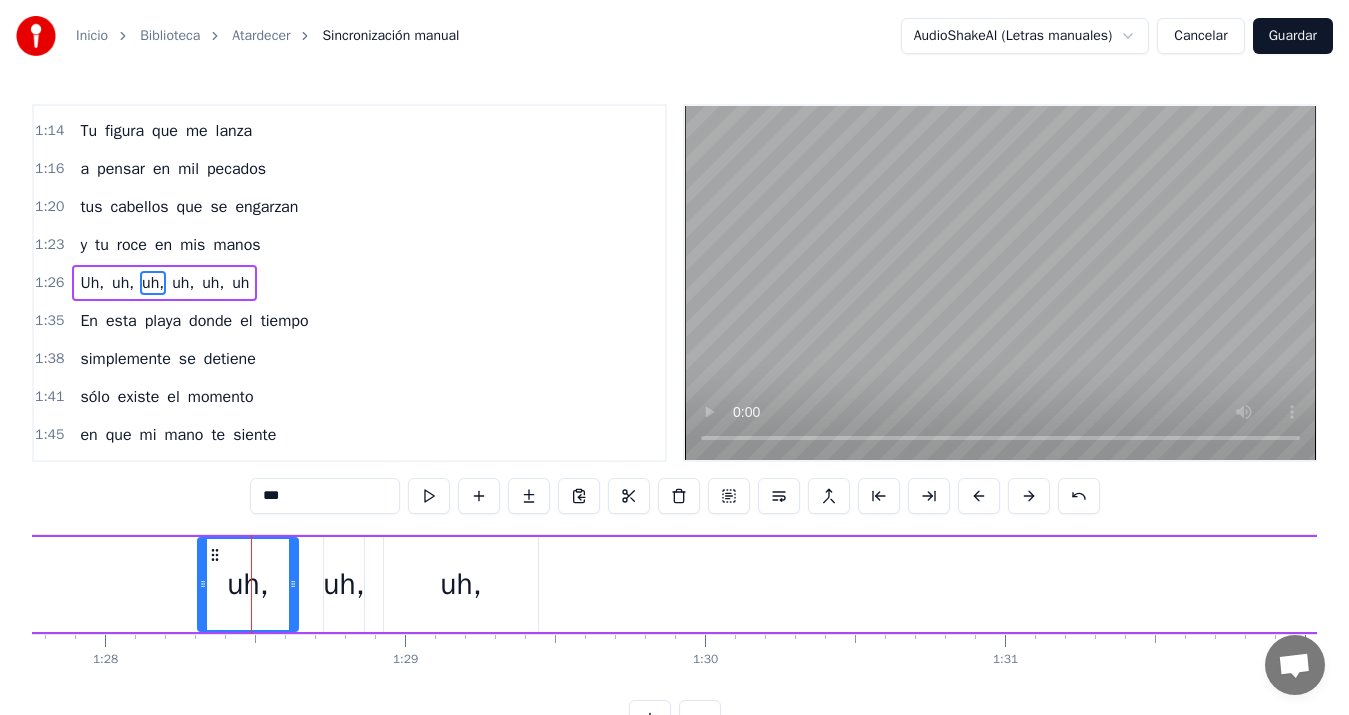 type 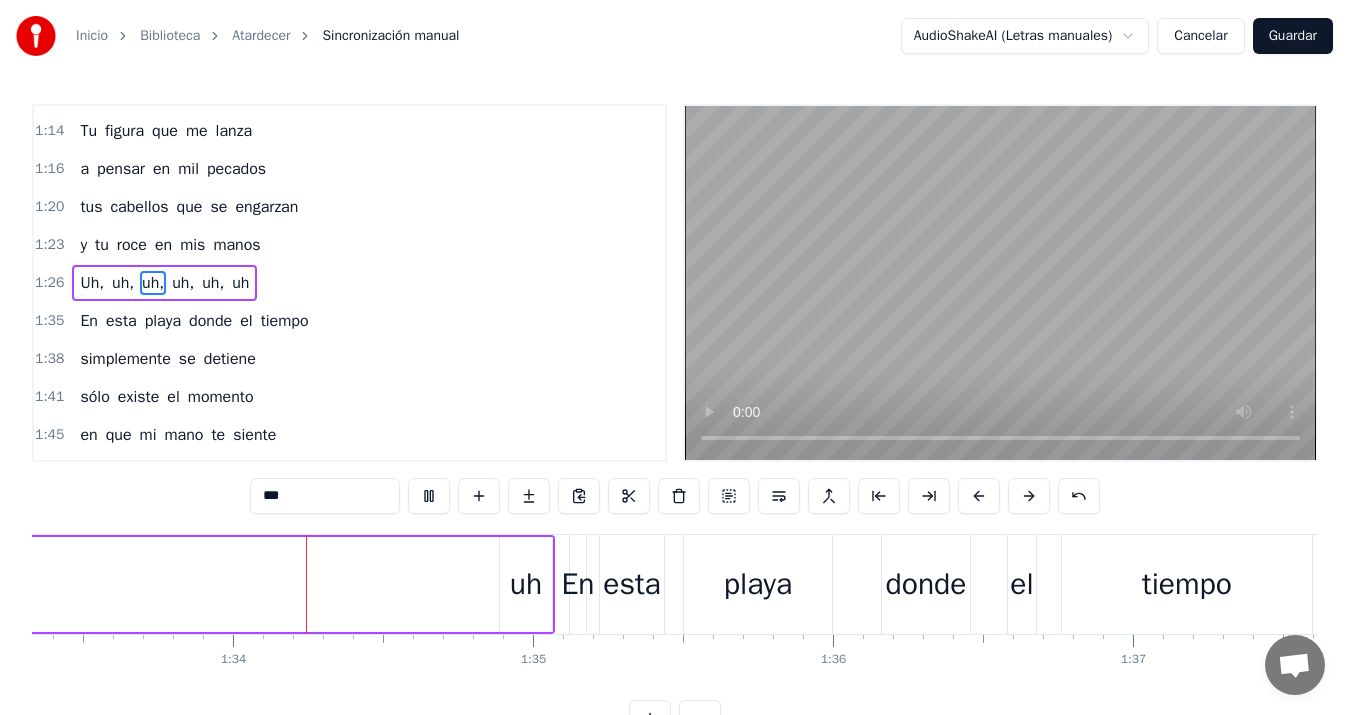 scroll, scrollTop: 0, scrollLeft: 28014, axis: horizontal 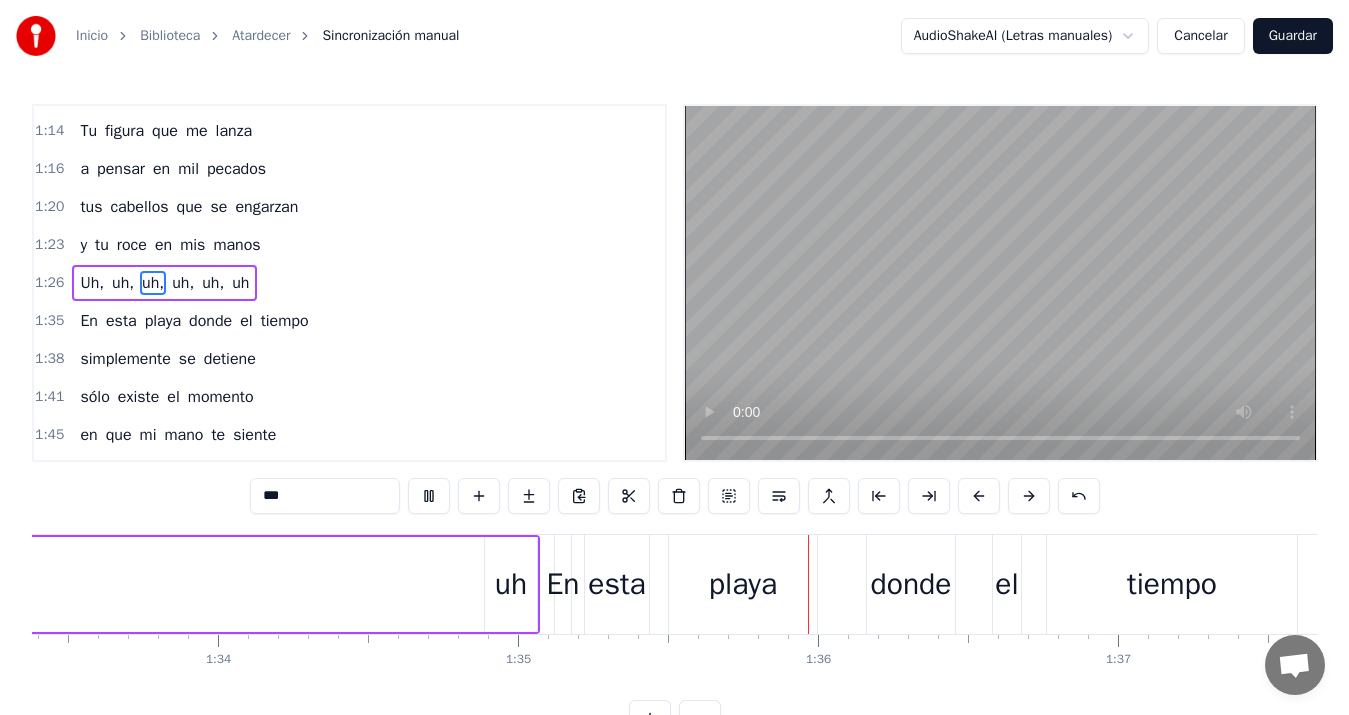 click on "uh" at bounding box center (511, 584) 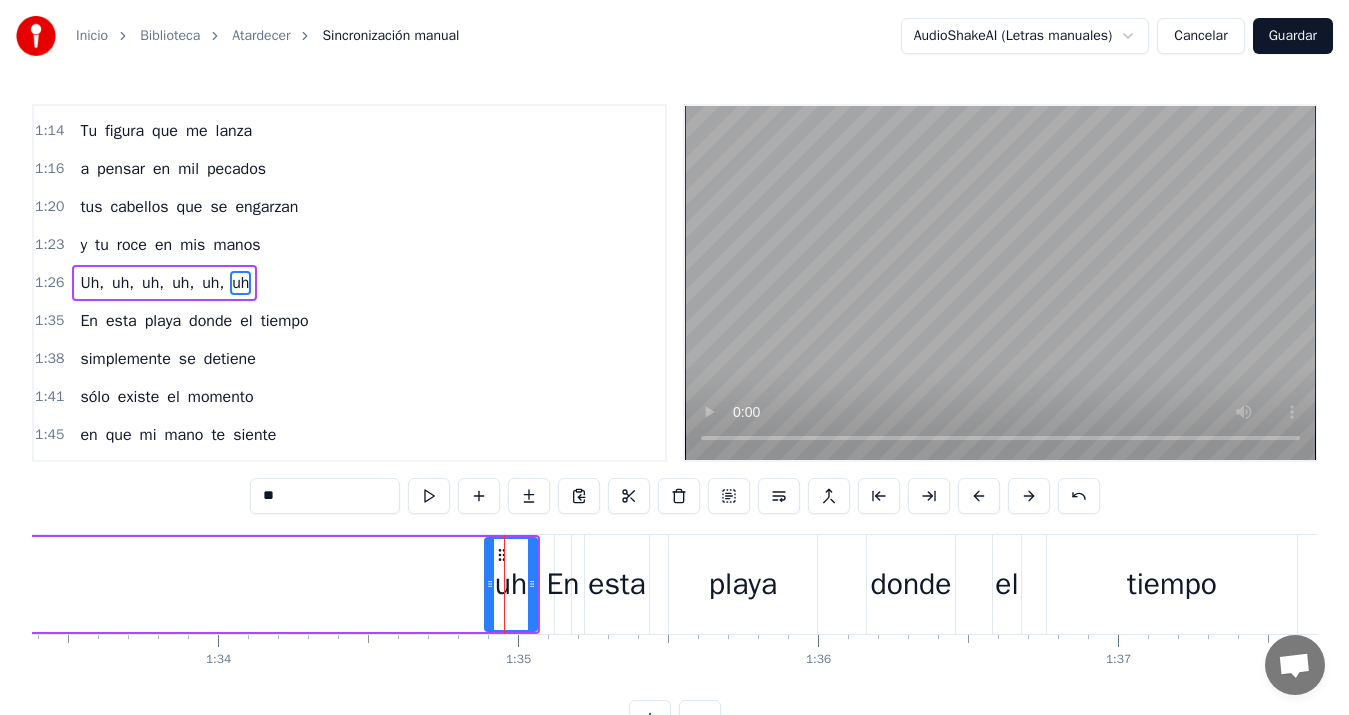 click 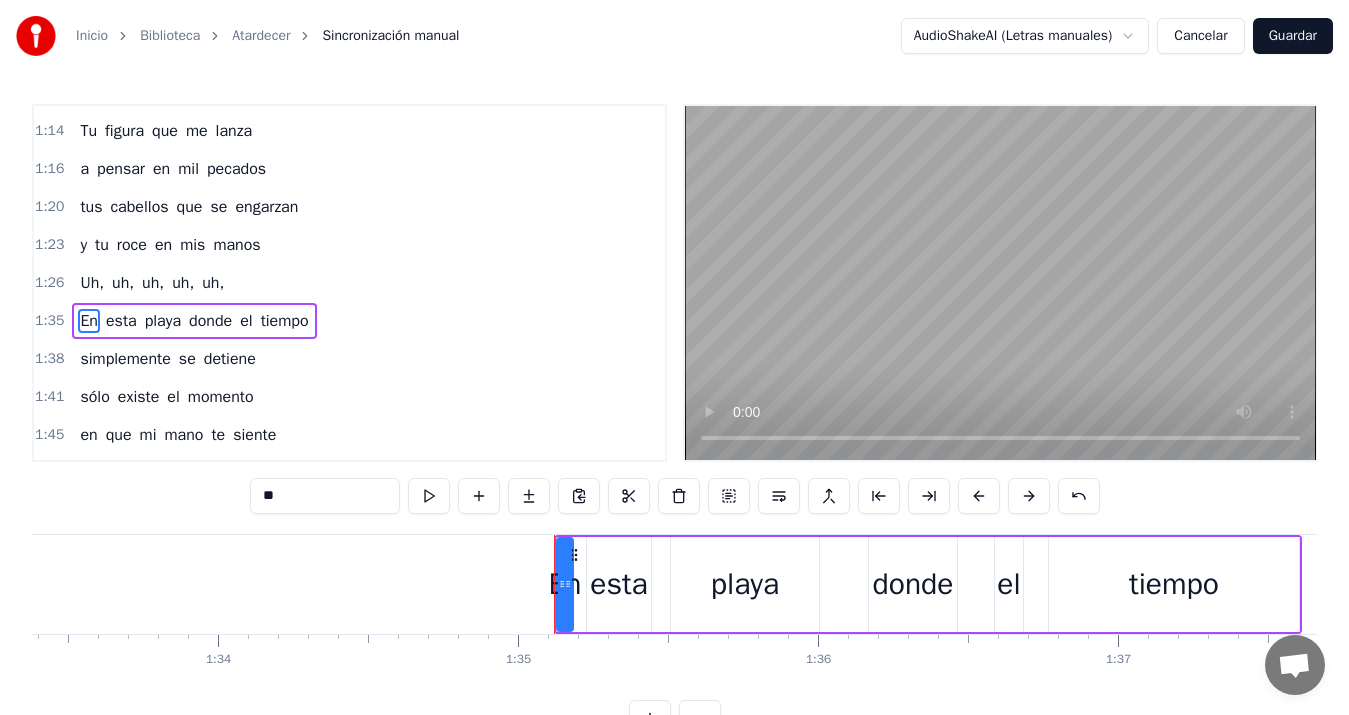 scroll, scrollTop: 792, scrollLeft: 0, axis: vertical 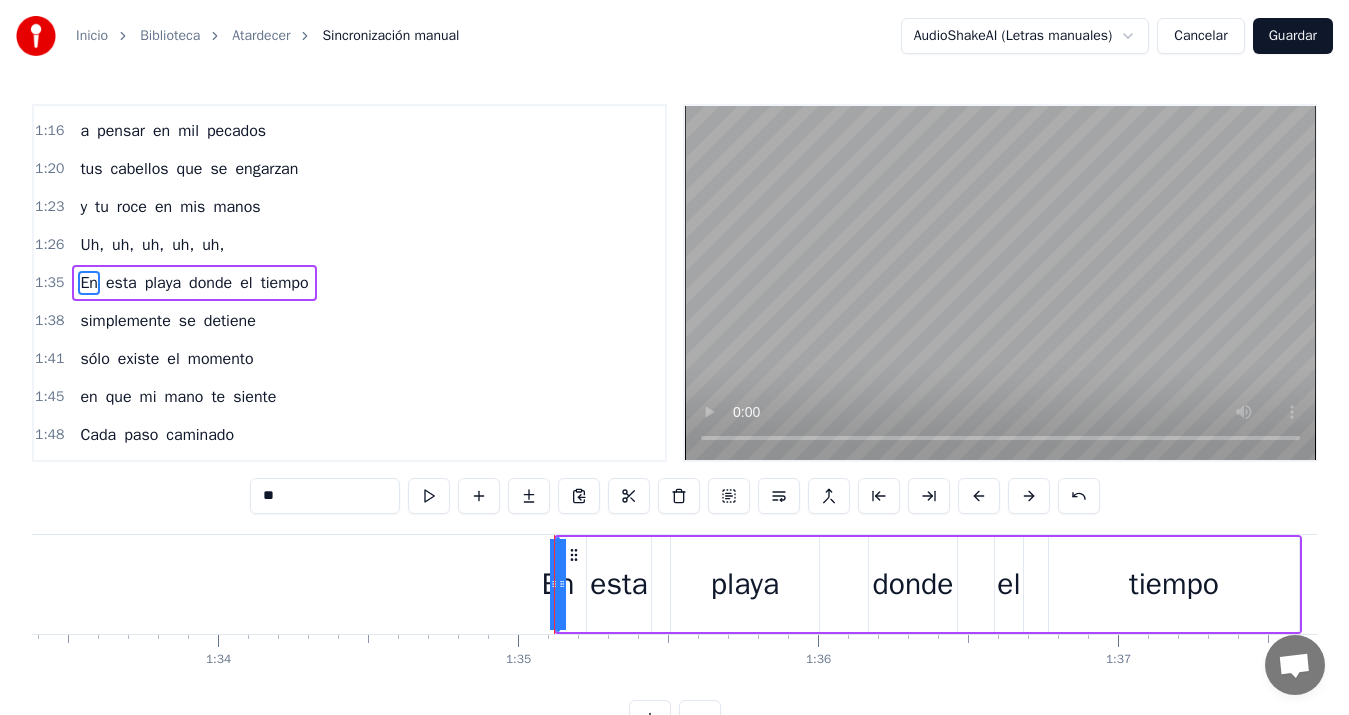 click on "Caminamos mano a mano en la arena suave y blanca el sol se esconde lejano pintando el cielo naranja El mar susurra sus penas y a la par tus pies mojaba también borraba tus huellas que efímeras se marchaban Lo que borrar no podía era lo que en mi quedaba mi corazón lo escondía y mi mente resguardaba Tu mirada que es marea y me lleva hasta la victoria tu sonrisa que bordea los confines de la gloria Tu mirada que es marea y me lleva a la victoria tu sonrisa que bordea los confines de la gloria Tu figura que me lanza a pensar en mil pecados tus cabellos que se engarzan y tu roce en mis manos Uh, uh, uh, uh, uh, En esta playa donde el tiempo simplemente se detiene sólo existe el momento en que mi mano te siente Cada paso caminado y momento compartido en mi mente va quedando borrarlo el mar no ha podido Lo que borrar no podía era lo que en mi quedaba mi corazón lo escondía y mi mente resguardaba Tu mirada que es marea y me lleva hasta la victoria tu sonrisa que bordea los confines de la gloria Tu mirada es" at bounding box center [626, 584] 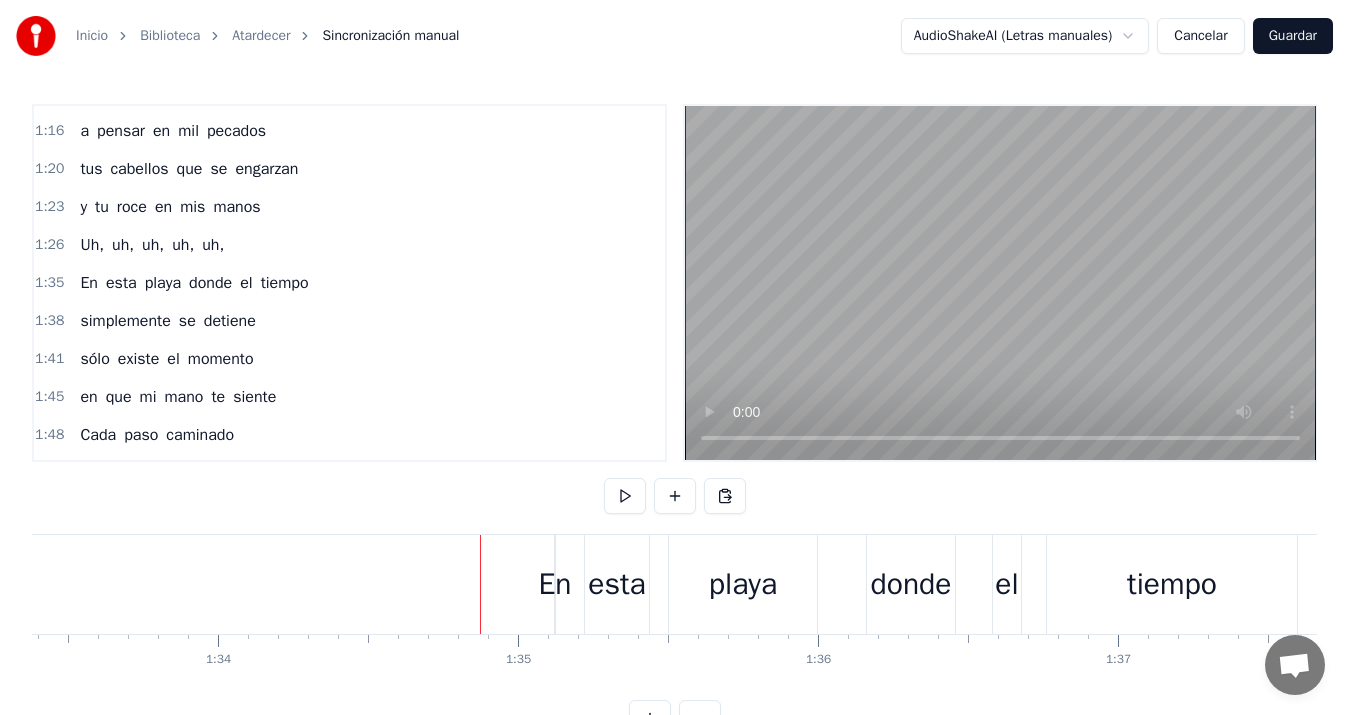 click on "En" at bounding box center (555, 584) 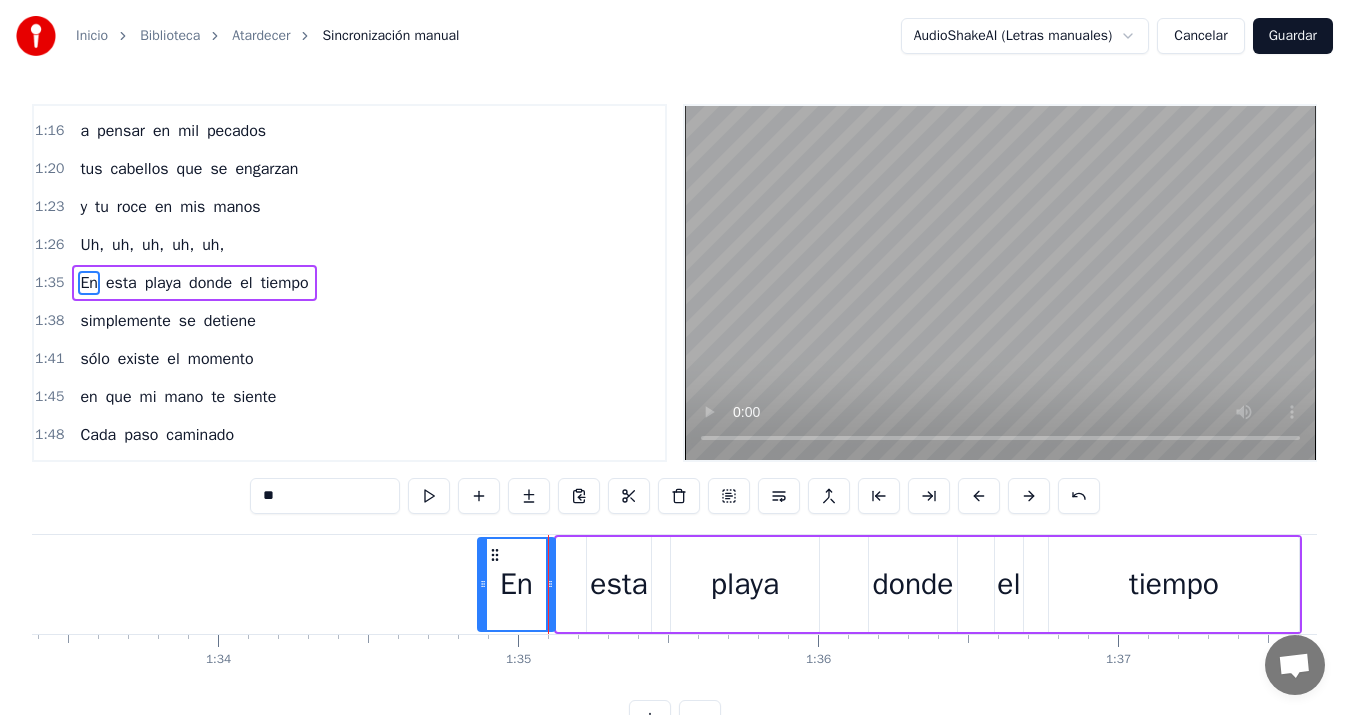 drag, startPoint x: 562, startPoint y: 581, endPoint x: 483, endPoint y: 584, distance: 79.05694 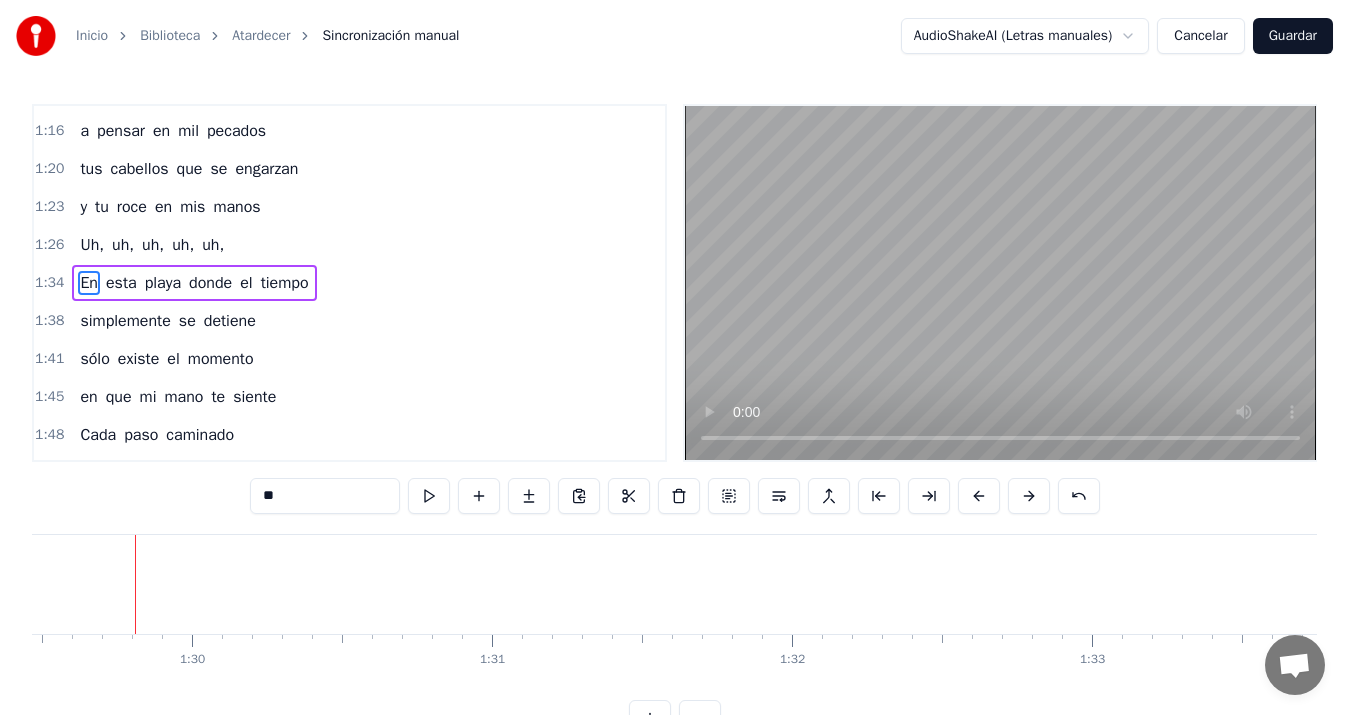 scroll, scrollTop: 0, scrollLeft: 26842, axis: horizontal 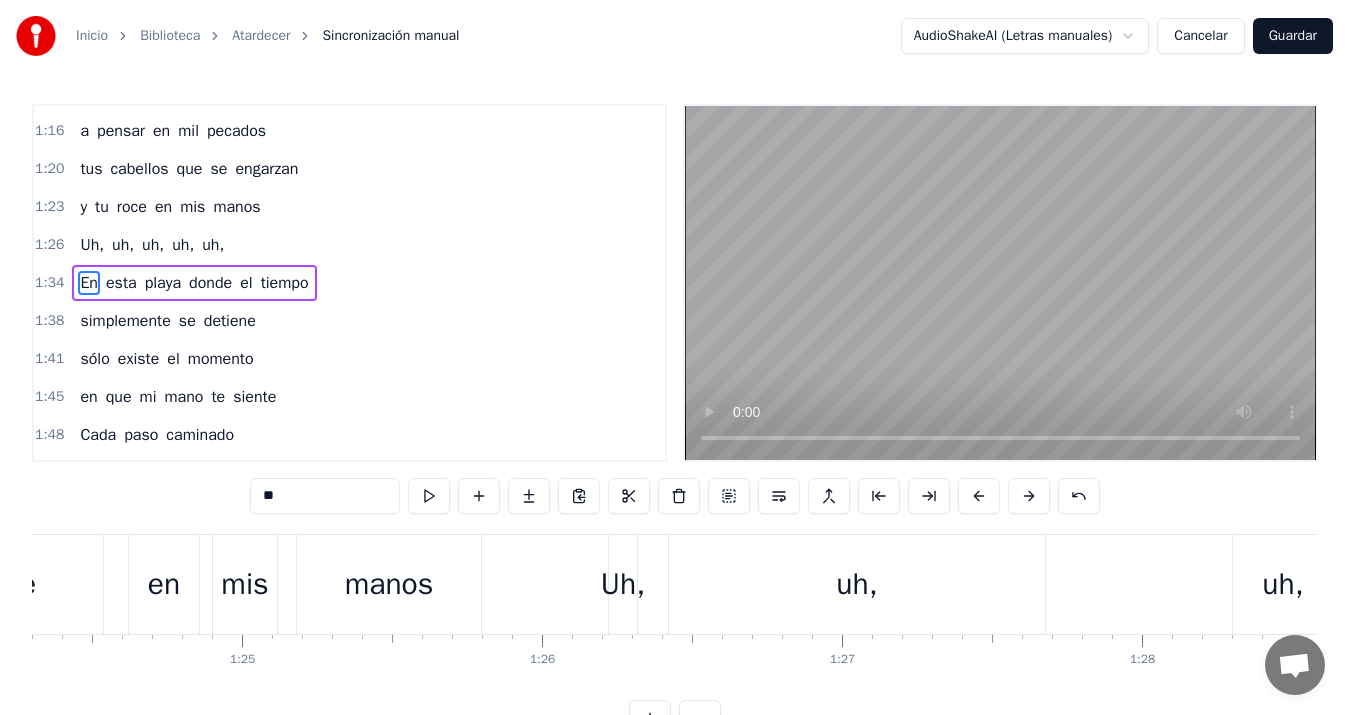 click on "Uh," at bounding box center [623, 584] 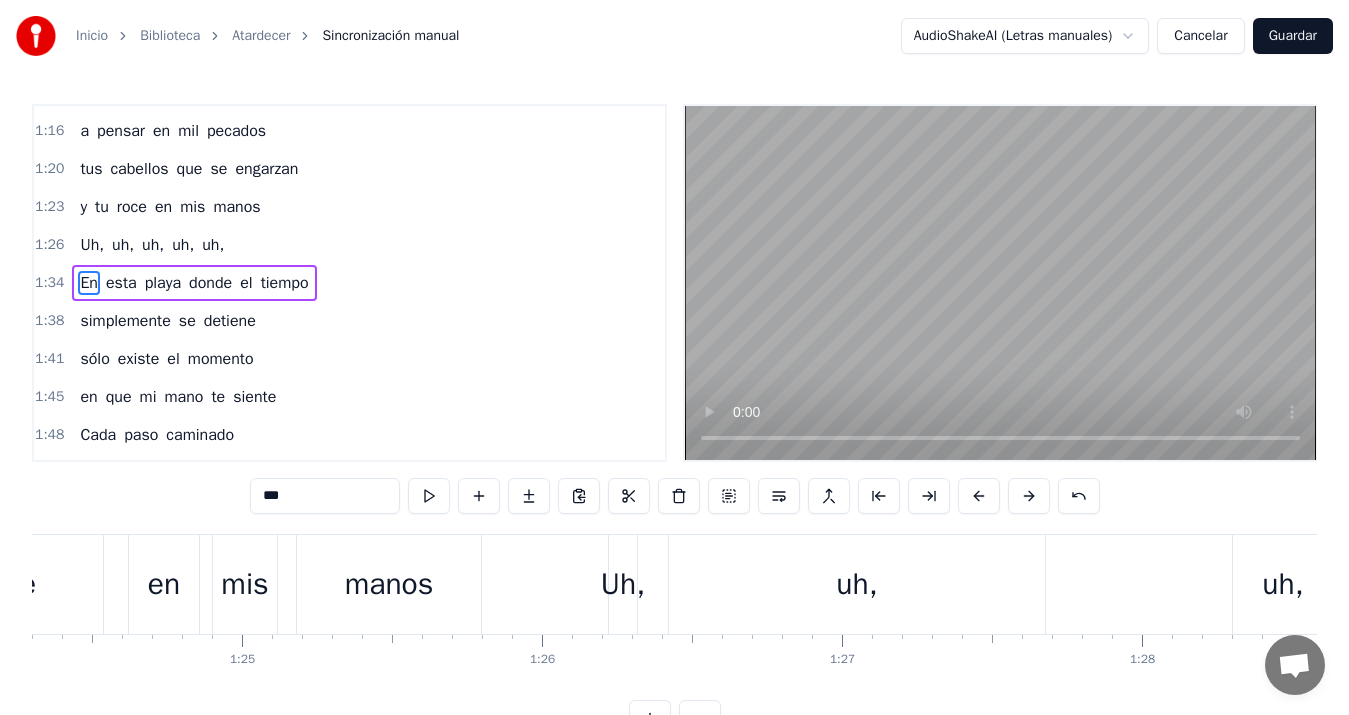 scroll, scrollTop: 754, scrollLeft: 0, axis: vertical 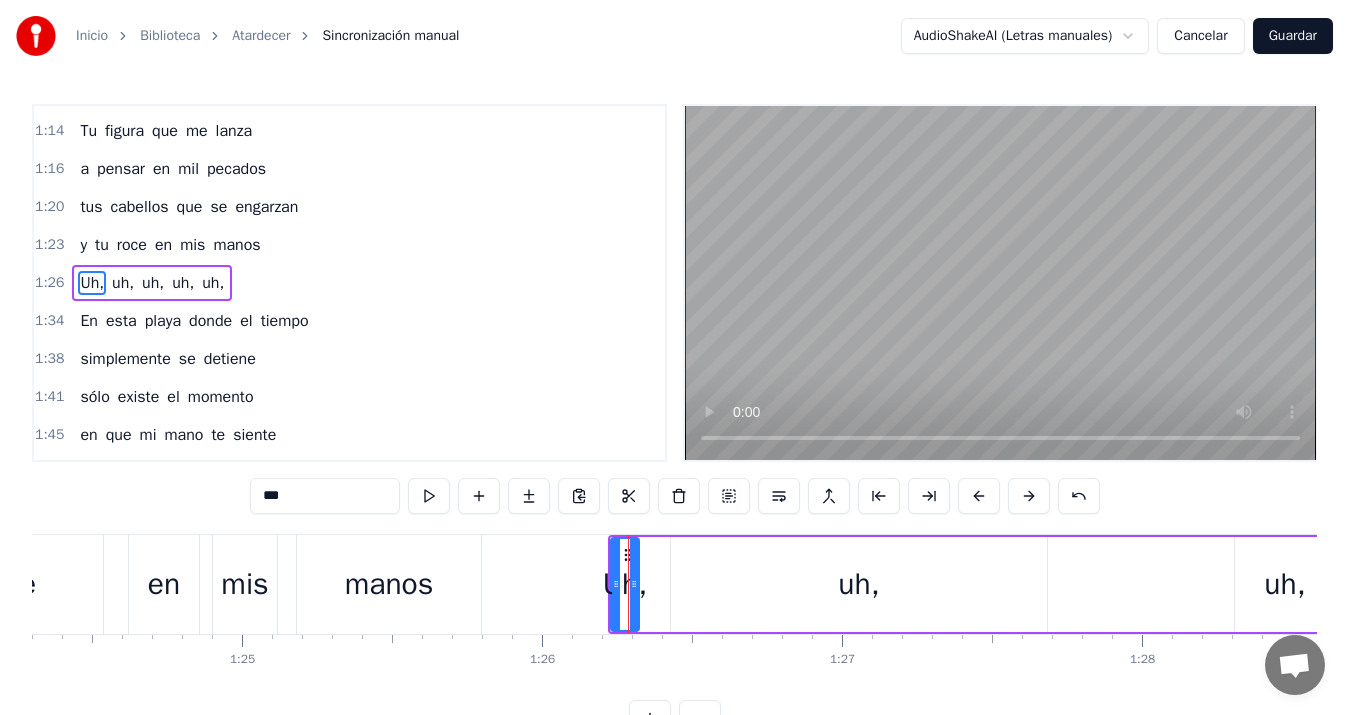 click on "uh," at bounding box center (859, 584) 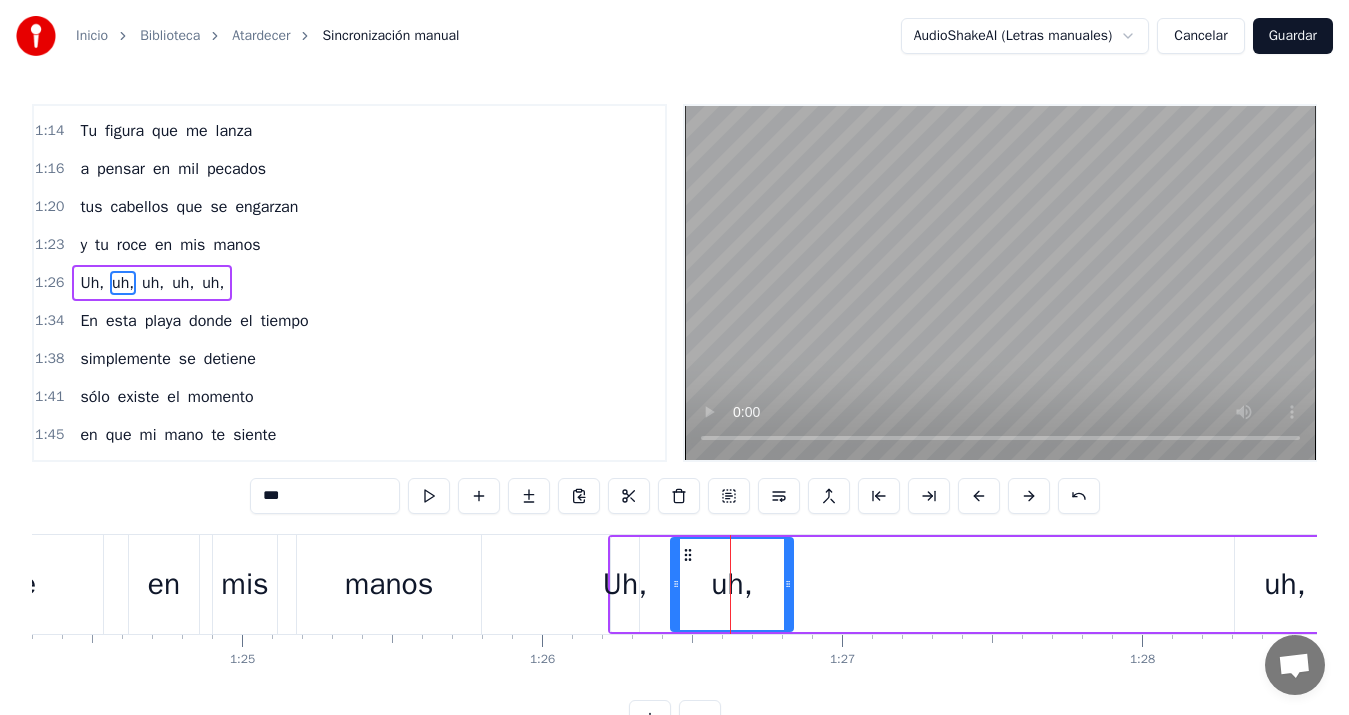 drag, startPoint x: 1043, startPoint y: 585, endPoint x: 789, endPoint y: 585, distance: 254 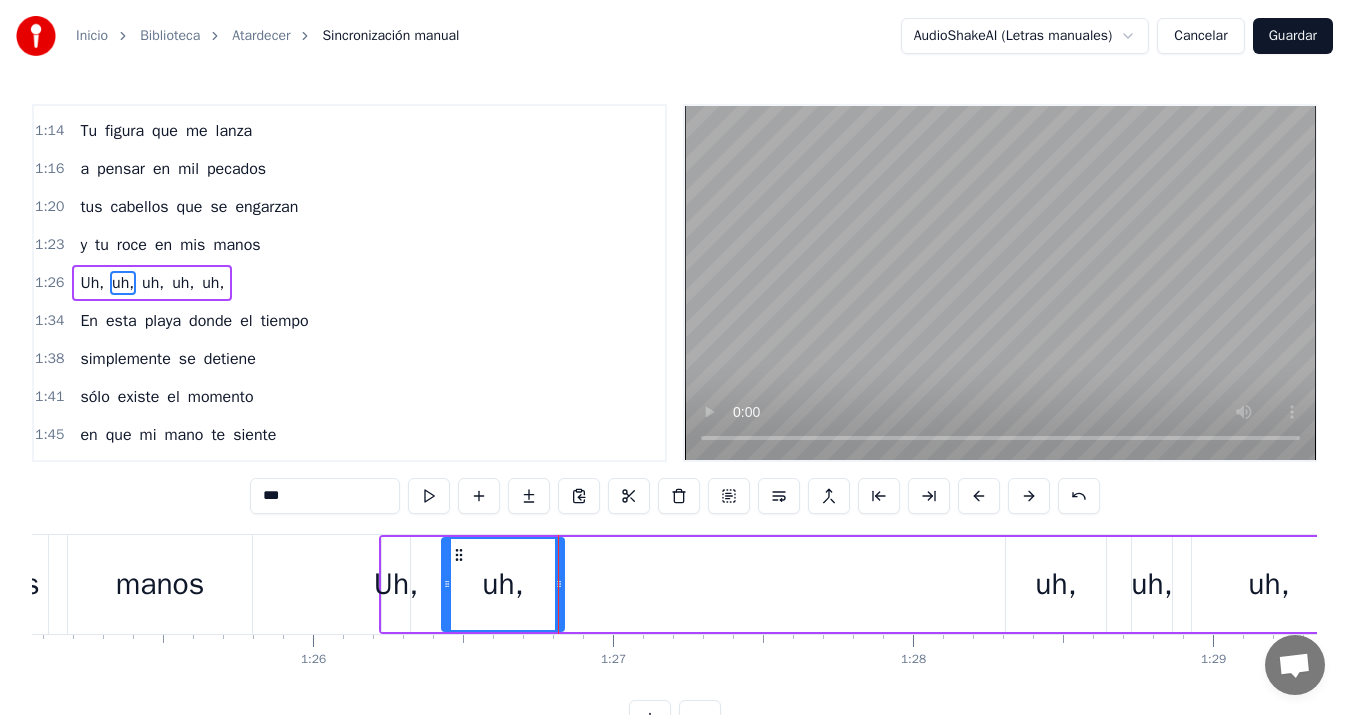 scroll, scrollTop: 0, scrollLeft: 25564, axis: horizontal 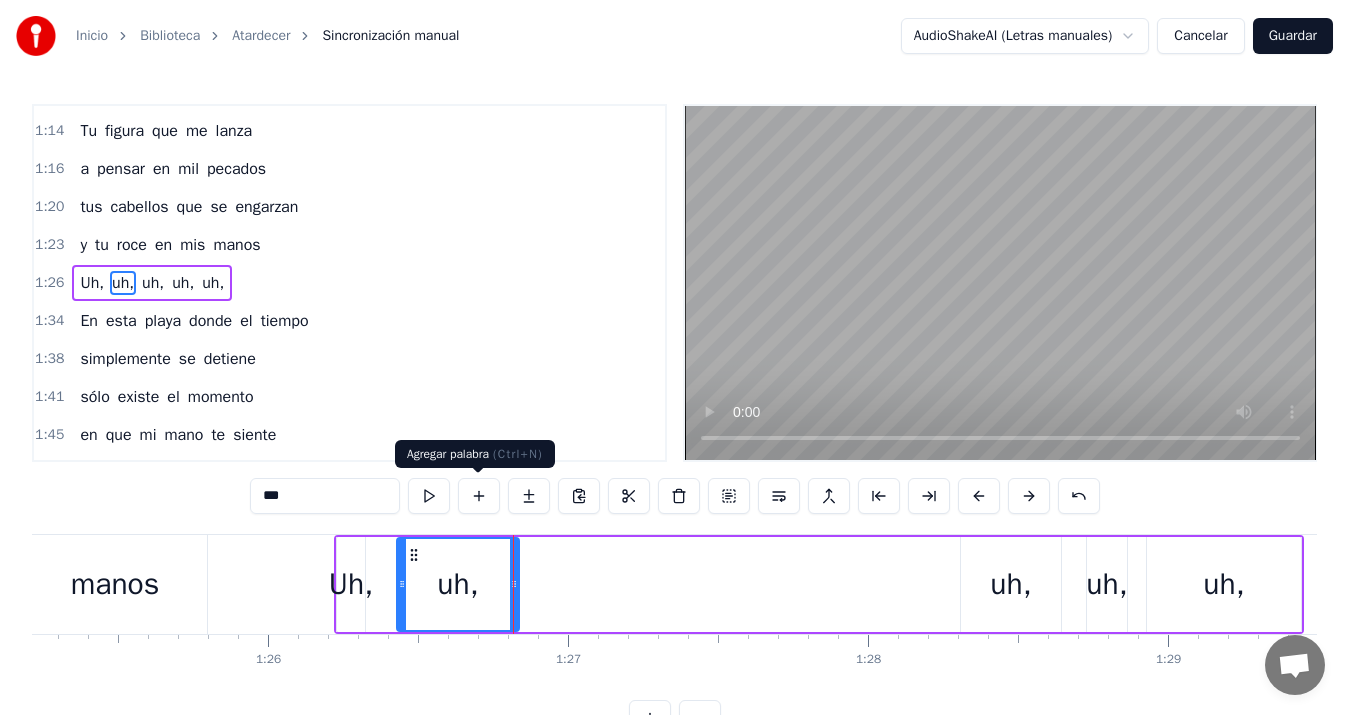 click at bounding box center (479, 496) 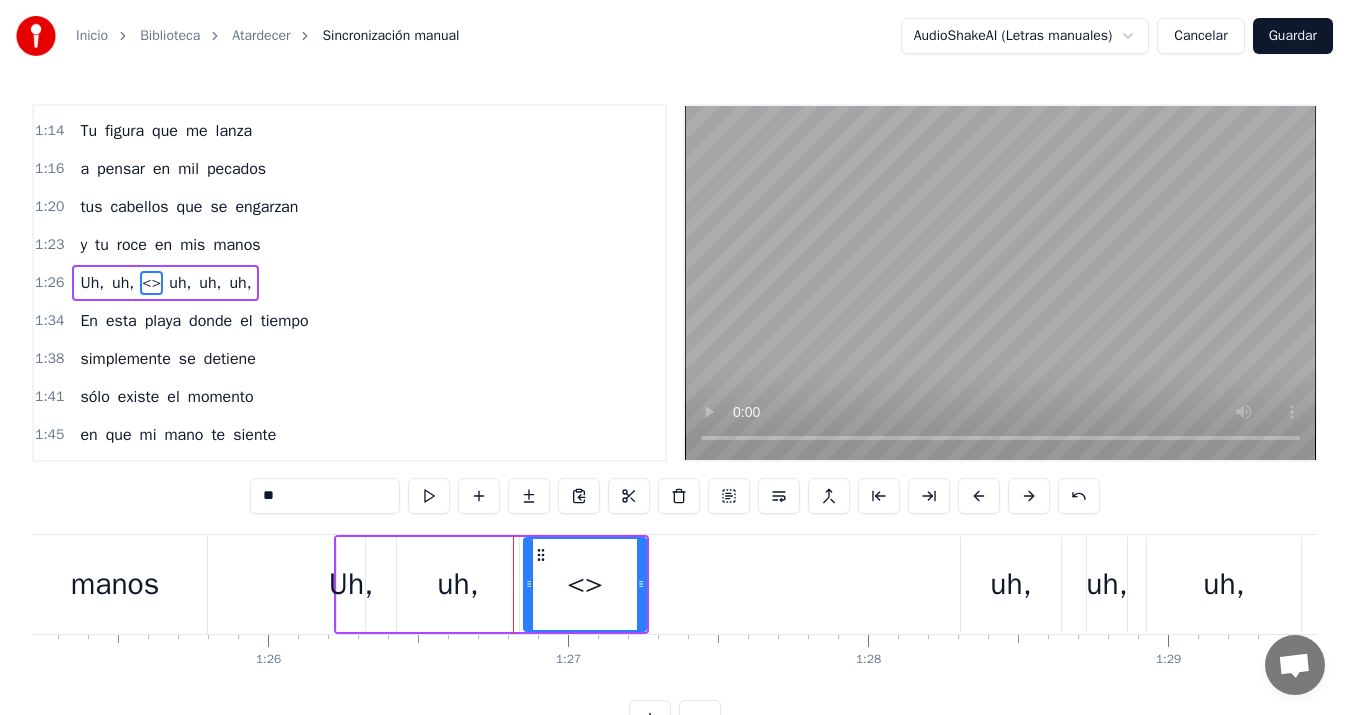 click on "**" at bounding box center [325, 496] 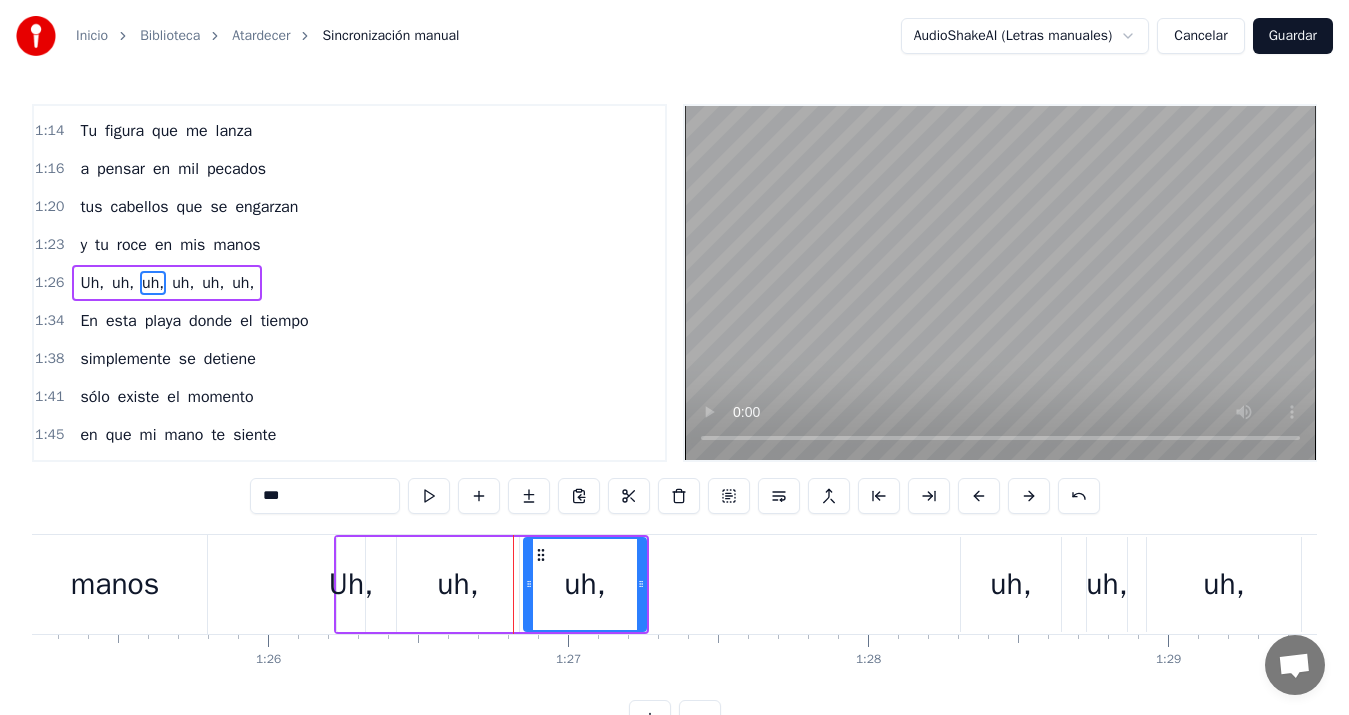 click on "manos" at bounding box center (115, 584) 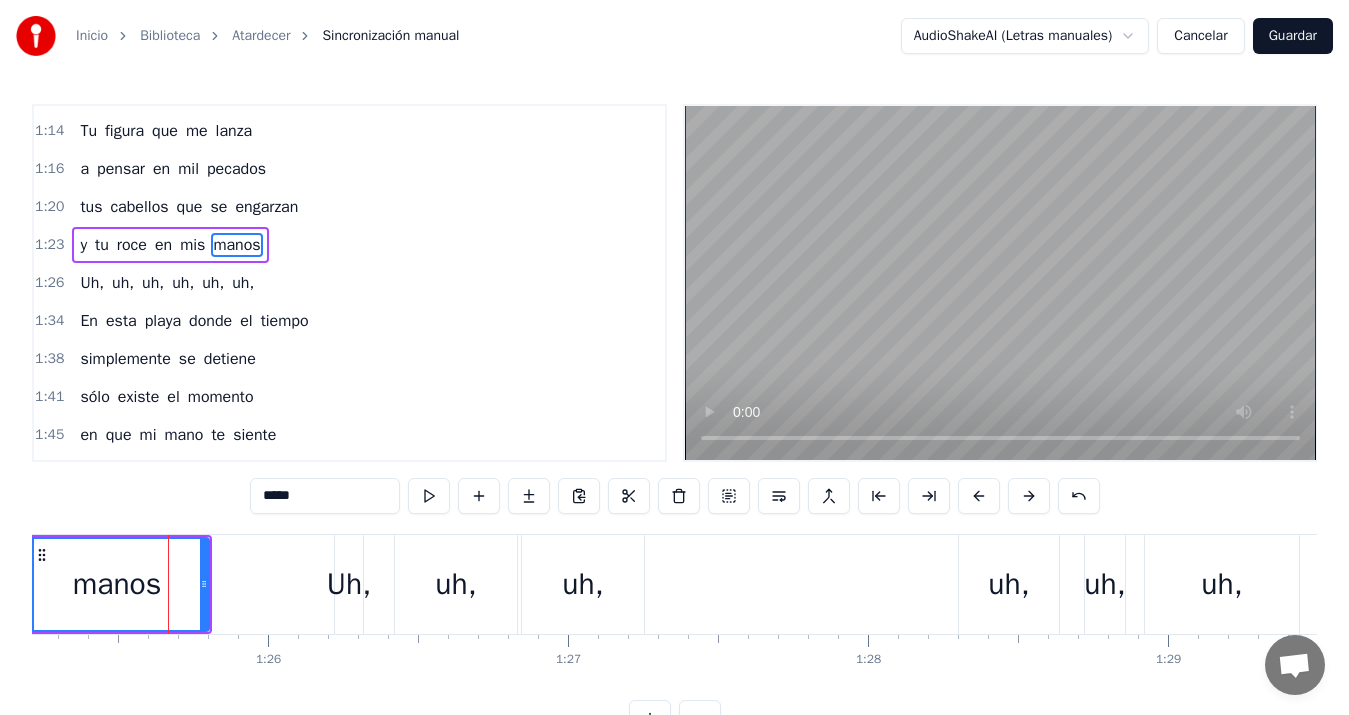 scroll, scrollTop: 716, scrollLeft: 0, axis: vertical 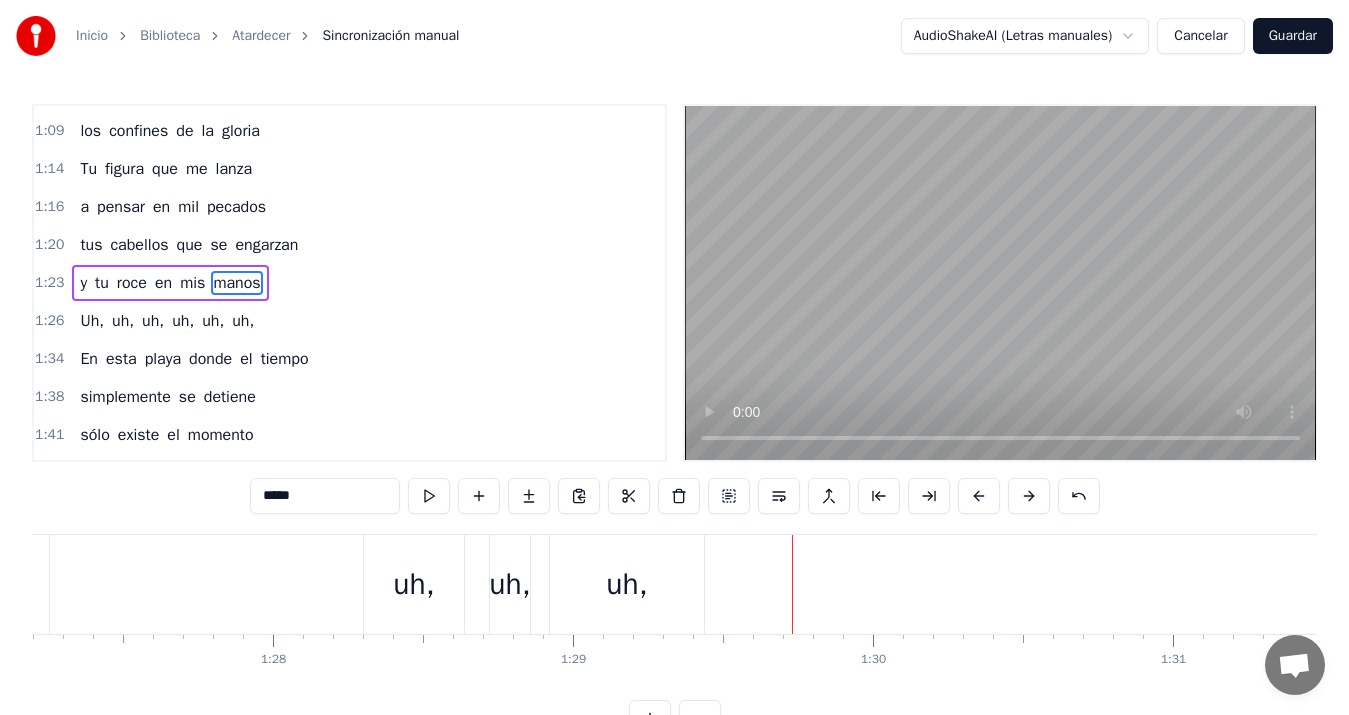 click on "uh," at bounding box center (413, 584) 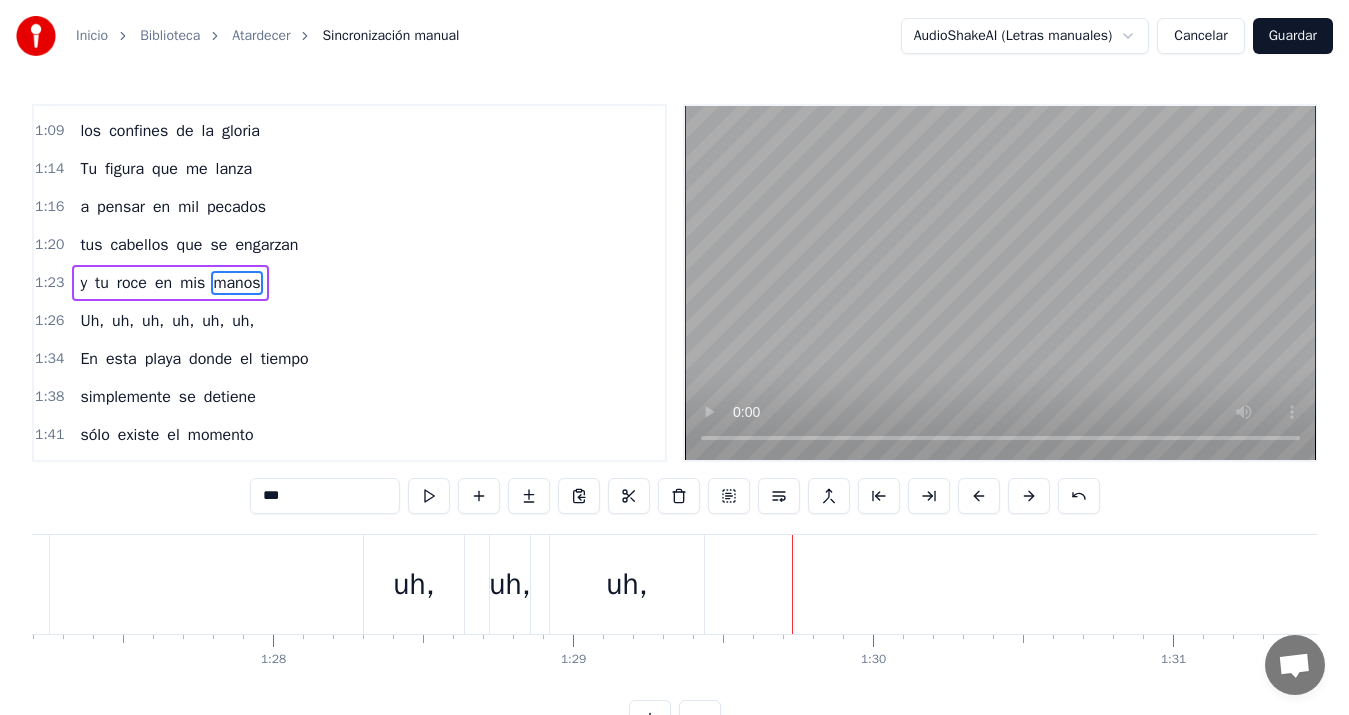 scroll, scrollTop: 754, scrollLeft: 0, axis: vertical 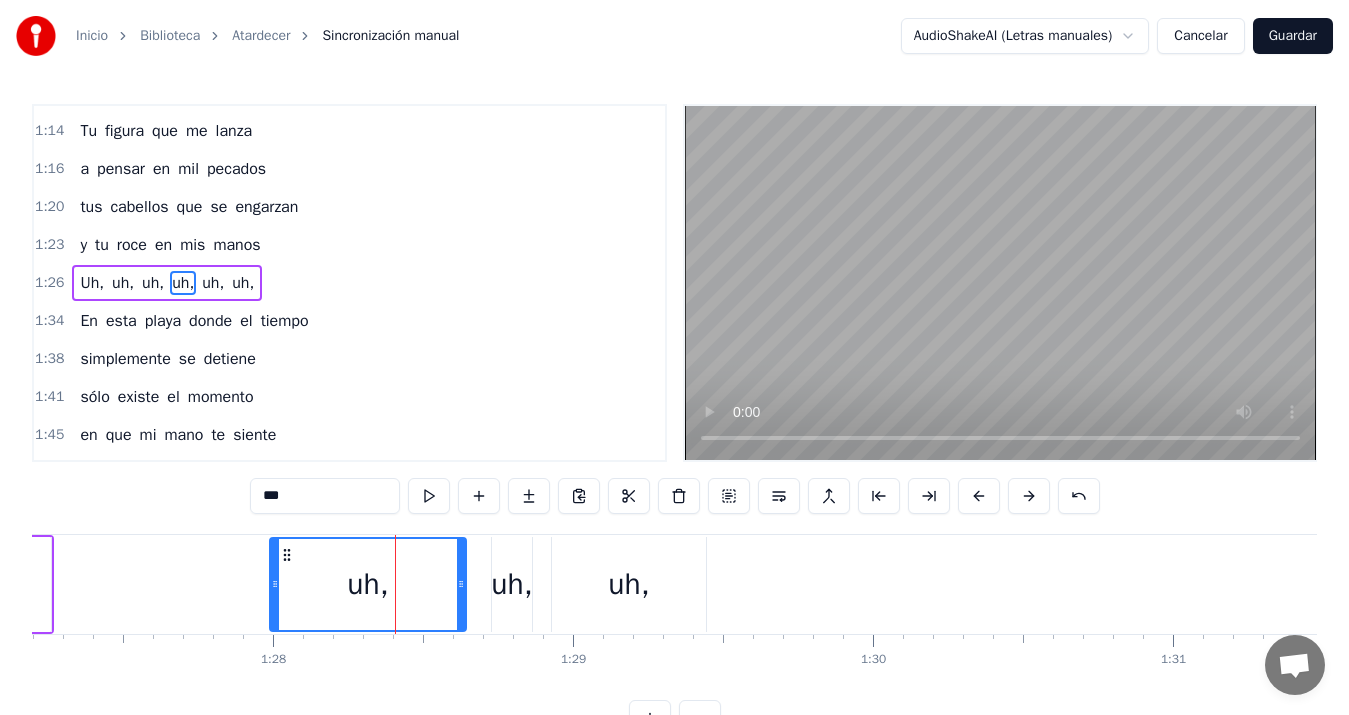 drag, startPoint x: 372, startPoint y: 582, endPoint x: 276, endPoint y: 578, distance: 96.0833 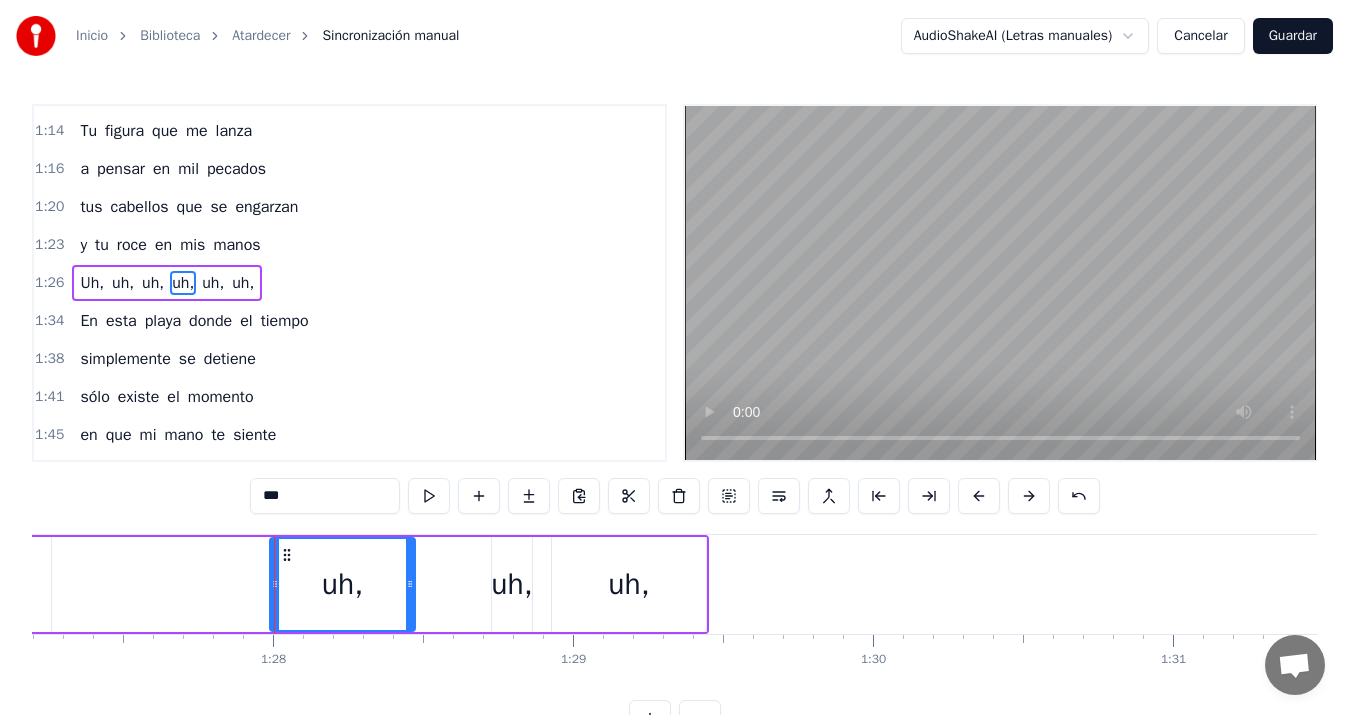 drag, startPoint x: 463, startPoint y: 586, endPoint x: 412, endPoint y: 585, distance: 51.009804 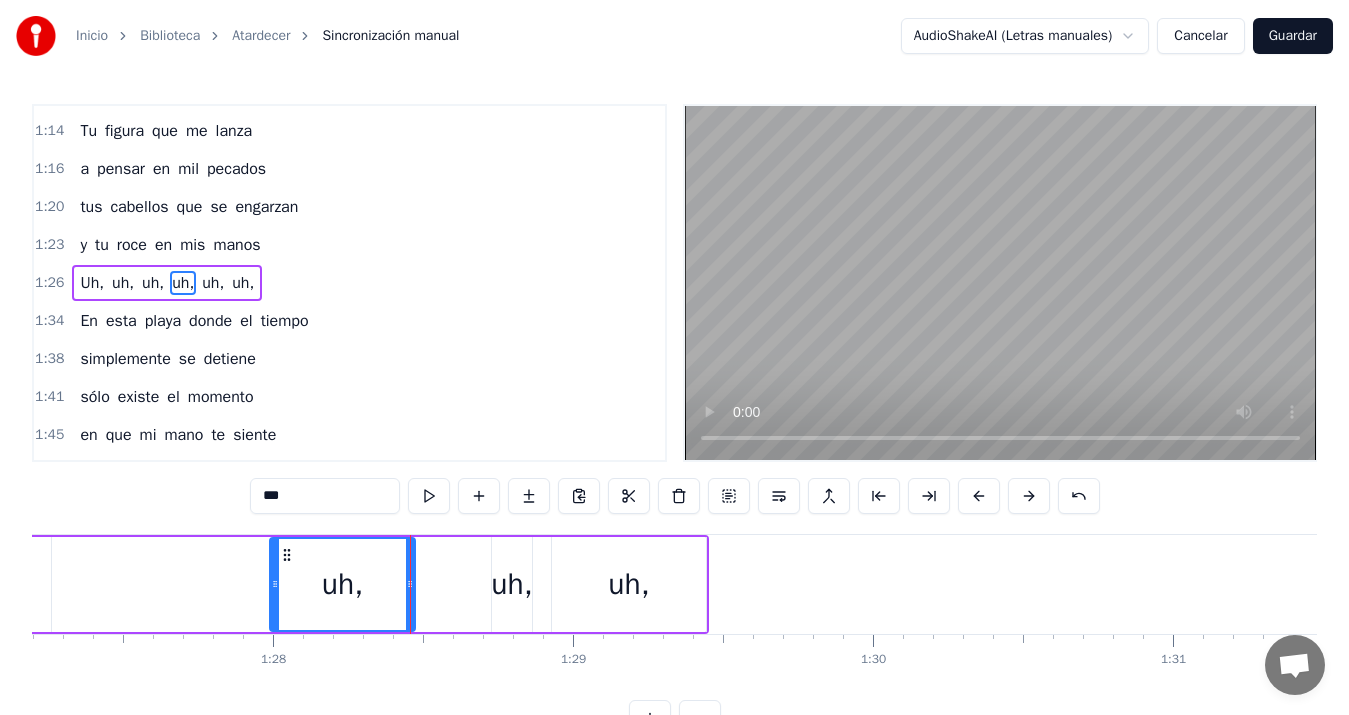 click on "uh," at bounding box center (511, 584) 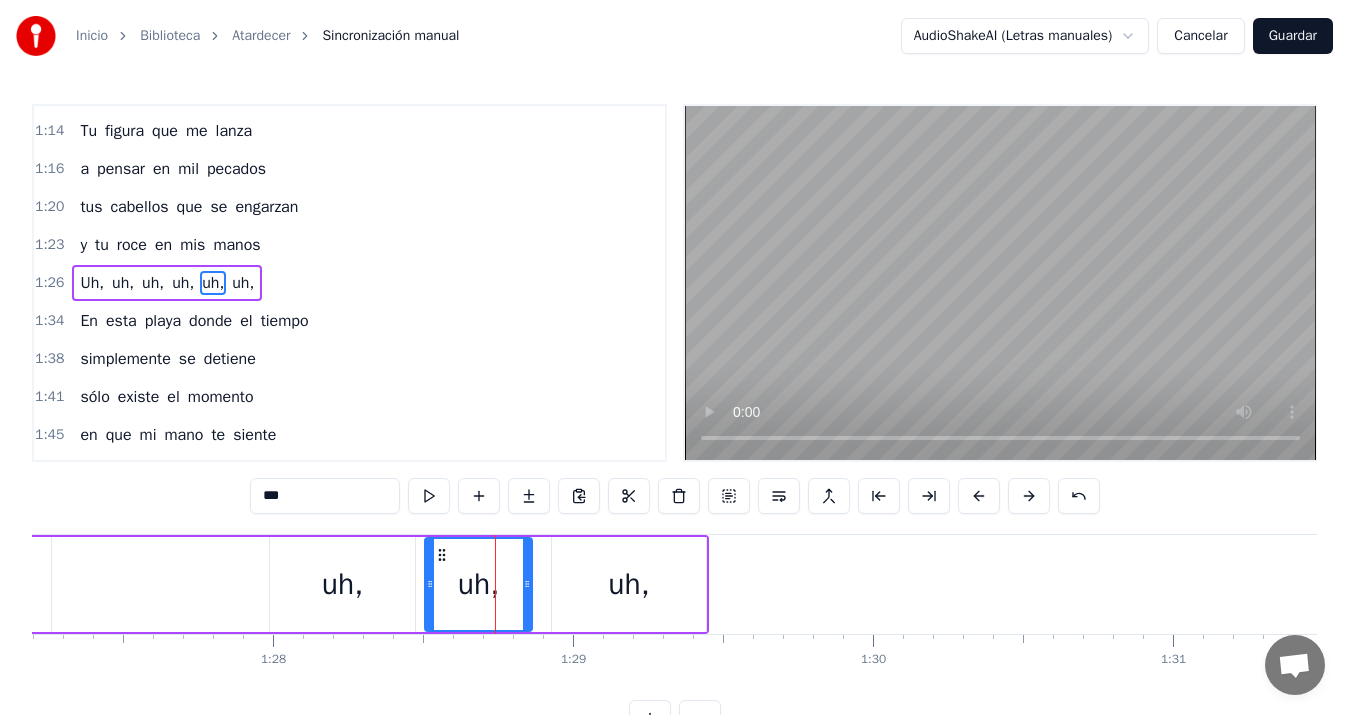 drag, startPoint x: 497, startPoint y: 585, endPoint x: 430, endPoint y: 580, distance: 67.18631 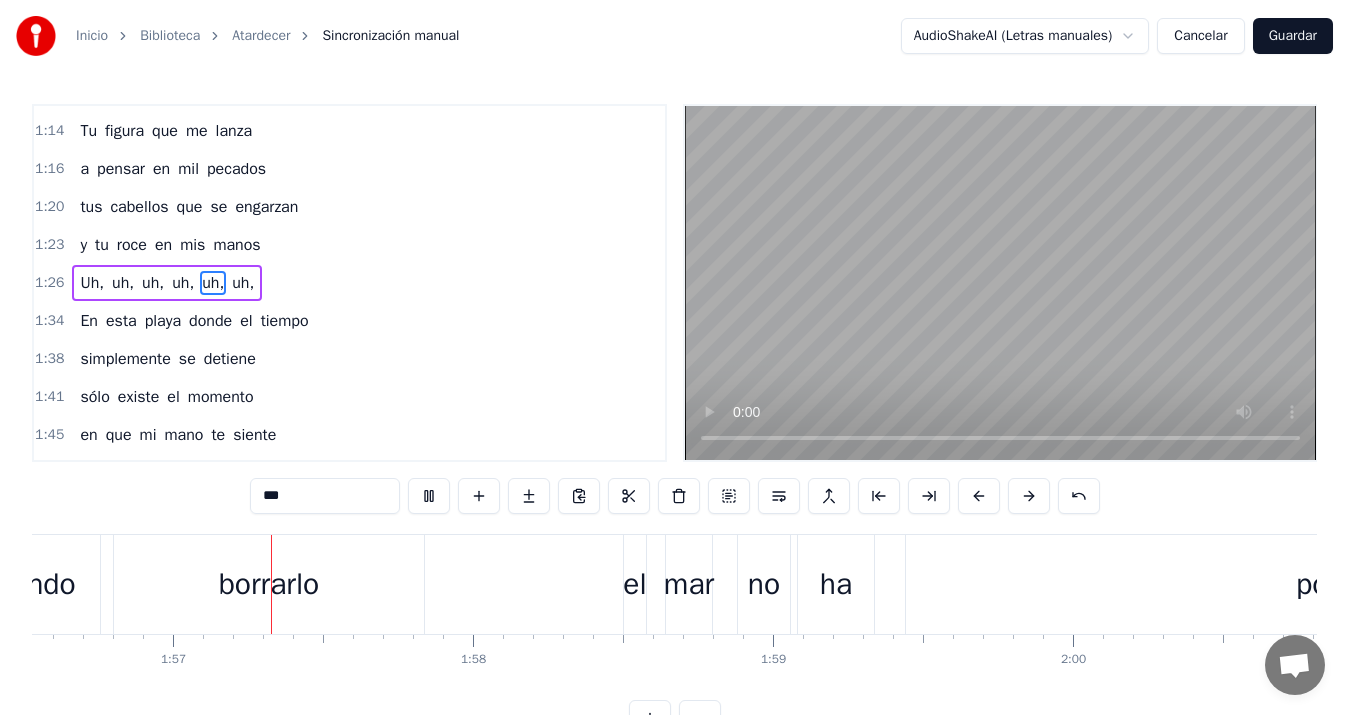 scroll, scrollTop: 0, scrollLeft: 34983, axis: horizontal 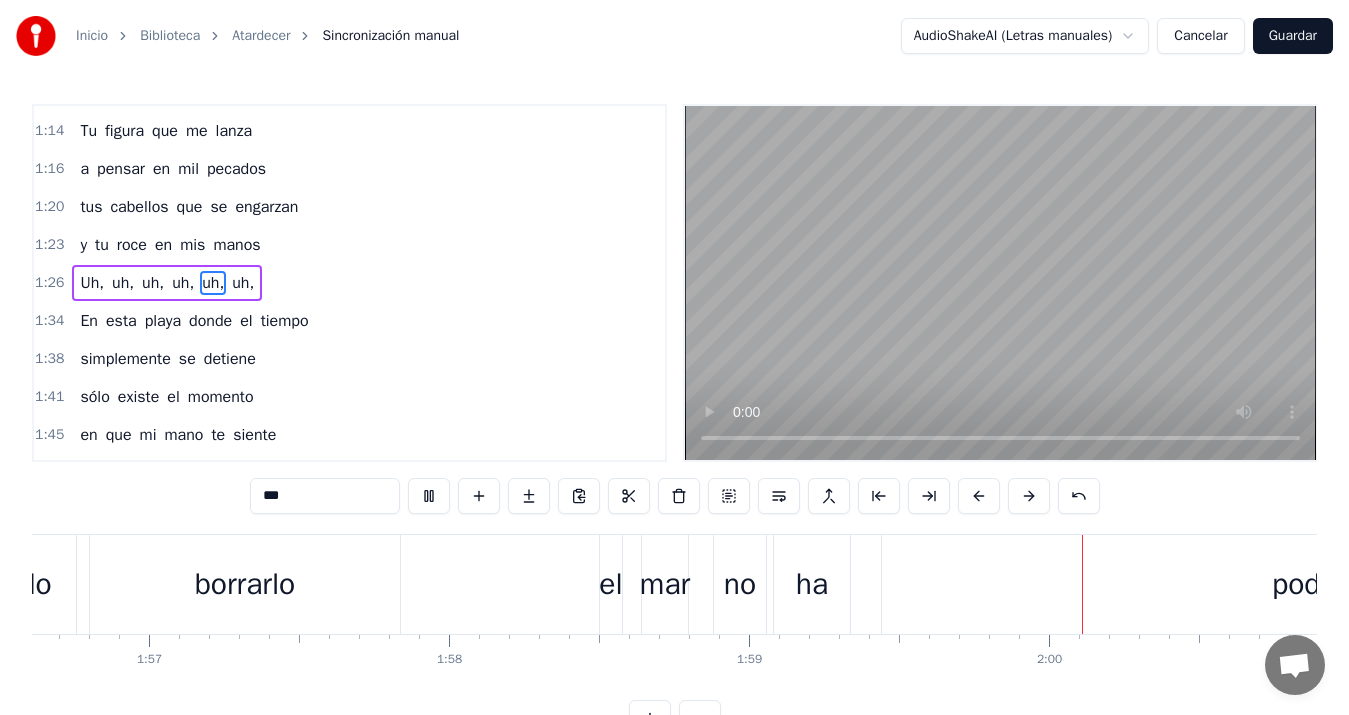 click at bounding box center [1000, 283] 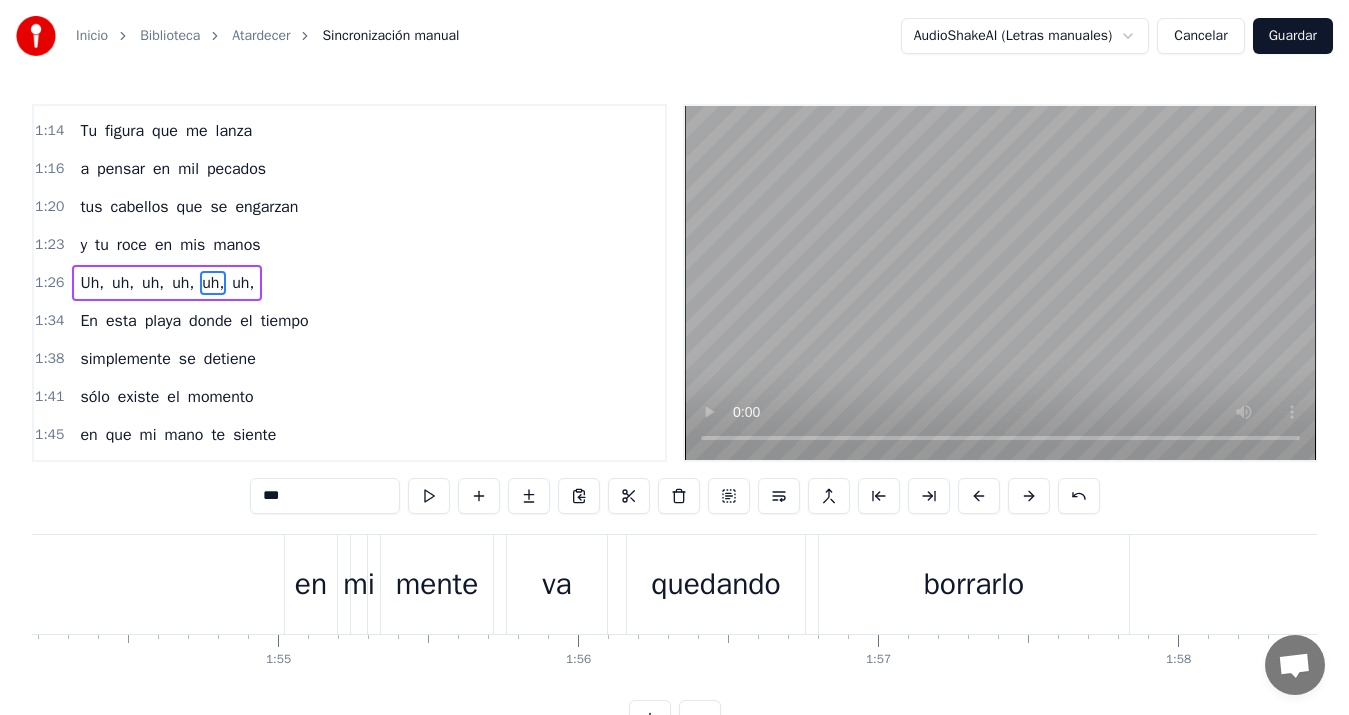 scroll, scrollTop: 0, scrollLeft: 34346, axis: horizontal 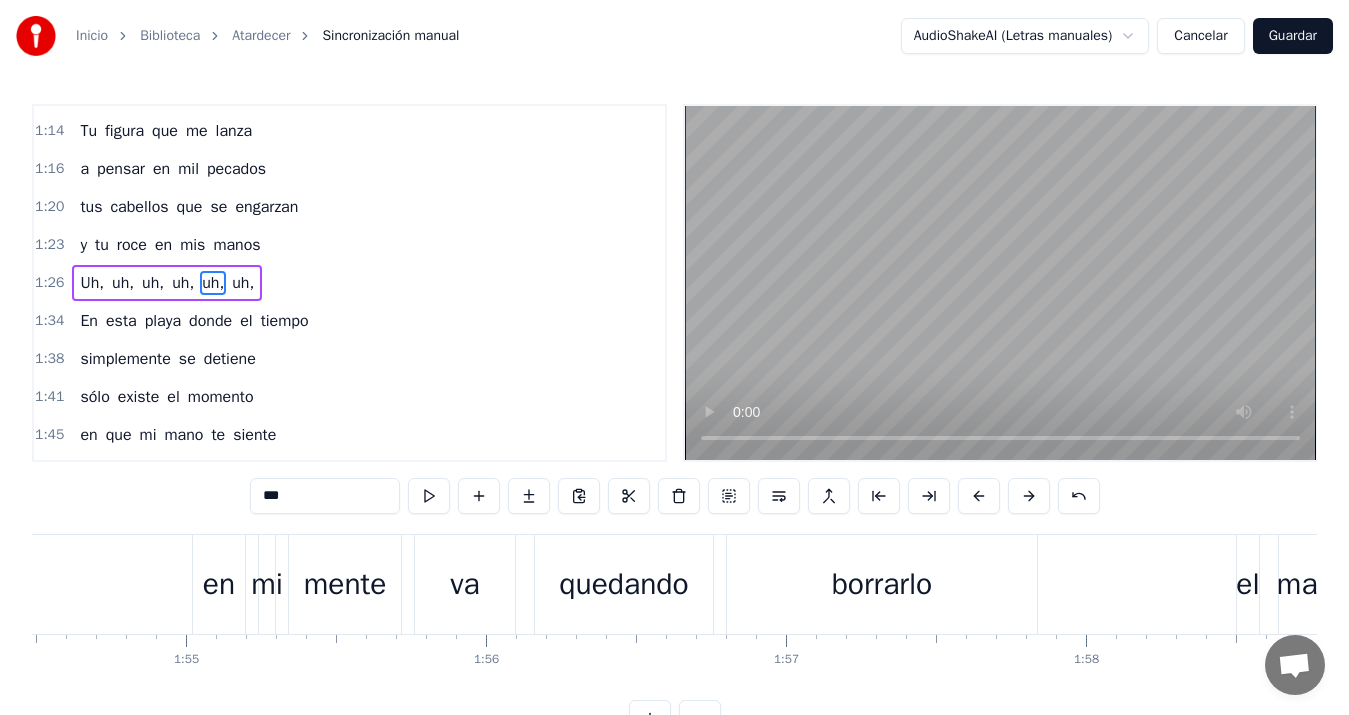 click on "borrarlo" at bounding box center (882, 584) 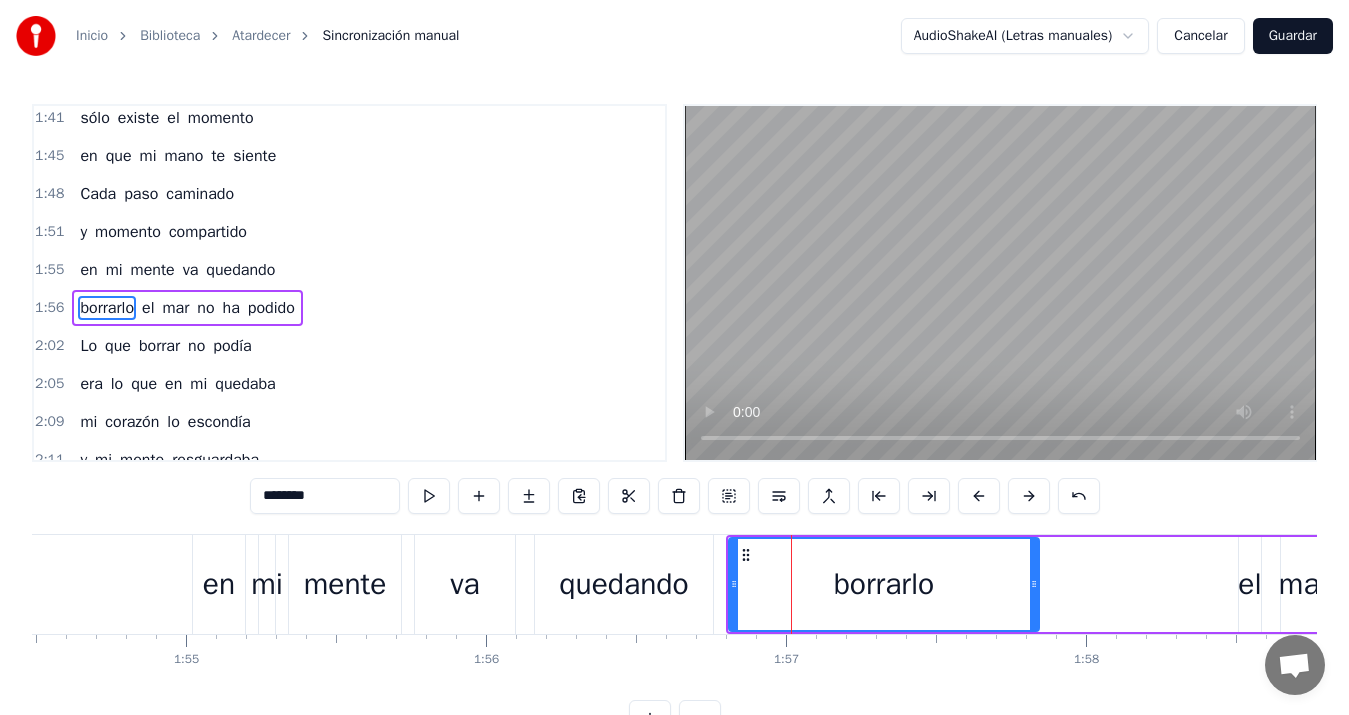 scroll, scrollTop: 1058, scrollLeft: 0, axis: vertical 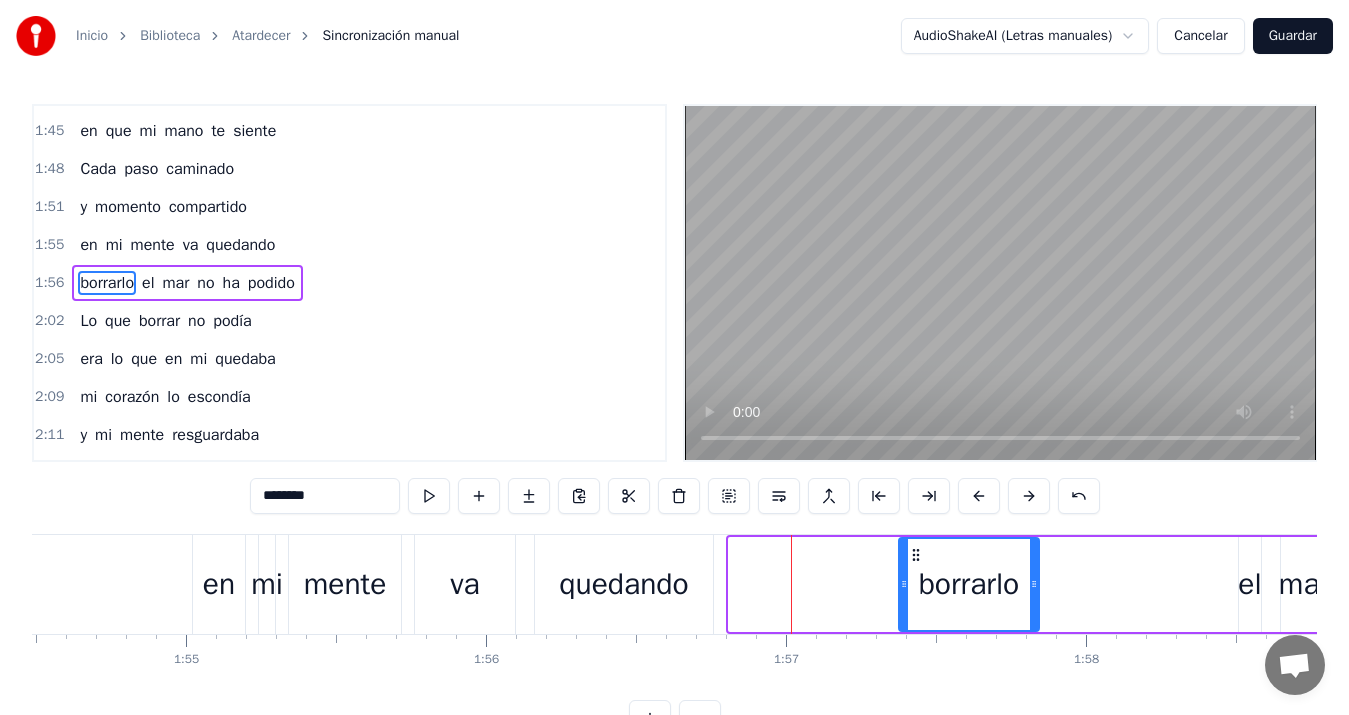 drag, startPoint x: 733, startPoint y: 584, endPoint x: 903, endPoint y: 585, distance: 170.00294 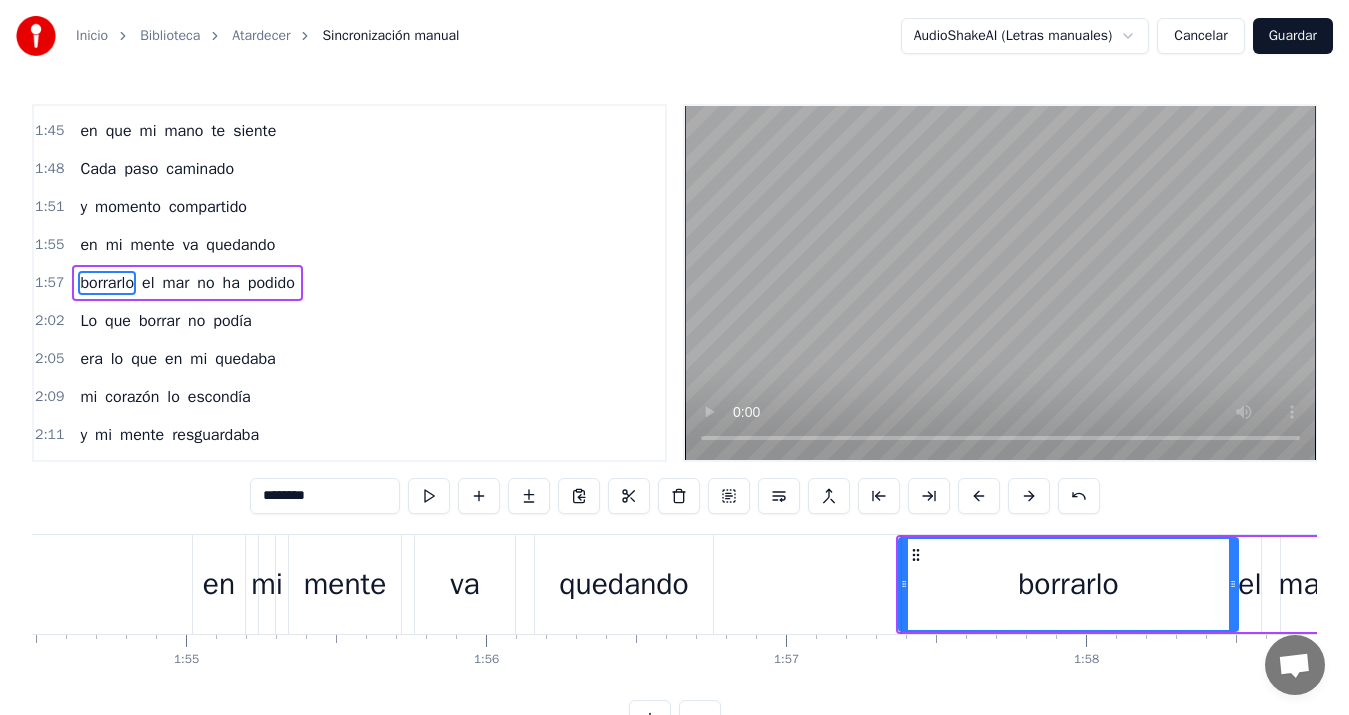 drag, startPoint x: 1037, startPoint y: 584, endPoint x: 1236, endPoint y: 582, distance: 199.01006 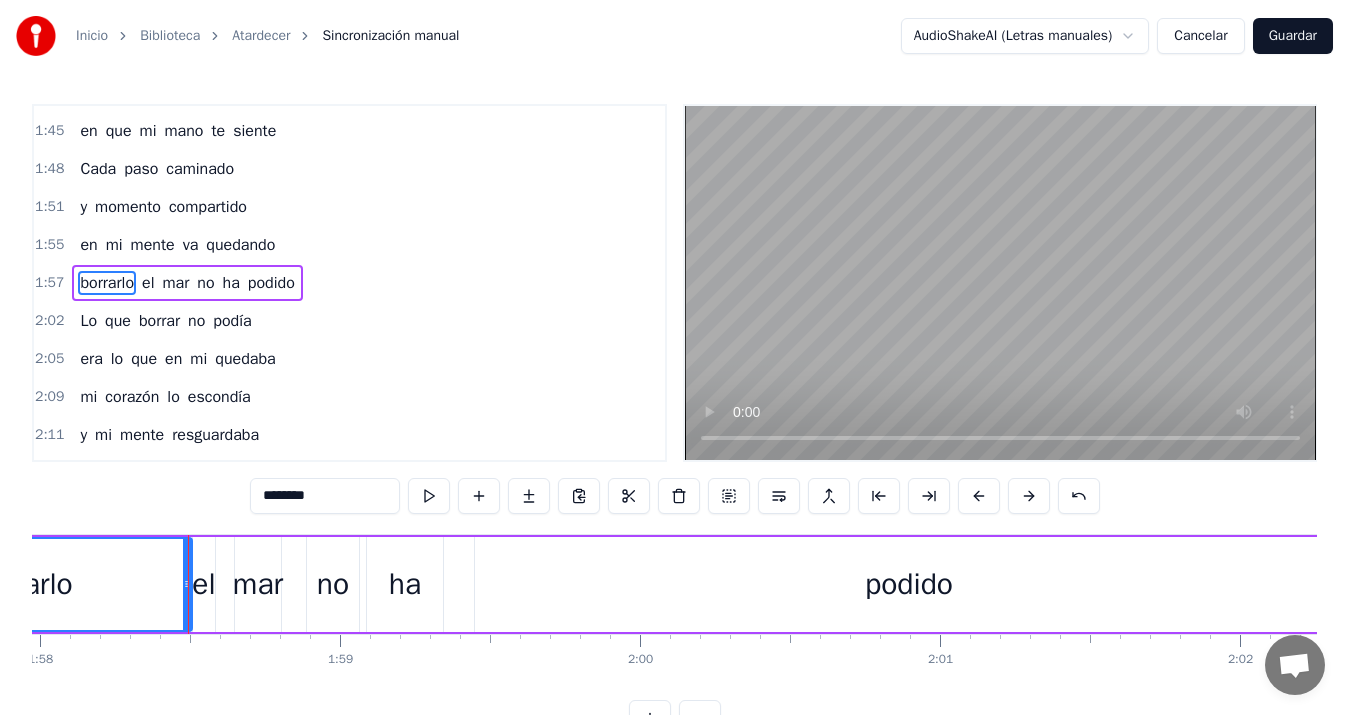 scroll, scrollTop: 0, scrollLeft: 35448, axis: horizontal 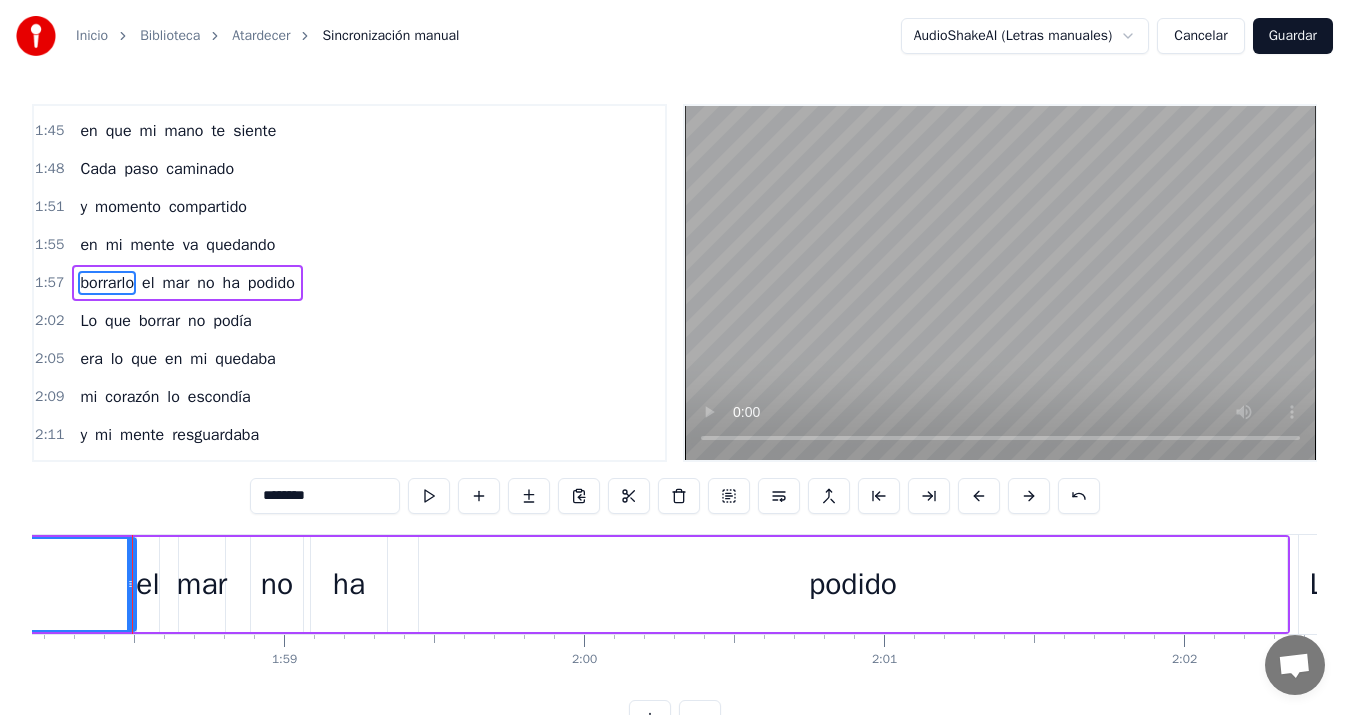 click on "Caminamos mano a mano en la arena suave y blanca el sol se esconde lejano pintando el cielo naranja El mar susurra sus penas y a la par tus pies mojaba también borraba tus huellas que efímeras se marchaban Lo que borrar no podía era lo que en mi quedaba mi corazón lo escondía y mi mente resguardaba Tu mirada que es marea y me lleva hasta la victoria tu sonrisa que bordea los confines de la gloria Tu mirada que es marea y me lleva a la victoria tu sonrisa que bordea los confines de la gloria Tu figura que me lanza a pensar en mil pecados tus cabellos que se engarzan y tu roce en mis manos Uh, uh, uh, uh, uh, uh, En esta playa donde el tiempo simplemente se detiene sólo existe el momento en que mi mano te siente Cada paso caminado y momento compartido en mi mente va quedando borrarlo el mar no ha podido Lo que borrar no podía era lo que en mi quedaba mi corazón lo escondía y mi mente resguardaba Tu mirada que es marea y me lleva hasta la victoria tu sonrisa que bordea los confines de la gloria Tu que y" at bounding box center [674, 609] 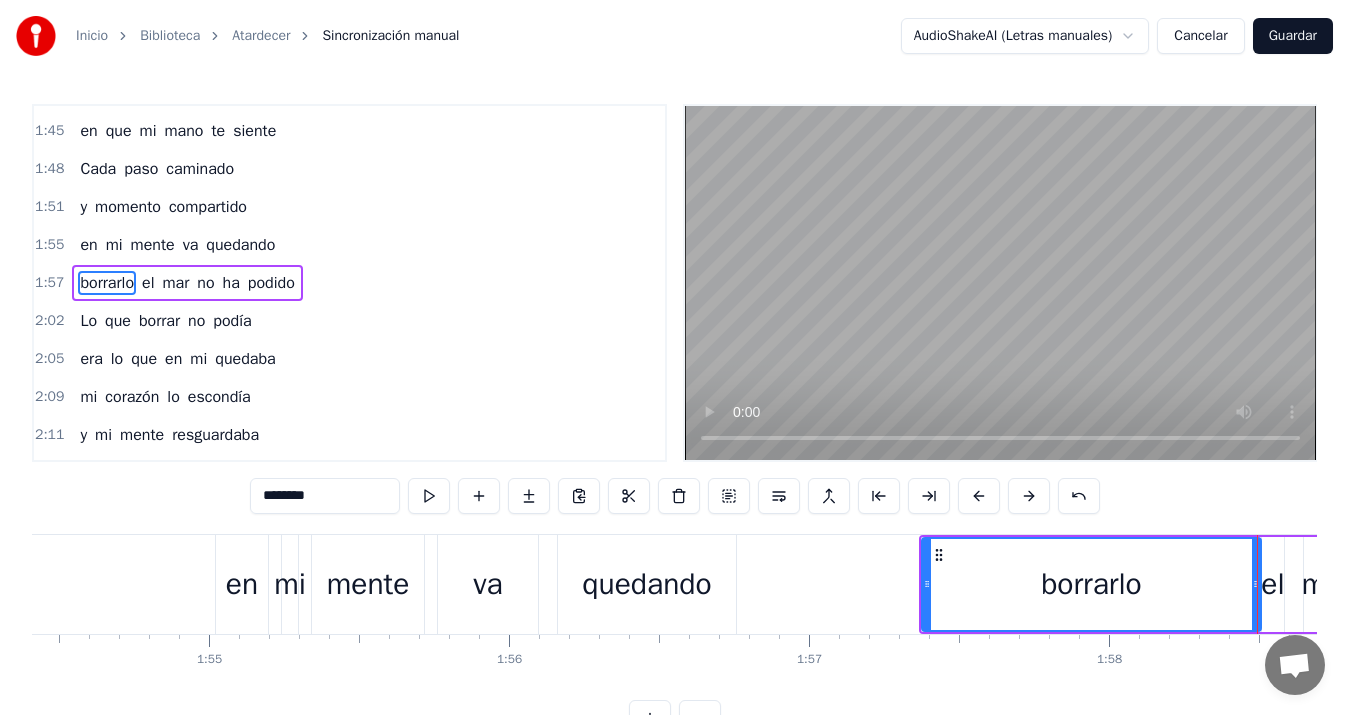 click on "quedando" at bounding box center [646, 584] 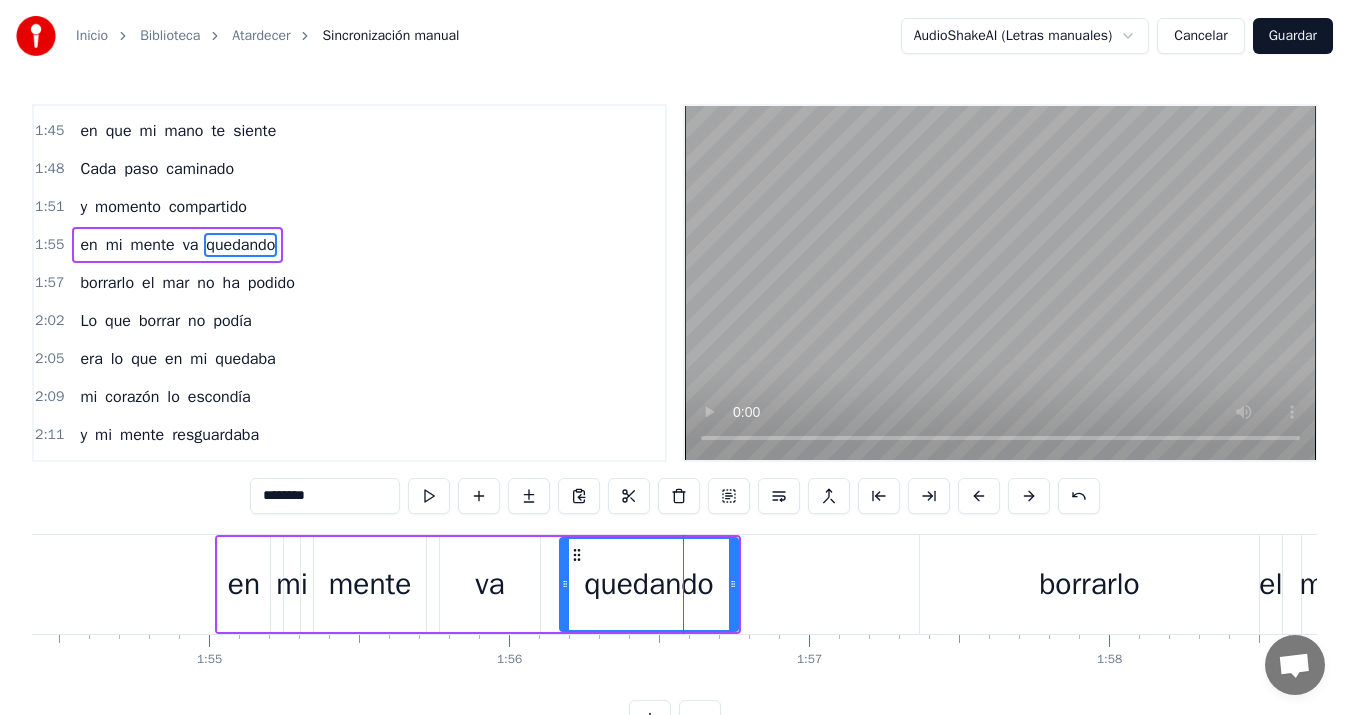 scroll, scrollTop: 1020, scrollLeft: 0, axis: vertical 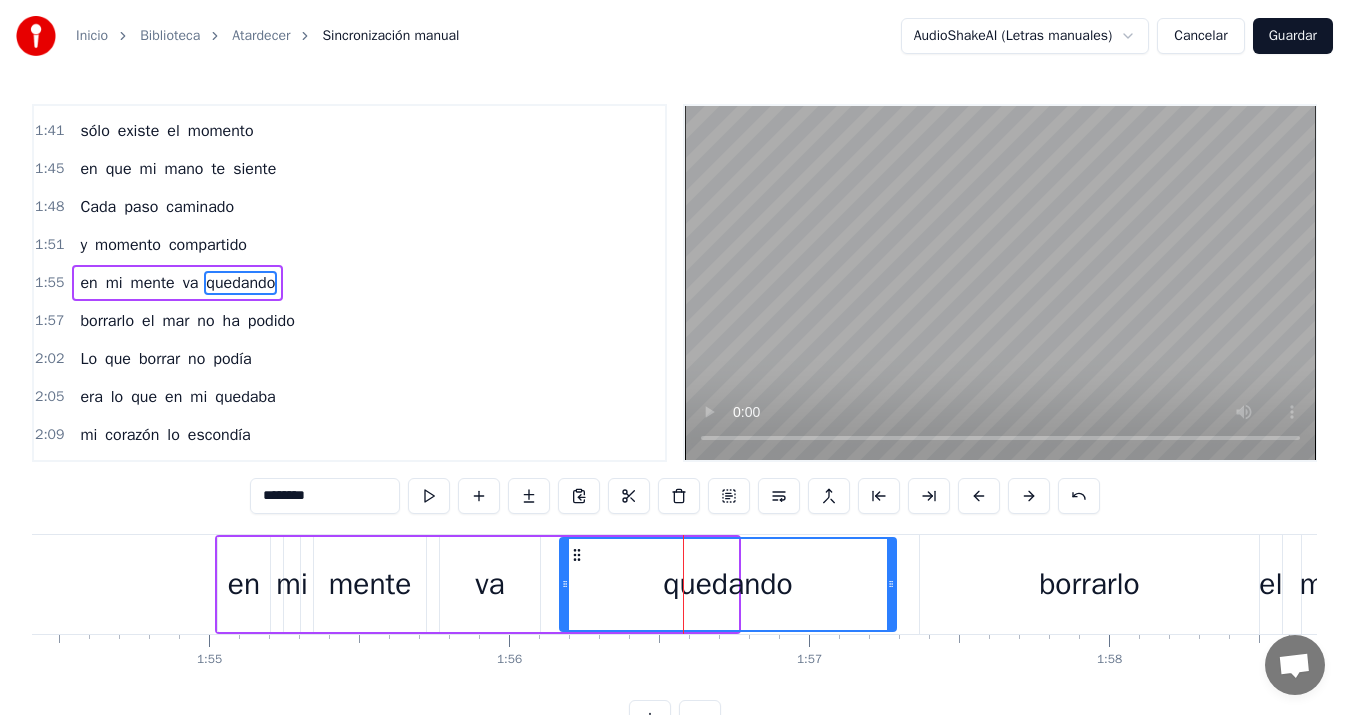 drag, startPoint x: 733, startPoint y: 586, endPoint x: 891, endPoint y: 587, distance: 158.00316 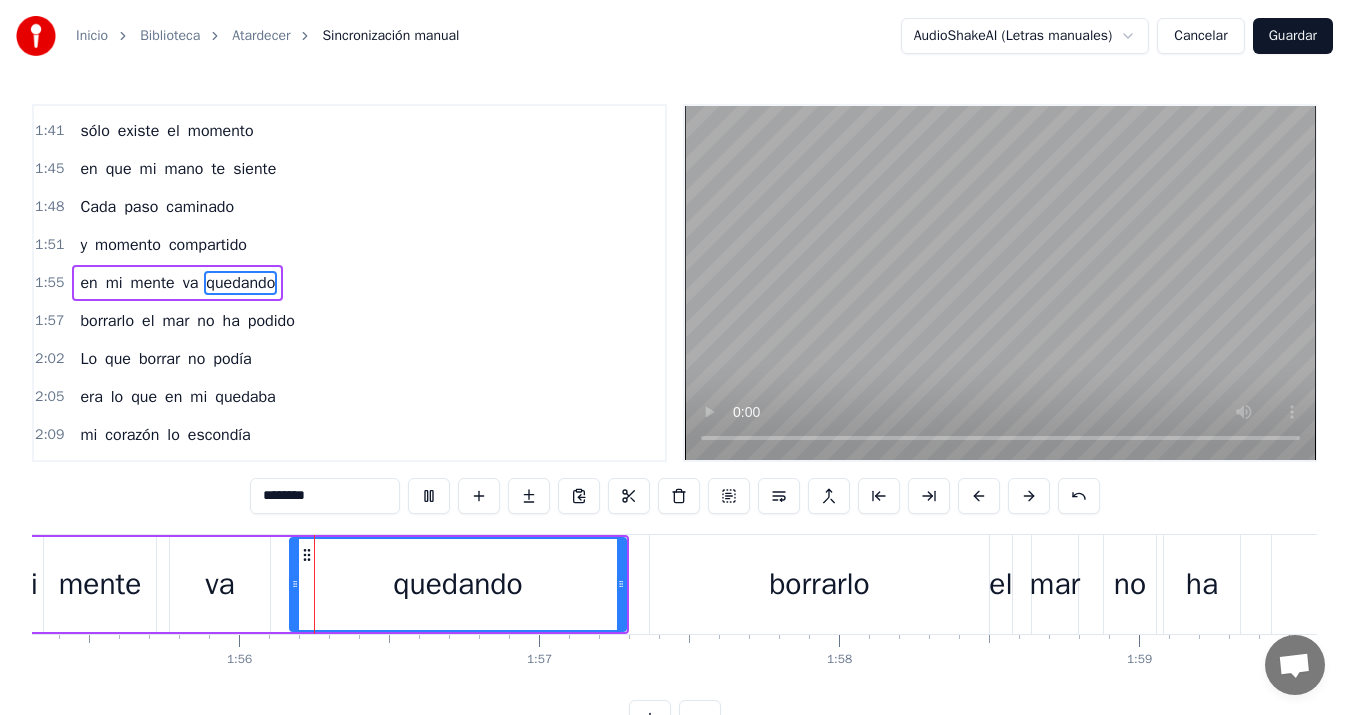 scroll, scrollTop: 0, scrollLeft: 34636, axis: horizontal 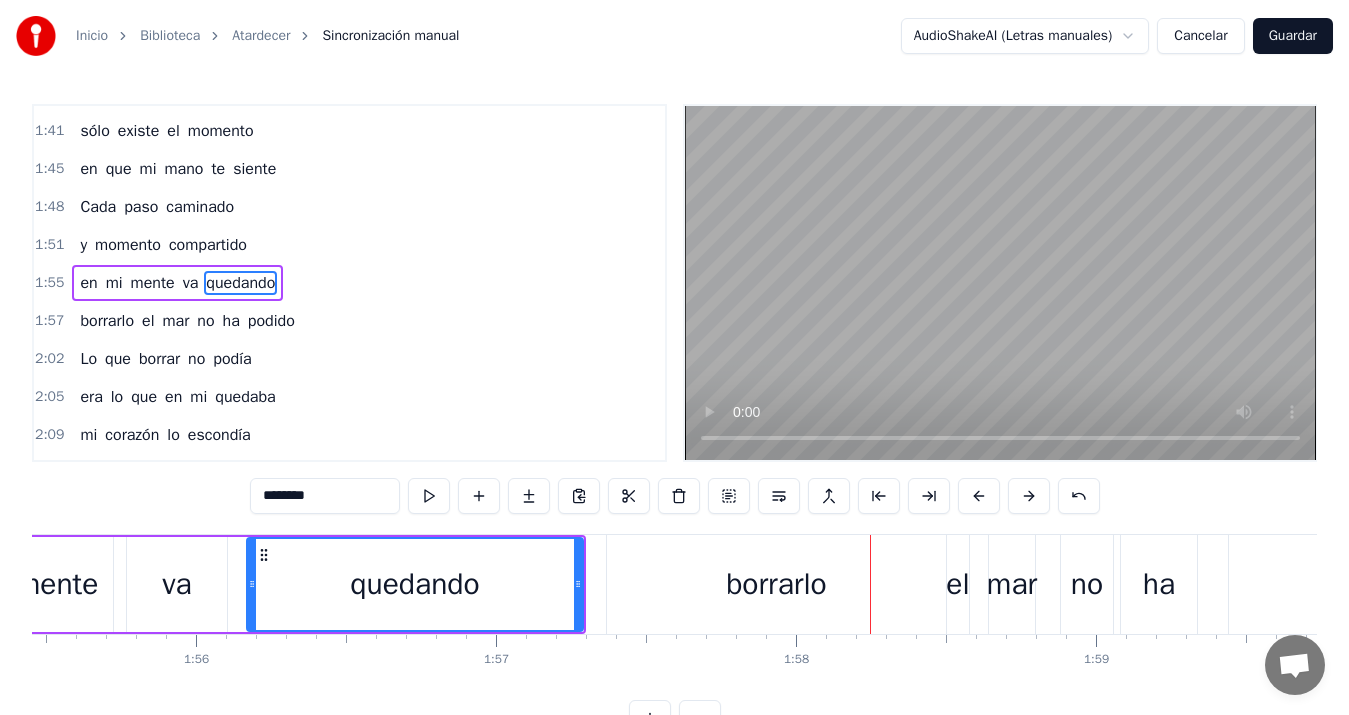 click on "quedando" at bounding box center [415, 584] 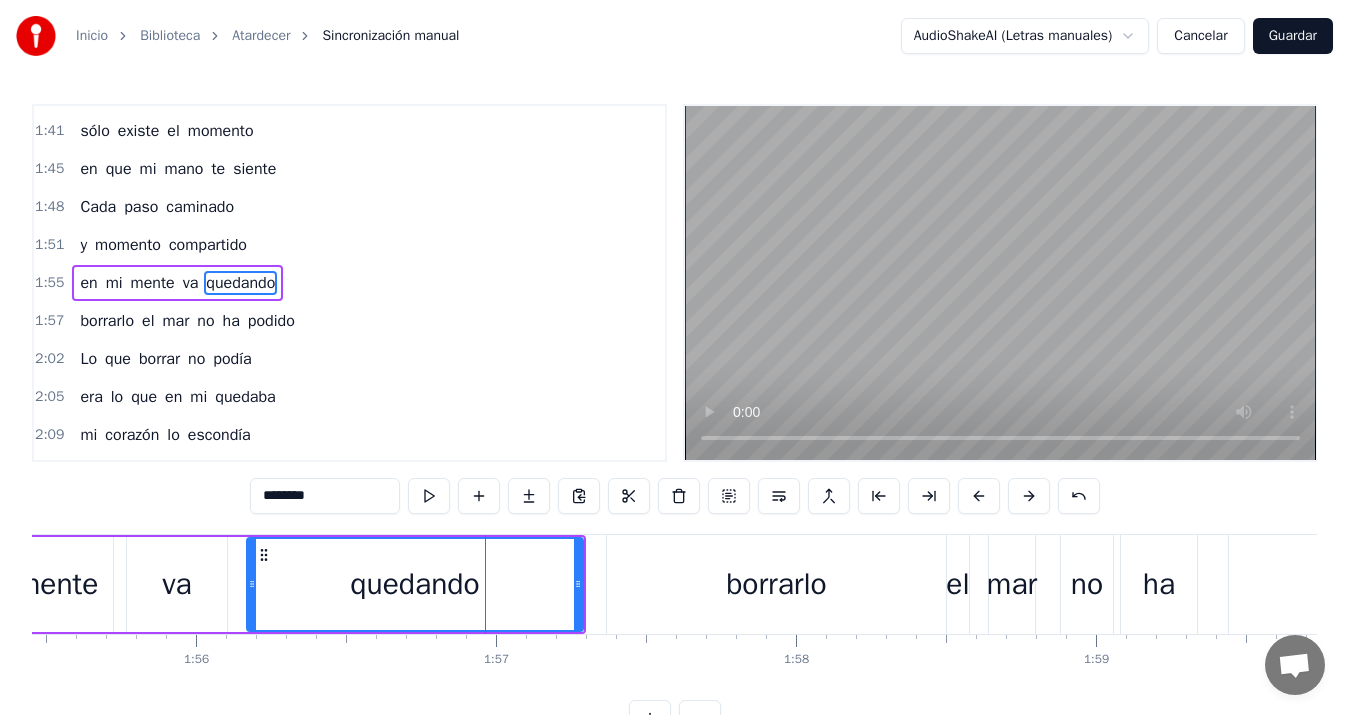 click on "quedando" at bounding box center [415, 584] 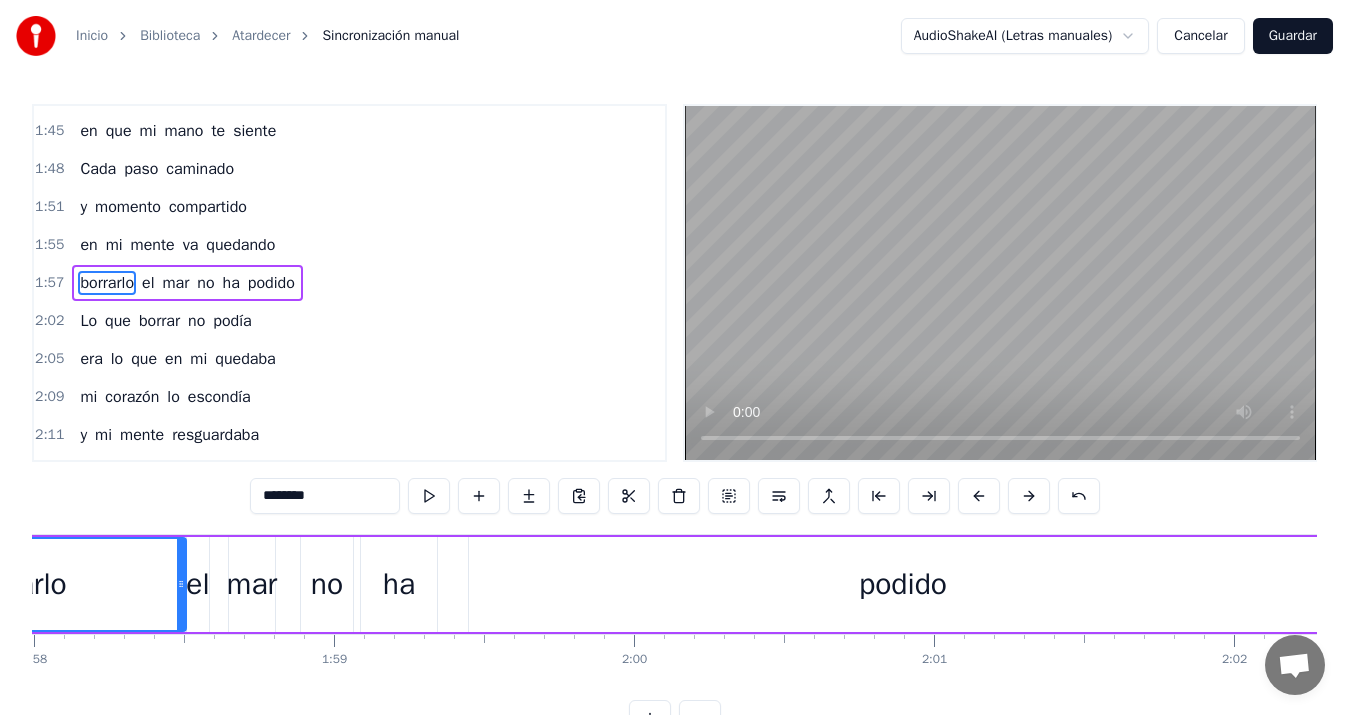 scroll, scrollTop: 0, scrollLeft: 35442, axis: horizontal 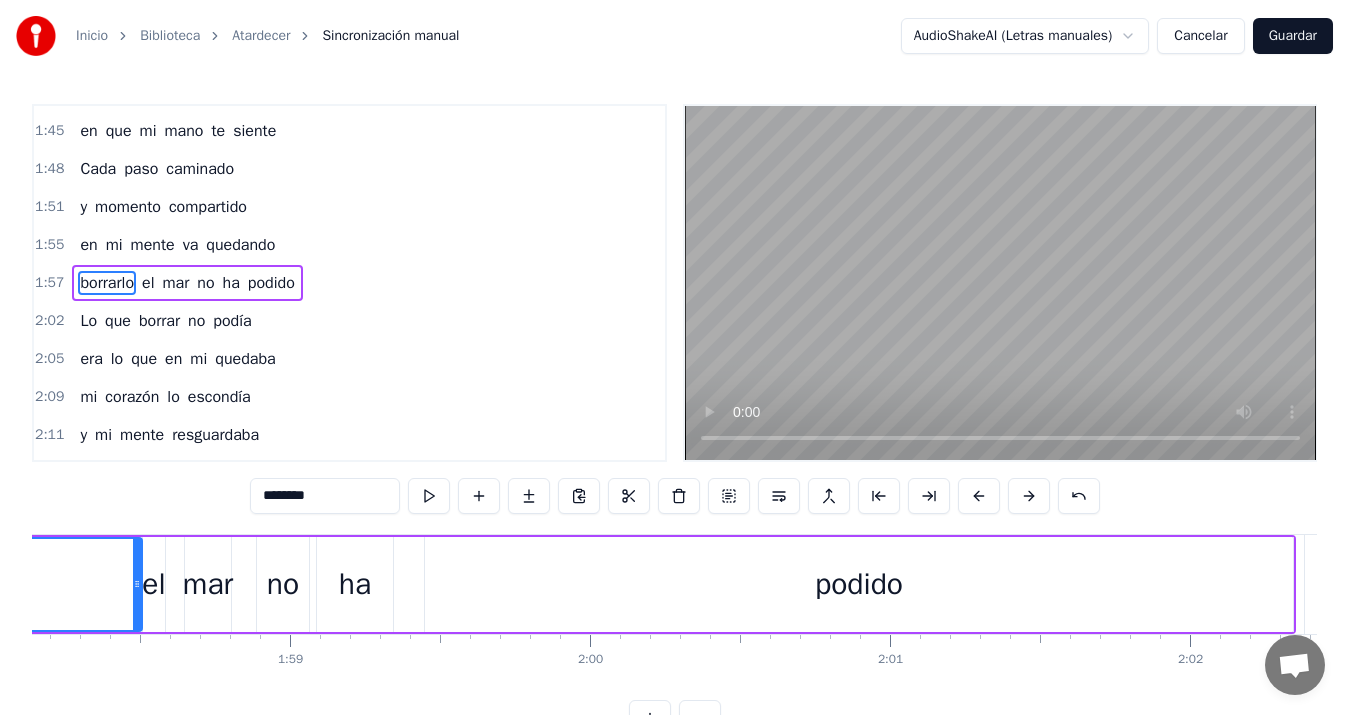 click on "podido" at bounding box center [859, 584] 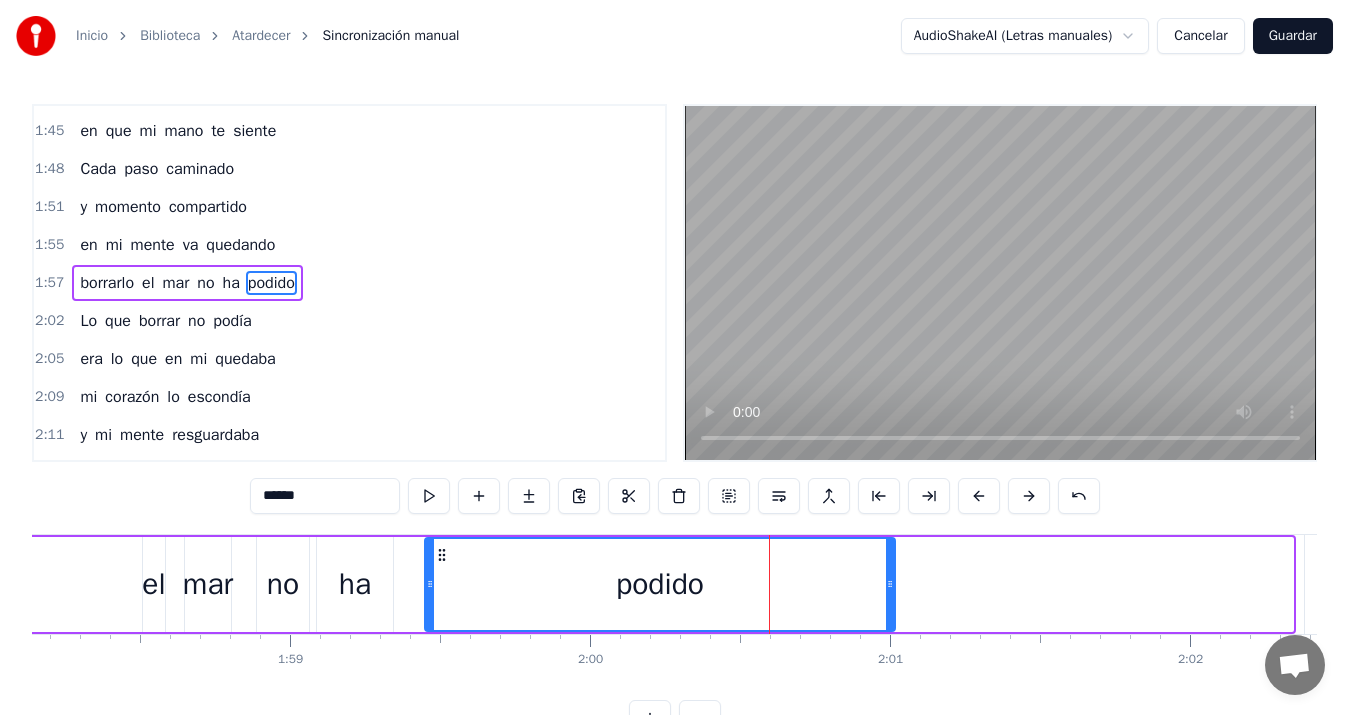 drag, startPoint x: 1287, startPoint y: 585, endPoint x: 889, endPoint y: 629, distance: 400.42477 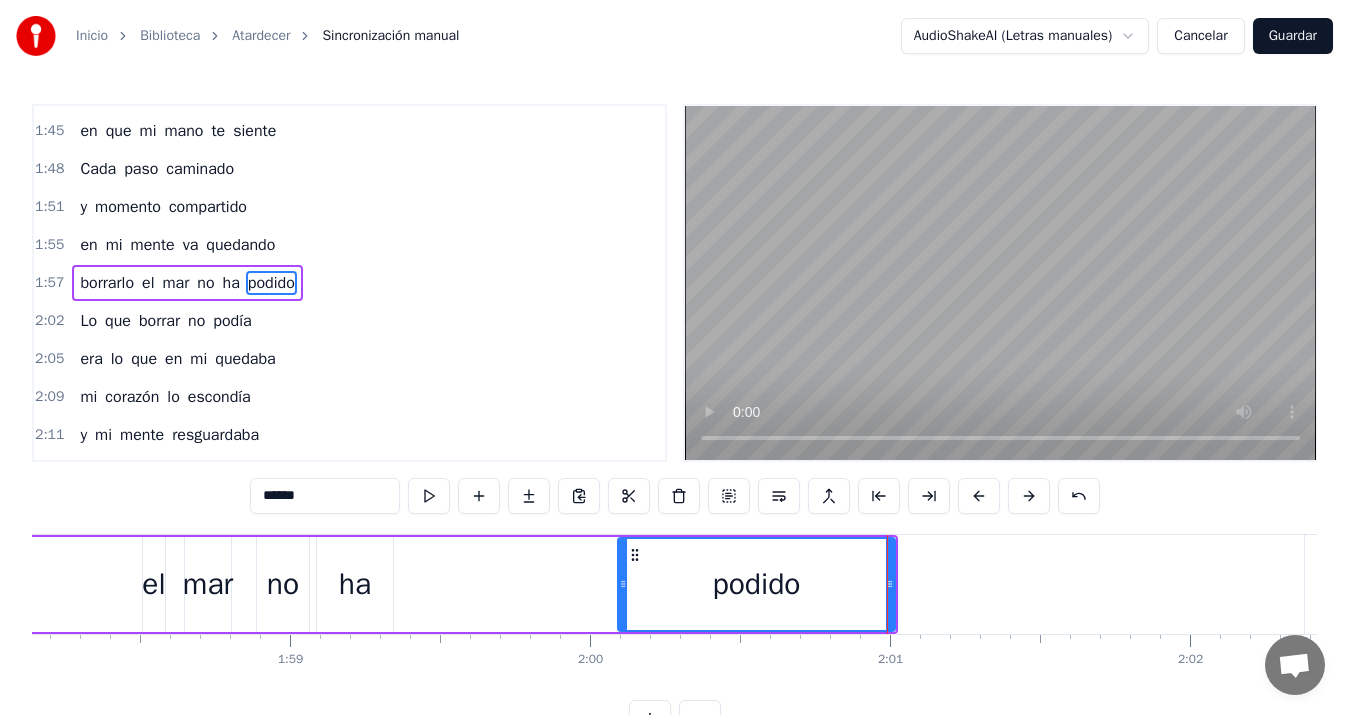 drag, startPoint x: 427, startPoint y: 586, endPoint x: 620, endPoint y: 572, distance: 193.50711 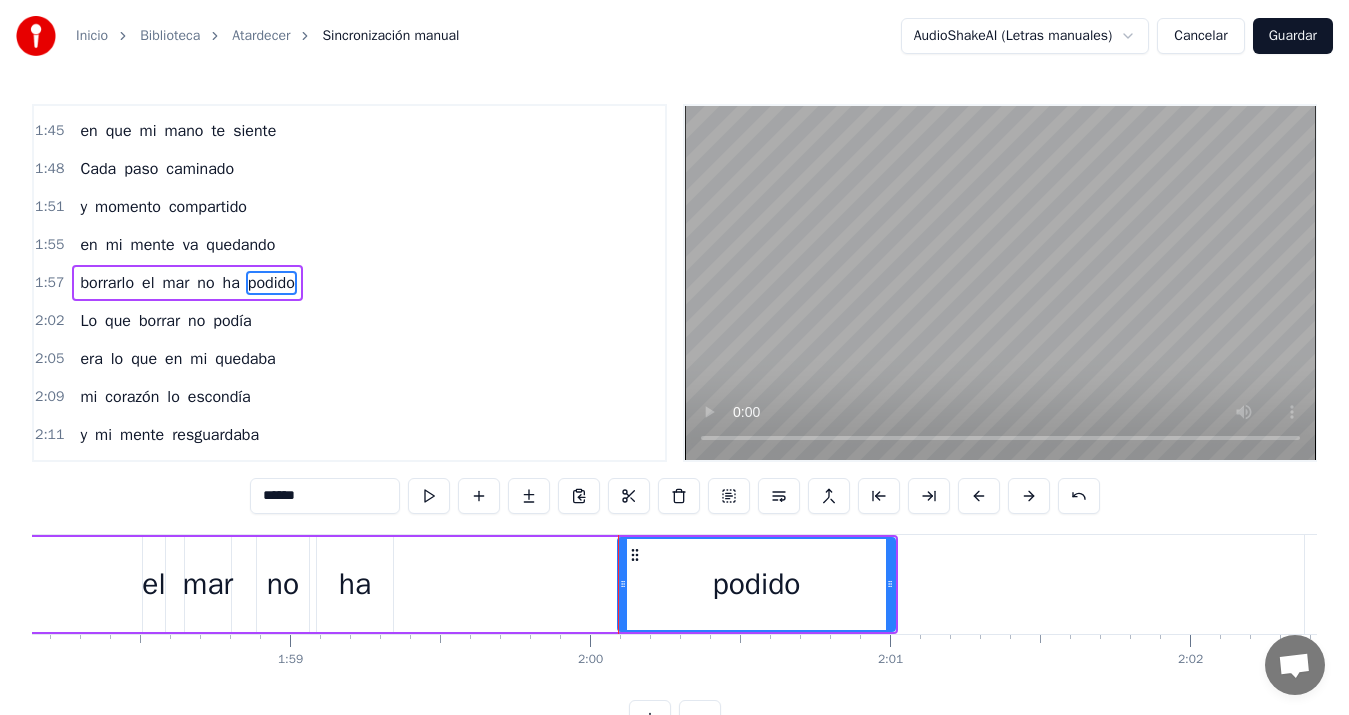 click on "ha" at bounding box center [355, 584] 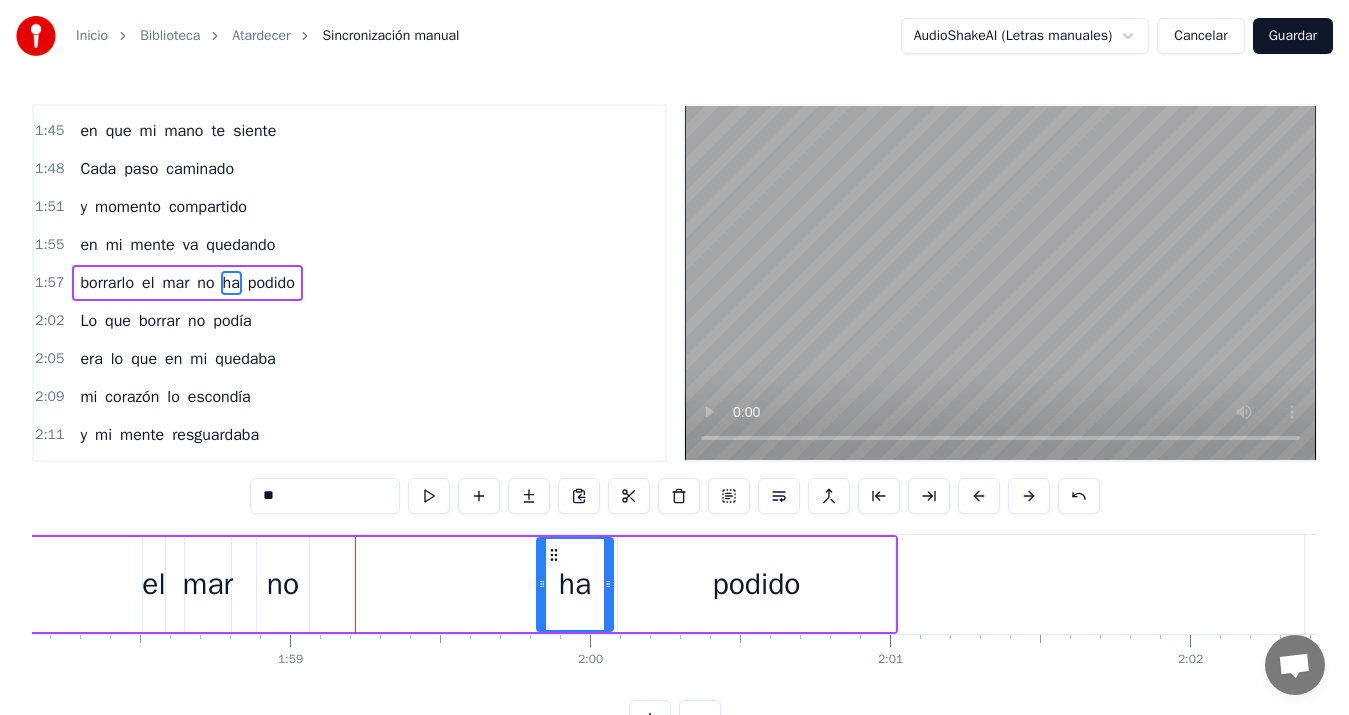 drag, startPoint x: 332, startPoint y: 554, endPoint x: 566, endPoint y: 567, distance: 234.36084 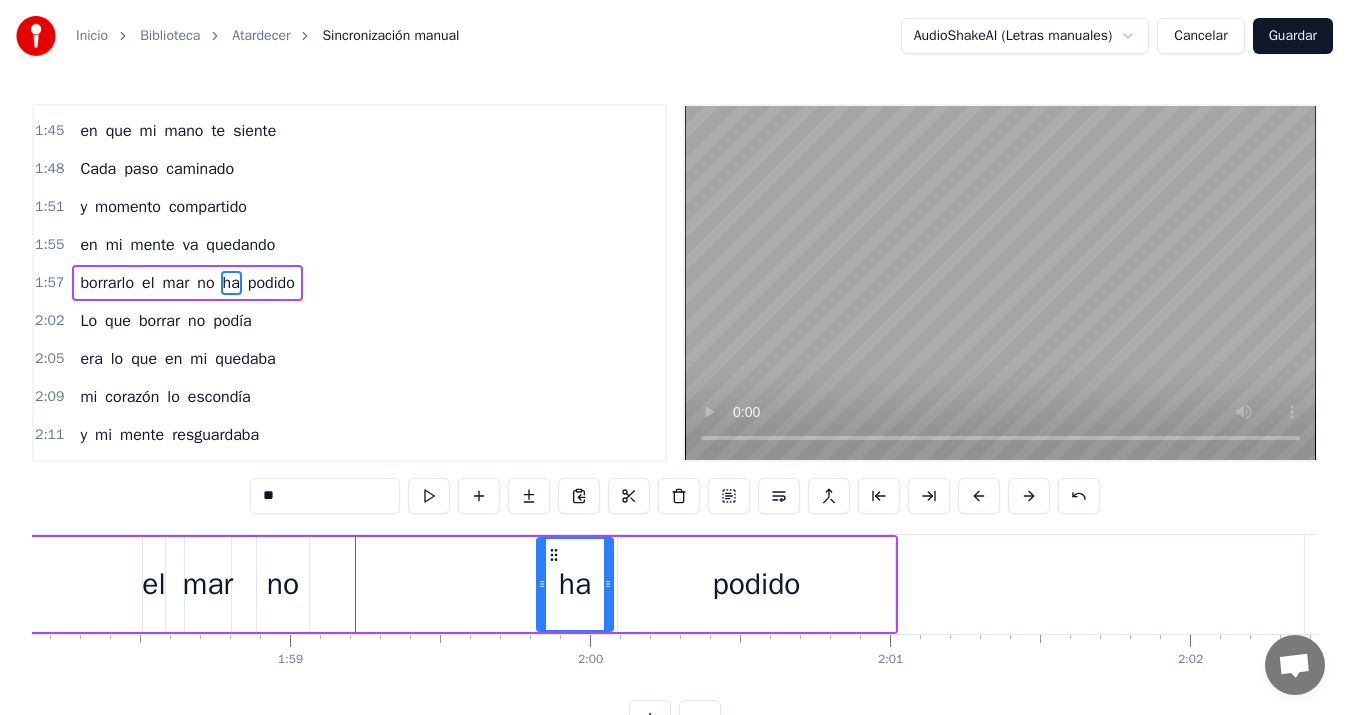 click on "no" at bounding box center (283, 584) 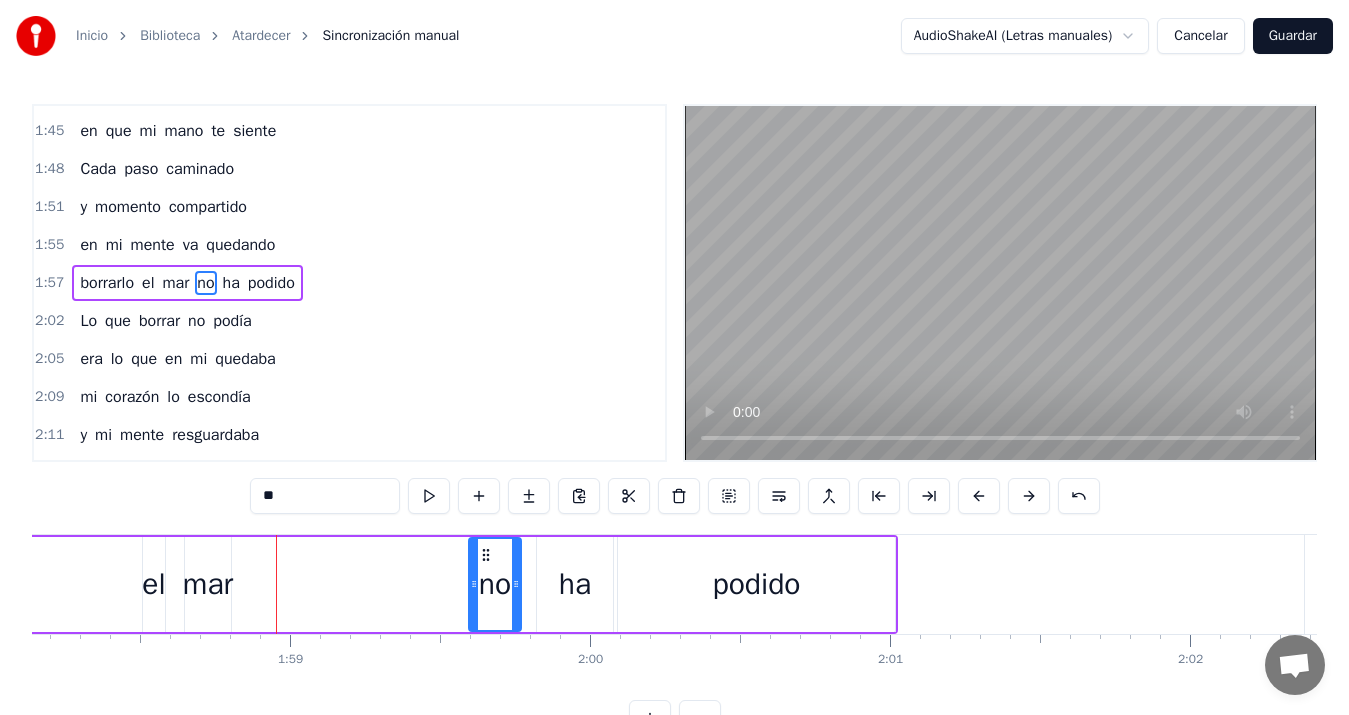 drag, startPoint x: 273, startPoint y: 553, endPoint x: 485, endPoint y: 564, distance: 212.28519 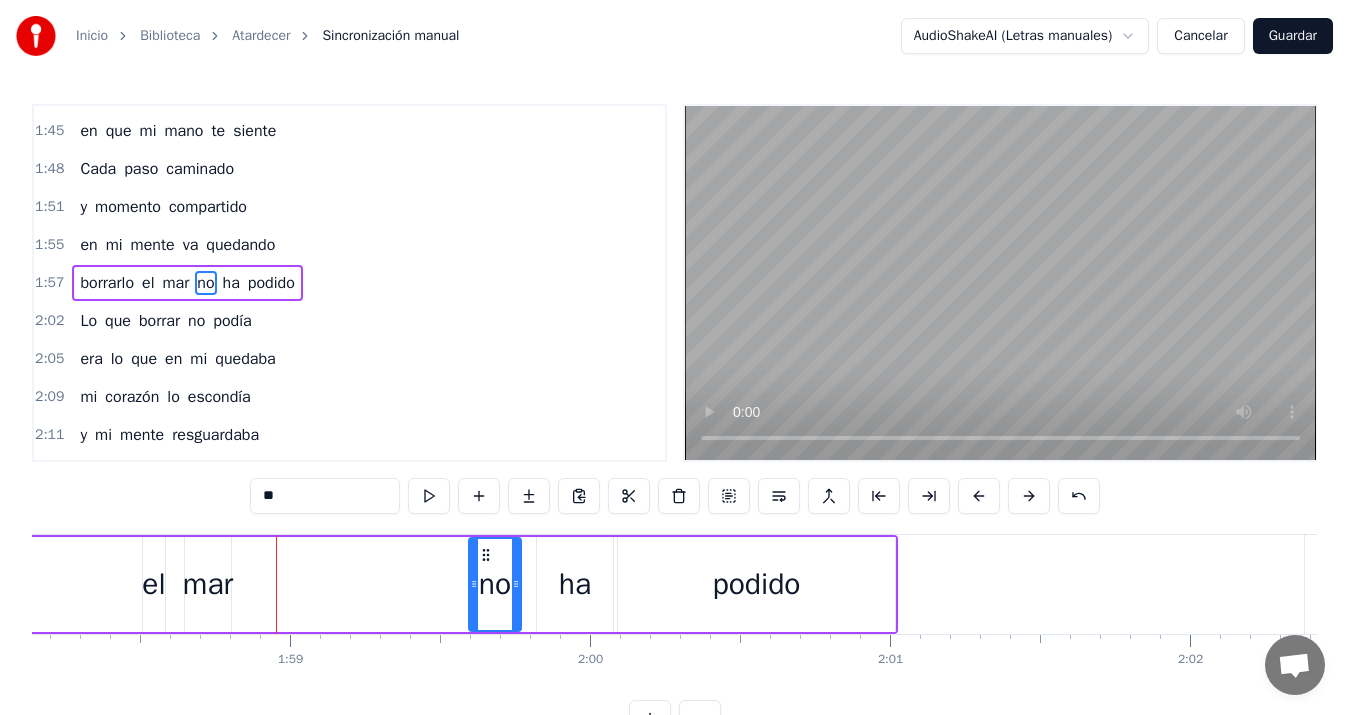 click on "mar" at bounding box center (208, 584) 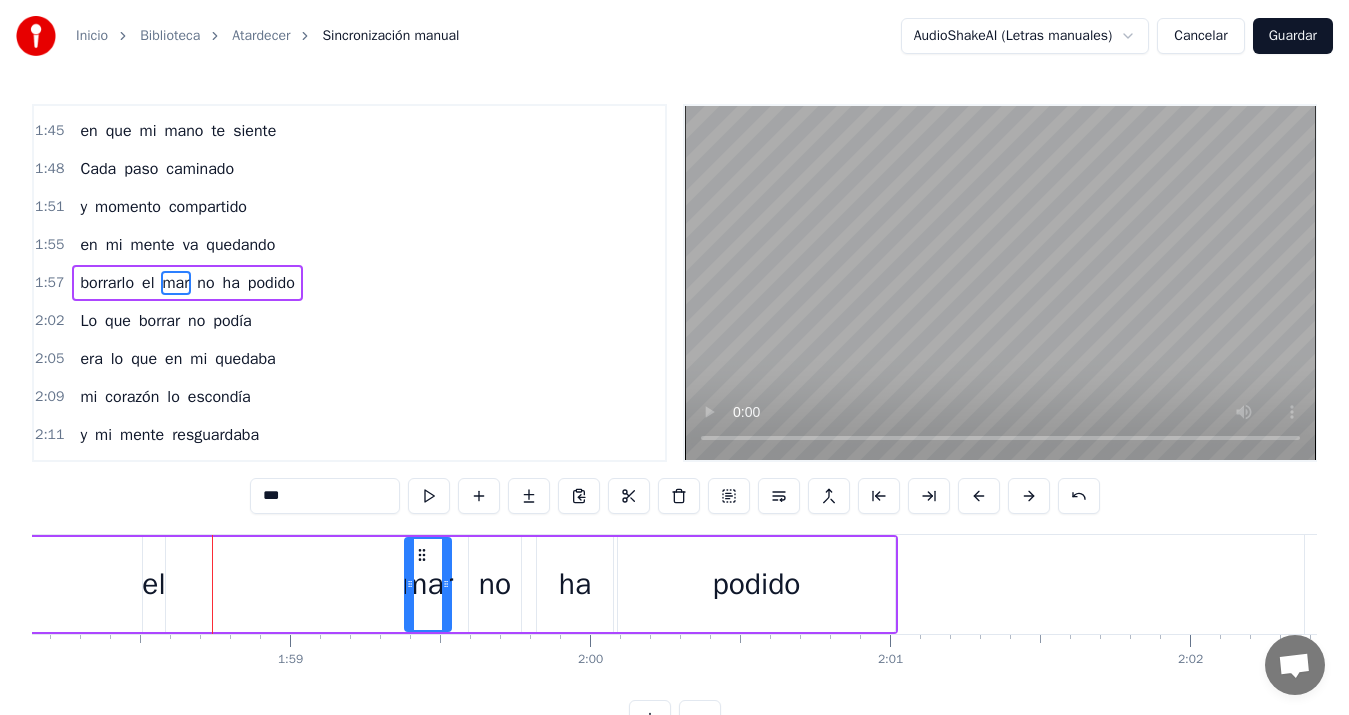 drag, startPoint x: 199, startPoint y: 554, endPoint x: 419, endPoint y: 573, distance: 220.81892 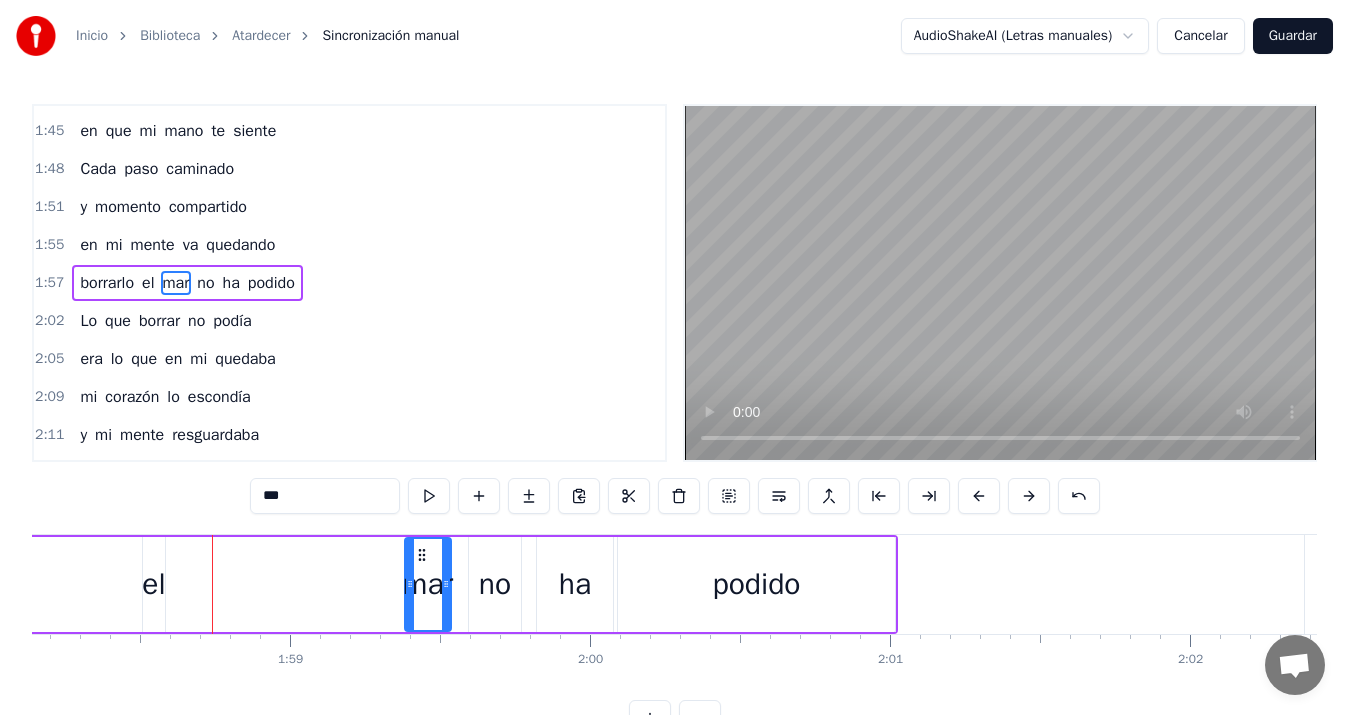 click on "el" at bounding box center (153, 584) 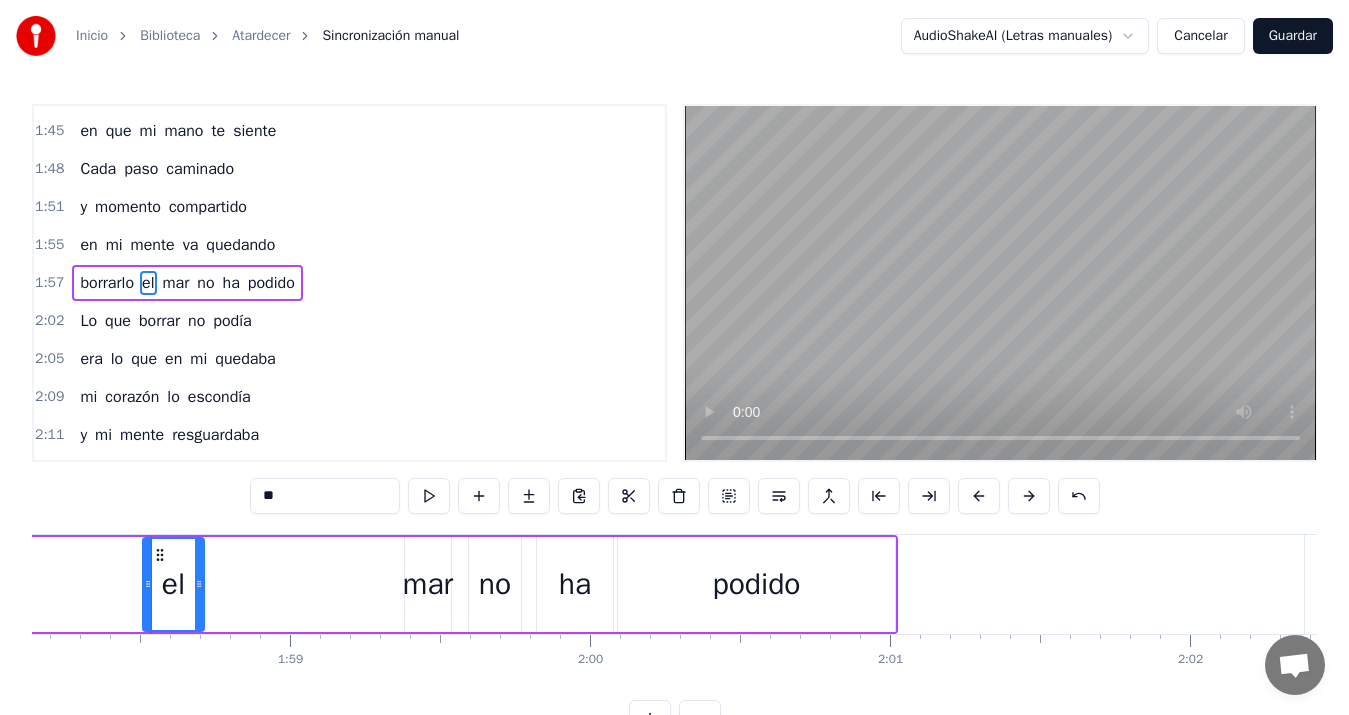 drag, startPoint x: 163, startPoint y: 588, endPoint x: 202, endPoint y: 588, distance: 39 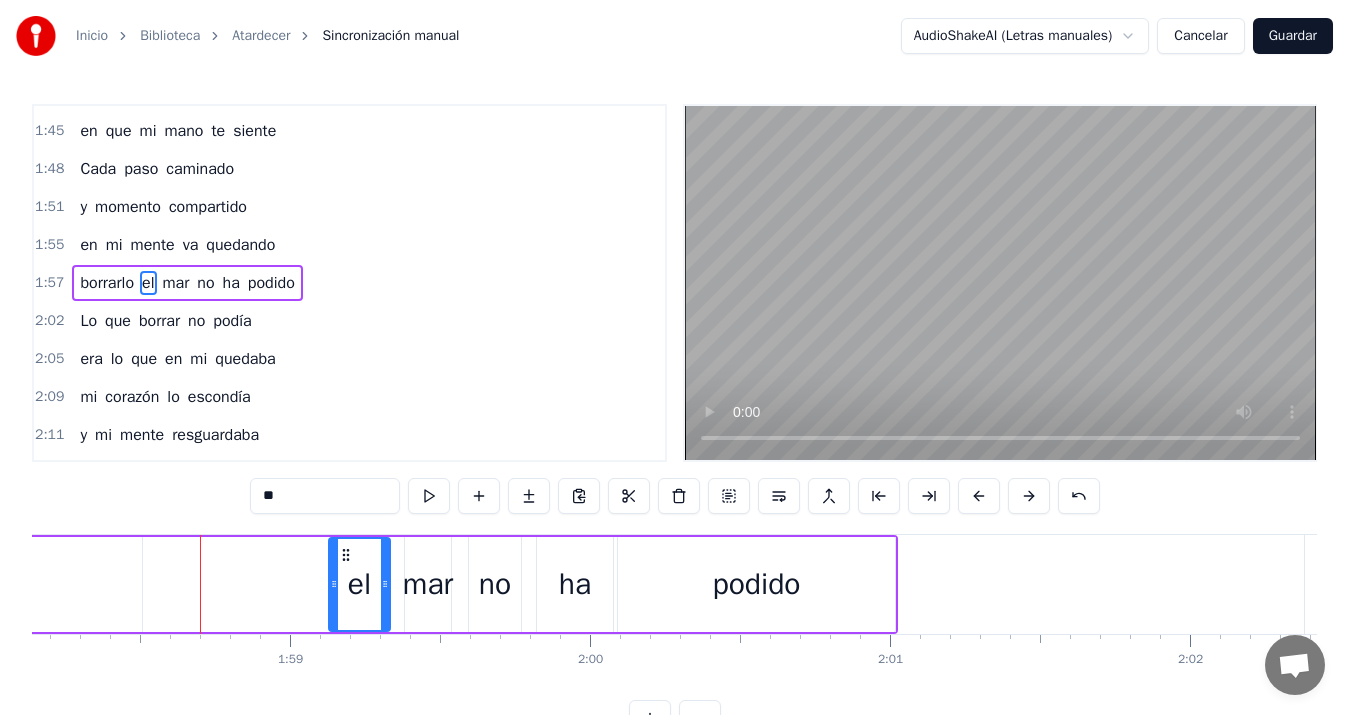 drag, startPoint x: 156, startPoint y: 556, endPoint x: 342, endPoint y: 584, distance: 188.09572 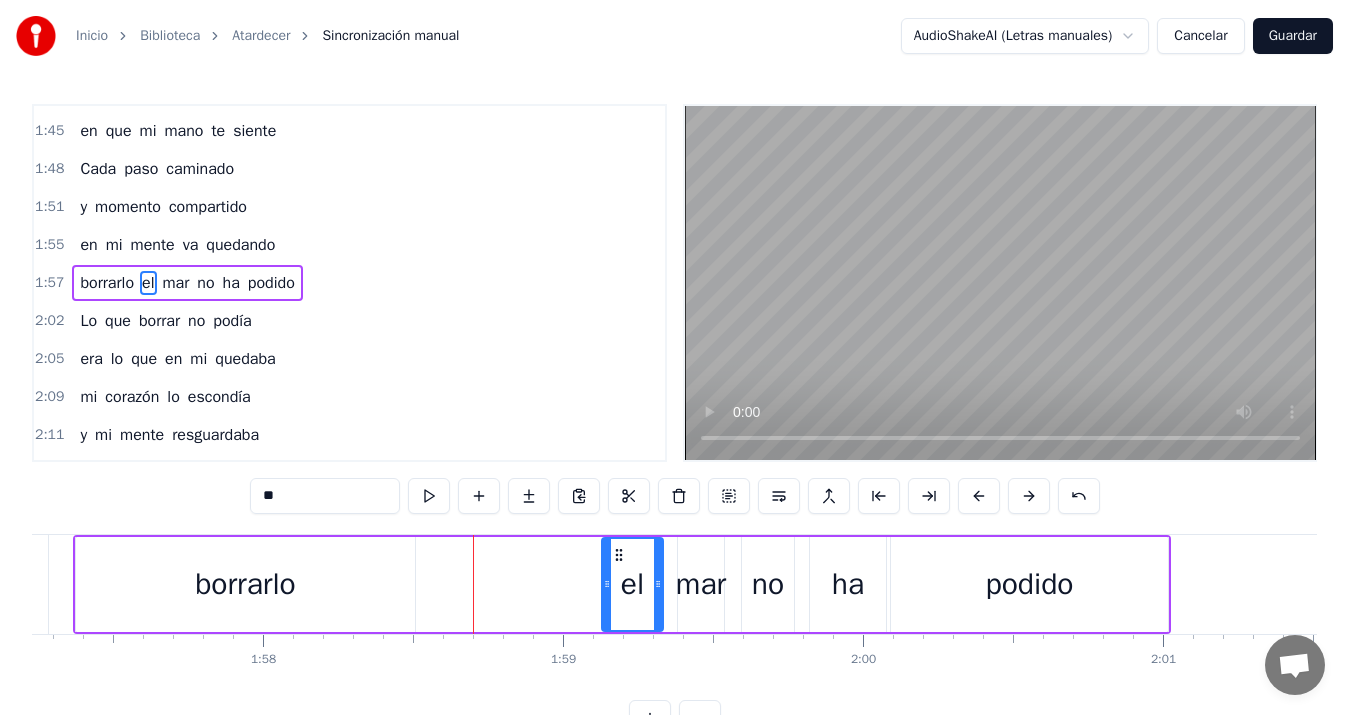 scroll, scrollTop: 0, scrollLeft: 35123, axis: horizontal 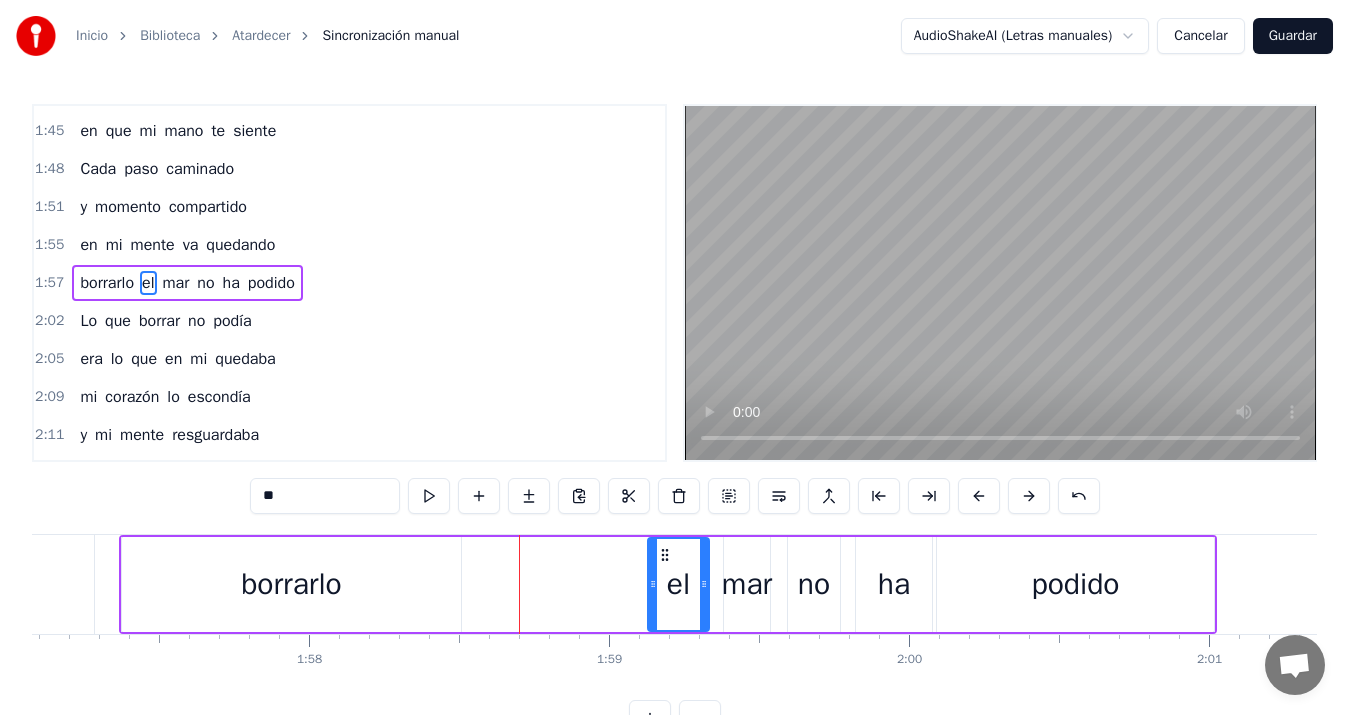 click on "borrarlo" at bounding box center (291, 584) 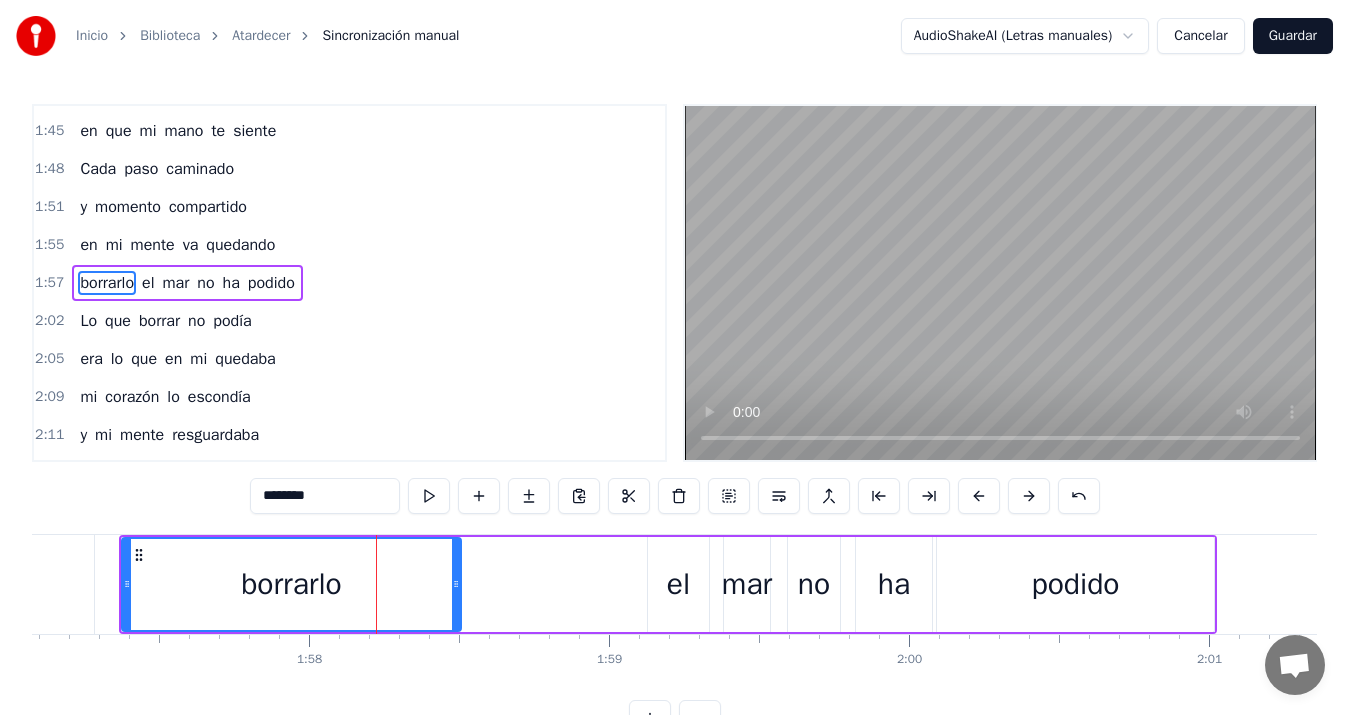click on "borrarlo" at bounding box center (291, 584) 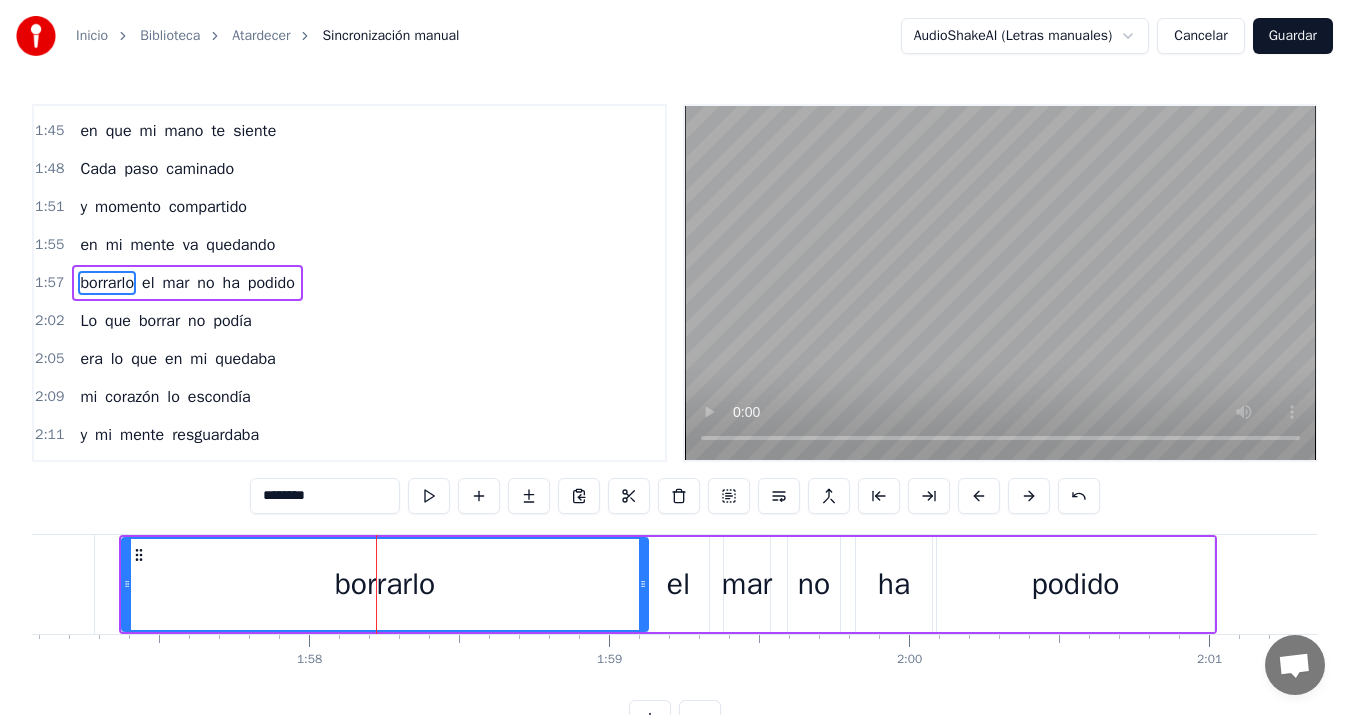 drag, startPoint x: 455, startPoint y: 583, endPoint x: 642, endPoint y: 591, distance: 187.17105 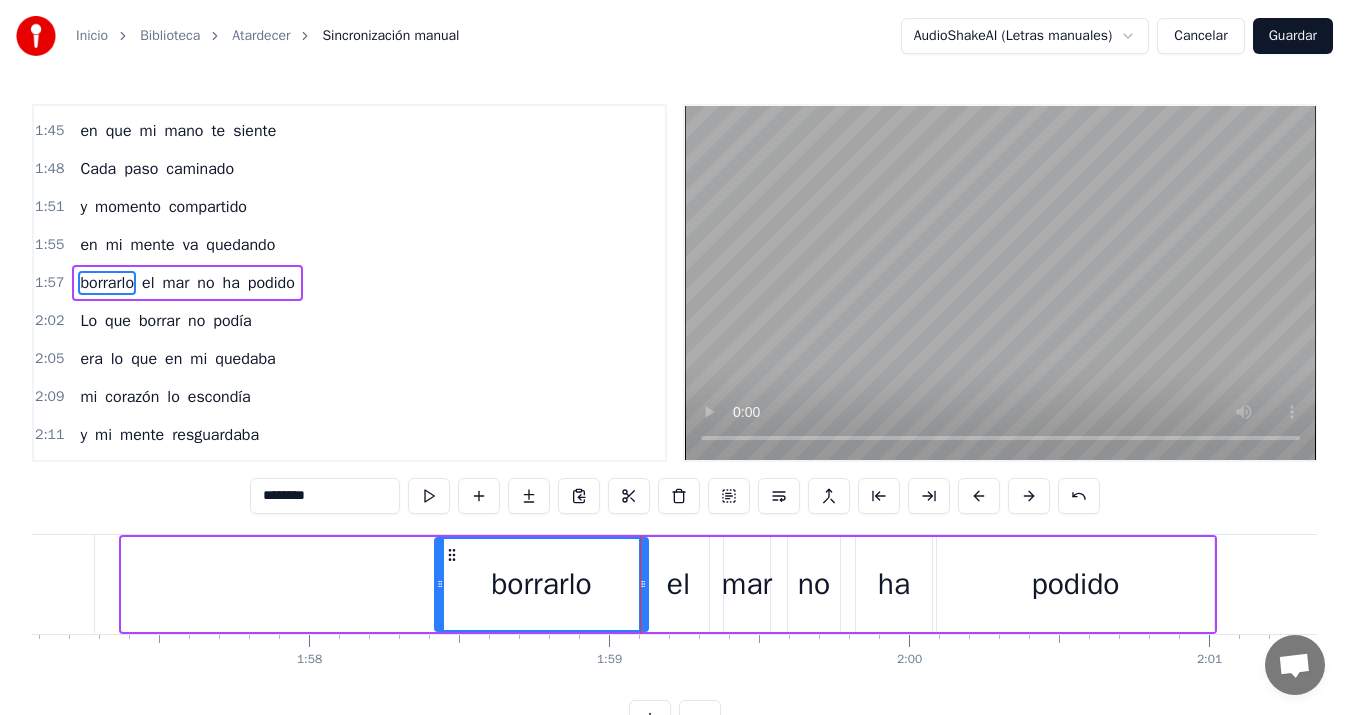 drag, startPoint x: 125, startPoint y: 580, endPoint x: 438, endPoint y: 609, distance: 314.34058 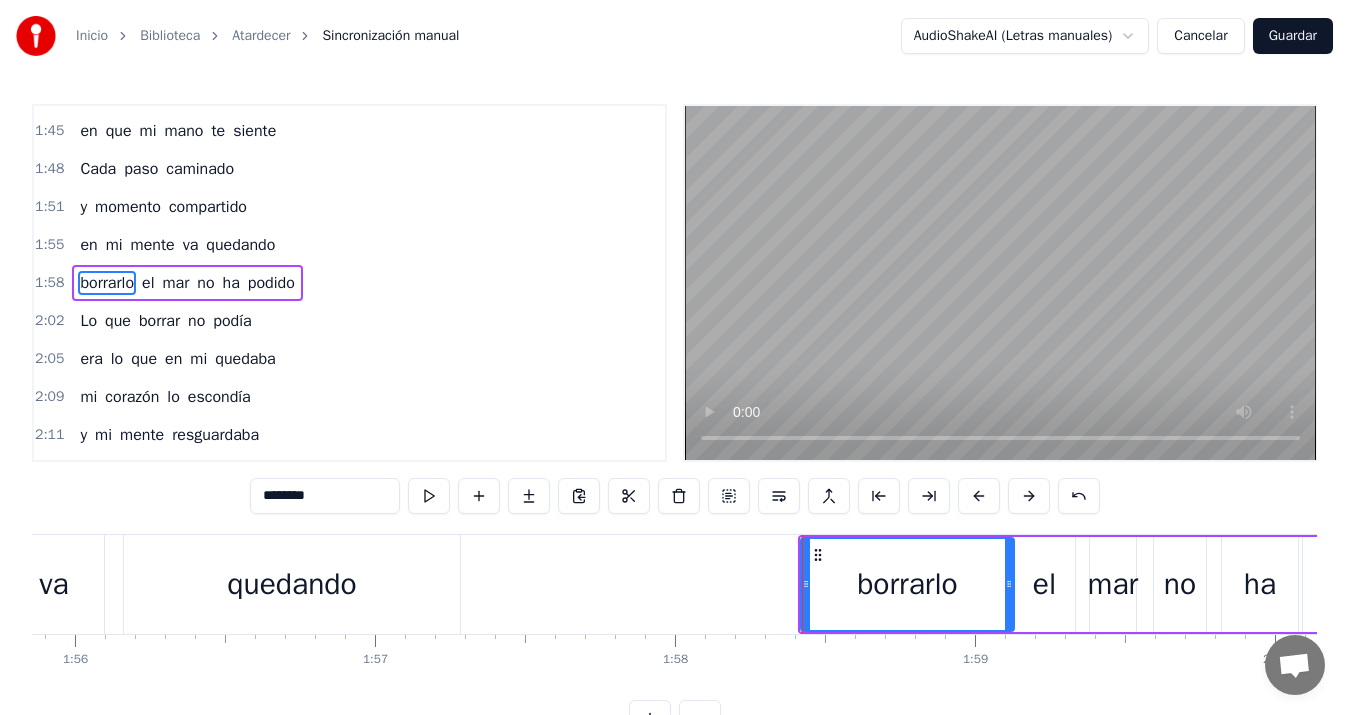 scroll, scrollTop: 0, scrollLeft: 34619, axis: horizontal 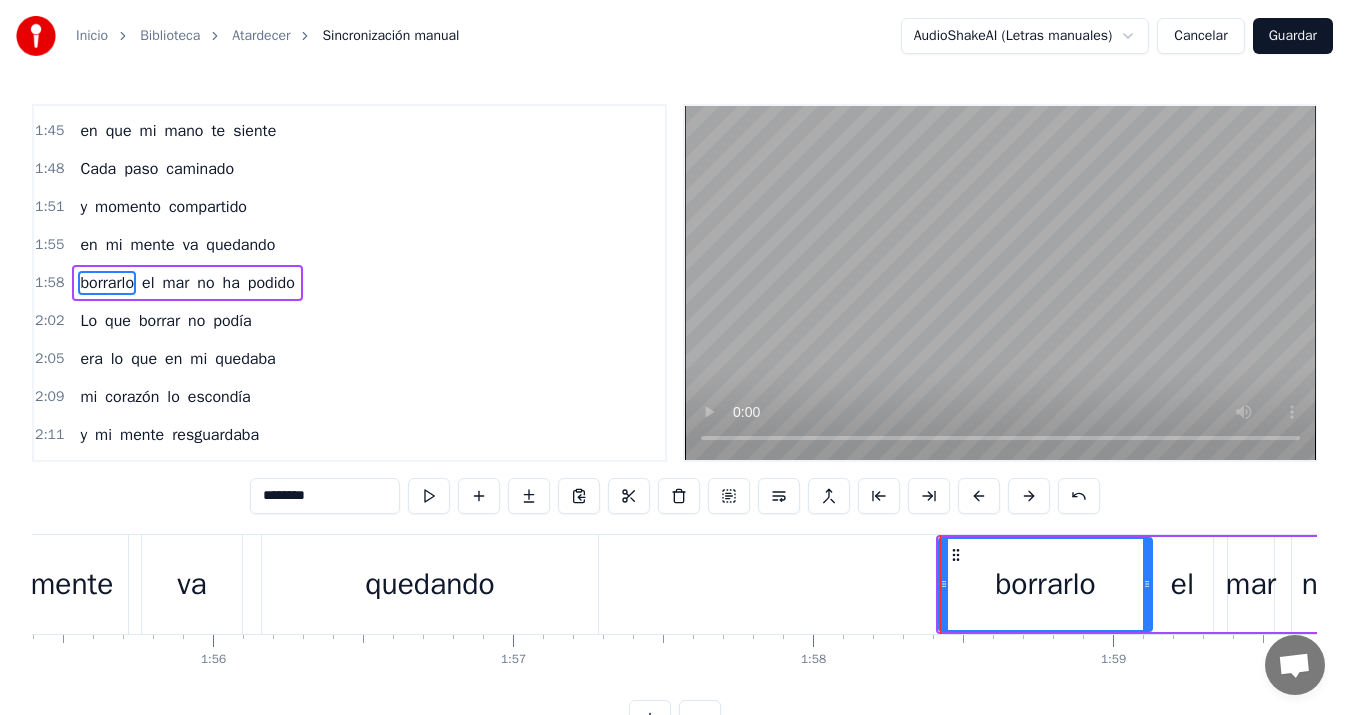 click on "quedando" at bounding box center (430, 584) 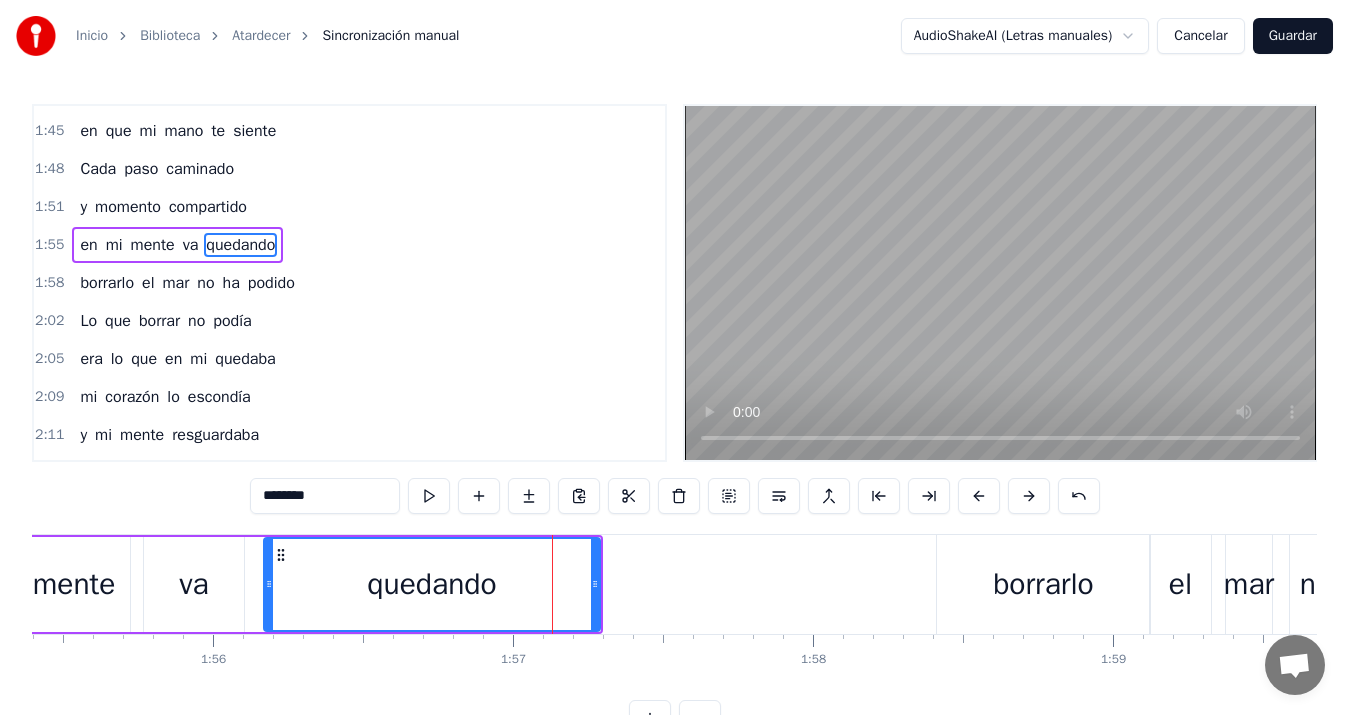 scroll, scrollTop: 1020, scrollLeft: 0, axis: vertical 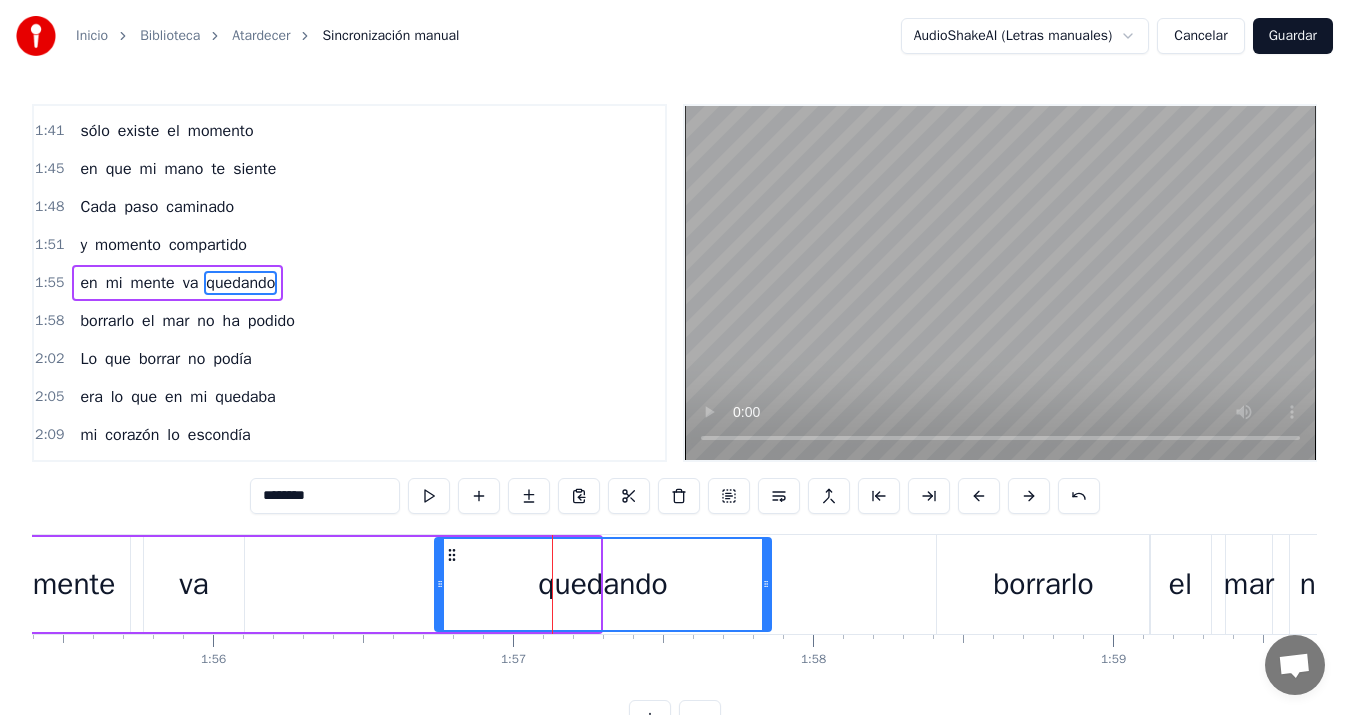 drag, startPoint x: 282, startPoint y: 556, endPoint x: 453, endPoint y: 546, distance: 171.29214 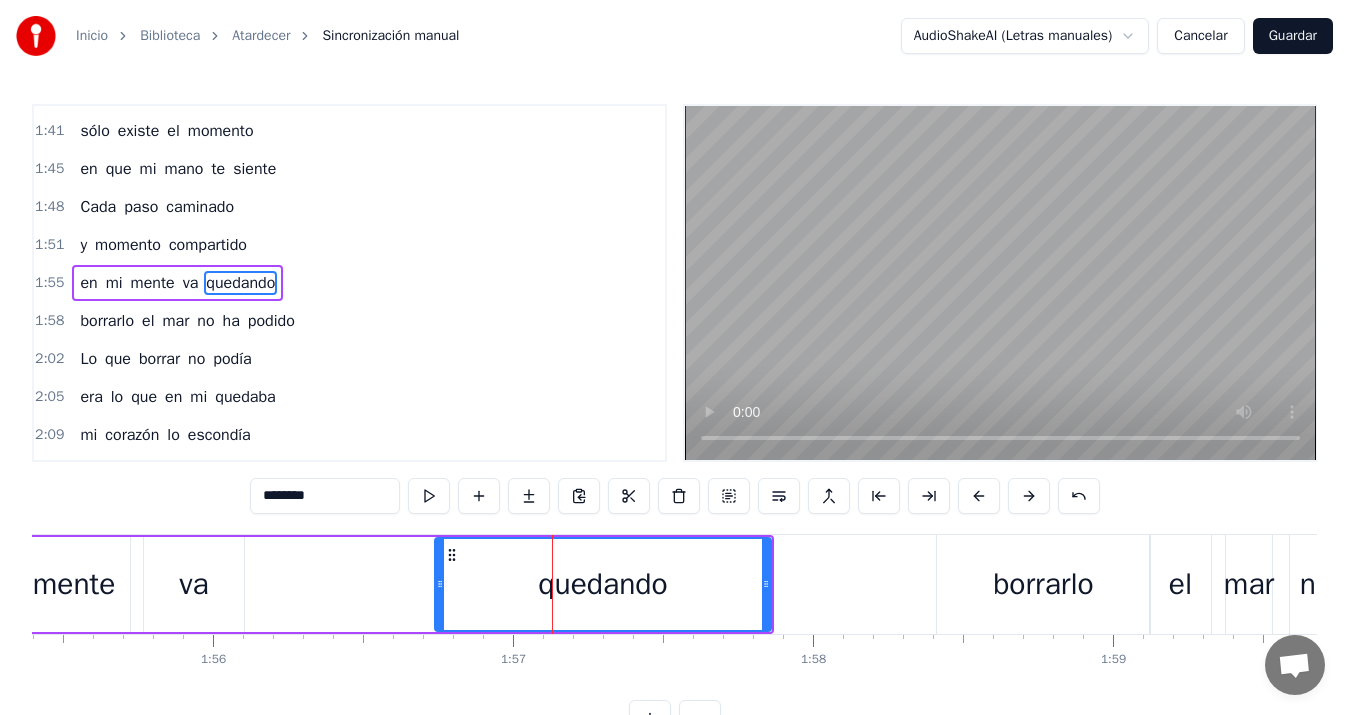 click on "va" at bounding box center [194, 584] 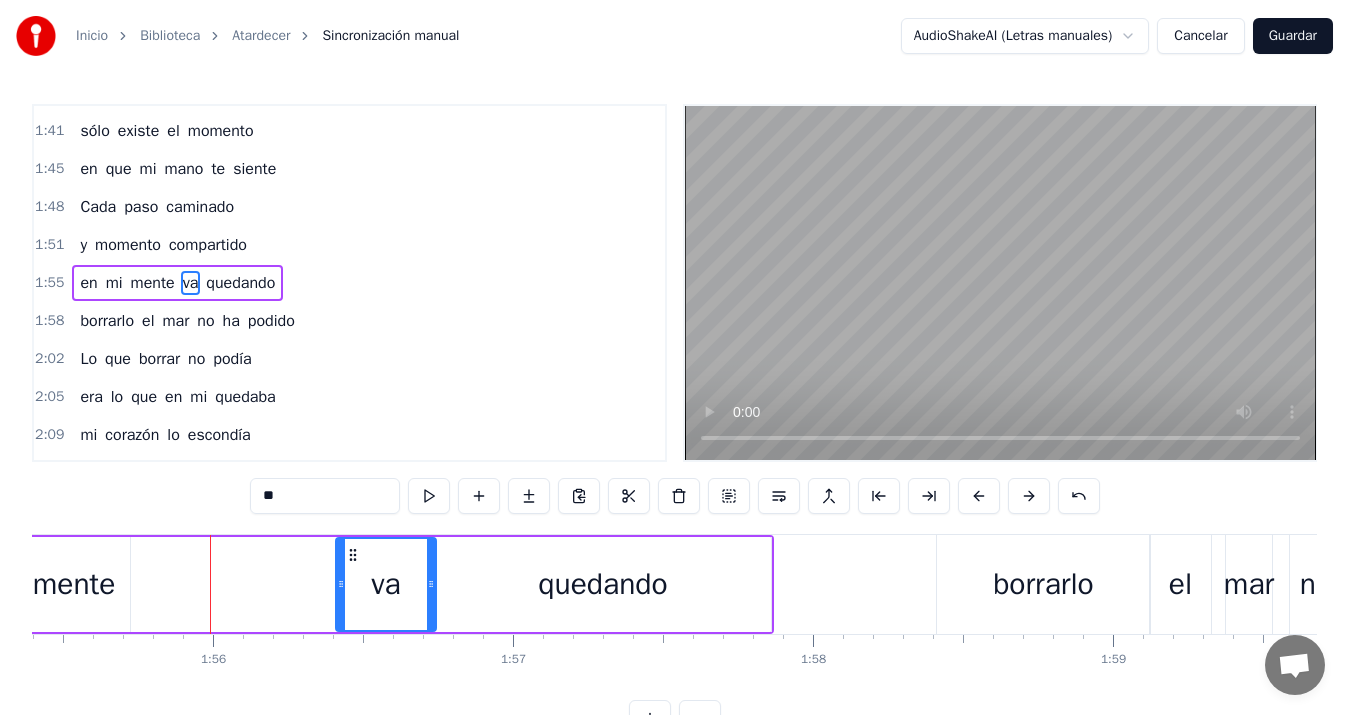 drag, startPoint x: 163, startPoint y: 557, endPoint x: 355, endPoint y: 564, distance: 192.12756 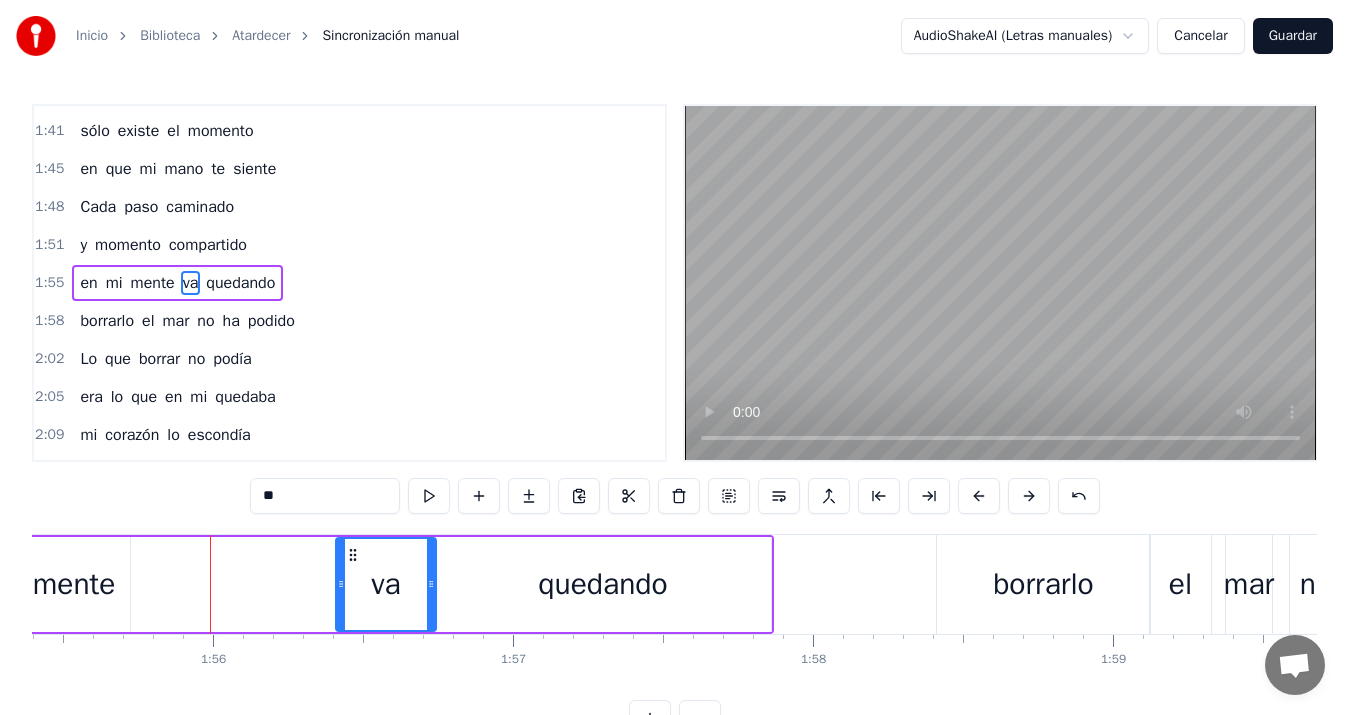 scroll, scrollTop: 0, scrollLeft: 33495, axis: horizontal 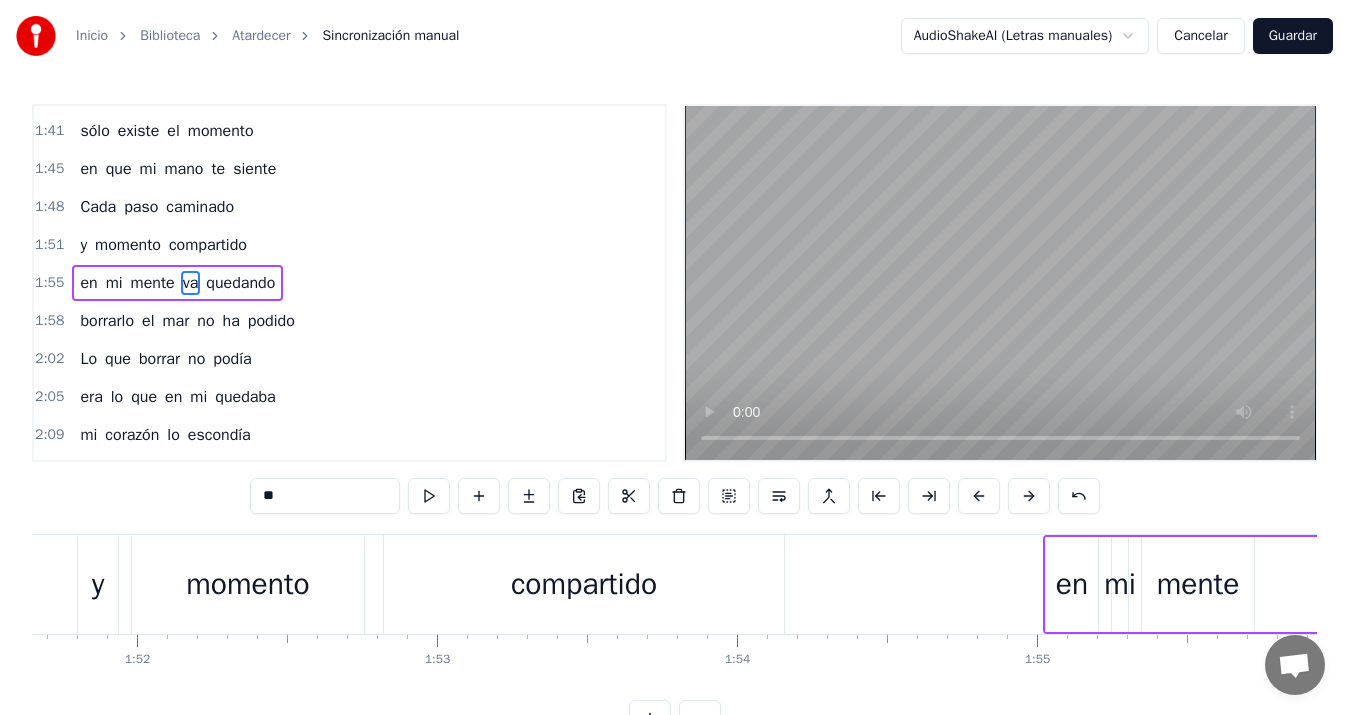 click on "momento" at bounding box center (247, 584) 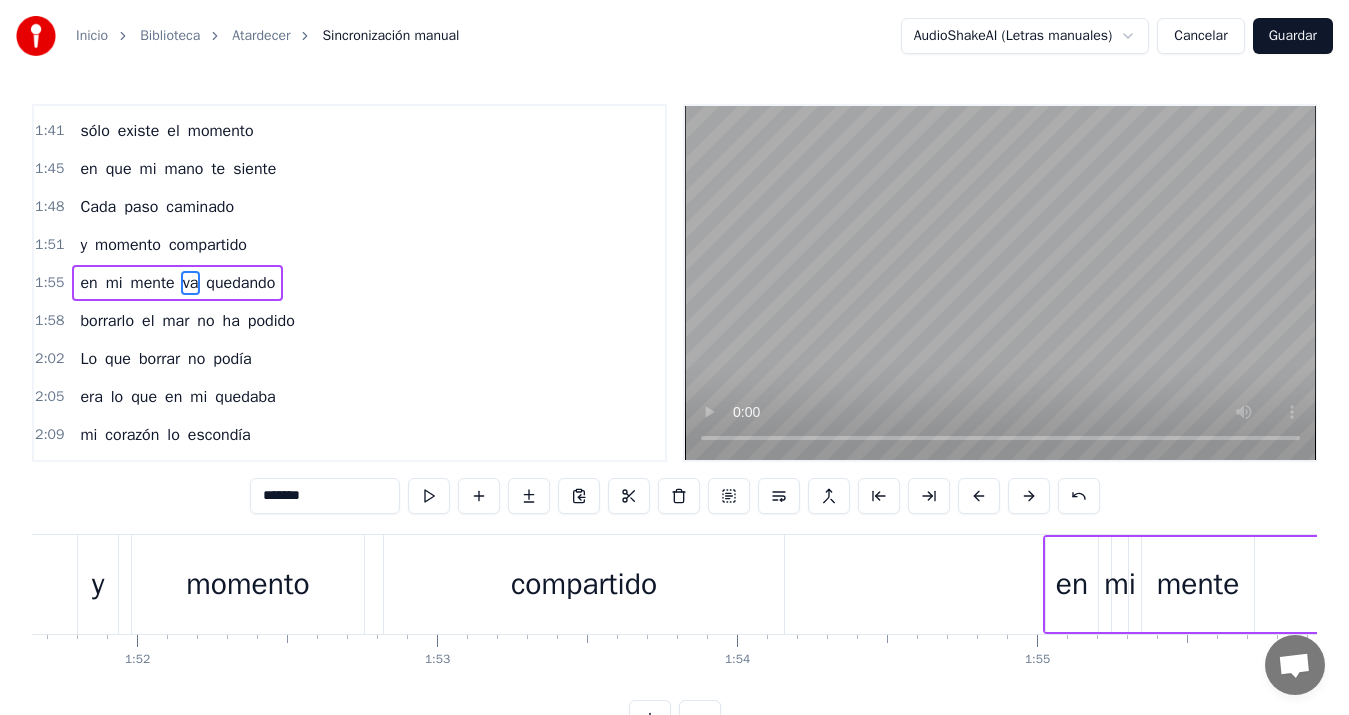 scroll, scrollTop: 982, scrollLeft: 0, axis: vertical 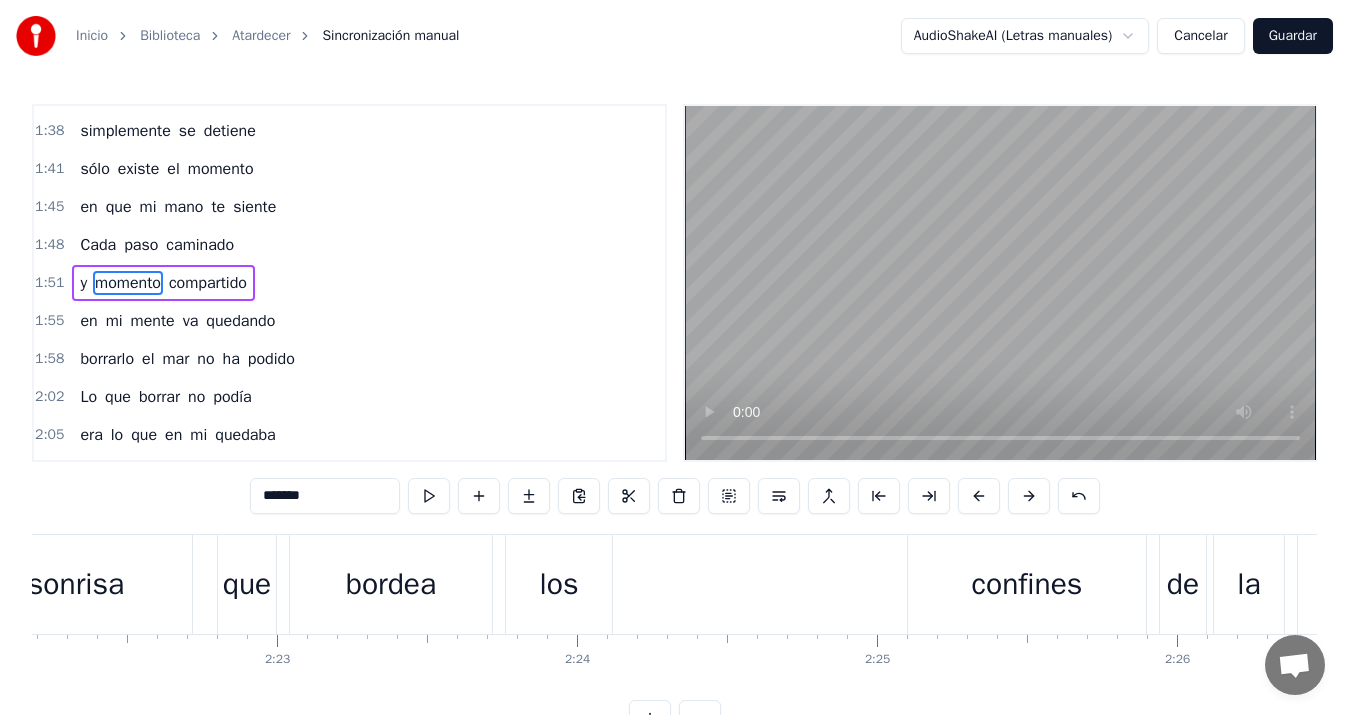 click on "los" at bounding box center (559, 584) 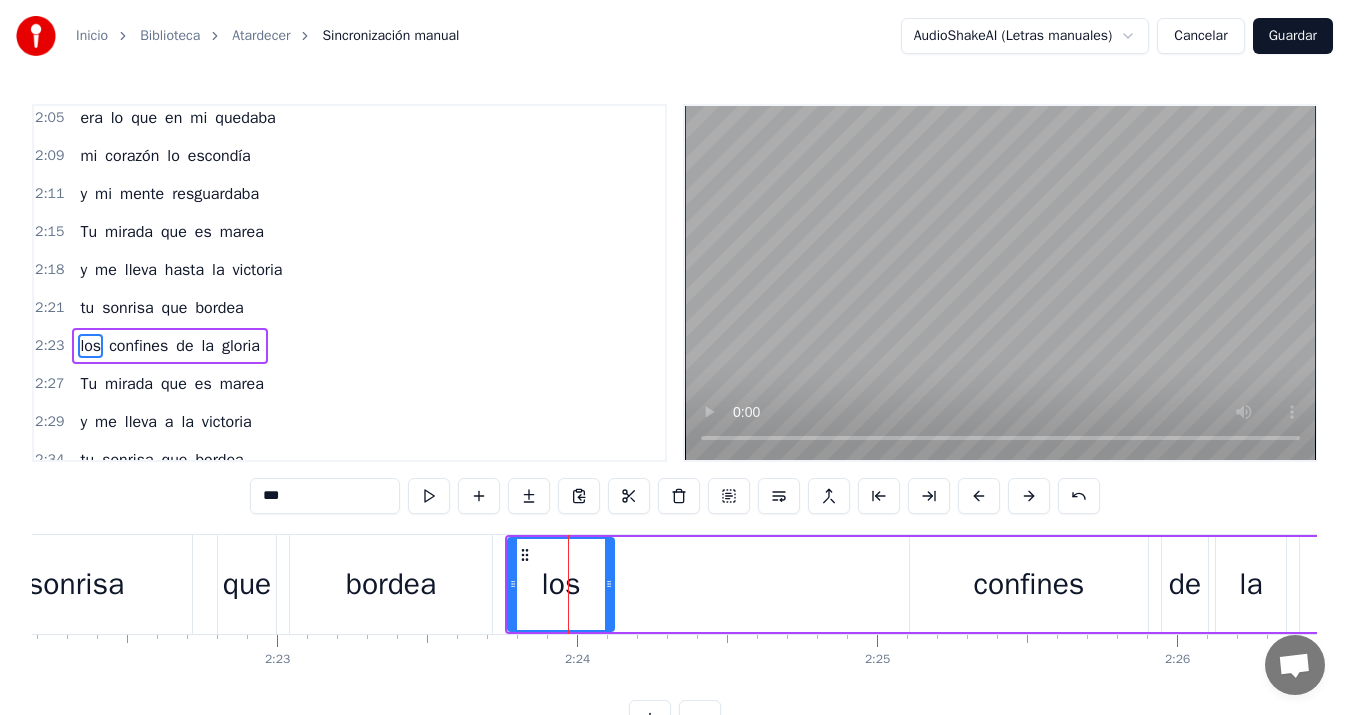 scroll, scrollTop: 1362, scrollLeft: 0, axis: vertical 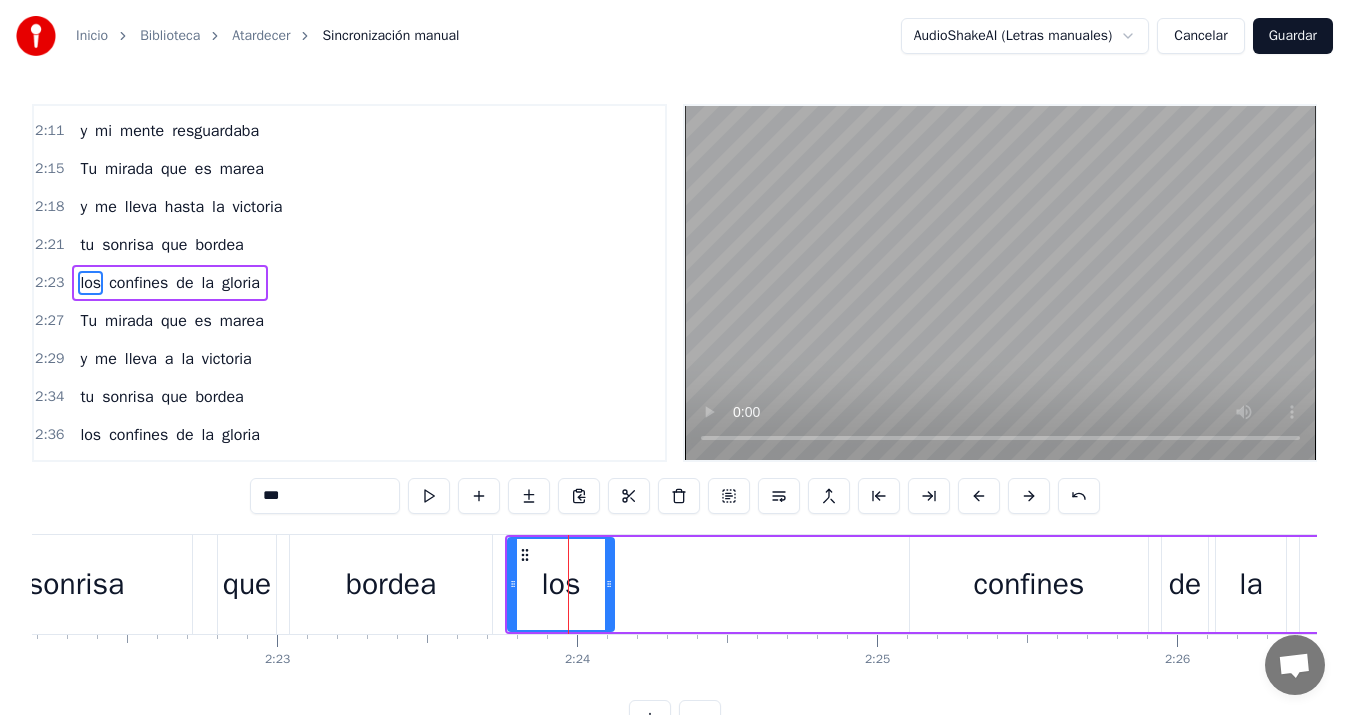 click on "confines" at bounding box center [1029, 584] 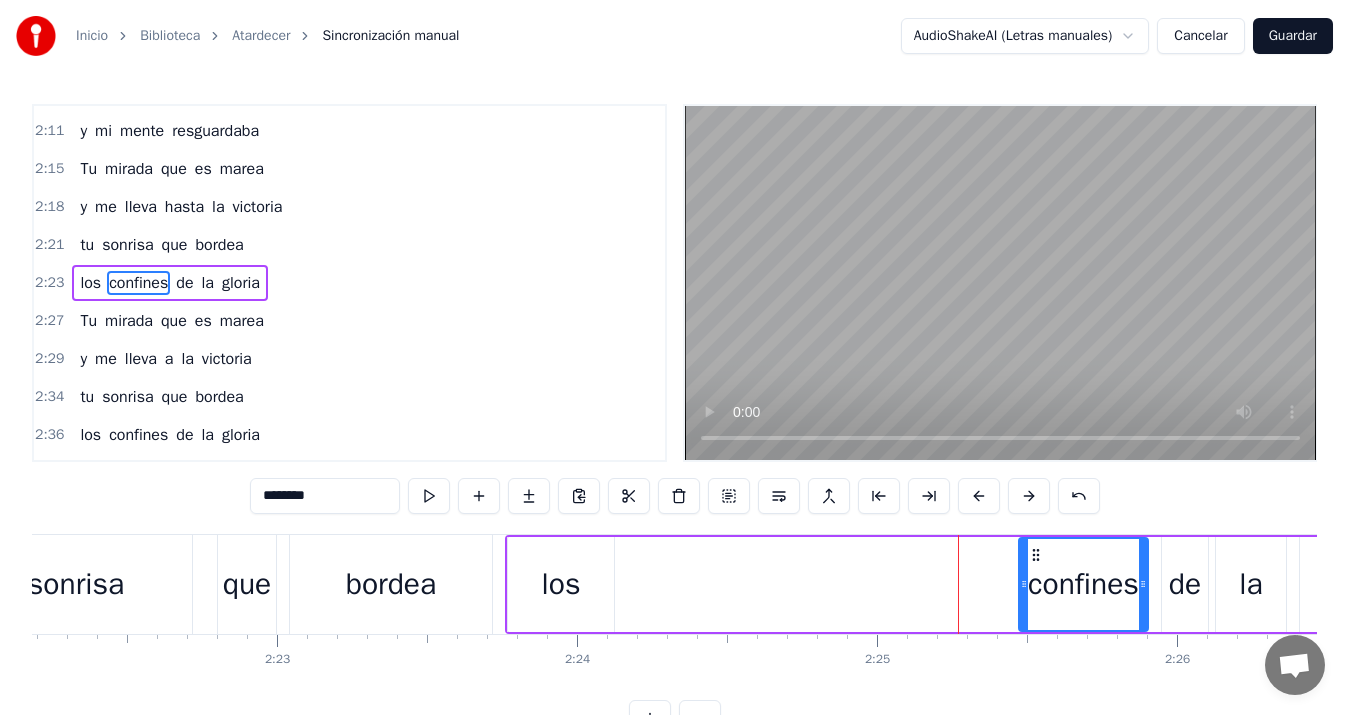 drag, startPoint x: 916, startPoint y: 582, endPoint x: 1025, endPoint y: 580, distance: 109.01835 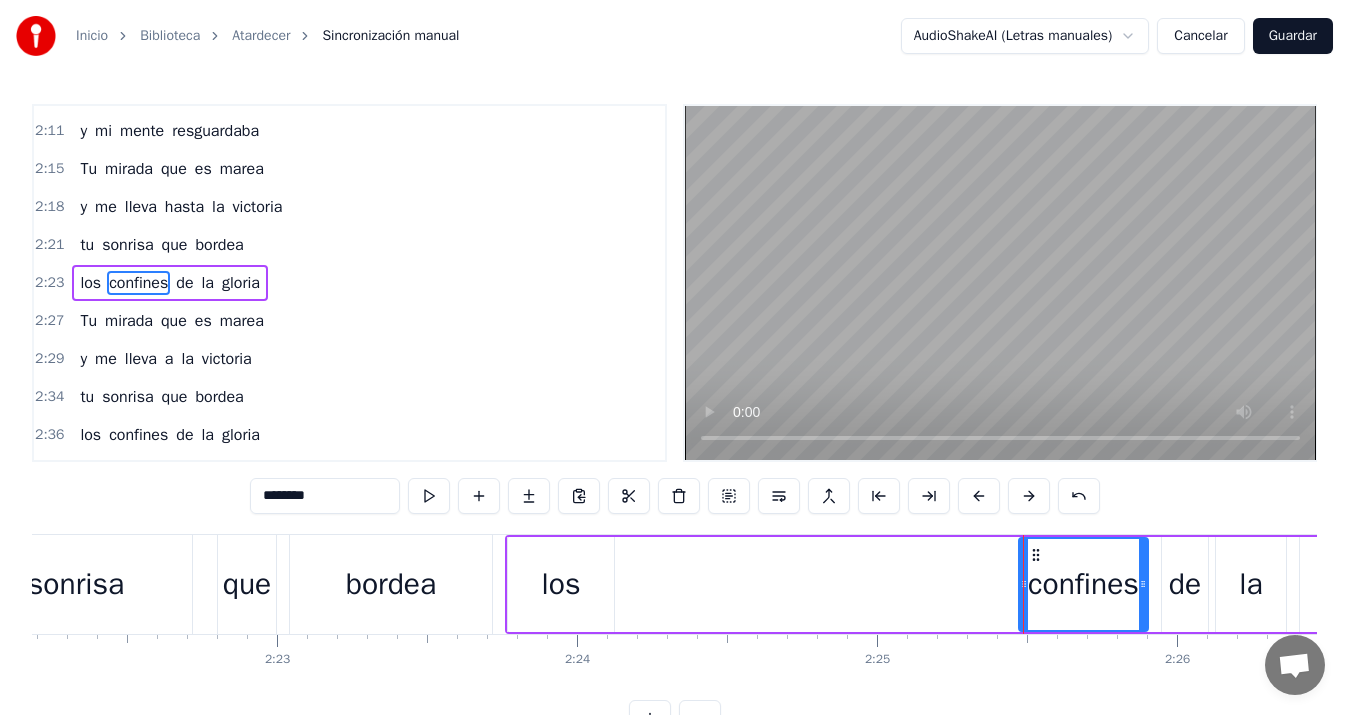 click on "los" at bounding box center [561, 584] 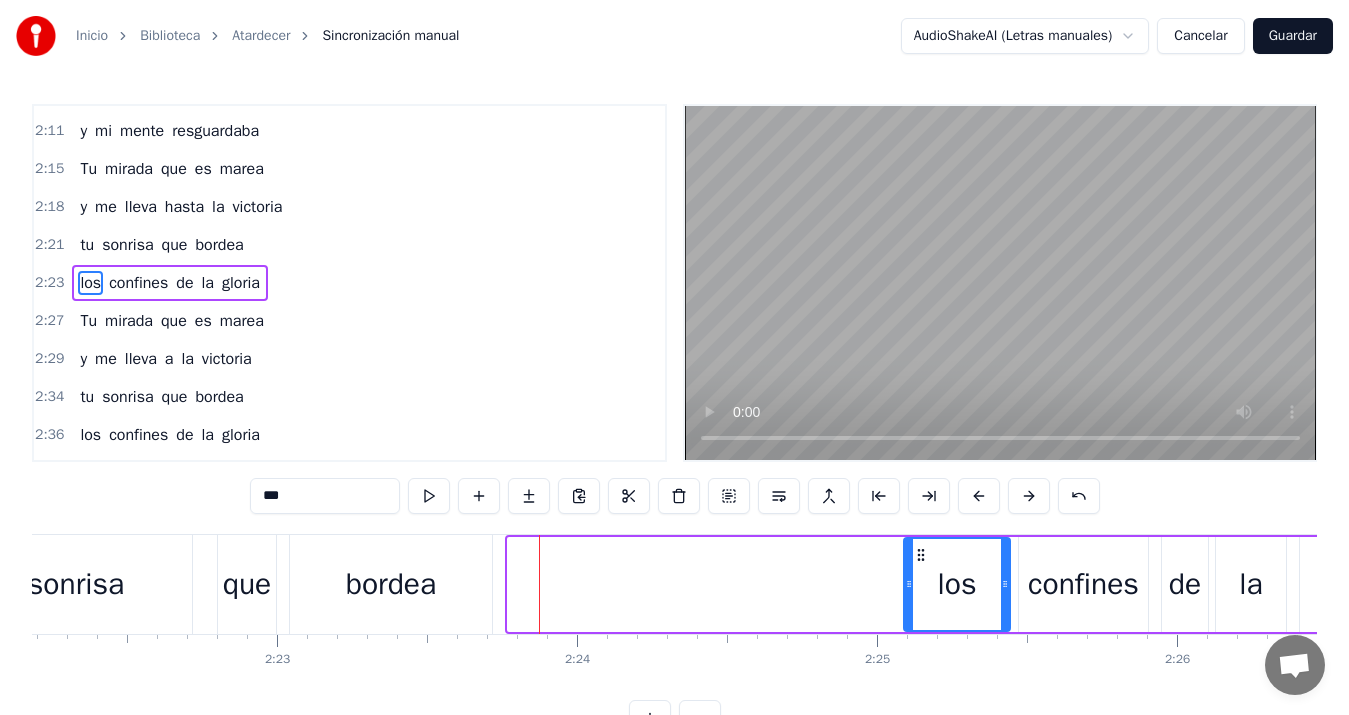 drag, startPoint x: 524, startPoint y: 548, endPoint x: 920, endPoint y: 563, distance: 396.284 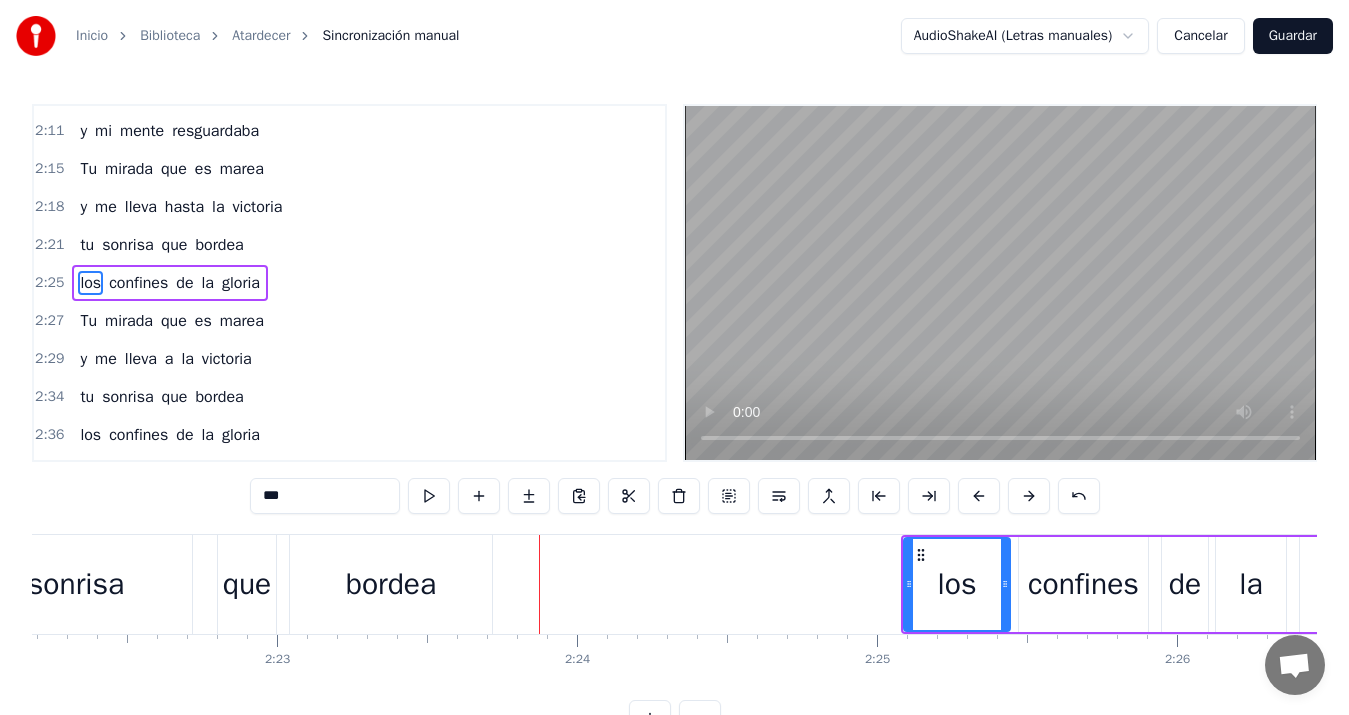 click on "bordea" at bounding box center [391, 584] 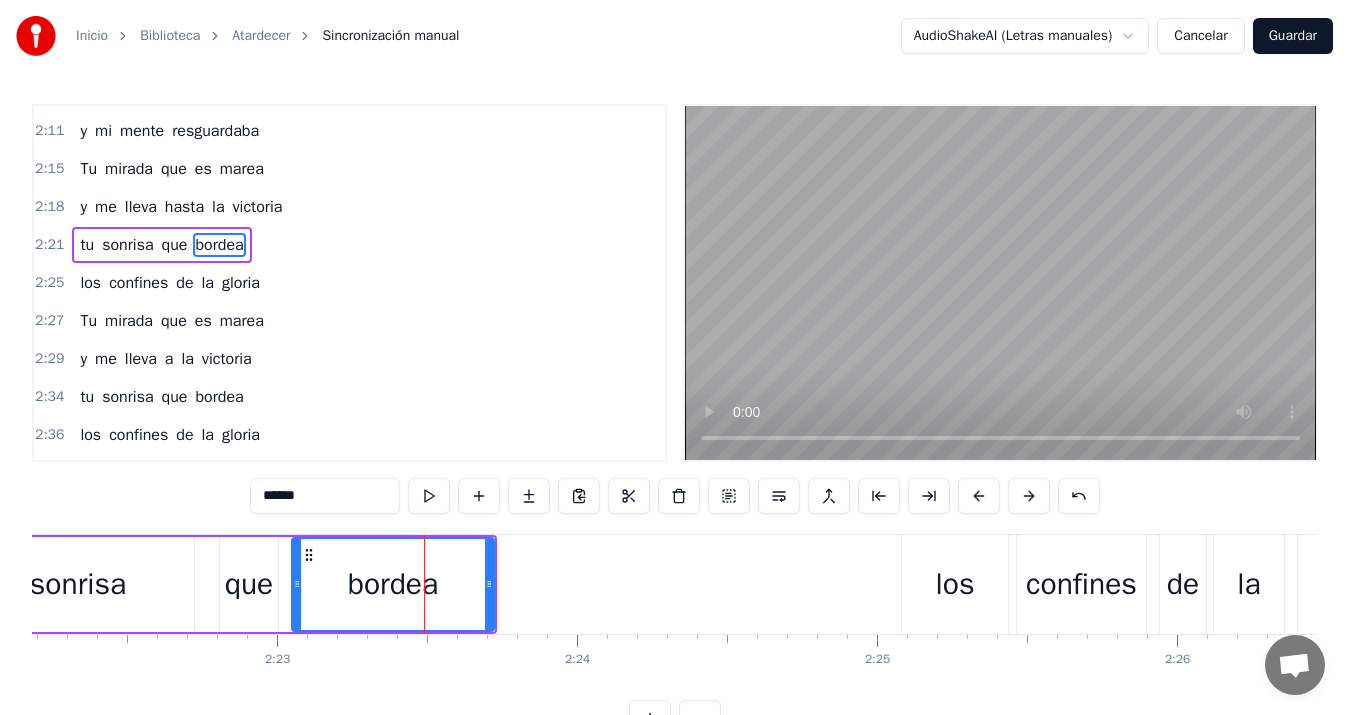 scroll, scrollTop: 1324, scrollLeft: 0, axis: vertical 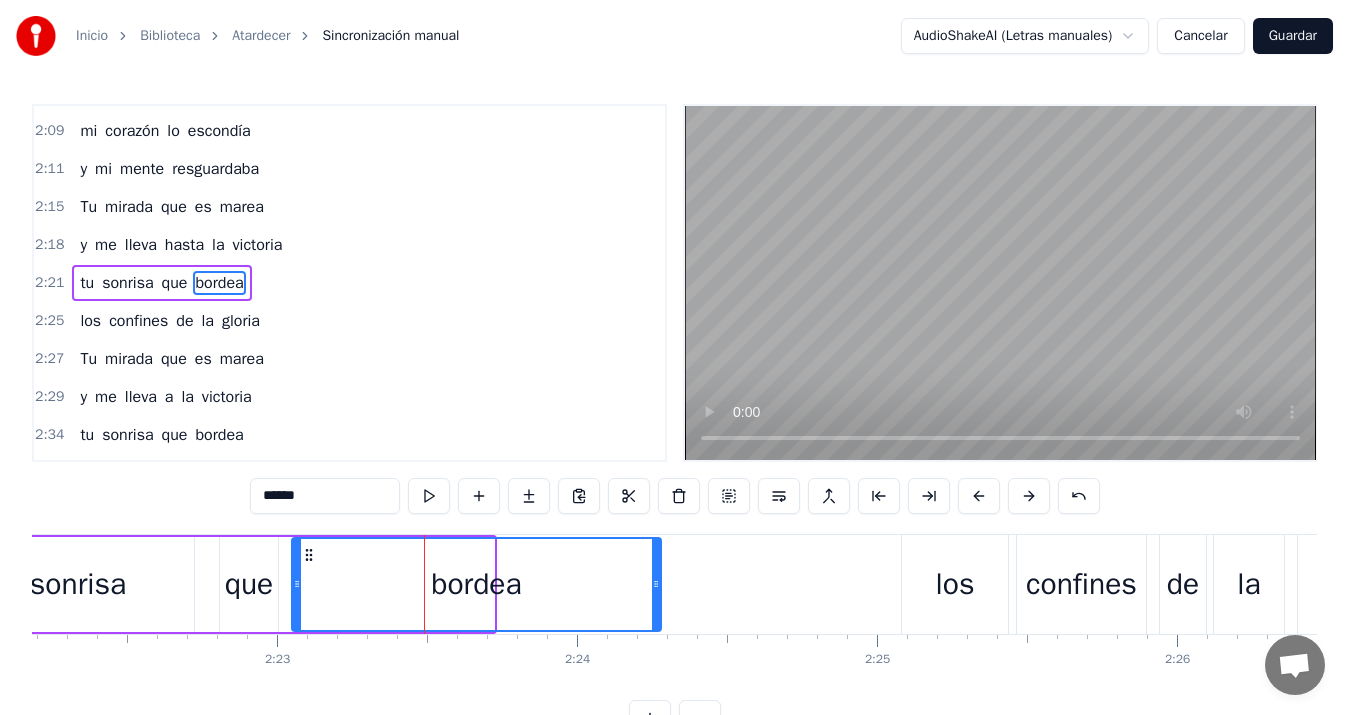 drag, startPoint x: 491, startPoint y: 585, endPoint x: 658, endPoint y: 593, distance: 167.19151 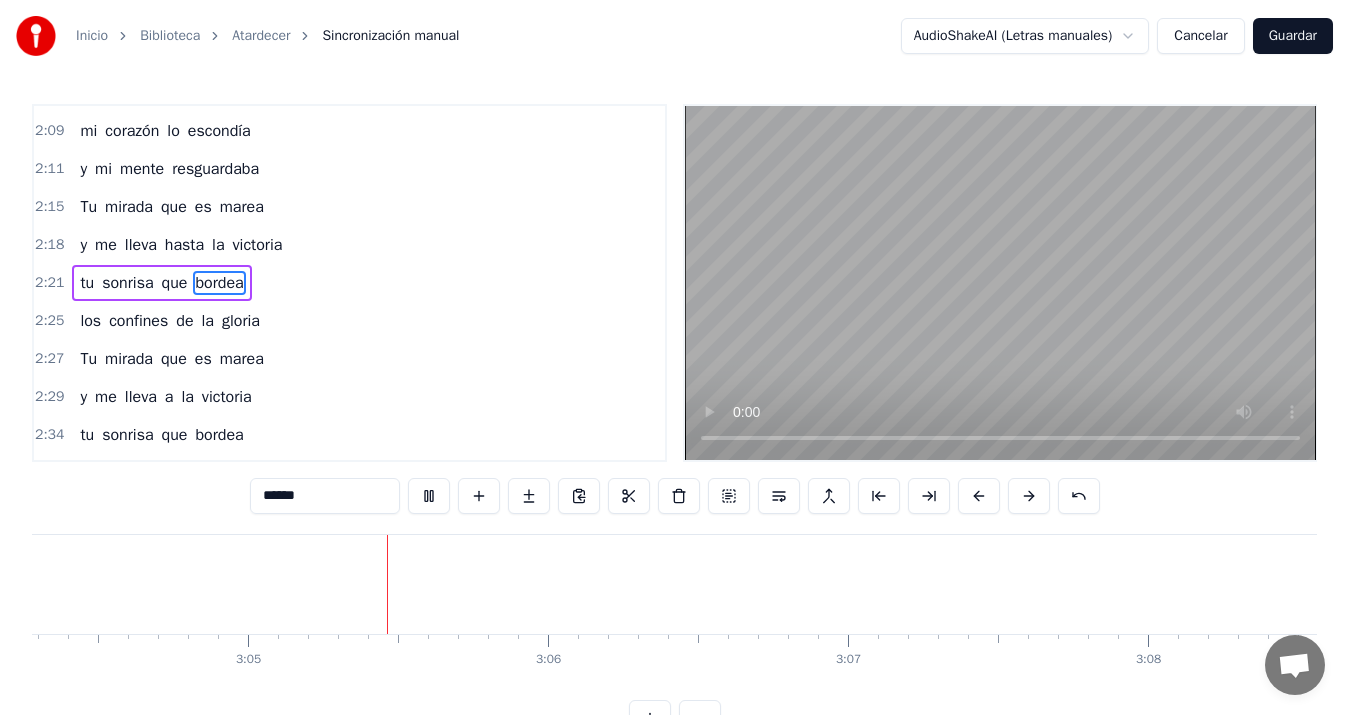 scroll, scrollTop: 0, scrollLeft: 55385, axis: horizontal 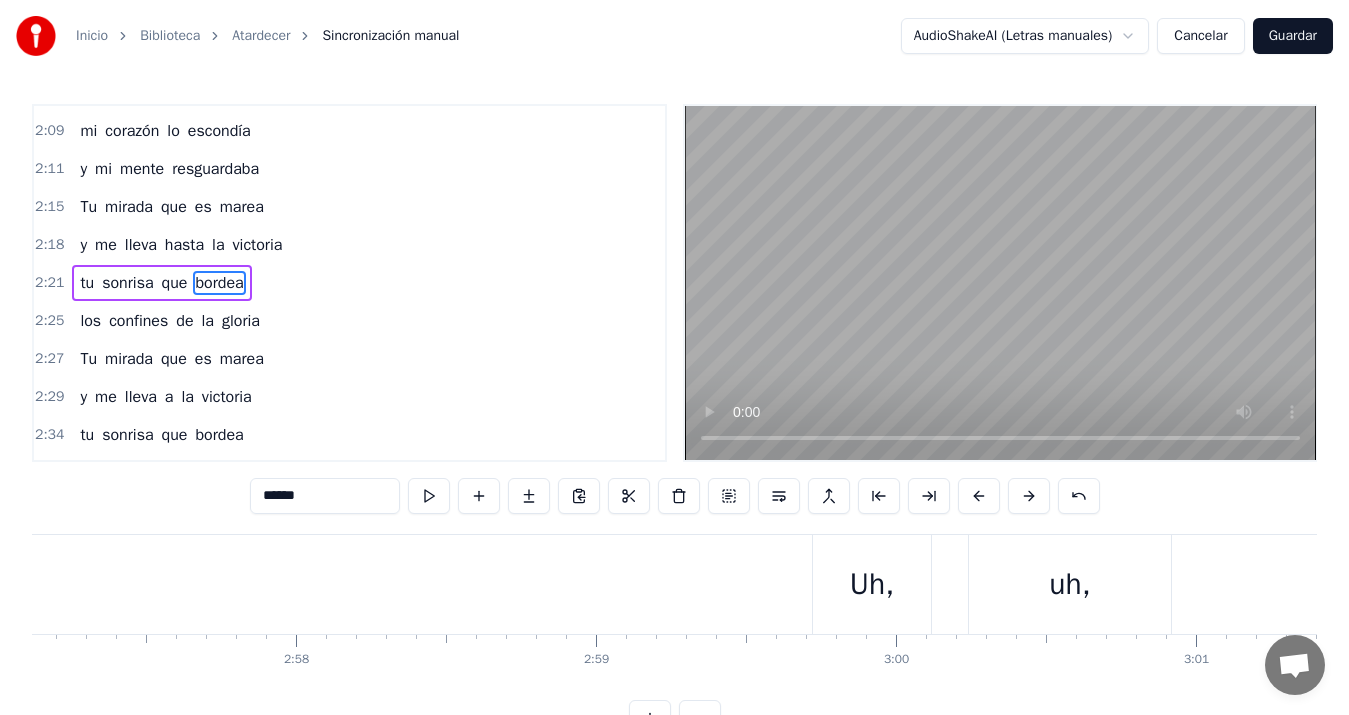 click on "0:08 Caminamos mano a mano 0:11 en la arena suave y blanca 0:15 el sol se esconde lejano 0:18 pintando el cielo naranja 0:21 El mar susurra sus penas 0:25 y a la par tus pies mojaba 0:28 también borraba tus huellas 0:31 que efímeras se marchaban 0:35 Lo que borrar no podía 0:38 era lo que en mi quedaba 0:42 mi corazón lo escondía 0:45 y mi mente resguardaba 0:48 Tu mirada que es marea 0:51 y me lleva hasta la victoria 0:55 tu sonrisa que bordea 0:58 los confines de la gloria 1:00 Tu mirada que es marea 1:03 y me lleva a la victoria 1:07 tu sonrisa que bordea 1:09 los confines de la gloria 1:14 Tu figura que me lanza 1:16 a pensar en mil pecados 1:20 tus cabellos que se engarzan 1:23 y tu roce en mis manos 1:26 Uh, uh, uh, uh, uh, uh, 1:34 En esta playa donde el tiempo 1:38 simplemente se detiene 1:41 sólo existe el momento 1:45 en que mi mano te siente 1:48 Cada paso caminado 1:51 y momento compartido 1:55 en mi mente va quedando 1:58 borrarlo el mar no ha podido 2:02 Lo que borrar no podía 2:05 era lo" at bounding box center [674, 420] 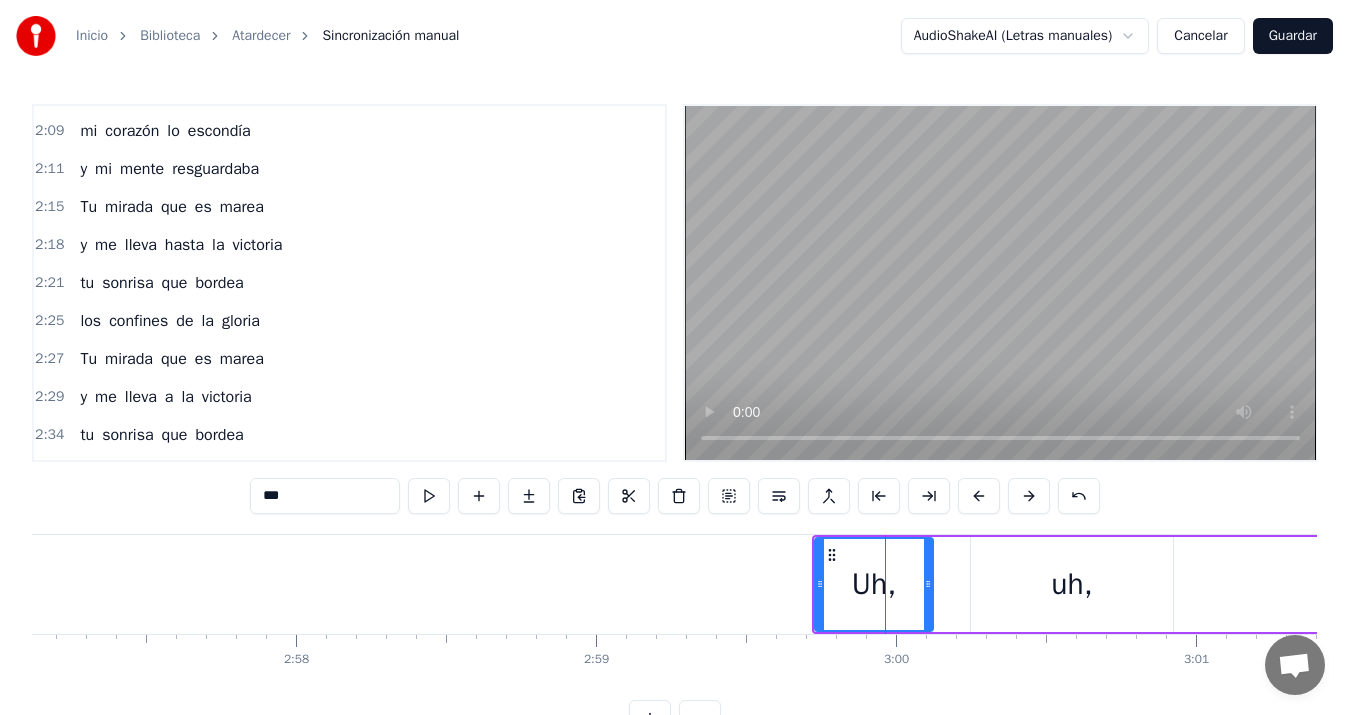 scroll, scrollTop: 70, scrollLeft: 0, axis: vertical 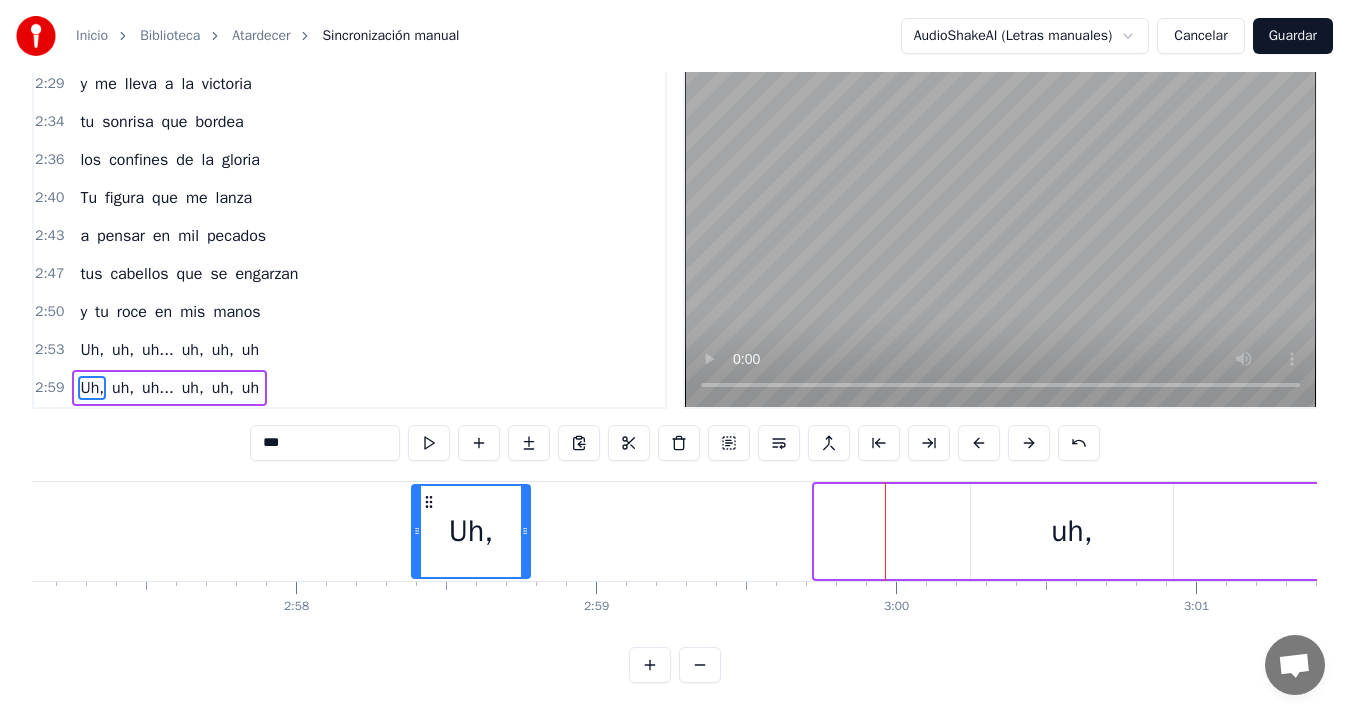 drag, startPoint x: 831, startPoint y: 482, endPoint x: 427, endPoint y: 522, distance: 405.97537 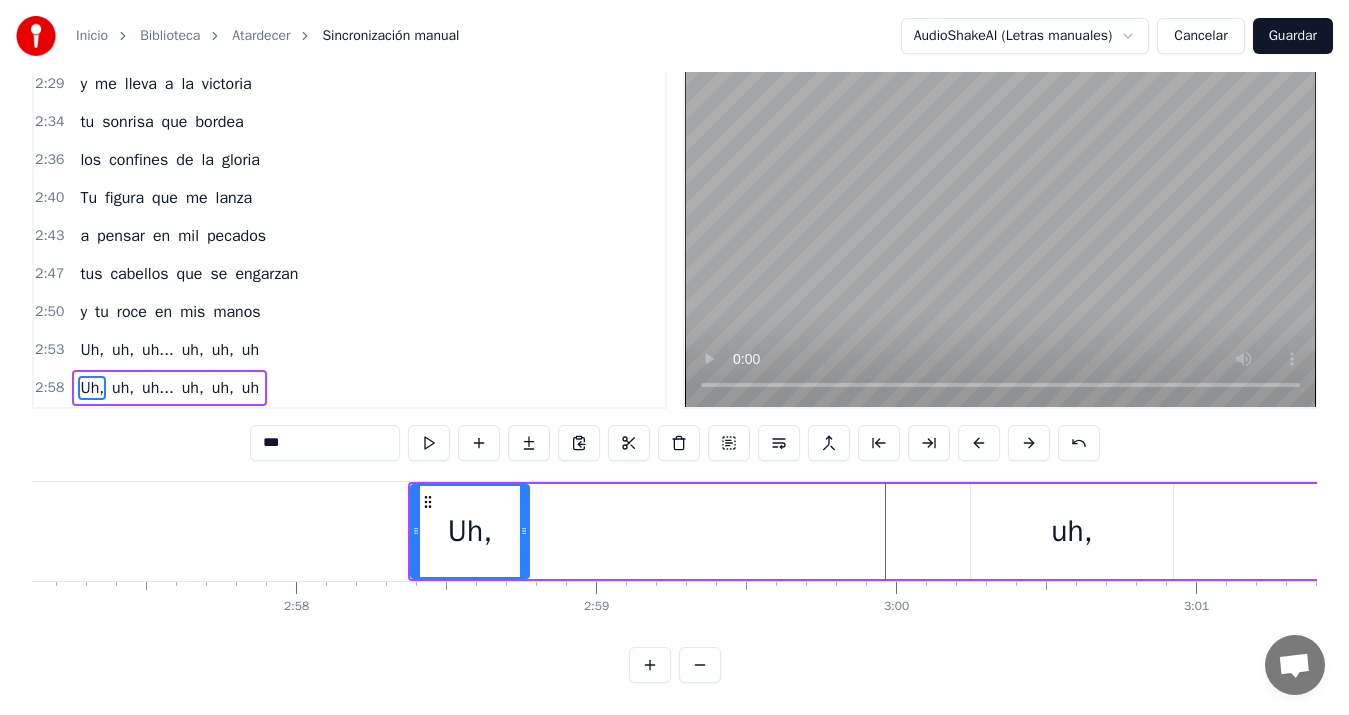 scroll, scrollTop: 0, scrollLeft: 52011, axis: horizontal 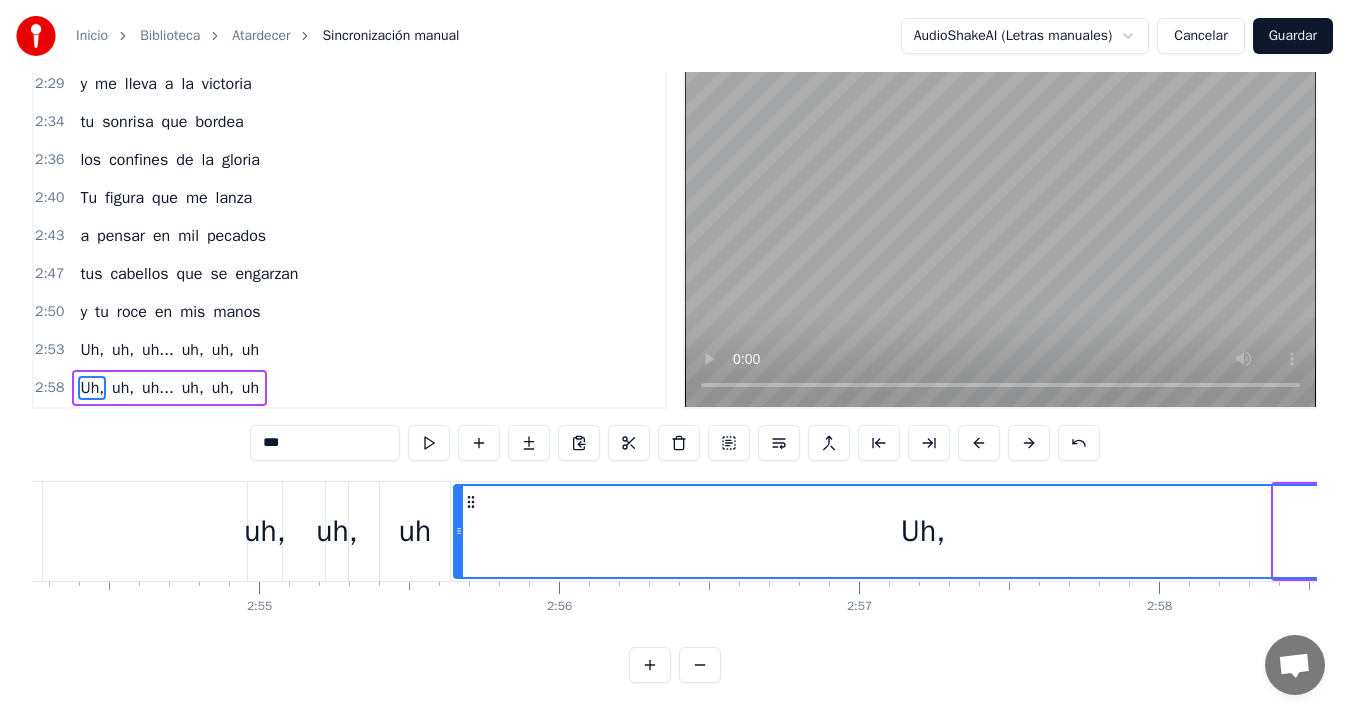 drag, startPoint x: 1279, startPoint y: 508, endPoint x: 459, endPoint y: 528, distance: 820.2439 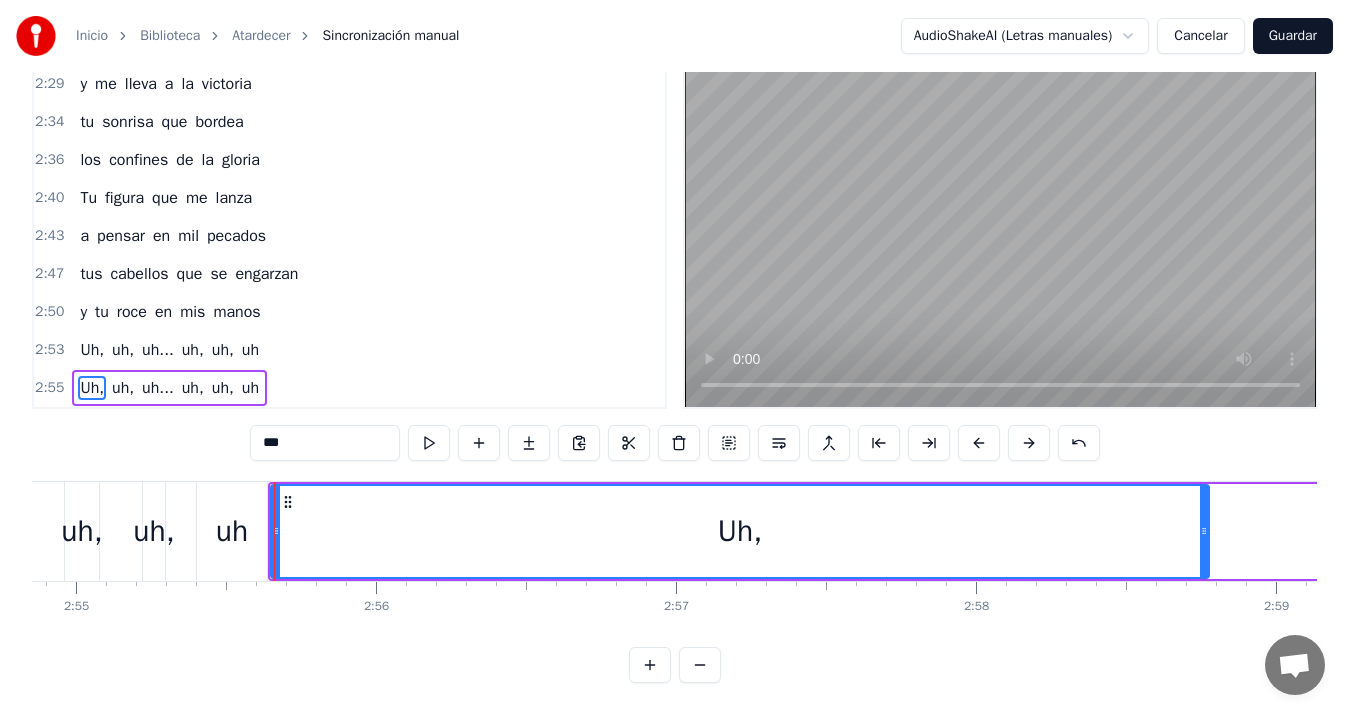 scroll, scrollTop: 0, scrollLeft: 52501, axis: horizontal 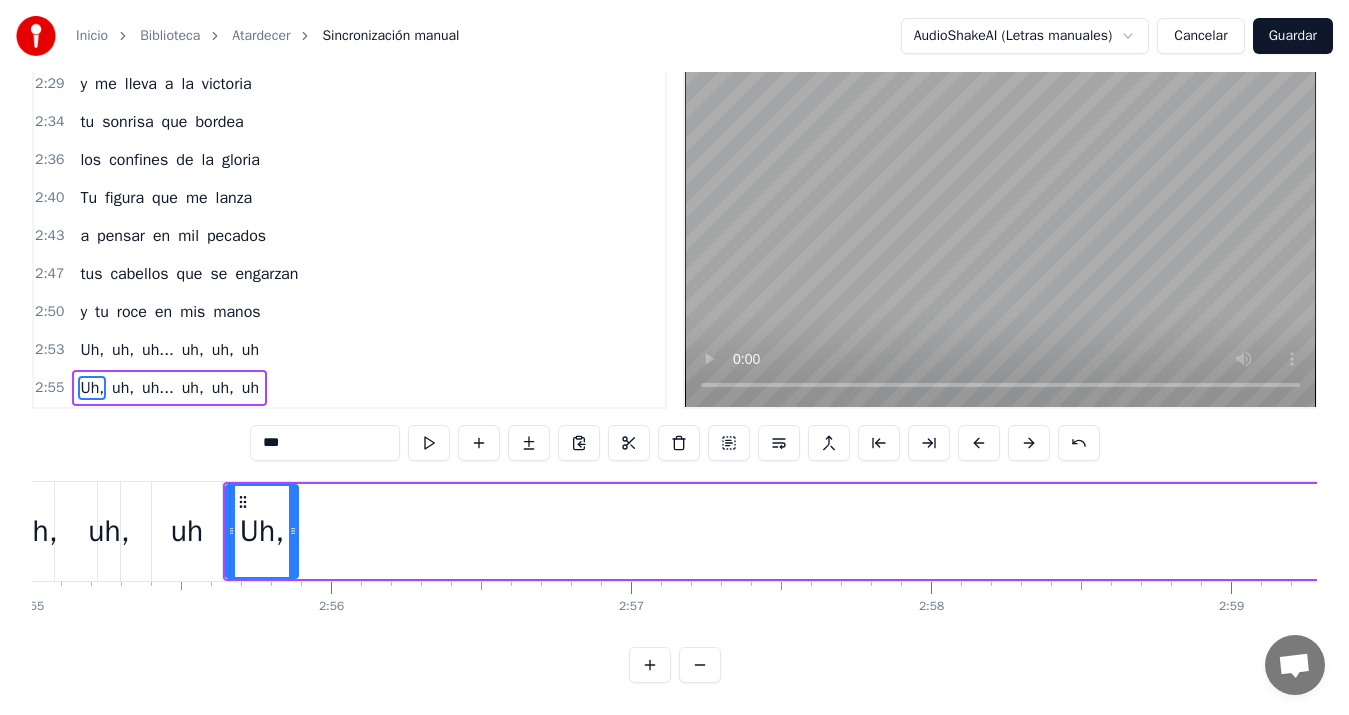 drag, startPoint x: 1159, startPoint y: 509, endPoint x: 293, endPoint y: 568, distance: 868.0075 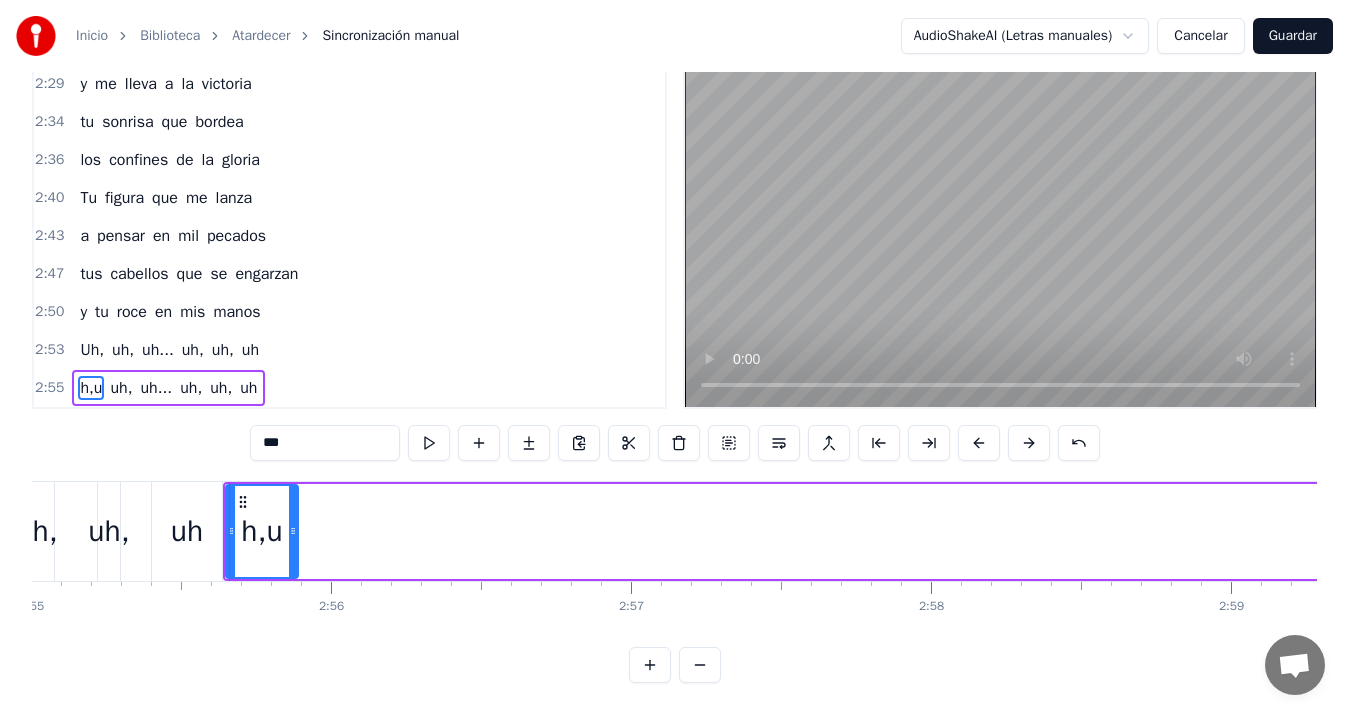 type on "***" 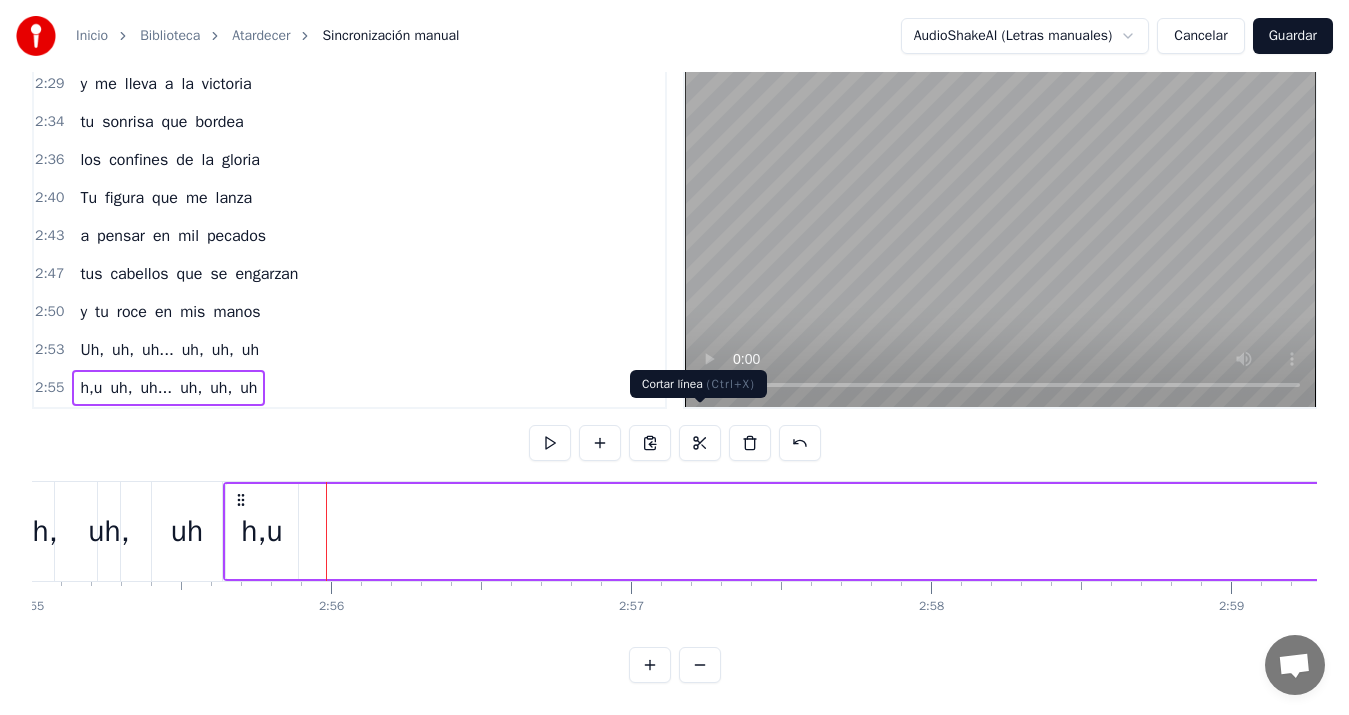 click at bounding box center (700, 443) 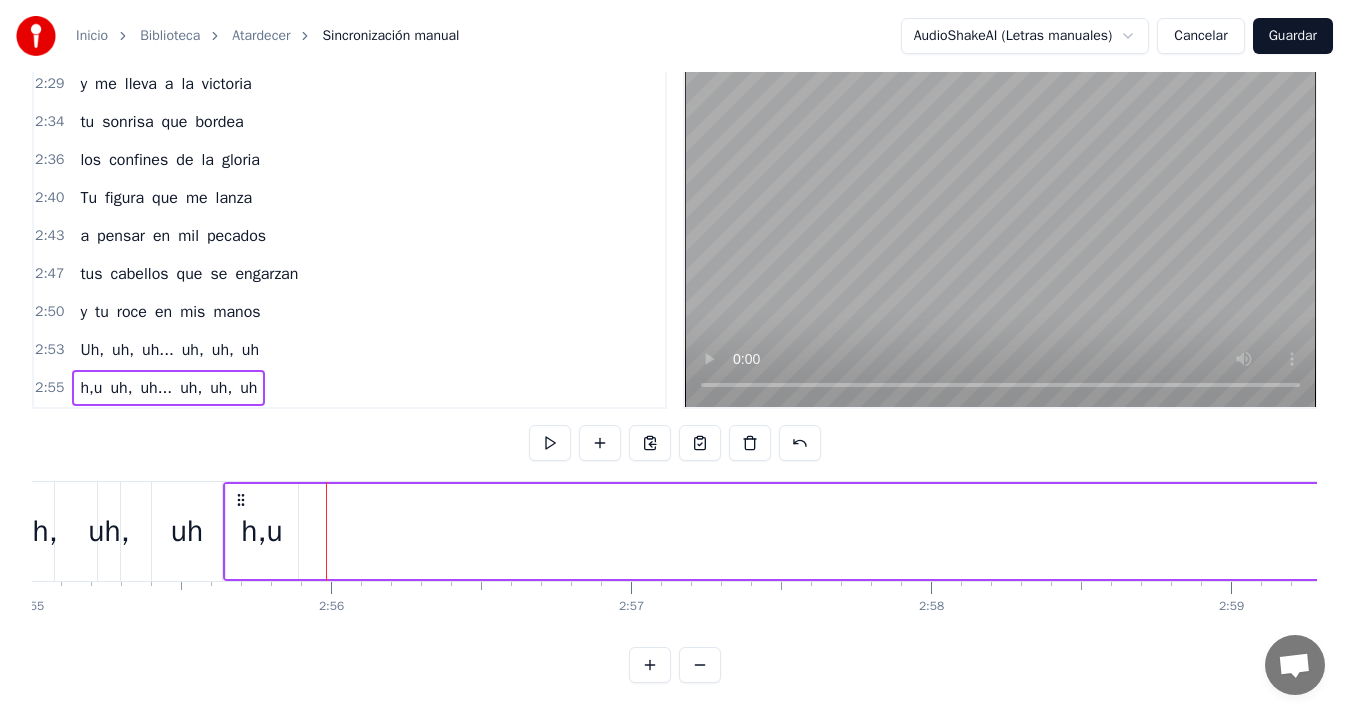 click on "h,u uh, uh... uh, uh, uh" at bounding box center [1284, 531] 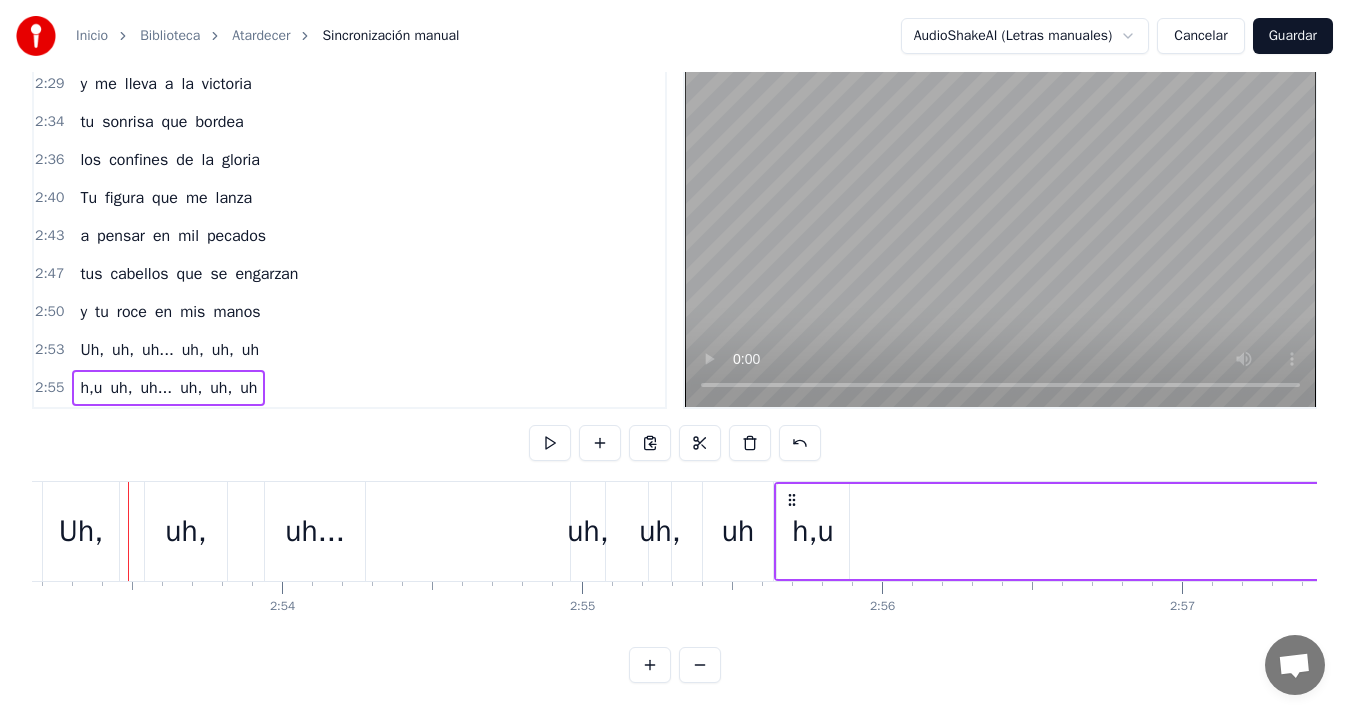 scroll, scrollTop: 0, scrollLeft: 51945, axis: horizontal 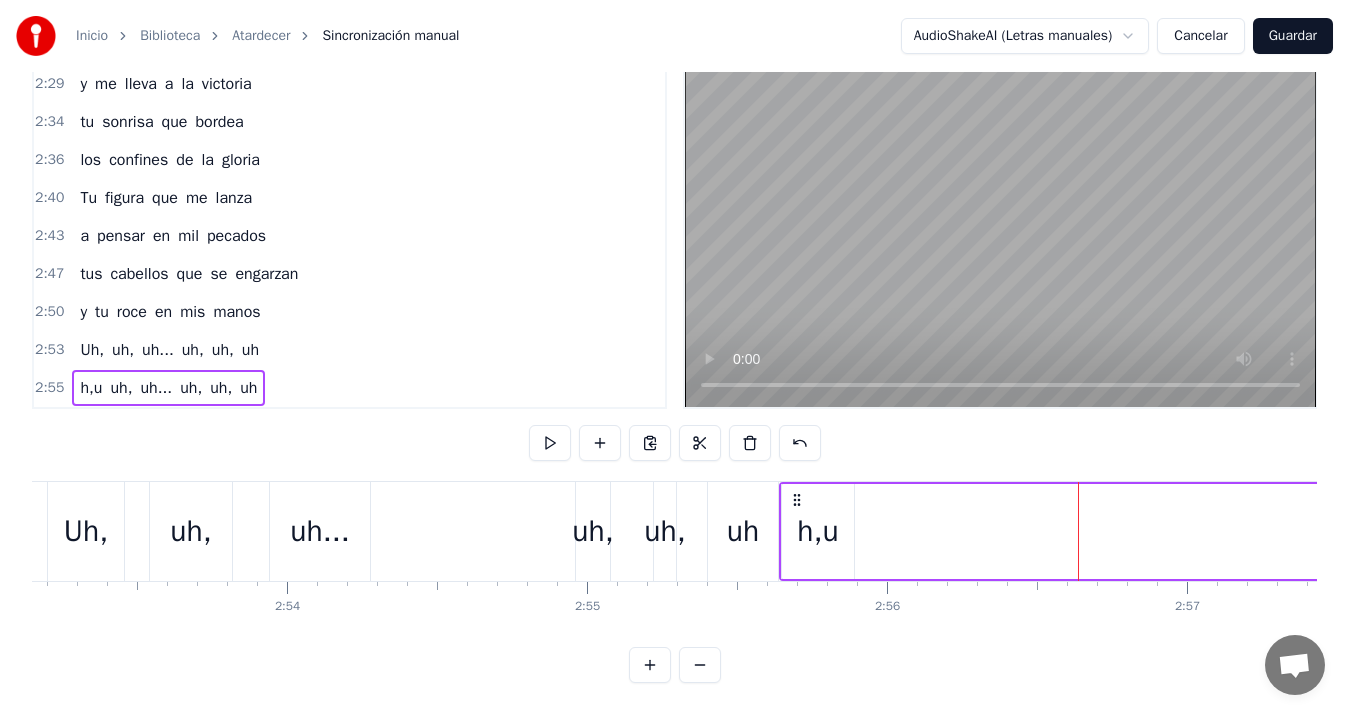 click on "h,u" at bounding box center (817, 531) 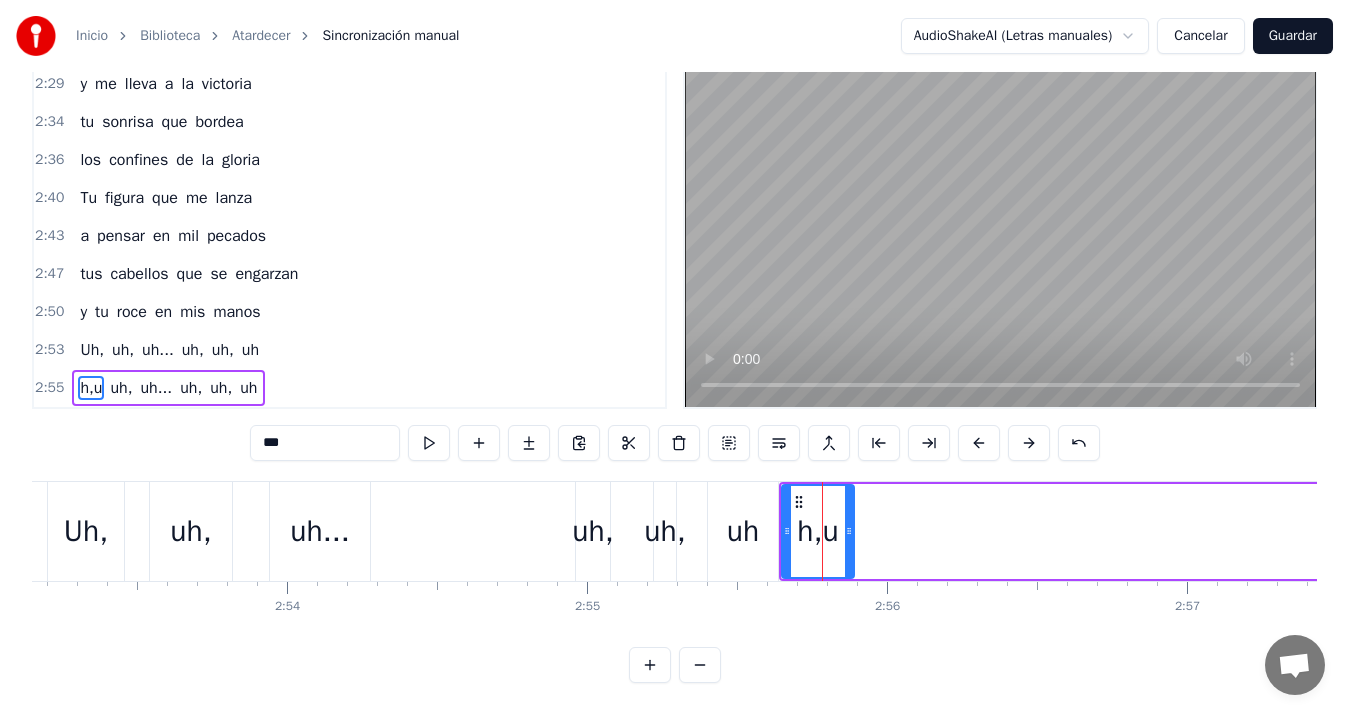 click on "***" at bounding box center (325, 443) 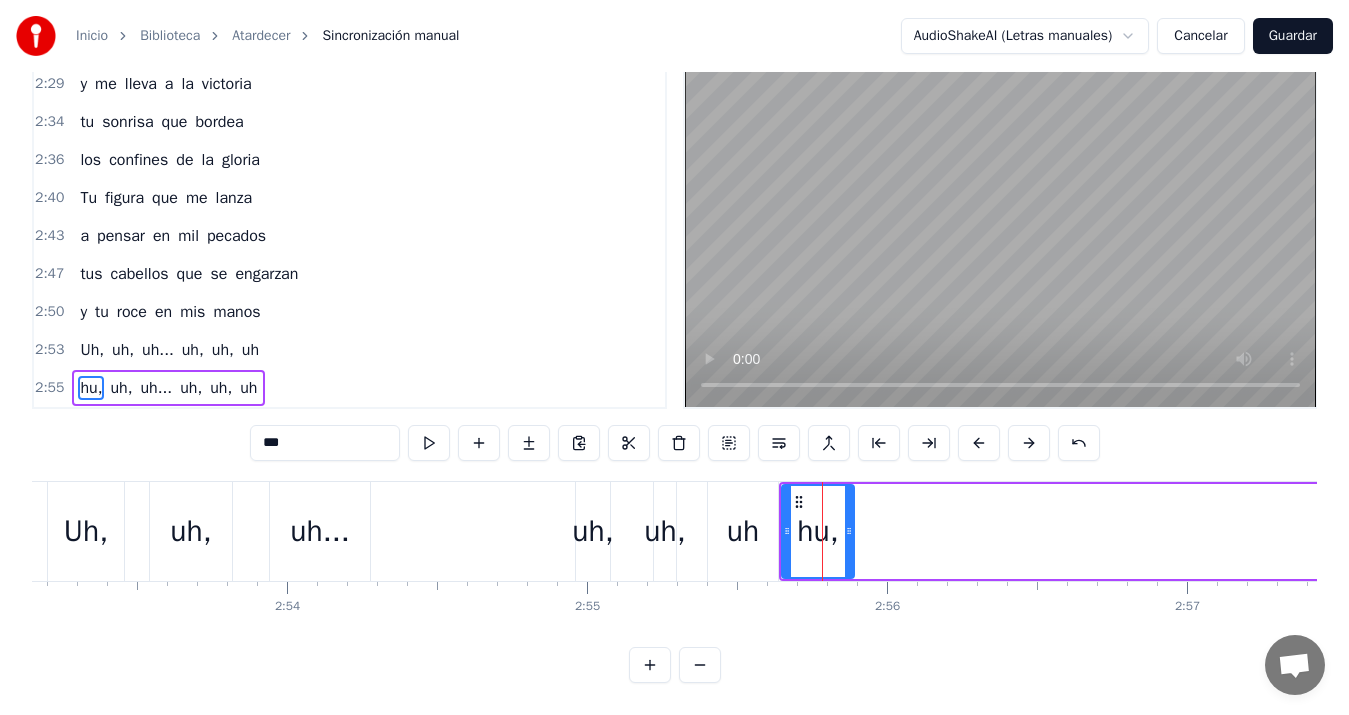 click on "uh" at bounding box center (743, 531) 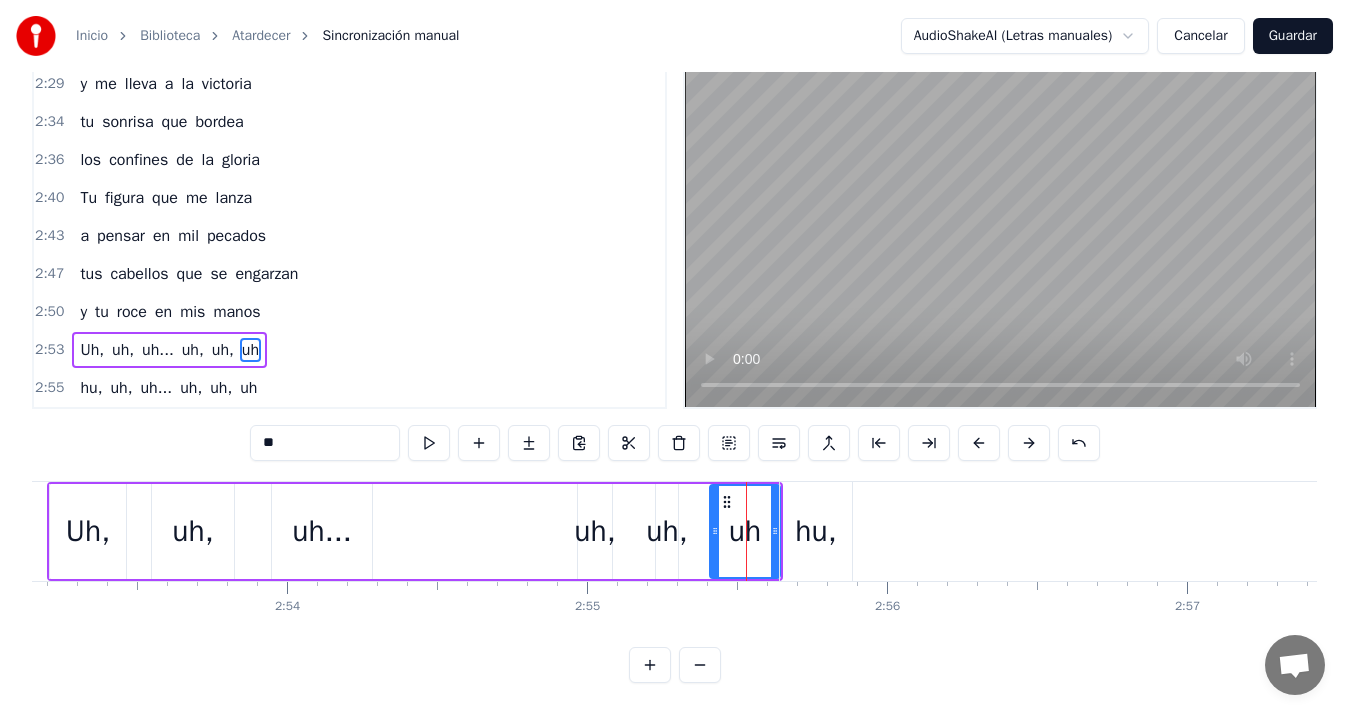 scroll, scrollTop: 45, scrollLeft: 0, axis: vertical 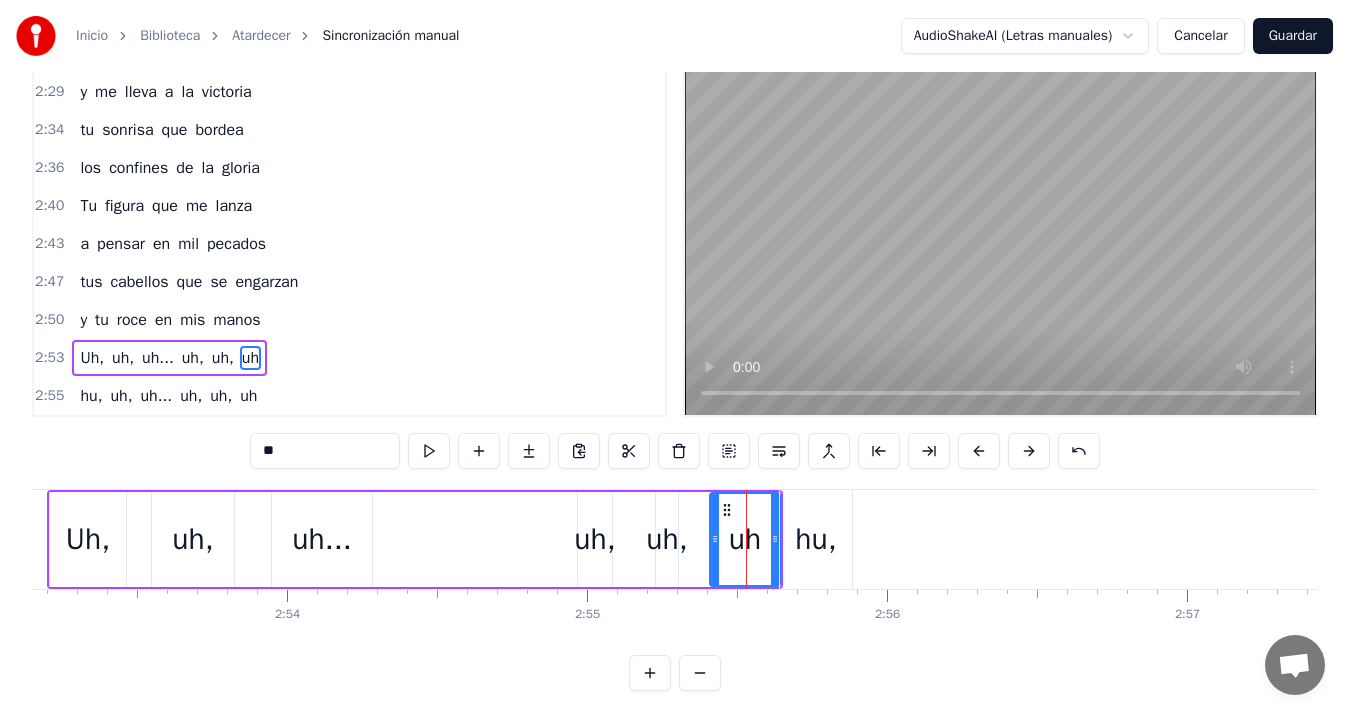 click on "**" at bounding box center (325, 451) 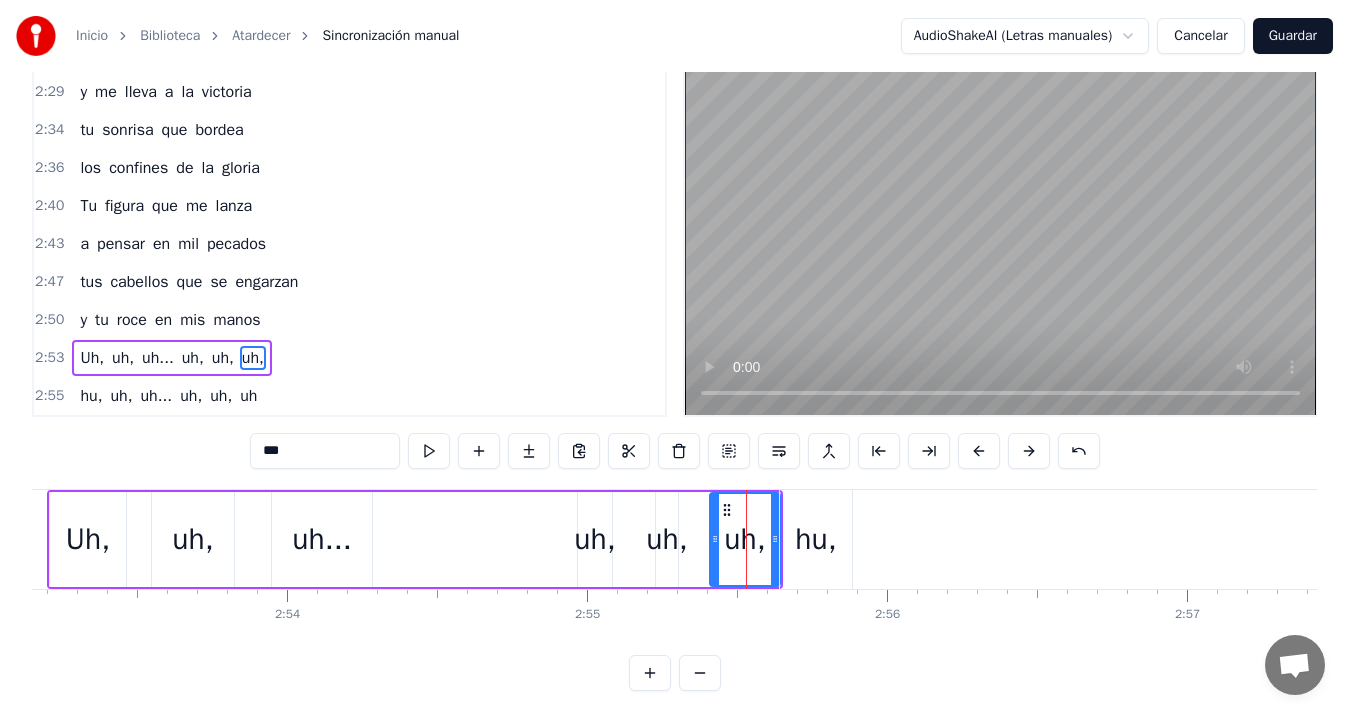 click on "hu," at bounding box center (815, 539) 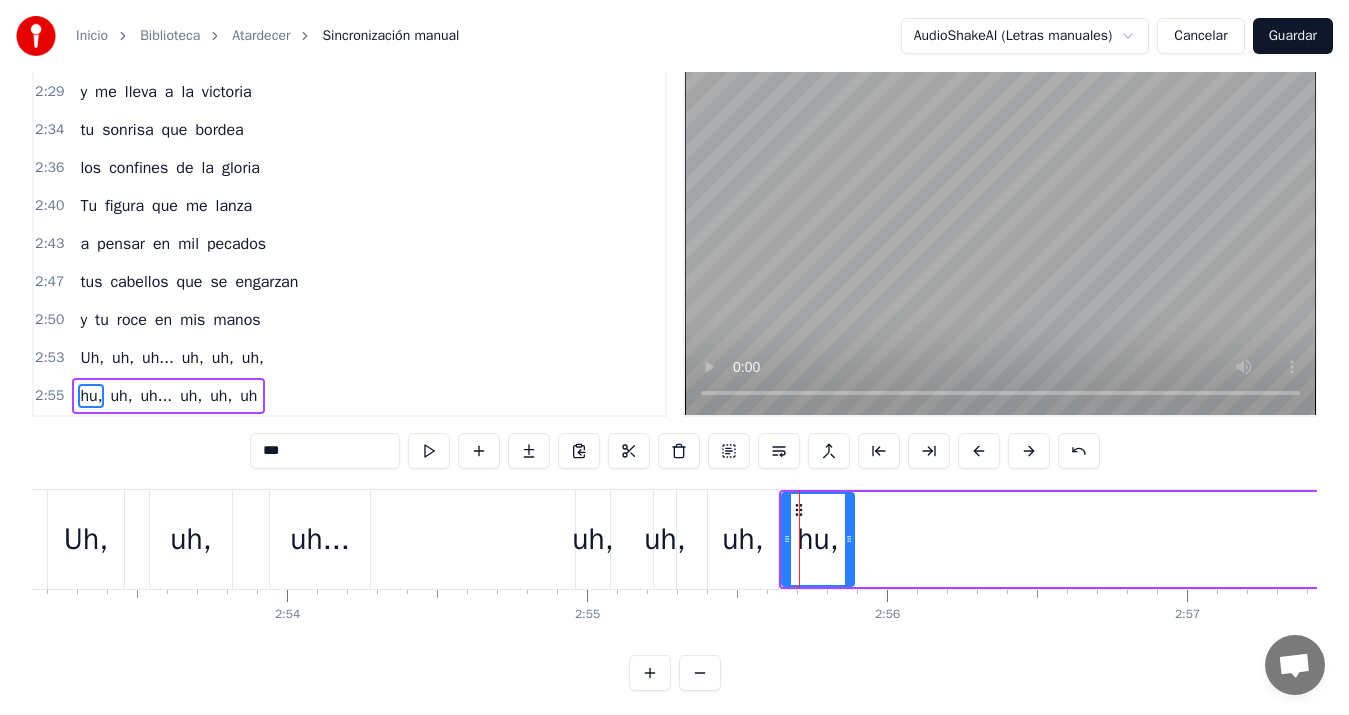 scroll, scrollTop: 70, scrollLeft: 0, axis: vertical 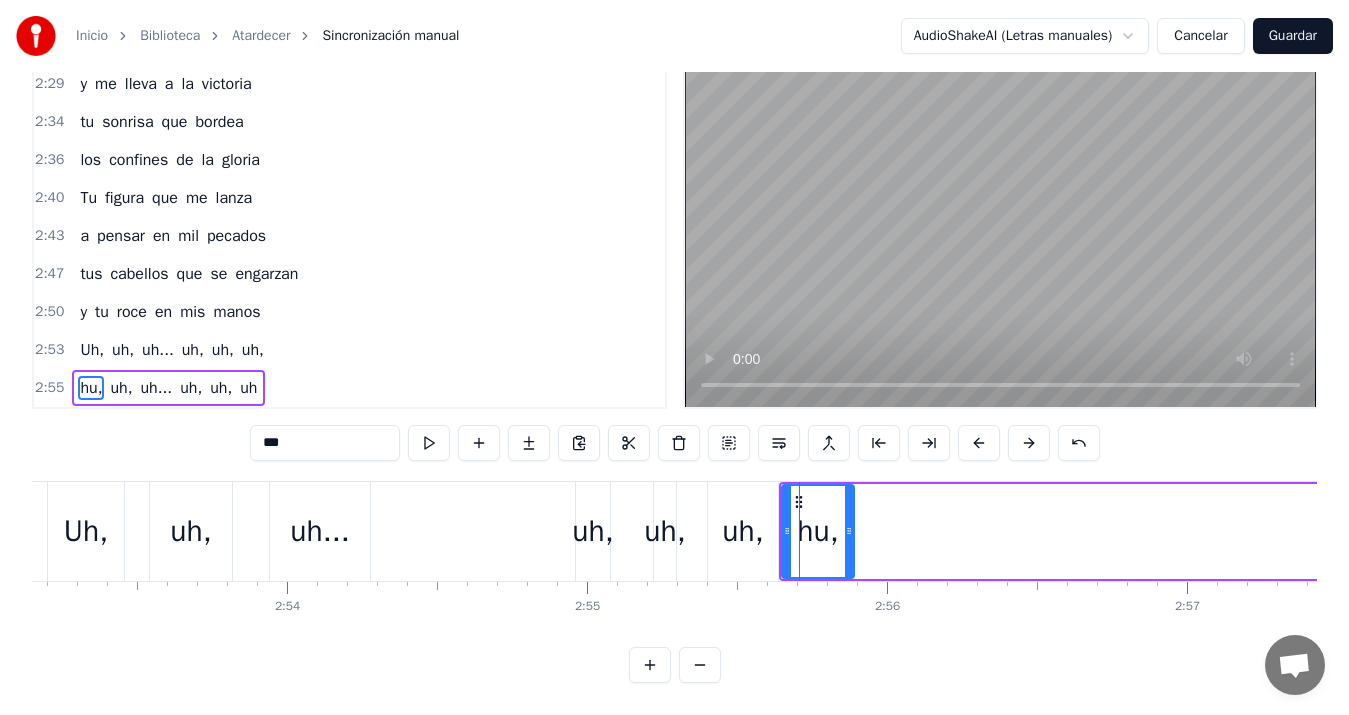 click on "***" at bounding box center [325, 443] 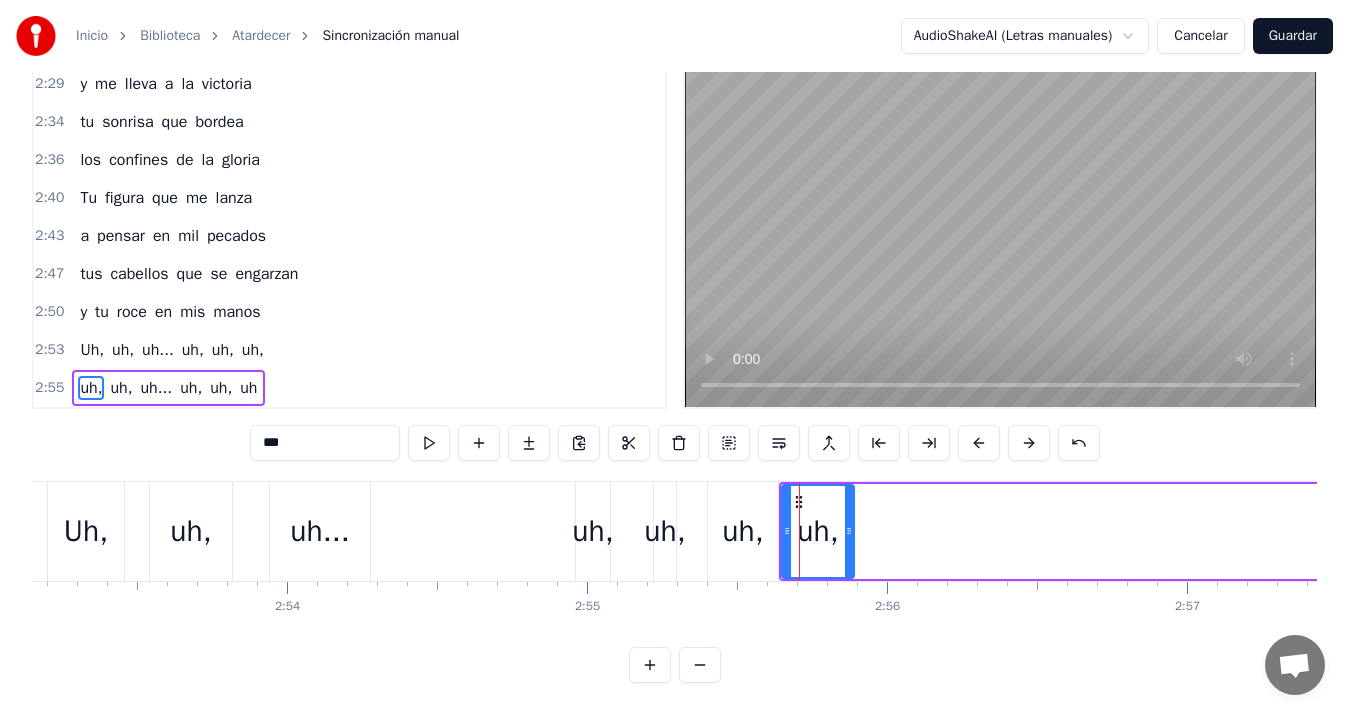 type on "***" 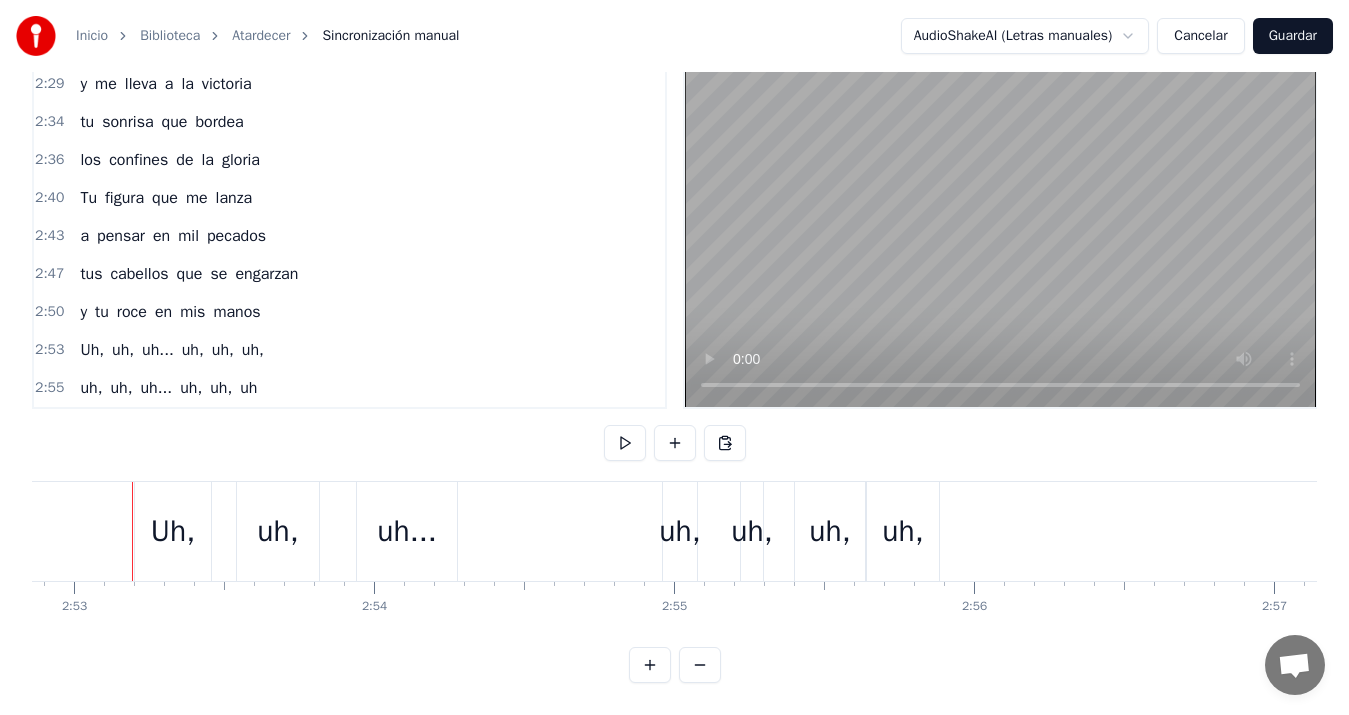 click at bounding box center [-23218, 531] 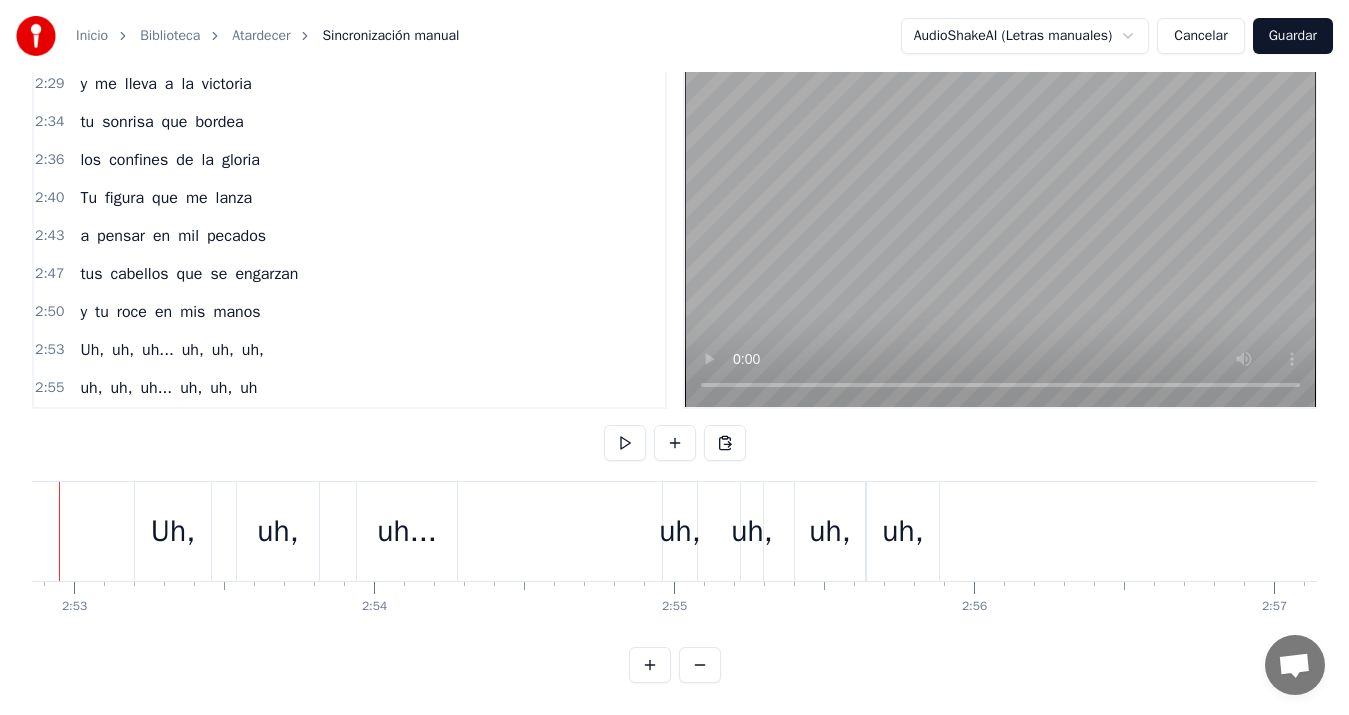 scroll, scrollTop: 0, scrollLeft: 51785, axis: horizontal 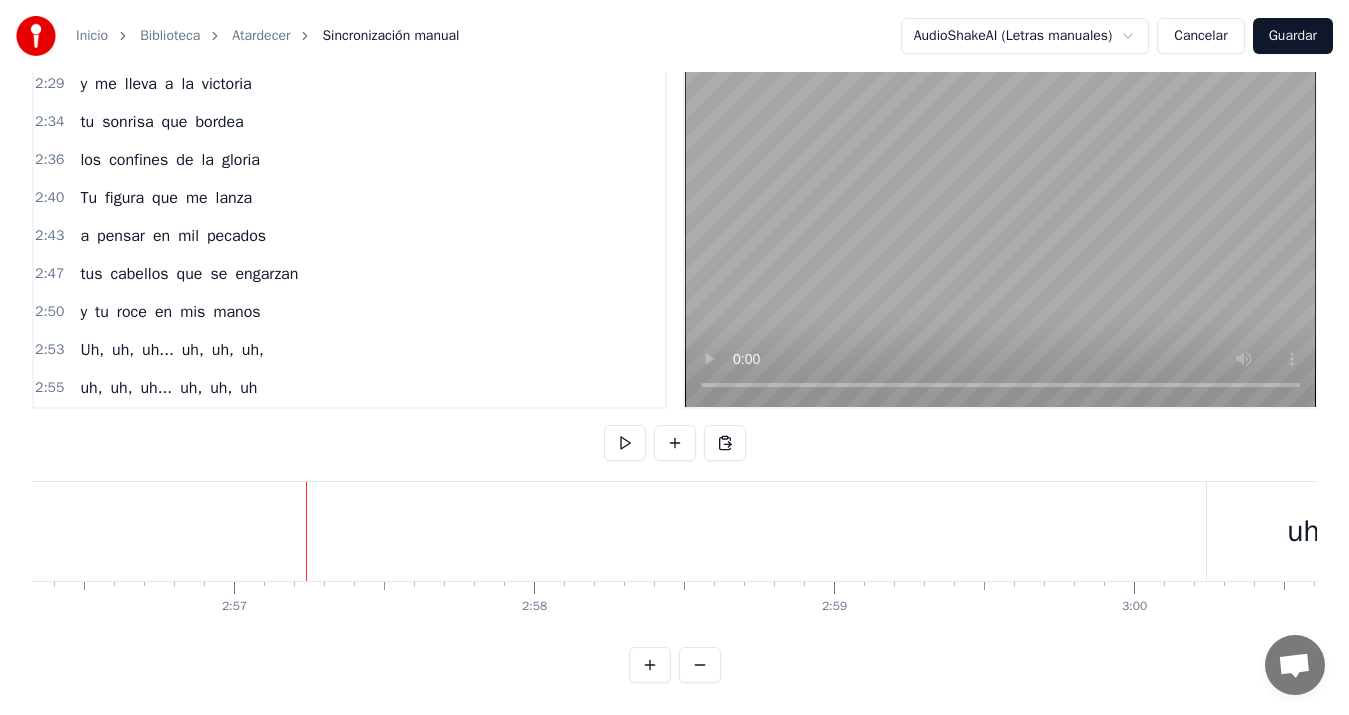 click on "0:08 Caminamos mano a mano 0:11 en la arena suave y blanca 0:15 el sol se esconde lejano 0:18 pintando el cielo naranja 0:21 El mar susurra sus penas 0:25 y a la par tus pies mojaba 0:28 también borraba tus huellas 0:31 que efímeras se marchaban 0:35 Lo que borrar no podía 0:38 era lo que en mi quedaba 0:42 mi corazón lo escondía 0:45 y mi mente resguardaba 0:48 Tu mirada que es marea 0:51 y me lleva hasta la victoria 0:55 tu sonrisa que bordea 0:58 los confines de la gloria 1:00 Tu mirada que es marea 1:03 y me lleva a la victoria 1:07 tu sonrisa que bordea 1:09 los confines de la gloria 1:14 Tu figura que me lanza 1:16 a pensar en mil pecados 1:20 tus cabellos que se engarzan 1:23 y tu roce en mis manos 1:26 Uh, uh, uh, uh, uh, uh, 1:34 En esta playa donde el tiempo 1:38 simplemente se detiene 1:41 sólo existe el momento 1:45 en que mi mano te siente 1:48 Cada paso caminado 1:51 y momento compartido 1:55 en mi mente va quedando 1:58 borrarlo el mar no ha podido 2:02 Lo que borrar no podía 2:05 era lo" at bounding box center (674, 367) 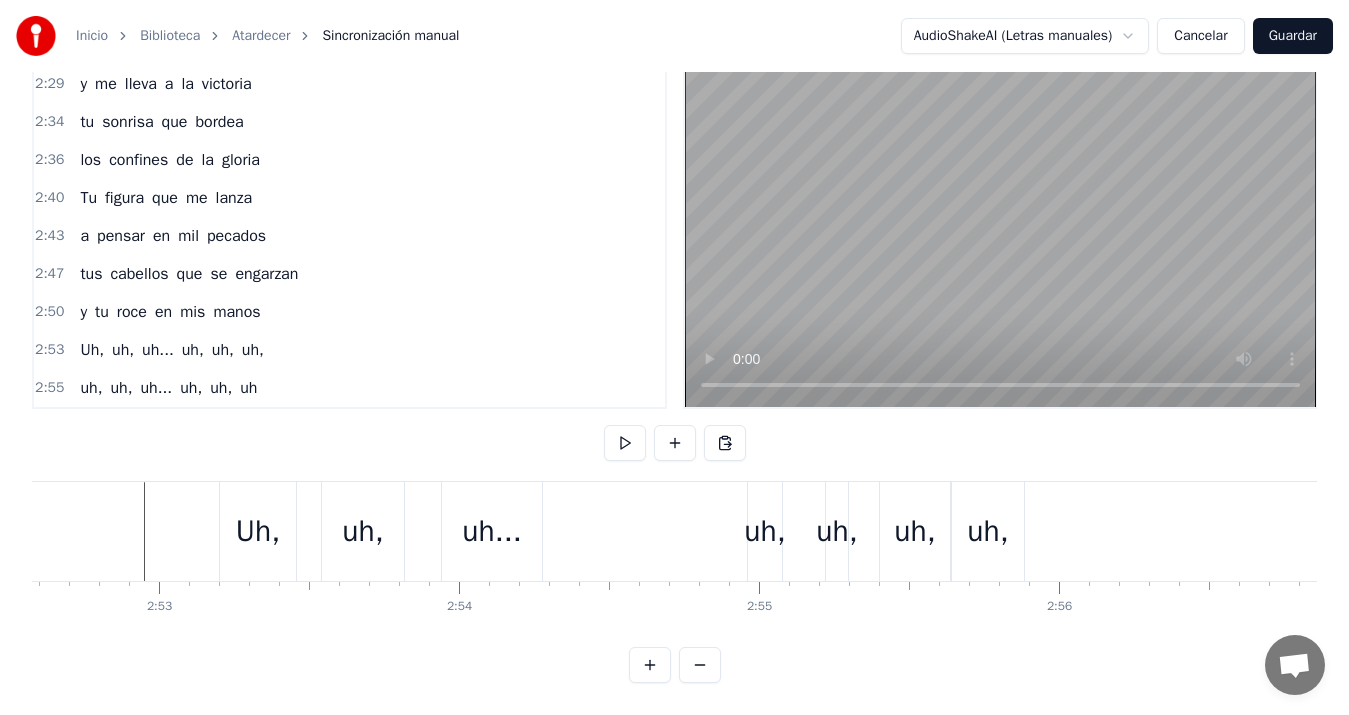 click on "uh," at bounding box center (988, 531) 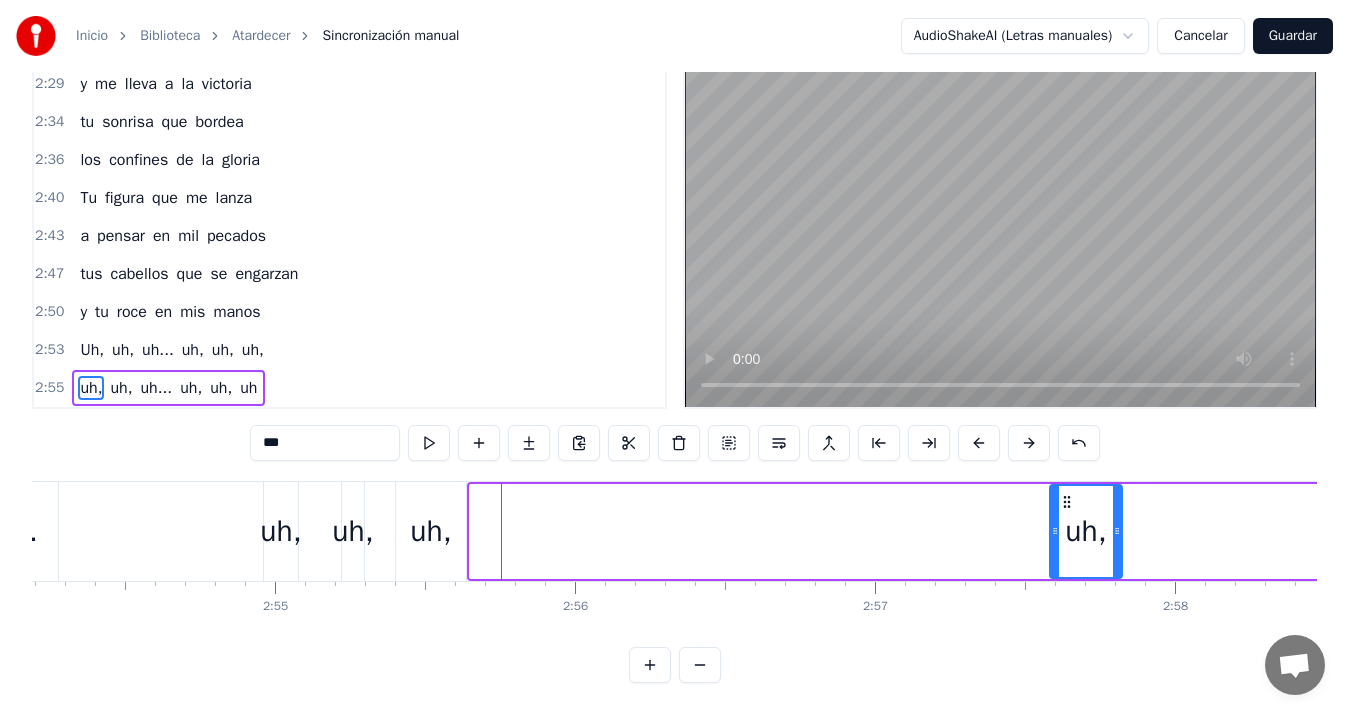 scroll, scrollTop: 0, scrollLeft: 52258, axis: horizontal 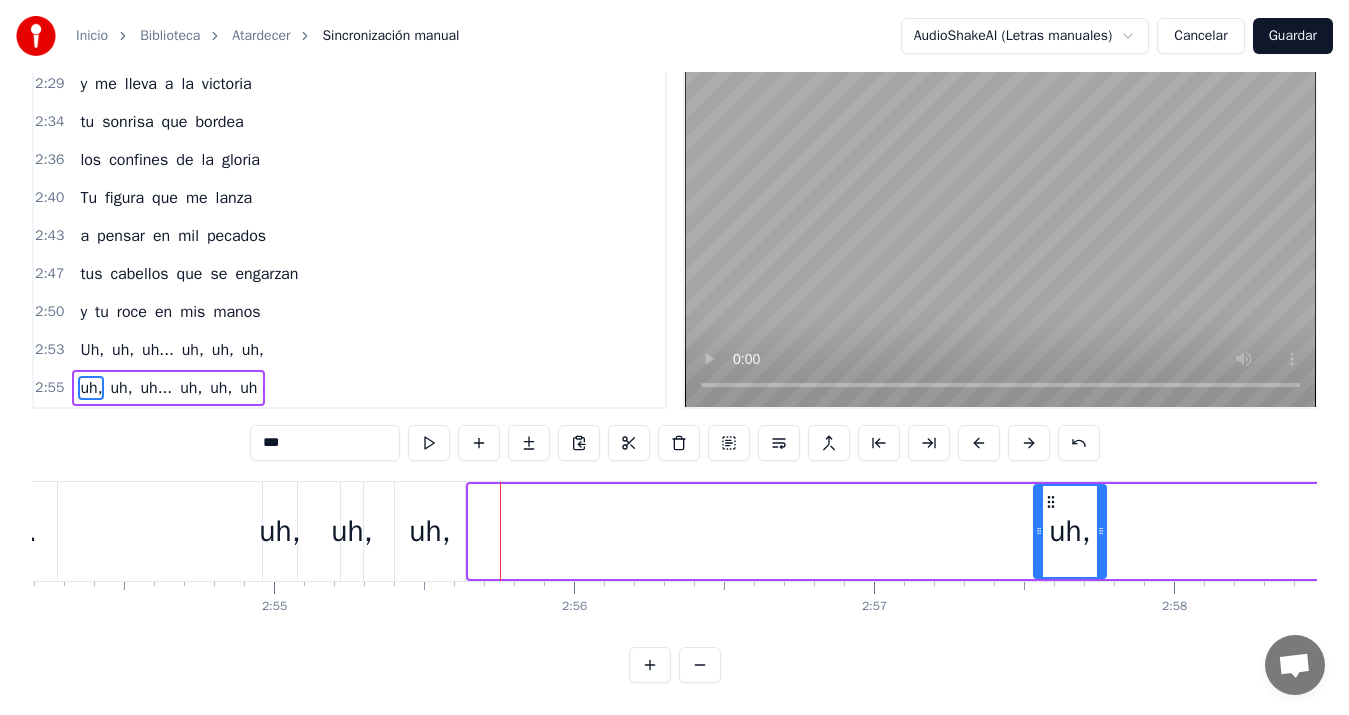 drag, startPoint x: 969, startPoint y: 483, endPoint x: 1049, endPoint y: 530, distance: 92.7847 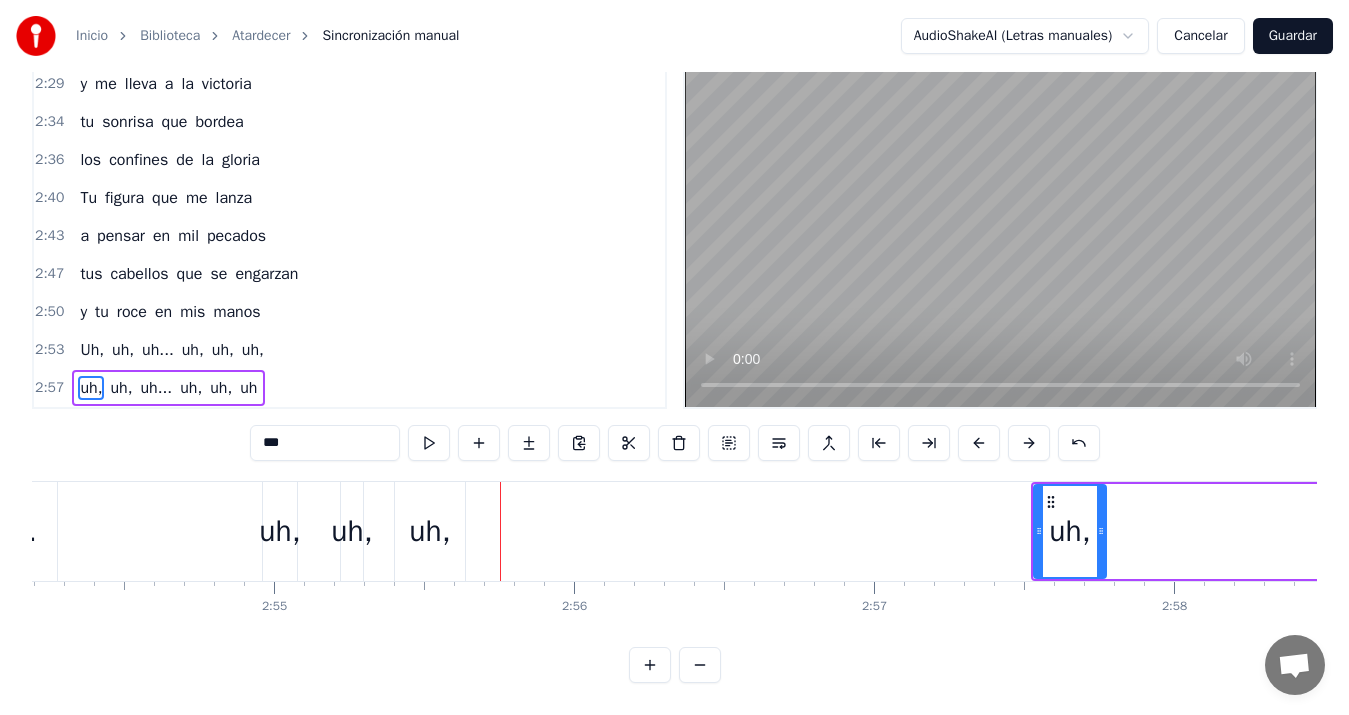 drag, startPoint x: 390, startPoint y: 497, endPoint x: 417, endPoint y: 505, distance: 28.160255 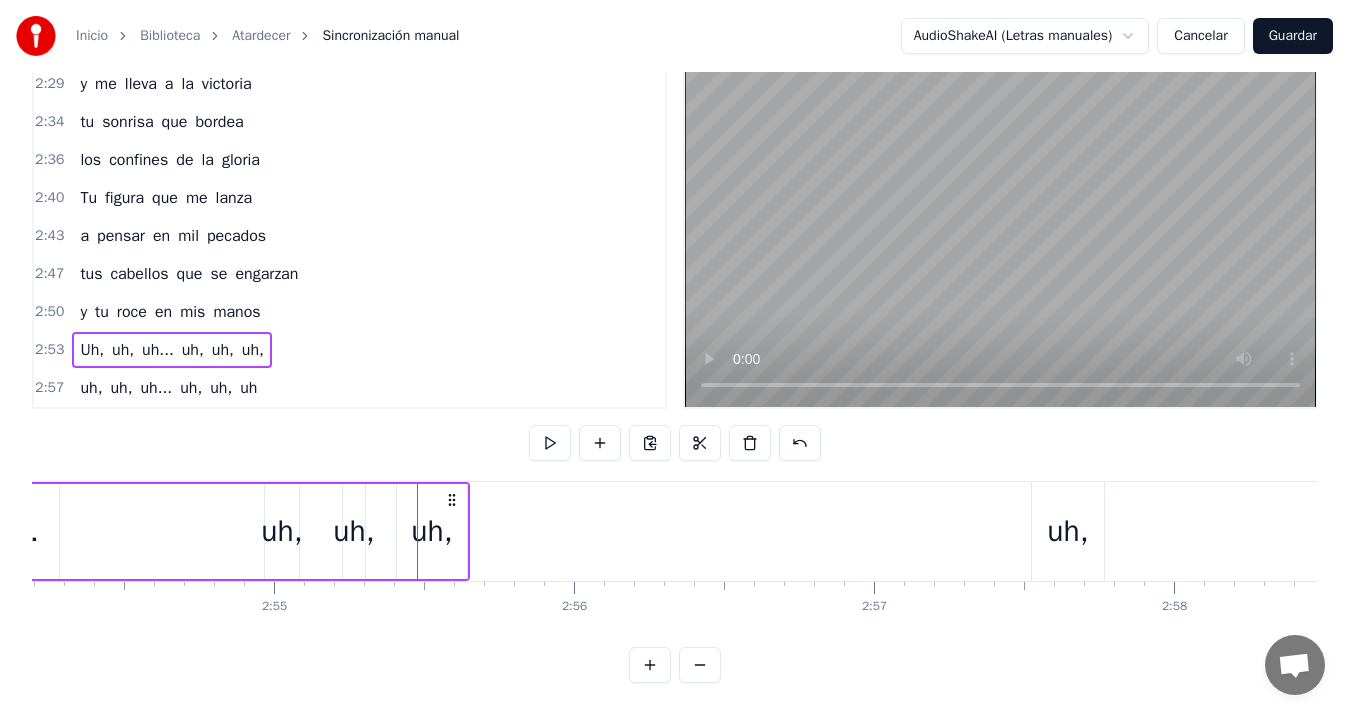 click at bounding box center [417, 531] 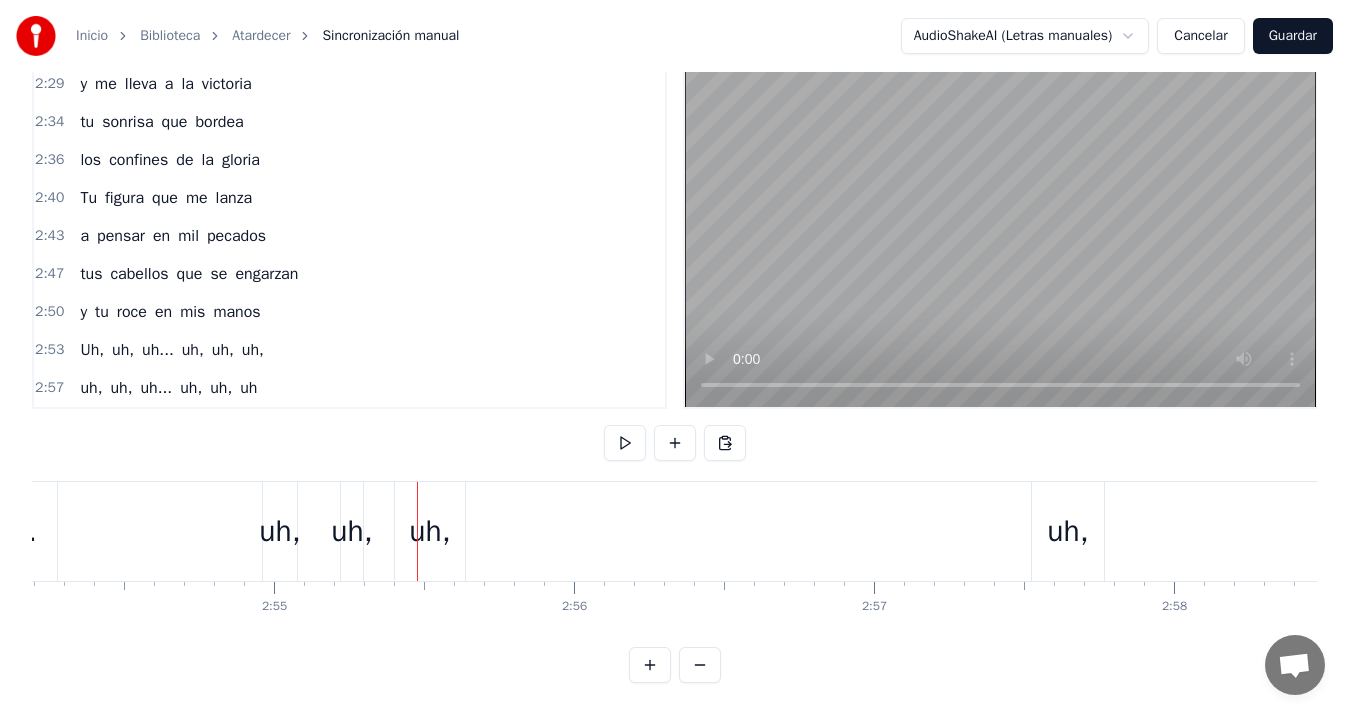 click on "uh," at bounding box center [429, 531] 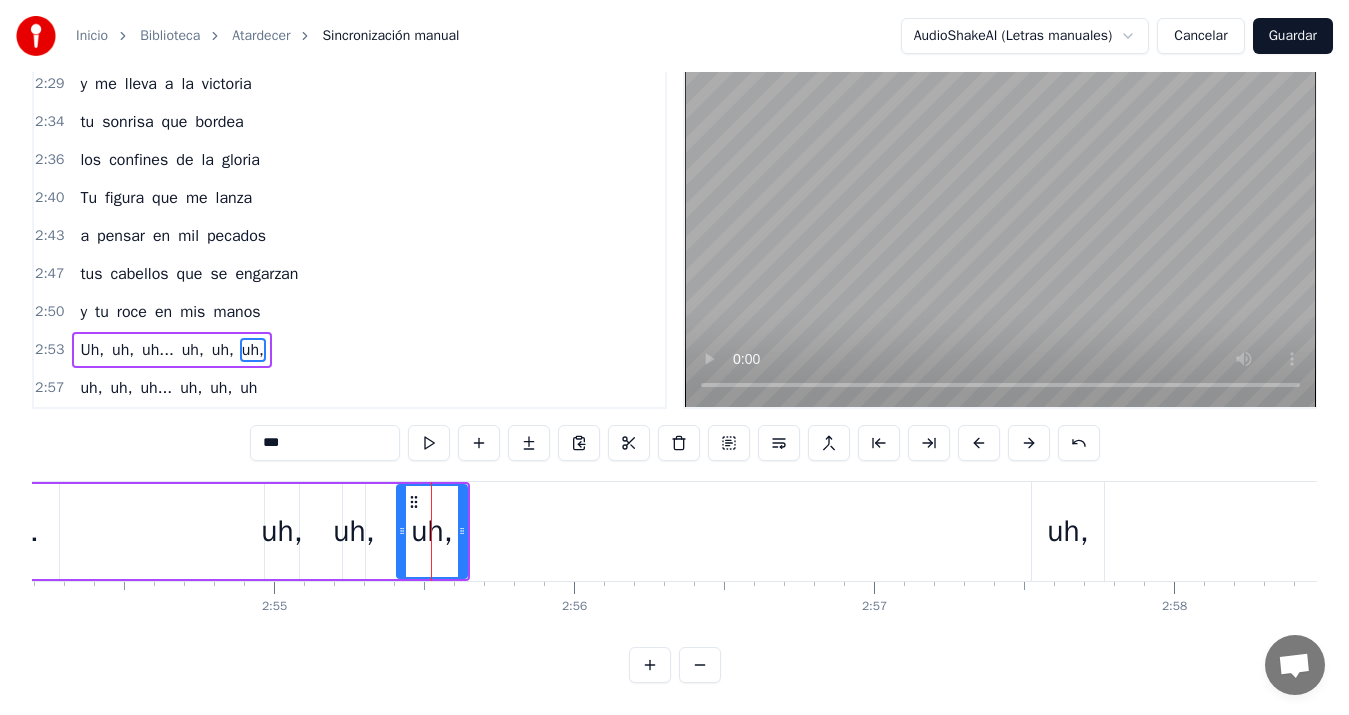 scroll, scrollTop: 45, scrollLeft: 0, axis: vertical 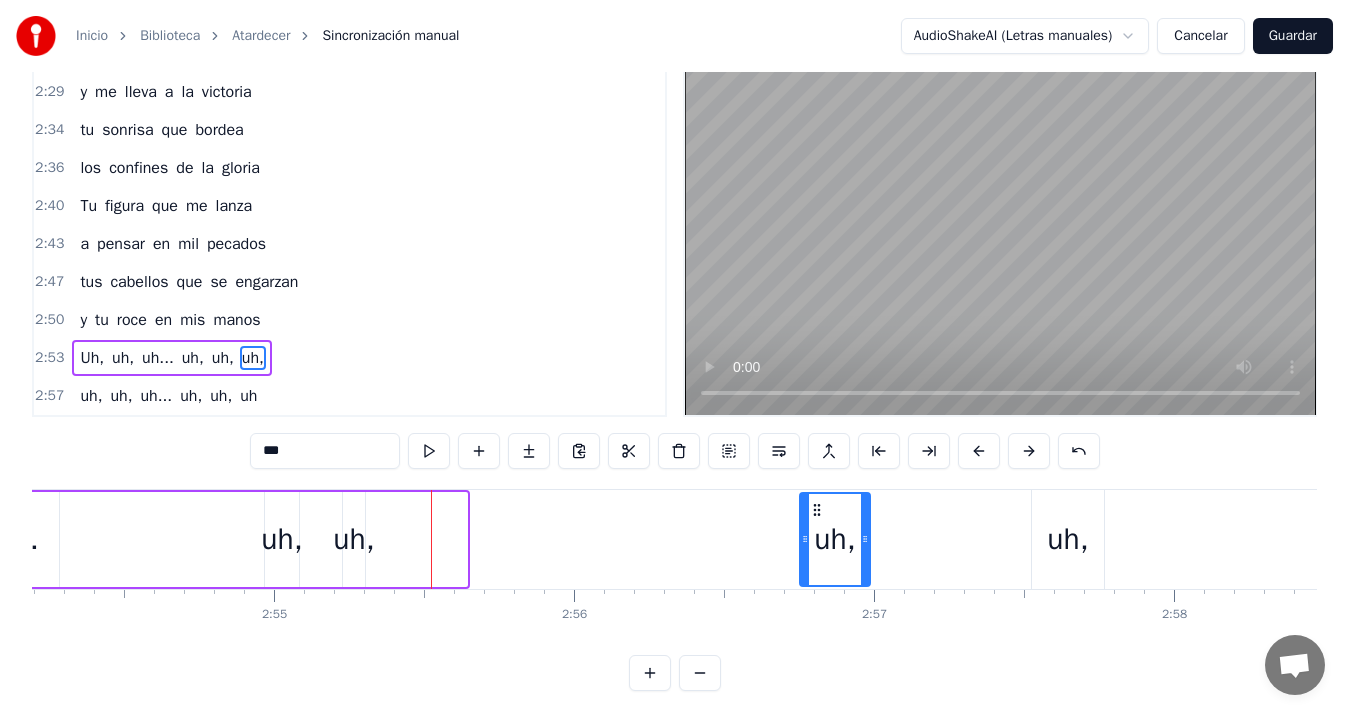 drag, startPoint x: 413, startPoint y: 508, endPoint x: 843, endPoint y: 554, distance: 432.45346 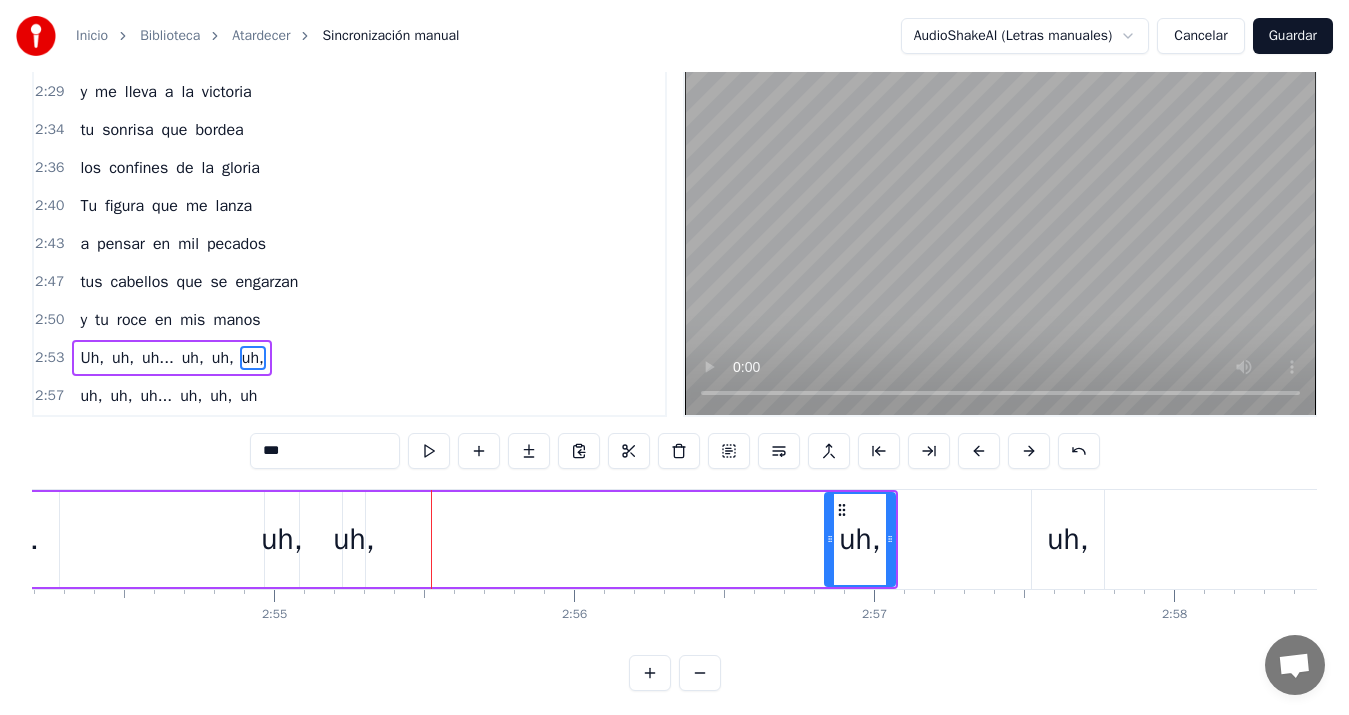 click on "uh," at bounding box center (353, 539) 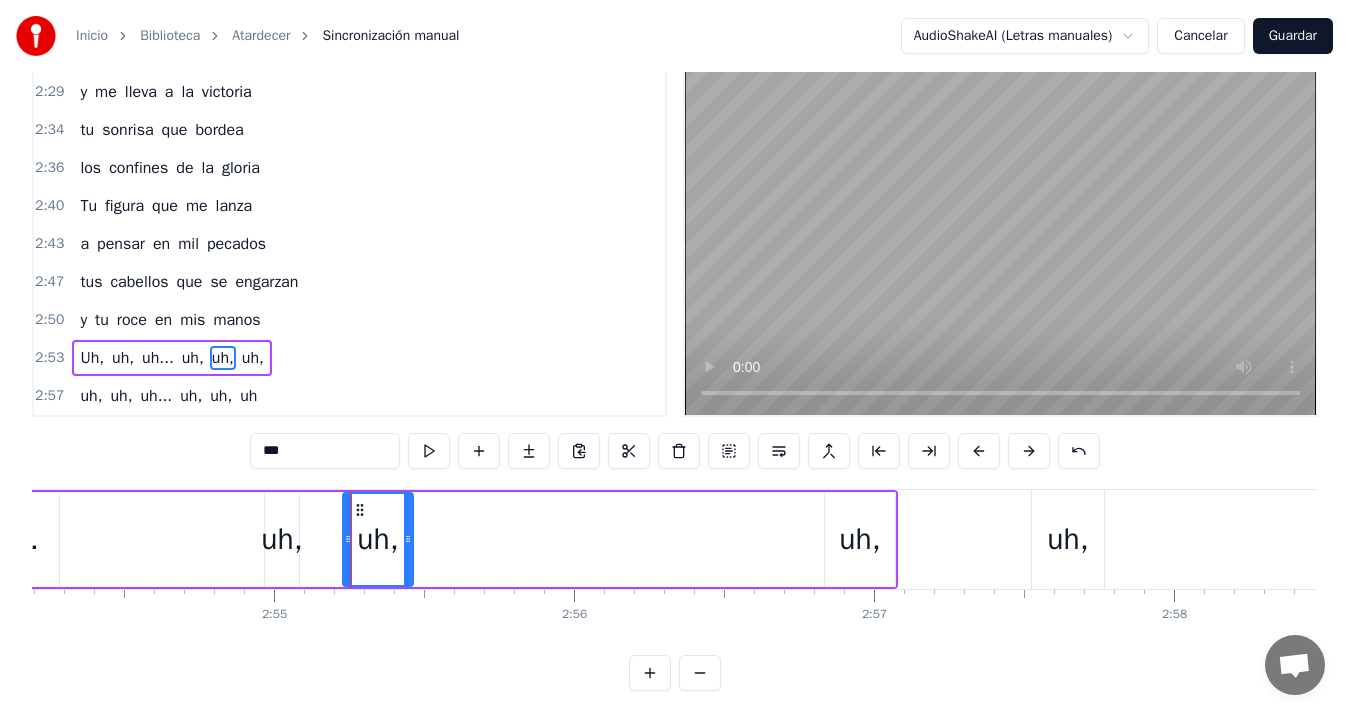 drag, startPoint x: 361, startPoint y: 540, endPoint x: 409, endPoint y: 545, distance: 48.259712 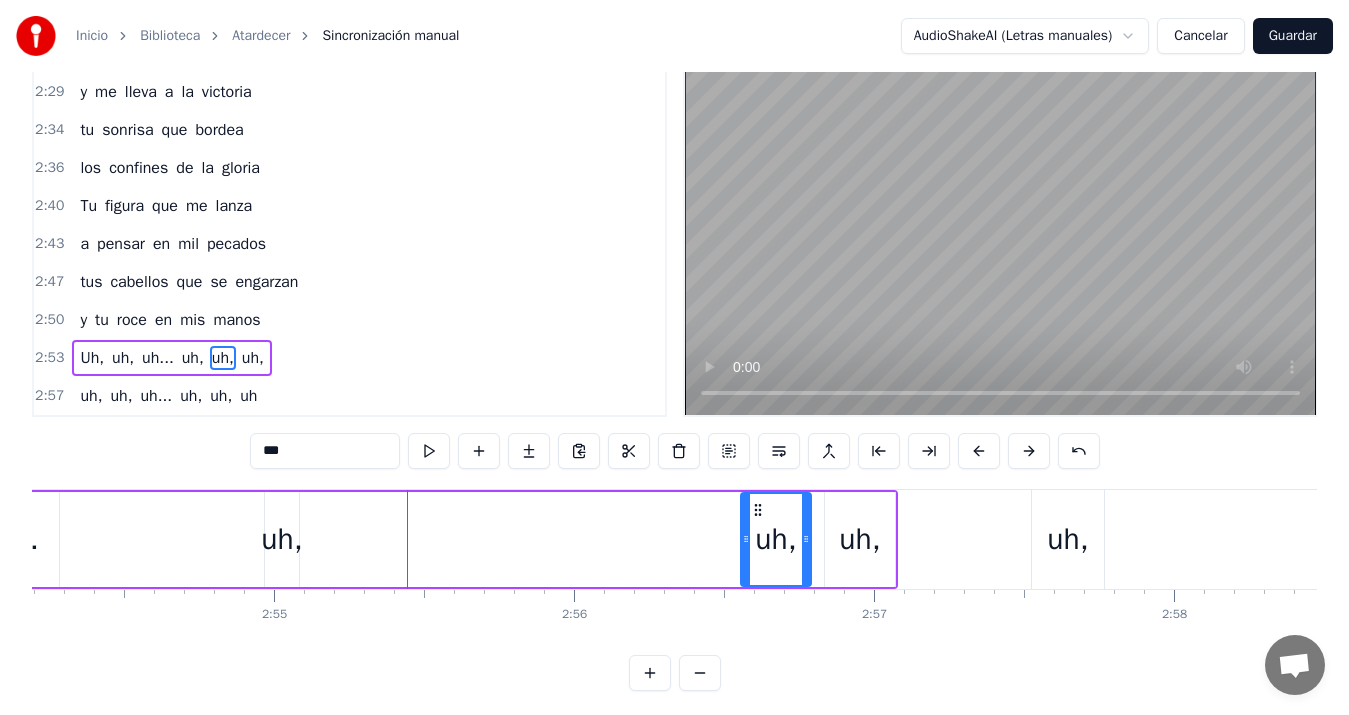 drag, startPoint x: 358, startPoint y: 511, endPoint x: 755, endPoint y: 546, distance: 398.53983 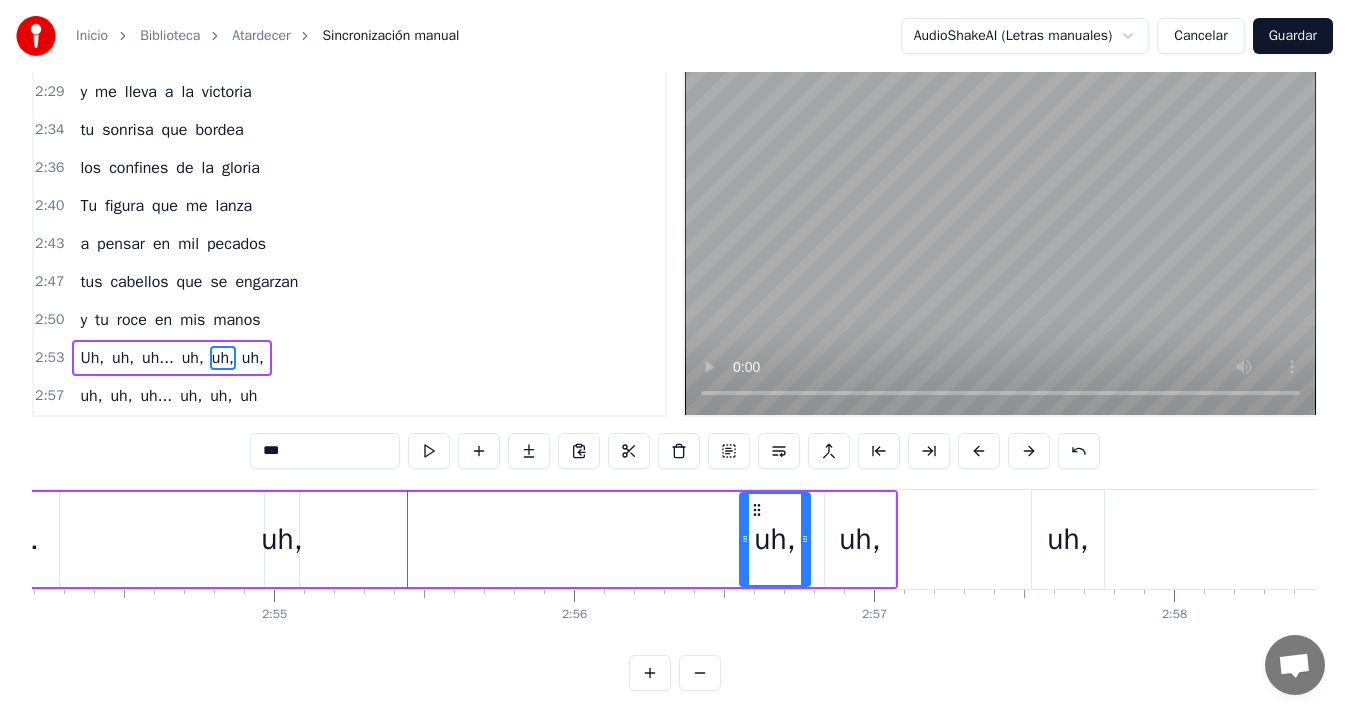 click on "uh," at bounding box center (281, 539) 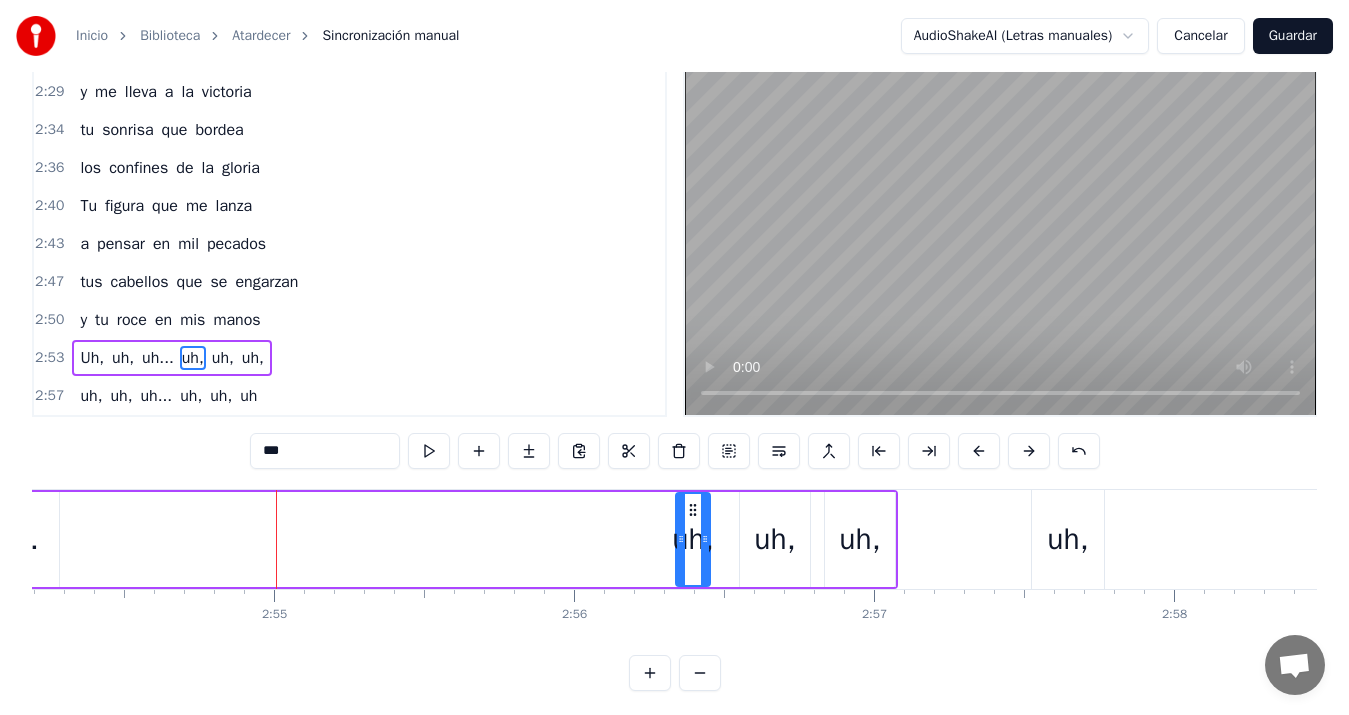 drag, startPoint x: 281, startPoint y: 508, endPoint x: 692, endPoint y: 558, distance: 414.03018 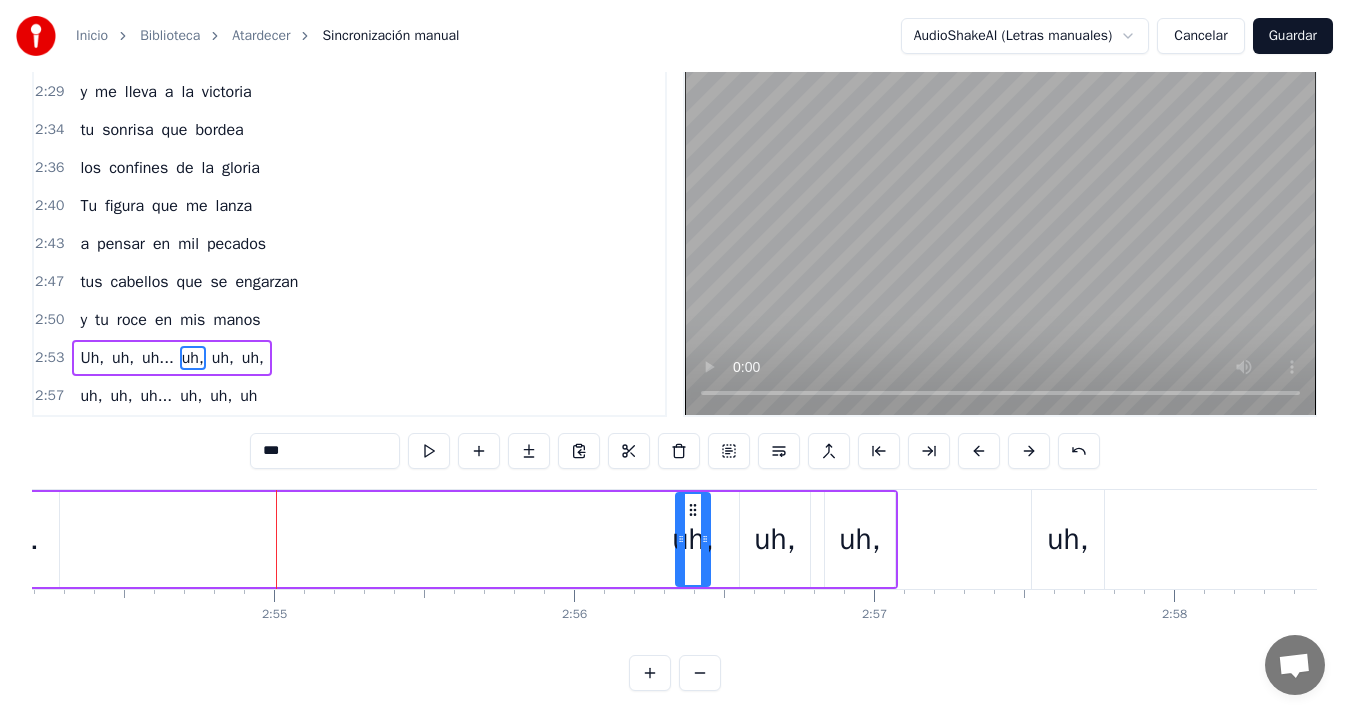 scroll, scrollTop: 0, scrollLeft: 51134, axis: horizontal 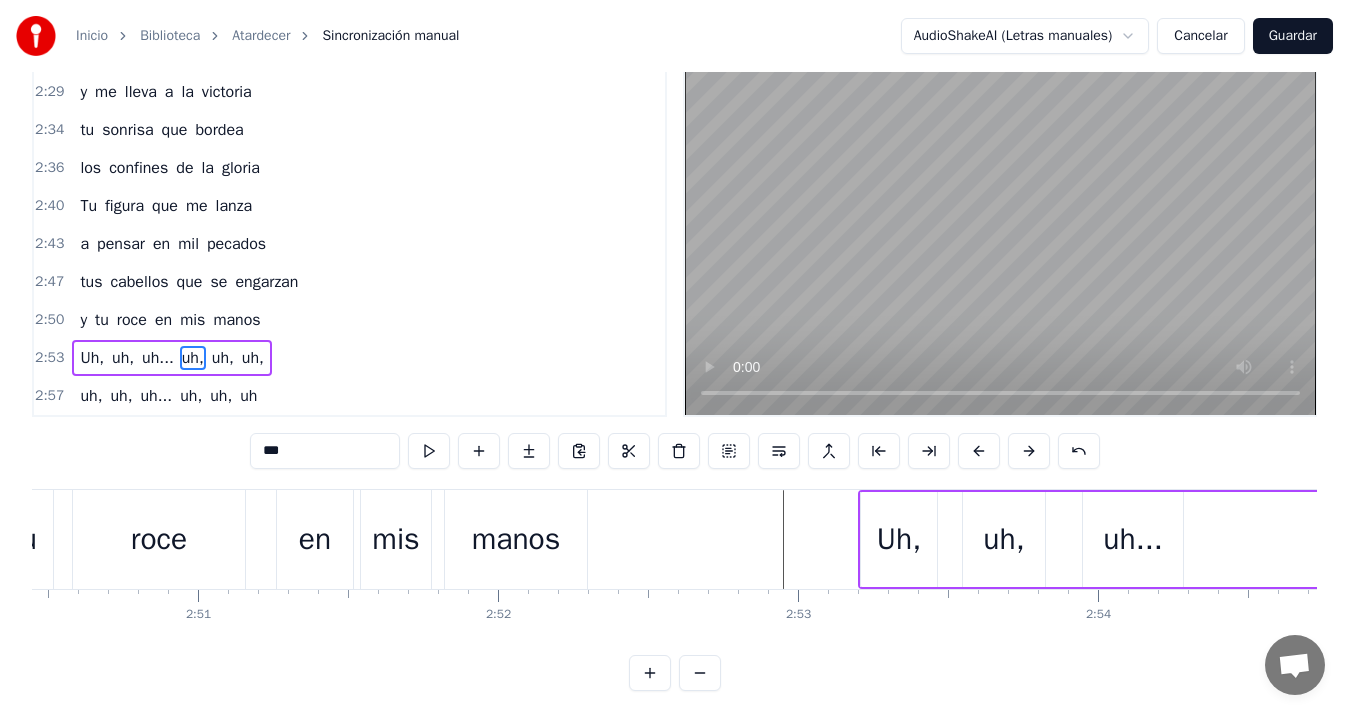 click on "manos" at bounding box center (516, 539) 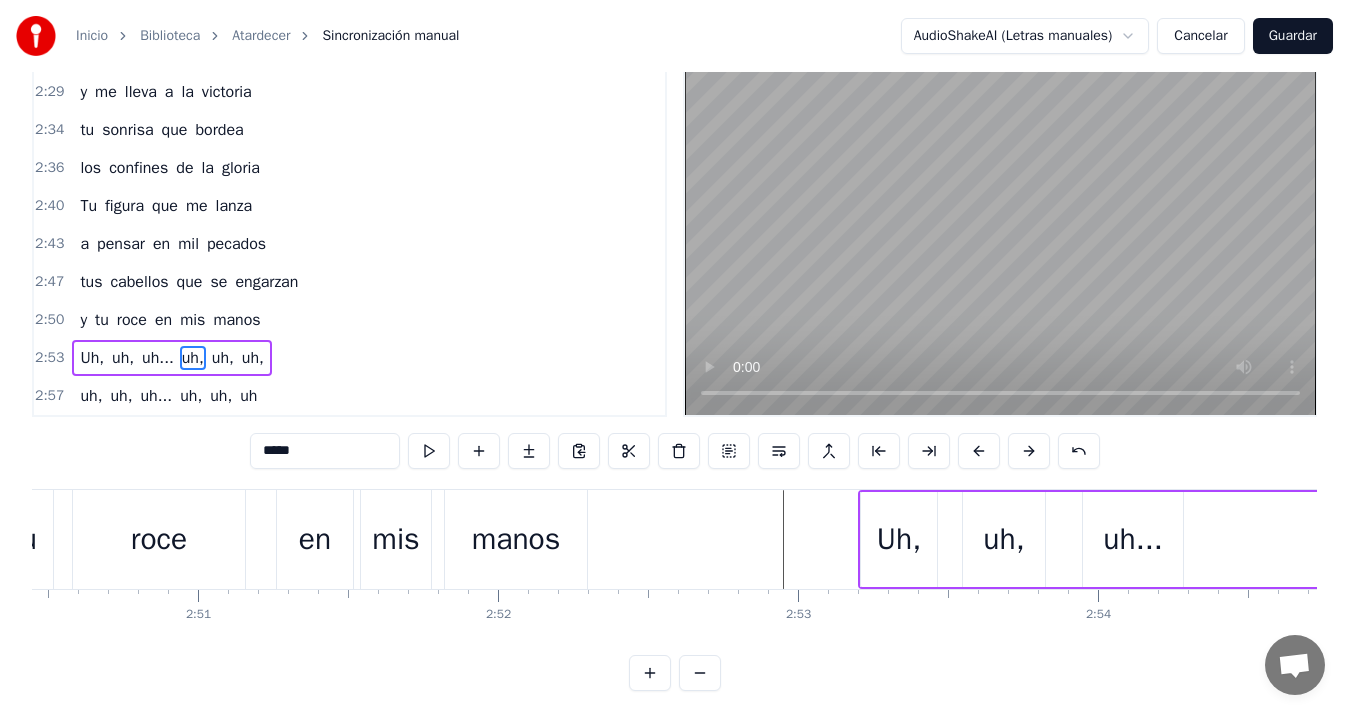 scroll, scrollTop: 7, scrollLeft: 0, axis: vertical 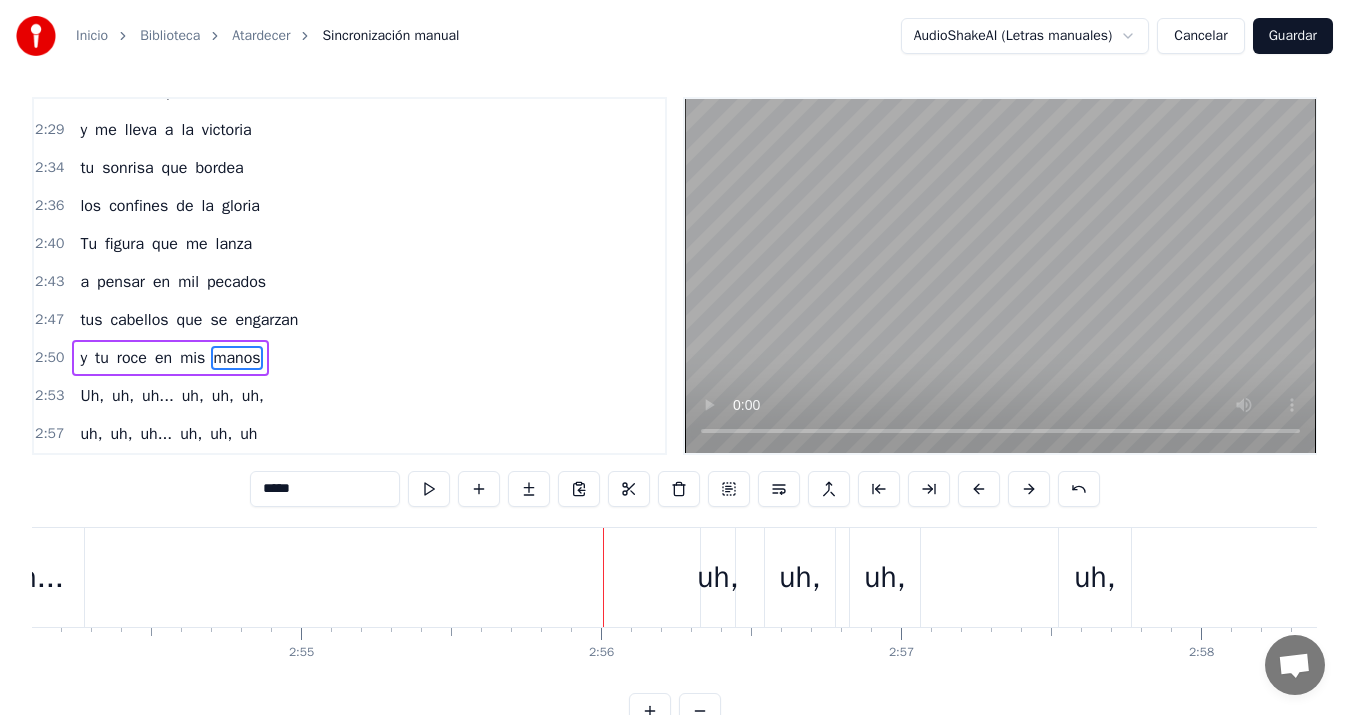 click on "uh," at bounding box center (717, 577) 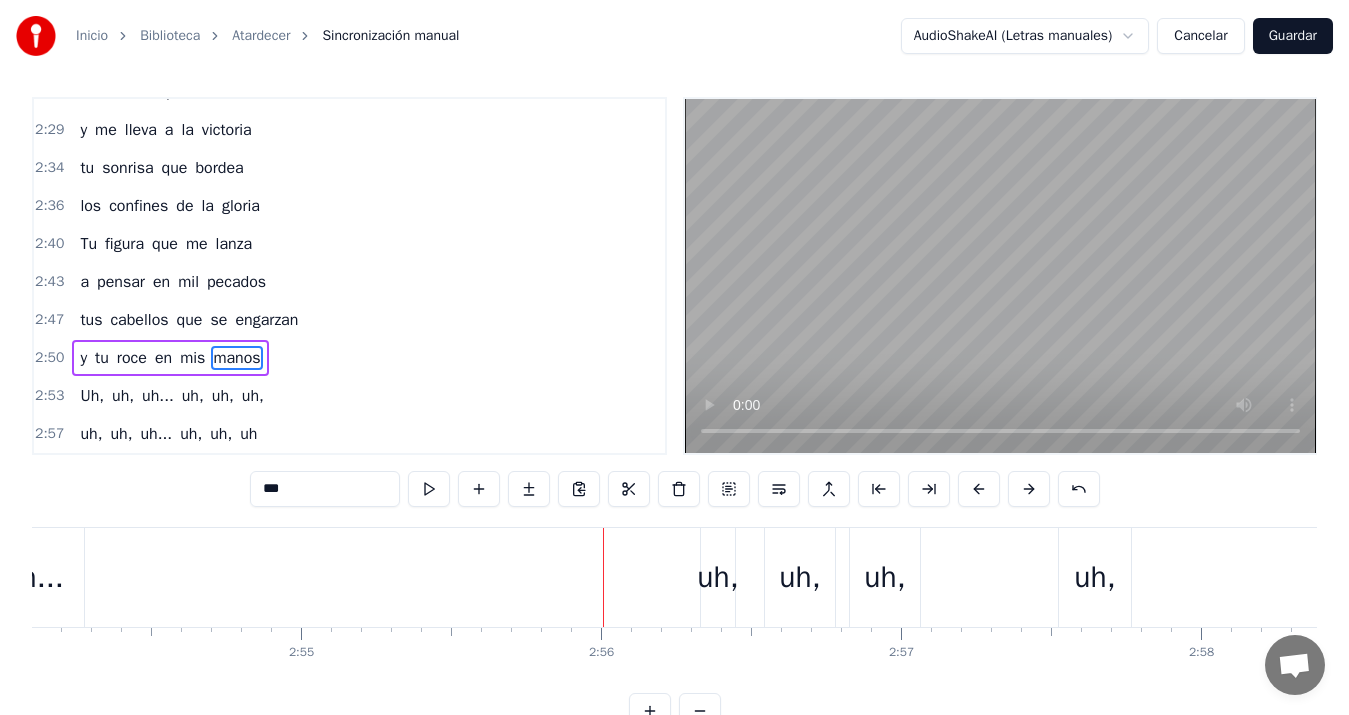 scroll, scrollTop: 45, scrollLeft: 0, axis: vertical 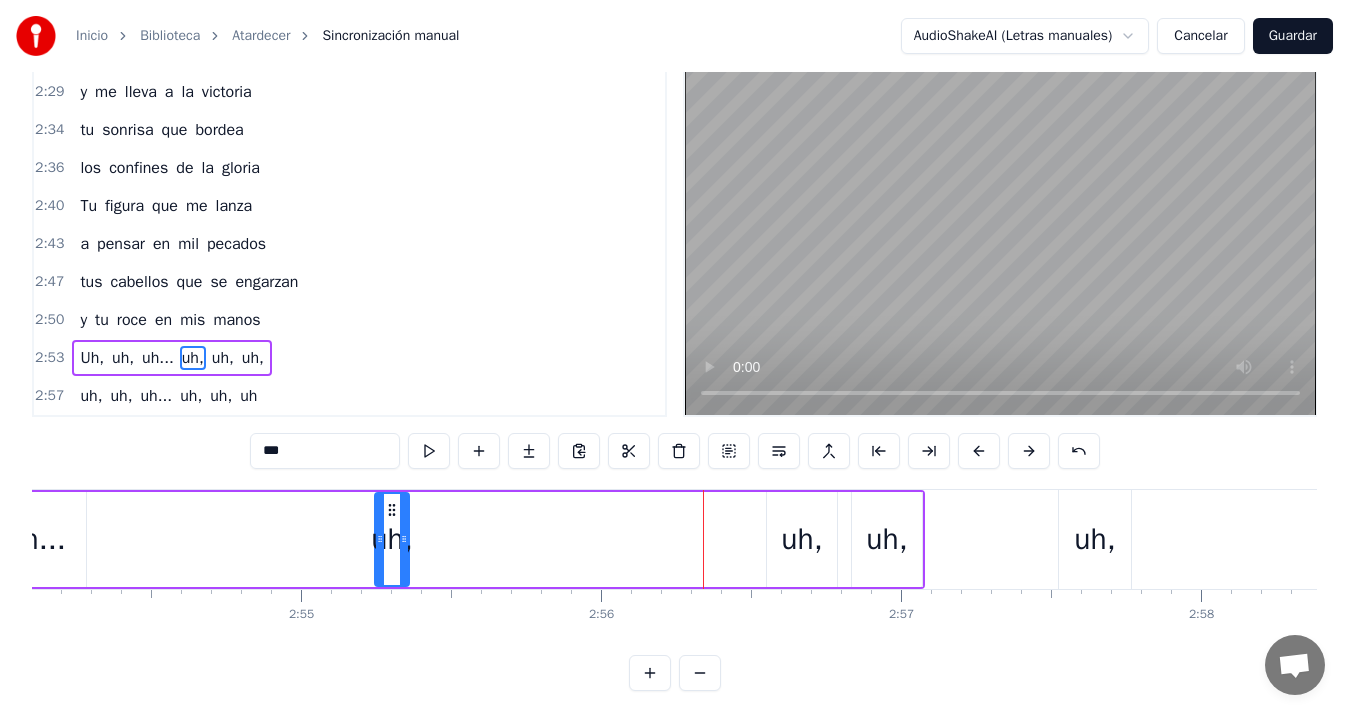 drag, startPoint x: 718, startPoint y: 513, endPoint x: 388, endPoint y: 559, distance: 333.19064 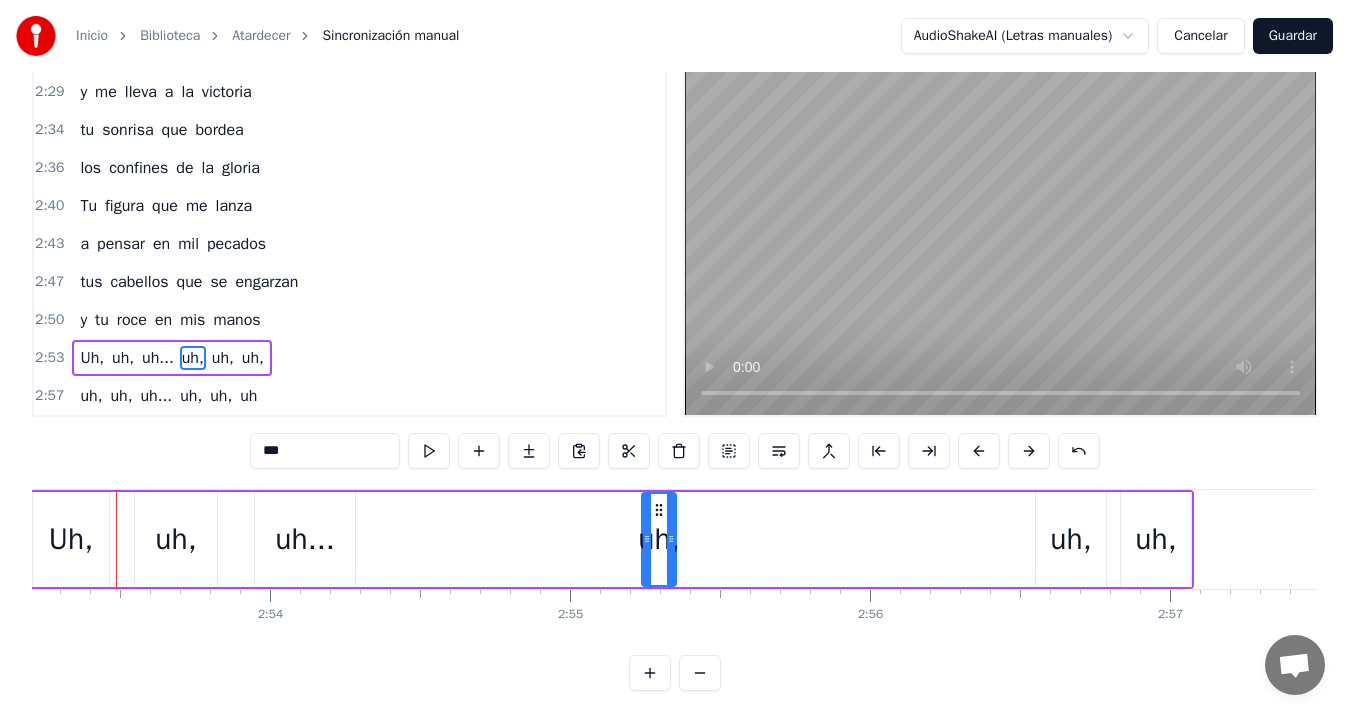 scroll, scrollTop: 0, scrollLeft: 51945, axis: horizontal 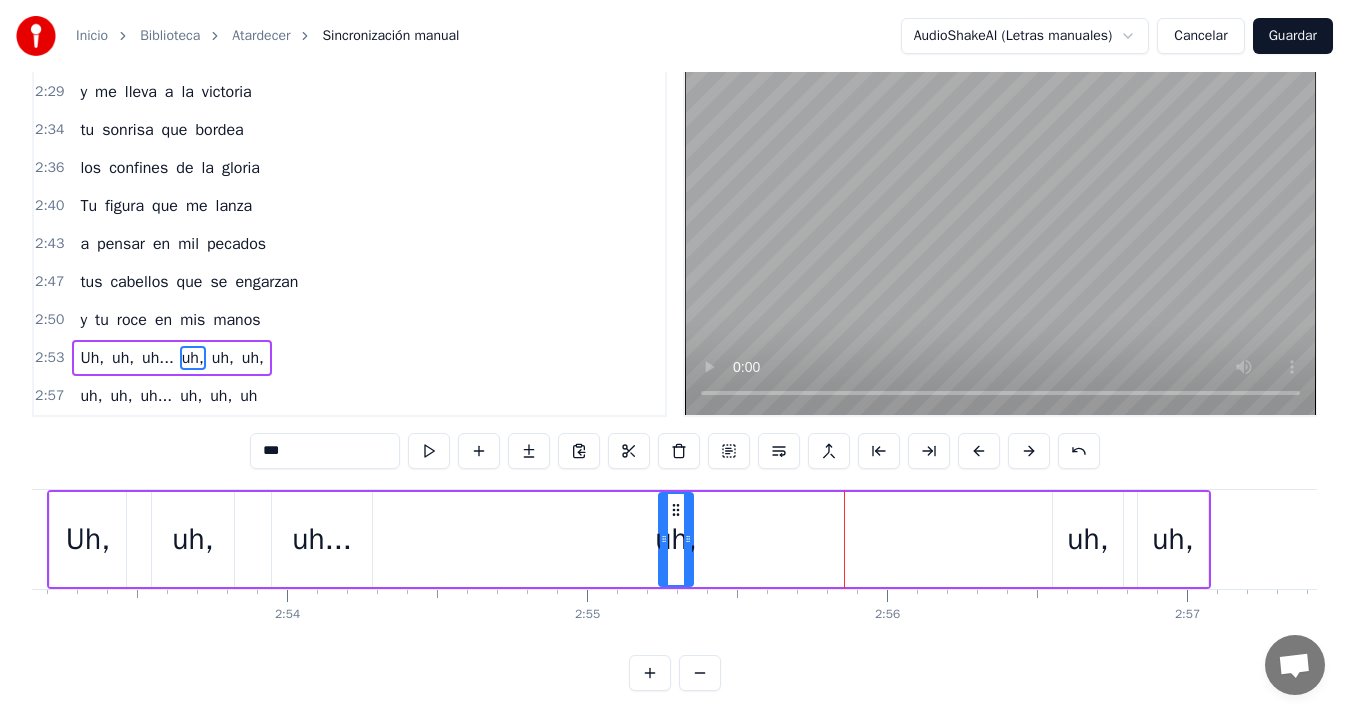 click on "uh," at bounding box center (1087, 539) 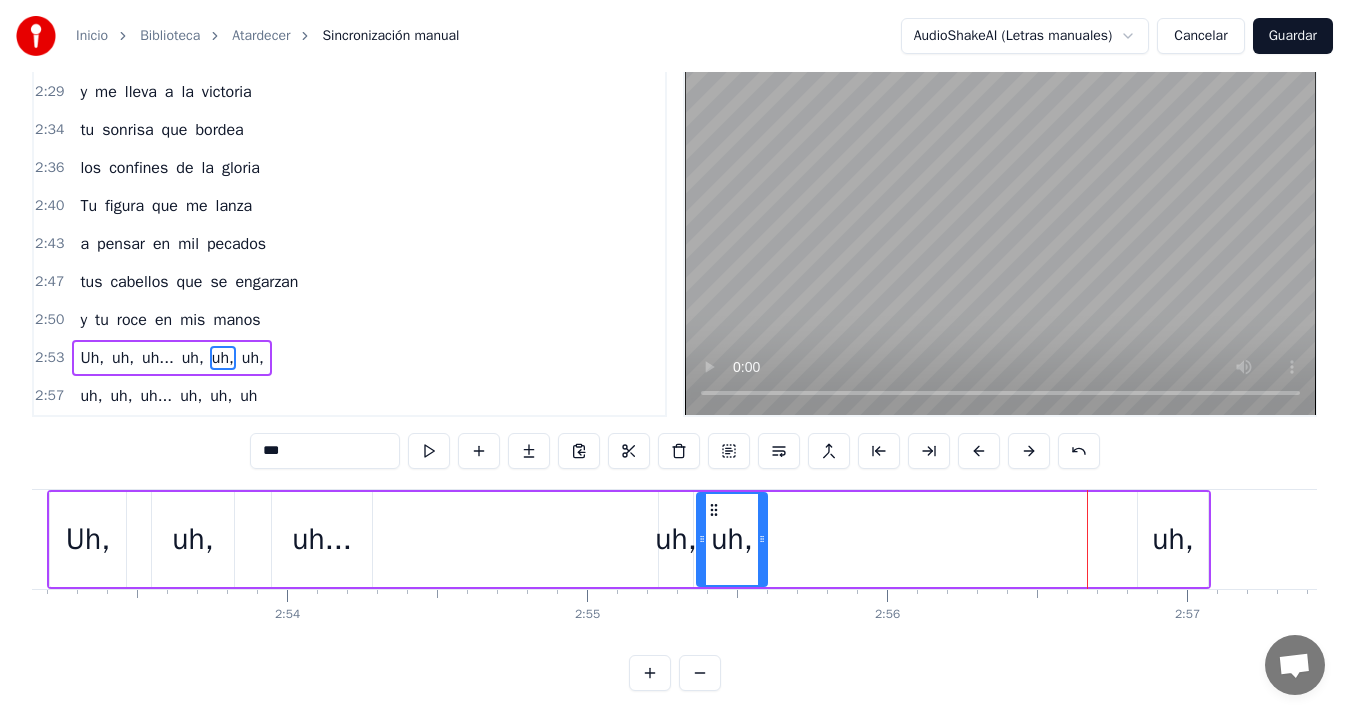 drag, startPoint x: 1069, startPoint y: 513, endPoint x: 713, endPoint y: 566, distance: 359.9236 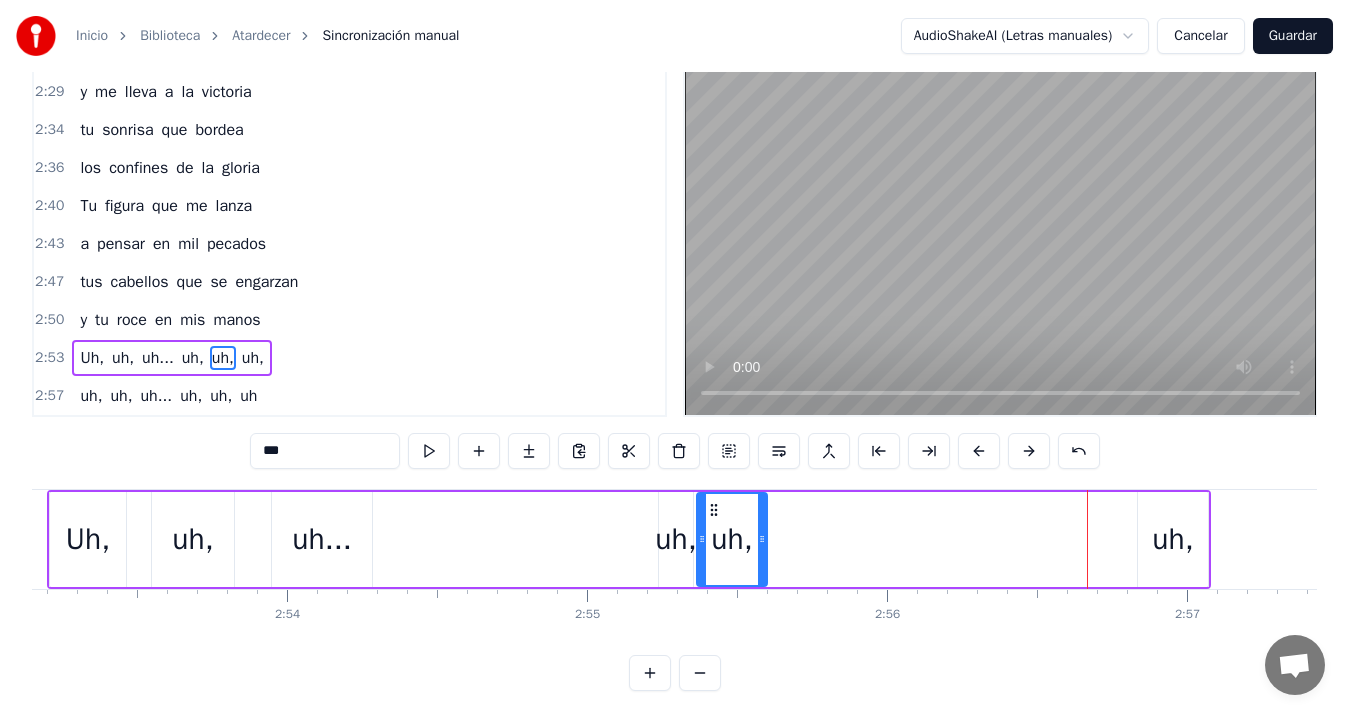 click on "uh," at bounding box center [1172, 539] 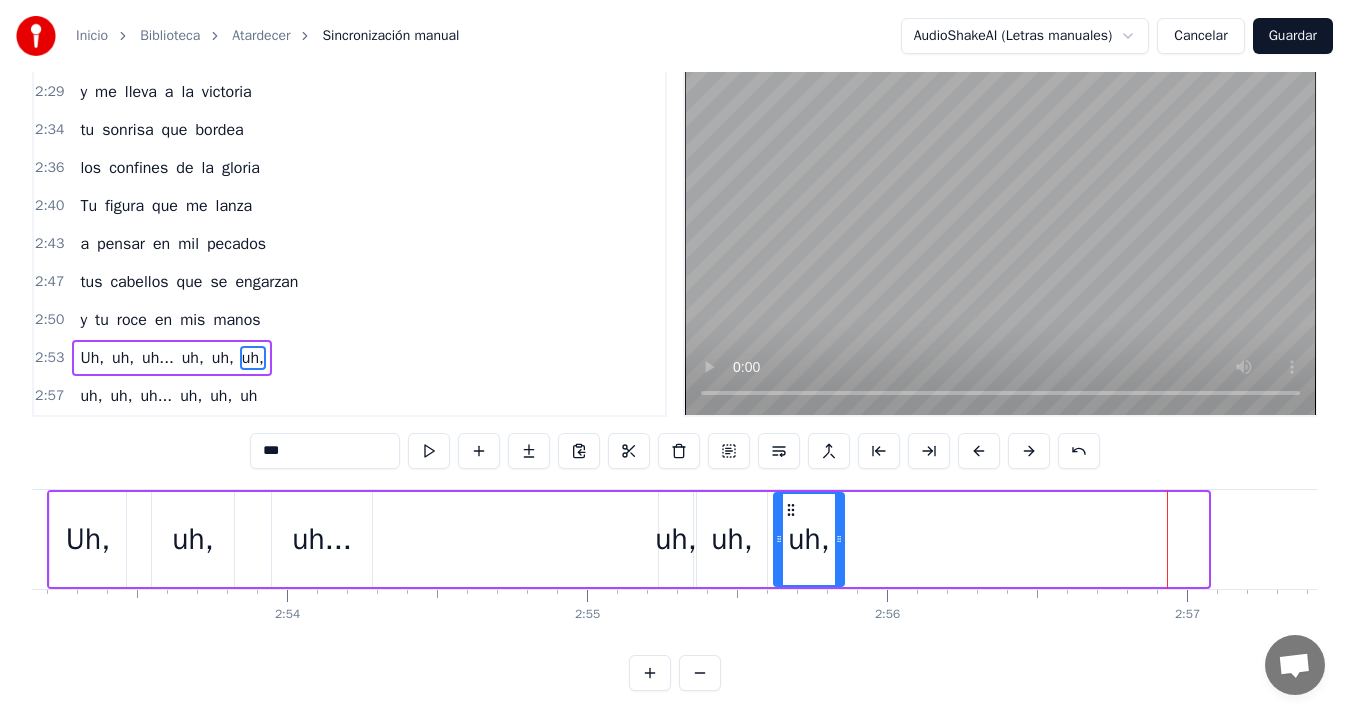 drag, startPoint x: 1156, startPoint y: 508, endPoint x: 792, endPoint y: 552, distance: 366.6497 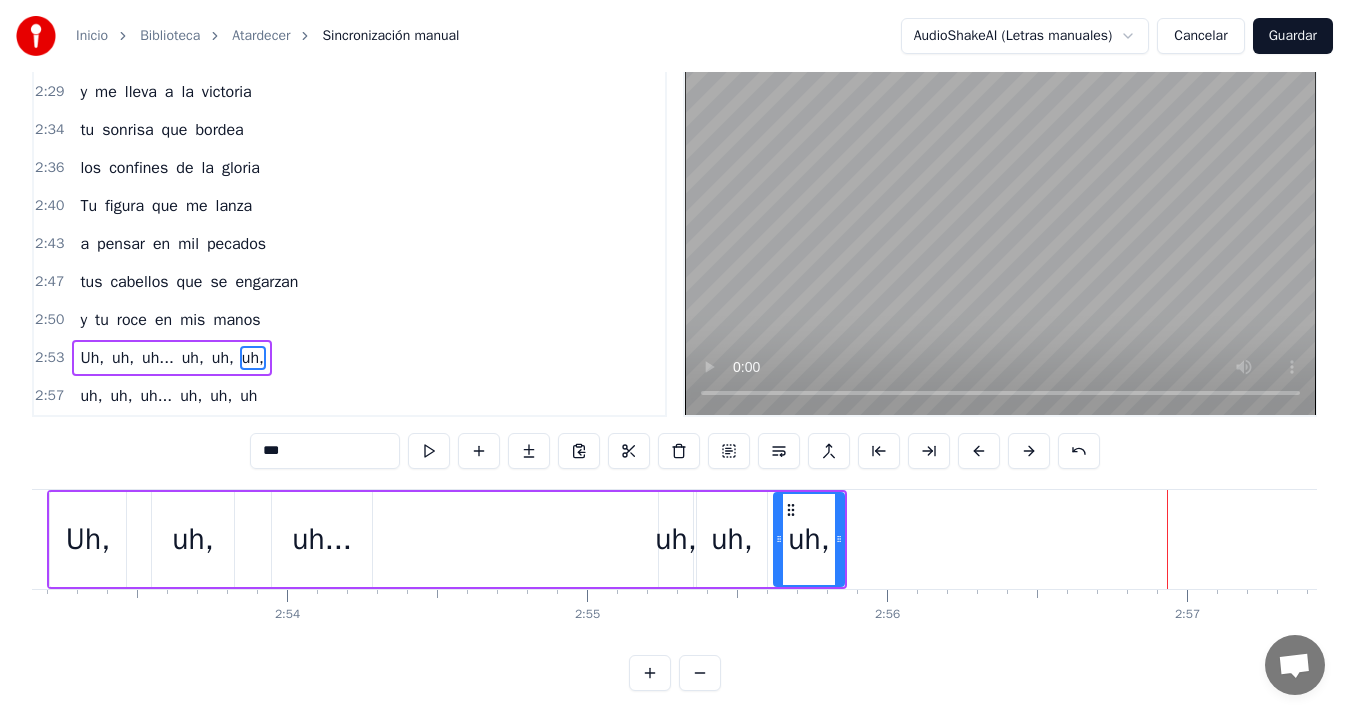 click on "uh," at bounding box center (675, 539) 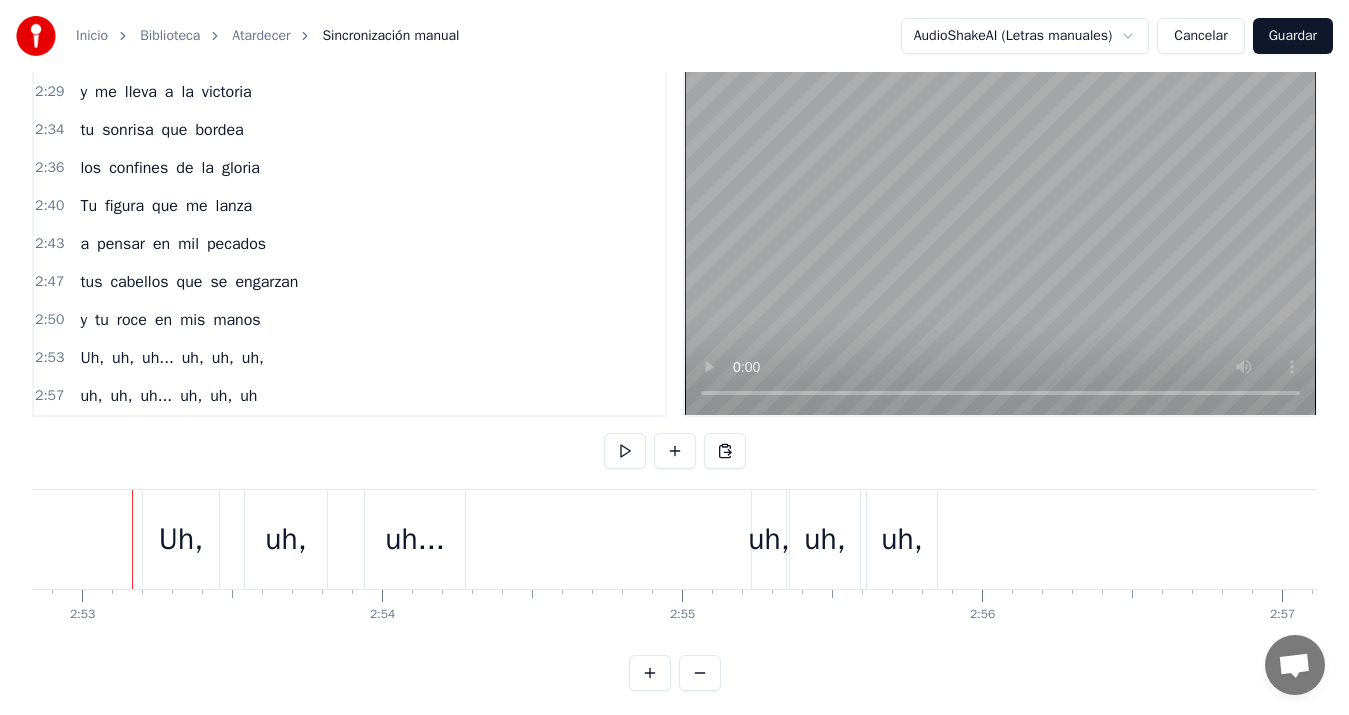 click at bounding box center [-23210, 539] 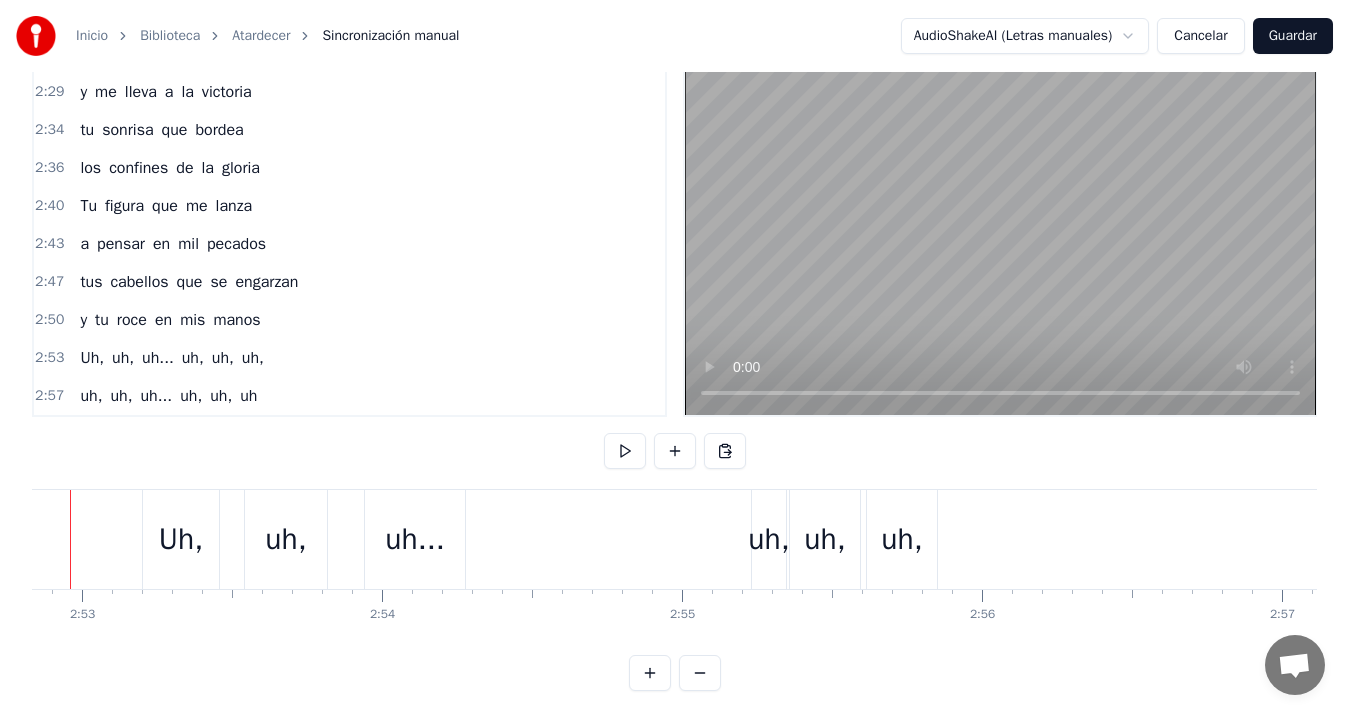 scroll, scrollTop: 0, scrollLeft: 51788, axis: horizontal 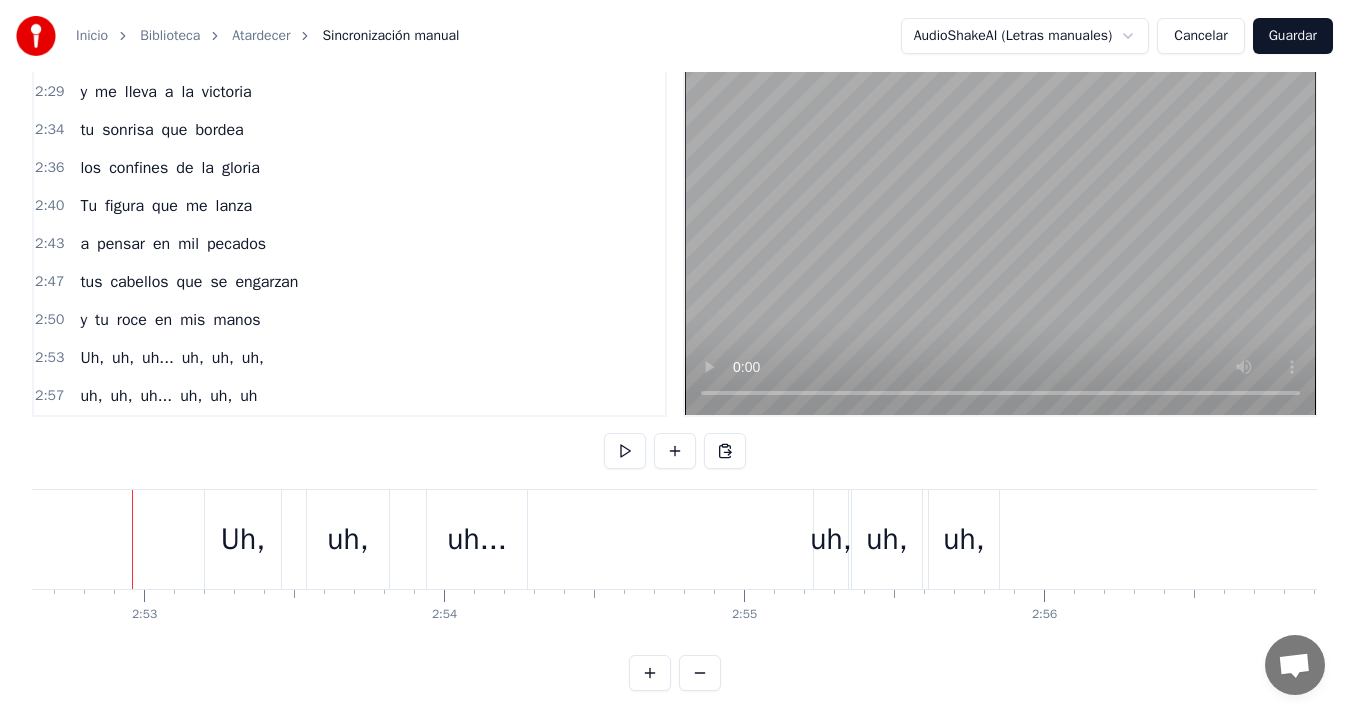 click at bounding box center [-23148, 539] 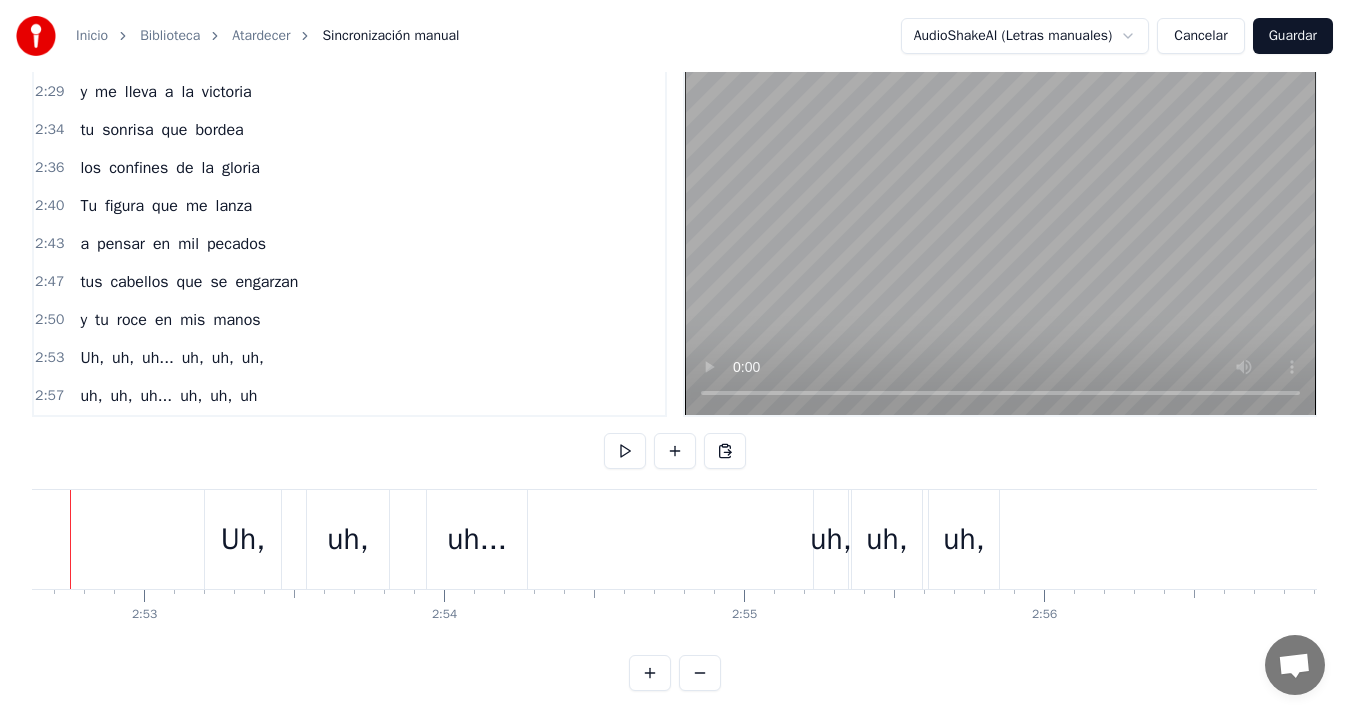 scroll, scrollTop: 0, scrollLeft: 51726, axis: horizontal 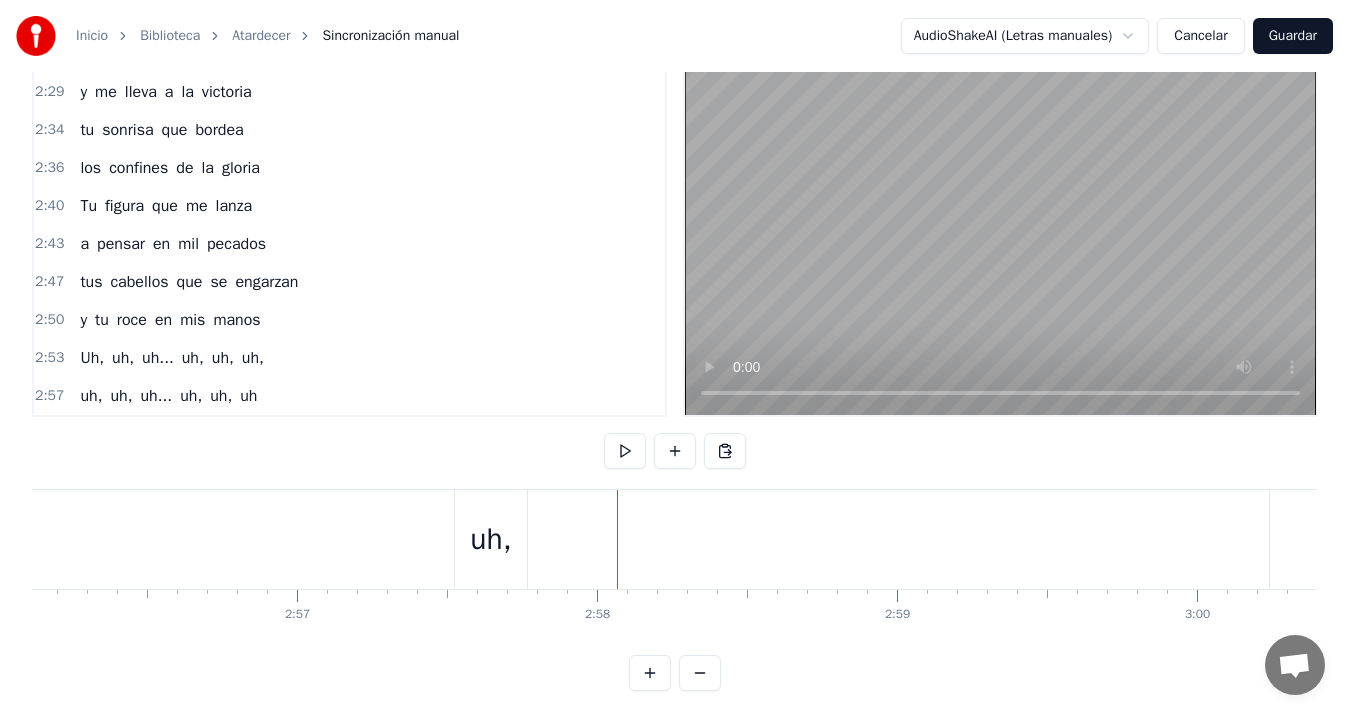 click on "uh," at bounding box center (490, 539) 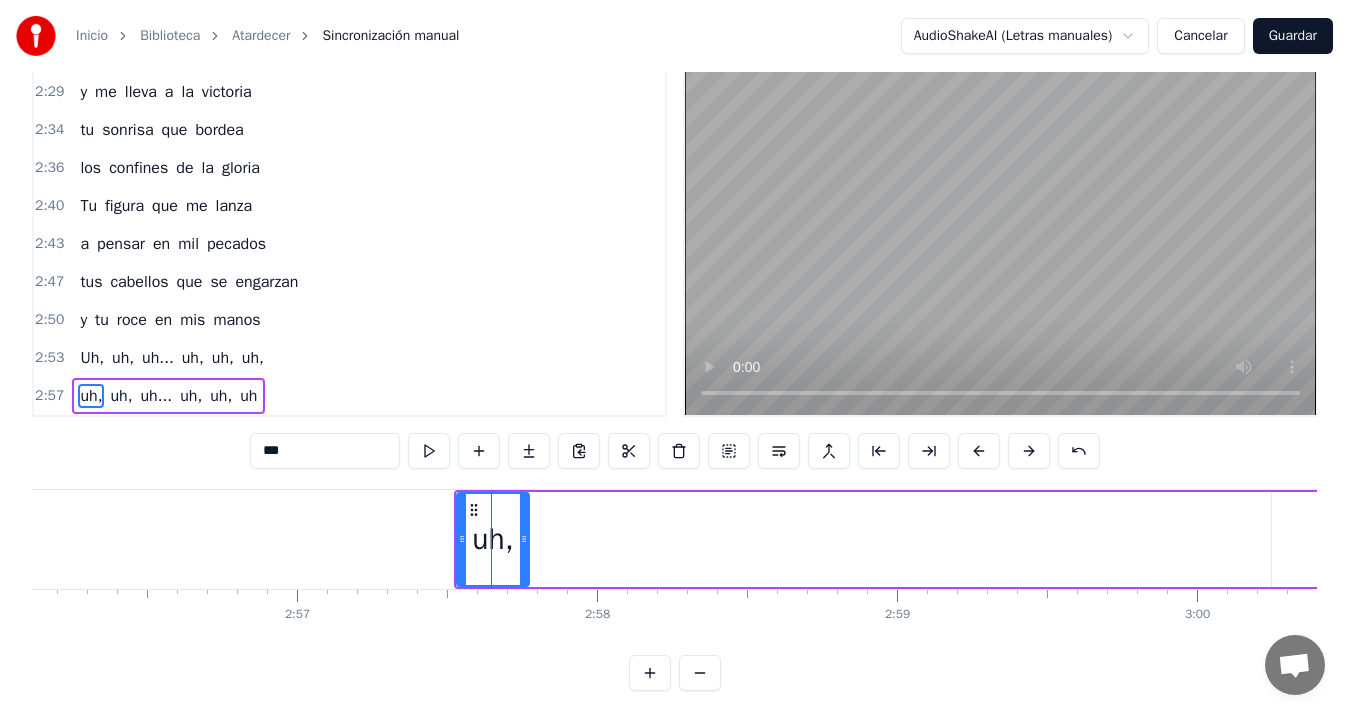 scroll, scrollTop: 70, scrollLeft: 0, axis: vertical 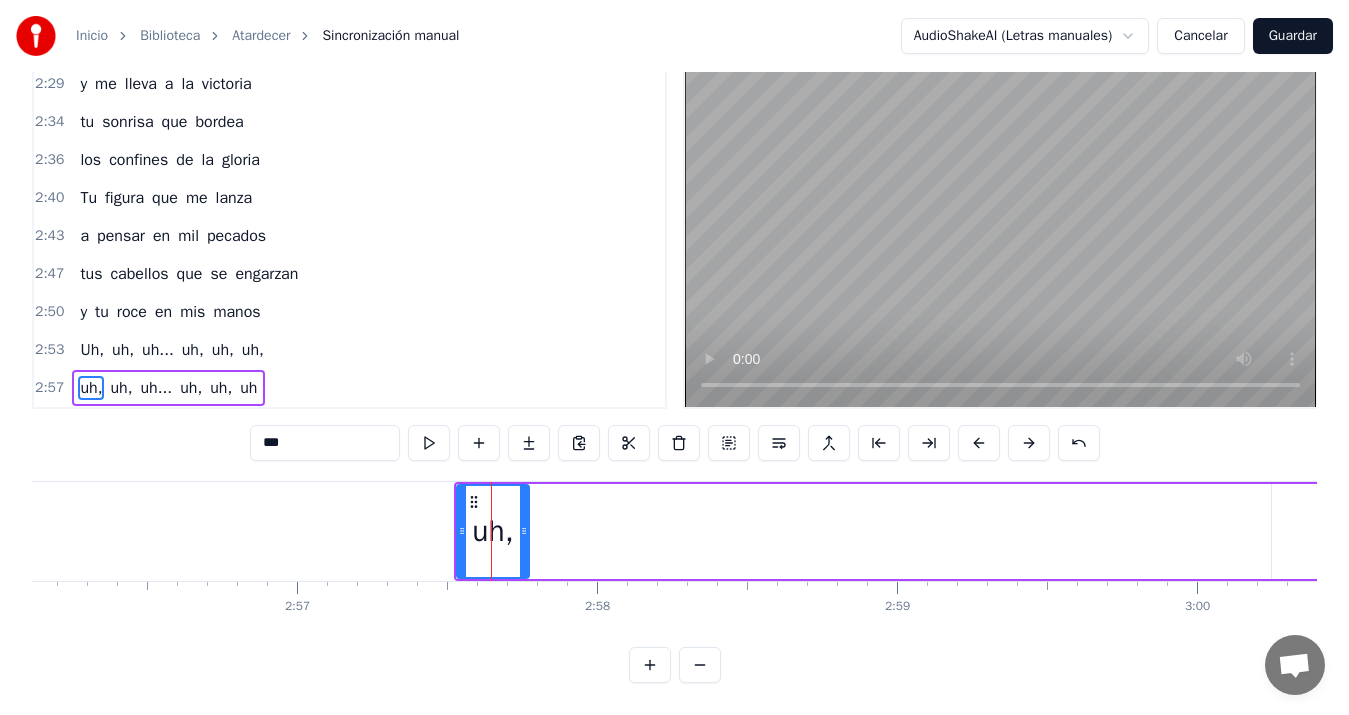 click at bounding box center (491, 531) 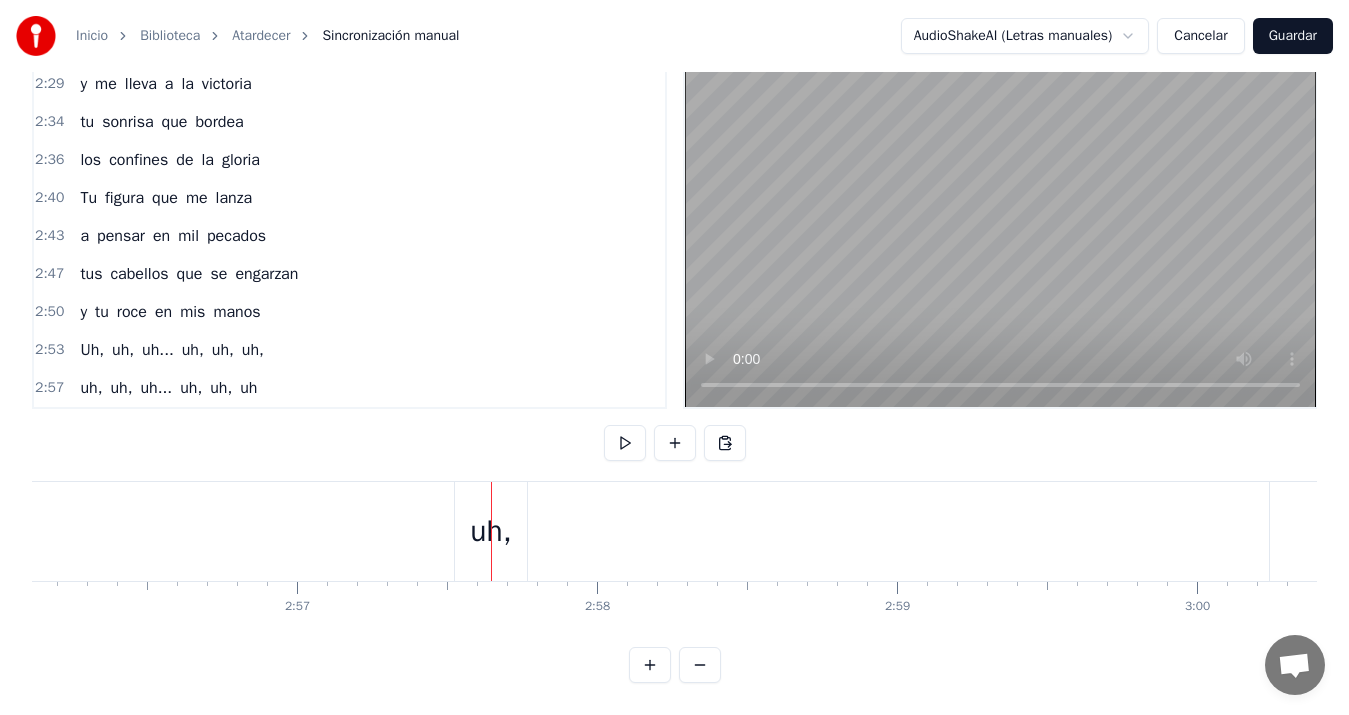 click on "uh," at bounding box center [490, 531] 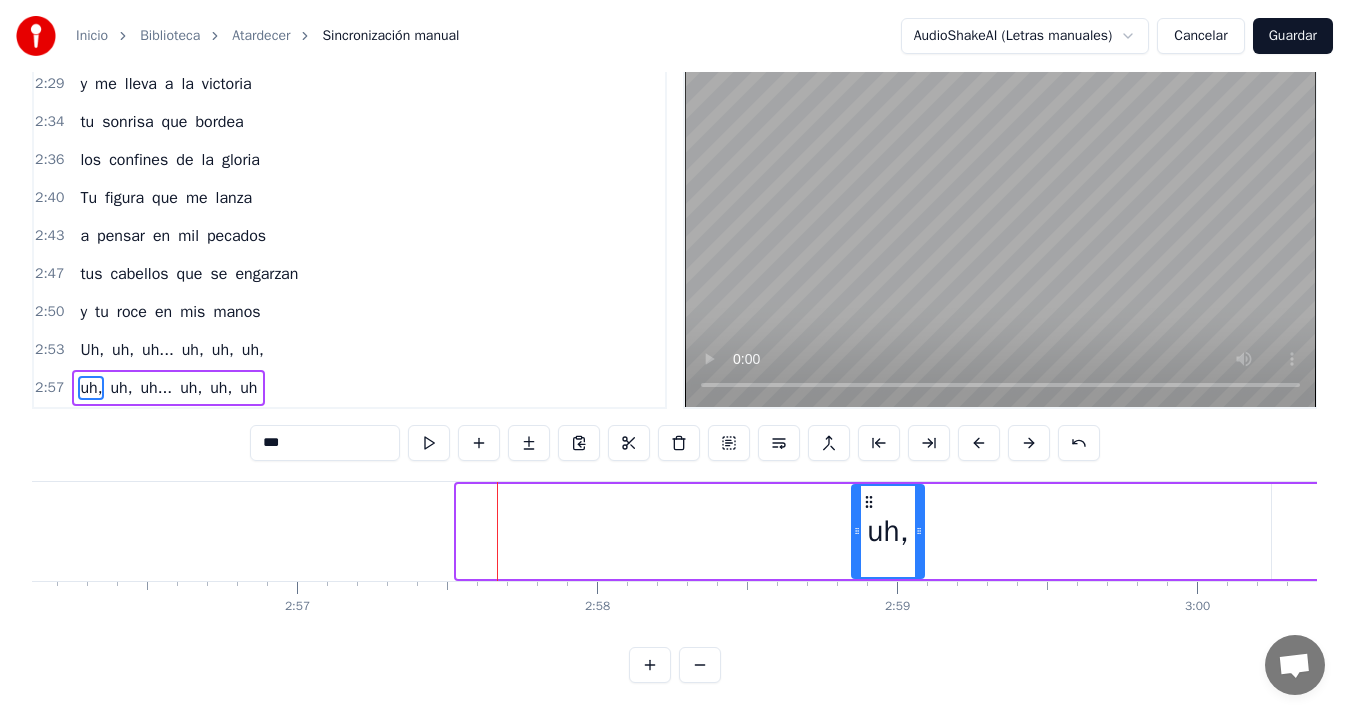 drag, startPoint x: 474, startPoint y: 484, endPoint x: 869, endPoint y: 523, distance: 396.92065 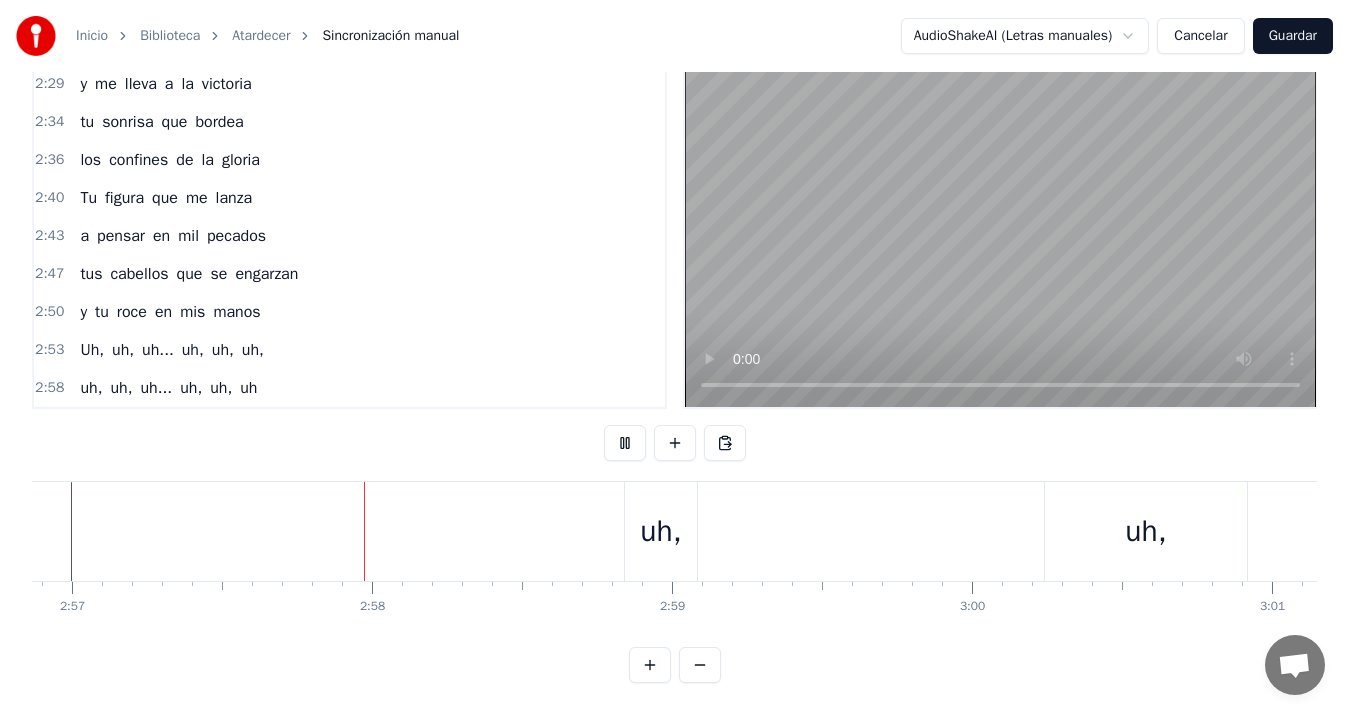 scroll, scrollTop: 0, scrollLeft: 53108, axis: horizontal 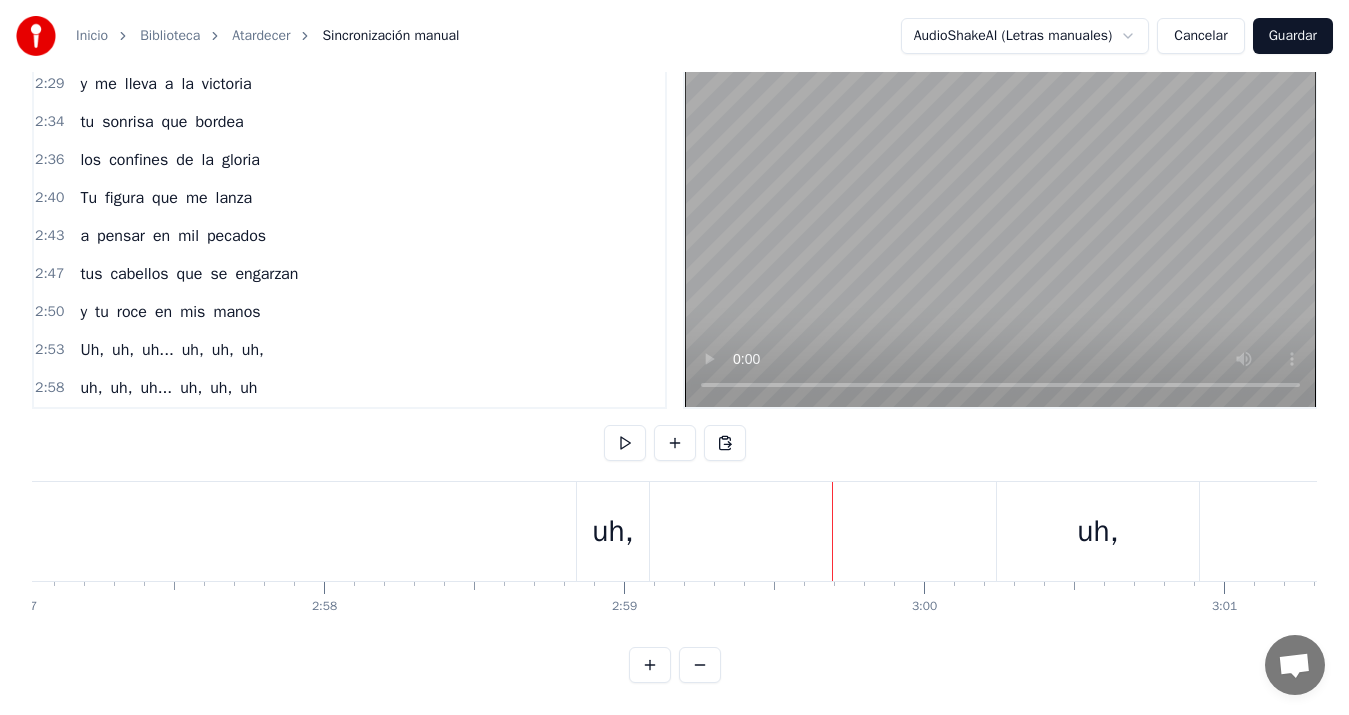 click on "uh," at bounding box center (612, 531) 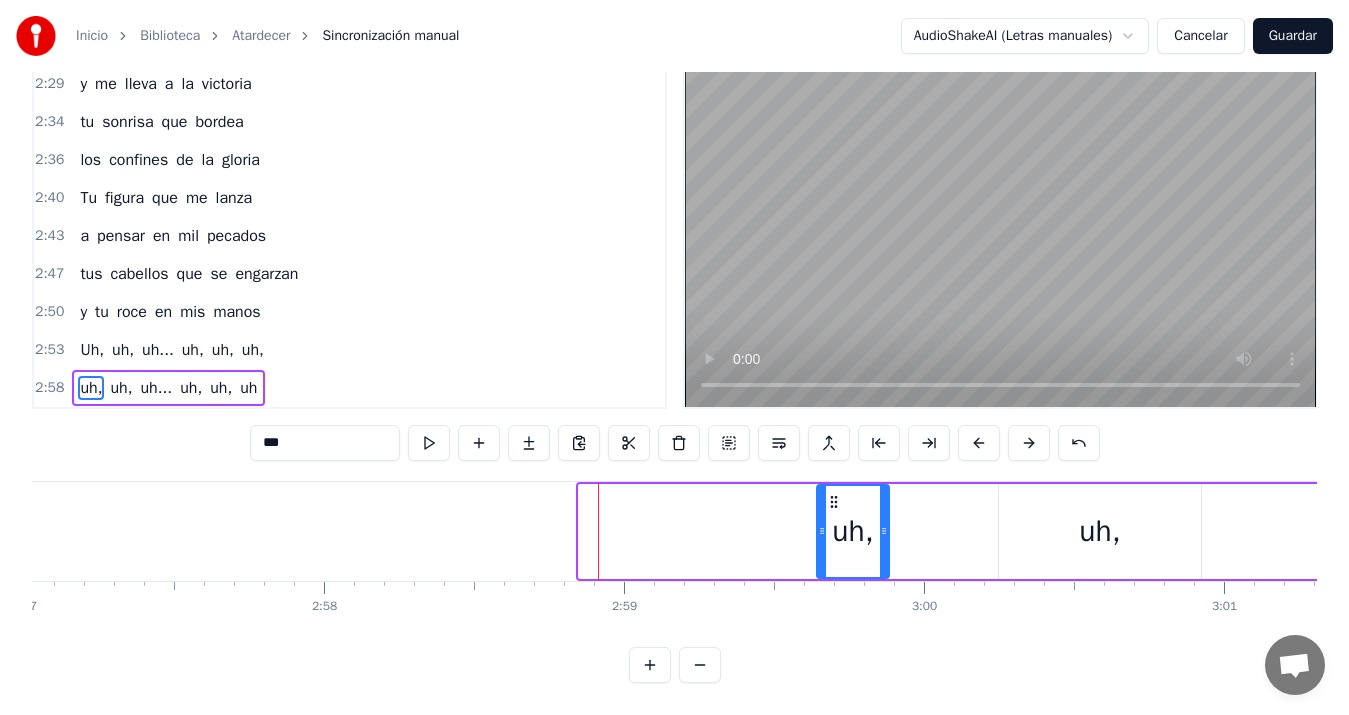 drag, startPoint x: 593, startPoint y: 485, endPoint x: 831, endPoint y: 498, distance: 238.35478 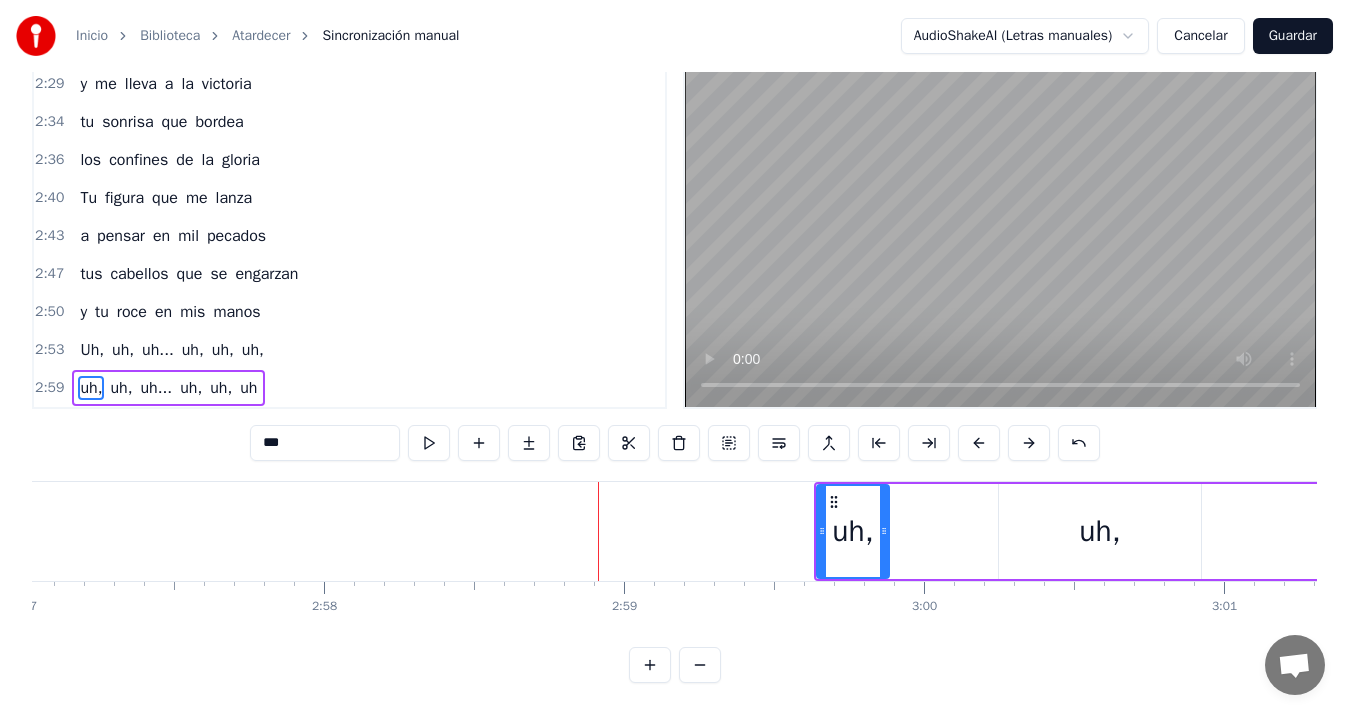 click on "***" at bounding box center [325, 443] 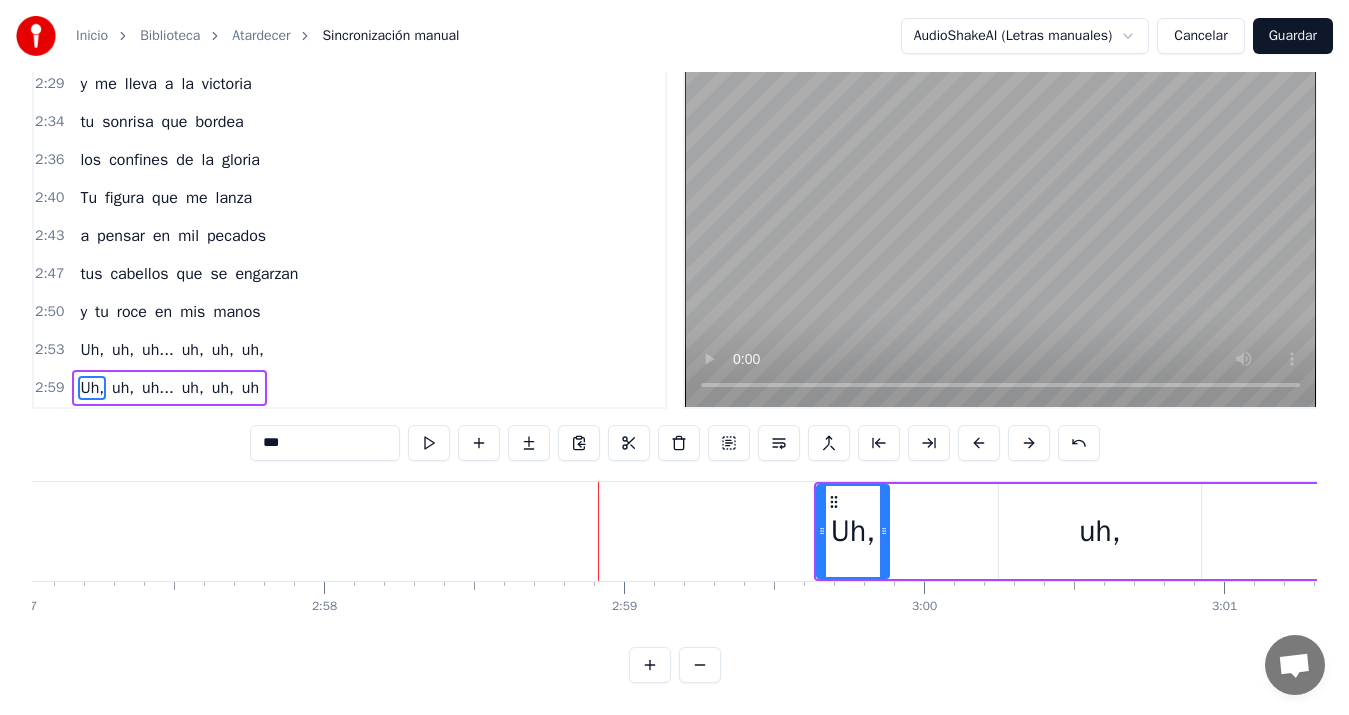 click on "uh," at bounding box center (1100, 531) 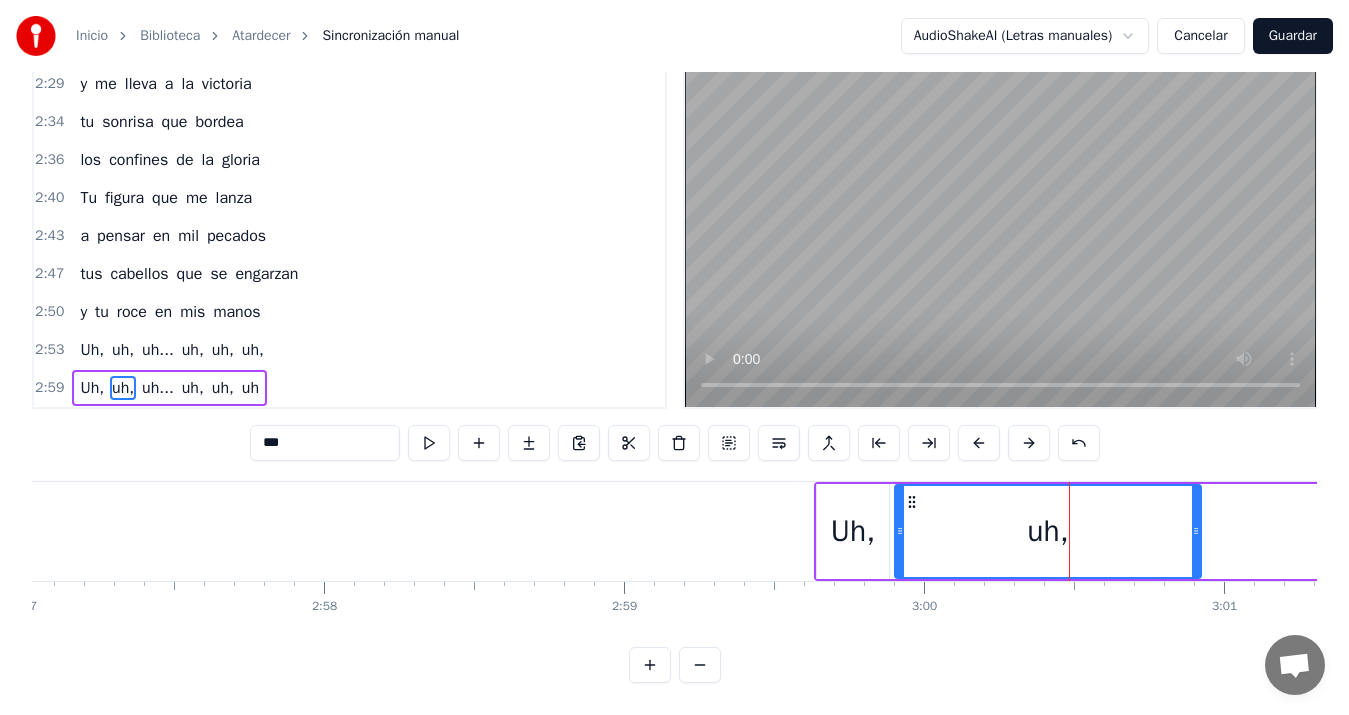 drag, startPoint x: 1003, startPoint y: 518, endPoint x: 899, endPoint y: 521, distance: 104.04326 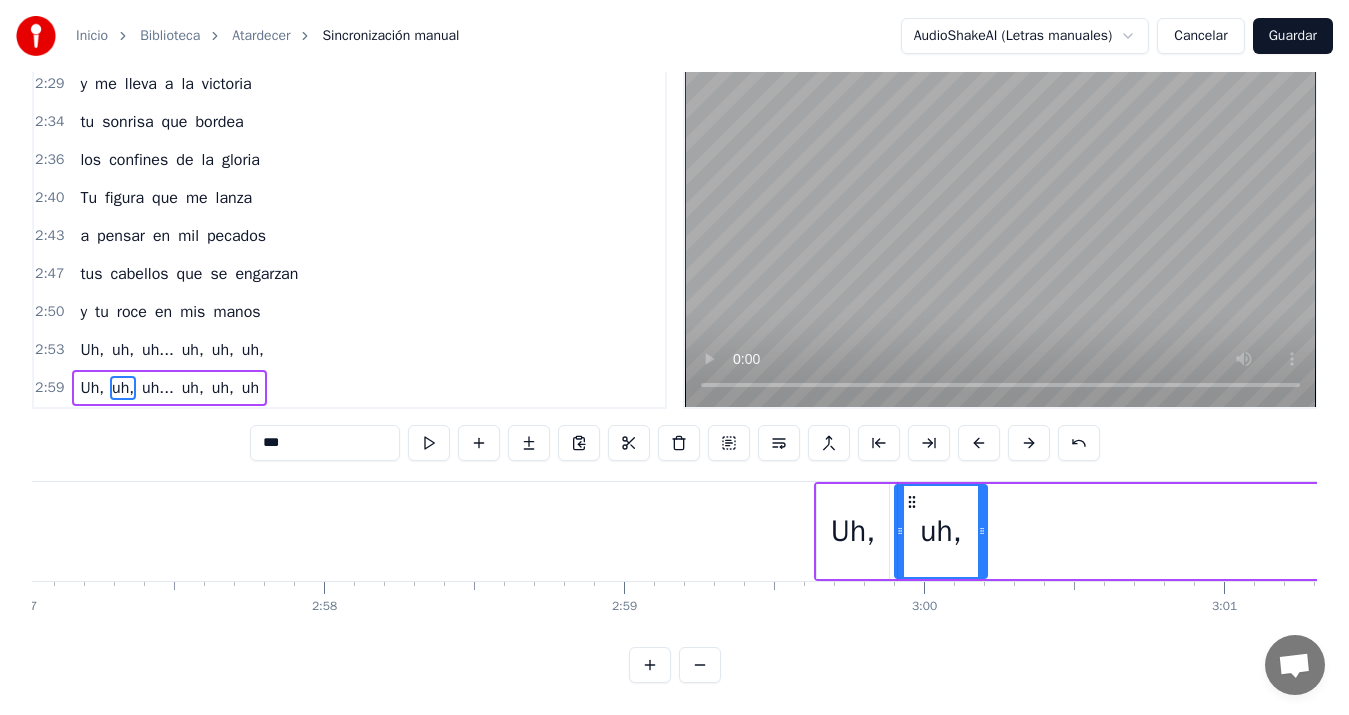 drag, startPoint x: 1194, startPoint y: 513, endPoint x: 981, endPoint y: 541, distance: 214.83249 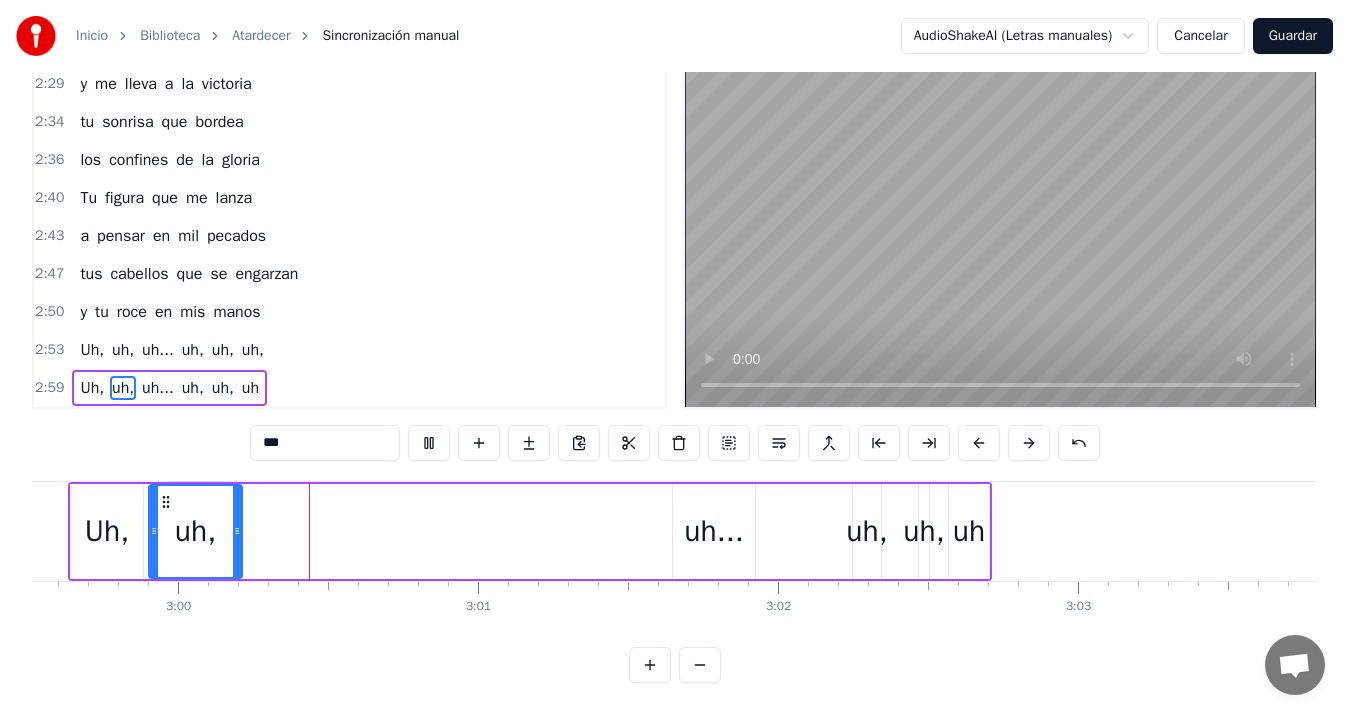 scroll, scrollTop: 0, scrollLeft: 53885, axis: horizontal 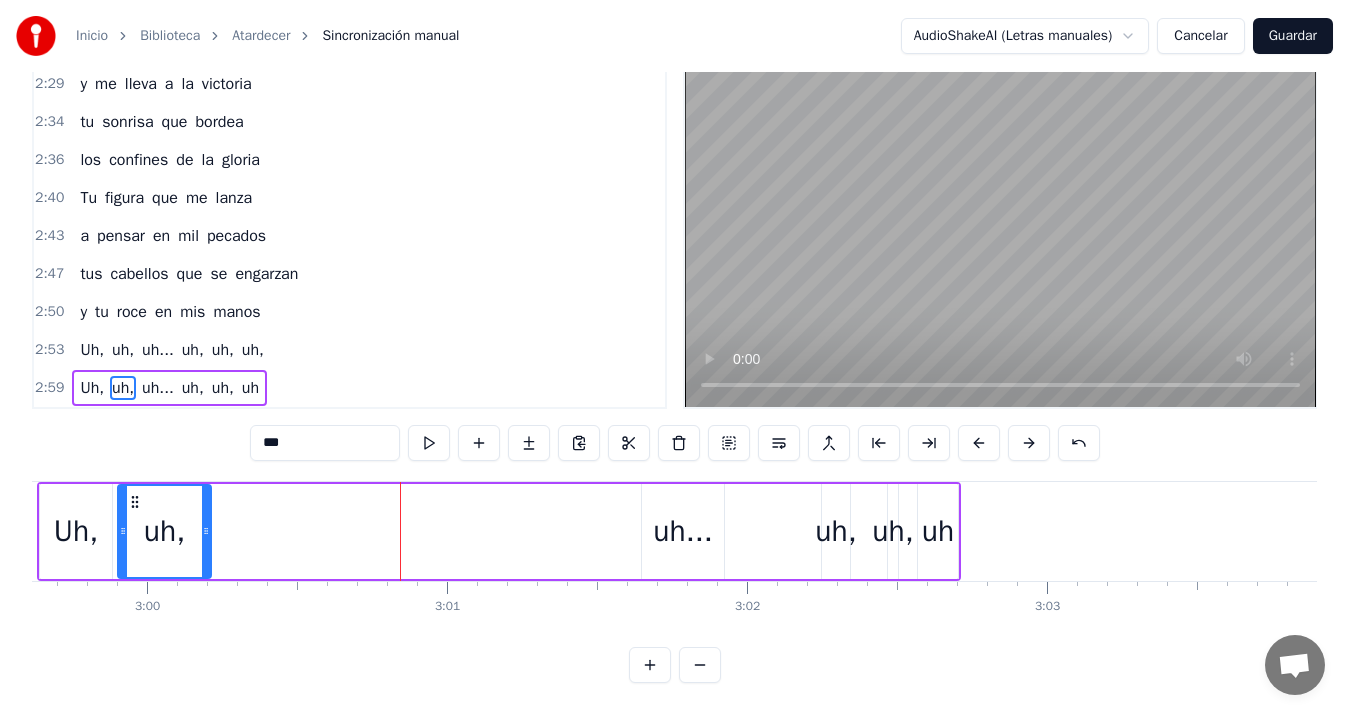 click on "uh..." at bounding box center (682, 531) 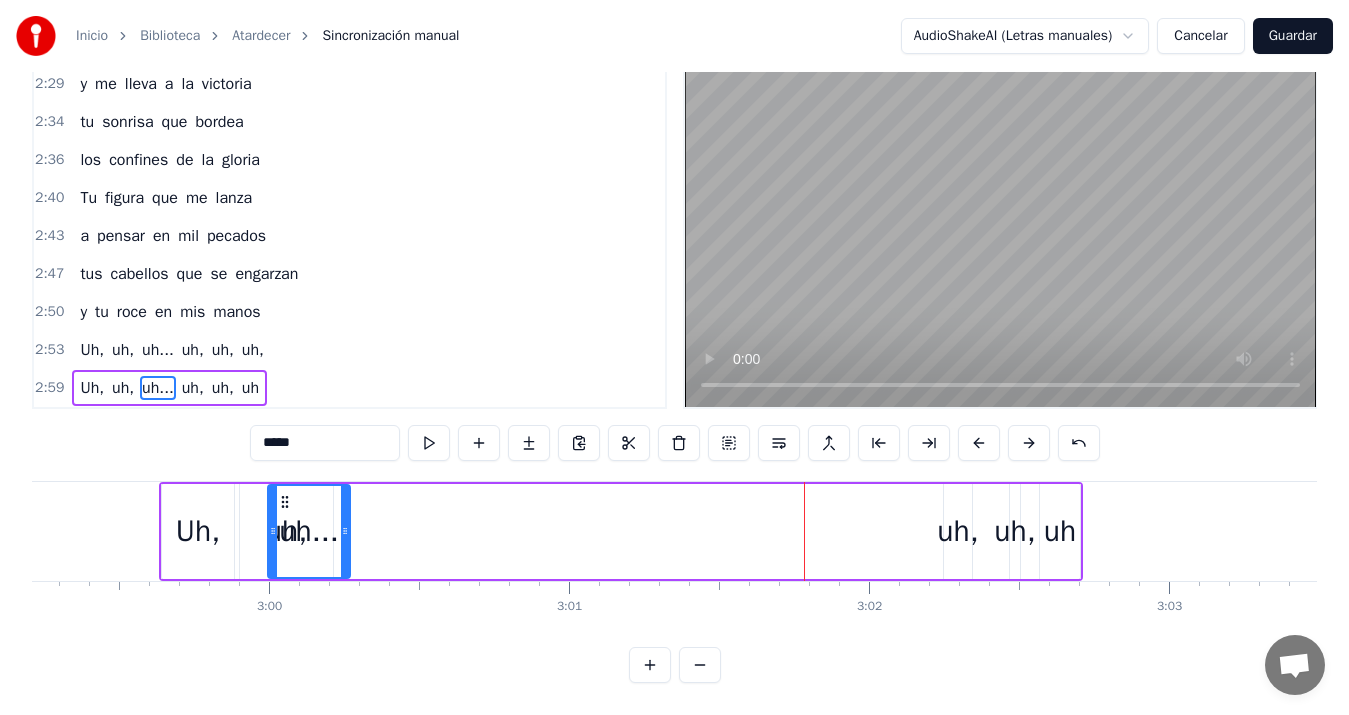 scroll, scrollTop: 0, scrollLeft: 53760, axis: horizontal 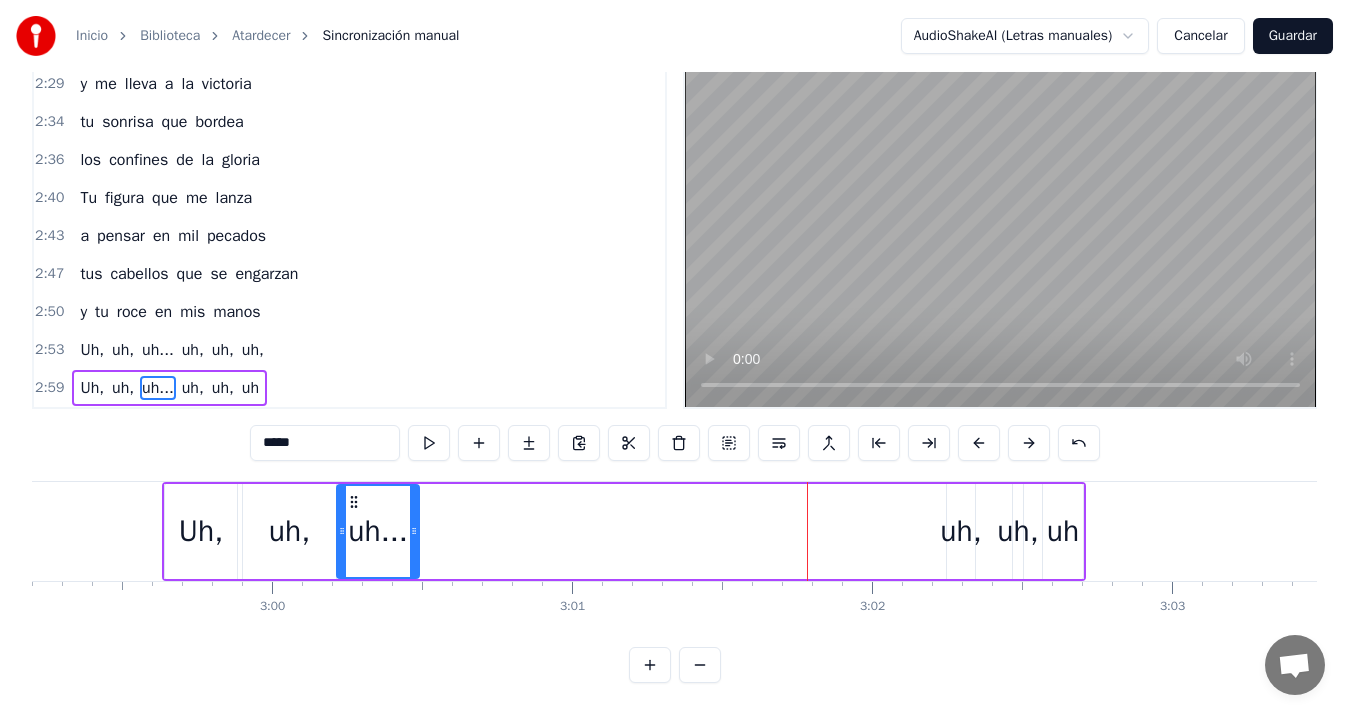 drag, startPoint x: 655, startPoint y: 486, endPoint x: 350, endPoint y: 509, distance: 305.866 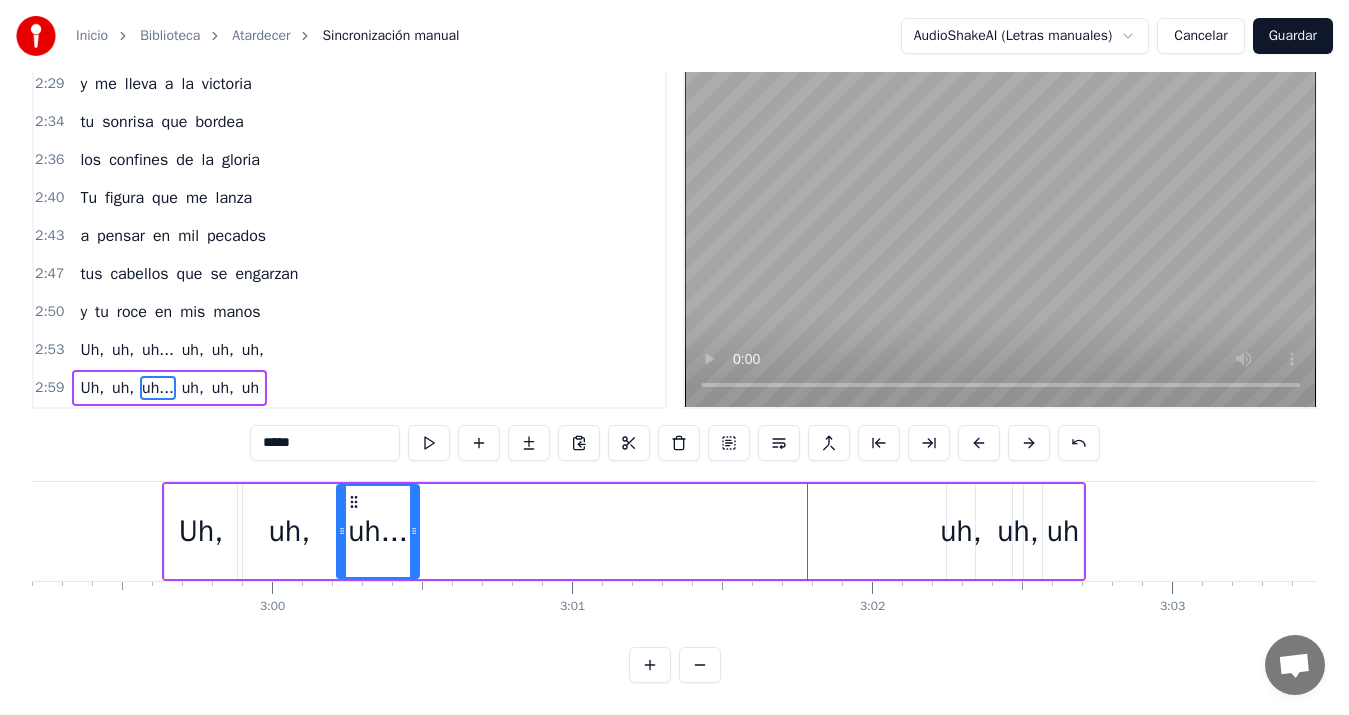 scroll, scrollTop: 0, scrollLeft: 53720, axis: horizontal 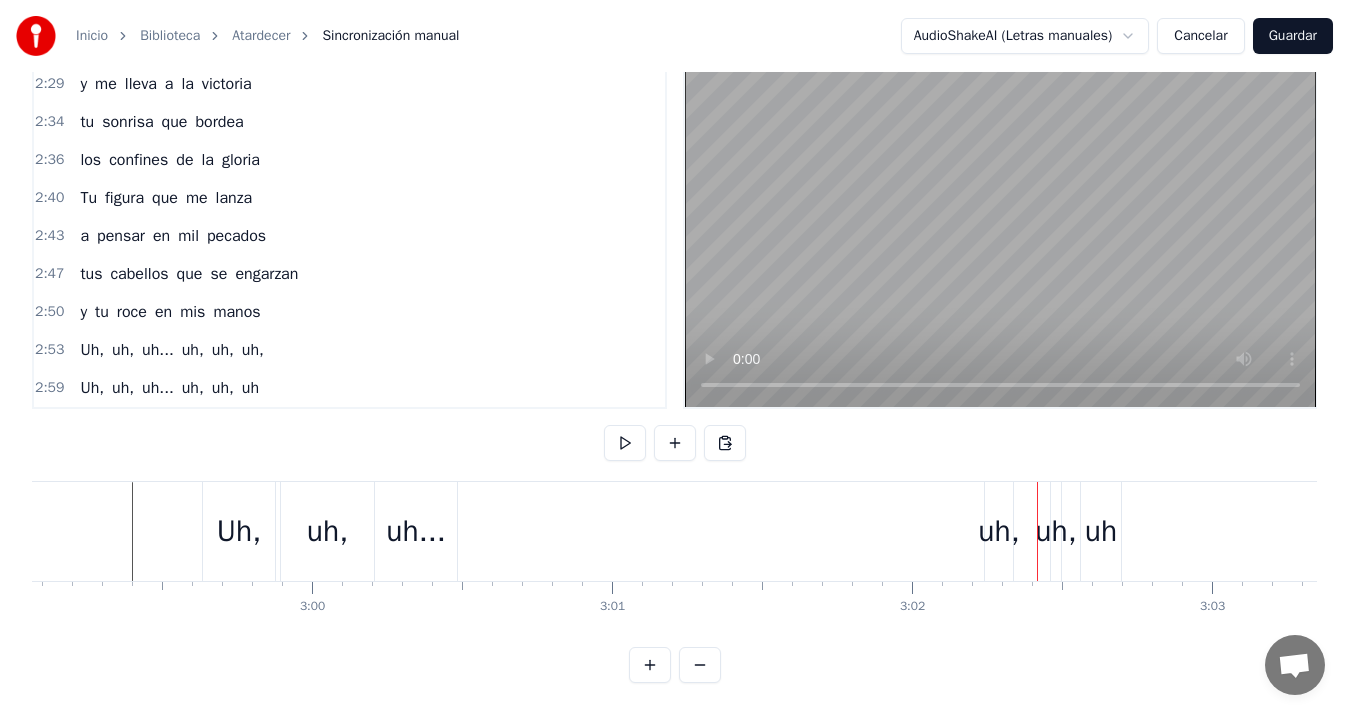 click on "uh," at bounding box center (999, 531) 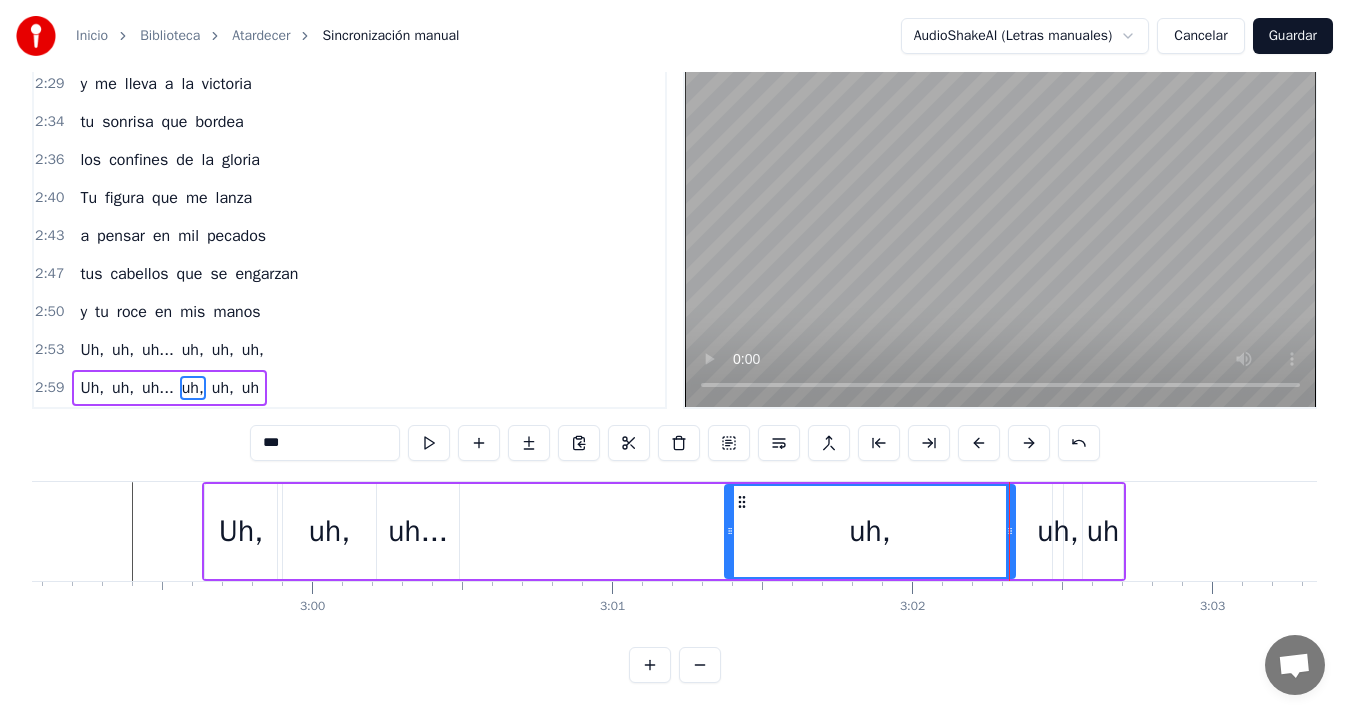 drag, startPoint x: 990, startPoint y: 511, endPoint x: 728, endPoint y: 545, distance: 264.1969 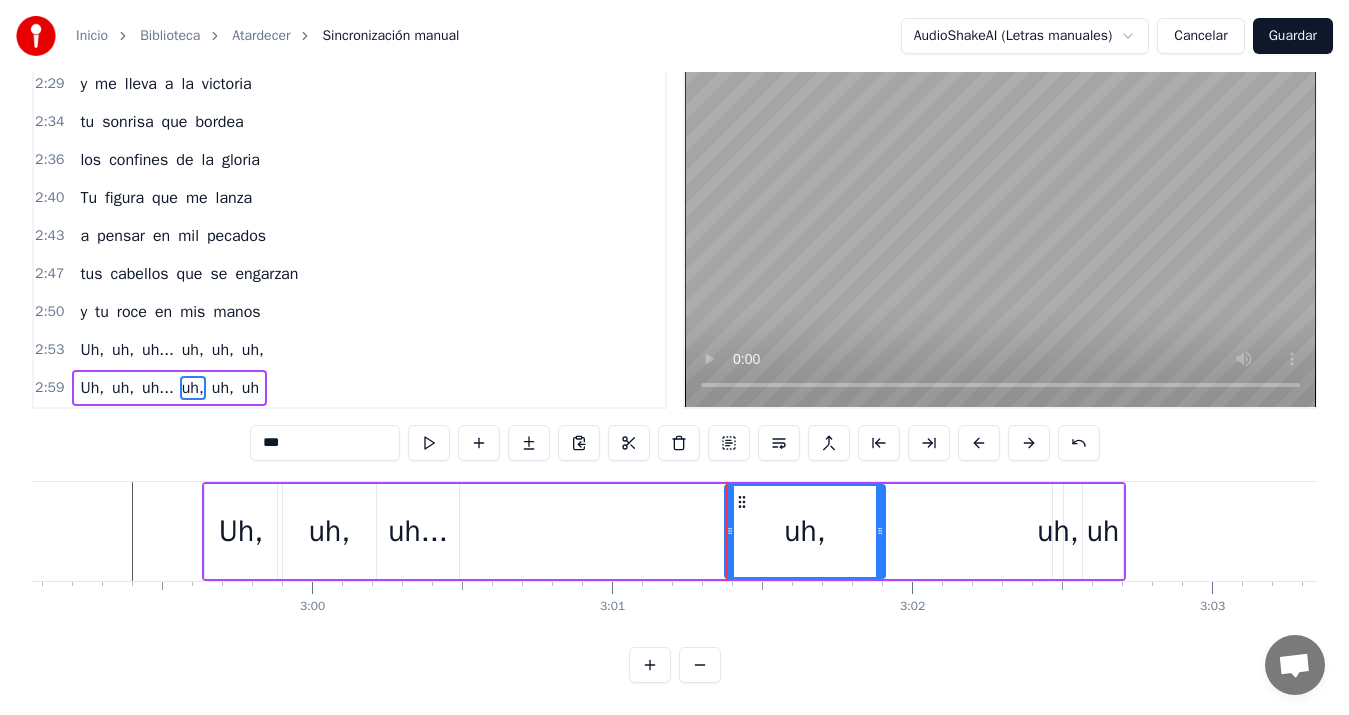 drag, startPoint x: 1007, startPoint y: 515, endPoint x: 878, endPoint y: 528, distance: 129.65338 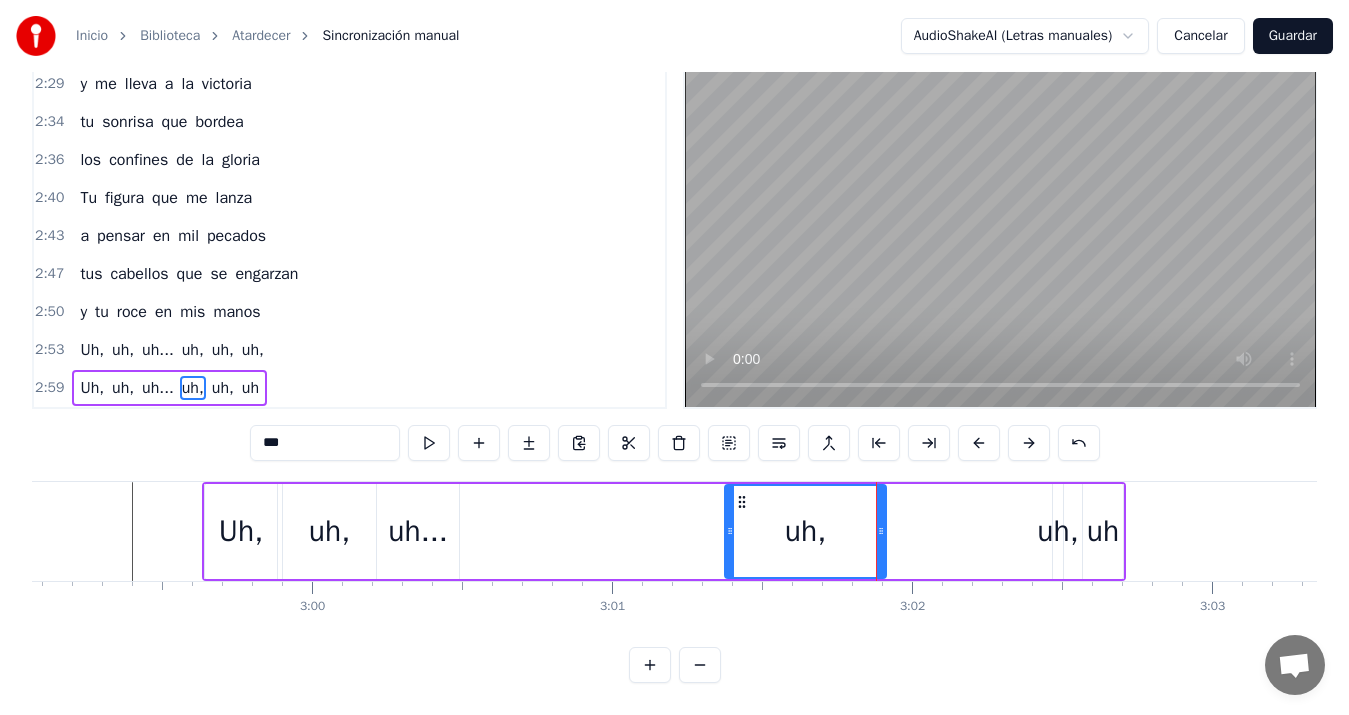 click on "uh," at bounding box center (1057, 531) 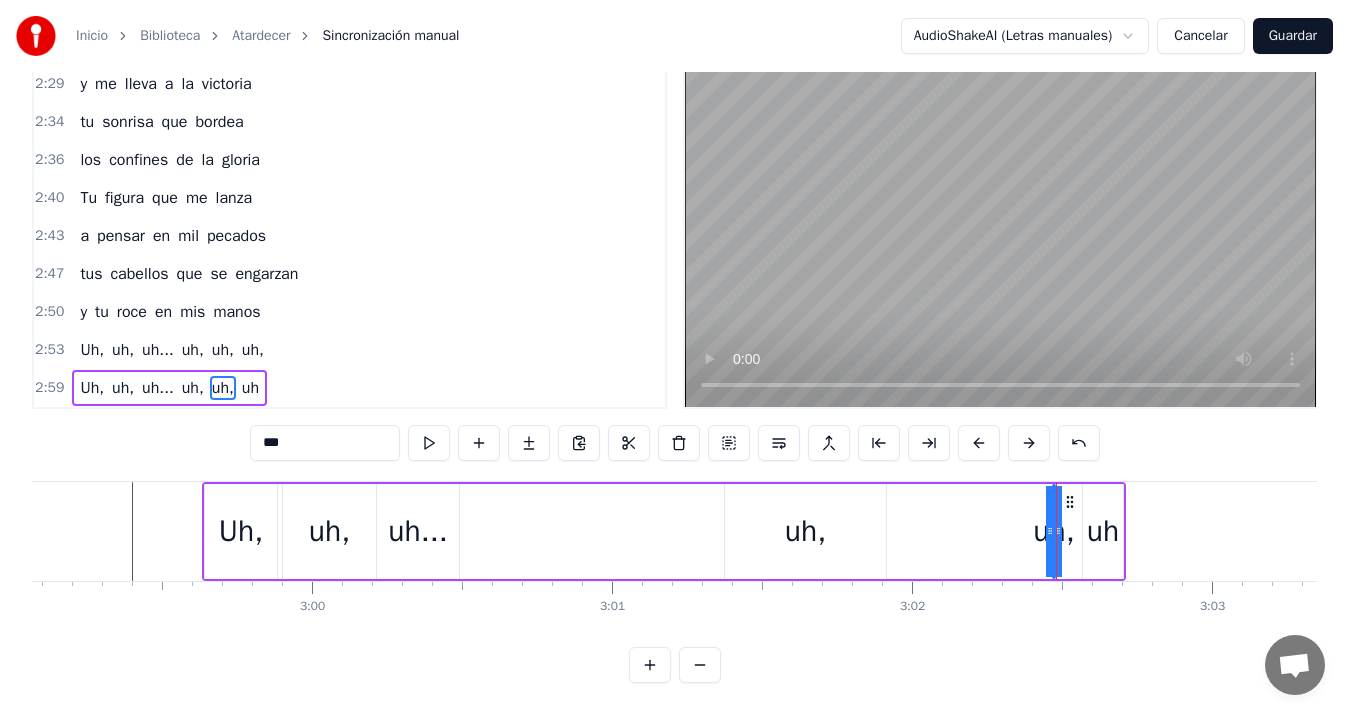 drag, startPoint x: 1054, startPoint y: 513, endPoint x: 927, endPoint y: 524, distance: 127.47549 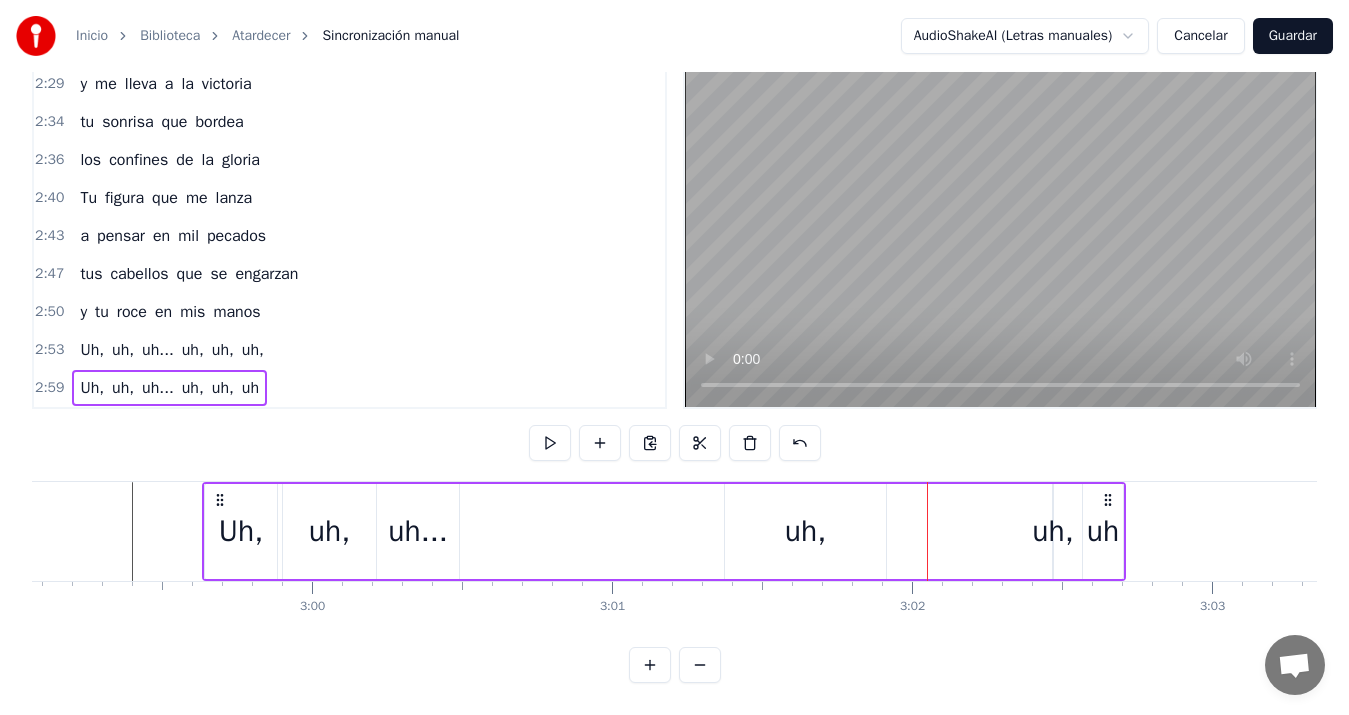 click on "uh," at bounding box center (1052, 531) 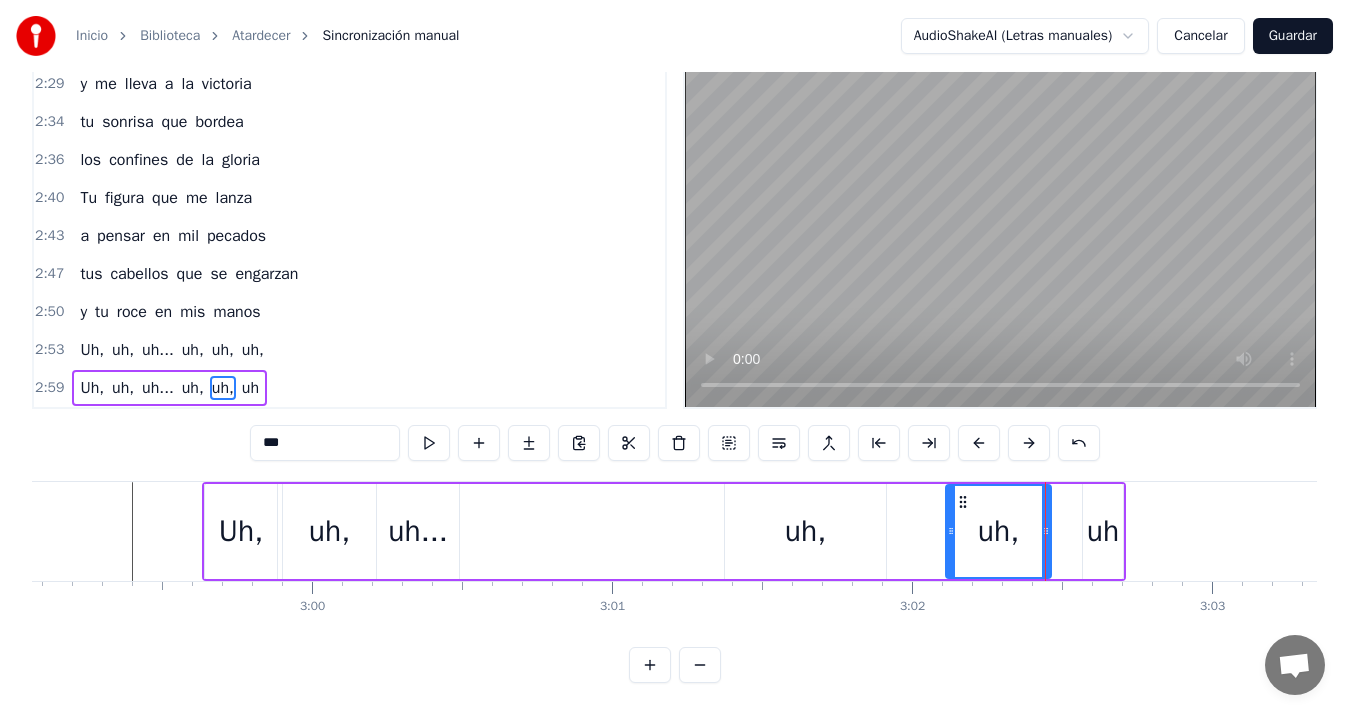 drag, startPoint x: 1057, startPoint y: 518, endPoint x: 950, endPoint y: 519, distance: 107.00467 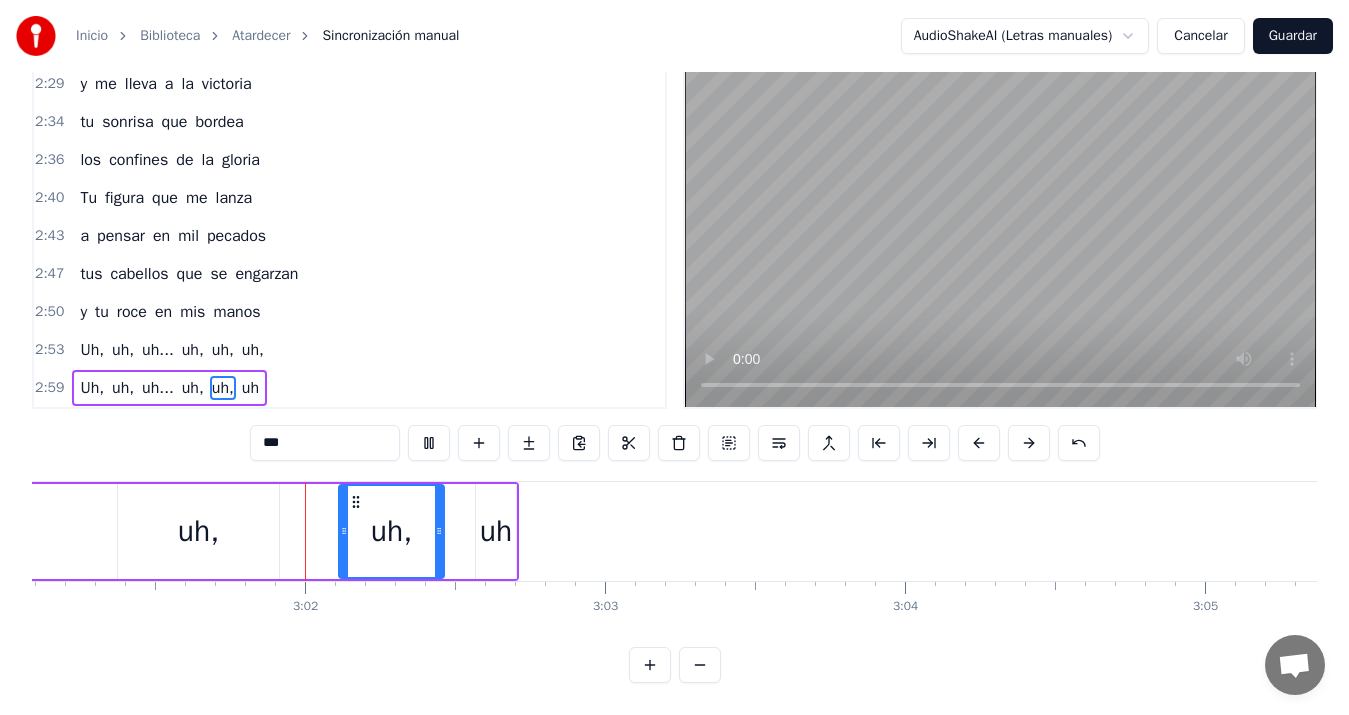 scroll, scrollTop: 0, scrollLeft: 54353, axis: horizontal 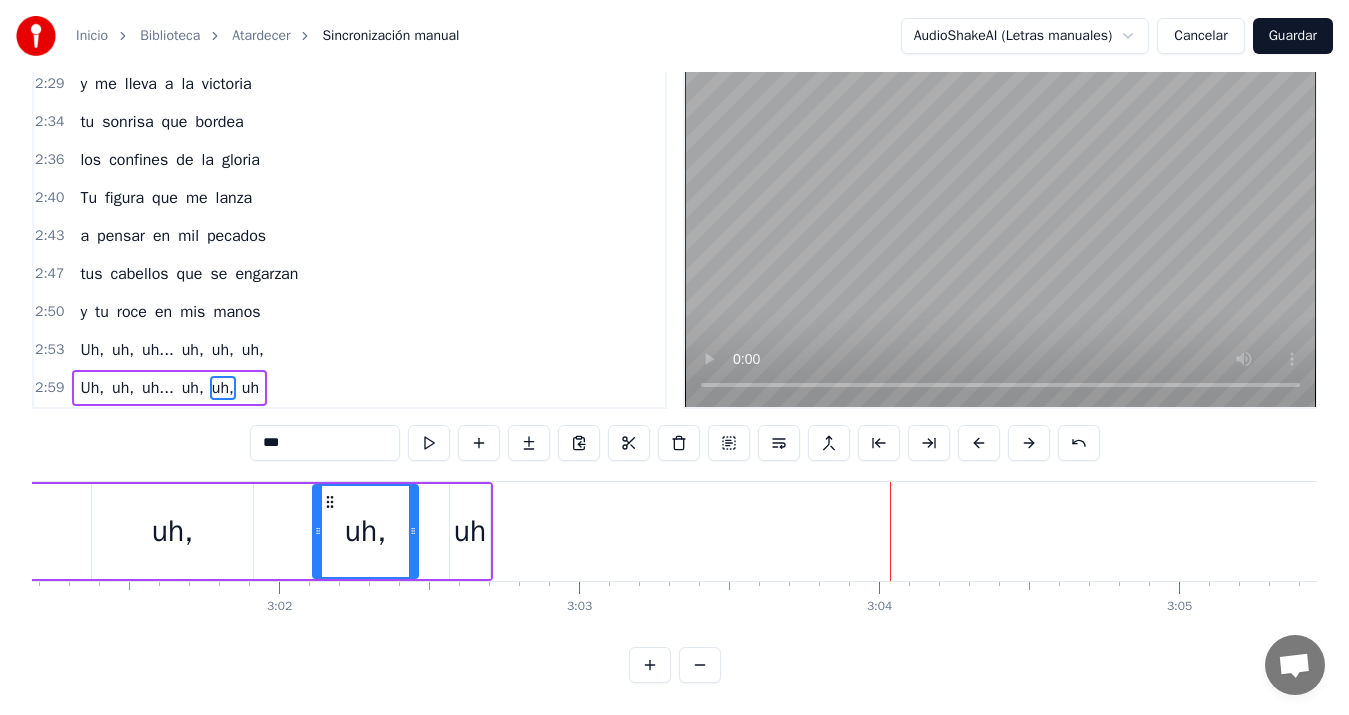 click on "uh" at bounding box center [470, 531] 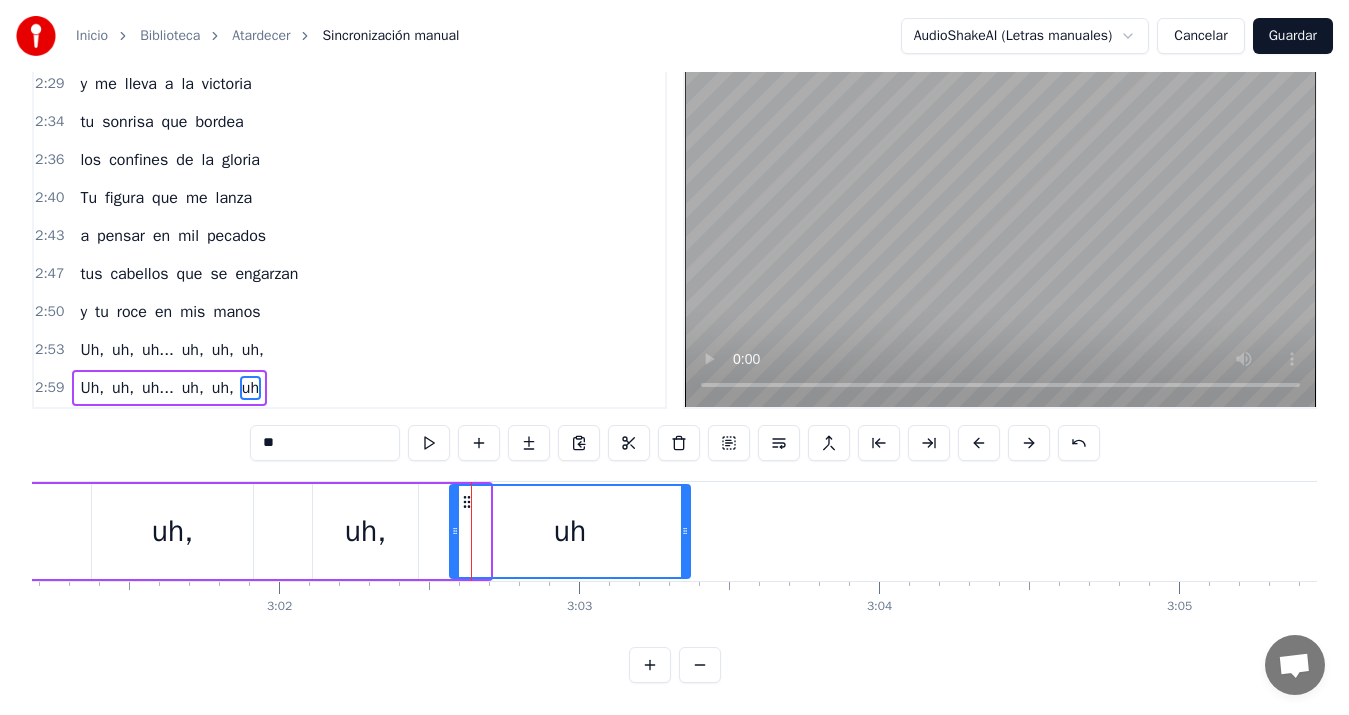 drag, startPoint x: 487, startPoint y: 514, endPoint x: 687, endPoint y: 517, distance: 200.02249 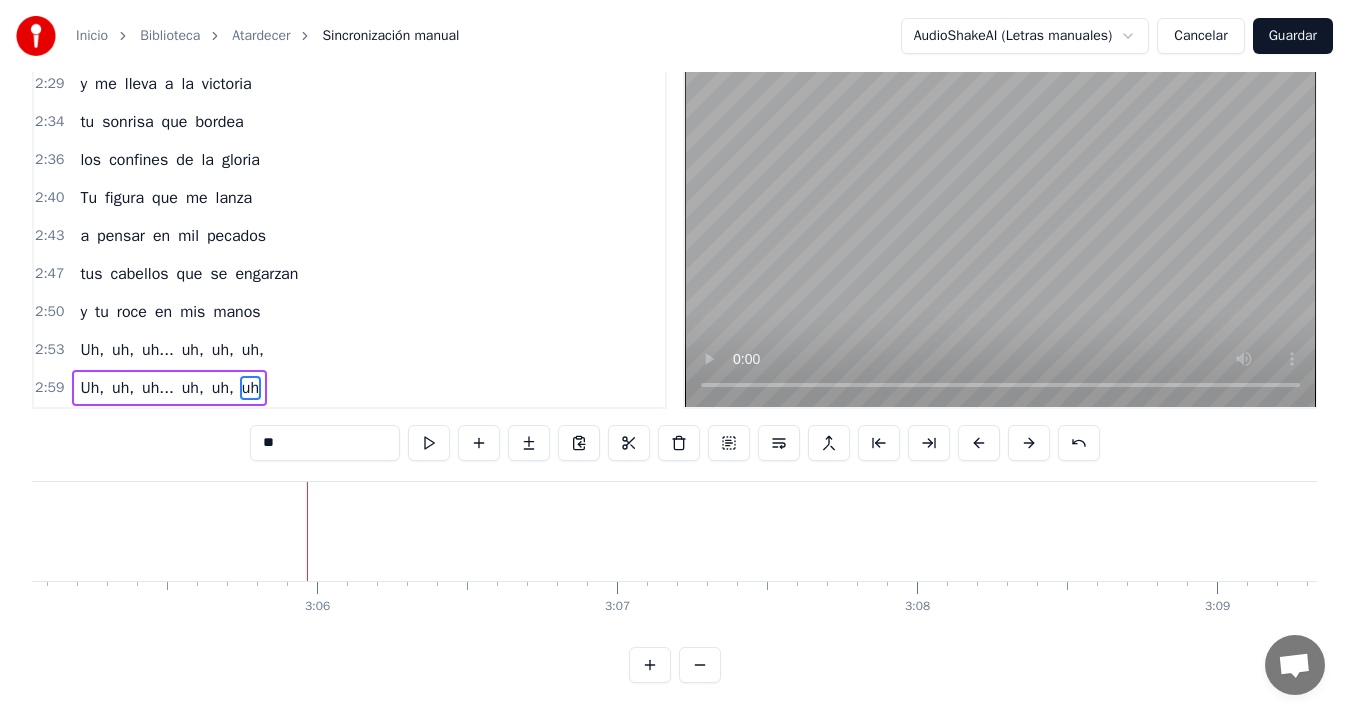 scroll, scrollTop: 0, scrollLeft: 55529, axis: horizontal 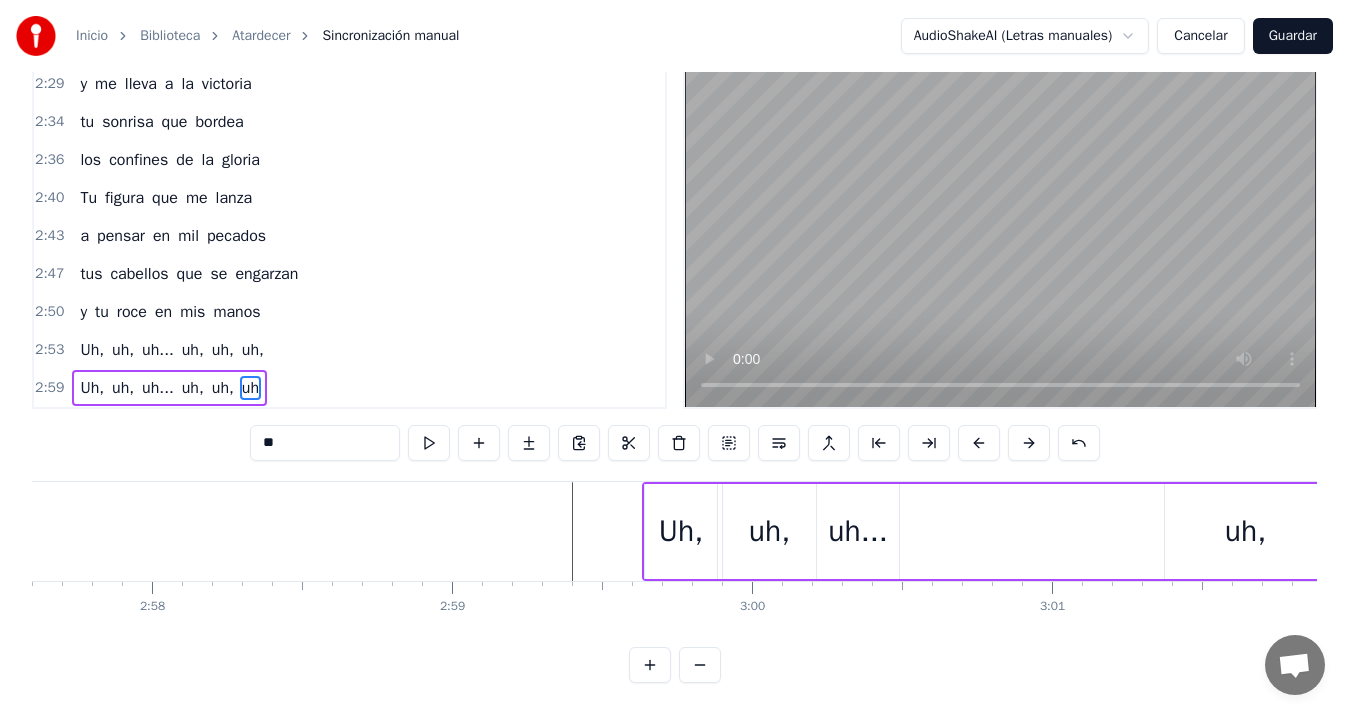click at bounding box center (-24640, 531) 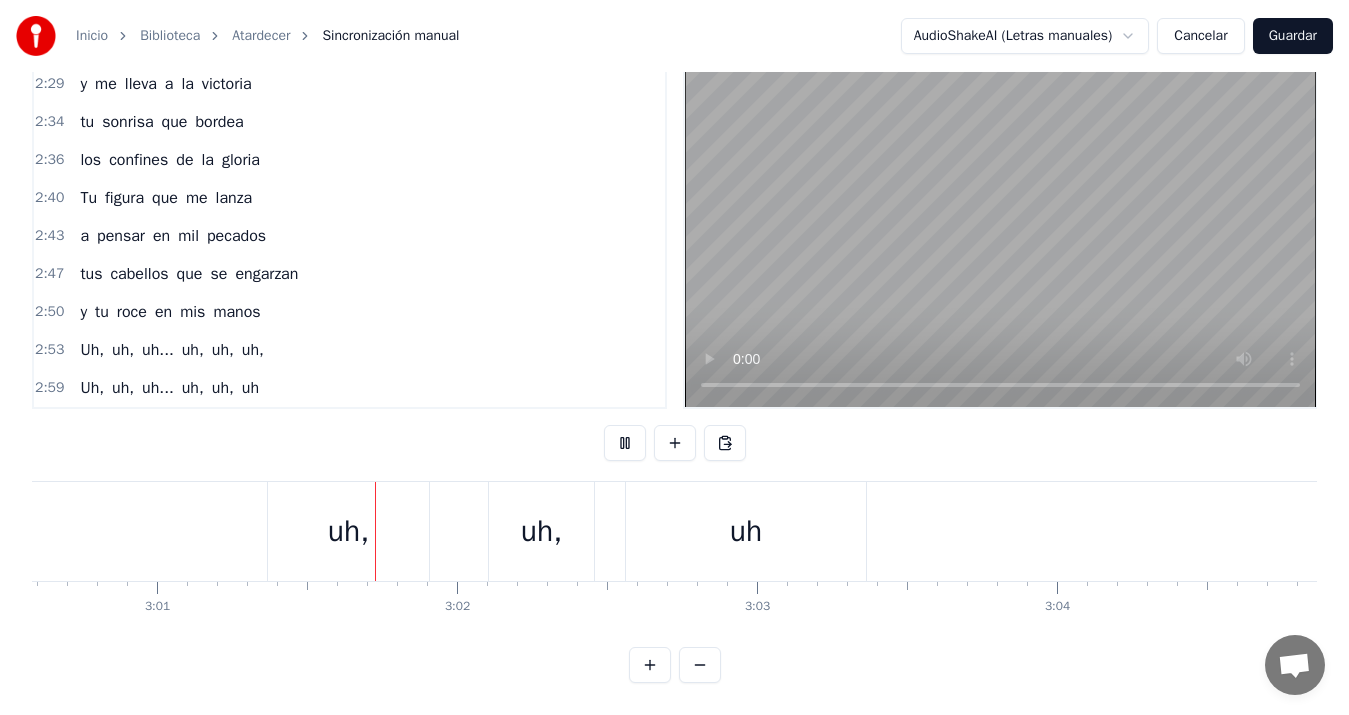 scroll, scrollTop: 0, scrollLeft: 54291, axis: horizontal 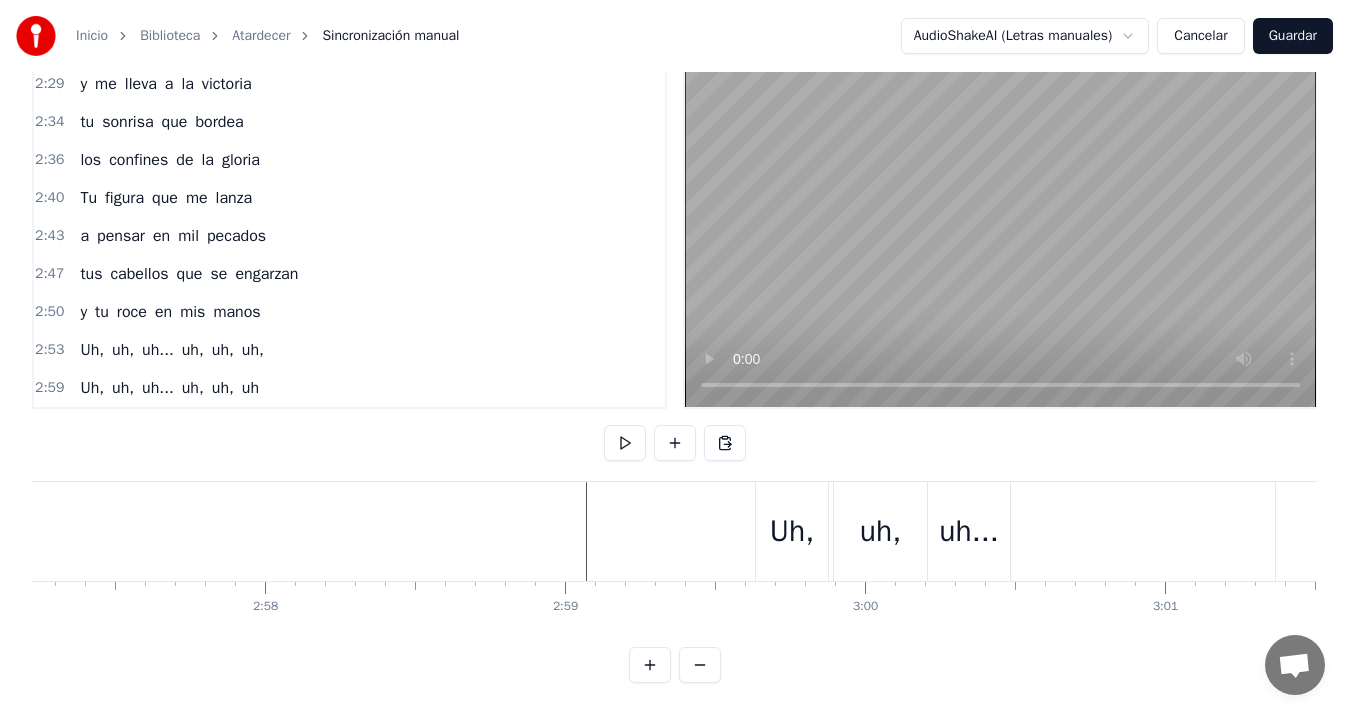click on "Uh," at bounding box center [792, 531] 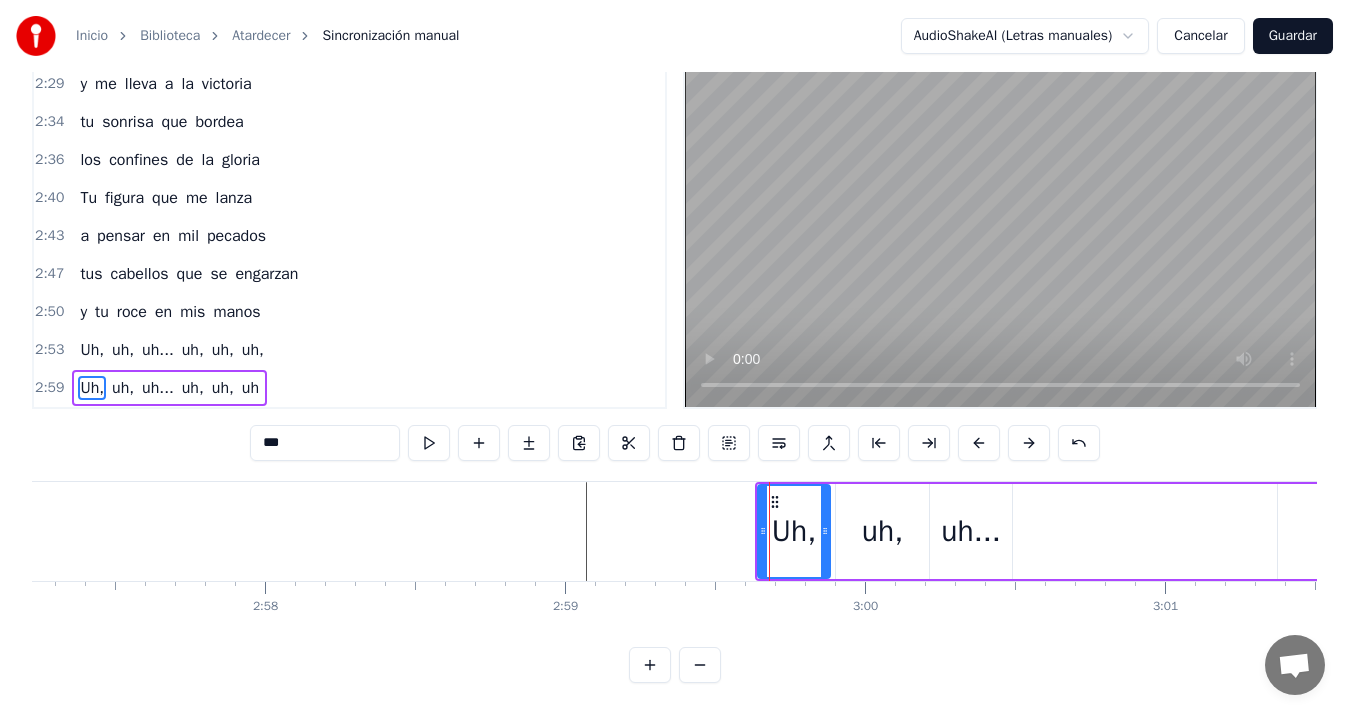 click on "uh..." at bounding box center [970, 531] 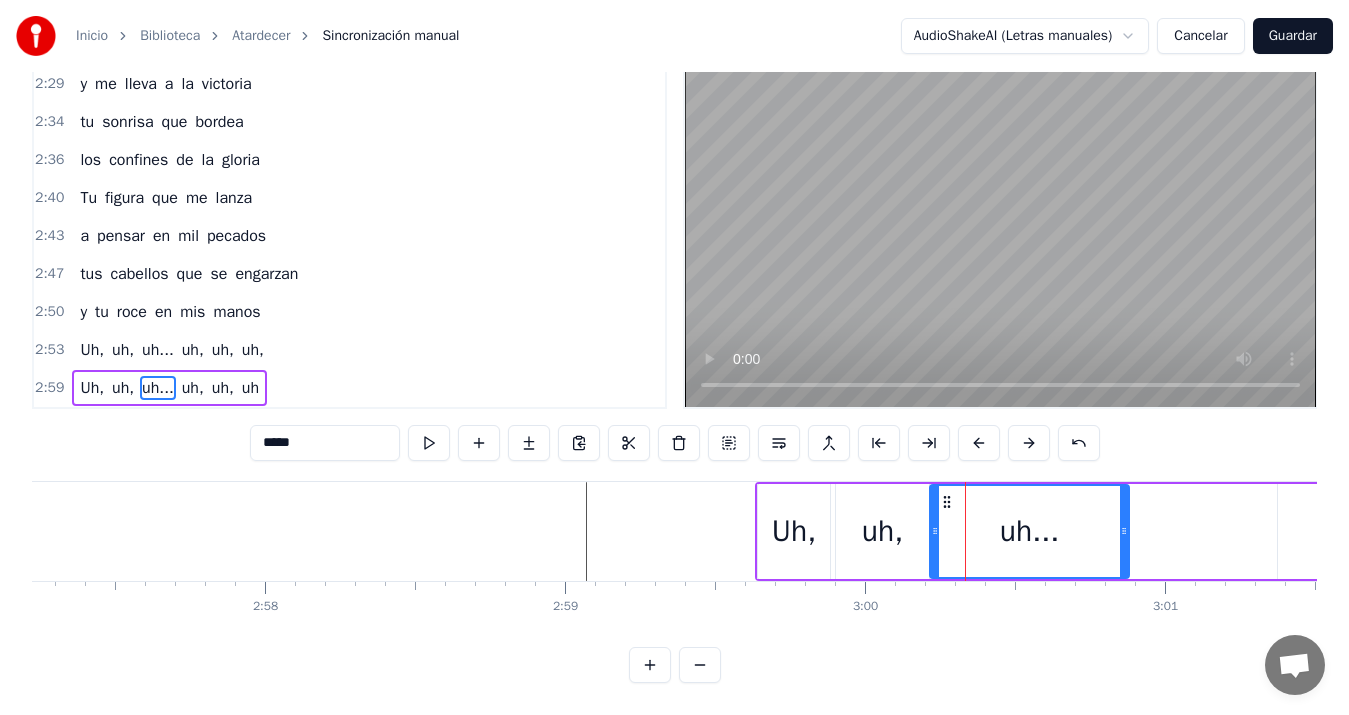 drag, startPoint x: 1007, startPoint y: 517, endPoint x: 1124, endPoint y: 510, distance: 117.20921 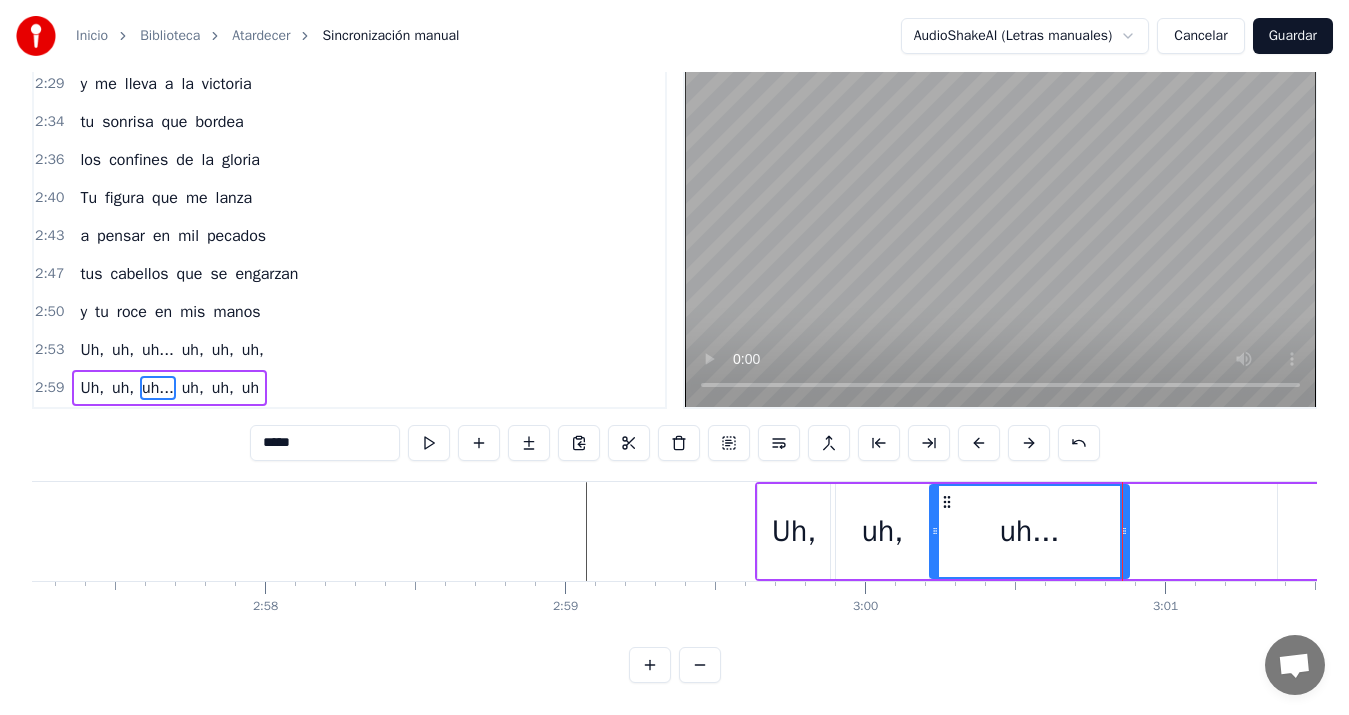 click at bounding box center [-24527, 531] 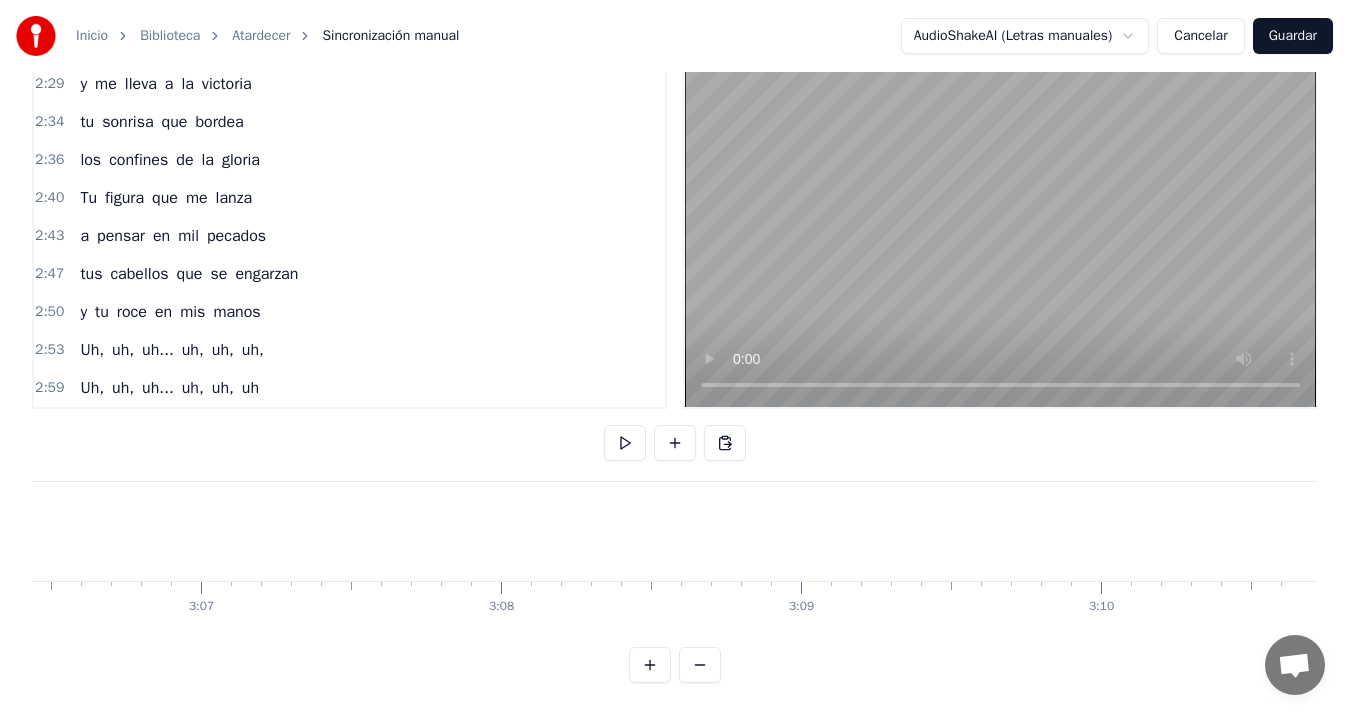 scroll, scrollTop: 0, scrollLeft: 55932, axis: horizontal 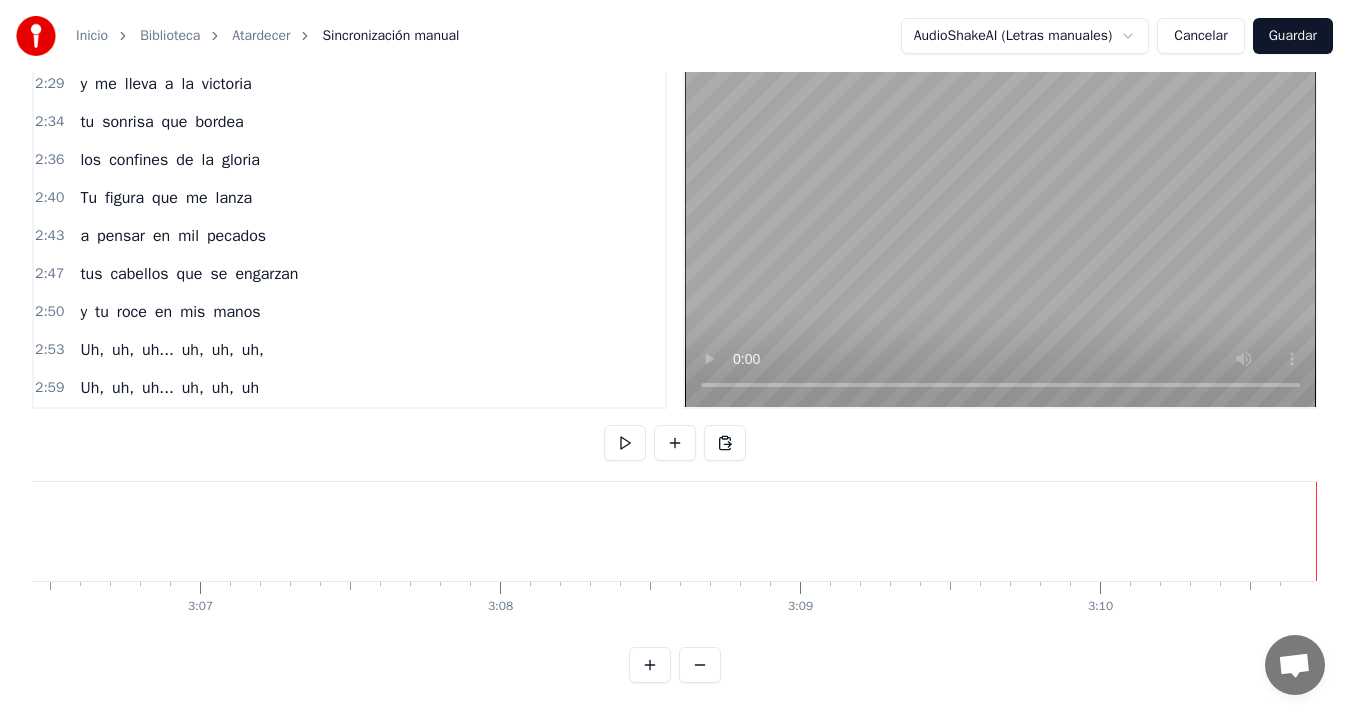 click on "Guardar" at bounding box center [1293, 36] 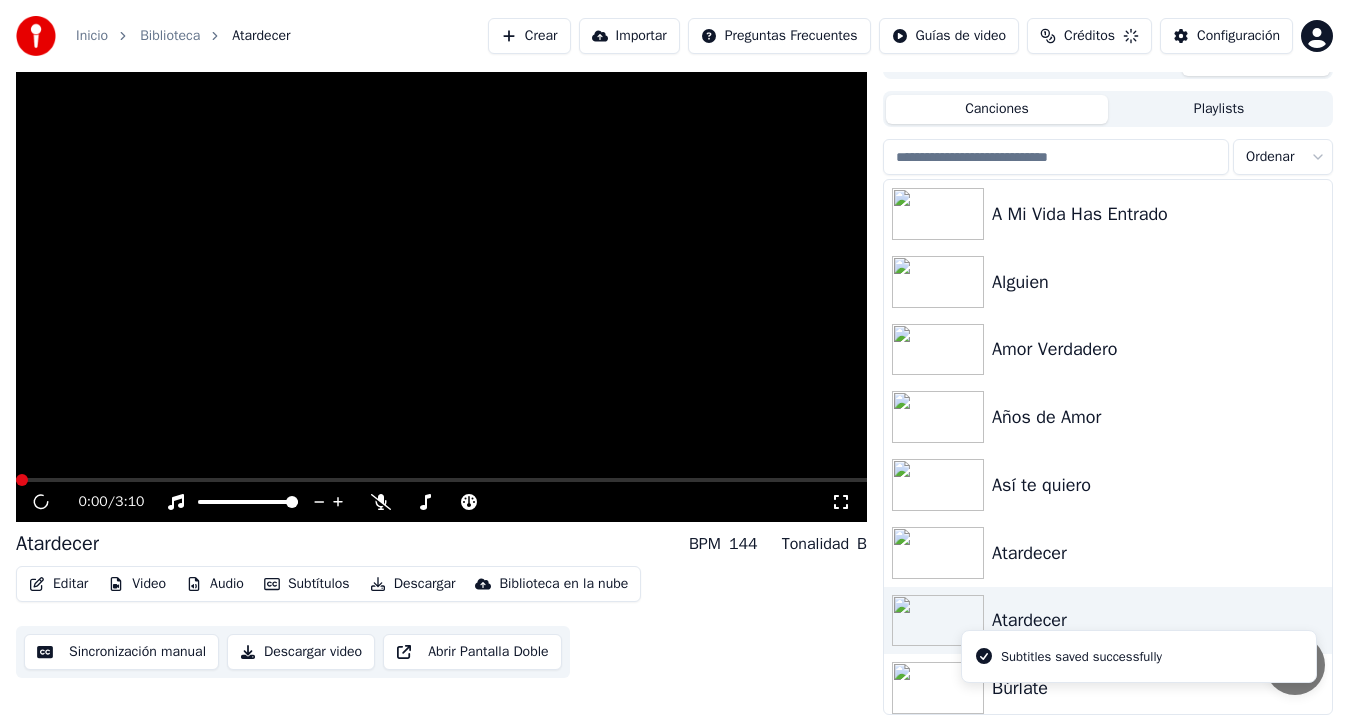 scroll, scrollTop: 29, scrollLeft: 0, axis: vertical 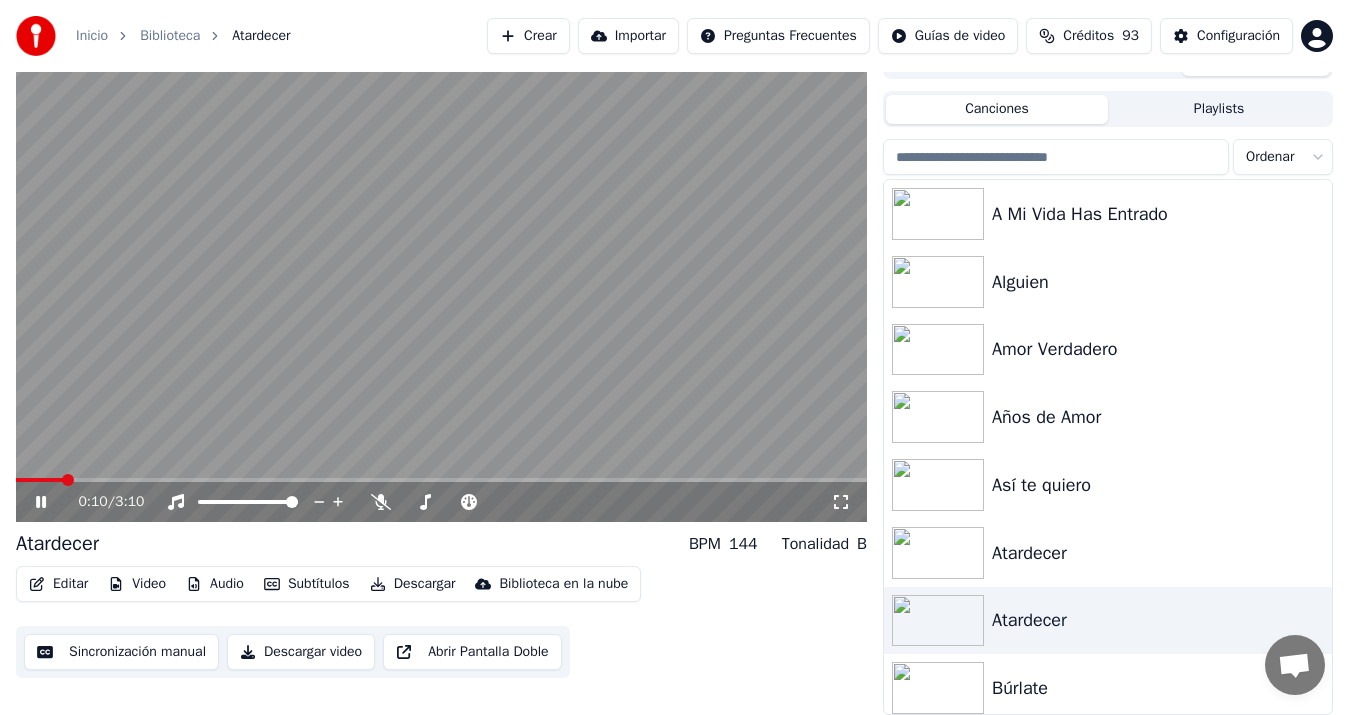 click at bounding box center (441, 282) 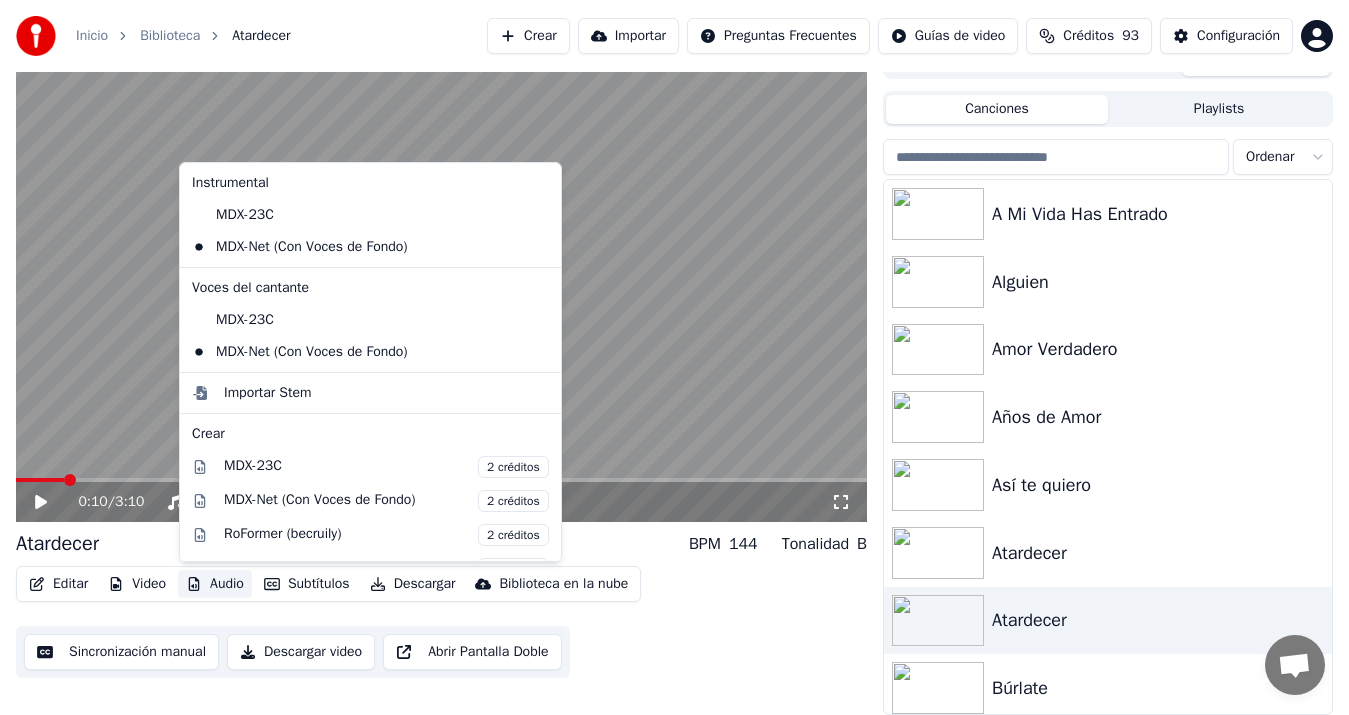 click on "Audio" at bounding box center [215, 584] 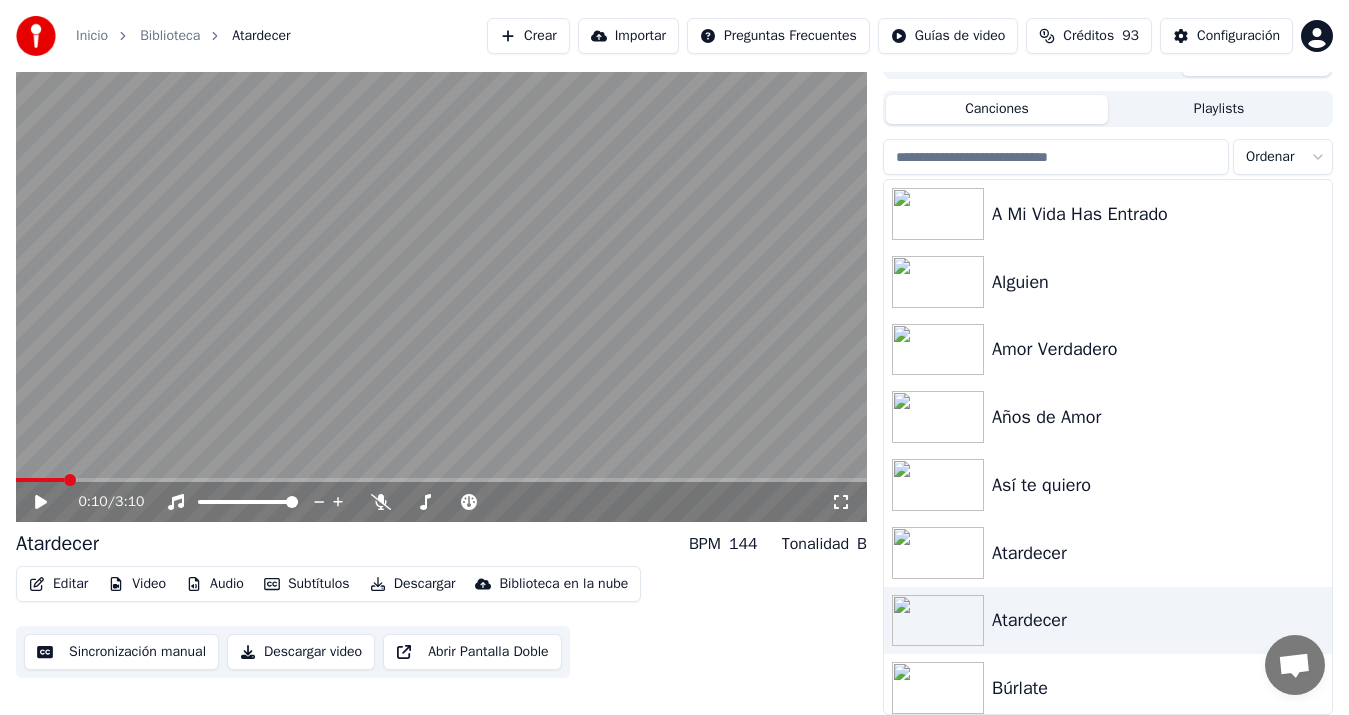 click on "Descargar video" at bounding box center (301, 652) 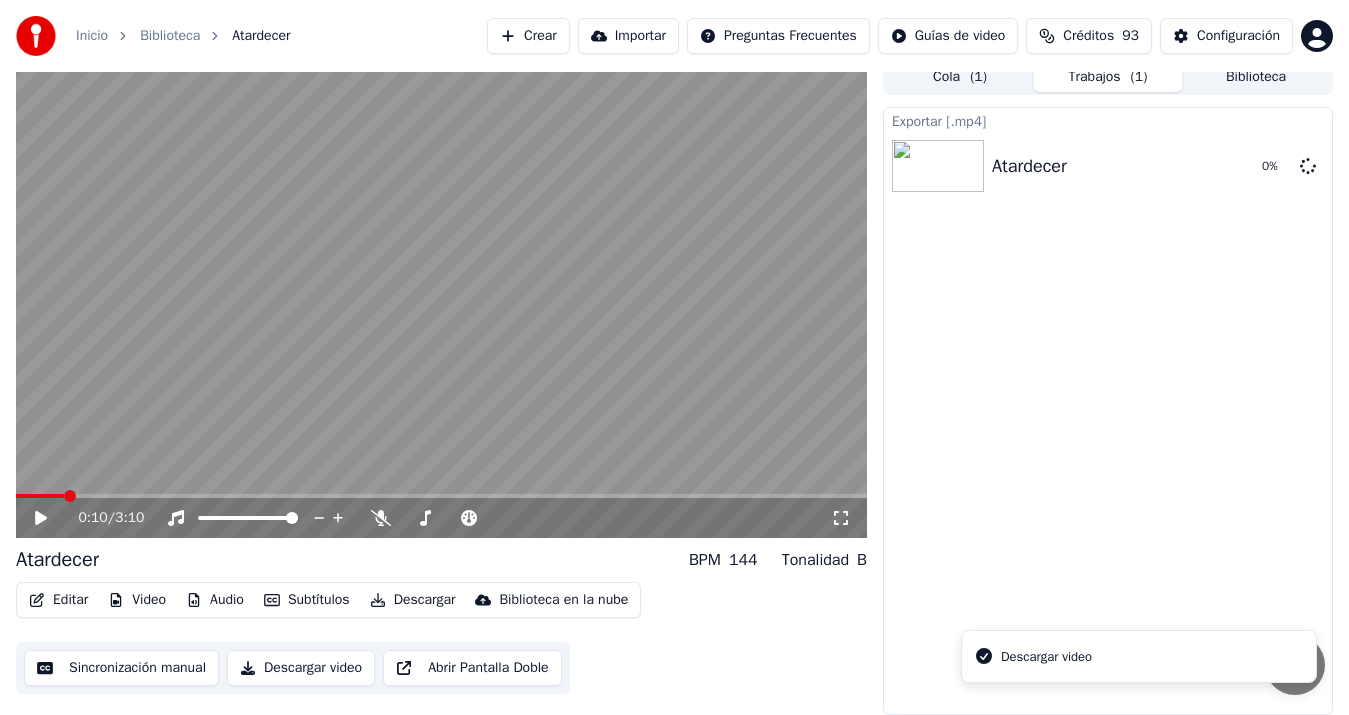 scroll, scrollTop: 13, scrollLeft: 0, axis: vertical 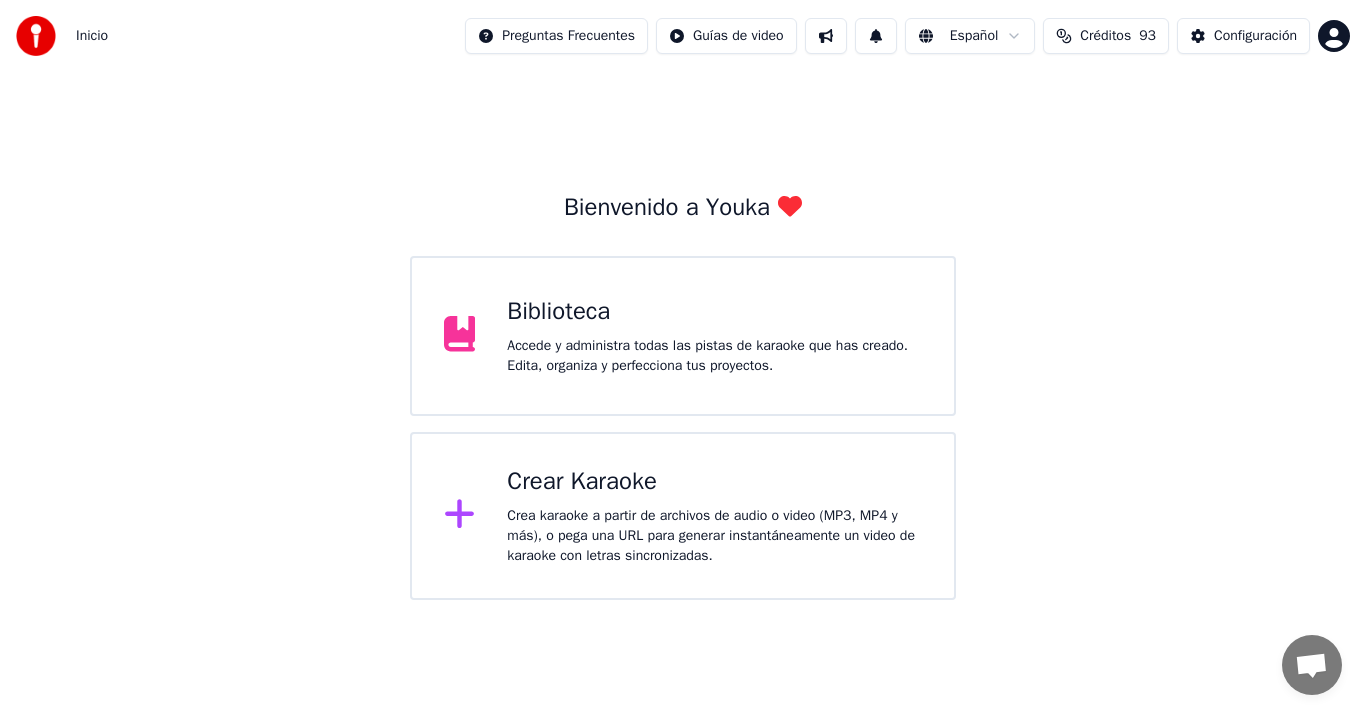 click on "Biblioteca" at bounding box center (714, 312) 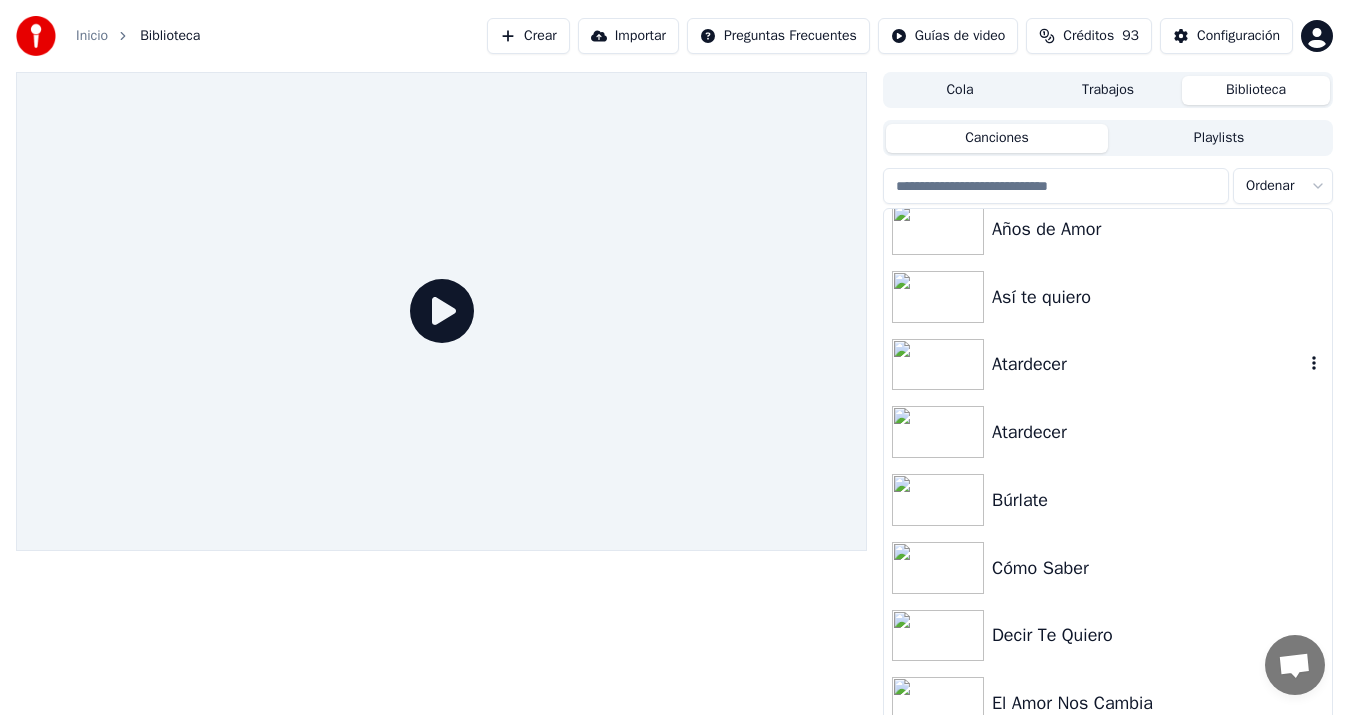 scroll, scrollTop: 225, scrollLeft: 0, axis: vertical 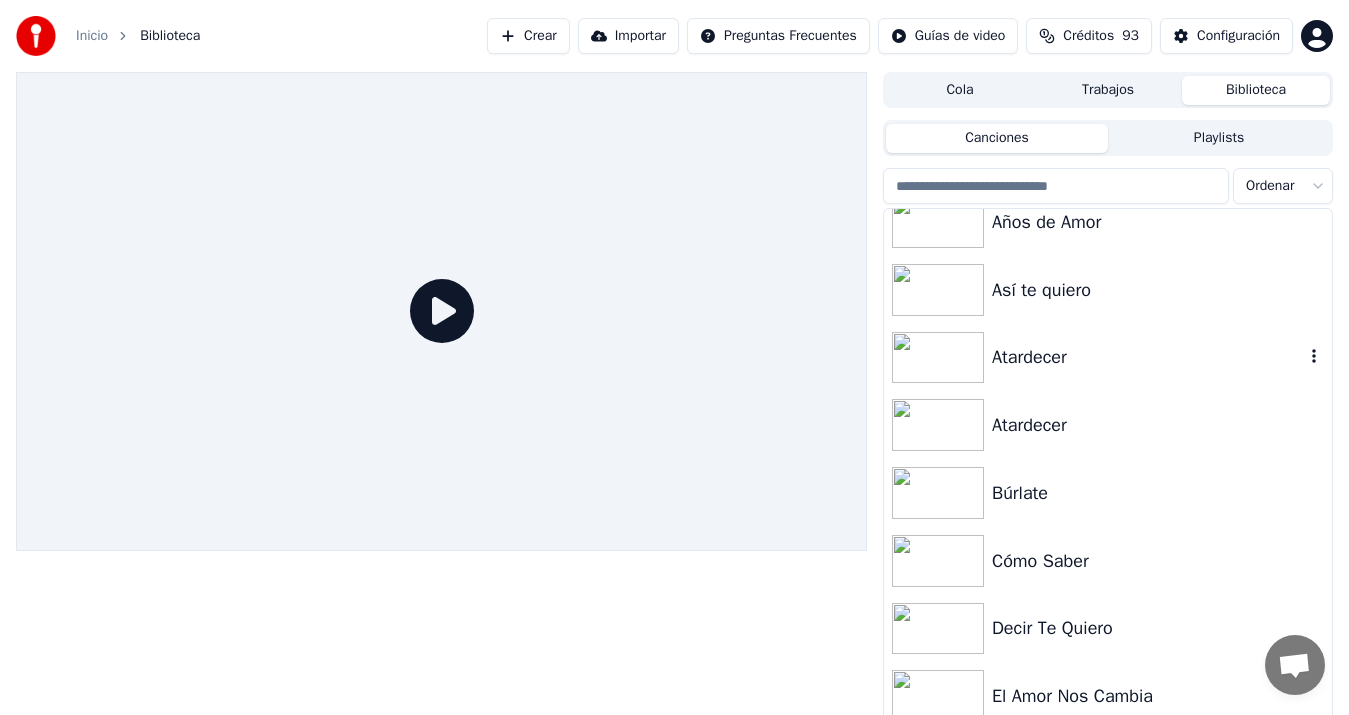 click on "Atardecer" at bounding box center (1148, 357) 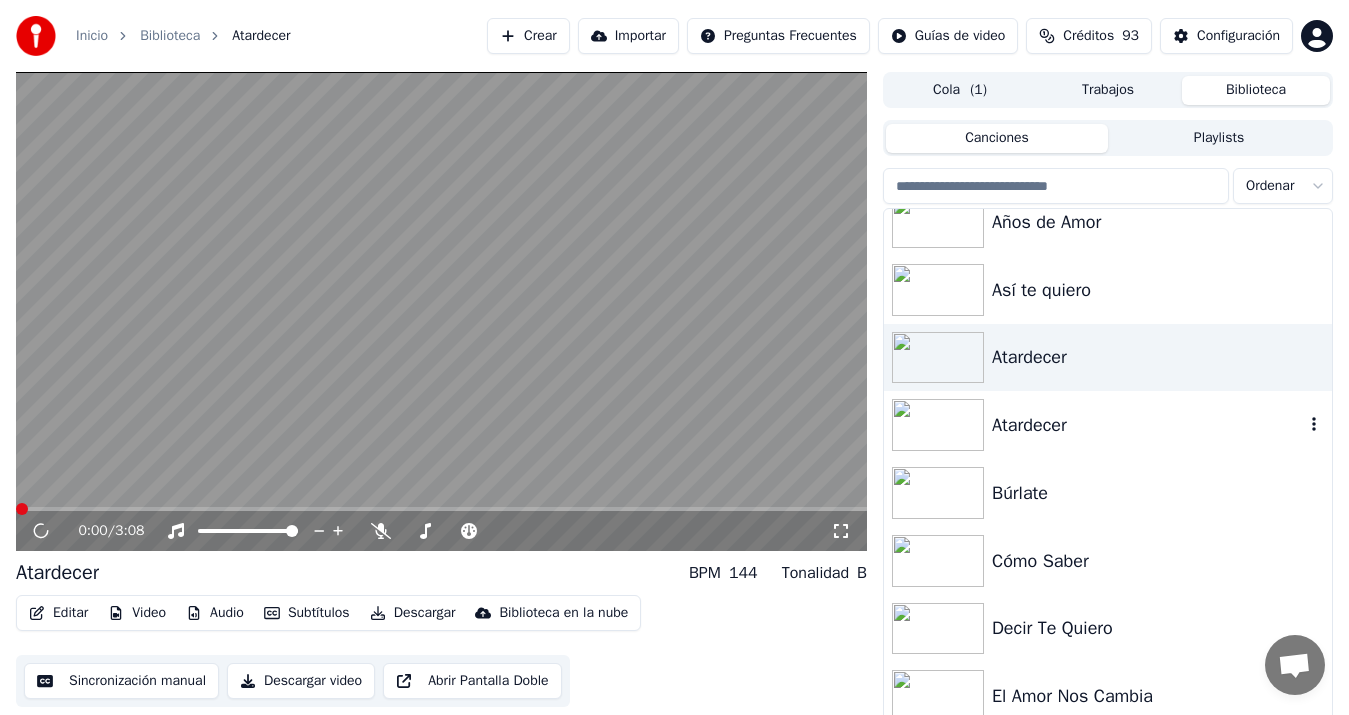click on "Atardecer" at bounding box center [1108, 425] 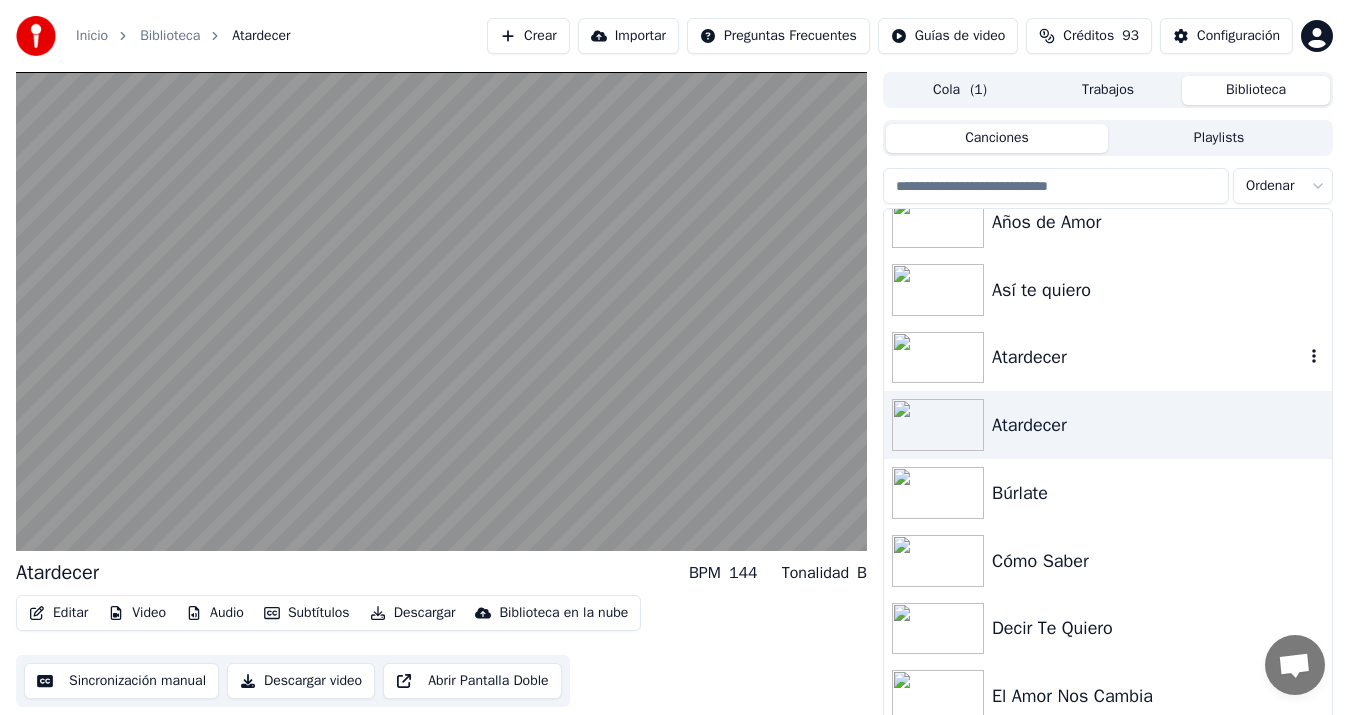 click on "Atardecer" at bounding box center (1148, 357) 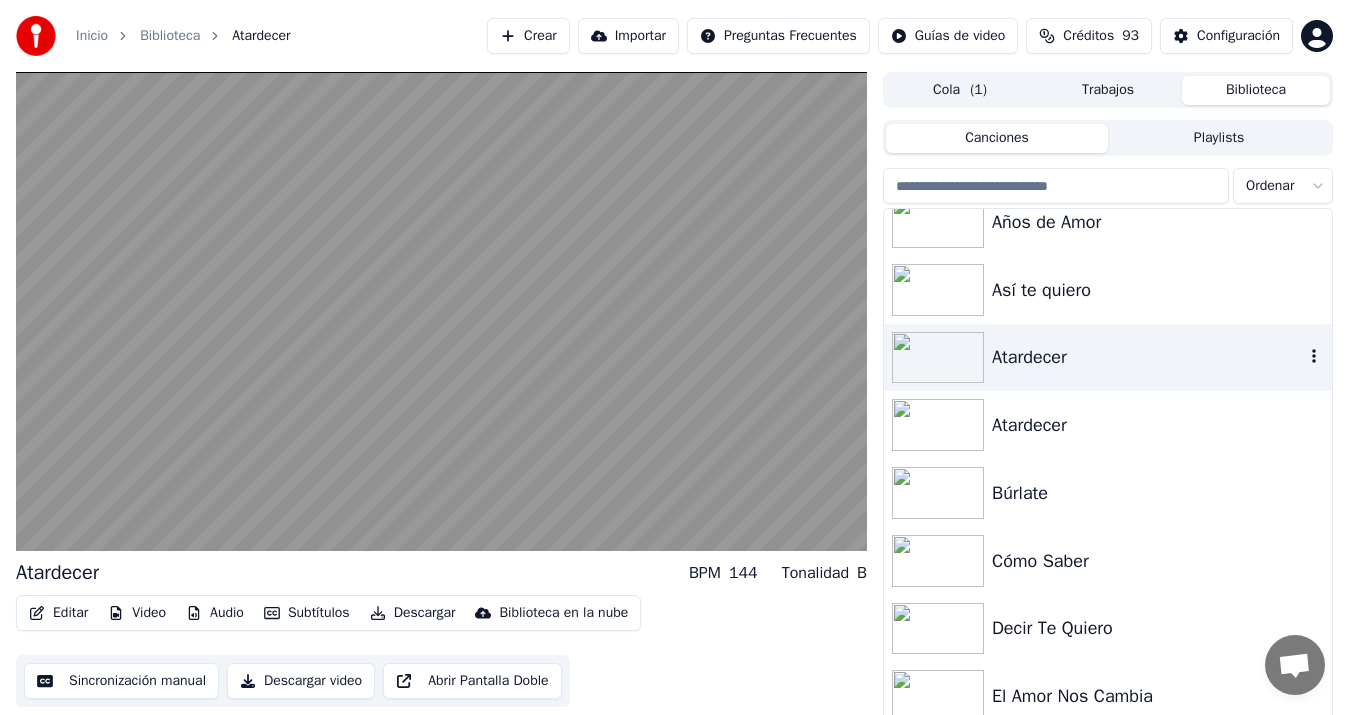 click 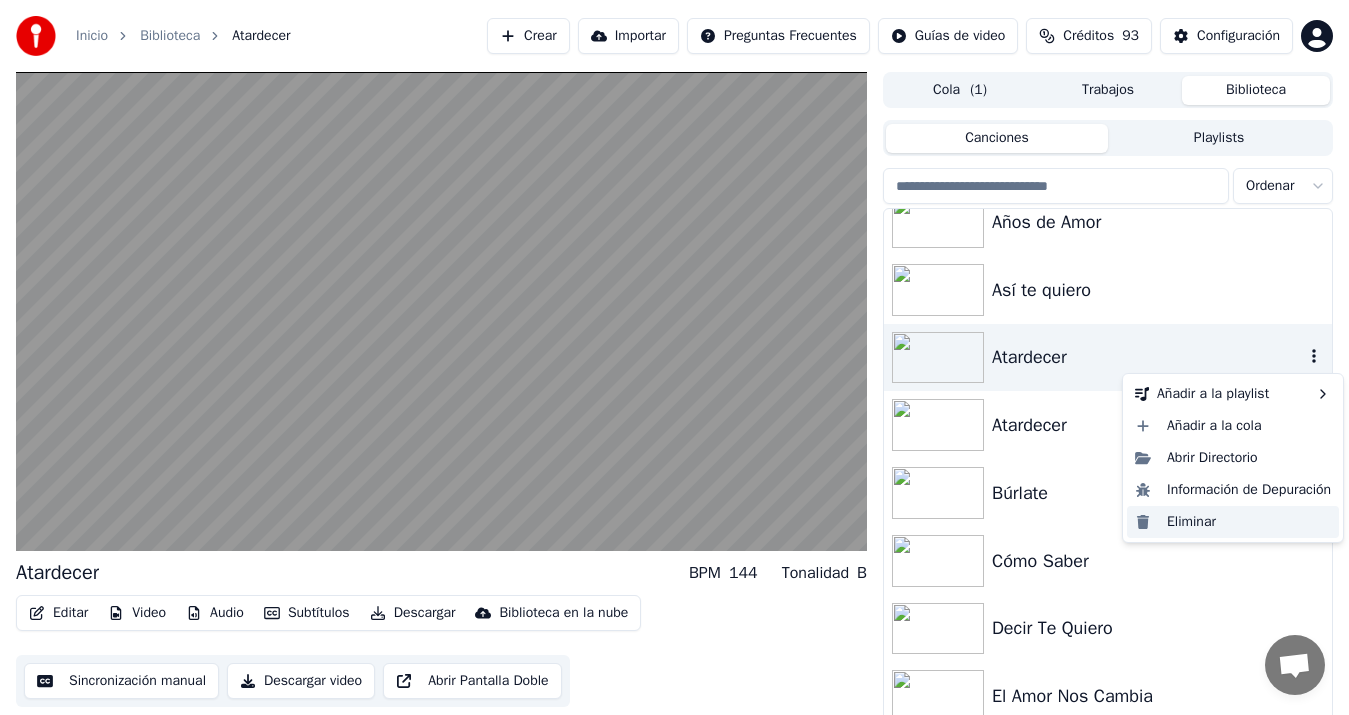 click on "Eliminar" at bounding box center [1233, 522] 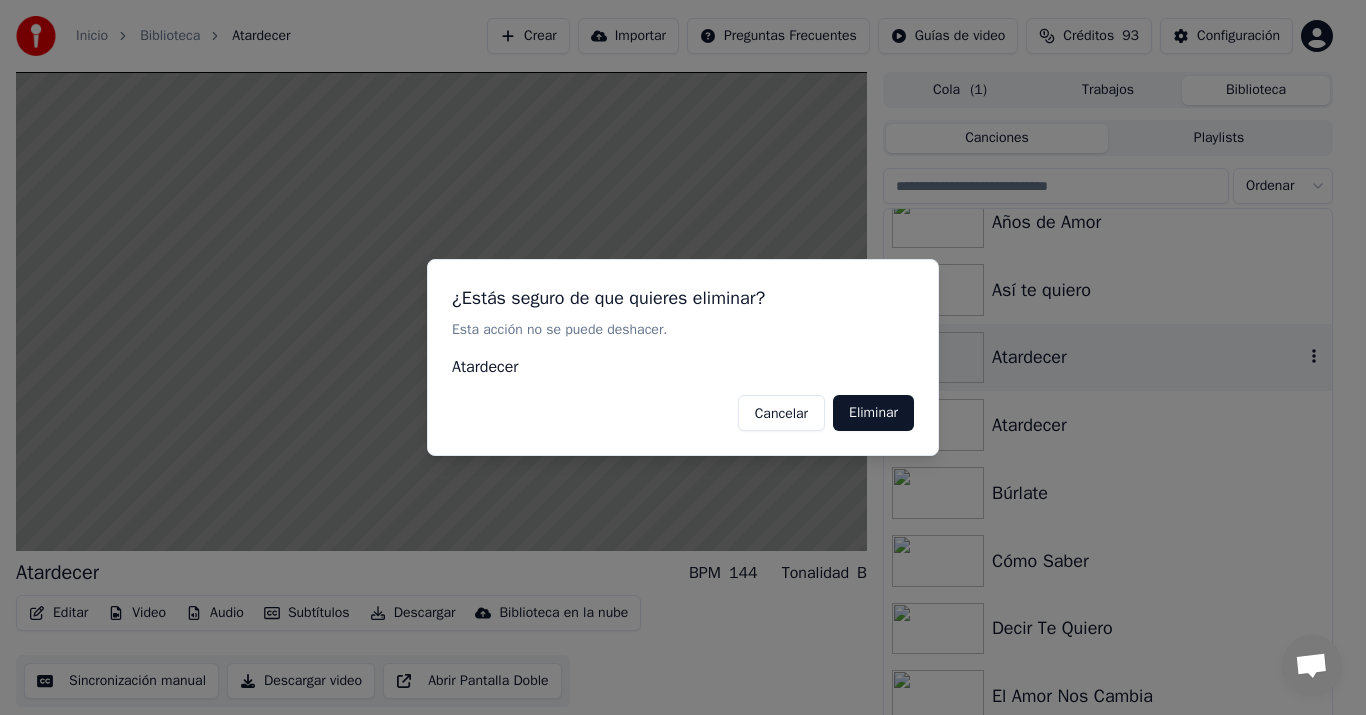 click at bounding box center [683, 357] 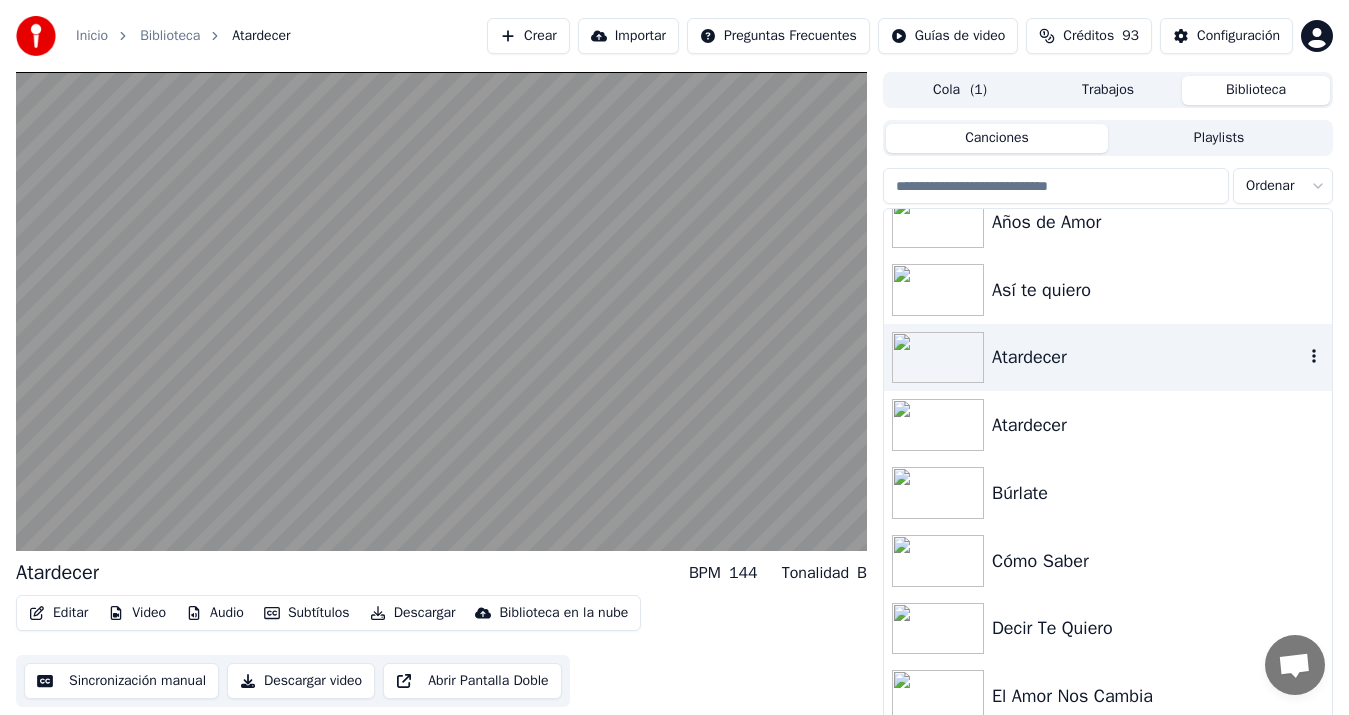 click at bounding box center [938, 358] 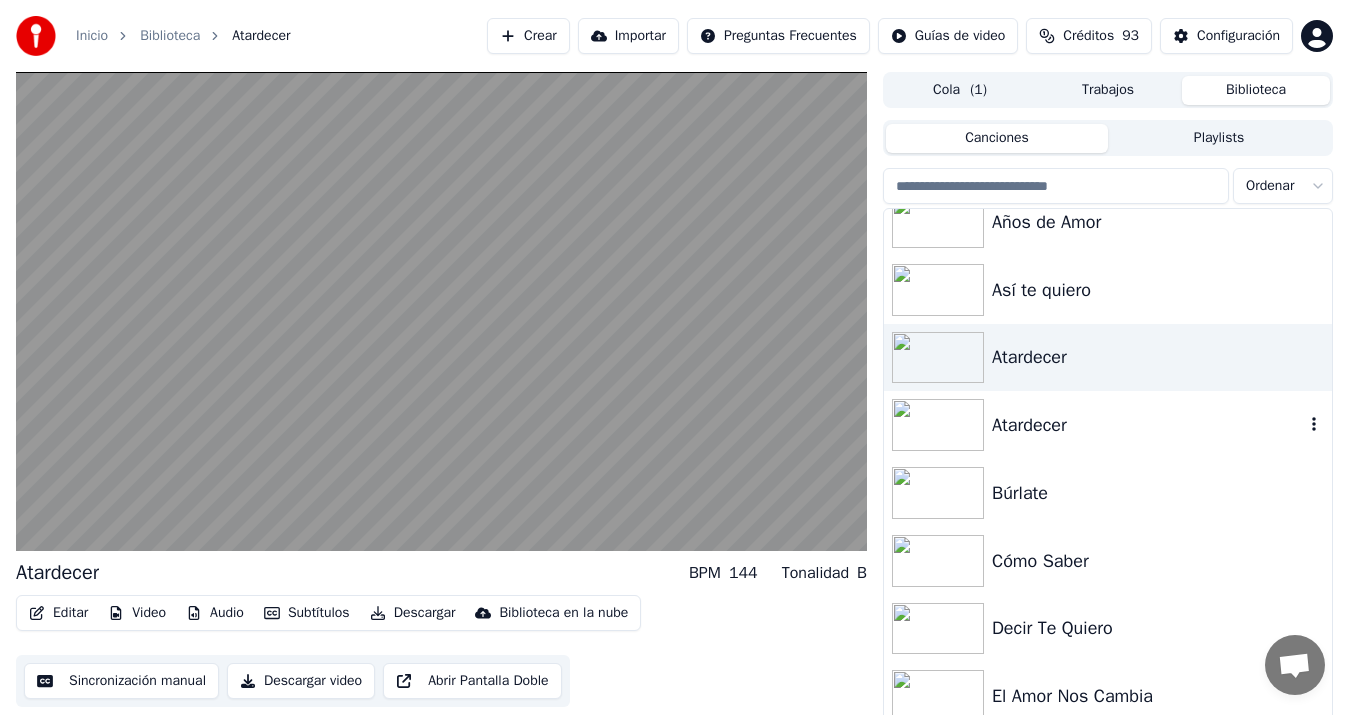 click at bounding box center (938, 425) 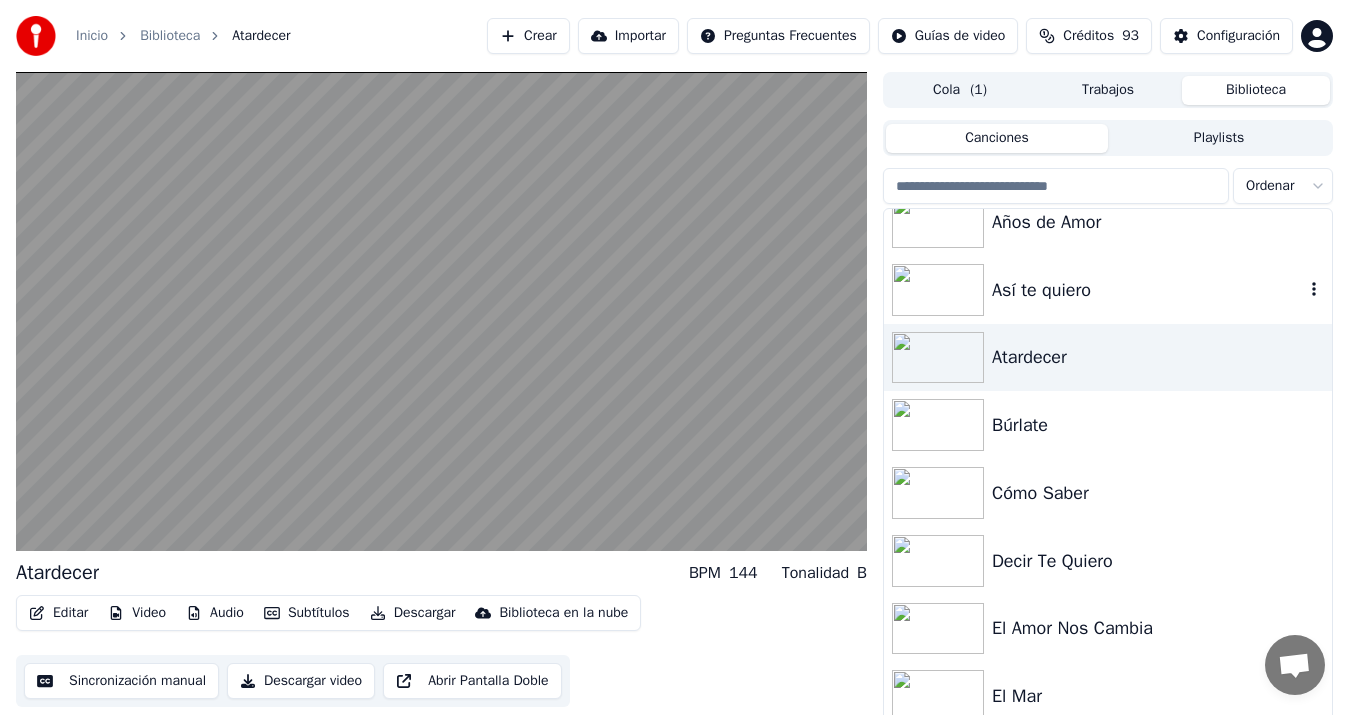 click at bounding box center (938, 290) 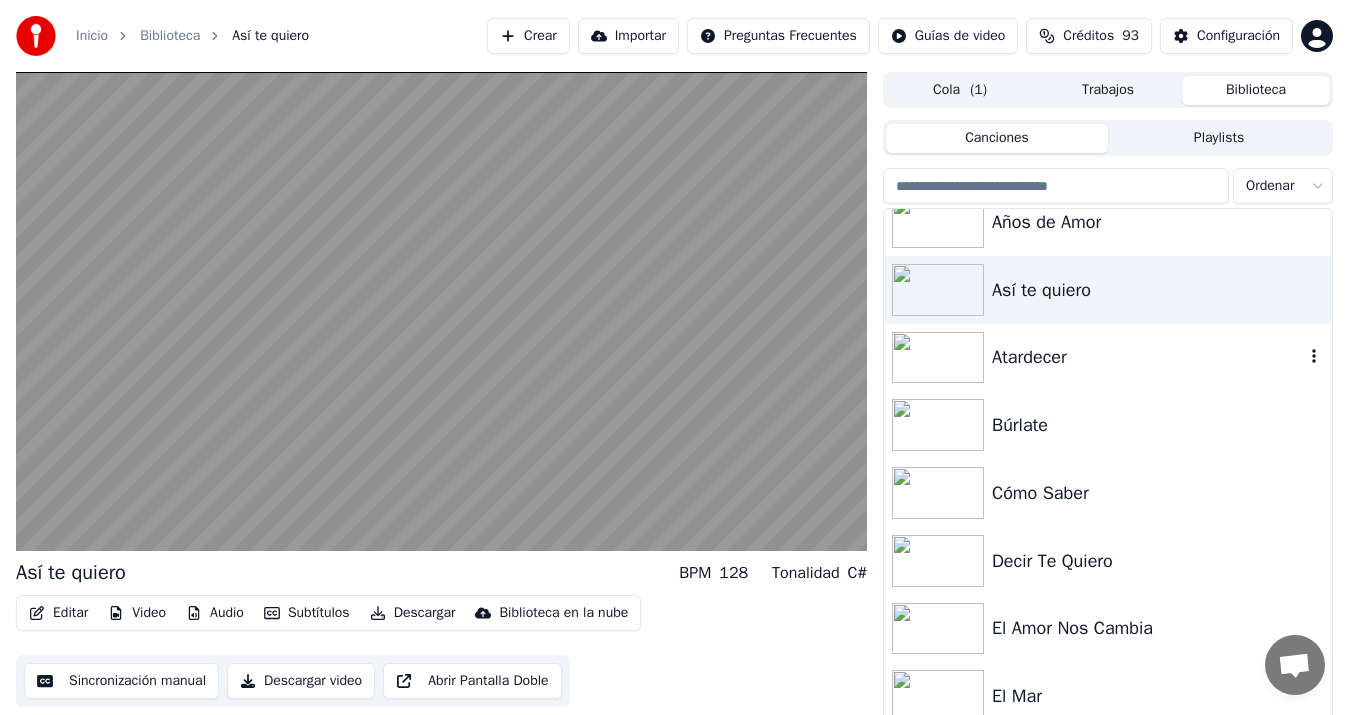 click at bounding box center (938, 358) 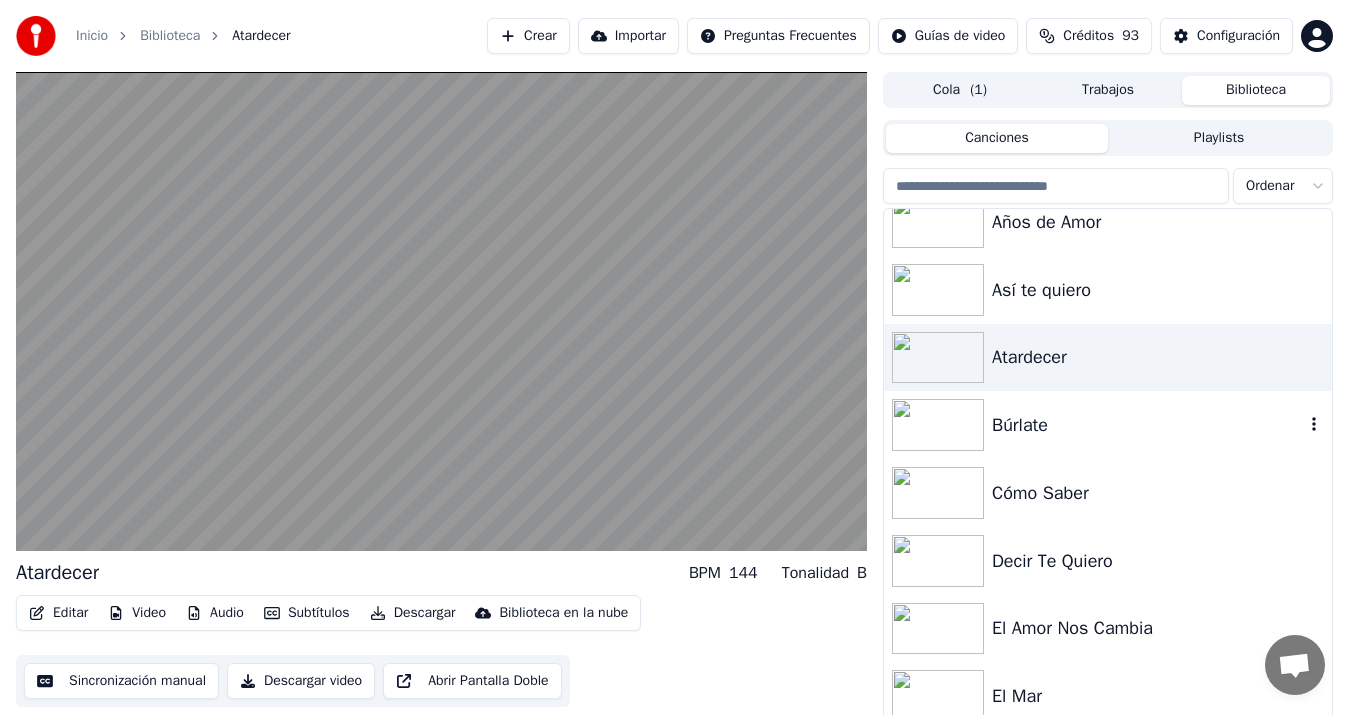 click at bounding box center [938, 425] 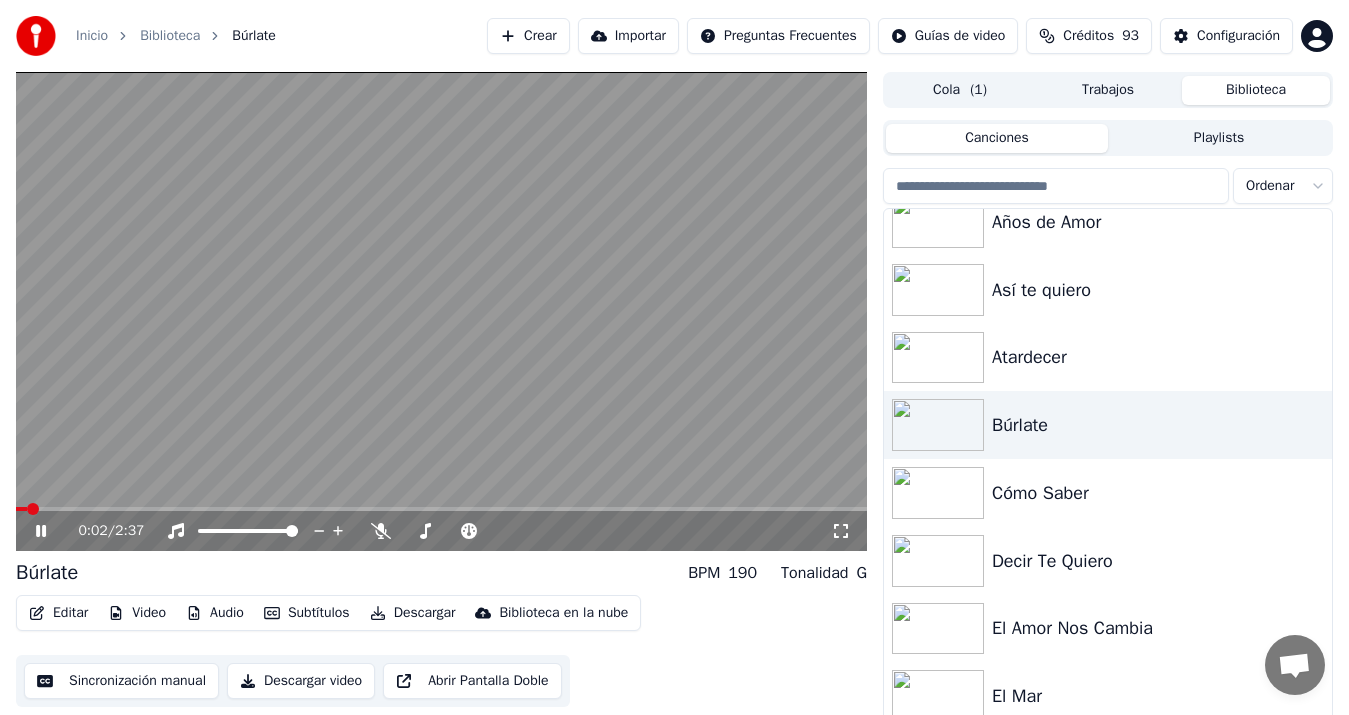 click at bounding box center [441, 311] 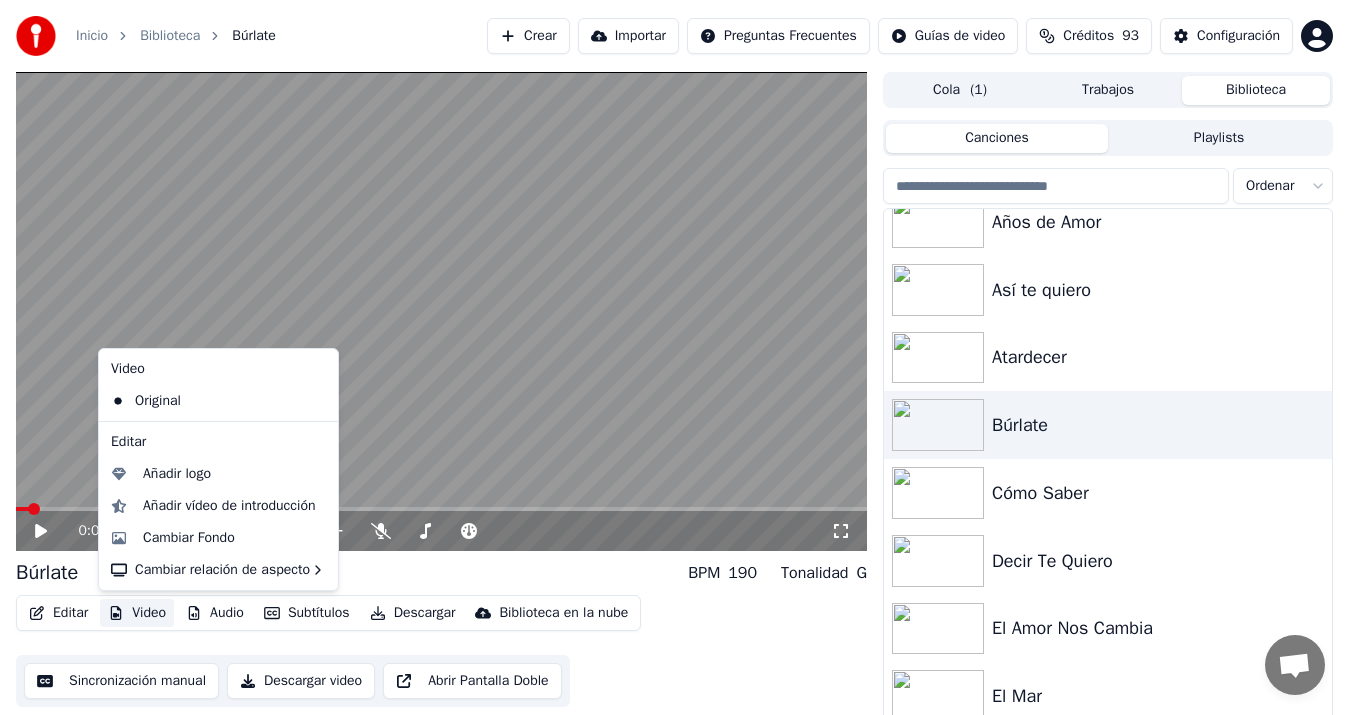 click on "Video" at bounding box center (137, 613) 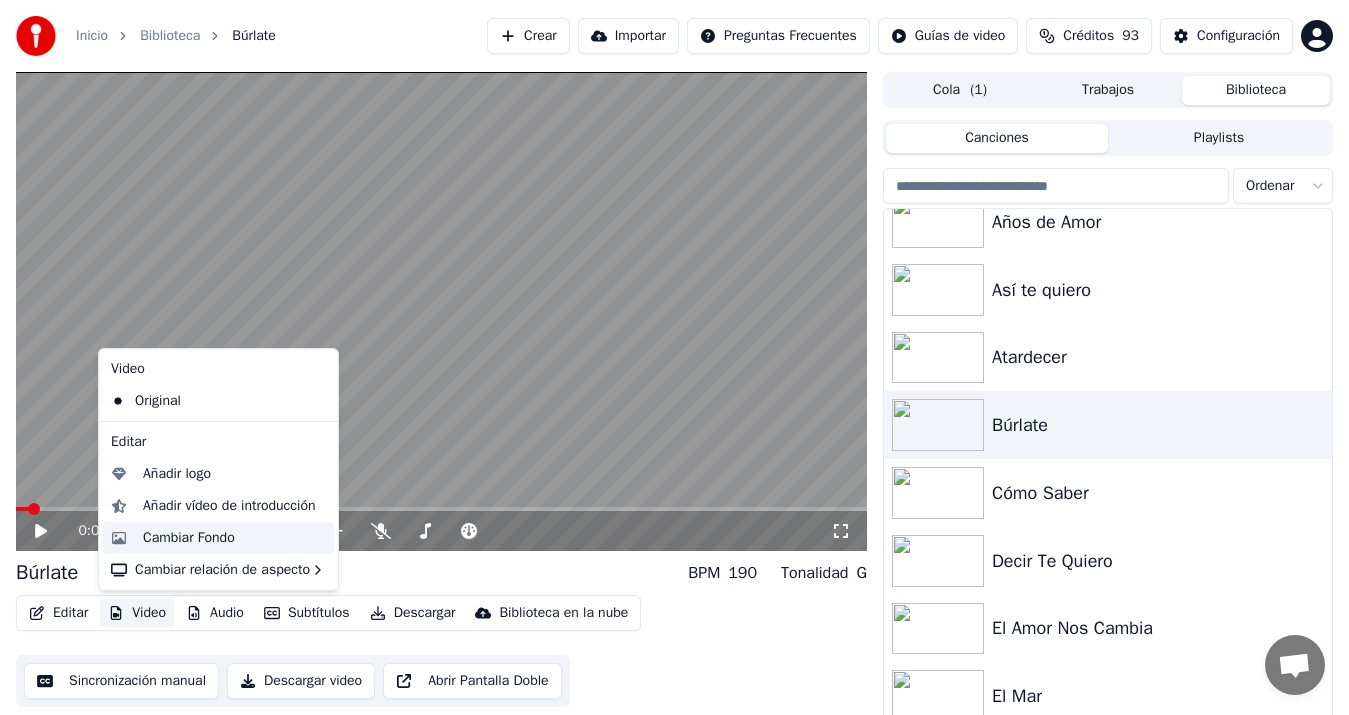 click on "Cambiar Fondo" at bounding box center [189, 538] 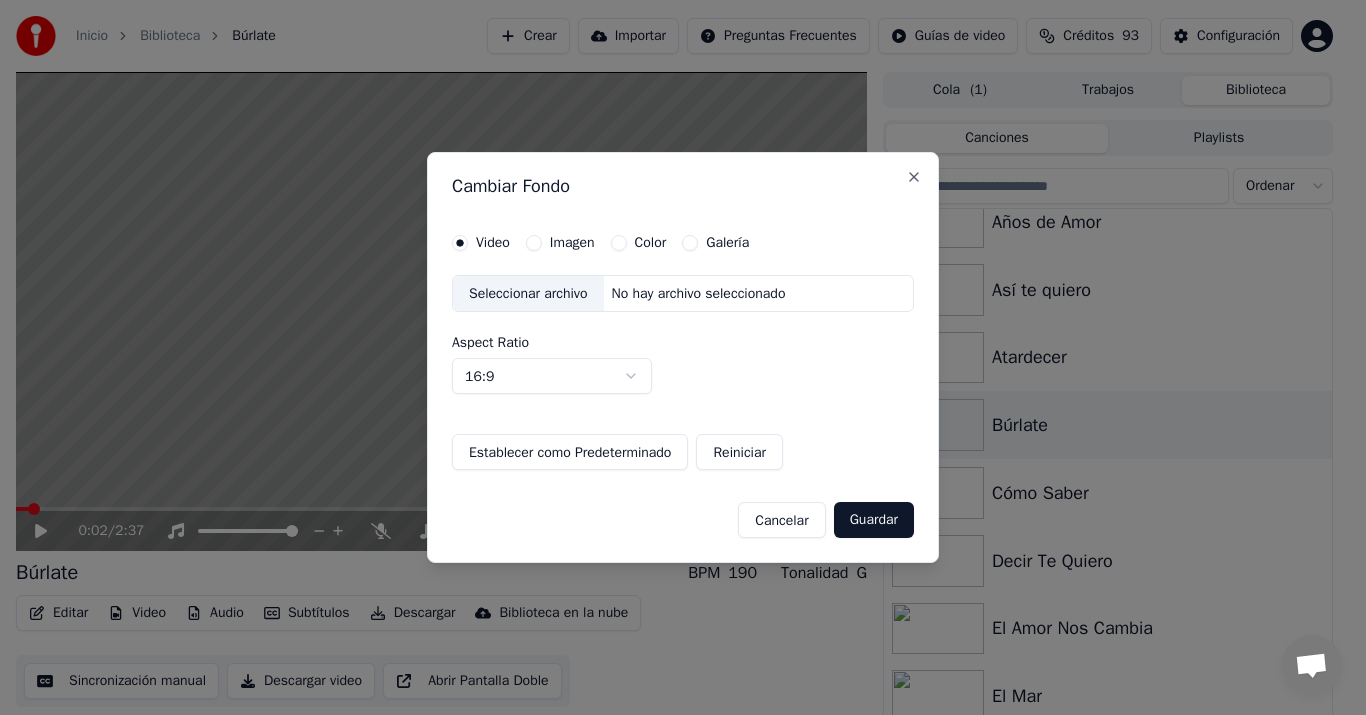 click on "Imagen" at bounding box center (572, 243) 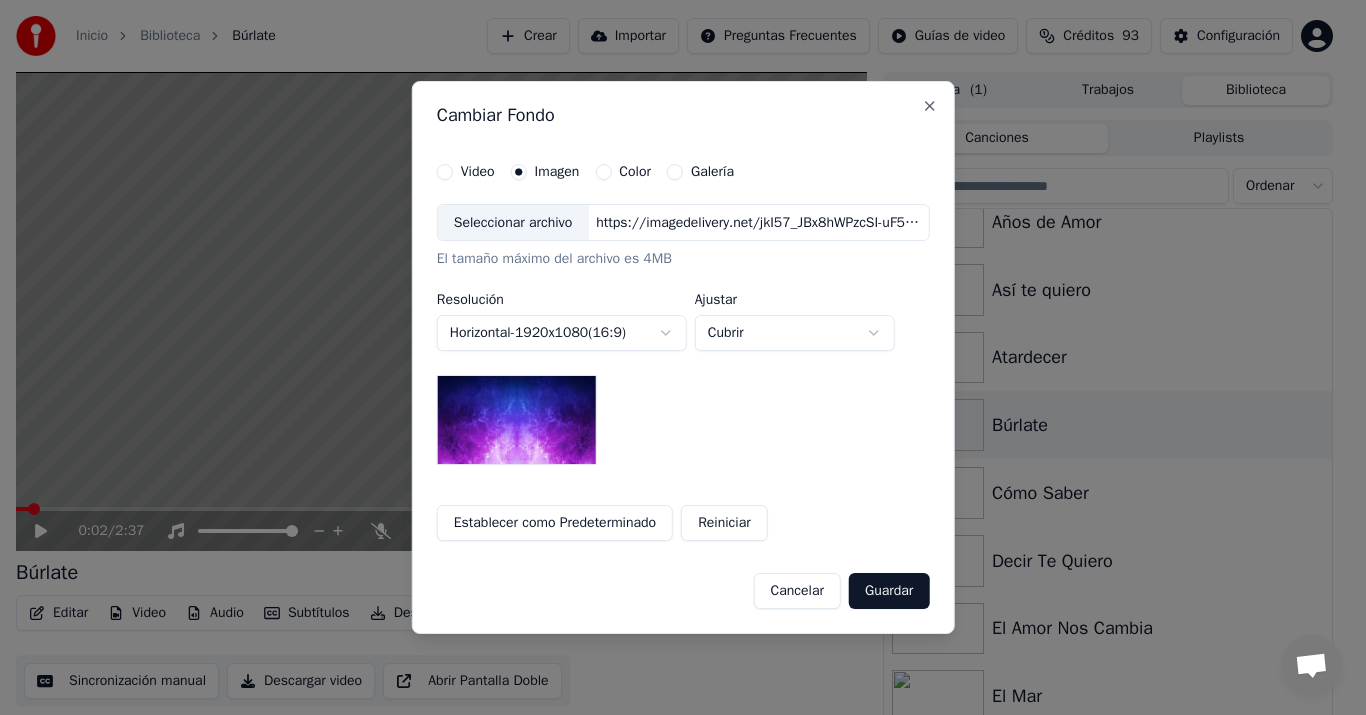 click on "Seleccionar archivo" at bounding box center (513, 223) 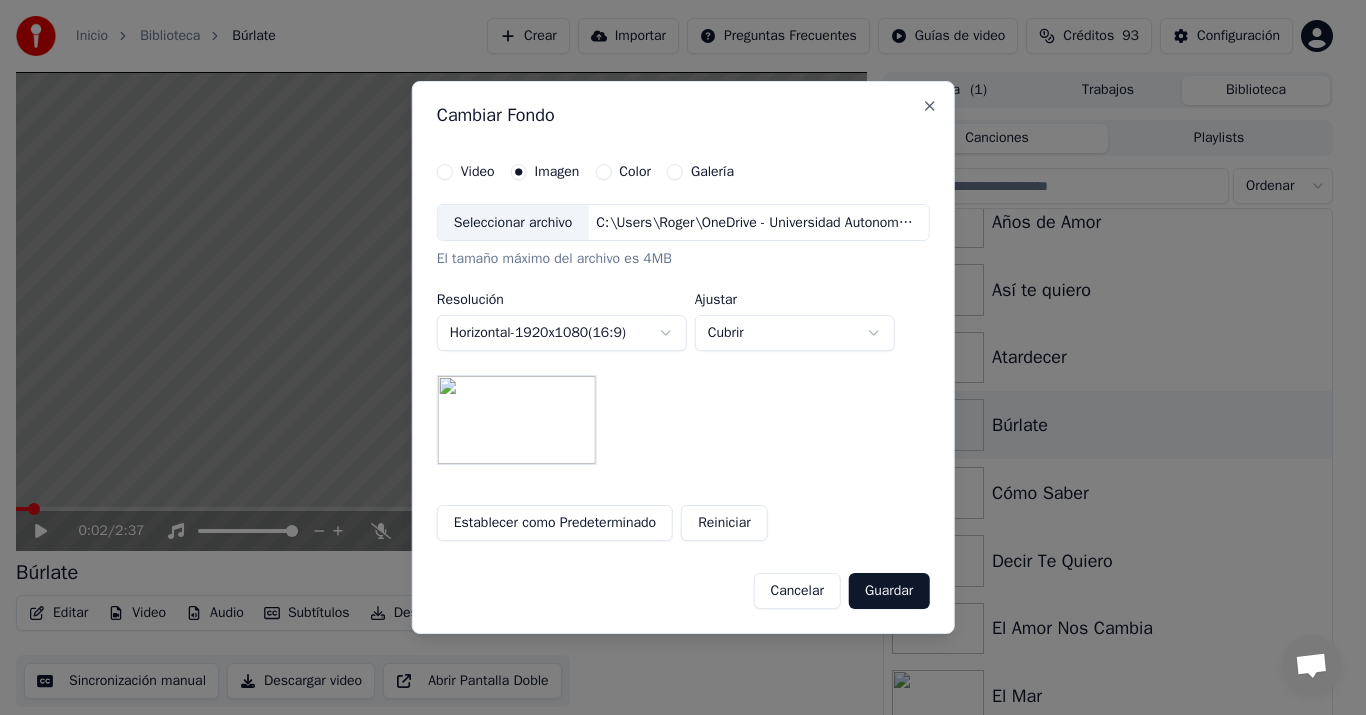 click on "Guardar" at bounding box center (889, 591) 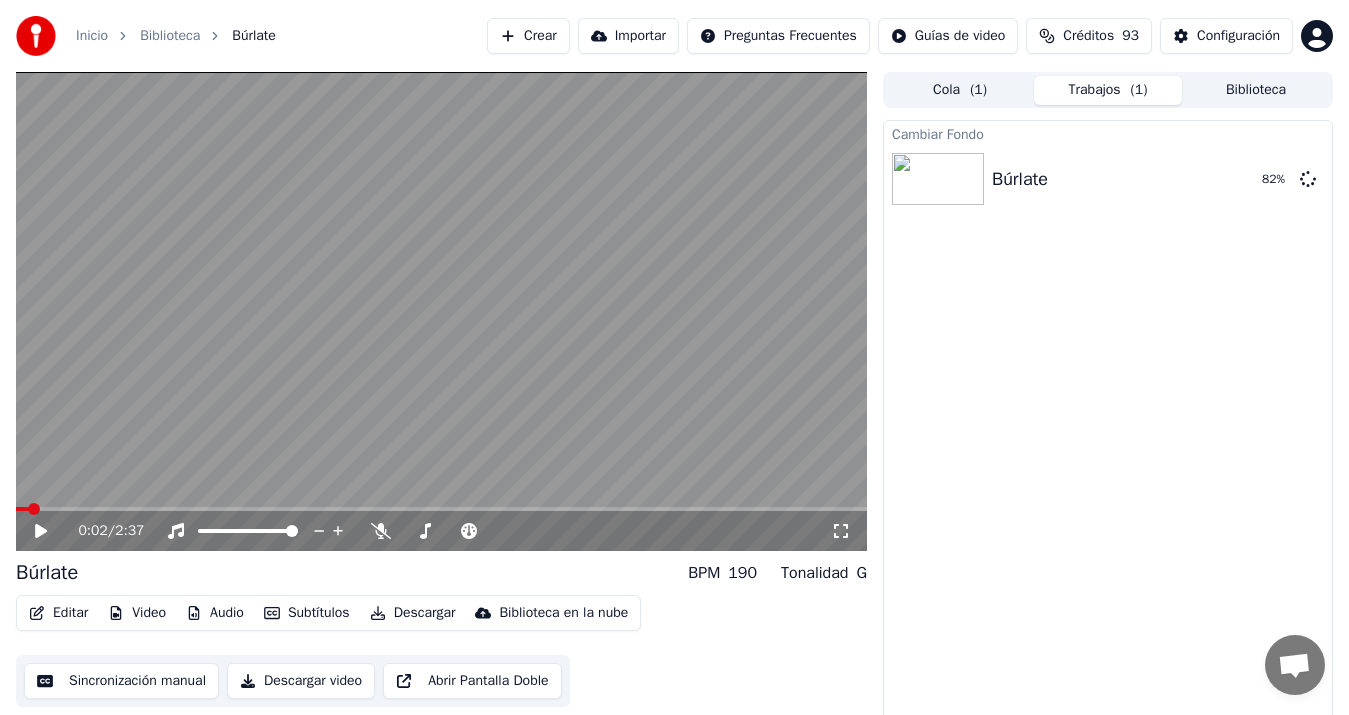 click on "Inicio Biblioteca Búrlate Crear Importar Preguntas Frecuentes Guías de video Créditos 93 Configuración" at bounding box center (674, 36) 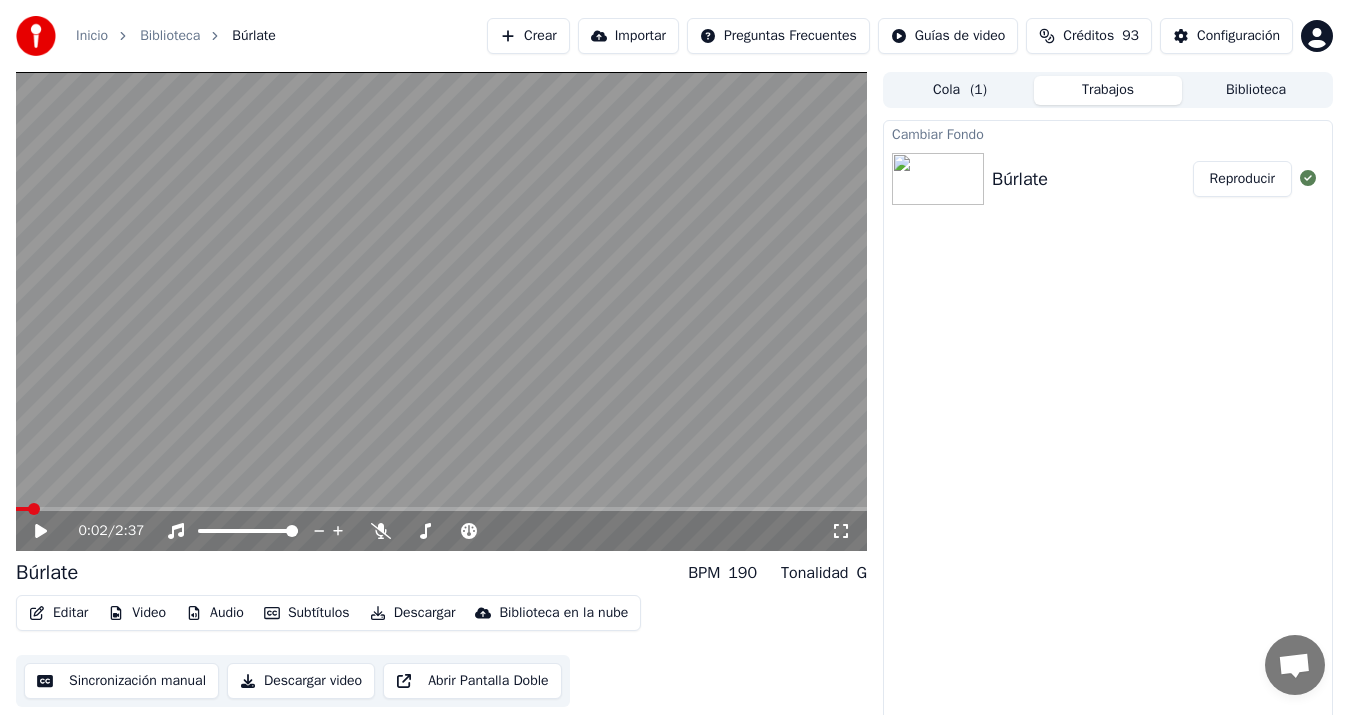 click on "Reproducir" at bounding box center [1242, 179] 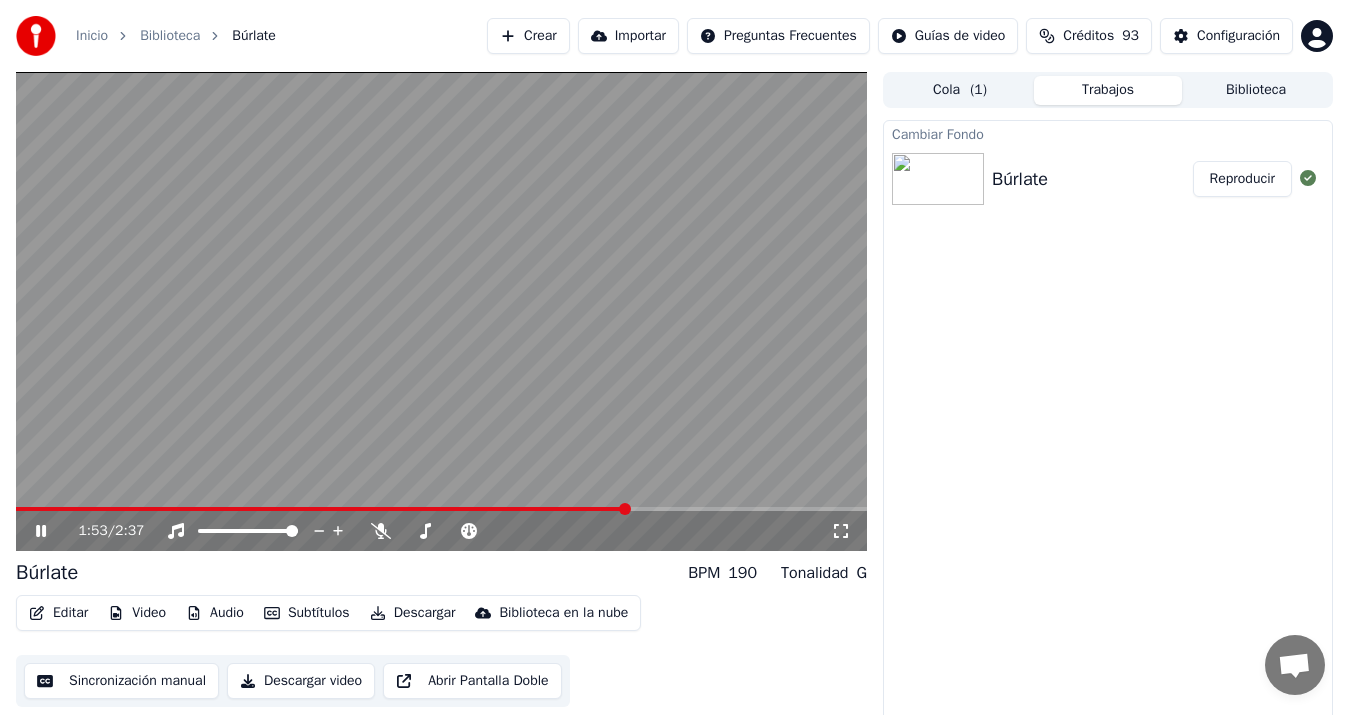 click at bounding box center [441, 311] 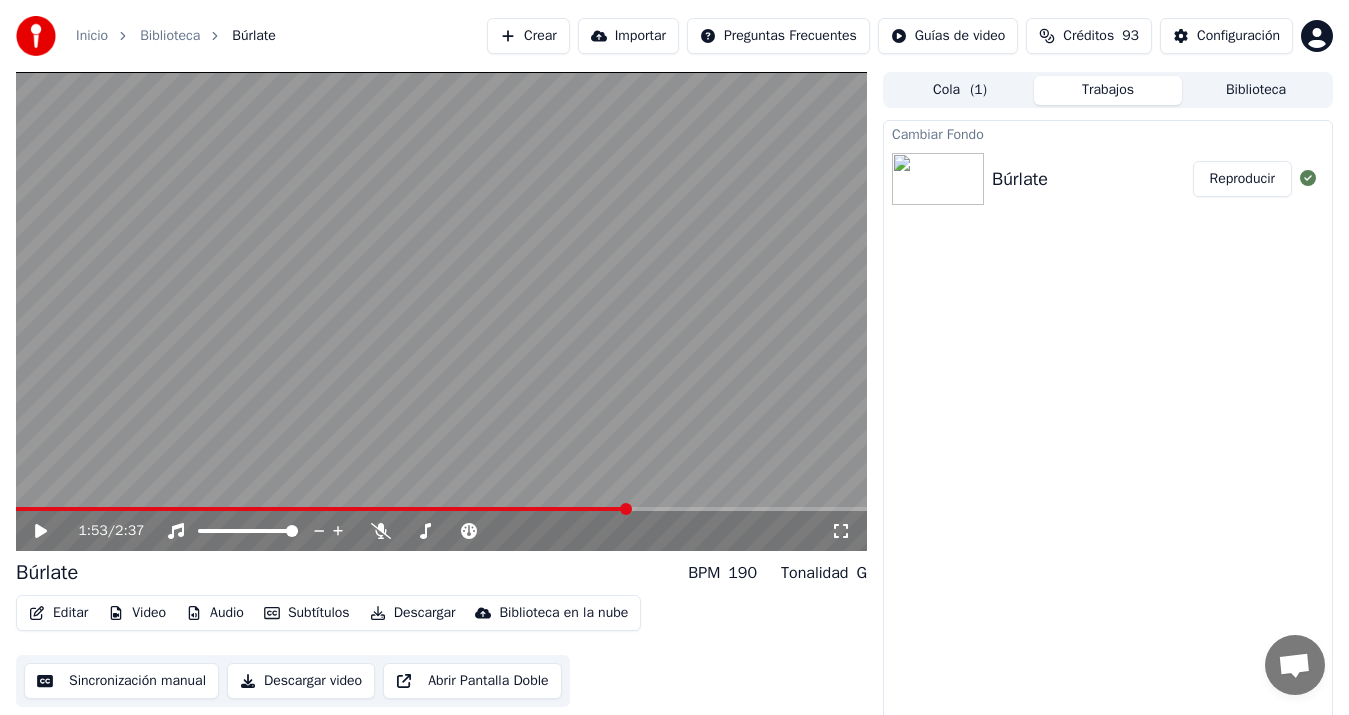 click on "Sincronización manual" at bounding box center (121, 681) 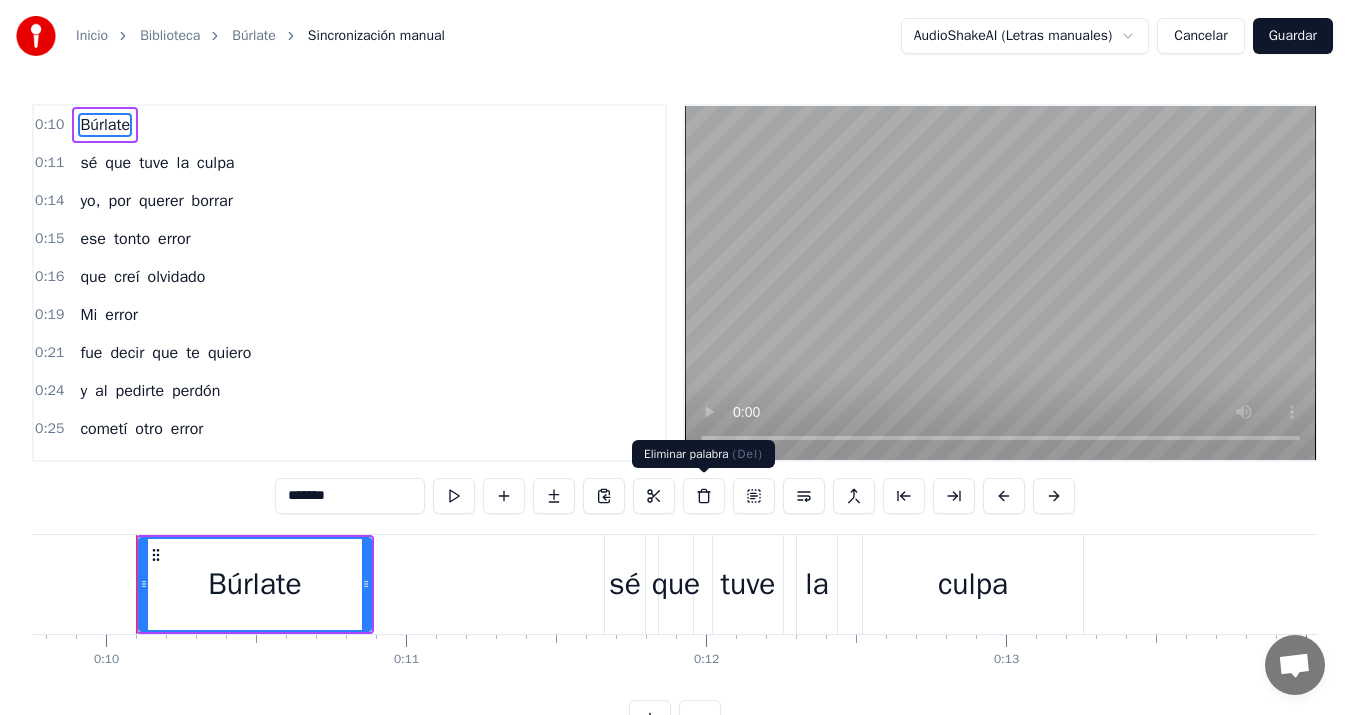 scroll, scrollTop: 0, scrollLeft: 2930, axis: horizontal 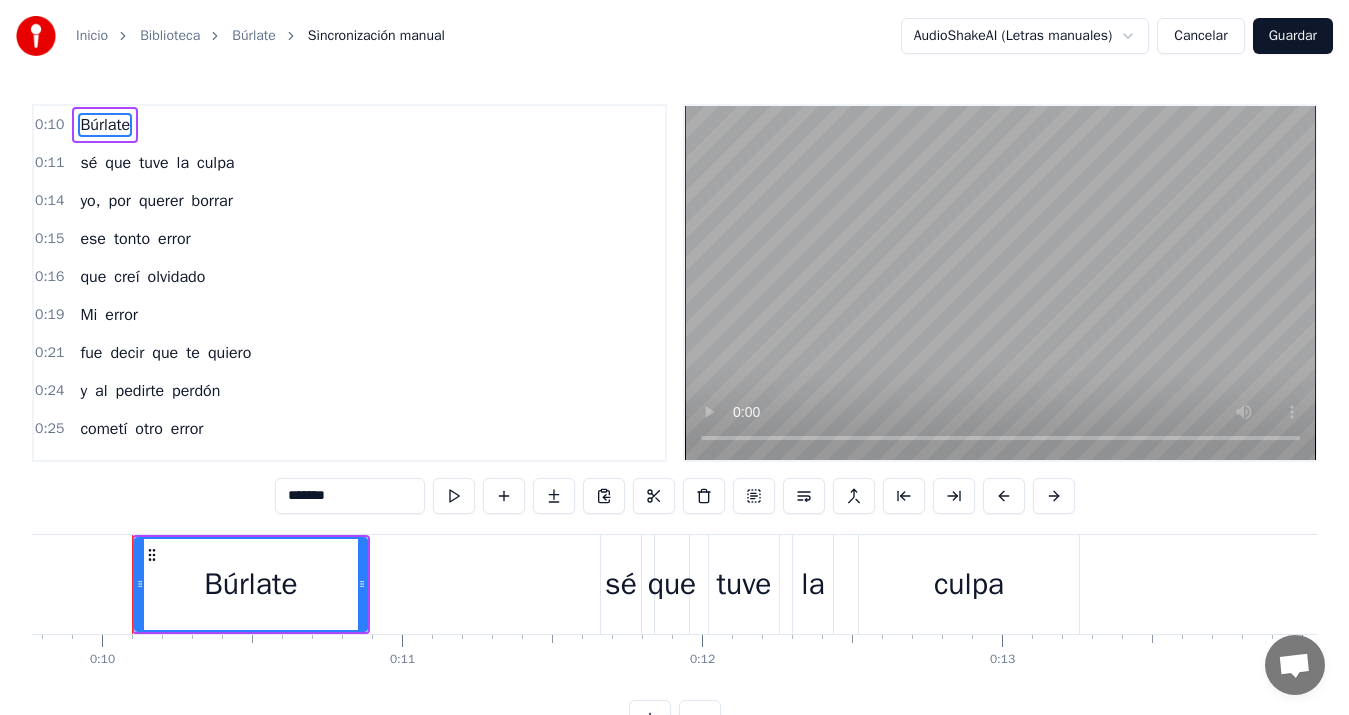 type 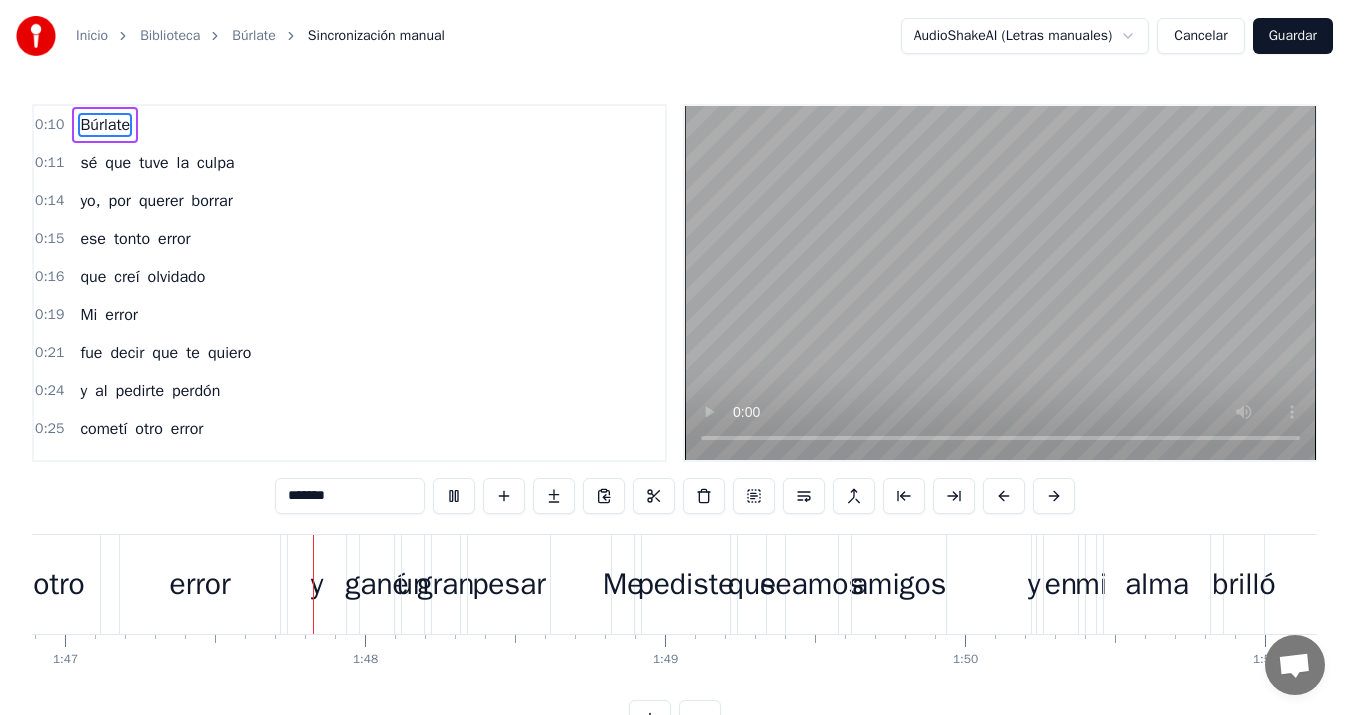 scroll, scrollTop: 0, scrollLeft: 32084, axis: horizontal 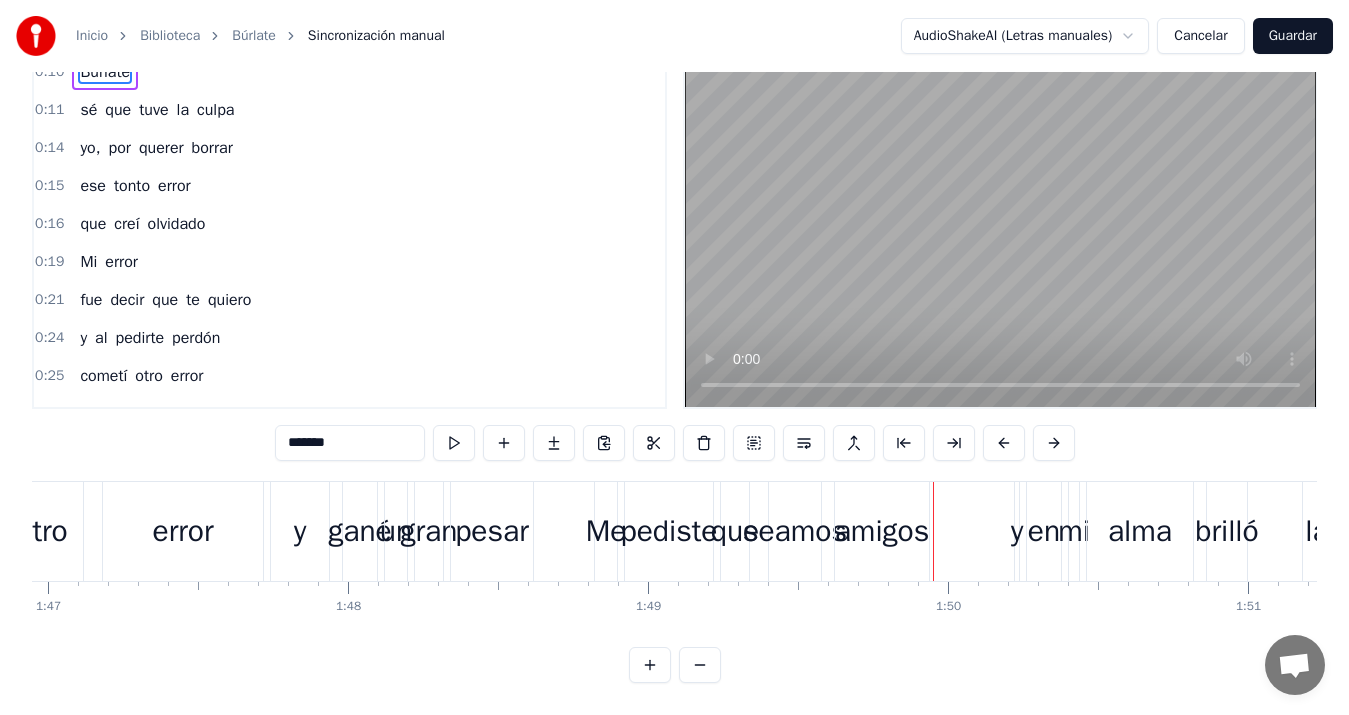 click on "pediste" at bounding box center (668, 531) 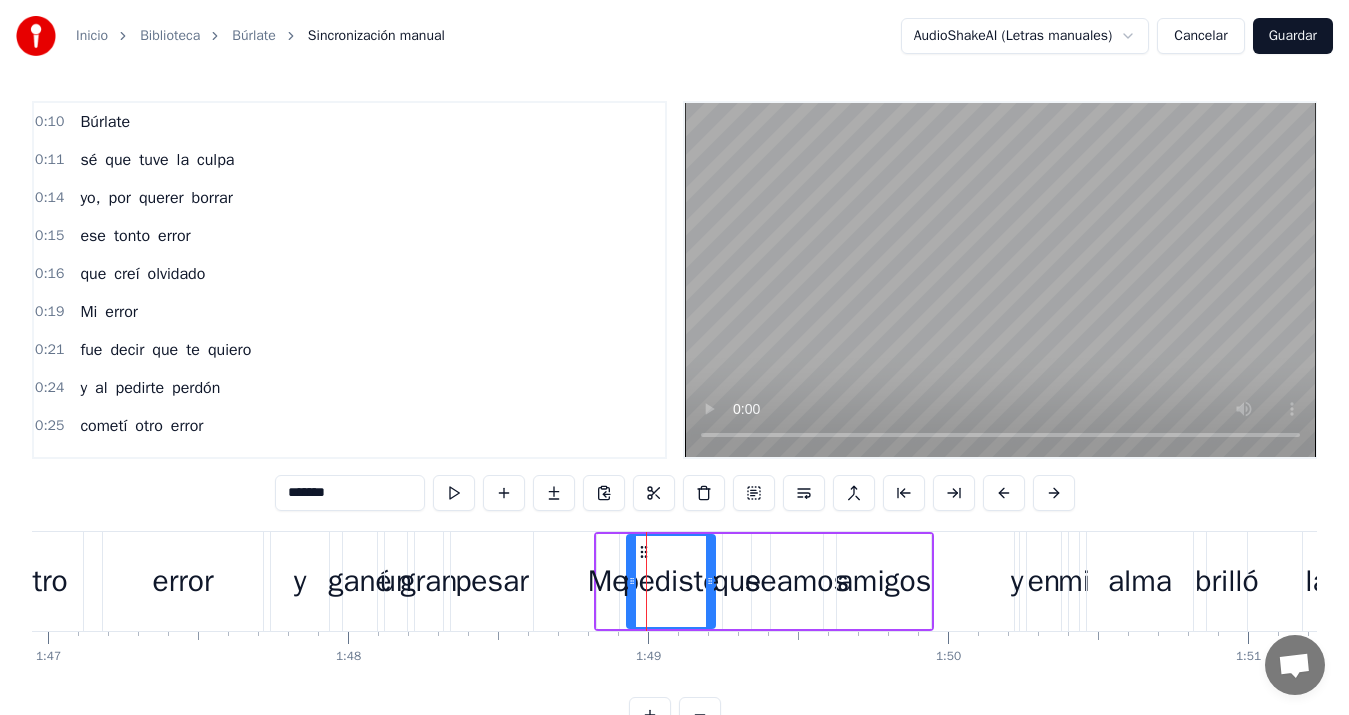scroll, scrollTop: 0, scrollLeft: 0, axis: both 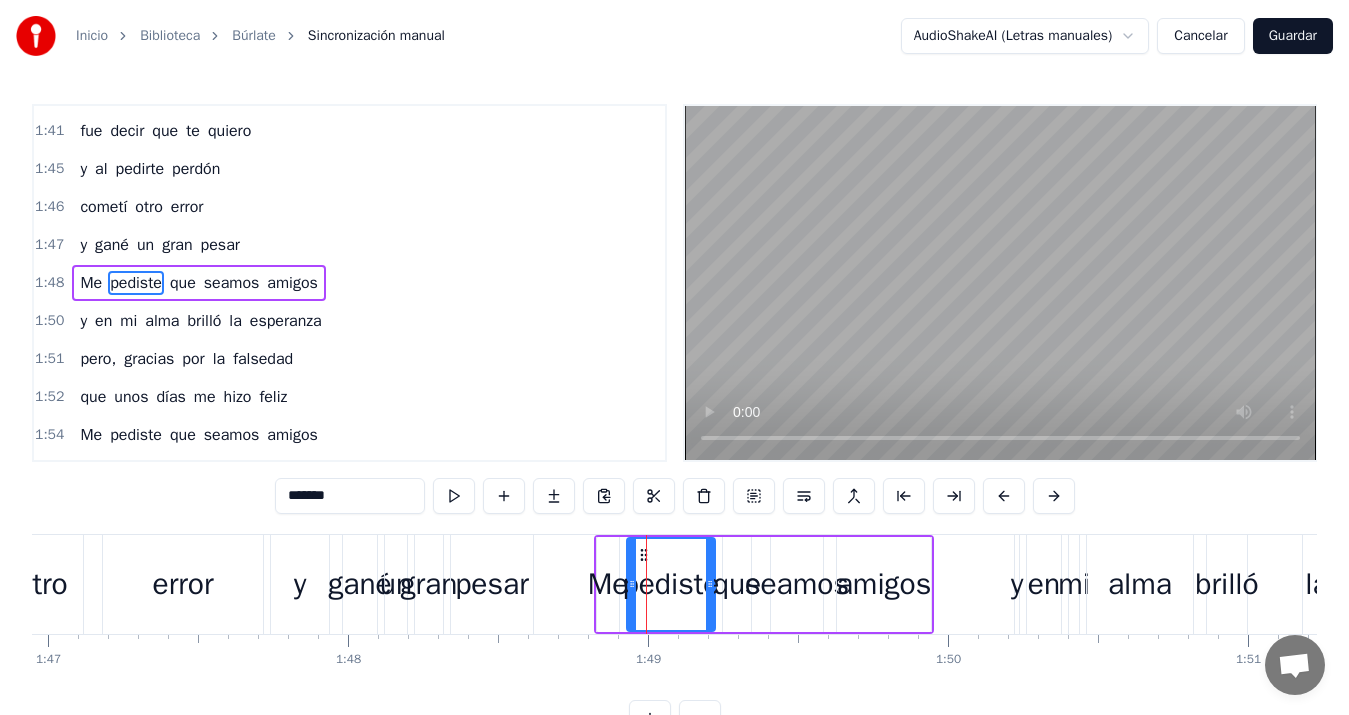 click on "Me" at bounding box center [608, 584] 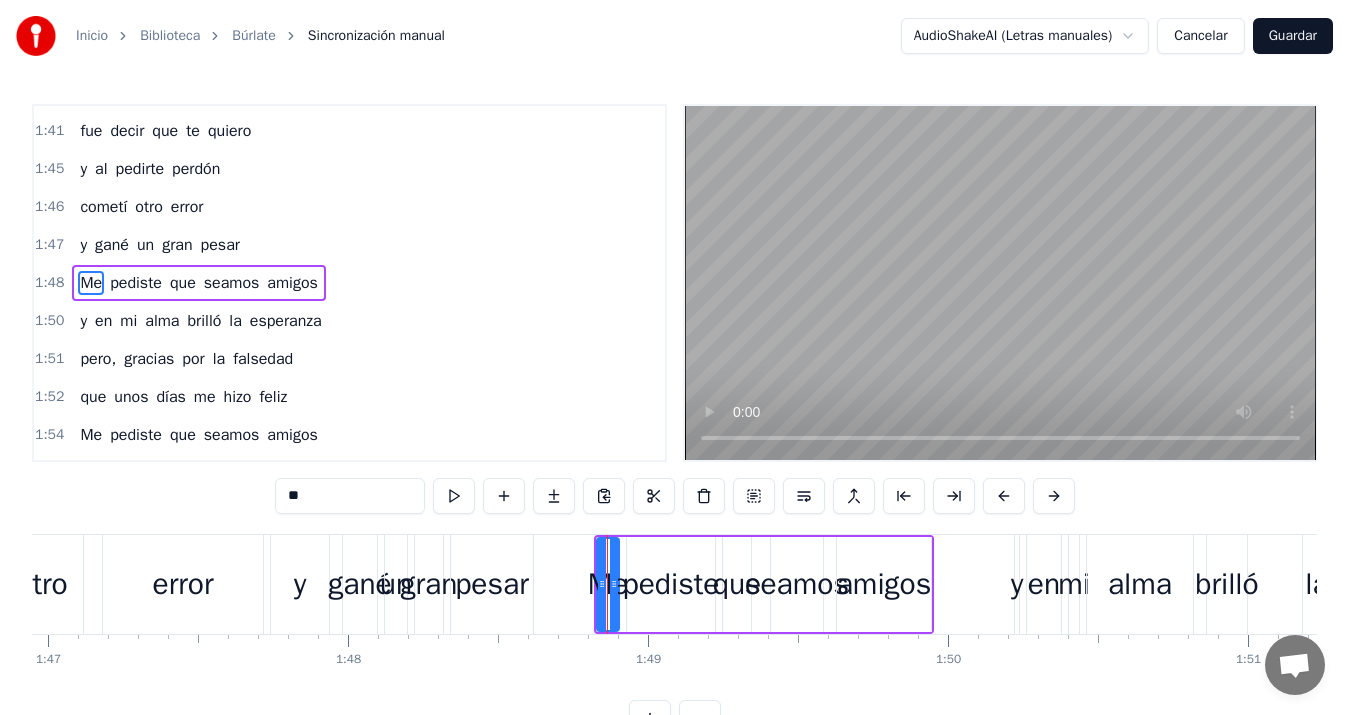 click on "Me pediste que seamos amigos" at bounding box center (764, 584) 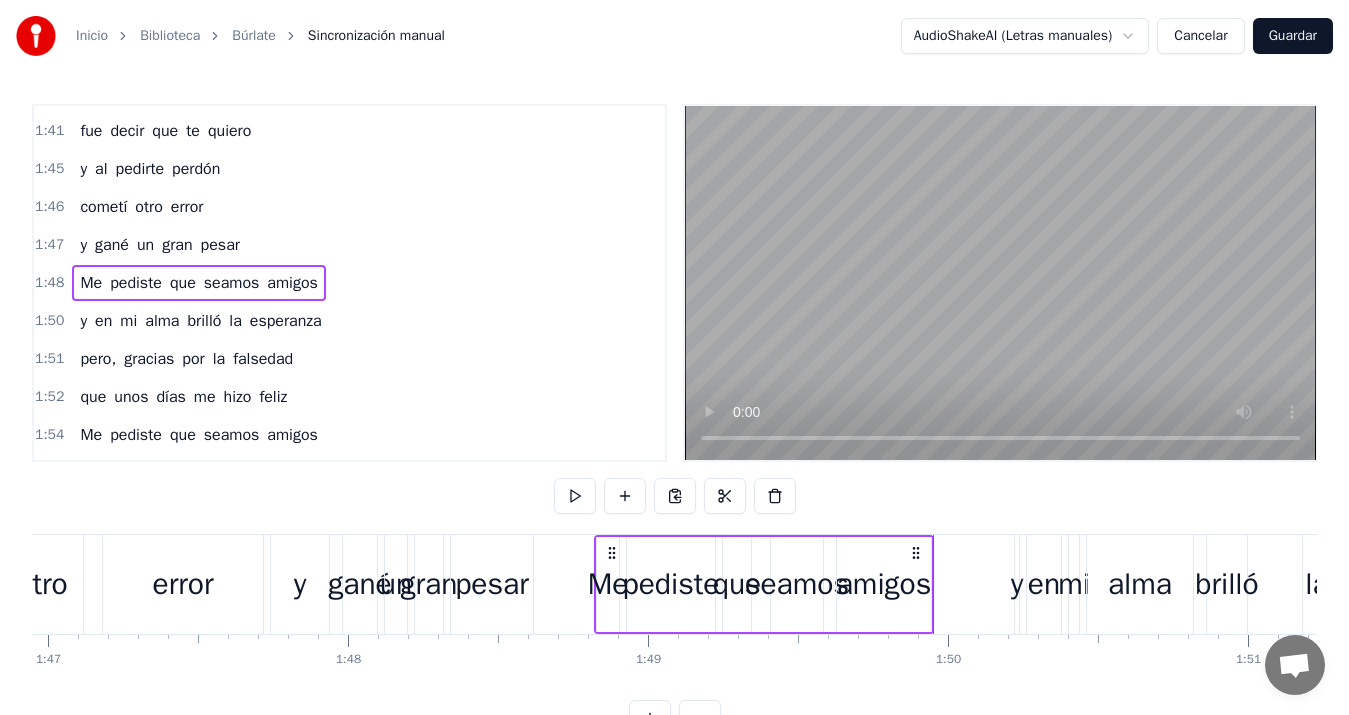 click 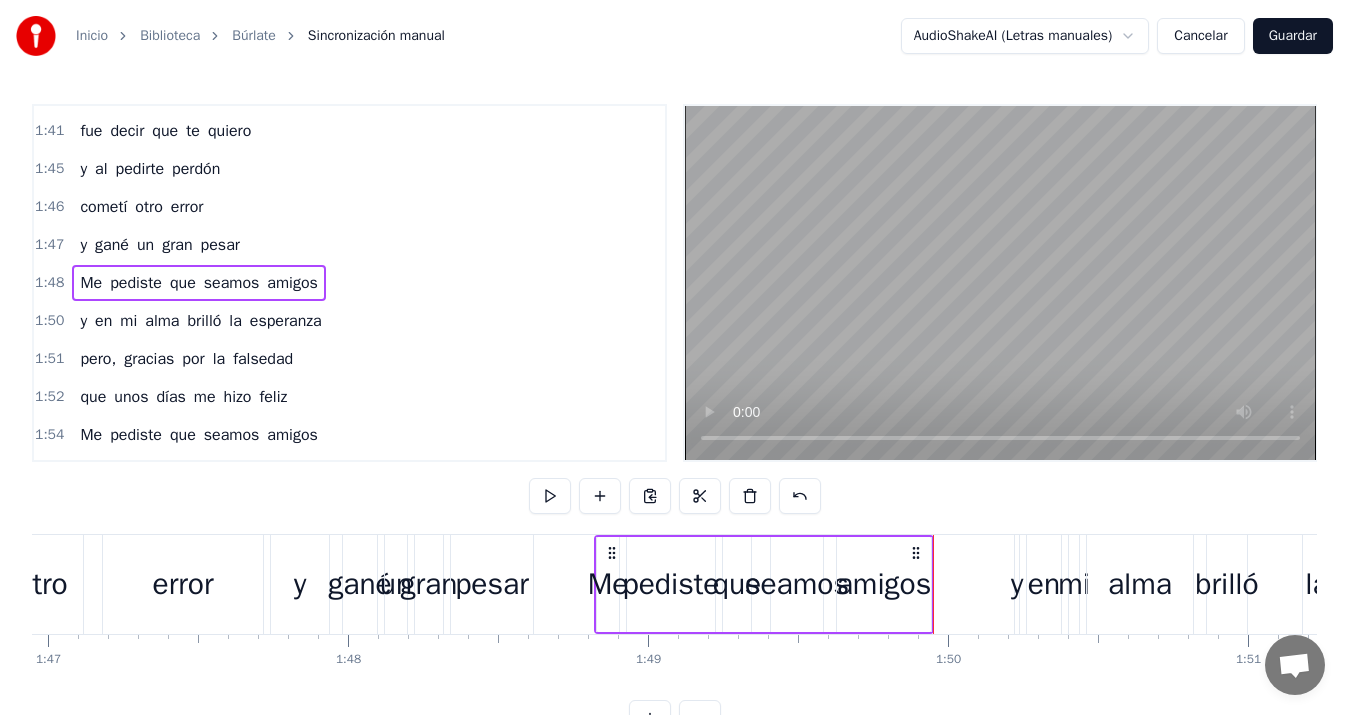 click 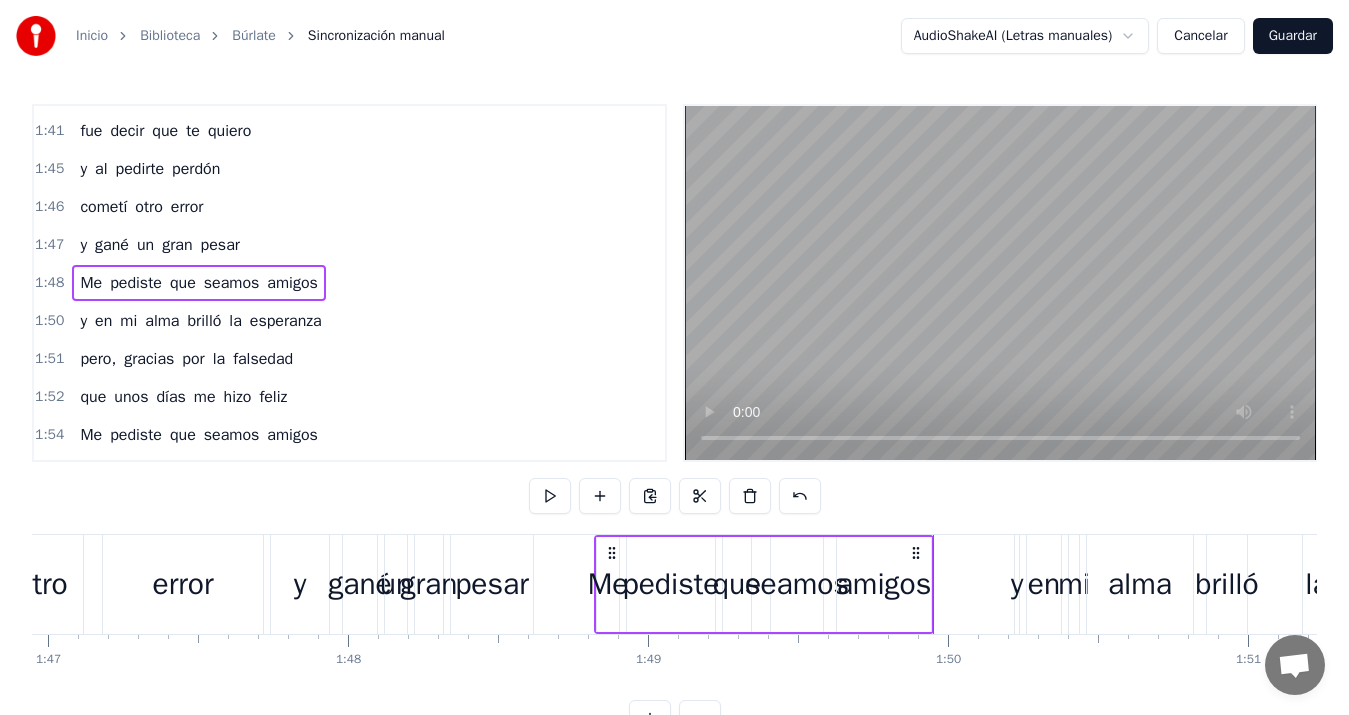 click on "amigos" at bounding box center (884, 584) 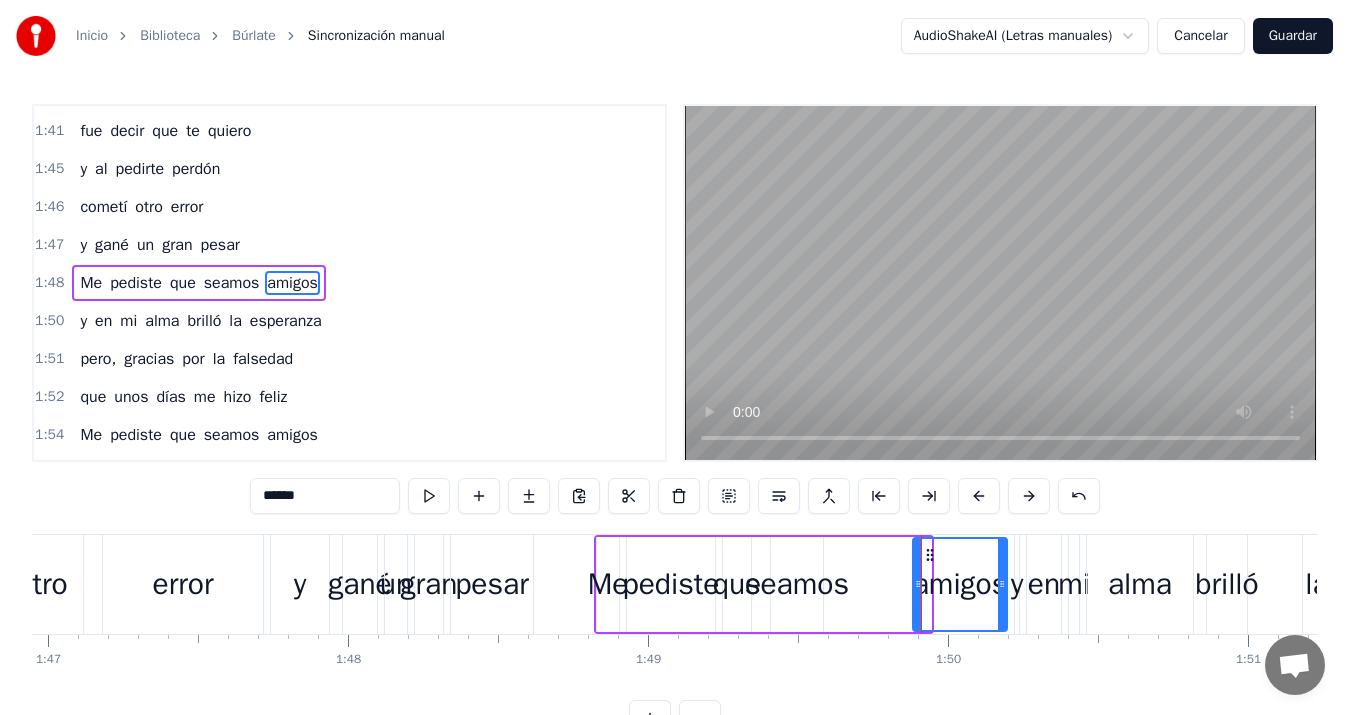 drag, startPoint x: 850, startPoint y: 555, endPoint x: 926, endPoint y: 555, distance: 76 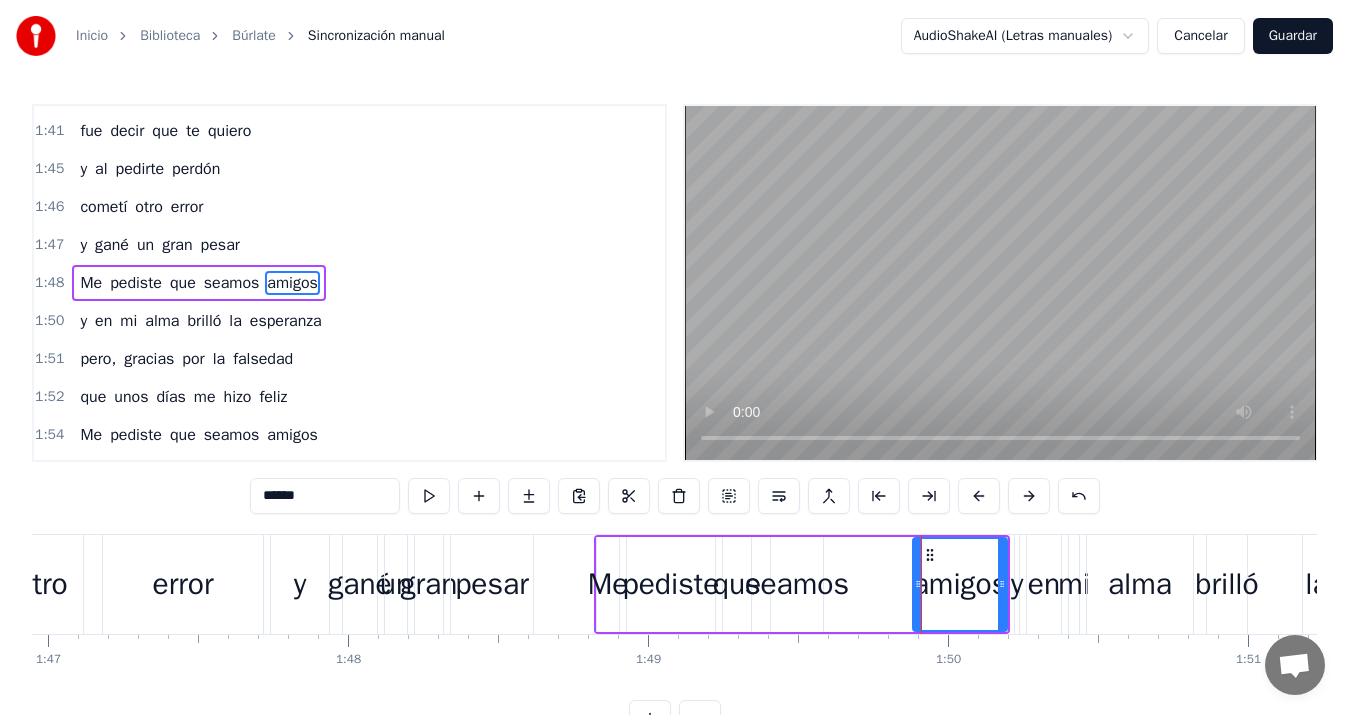 click on "Me pediste que seamos amigos" at bounding box center [802, 584] 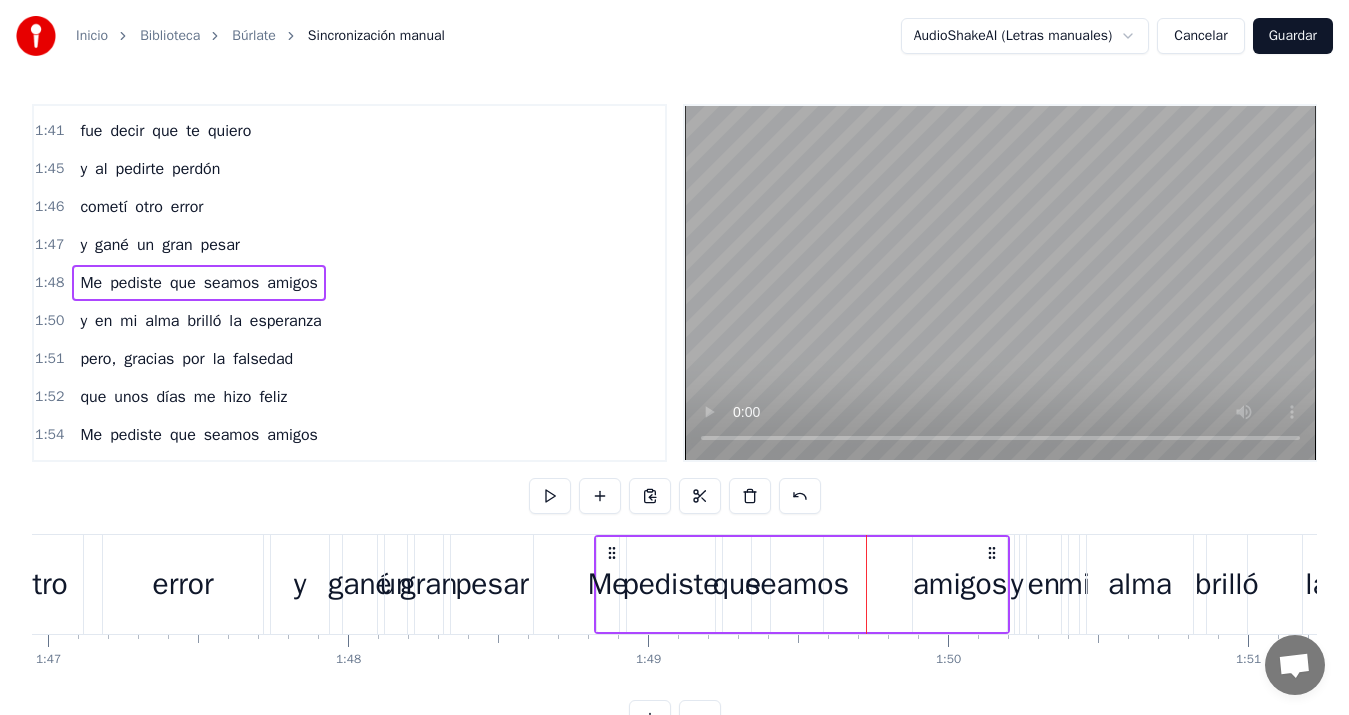 click on "seamos" at bounding box center [797, 584] 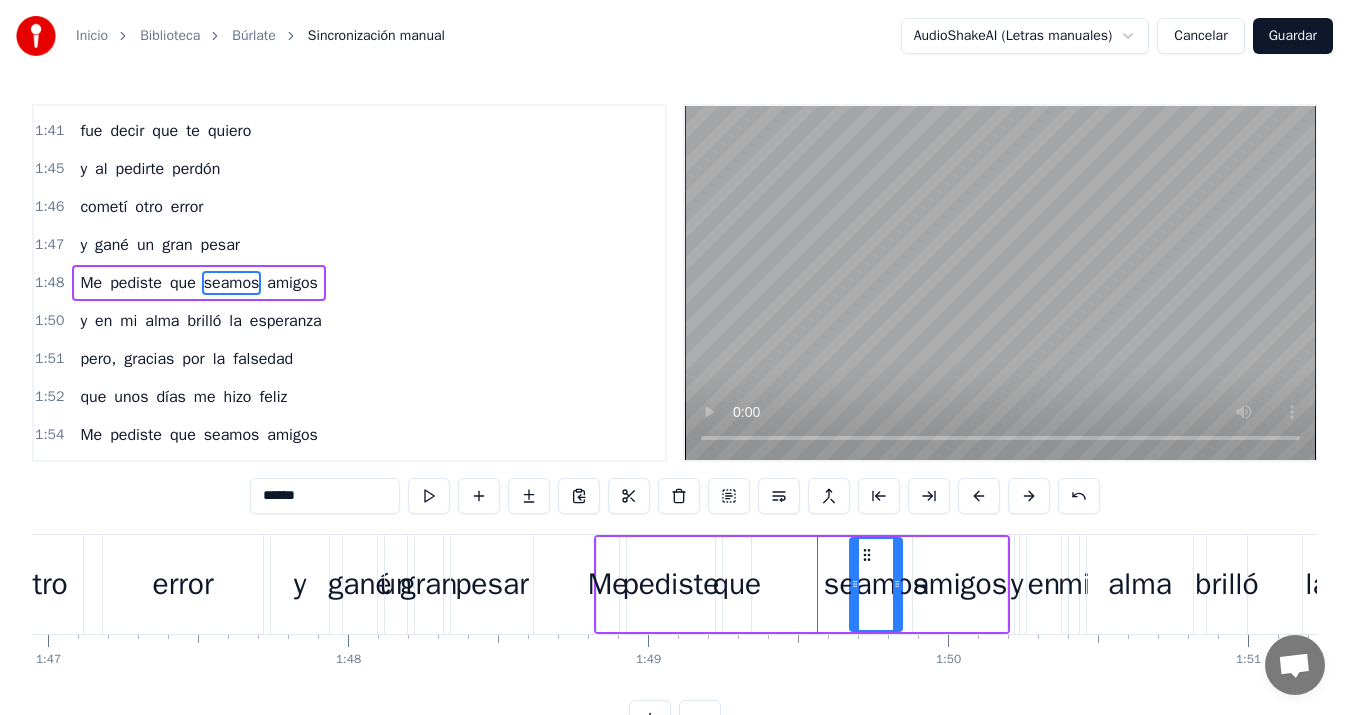 drag, startPoint x: 786, startPoint y: 555, endPoint x: 865, endPoint y: 569, distance: 80.23092 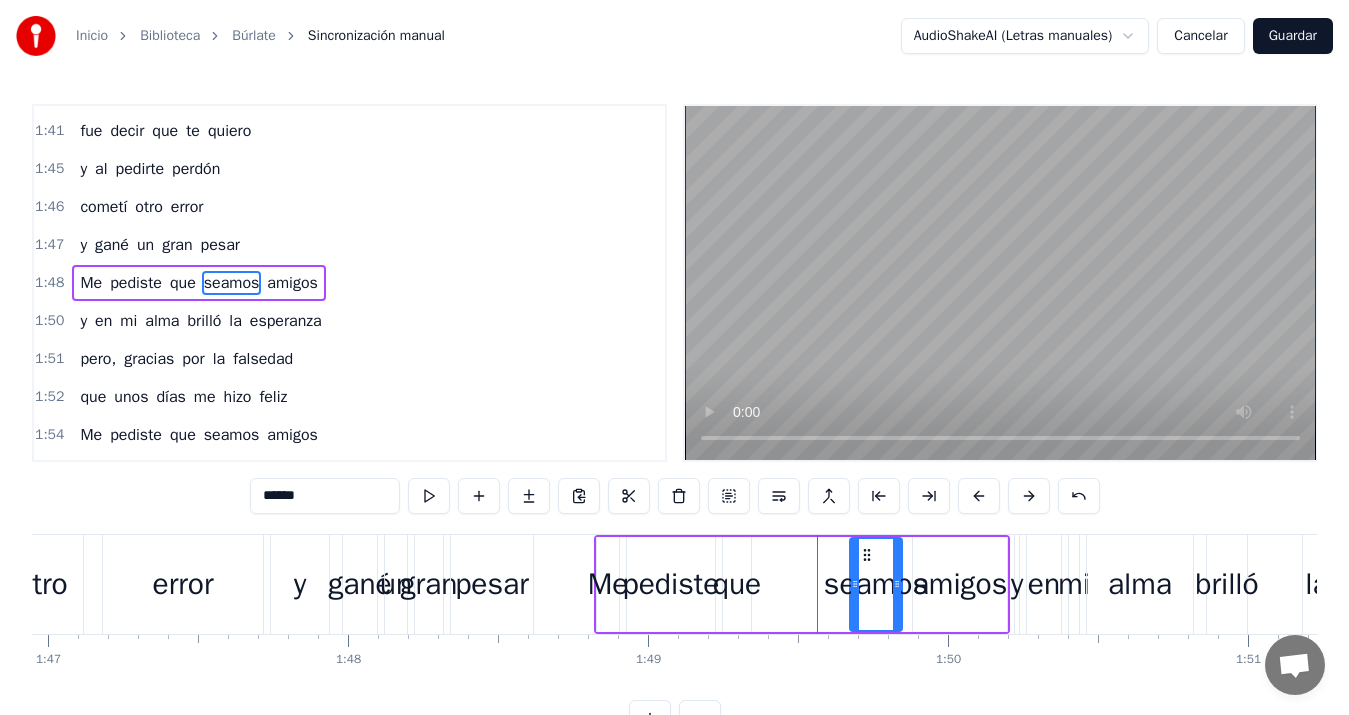 click on "que" at bounding box center [737, 584] 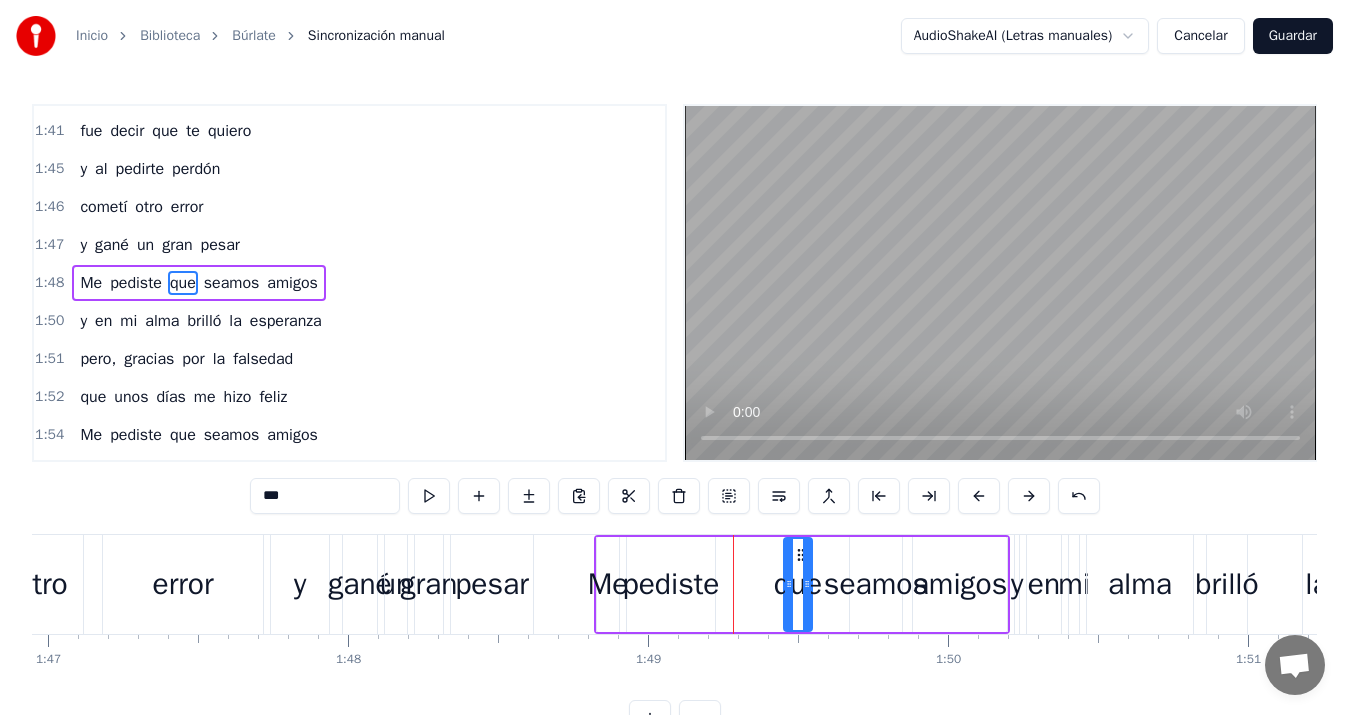 drag, startPoint x: 735, startPoint y: 550, endPoint x: 796, endPoint y: 550, distance: 61 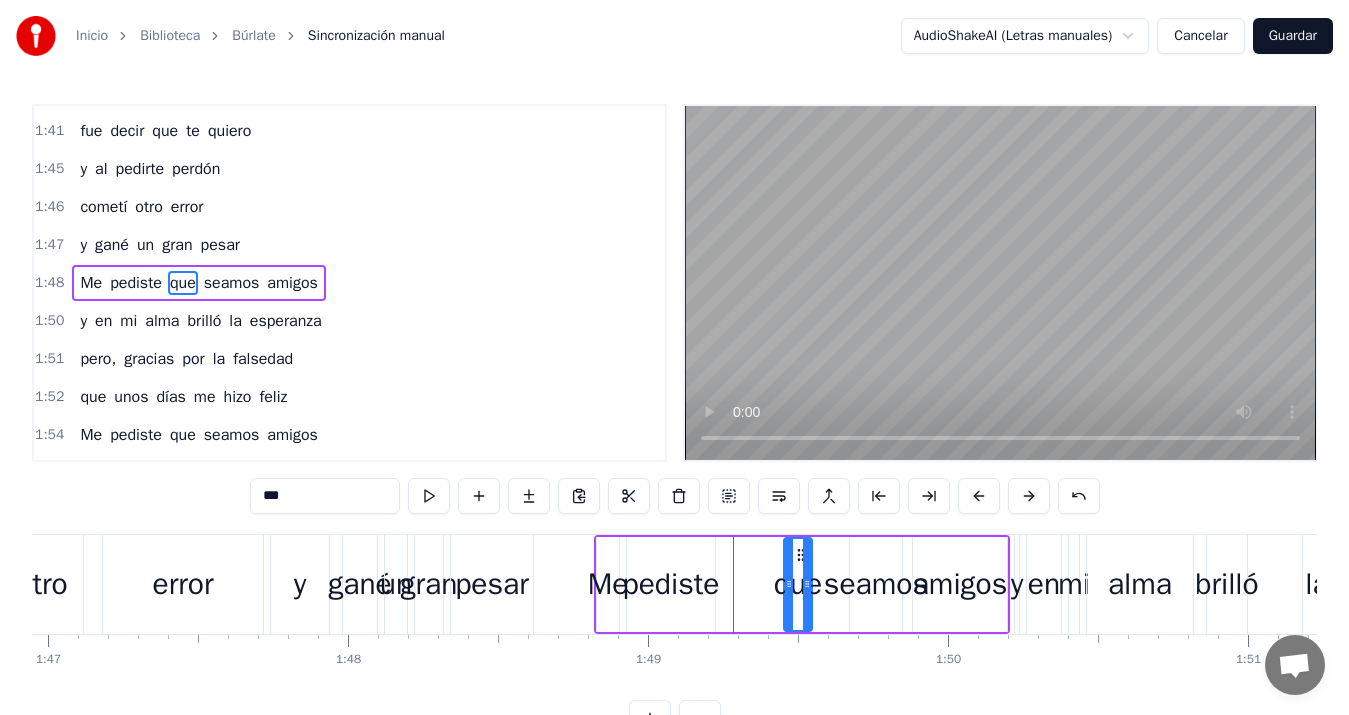 drag, startPoint x: 693, startPoint y: 556, endPoint x: 759, endPoint y: 560, distance: 66.1211 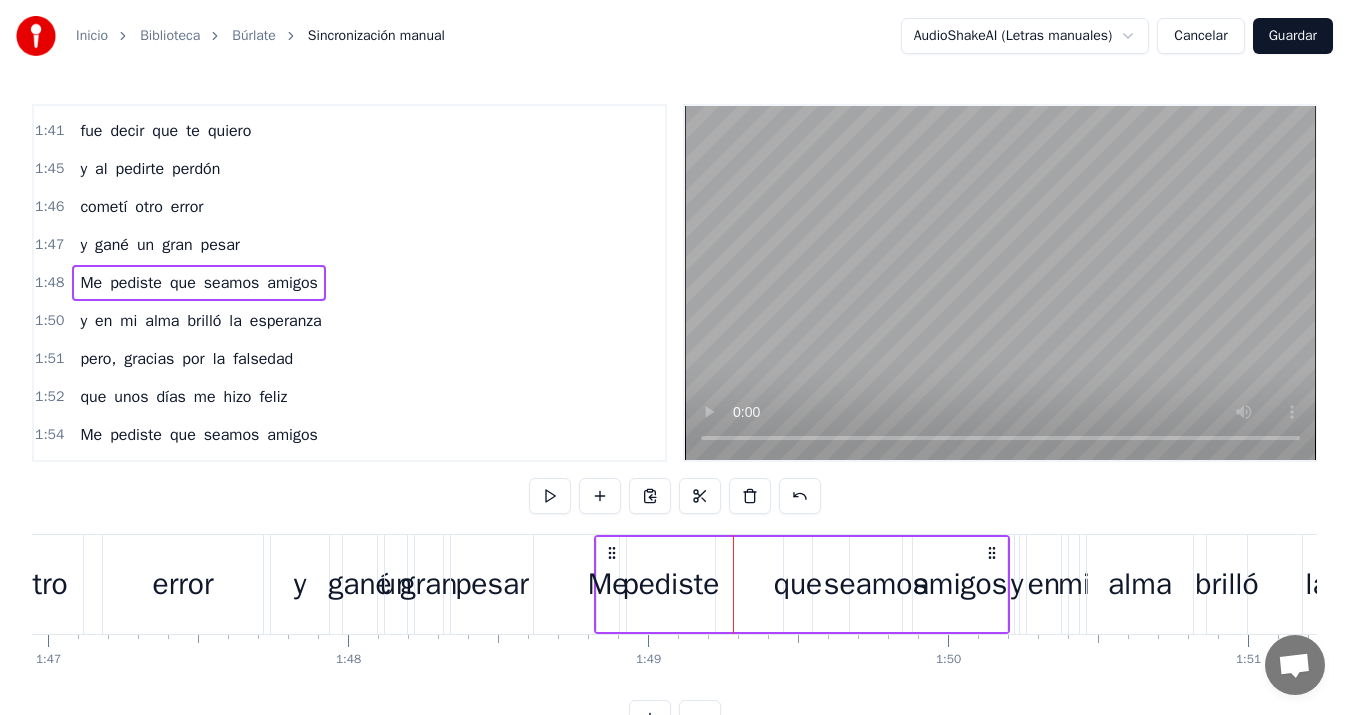 click on "pediste" at bounding box center (670, 584) 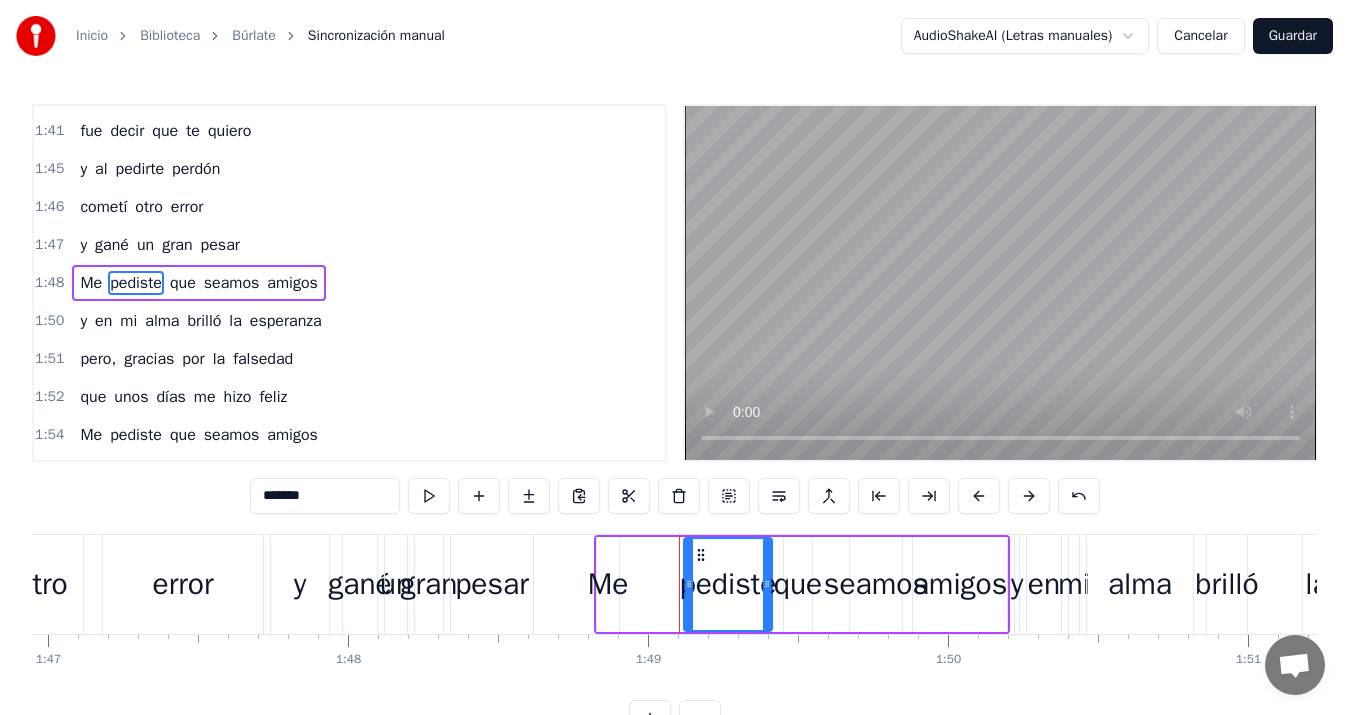 drag, startPoint x: 641, startPoint y: 552, endPoint x: 698, endPoint y: 562, distance: 57.870544 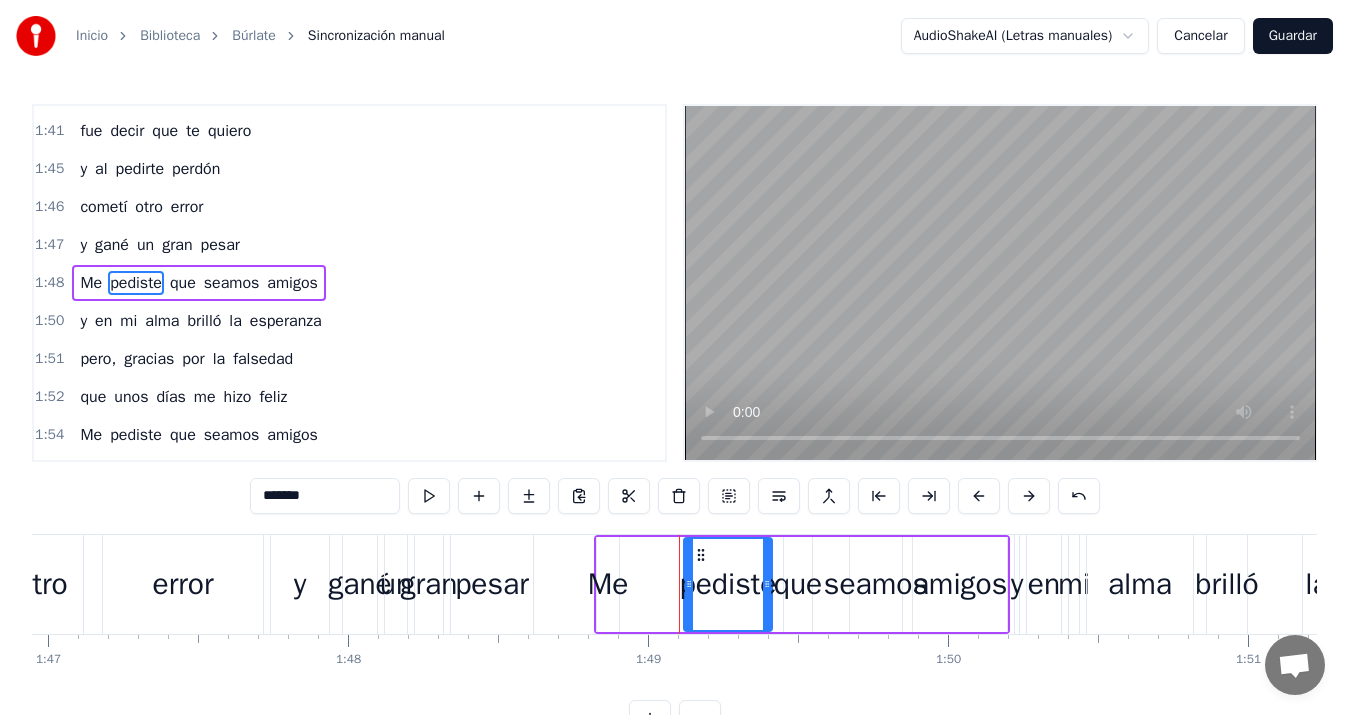 click on "Me pediste que seamos amigos" at bounding box center [802, 584] 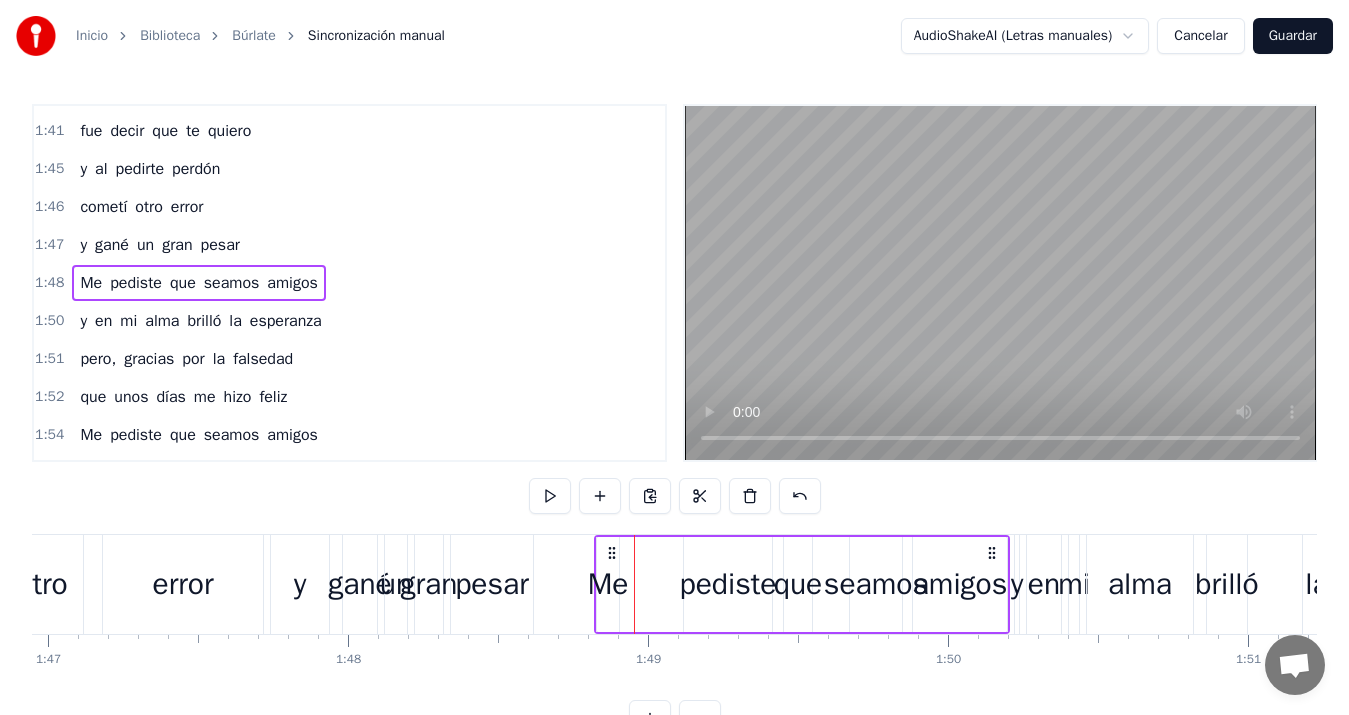 scroll, scrollTop: 0, scrollLeft: 33208, axis: horizontal 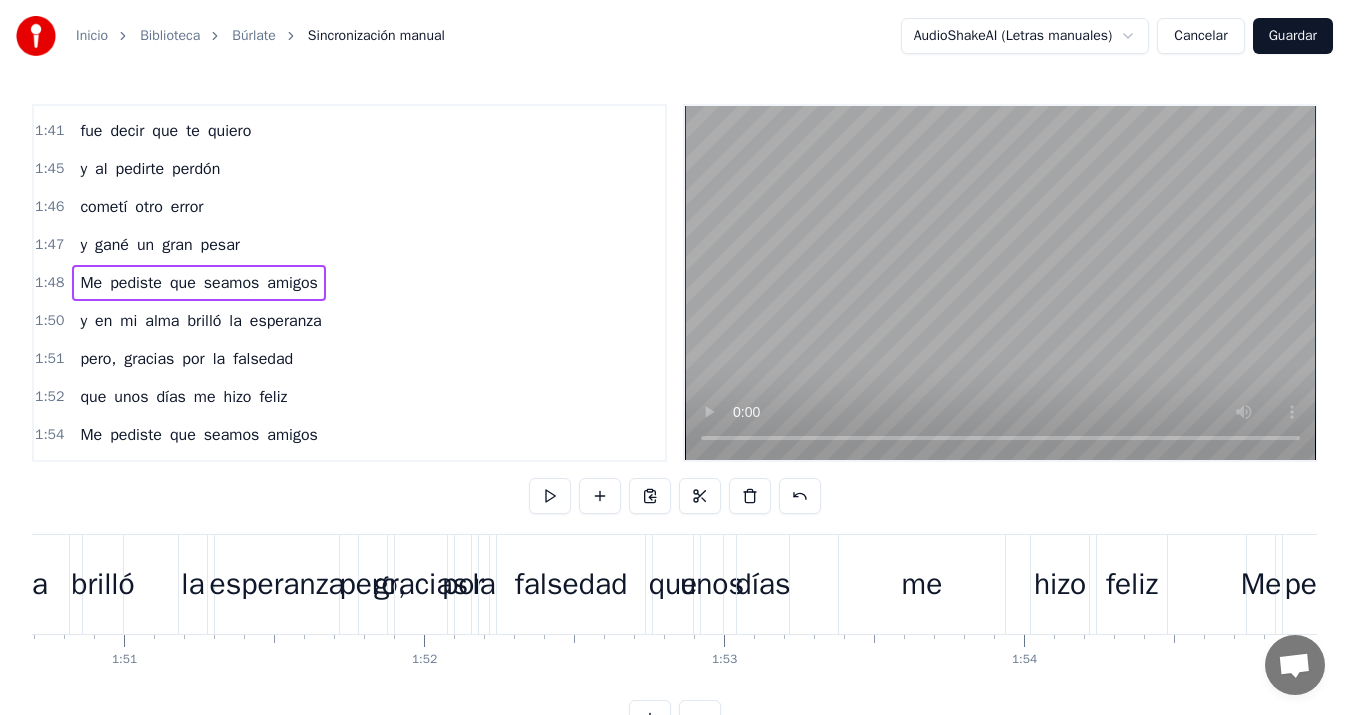 click on "me" at bounding box center [922, 584] 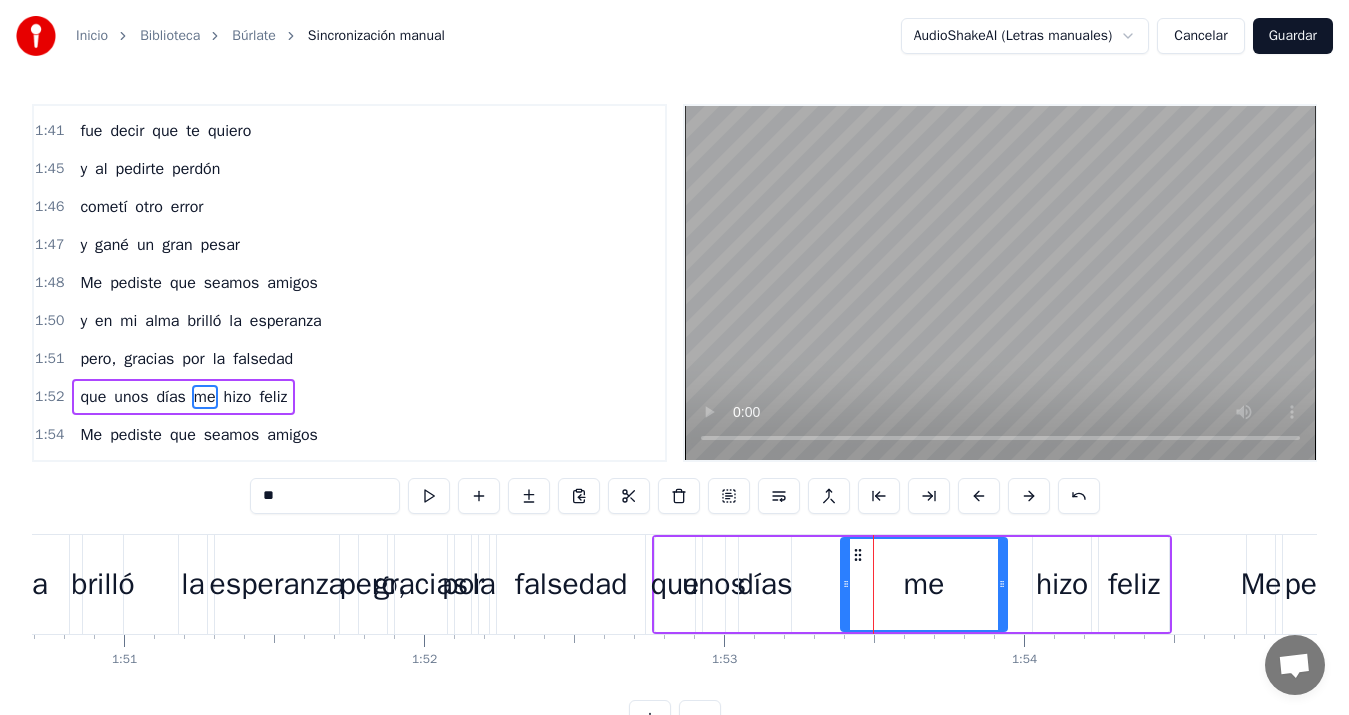 scroll, scrollTop: 1172, scrollLeft: 0, axis: vertical 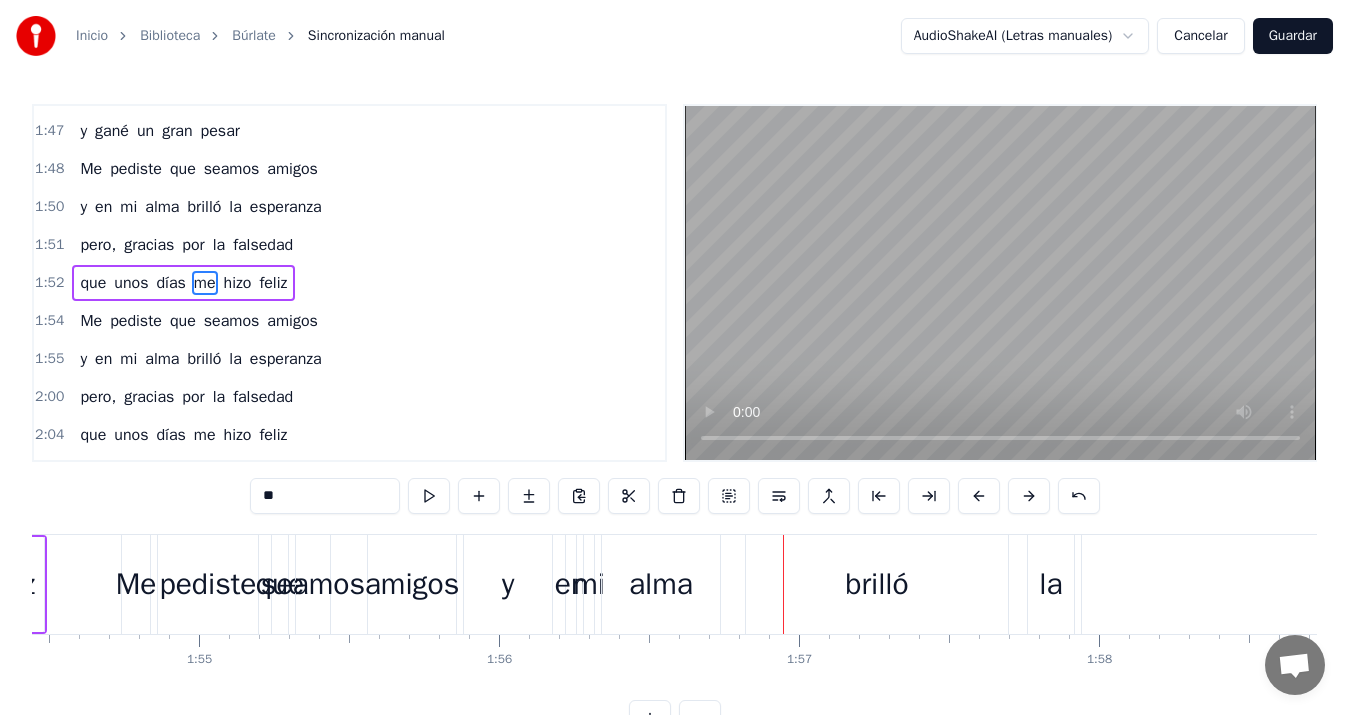 click at bounding box center [1000, 283] 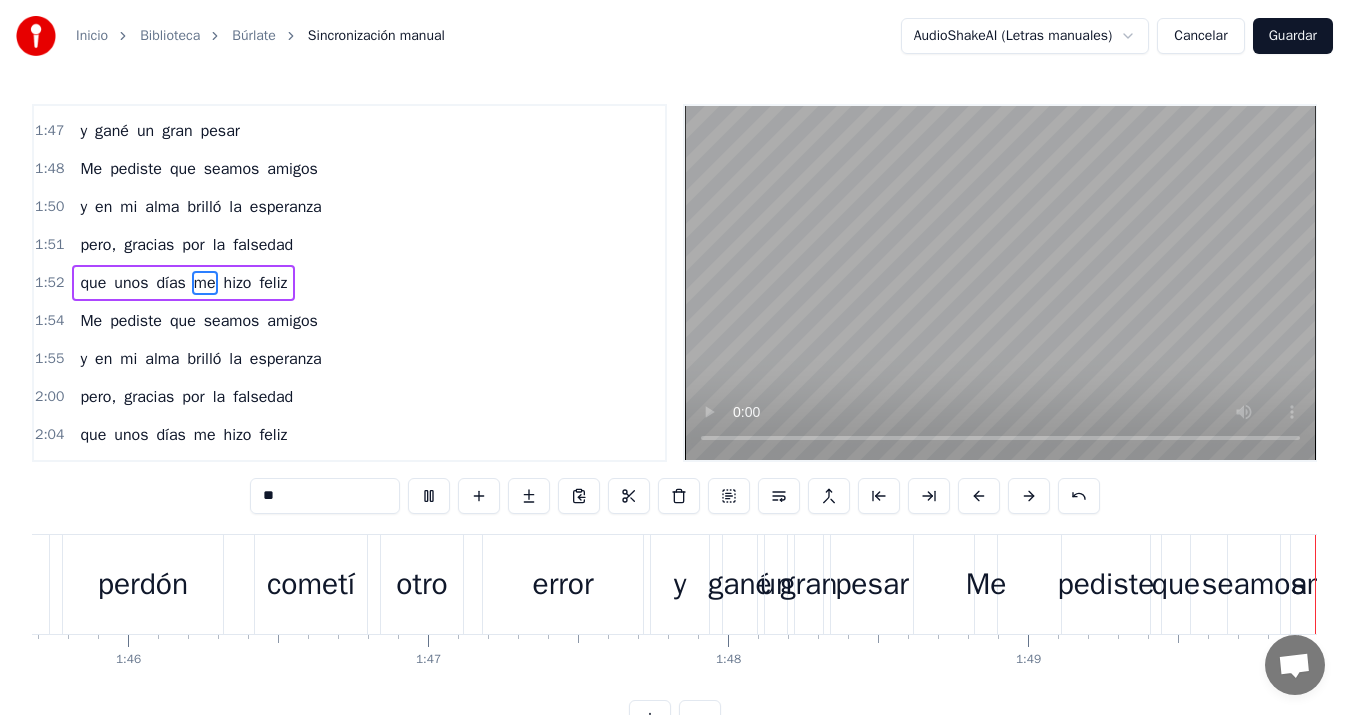 scroll, scrollTop: 0, scrollLeft: 31835, axis: horizontal 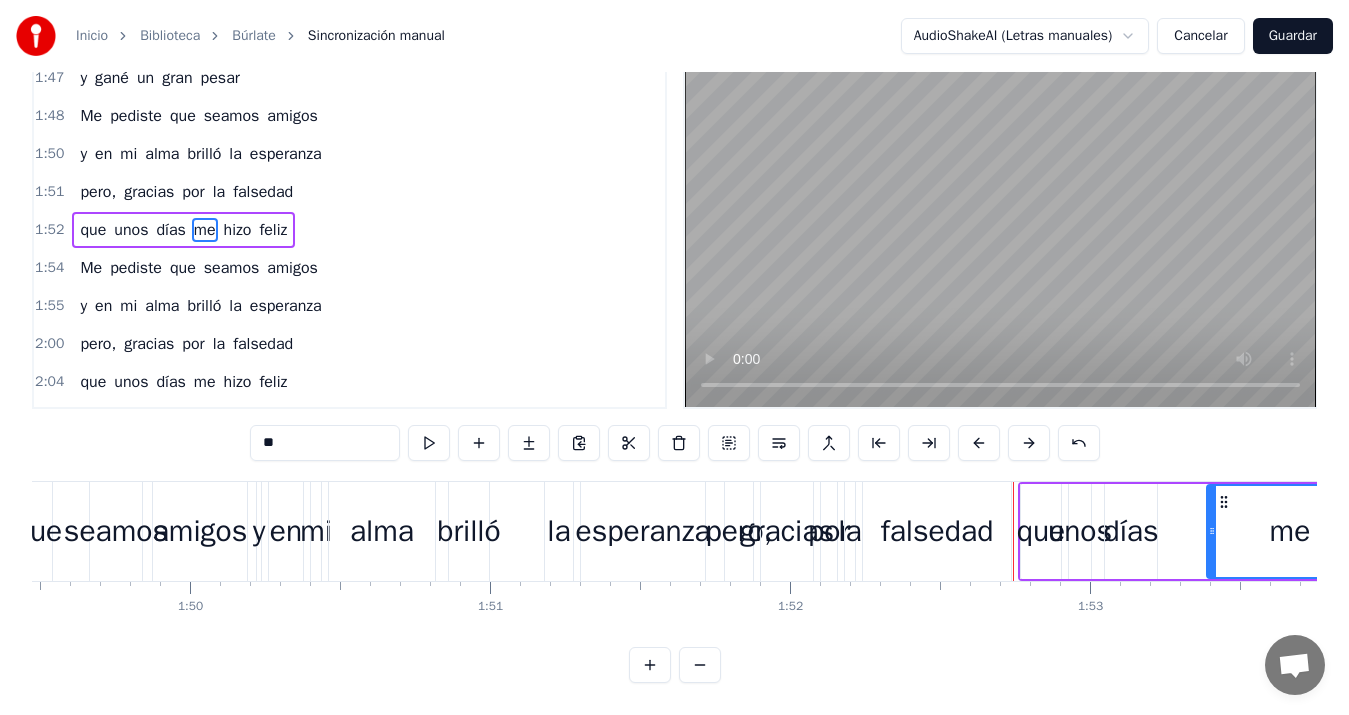 click on "amigos" at bounding box center (200, 531) 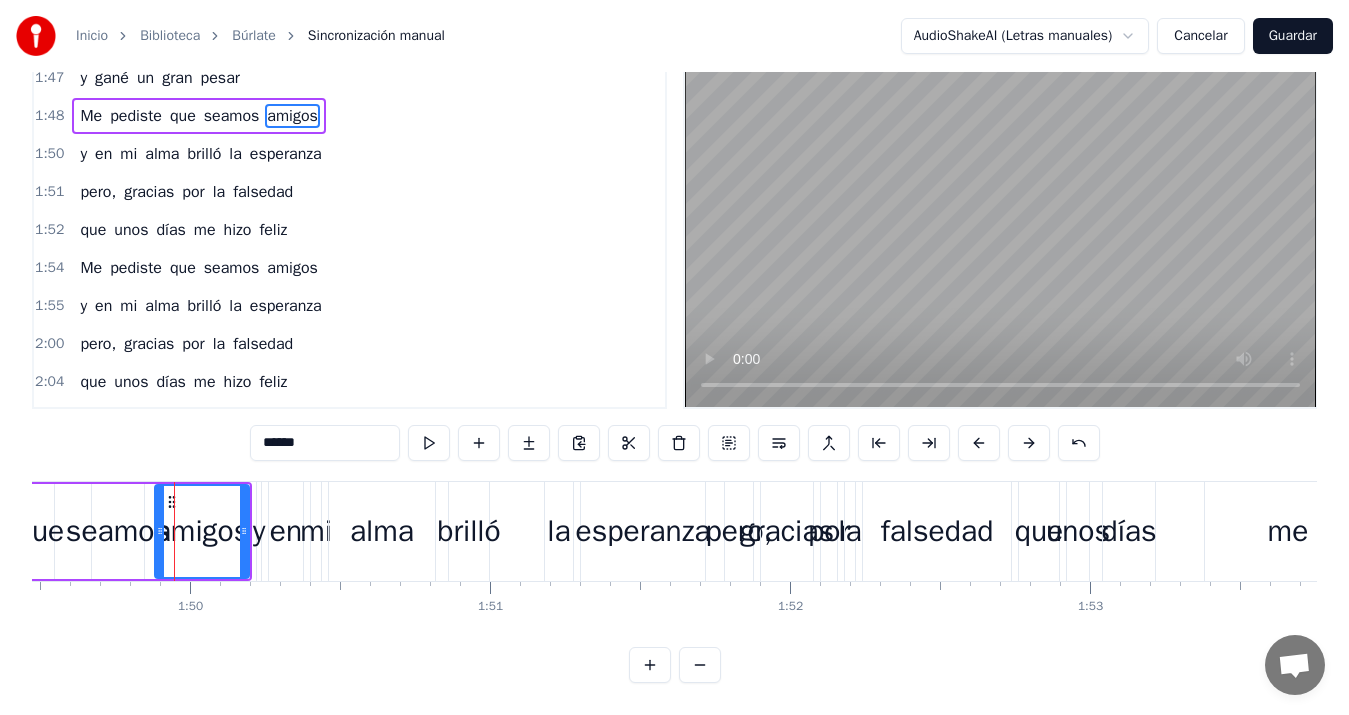 scroll, scrollTop: 0, scrollLeft: 0, axis: both 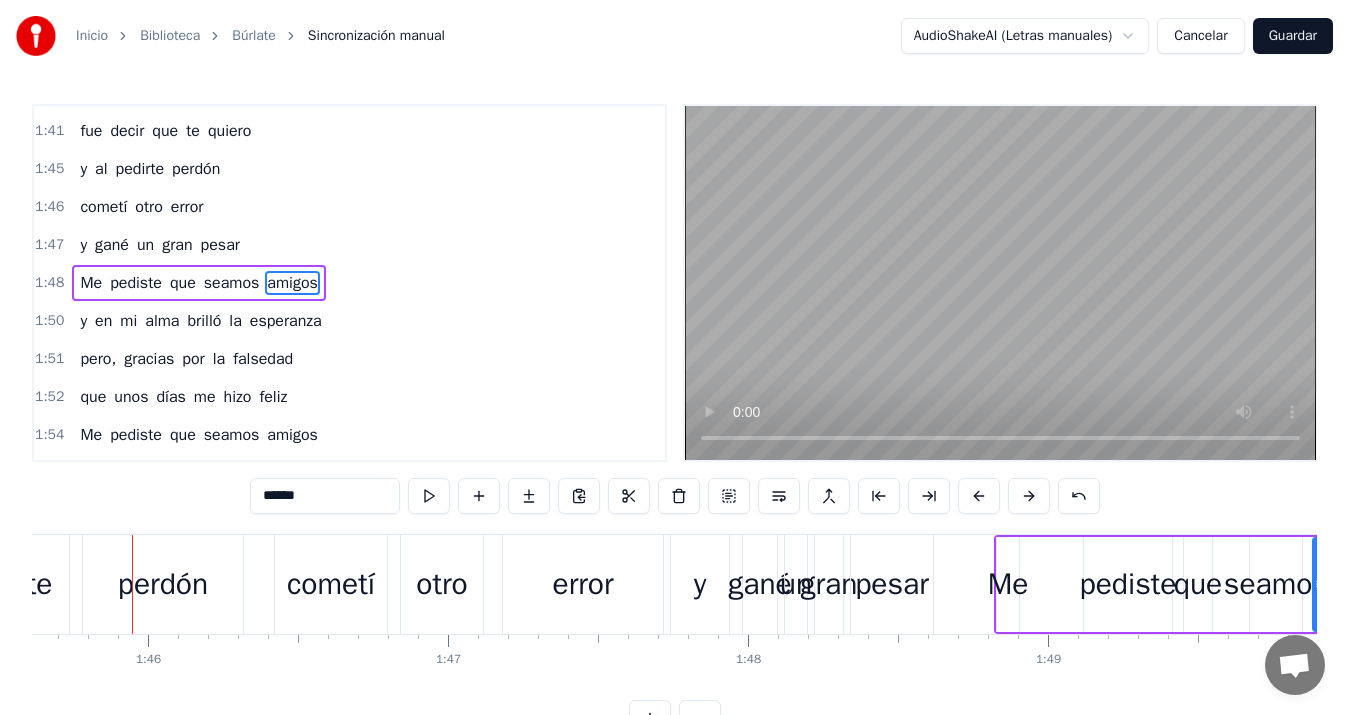 click on "otro" at bounding box center (442, 584) 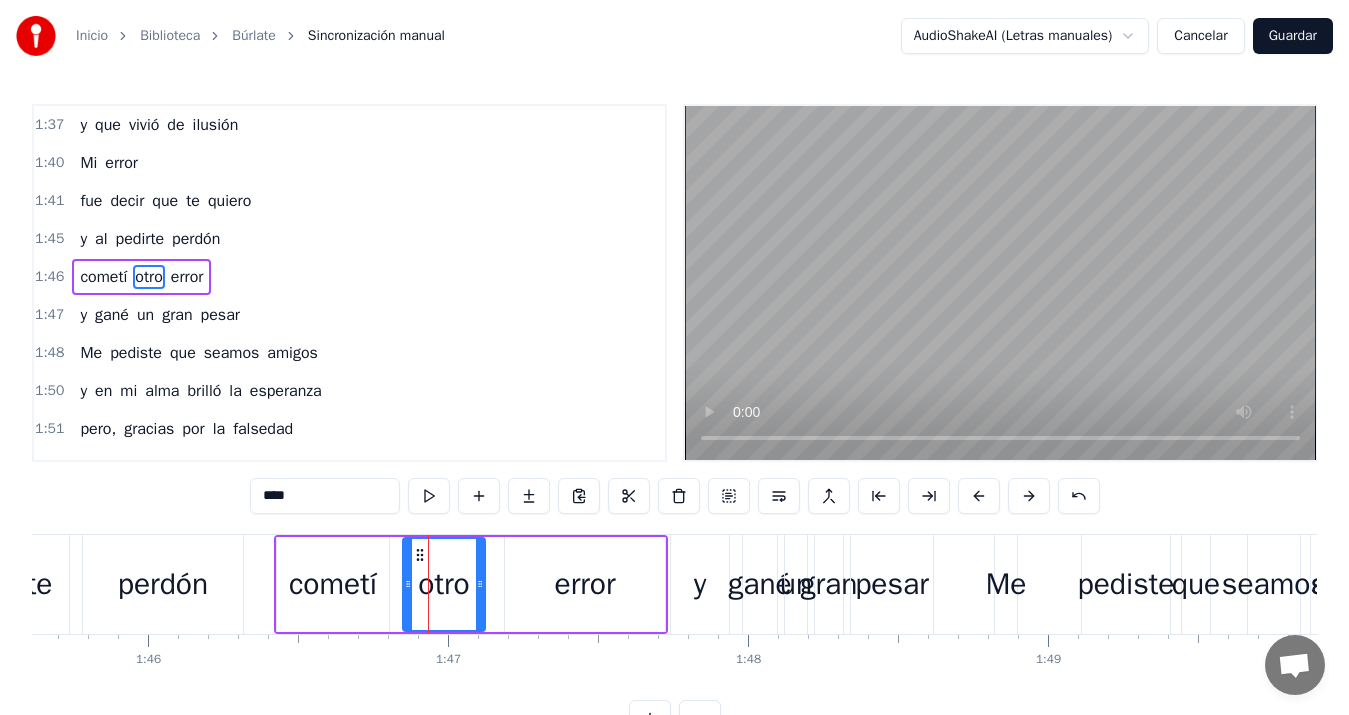scroll, scrollTop: 982, scrollLeft: 0, axis: vertical 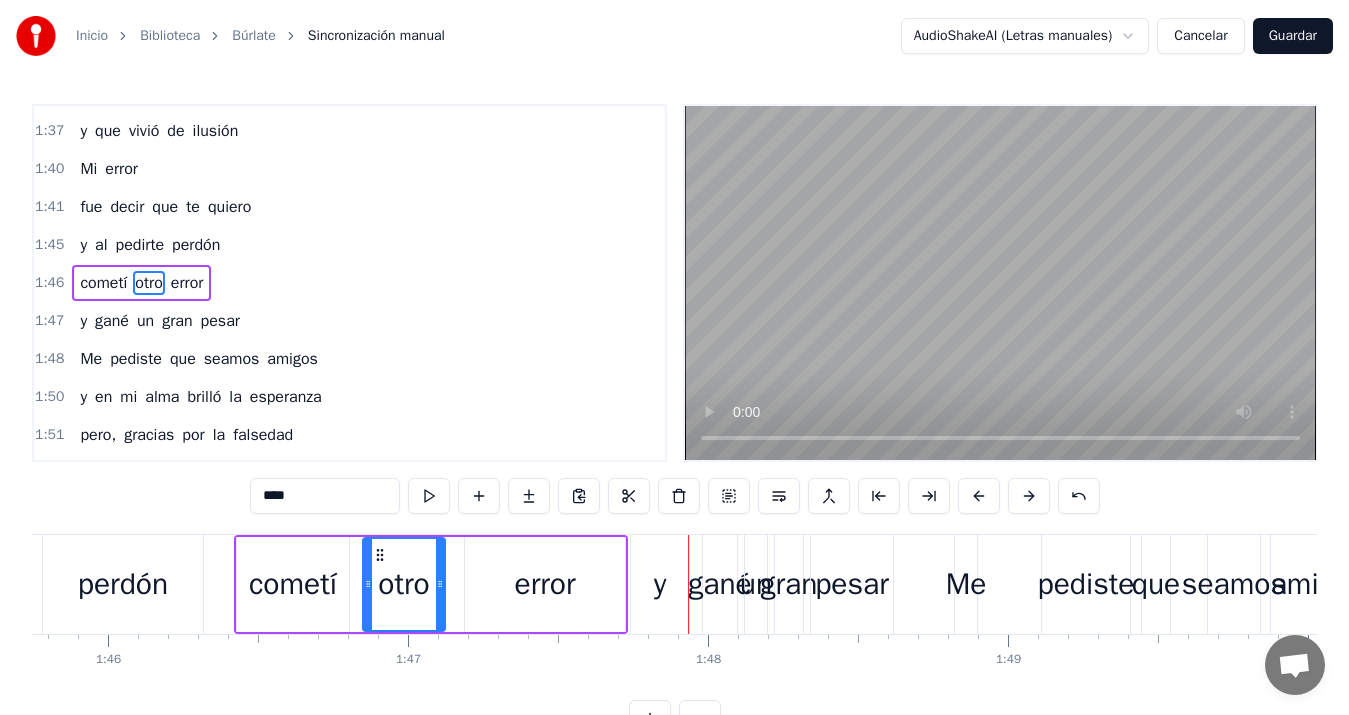 click on "error" at bounding box center (545, 584) 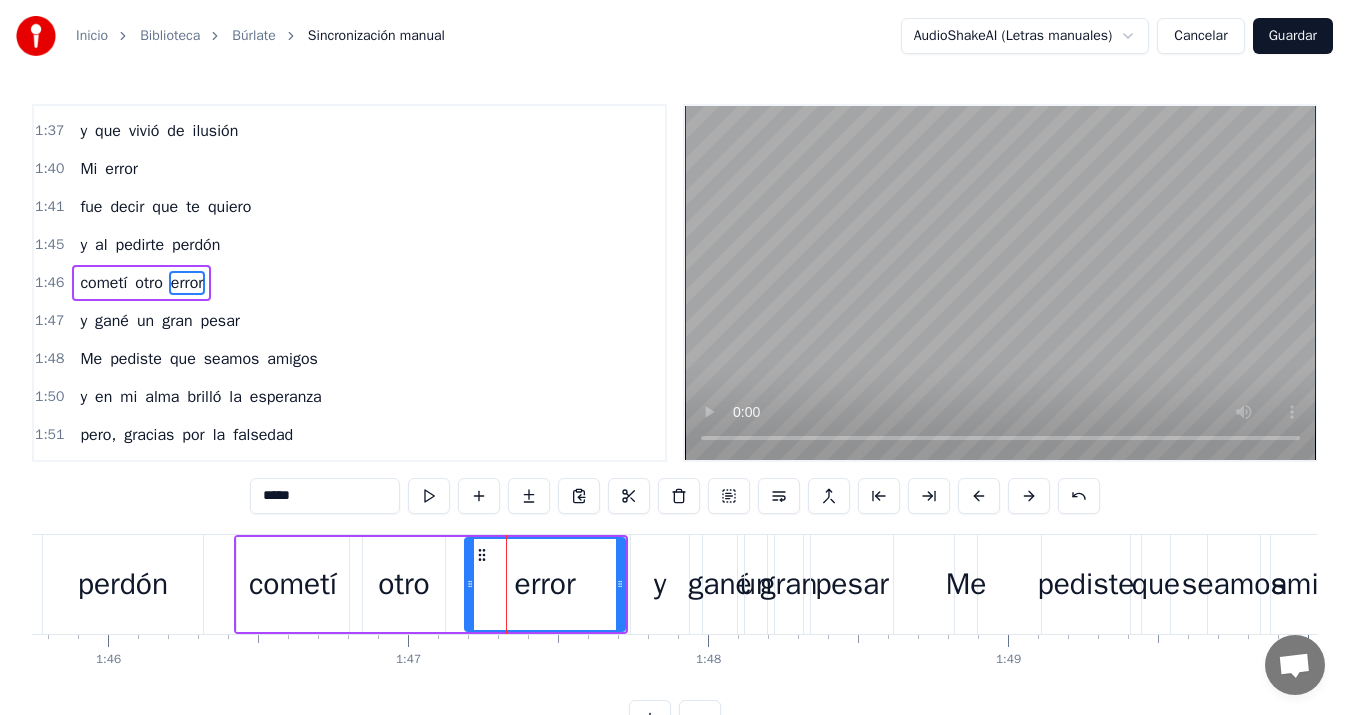 click on "y" at bounding box center [660, 584] 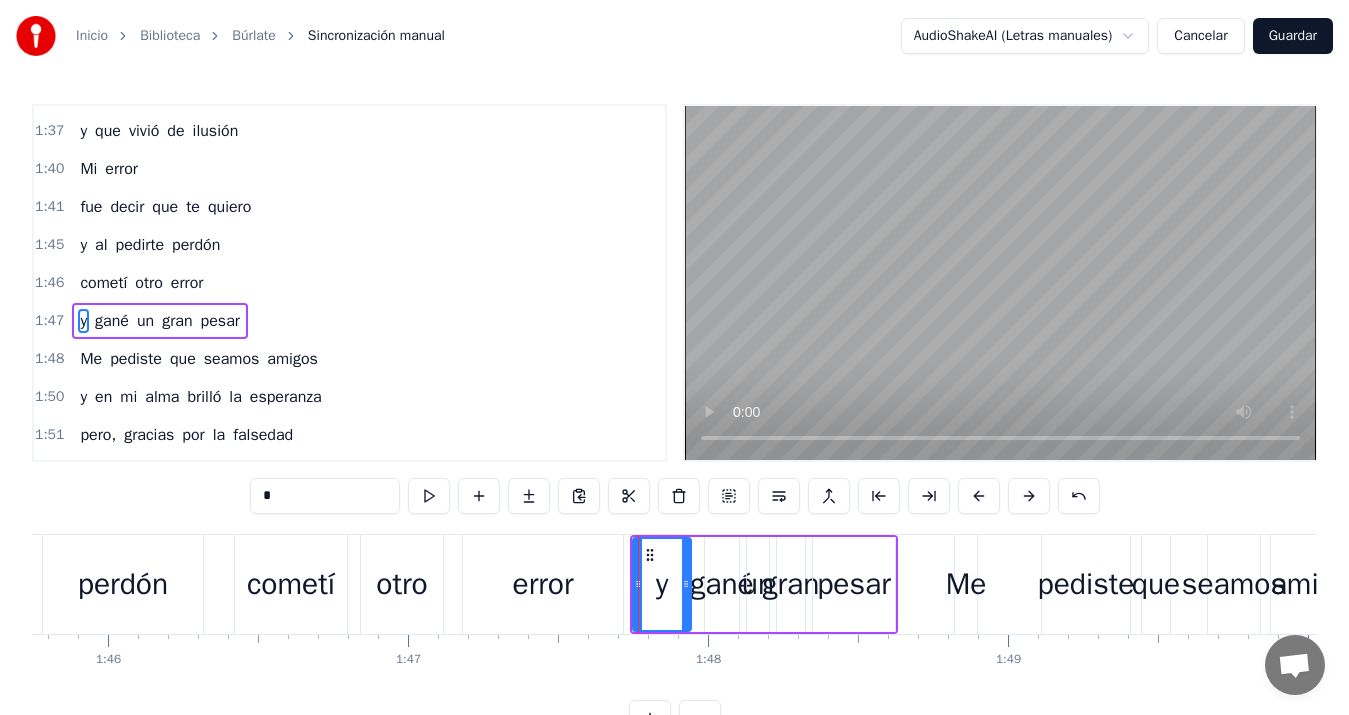 scroll, scrollTop: 1020, scrollLeft: 0, axis: vertical 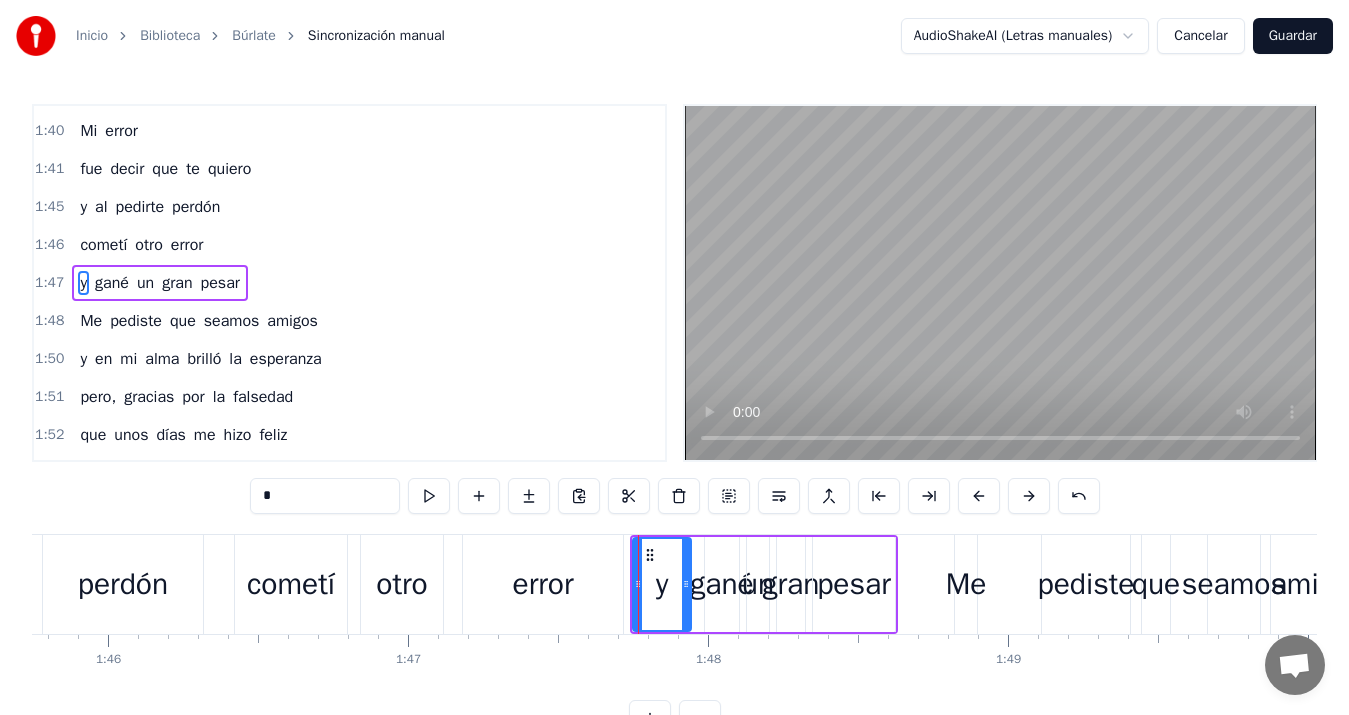 click on "gané" at bounding box center (722, 584) 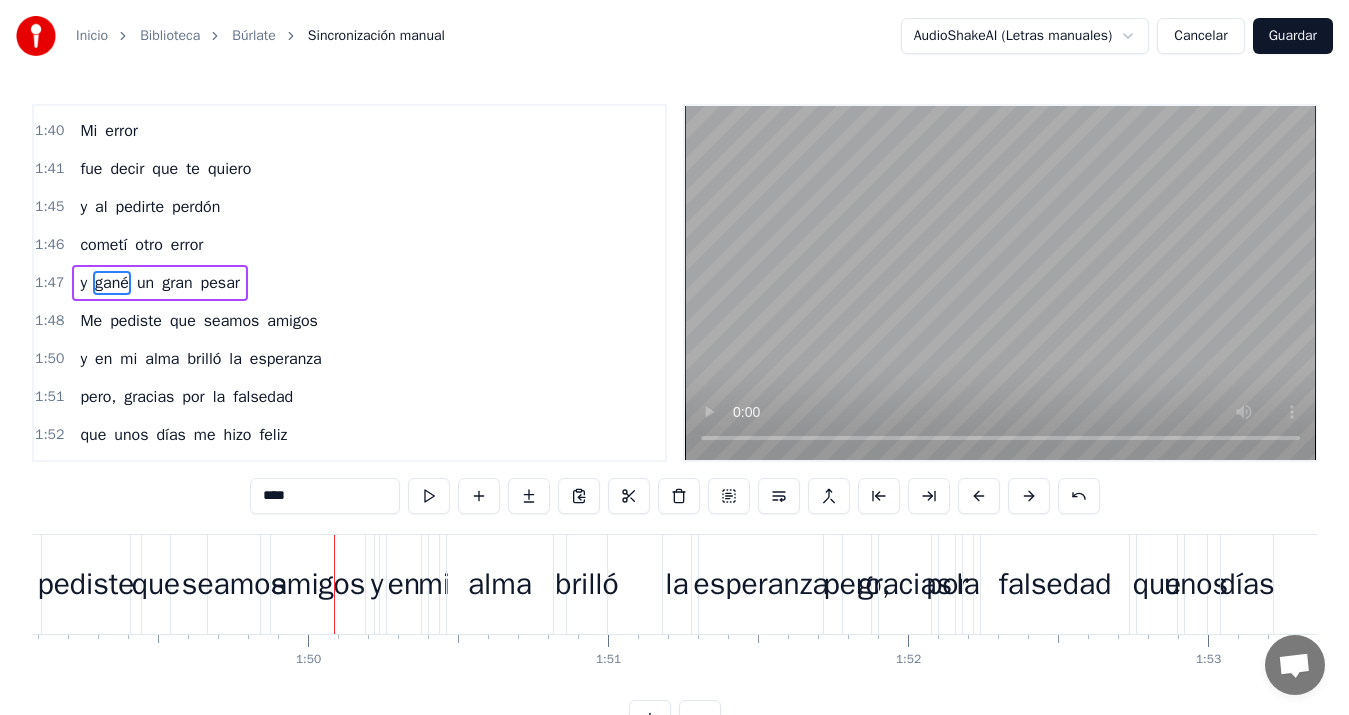 scroll, scrollTop: 0, scrollLeft: 32835, axis: horizontal 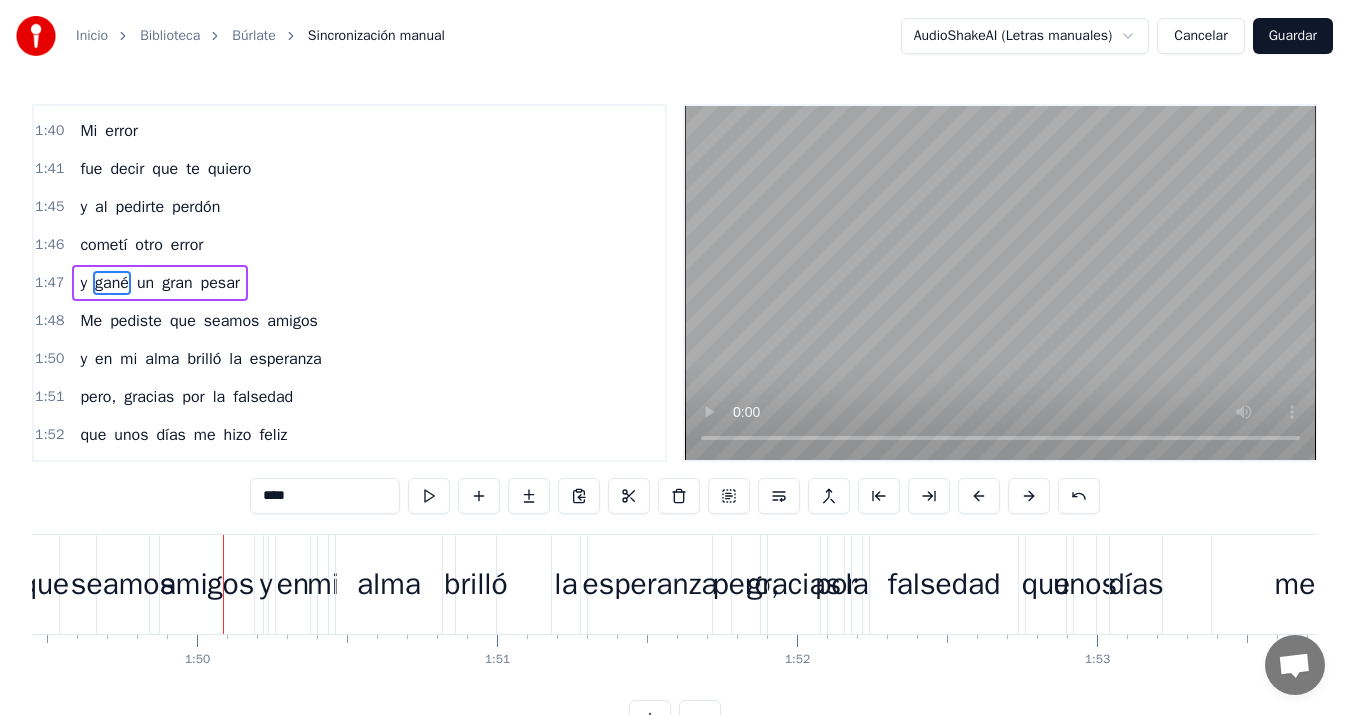 click on "amigos" at bounding box center [207, 584] 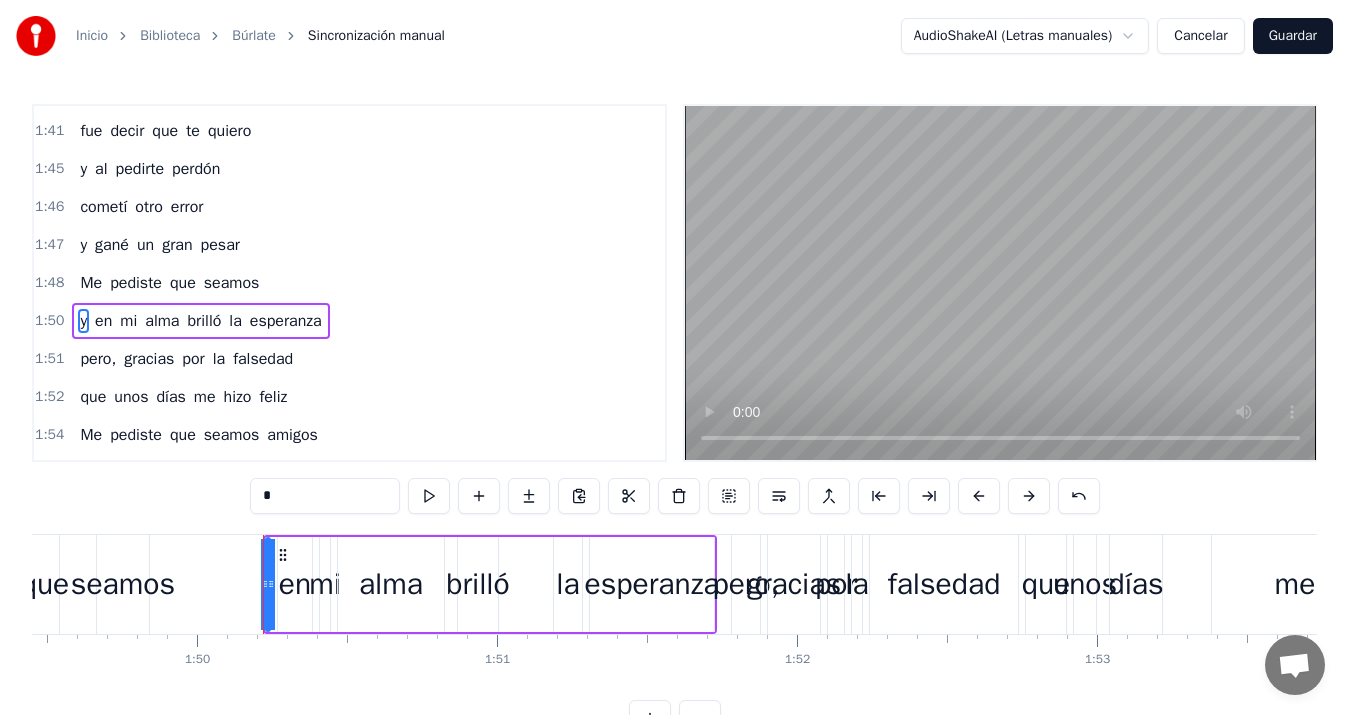 scroll, scrollTop: 1096, scrollLeft: 0, axis: vertical 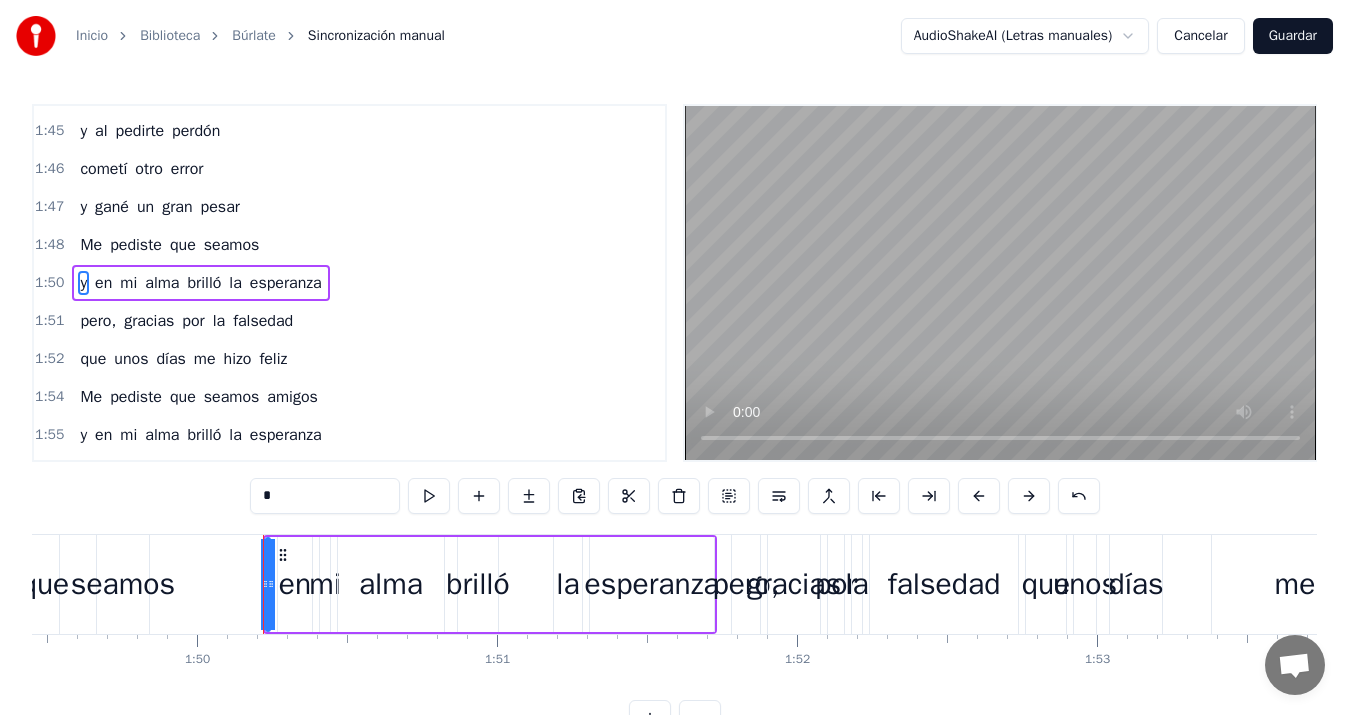 click on "seamos" at bounding box center [123, 584] 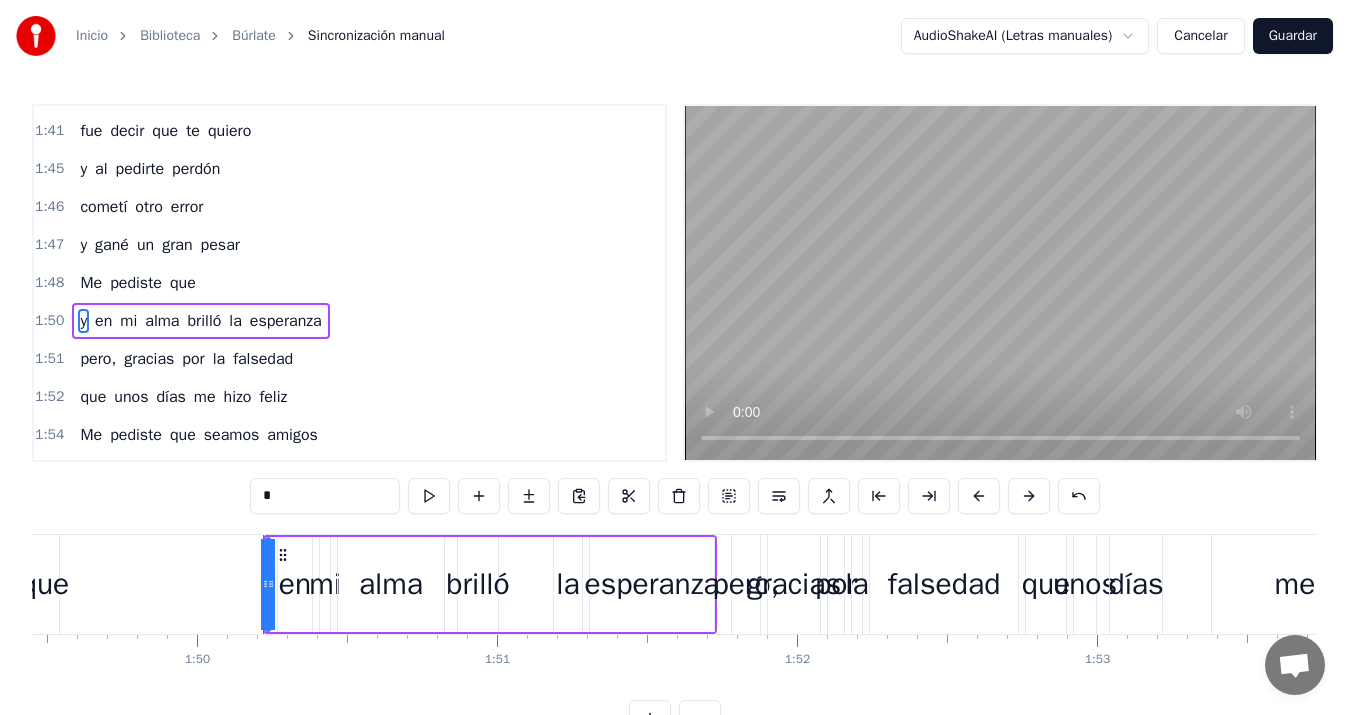scroll, scrollTop: 1096, scrollLeft: 0, axis: vertical 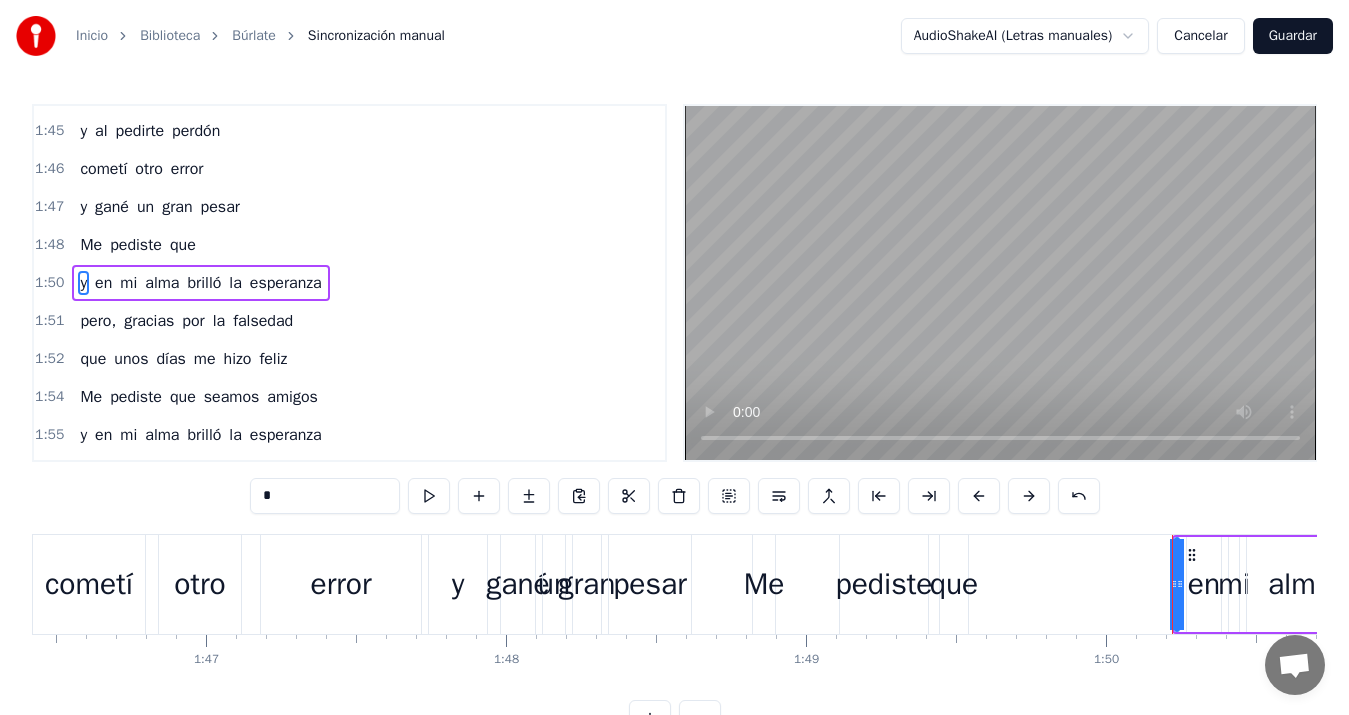 click on "que" at bounding box center [954, 584] 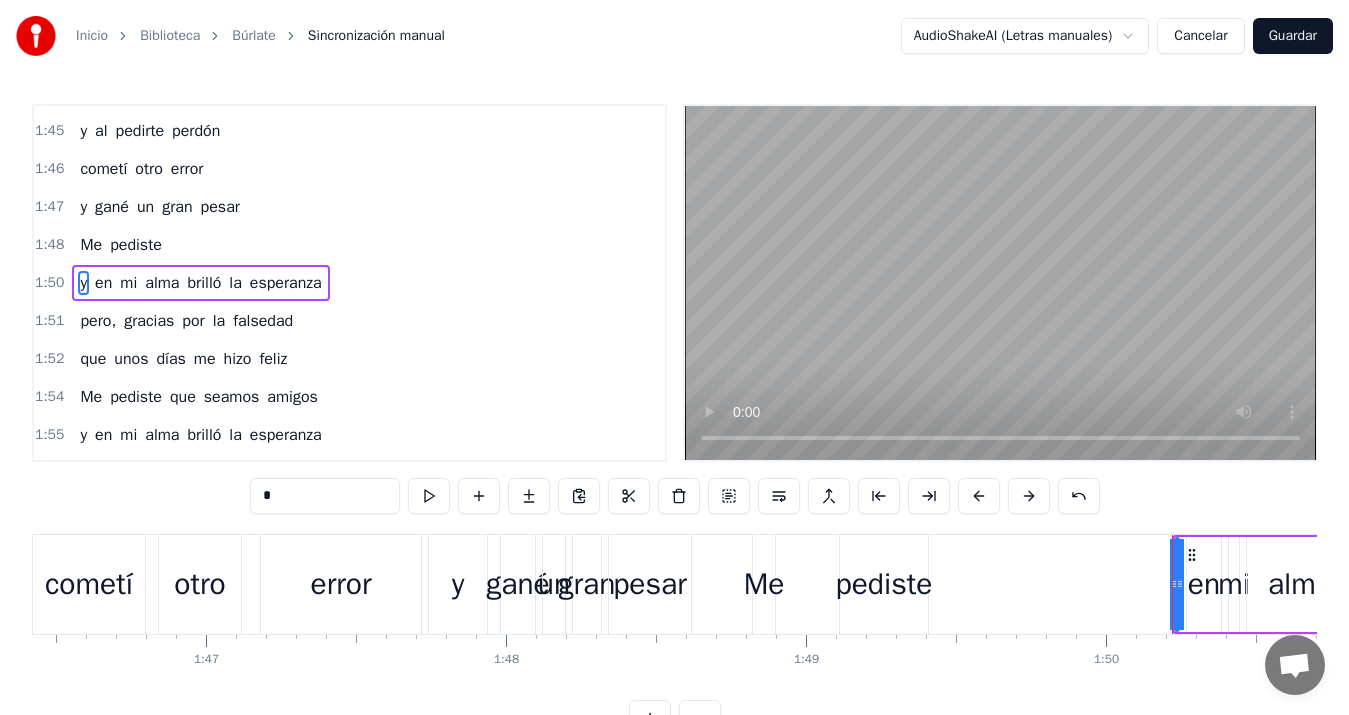 click on "pediste" at bounding box center (883, 584) 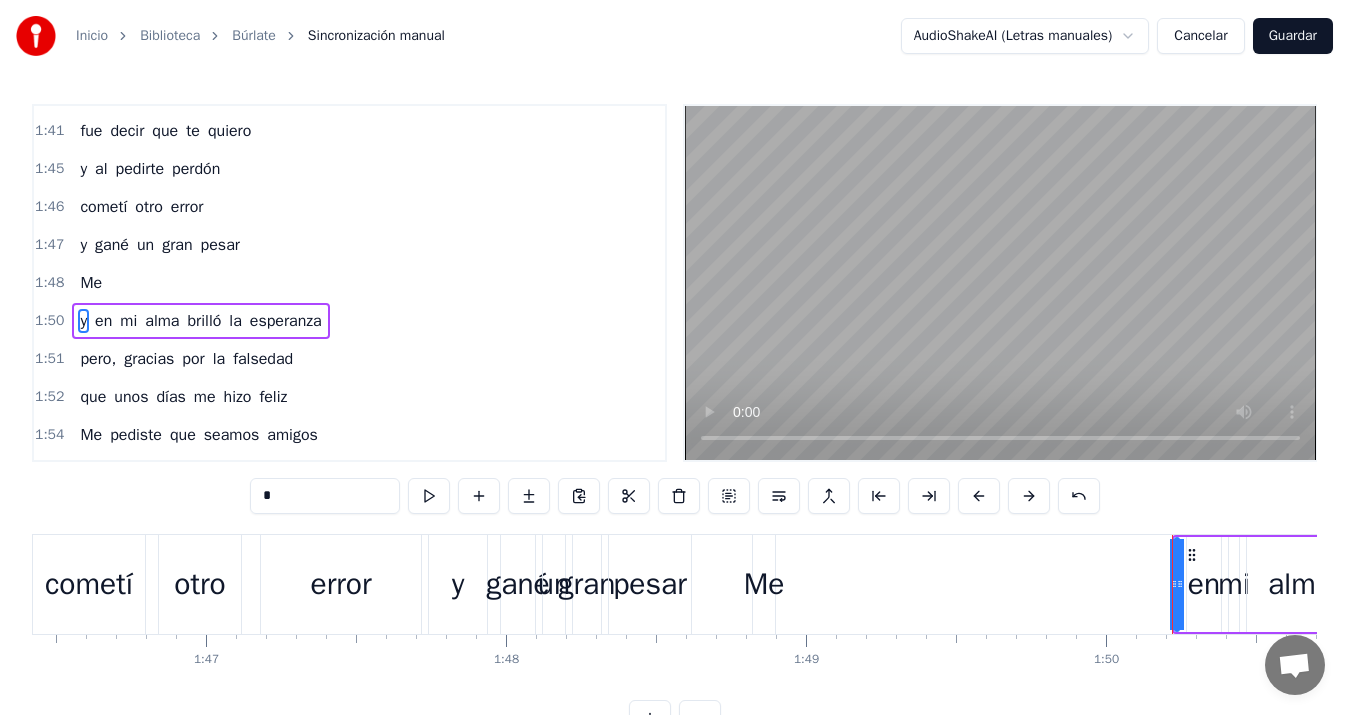 scroll, scrollTop: 1096, scrollLeft: 0, axis: vertical 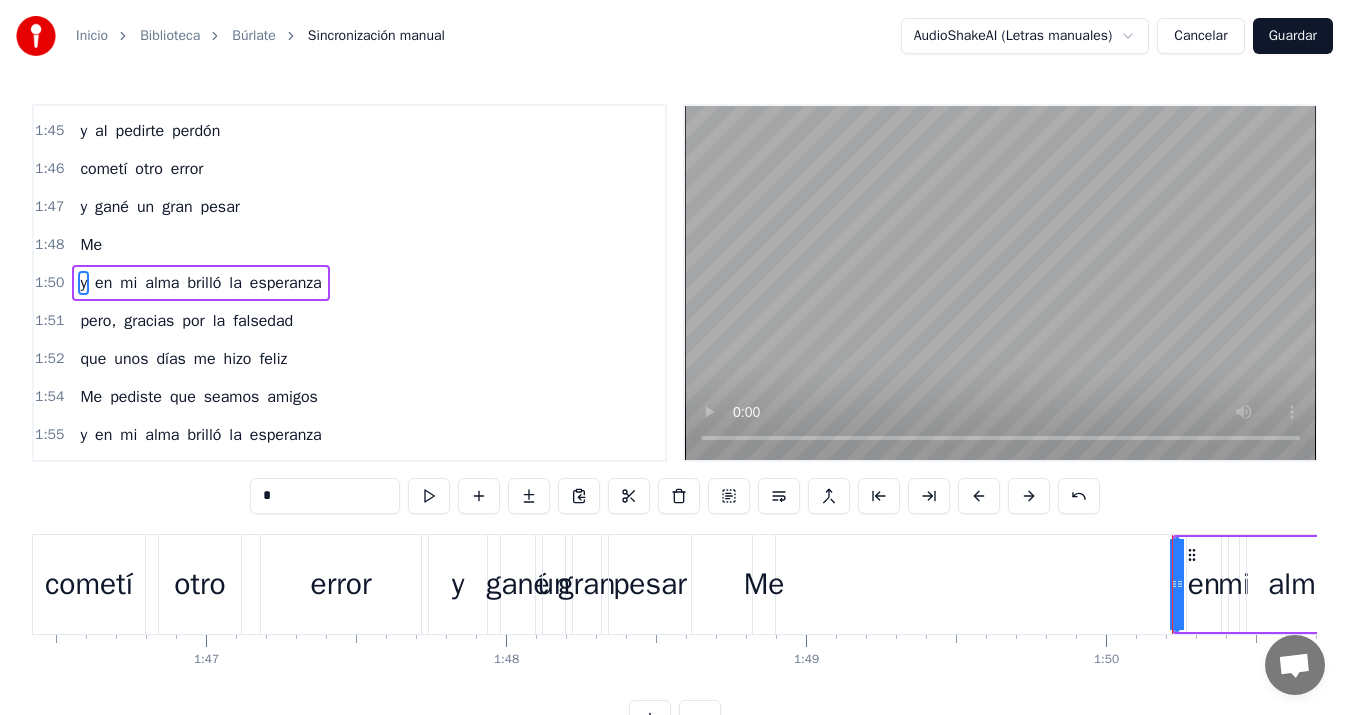 click on "Me" at bounding box center (764, 584) 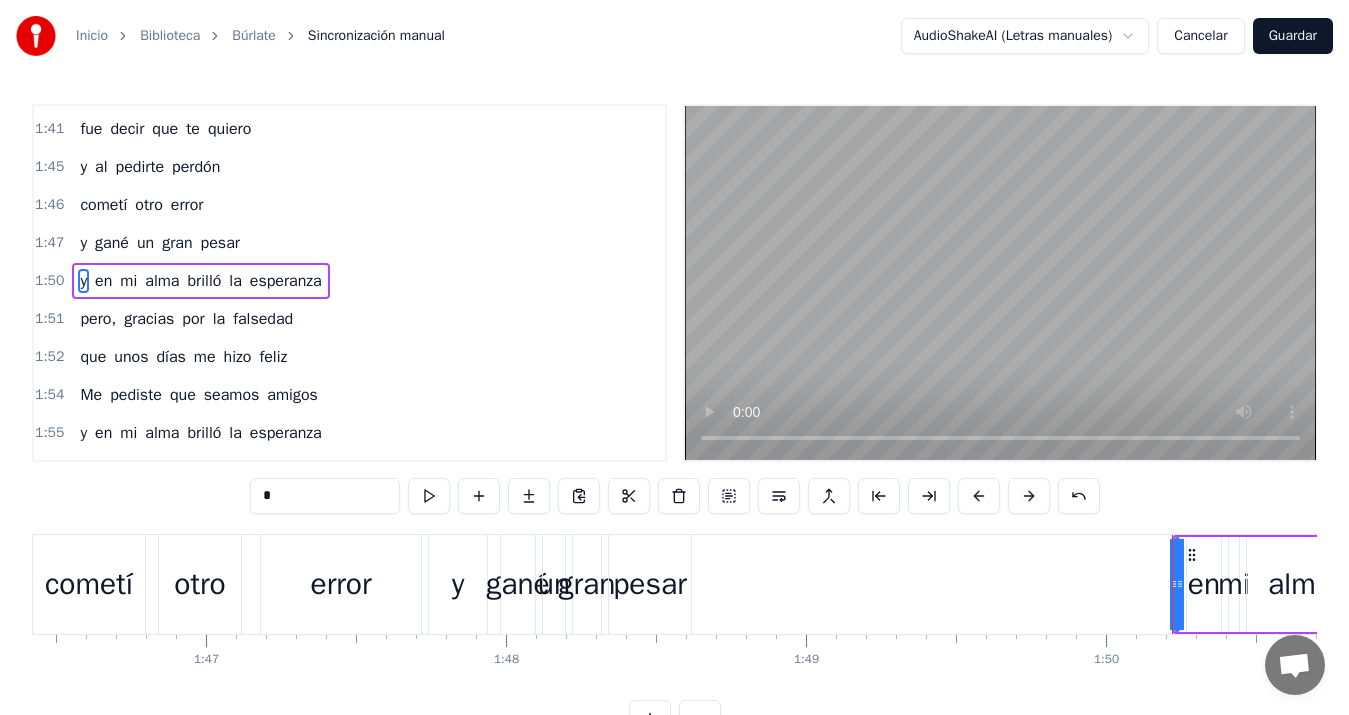 scroll, scrollTop: 1058, scrollLeft: 0, axis: vertical 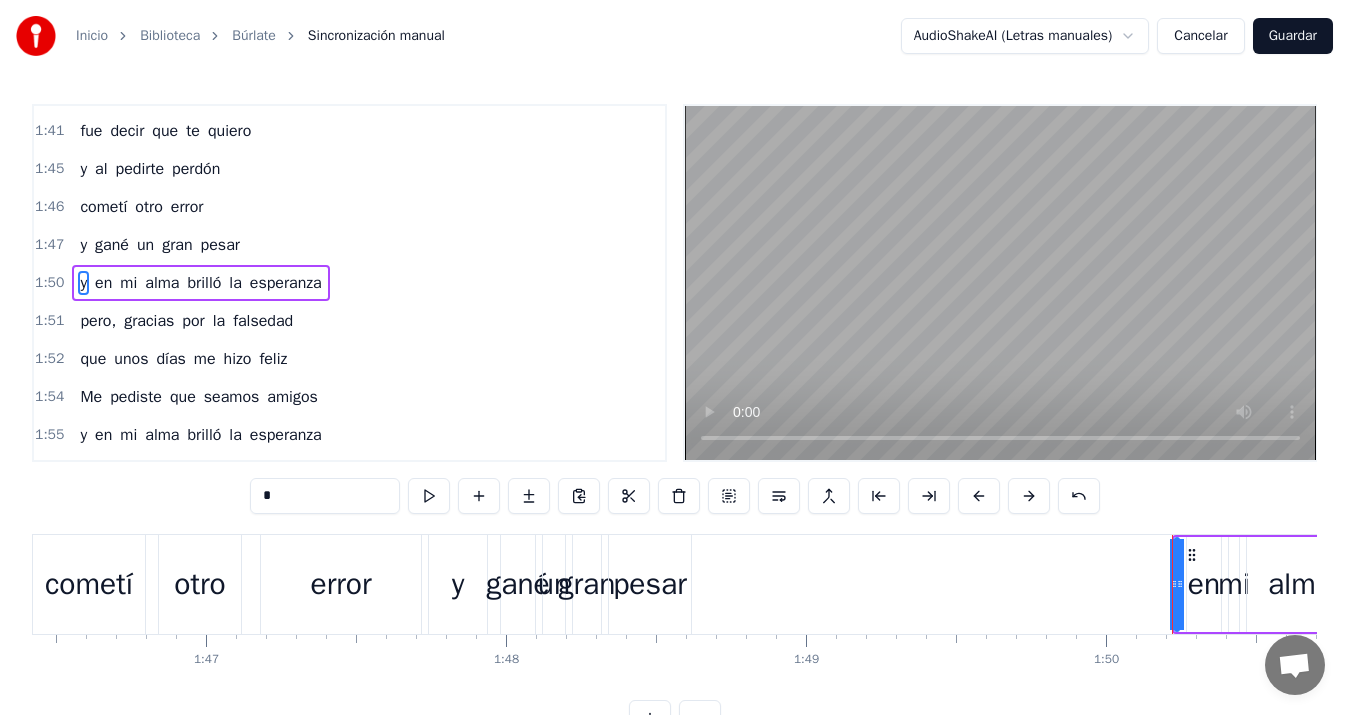 click on "pesar" at bounding box center (650, 584) 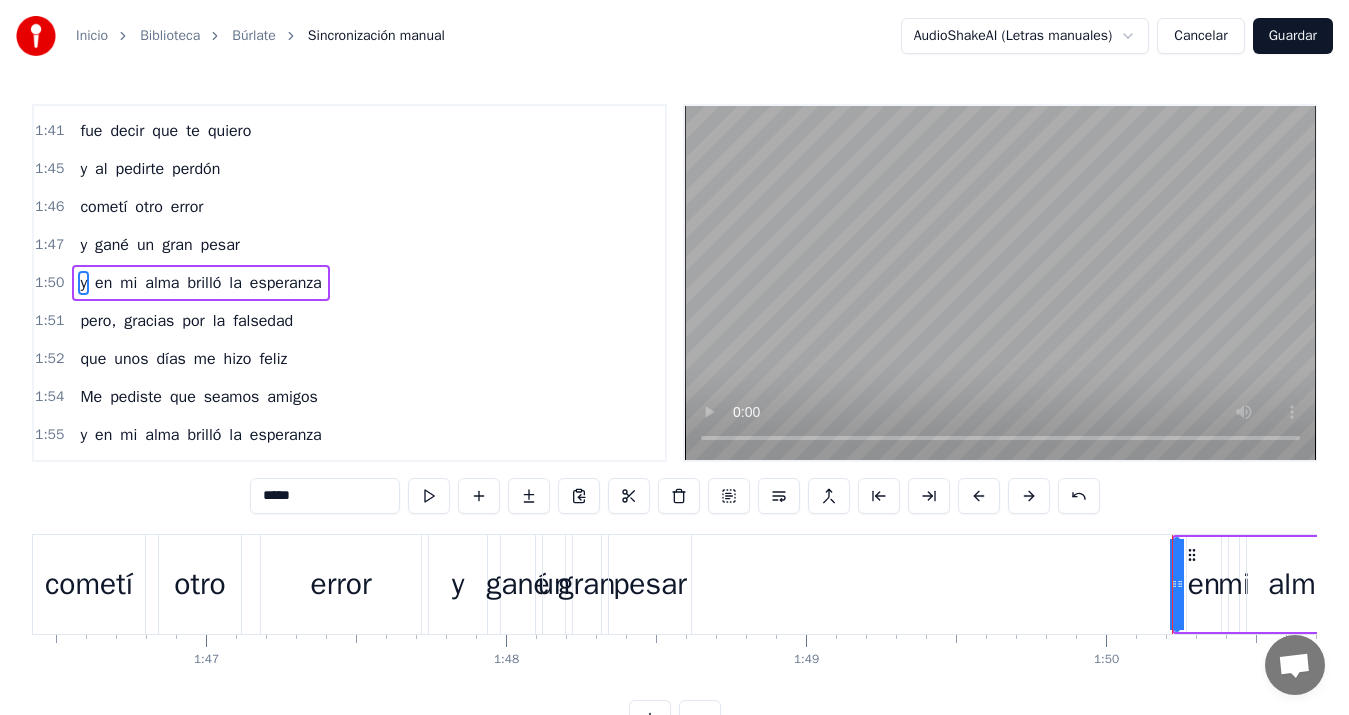 scroll, scrollTop: 1020, scrollLeft: 0, axis: vertical 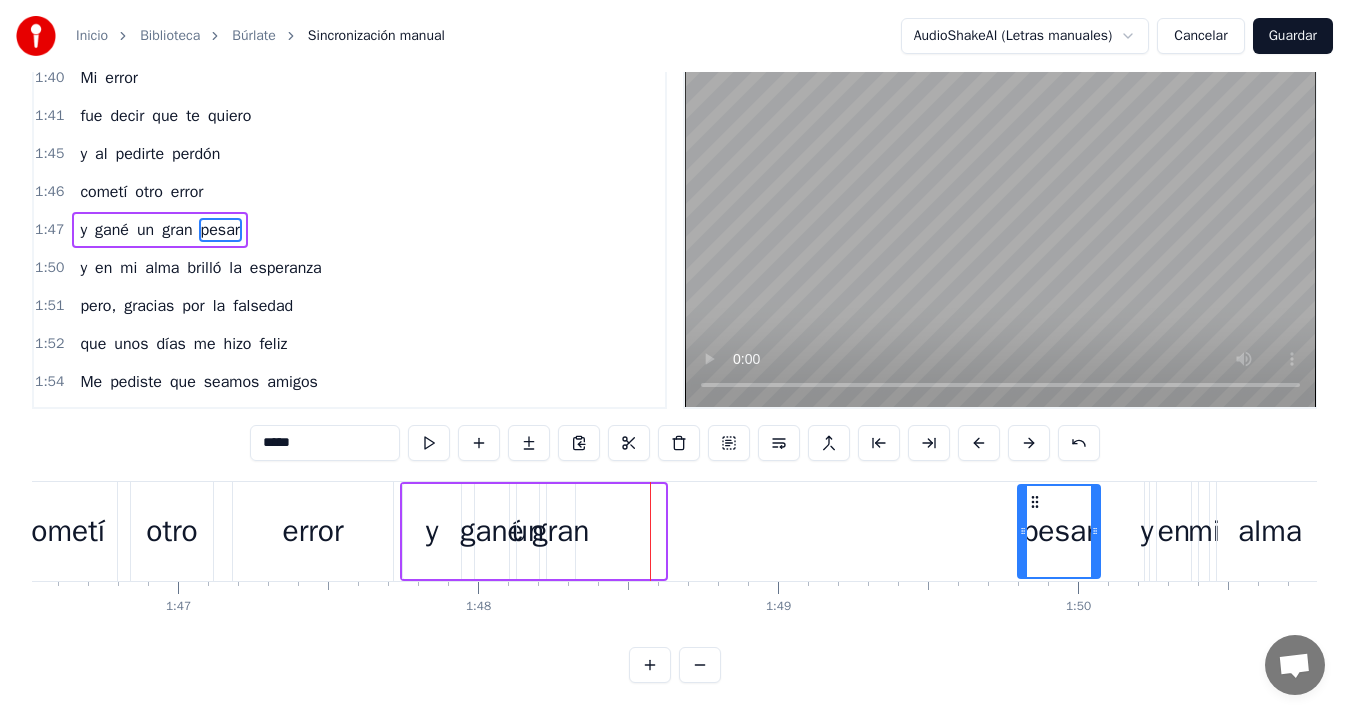 drag, startPoint x: 627, startPoint y: 556, endPoint x: 1030, endPoint y: 541, distance: 403.27905 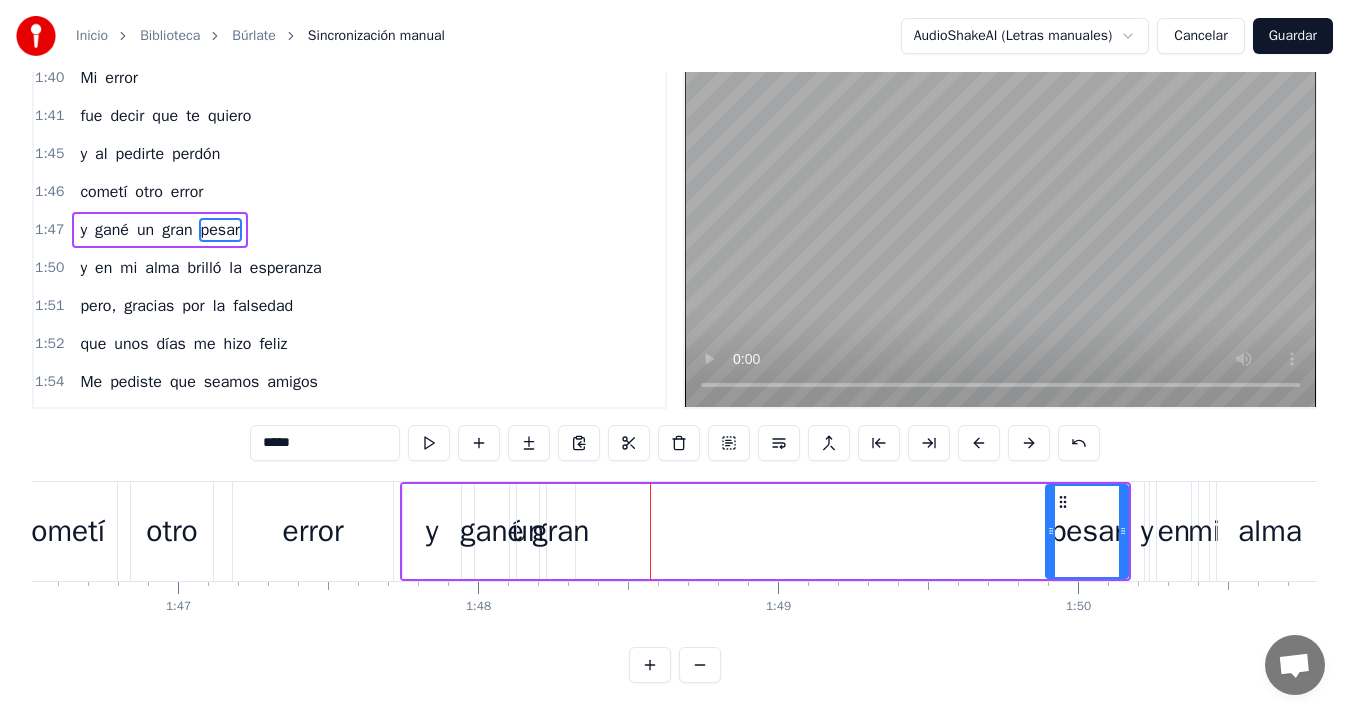 click on "gran" at bounding box center (561, 531) 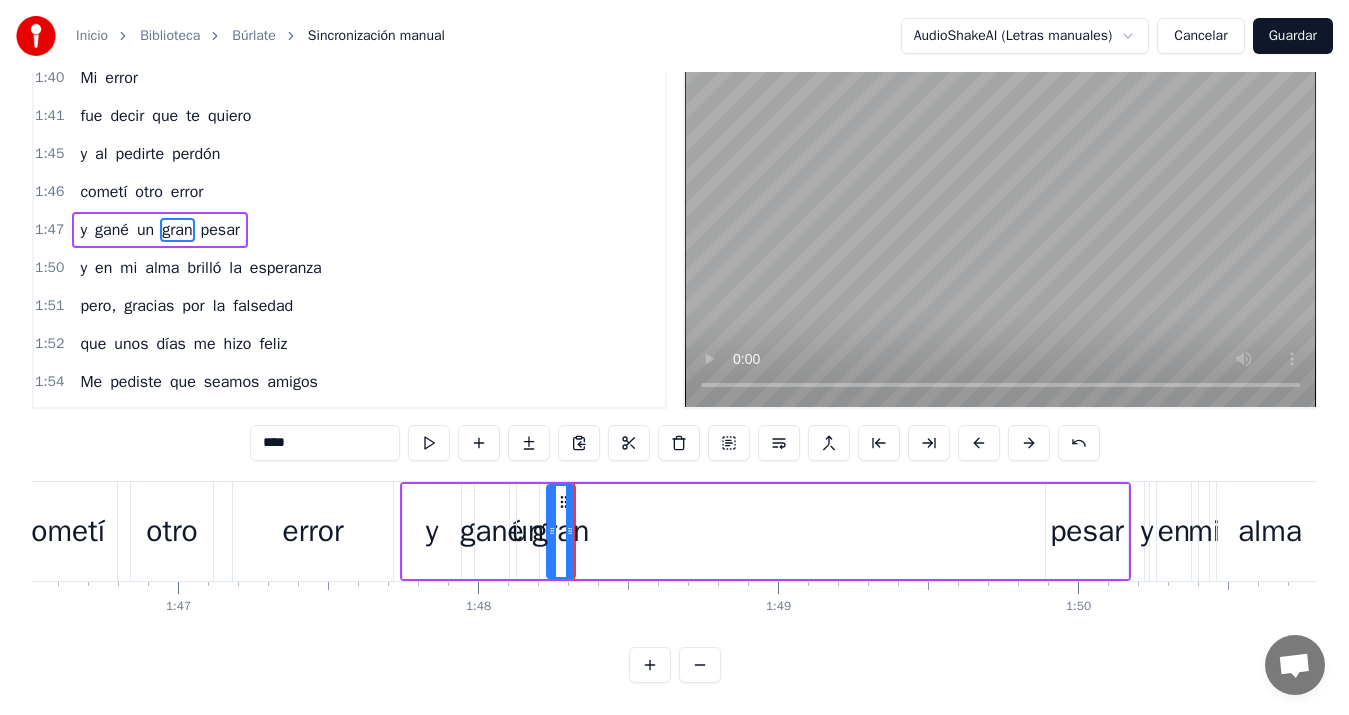 scroll, scrollTop: 0, scrollLeft: 0, axis: both 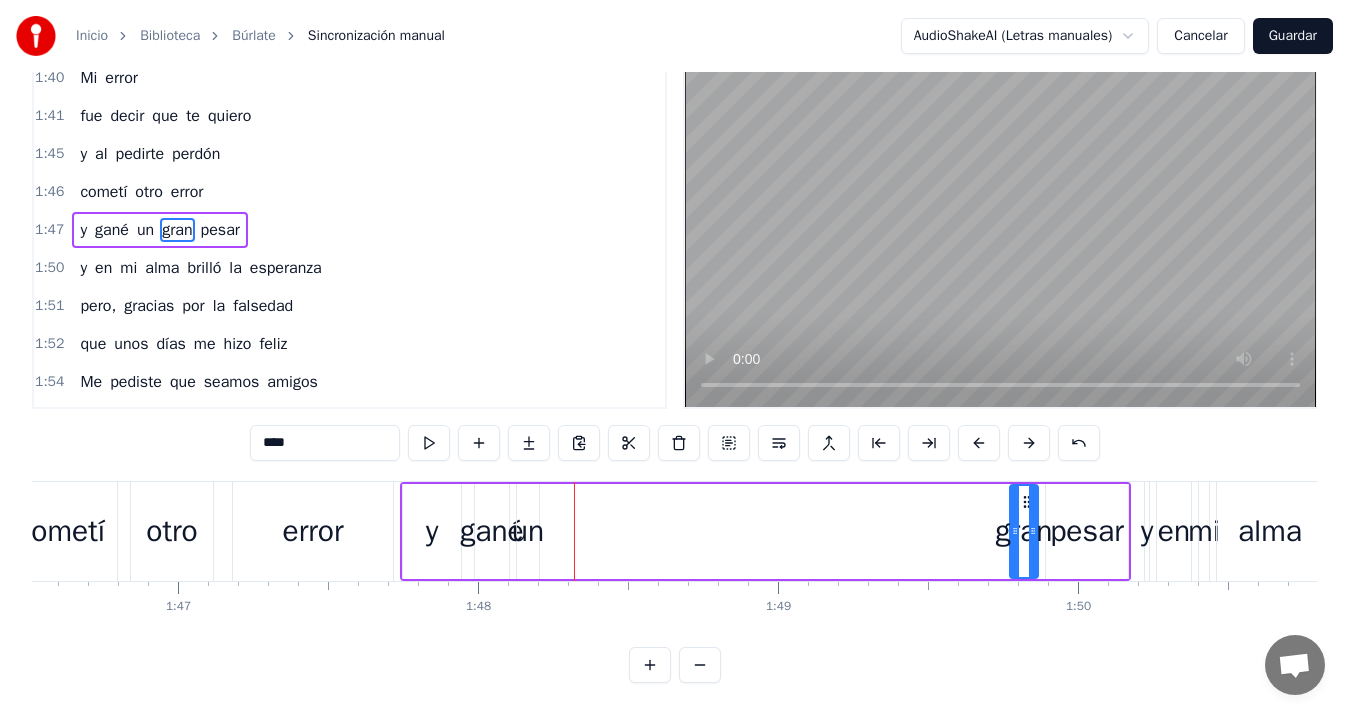 drag, startPoint x: 560, startPoint y: 553, endPoint x: 1022, endPoint y: 511, distance: 463.90515 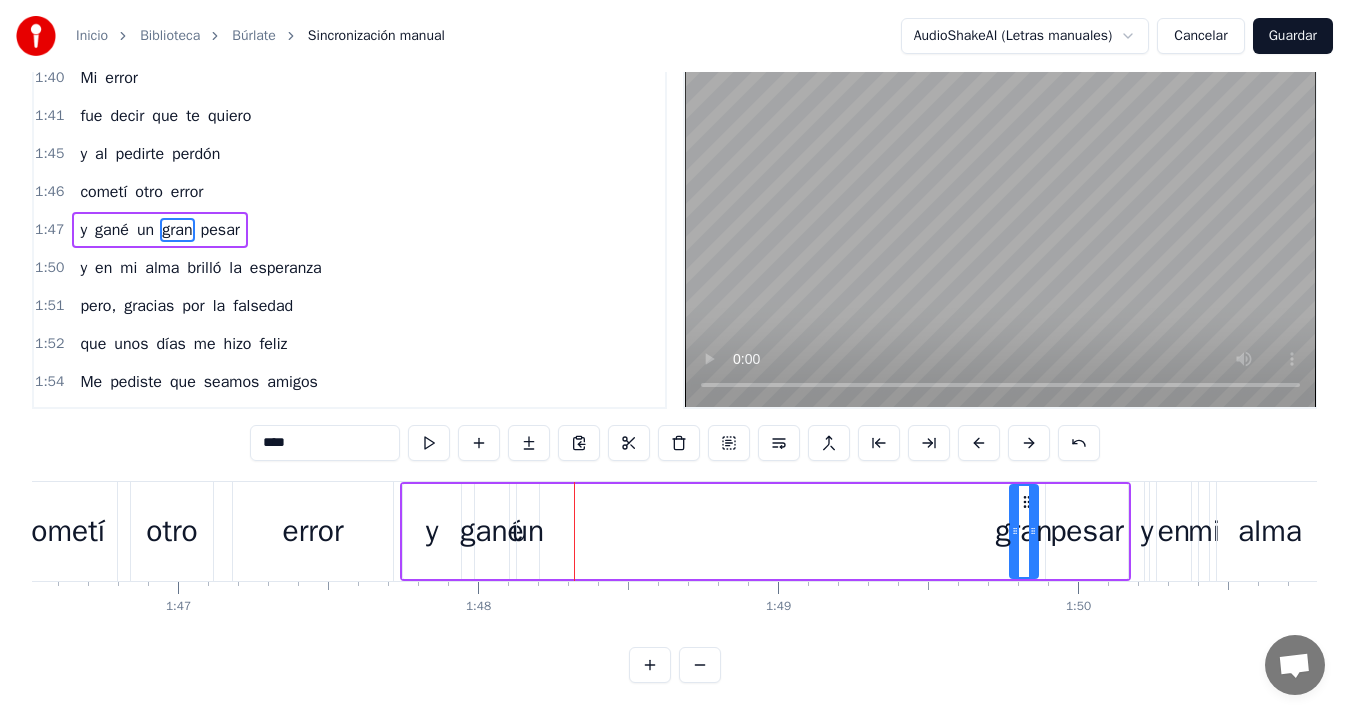 click on "un" at bounding box center [528, 531] 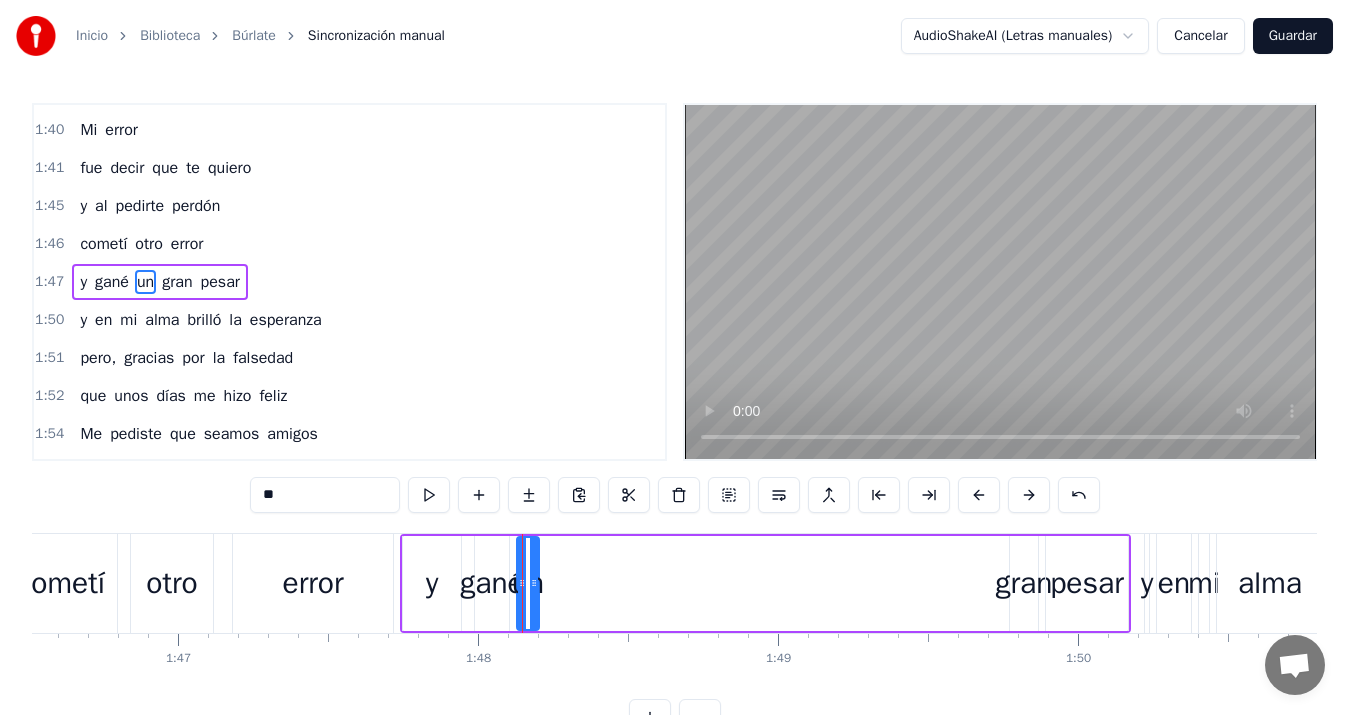 scroll, scrollTop: 0, scrollLeft: 0, axis: both 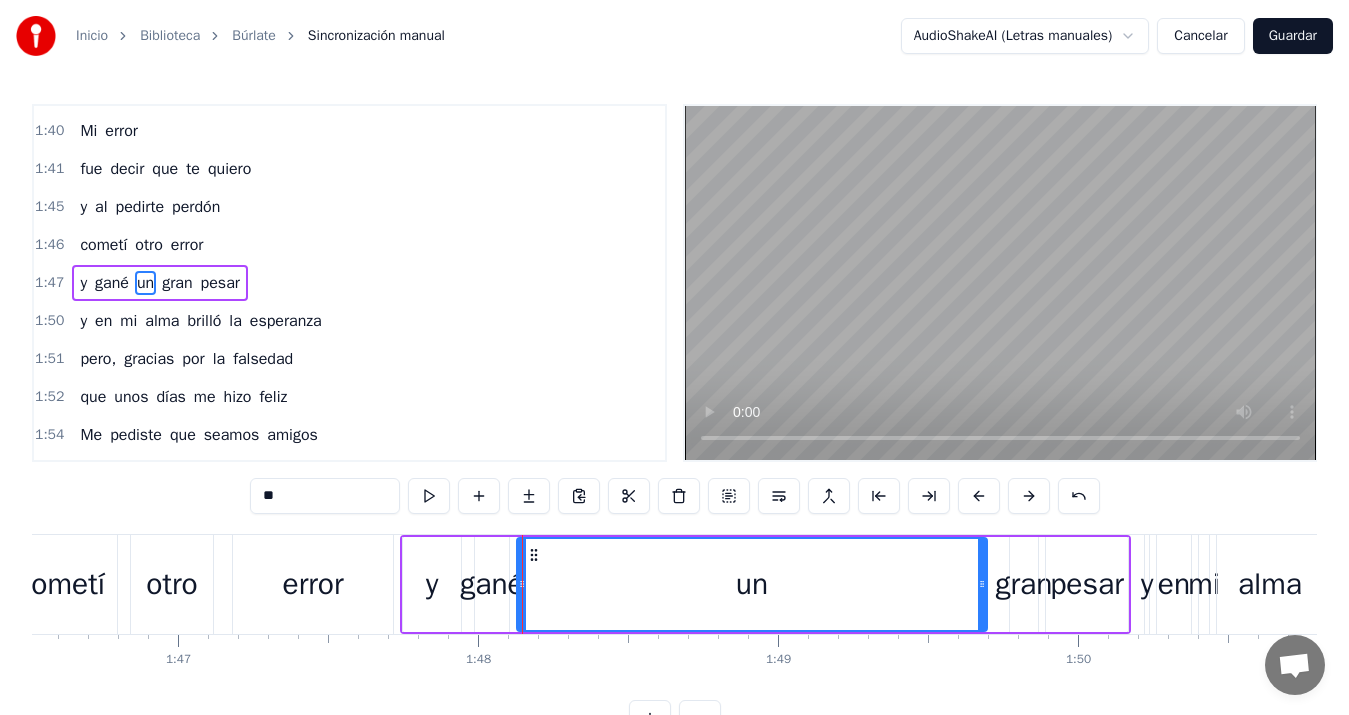 drag, startPoint x: 533, startPoint y: 584, endPoint x: 981, endPoint y: 593, distance: 448.0904 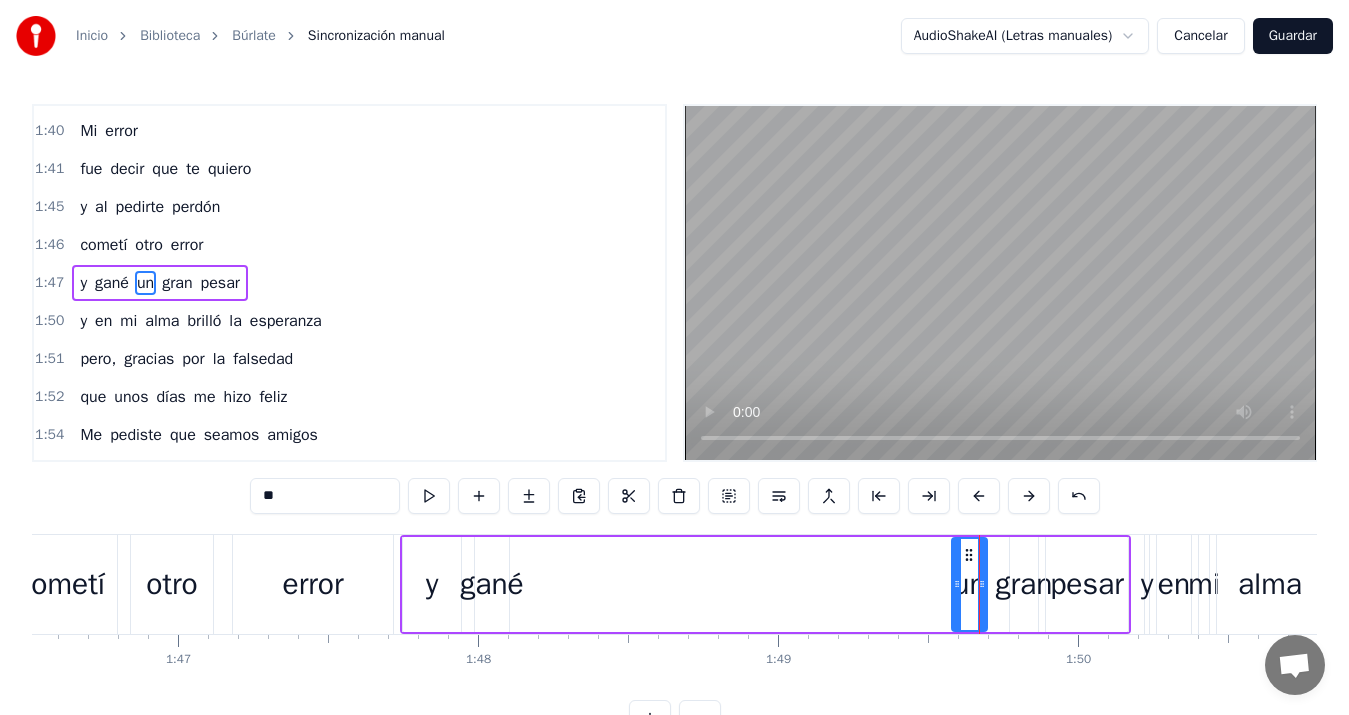 drag, startPoint x: 520, startPoint y: 584, endPoint x: 955, endPoint y: 587, distance: 435.01035 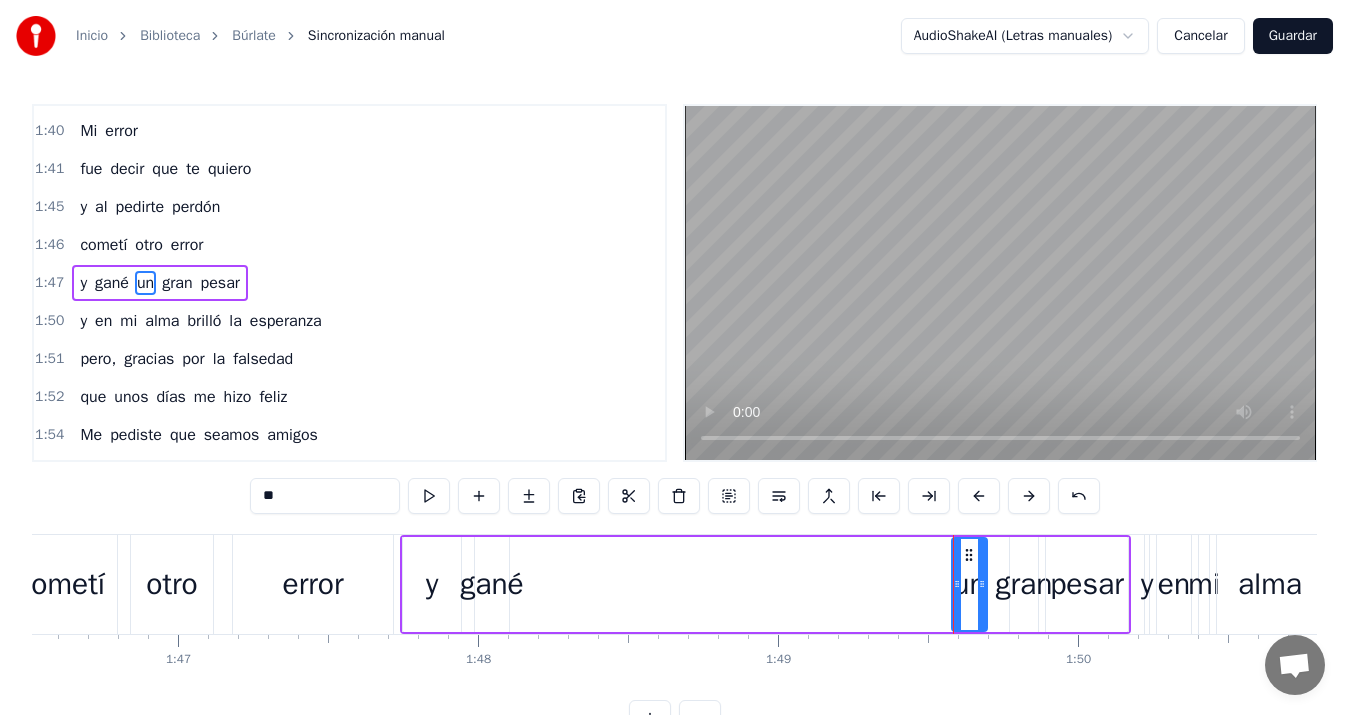 click on "gané" at bounding box center [492, 584] 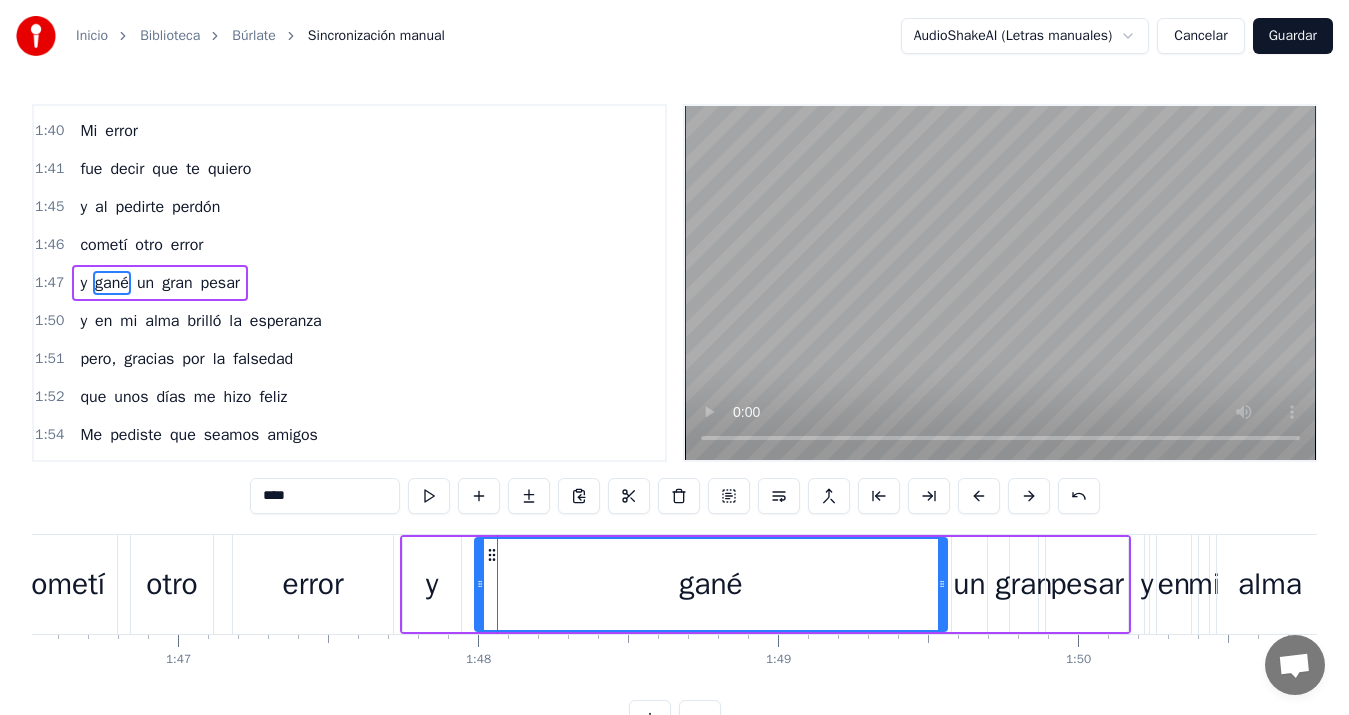 drag, startPoint x: 504, startPoint y: 583, endPoint x: 942, endPoint y: 601, distance: 438.36972 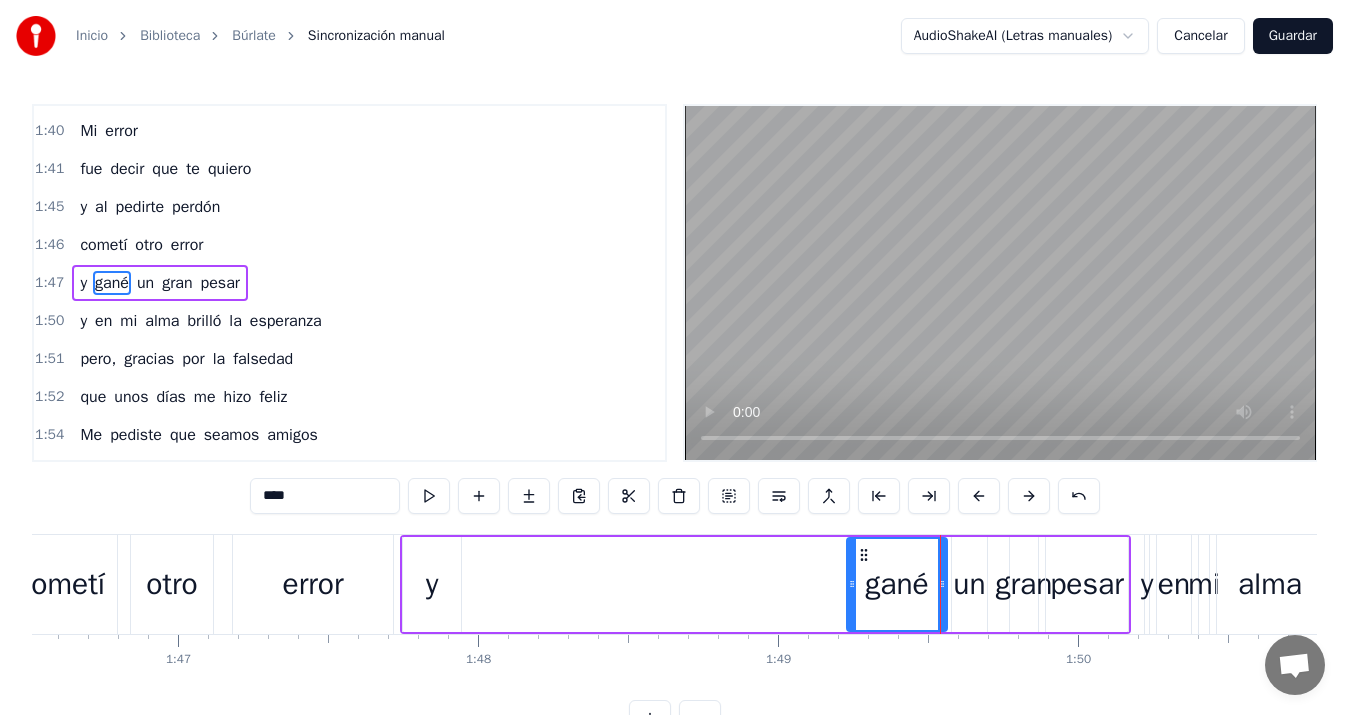 drag, startPoint x: 478, startPoint y: 581, endPoint x: 850, endPoint y: 584, distance: 372.0121 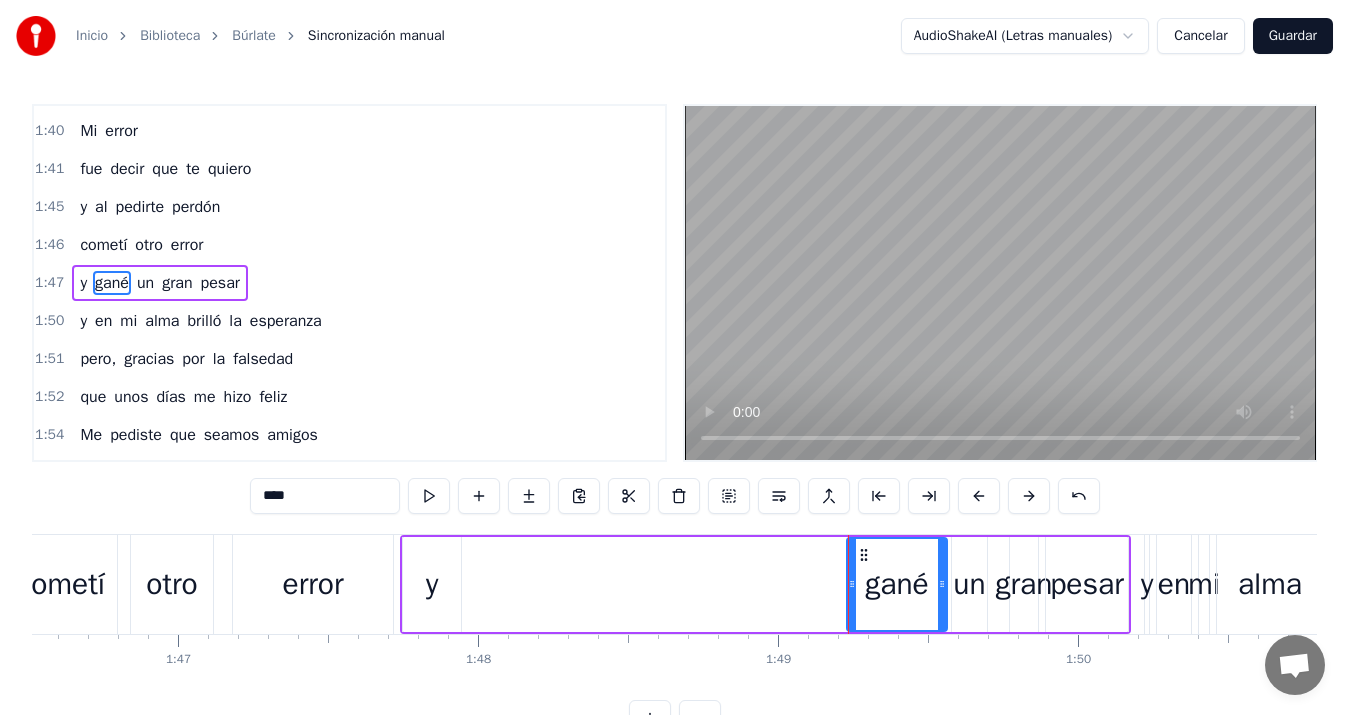 click on "y" at bounding box center [432, 584] 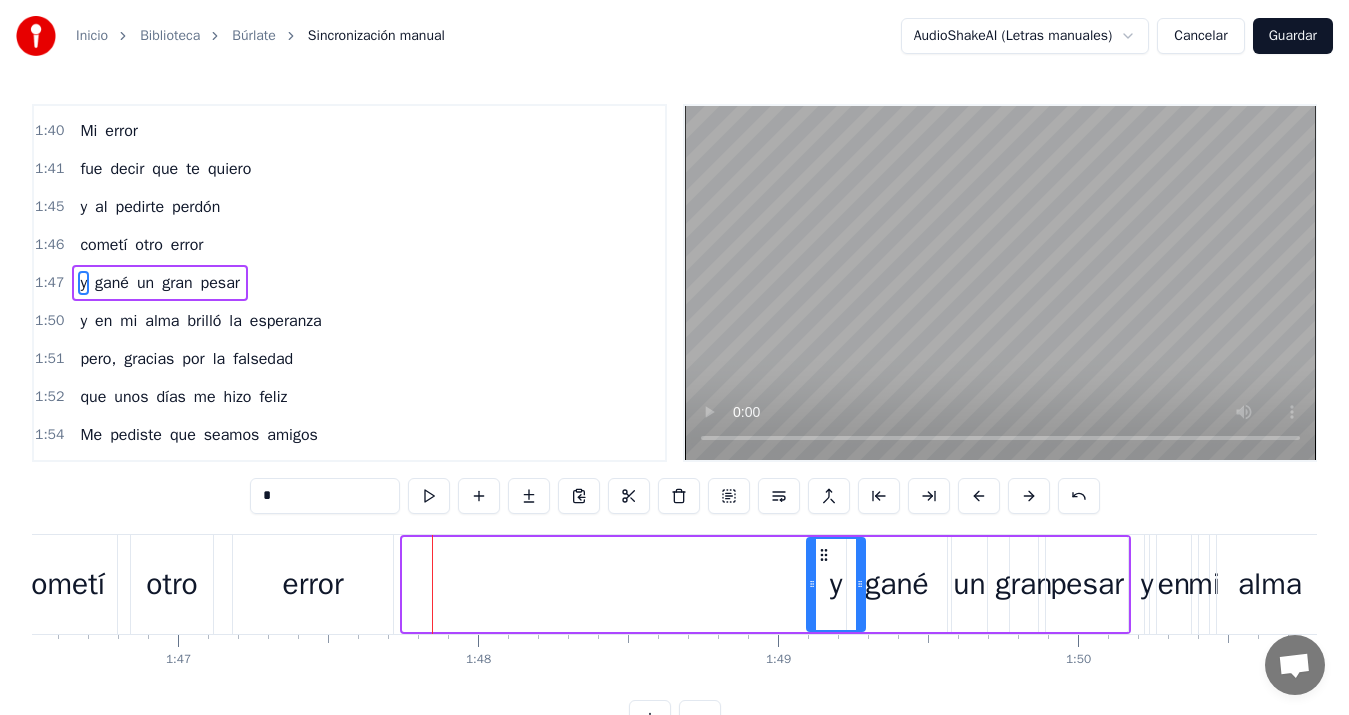 drag, startPoint x: 419, startPoint y: 553, endPoint x: 823, endPoint y: 575, distance: 404.59857 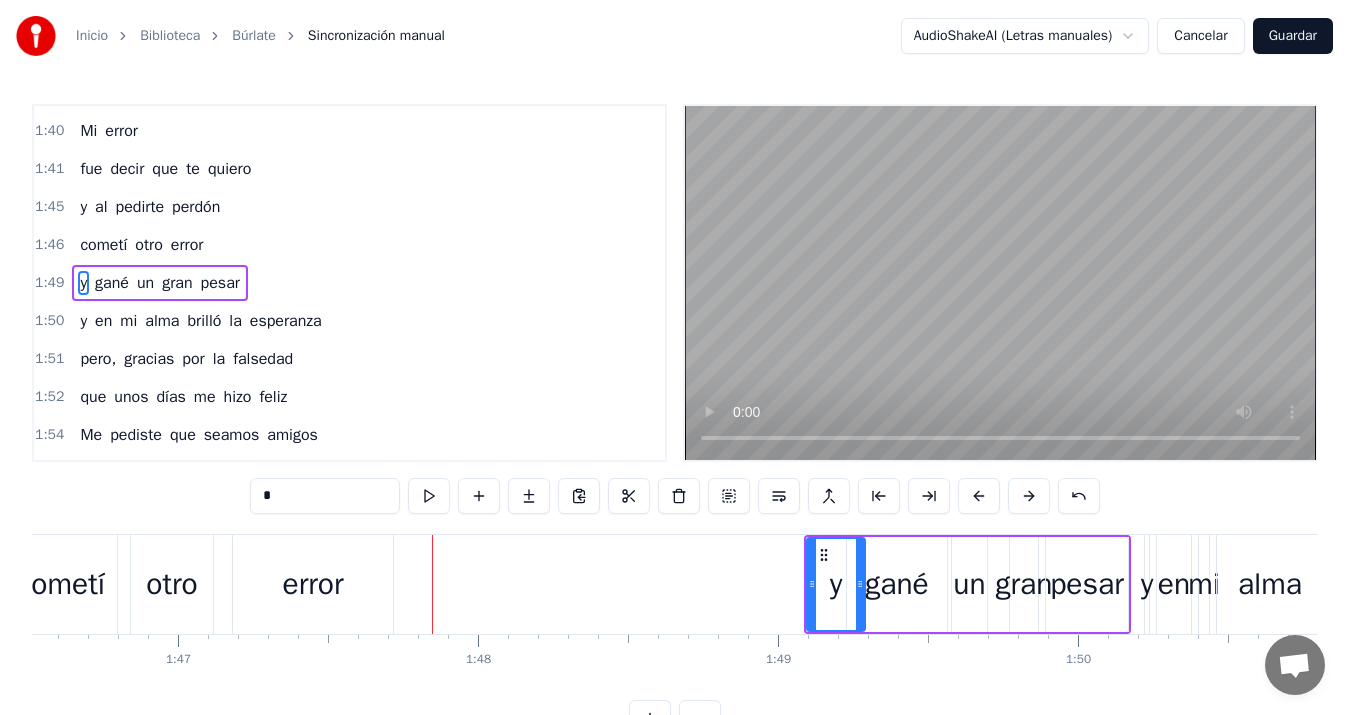 click on "cometí" at bounding box center (61, 584) 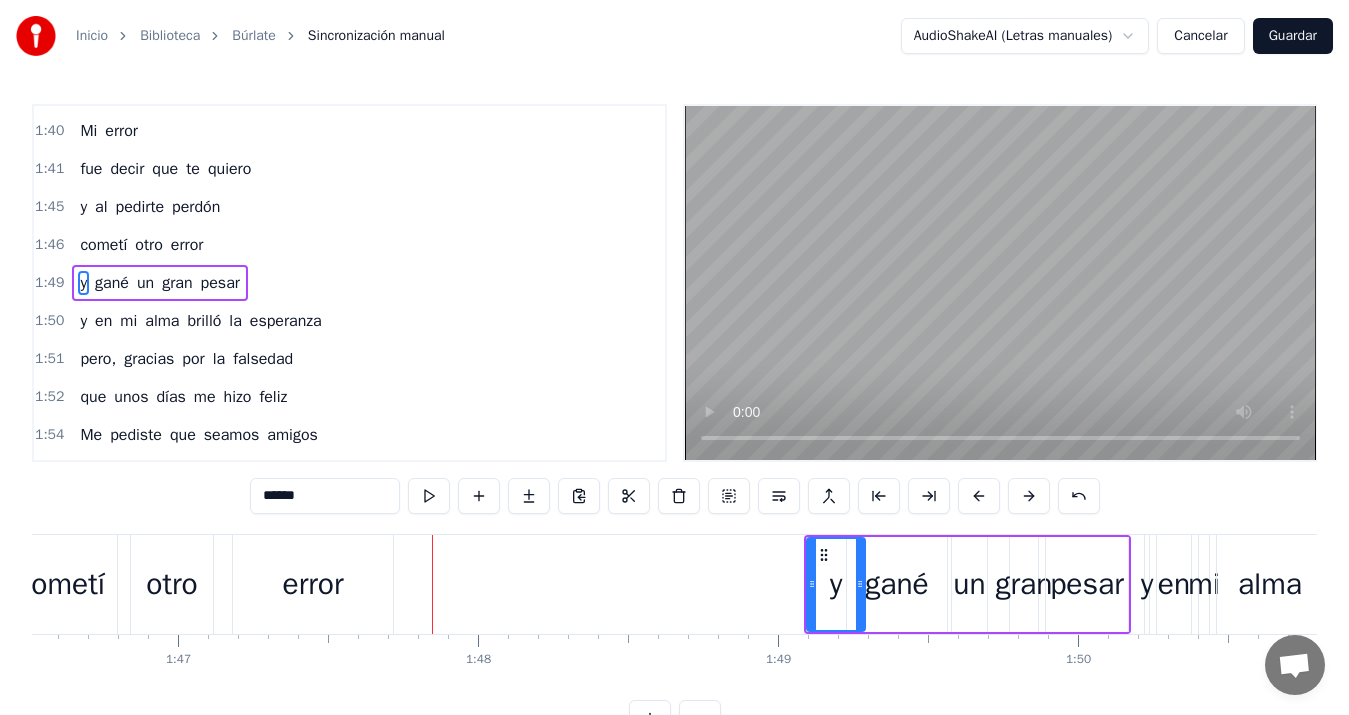 scroll, scrollTop: 982, scrollLeft: 0, axis: vertical 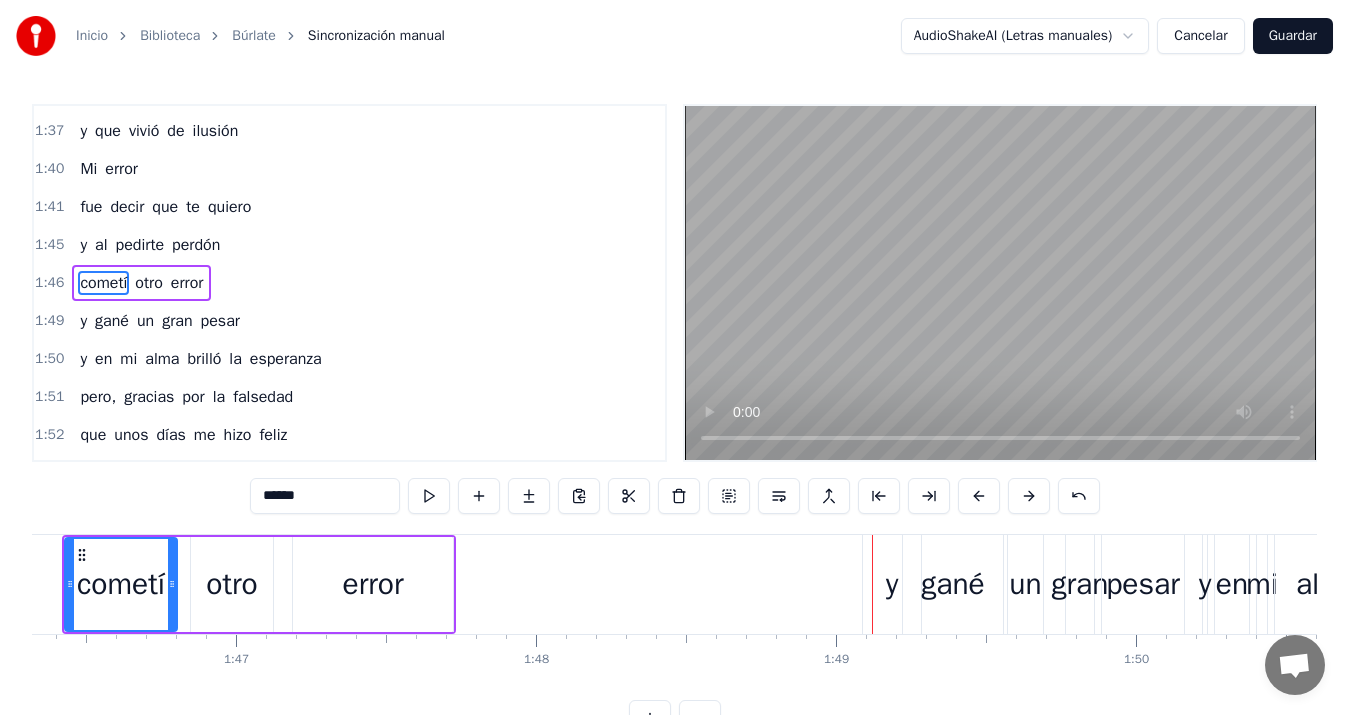 click on "y" at bounding box center [892, 584] 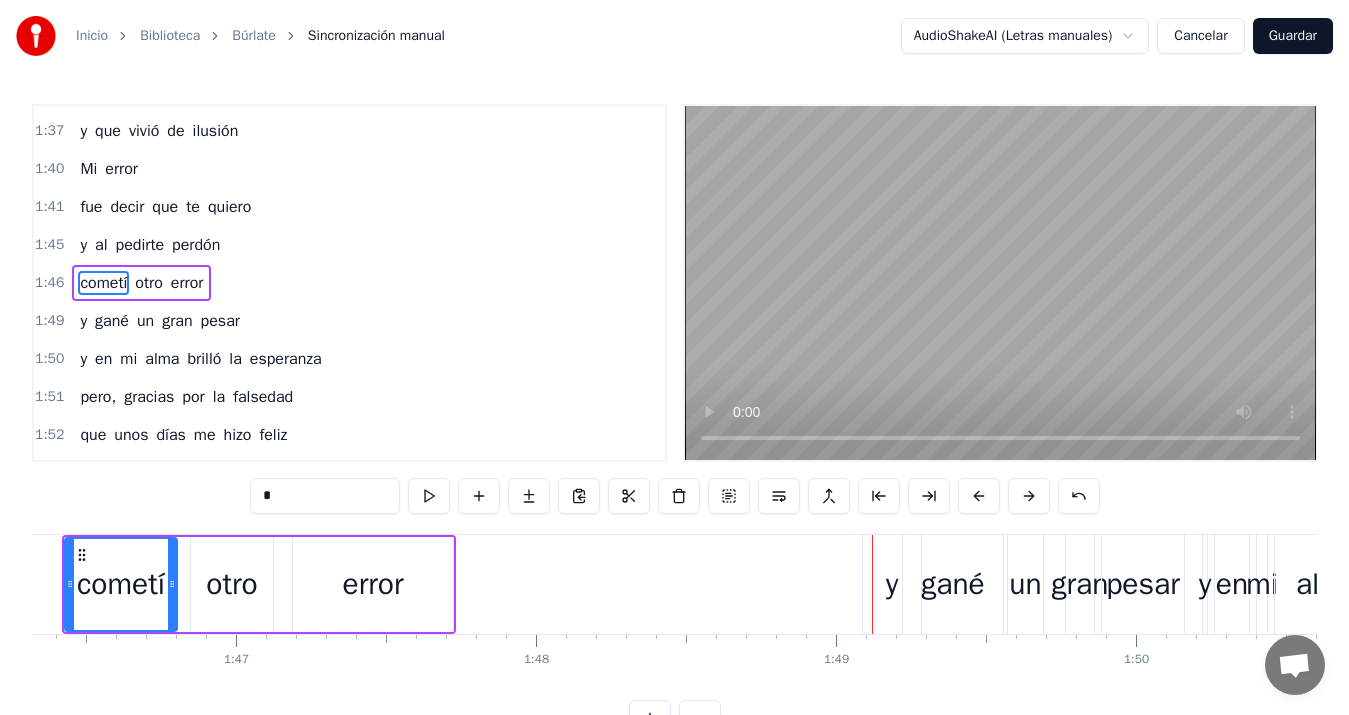 scroll, scrollTop: 1020, scrollLeft: 0, axis: vertical 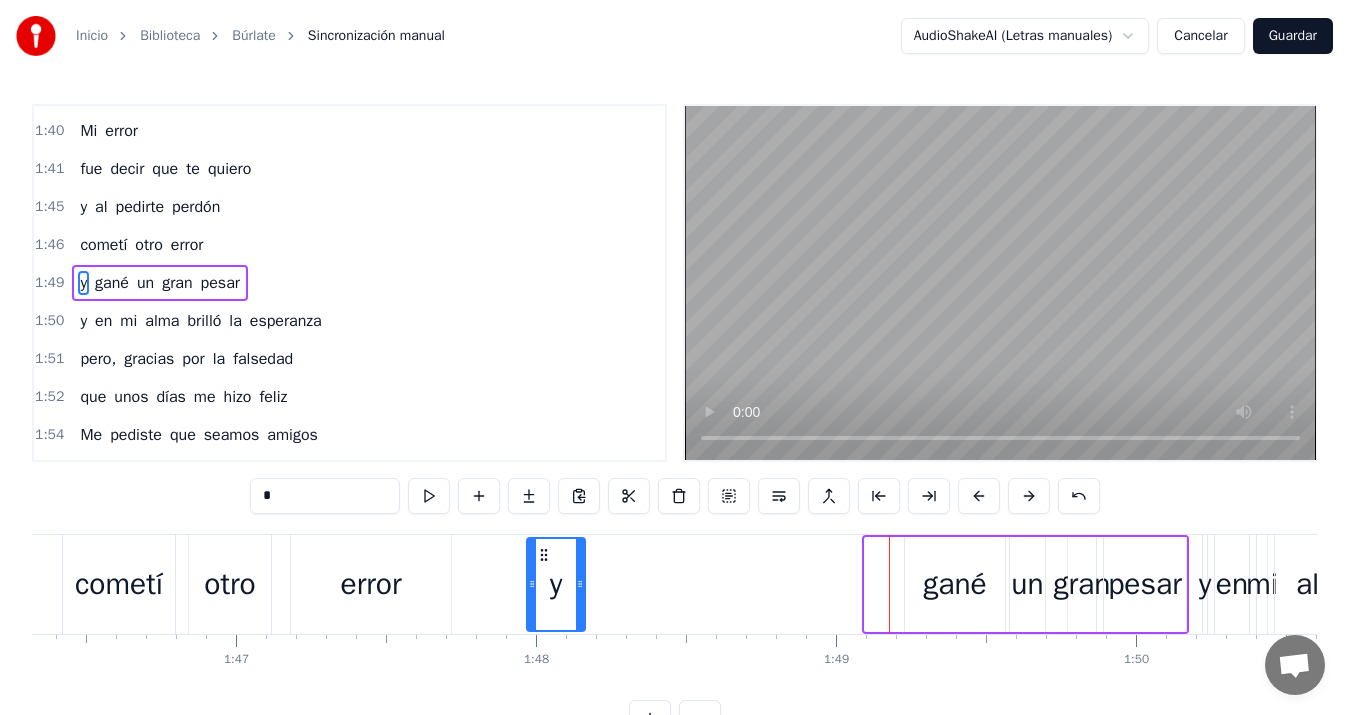 drag, startPoint x: 881, startPoint y: 551, endPoint x: 543, endPoint y: 574, distance: 338.78165 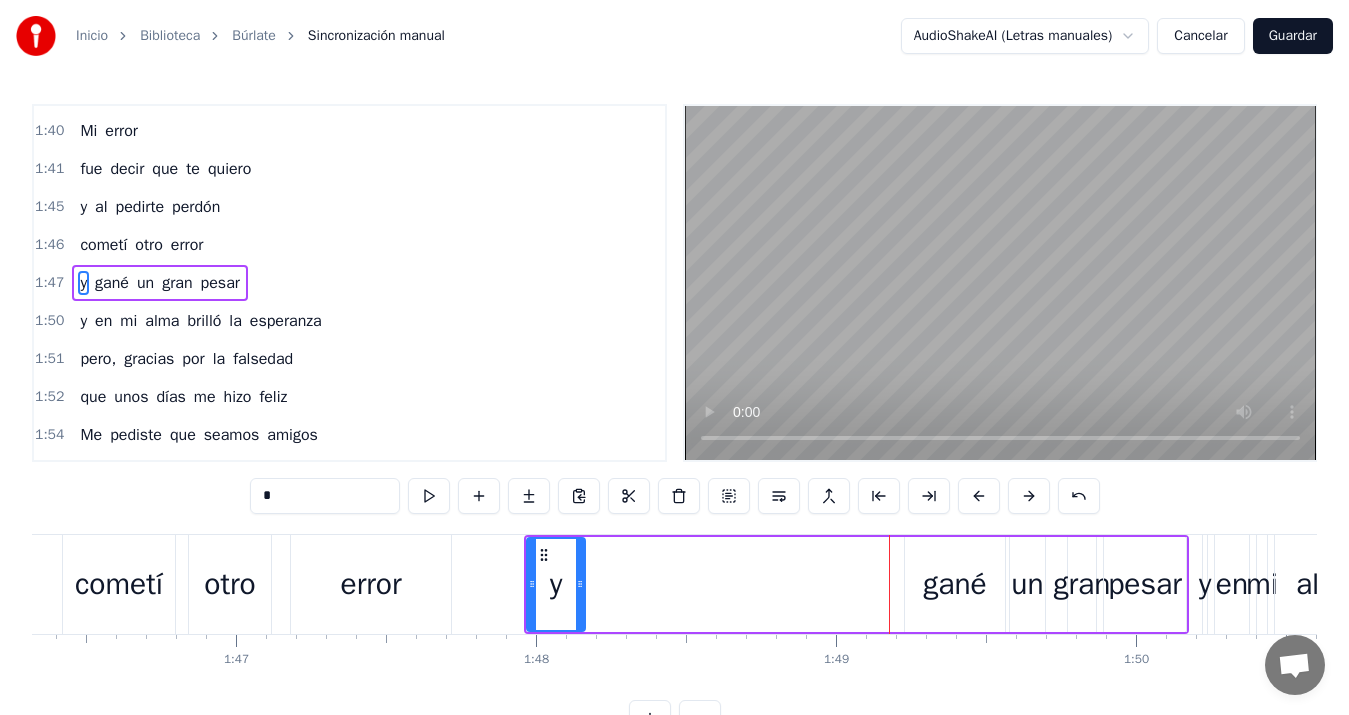 click on "error" at bounding box center (370, 584) 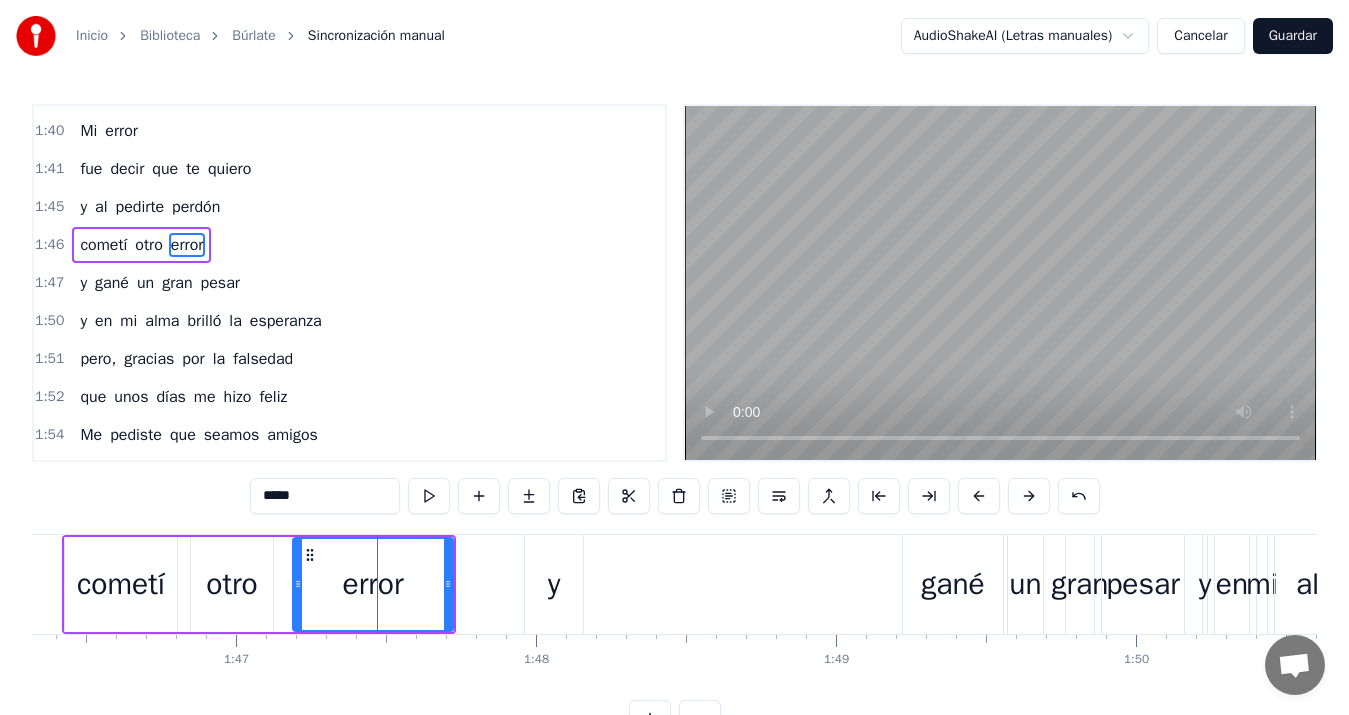 scroll, scrollTop: 982, scrollLeft: 0, axis: vertical 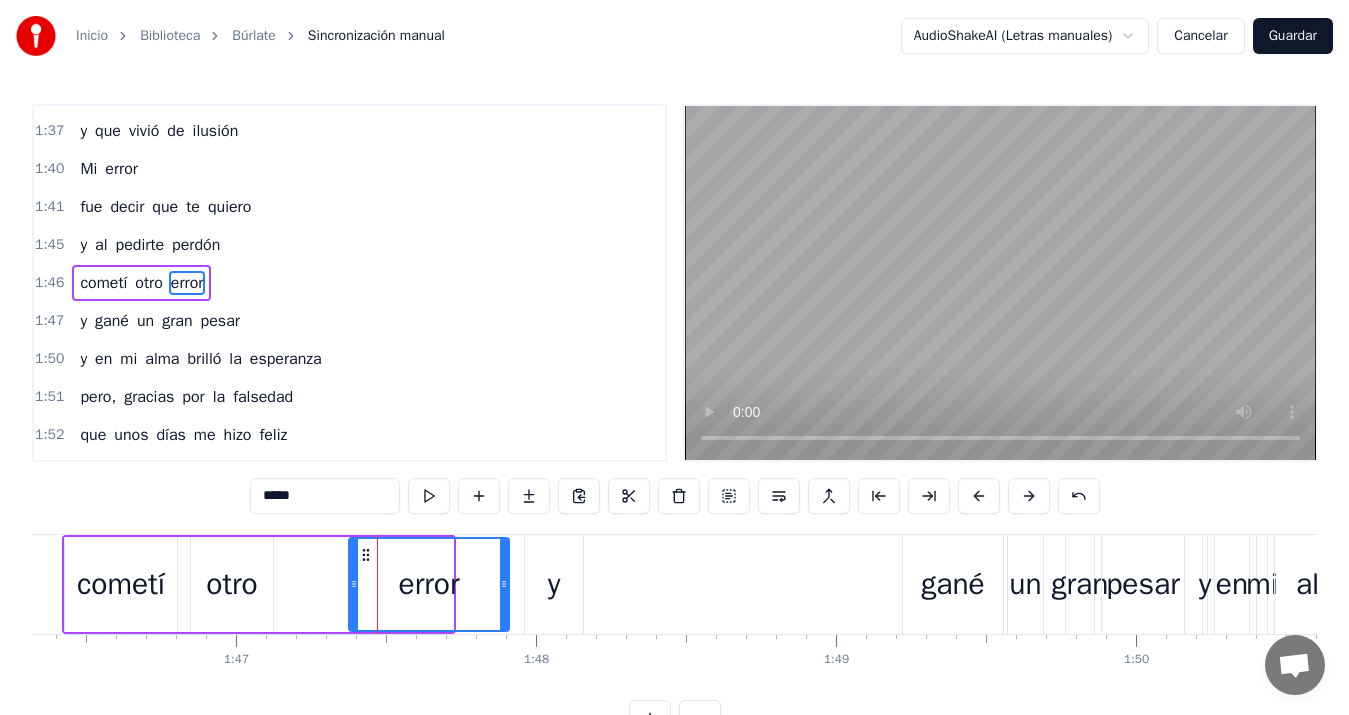 drag, startPoint x: 312, startPoint y: 554, endPoint x: 368, endPoint y: 552, distance: 56.0357 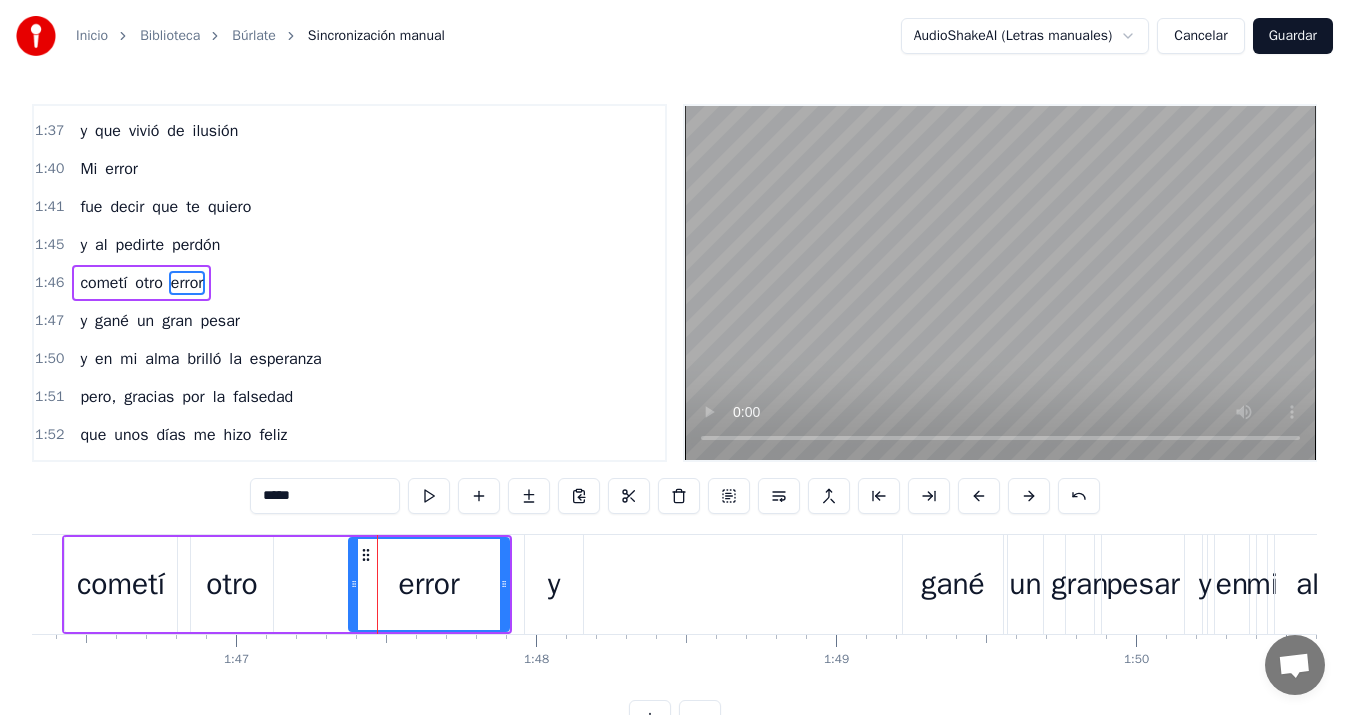 click on "otro" at bounding box center (232, 584) 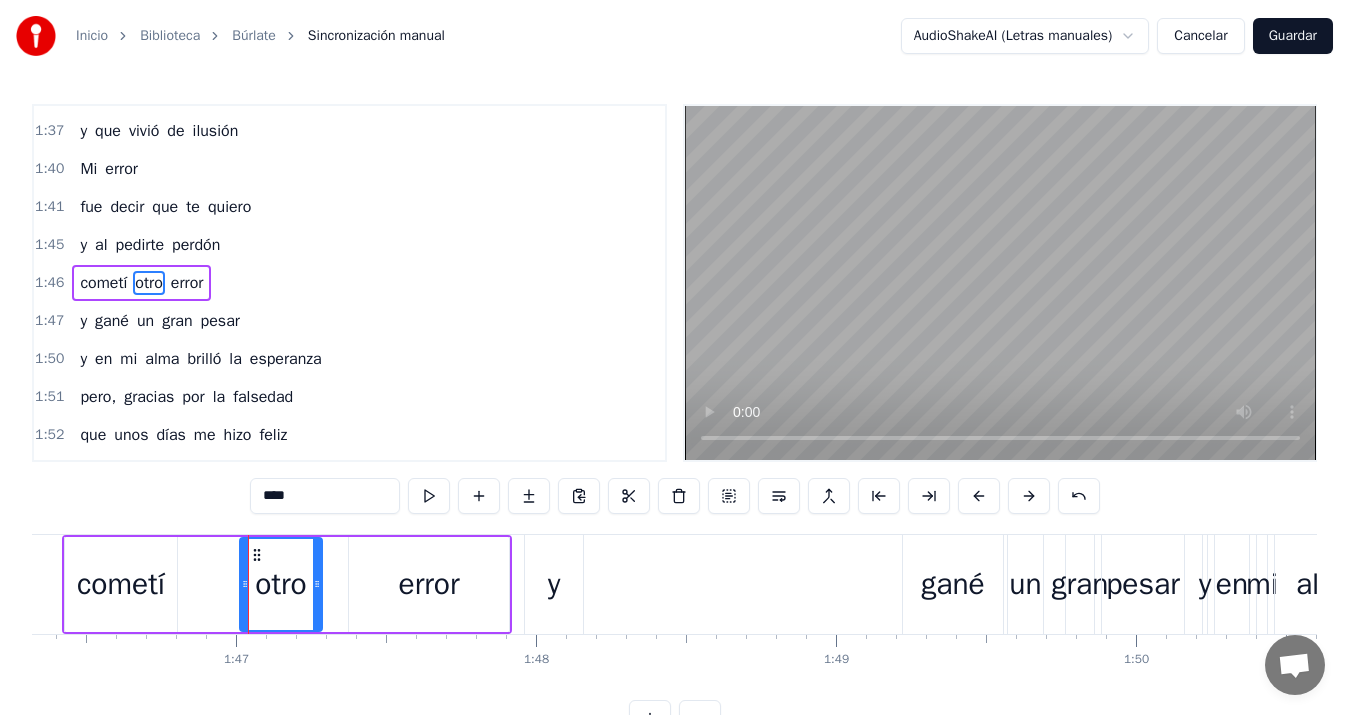 drag, startPoint x: 211, startPoint y: 556, endPoint x: 260, endPoint y: 556, distance: 49 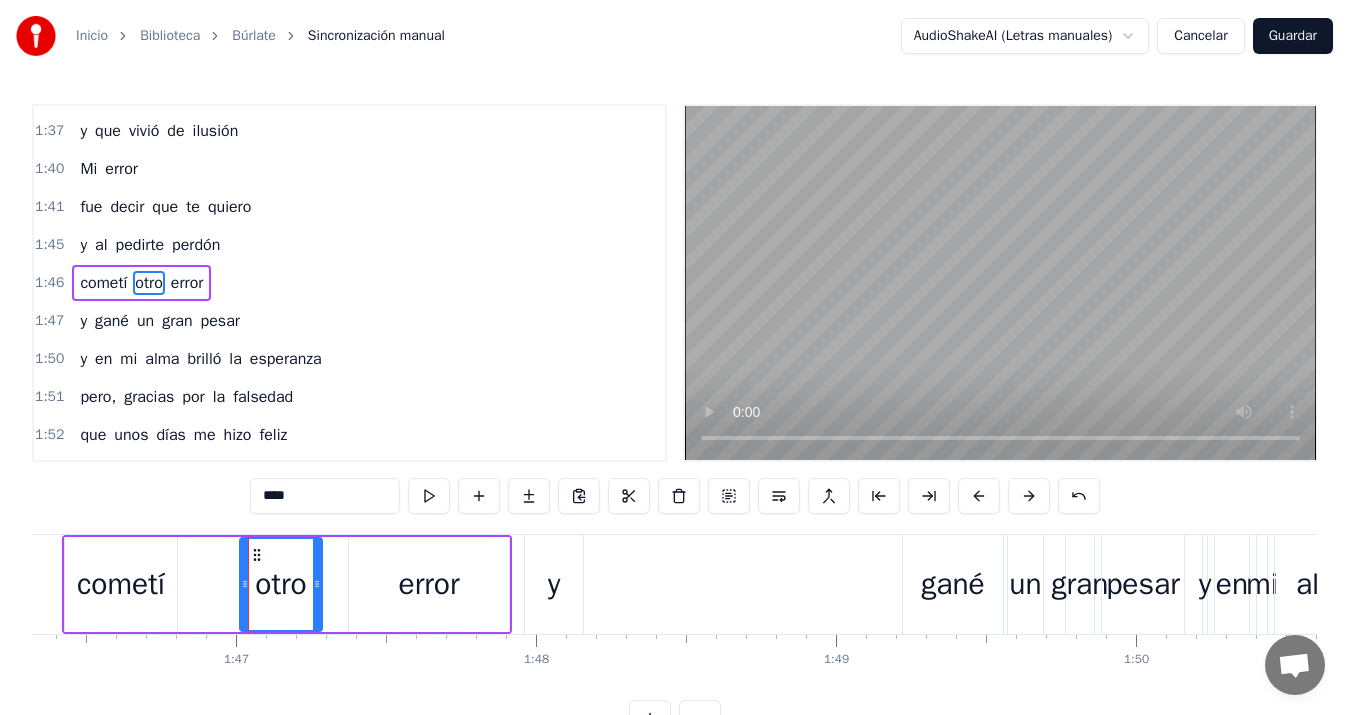 click on "y" at bounding box center (554, 584) 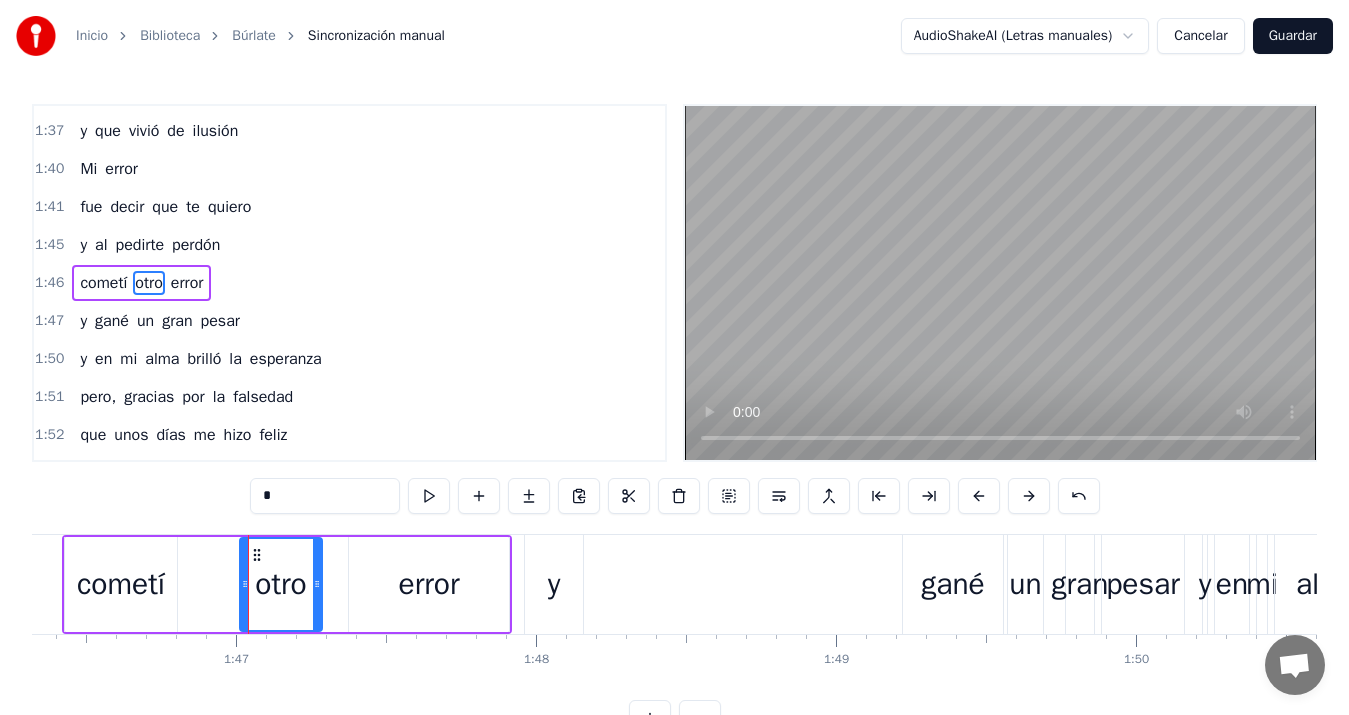 scroll, scrollTop: 1020, scrollLeft: 0, axis: vertical 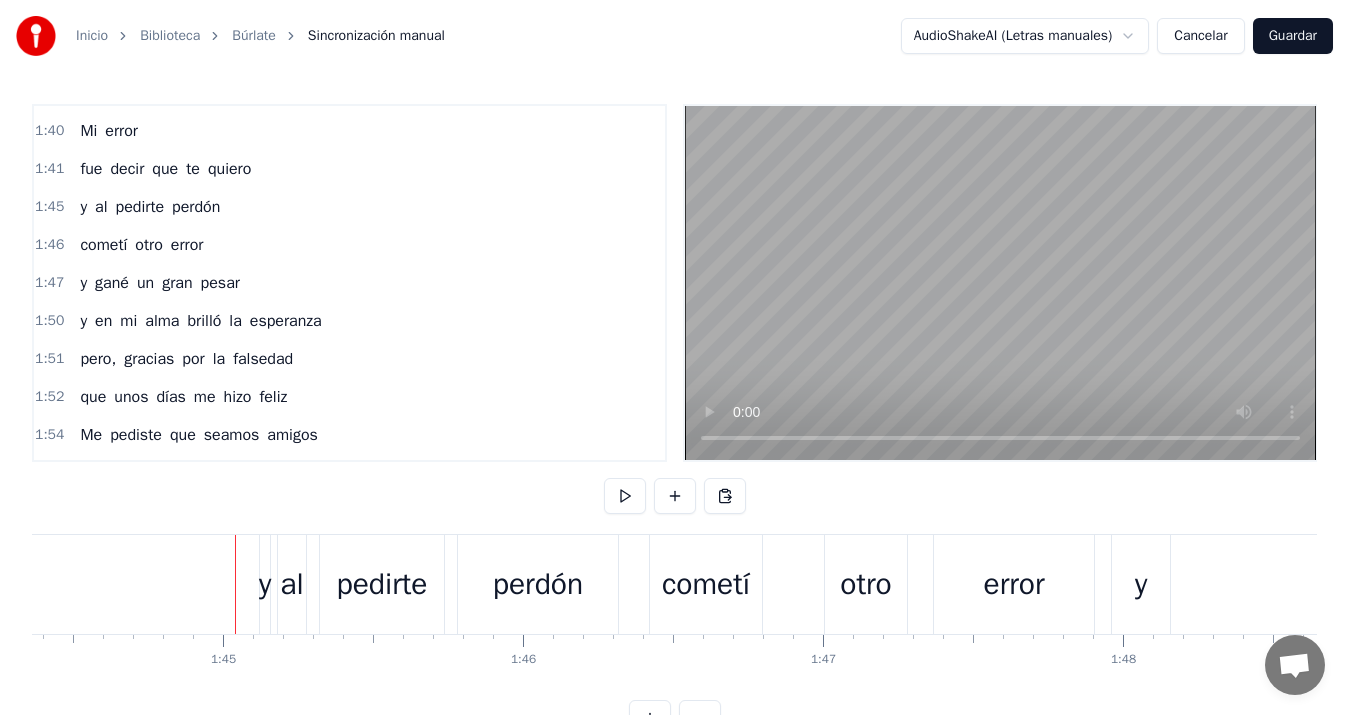 click on "y" at bounding box center [265, 584] 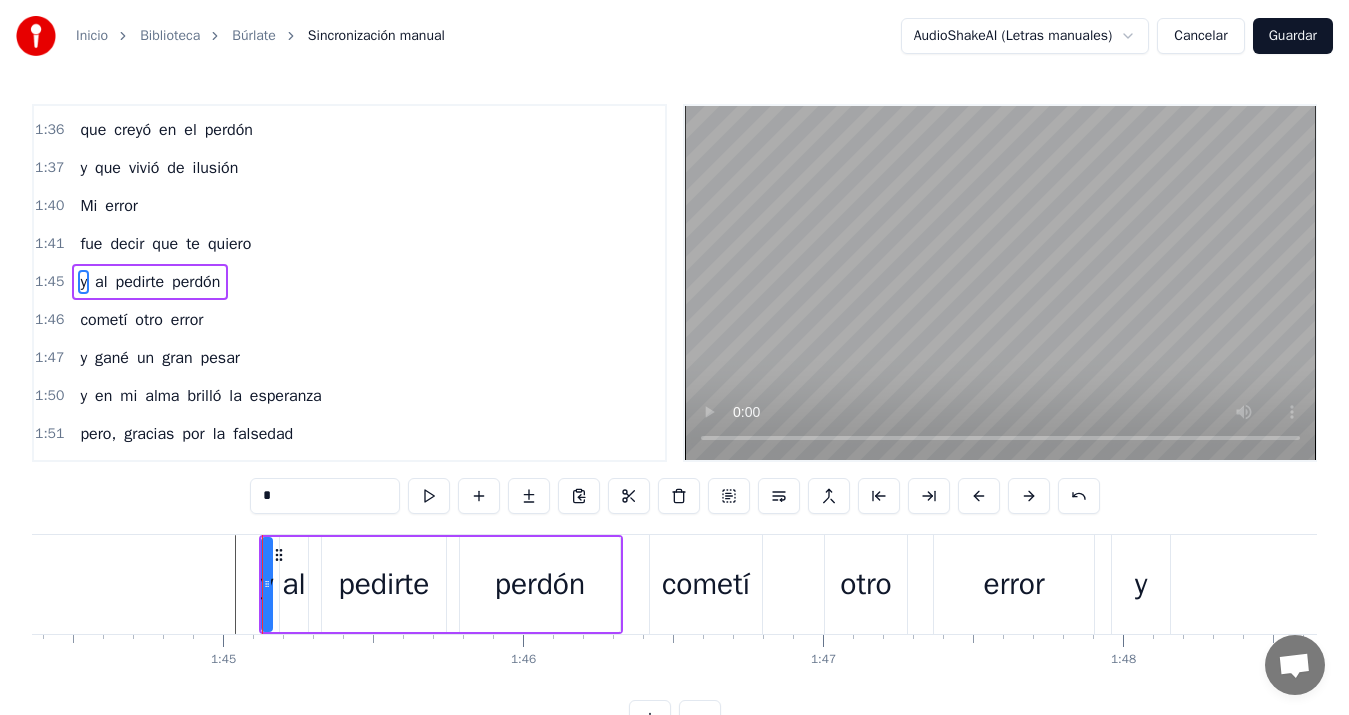 scroll, scrollTop: 944, scrollLeft: 0, axis: vertical 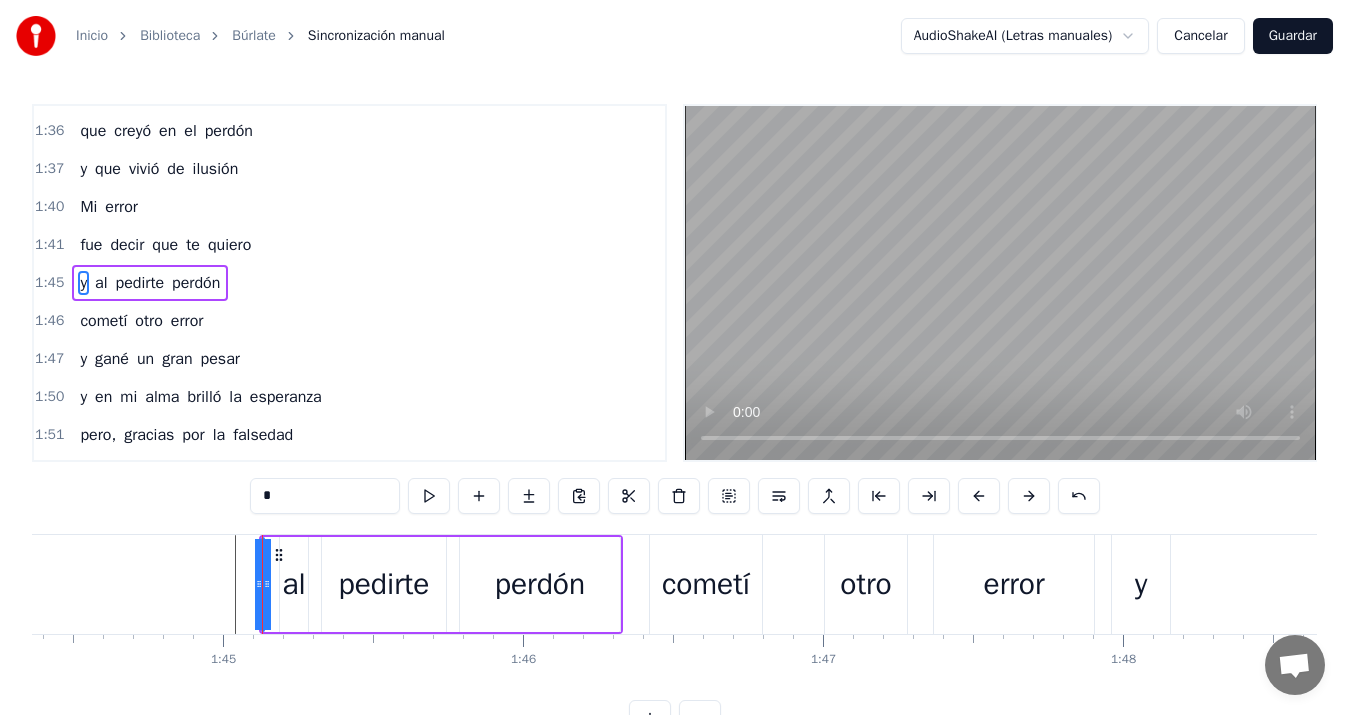 drag, startPoint x: 265, startPoint y: 584, endPoint x: 224, endPoint y: 580, distance: 41.19466 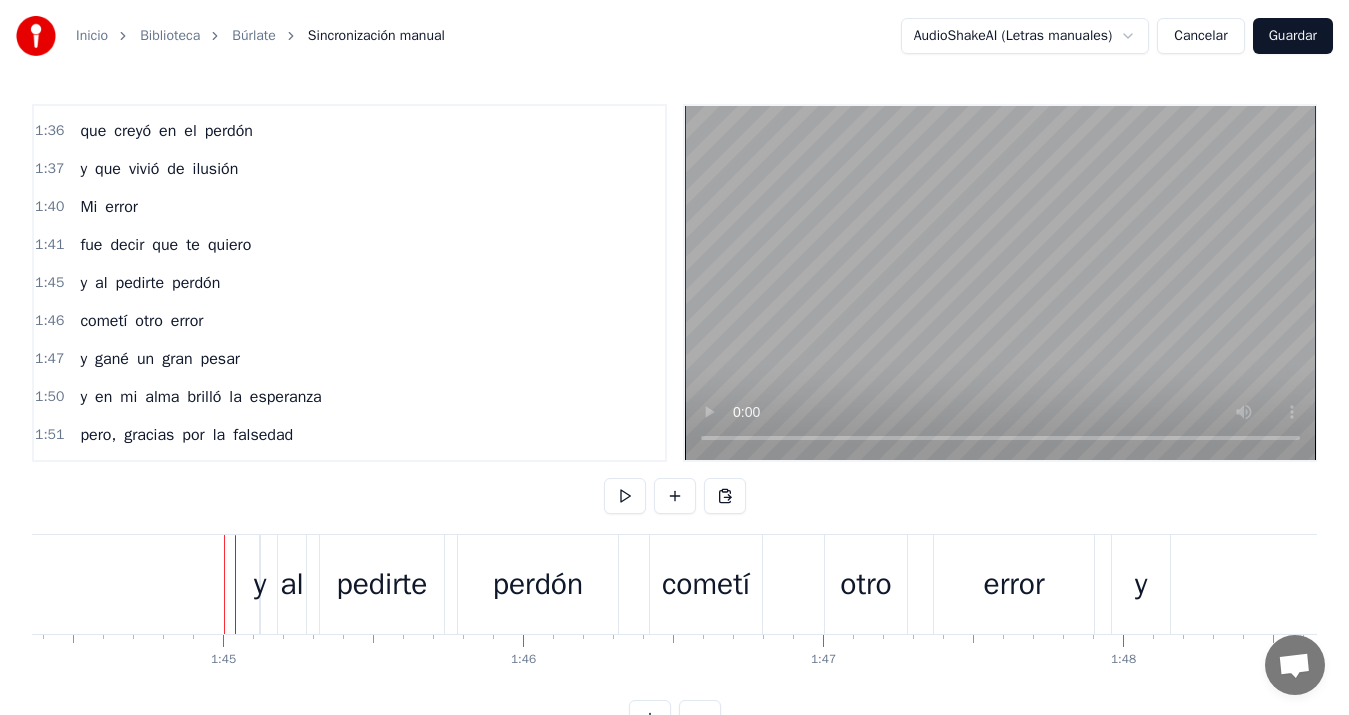 click on "y" at bounding box center [260, 584] 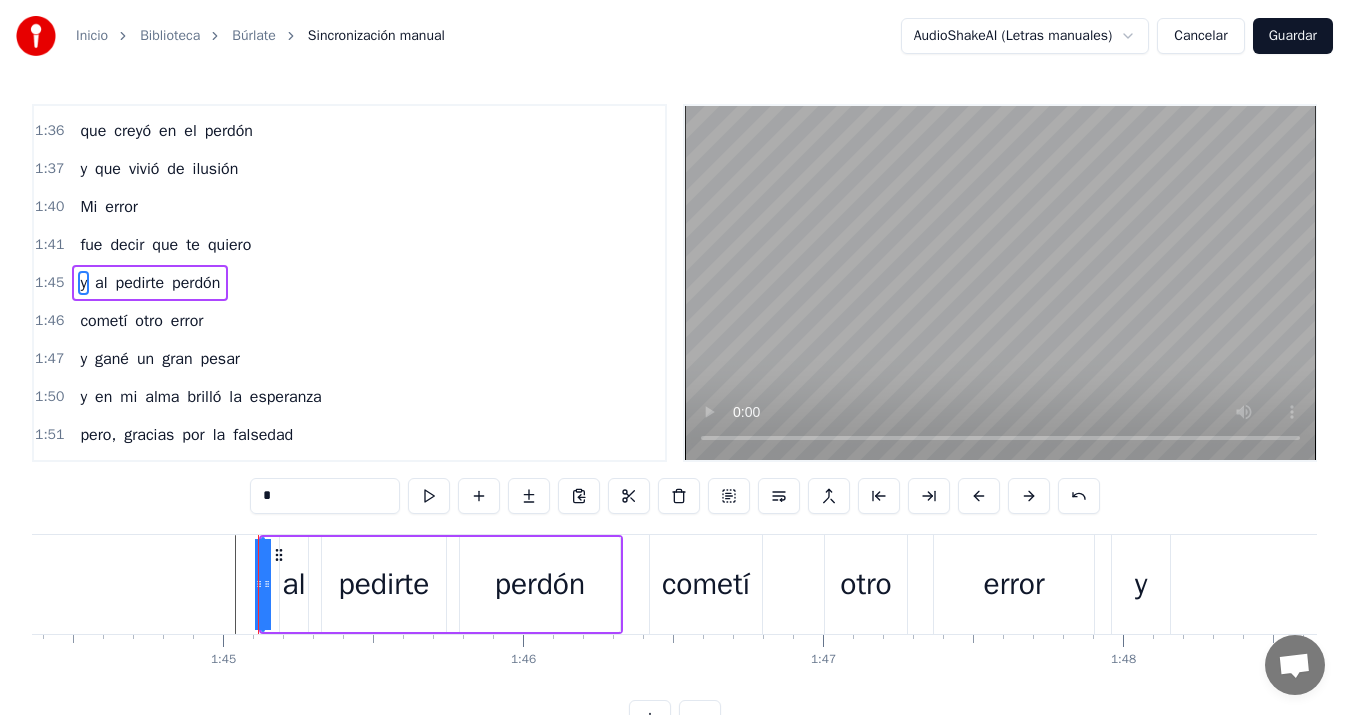 drag, startPoint x: 266, startPoint y: 585, endPoint x: 276, endPoint y: 586, distance: 10.049875 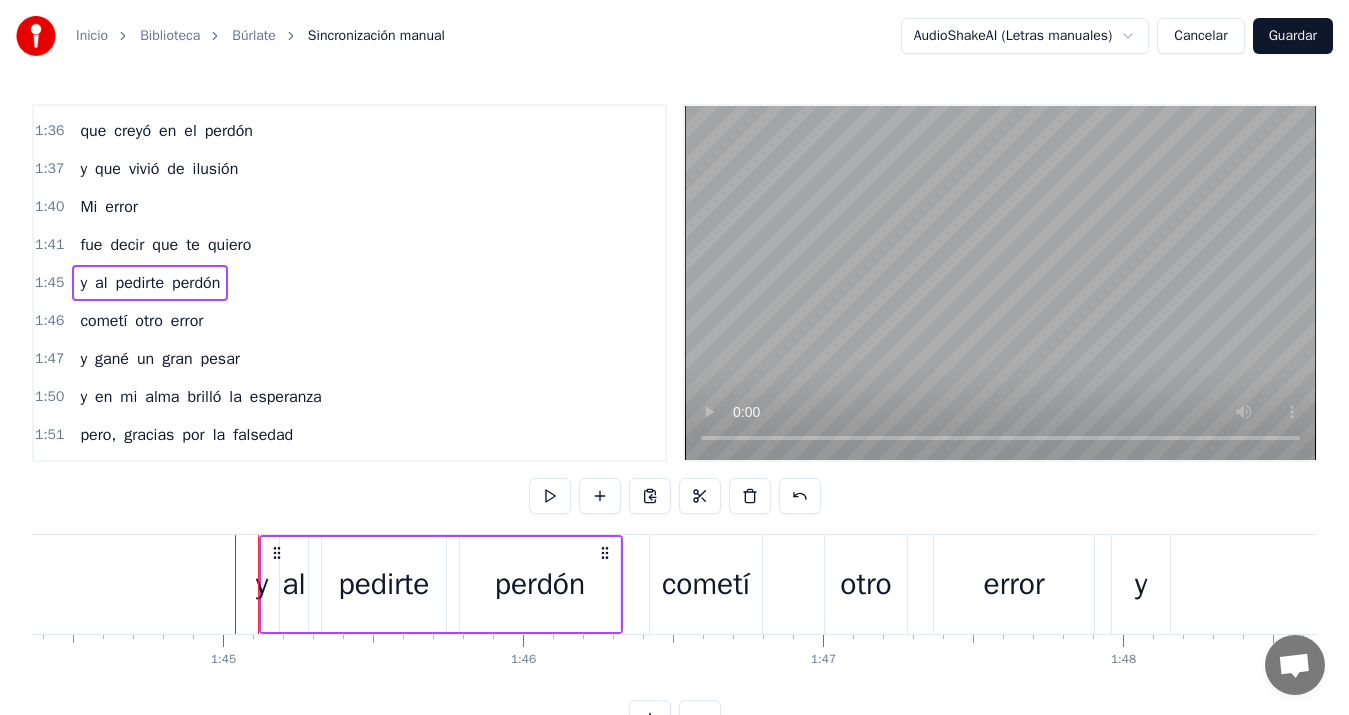 click on "y" at bounding box center [262, 584] 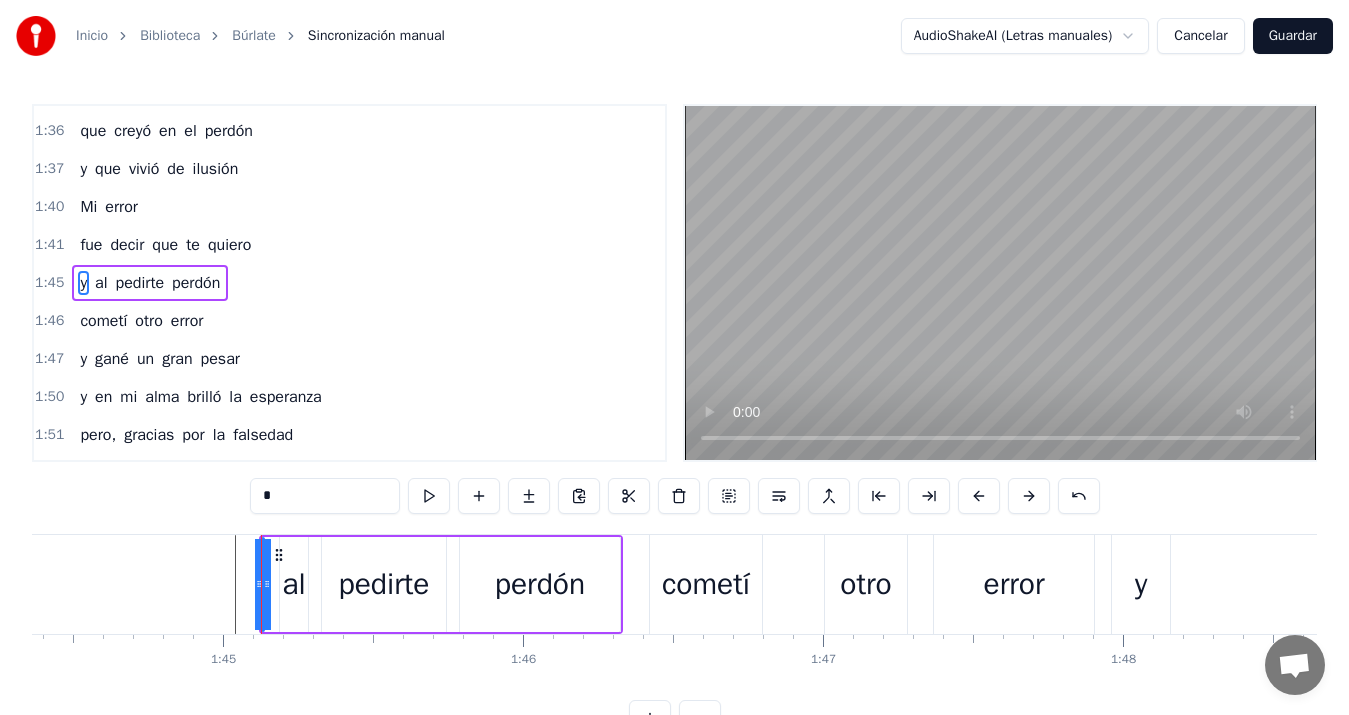 drag, startPoint x: 257, startPoint y: 584, endPoint x: 220, endPoint y: 584, distance: 37 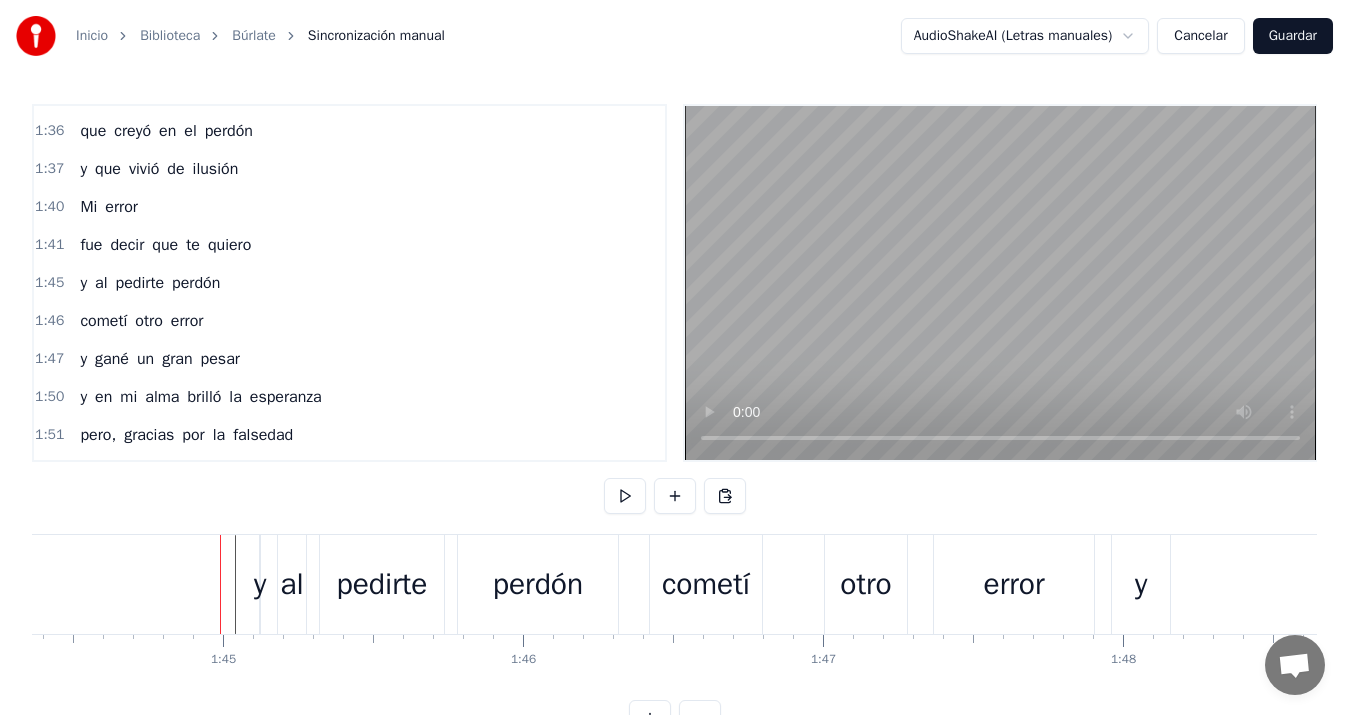 click on "y" at bounding box center [260, 584] 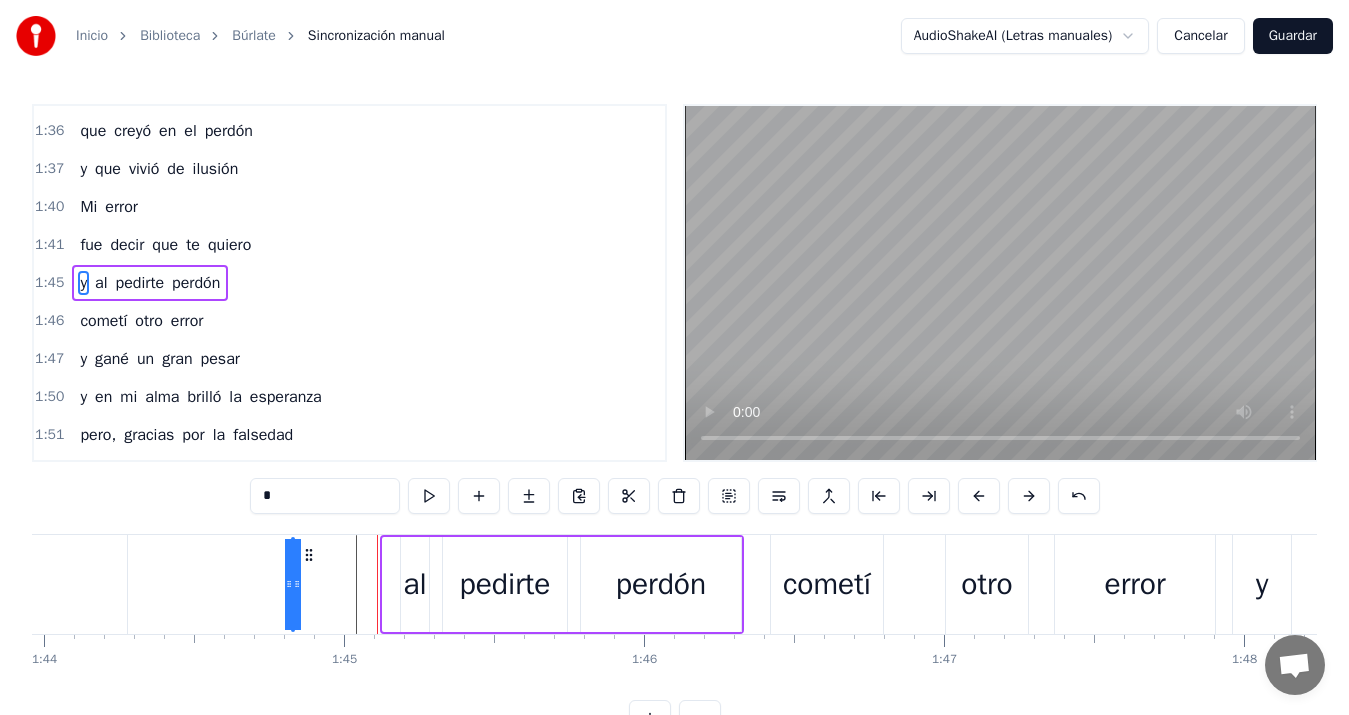 scroll, scrollTop: 0, scrollLeft: 31187, axis: horizontal 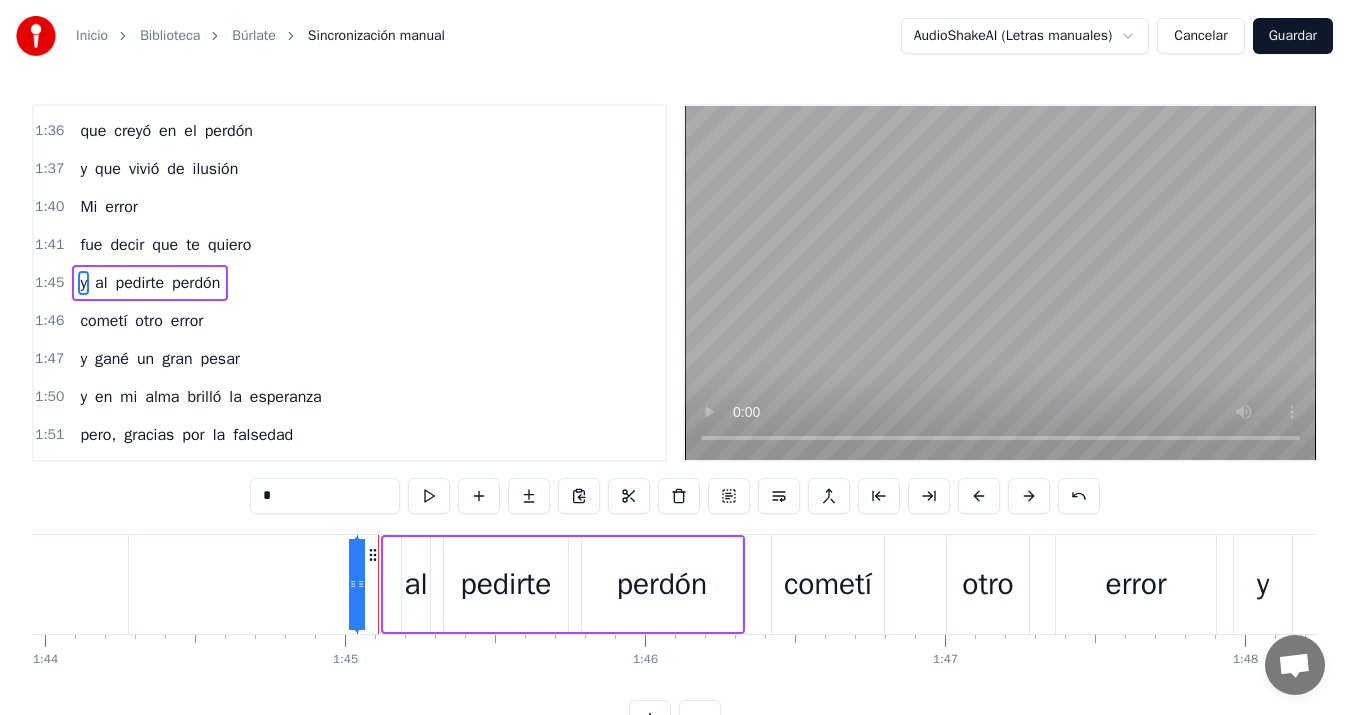 drag, startPoint x: 274, startPoint y: 551, endPoint x: 368, endPoint y: 552, distance: 94.00532 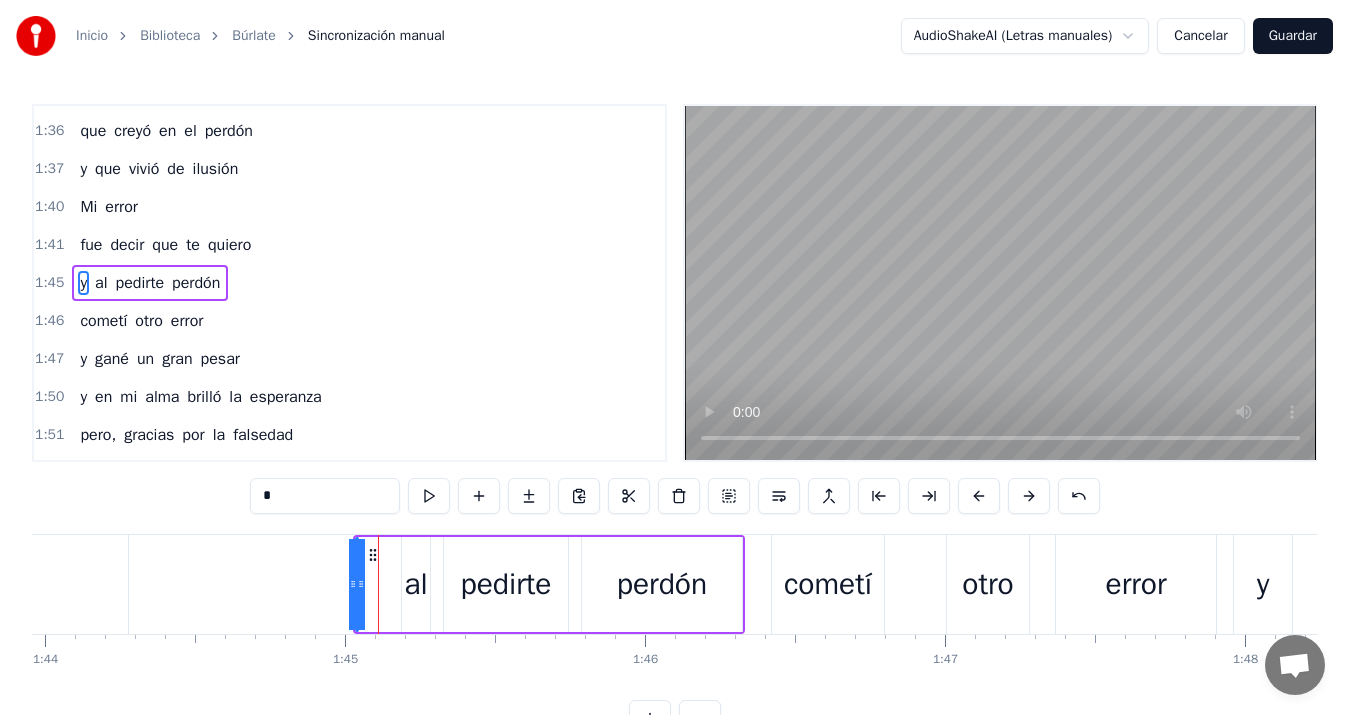 drag, startPoint x: 364, startPoint y: 582, endPoint x: 392, endPoint y: 585, distance: 28.160255 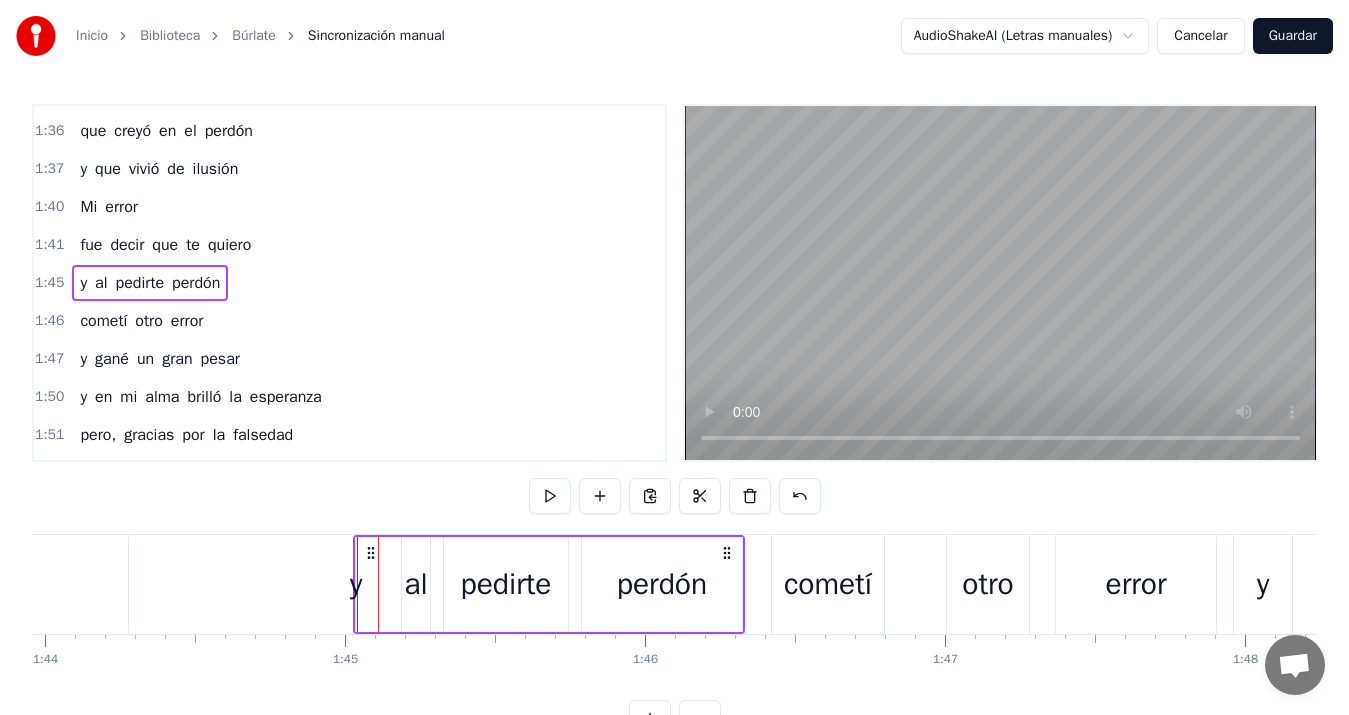 click on "quiero" at bounding box center [-27, 584] 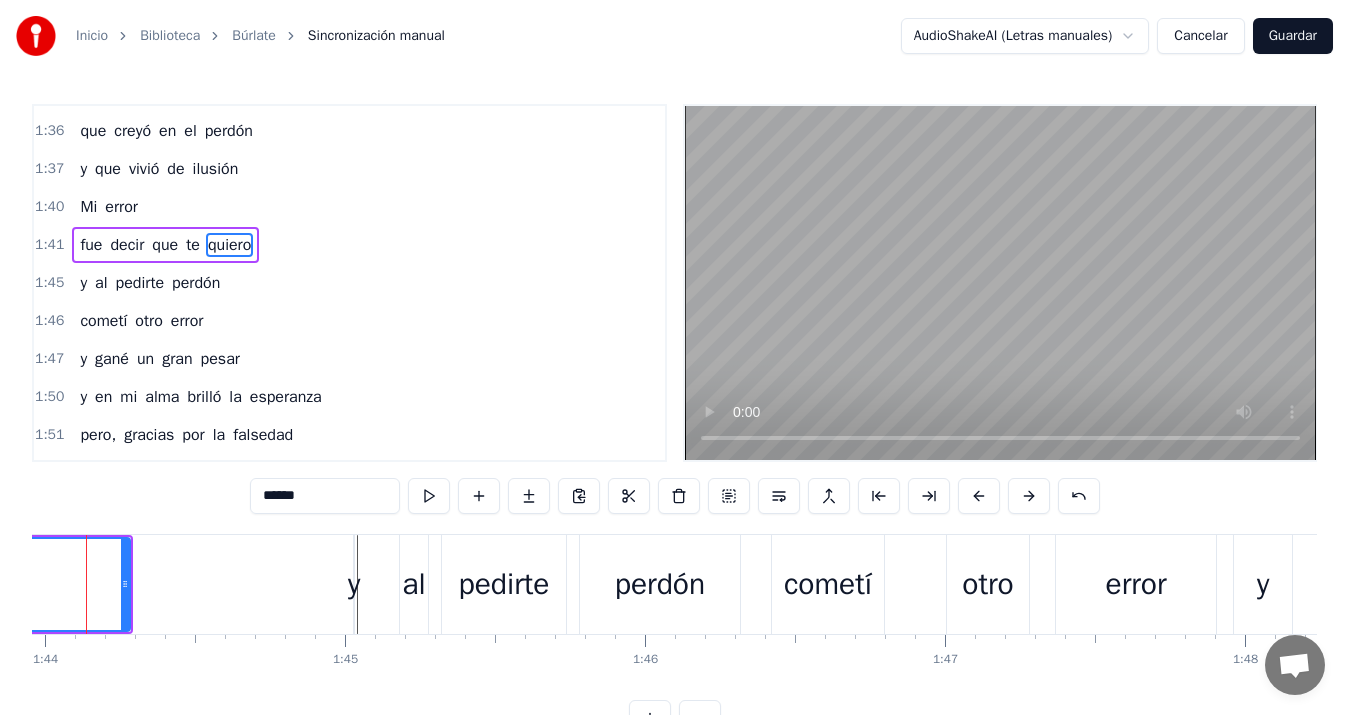 scroll, scrollTop: 906, scrollLeft: 0, axis: vertical 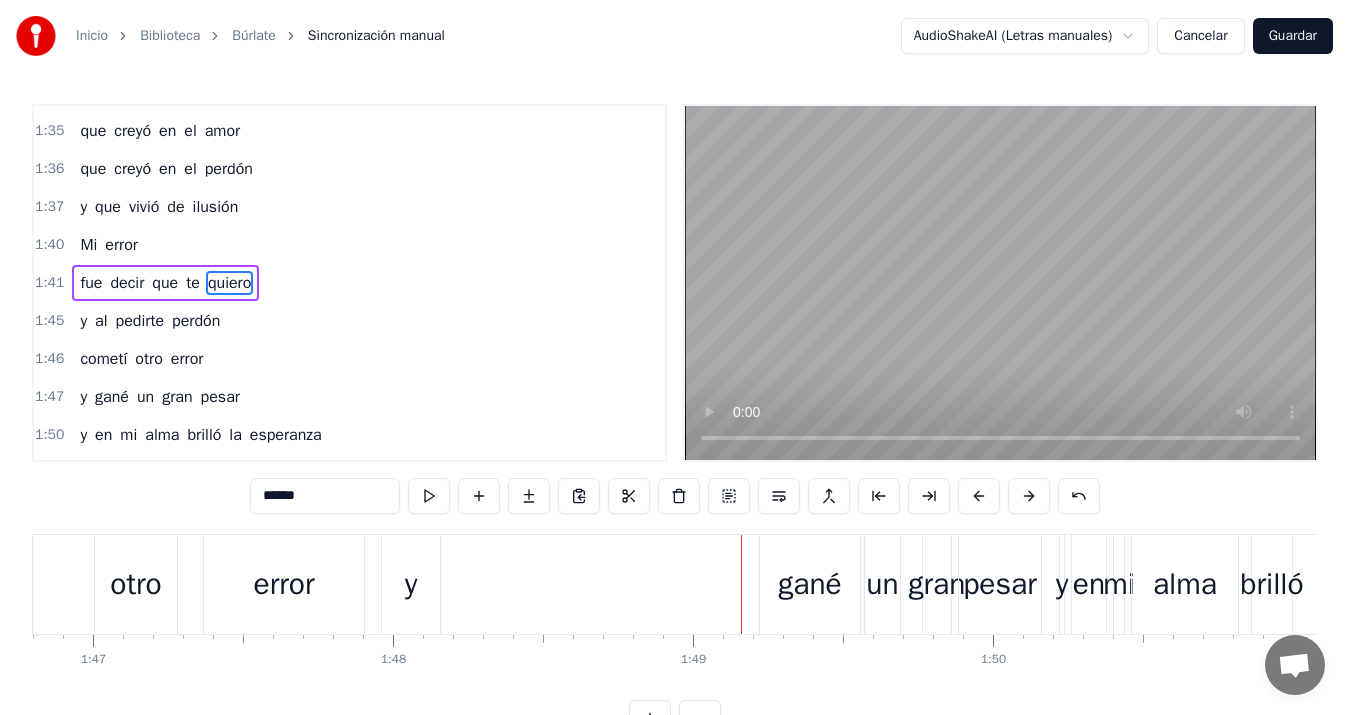 click on "Cancelar" at bounding box center [1200, 36] 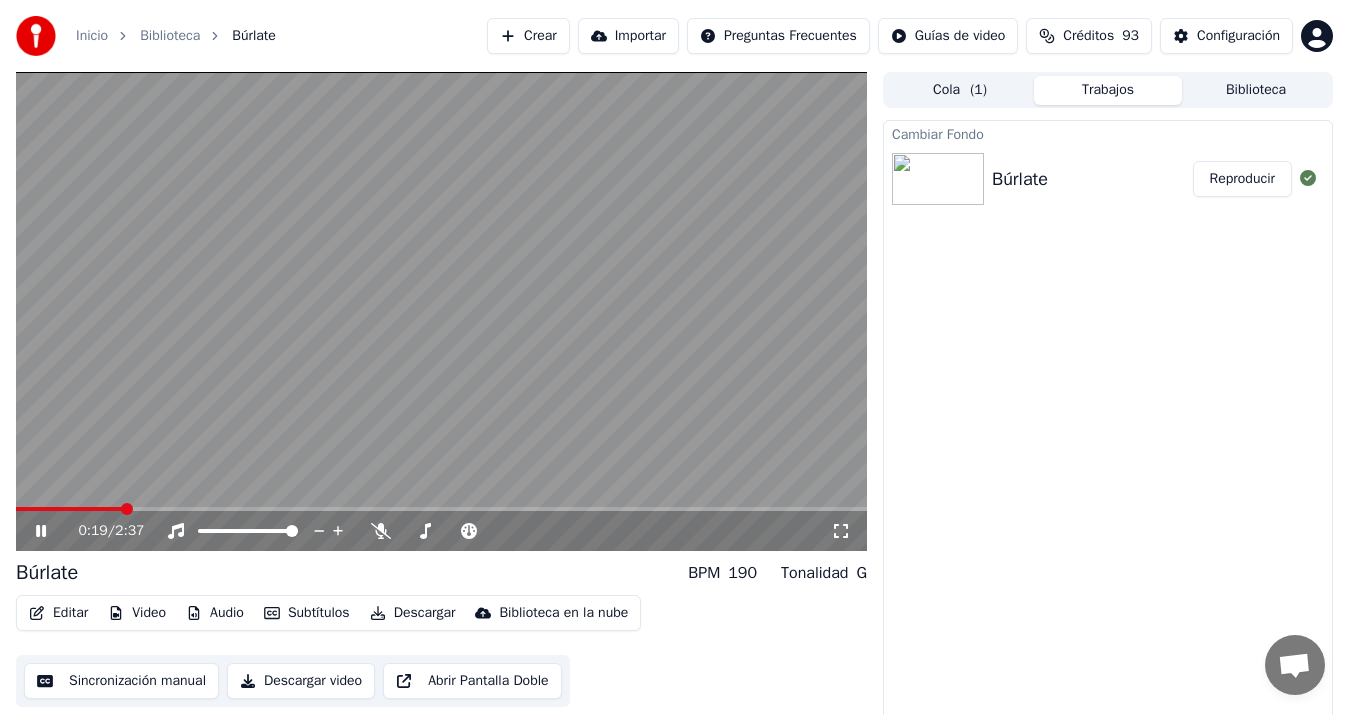 click at bounding box center (441, 311) 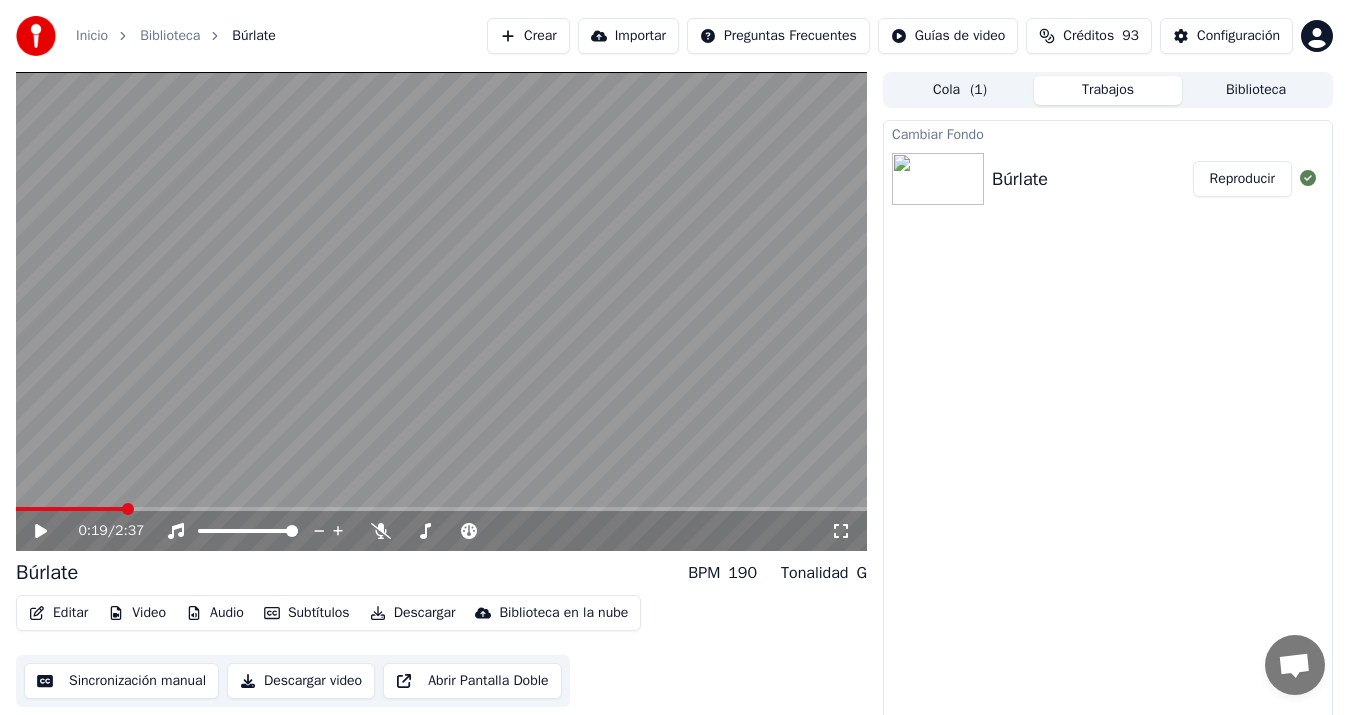 click on "Sincronización manual" at bounding box center (121, 681) 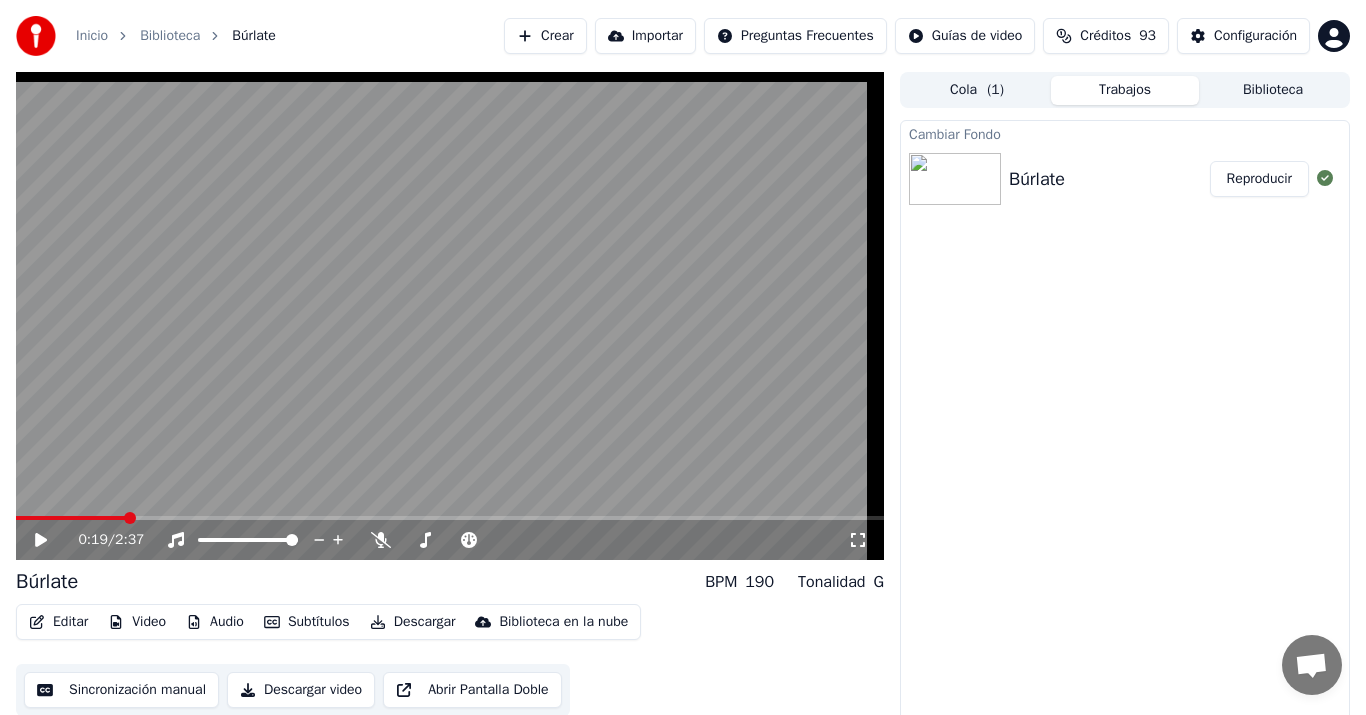 click on "Inicio Biblioteca Búrlate Crear Importar Preguntas Frecuentes Guías de video Créditos 93 Configuración 0:19  /  2:37 Búrlate BPM 190 Tonalidad G Editar Video Audio Subtítulos Descargar Biblioteca en la nube Sincronización manual Descargar video Abrir Pantalla Doble Cola ( 1 ) Trabajos Biblioteca Cambiar Fondo Búrlate Reproducir Conversación Adam de Youka Desktop Más canales Continuar en Correo electrónico Red fuera de línea. Reconectando... Por ahora no se pueden recibir ni enviar mensajes. Youka Desktop ¡Hola! ¿En qué te puedo ayudar?  Jueves, 3 Julio puedo cambiar el tono de la canción? 3/7/2025 Viernes, 4 Julio Adam Por supuesto, tienes control de tono en el reproductor cerca del volumen. 4/7/2025 Enviar un archivo Insertar un emoji Enviar un archivo Grabar mensaje de audio We run on Crisp" at bounding box center [683, 357] 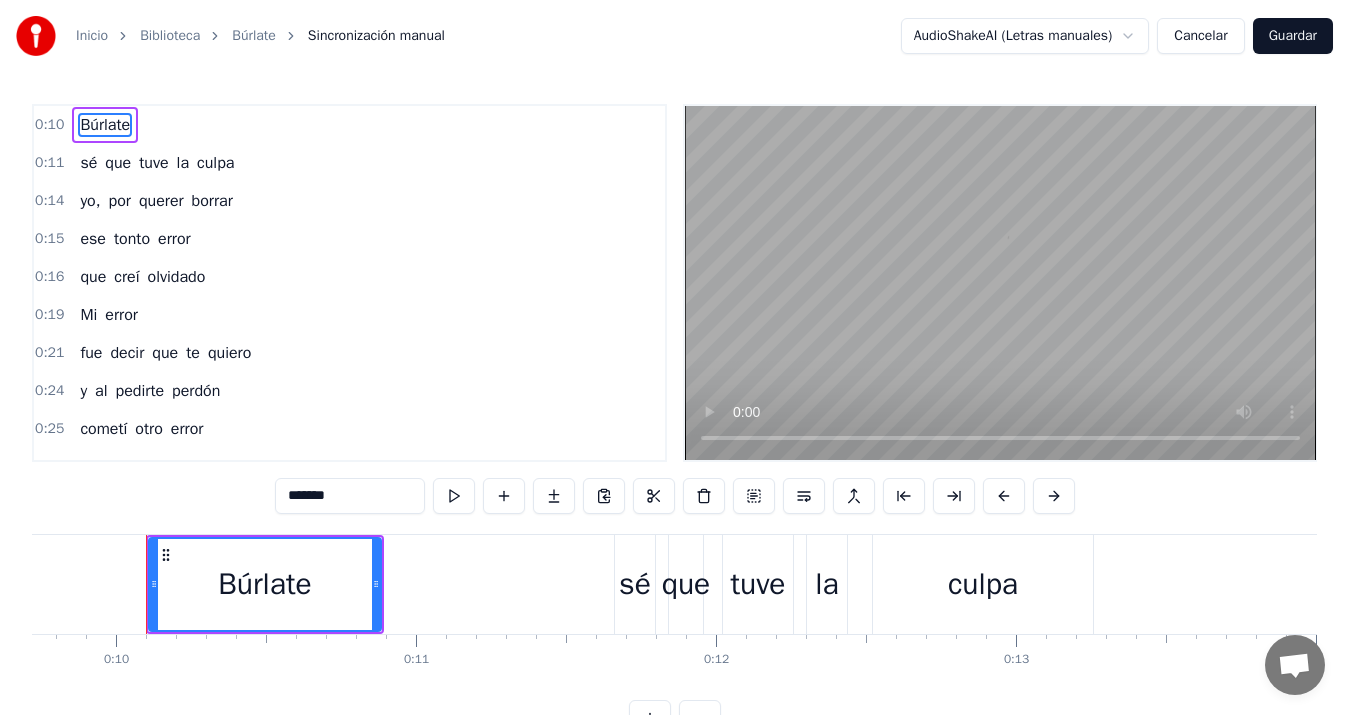 scroll, scrollTop: 0, scrollLeft: 2930, axis: horizontal 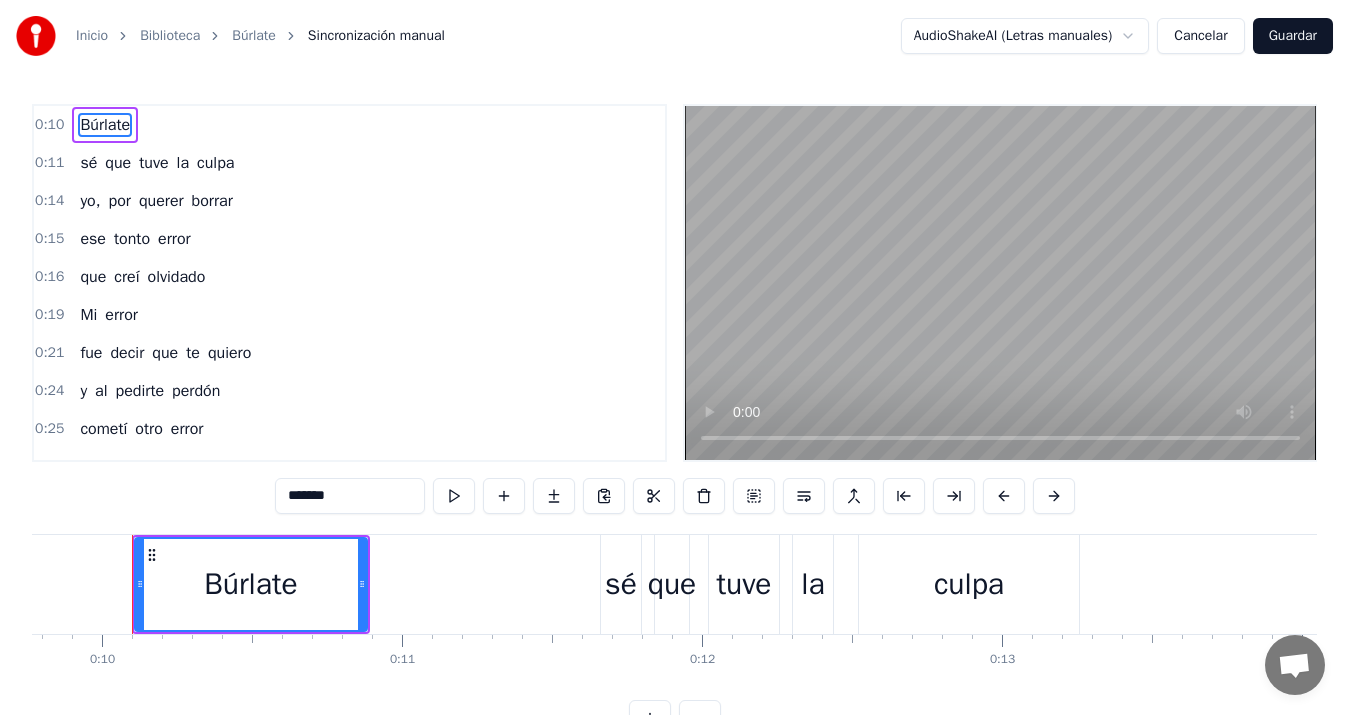 type 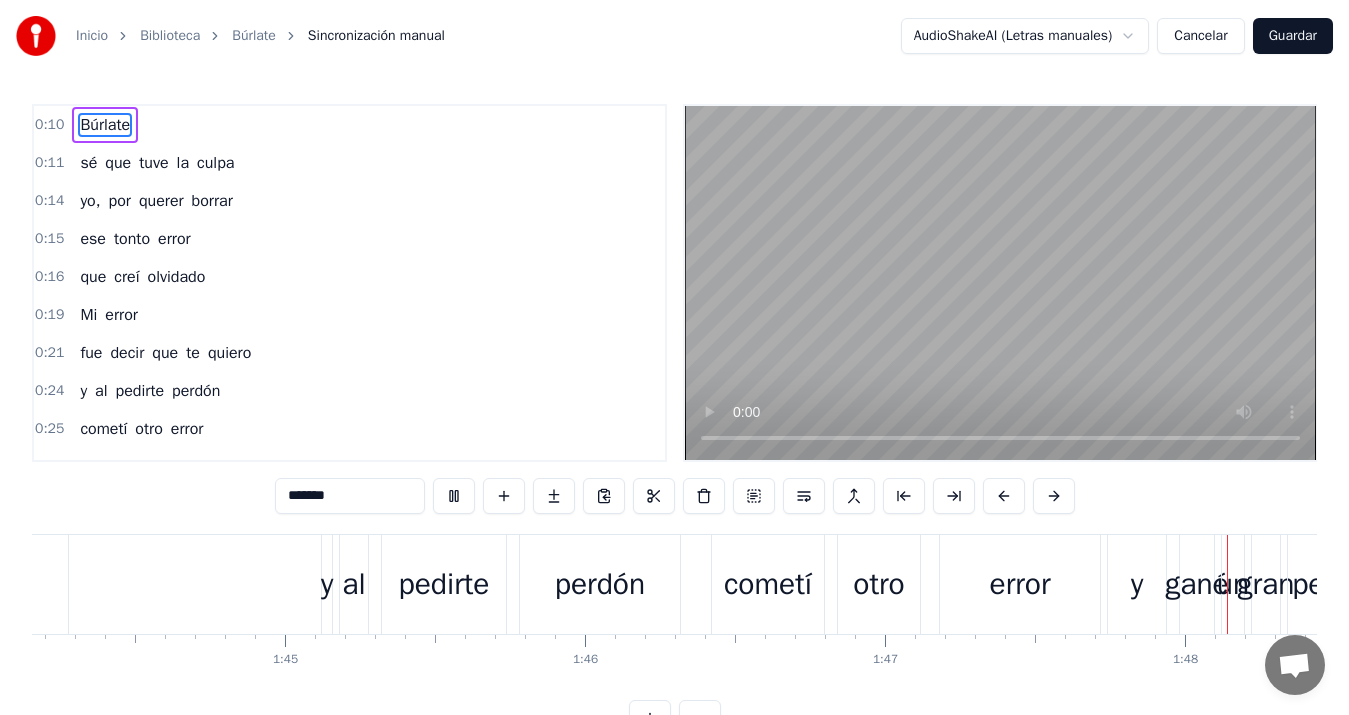 scroll, scrollTop: 0, scrollLeft: 31378, axis: horizontal 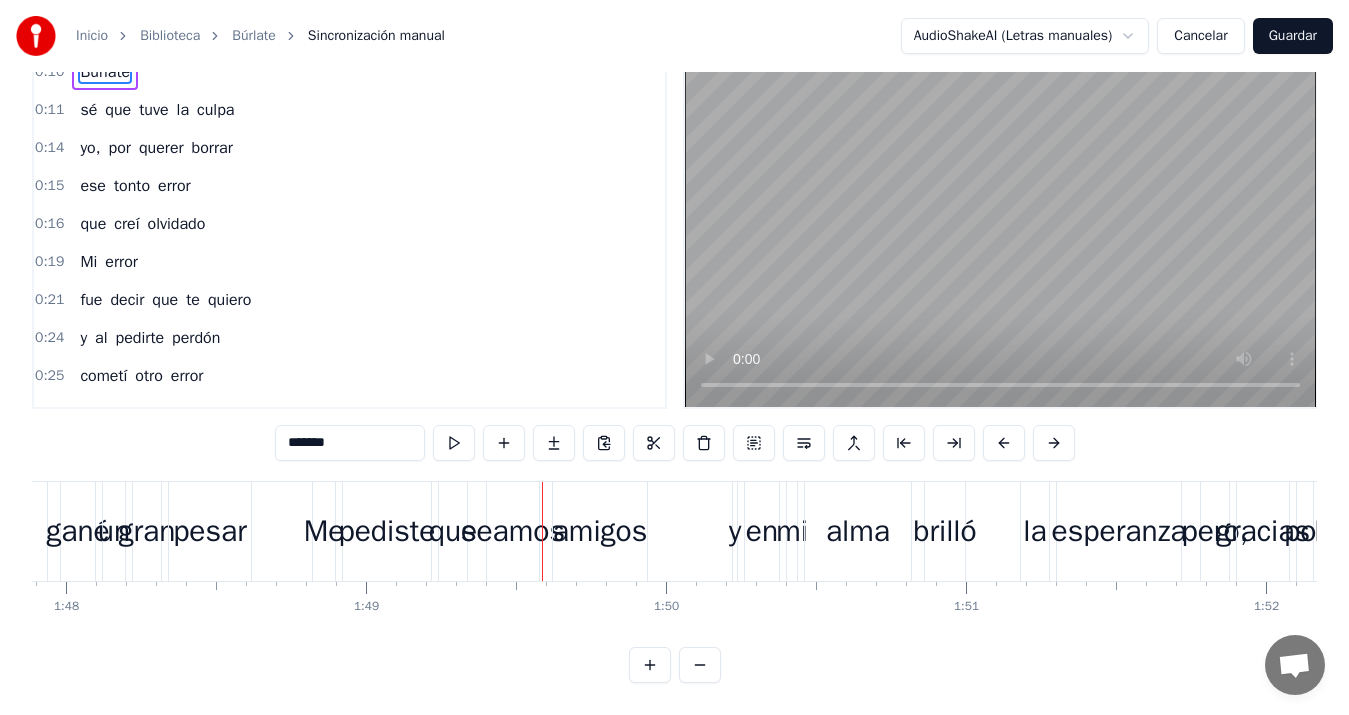 click on "amigos" at bounding box center (600, 531) 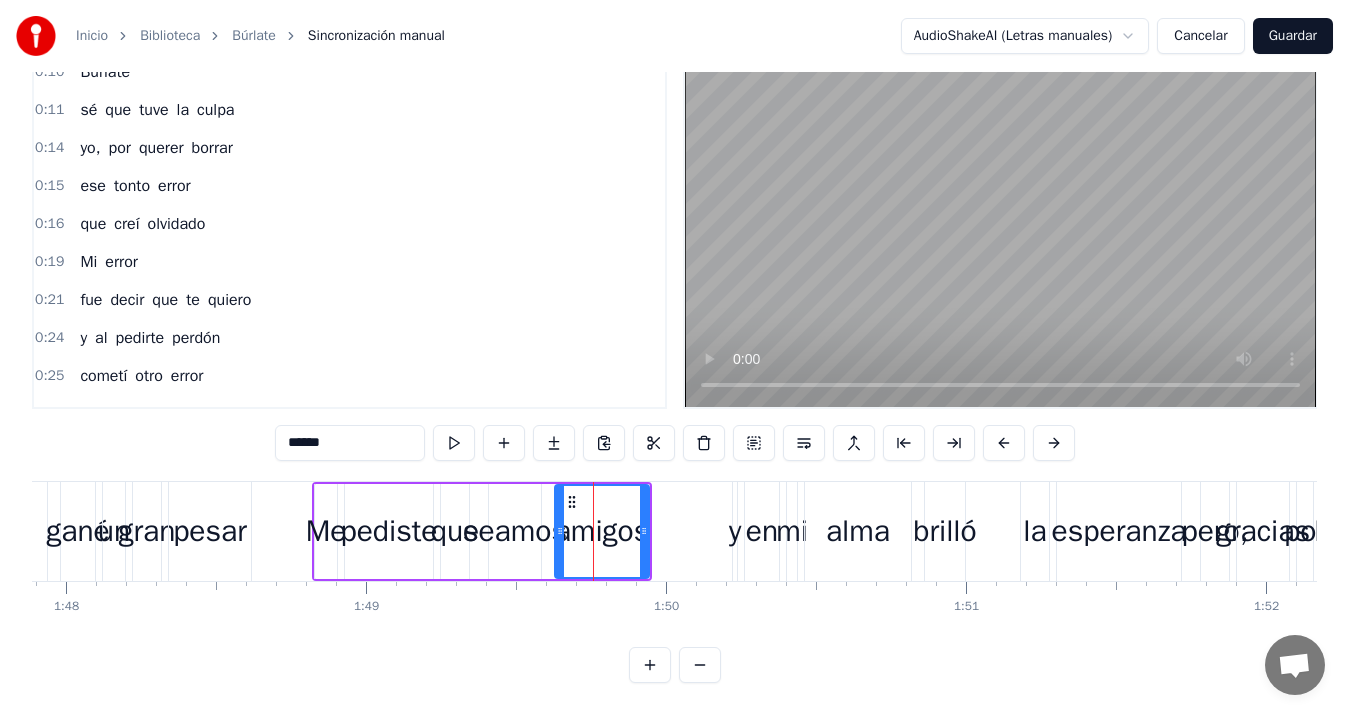 scroll, scrollTop: 0, scrollLeft: 0, axis: both 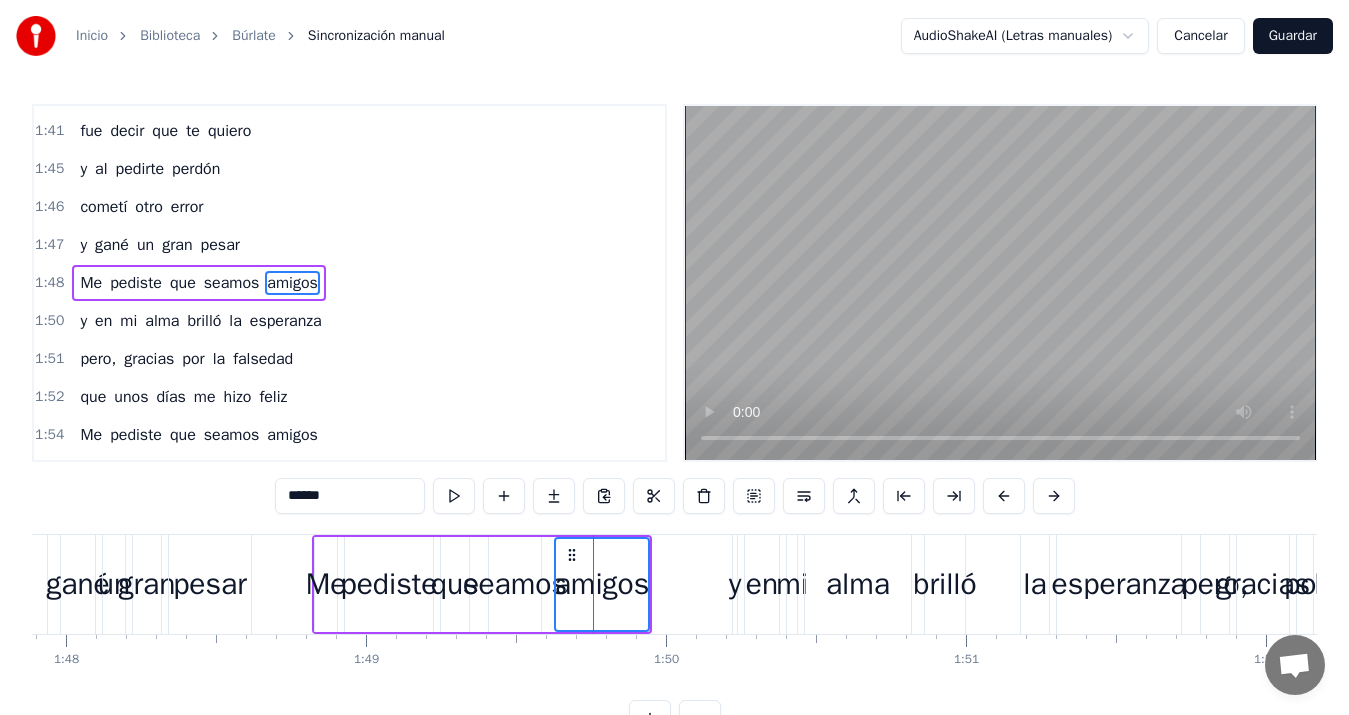 click on "Me" at bounding box center [326, 584] 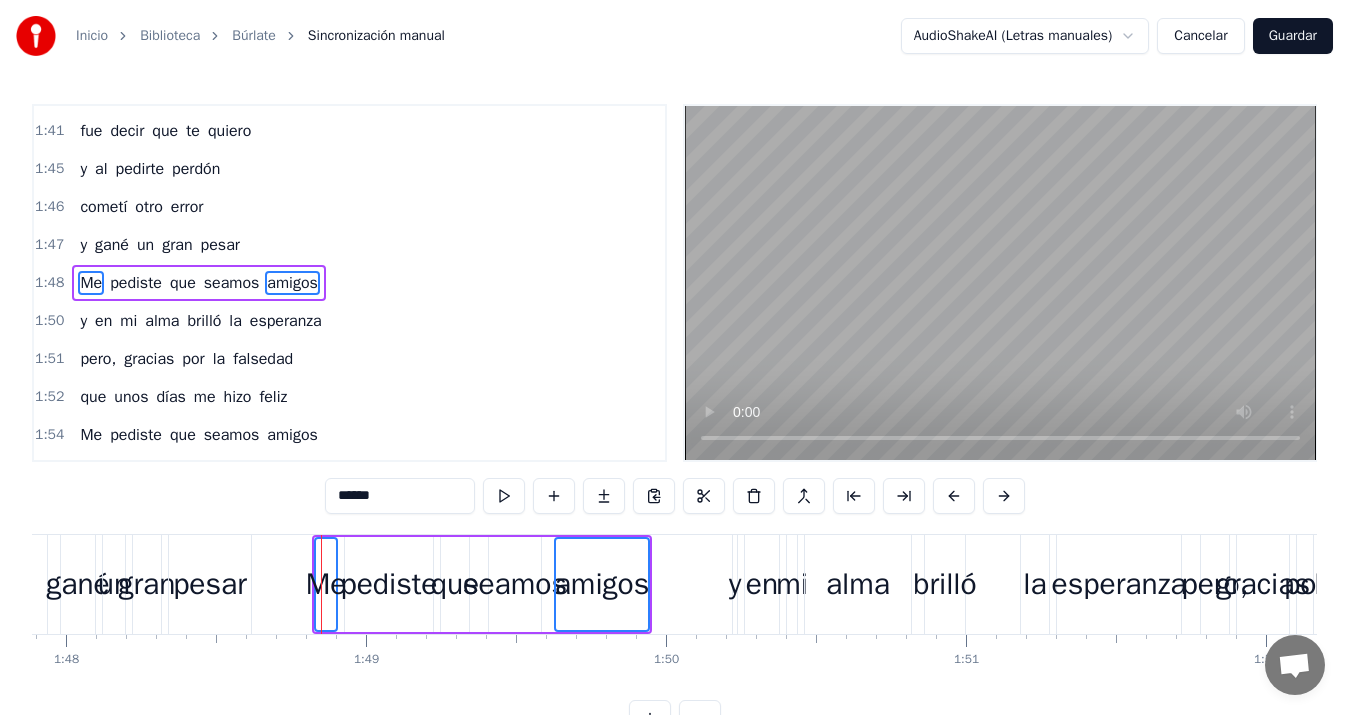 click on "amigos" at bounding box center (602, 584) 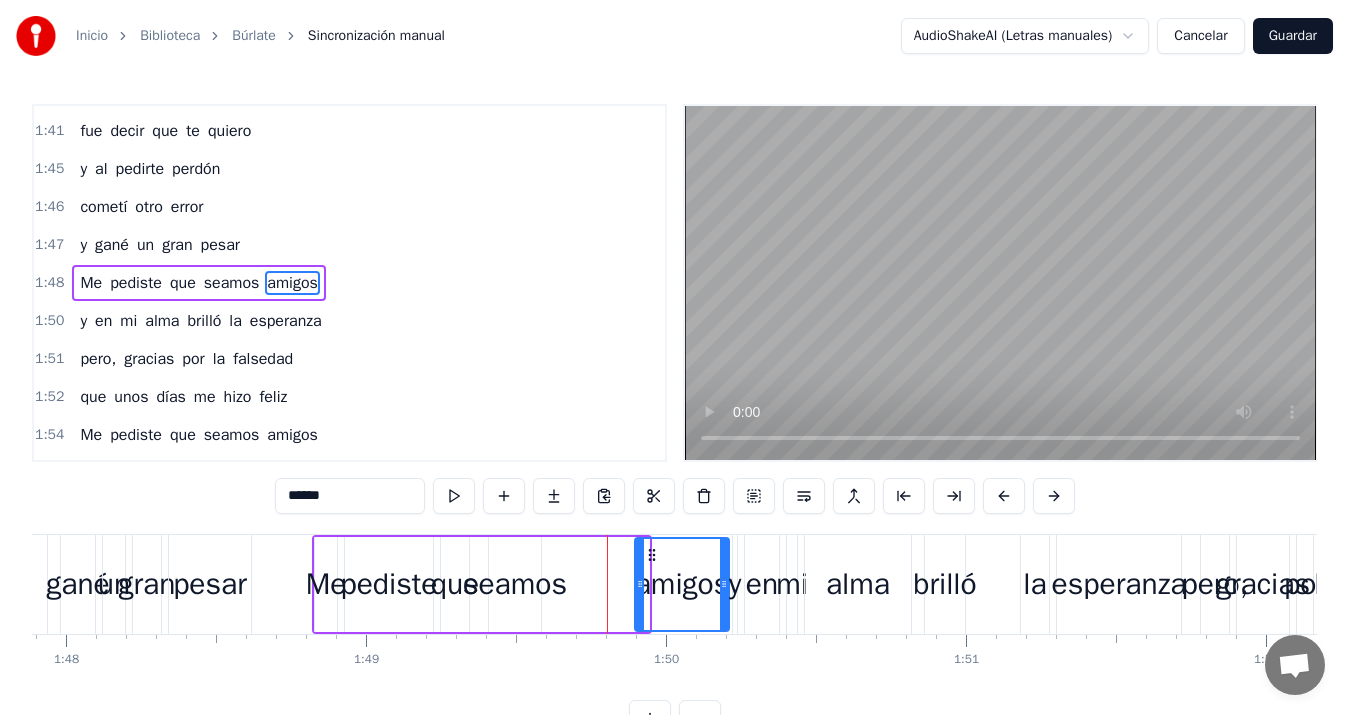 drag, startPoint x: 572, startPoint y: 551, endPoint x: 652, endPoint y: 550, distance: 80.00625 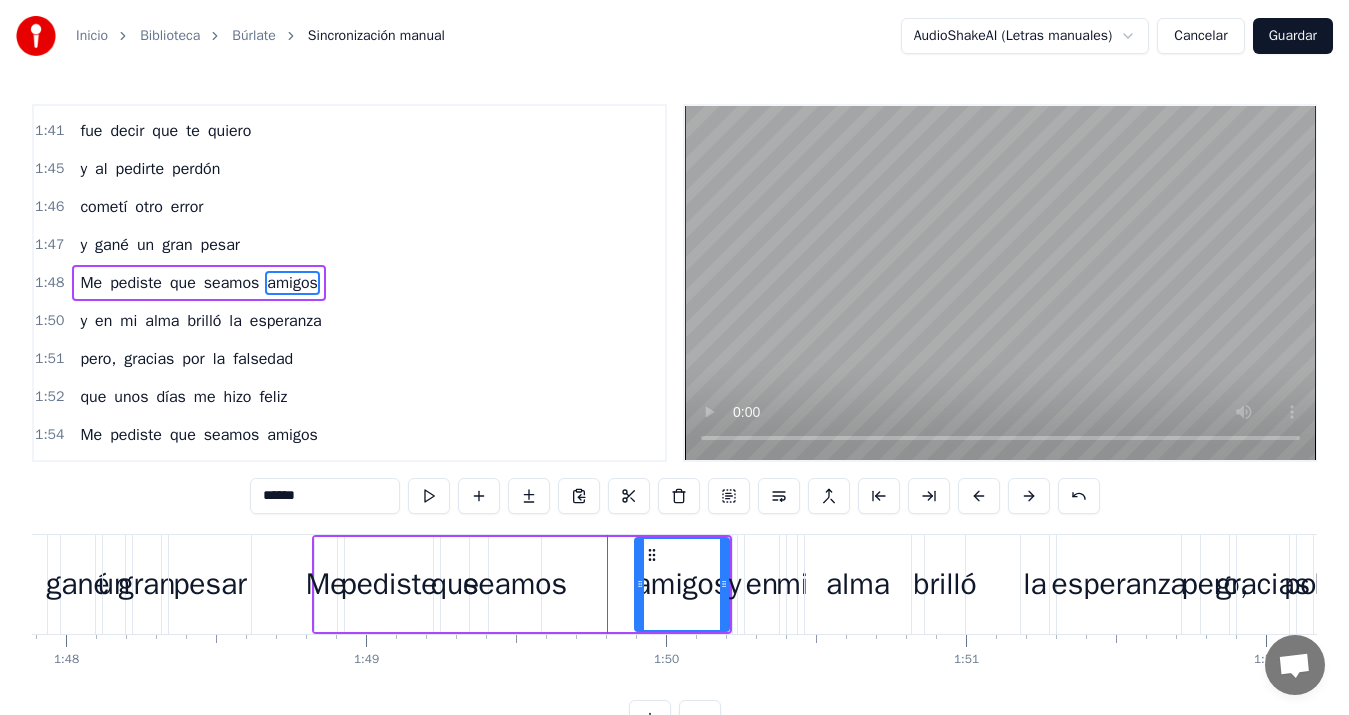 click on "Me pediste que seamos amigos" at bounding box center (522, 584) 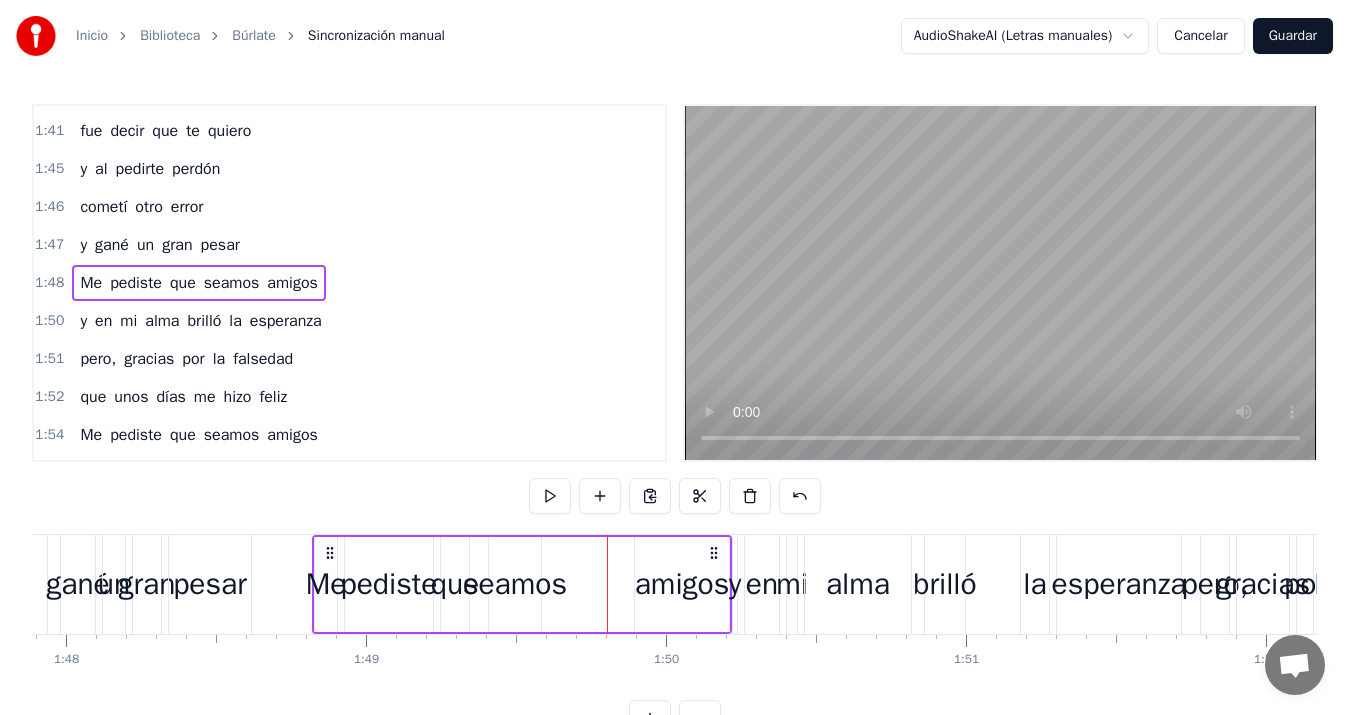 click on "seamos" at bounding box center (515, 584) 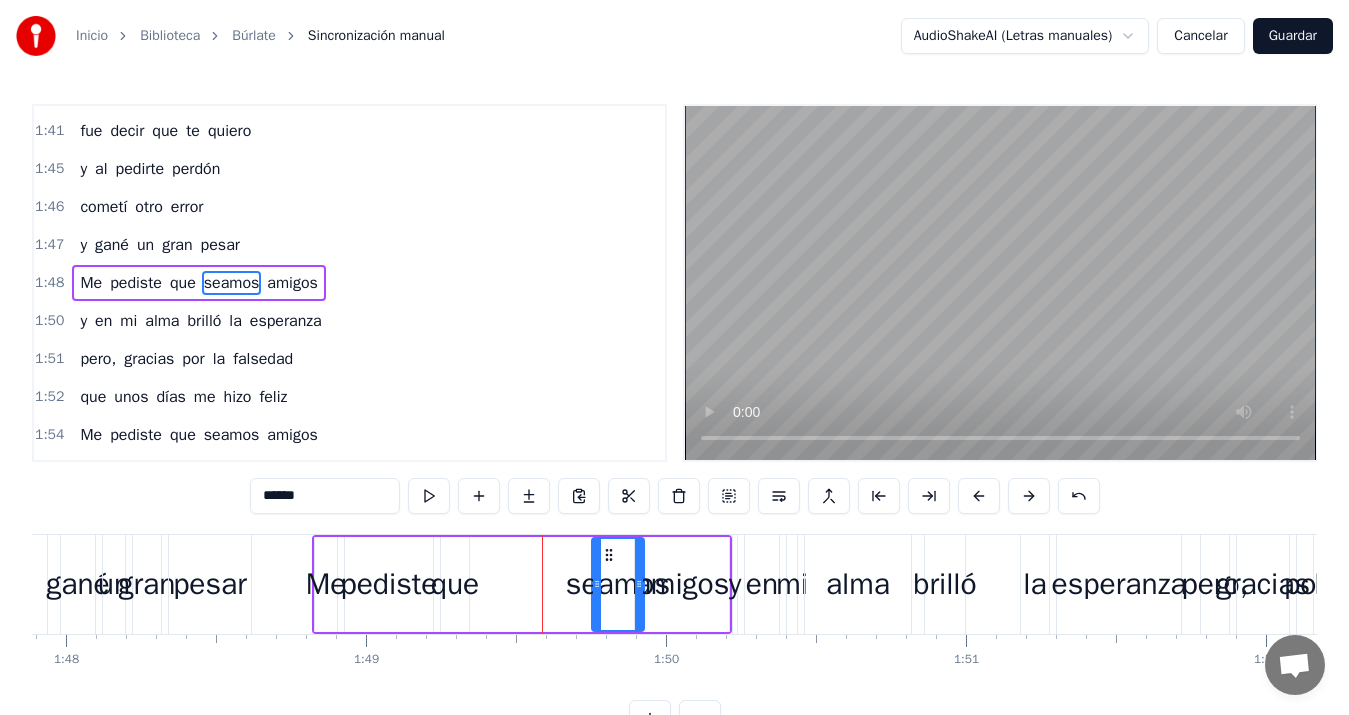 drag, startPoint x: 503, startPoint y: 553, endPoint x: 605, endPoint y: 560, distance: 102.239914 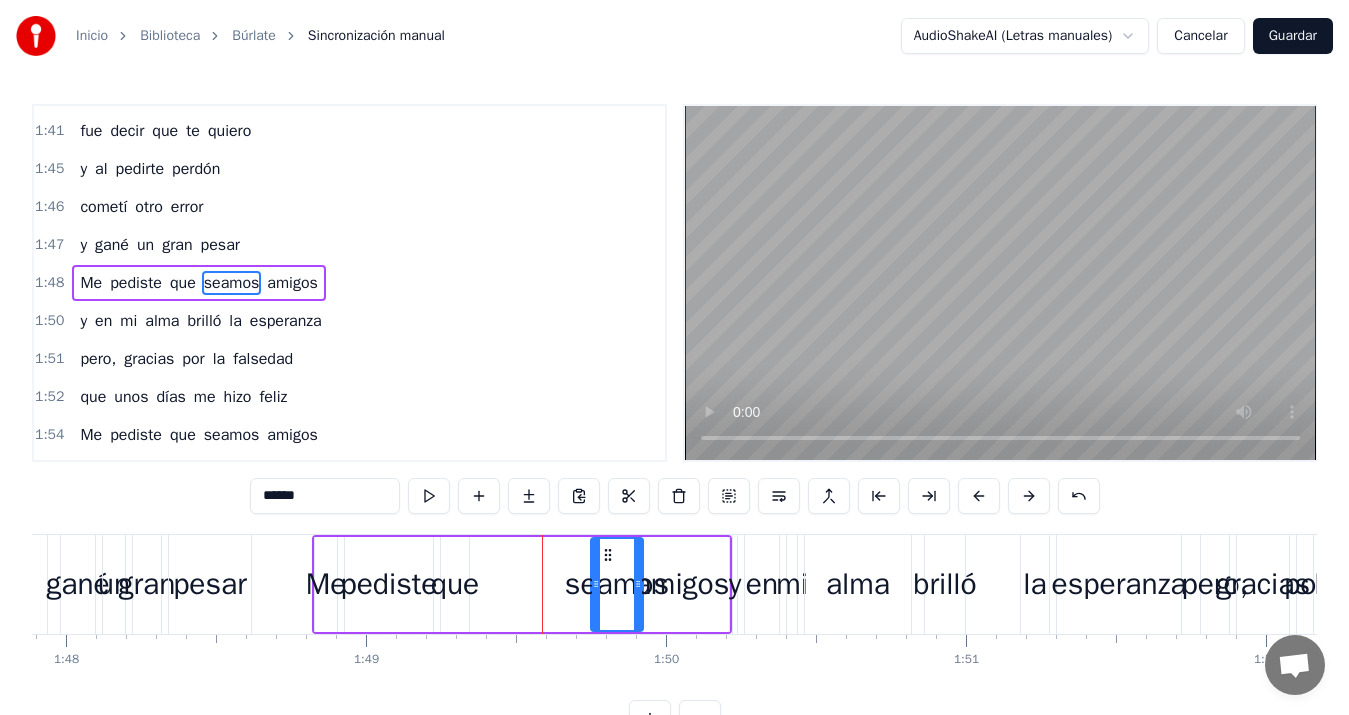 click on "que" at bounding box center [455, 584] 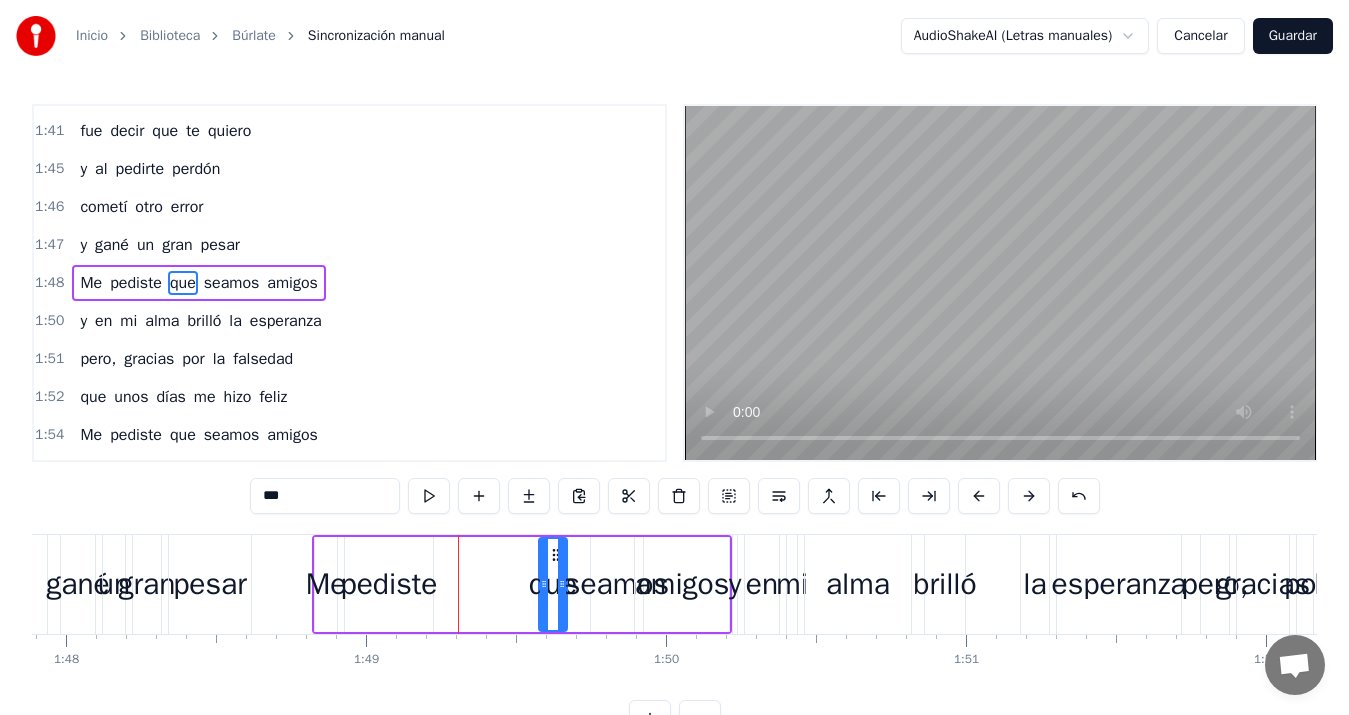 drag, startPoint x: 456, startPoint y: 552, endPoint x: 554, endPoint y: 558, distance: 98.1835 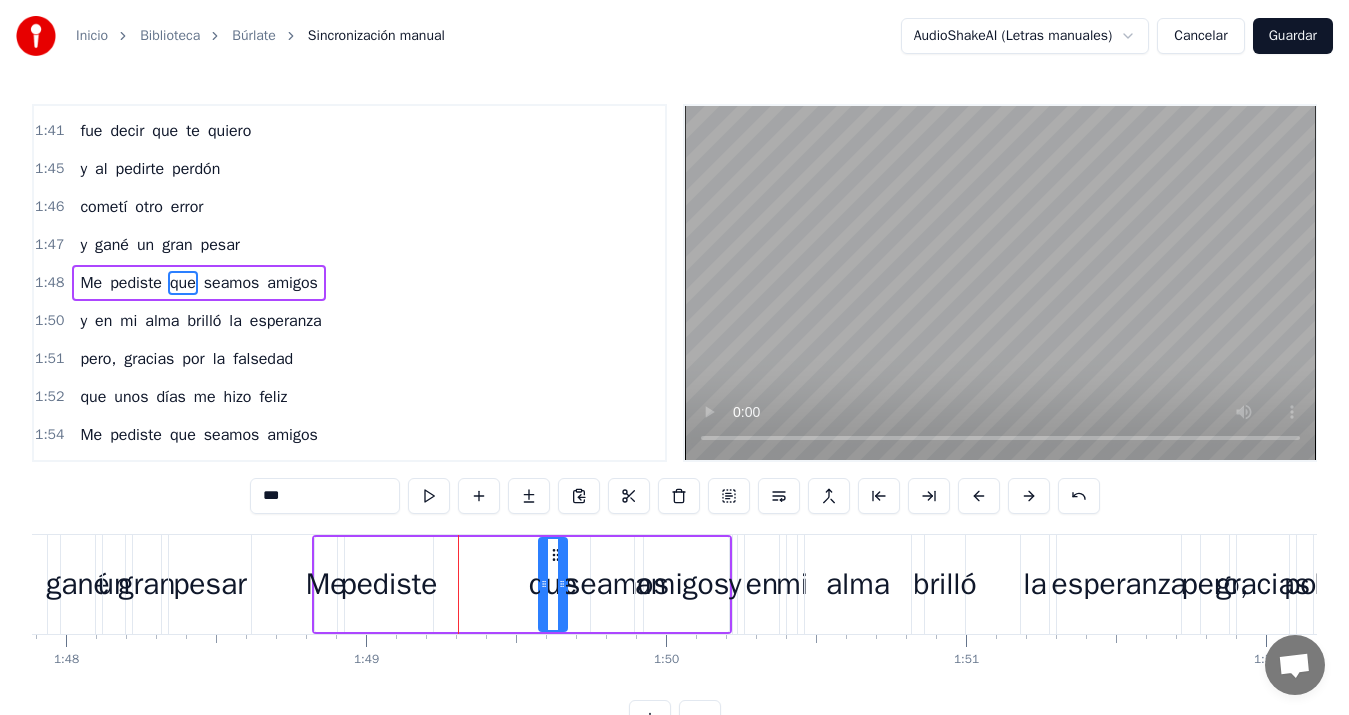 click on "pediste" at bounding box center [388, 584] 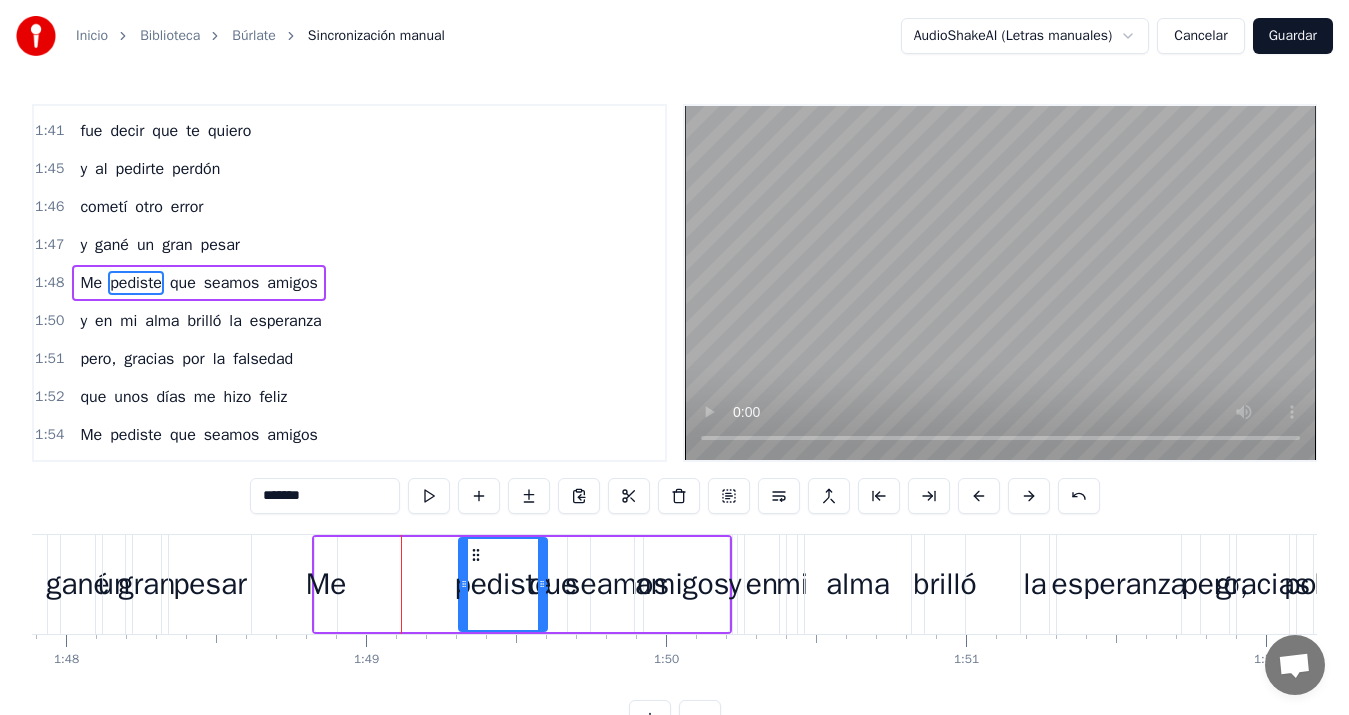 drag, startPoint x: 355, startPoint y: 556, endPoint x: 469, endPoint y: 568, distance: 114.62984 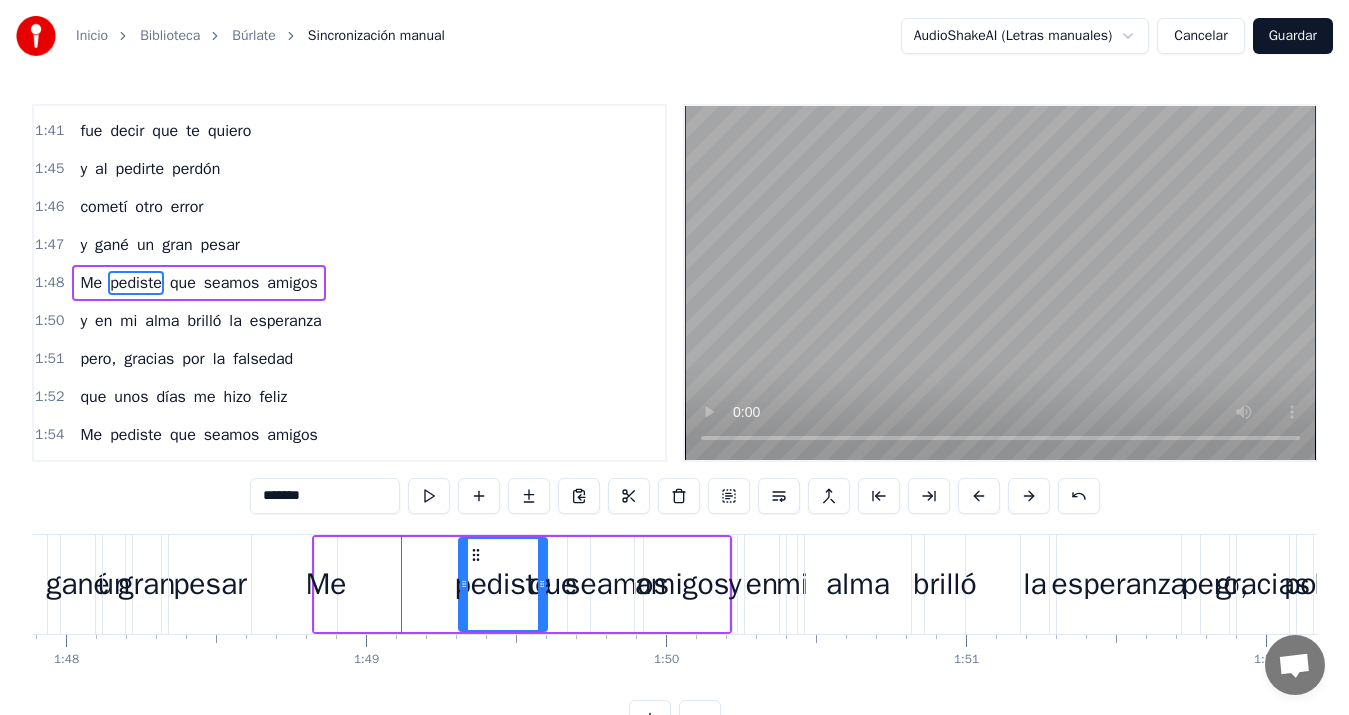 click on "Me pediste que seamos amigos" at bounding box center [522, 584] 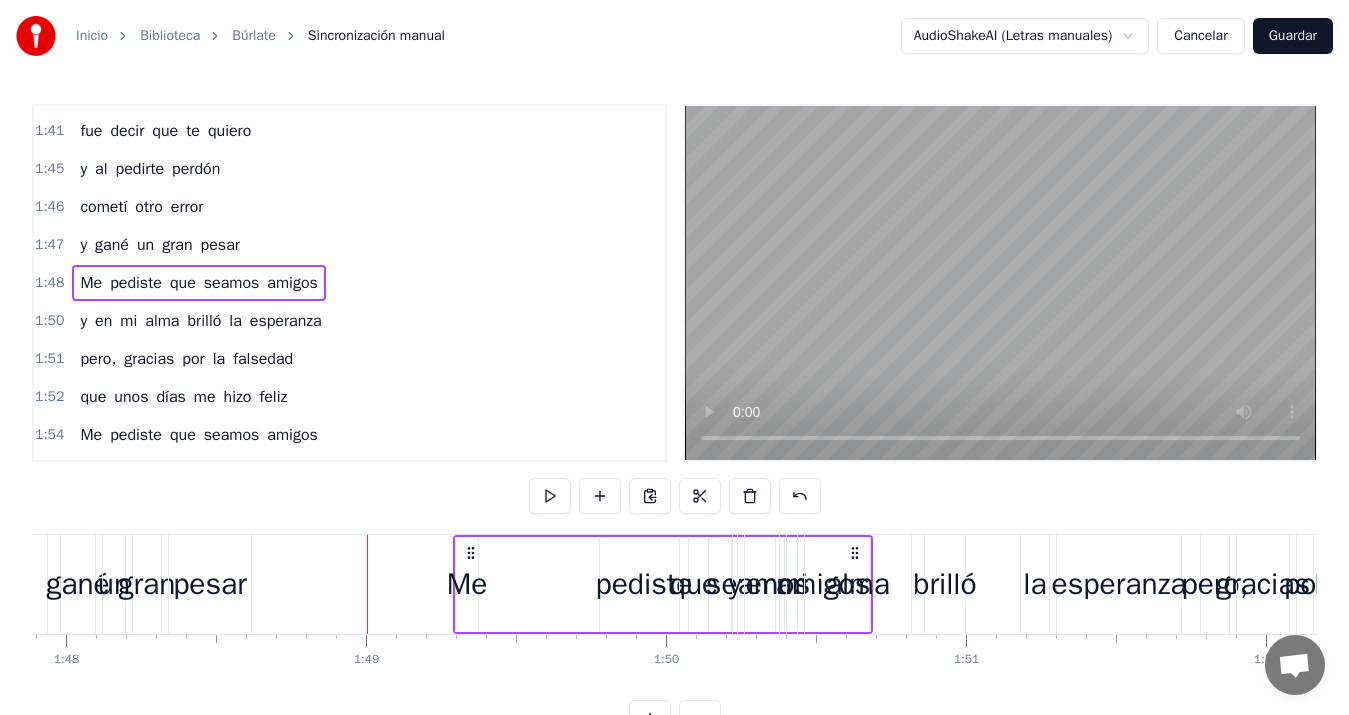 drag, startPoint x: 326, startPoint y: 551, endPoint x: 467, endPoint y: 565, distance: 141.69333 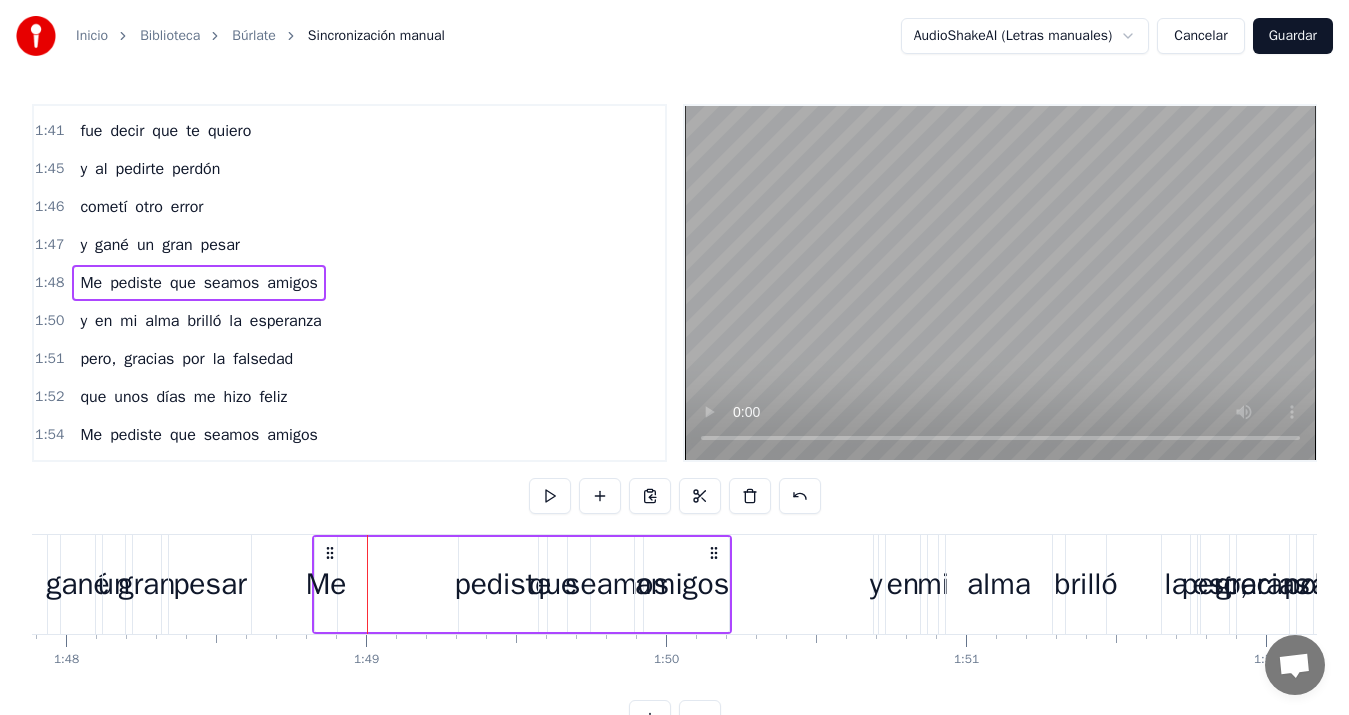 click on "gané" at bounding box center [78, 584] 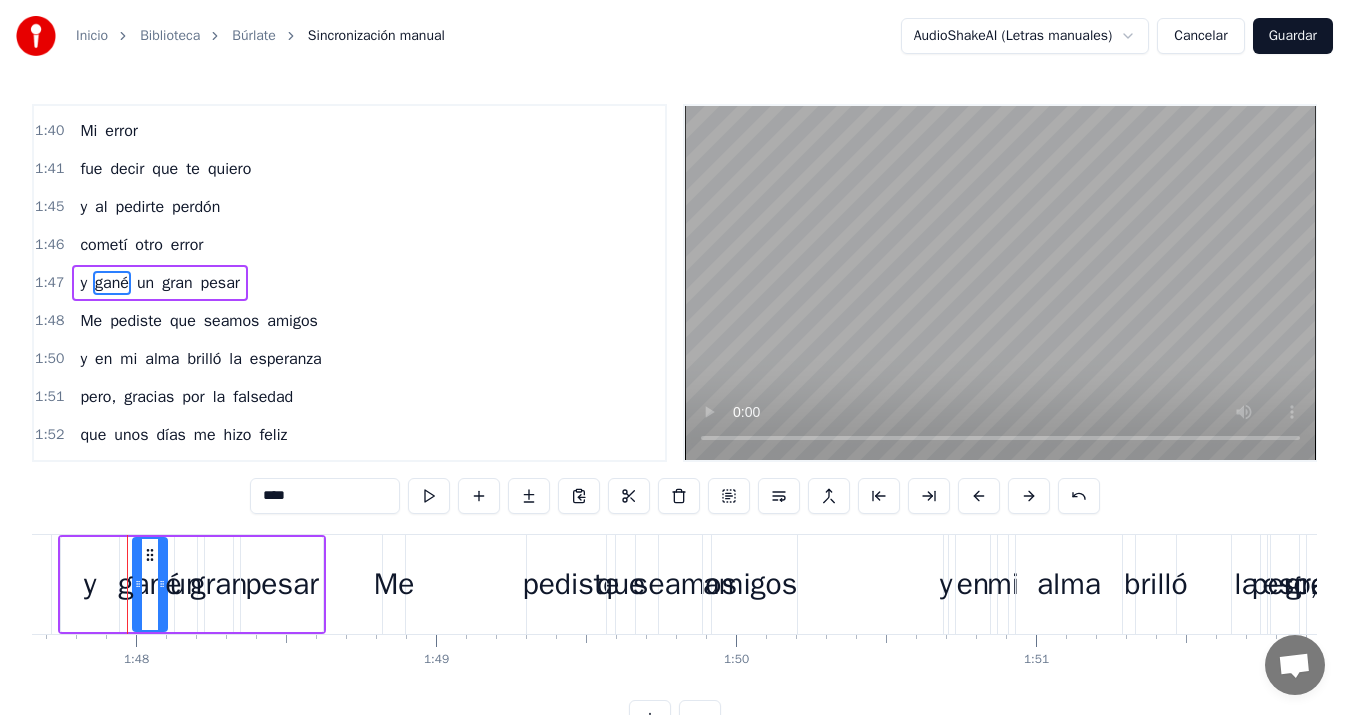 scroll, scrollTop: 0, scrollLeft: 32291, axis: horizontal 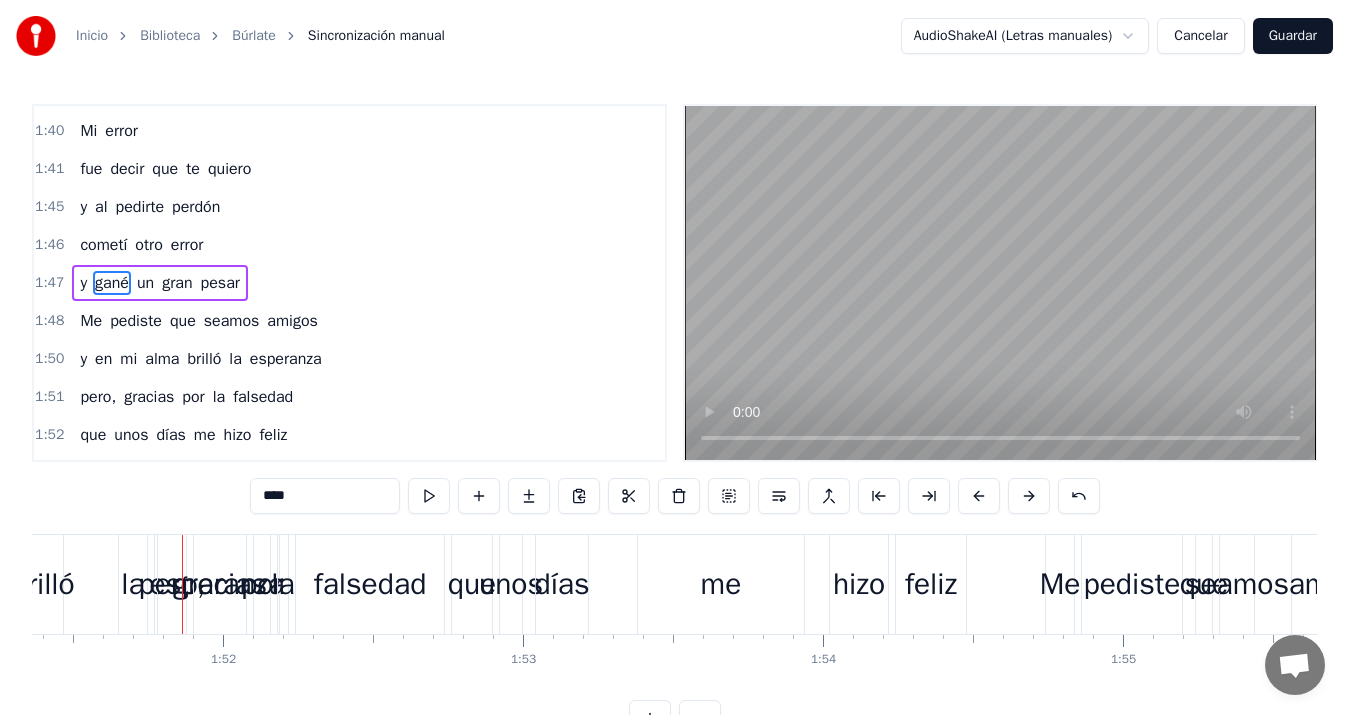 click on "0:10 Búrlate 0:11 sé que tuve la culpa 0:14 yo, por querer borrar 0:15 ese tonto error 0:16 que creí olvidado 0:19 Mi error 0:21 fue decir que te quiero 0:24 y al pedirte perdón 0:25 cometí otro error 0:26 y gané un gran pesar 0:29 Me pediste que seamos amigos 0:34 y en mi alma brilló la esperanza 0:39 pero, gracias por la falsedad 0:43 que unos días me hizo feliz 0:49 Me pediste que seamos amigos 0:54 y en mi alma brilló la esperanza 0:59 pero, gracias por la falsedad 1:03 que unos días me hizo feliz 1:09 Me pediste que seamos amigos 1:14 mas olvidas que toda falsedad 1:19 algún día tendrá que acabar 1:24 sólo queda decirnos adiós 1:30 Búrlate 1:32 de este pobre loco 1:35 que creyó en el amor 1:36 que creyó en el perdón 1:37 y que vivió de ilusión 1:40 Mi error 1:41 fue decir que te quiero 1:45 y al pedirte perdón 1:46 cometí otro error 1:47 y gané un gran pesar 1:48 Me pediste que seamos amigos 1:50 y en mi alma brilló la esperanza 1:51 pero, gracias por la falsedad 1:52 que unos me" at bounding box center (674, 420) 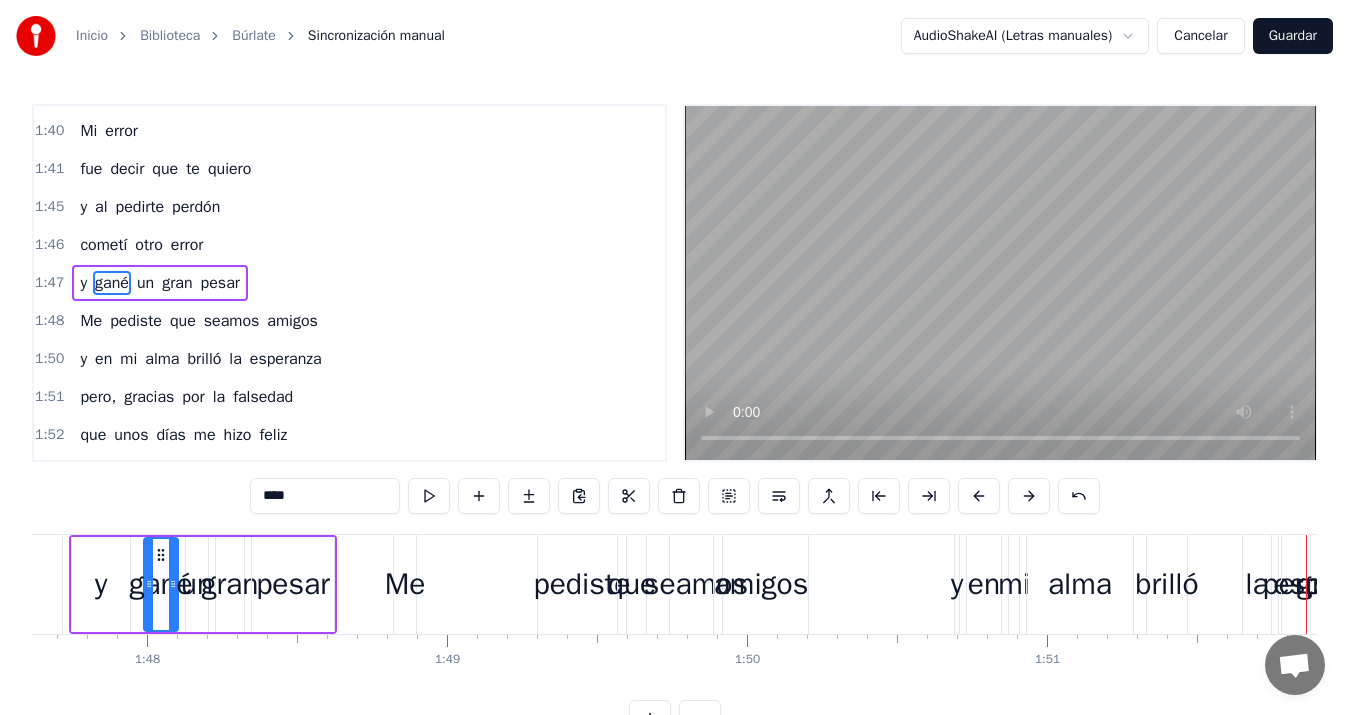 click on "y" at bounding box center (101, 584) 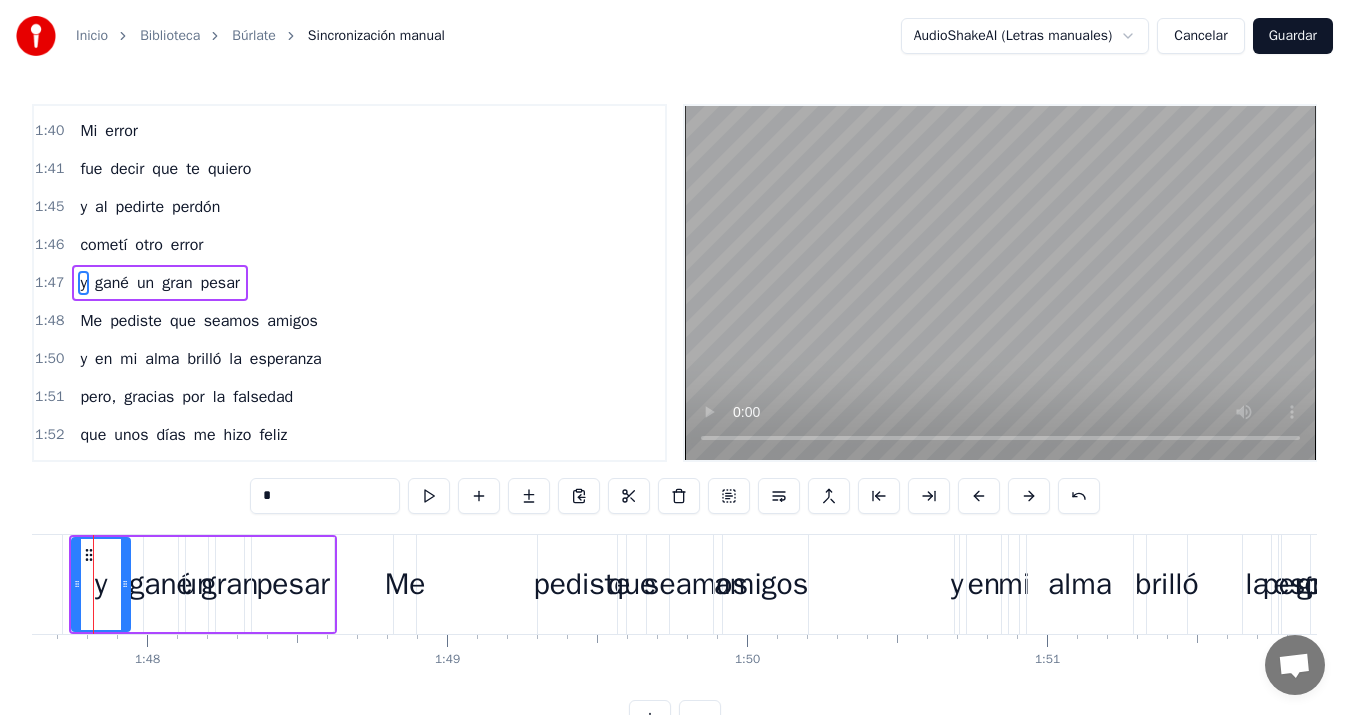 scroll, scrollTop: 0, scrollLeft: 32246, axis: horizontal 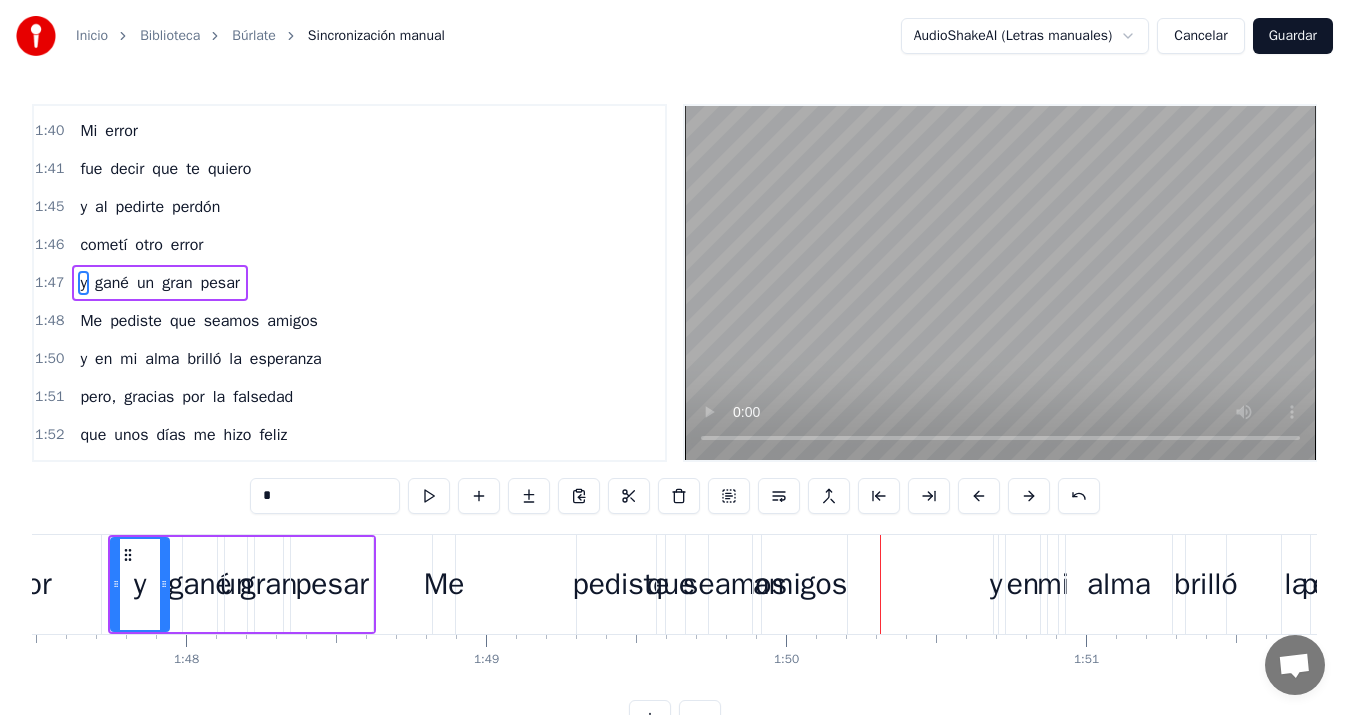 click on "amigos" at bounding box center (800, 584) 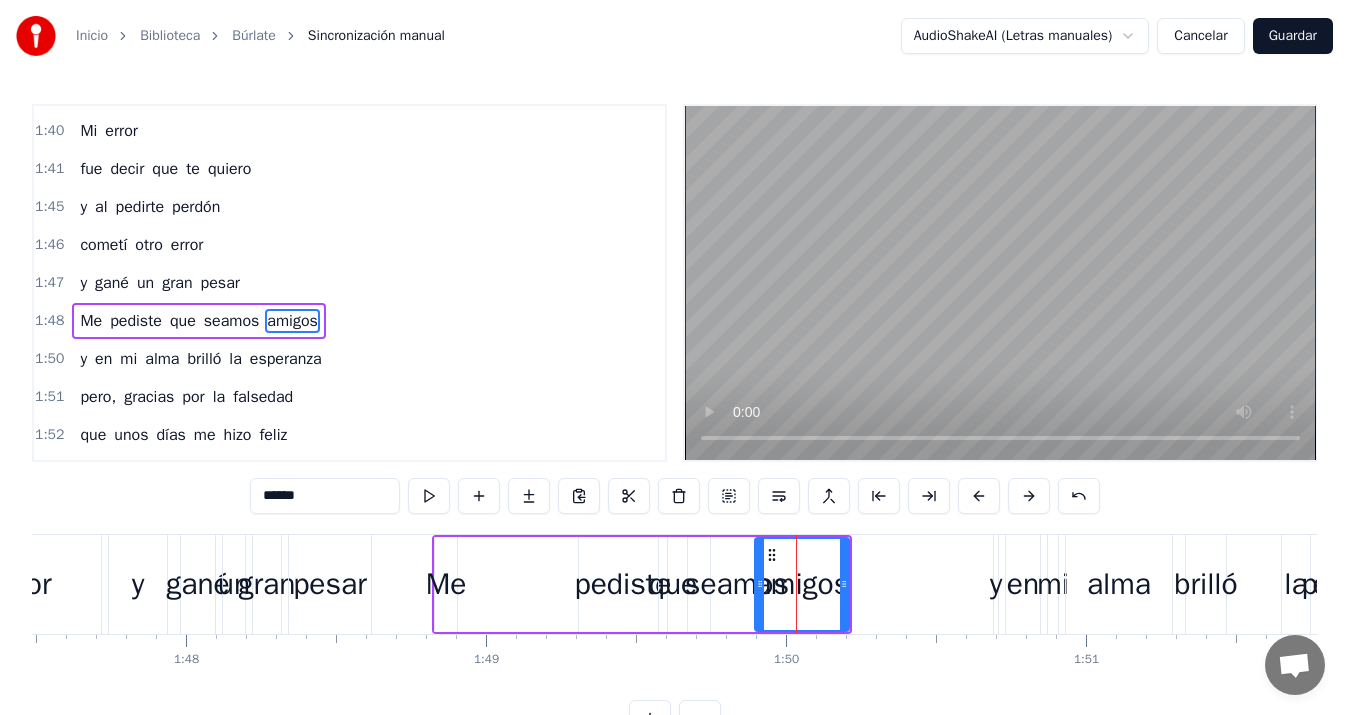 scroll, scrollTop: 1058, scrollLeft: 0, axis: vertical 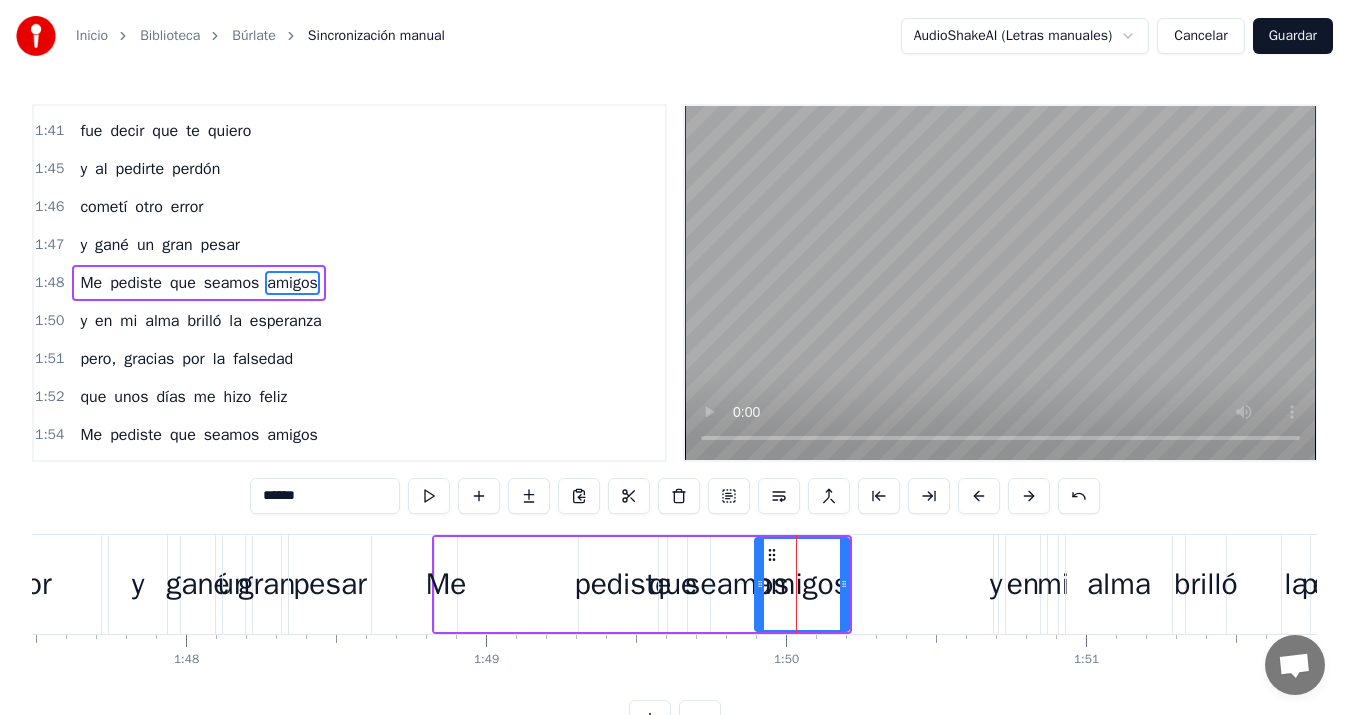 click on "Me pediste que seamos amigos" at bounding box center [642, 584] 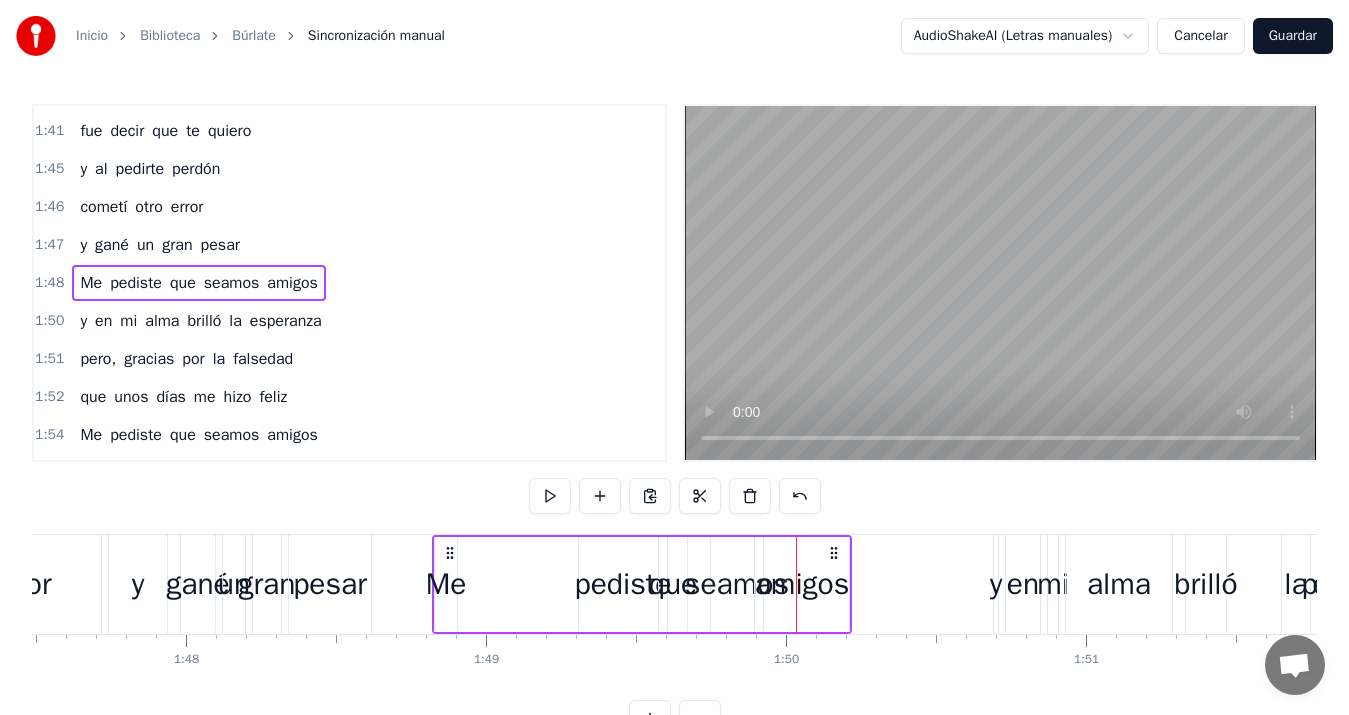 click on "Me" at bounding box center (446, 584) 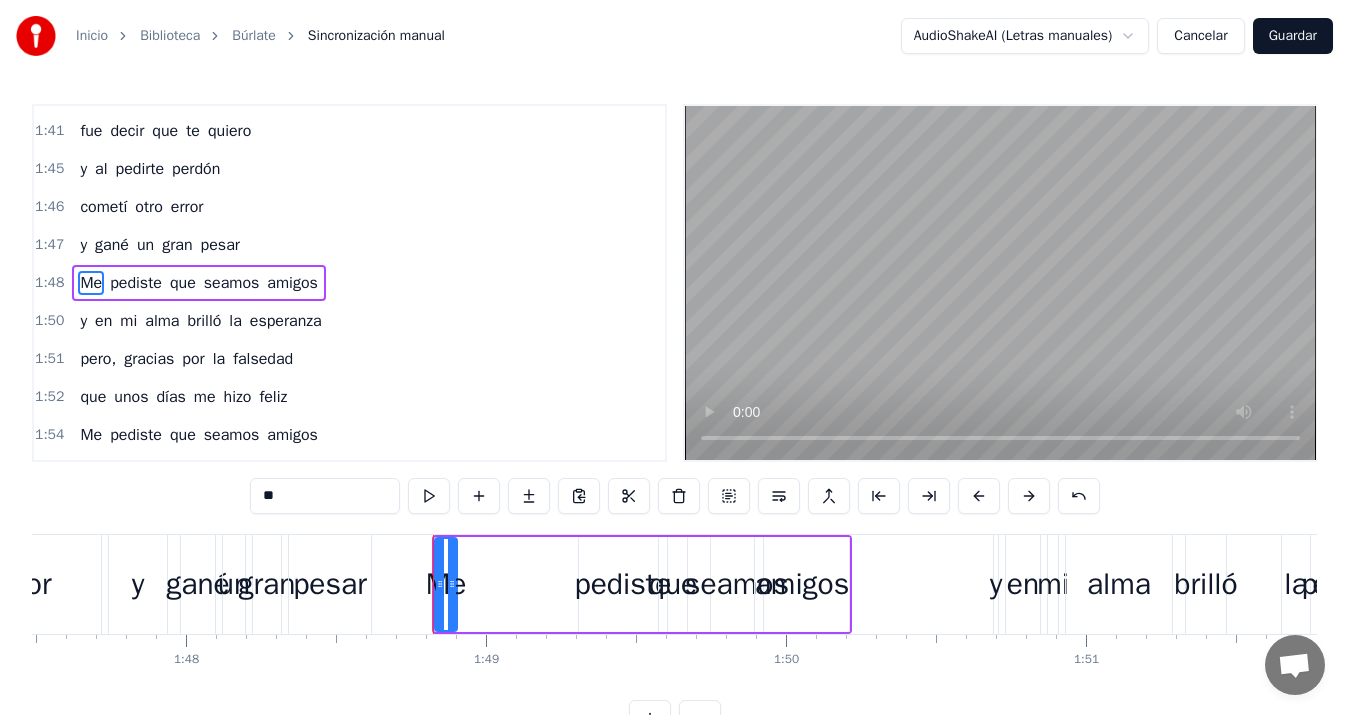 click 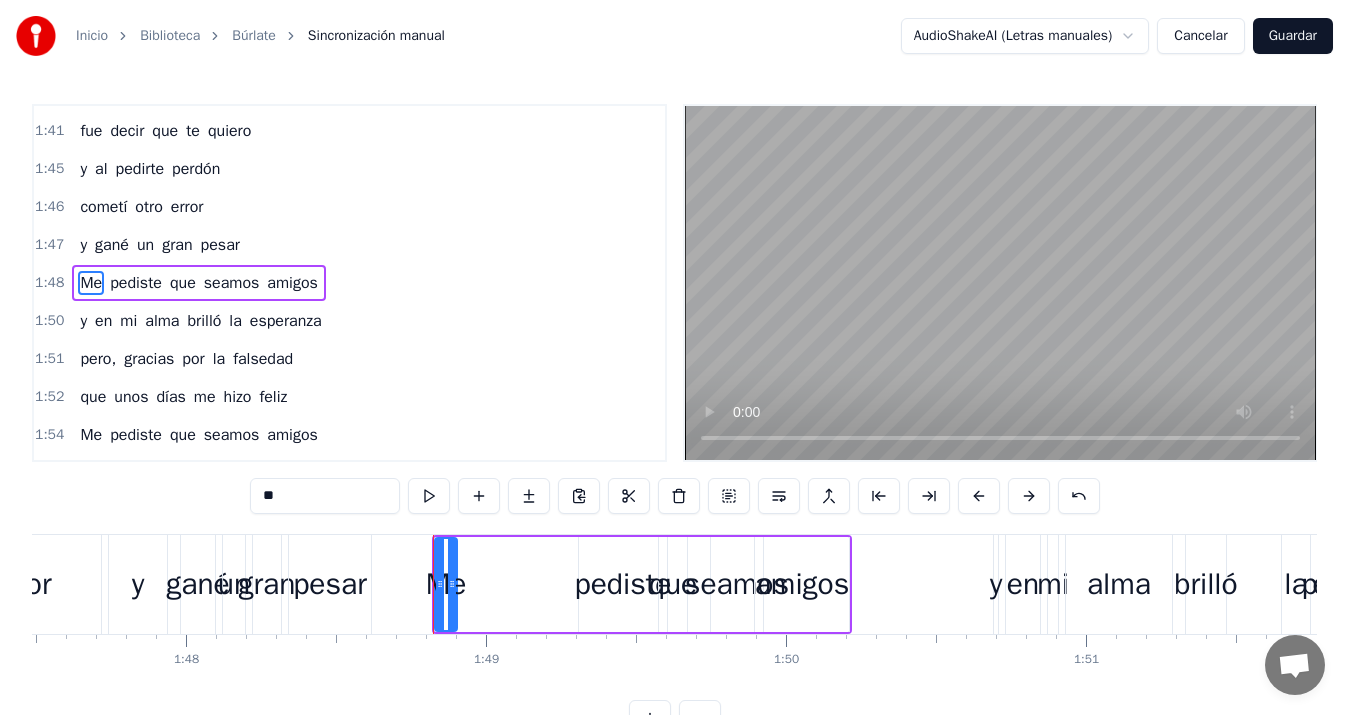 click on "Me pediste que seamos amigos" at bounding box center [642, 584] 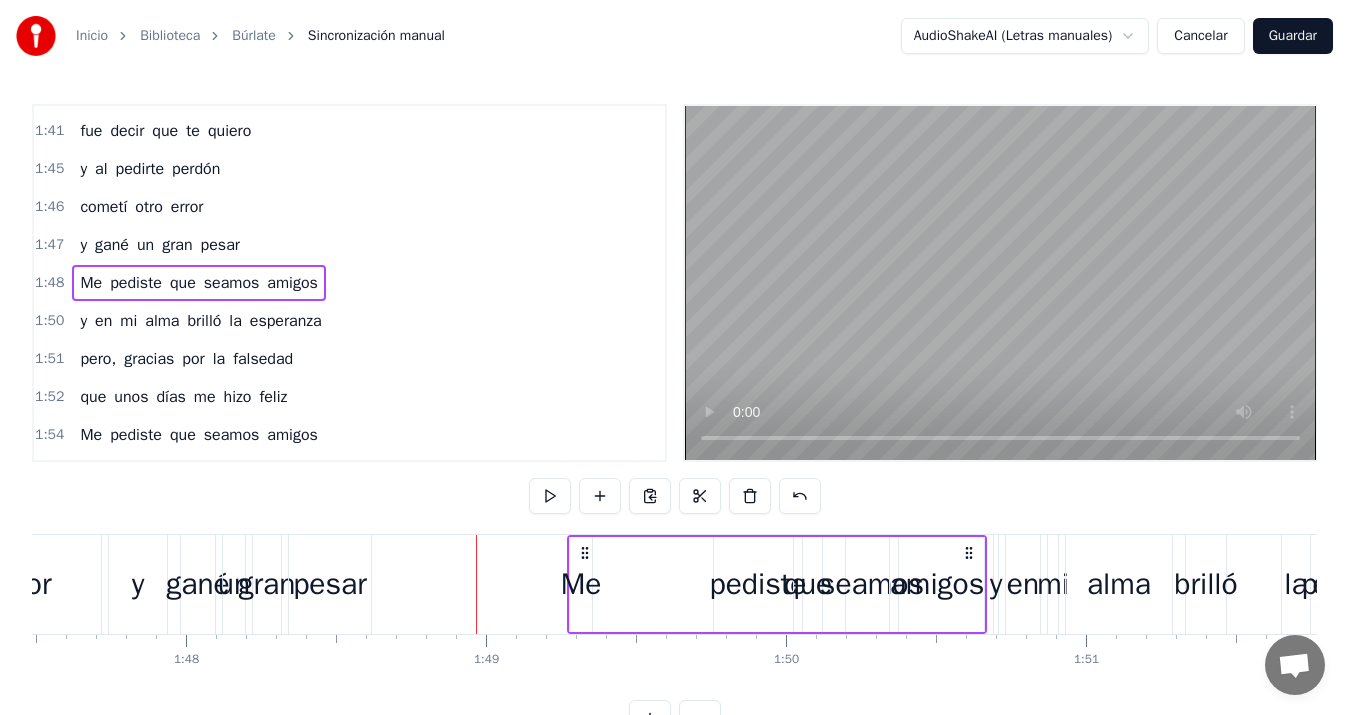 drag, startPoint x: 449, startPoint y: 553, endPoint x: 584, endPoint y: 549, distance: 135.05925 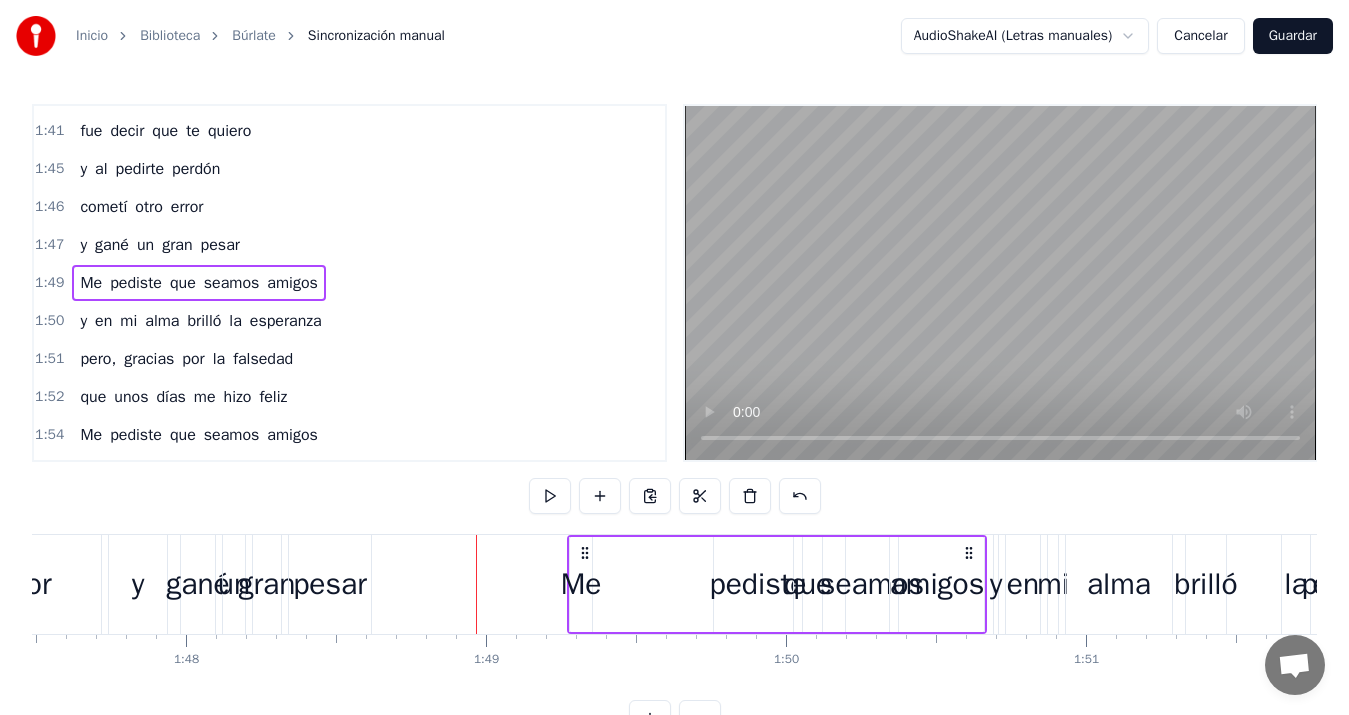click on "pesar" at bounding box center [330, 584] 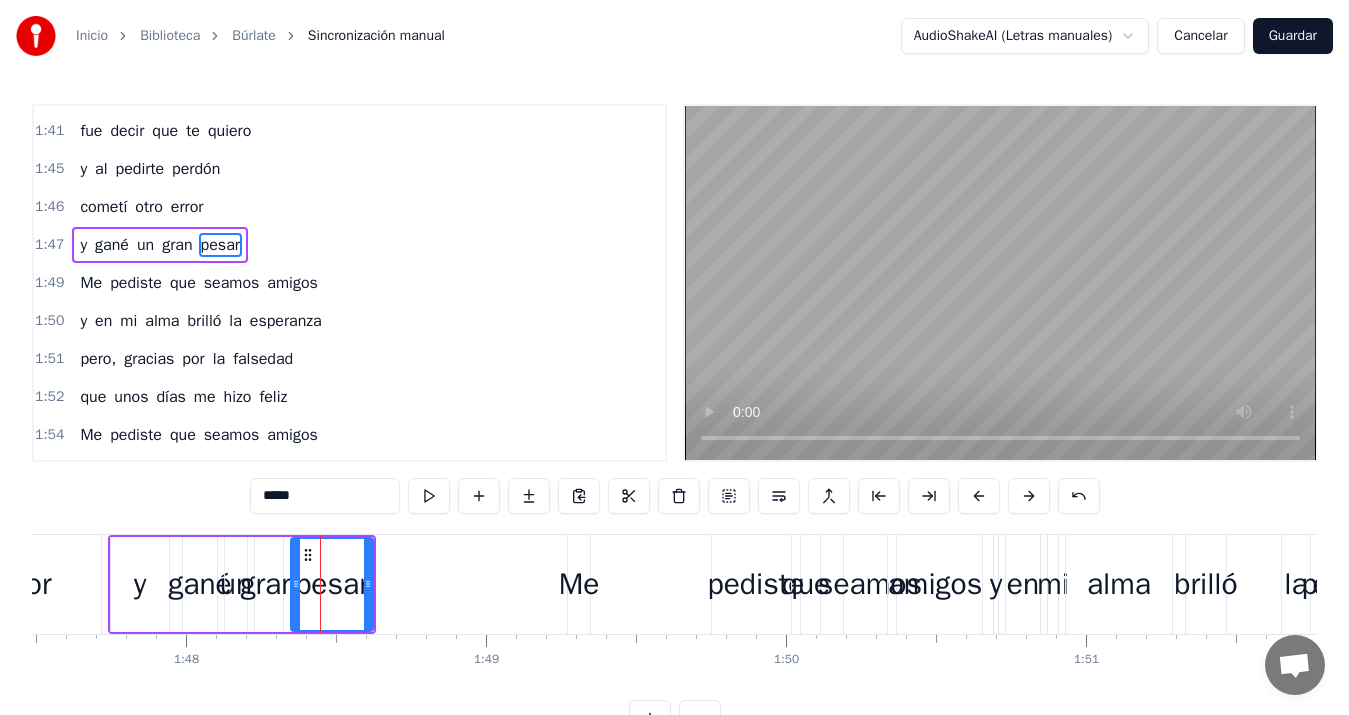 scroll, scrollTop: 1020, scrollLeft: 0, axis: vertical 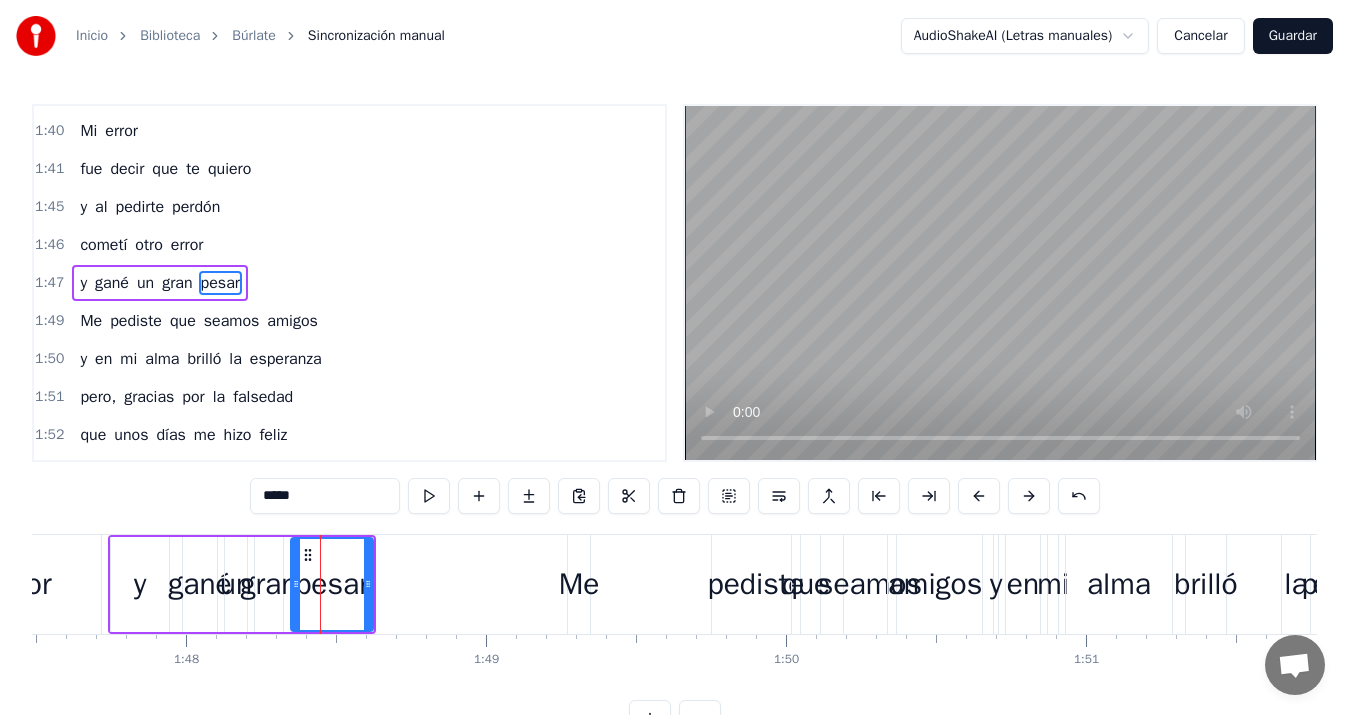 click on "y" at bounding box center (140, 584) 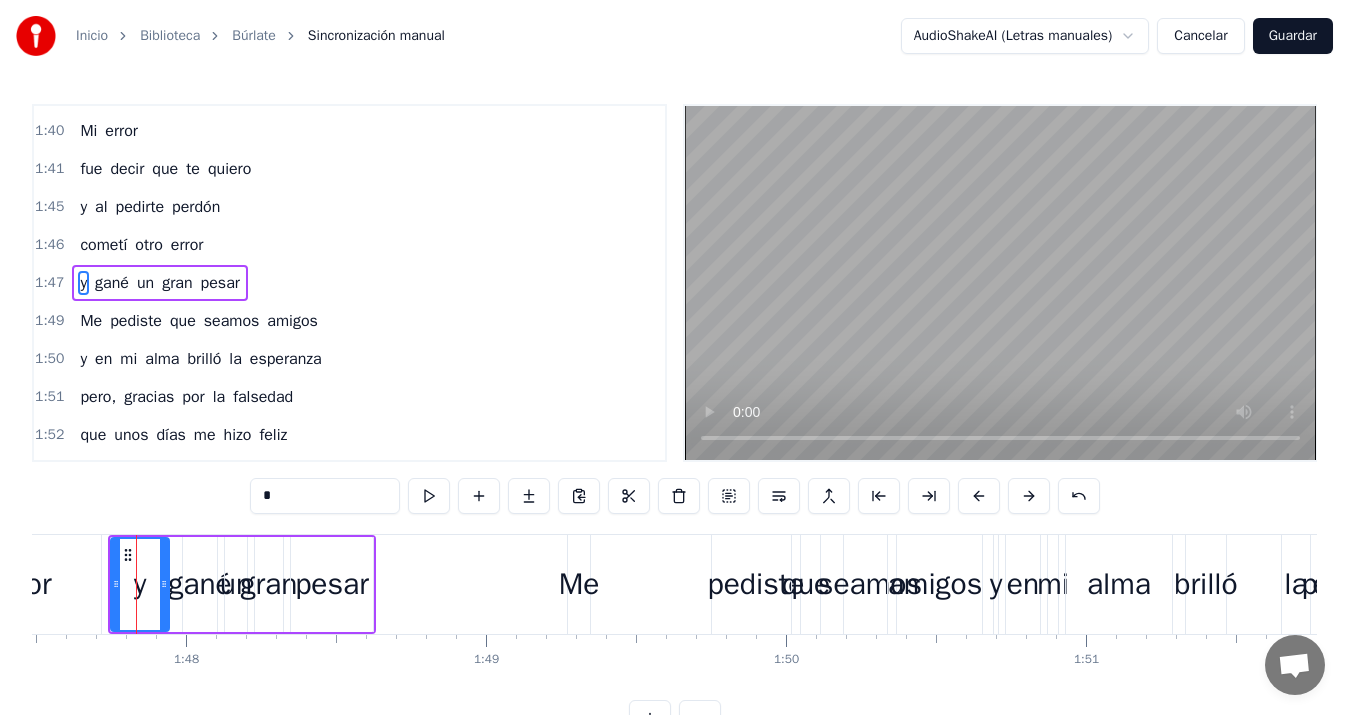 click on "y gané un gran pesar" at bounding box center (242, 584) 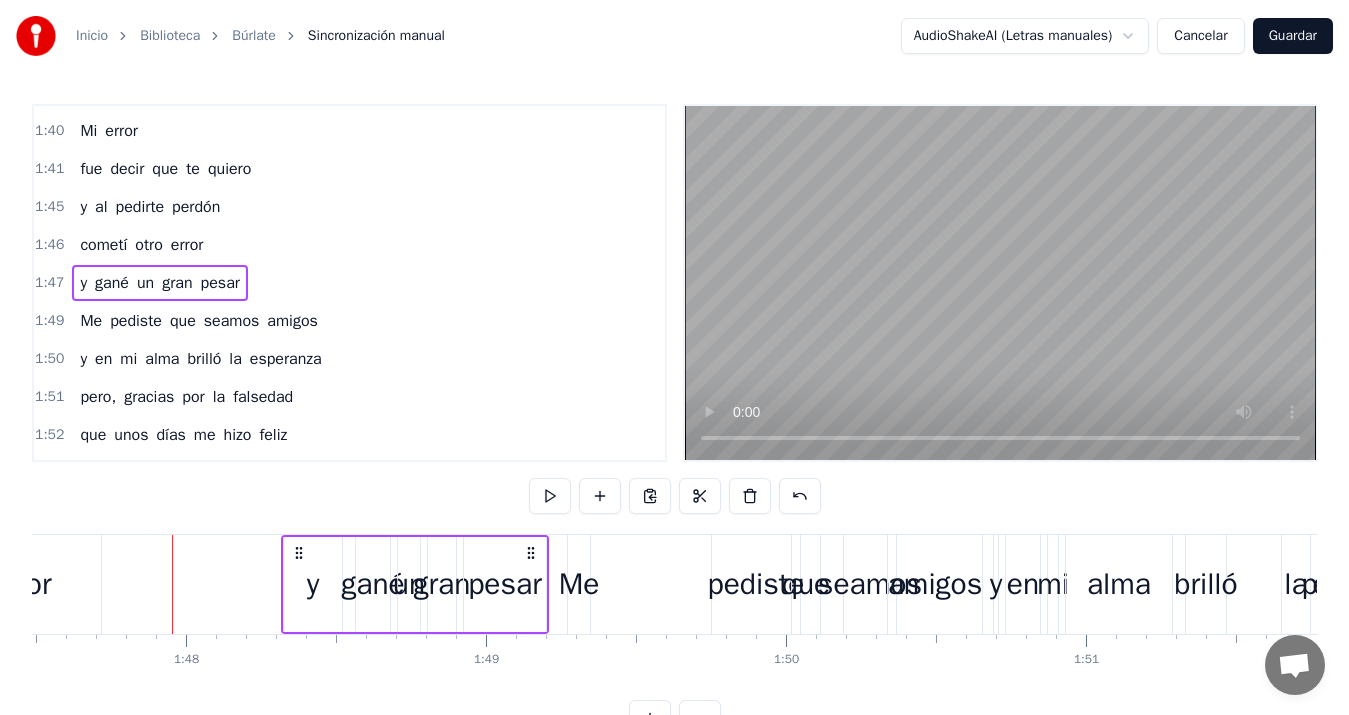 drag, startPoint x: 126, startPoint y: 555, endPoint x: 299, endPoint y: 555, distance: 173 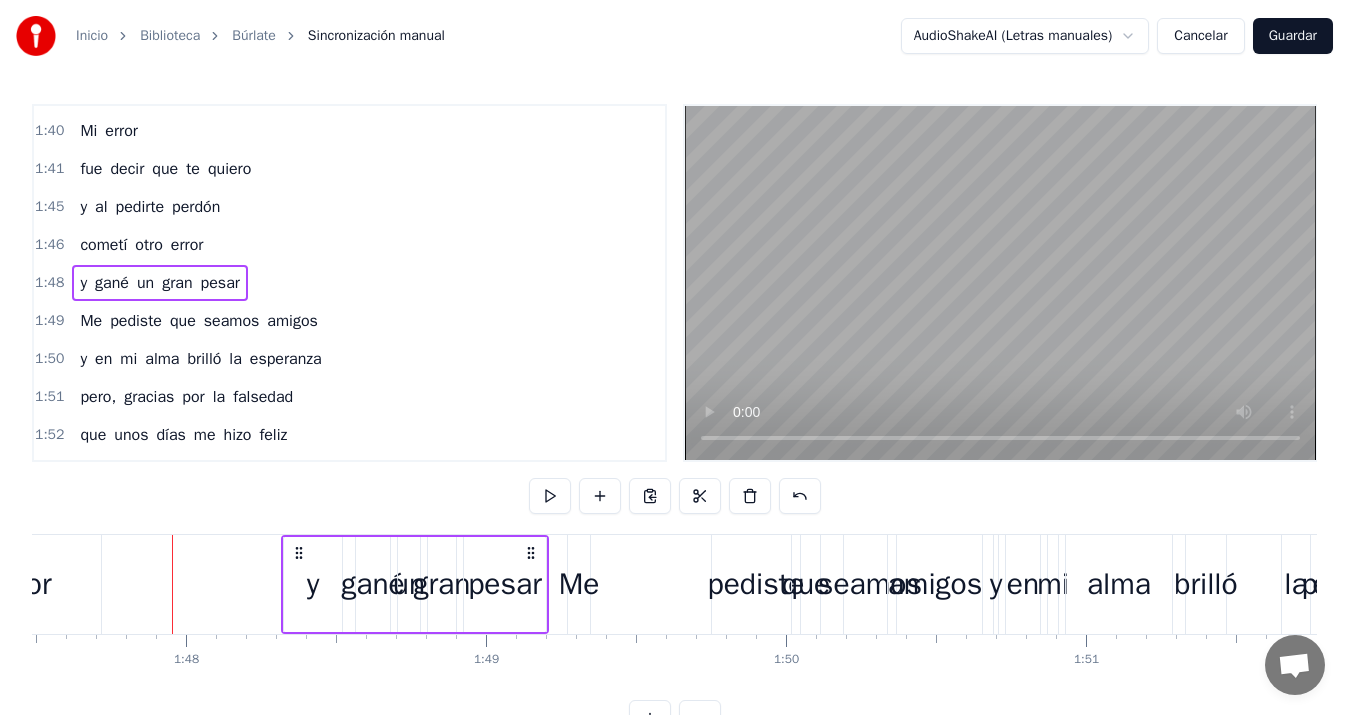 scroll, scrollTop: 0, scrollLeft: 31850, axis: horizontal 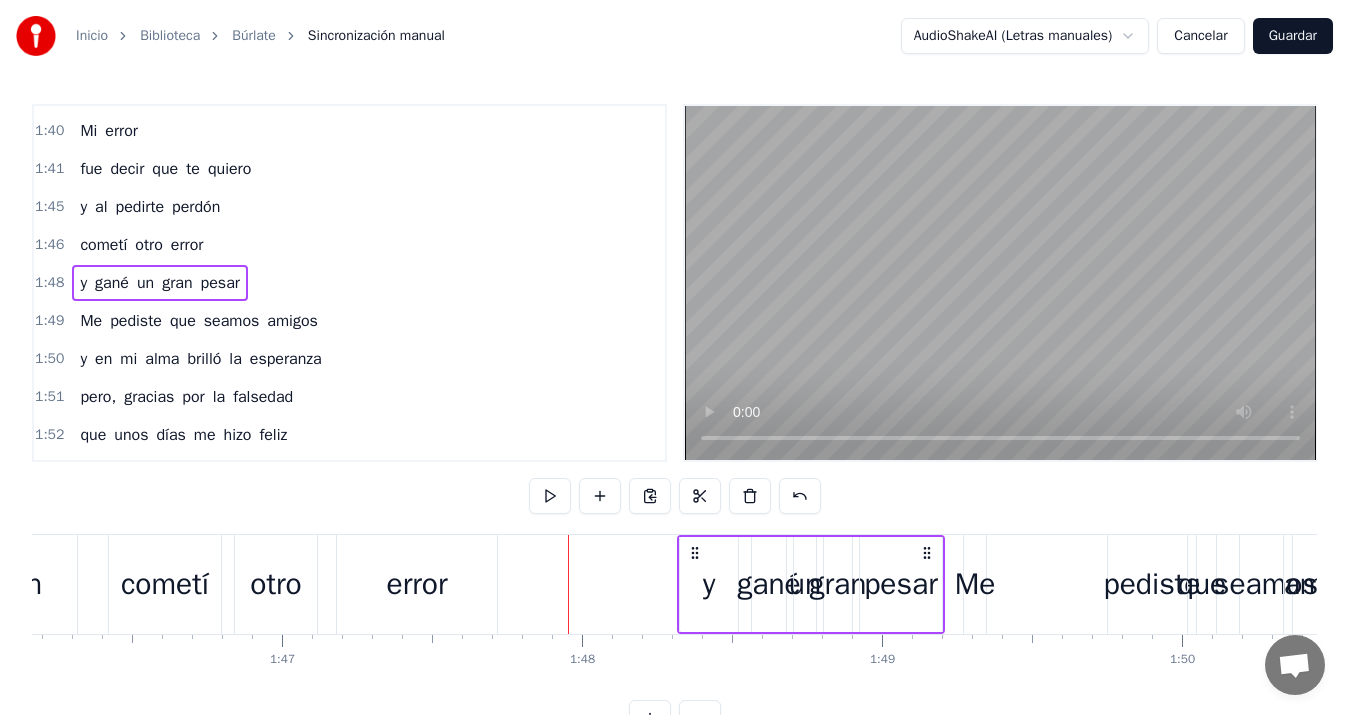click on "cometí" at bounding box center (165, 584) 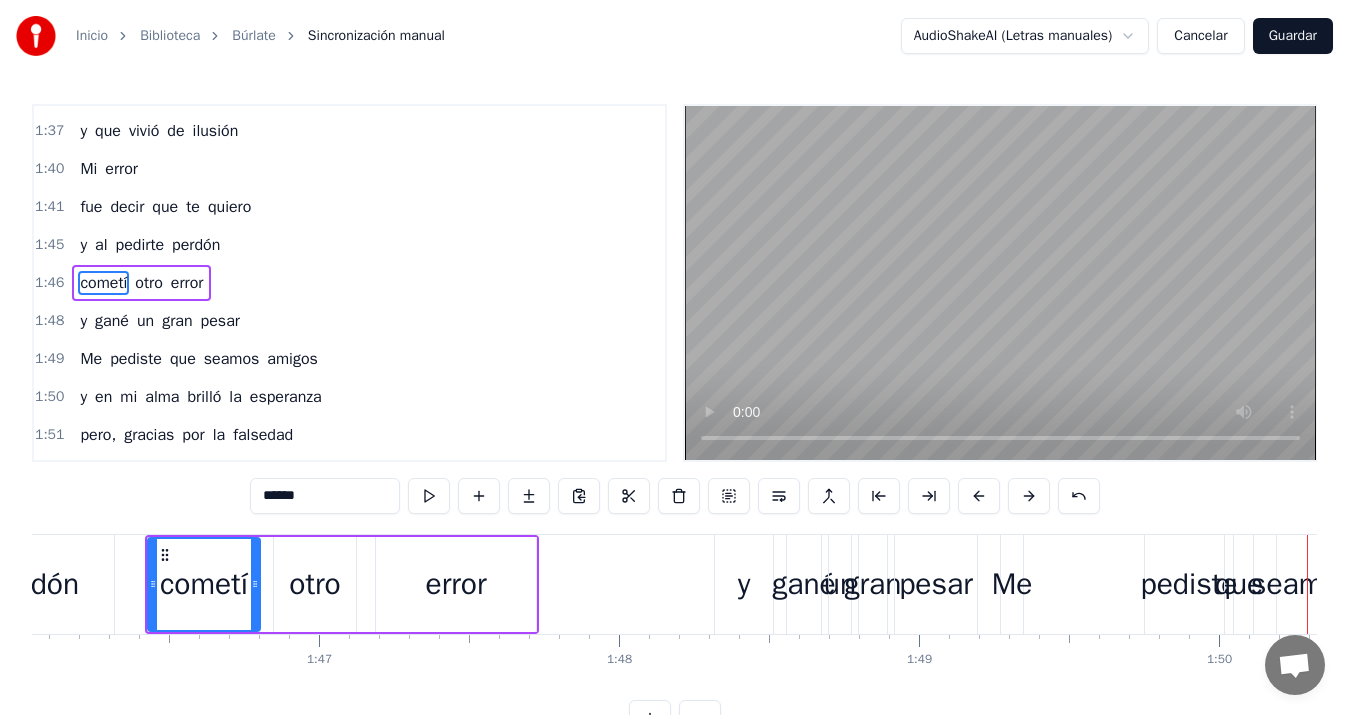 scroll, scrollTop: 0, scrollLeft: 31774, axis: horizontal 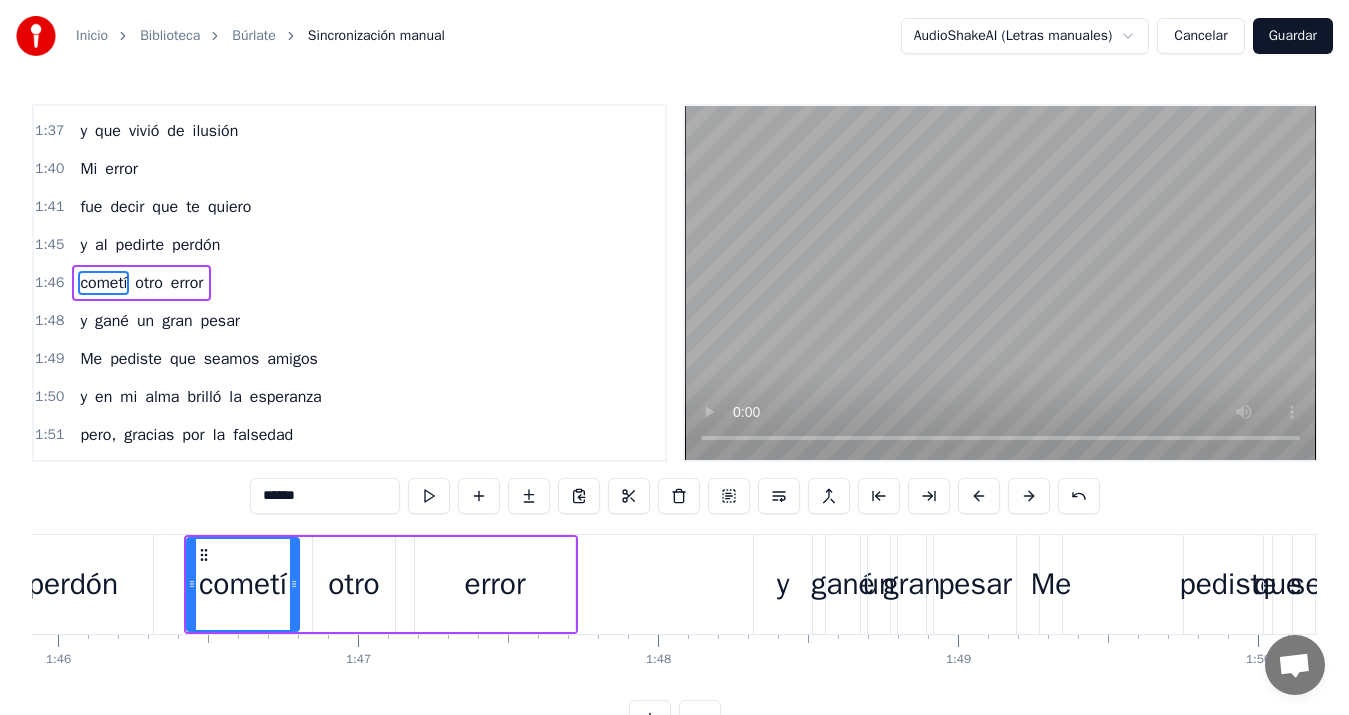 click on "y" at bounding box center (783, 584) 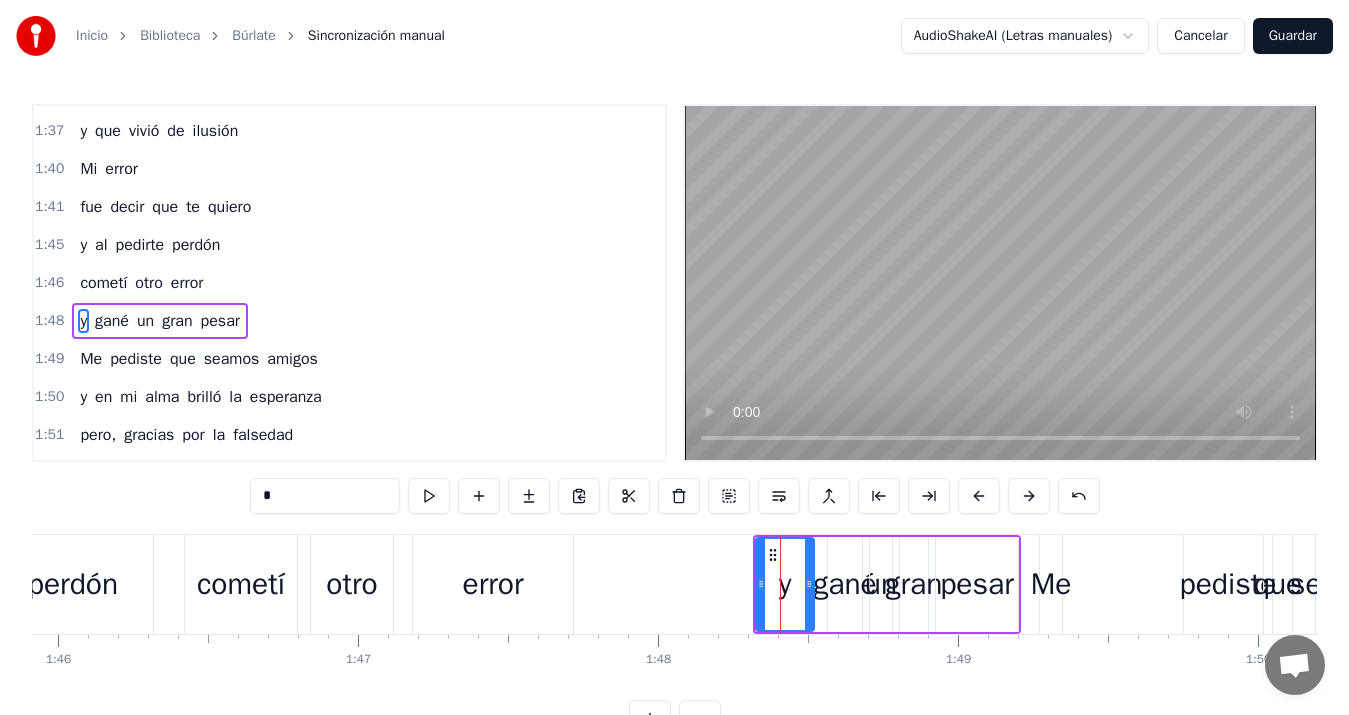scroll, scrollTop: 1020, scrollLeft: 0, axis: vertical 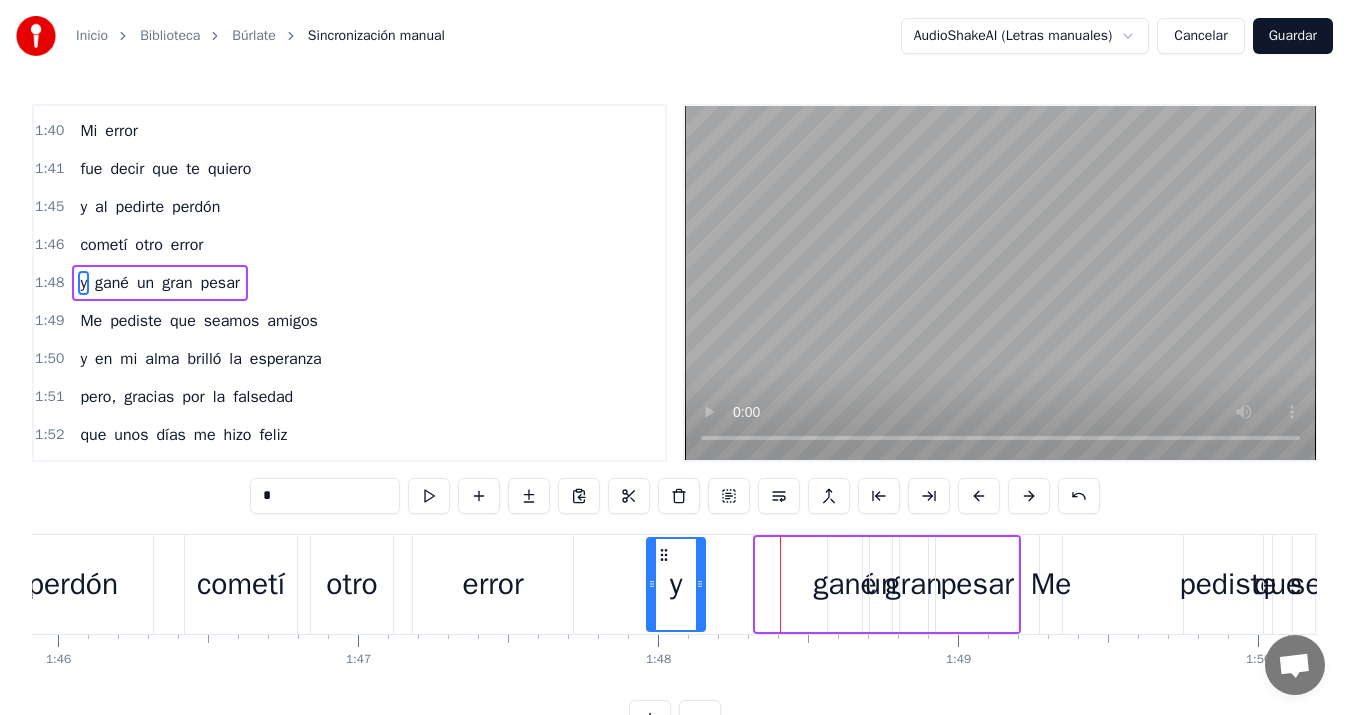 drag, startPoint x: 770, startPoint y: 549, endPoint x: 661, endPoint y: 545, distance: 109.07337 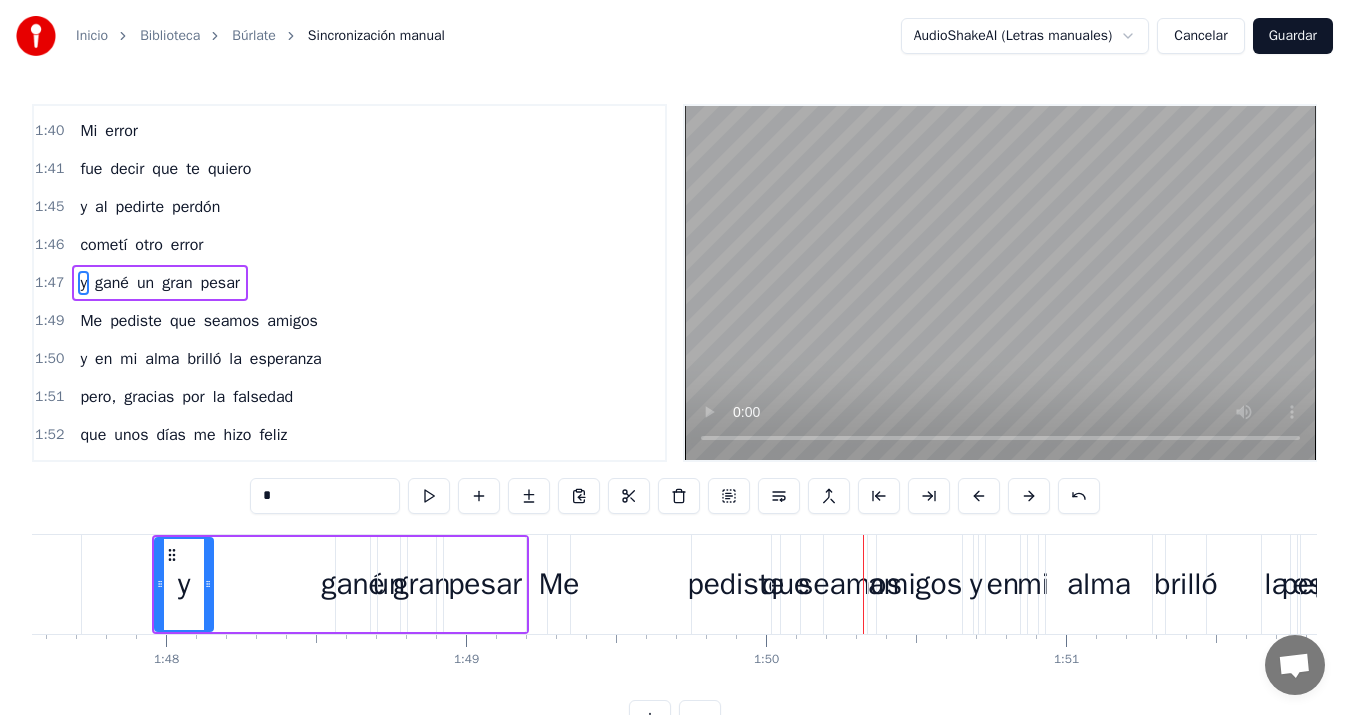 scroll, scrollTop: 0, scrollLeft: 32152, axis: horizontal 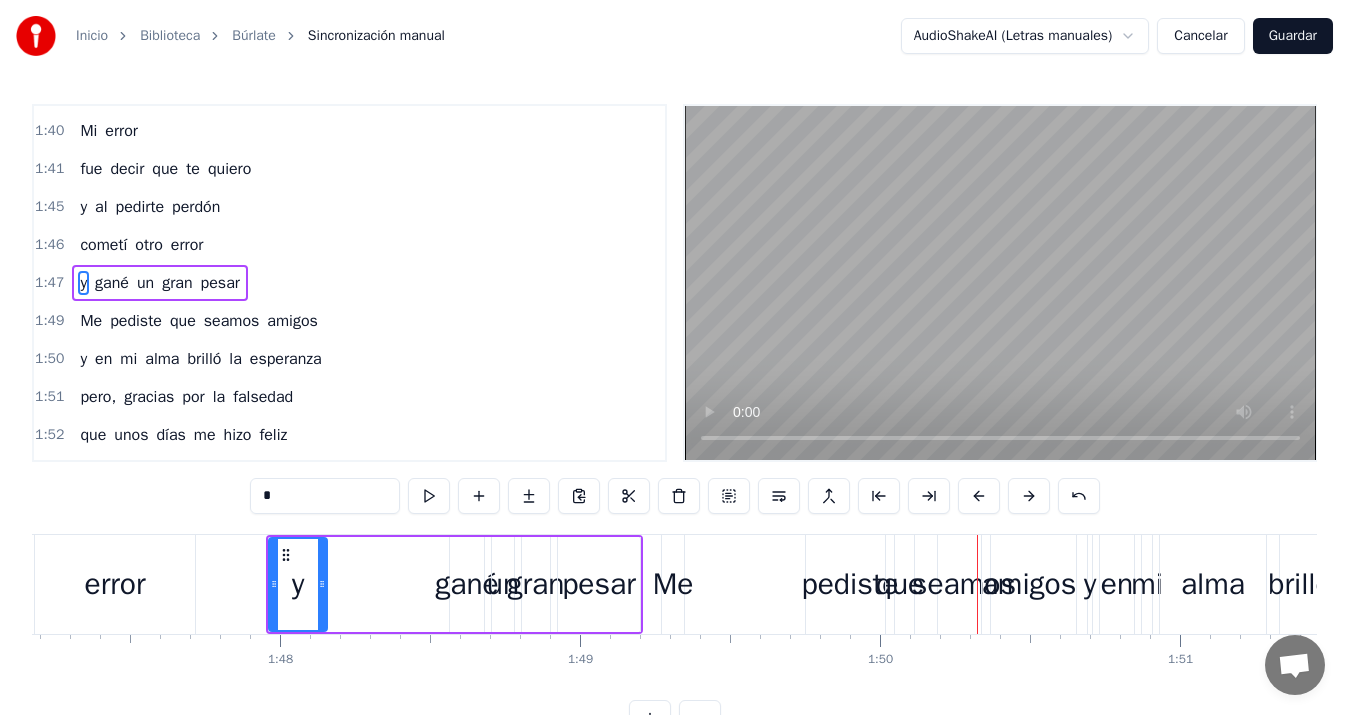 click on "Me" at bounding box center (673, 584) 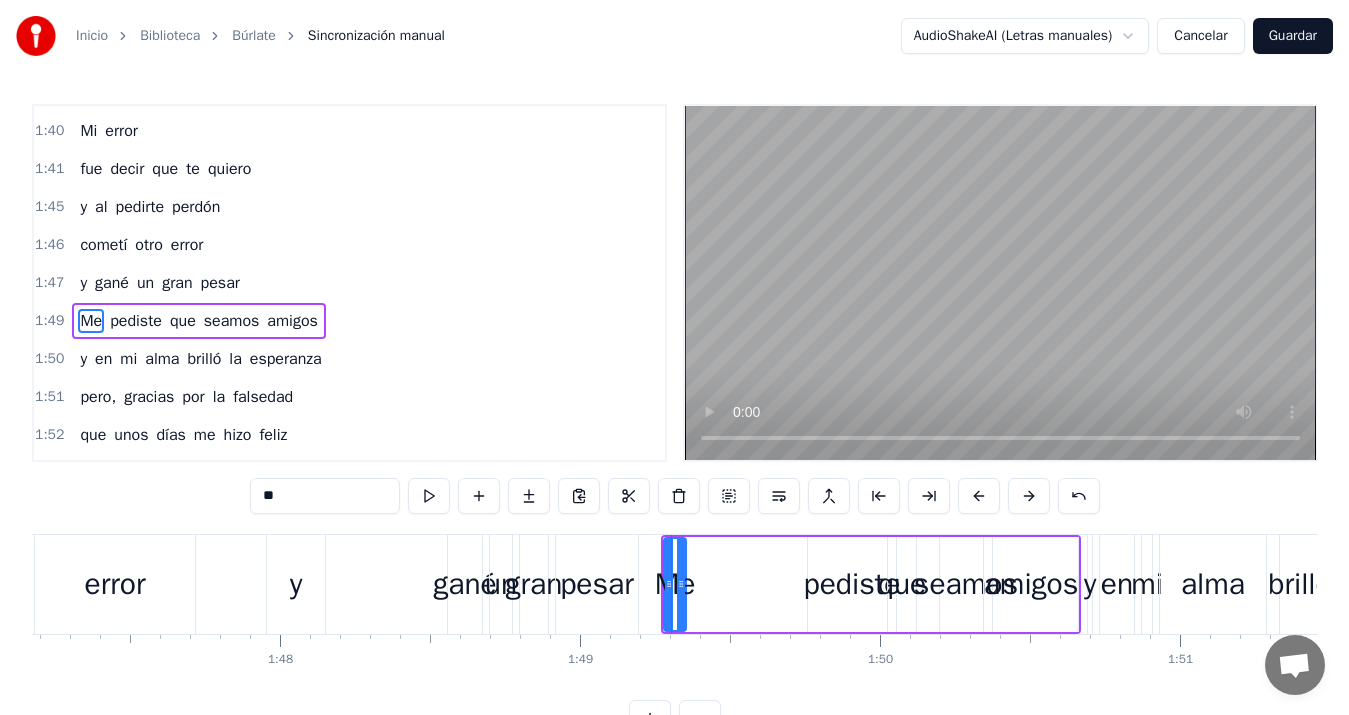scroll, scrollTop: 1058, scrollLeft: 0, axis: vertical 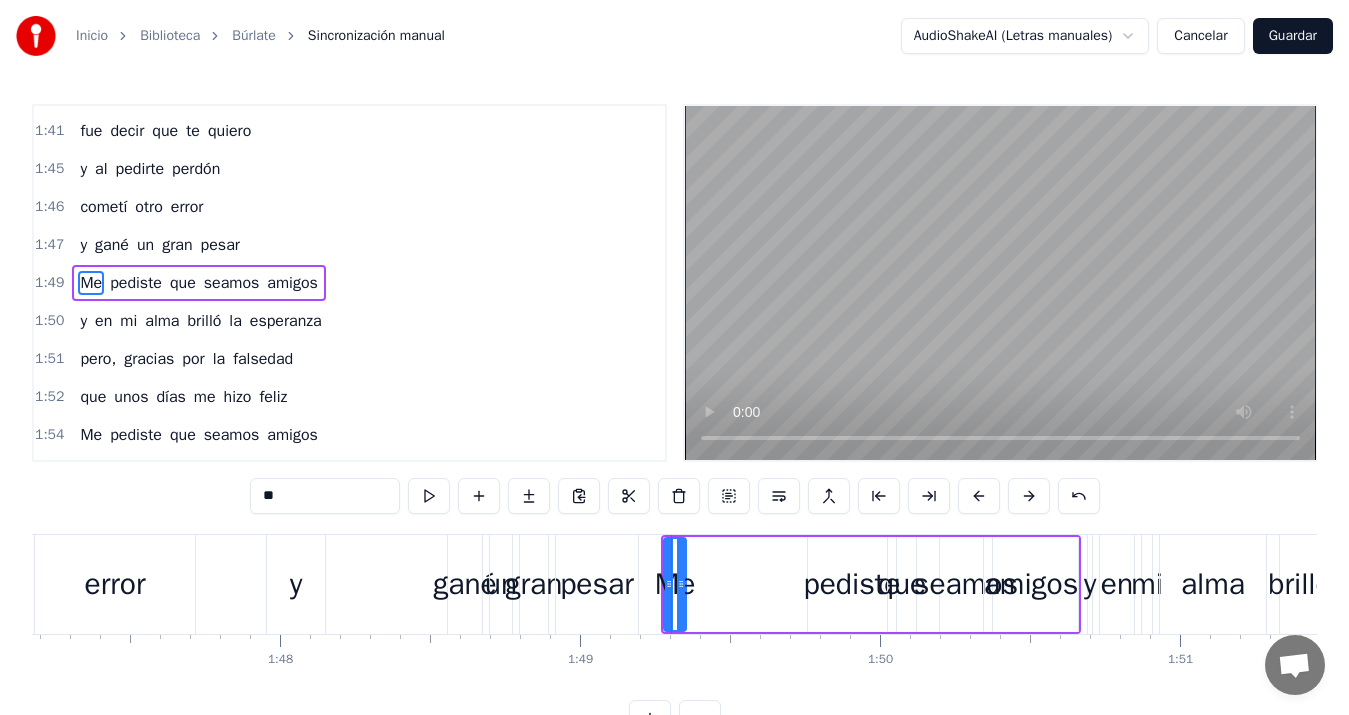 click on "Me pediste que seamos amigos" at bounding box center [871, 584] 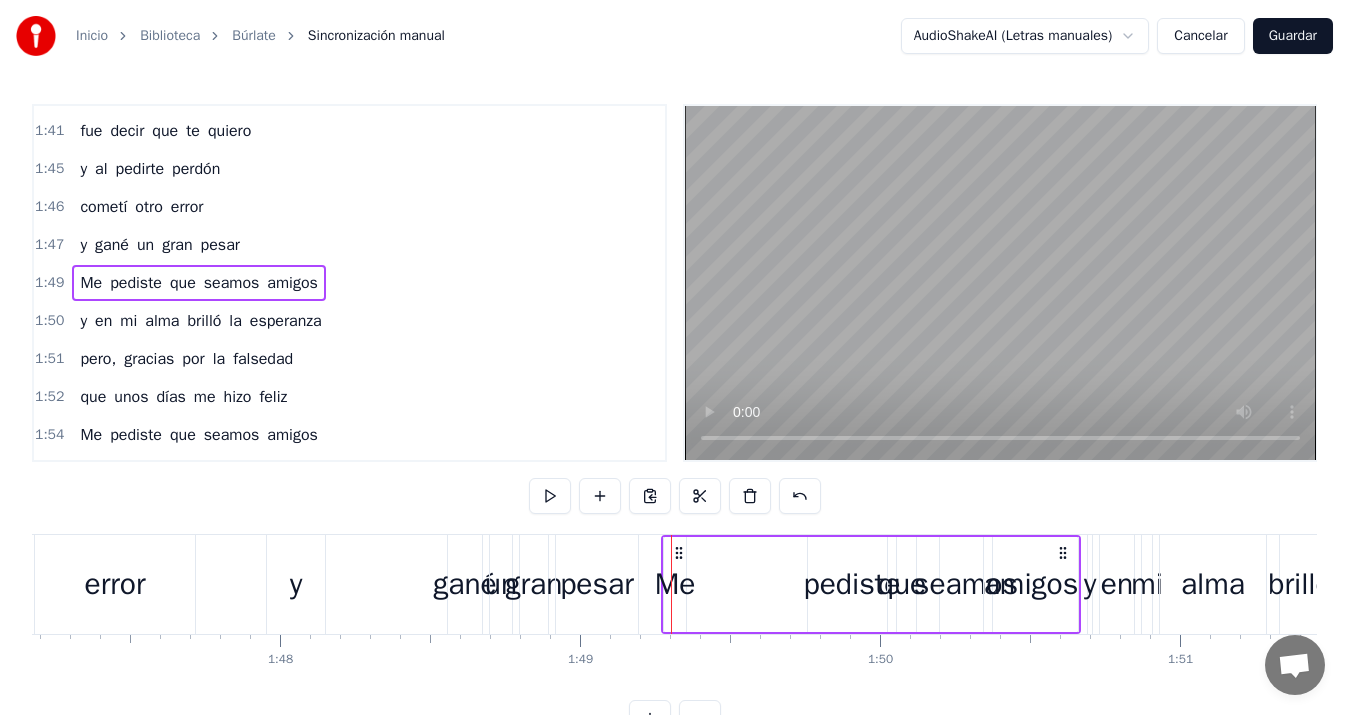 click on "Me pediste que seamos amigos" at bounding box center [871, 584] 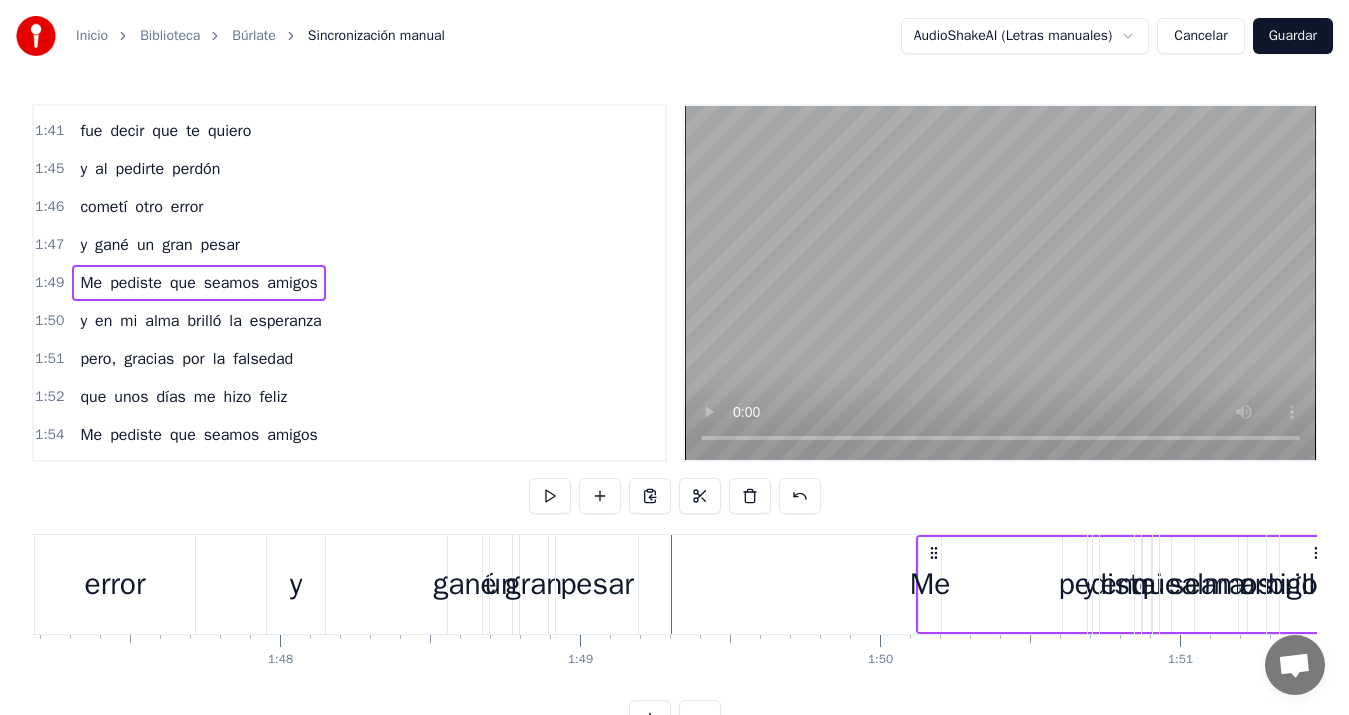 drag, startPoint x: 677, startPoint y: 550, endPoint x: 932, endPoint y: 558, distance: 255.12546 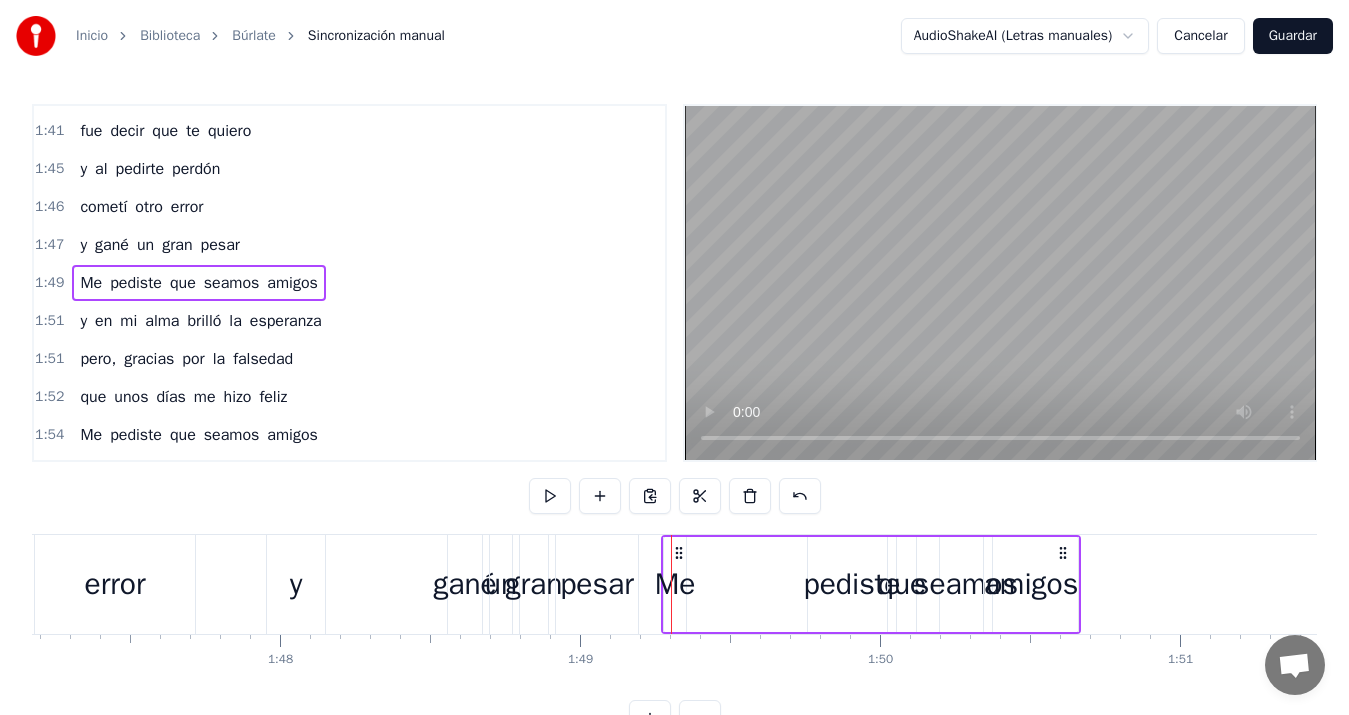 click on "pesar" at bounding box center [597, 584] 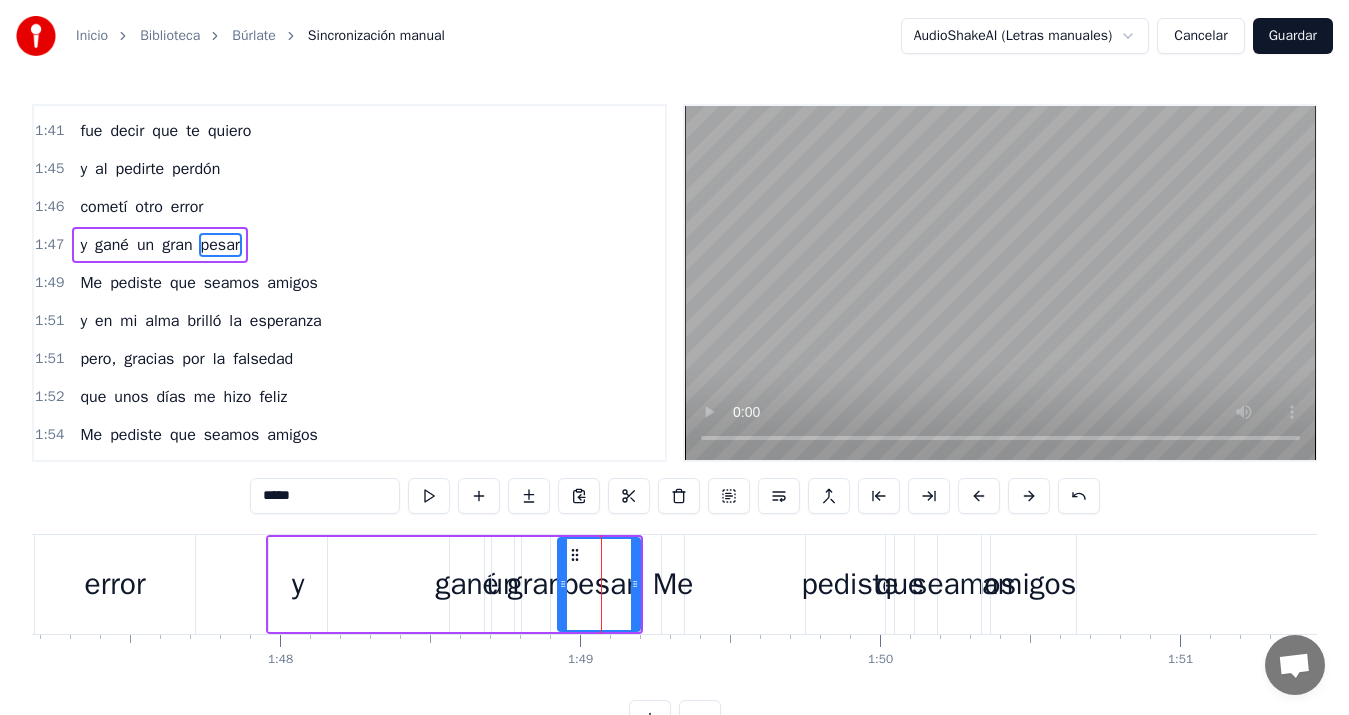 scroll, scrollTop: 1020, scrollLeft: 0, axis: vertical 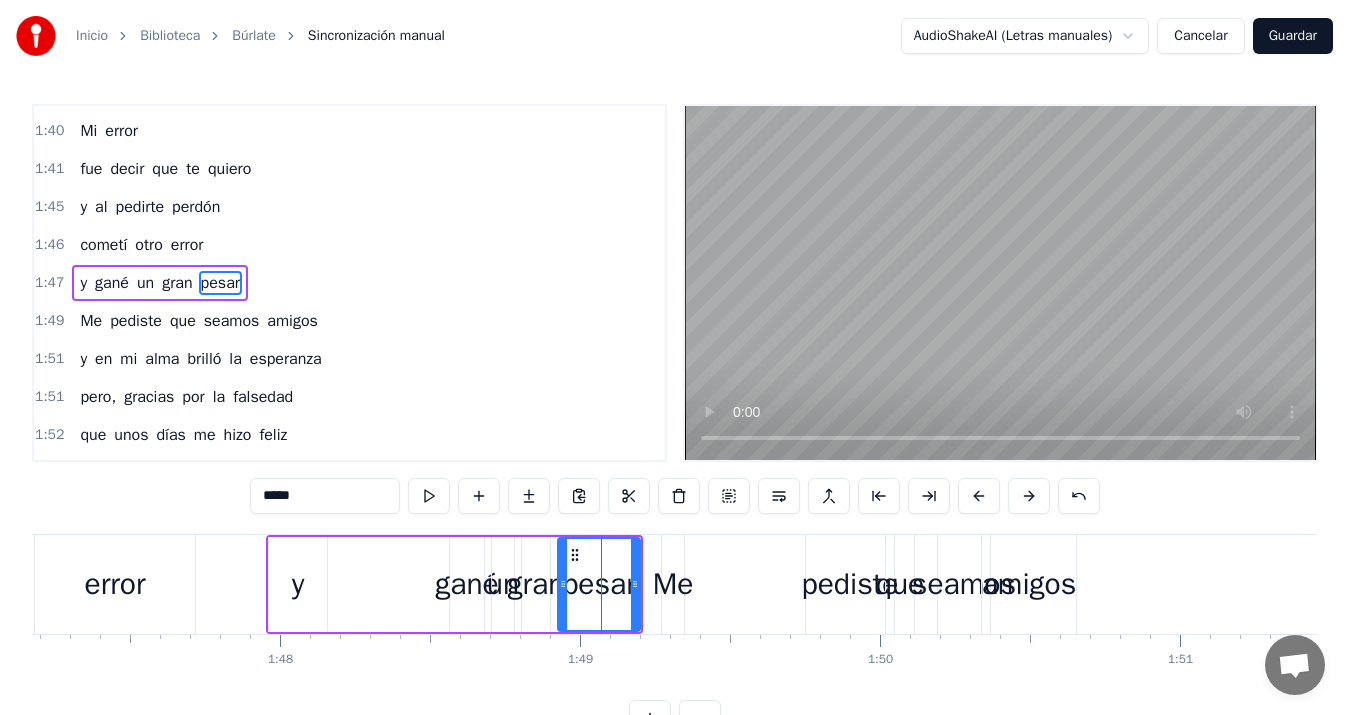 click on "Me" at bounding box center [673, 584] 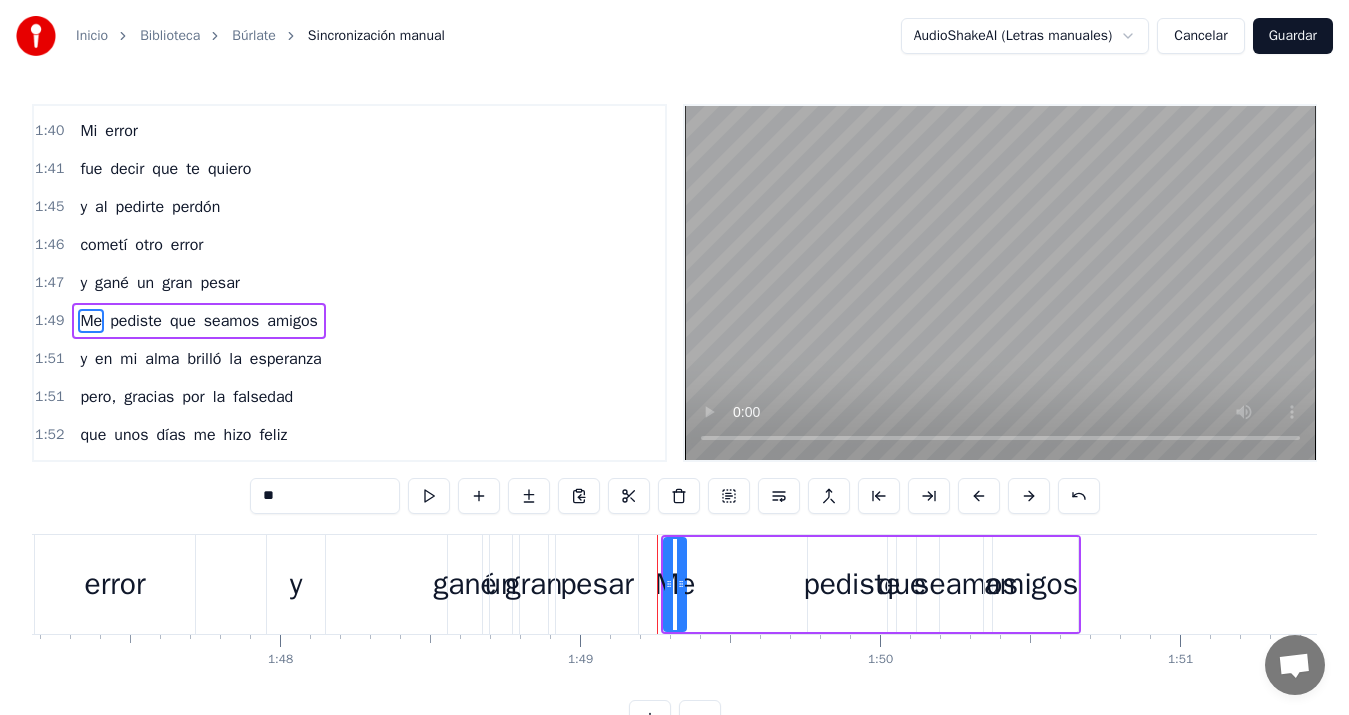 scroll, scrollTop: 1058, scrollLeft: 0, axis: vertical 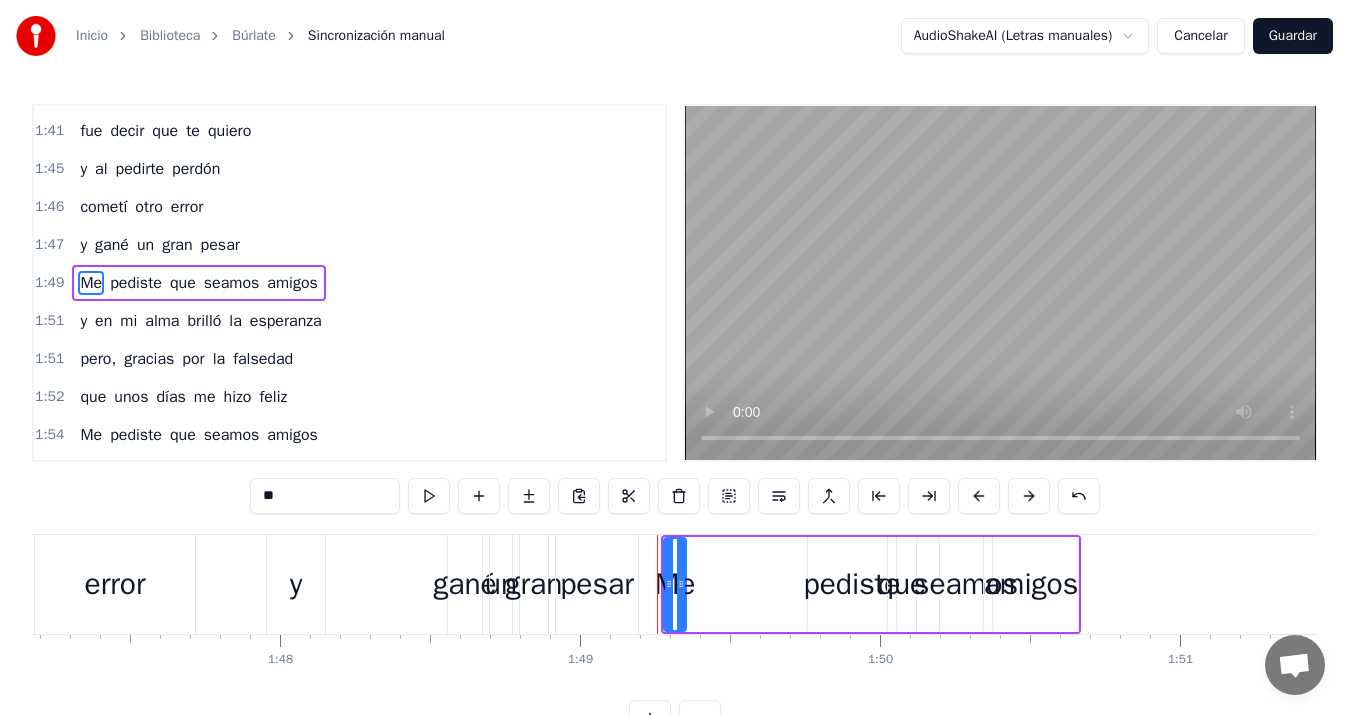 click on "Me pediste que seamos amigos" at bounding box center (871, 584) 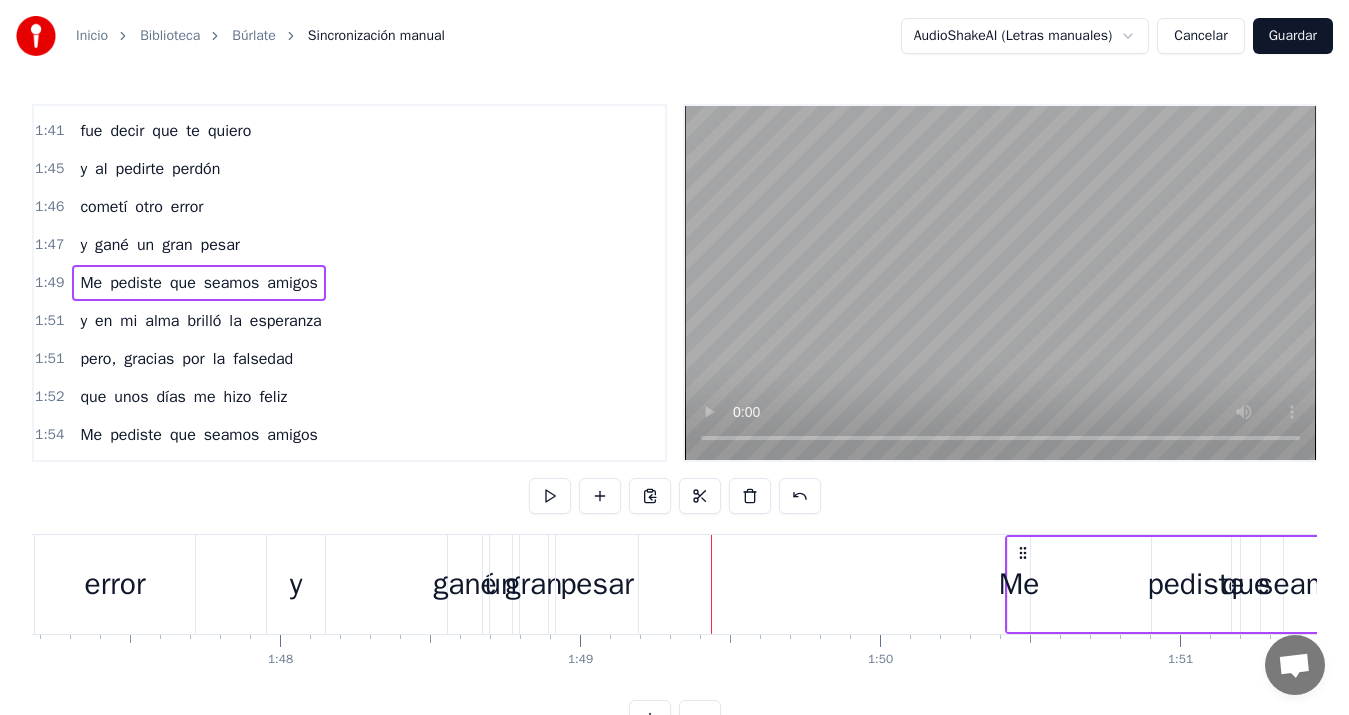 drag, startPoint x: 678, startPoint y: 554, endPoint x: 1022, endPoint y: 565, distance: 344.17584 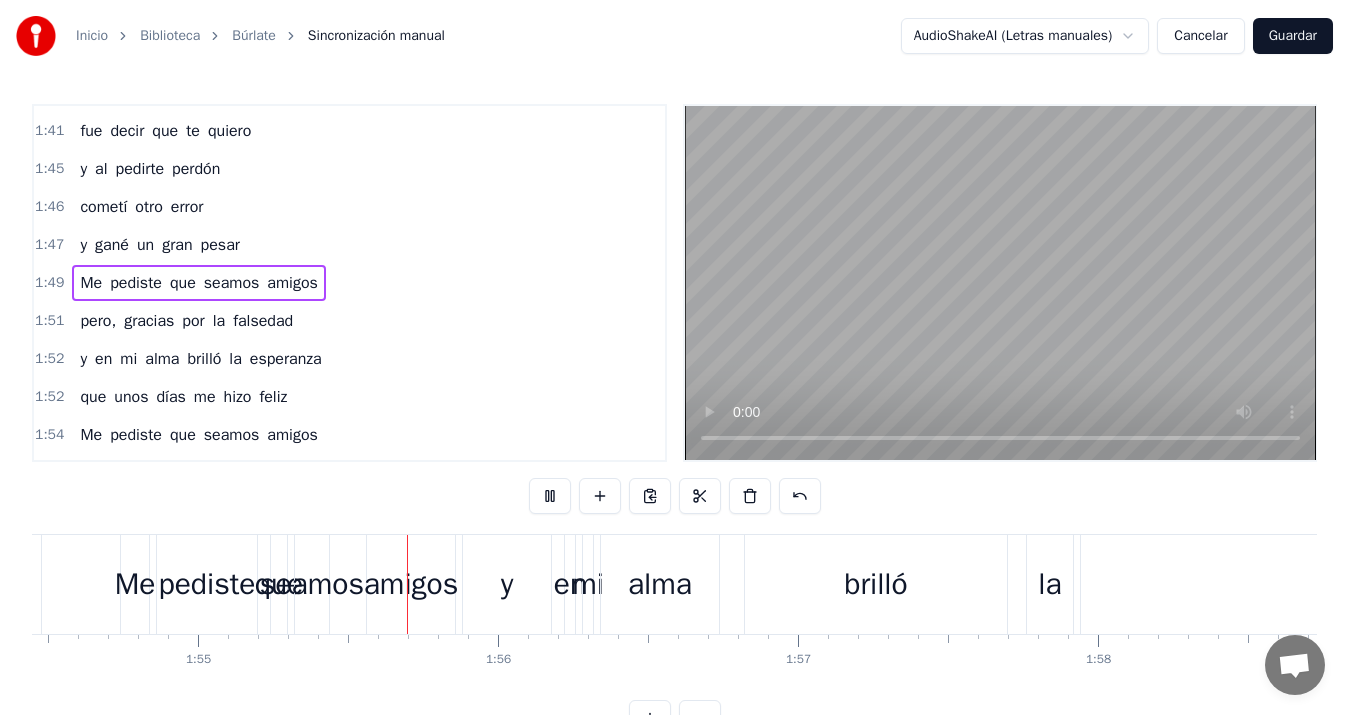 scroll, scrollTop: 0, scrollLeft: 34441, axis: horizontal 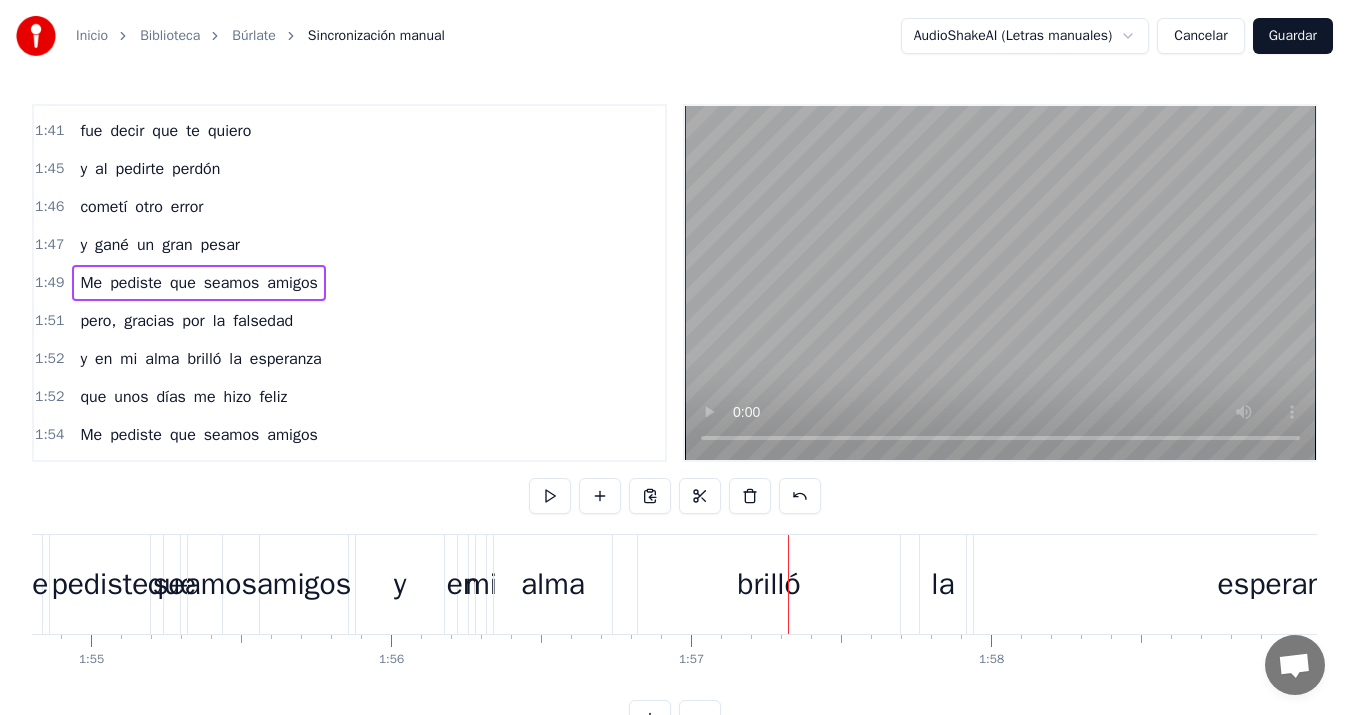 click on "y" at bounding box center [400, 584] 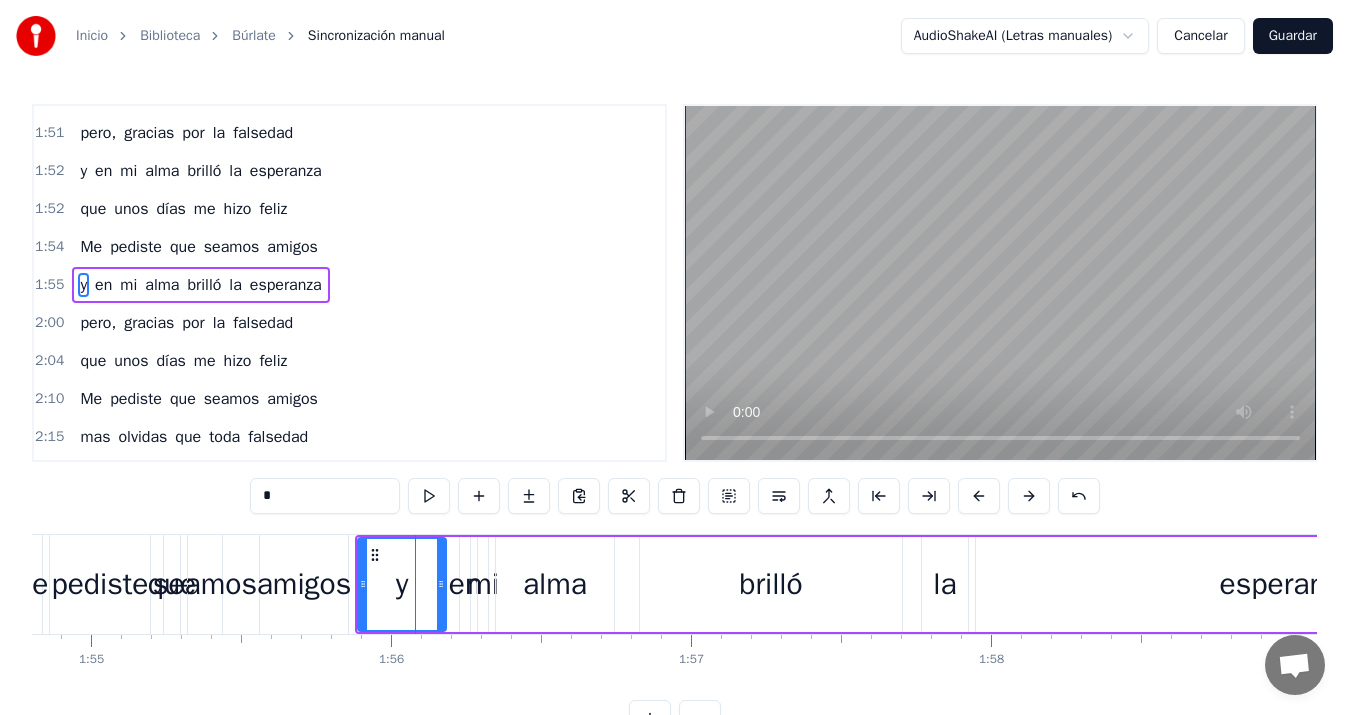 scroll, scrollTop: 1248, scrollLeft: 0, axis: vertical 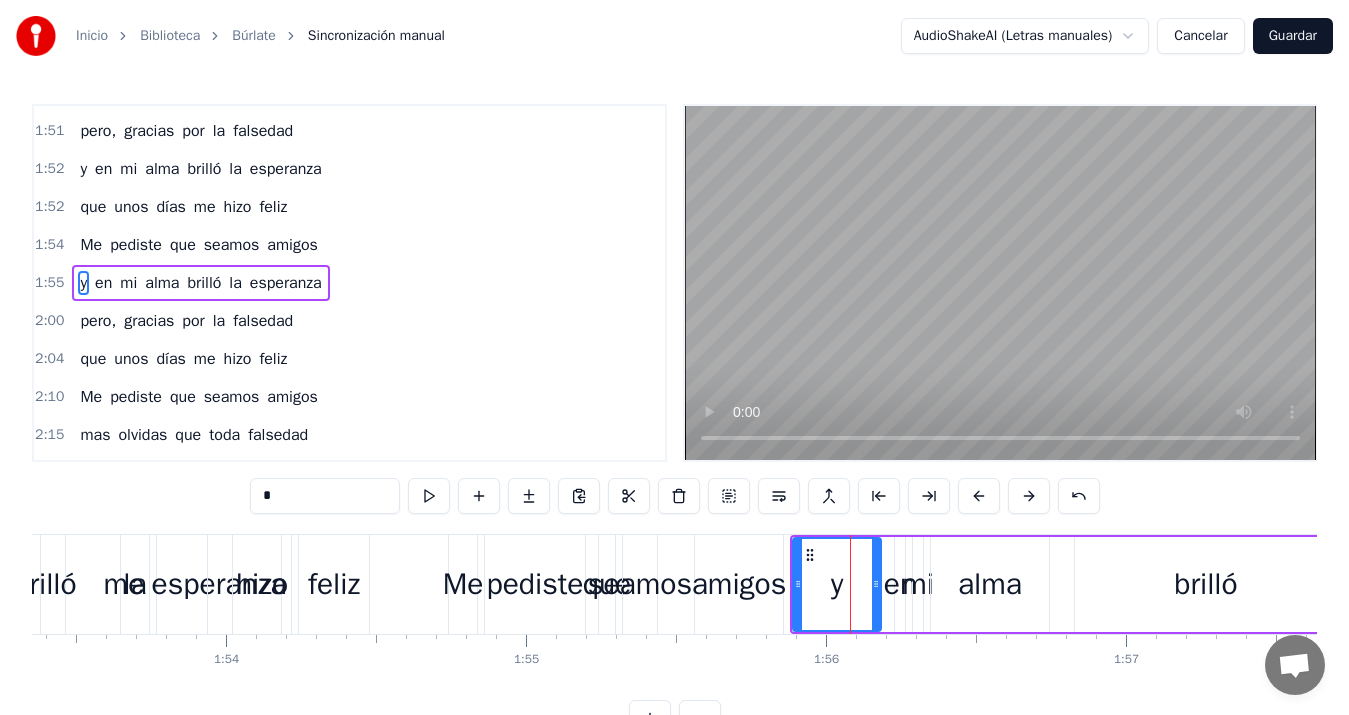 click on "Me" at bounding box center [463, 584] 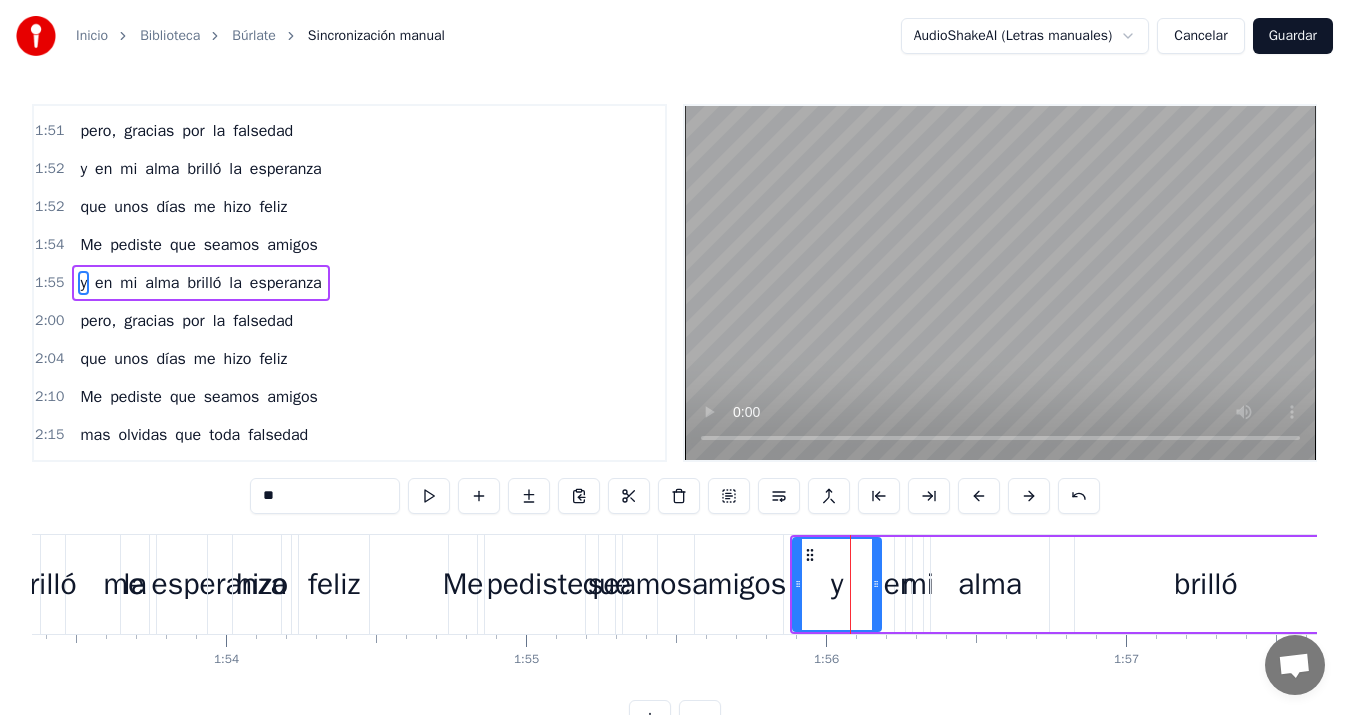 scroll, scrollTop: 1210, scrollLeft: 0, axis: vertical 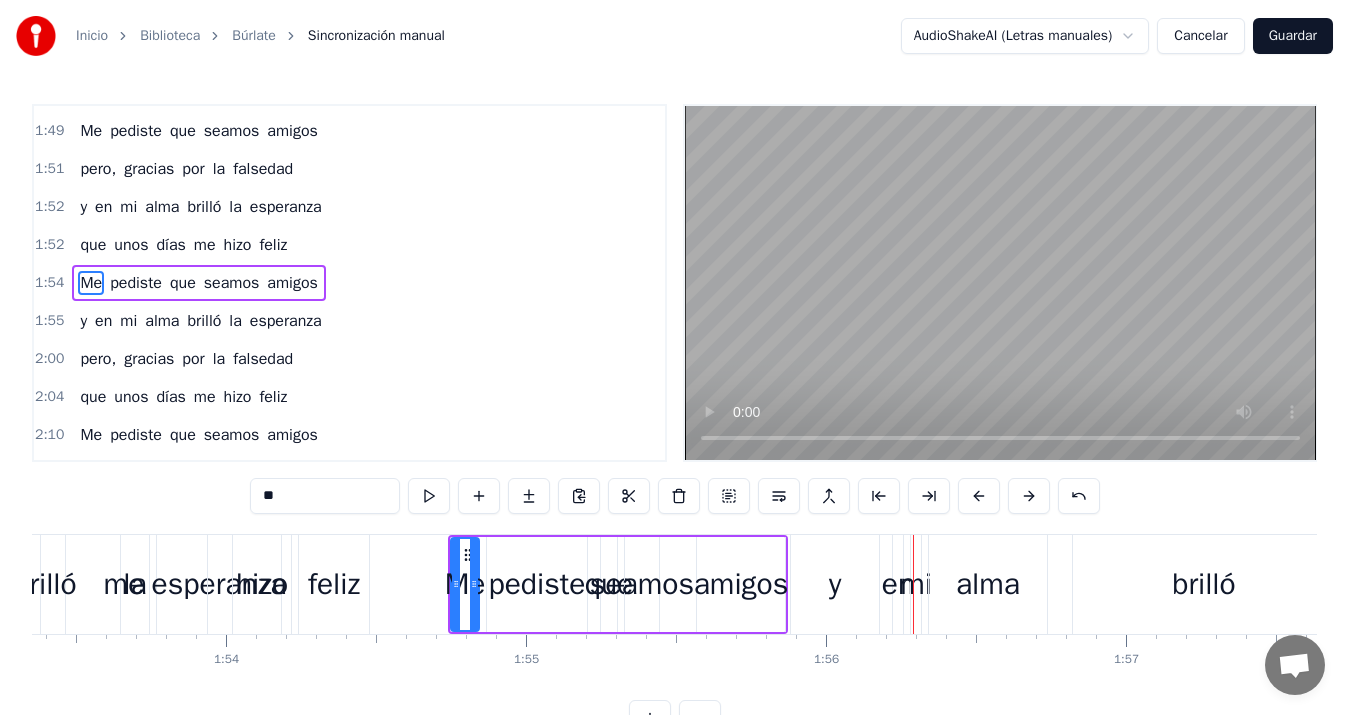 click 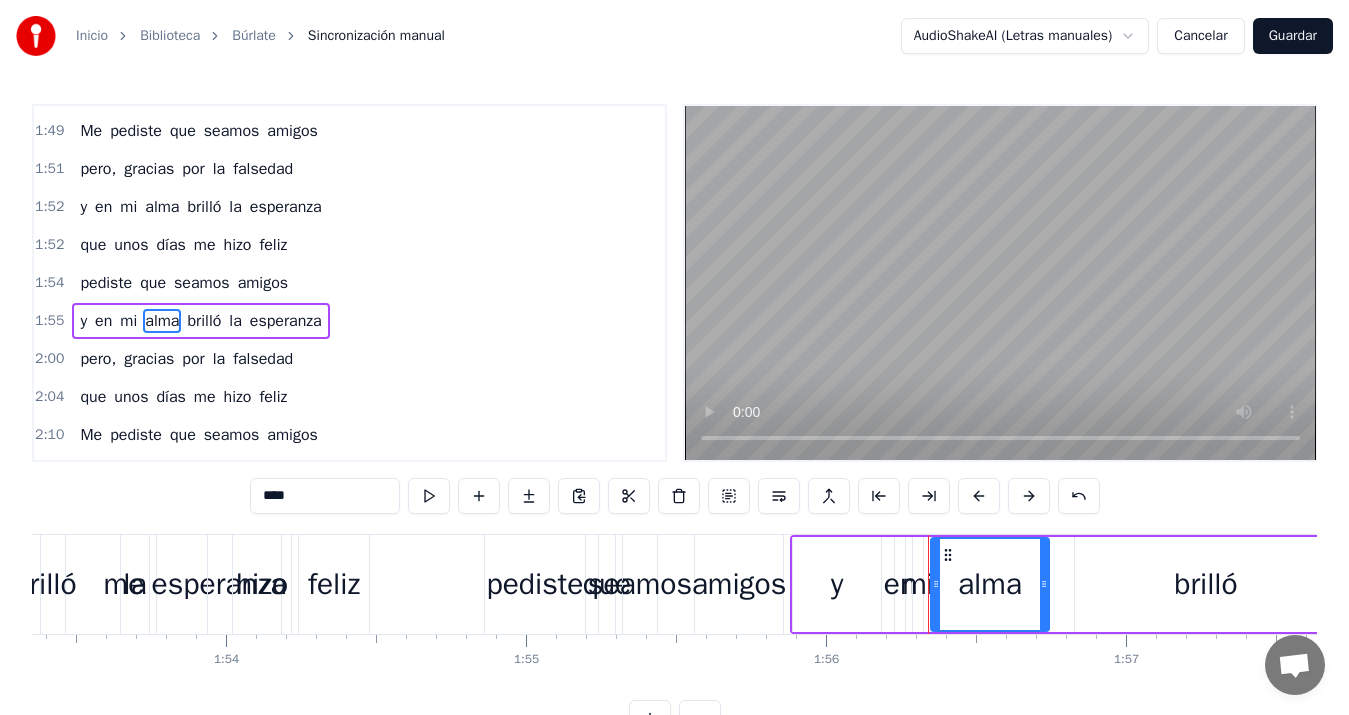 scroll, scrollTop: 1248, scrollLeft: 0, axis: vertical 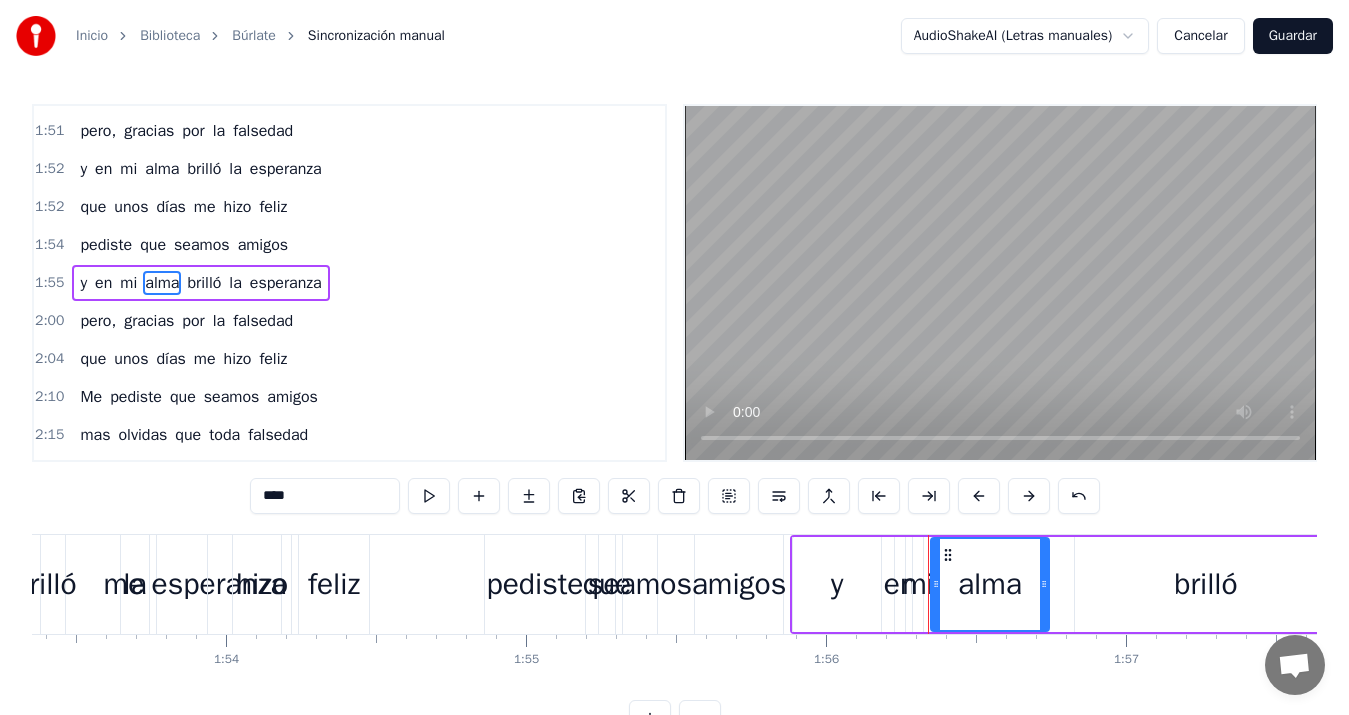 click on "pediste" at bounding box center [534, 584] 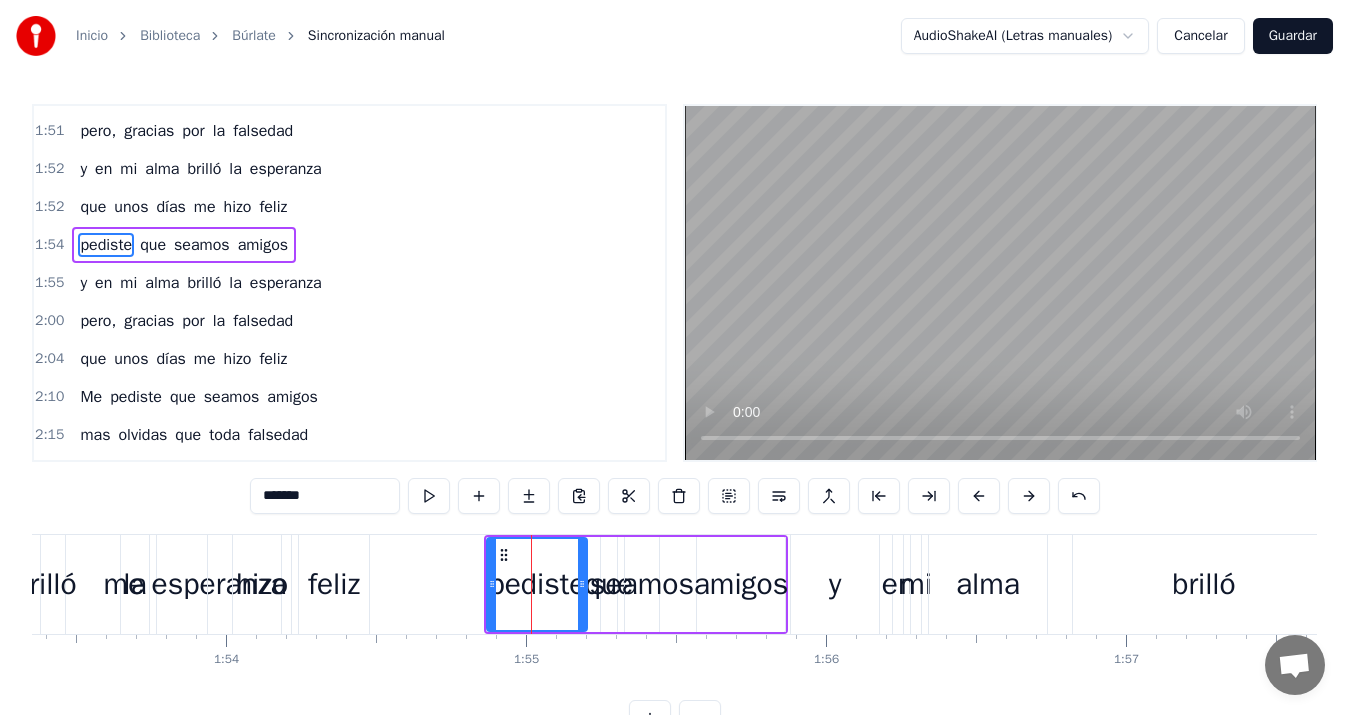 scroll, scrollTop: 1210, scrollLeft: 0, axis: vertical 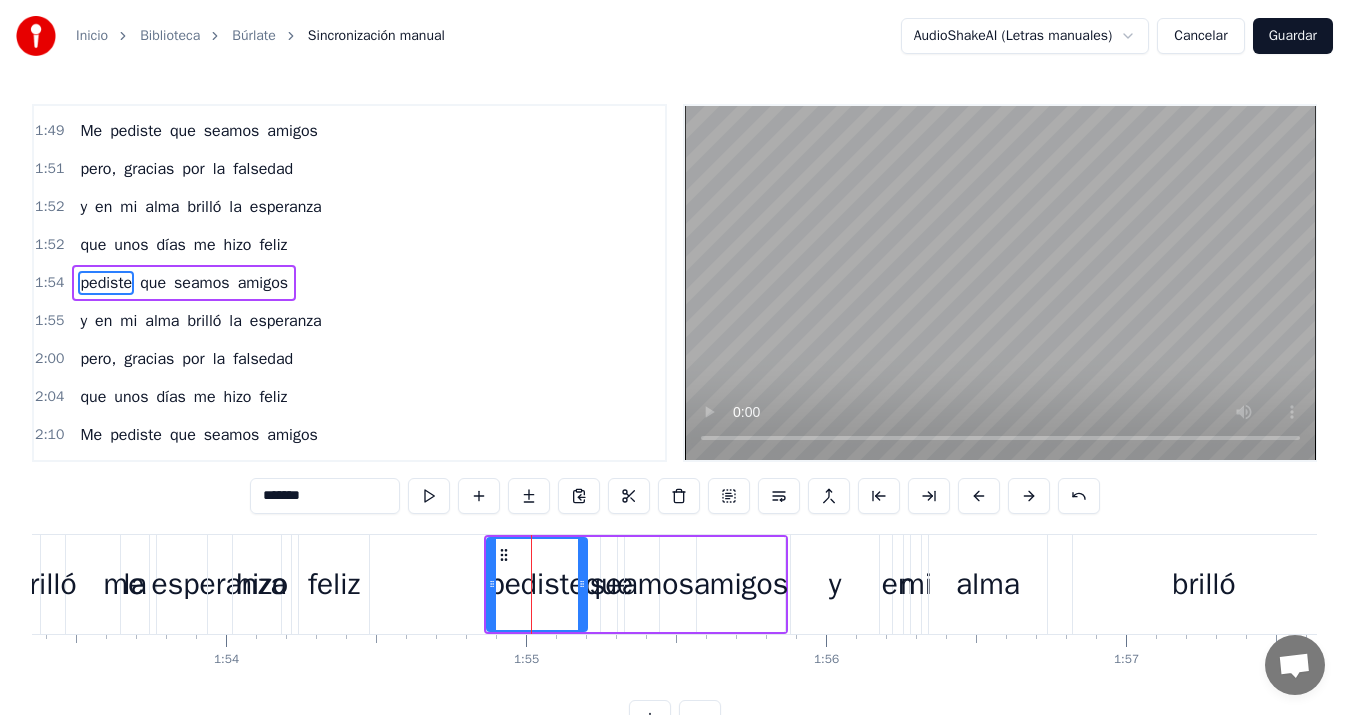 click on "que" at bounding box center (609, 584) 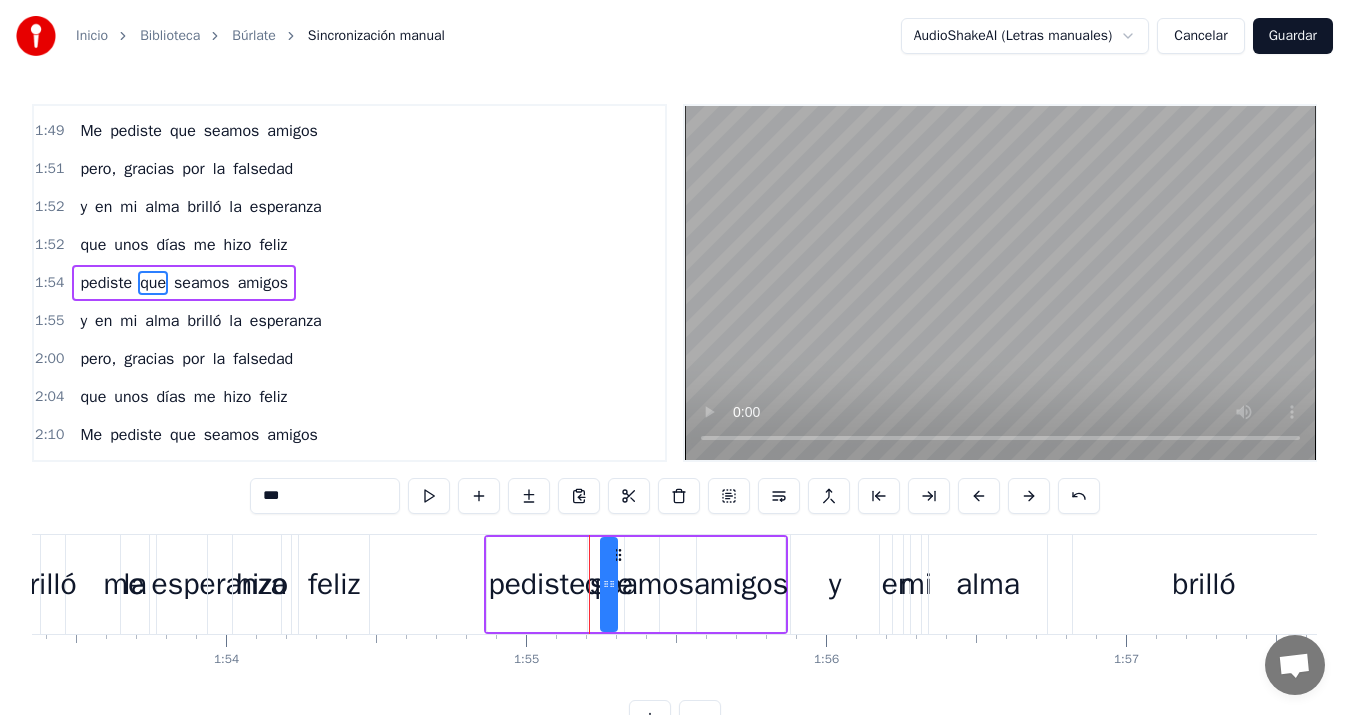 click on "pediste que seamos amigos" at bounding box center [636, 584] 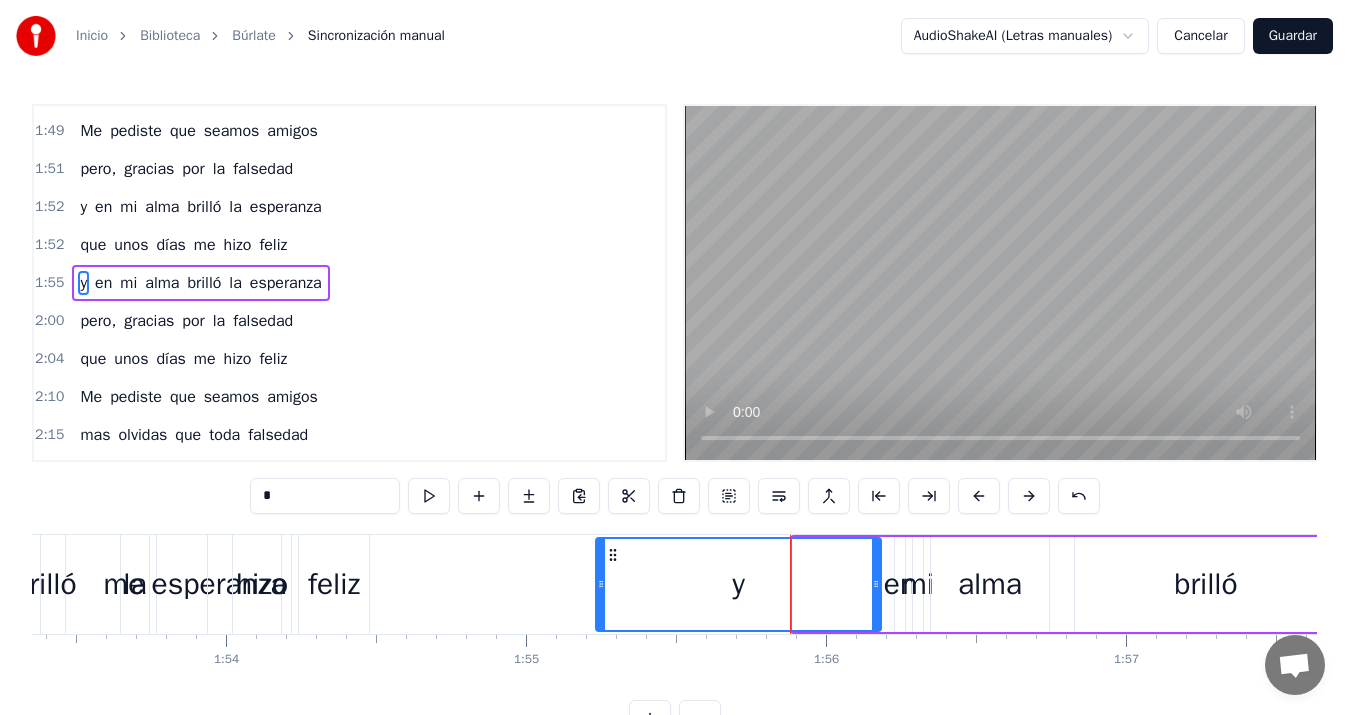 drag, startPoint x: 797, startPoint y: 585, endPoint x: 600, endPoint y: 571, distance: 197.49684 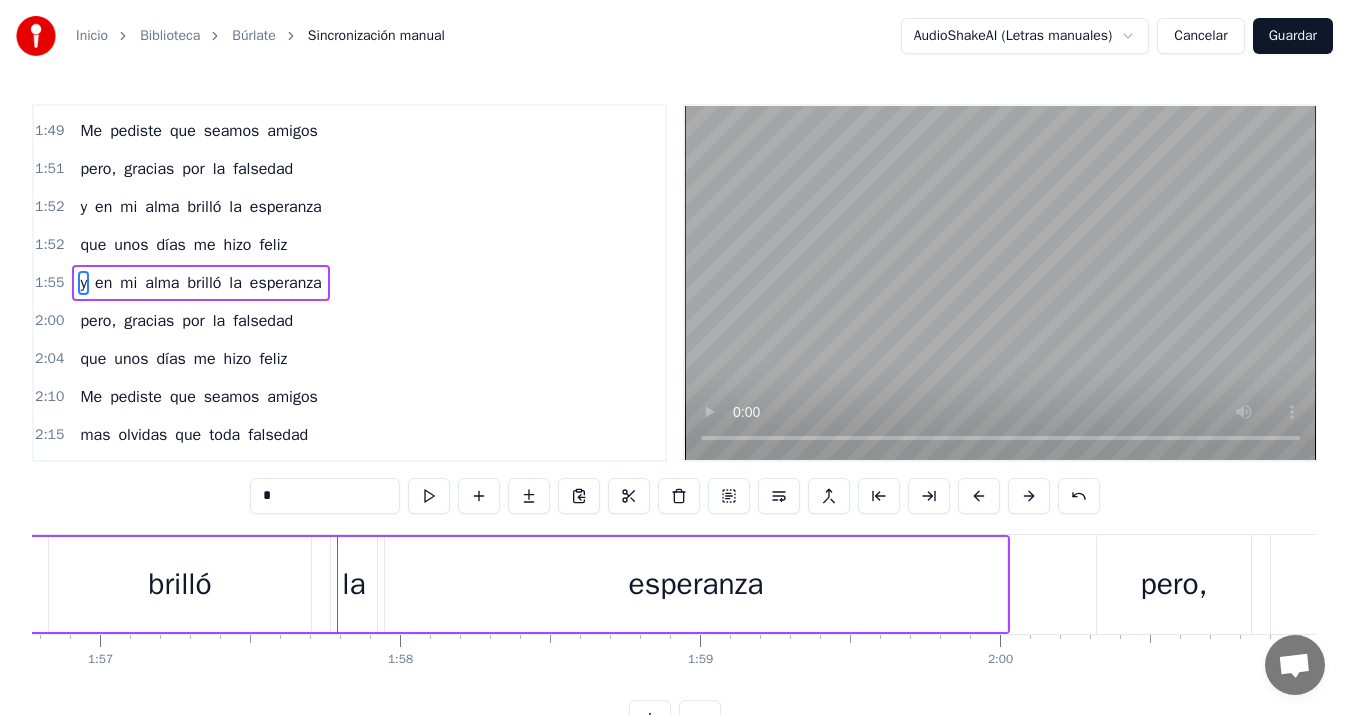 scroll, scrollTop: 0, scrollLeft: 35113, axis: horizontal 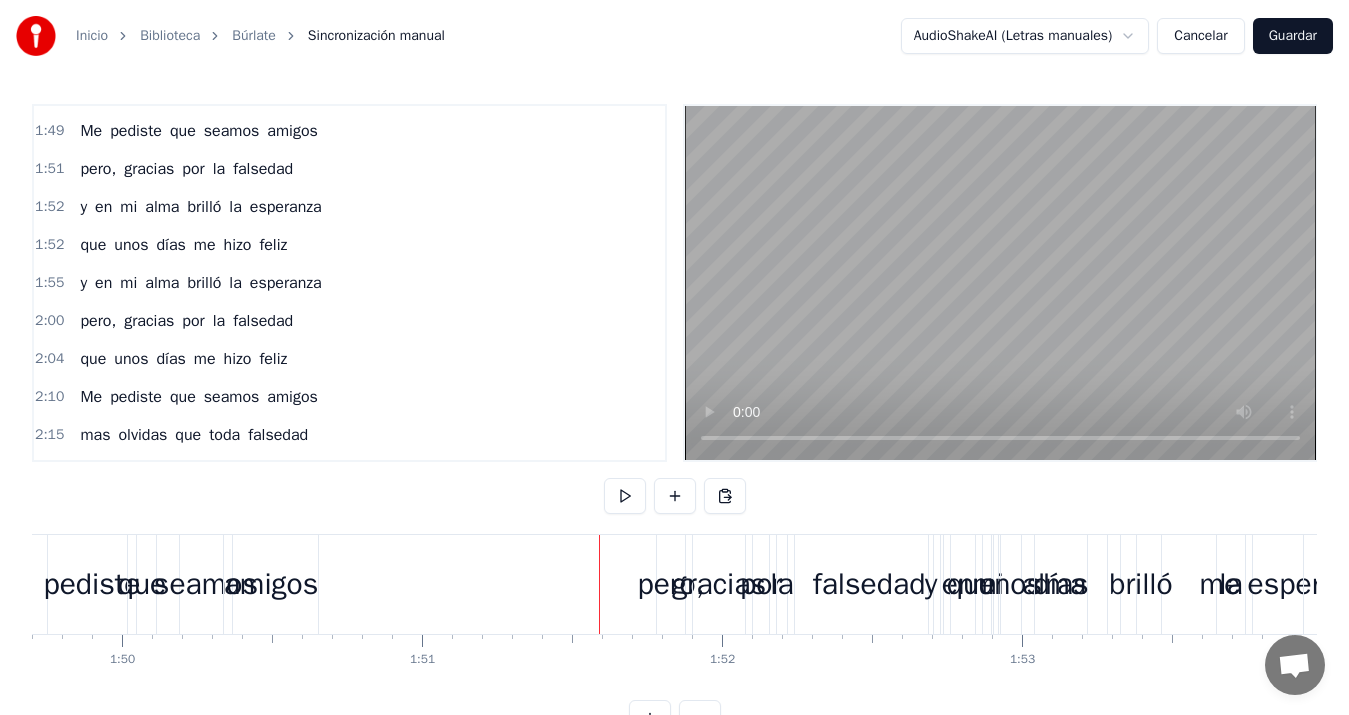 click on "pero," at bounding box center (670, 584) 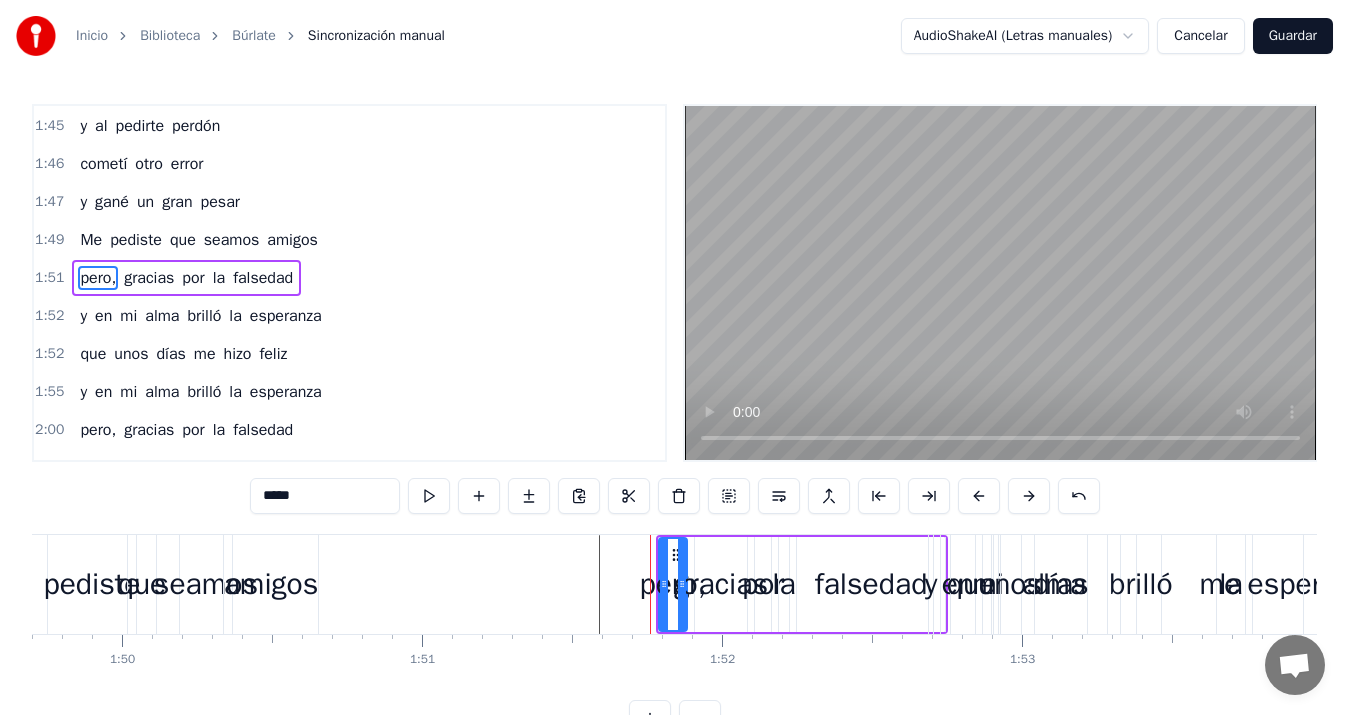 scroll, scrollTop: 1096, scrollLeft: 0, axis: vertical 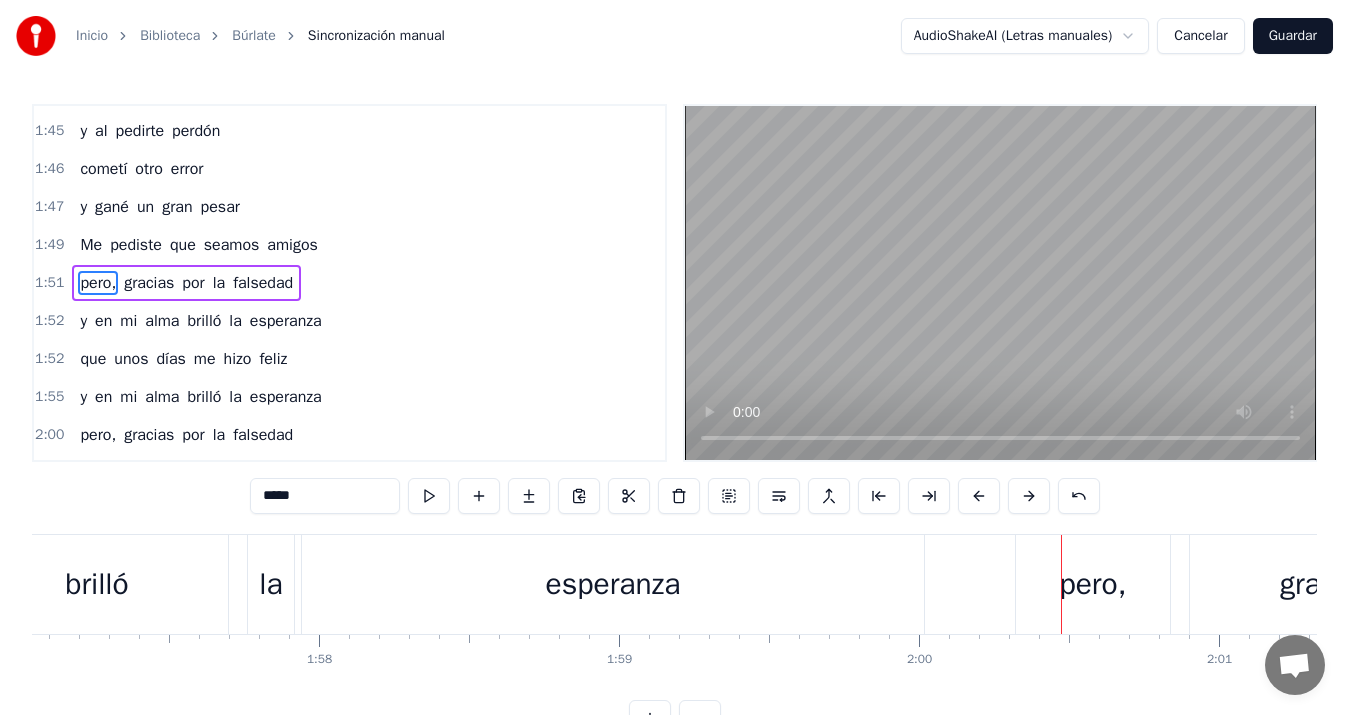 click on "esperanza" at bounding box center [613, 584] 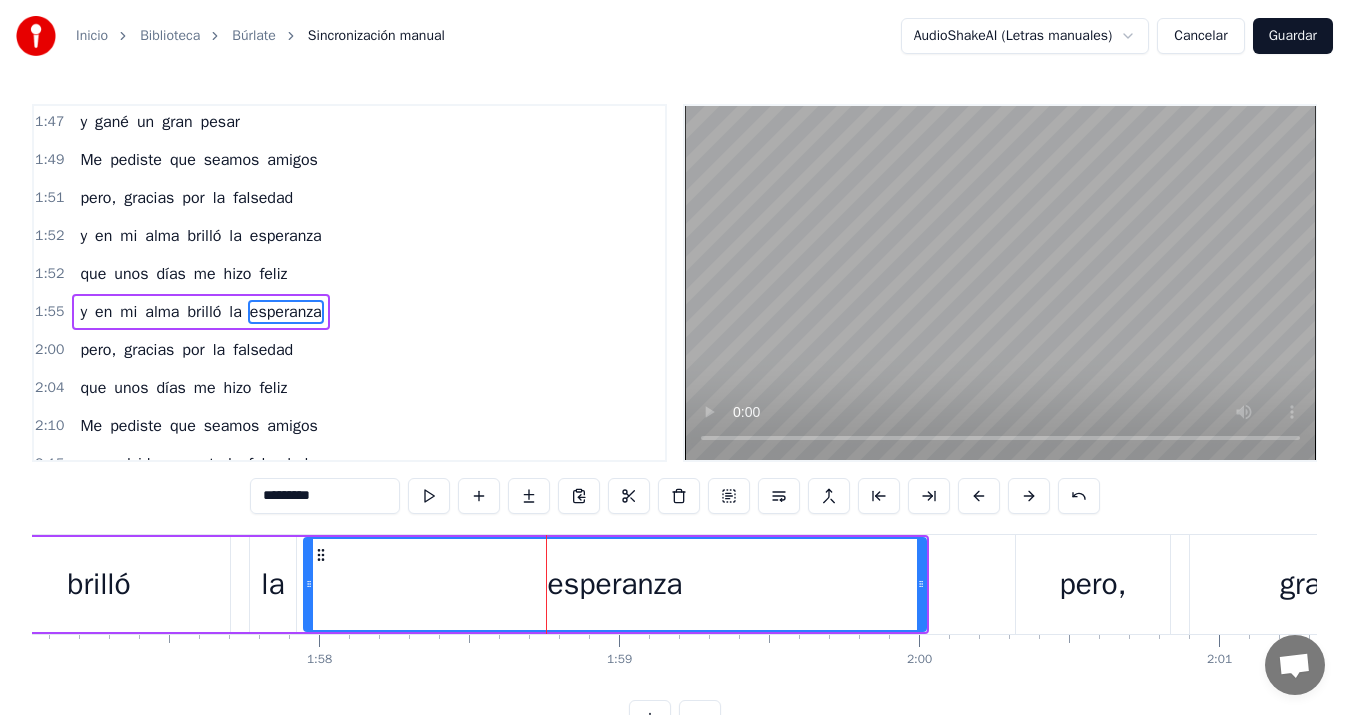 scroll, scrollTop: 1210, scrollLeft: 0, axis: vertical 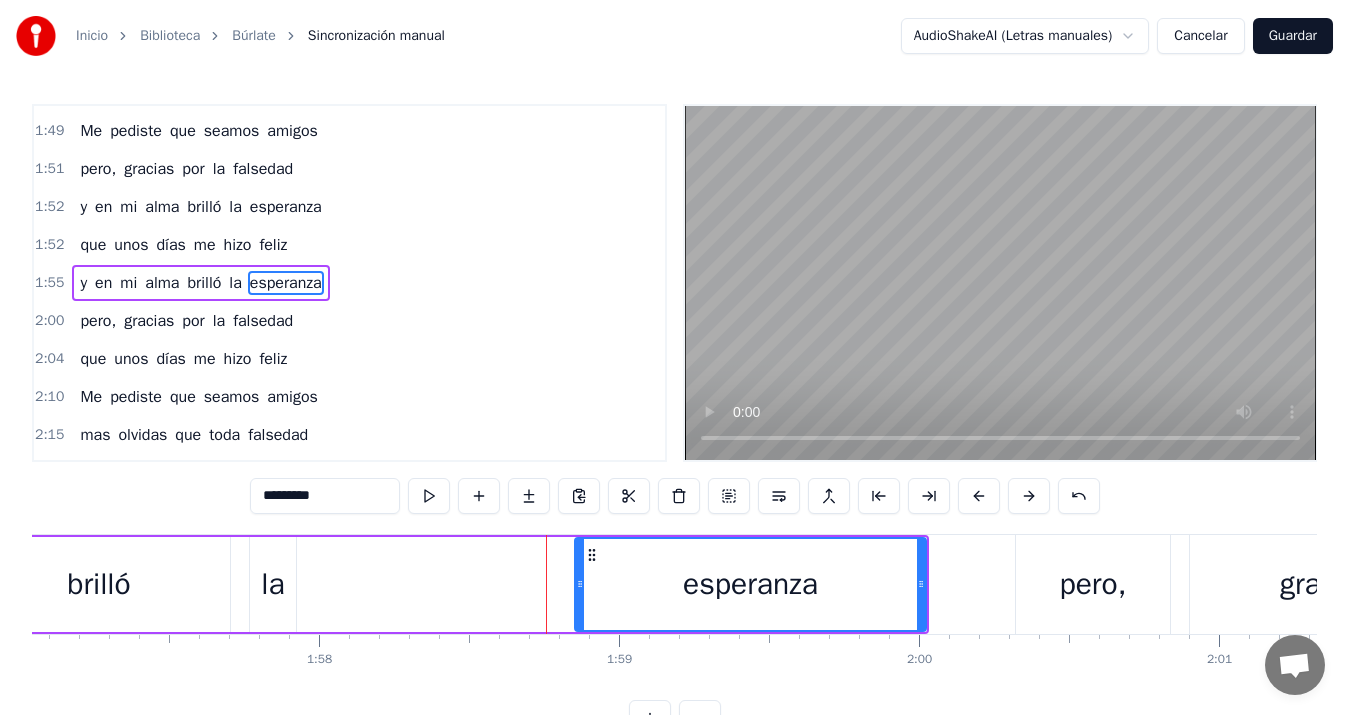 drag, startPoint x: 307, startPoint y: 584, endPoint x: 578, endPoint y: 608, distance: 272.06067 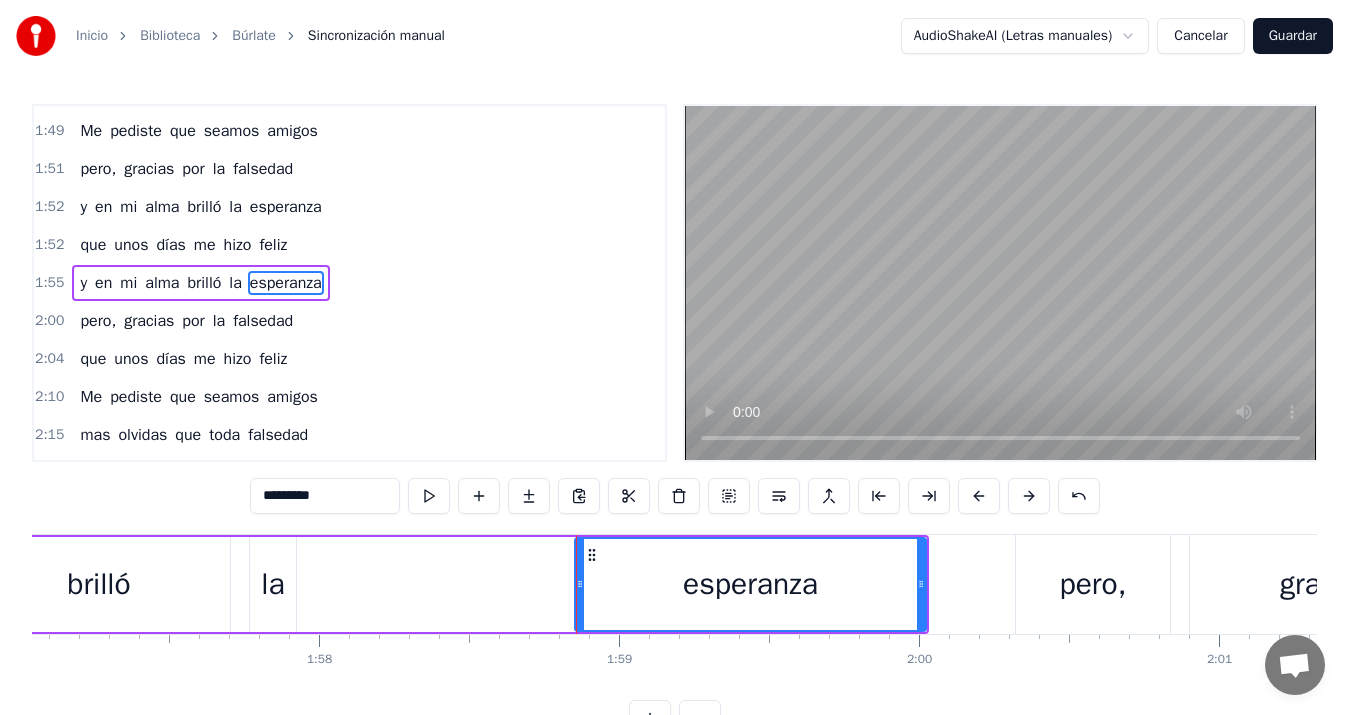 drag, startPoint x: 266, startPoint y: 575, endPoint x: 268, endPoint y: 563, distance: 12.165525 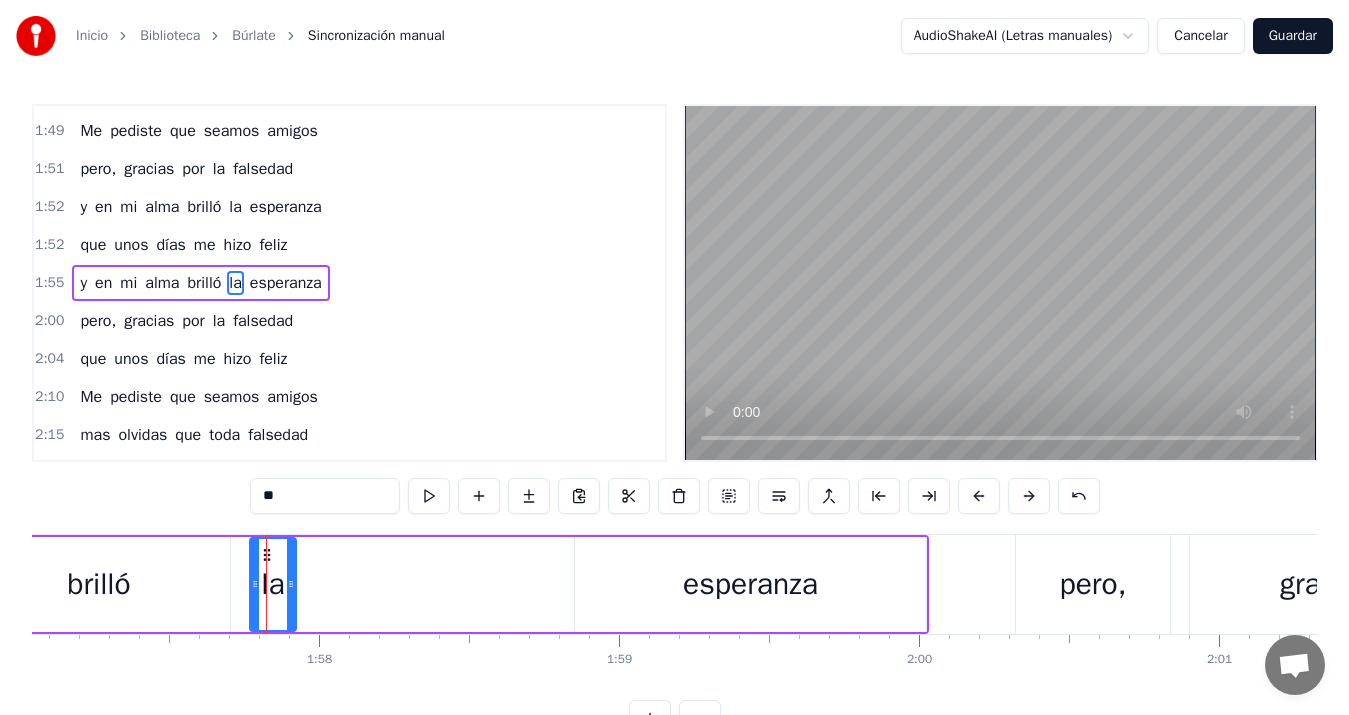click on "la" at bounding box center [272, 584] 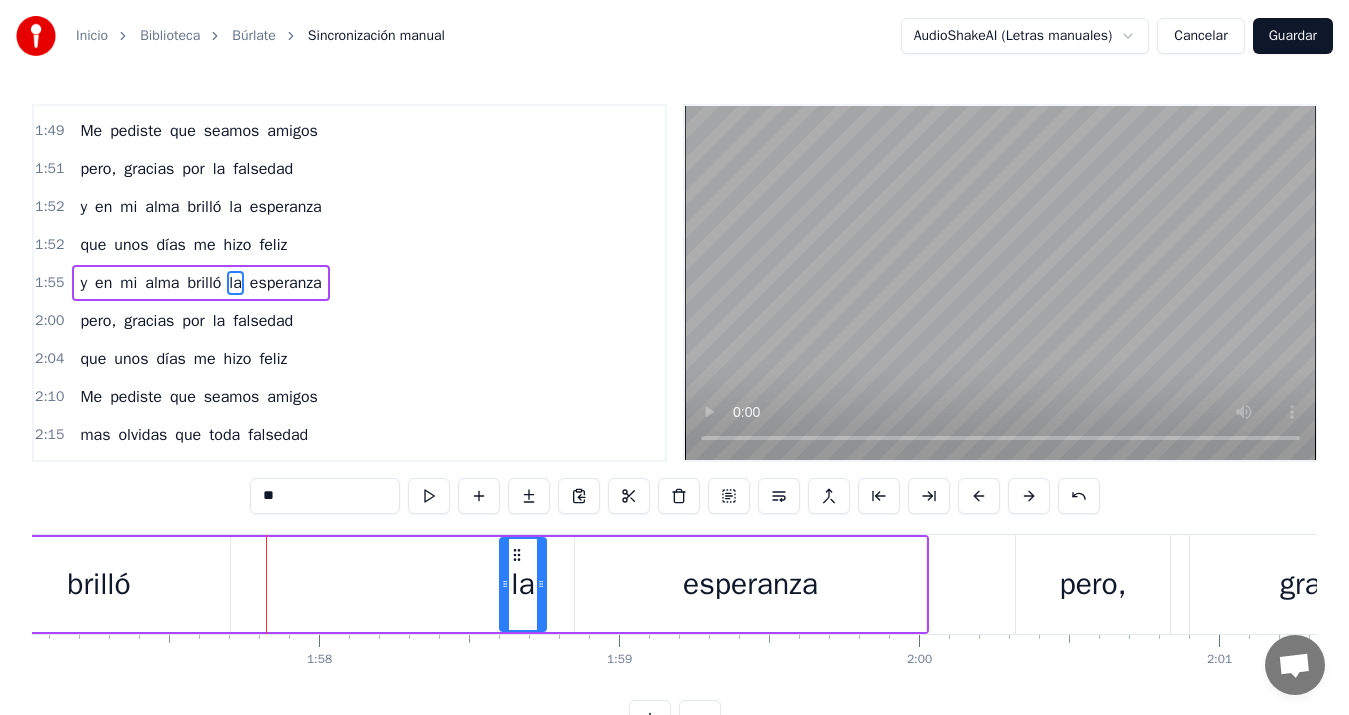 drag, startPoint x: 265, startPoint y: 548, endPoint x: 515, endPoint y: 586, distance: 252.8715 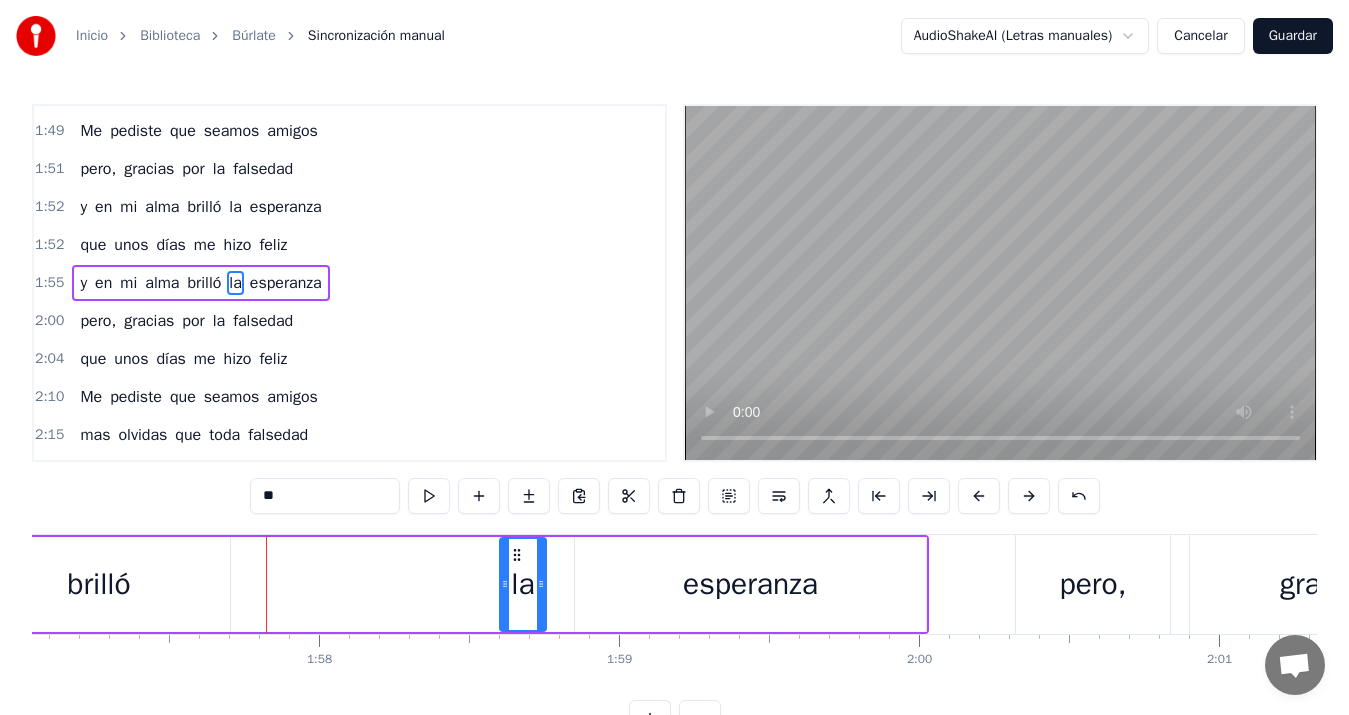 click on "brilló" at bounding box center [99, 584] 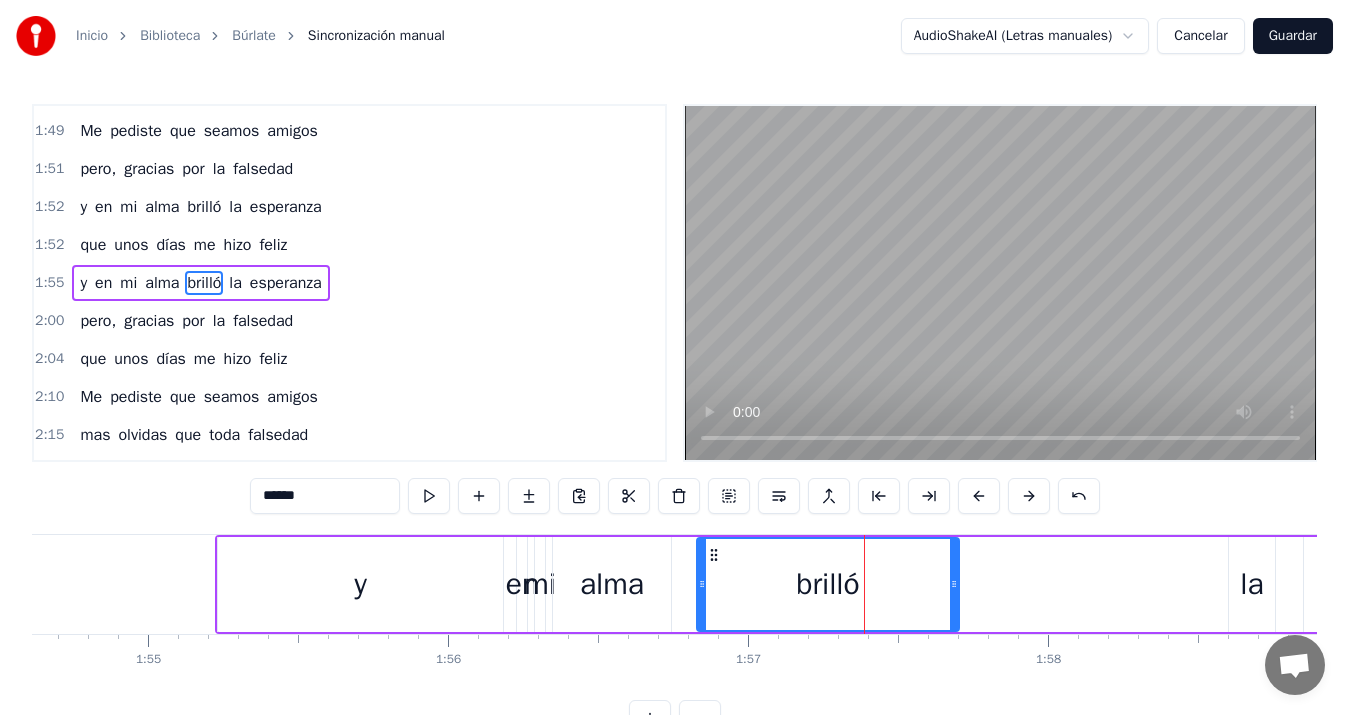 scroll, scrollTop: 0, scrollLeft: 34498, axis: horizontal 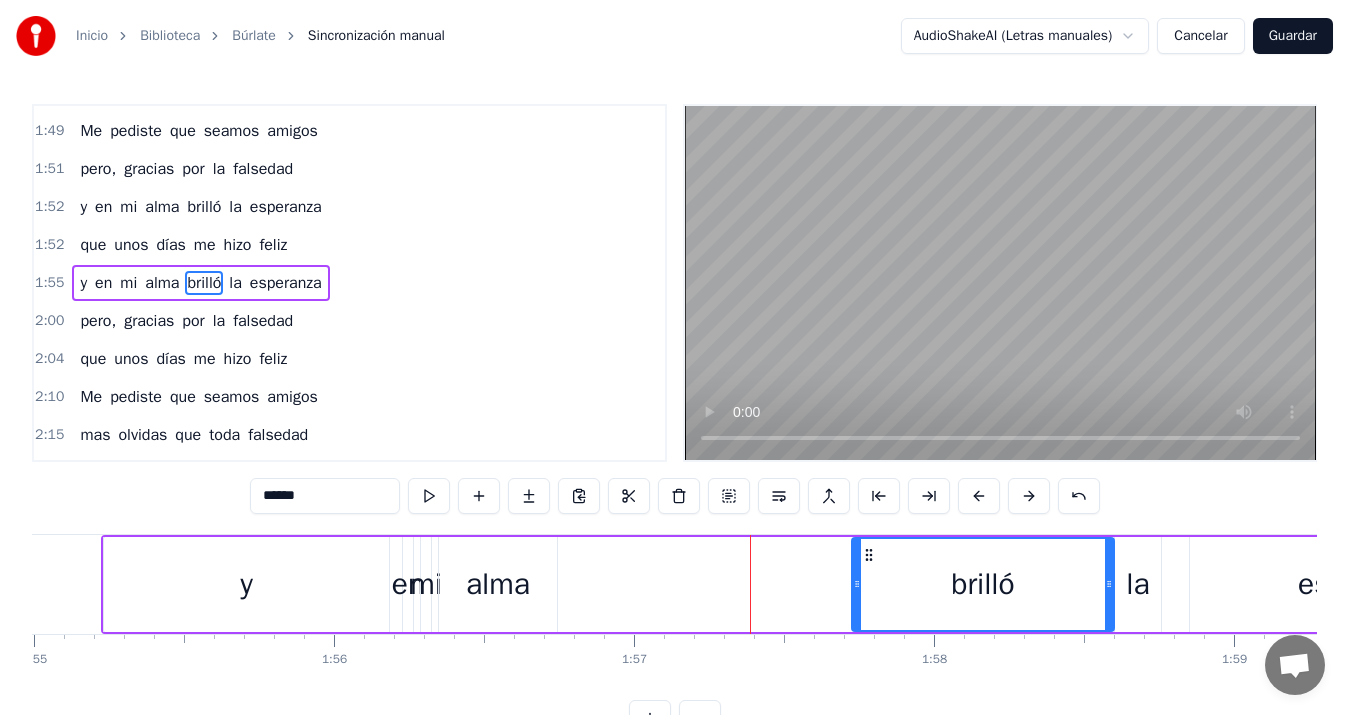 drag, startPoint x: 597, startPoint y: 553, endPoint x: 866, endPoint y: 563, distance: 269.18582 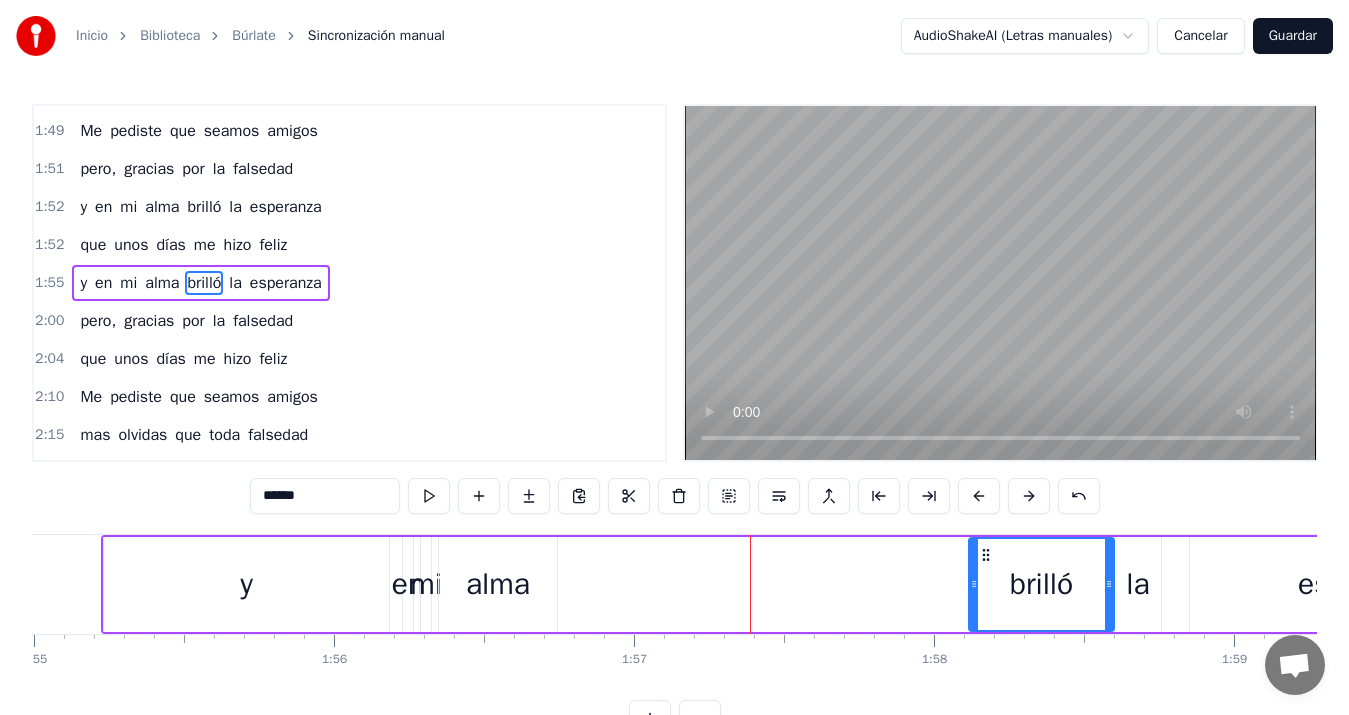 drag, startPoint x: 856, startPoint y: 585, endPoint x: 973, endPoint y: 591, distance: 117.15375 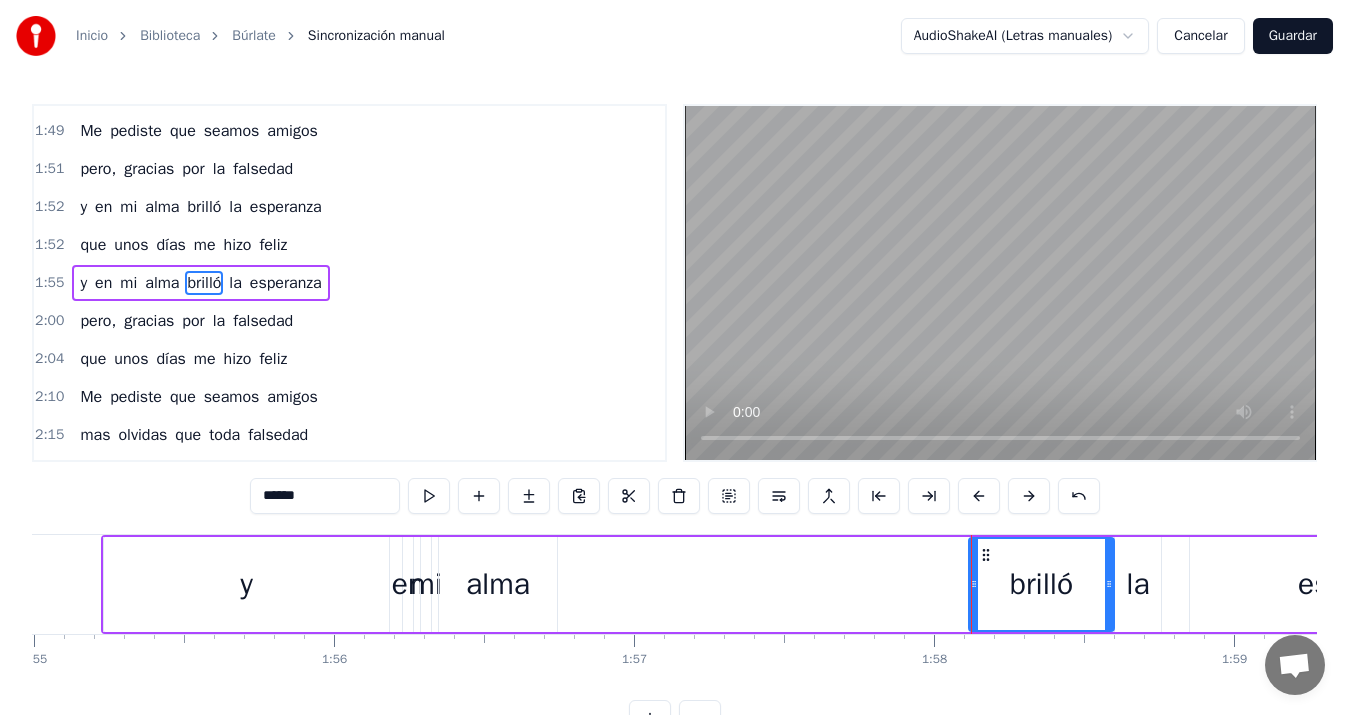 click on "alma" at bounding box center (498, 584) 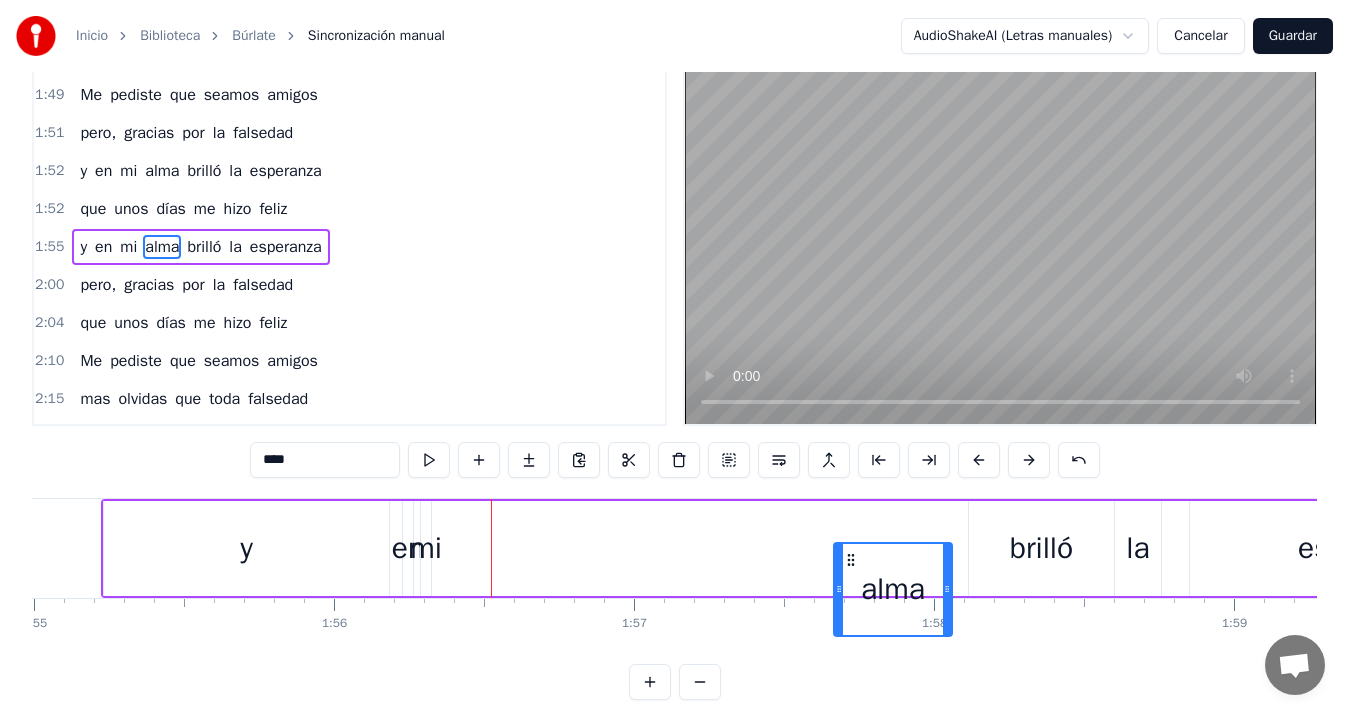 scroll, scrollTop: 50, scrollLeft: 0, axis: vertical 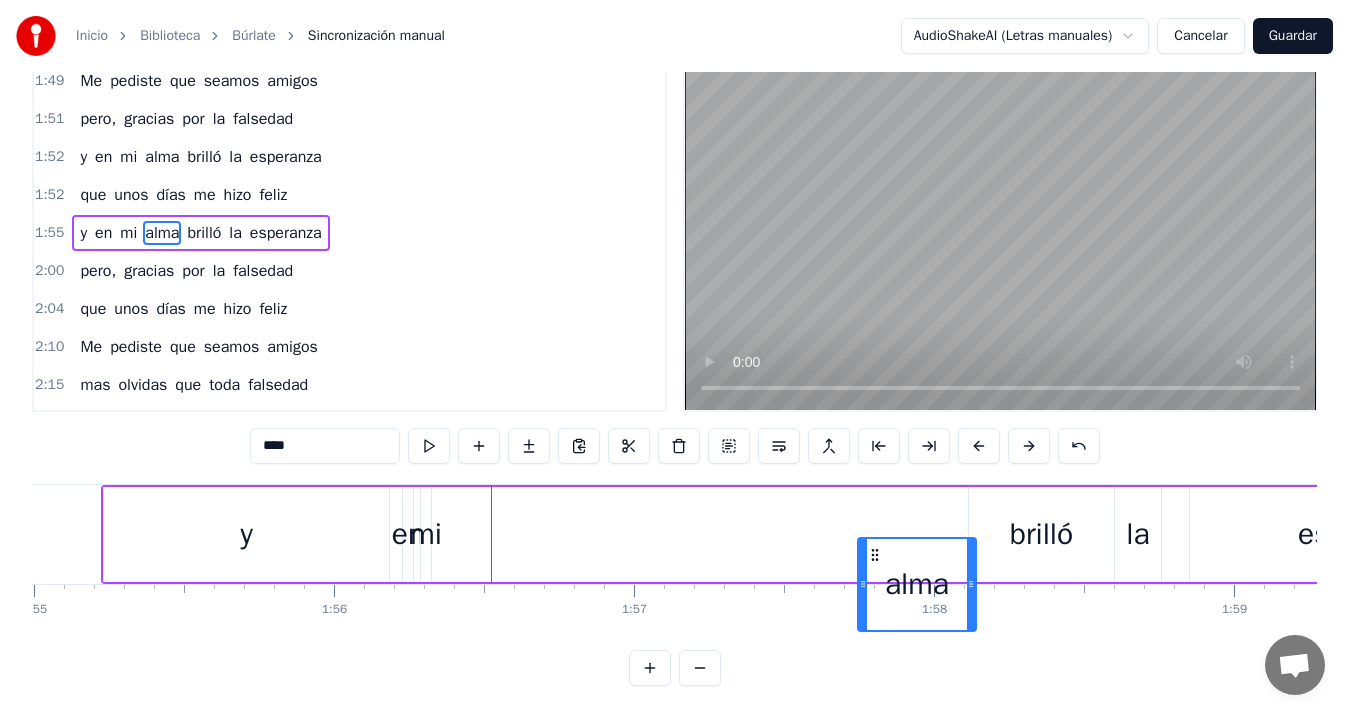 drag, startPoint x: 453, startPoint y: 552, endPoint x: 872, endPoint y: 502, distance: 421.97275 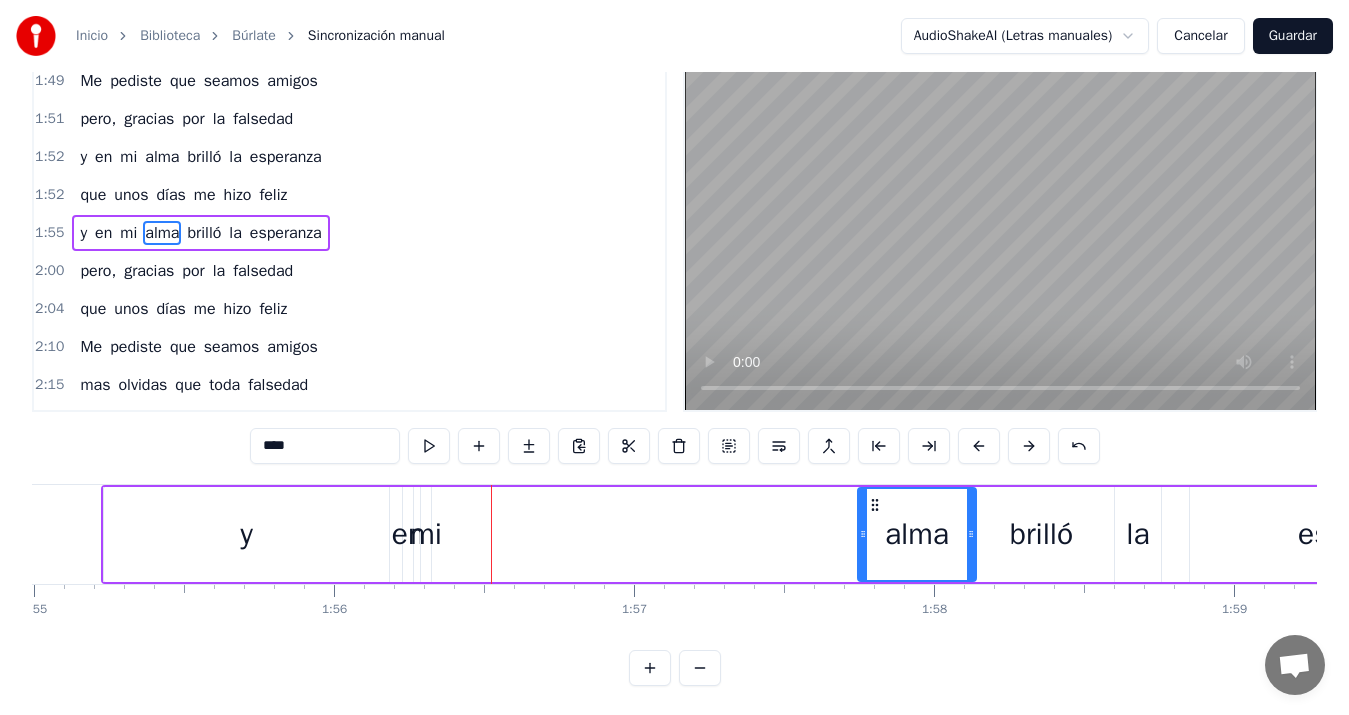 click on "mi" at bounding box center [426, 534] 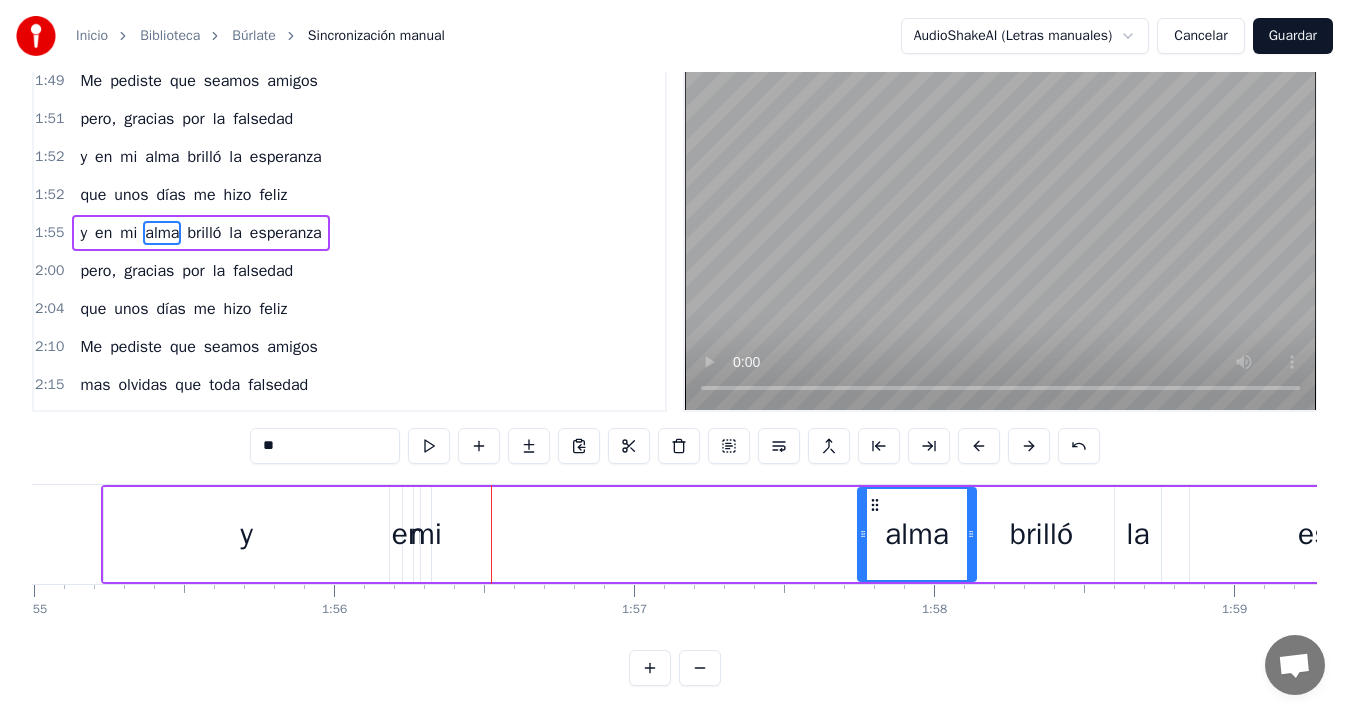 scroll, scrollTop: 0, scrollLeft: 0, axis: both 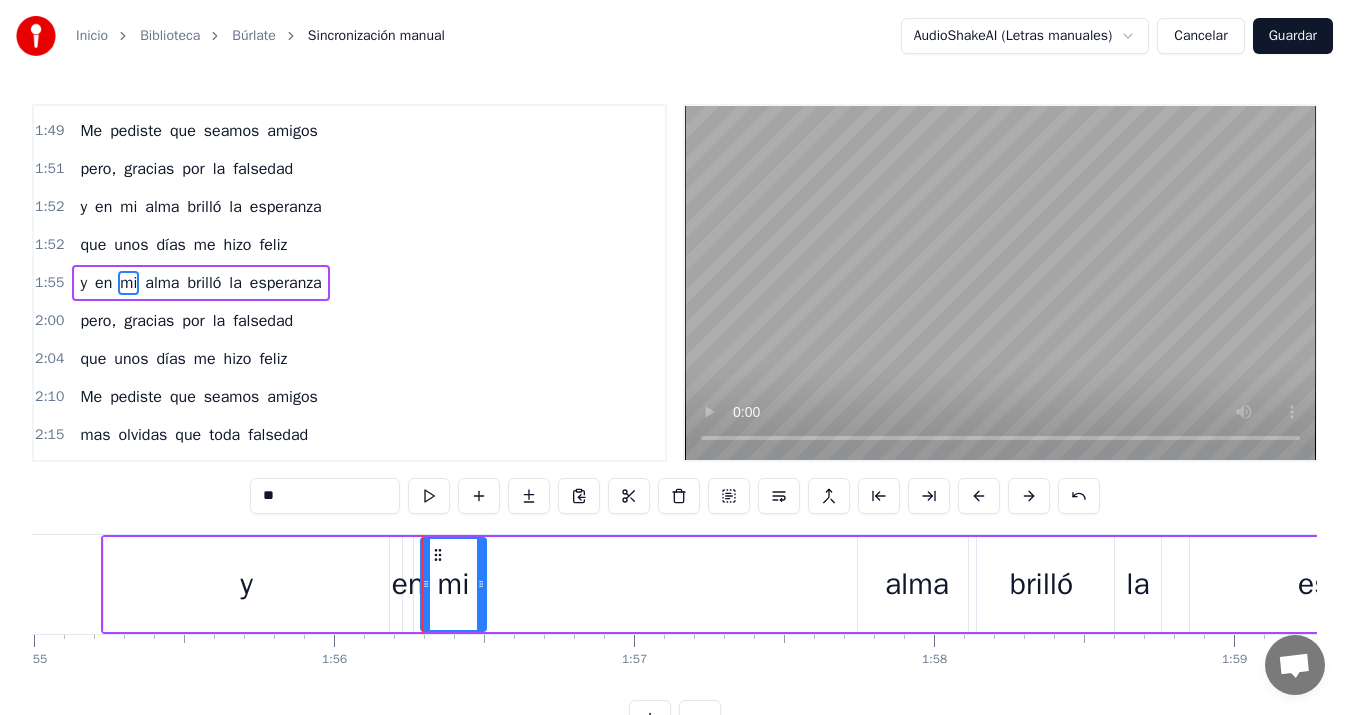 drag, startPoint x: 428, startPoint y: 578, endPoint x: 483, endPoint y: 583, distance: 55.226807 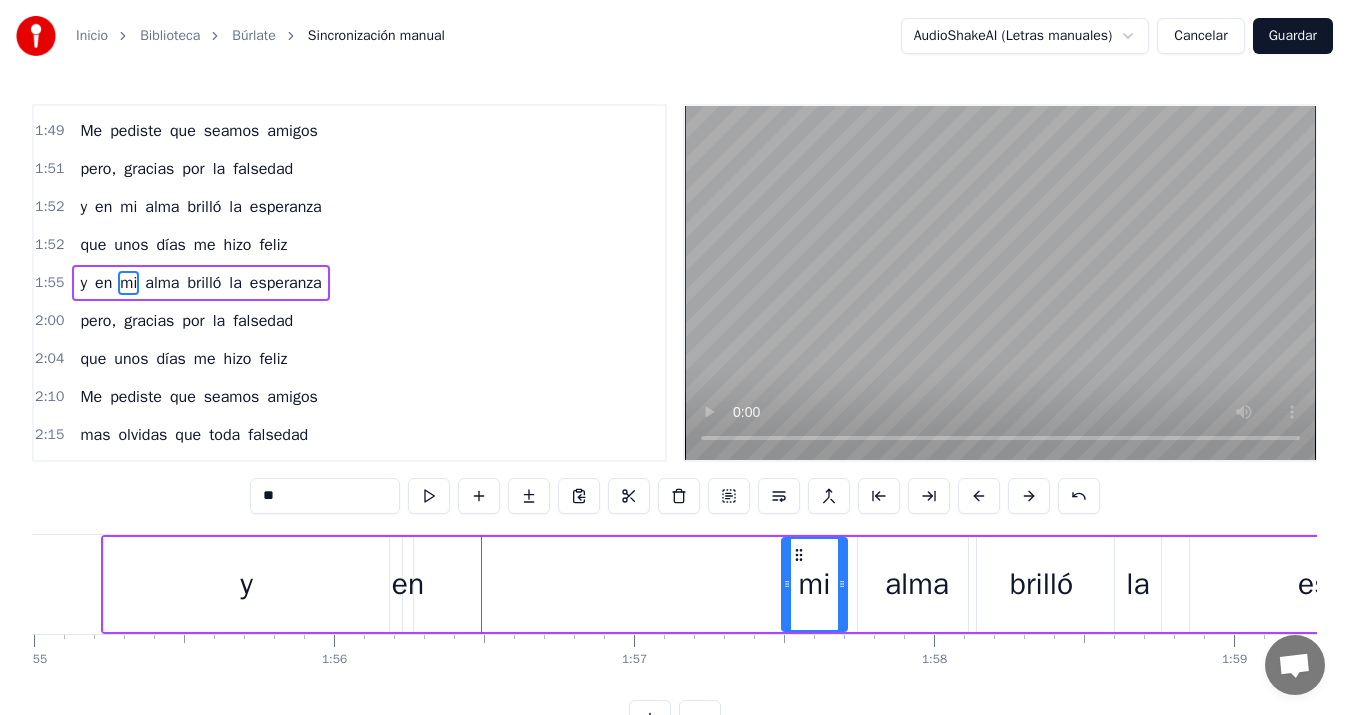 drag, startPoint x: 437, startPoint y: 552, endPoint x: 798, endPoint y: 581, distance: 362.16293 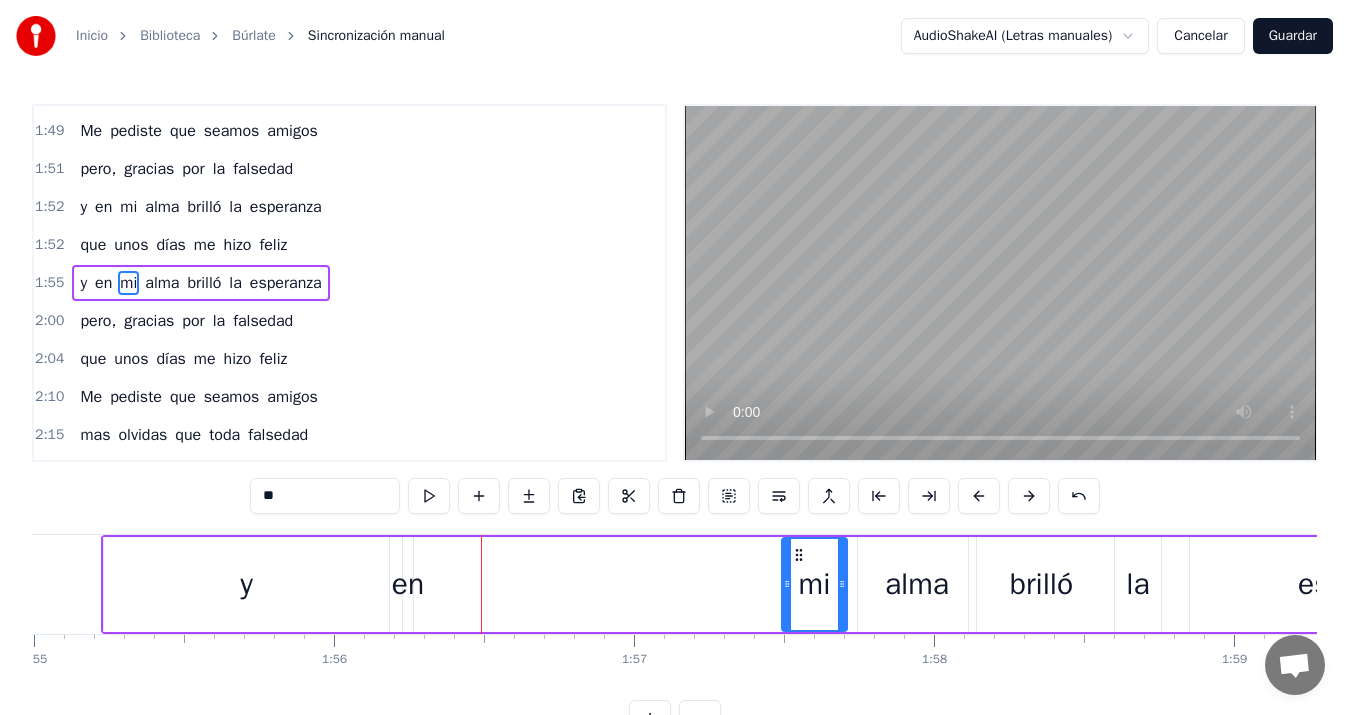 click on "en" at bounding box center [408, 584] 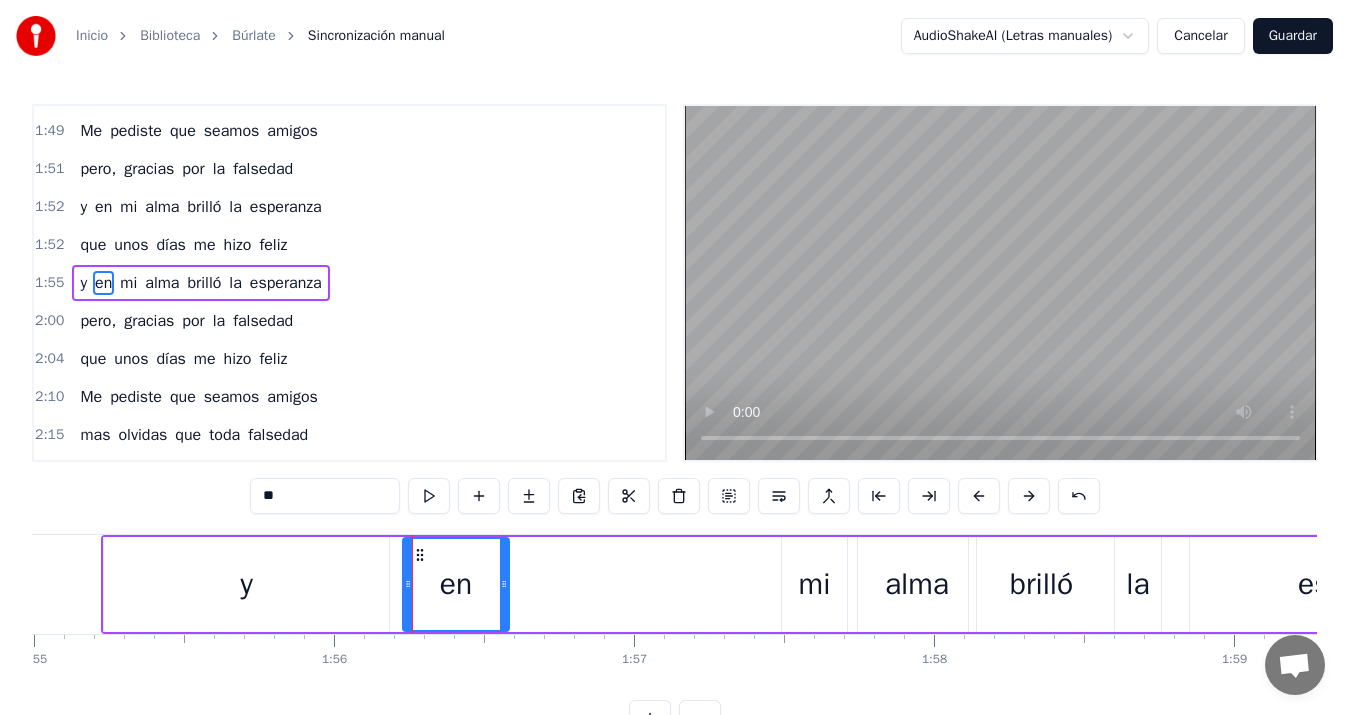 drag, startPoint x: 410, startPoint y: 582, endPoint x: 506, endPoint y: 586, distance: 96.0833 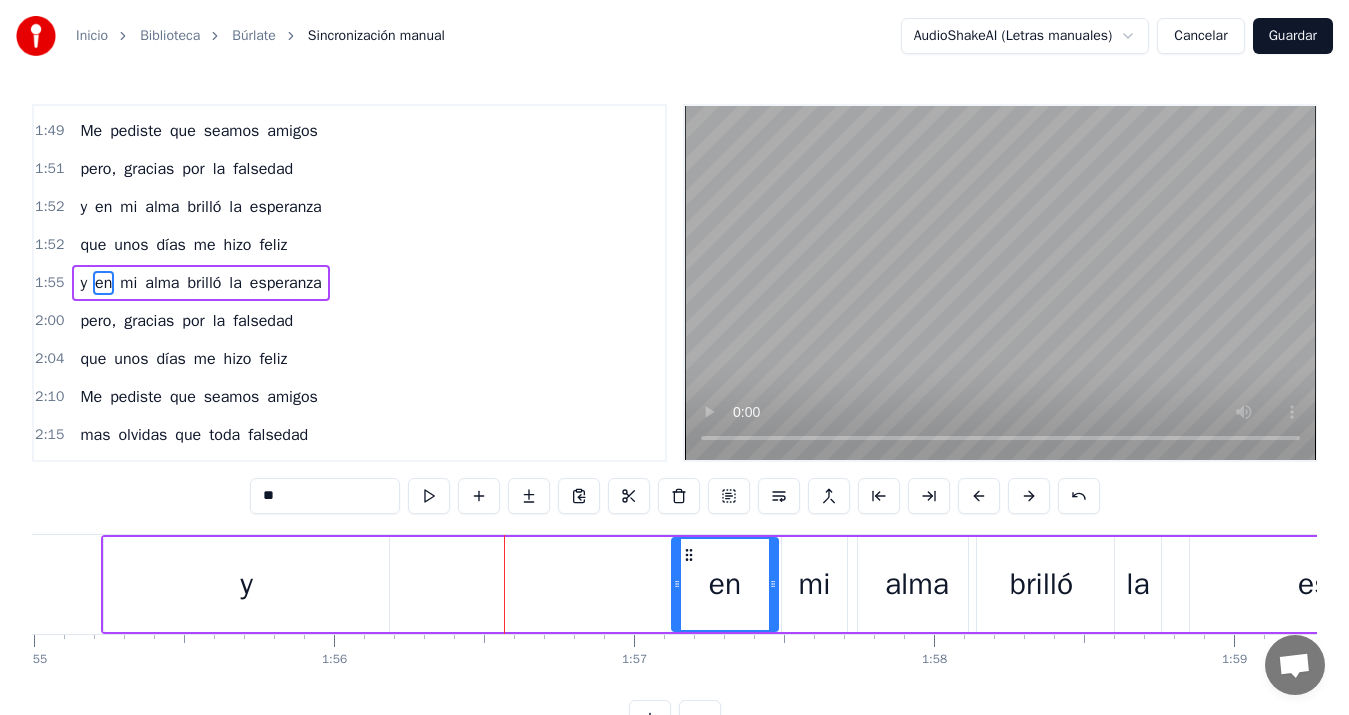 drag, startPoint x: 417, startPoint y: 553, endPoint x: 686, endPoint y: 569, distance: 269.4754 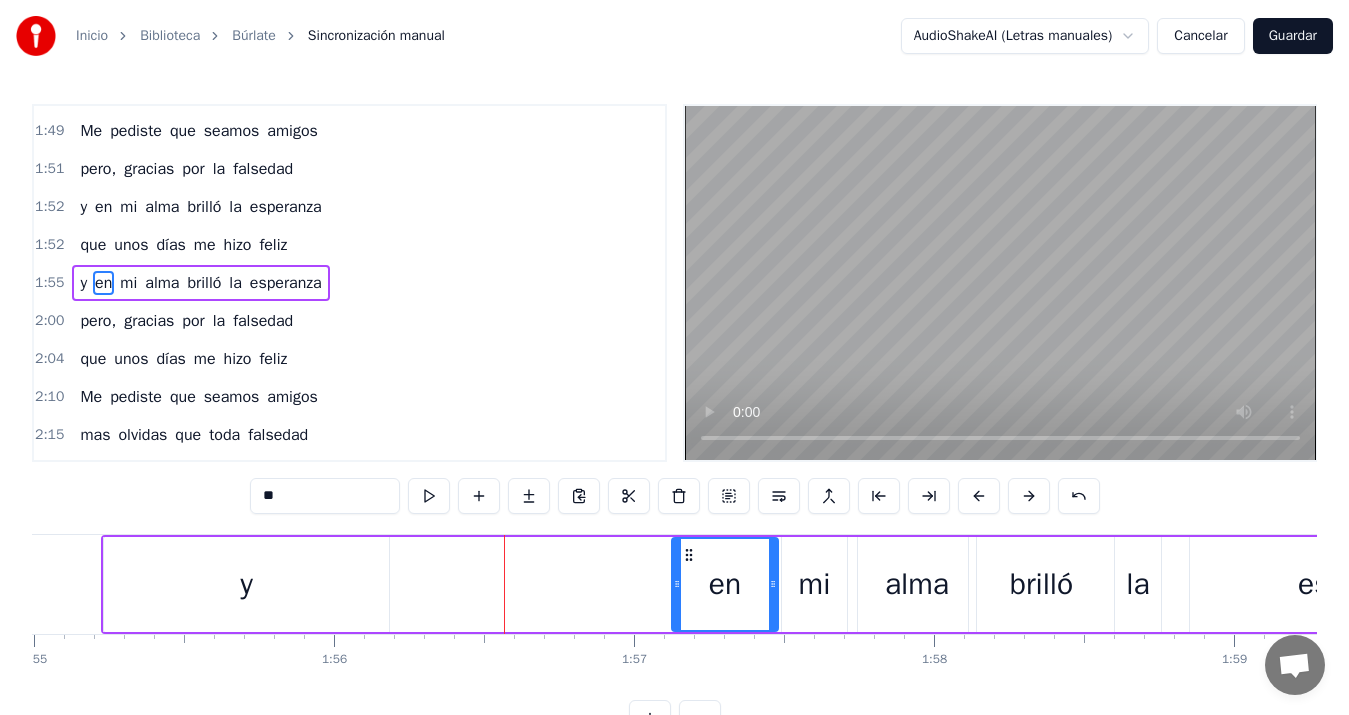 click on "y" at bounding box center (246, 584) 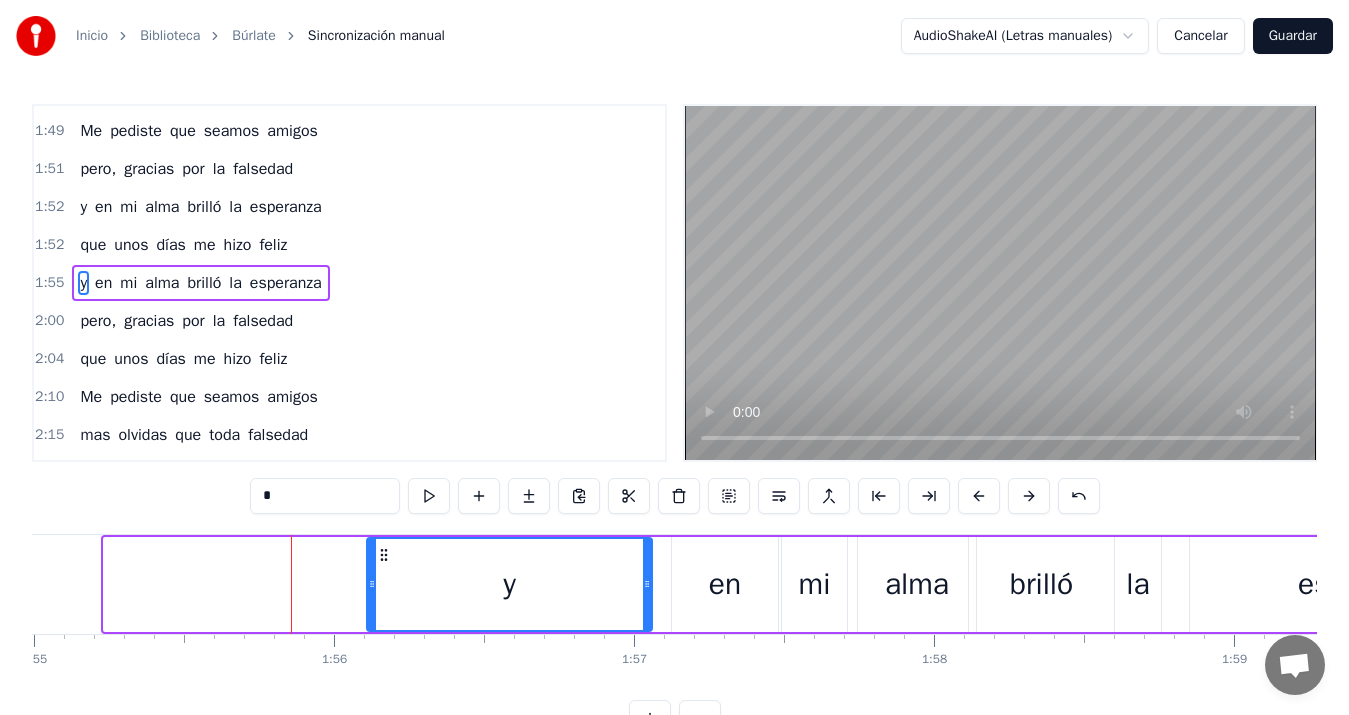 drag, startPoint x: 121, startPoint y: 549, endPoint x: 384, endPoint y: 558, distance: 263.15396 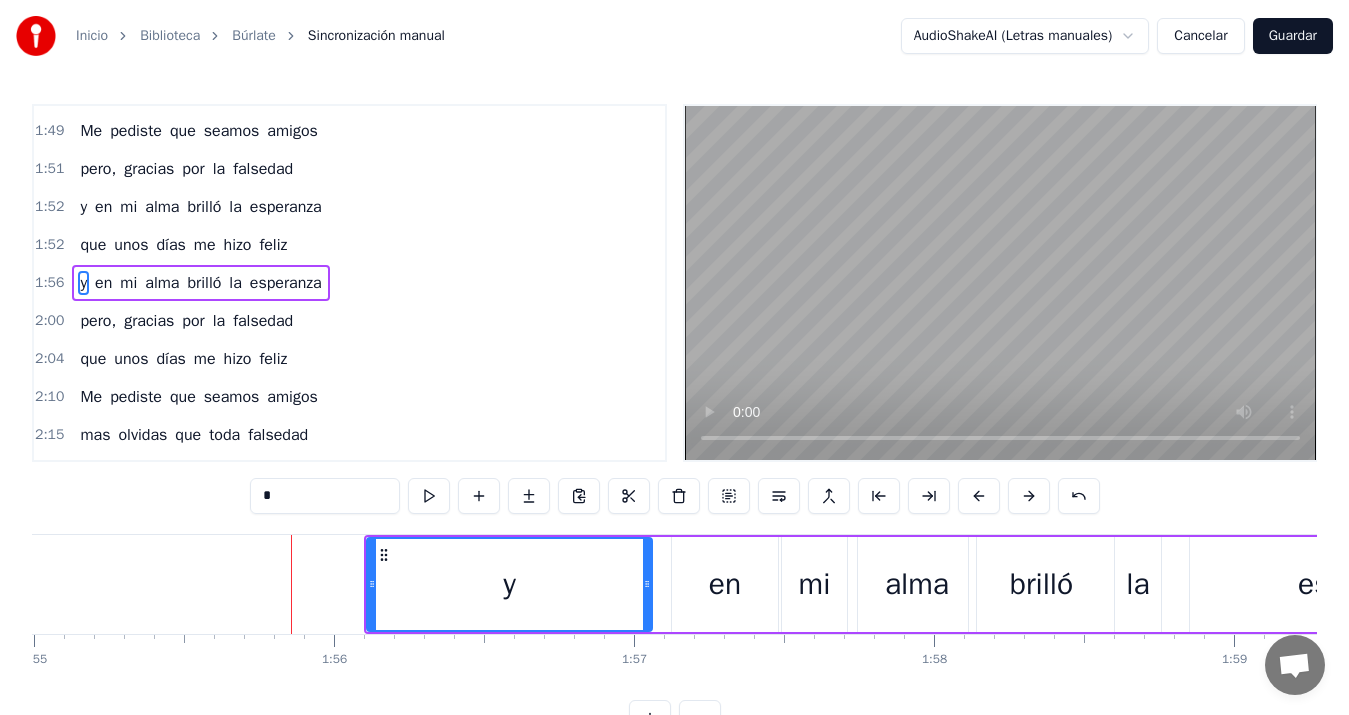 scroll, scrollTop: 0, scrollLeft: 33374, axis: horizontal 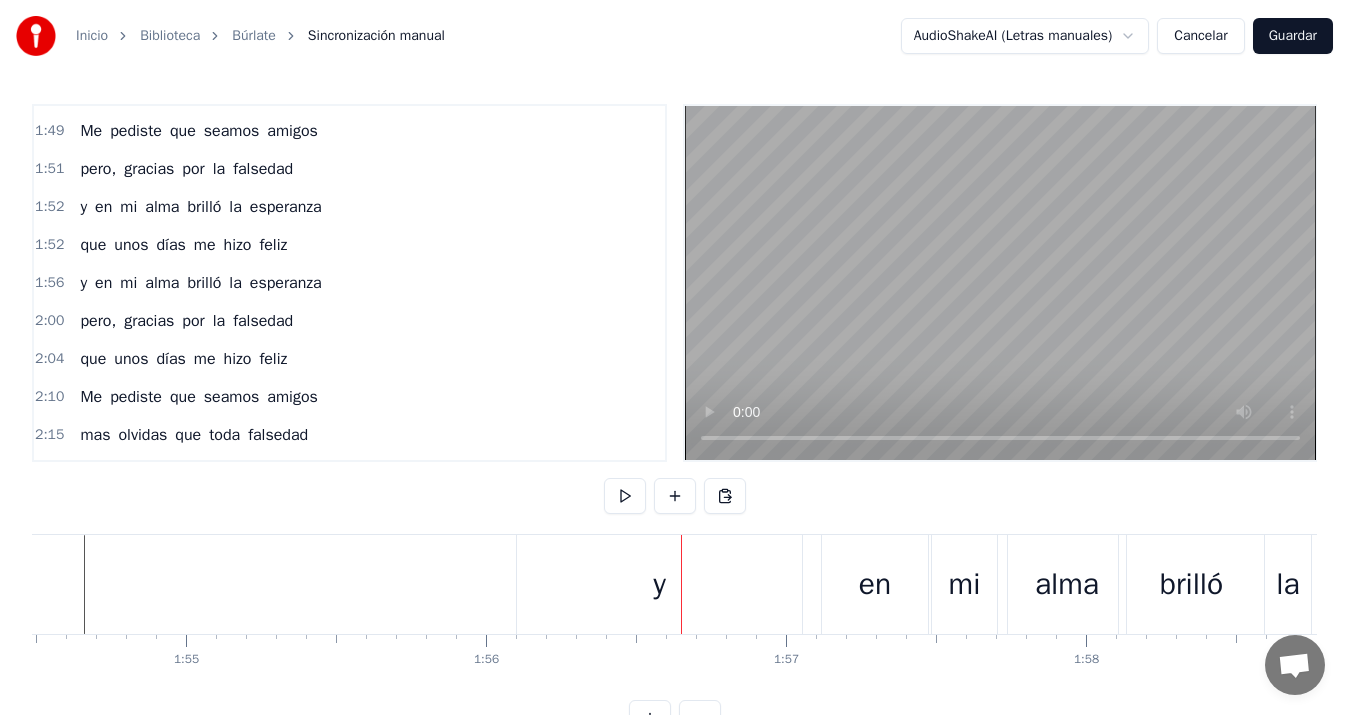 click on "y" at bounding box center [659, 584] 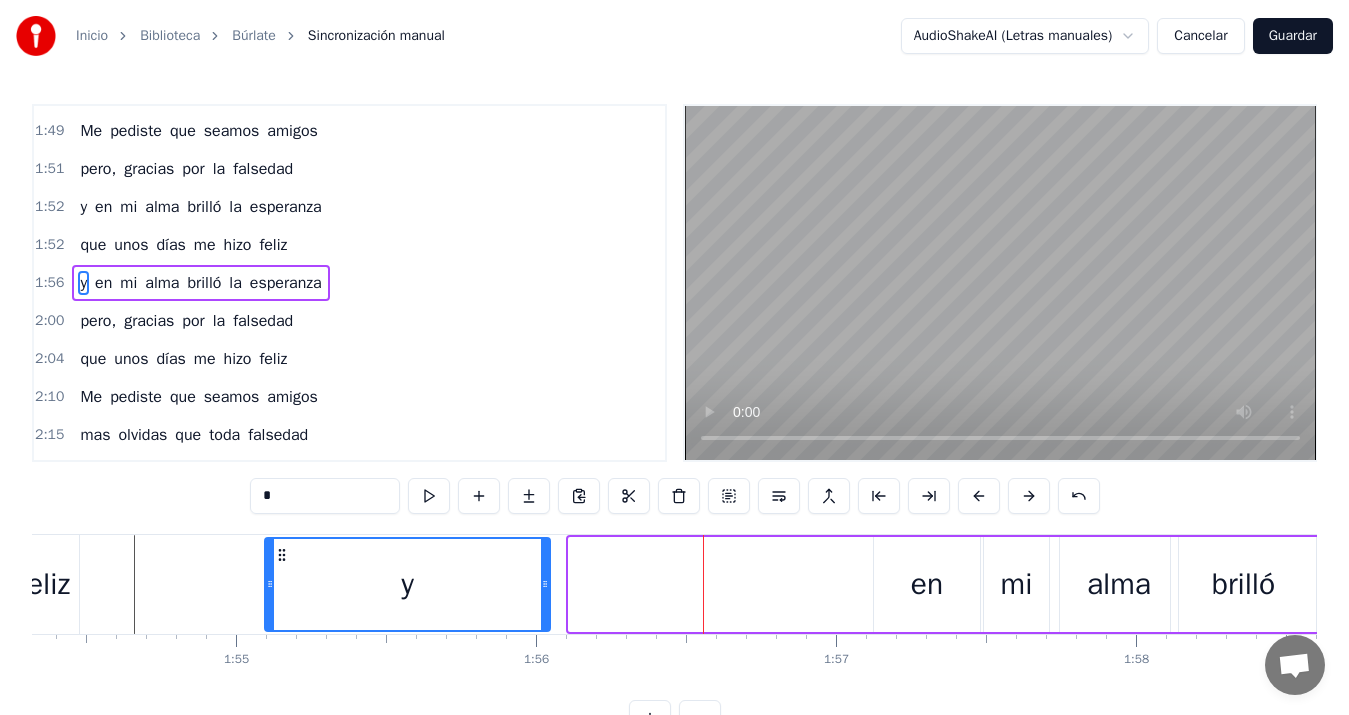 scroll, scrollTop: 0, scrollLeft: 34289, axis: horizontal 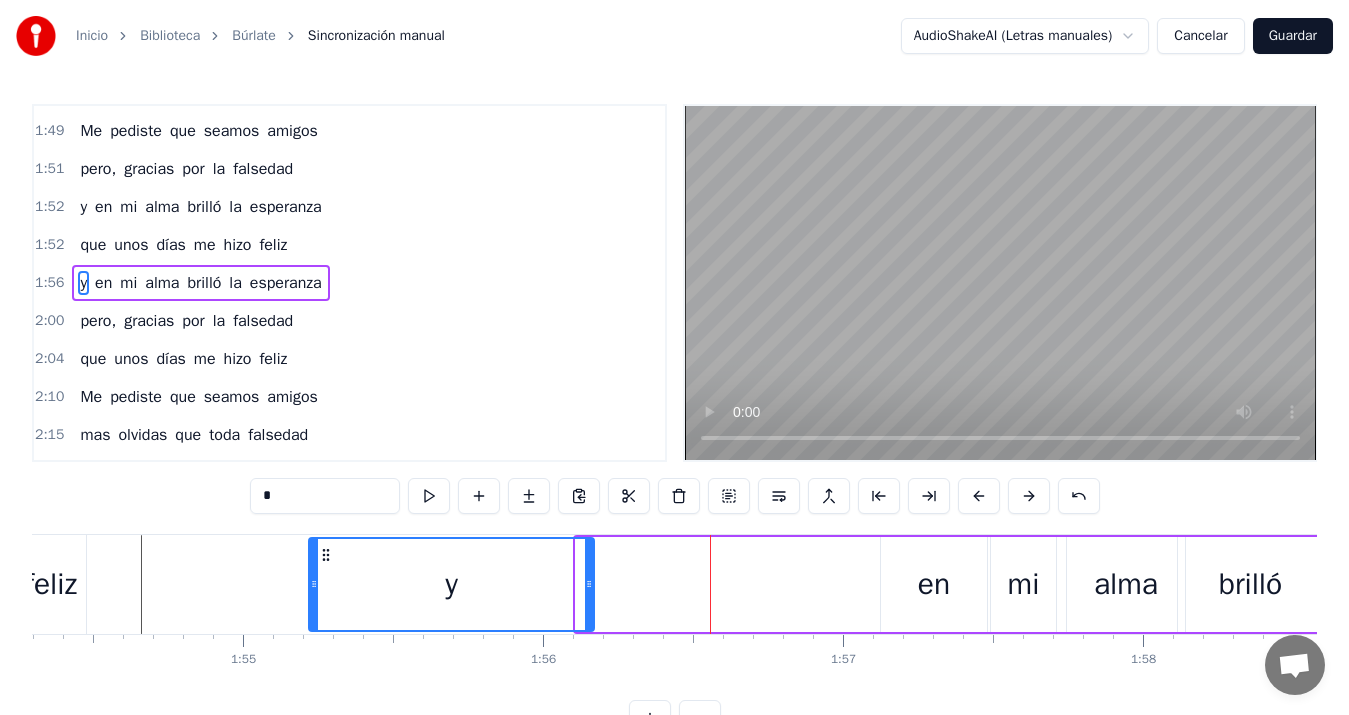 drag, startPoint x: 538, startPoint y: 560, endPoint x: 328, endPoint y: 554, distance: 210.0857 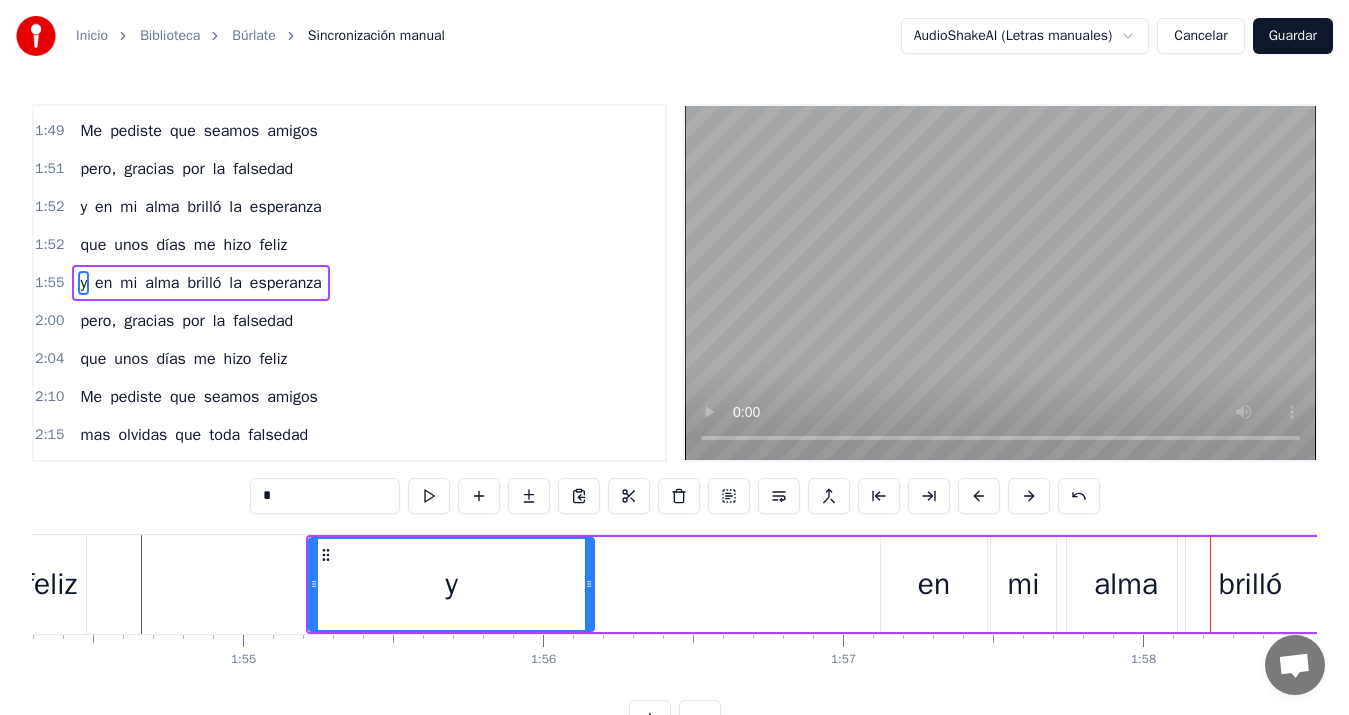 click on "en" at bounding box center [934, 584] 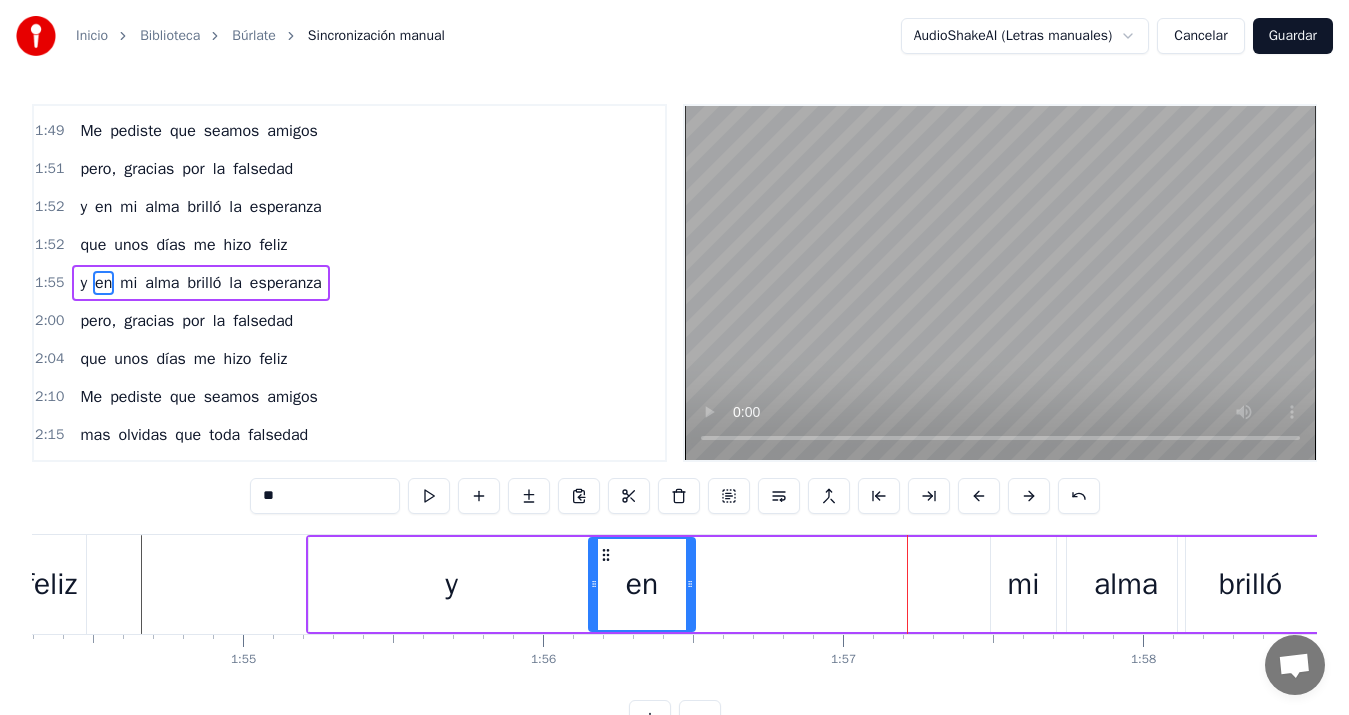 drag, startPoint x: 891, startPoint y: 553, endPoint x: 599, endPoint y: 562, distance: 292.13867 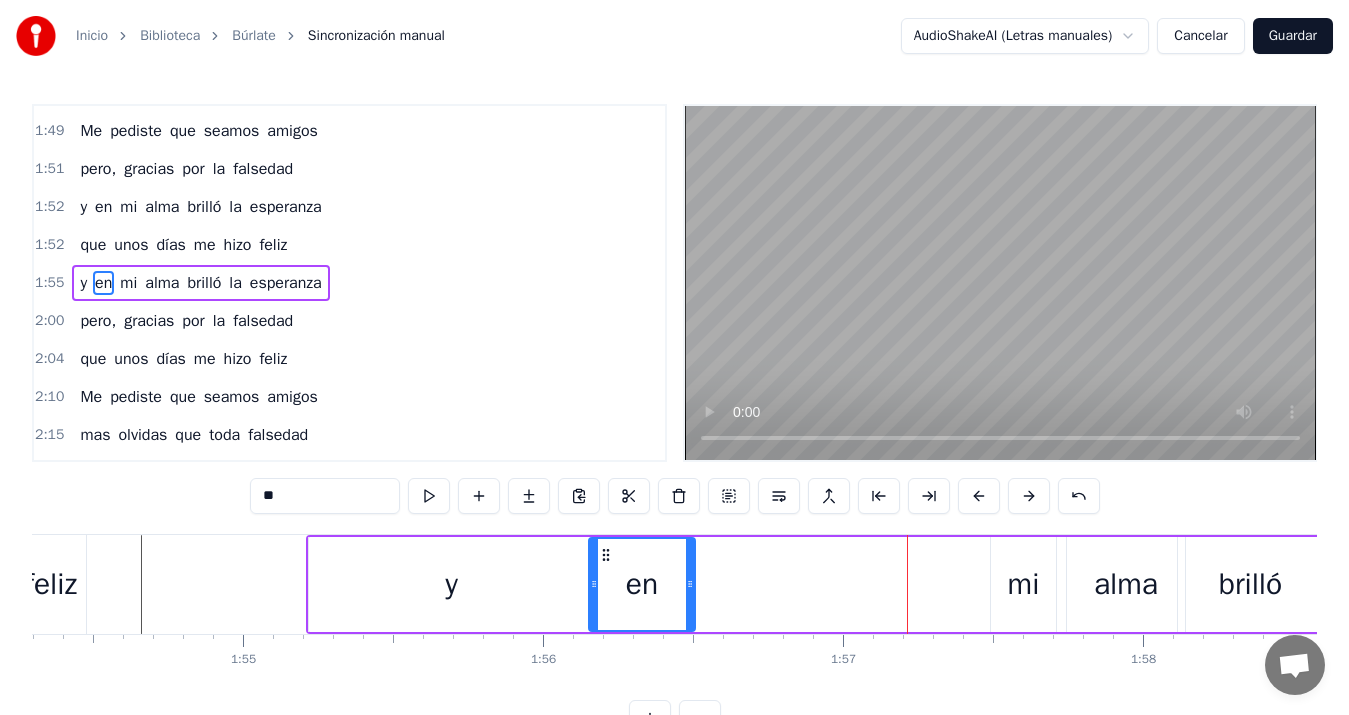 click on "mi" at bounding box center (1024, 584) 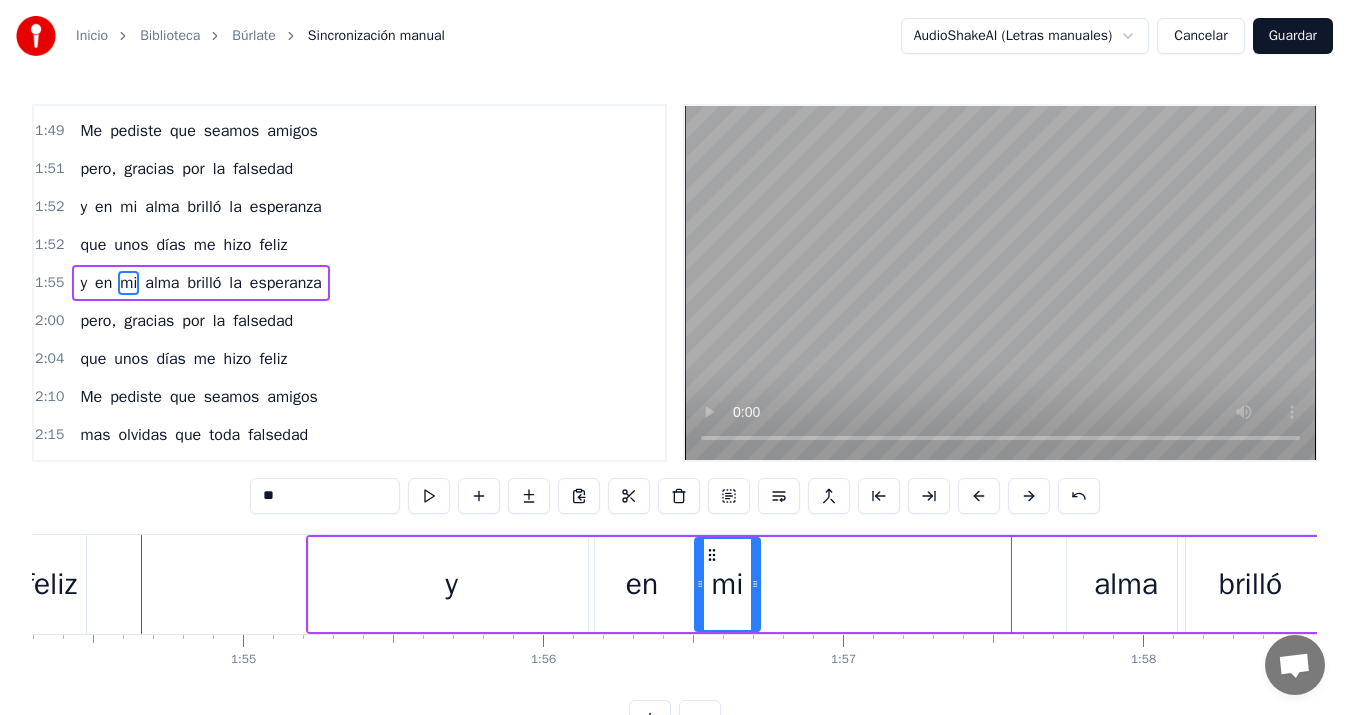 drag, startPoint x: 1003, startPoint y: 553, endPoint x: 707, endPoint y: 551, distance: 296.00674 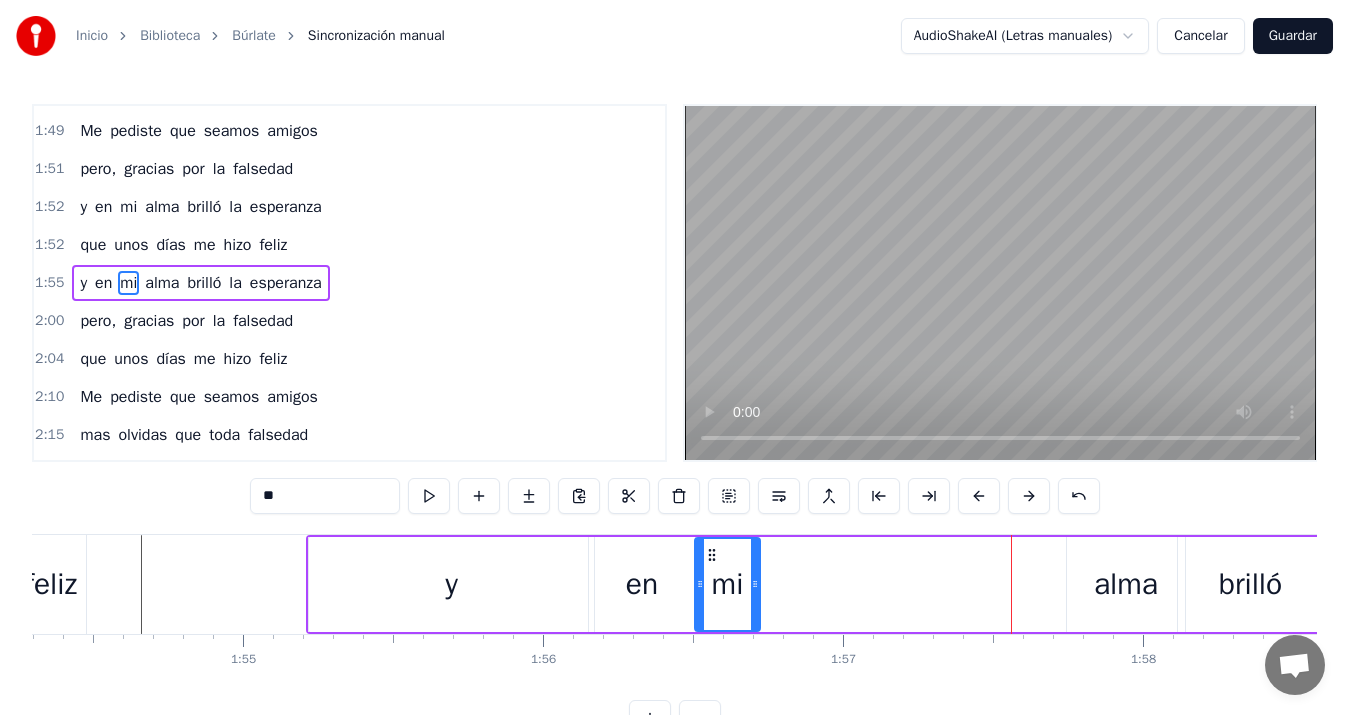 click on "alma" at bounding box center (1126, 584) 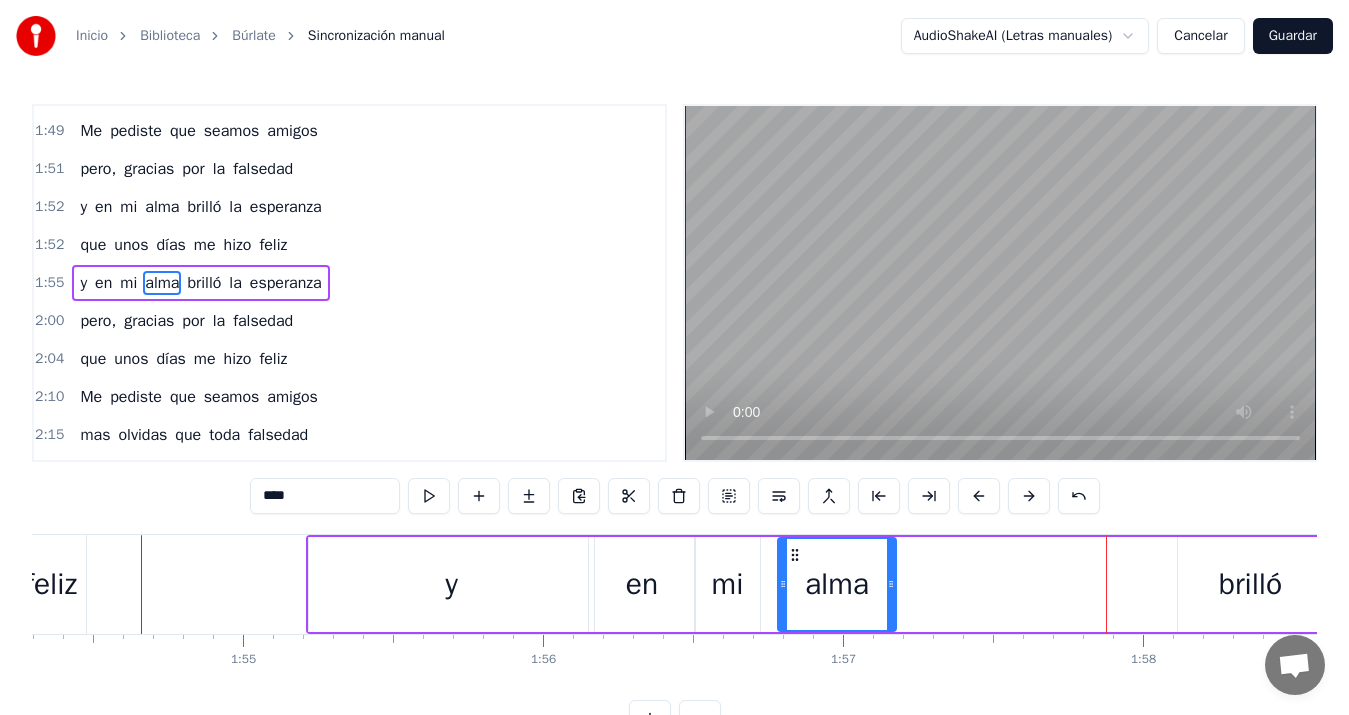 drag, startPoint x: 1080, startPoint y: 552, endPoint x: 791, endPoint y: 569, distance: 289.49957 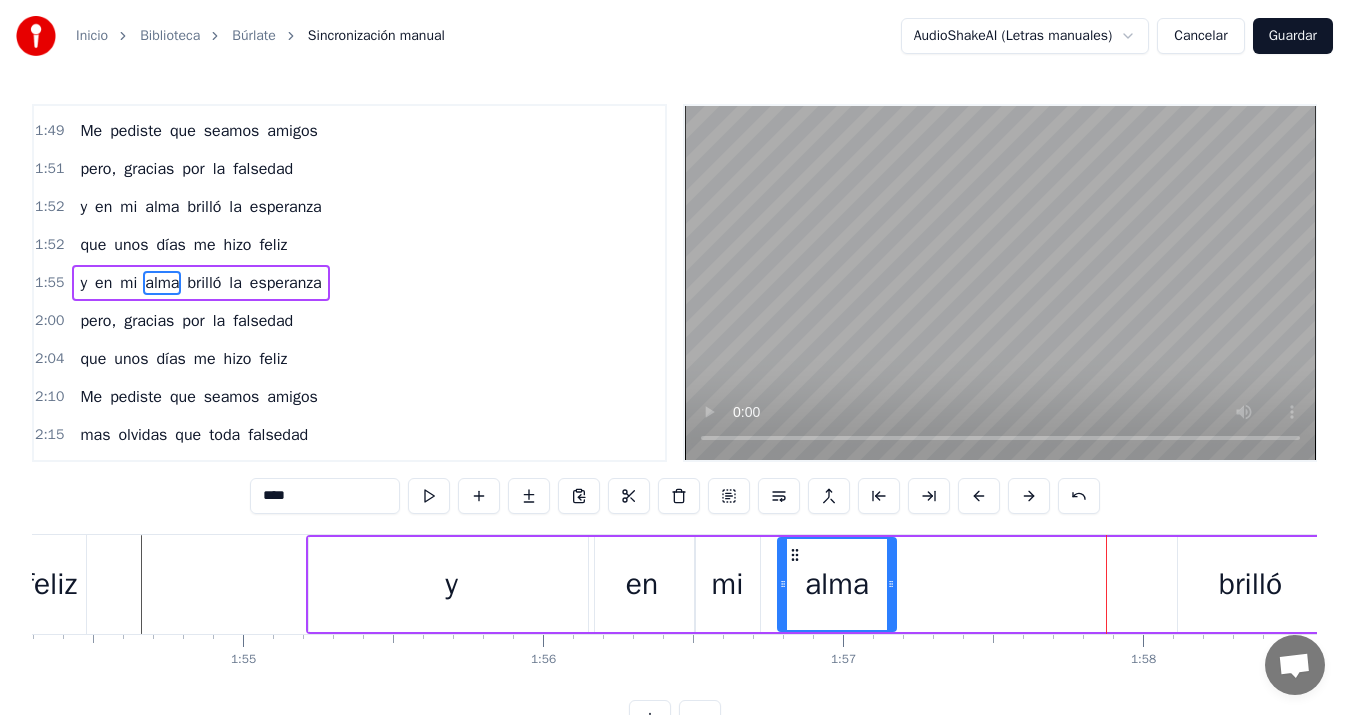 click on "brilló" at bounding box center (1250, 584) 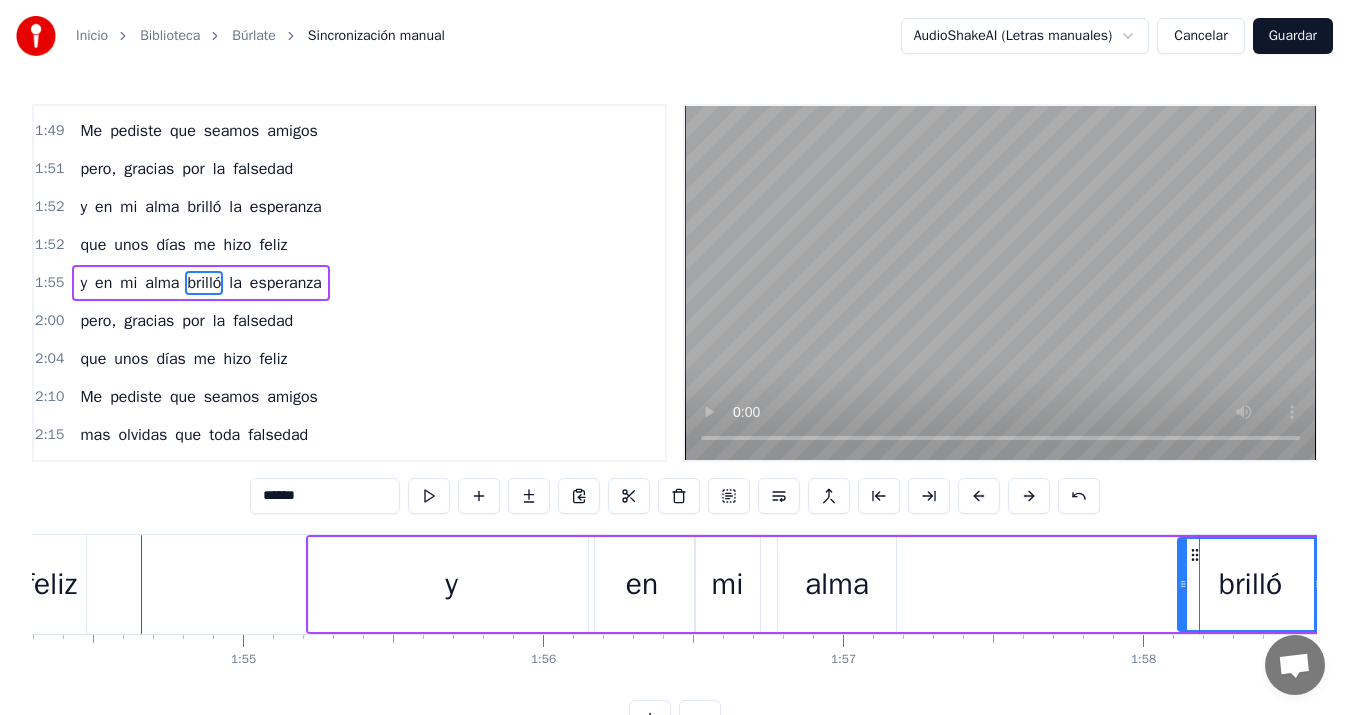 click on "feliz" at bounding box center (51, 584) 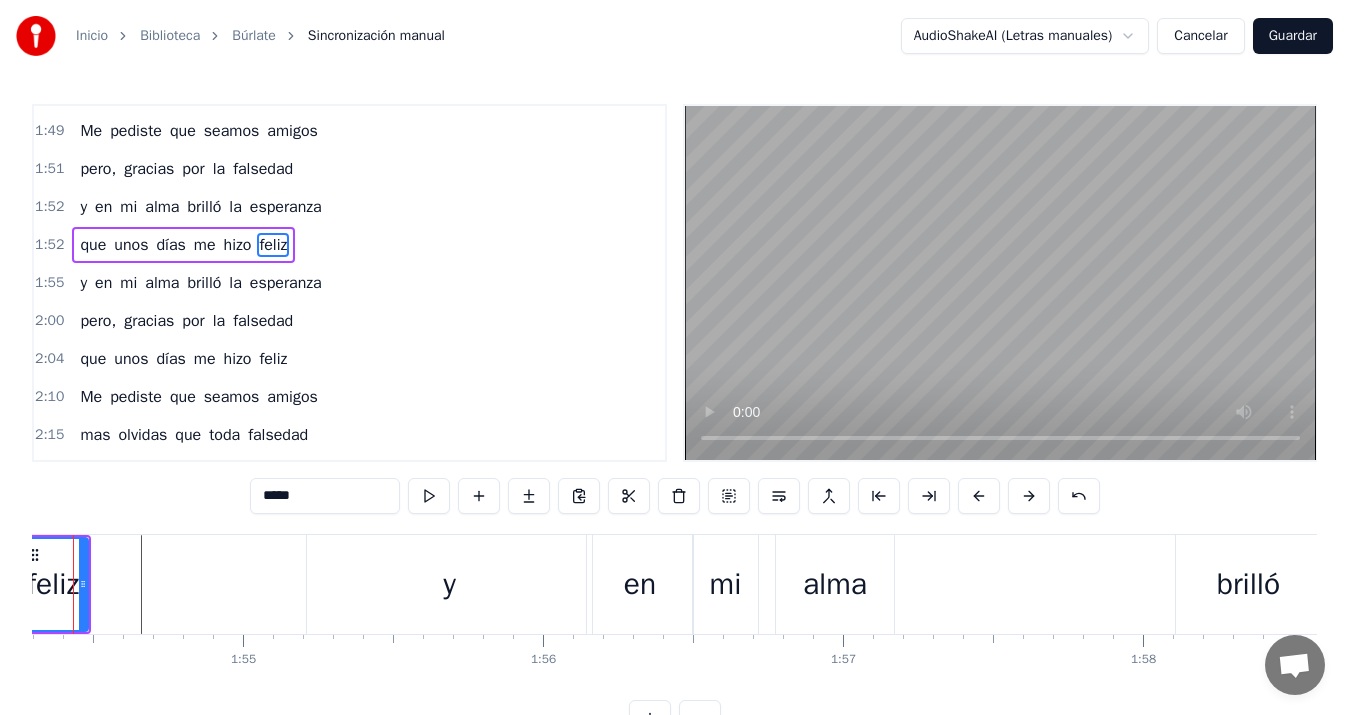 scroll, scrollTop: 1172, scrollLeft: 0, axis: vertical 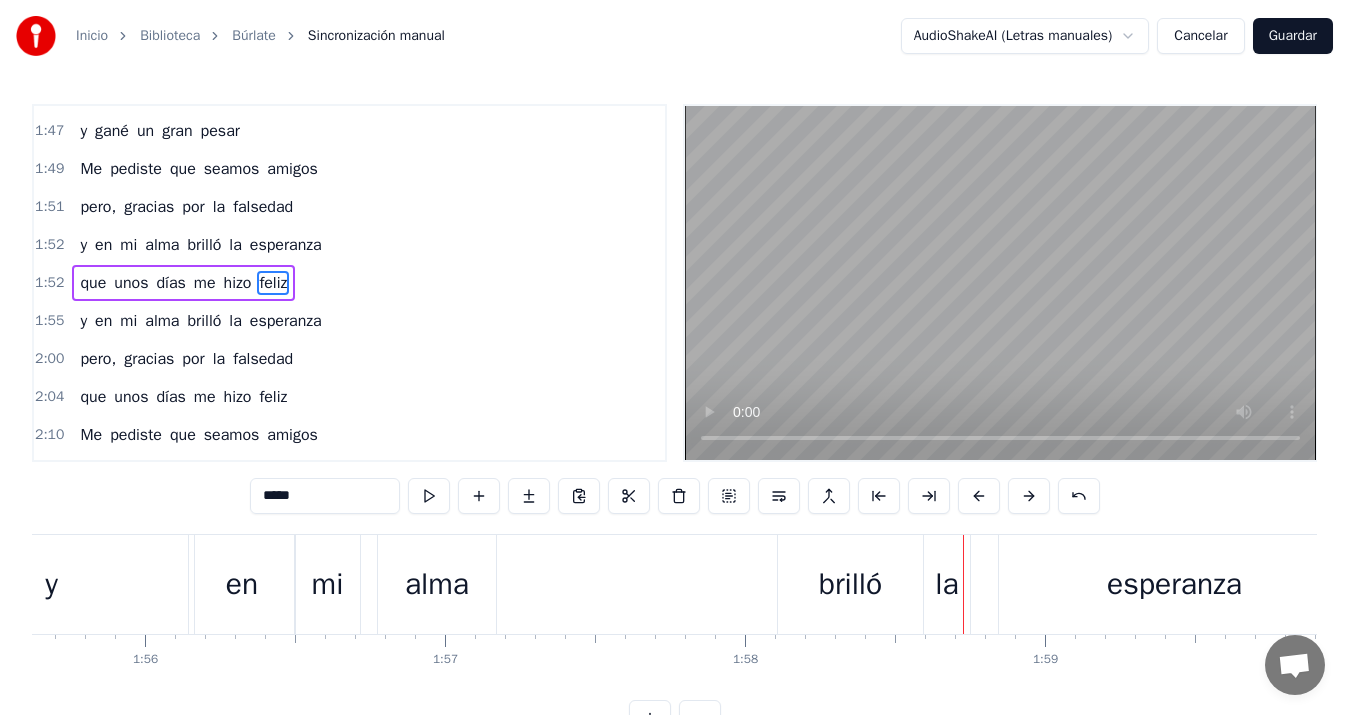 click on "brilló" at bounding box center (850, 584) 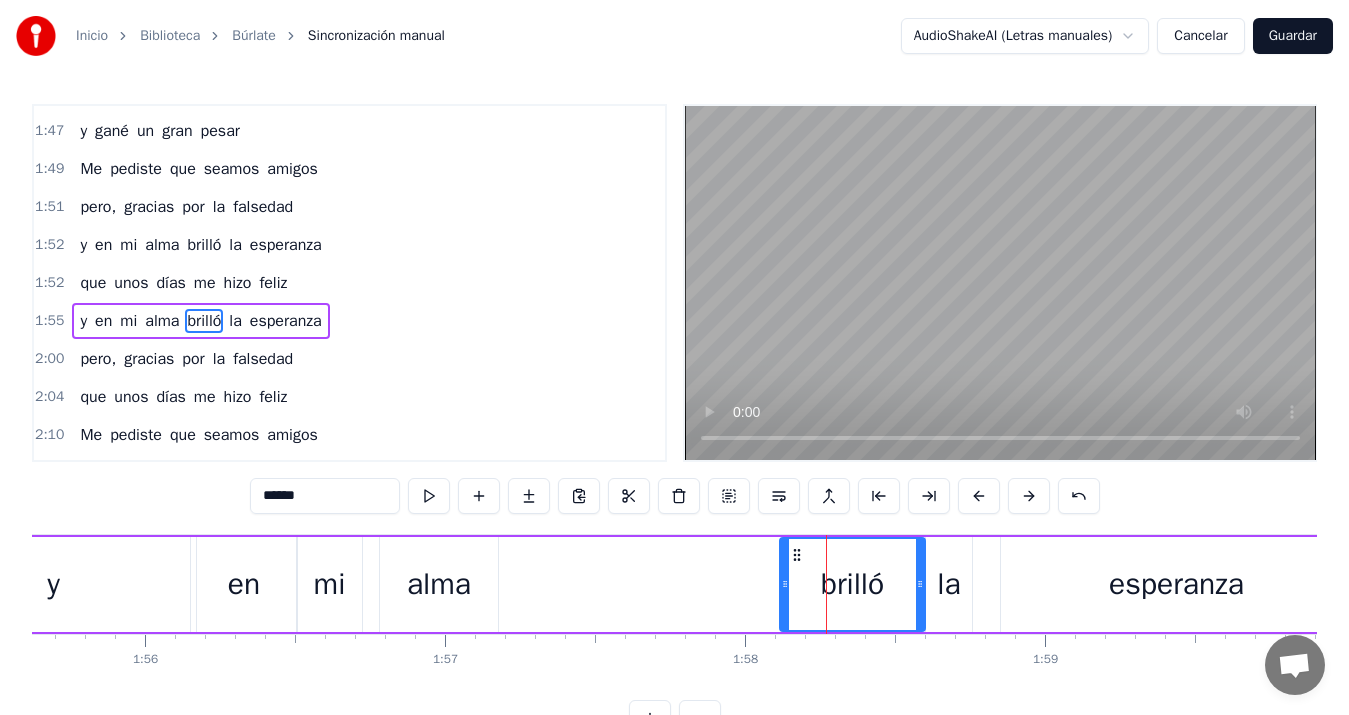 scroll, scrollTop: 1210, scrollLeft: 0, axis: vertical 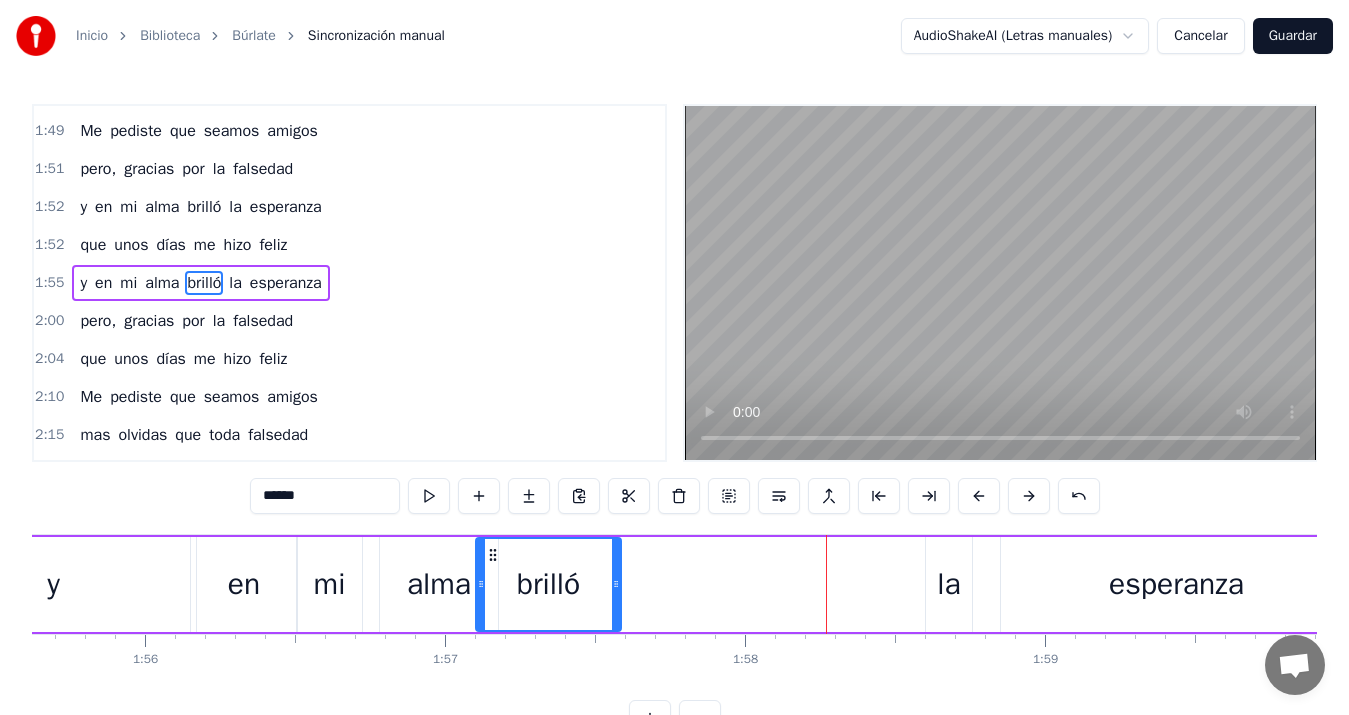 drag, startPoint x: 796, startPoint y: 554, endPoint x: 492, endPoint y: 559, distance: 304.0411 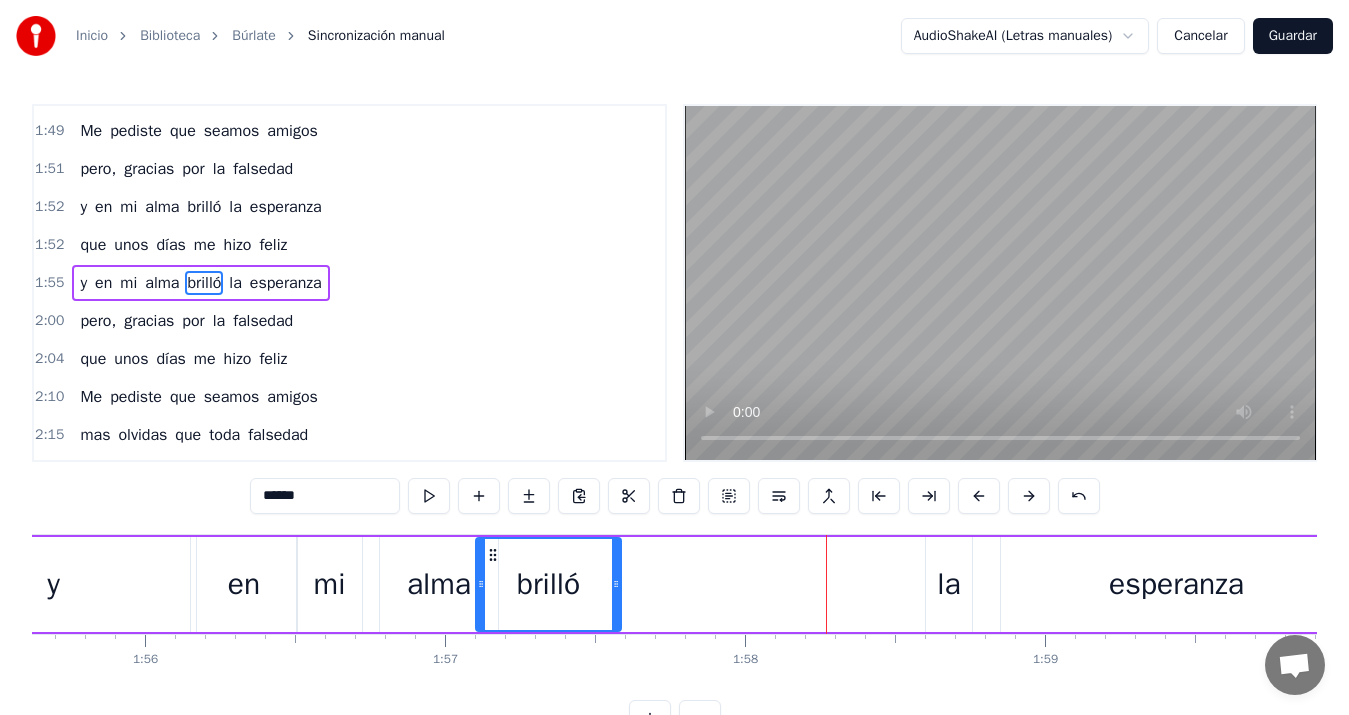 click on "la" at bounding box center [948, 584] 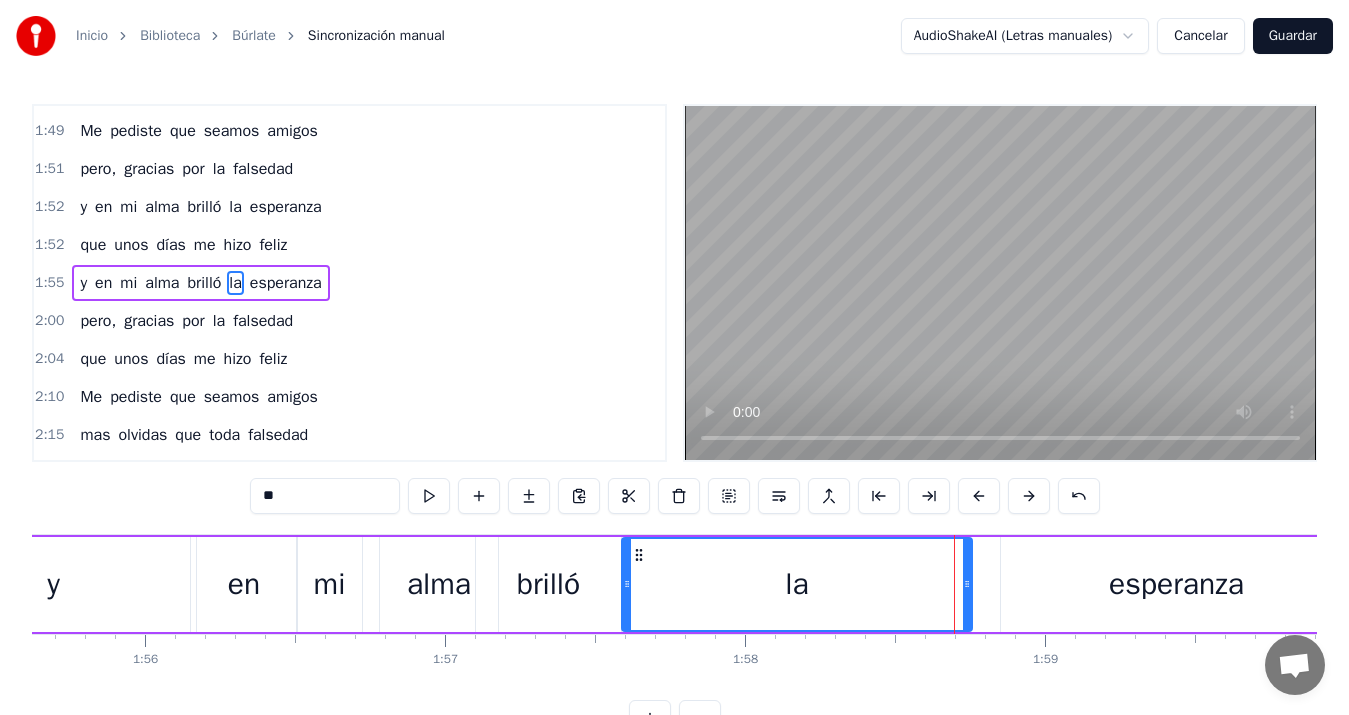 drag, startPoint x: 933, startPoint y: 588, endPoint x: 629, endPoint y: 570, distance: 304.53244 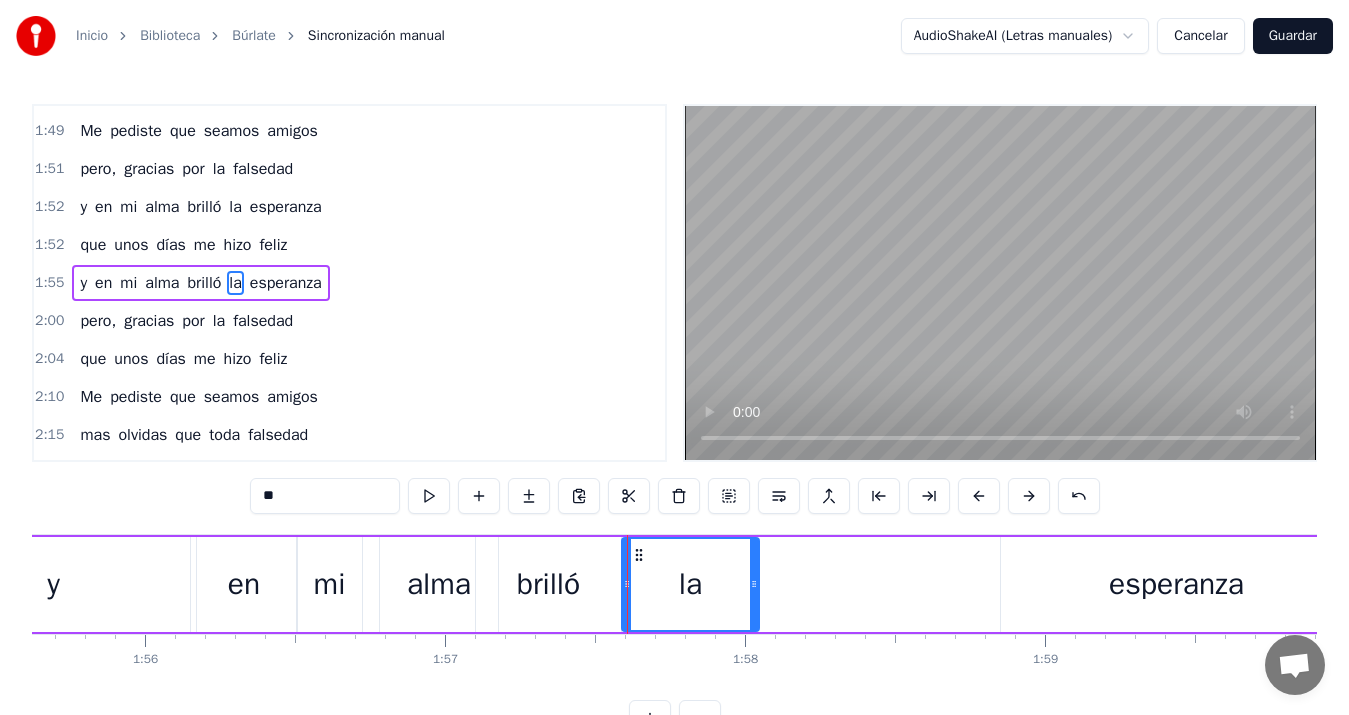 drag, startPoint x: 965, startPoint y: 586, endPoint x: 752, endPoint y: 595, distance: 213.19006 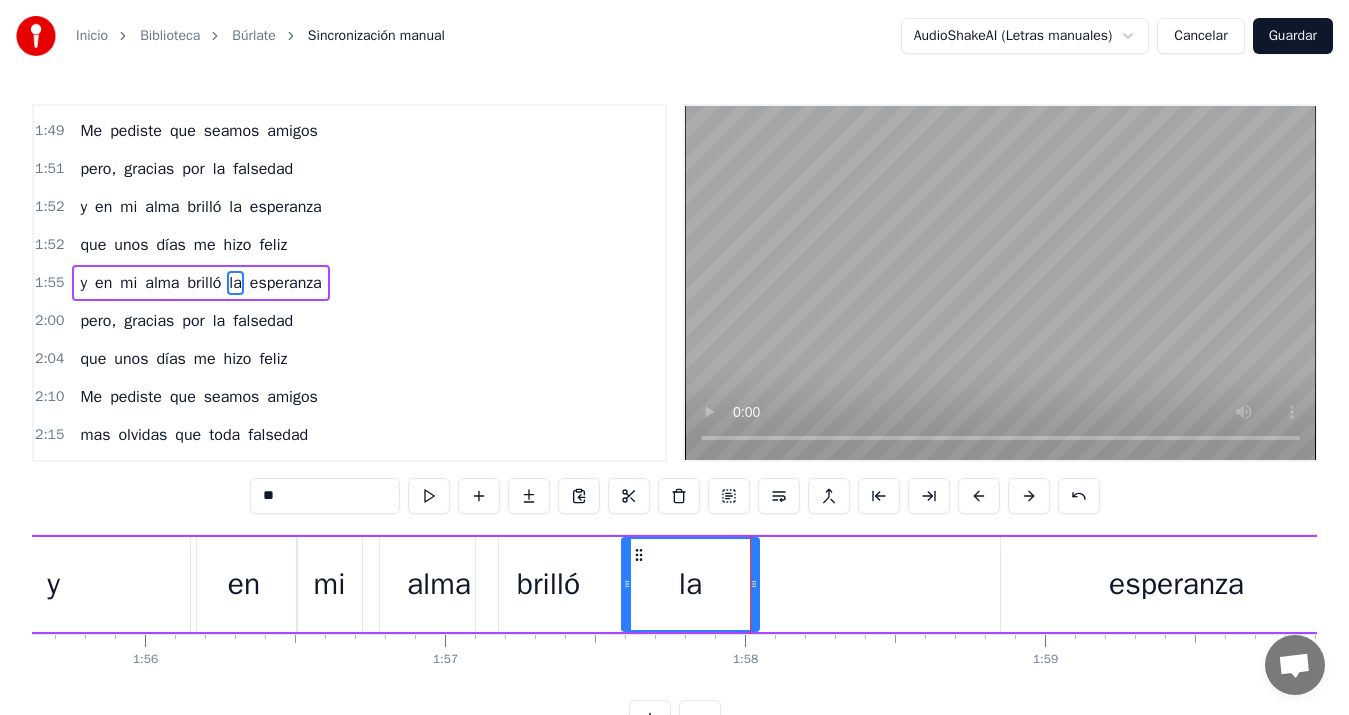 scroll, scrollTop: 0, scrollLeft: 33563, axis: horizontal 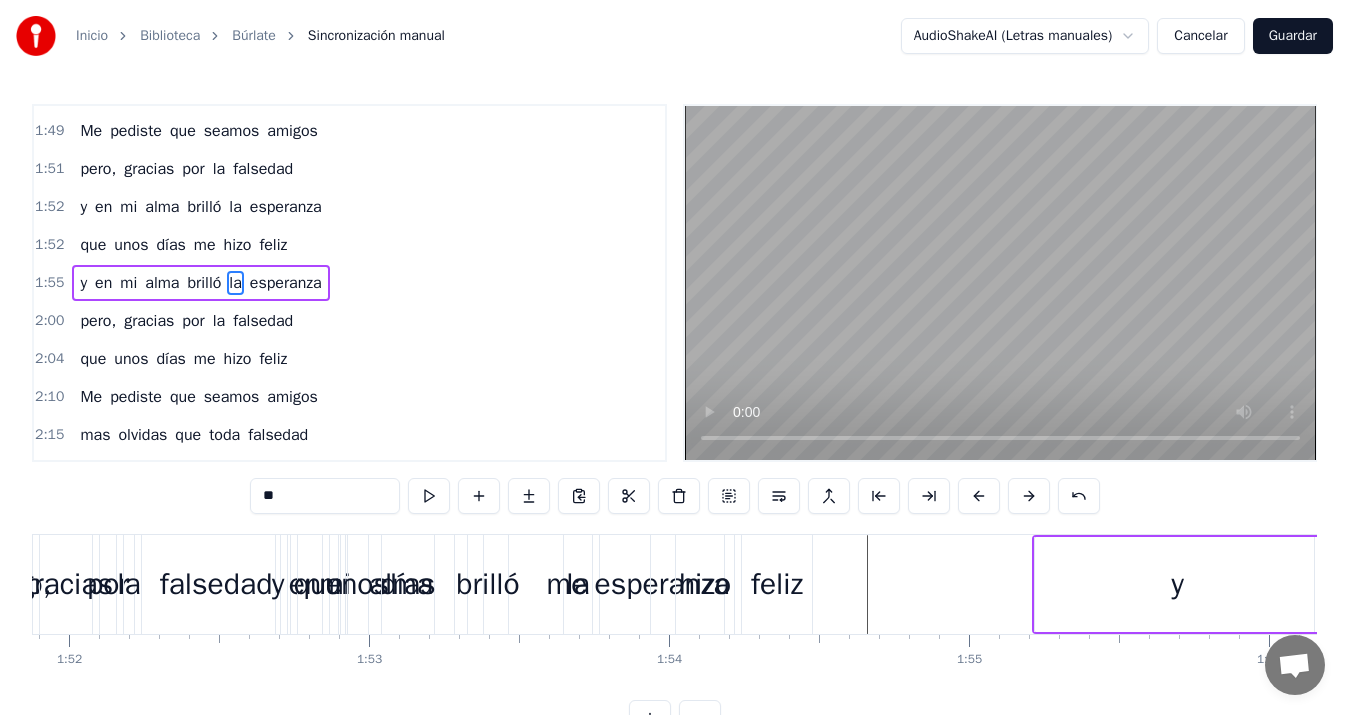 click on "Cancelar" at bounding box center [1200, 36] 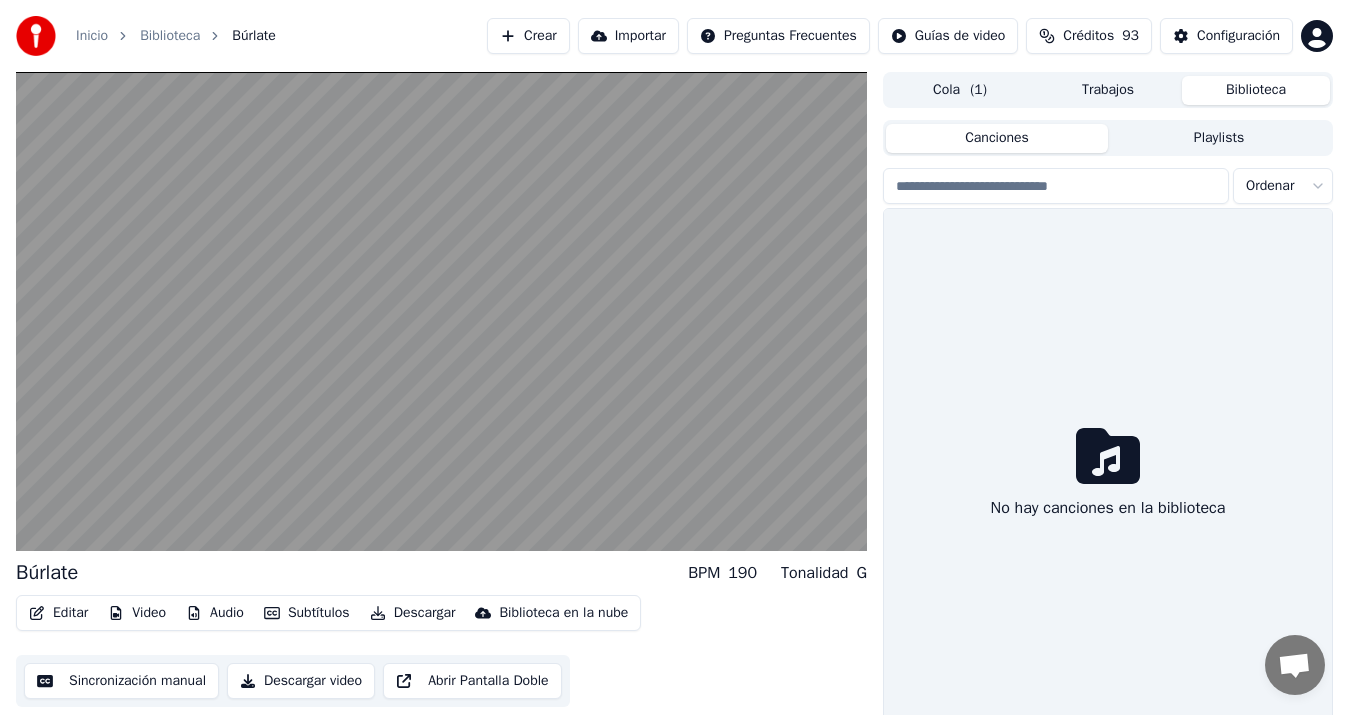 click on "Biblioteca" at bounding box center [1256, 90] 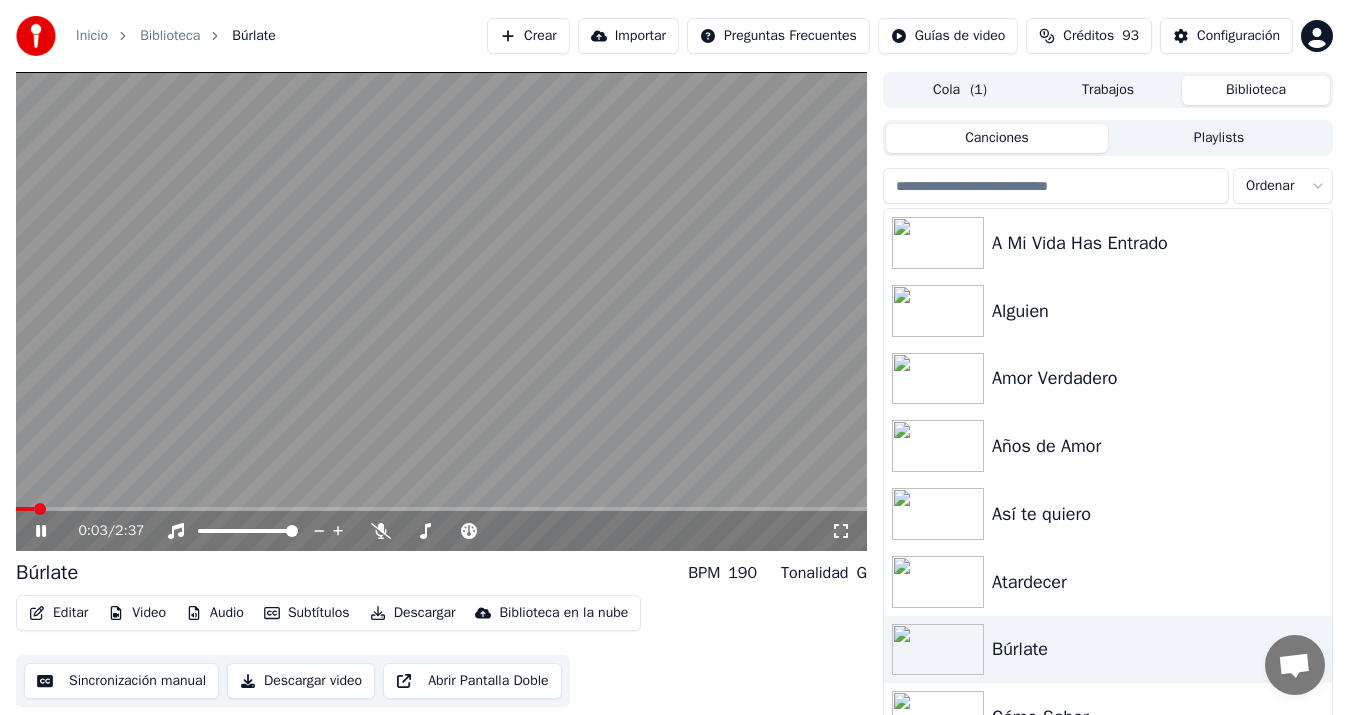 click at bounding box center (441, 311) 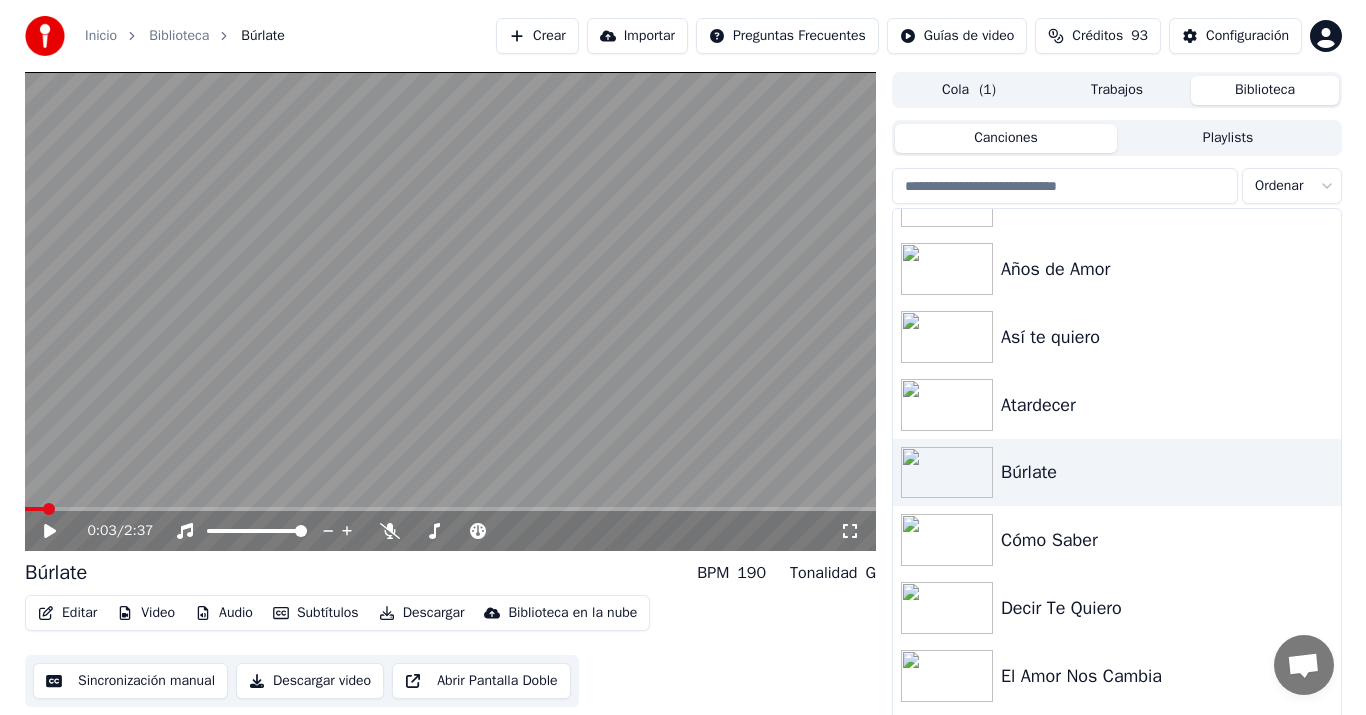 scroll, scrollTop: 183, scrollLeft: 0, axis: vertical 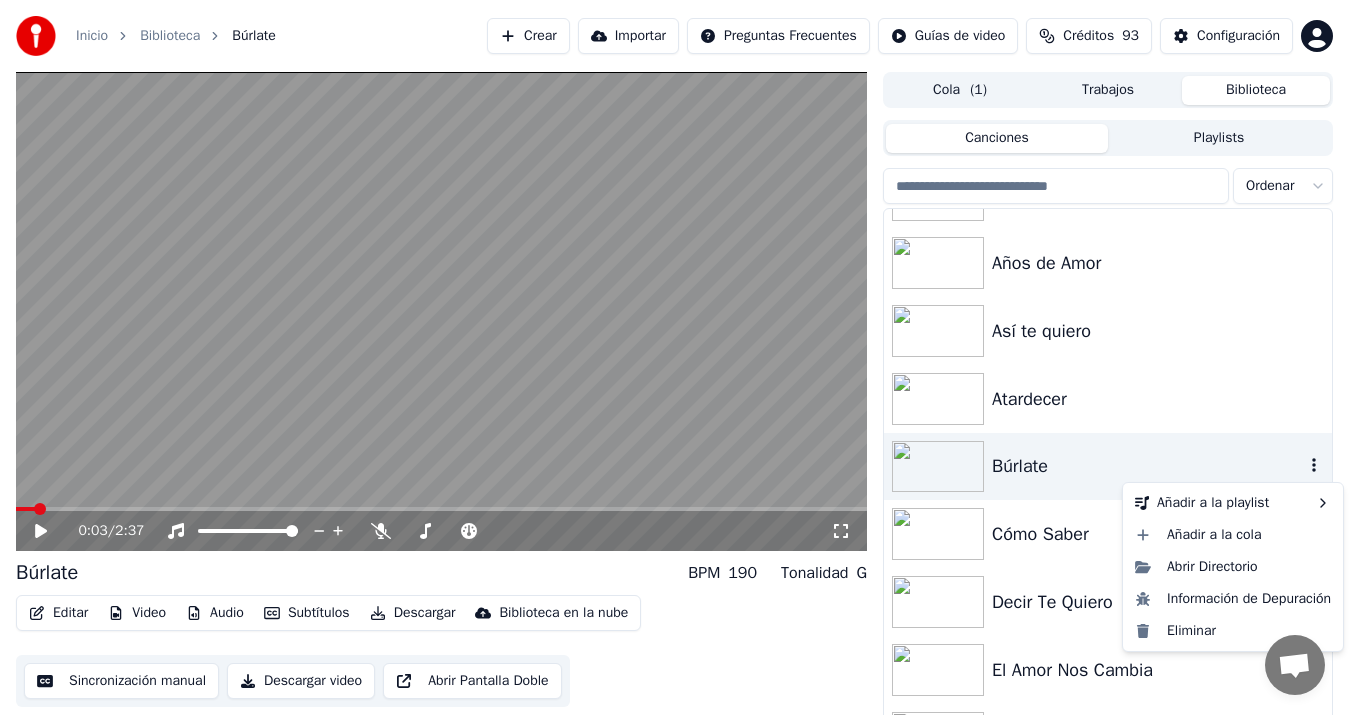 click 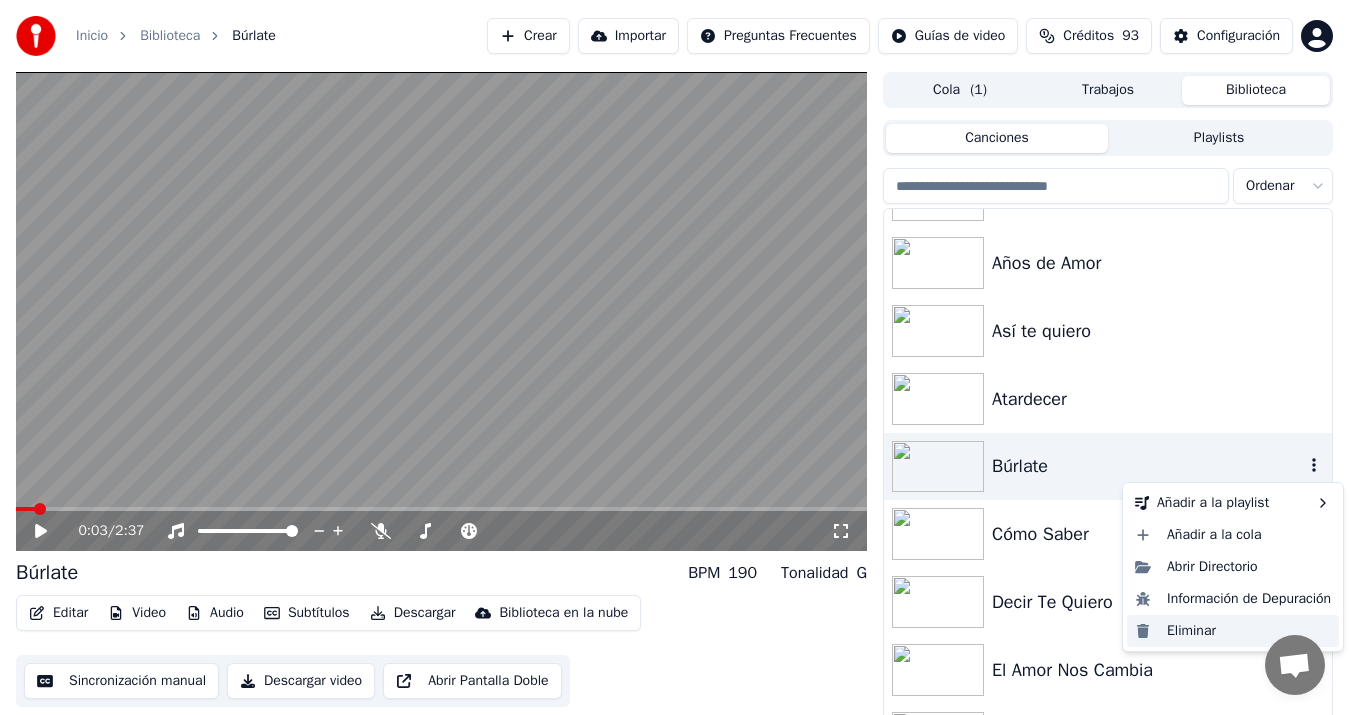 click on "Eliminar" at bounding box center (1233, 631) 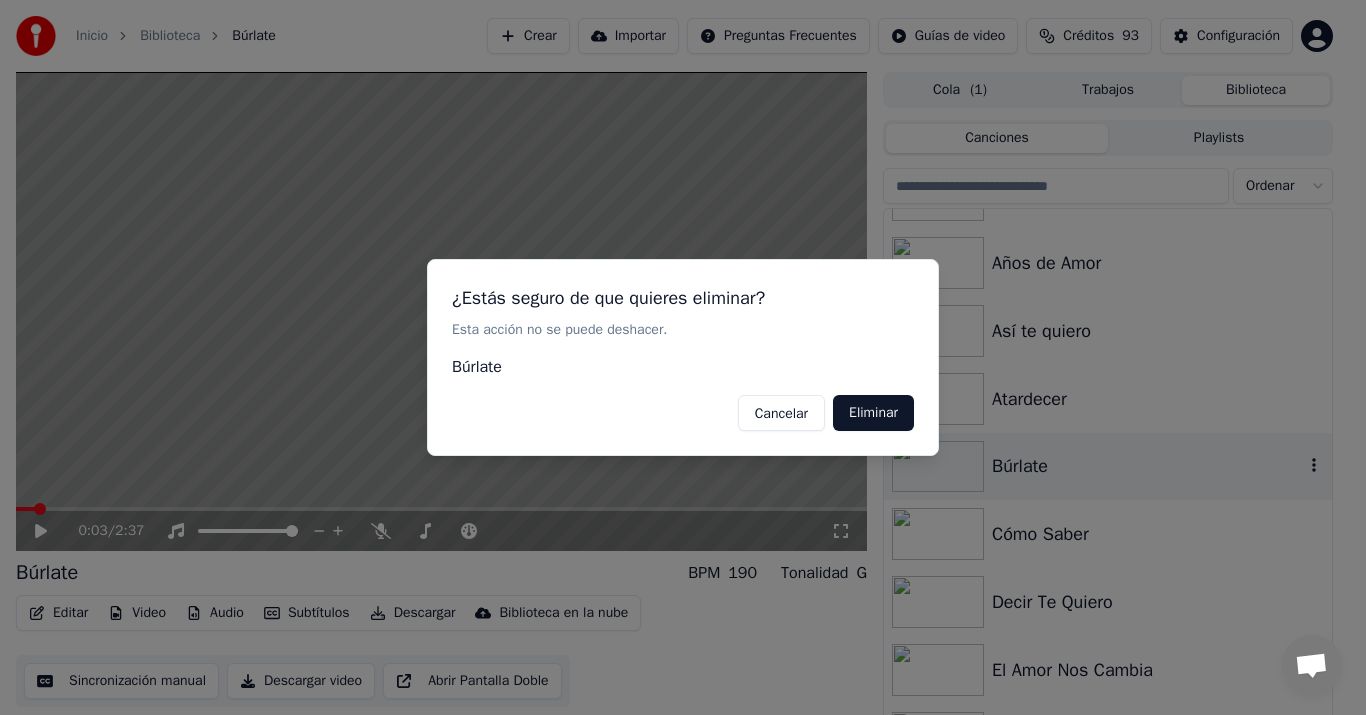click on "Eliminar" at bounding box center (873, 413) 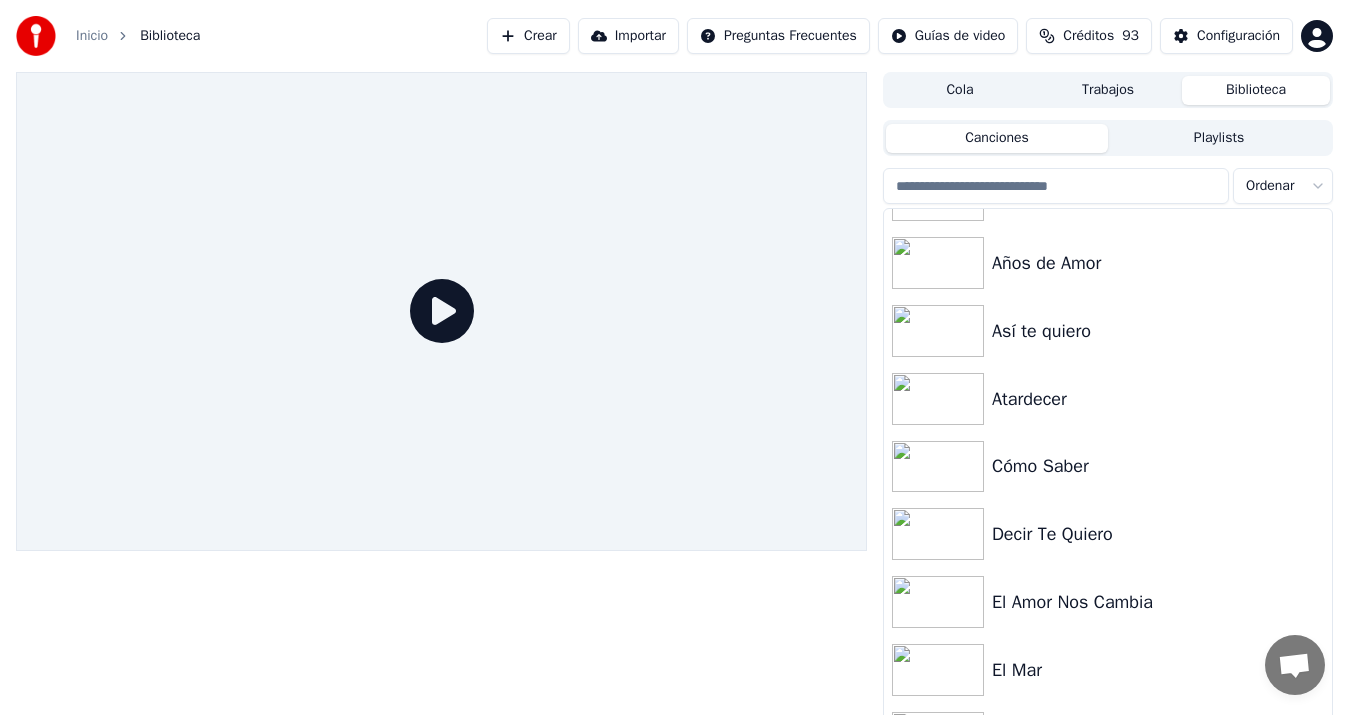 click on "Crear" at bounding box center (528, 36) 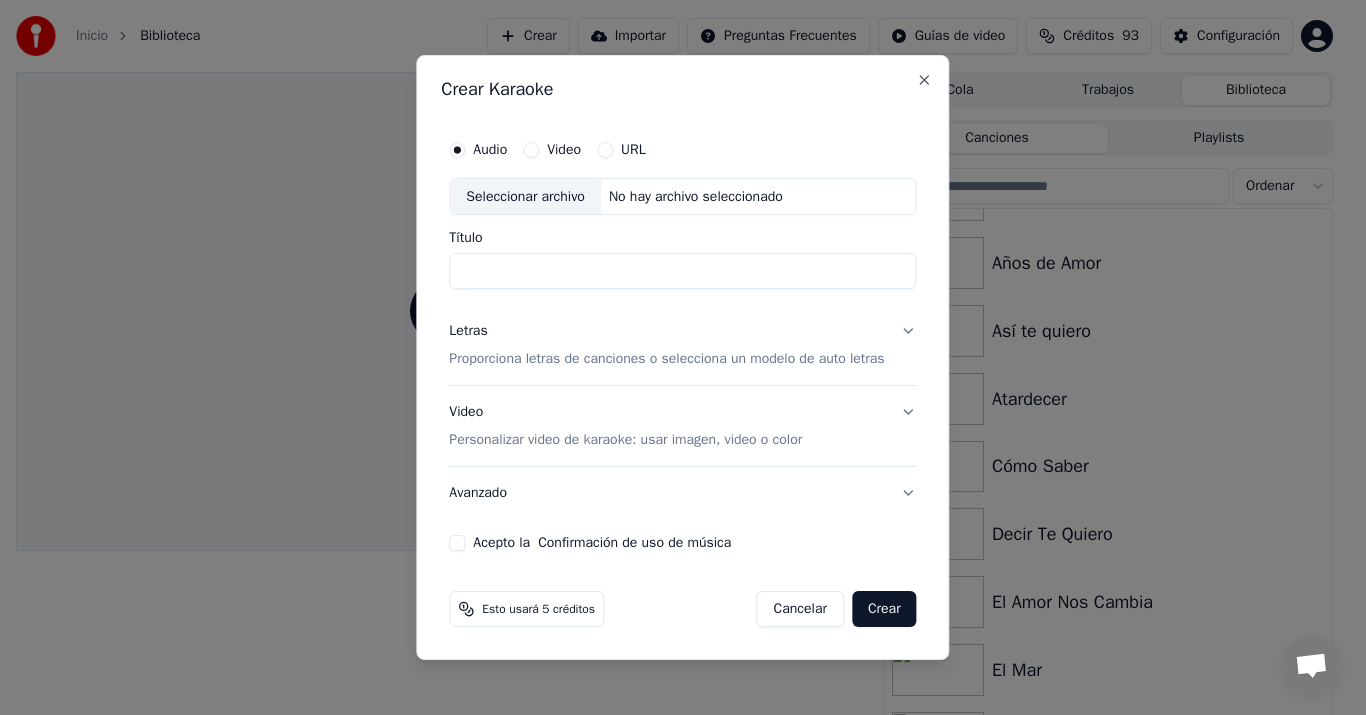 click on "Seleccionar archivo" at bounding box center [525, 197] 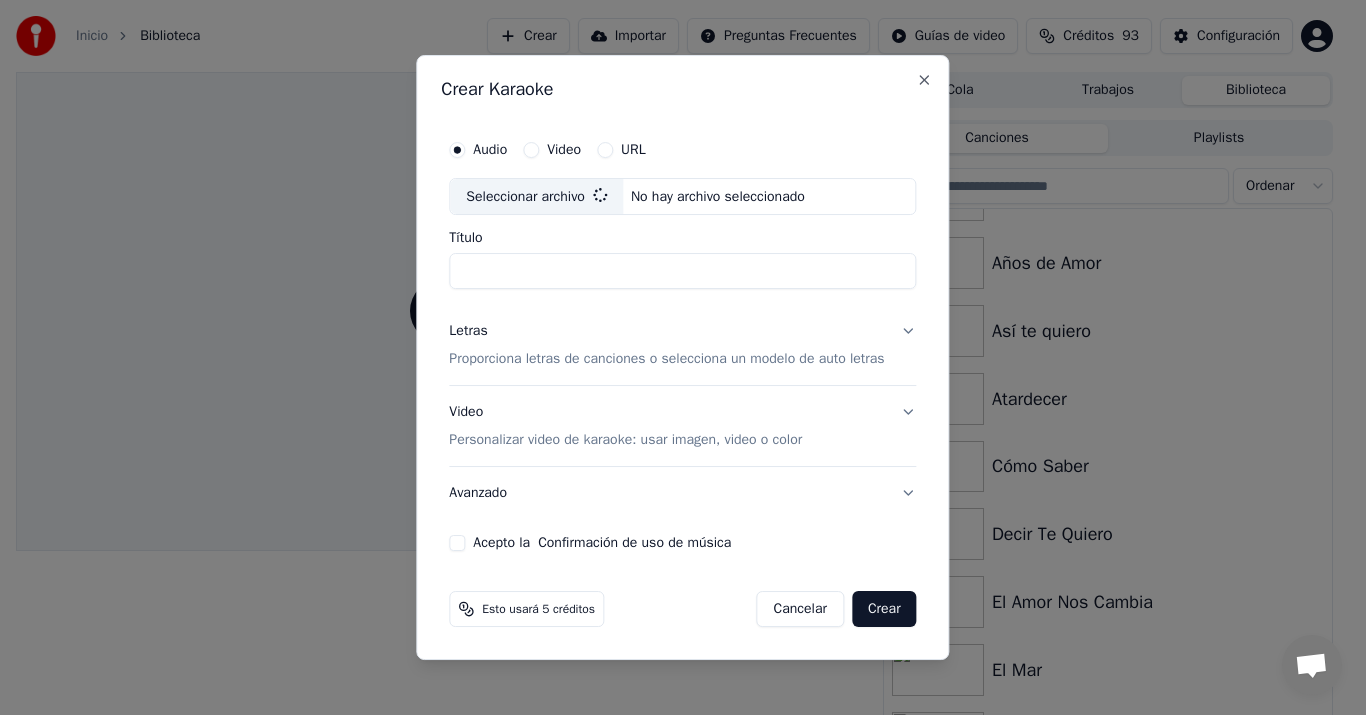 type on "*******" 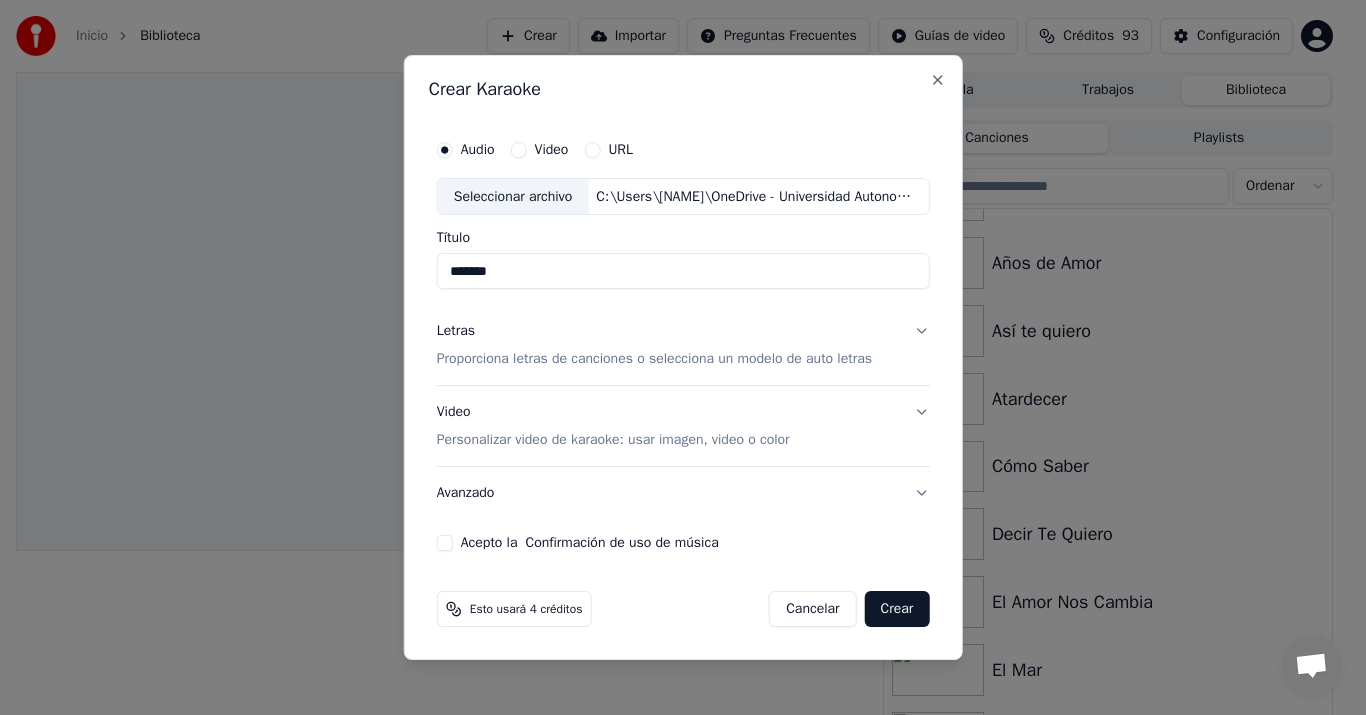 click on "Letras Proporciona letras de canciones o selecciona un modelo de auto letras" at bounding box center (654, 346) 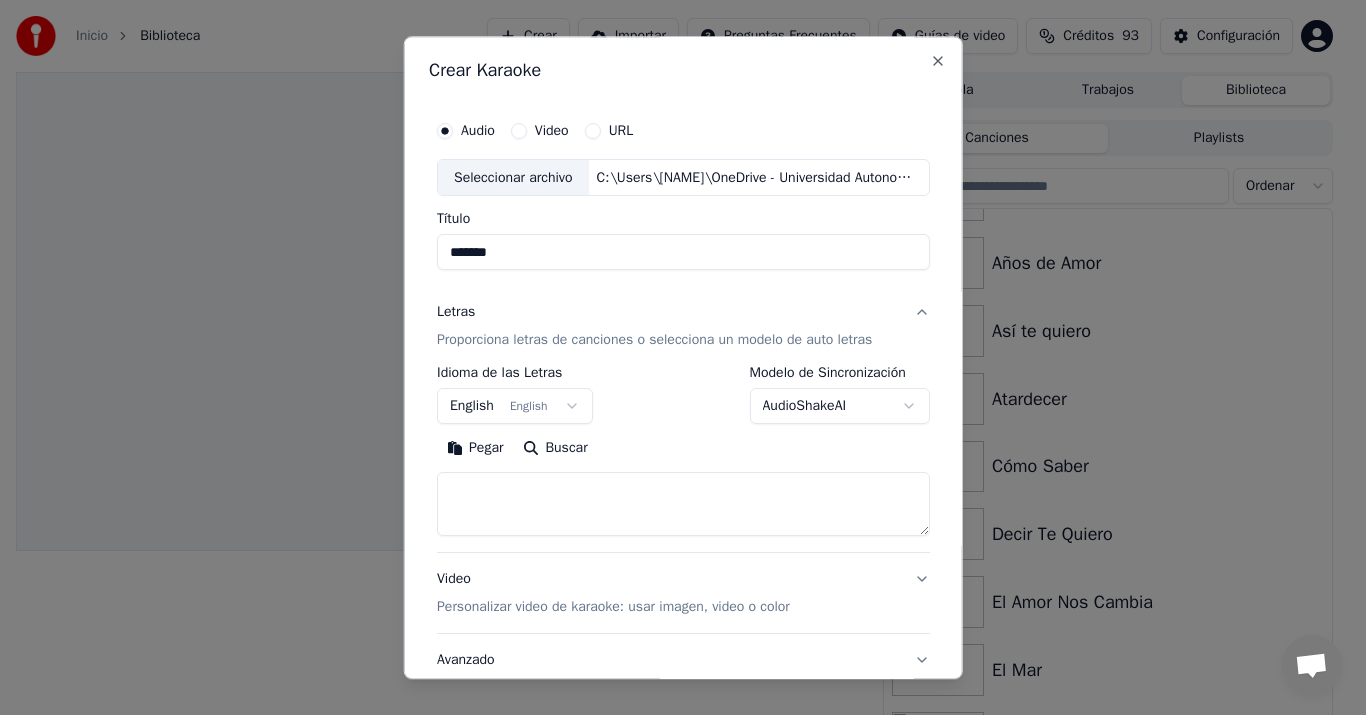 click on "Pegar" at bounding box center [475, 449] 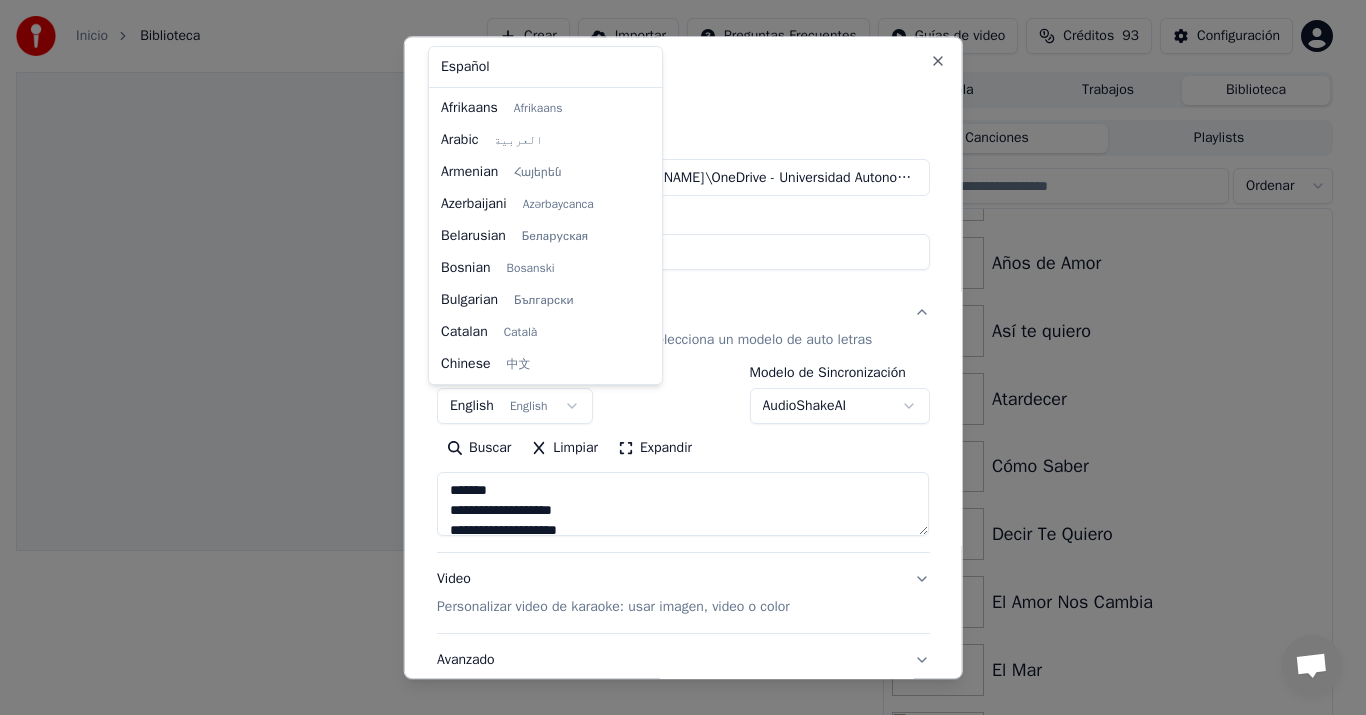 click on "Inicio Biblioteca Crear Importar Preguntas Frecuentes Guías de video Créditos 93 Configuración Cola Trabajos Biblioteca Canciones Playlists Ordenar A Mi Vida Has Entrado Alguien Amor Verdadero Años de Amor Así te quiero Atardecer Cómo Saber Decir Te Quiero El Amor Nos Cambia El Mar El Monte Conversación Adam de Youka Desktop Más canales Continuar en Correo electrónico Red fuera de línea. Reconectando... Por ahora no se pueden recibir ni enviar mensajes. Youka Desktop ¡Hola! ¿En qué te puedo ayudar?  Jueves, 3 Julio puedo cambiar el tono de la canción? 3/7/2025 Viernes, 4 Julio Adam Por supuesto, tienes control de tono en el reproductor cerca del volumen. 4/7/2025 Enviar un archivo Insertar un emoji Enviar un archivo Grabar mensaje de audio We run on Crisp Crear Karaoke Audio Video URL Seleccionar archivo C:\Users\Roger\OneDrive - Universidad Autonoma de Yucatan\Documents\Proyecto Musical 08.11.2025\02 Mi Segundo Album Ya\03 Búrlate\Búrlate.wav Título ******* Letras Idioma de las Letras Buscar" at bounding box center [674, 357] 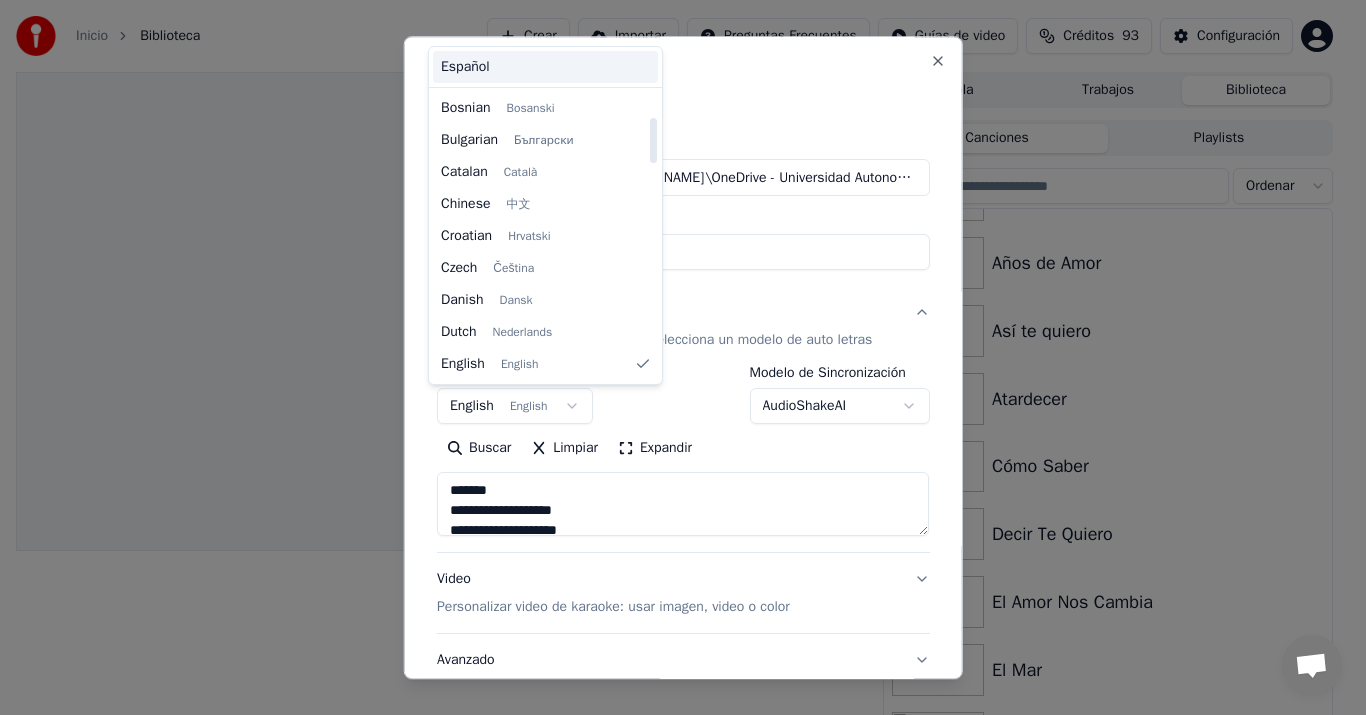 type on "**********" 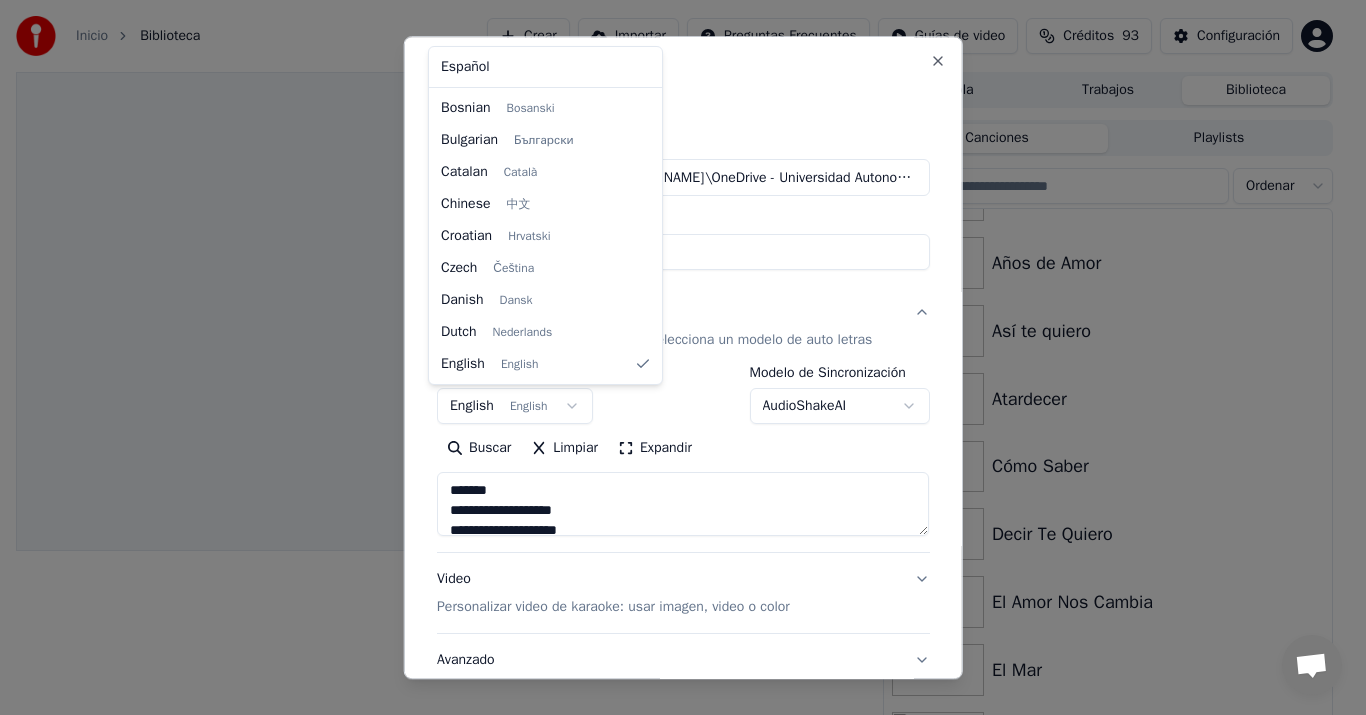 select on "**" 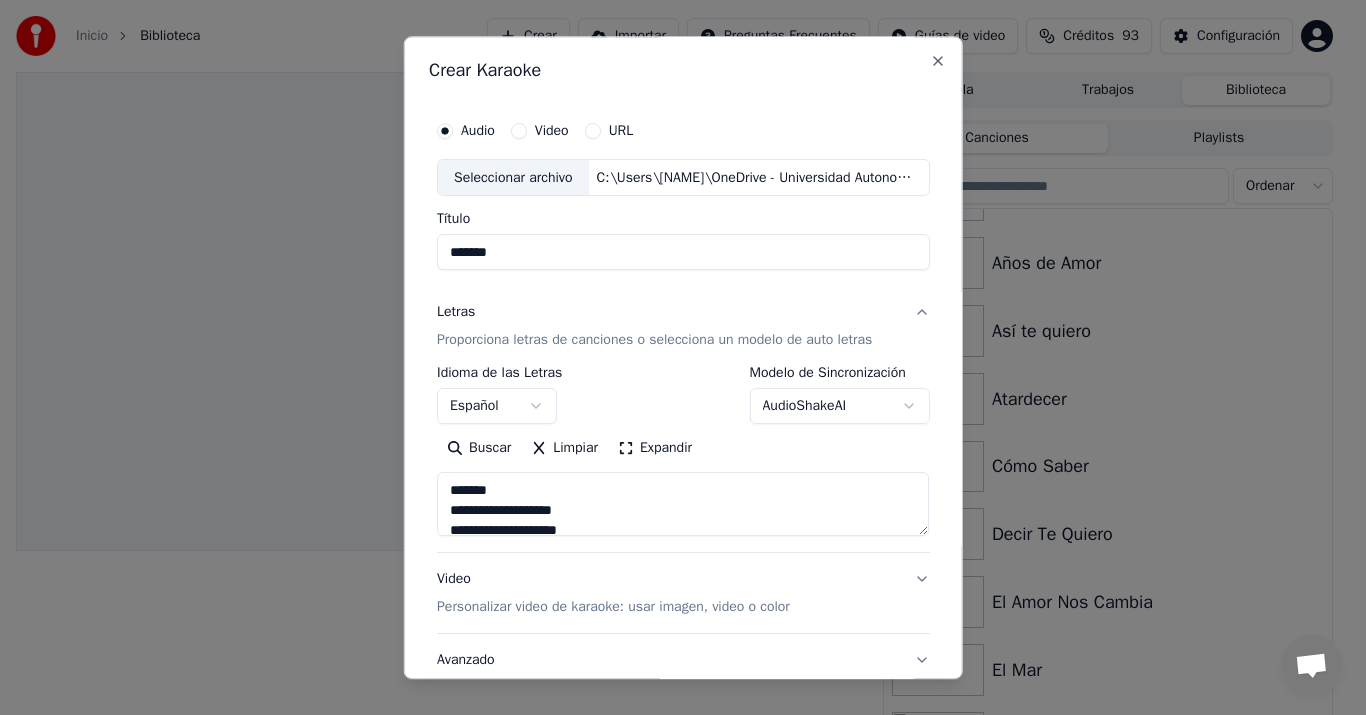 click on "Crear Karaoke" at bounding box center (683, 70) 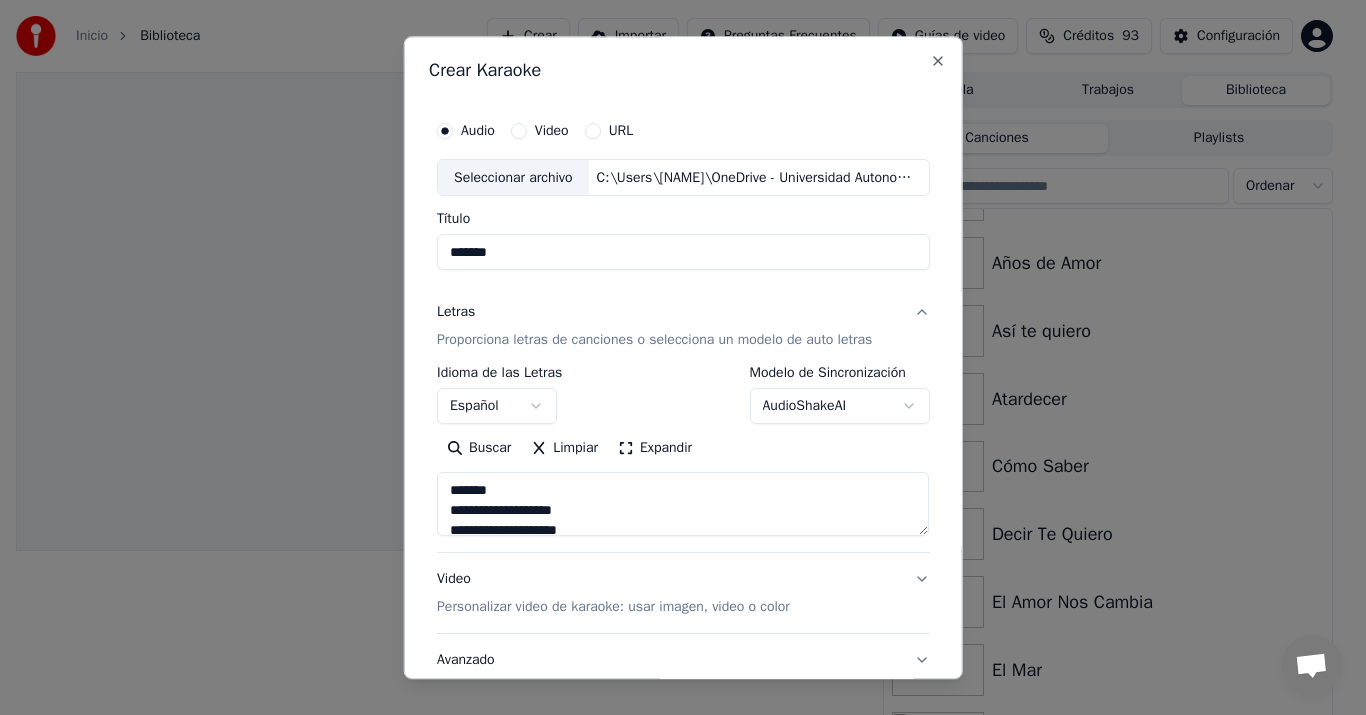 click on "Personalizar video de karaoke: usar imagen, video o color" at bounding box center (613, 608) 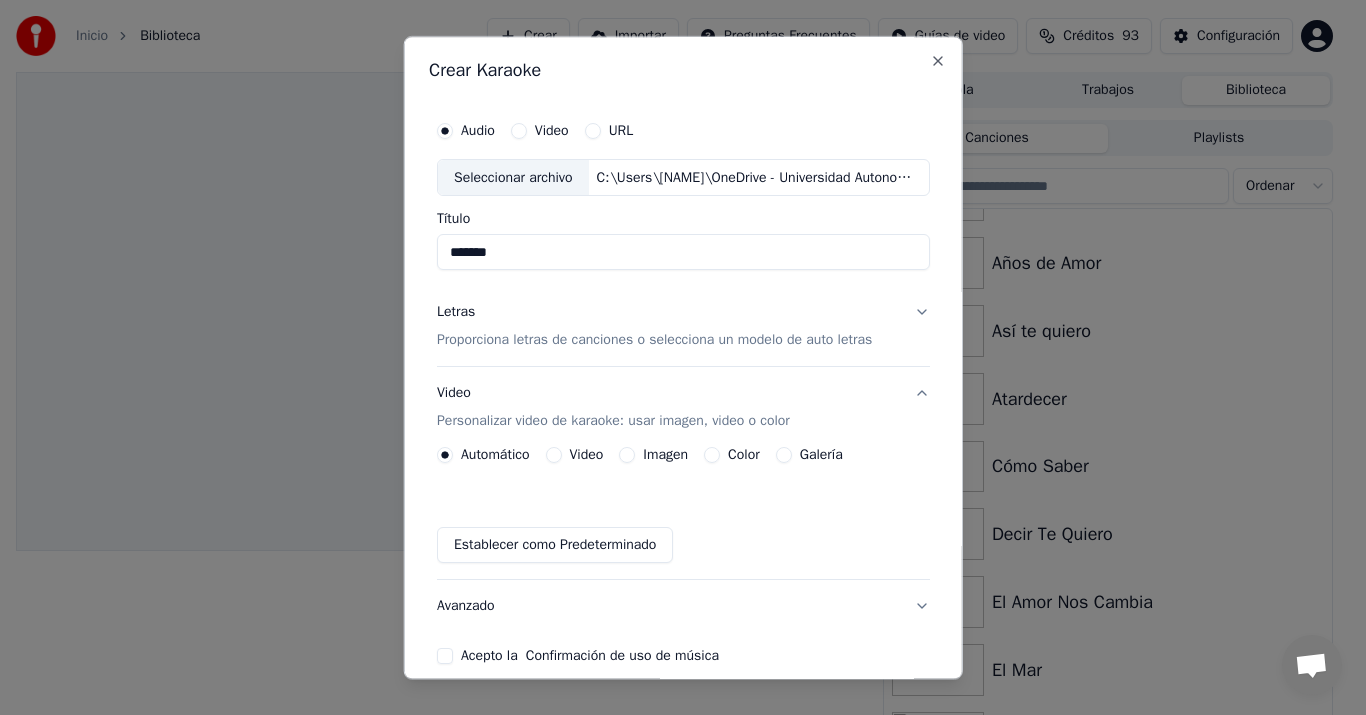 click on "Imagen" at bounding box center (653, 456) 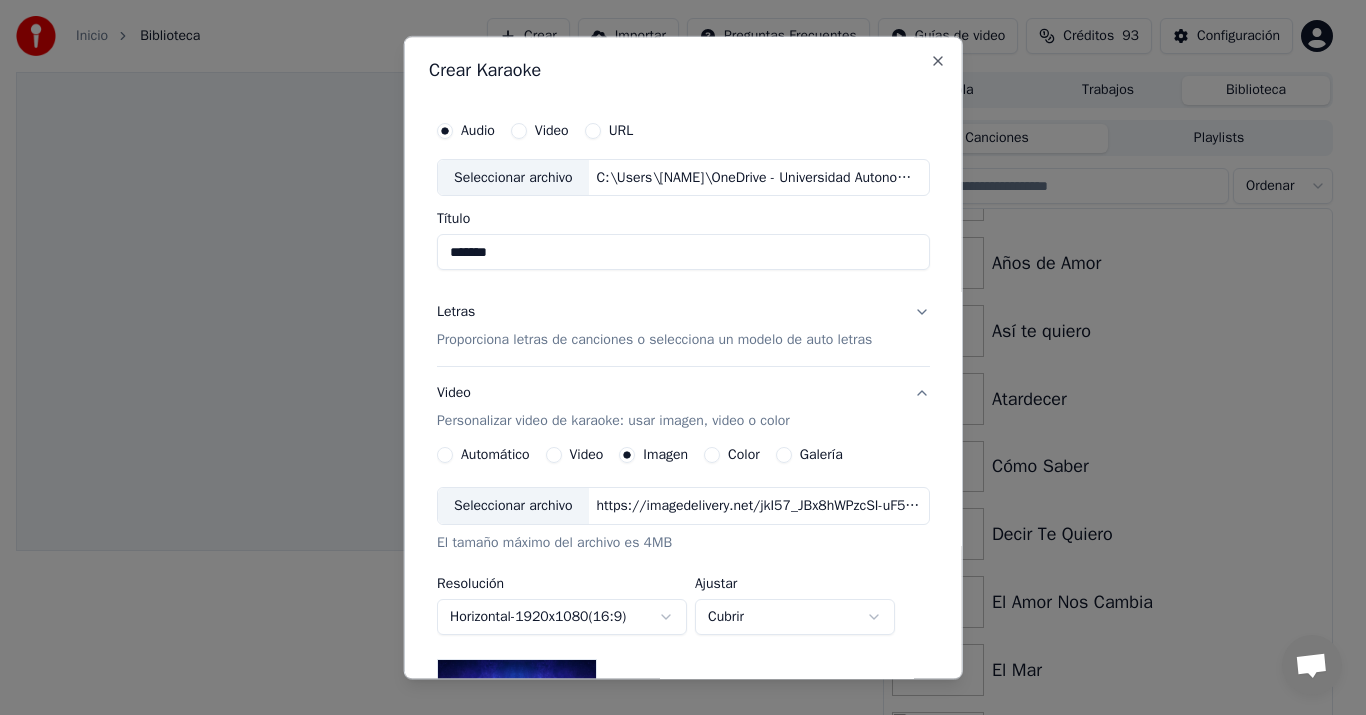 click on "Seleccionar archivo" at bounding box center (513, 507) 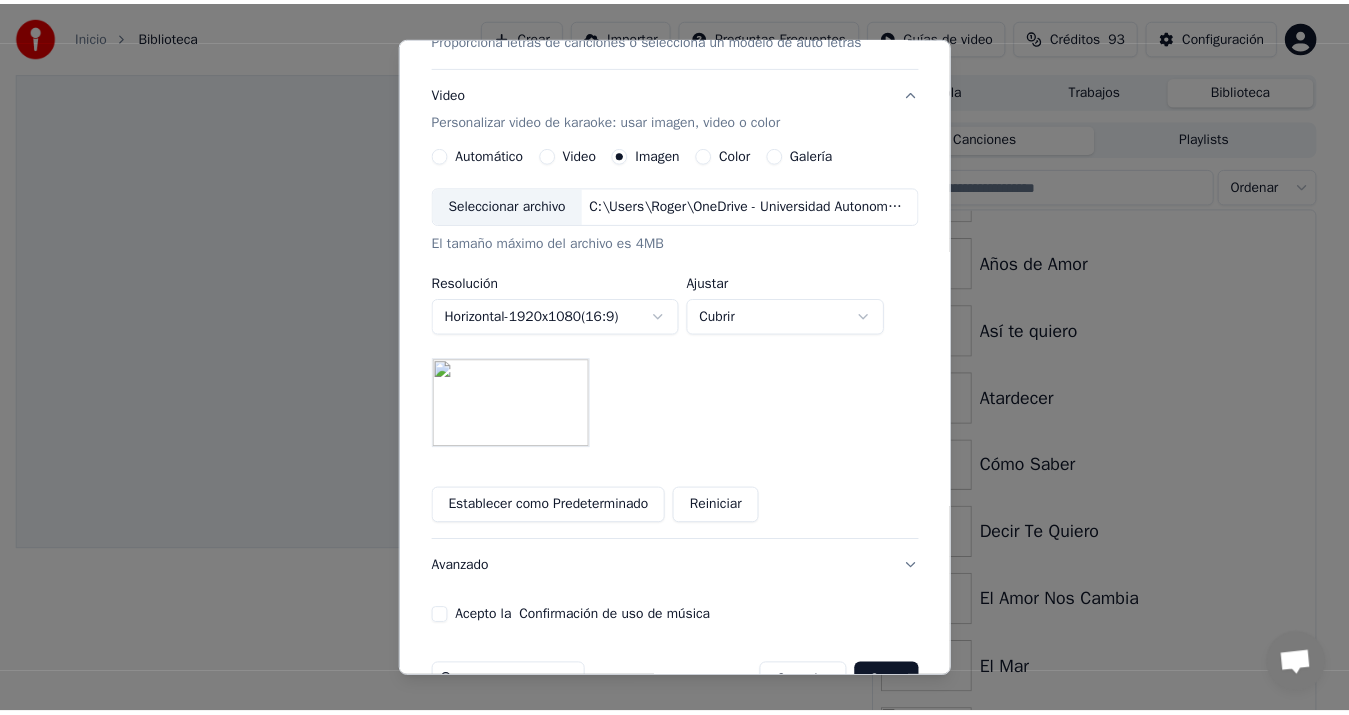 scroll, scrollTop: 303, scrollLeft: 0, axis: vertical 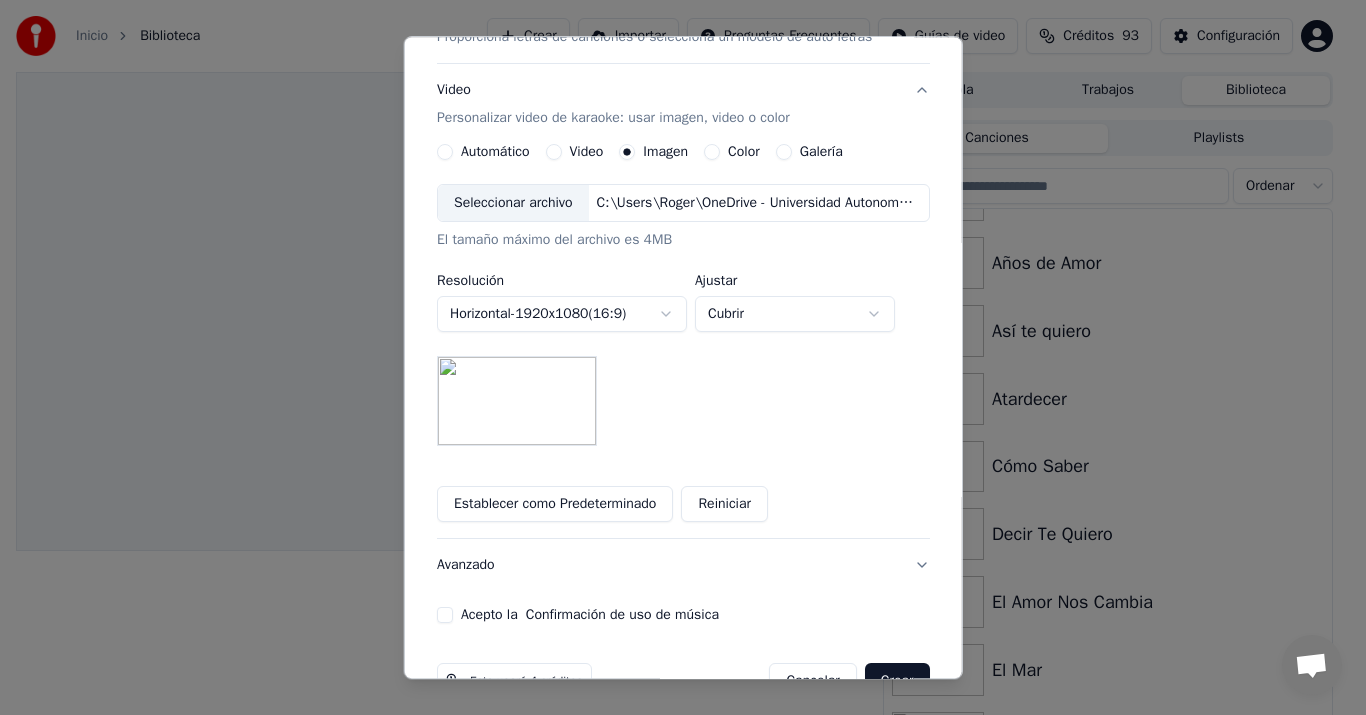 click on "Acepto la   Confirmación de uso de música" at bounding box center (445, 616) 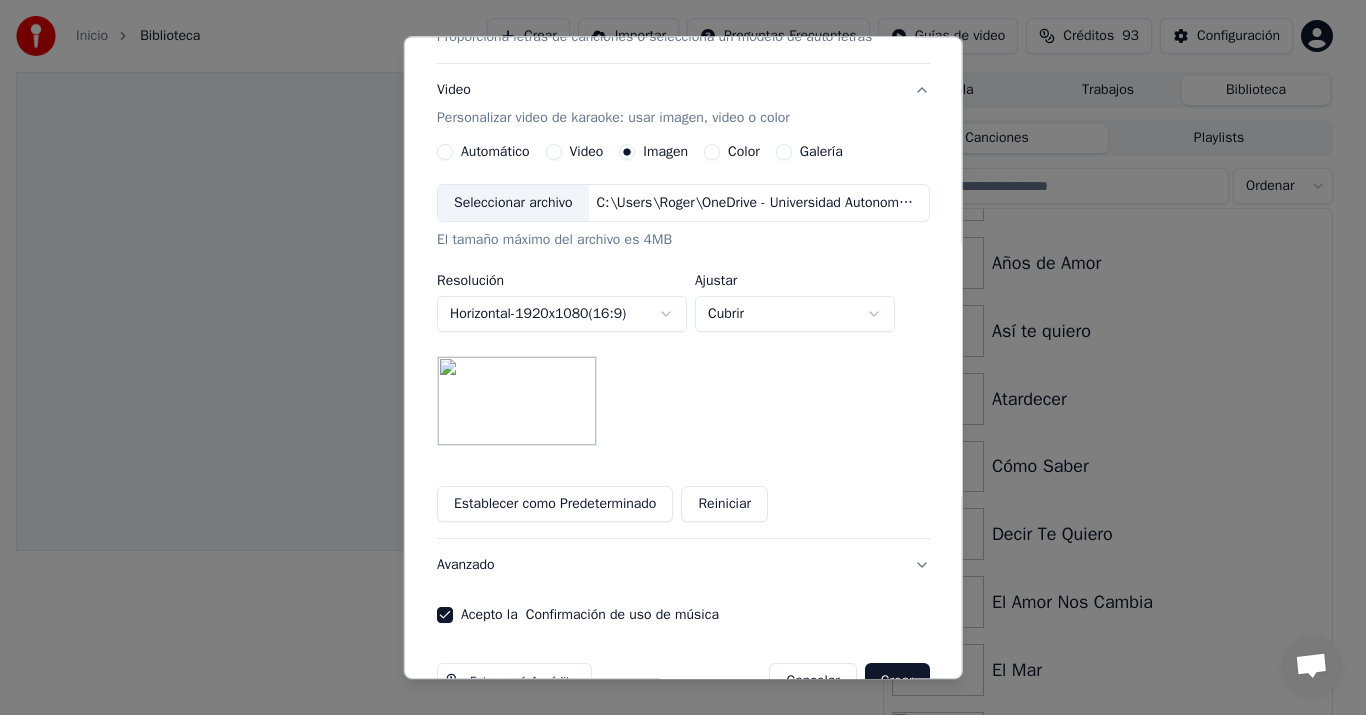 click on "Crear" at bounding box center [897, 682] 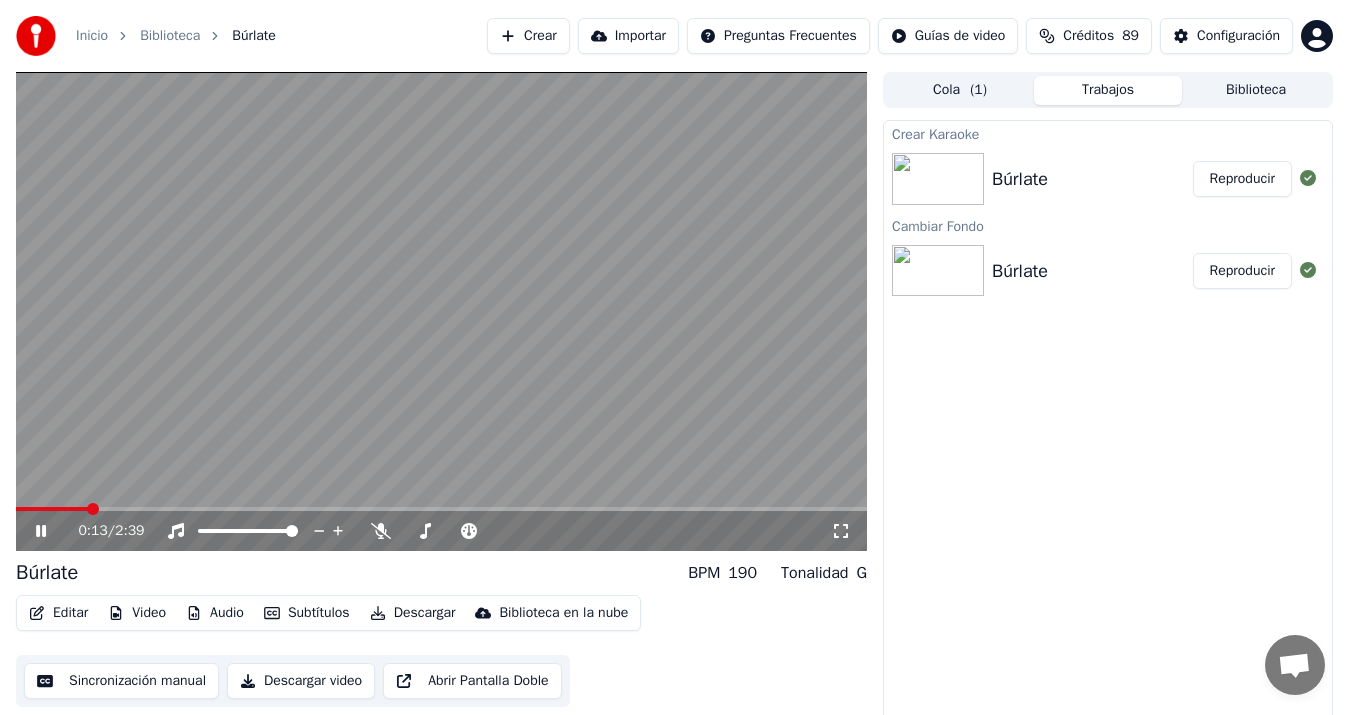 click at bounding box center [441, 311] 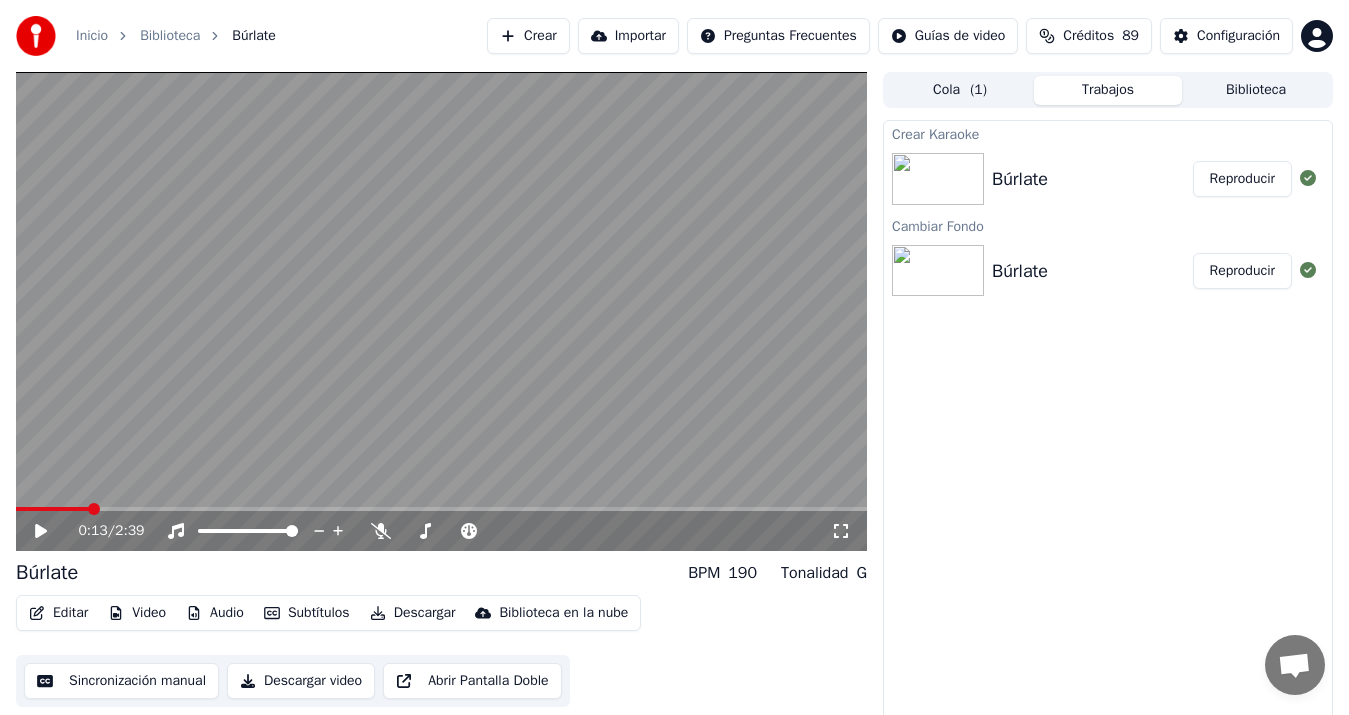 click on "Sincronización manual" at bounding box center (121, 681) 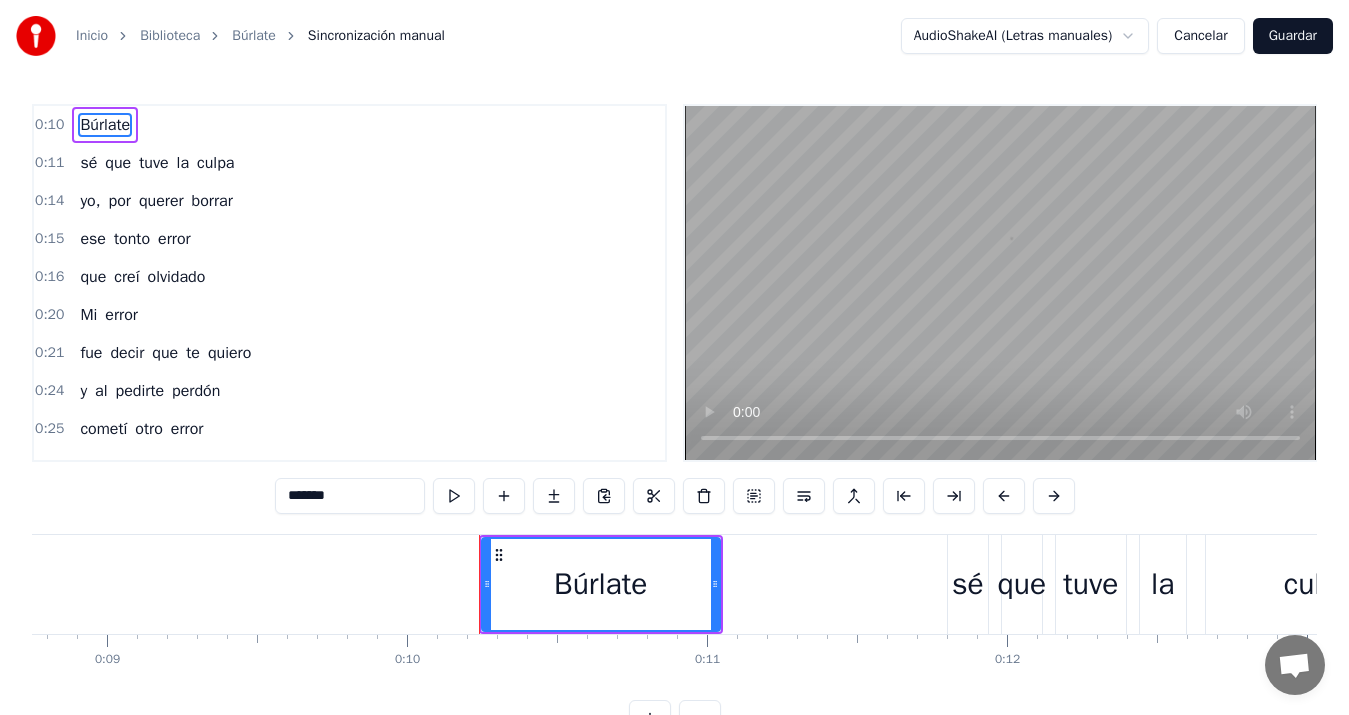 scroll, scrollTop: 0, scrollLeft: 2971, axis: horizontal 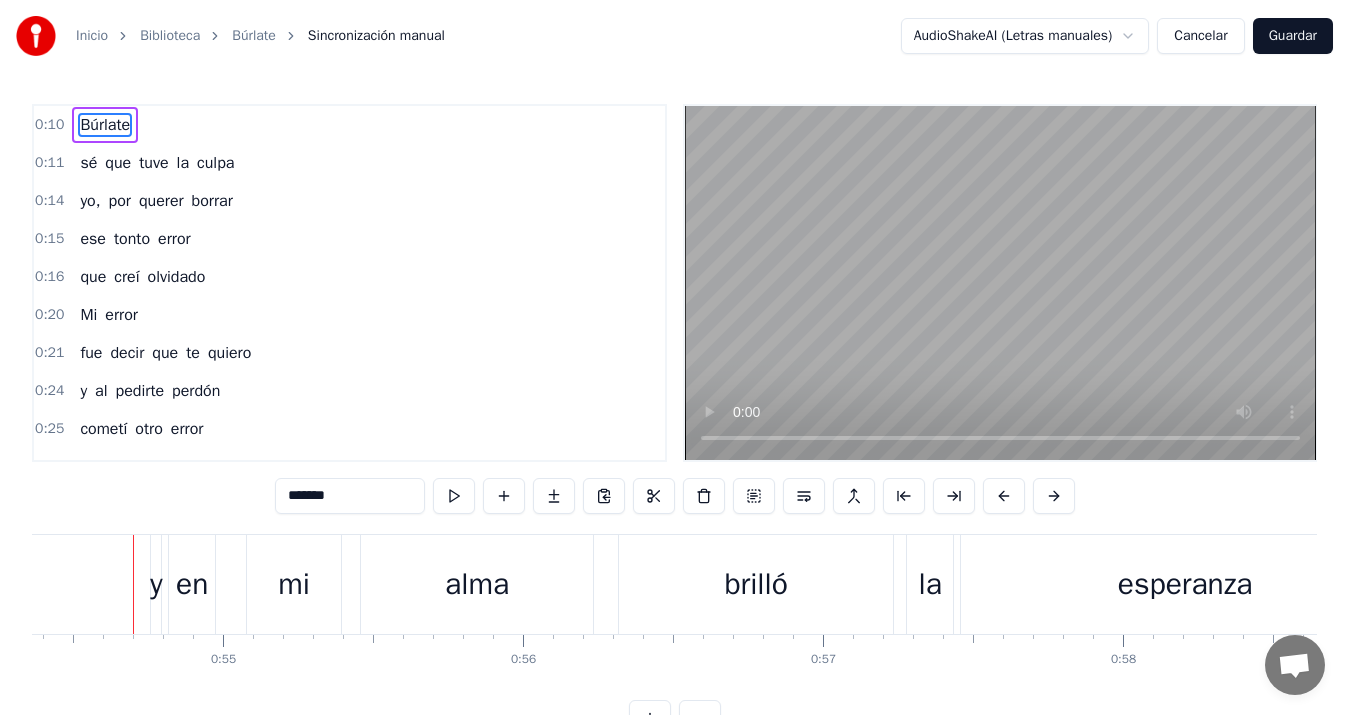 click at bounding box center (1000, 283) 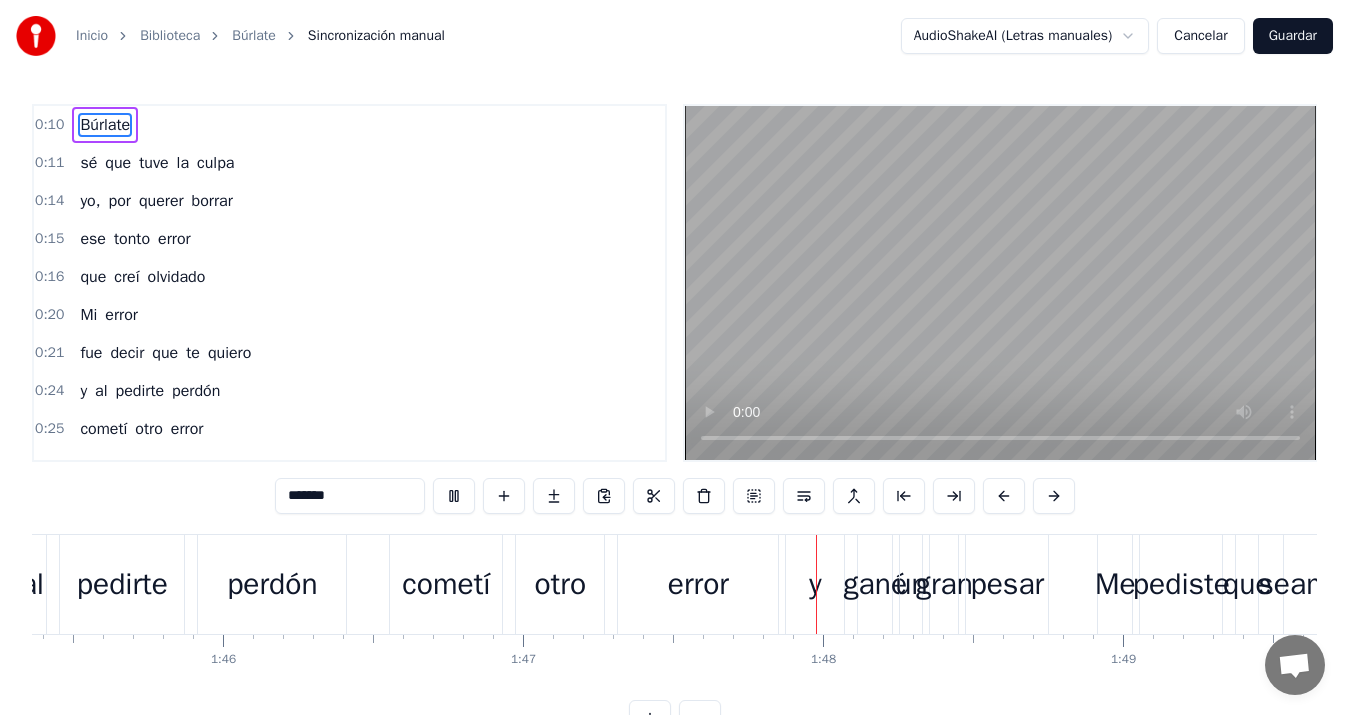 scroll, scrollTop: 0, scrollLeft: 32168, axis: horizontal 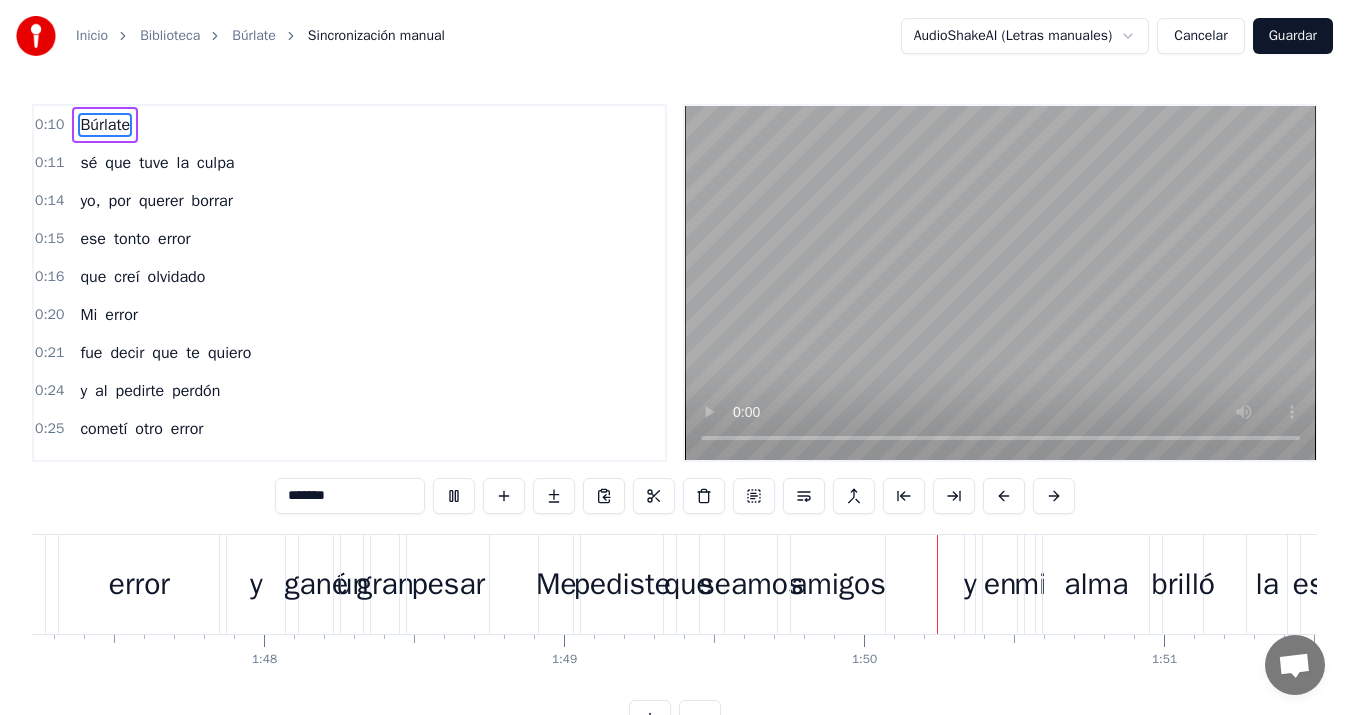click at bounding box center [1000, 283] 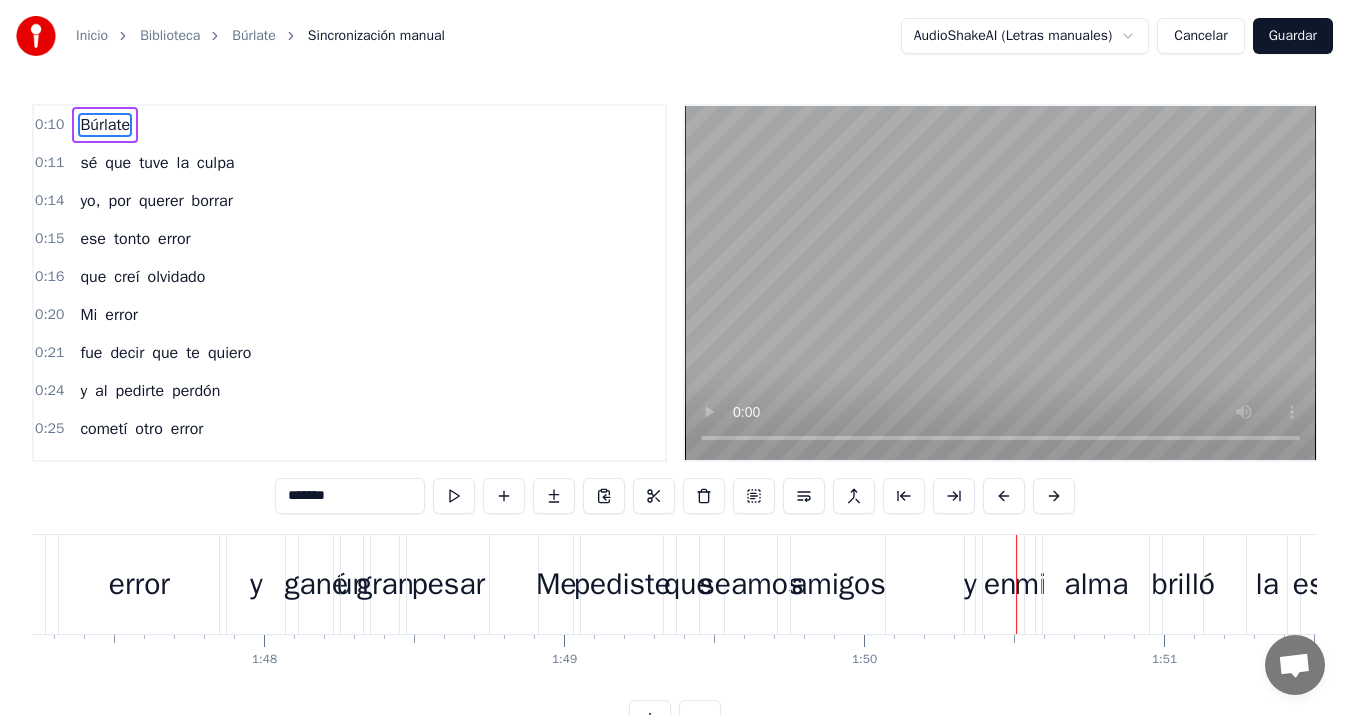 click on "Me" at bounding box center [556, 584] 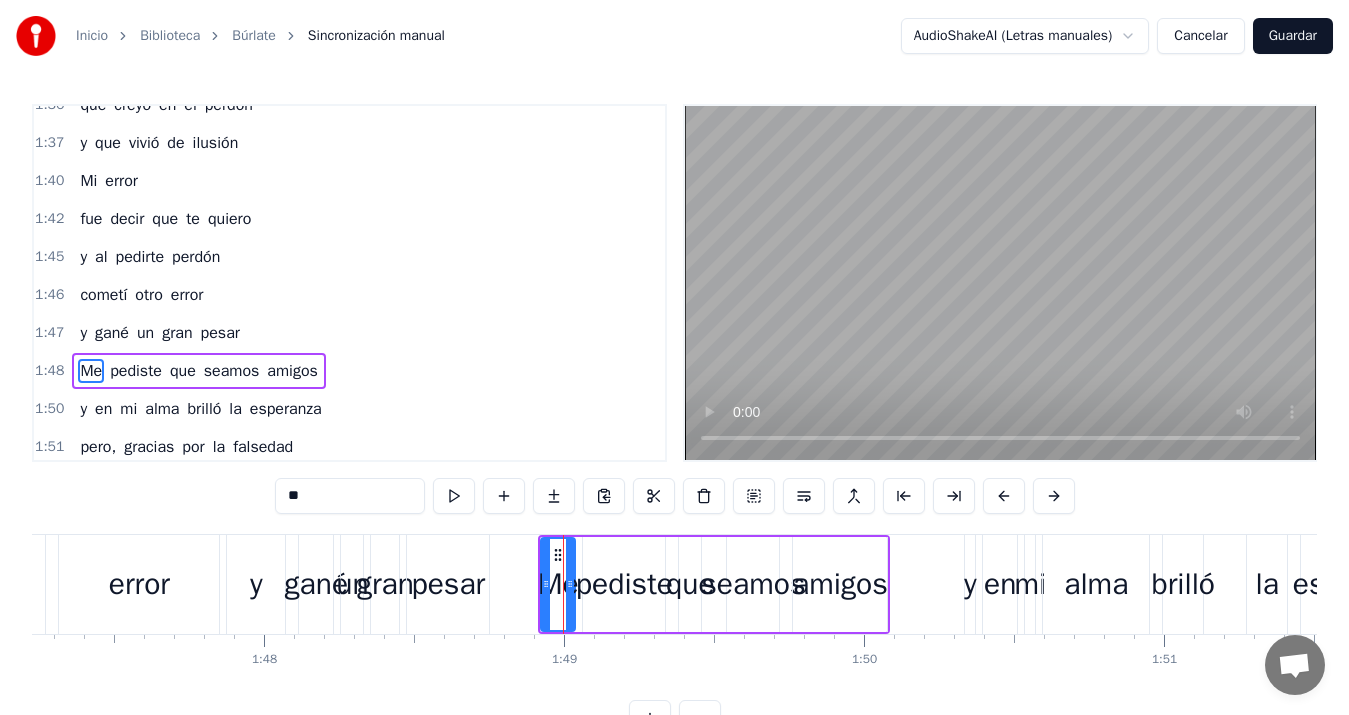 scroll, scrollTop: 1058, scrollLeft: 0, axis: vertical 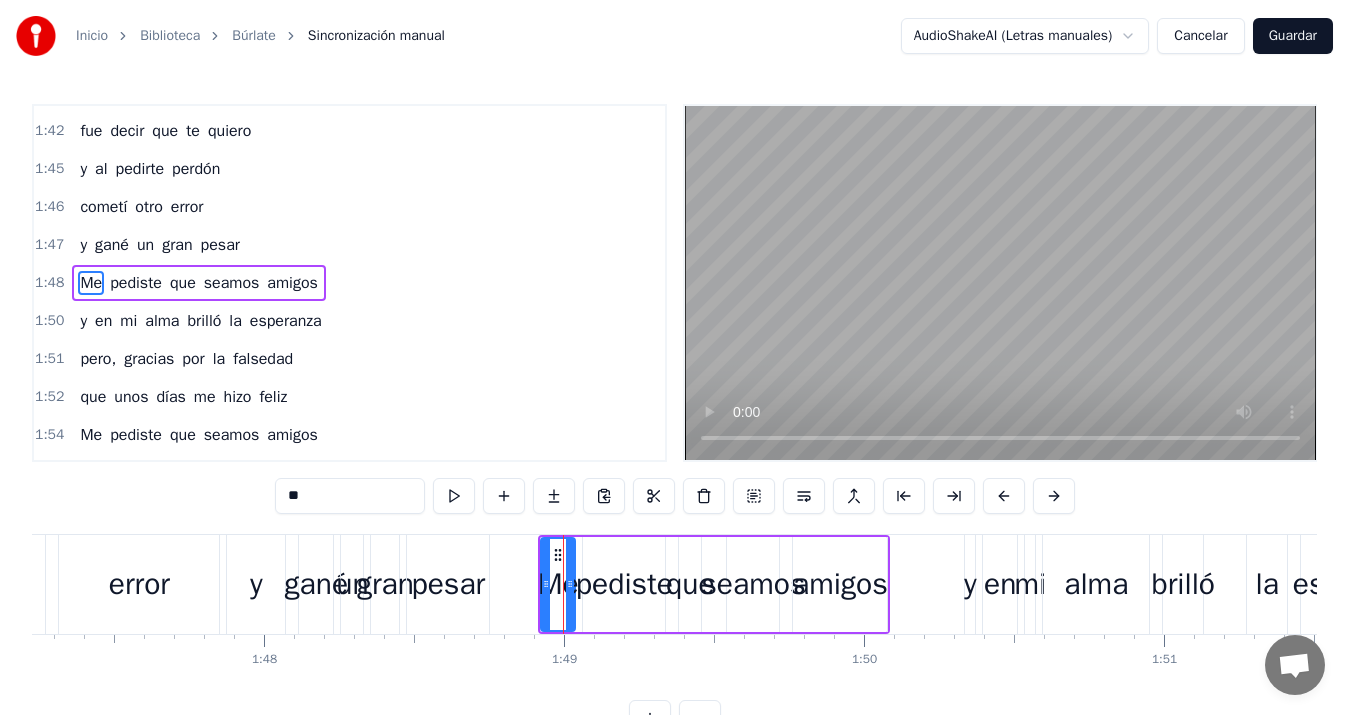 click on "Me pediste que seamos amigos" at bounding box center [714, 584] 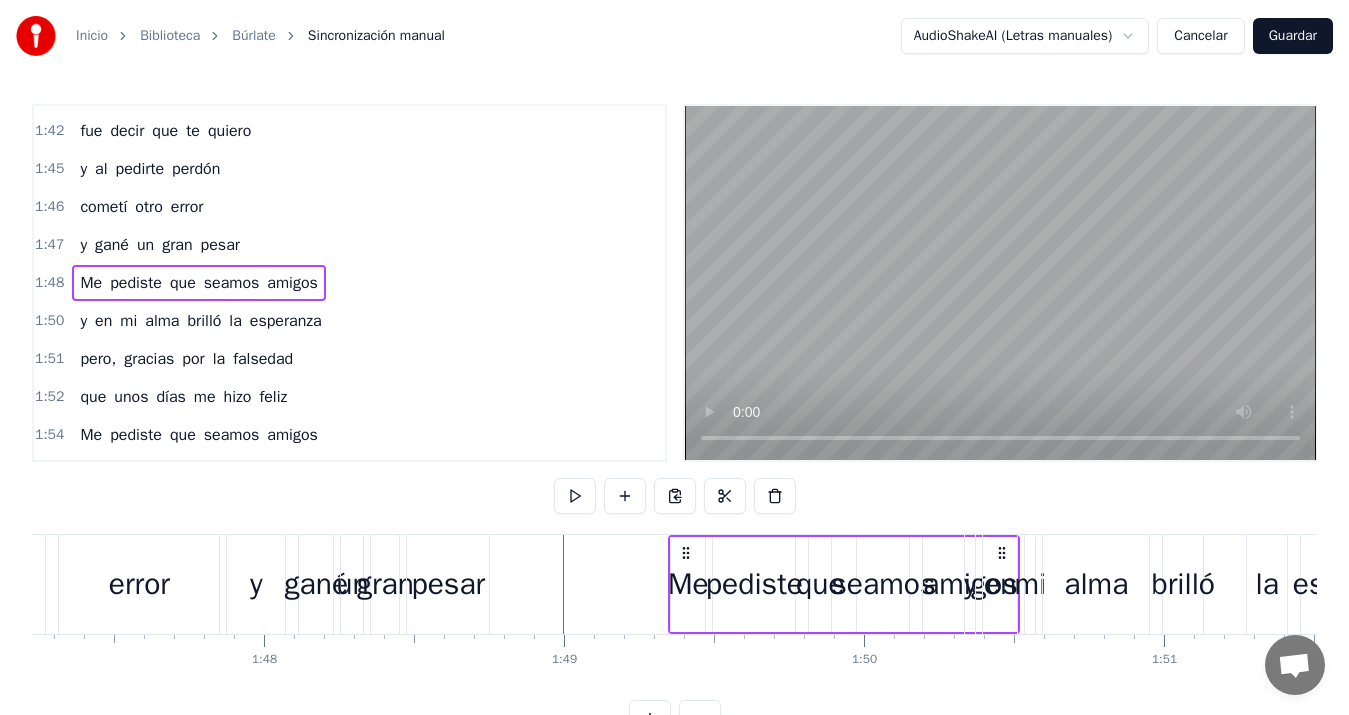 drag, startPoint x: 554, startPoint y: 554, endPoint x: 684, endPoint y: 570, distance: 130.98091 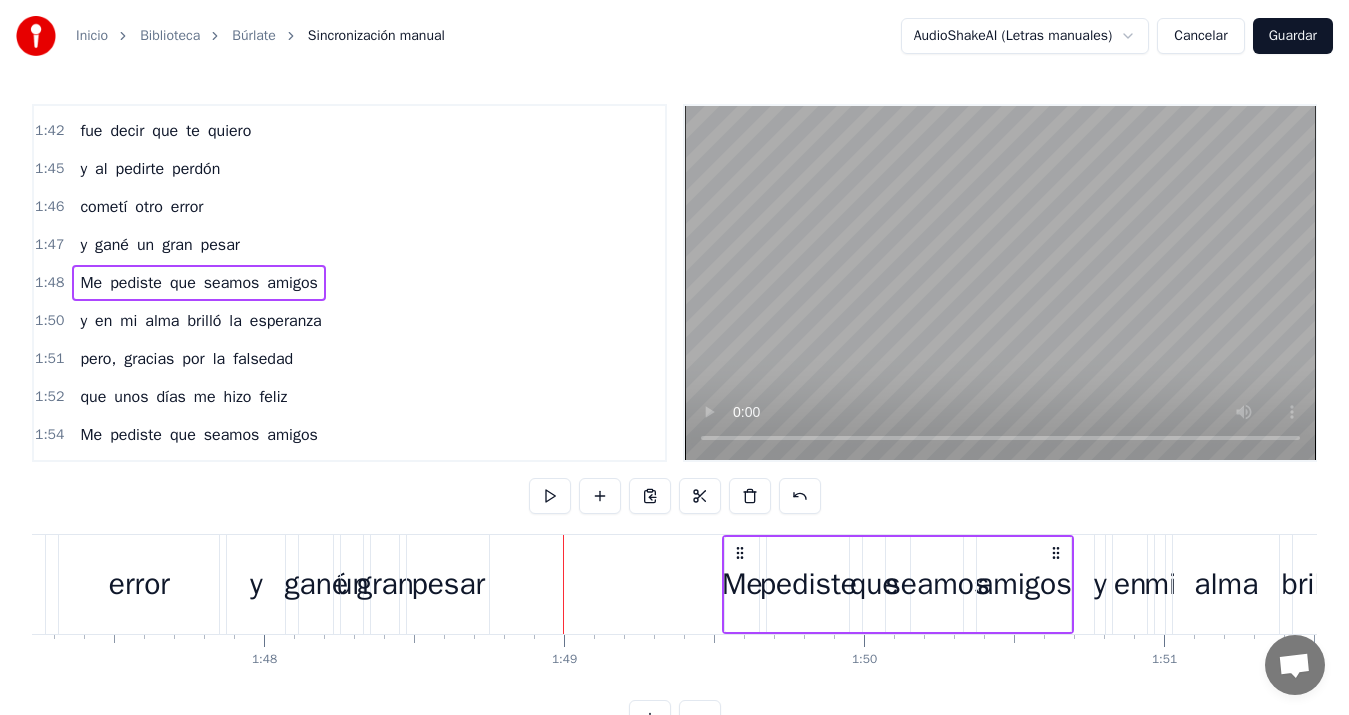 drag, startPoint x: 554, startPoint y: 549, endPoint x: 738, endPoint y: 572, distance: 185.43193 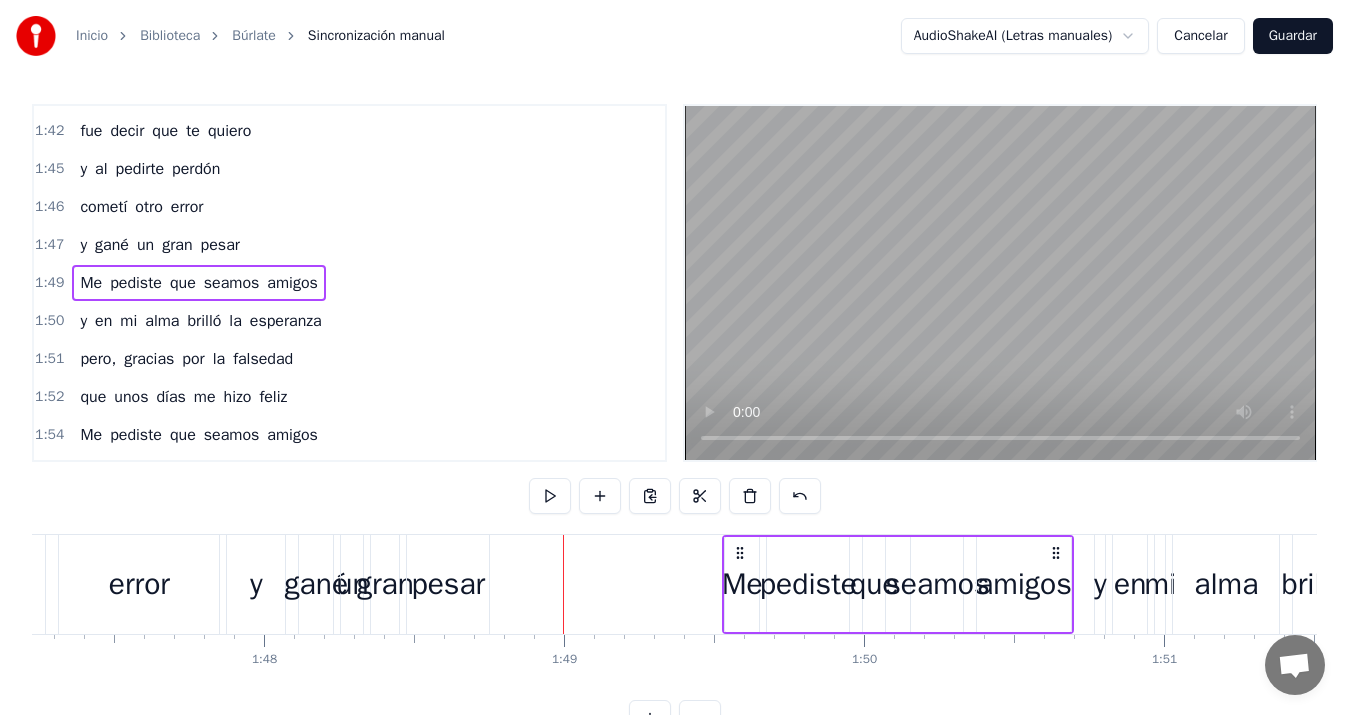 click on "error" at bounding box center [139, 584] 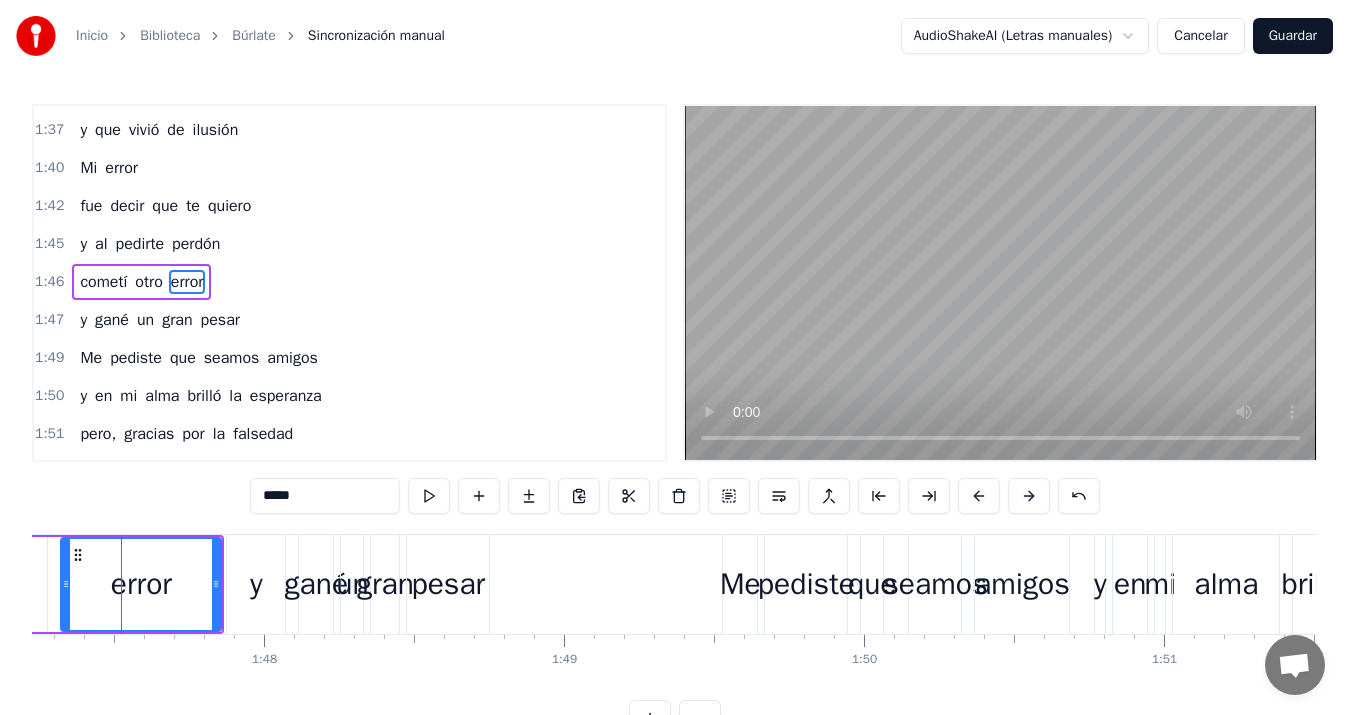 scroll, scrollTop: 982, scrollLeft: 0, axis: vertical 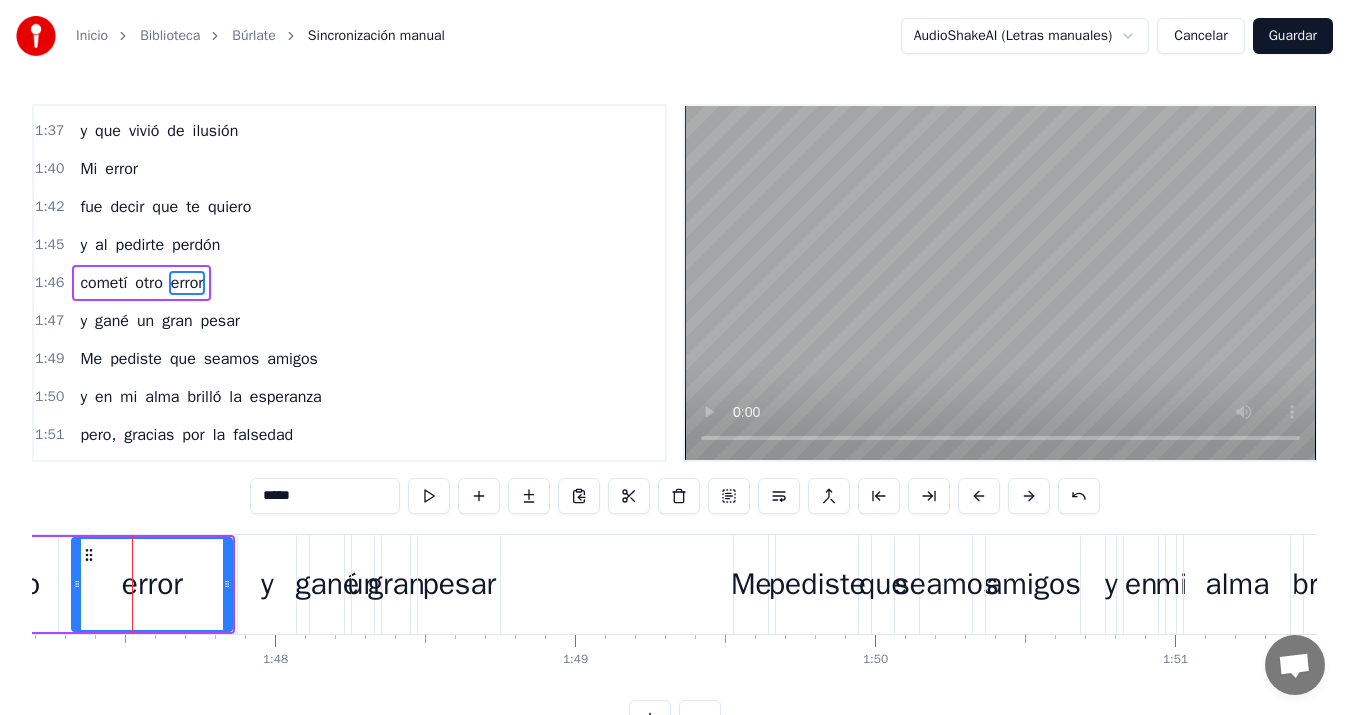 type 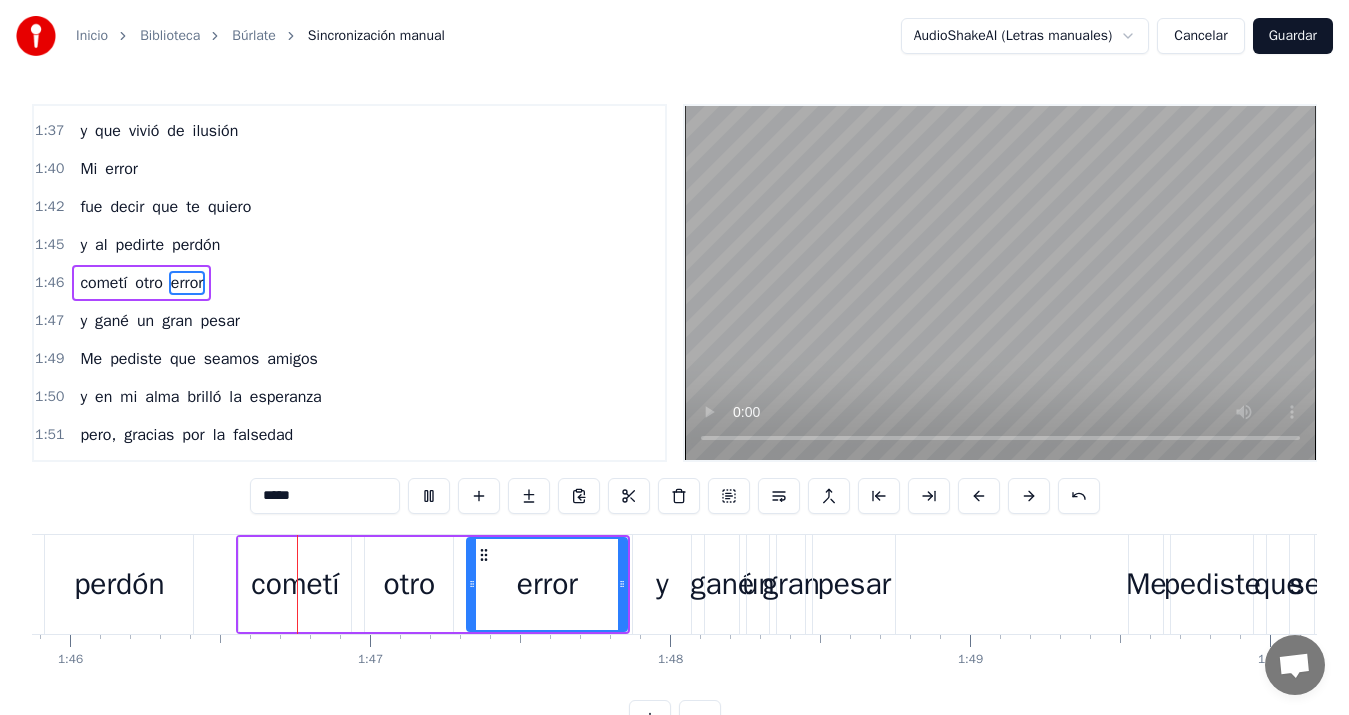 scroll, scrollTop: 0, scrollLeft: 31770, axis: horizontal 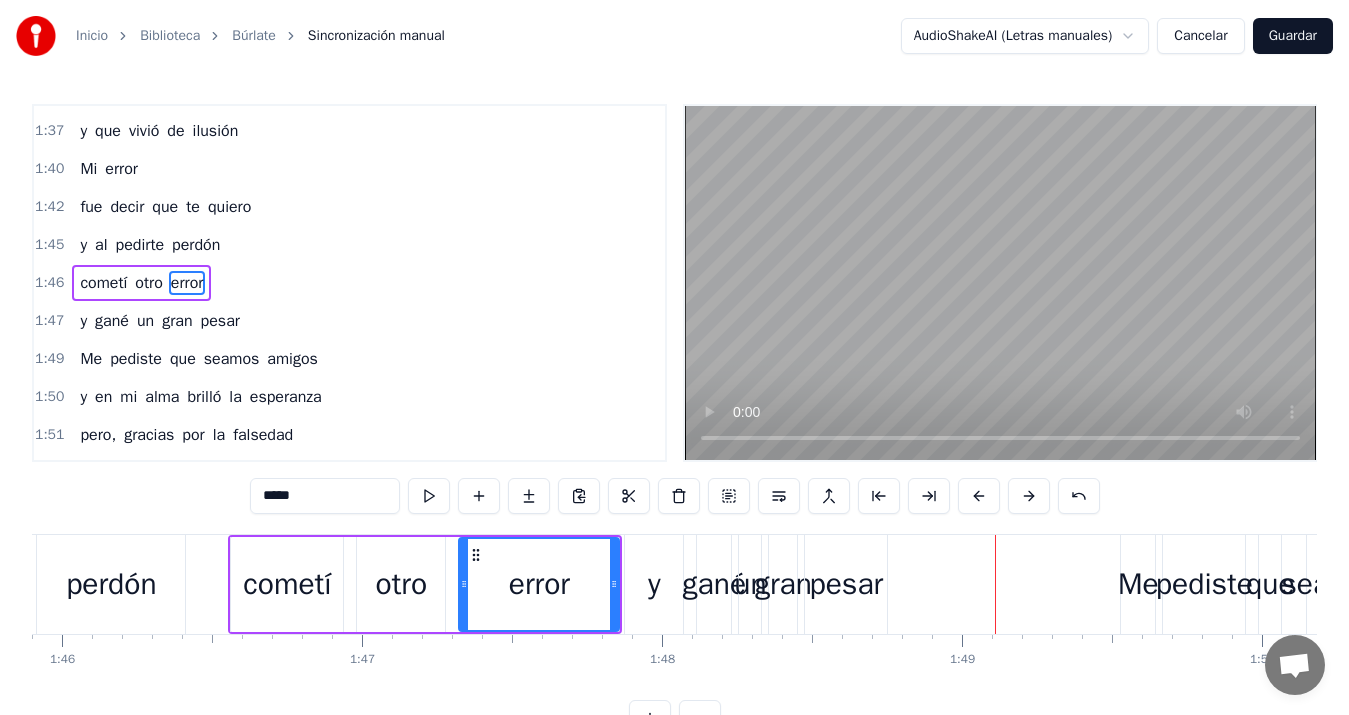 click on "pesar" at bounding box center (847, 584) 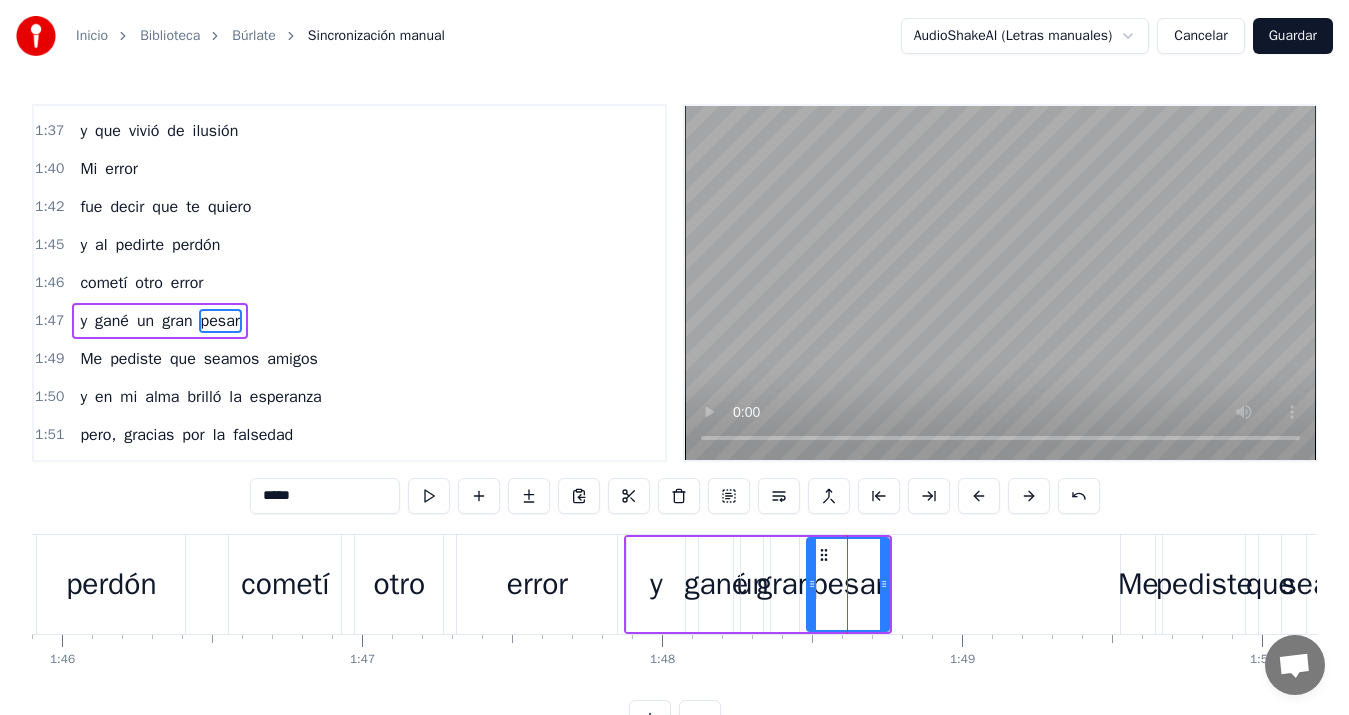 scroll, scrollTop: 1020, scrollLeft: 0, axis: vertical 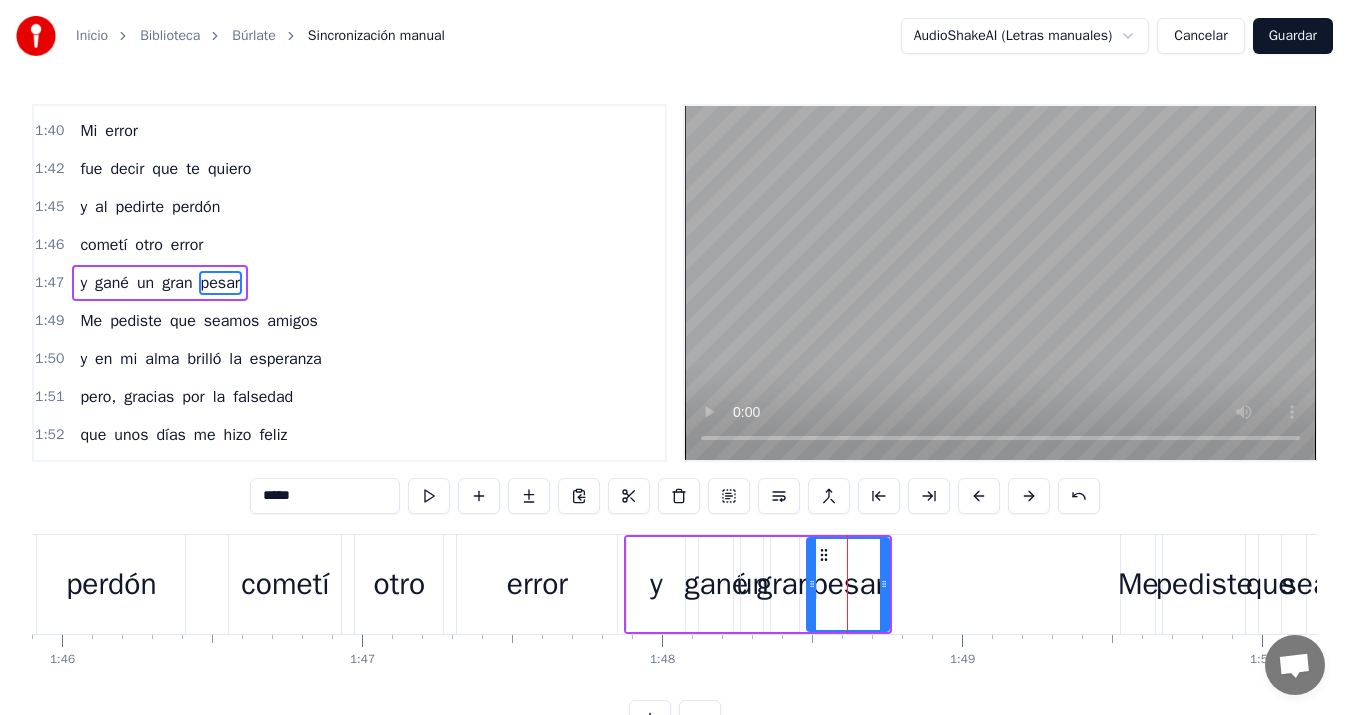 click on "y gané un gran pesar" at bounding box center (758, 584) 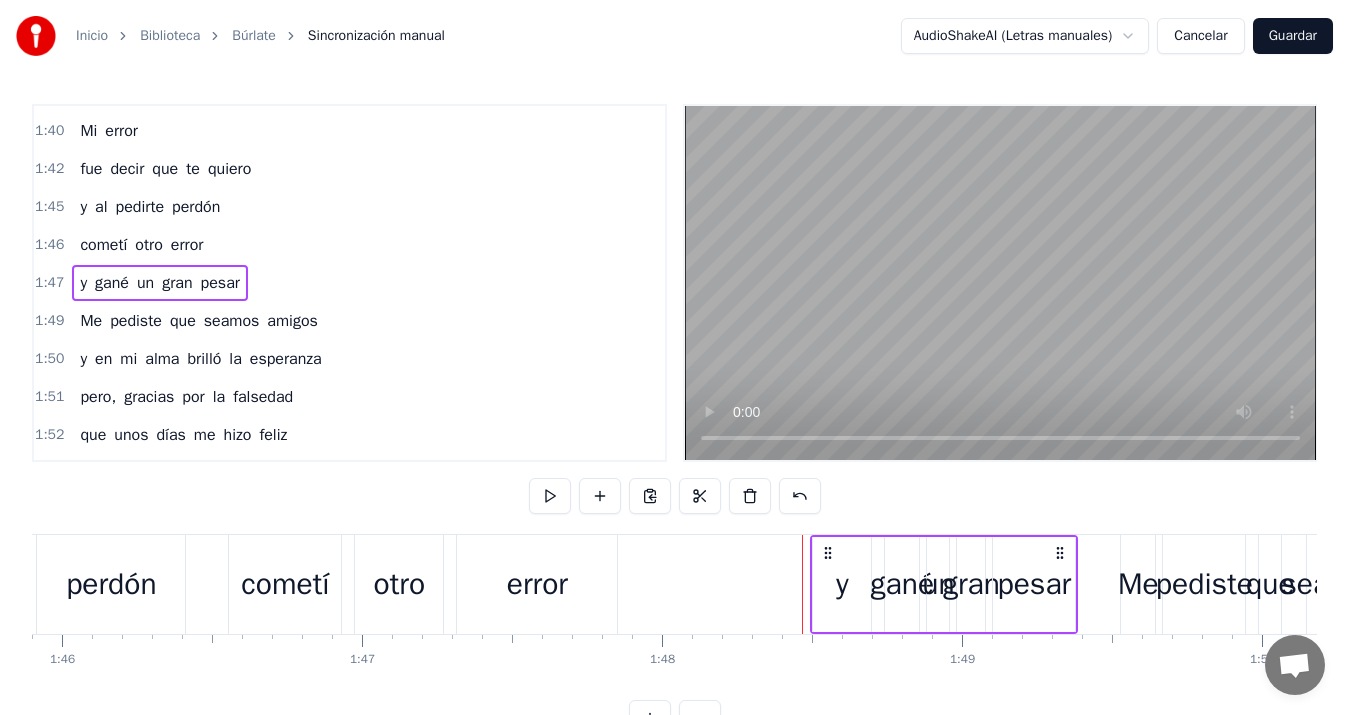 drag, startPoint x: 874, startPoint y: 552, endPoint x: 1060, endPoint y: 565, distance: 186.45375 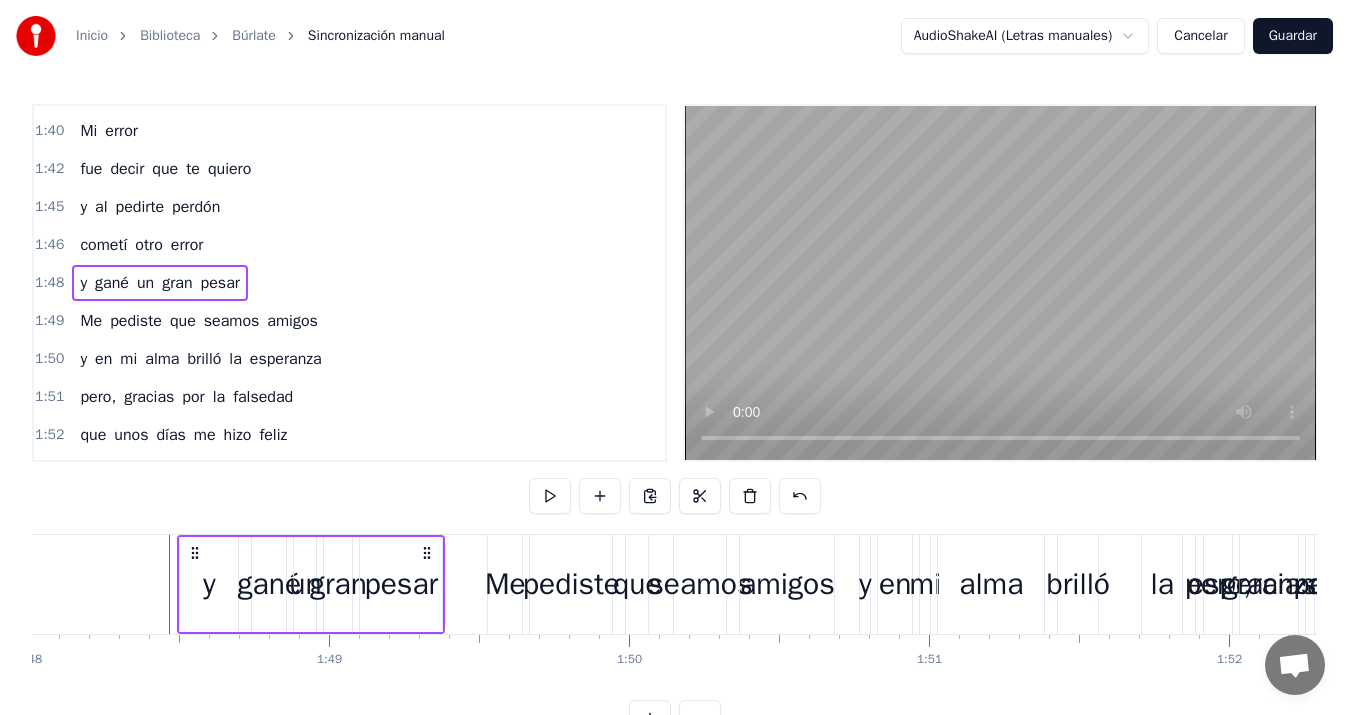 scroll, scrollTop: 0, scrollLeft: 32364, axis: horizontal 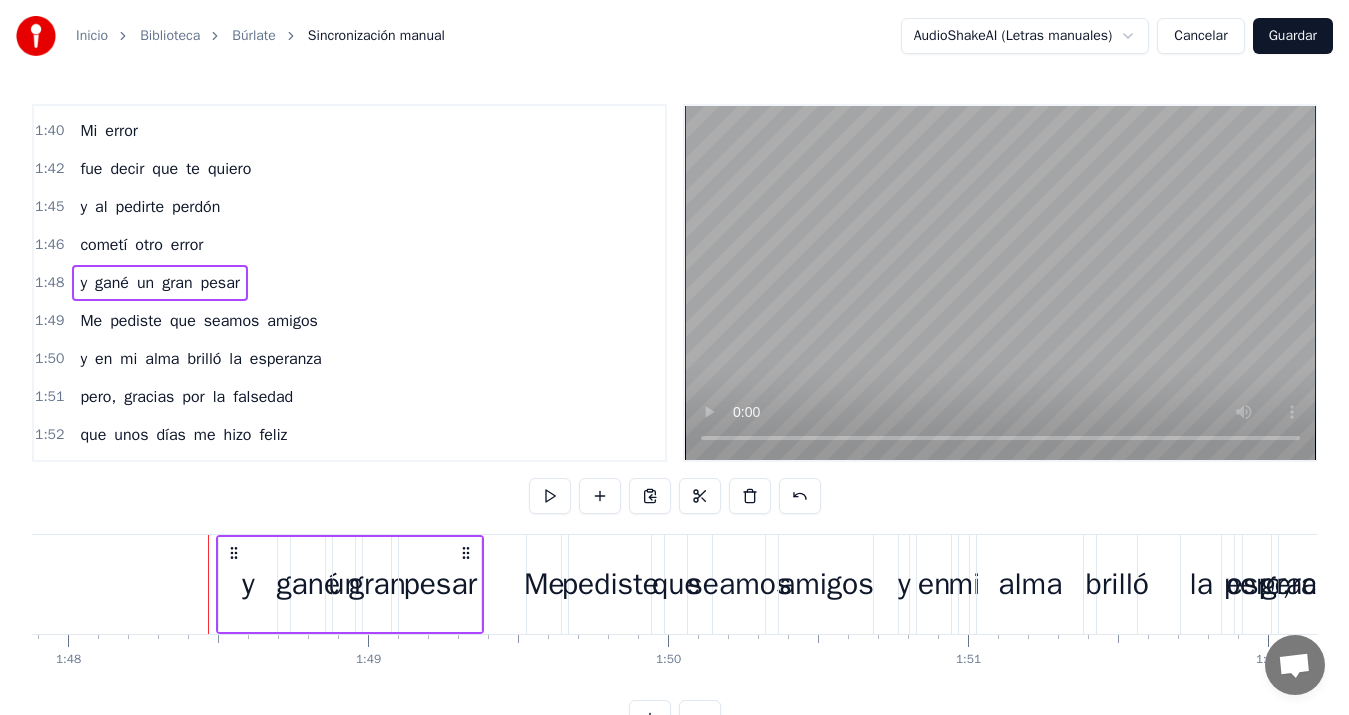 click on "Me pediste que seamos amigos" at bounding box center [702, 584] 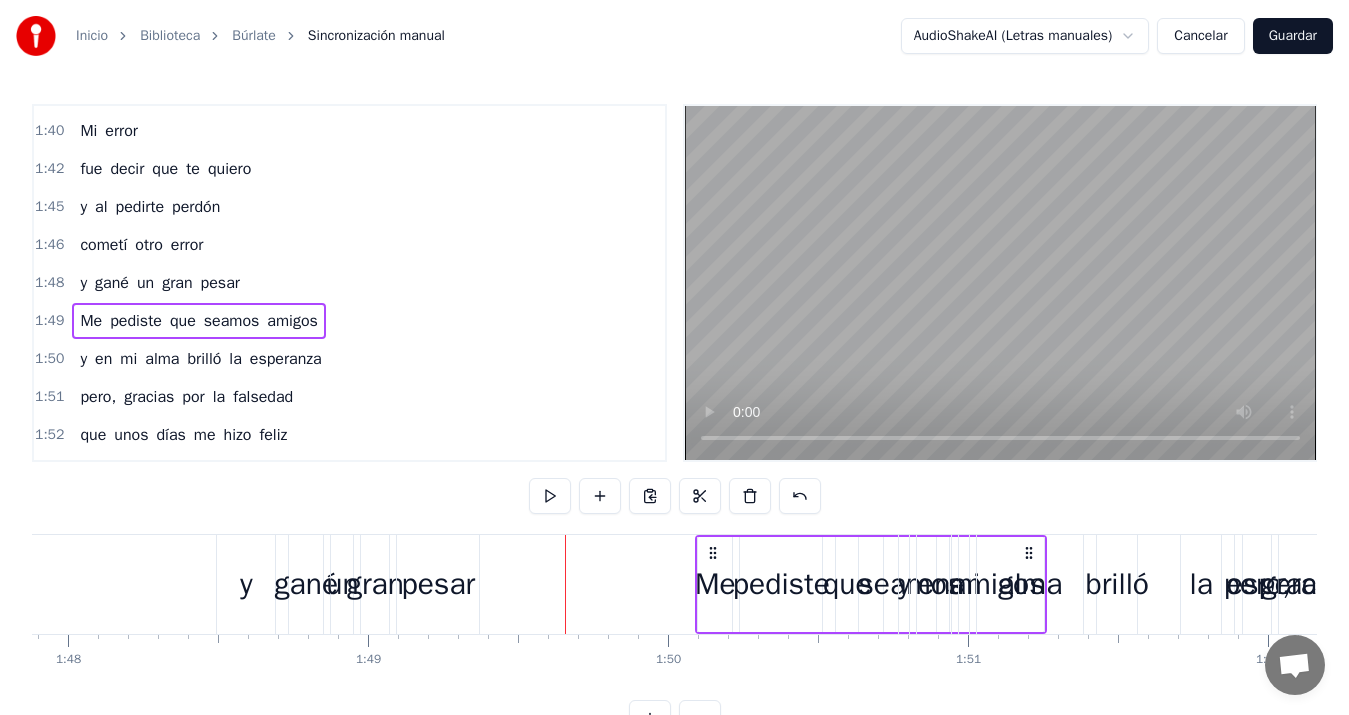 drag, startPoint x: 539, startPoint y: 550, endPoint x: 708, endPoint y: 550, distance: 169 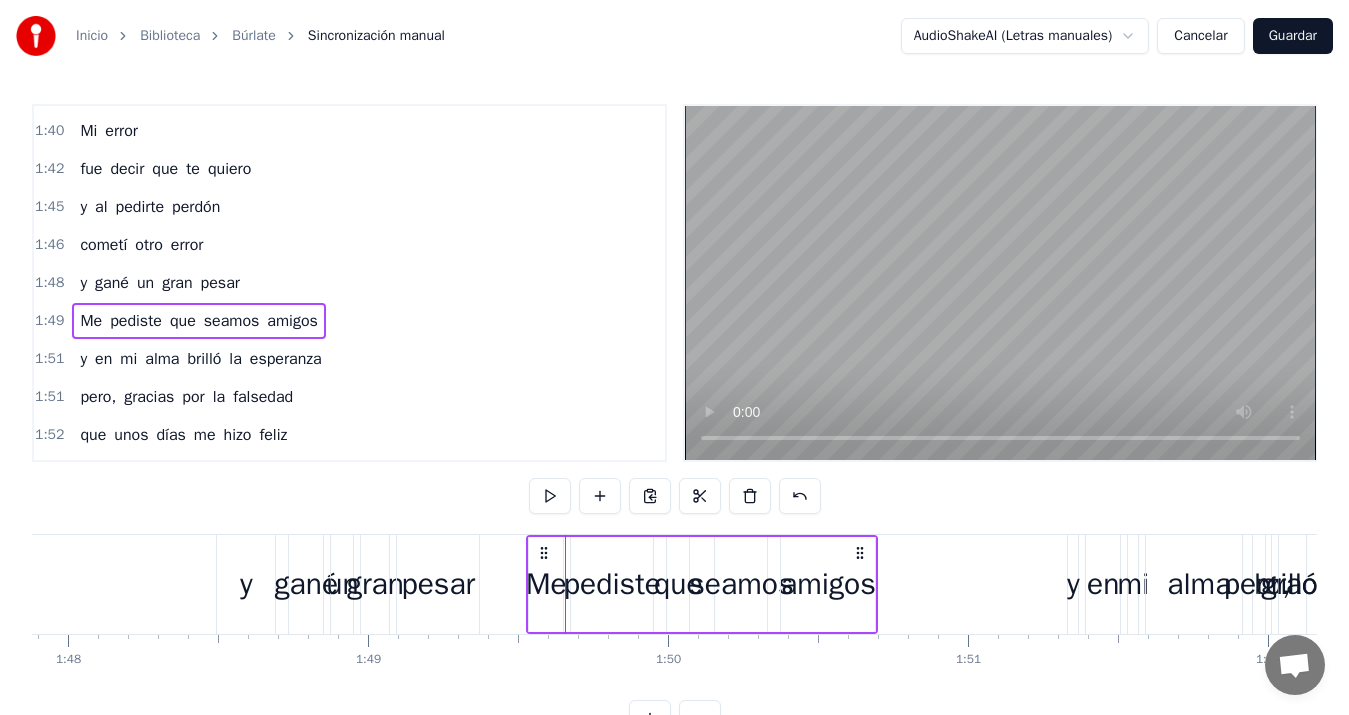 click on "pesar" at bounding box center [439, 584] 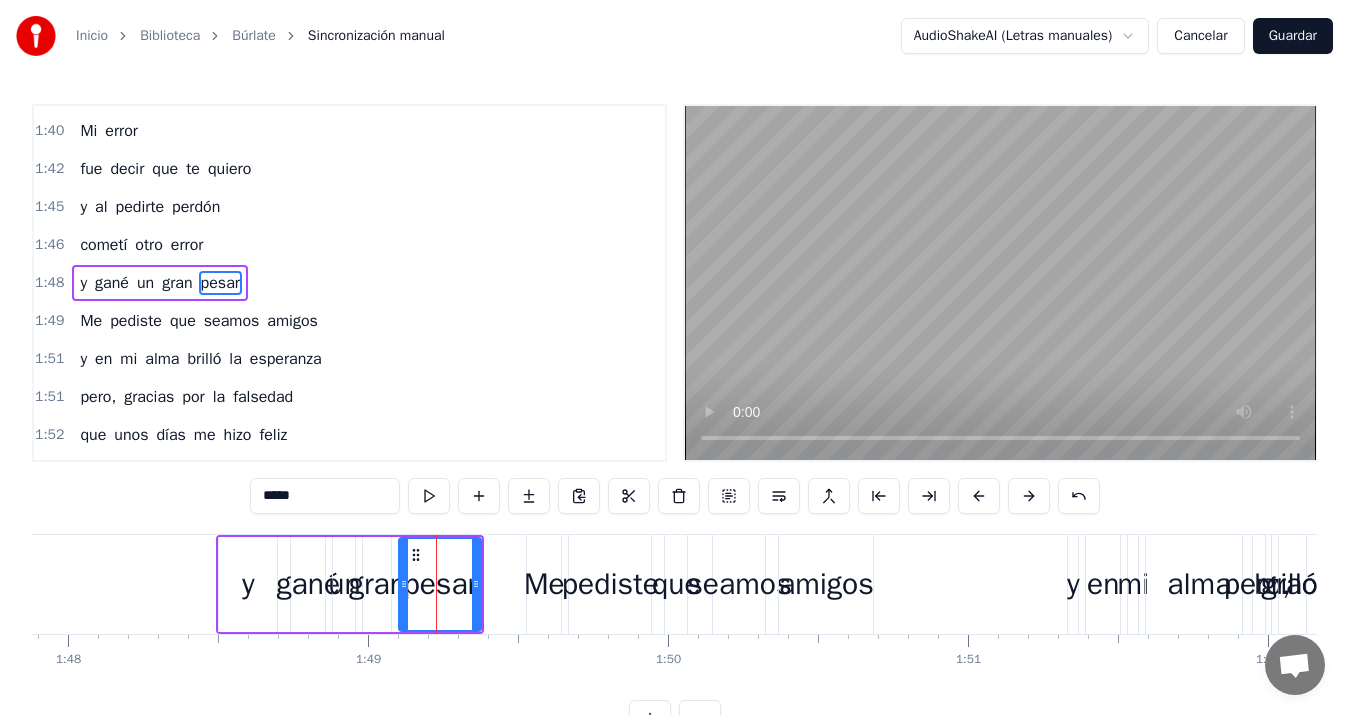 scroll, scrollTop: 0, scrollLeft: 31239, axis: horizontal 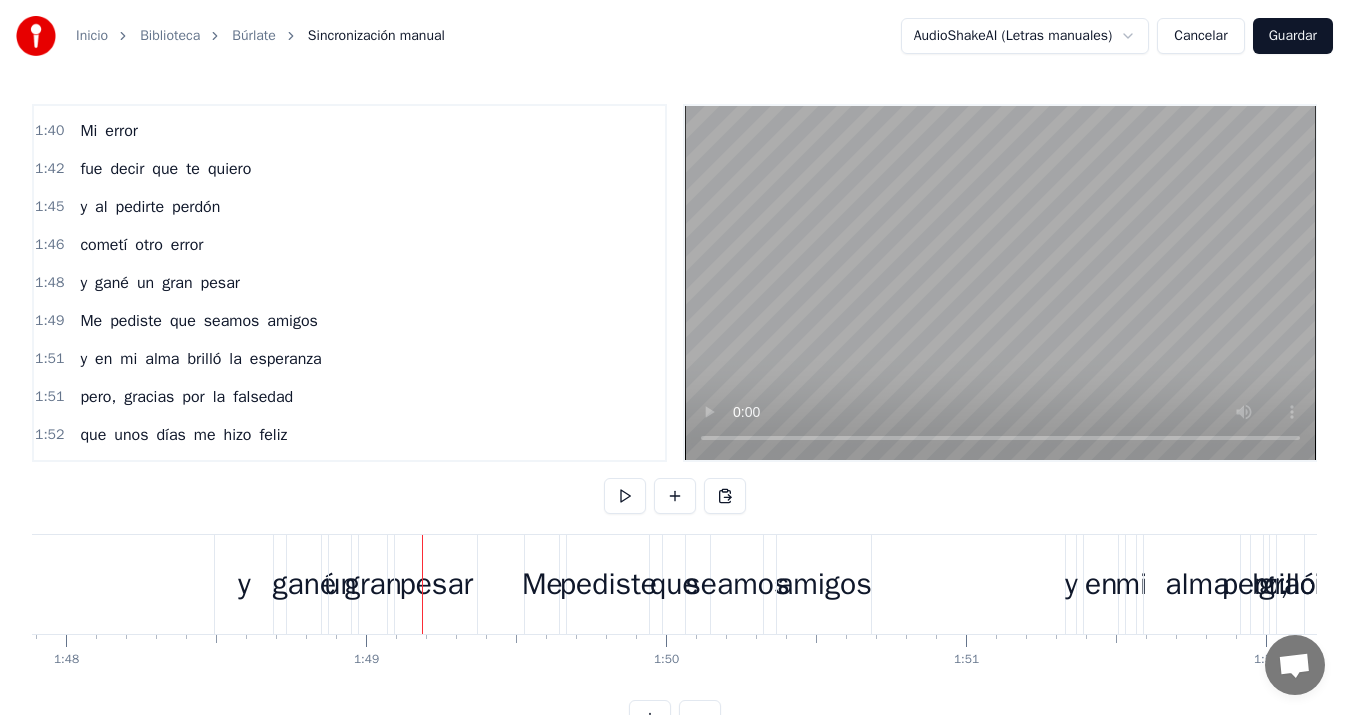 click on "y" at bounding box center (244, 584) 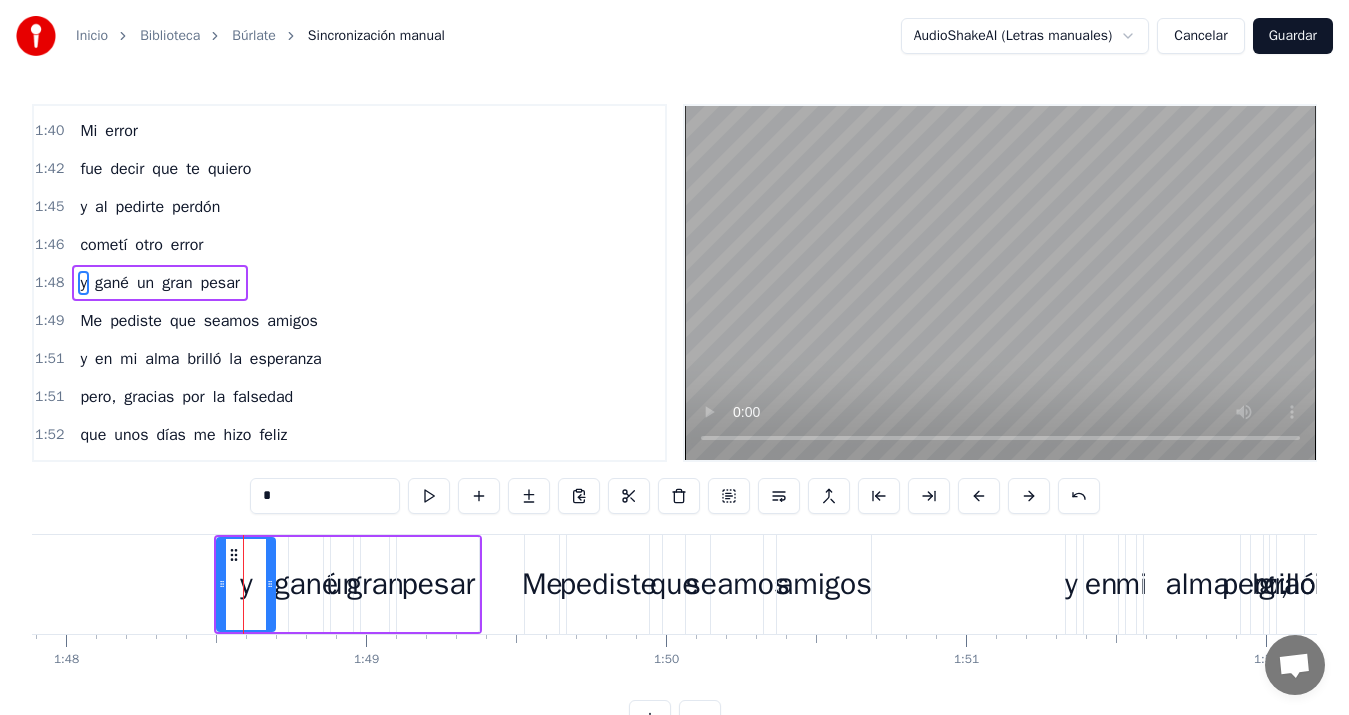 click on "gané" at bounding box center [307, 584] 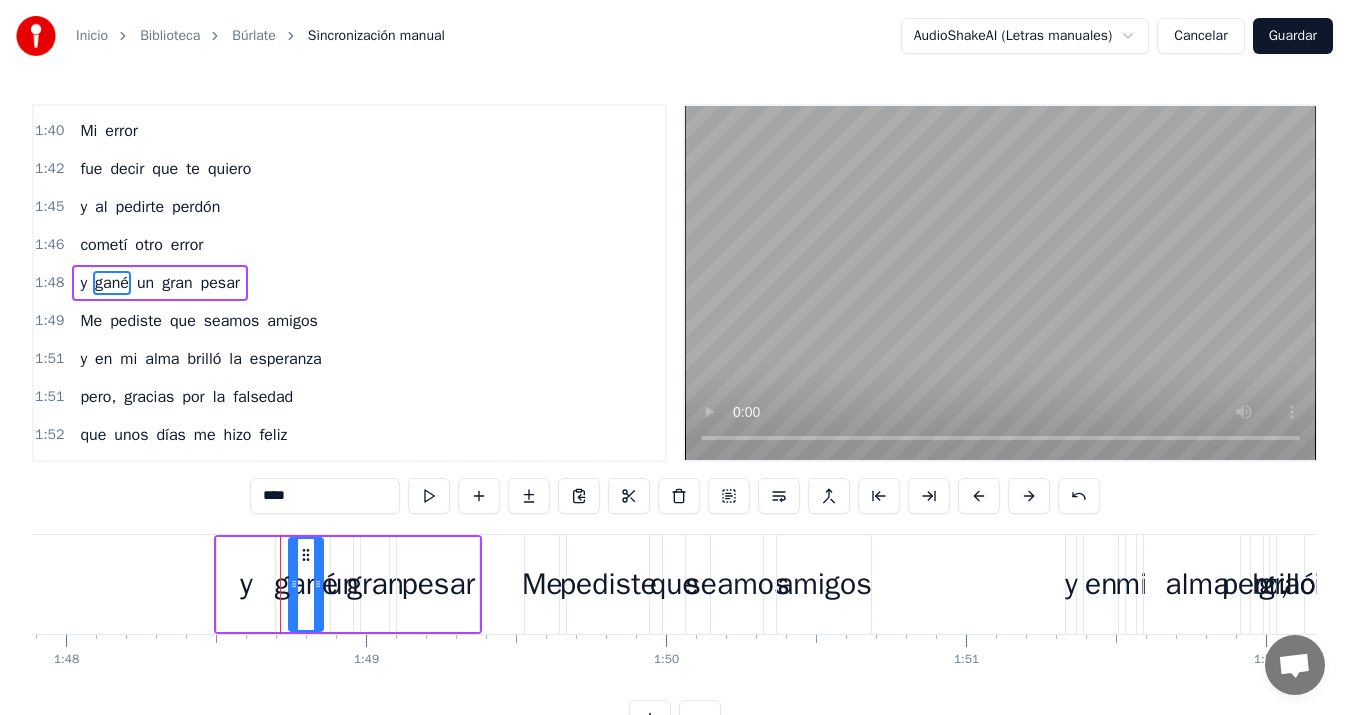 click on "y gané un gran pesar" at bounding box center [348, 584] 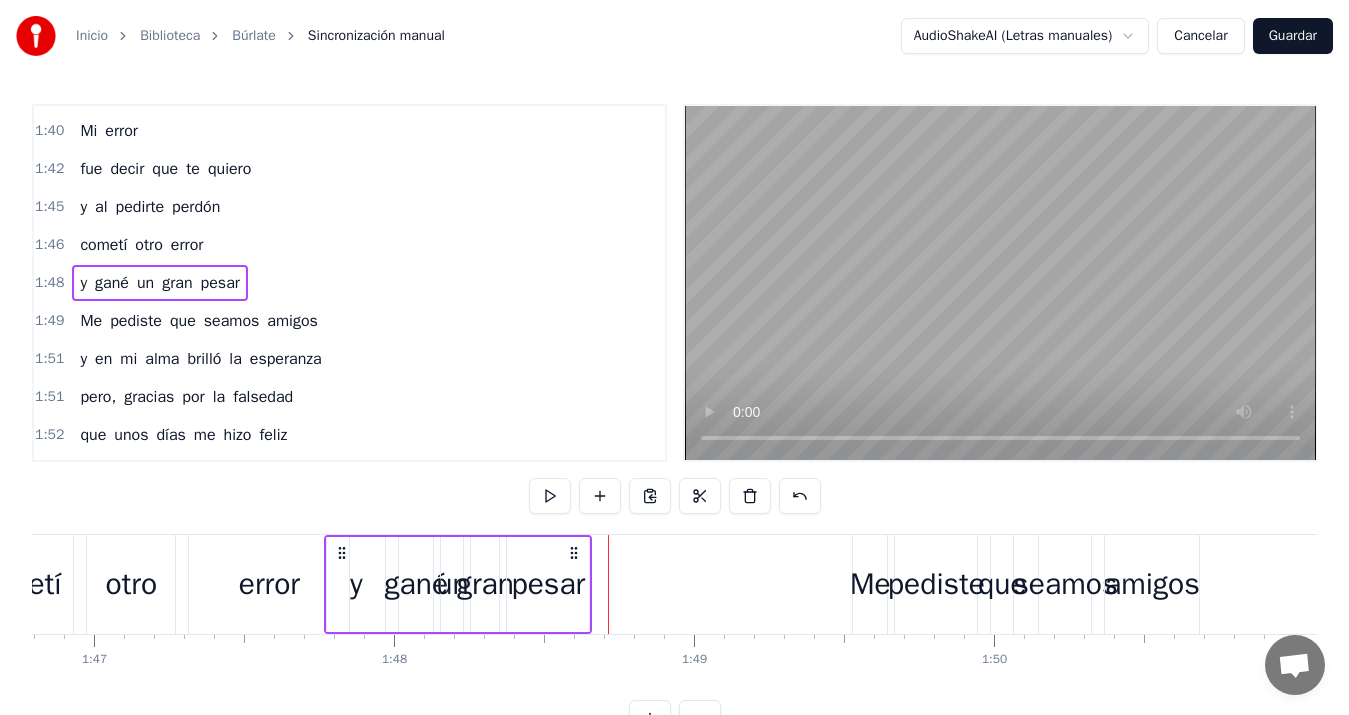 scroll, scrollTop: 0, scrollLeft: 32034, axis: horizontal 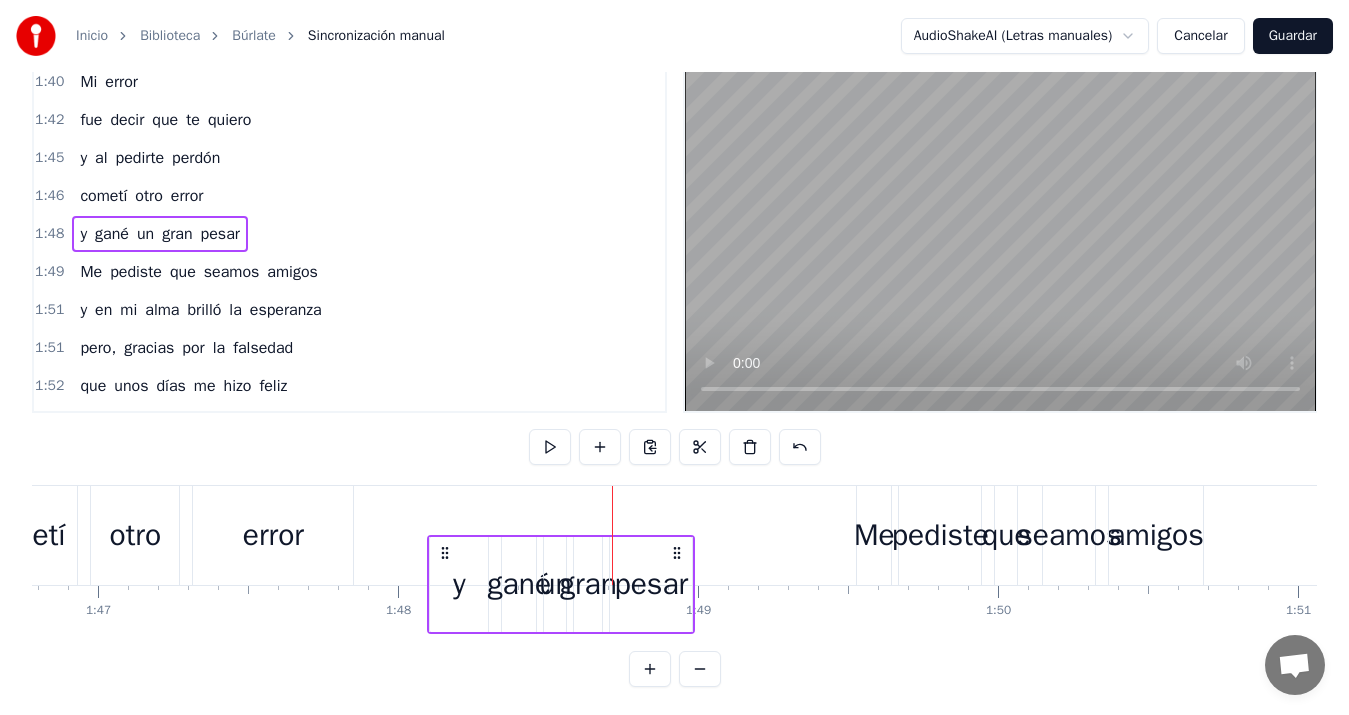 click on "Búrlate sé que tuve la culpa yo, por querer borrar ese tonto error que creí olvidado Mi error fue decir que te quiero y al pedirte perdón cometí otro error y gané un gran pesar Me pediste que seamos amigos y en mi alma brilló la esperanza pero, gracias por la falsedad que unos días me hizo feliz Me pediste que seamos amigos y en mi alma brilló la esperanza pero, gracias por la falsedad que unos días me hizo feliz Me pediste que seamos amigos mas olvidas que toda falsedad algún día tendrá que acabar sólo queda decirnos adiós Búrlate de este pobre loco que creyó en el amor que creyó en el perdón y que vivió de ilusión Mi error fue decir que te quiero y al pedirte perdón cometí otro error y gané un gran pesar Me pediste que seamos amigos y en mi alma brilló la esperanza pero, gracias por la falsedad que unos días me hizo feliz Me pediste que seamos amigos y en mi alma brilló la esperanza pero, gracias por la falsedad que unos días me hizo feliz Me pediste que seamos amigos mas olvidas" at bounding box center (-8081, 535) 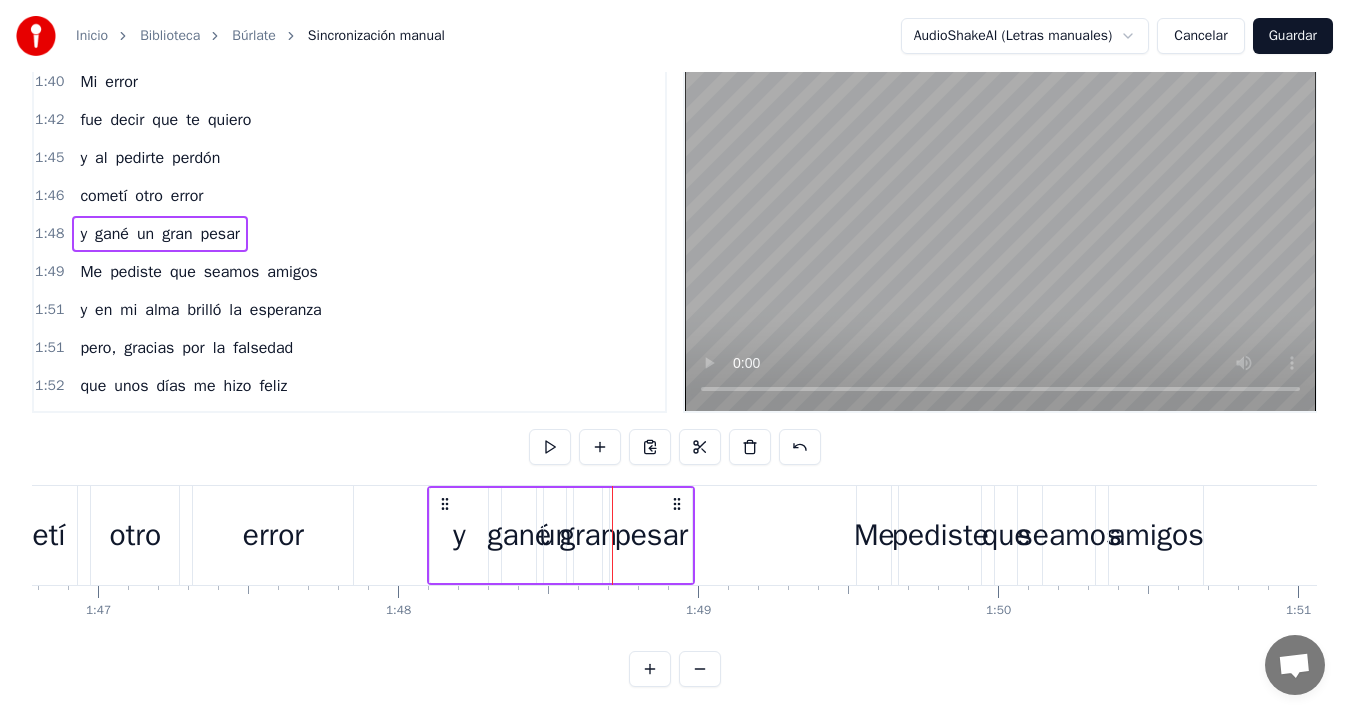 click on "Búrlate sé que tuve la culpa yo, por querer borrar ese tonto error que creí olvidado Mi error fue decir que te quiero y al pedirte perdón cometí otro error y gané un gran pesar Me pediste que seamos amigos y en mi alma brilló la esperanza pero, gracias por la falsedad que unos días me hizo feliz Me pediste que seamos amigos y en mi alma brilló la esperanza pero, gracias por la falsedad que unos días me hizo feliz Me pediste que seamos amigos mas olvidas que toda falsedad algún día tendrá que acabar sólo queda decirnos adiós Búrlate de este pobre loco que creyó en el amor que creyó en el perdón y que vivió de ilusión Mi error fue decir que te quiero y al pedirte perdón cometí otro error y gané un gran pesar Me pediste que seamos amigos y en mi alma brilló la esperanza pero, gracias por la falsedad que unos días me hizo feliz Me pediste que seamos amigos y en mi alma brilló la esperanza pero, gracias por la falsedad que unos días me hizo feliz Me pediste que seamos amigos mas olvidas" at bounding box center [-8081, 535] 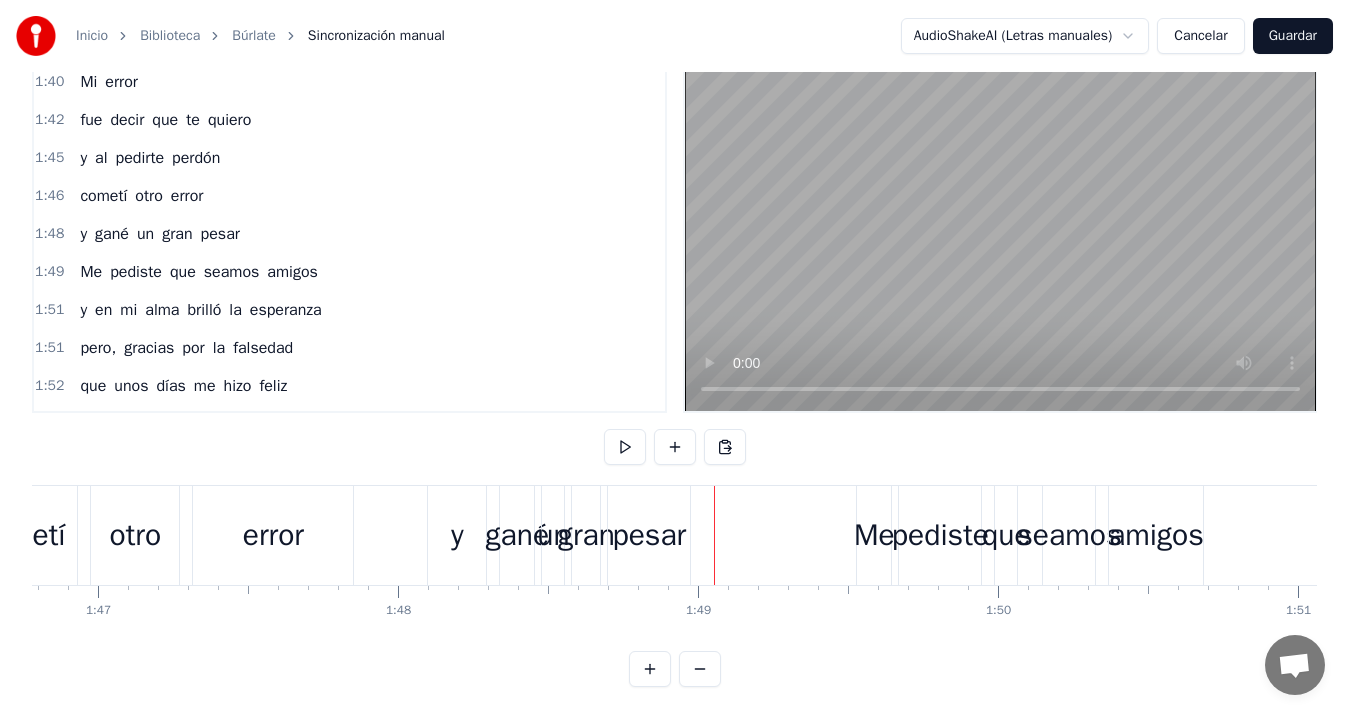 click on "pesar" at bounding box center (650, 535) 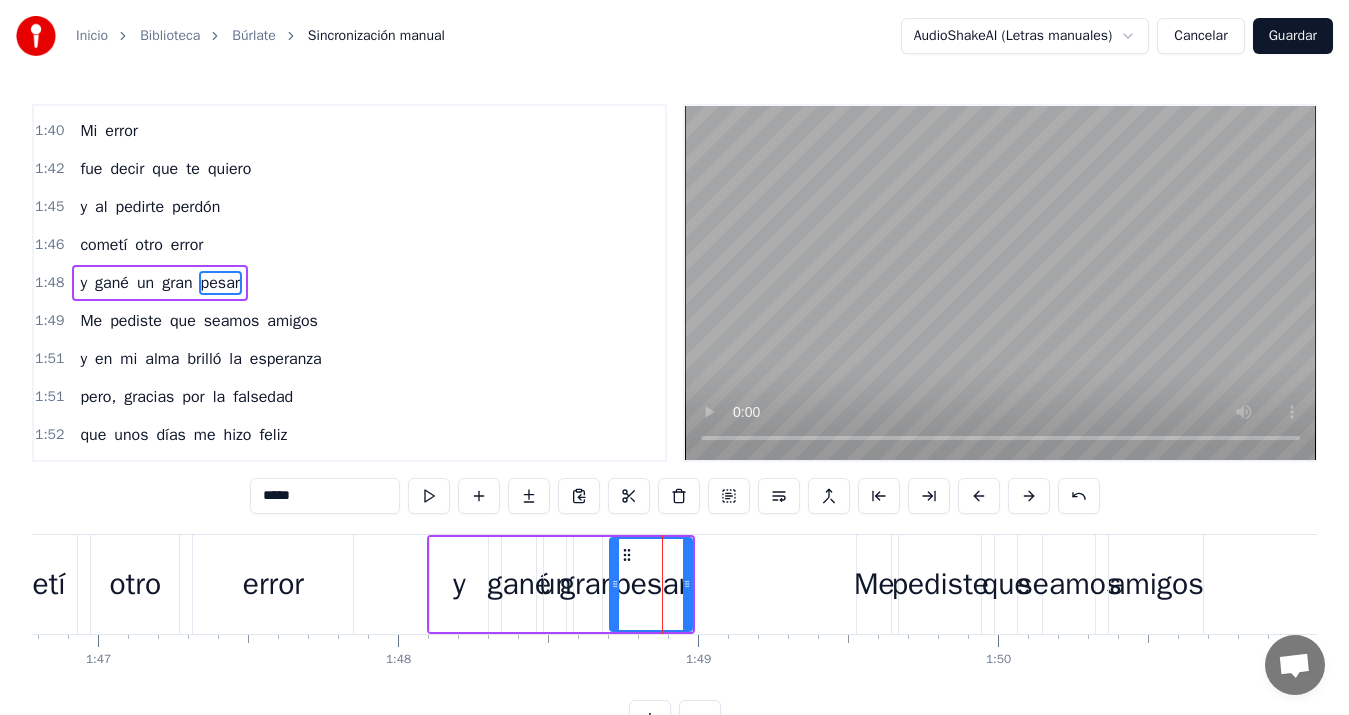 click on "y gané un gran pesar" at bounding box center [561, 584] 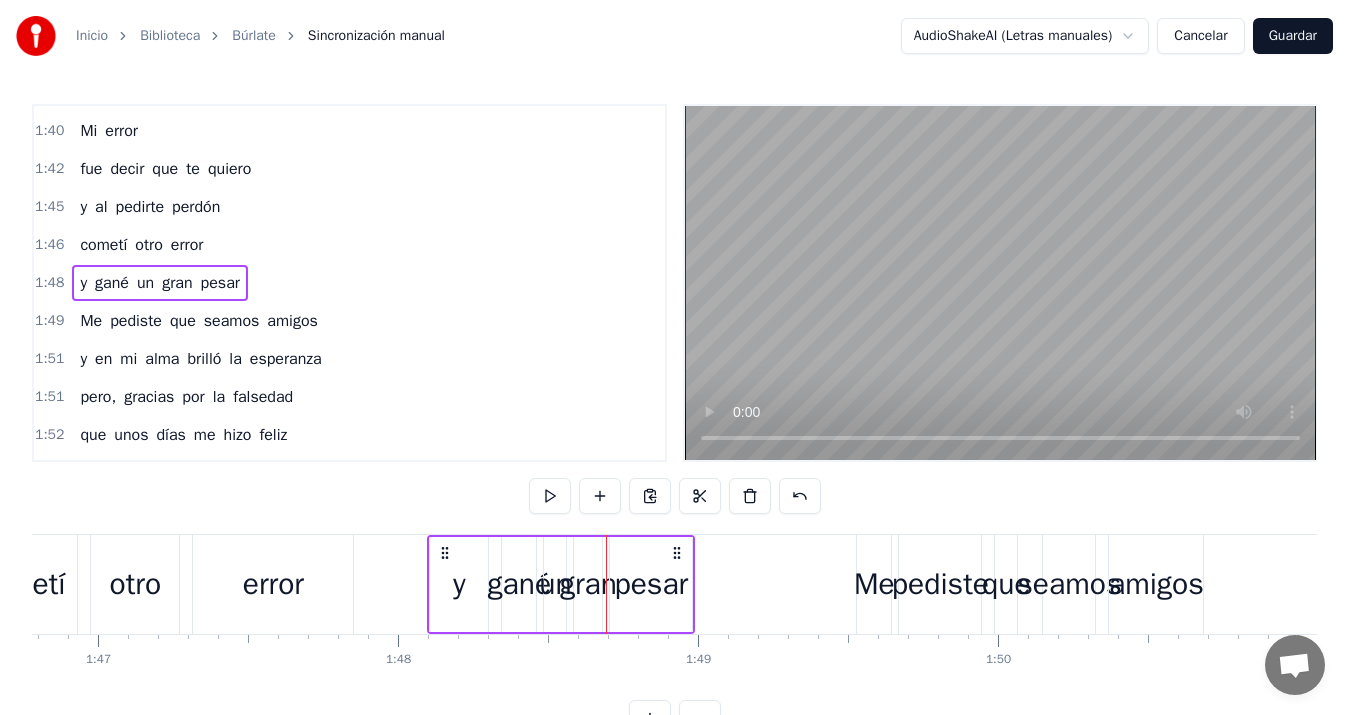 click on "pesar" at bounding box center (652, 584) 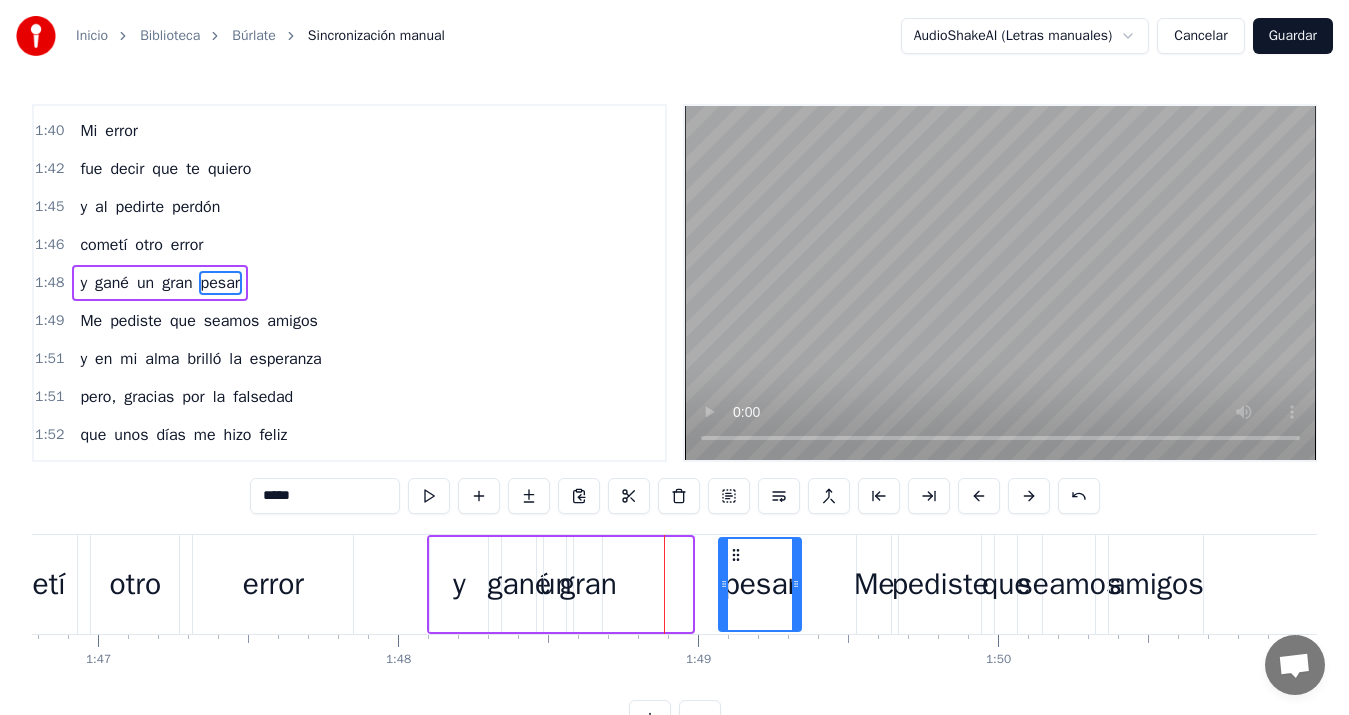 drag, startPoint x: 627, startPoint y: 552, endPoint x: 736, endPoint y: 551, distance: 109.004585 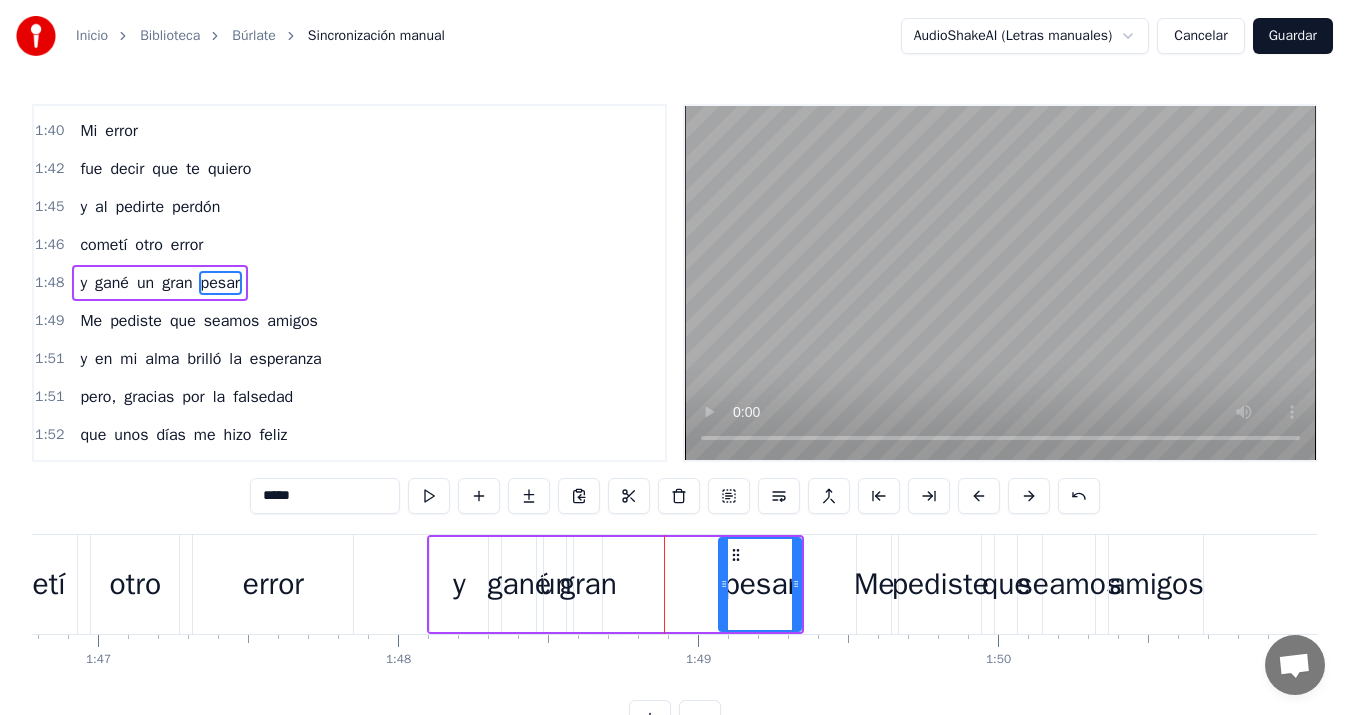 click on "gran" at bounding box center [588, 584] 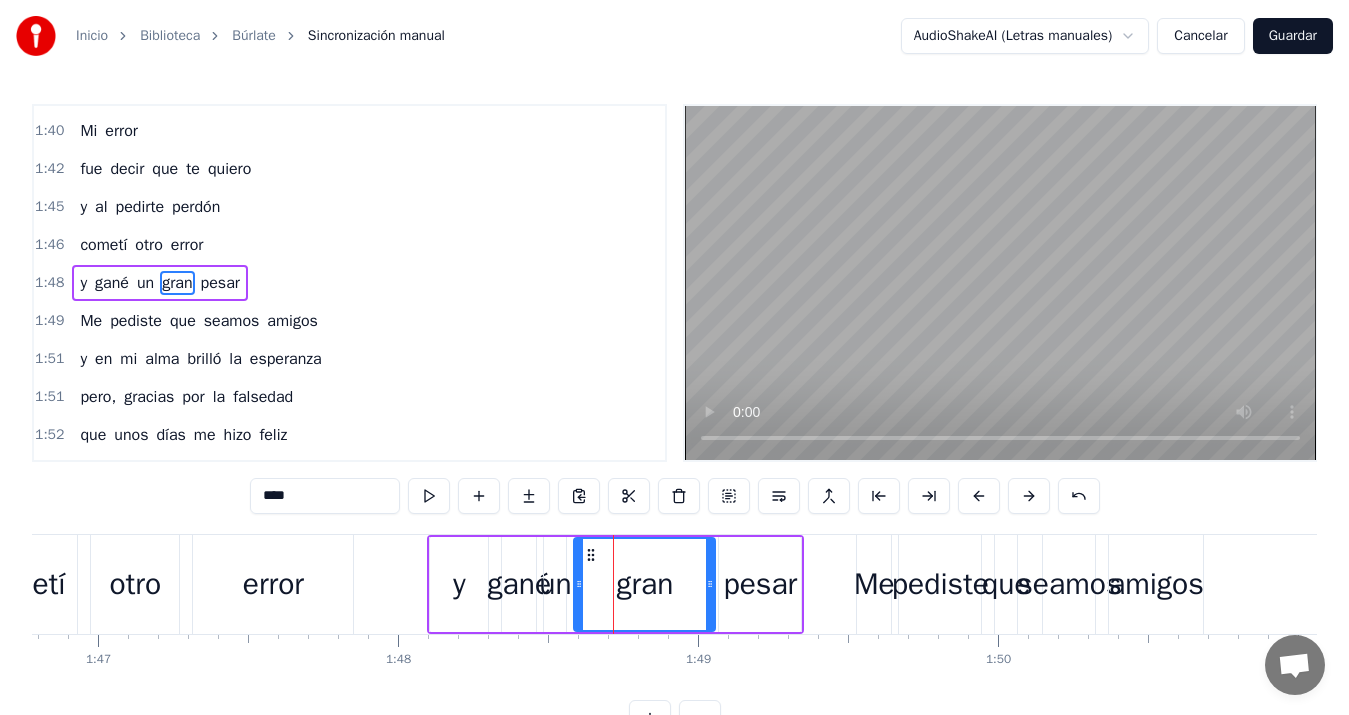 drag, startPoint x: 597, startPoint y: 581, endPoint x: 710, endPoint y: 590, distance: 113.35784 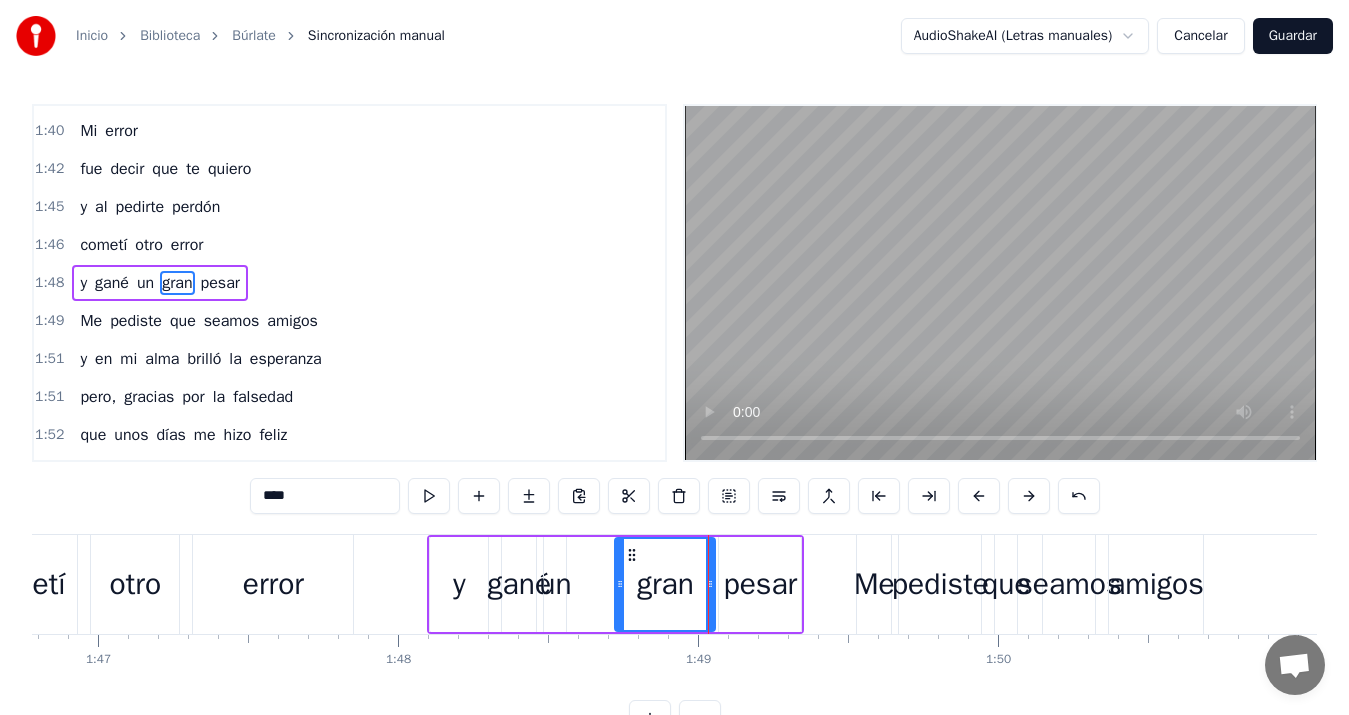 drag, startPoint x: 579, startPoint y: 584, endPoint x: 620, endPoint y: 583, distance: 41.01219 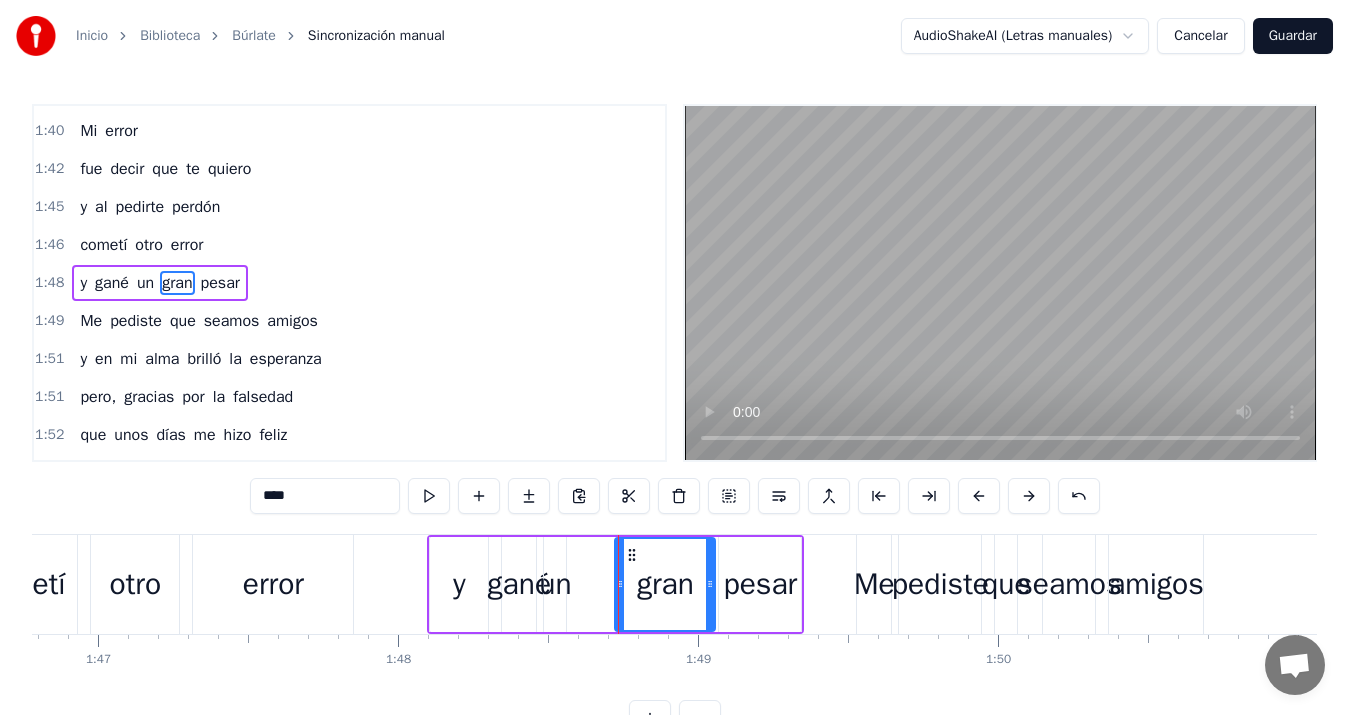 click on "un" at bounding box center [555, 584] 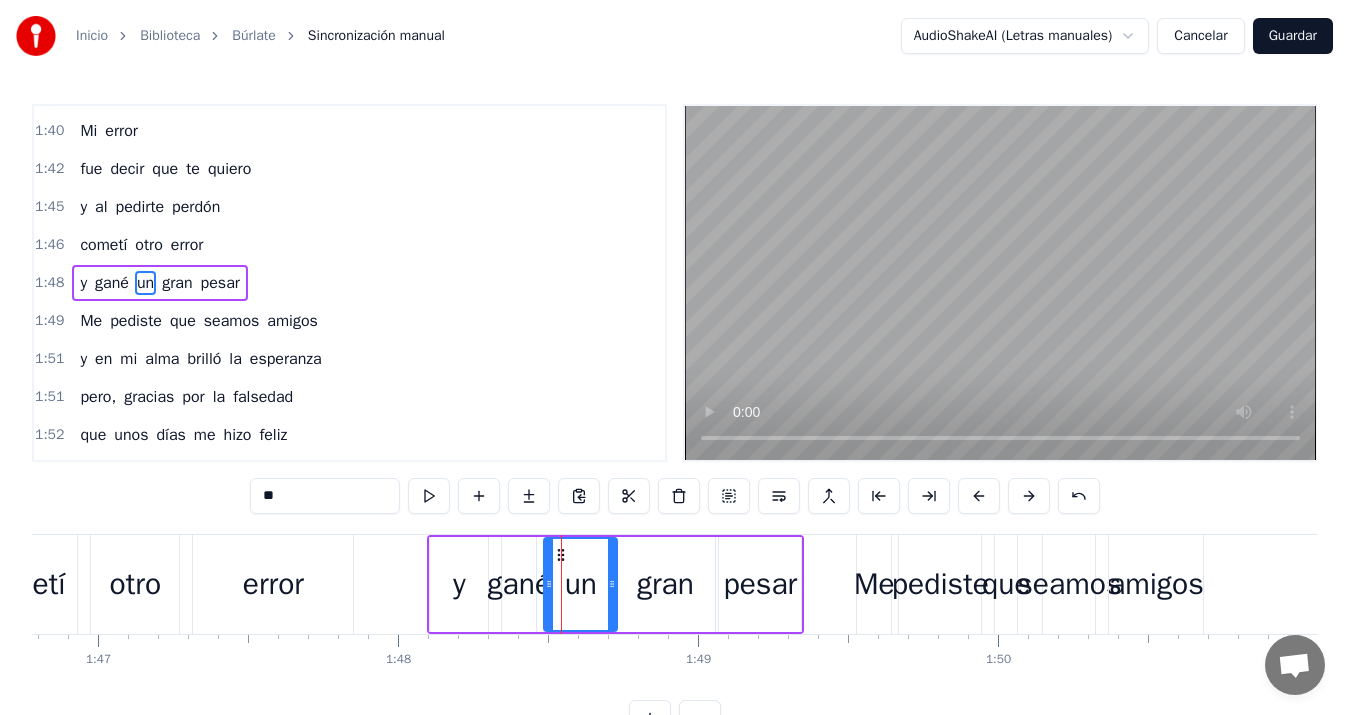 drag, startPoint x: 563, startPoint y: 581, endPoint x: 614, endPoint y: 583, distance: 51.0392 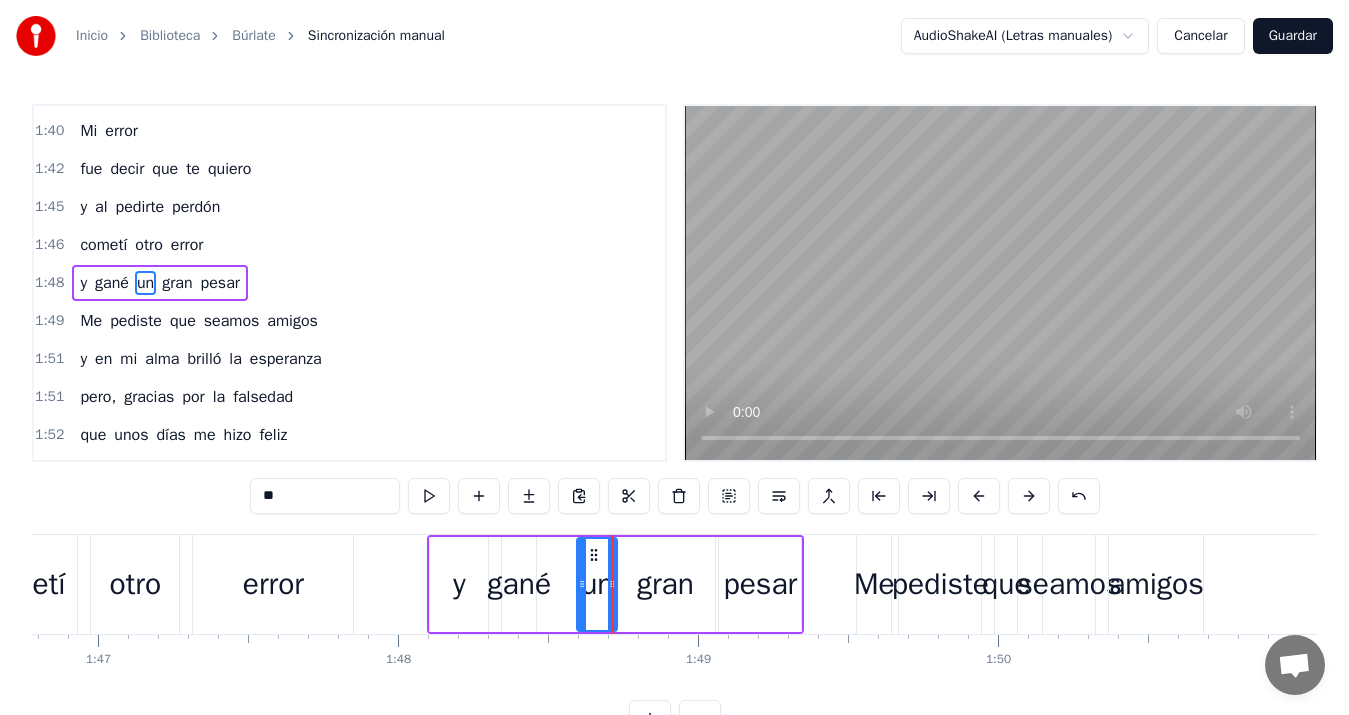 drag, startPoint x: 548, startPoint y: 583, endPoint x: 581, endPoint y: 579, distance: 33.24154 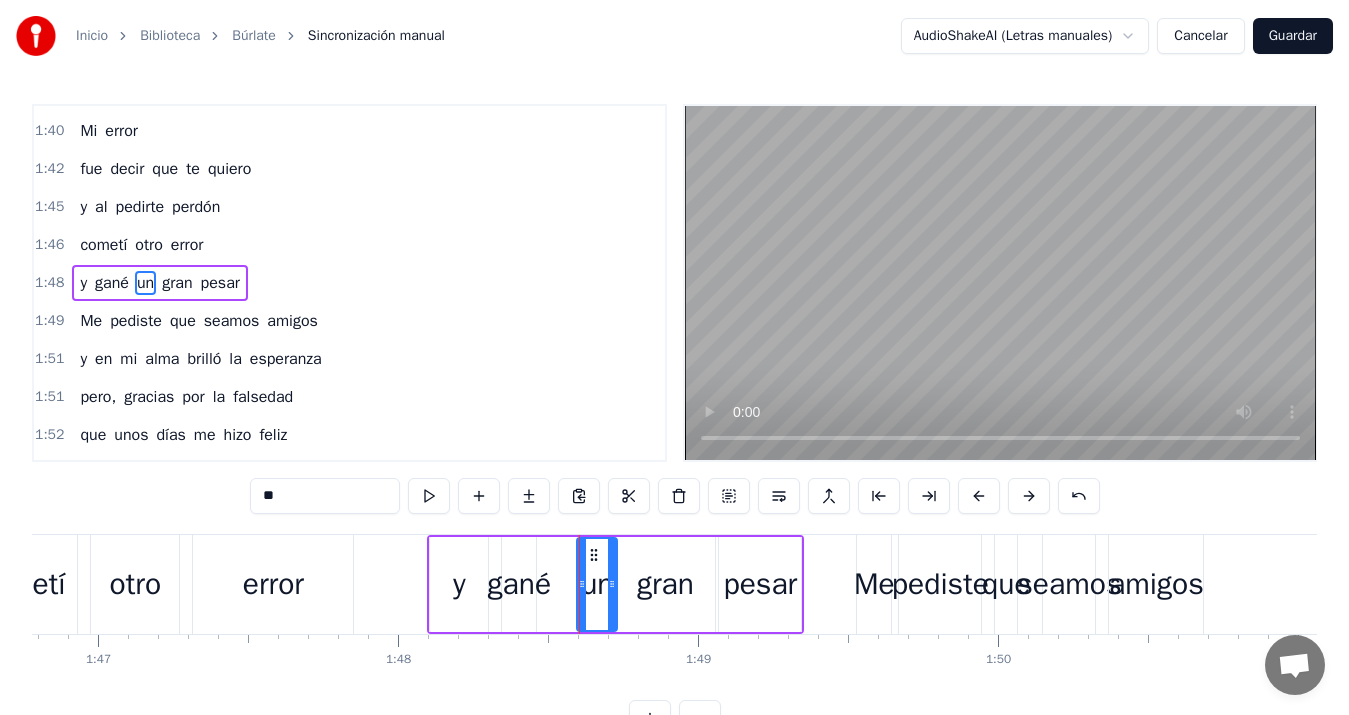 click on "cometí" at bounding box center [21, 584] 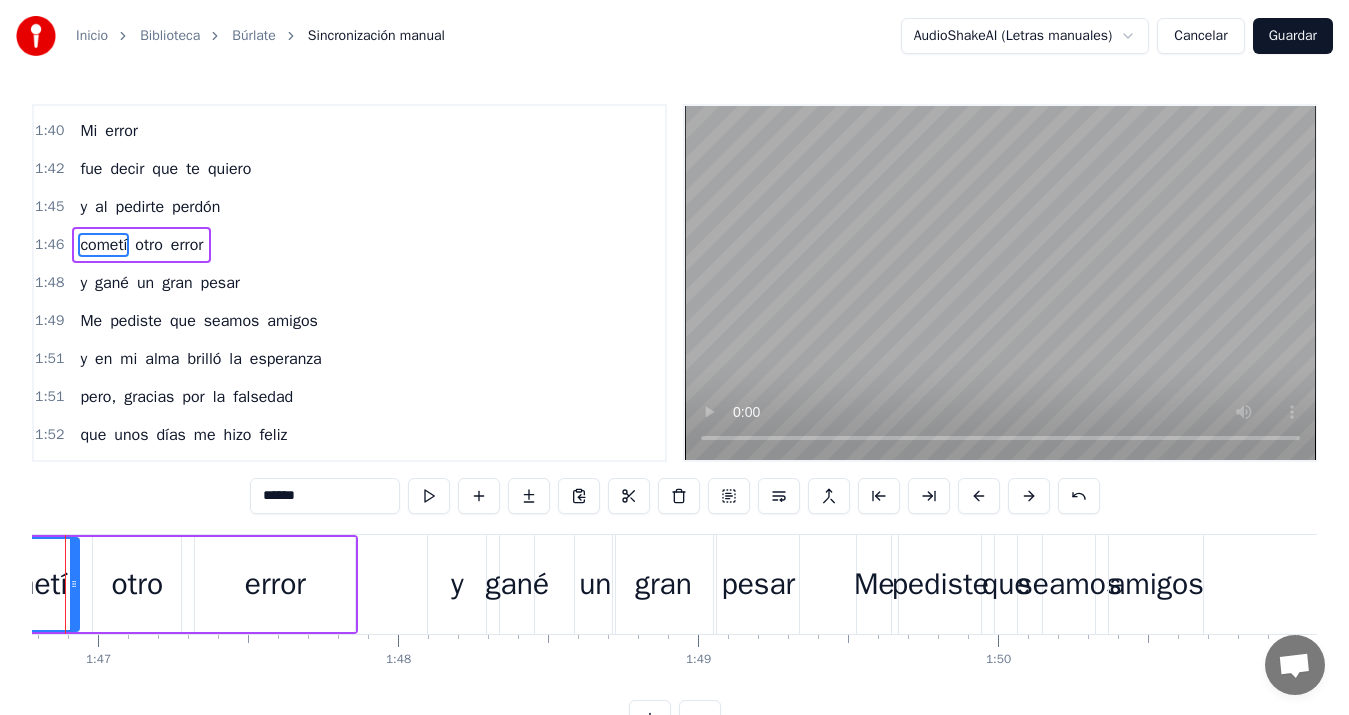 scroll, scrollTop: 982, scrollLeft: 0, axis: vertical 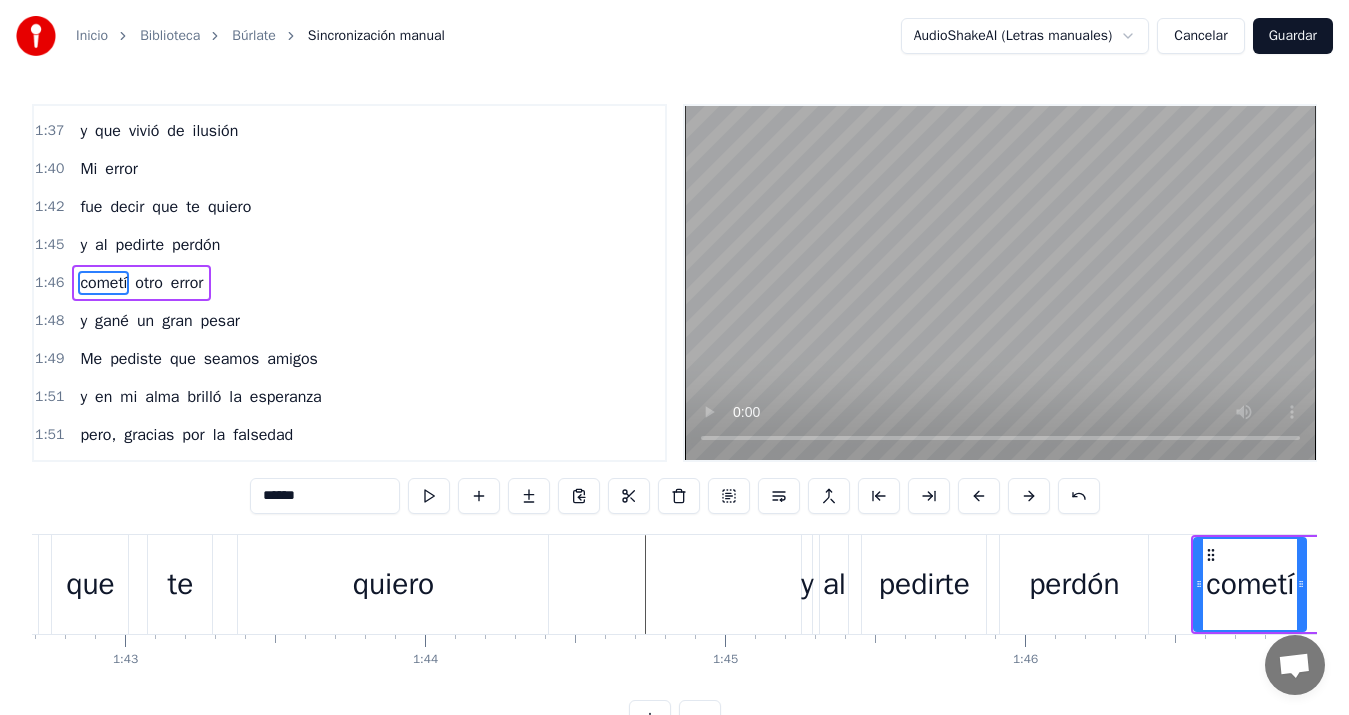 click on "y" at bounding box center (807, 584) 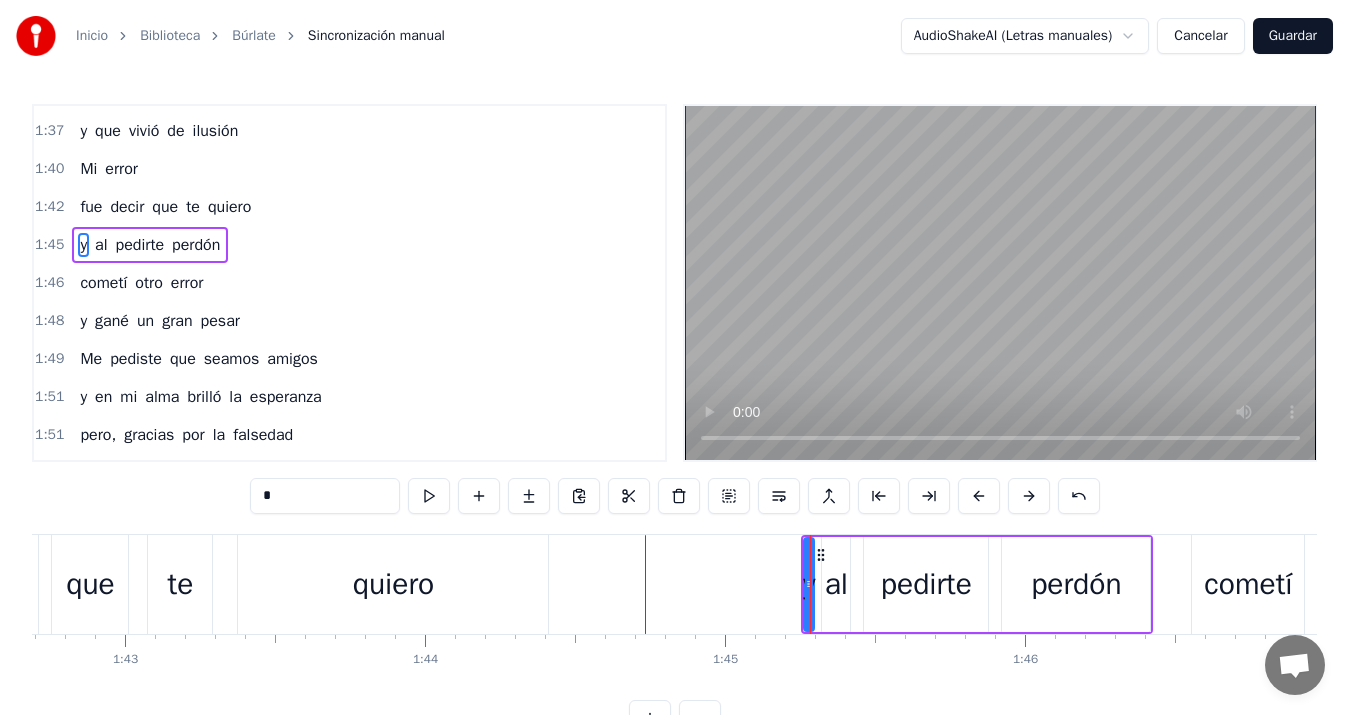 scroll, scrollTop: 944, scrollLeft: 0, axis: vertical 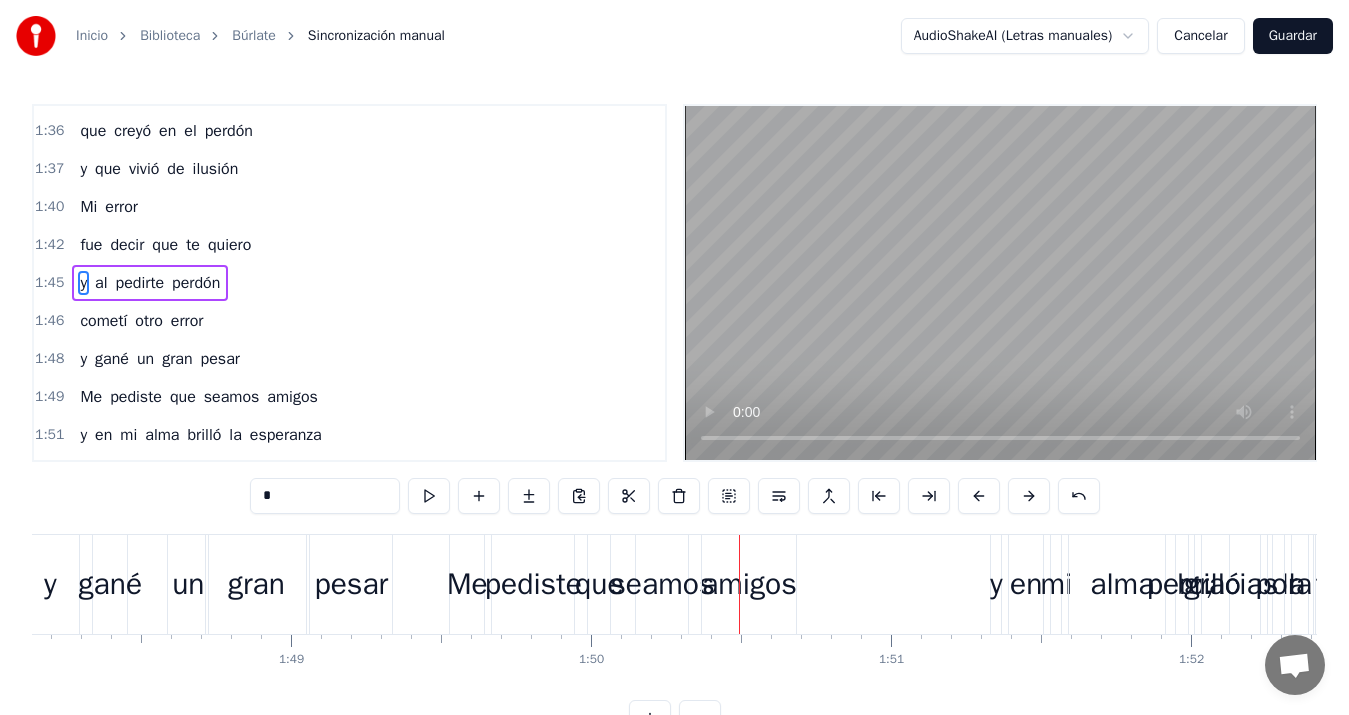 click on "Me" at bounding box center [467, 584] 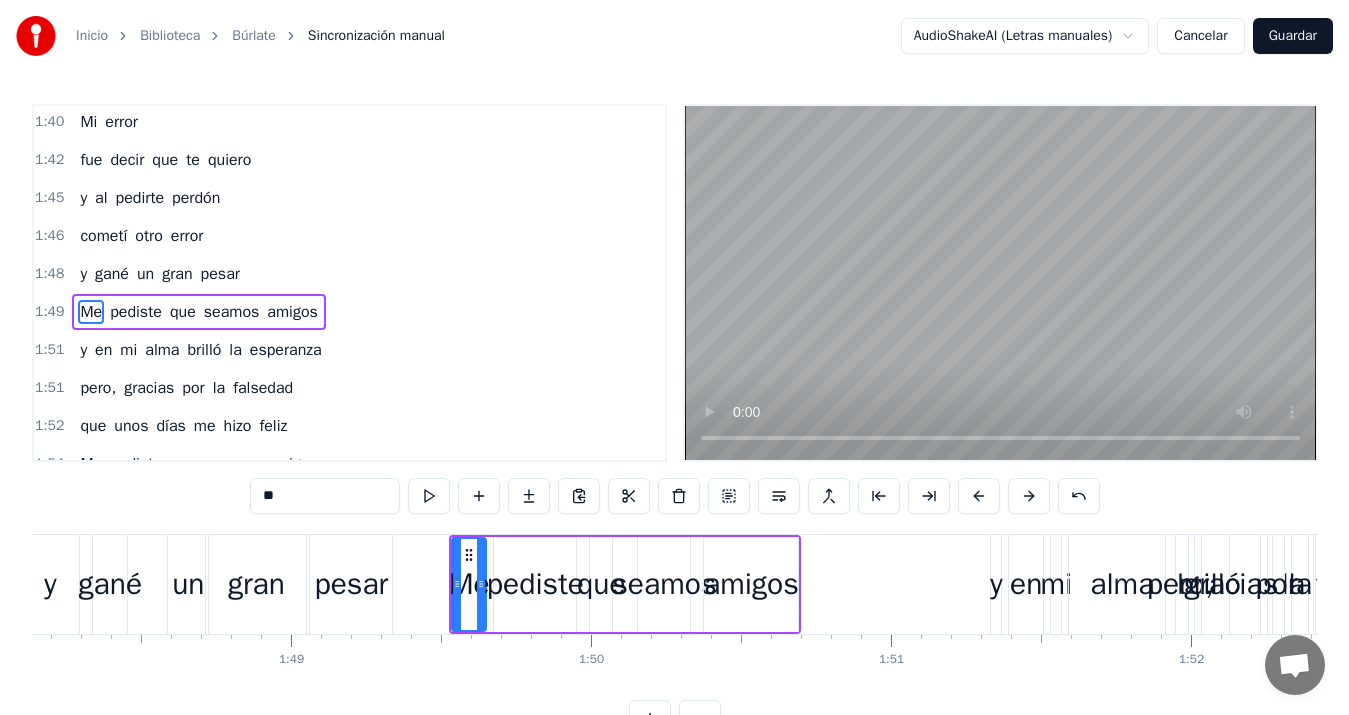 scroll, scrollTop: 1058, scrollLeft: 0, axis: vertical 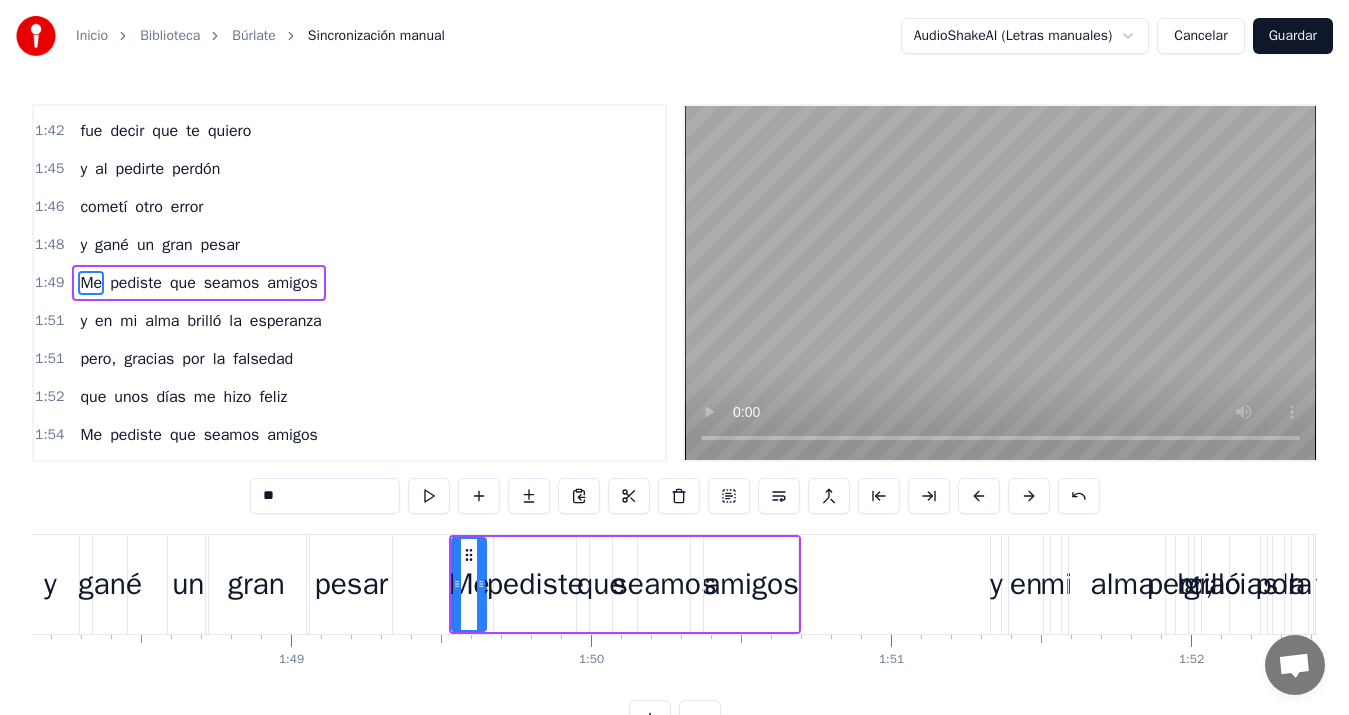 click on "Me" at bounding box center (469, 584) 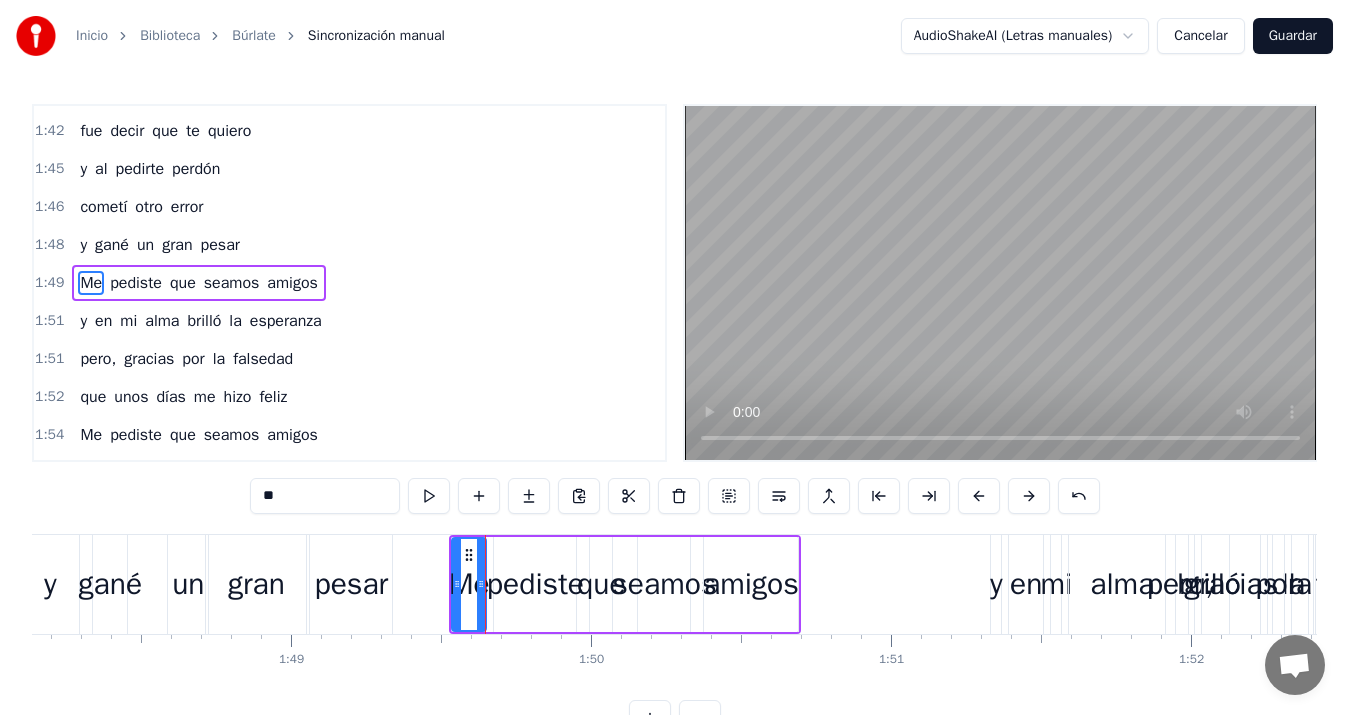 click on "Me pediste que seamos amigos" at bounding box center [625, 584] 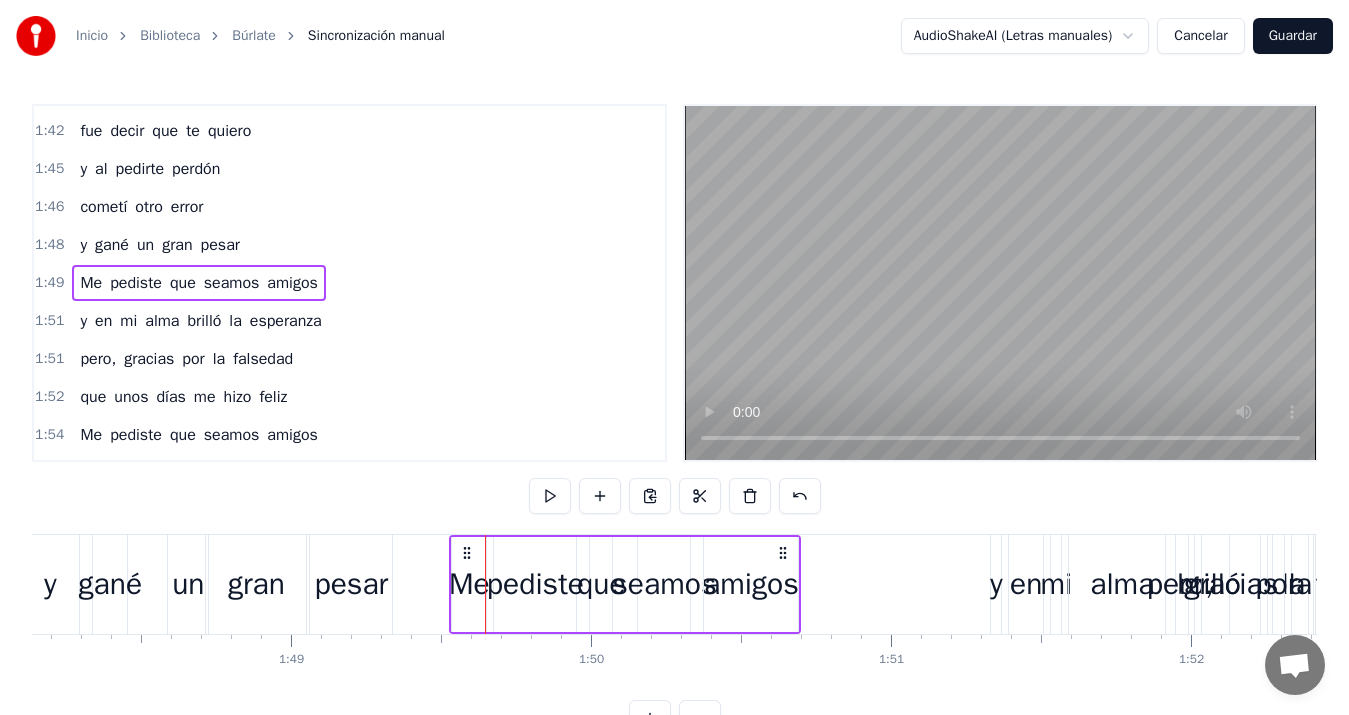 click on "Me pediste que seamos amigos" at bounding box center [625, 584] 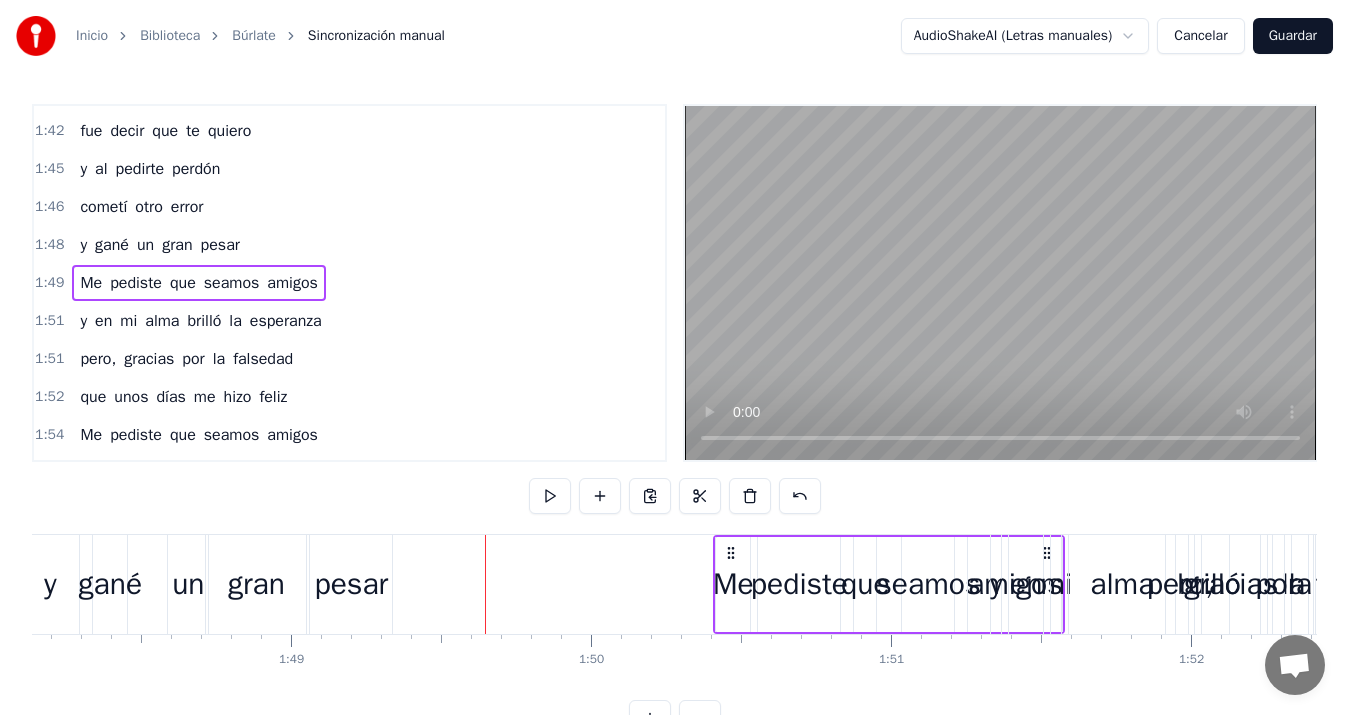 drag, startPoint x: 468, startPoint y: 553, endPoint x: 732, endPoint y: 556, distance: 264.01706 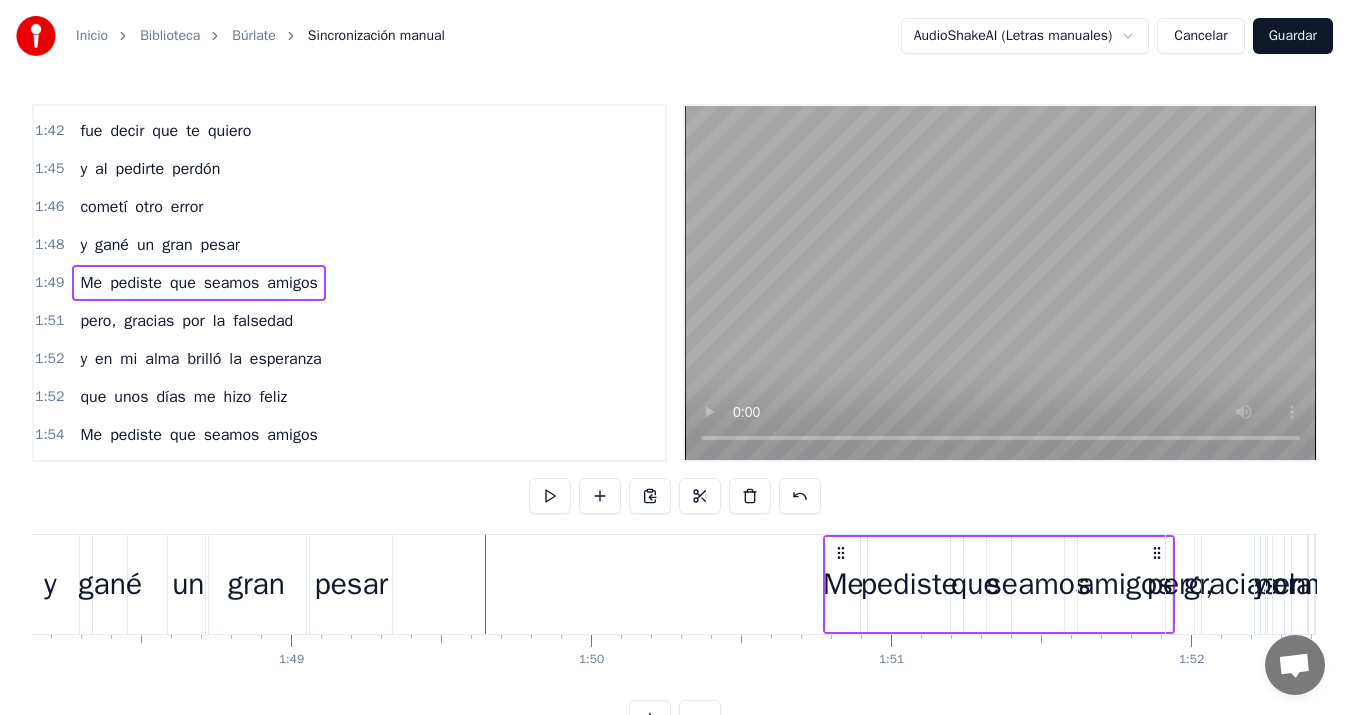 drag, startPoint x: 468, startPoint y: 549, endPoint x: 842, endPoint y: 575, distance: 374.90265 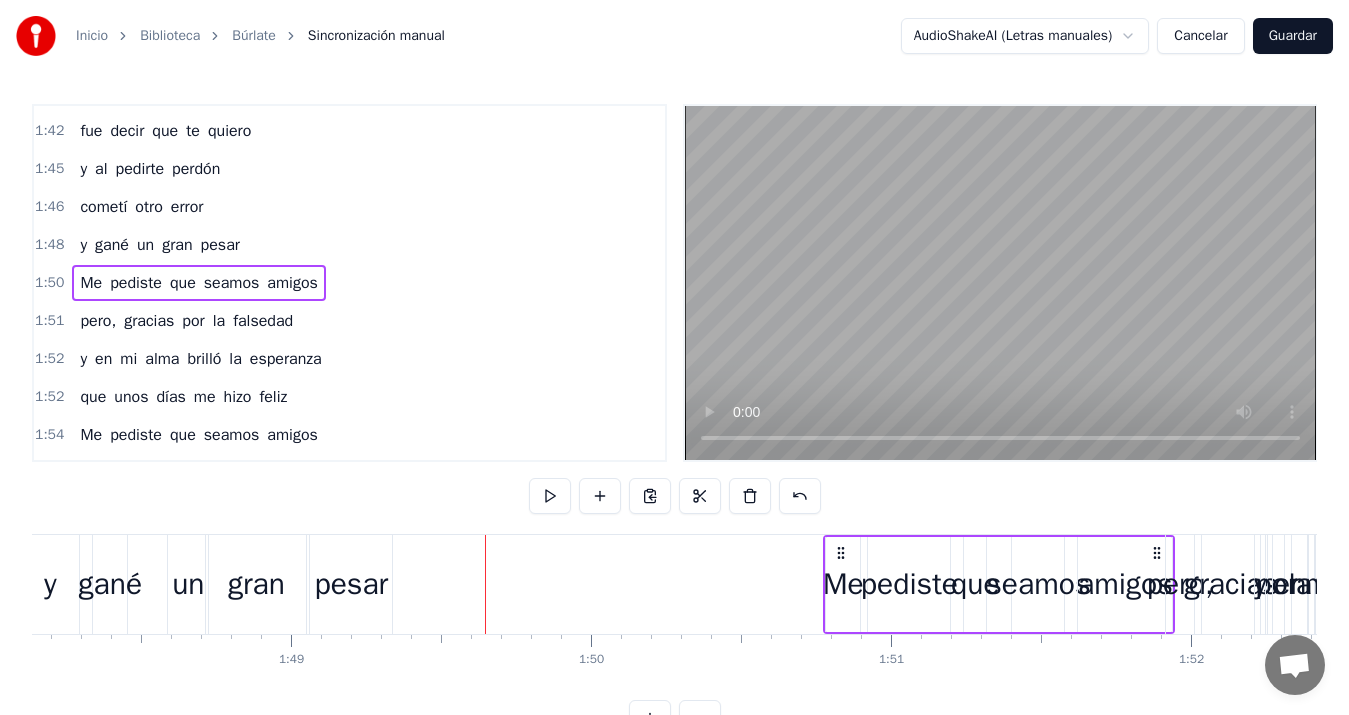 click on "pesar" at bounding box center (352, 584) 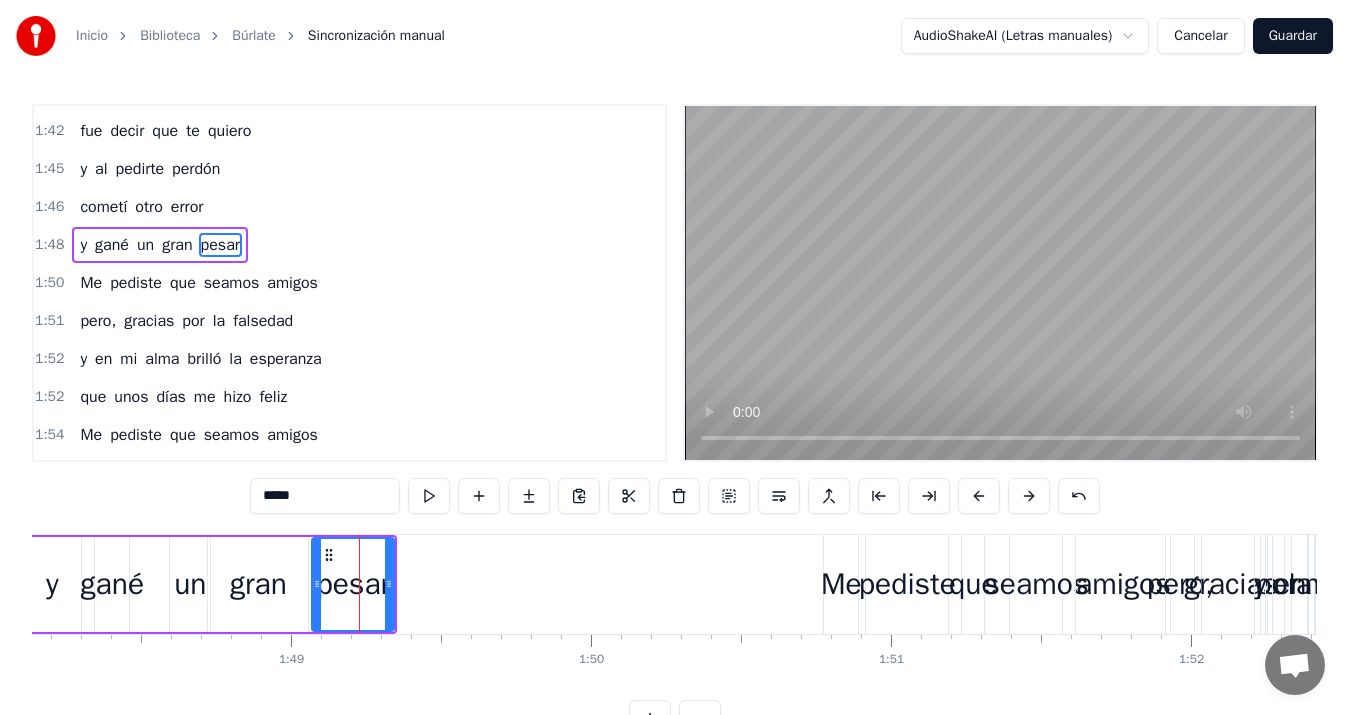 scroll, scrollTop: 1020, scrollLeft: 0, axis: vertical 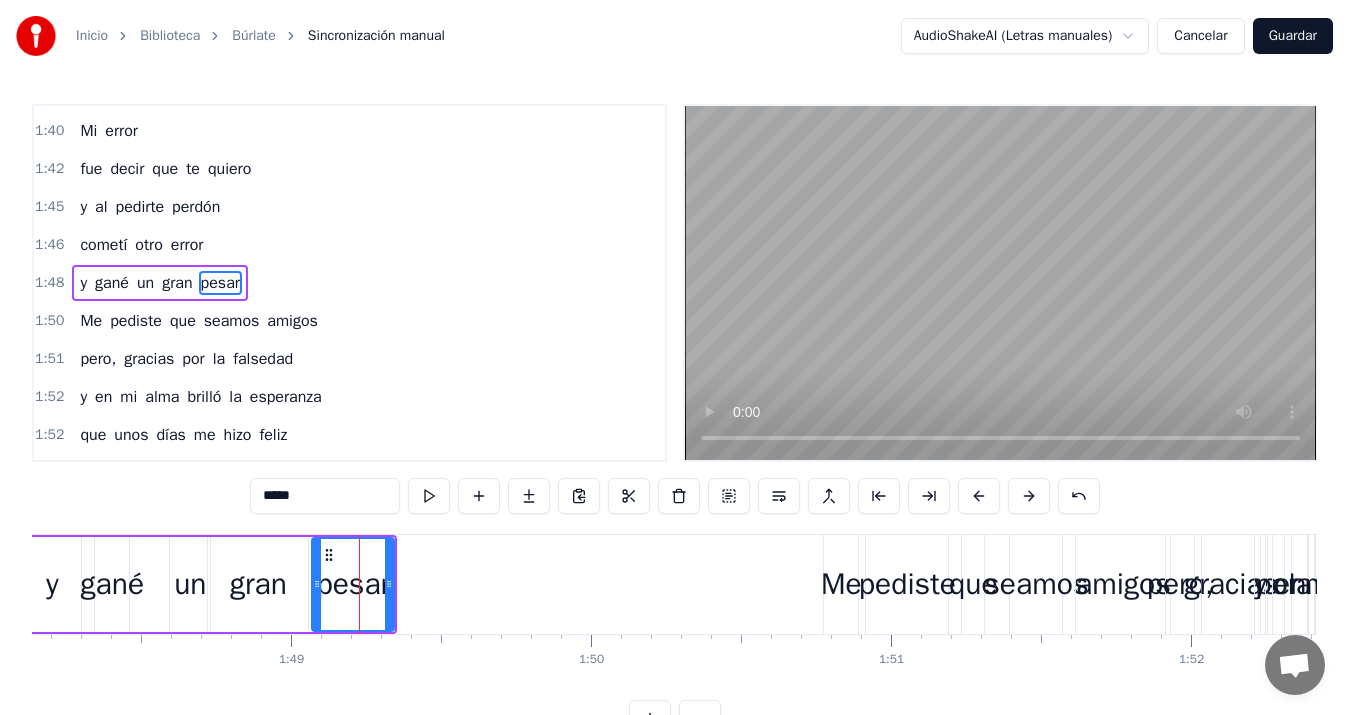 click on "gran" at bounding box center (258, 584) 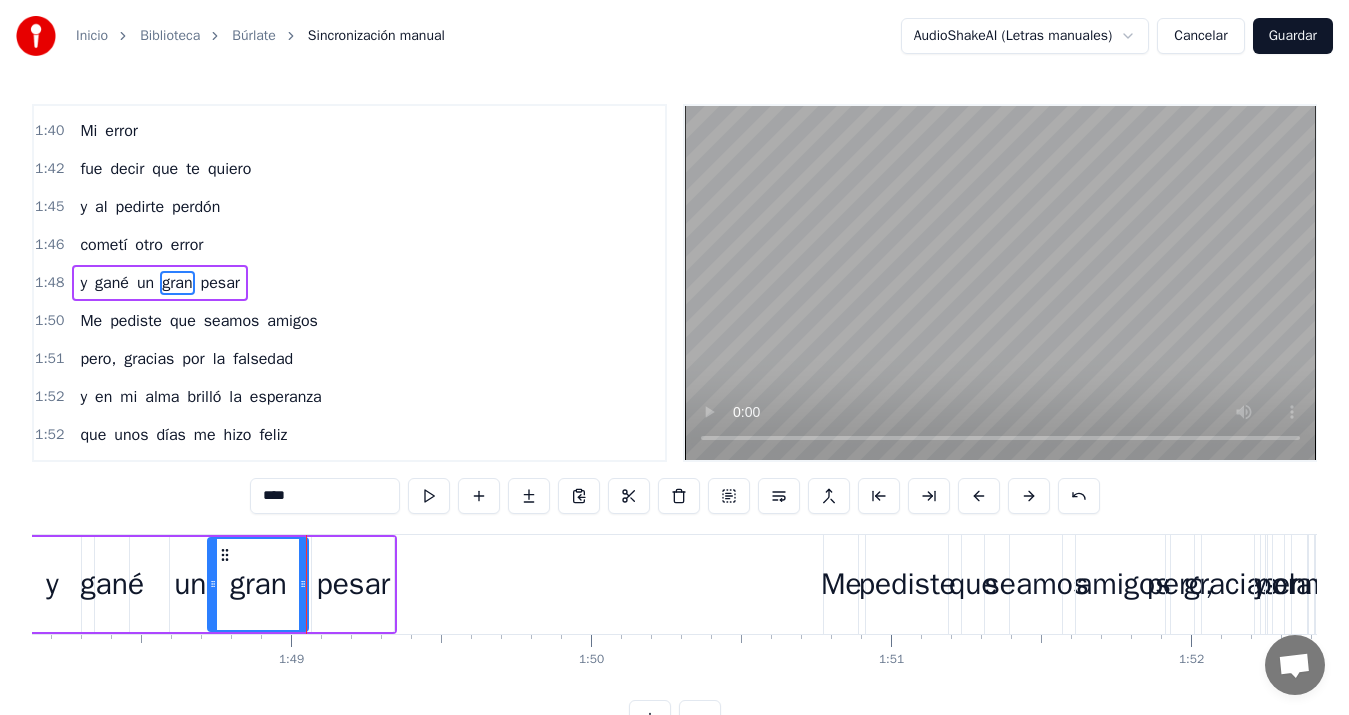 click on "y gané un gran pesar" at bounding box center (208, 584) 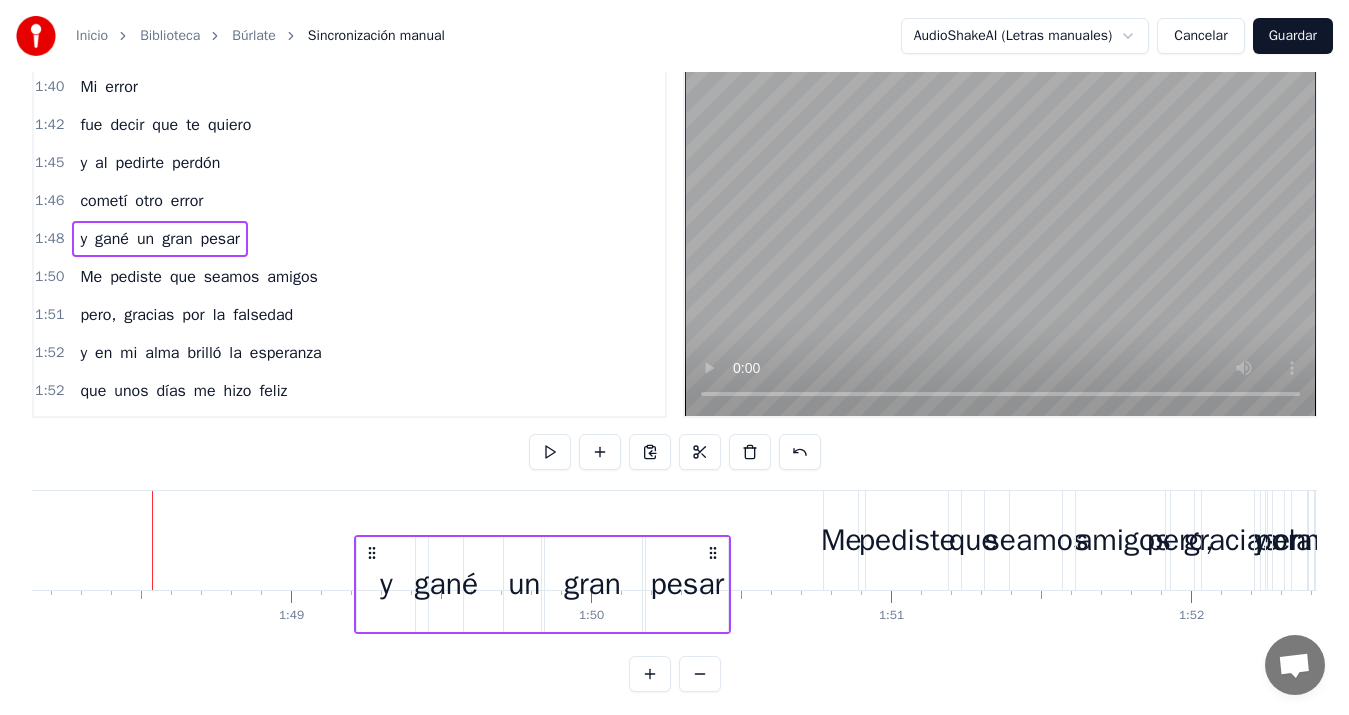 scroll, scrollTop: 50, scrollLeft: 0, axis: vertical 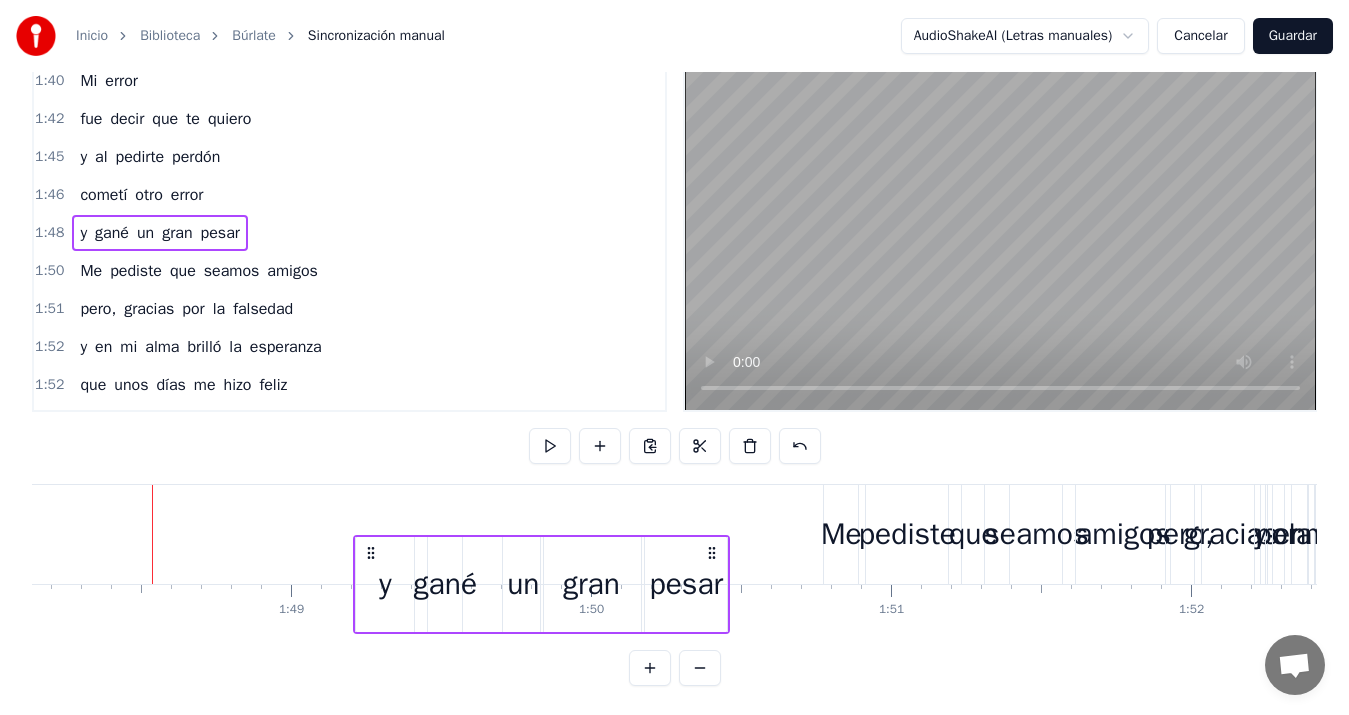 click on "Búrlate sé que tuve la culpa yo, por querer borrar ese tonto error que creí olvidado Mi error fue decir que te quiero y al pedirte perdón cometí otro error y gané un gran pesar Me pediste que seamos amigos y en mi alma brilló la esperanza pero, gracias por la falsedad que unos días me hizo feliz Me pediste que seamos amigos y en mi alma brilló la esperanza pero, gracias por la falsedad que unos días me hizo feliz Me pediste que seamos amigos mas olvidas que toda falsedad algún día tendrá que acabar sólo queda decirnos adiós Búrlate de este pobre loco que creyó en el amor que creyó en el perdón y que vivió de ilusión Mi error fue decir que te quiero y al pedirte perdón cometí otro error y gané un gran pesar Me pediste que seamos amigos pero, gracias por la falsedad y en mi alma brilló la esperanza que unos días me hizo feliz Me pediste que seamos amigos y en mi alma brilló la esperanza pero, gracias por la falsedad que unos días me hizo feliz Me pediste que seamos amigos mas olvidas" at bounding box center (-8488, 534) 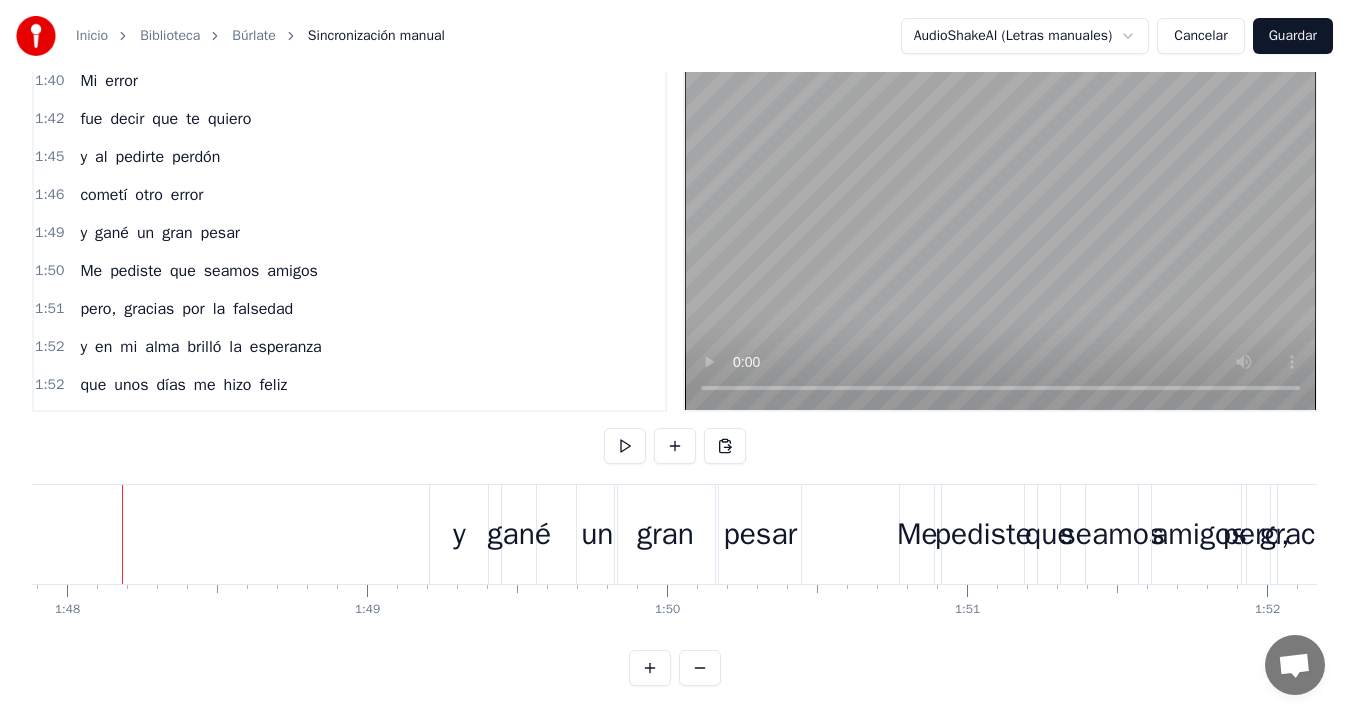 scroll, scrollTop: 0, scrollLeft: 32355, axis: horizontal 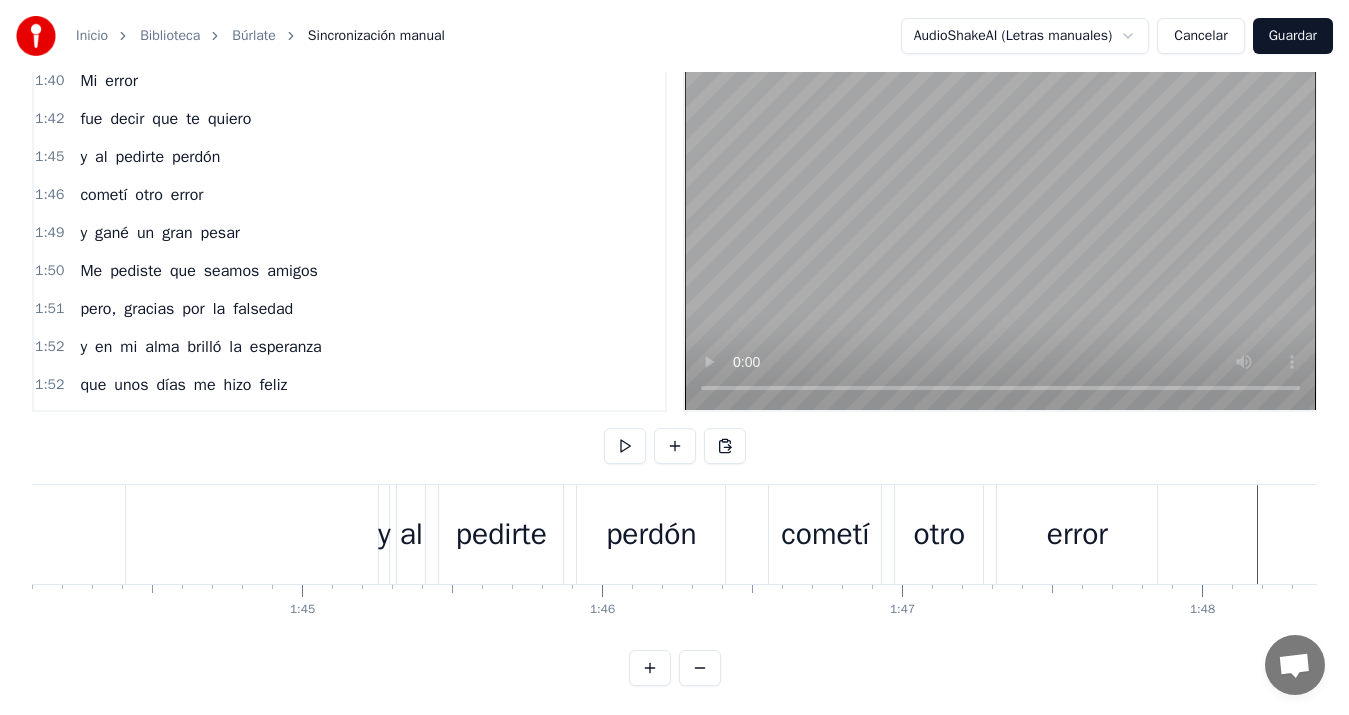 click on "y" at bounding box center (384, 534) 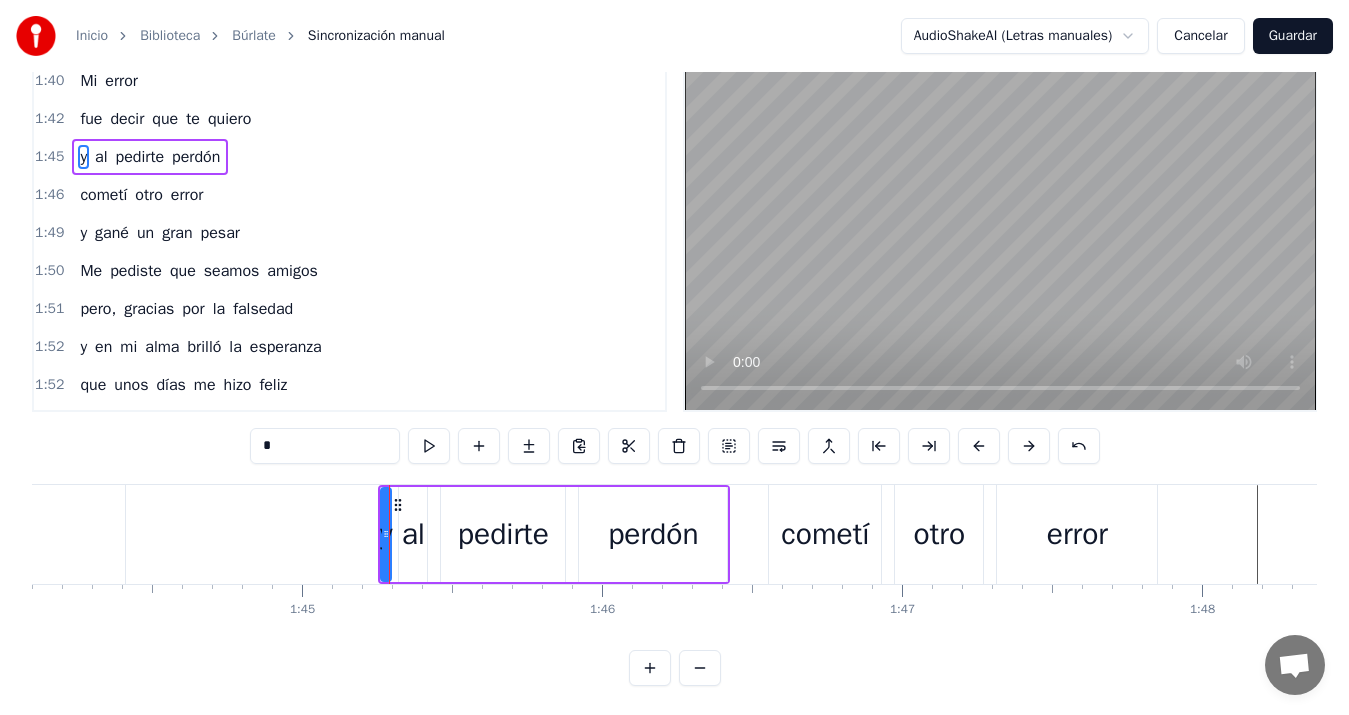 scroll, scrollTop: 0, scrollLeft: 0, axis: both 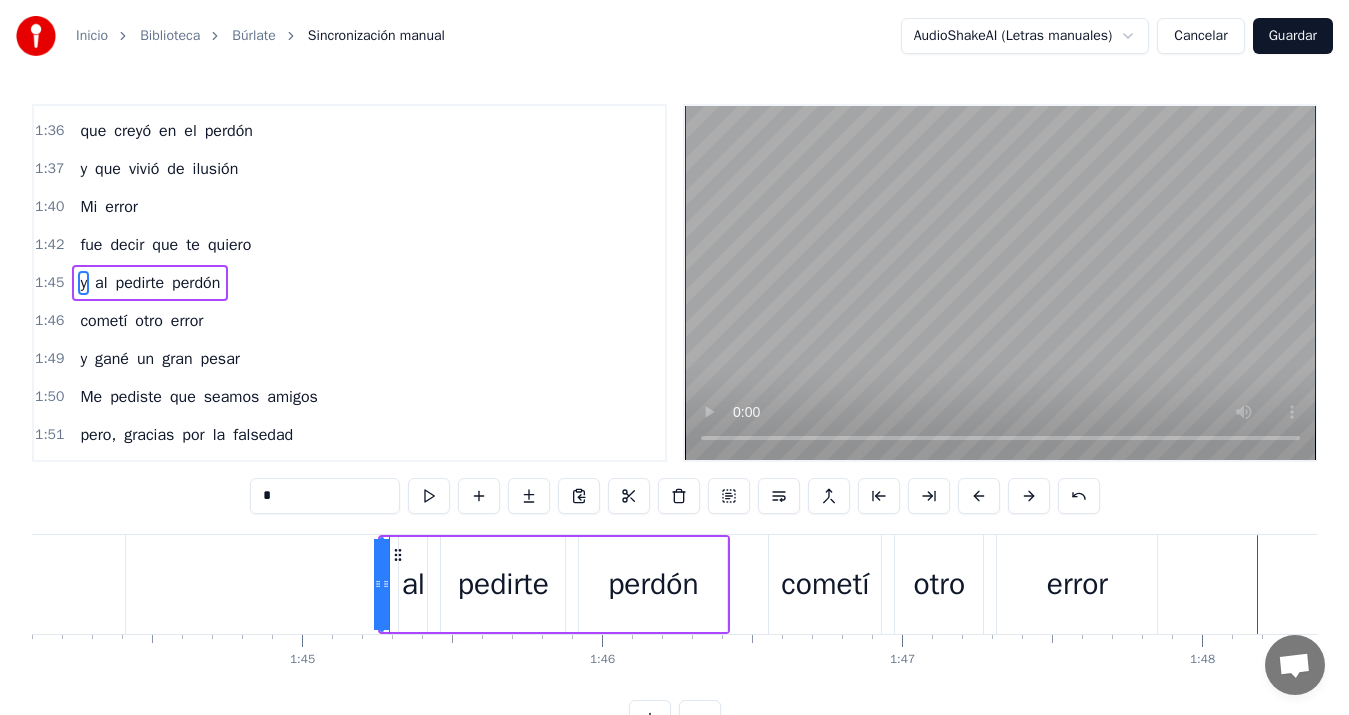 drag, startPoint x: 383, startPoint y: 584, endPoint x: 330, endPoint y: 577, distance: 53.460266 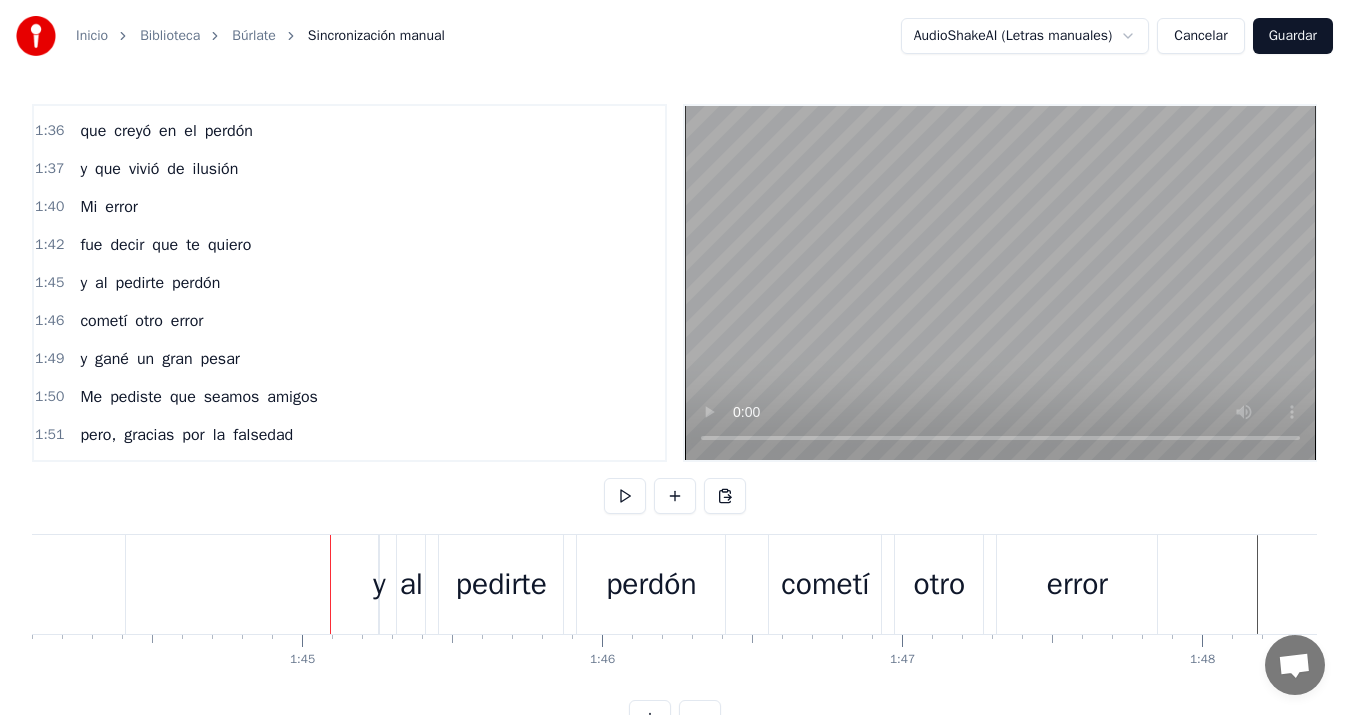 click on "quiero" at bounding box center (-30, 584) 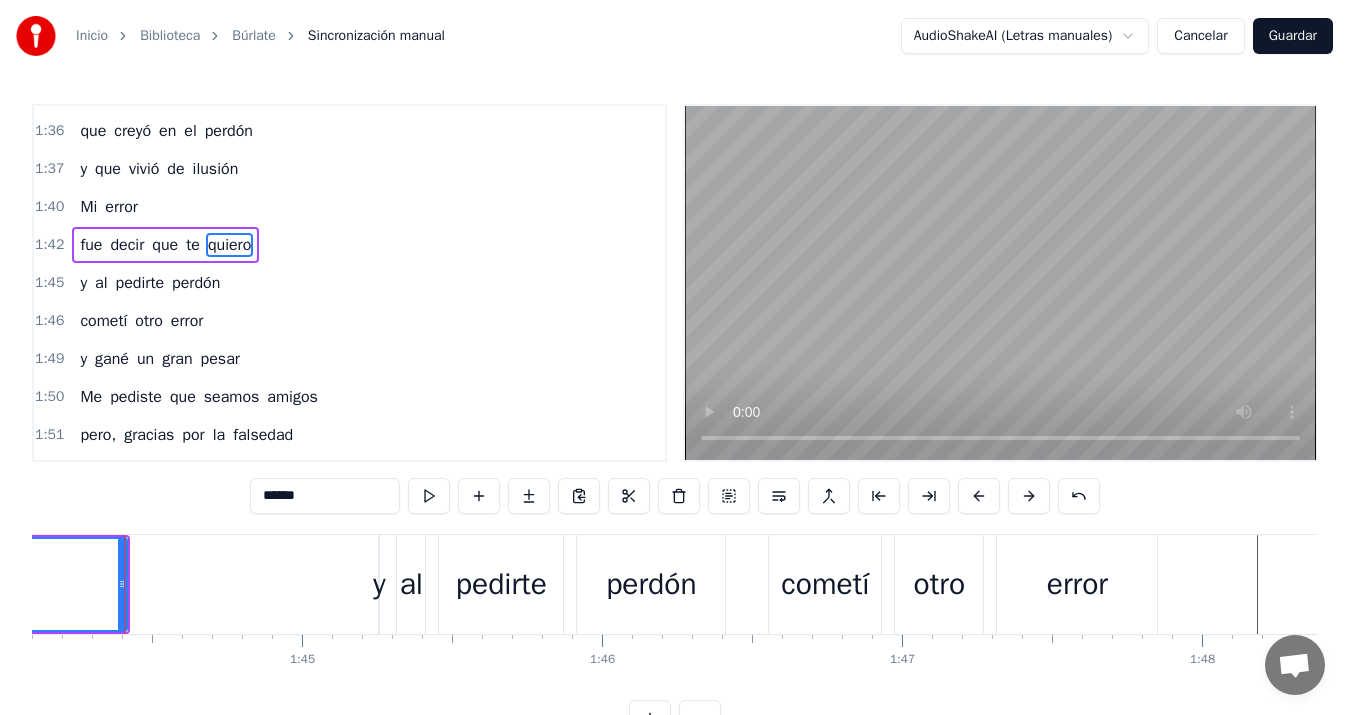 scroll, scrollTop: 915, scrollLeft: 0, axis: vertical 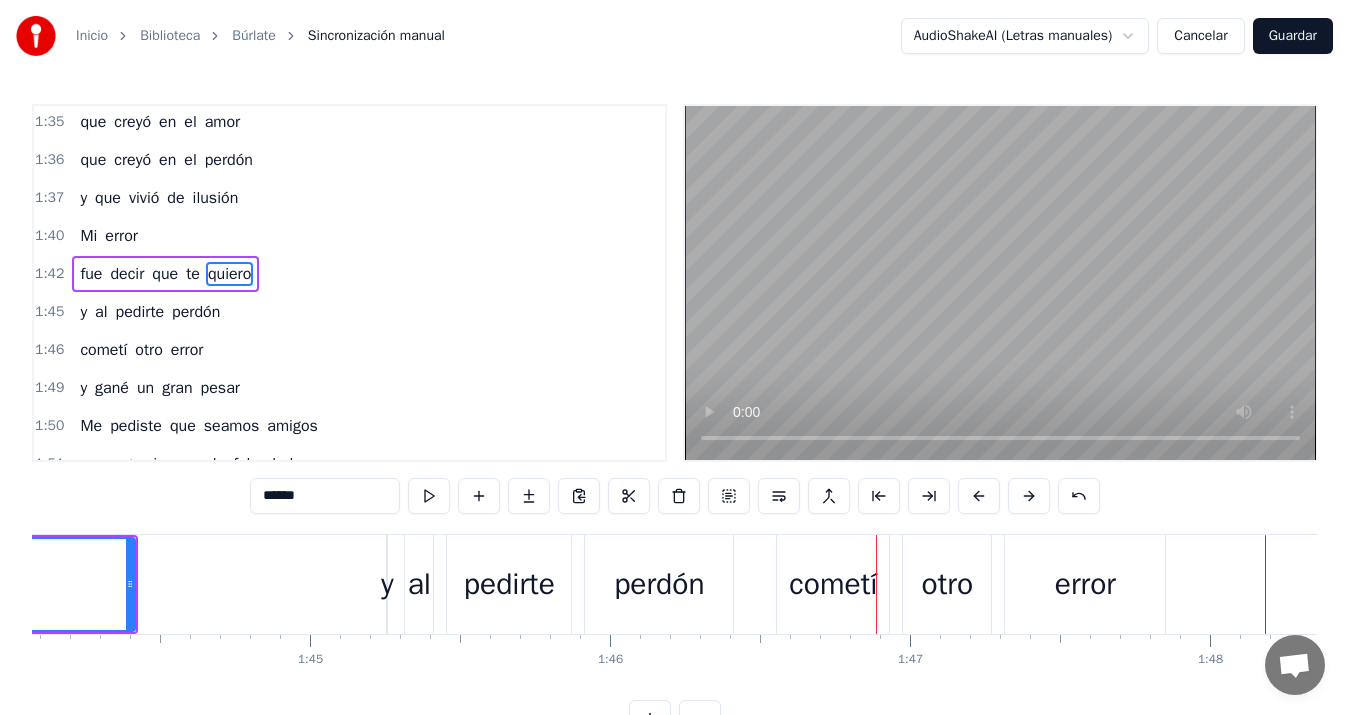 click on "y" at bounding box center (387, 584) 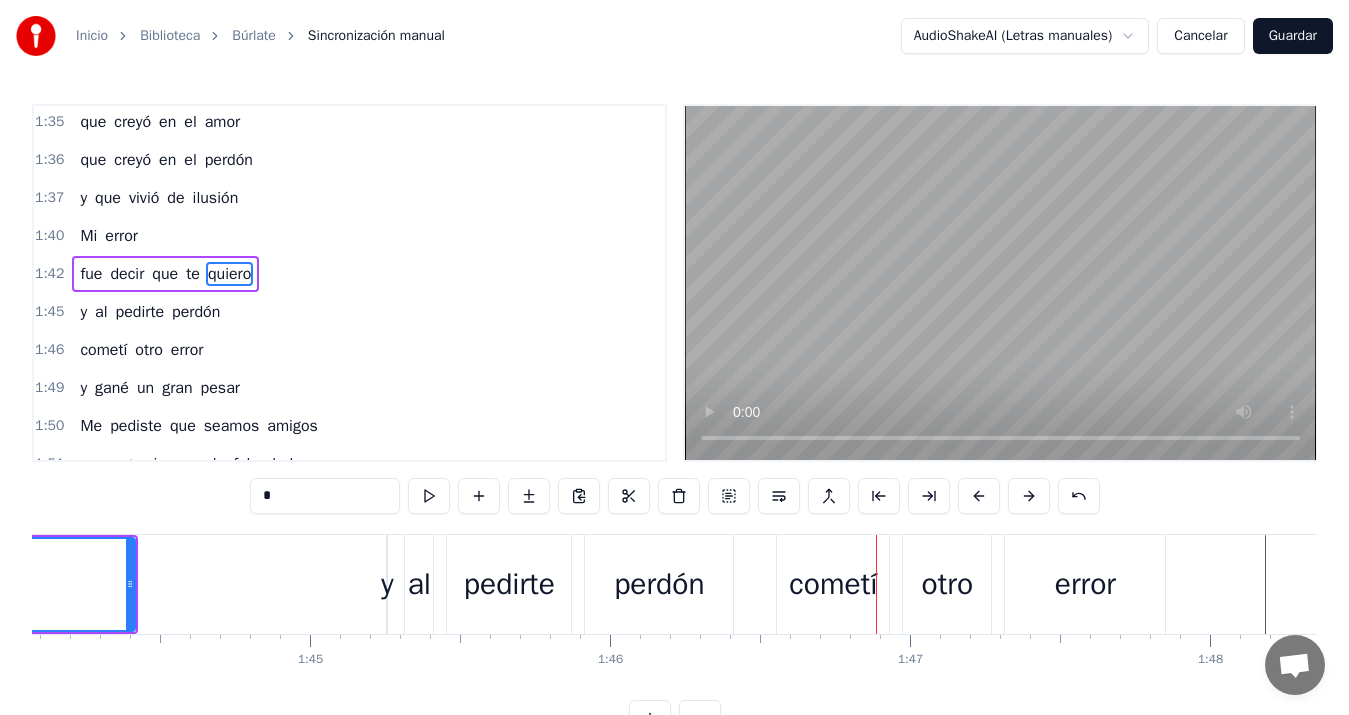 scroll, scrollTop: 944, scrollLeft: 0, axis: vertical 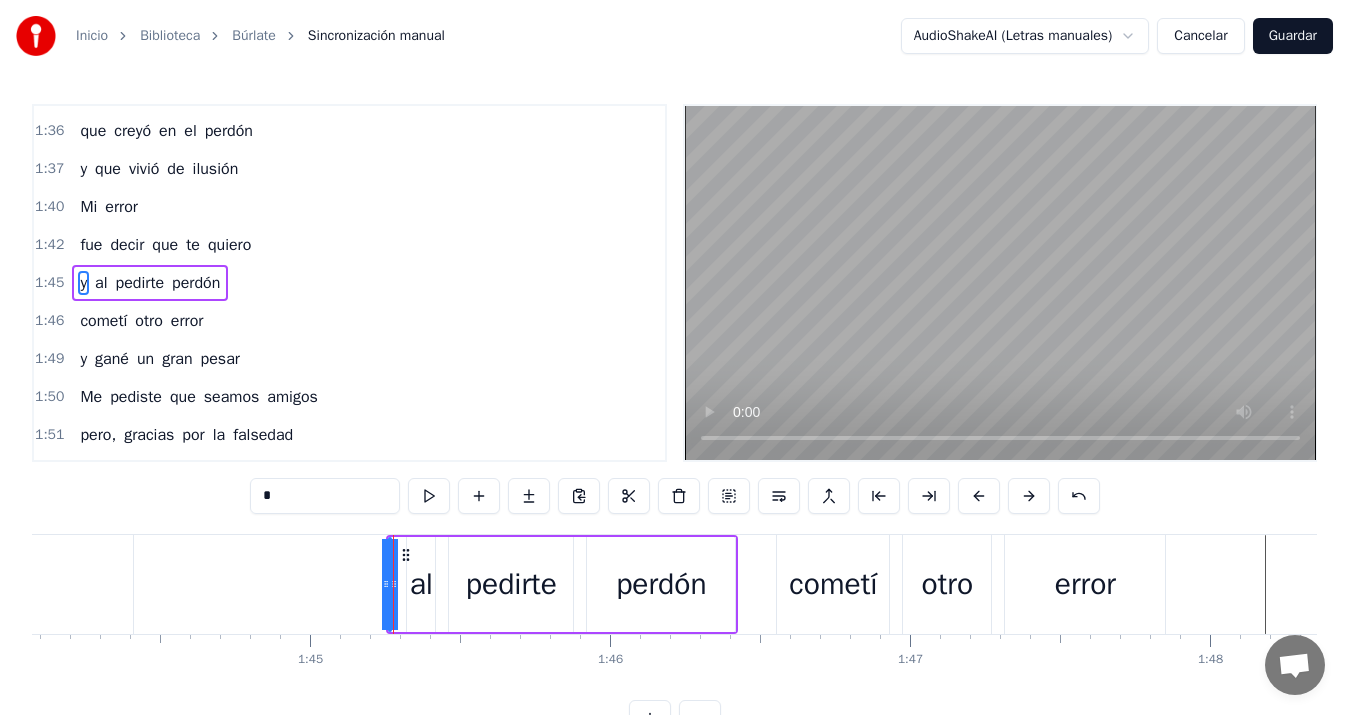 click 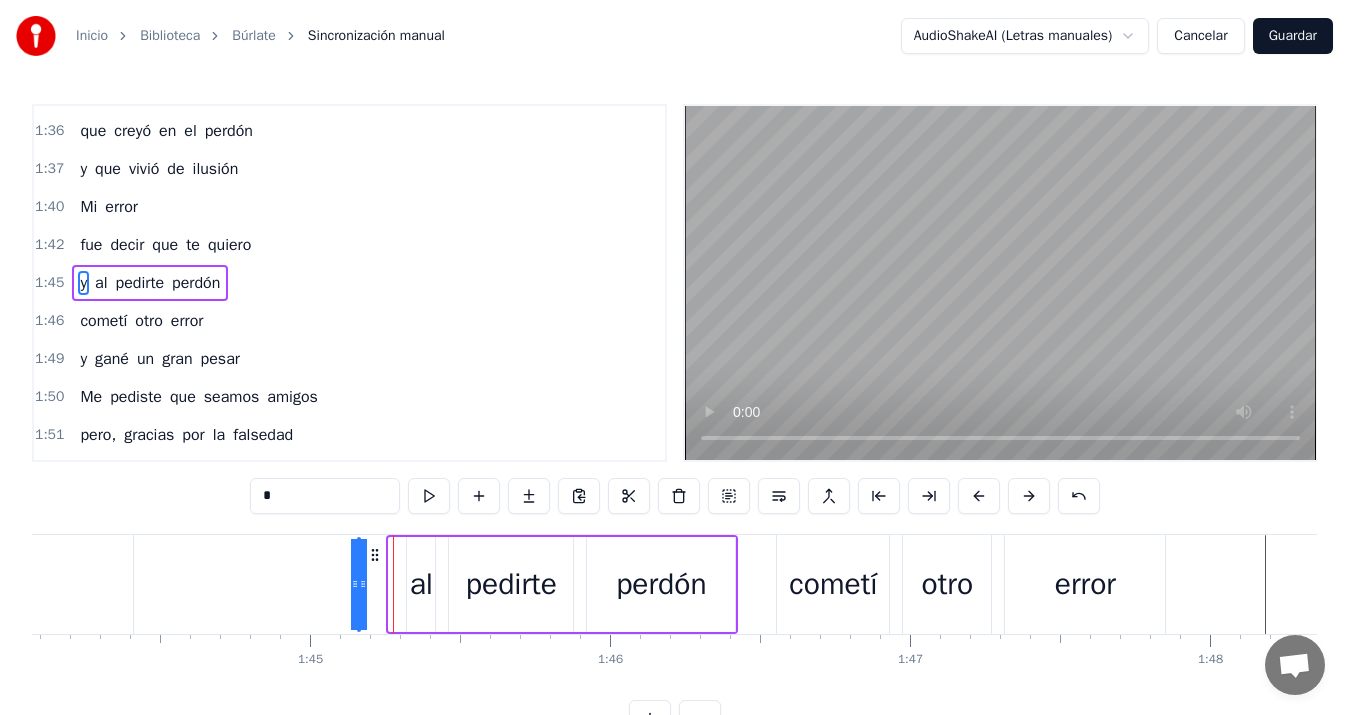 drag, startPoint x: 407, startPoint y: 556, endPoint x: 376, endPoint y: 556, distance: 31 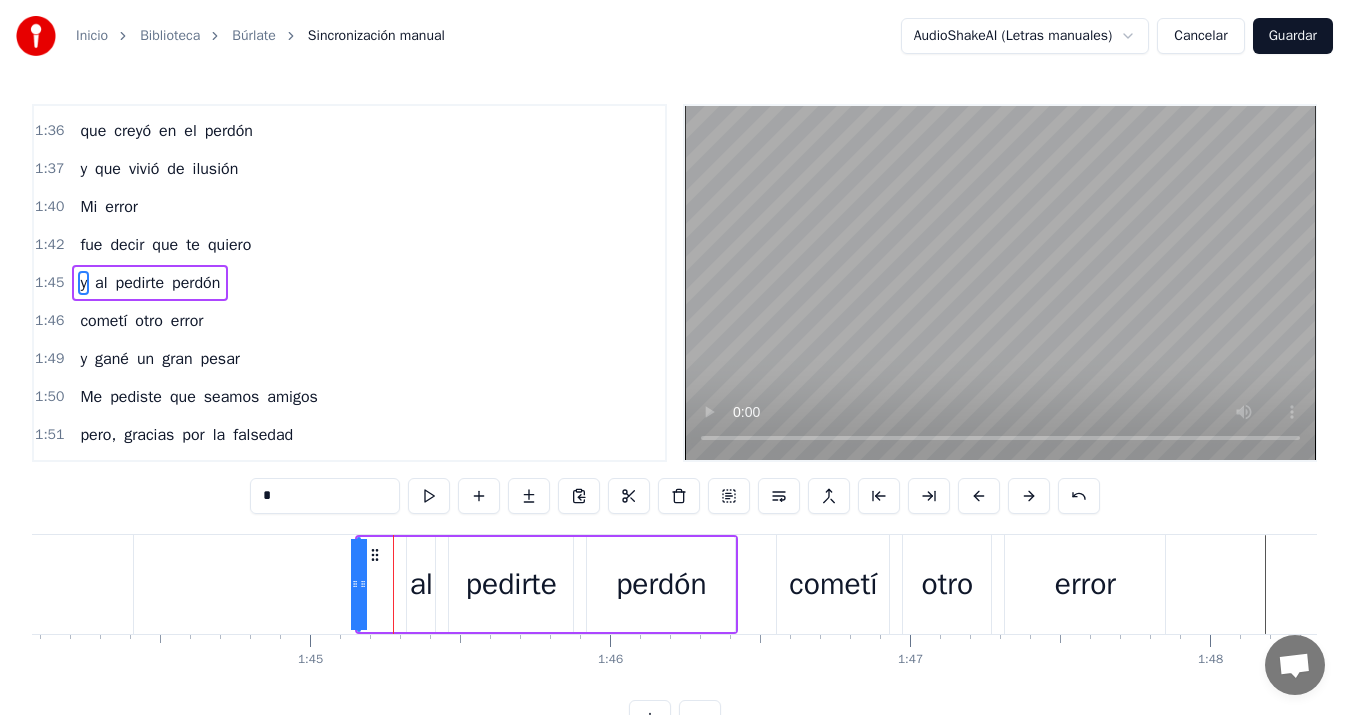 drag, startPoint x: 364, startPoint y: 584, endPoint x: 386, endPoint y: 588, distance: 22.36068 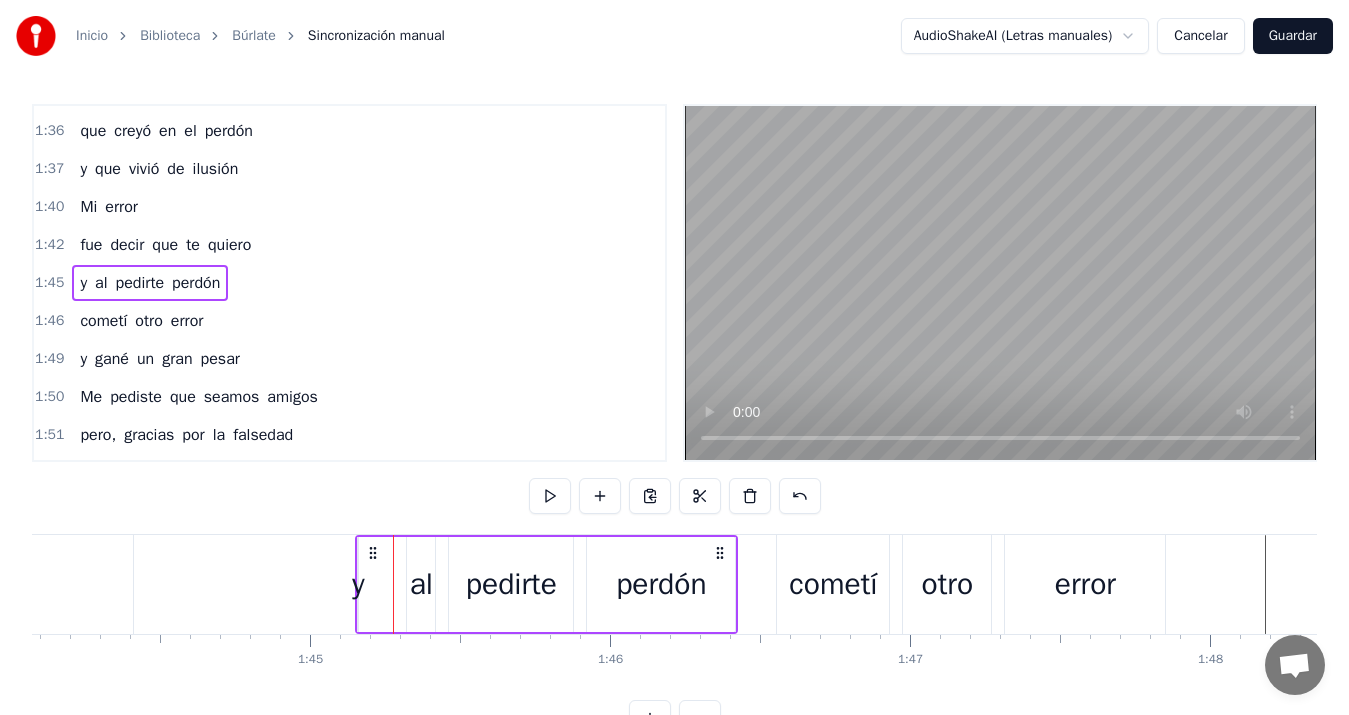 click on "y al pedirte perdón" at bounding box center (546, 584) 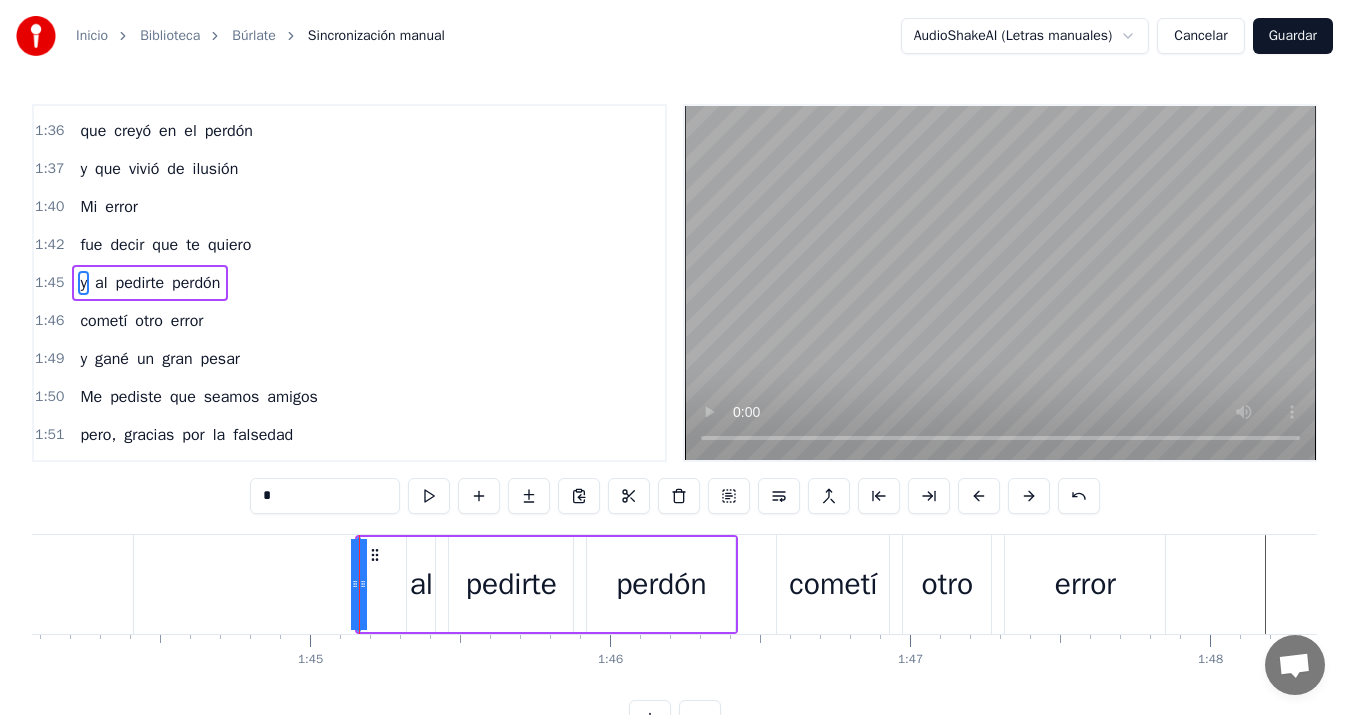 drag, startPoint x: 365, startPoint y: 586, endPoint x: 387, endPoint y: 585, distance: 22.022715 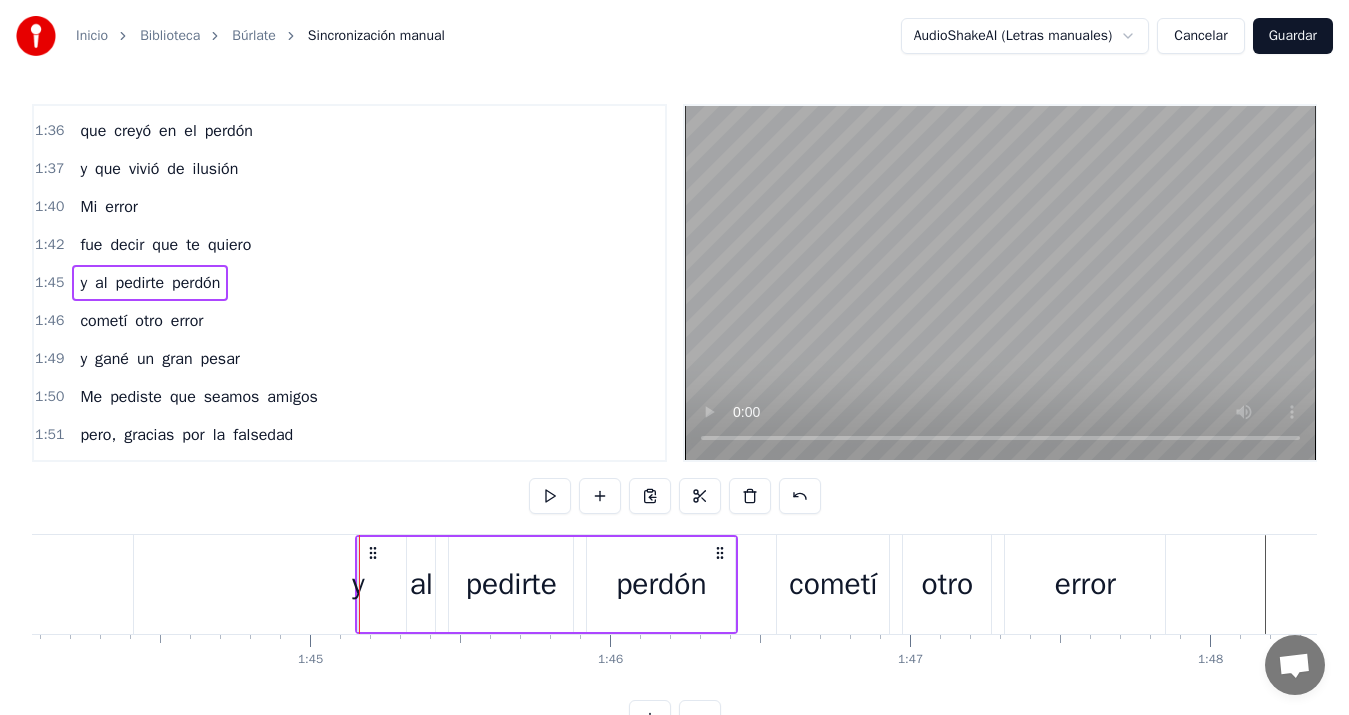 click on "y" at bounding box center (358, 584) 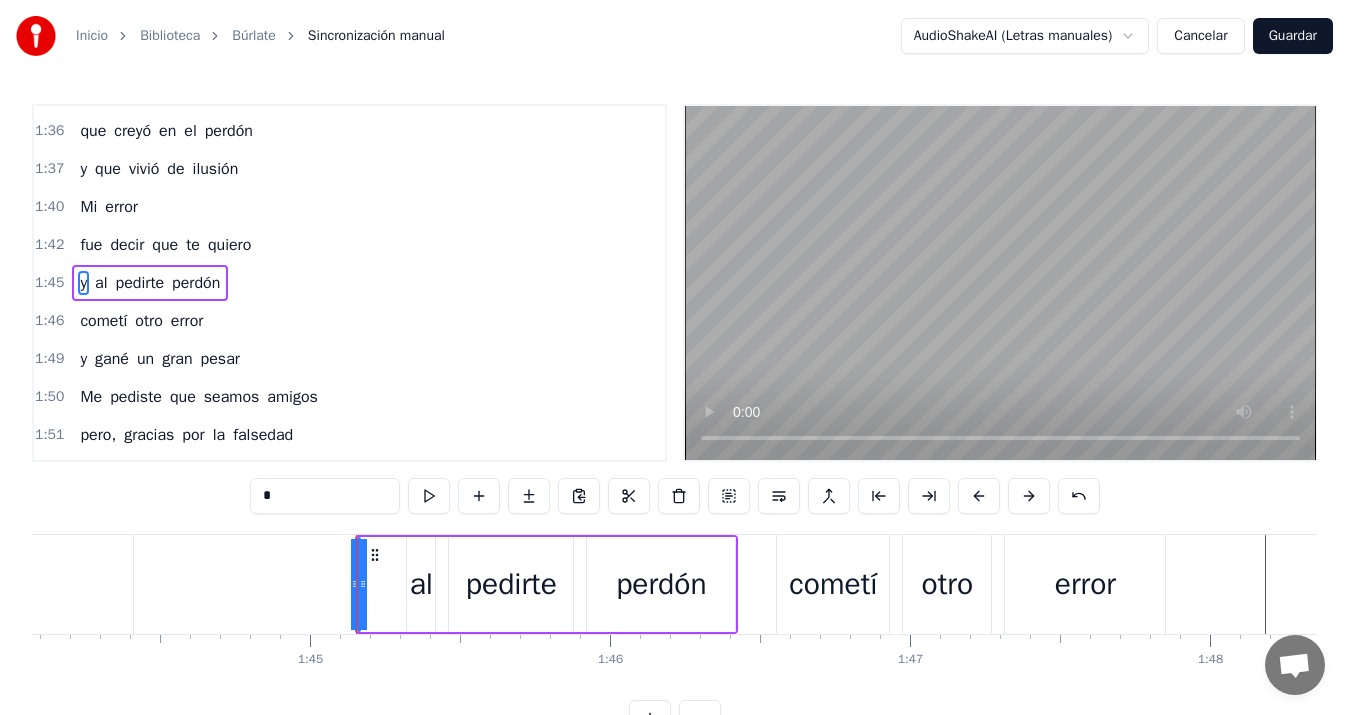 drag, startPoint x: 362, startPoint y: 581, endPoint x: 377, endPoint y: 581, distance: 15 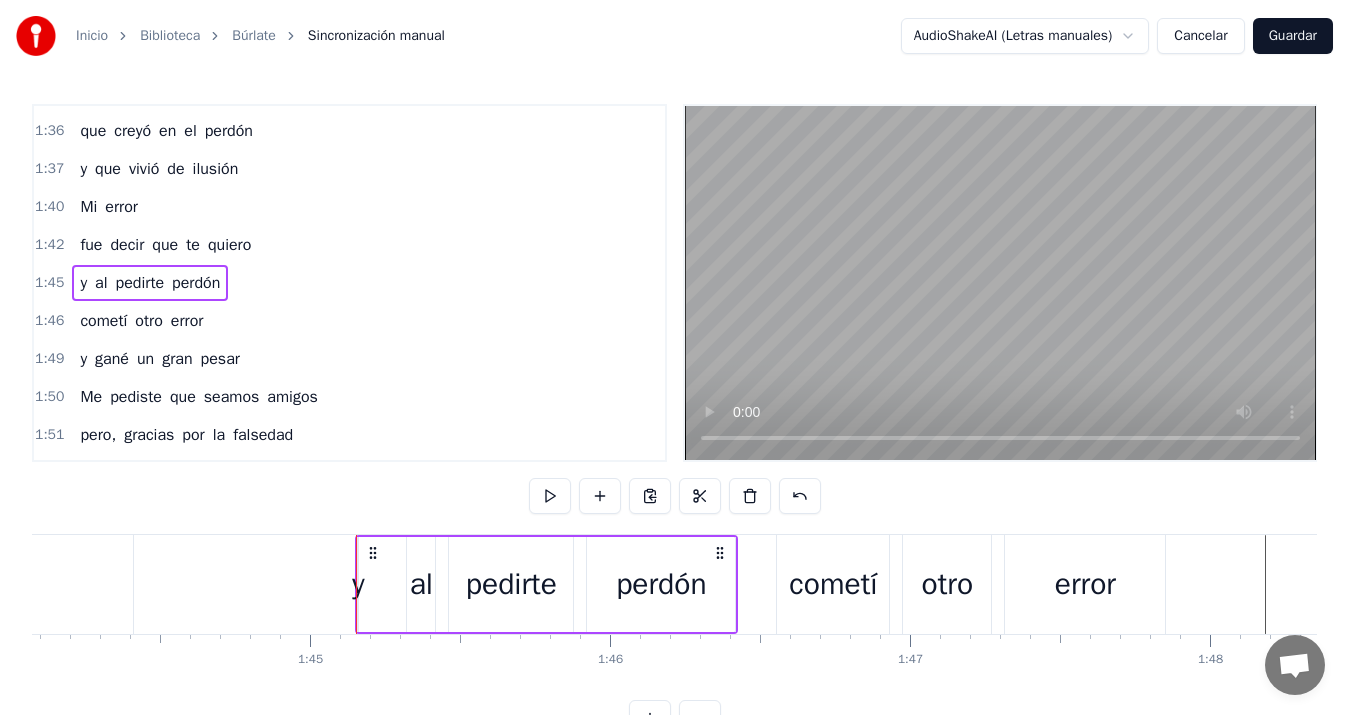 click on "y" at bounding box center [358, 584] 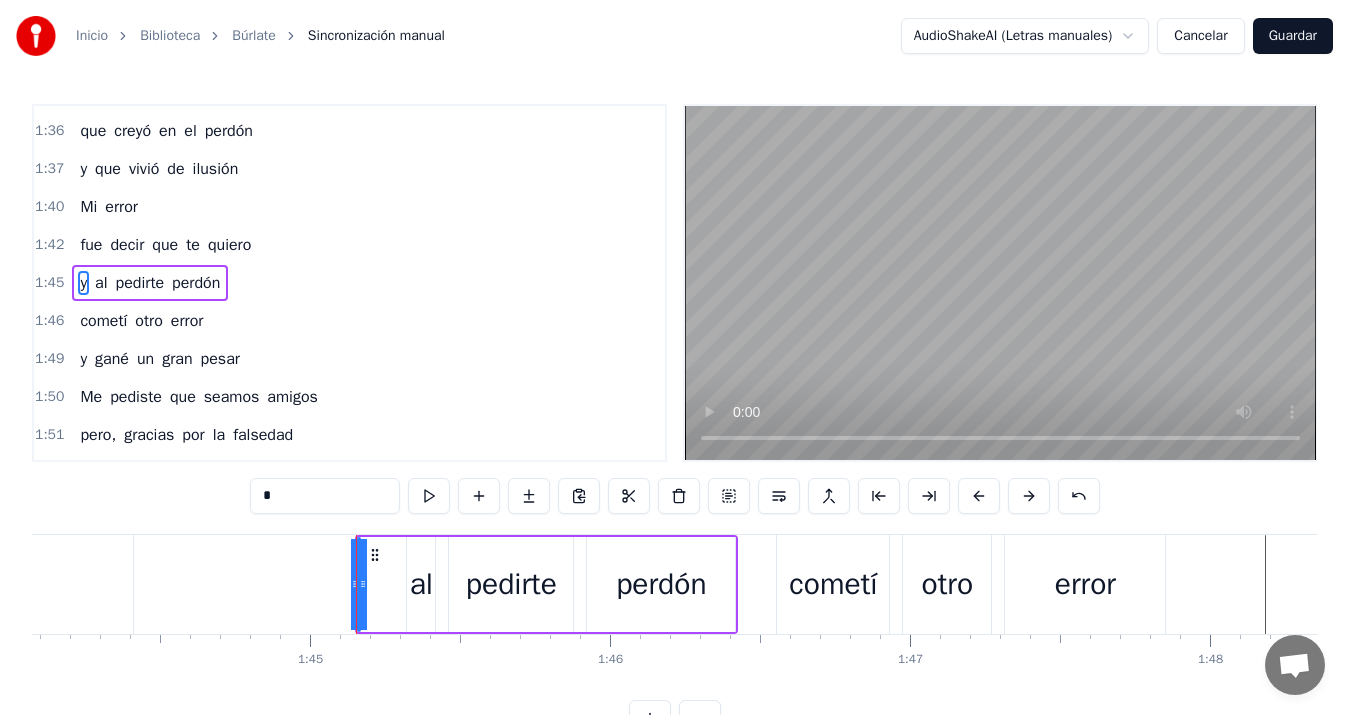 drag, startPoint x: 365, startPoint y: 587, endPoint x: 388, endPoint y: 586, distance: 23.021729 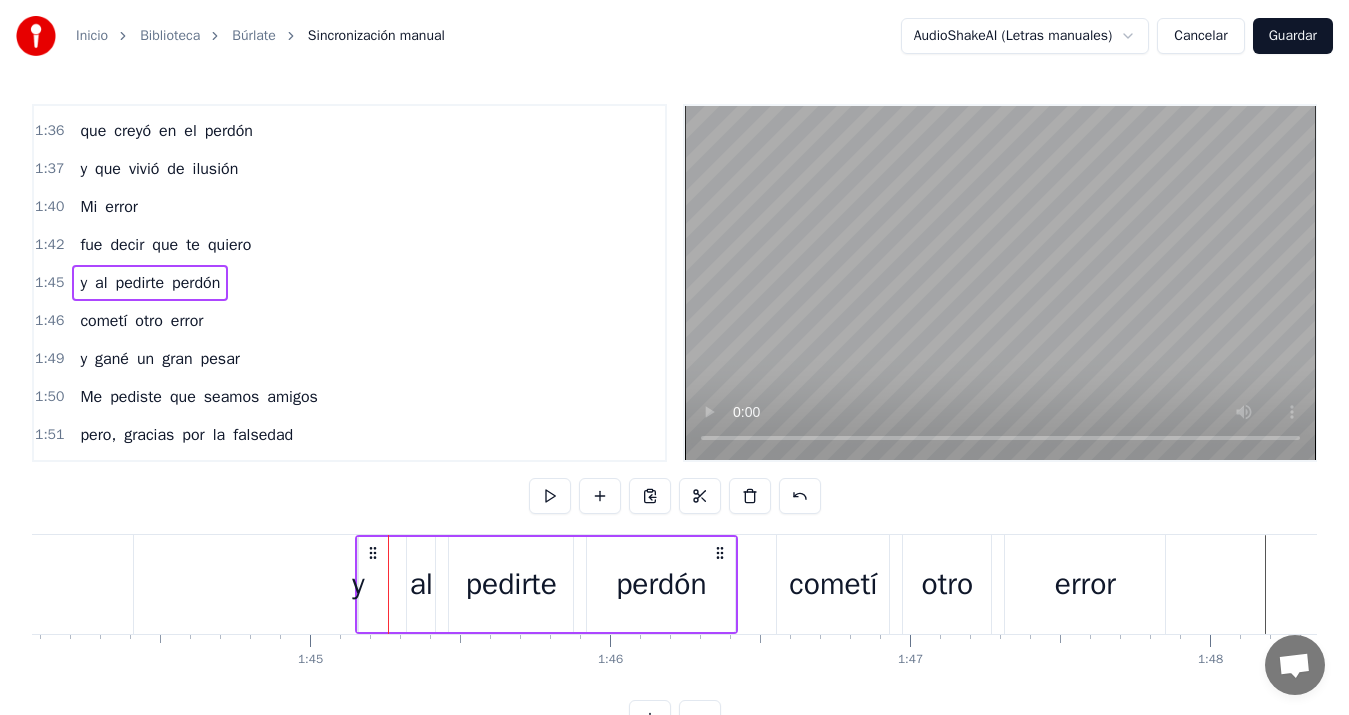 click on "y" at bounding box center (358, 584) 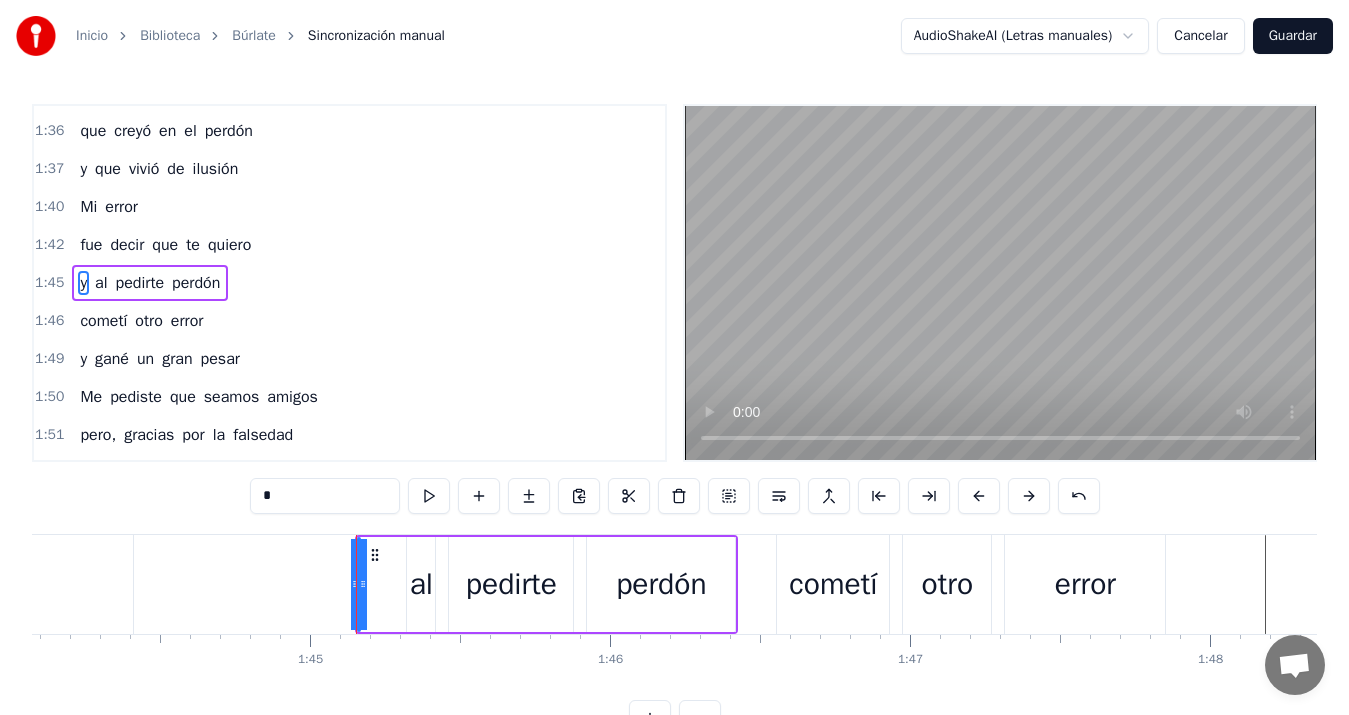 drag, startPoint x: 353, startPoint y: 584, endPoint x: 334, endPoint y: 584, distance: 19 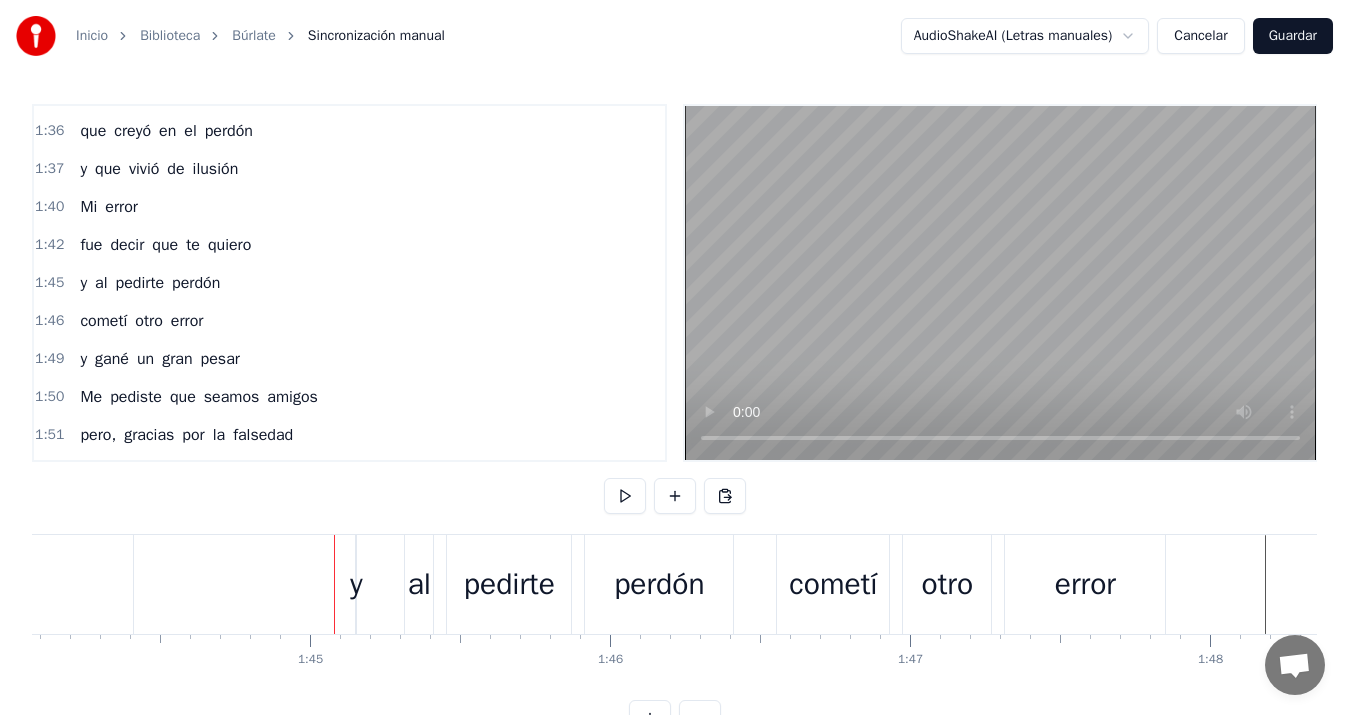click on "y" at bounding box center (356, 584) 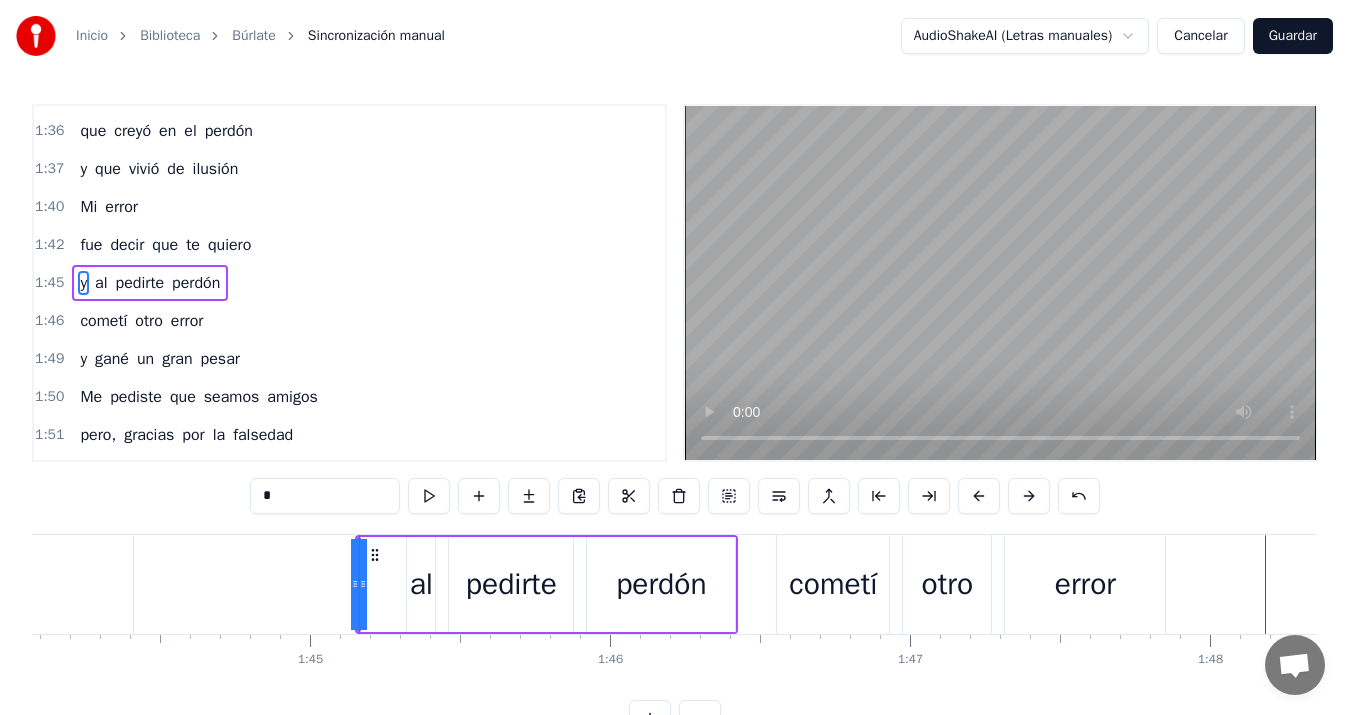 drag, startPoint x: 363, startPoint y: 585, endPoint x: 386, endPoint y: 585, distance: 23 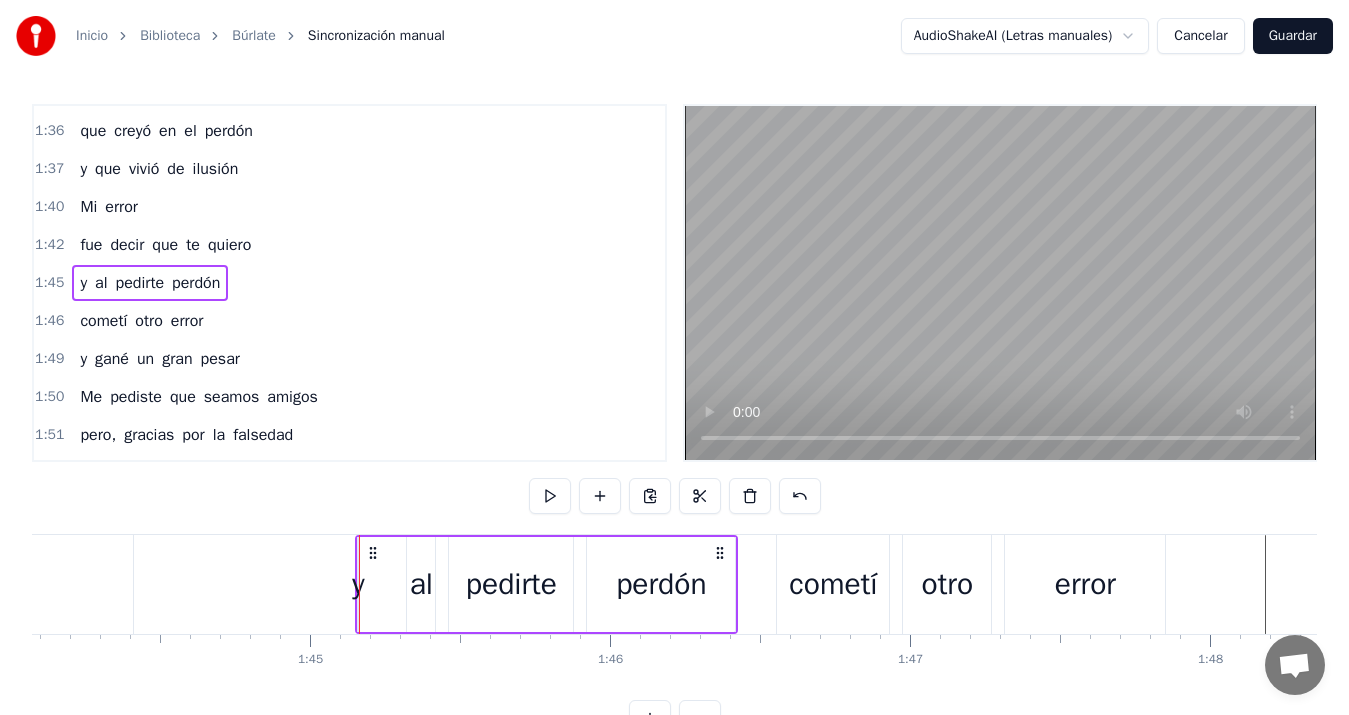 click on "y" at bounding box center [358, 584] 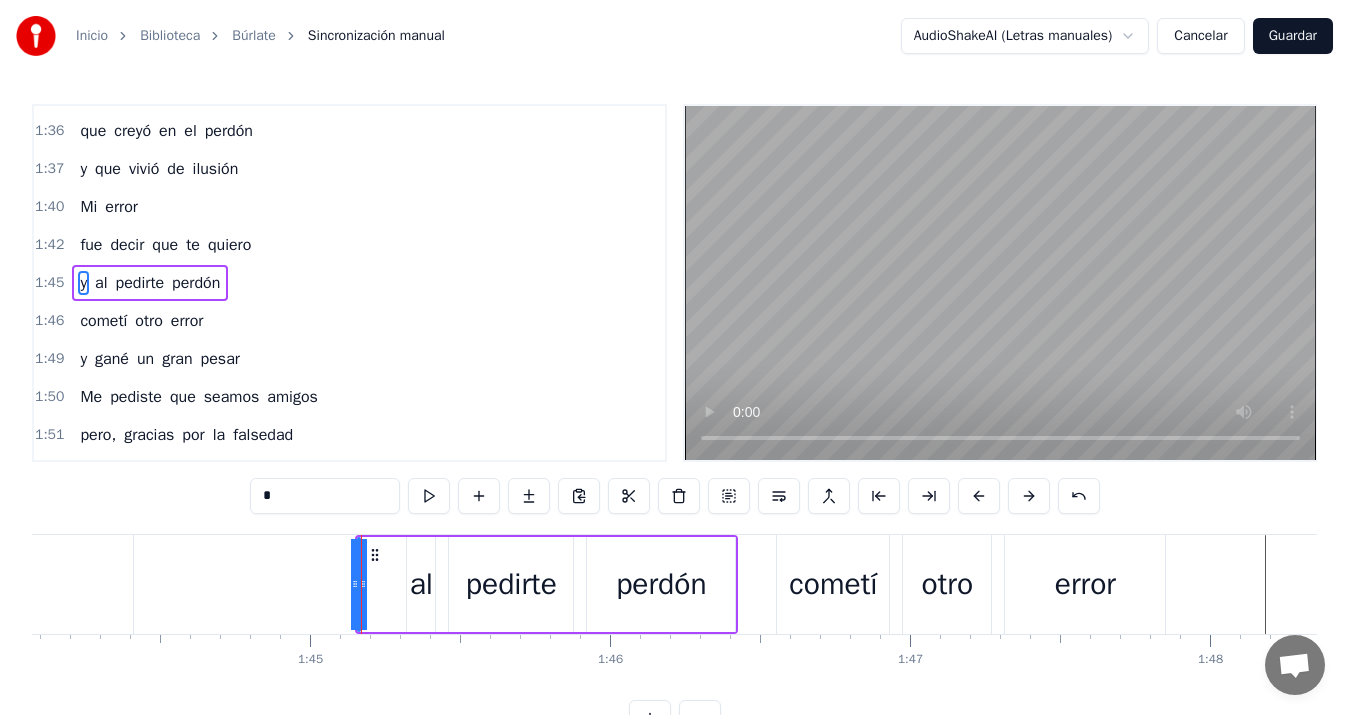 drag, startPoint x: 366, startPoint y: 584, endPoint x: 391, endPoint y: 582, distance: 25.079872 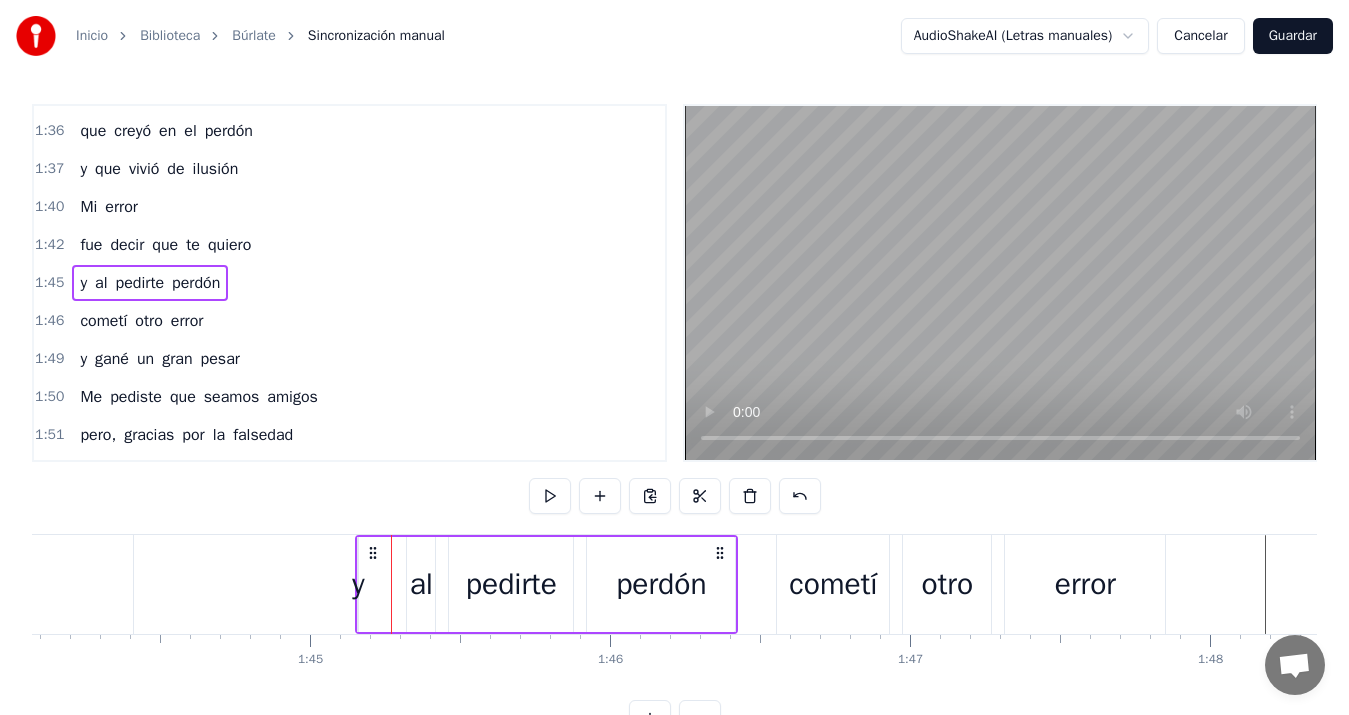 click on "al" at bounding box center (421, 584) 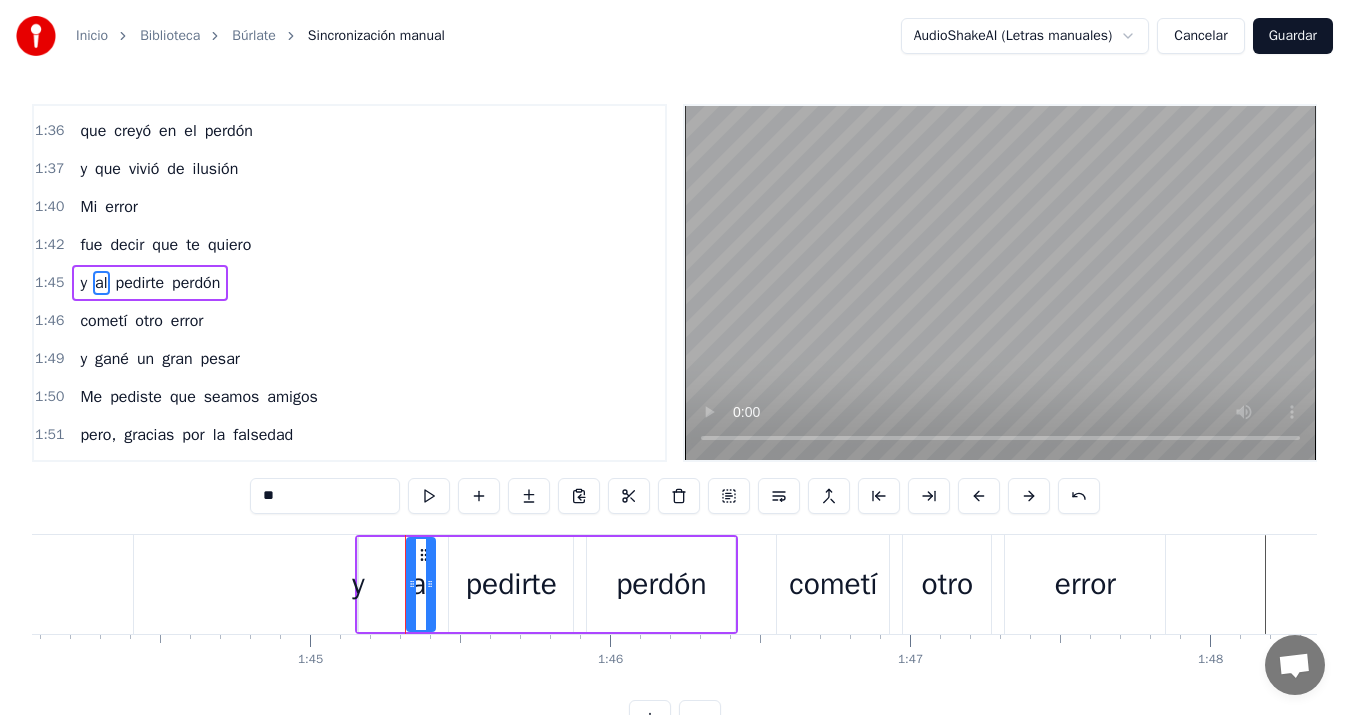click on "y" at bounding box center (358, 584) 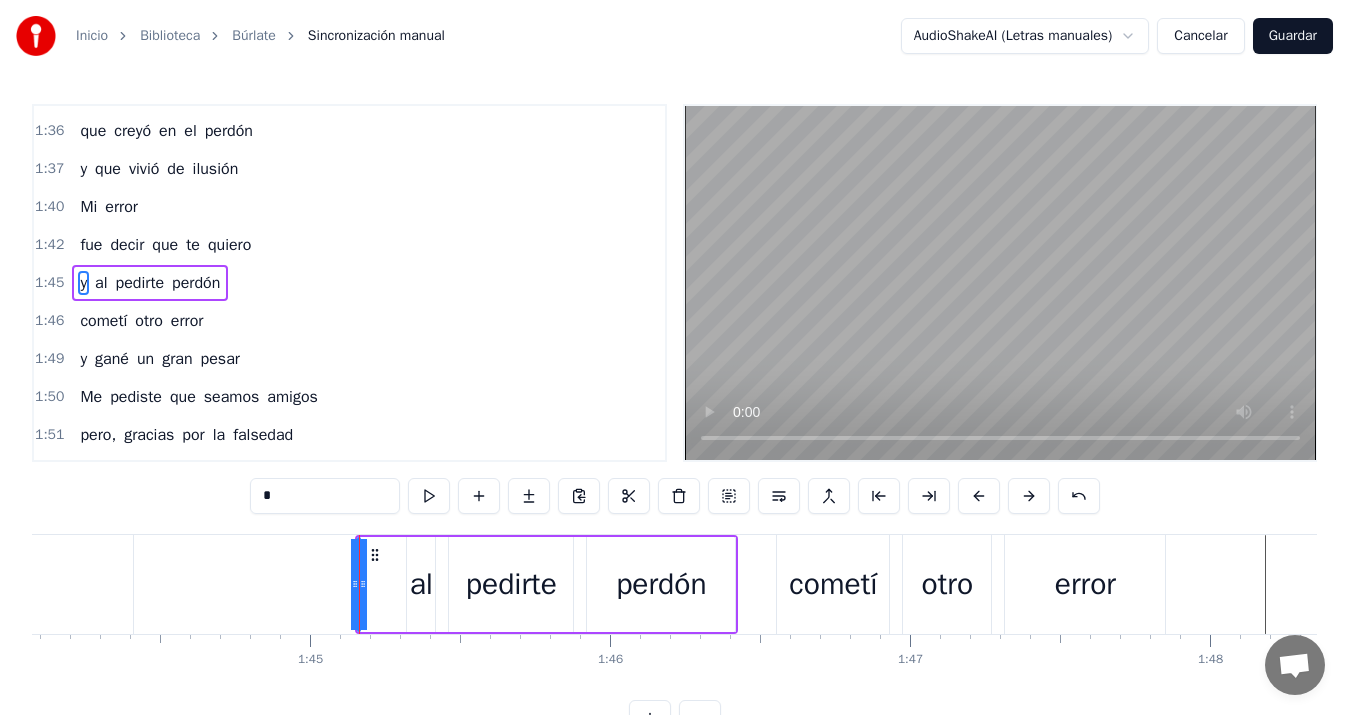 drag, startPoint x: 364, startPoint y: 567, endPoint x: 384, endPoint y: 572, distance: 20.615528 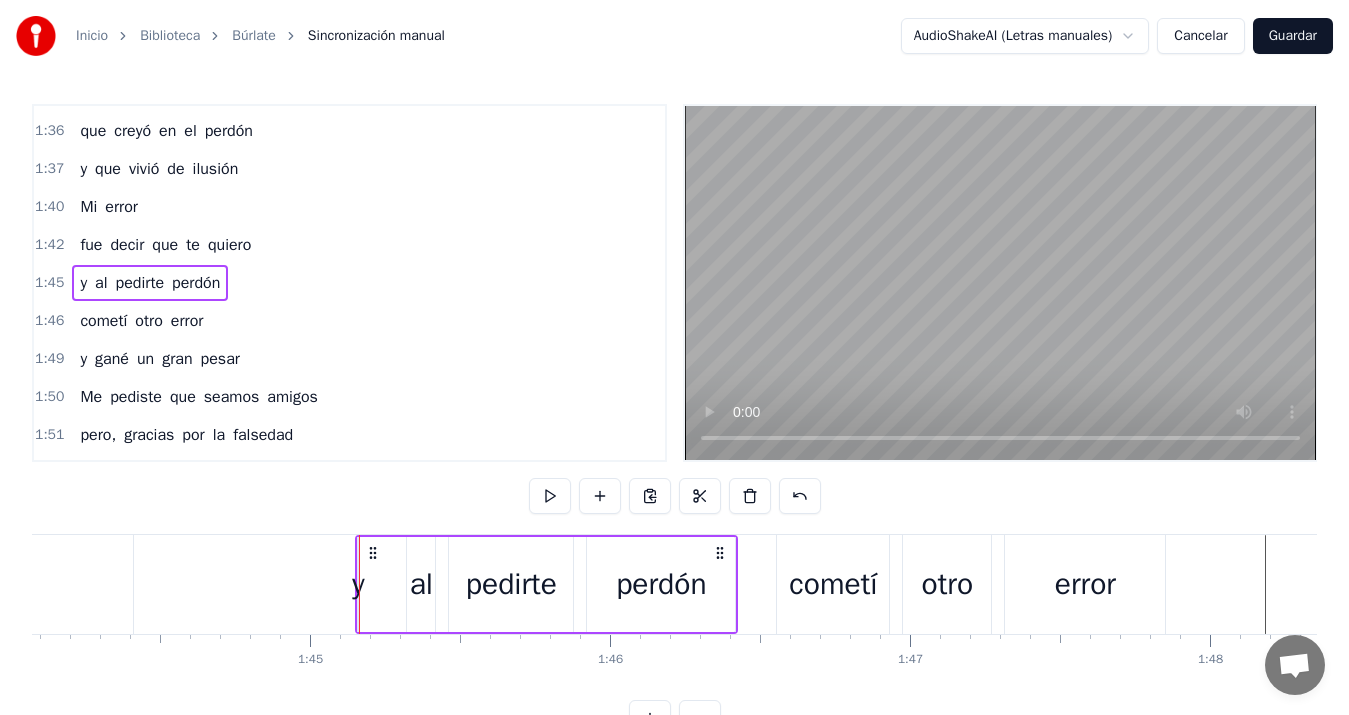 click on "y" at bounding box center [358, 584] 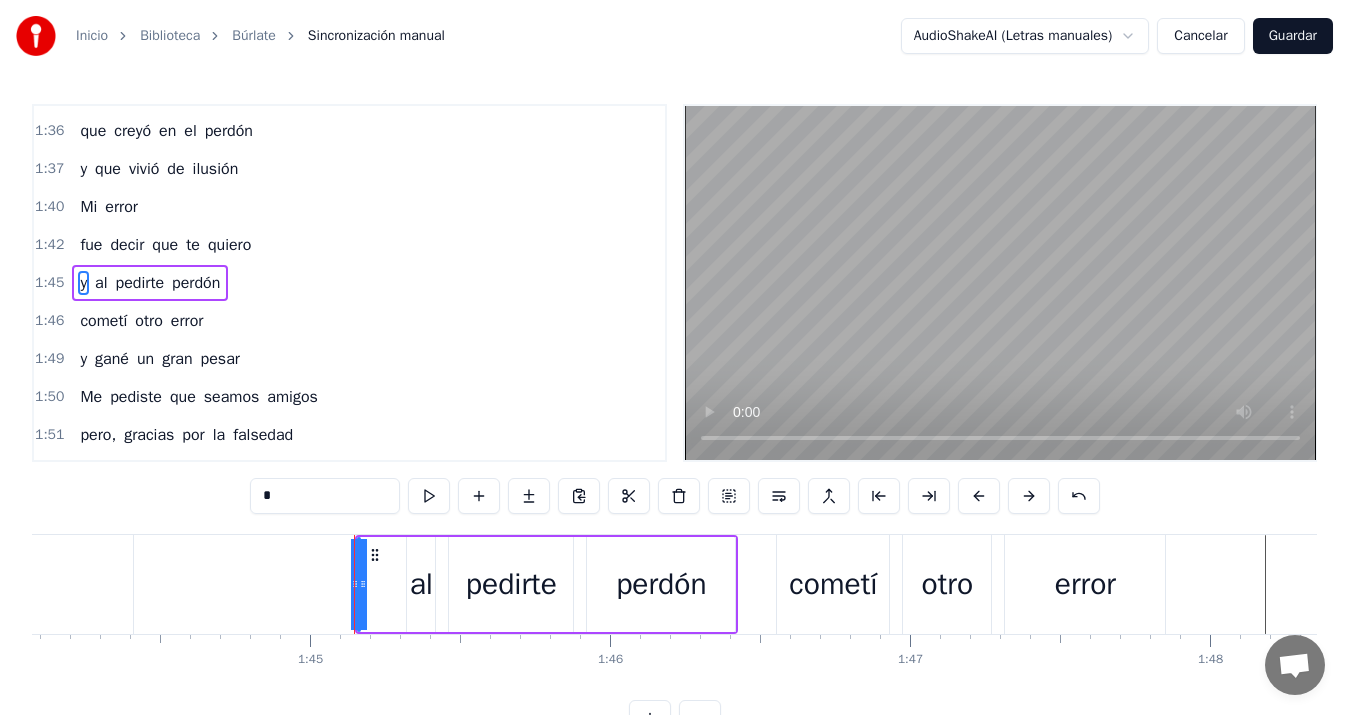drag, startPoint x: 365, startPoint y: 607, endPoint x: 386, endPoint y: 605, distance: 21.095022 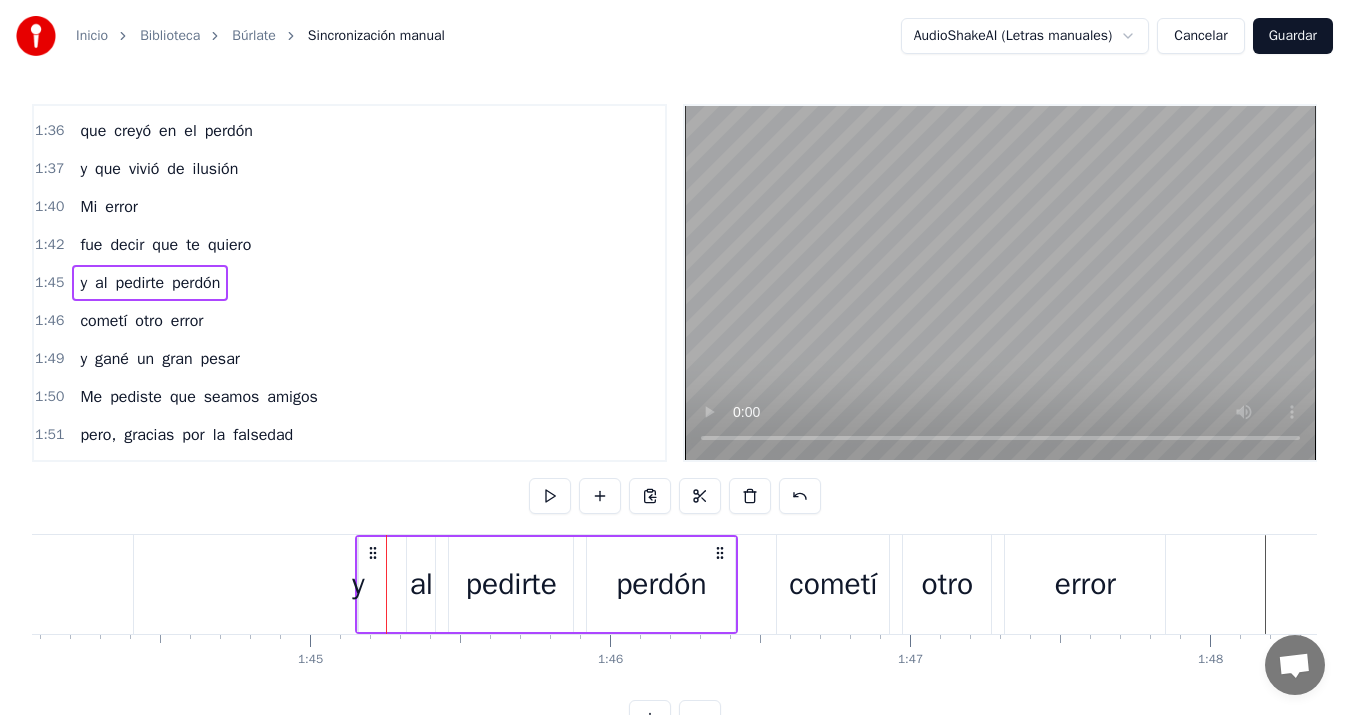 click on "y" at bounding box center (358, 584) 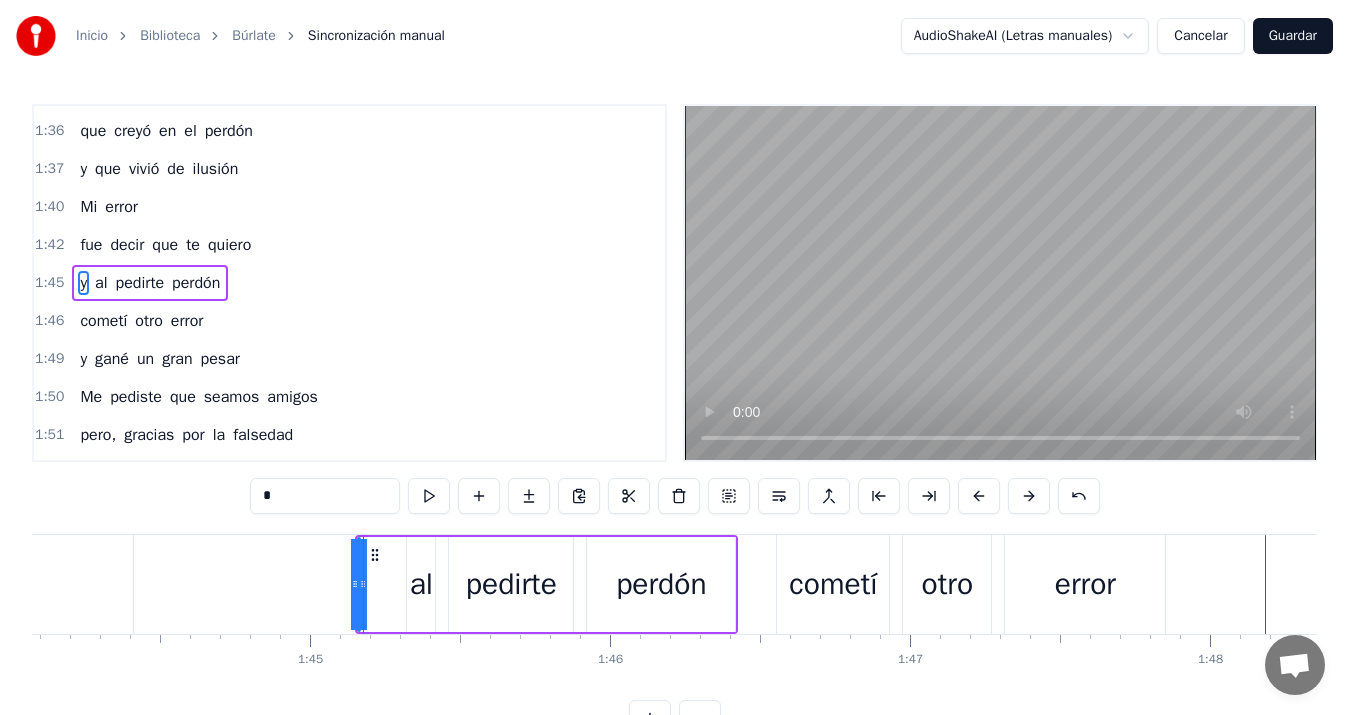 drag, startPoint x: 360, startPoint y: 580, endPoint x: 392, endPoint y: 580, distance: 32 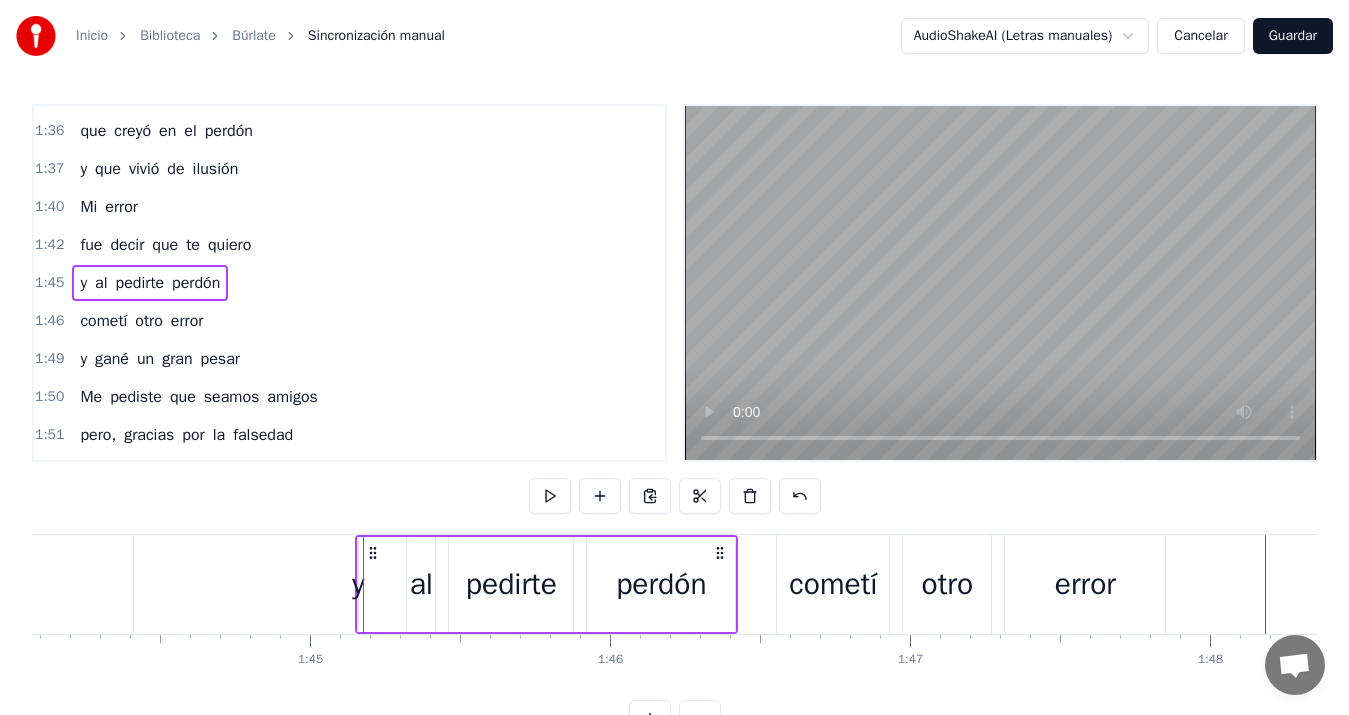 click on "y al pedirte perdón" at bounding box center (546, 584) 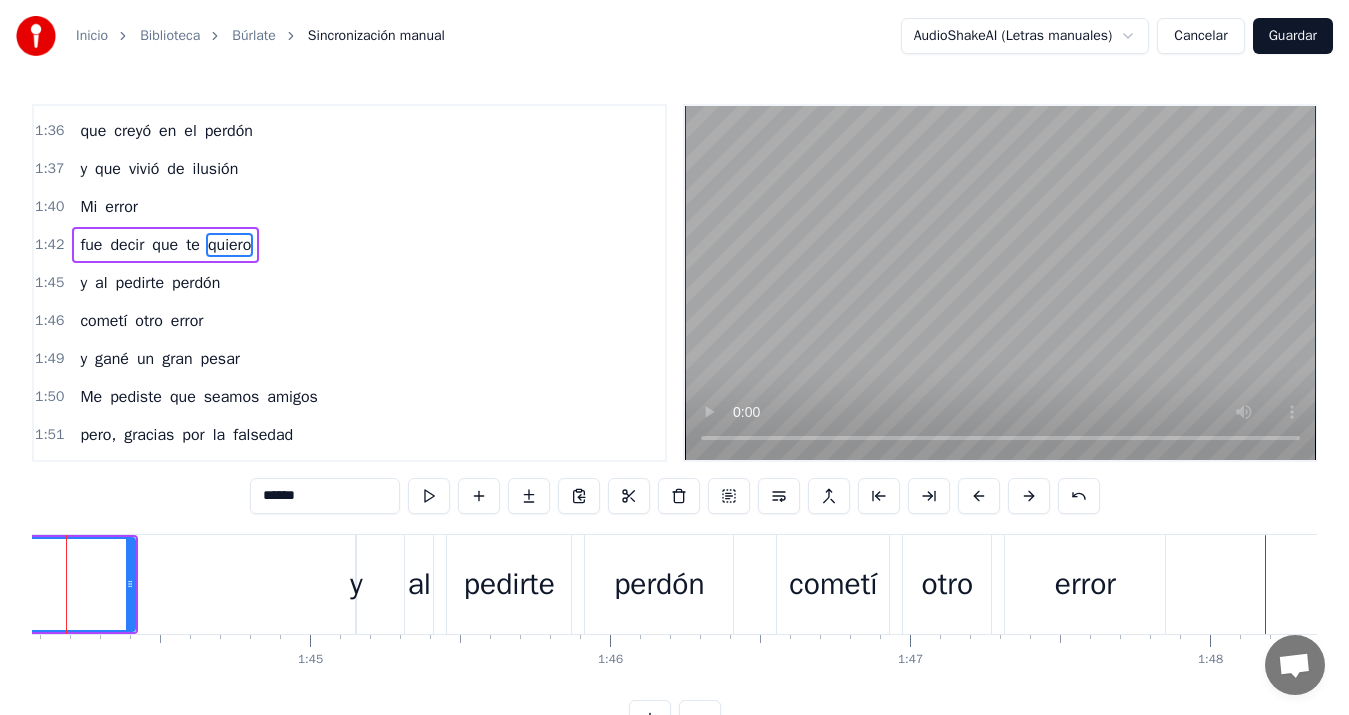 scroll, scrollTop: 906, scrollLeft: 0, axis: vertical 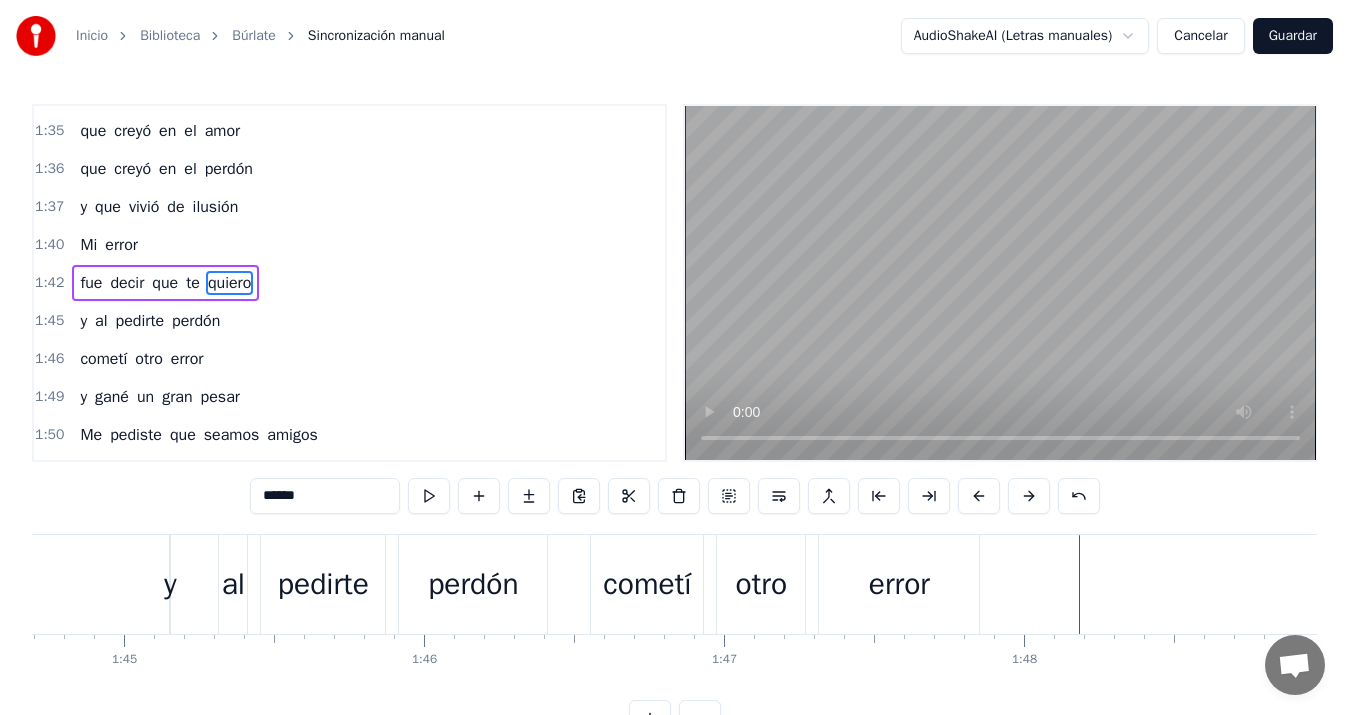 click on "0:10 Búrlate 0:11 sé que tuve la culpa 0:14 yo, por querer borrar 0:15 ese tonto error 0:16 que creí olvidado 0:20 Mi error 0:21 fue decir que te quiero 0:24 y al pedirte perdón 0:25 cometí otro error 0:26 y gané un gran pesar 0:29 Me pediste que seamos amigos 0:34 y en mi alma brilló la esperanza 0:39 pero, gracias por la falsedad 0:43 que unos días me hizo feliz 0:49 Me pediste que seamos amigos 0:54 y en mi alma brilló la esperanza 0:59 pero, gracias por la falsedad 1:04 que unos días me hizo feliz 1:09 Me pediste que seamos amigos 1:14 mas olvidas que toda falsedad 1:19 algún día tendrá que acabar 1:24 sólo queda decirnos adiós 1:31 Búrlate 1:32 de este pobre loco 1:35 que creyó en el amor 1:36 que creyó en el perdón 1:37 y que vivió de ilusión 1:40 Mi error 1:42 fue decir que te quiero 1:45 y al pedirte perdón 1:46 cometí otro error 1:49 y gané un gran pesar 1:50 Me pediste que seamos amigos 1:51 pero, gracias por la falsedad 1:52 y en mi alma brilló la esperanza 1:52 que unos me" at bounding box center [674, 420] 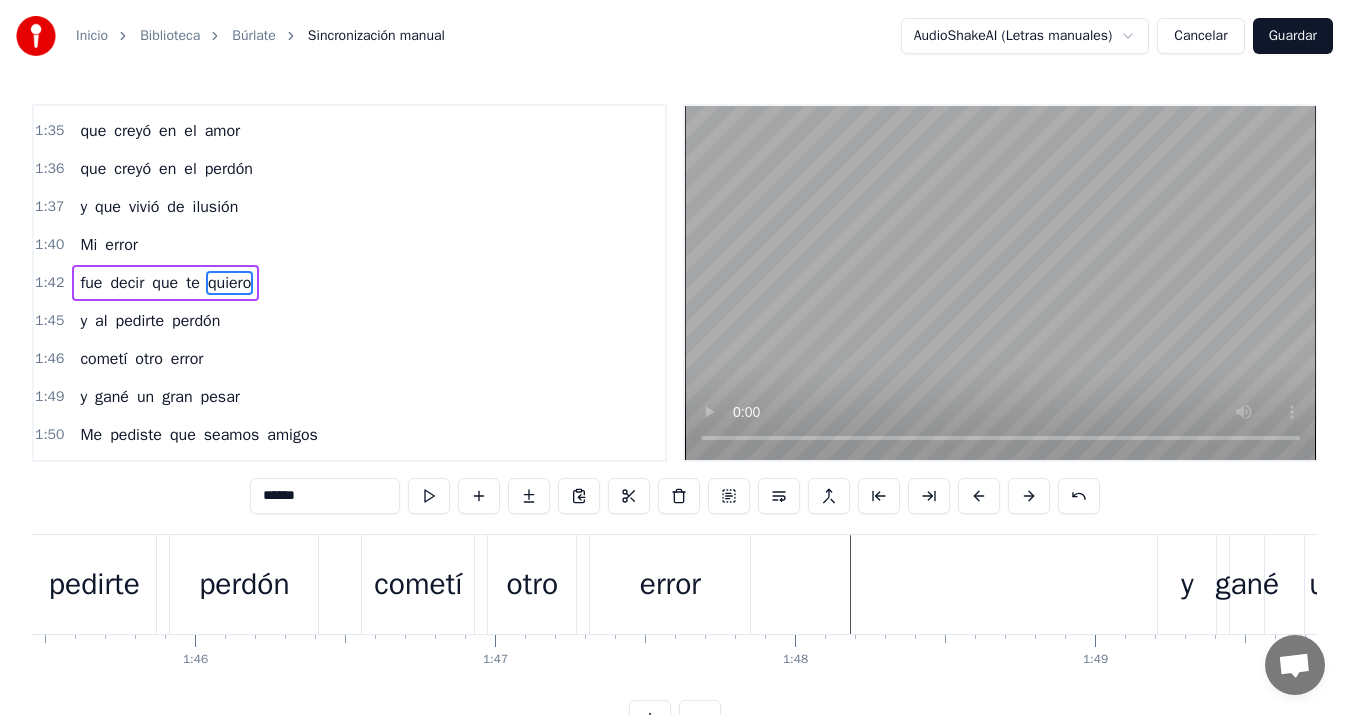 click on "y" at bounding box center (1187, 584) 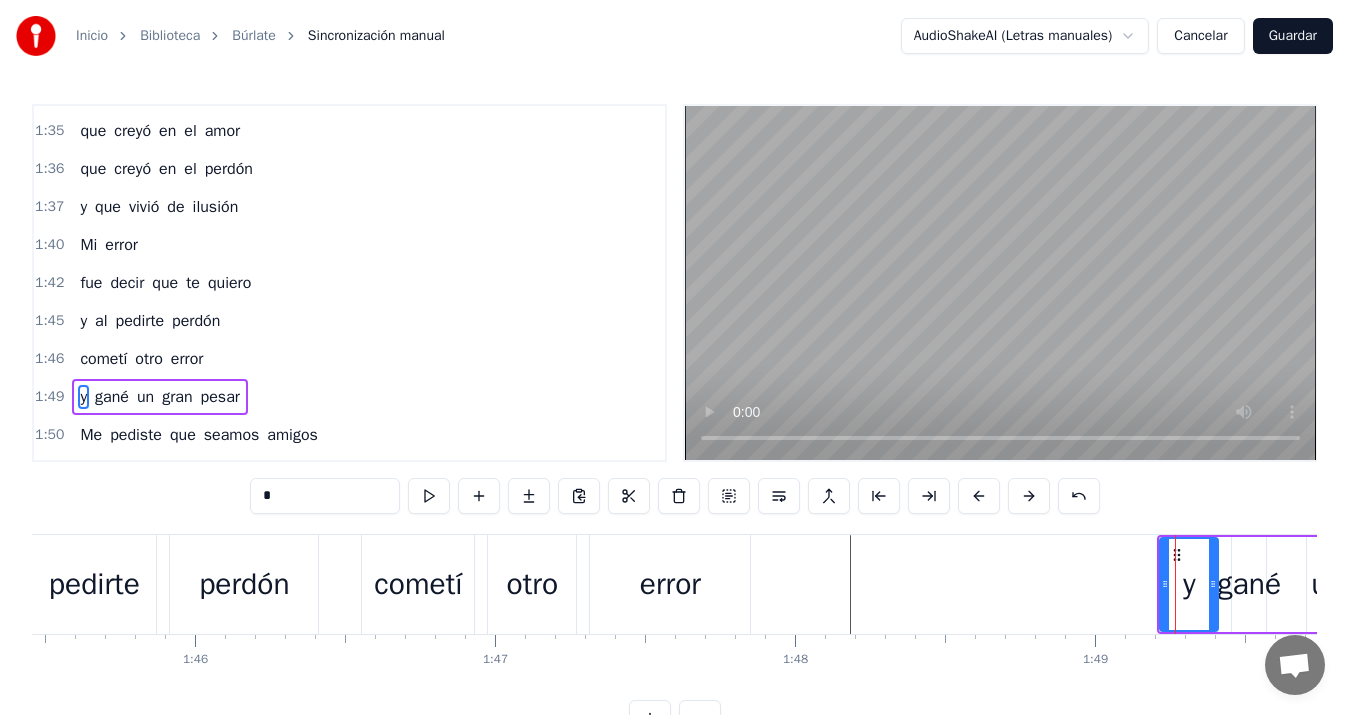 scroll, scrollTop: 1020, scrollLeft: 0, axis: vertical 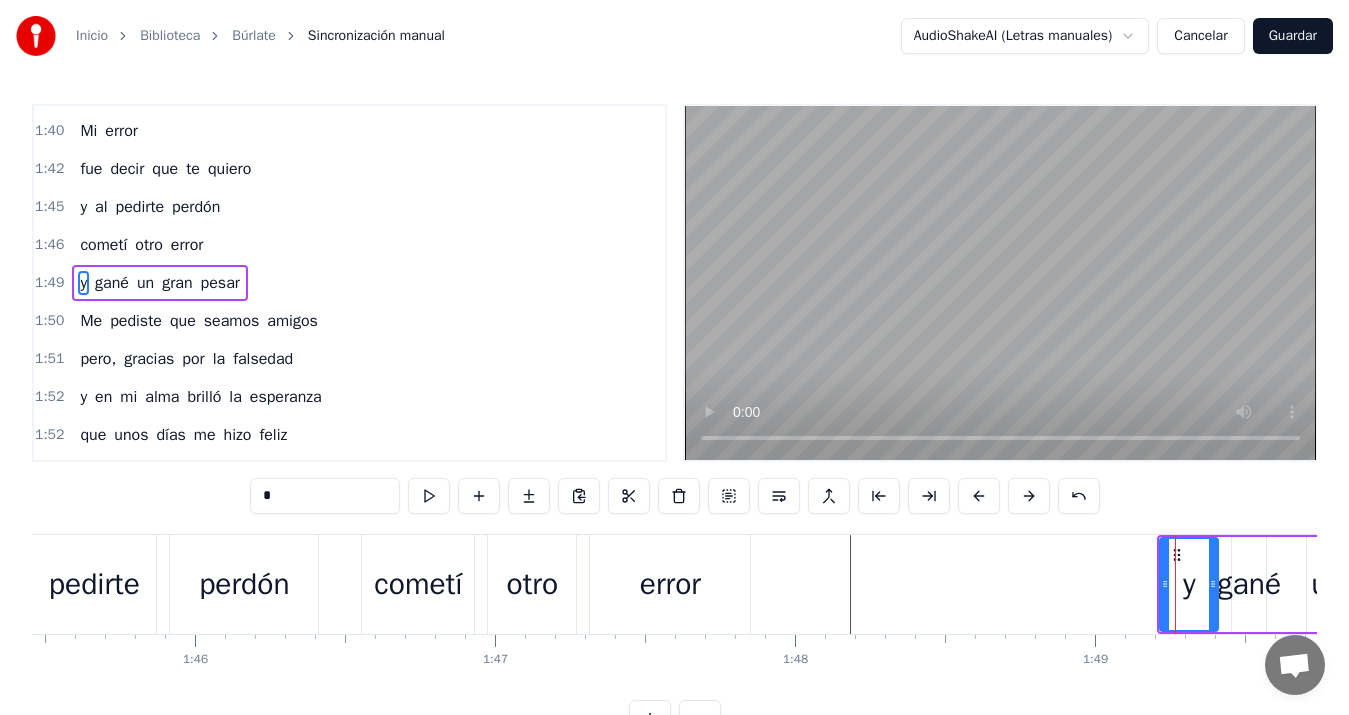 click on "gané" at bounding box center (1250, 584) 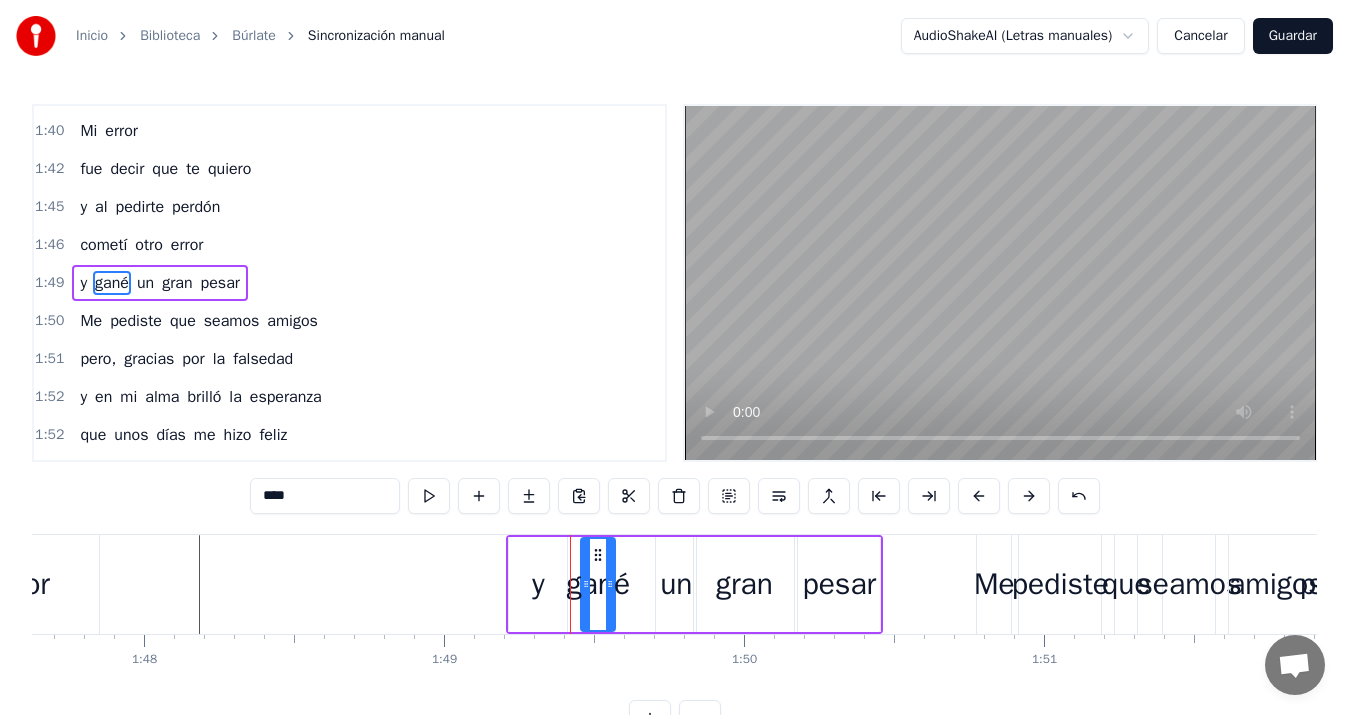 scroll, scrollTop: 0, scrollLeft: 32249, axis: horizontal 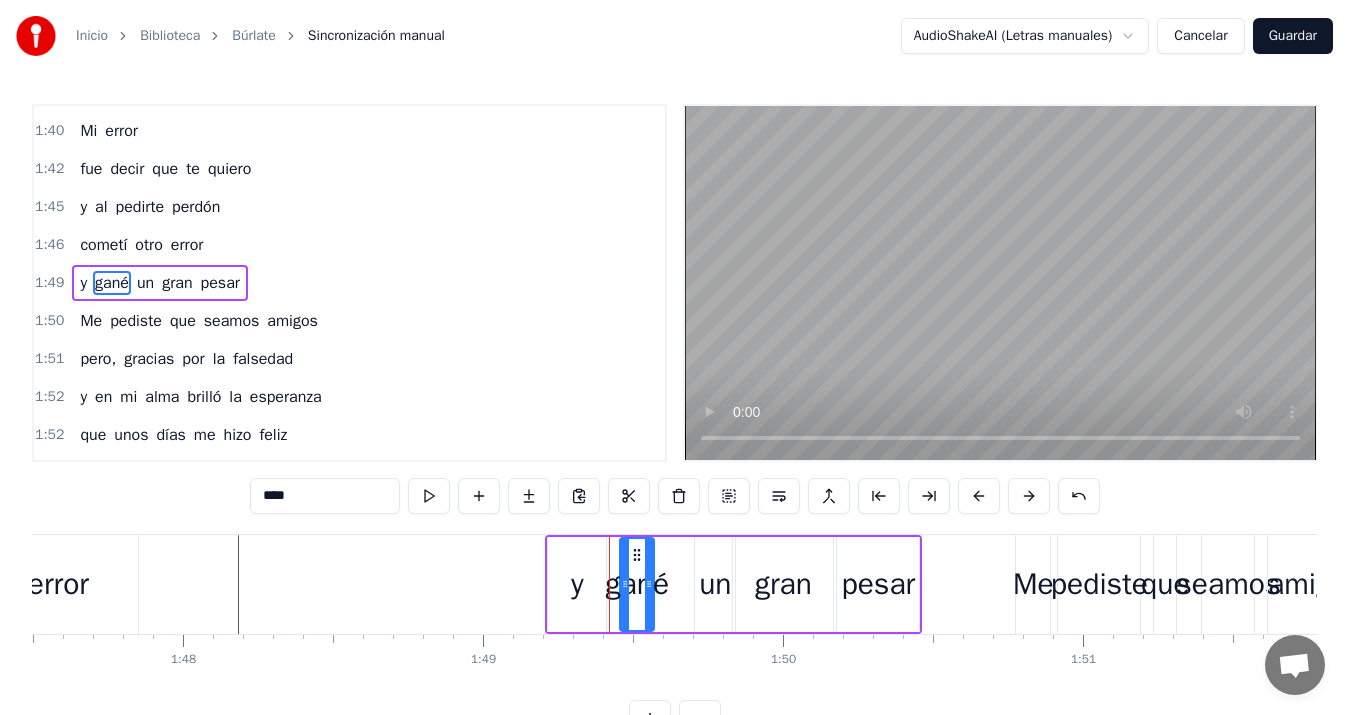 click on "y gané un gran pesar" at bounding box center (733, 584) 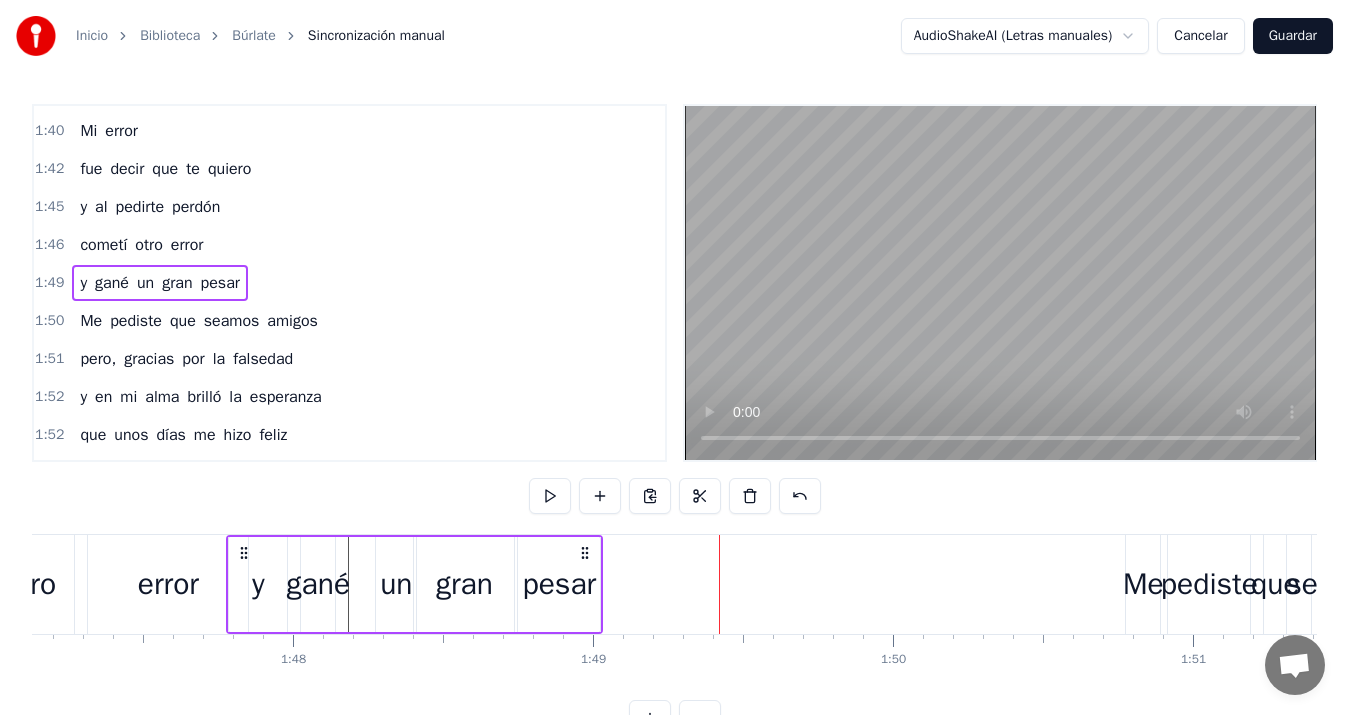 scroll, scrollTop: 0, scrollLeft: 32134, axis: horizontal 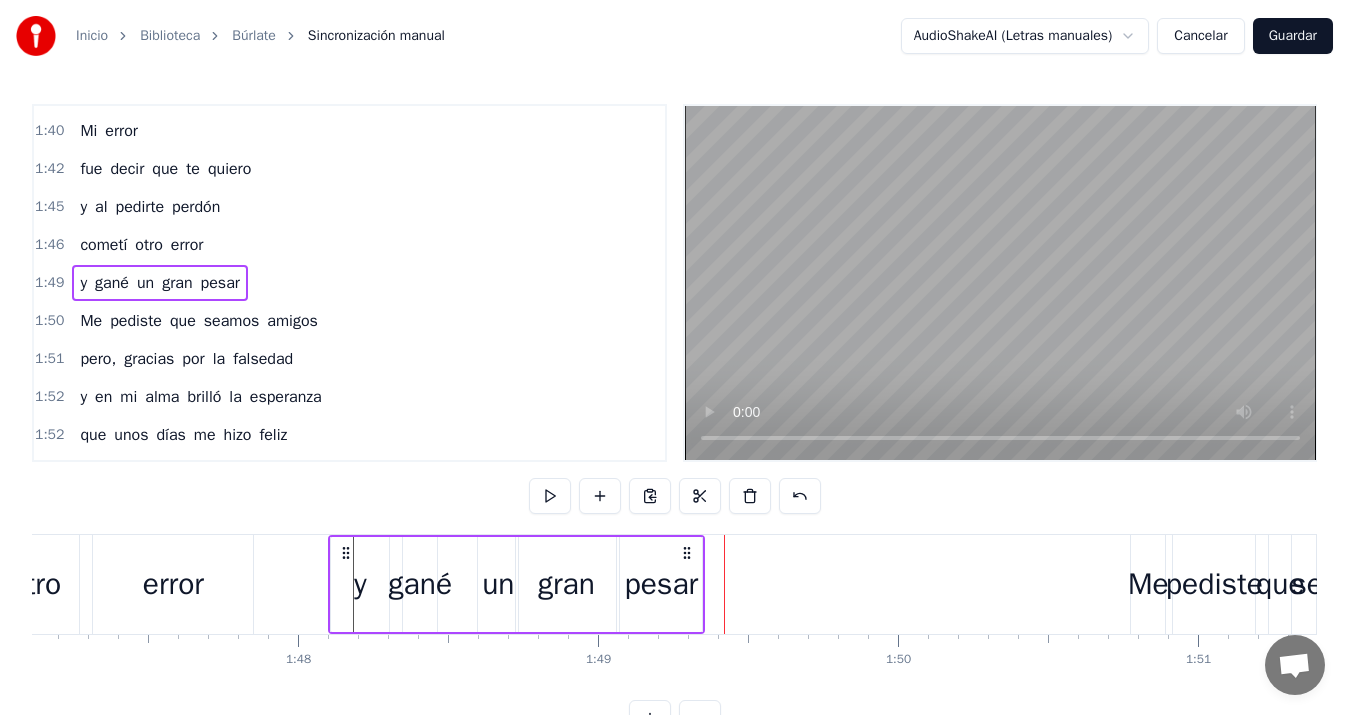 drag, startPoint x: 565, startPoint y: 551, endPoint x: 348, endPoint y: 567, distance: 217.58907 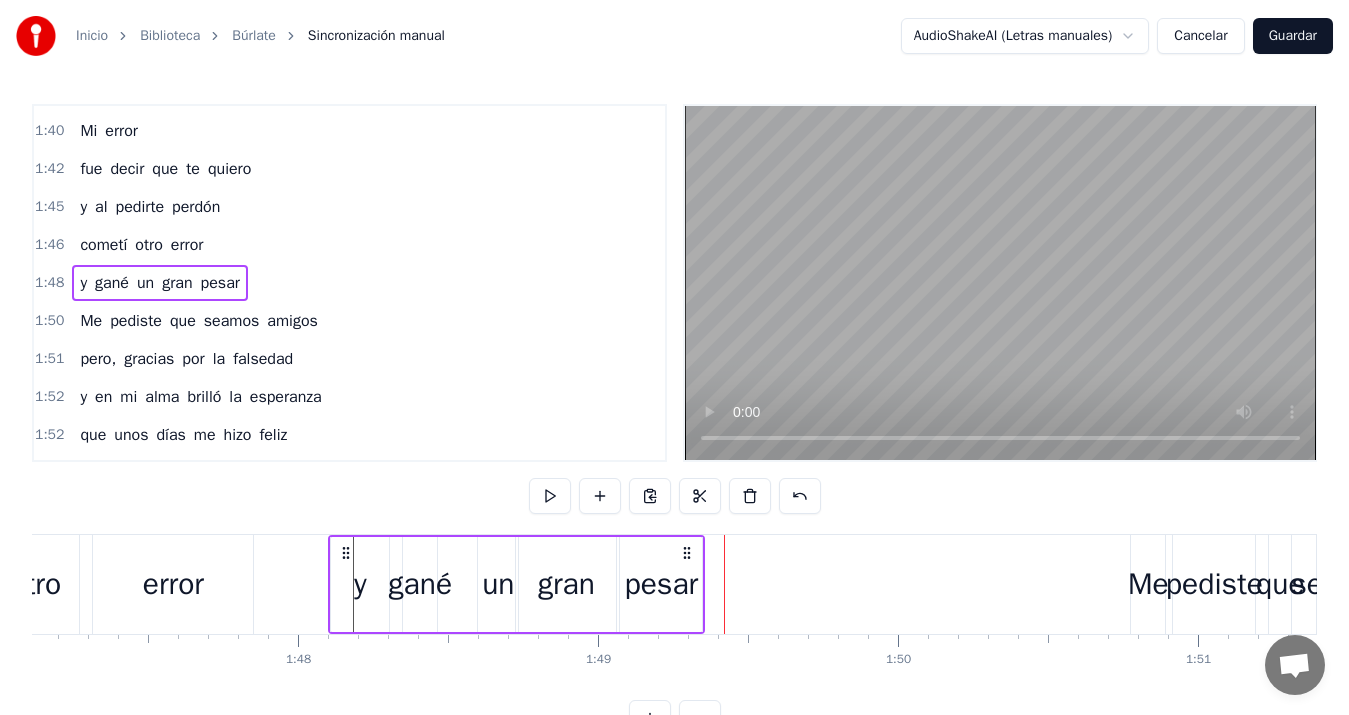 click on "Me" at bounding box center (1148, 584) 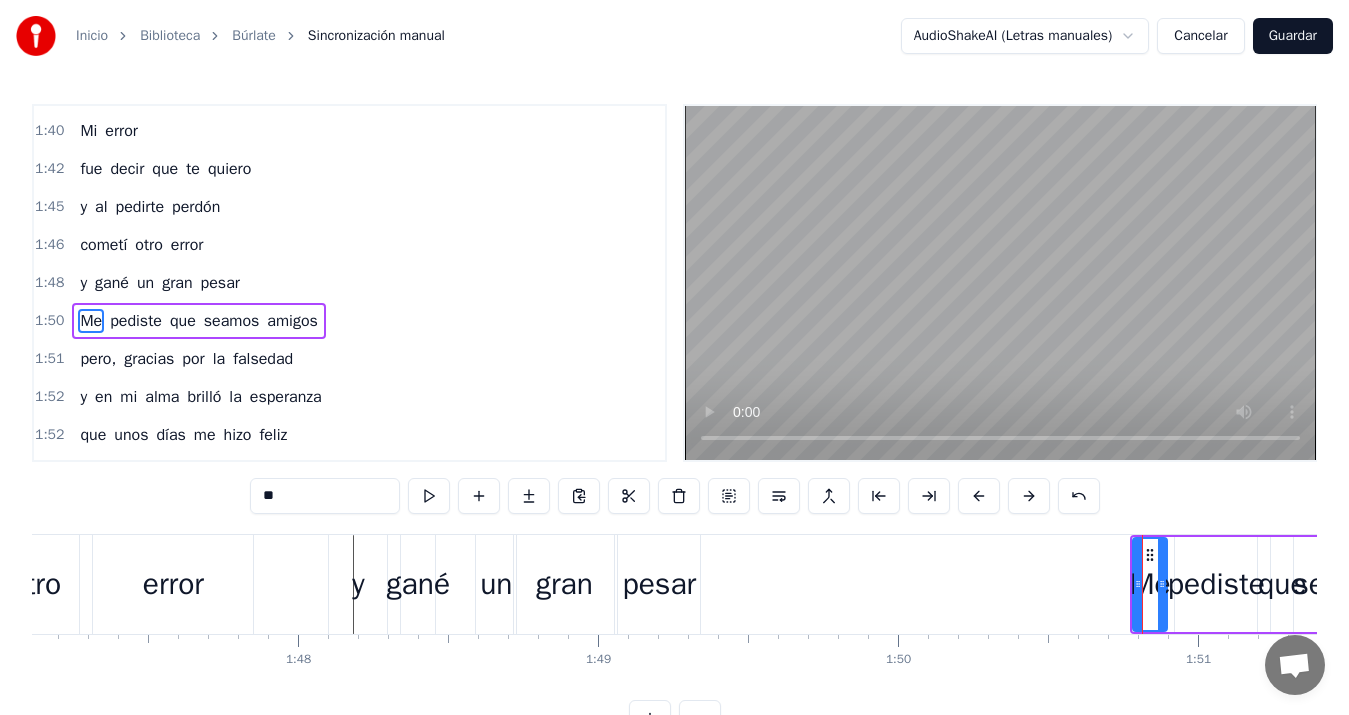 scroll, scrollTop: 1058, scrollLeft: 0, axis: vertical 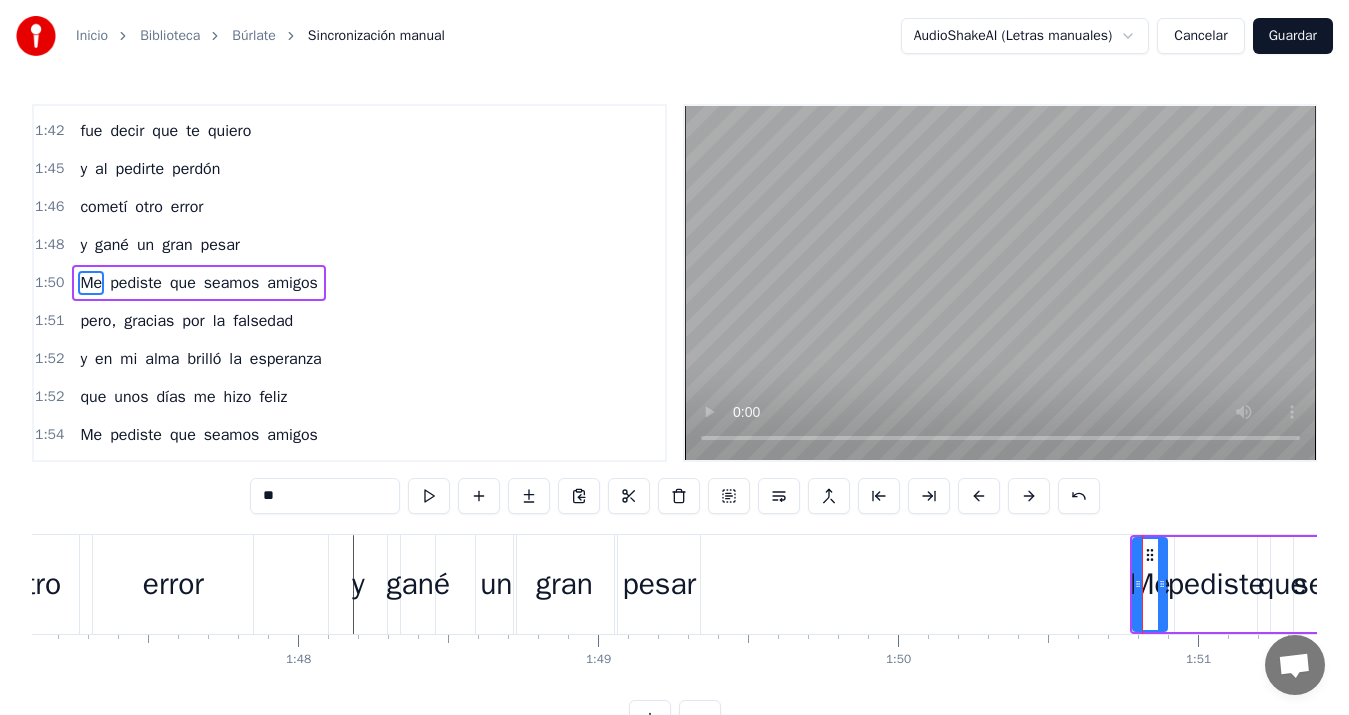 click on "Me pediste que seamos amigos" at bounding box center (1306, 584) 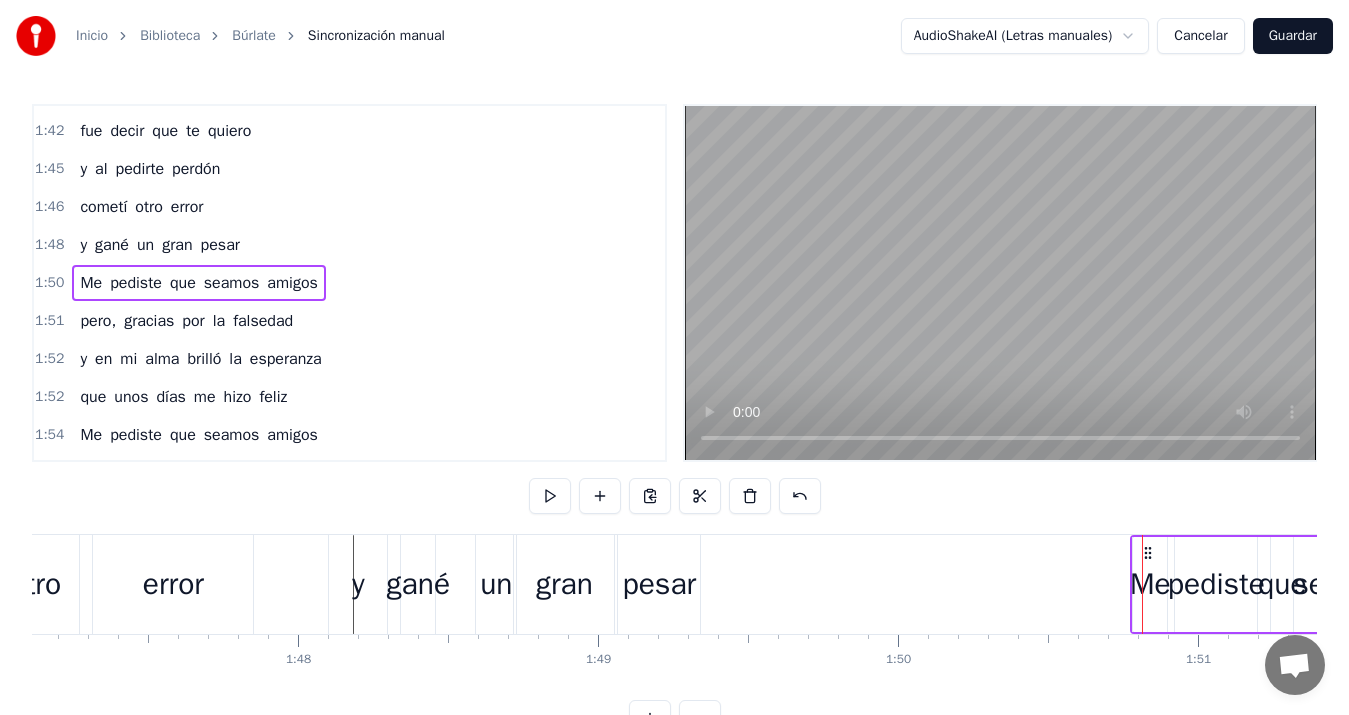 click on "Me pediste que seamos amigos" at bounding box center (1306, 584) 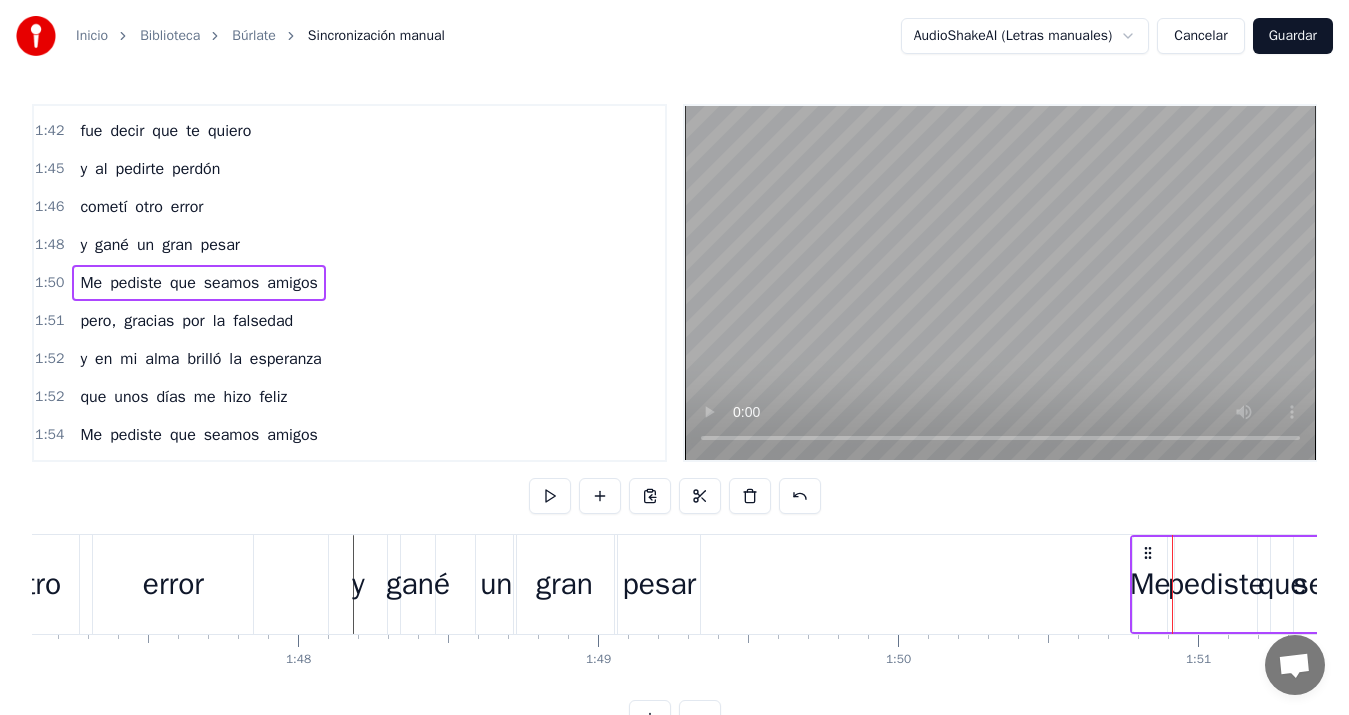 click on "Me" at bounding box center (1150, 584) 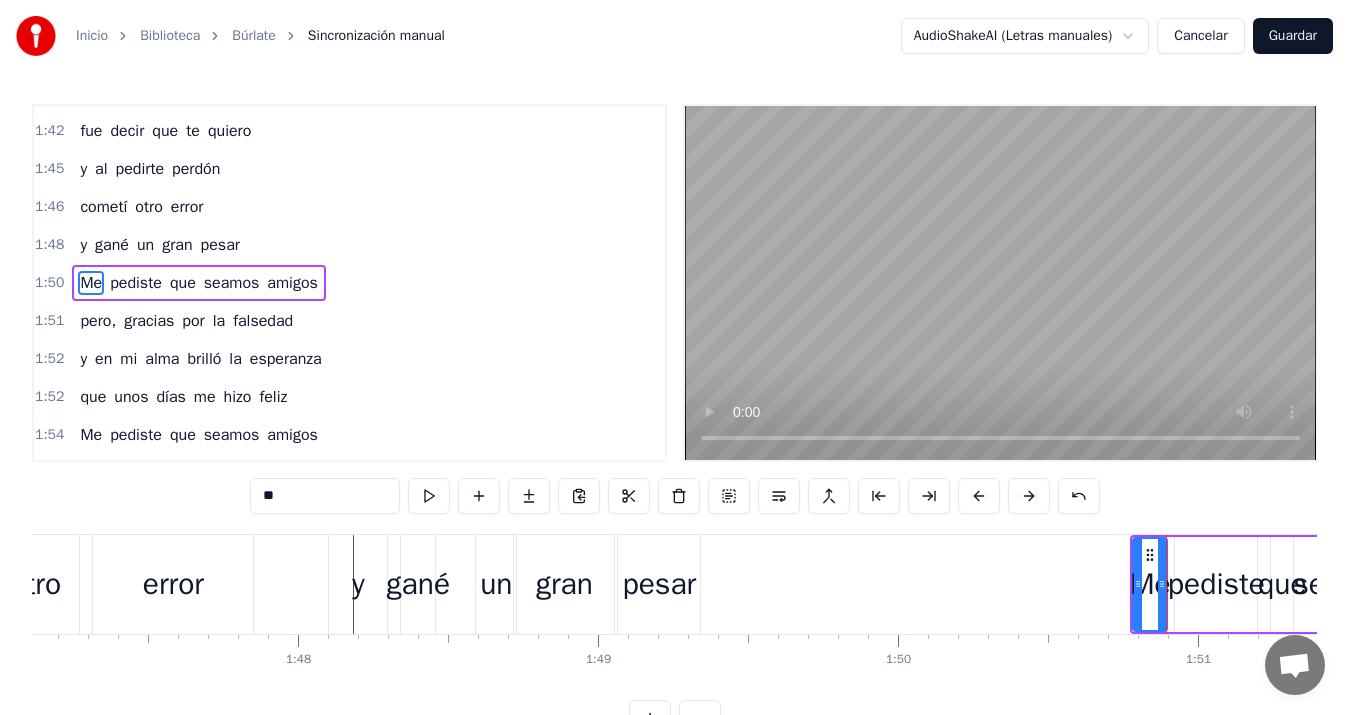 click on "Me pediste que seamos amigos" at bounding box center (1306, 584) 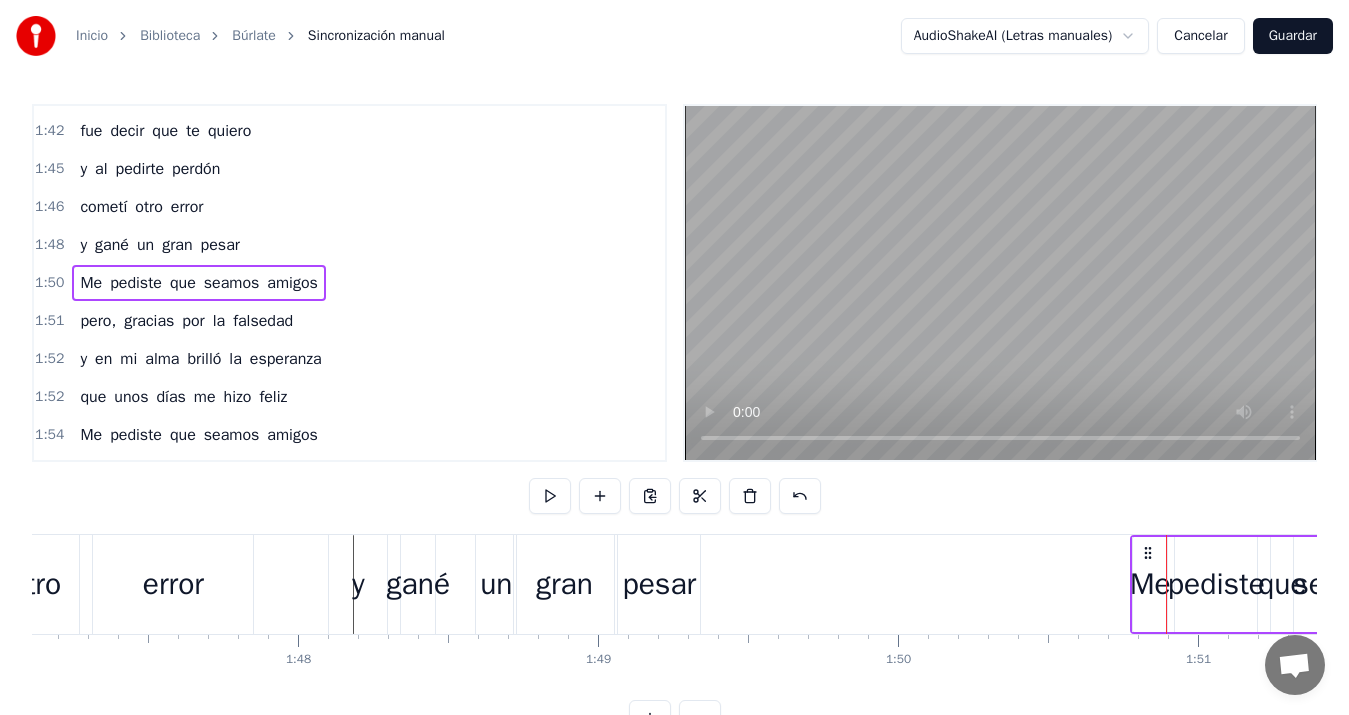 click on "Me pediste que seamos amigos" at bounding box center [1306, 584] 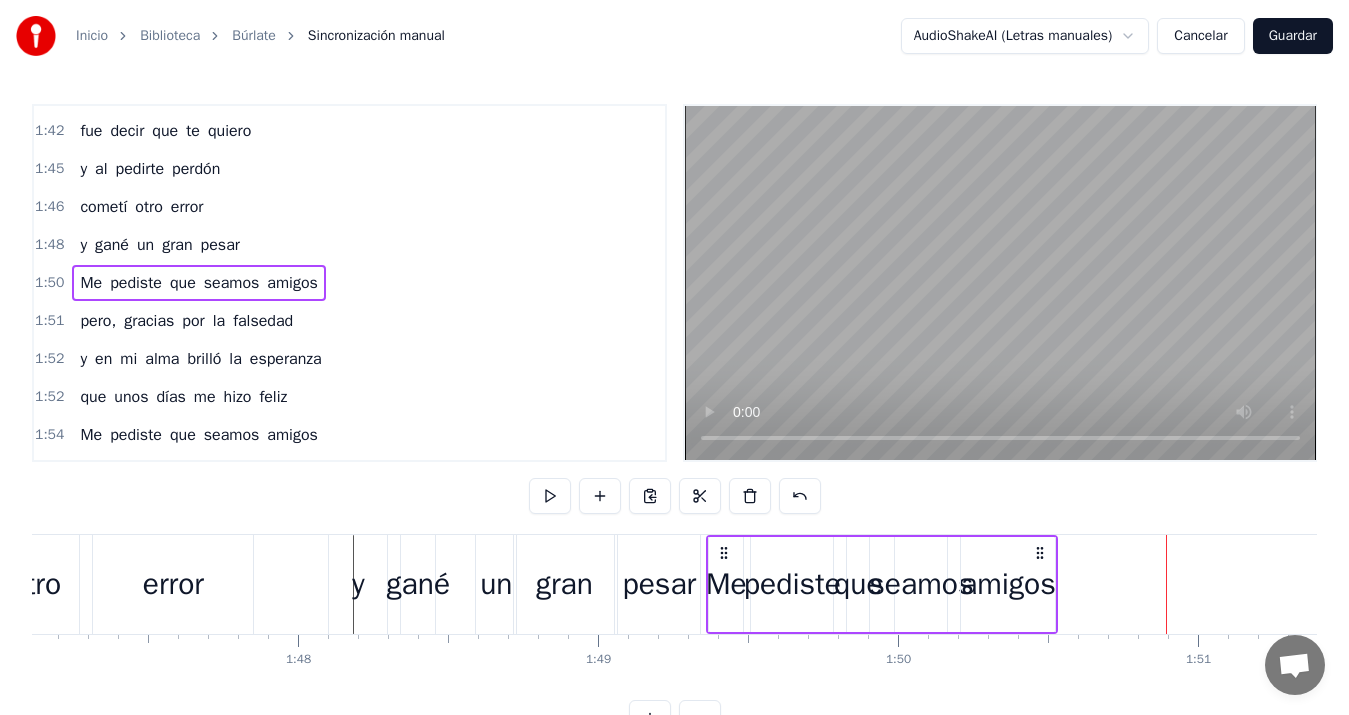 drag, startPoint x: 1147, startPoint y: 552, endPoint x: 723, endPoint y: 562, distance: 424.11792 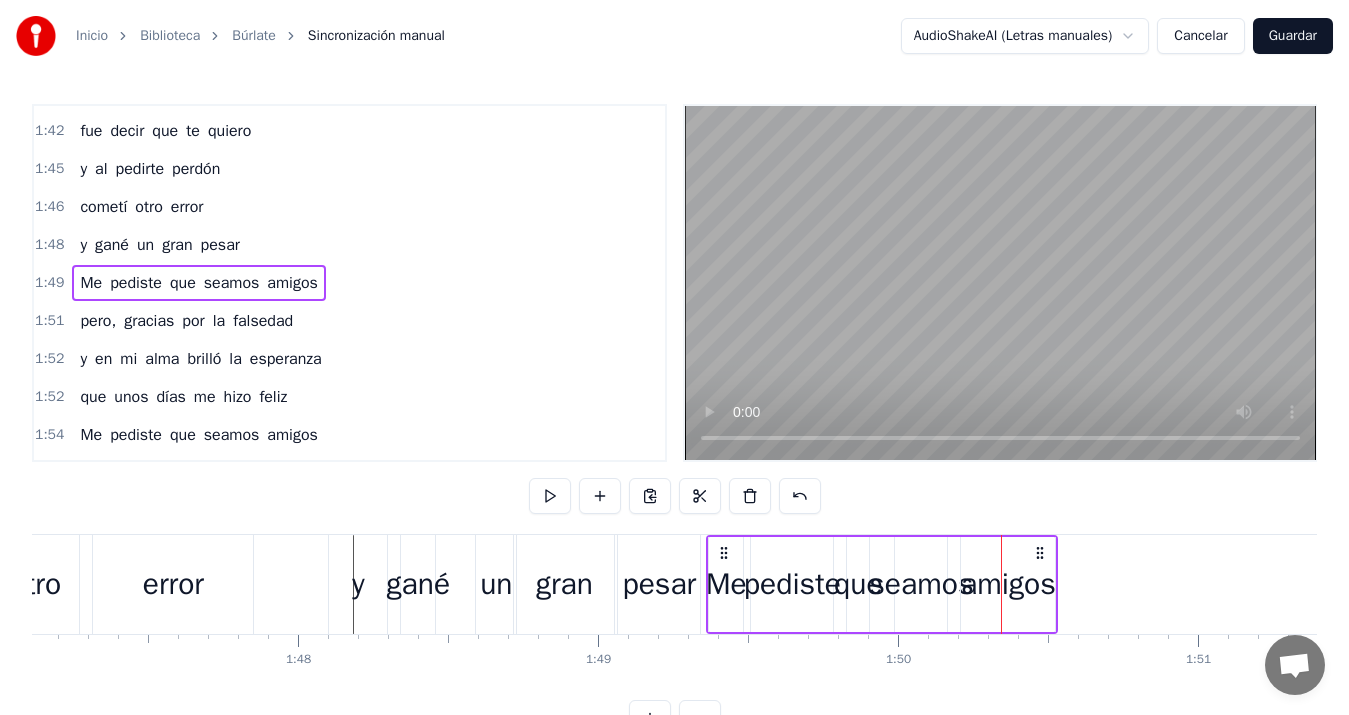 click on "Me pediste que seamos amigos" at bounding box center [882, 584] 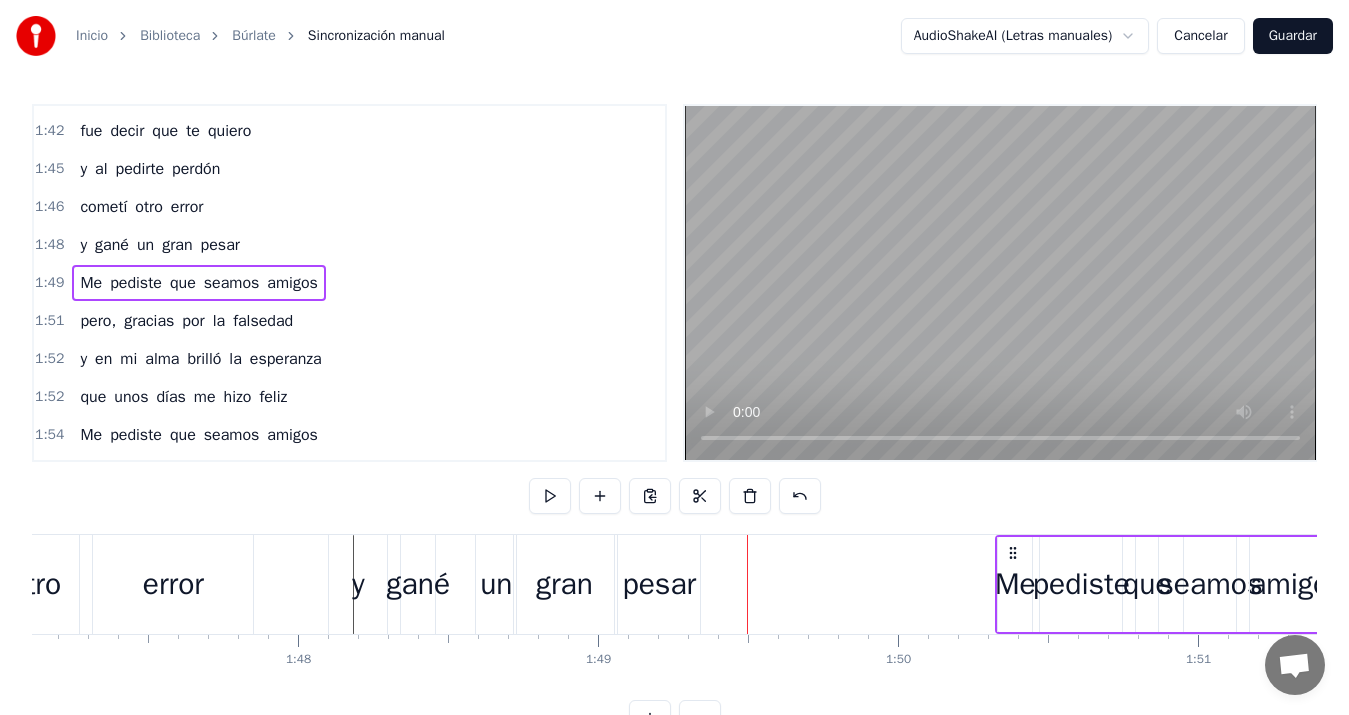 drag, startPoint x: 721, startPoint y: 552, endPoint x: 1010, endPoint y: 543, distance: 289.1401 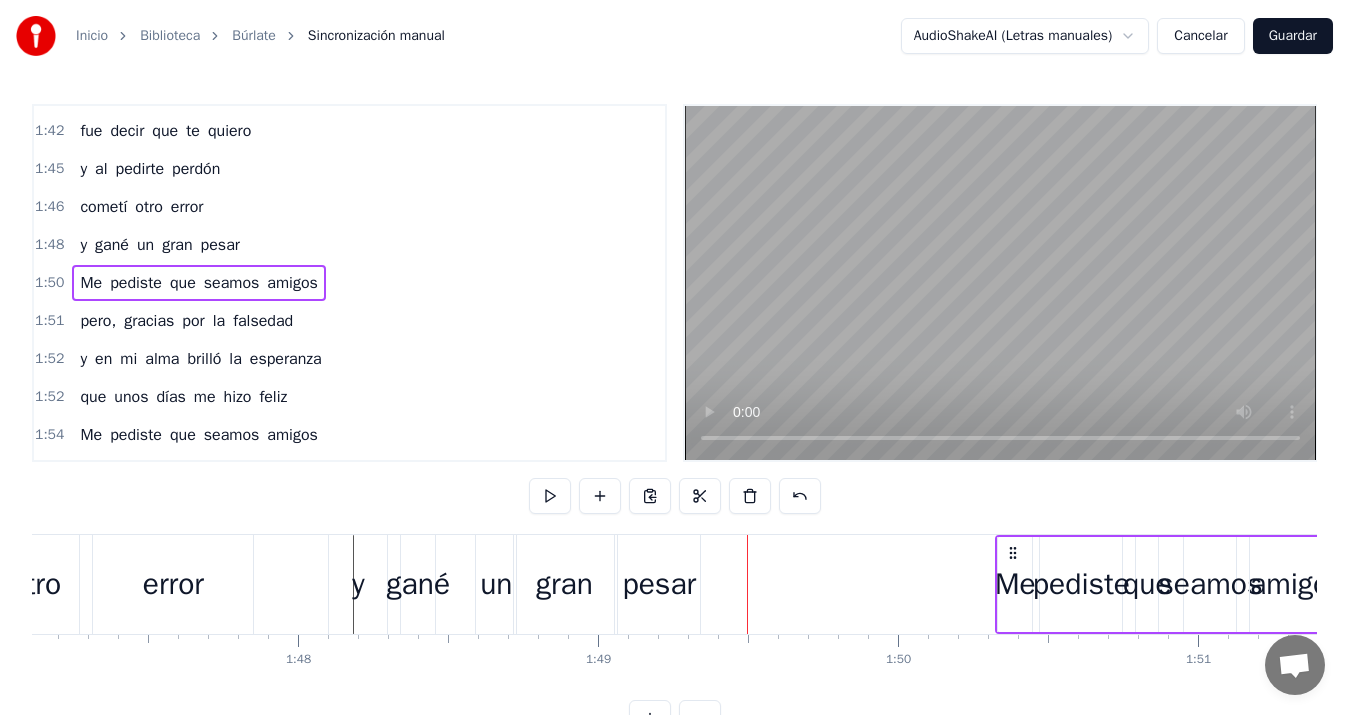 click on "otro" at bounding box center [35, 584] 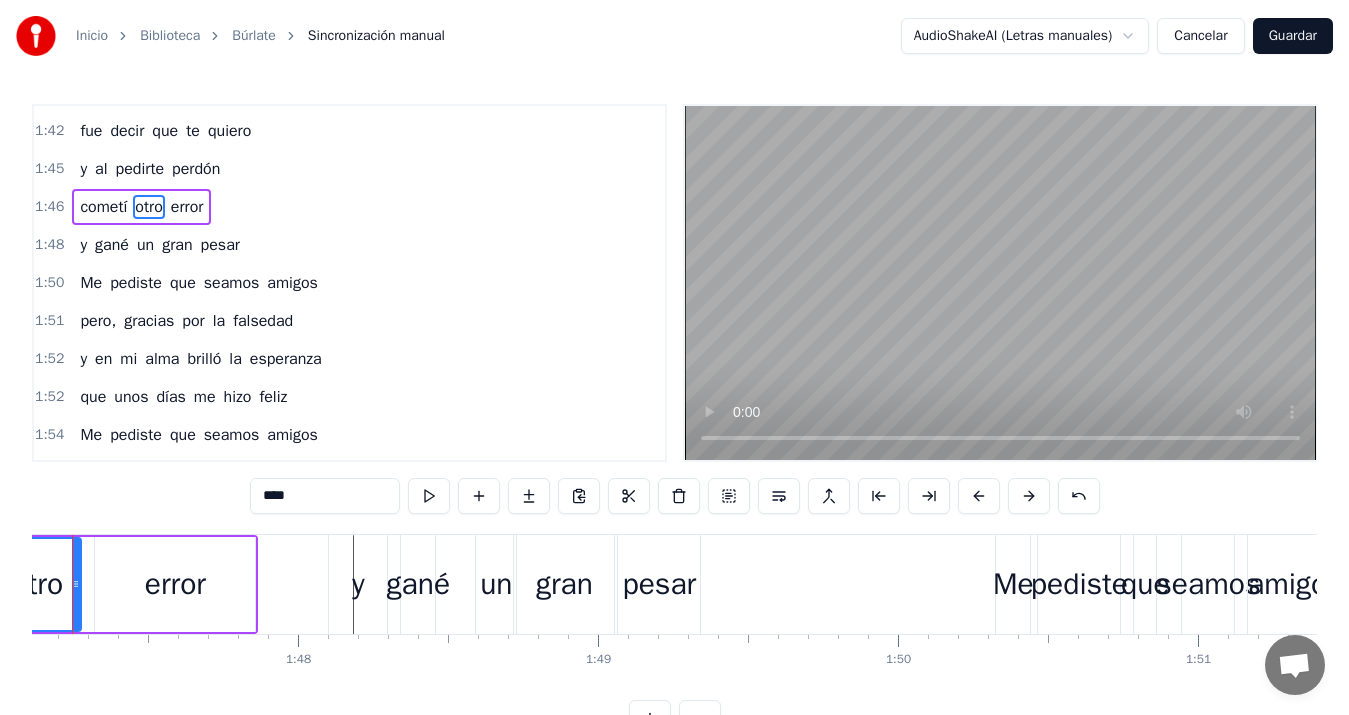 scroll, scrollTop: 982, scrollLeft: 0, axis: vertical 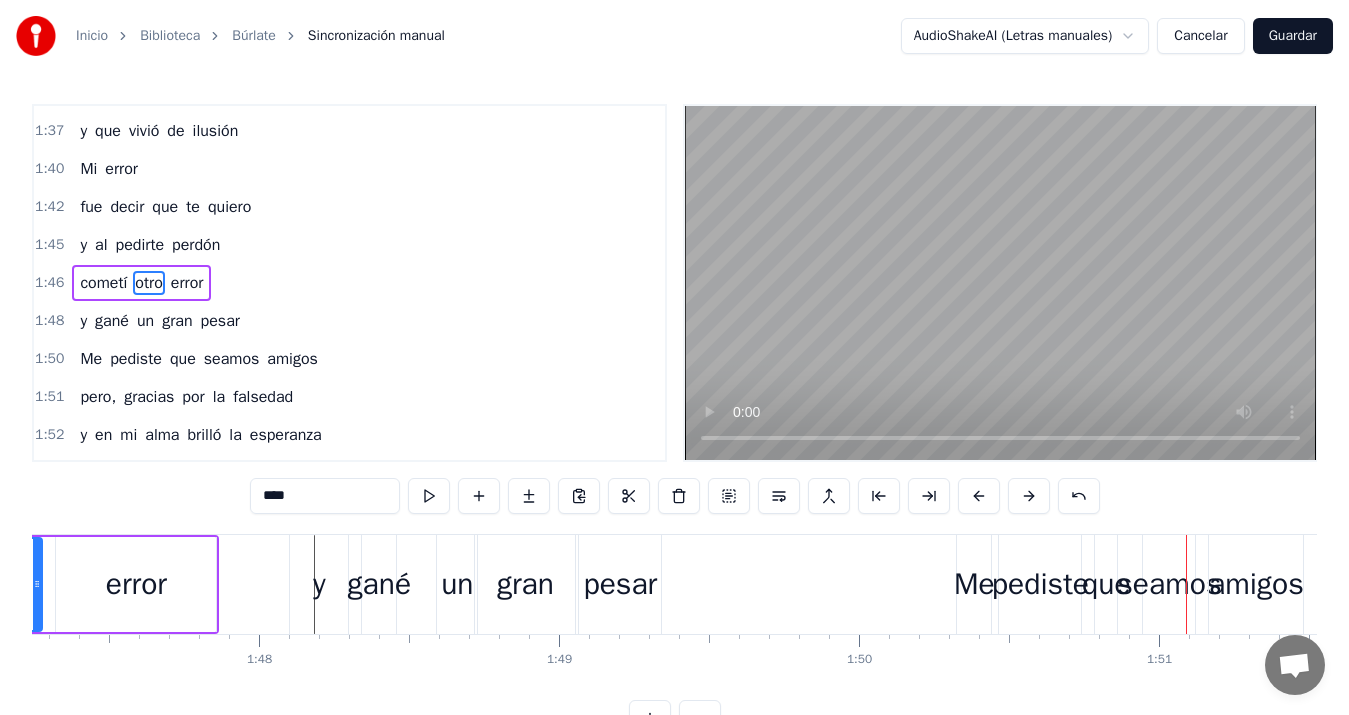 click on "pesar" at bounding box center (621, 584) 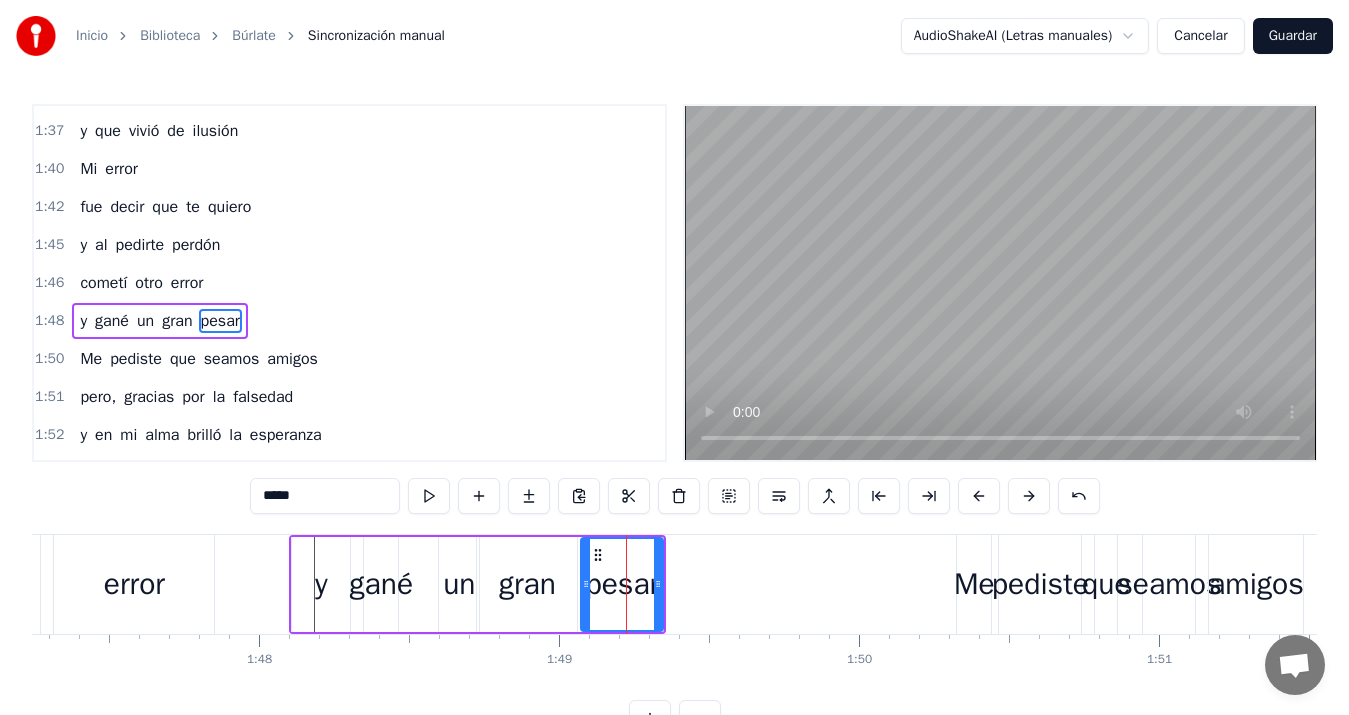 scroll, scrollTop: 1020, scrollLeft: 0, axis: vertical 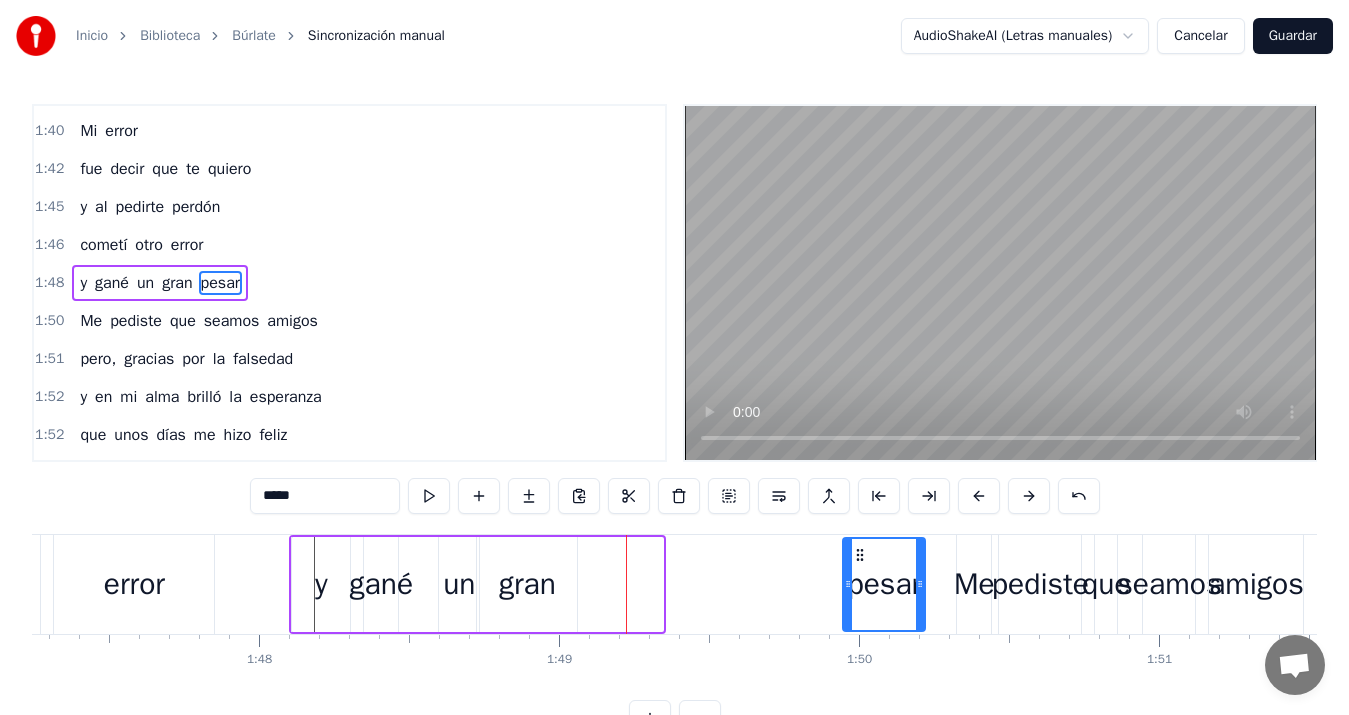 drag, startPoint x: 601, startPoint y: 550, endPoint x: 863, endPoint y: 584, distance: 264.1969 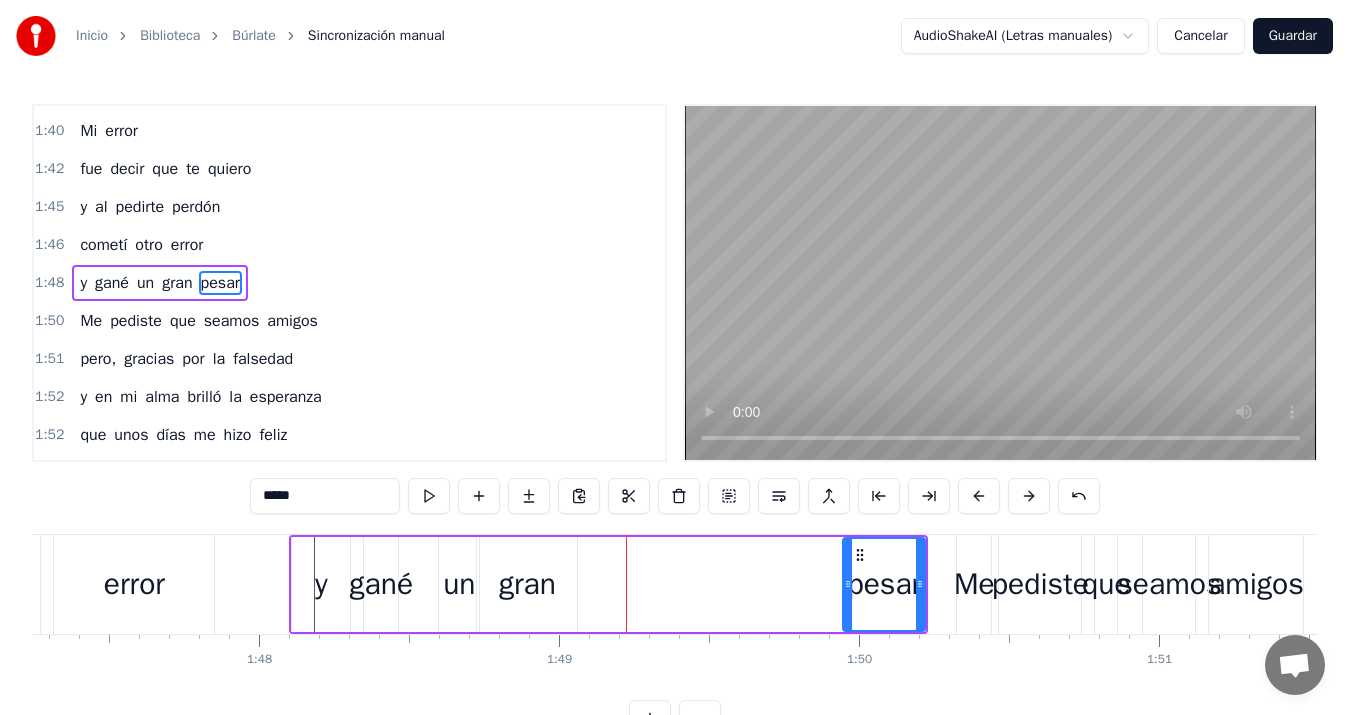 click on "gran" at bounding box center (527, 584) 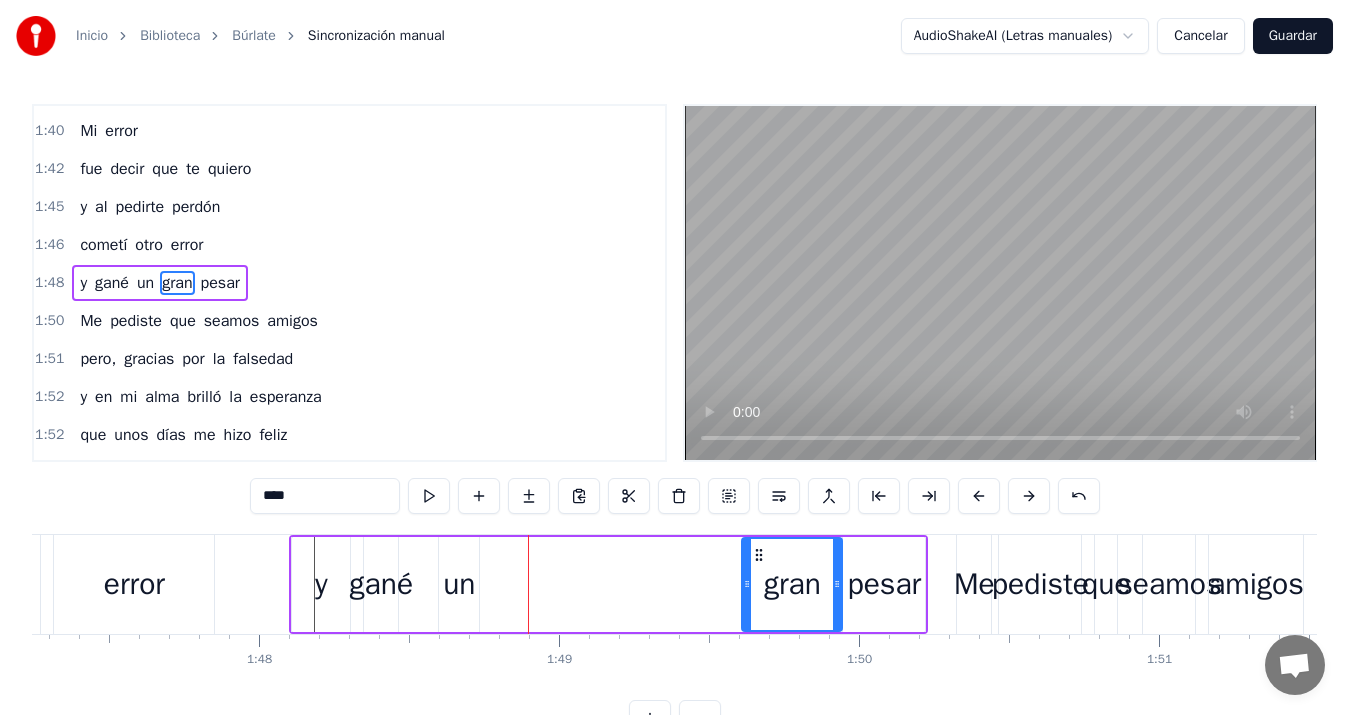 drag, startPoint x: 491, startPoint y: 553, endPoint x: 756, endPoint y: 567, distance: 265.36957 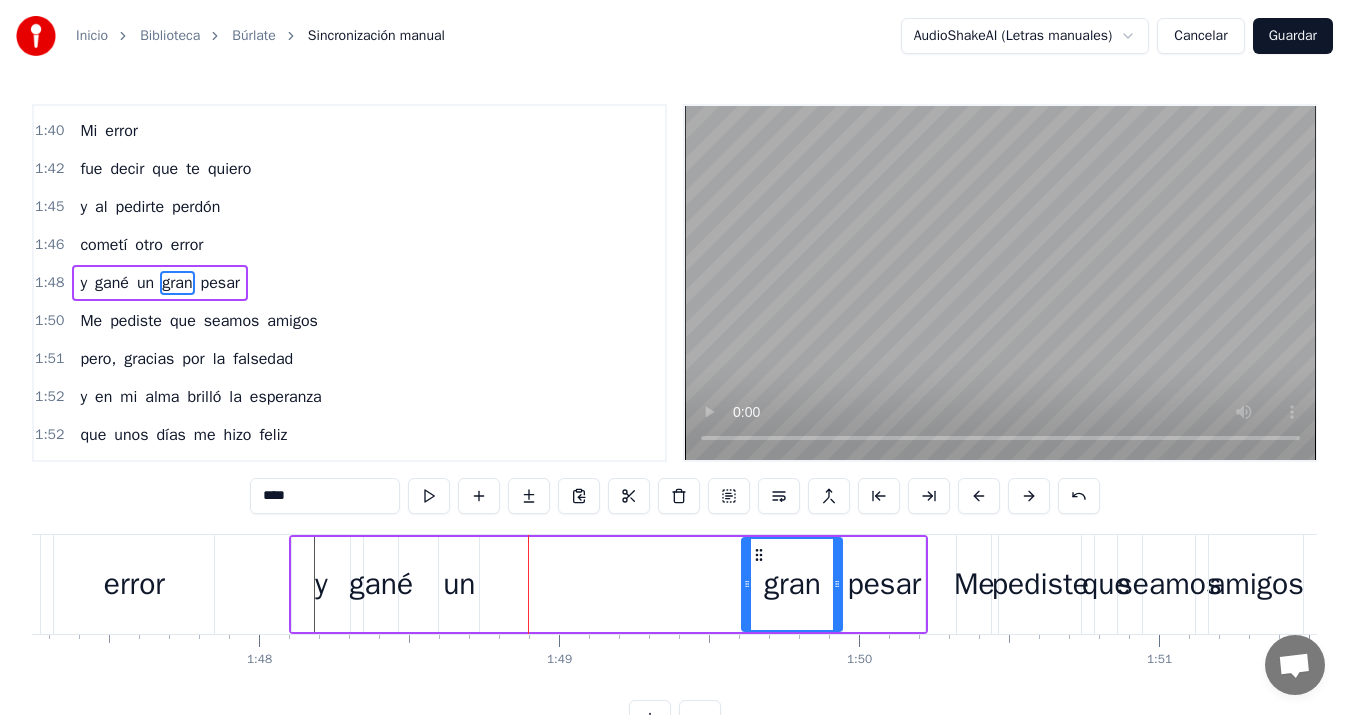 click on "un" at bounding box center (459, 584) 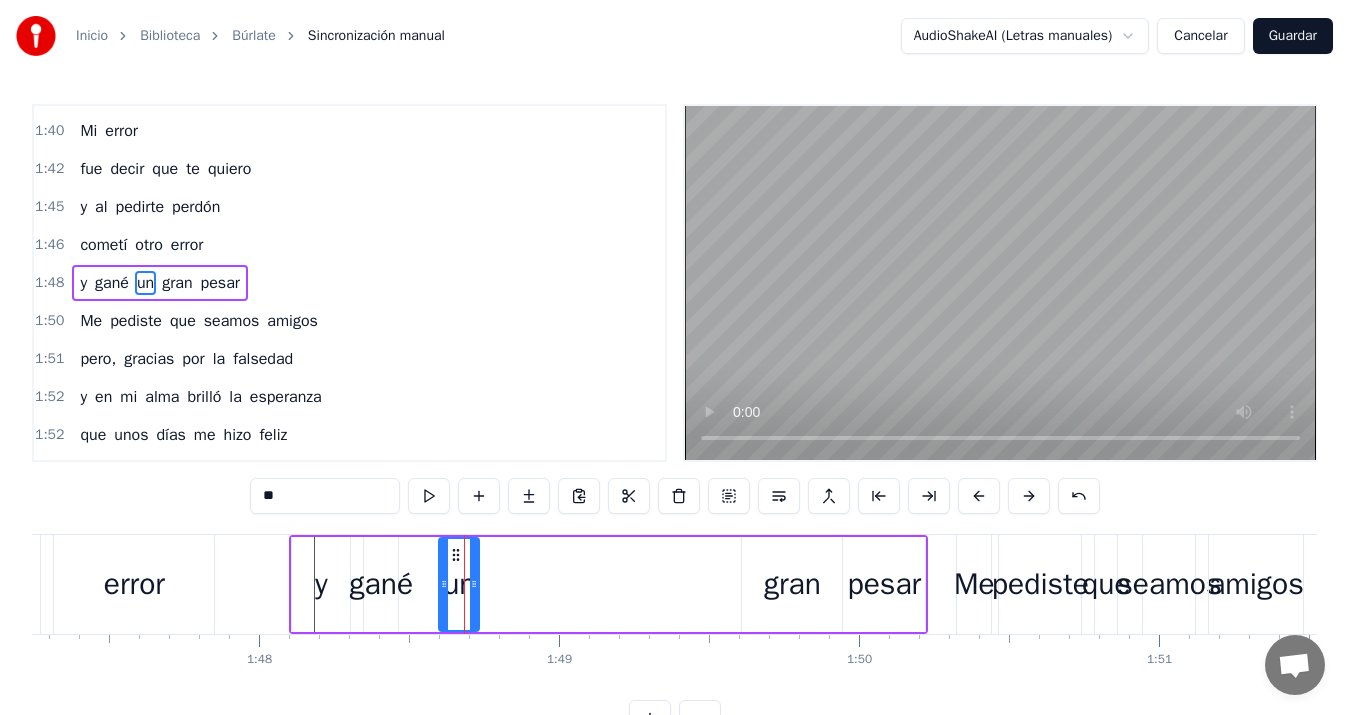 drag, startPoint x: 453, startPoint y: 544, endPoint x: 554, endPoint y: 592, distance: 111.82576 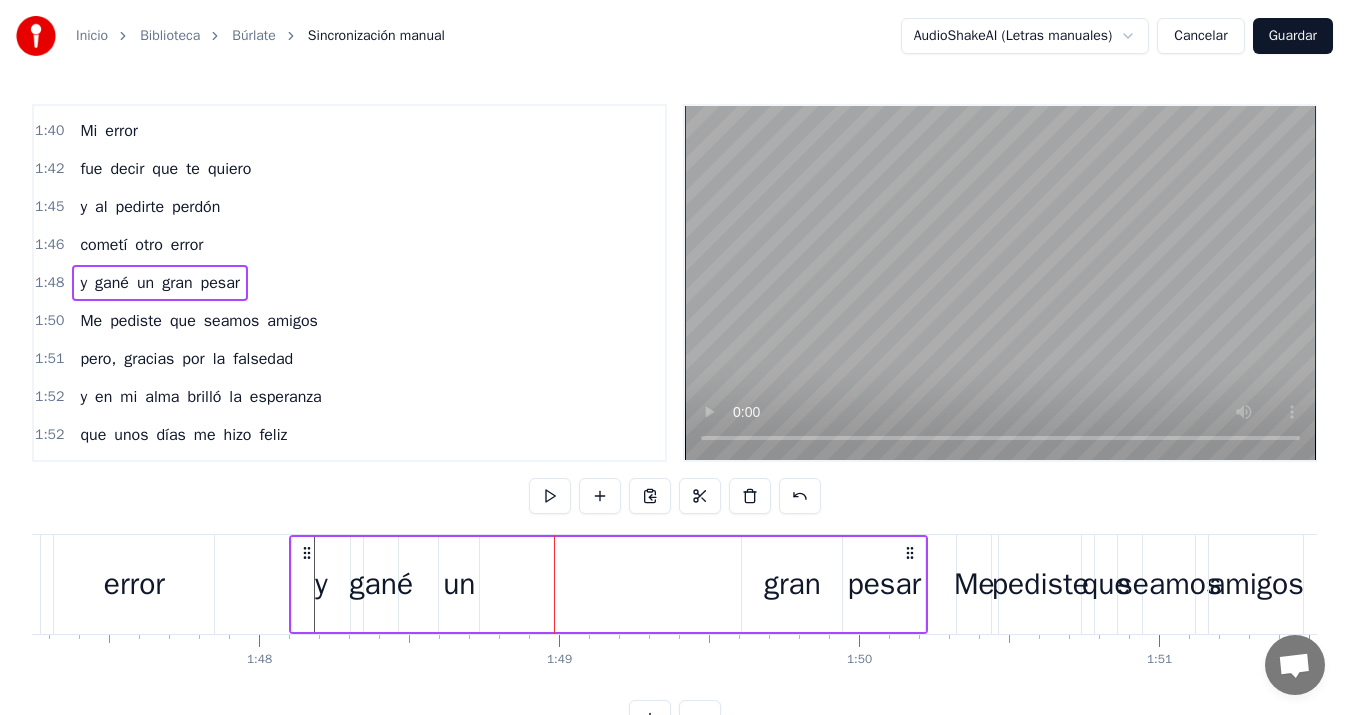 click on "un" at bounding box center [459, 584] 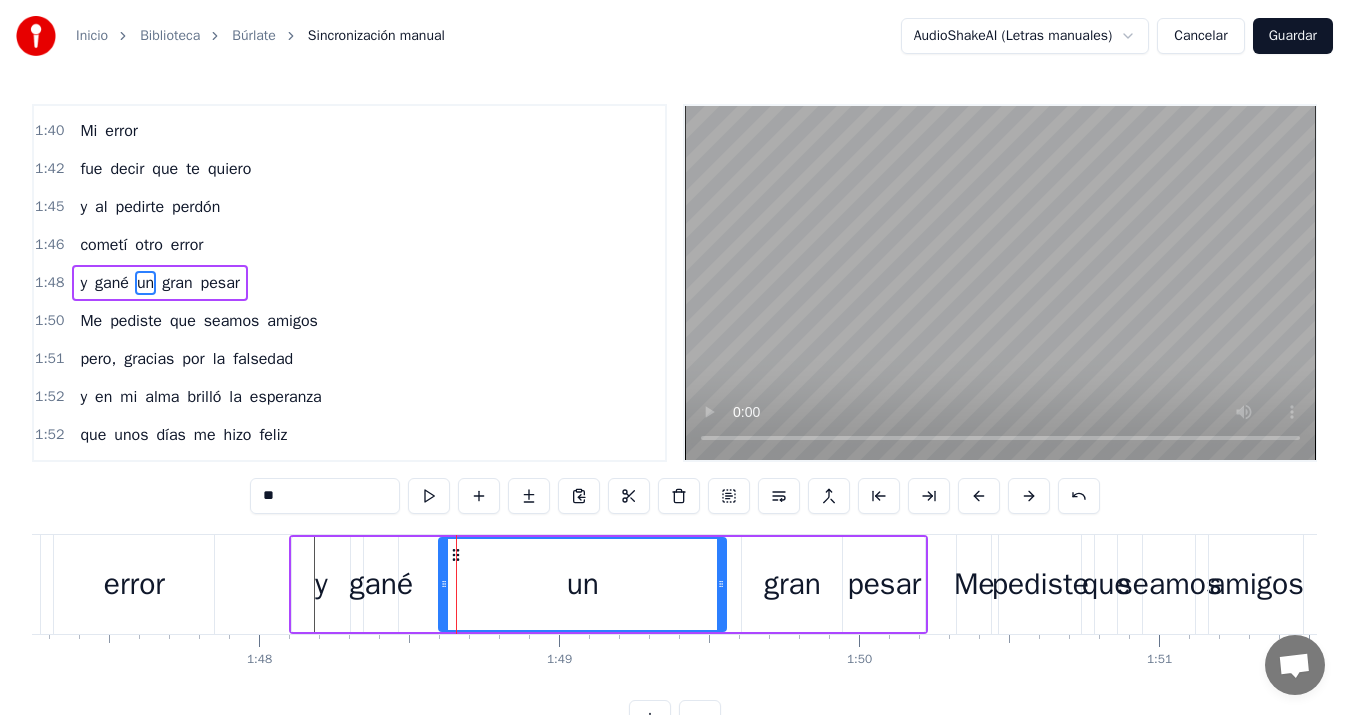 drag, startPoint x: 476, startPoint y: 584, endPoint x: 723, endPoint y: 608, distance: 248.16325 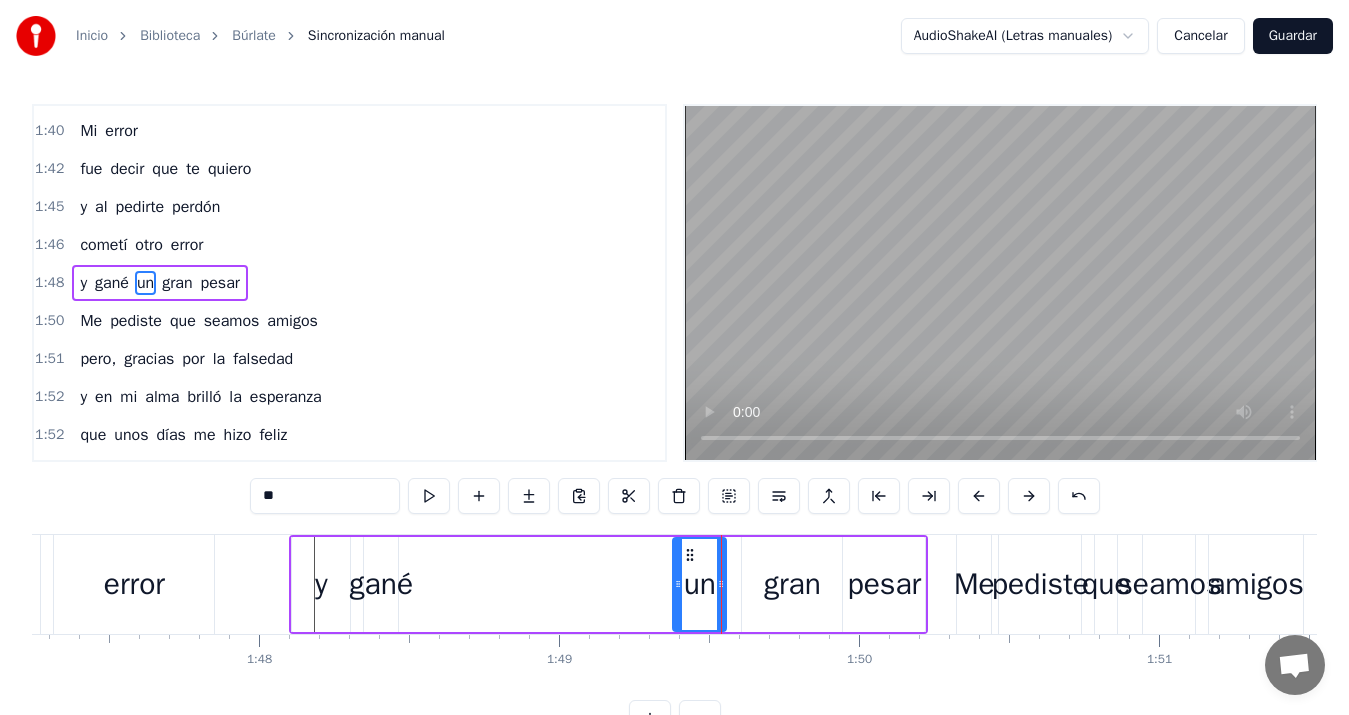 drag, startPoint x: 445, startPoint y: 581, endPoint x: 678, endPoint y: 576, distance: 233.05363 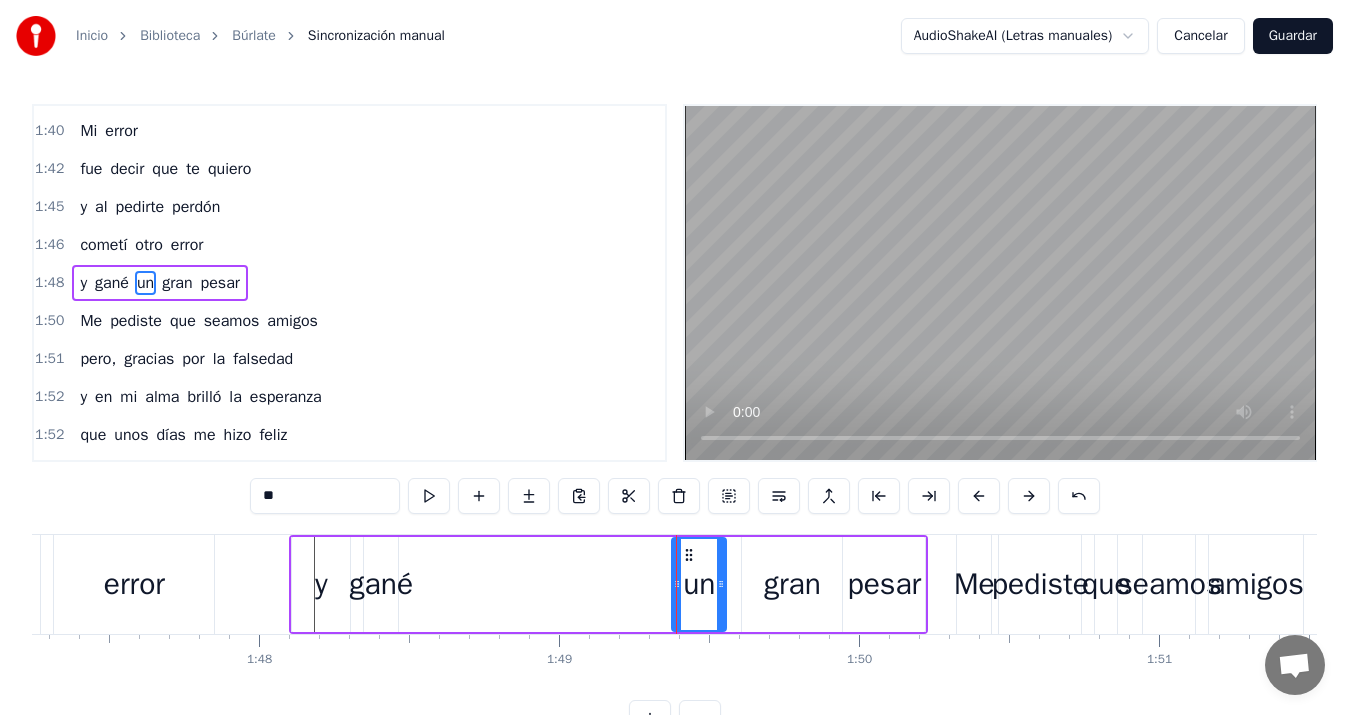 click on "gané" at bounding box center [382, 584] 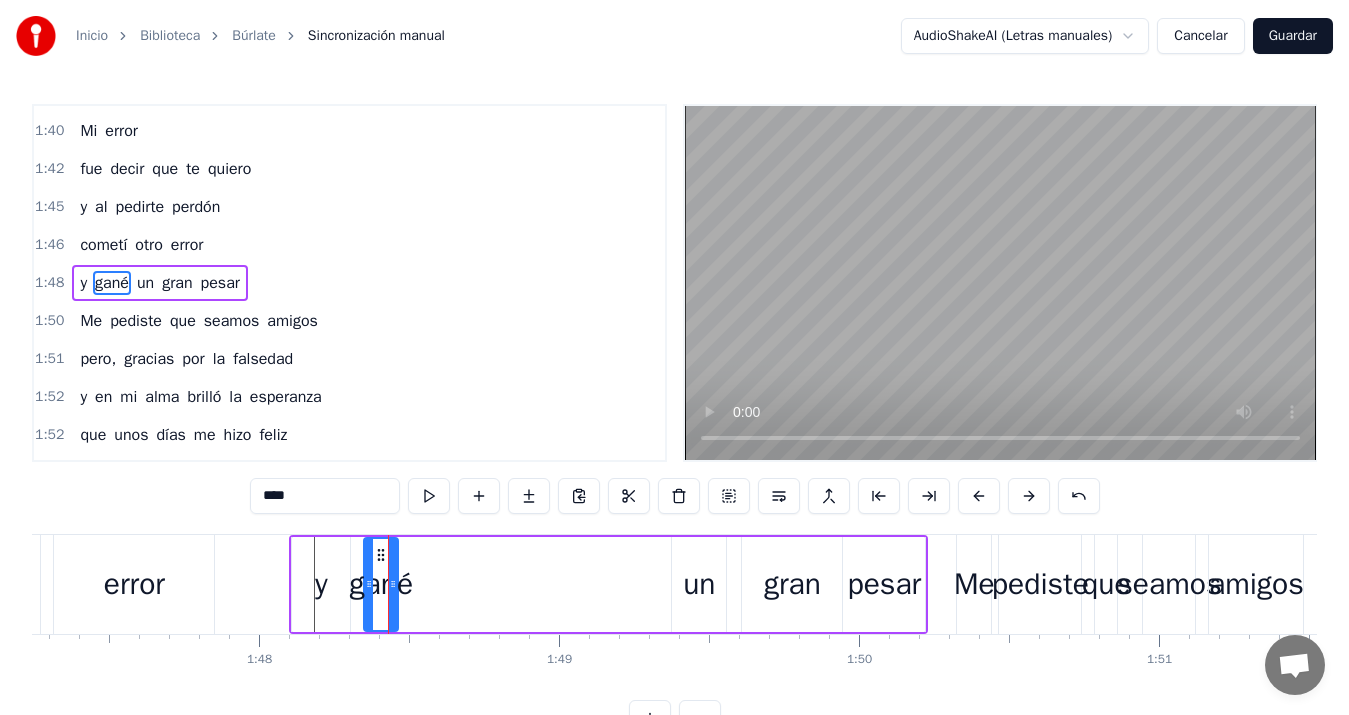 click on "gané" at bounding box center [381, 584] 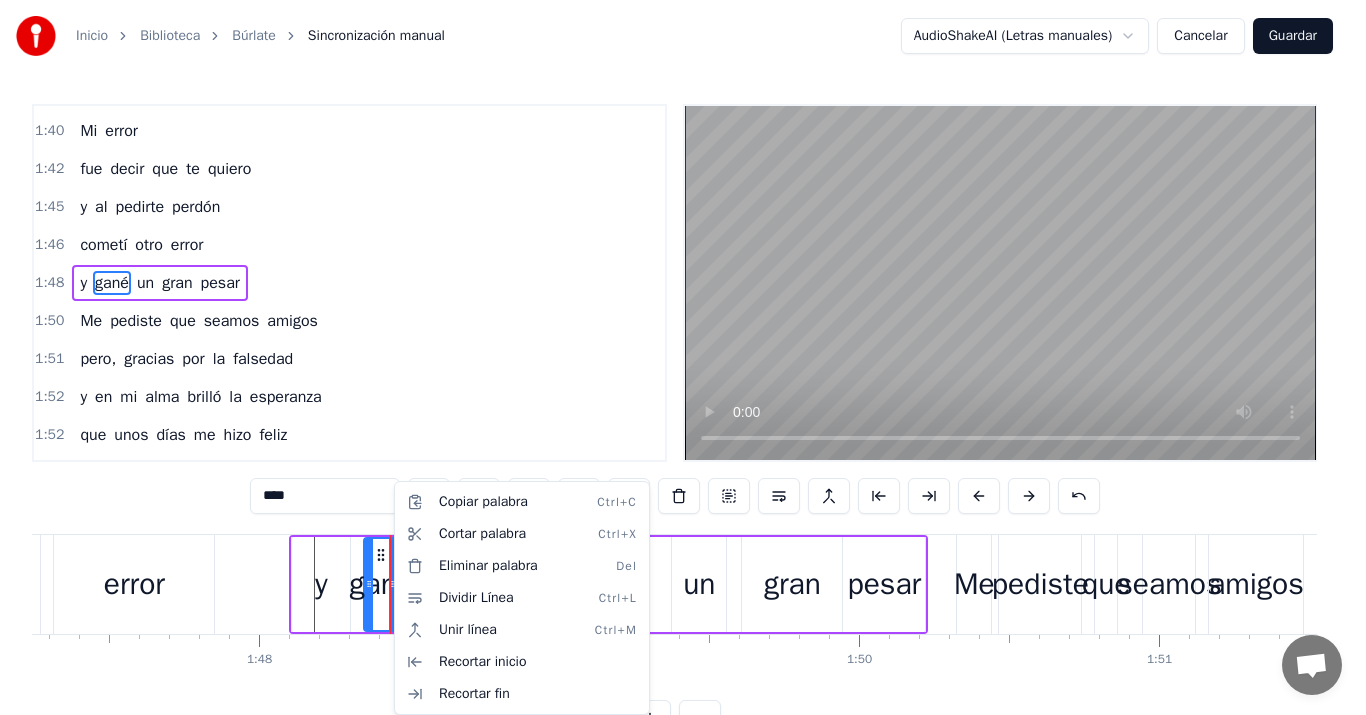 click on "Inicio Biblioteca Búrlate Sincronización manual AudioShakeAI (Letras manuales) Cancelar Guardar 0:10 Búrlate 0:11 sé que tuve la culpa 0:14 yo, por querer borrar 0:15 ese tonto error 0:16 que creí olvidado 0:20 Mi error 0:21 fue decir que te quiero 0:24 y al pedirte perdón 0:25 cometí otro error 0:26 y gané un gran pesar 0:29 Me pediste que seamos amigos 0:34 y en mi alma brilló la esperanza 0:39 pero, gracias por la falsedad 0:43 que unos días me hizo feliz 0:49 Me pediste que seamos amigos 0:54 y en mi alma brilló la esperanza 0:59 pero, gracias por la falsedad 1:04 que unos días me hizo feliz 1:09 Me pediste que seamos amigos 1:14 mas olvidas que toda falsedad 1:19 algún día tendrá que acabar 1:24 sólo queda decirnos adiós 1:31 Búrlate 1:32 de este pobre loco 1:35 que creyó en el amor 1:36 que creyó en el perdón 1:37 y que vivió de ilusión 1:40 Mi error 1:42 fue decir que te quiero 1:45 y al pedirte perdón 1:46 cometí otro error 1:48 y gané un gran pesar 1:50 Me pediste que seamos" at bounding box center [683, 384] 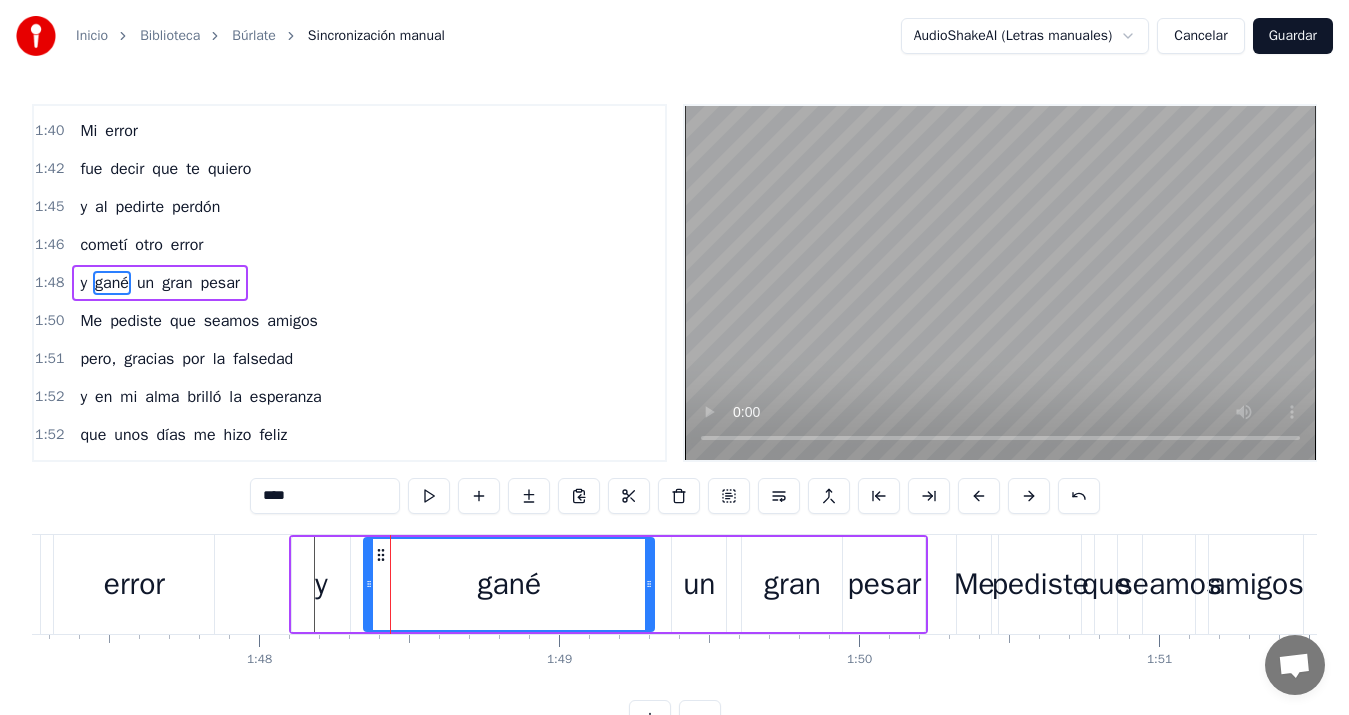 drag, startPoint x: 395, startPoint y: 586, endPoint x: 651, endPoint y: 576, distance: 256.19525 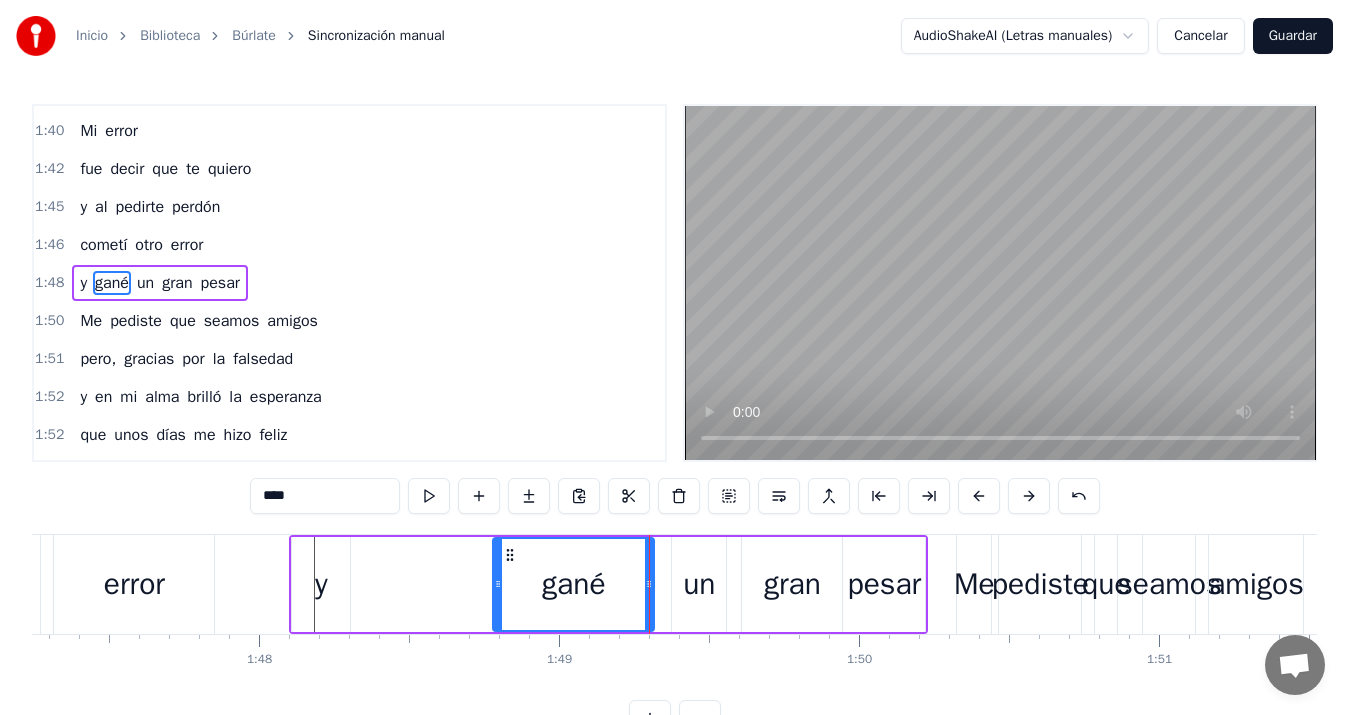 drag, startPoint x: 369, startPoint y: 579, endPoint x: 498, endPoint y: 578, distance: 129.00388 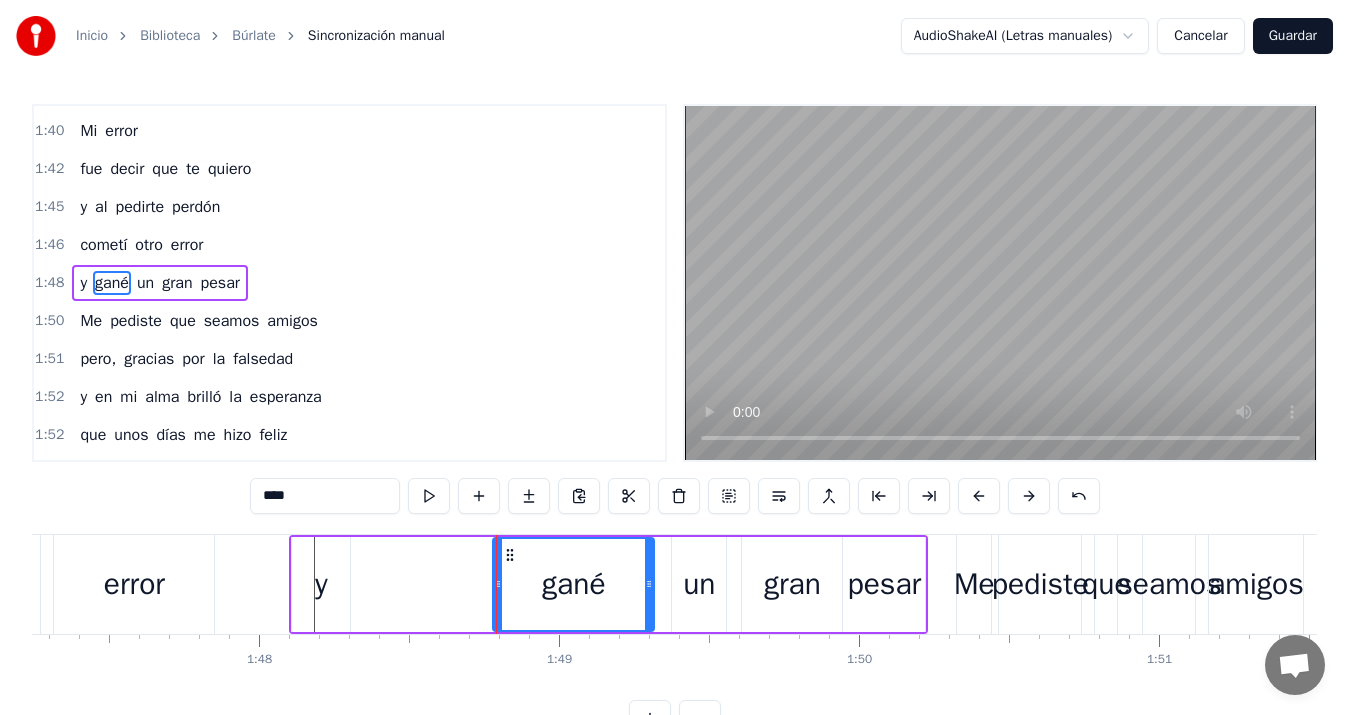 click on "y" at bounding box center [321, 584] 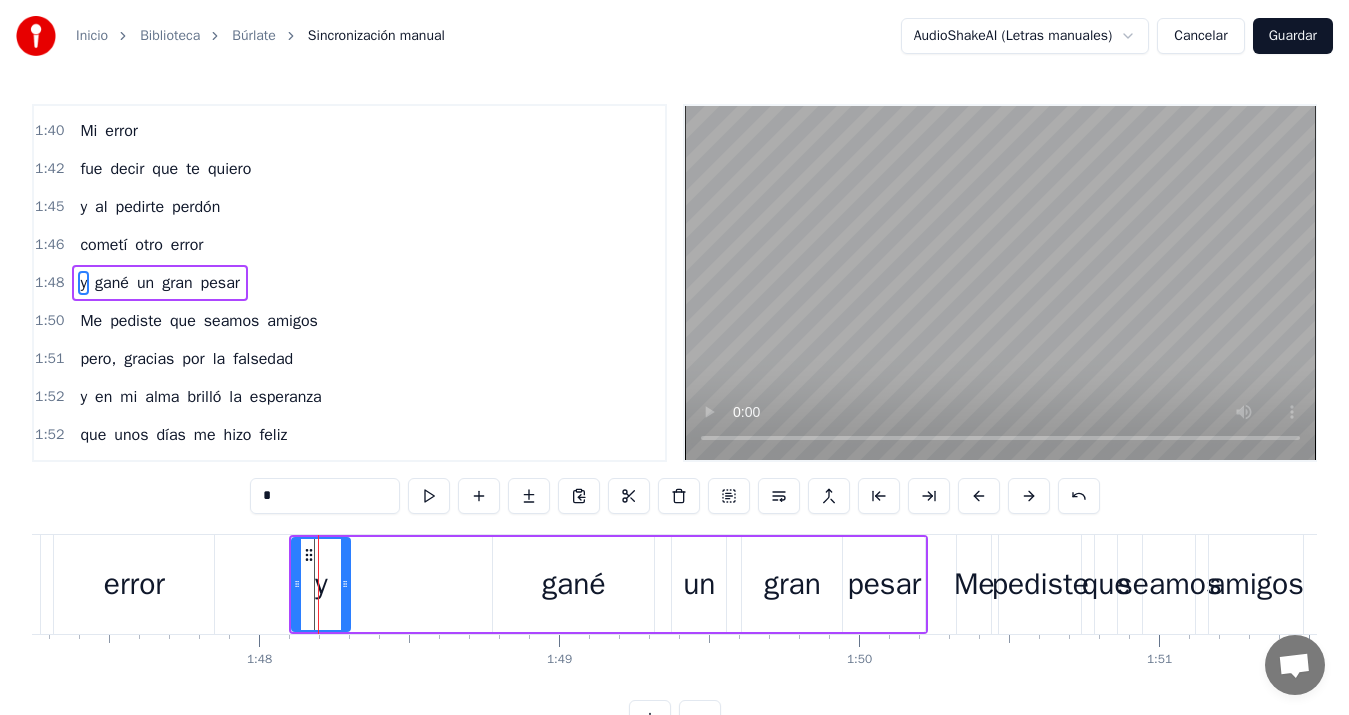click on "error" at bounding box center [134, 584] 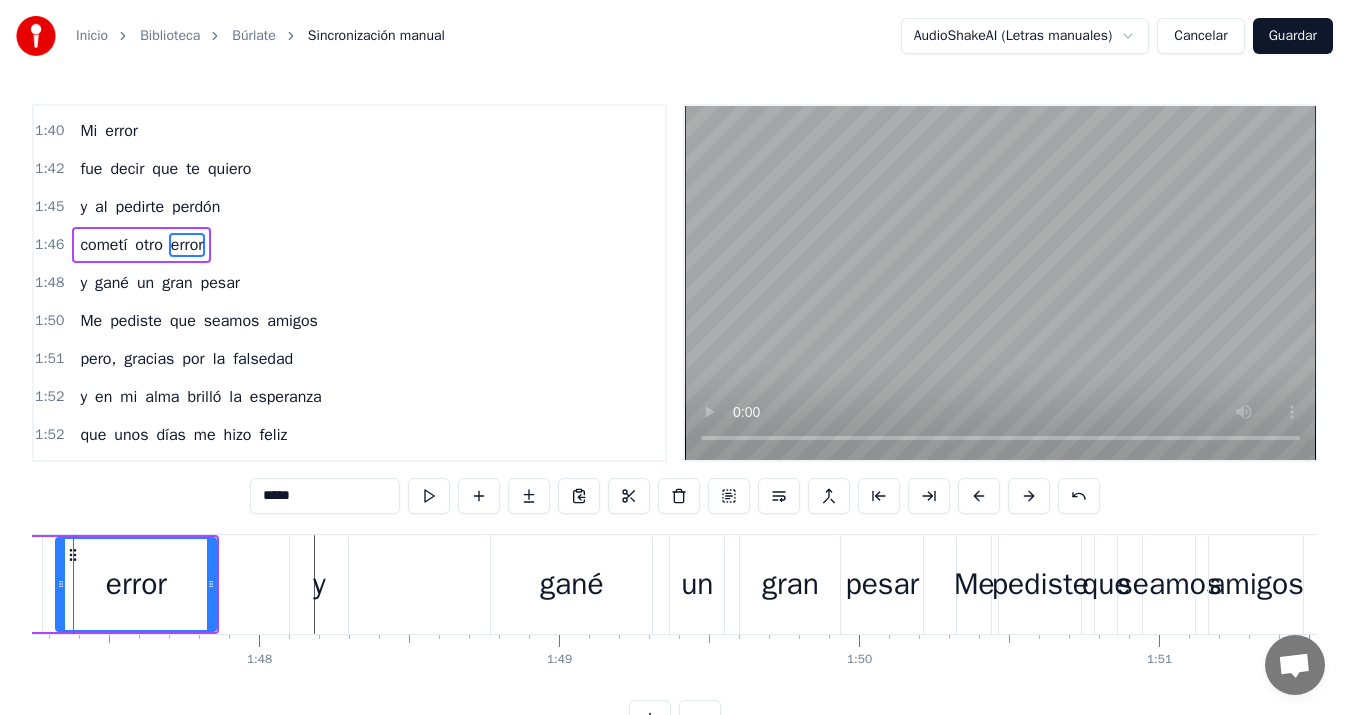scroll, scrollTop: 982, scrollLeft: 0, axis: vertical 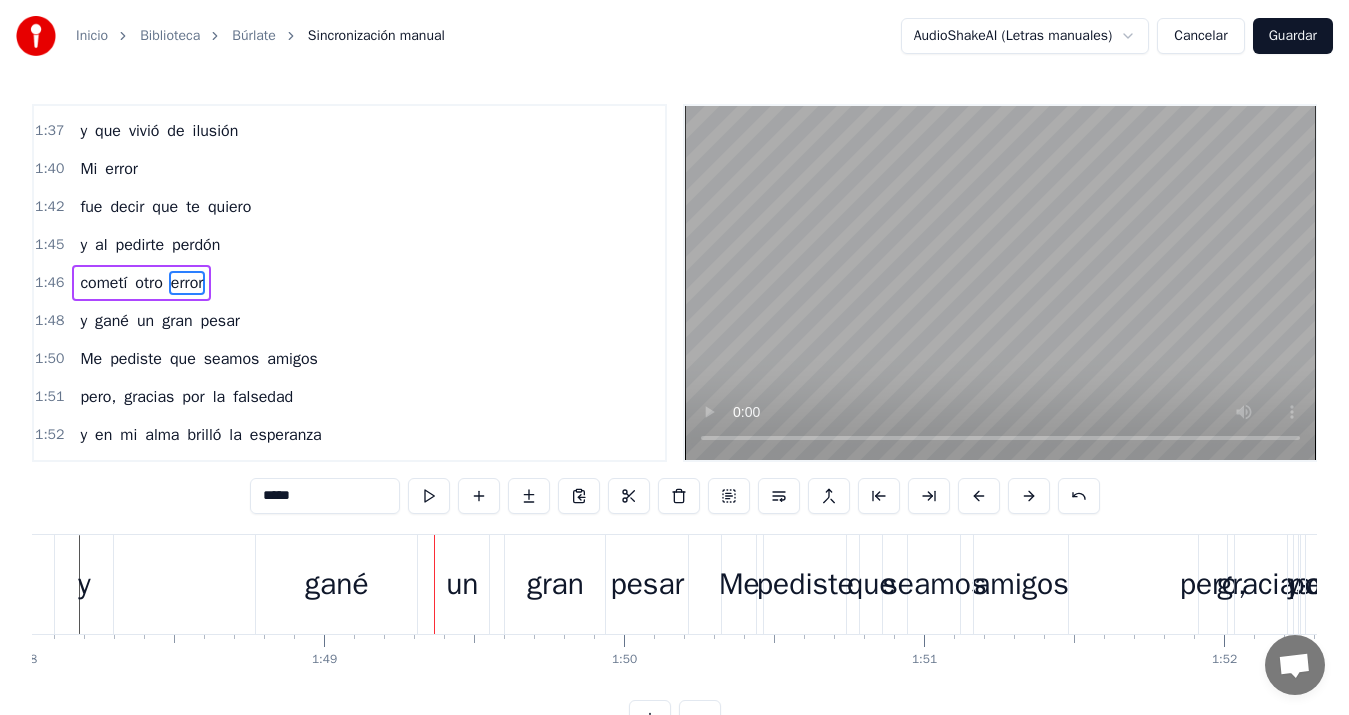 click on "gané" at bounding box center (337, 584) 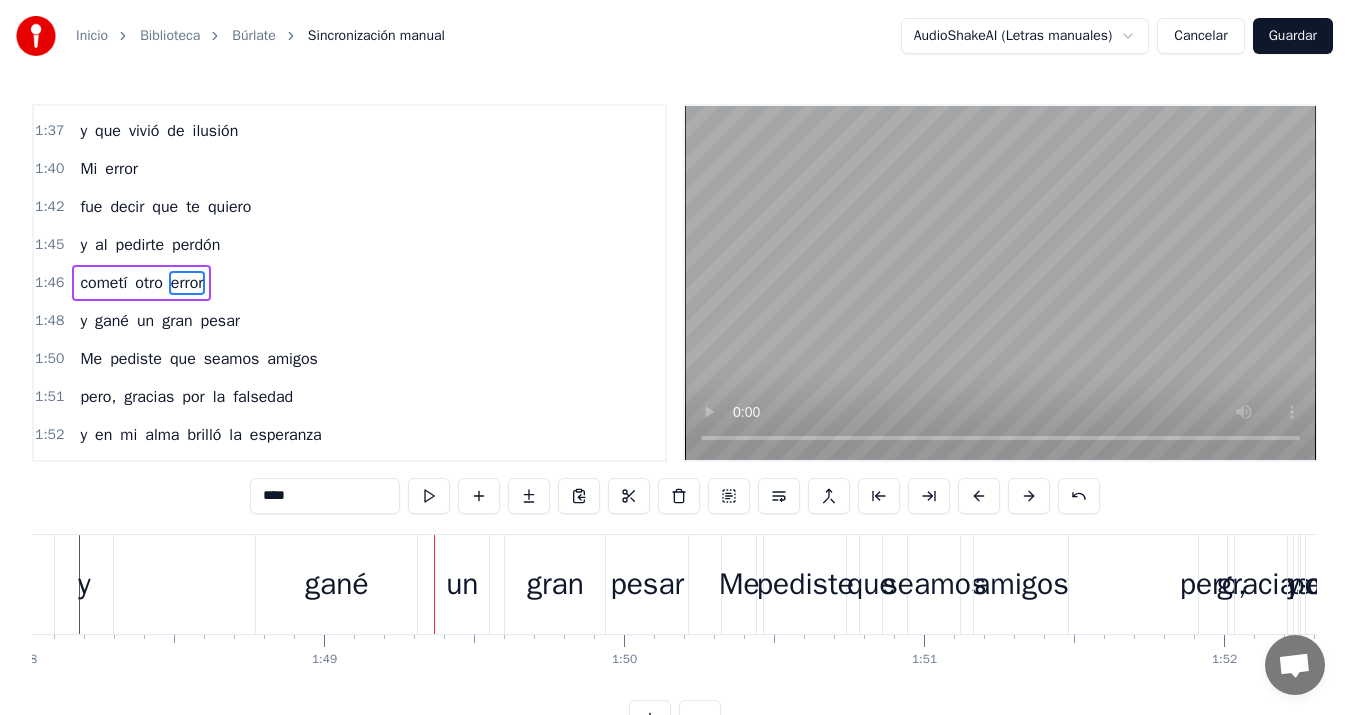 scroll, scrollTop: 1020, scrollLeft: 0, axis: vertical 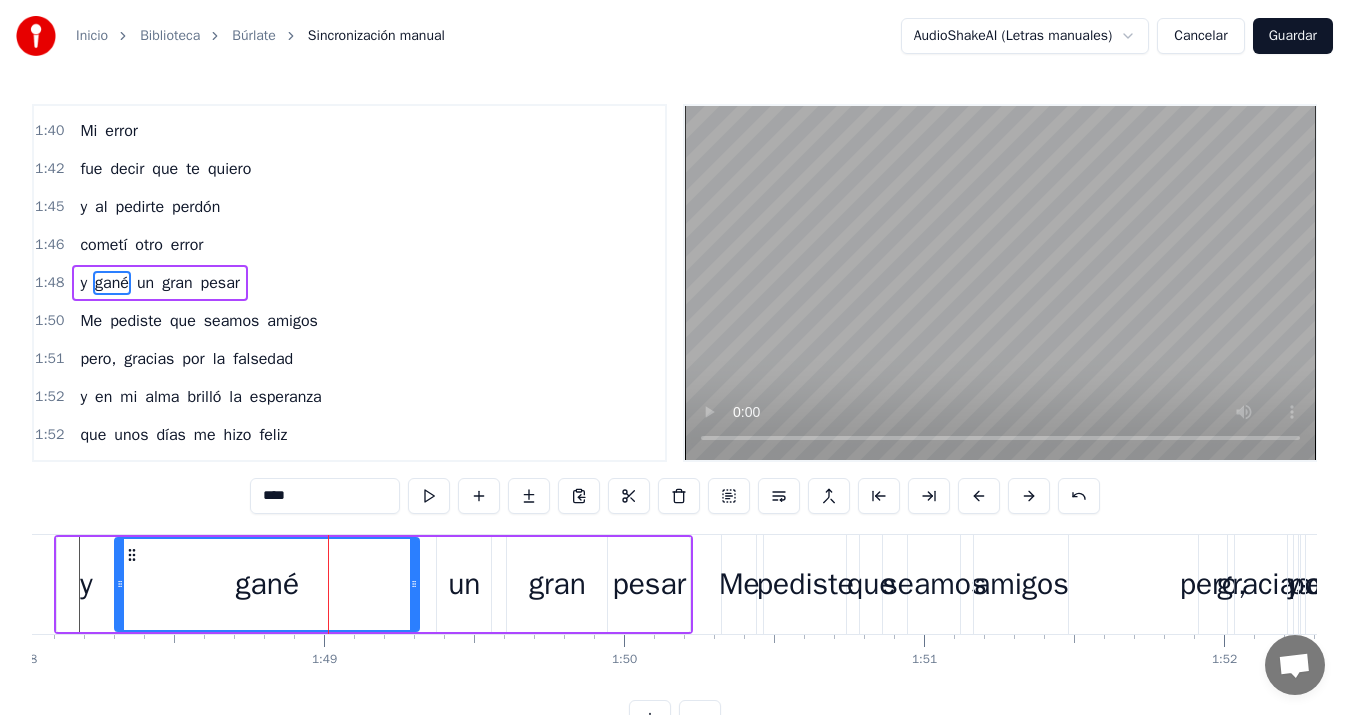 drag, startPoint x: 264, startPoint y: 581, endPoint x: 121, endPoint y: 565, distance: 143.89232 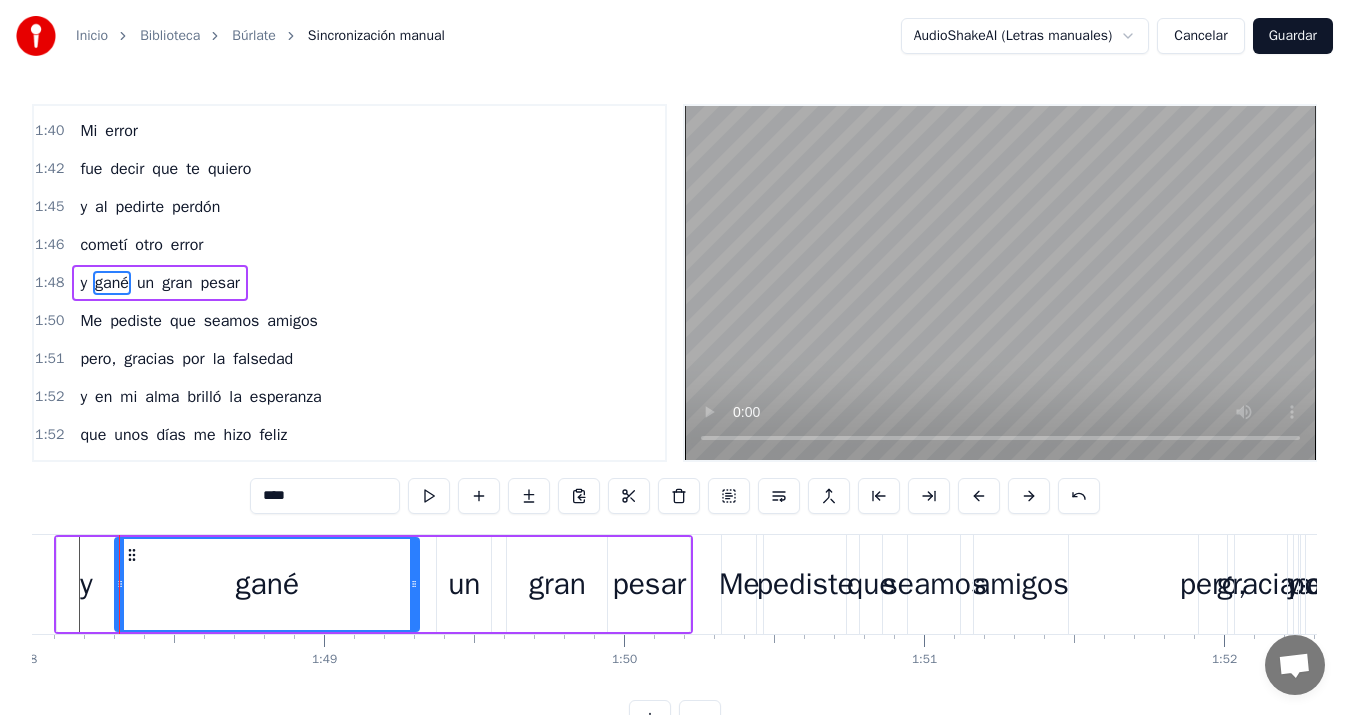scroll, scrollTop: 0, scrollLeft: 32395, axis: horizontal 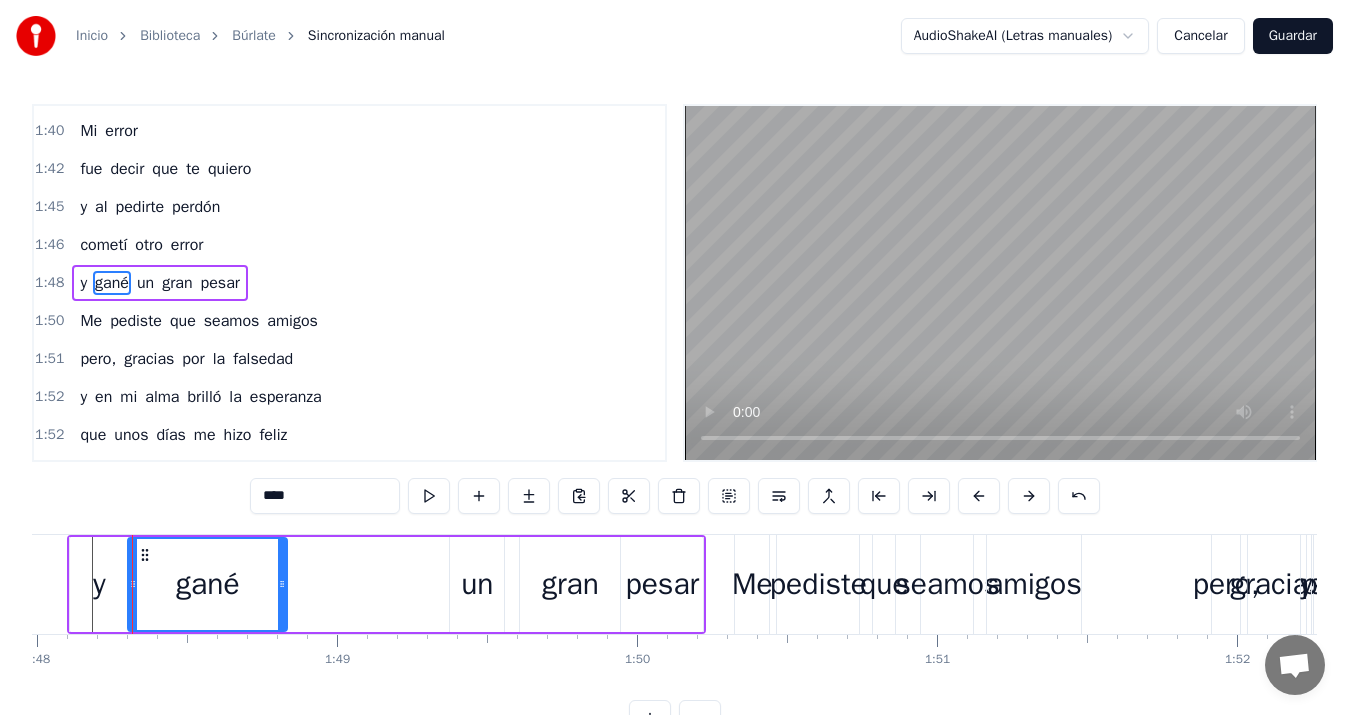 drag, startPoint x: 429, startPoint y: 586, endPoint x: 284, endPoint y: 568, distance: 146.11298 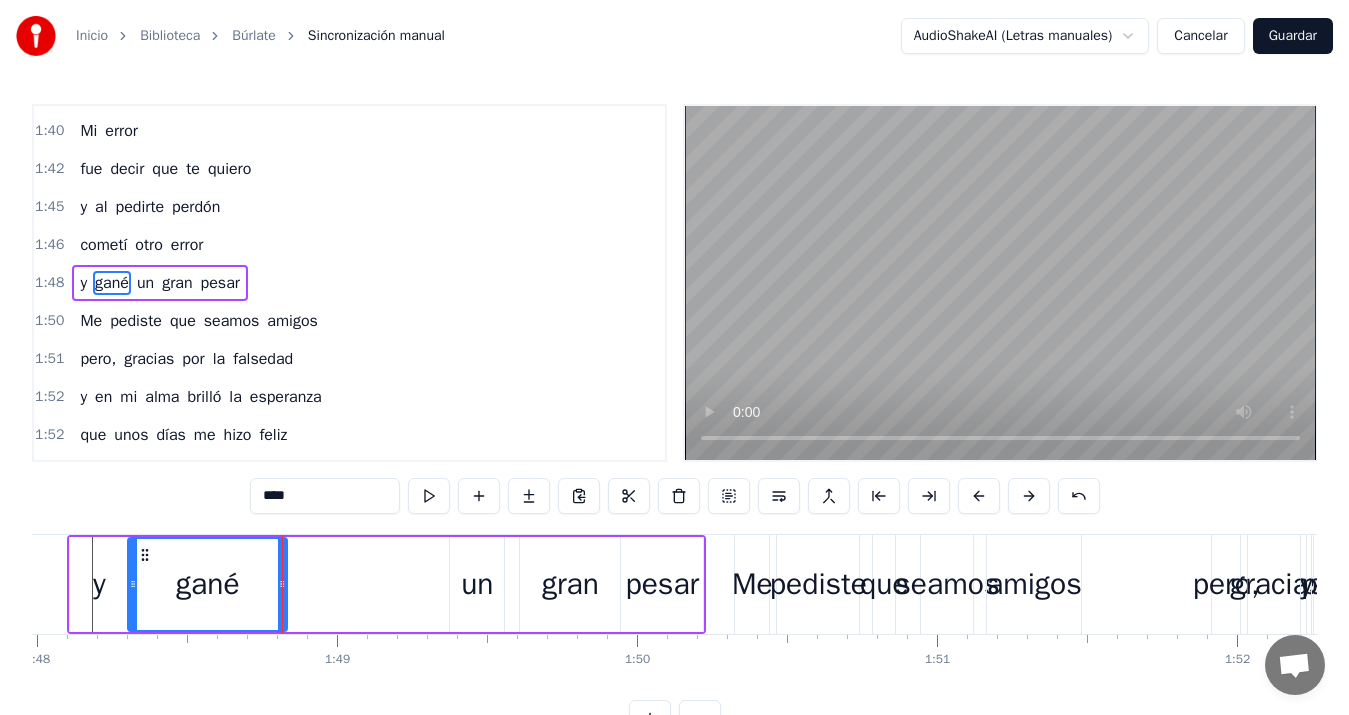 click on "un" at bounding box center [477, 584] 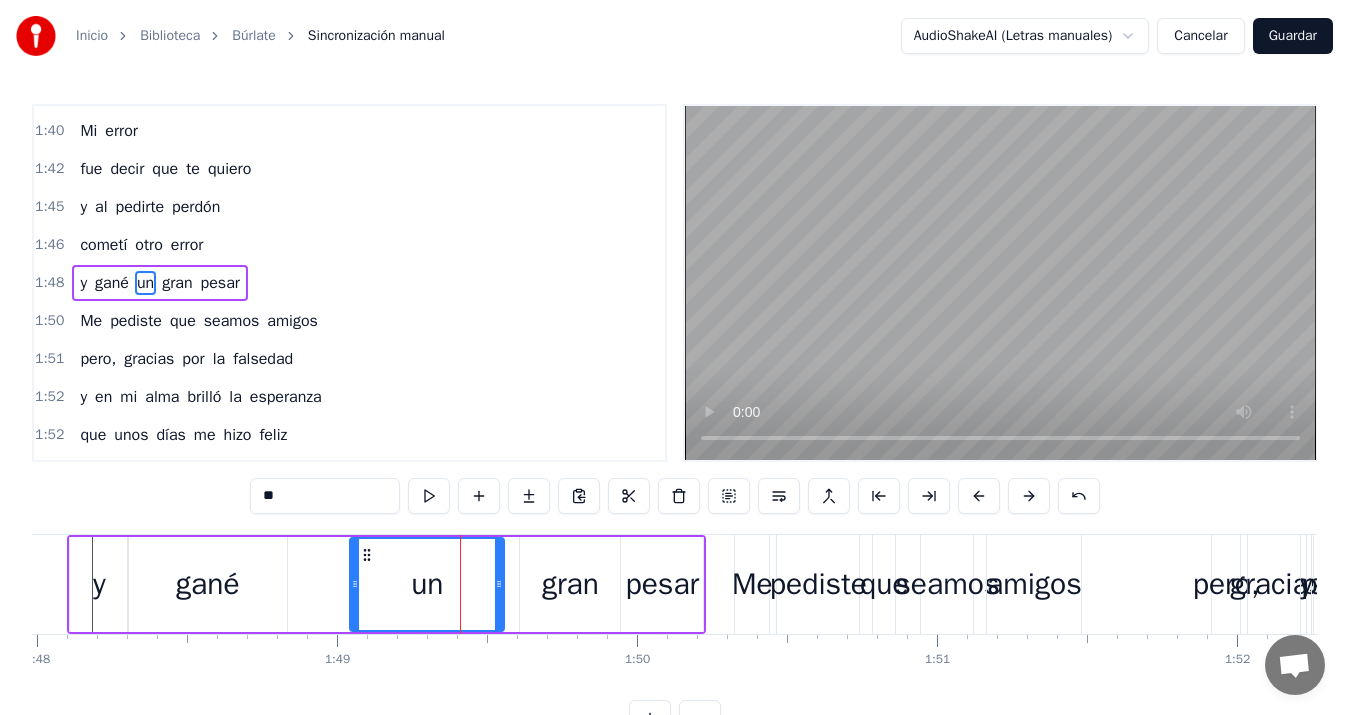 drag, startPoint x: 456, startPoint y: 584, endPoint x: 356, endPoint y: 584, distance: 100 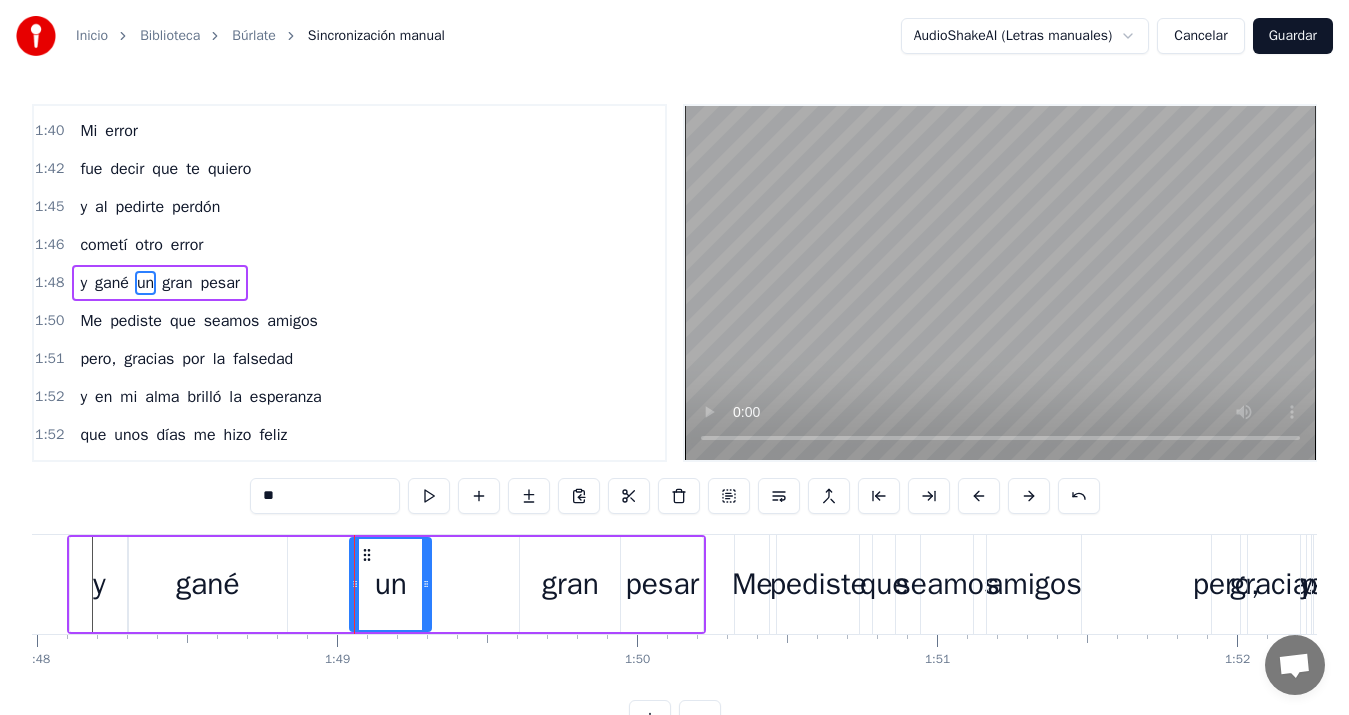 drag, startPoint x: 499, startPoint y: 586, endPoint x: 426, endPoint y: 582, distance: 73.109505 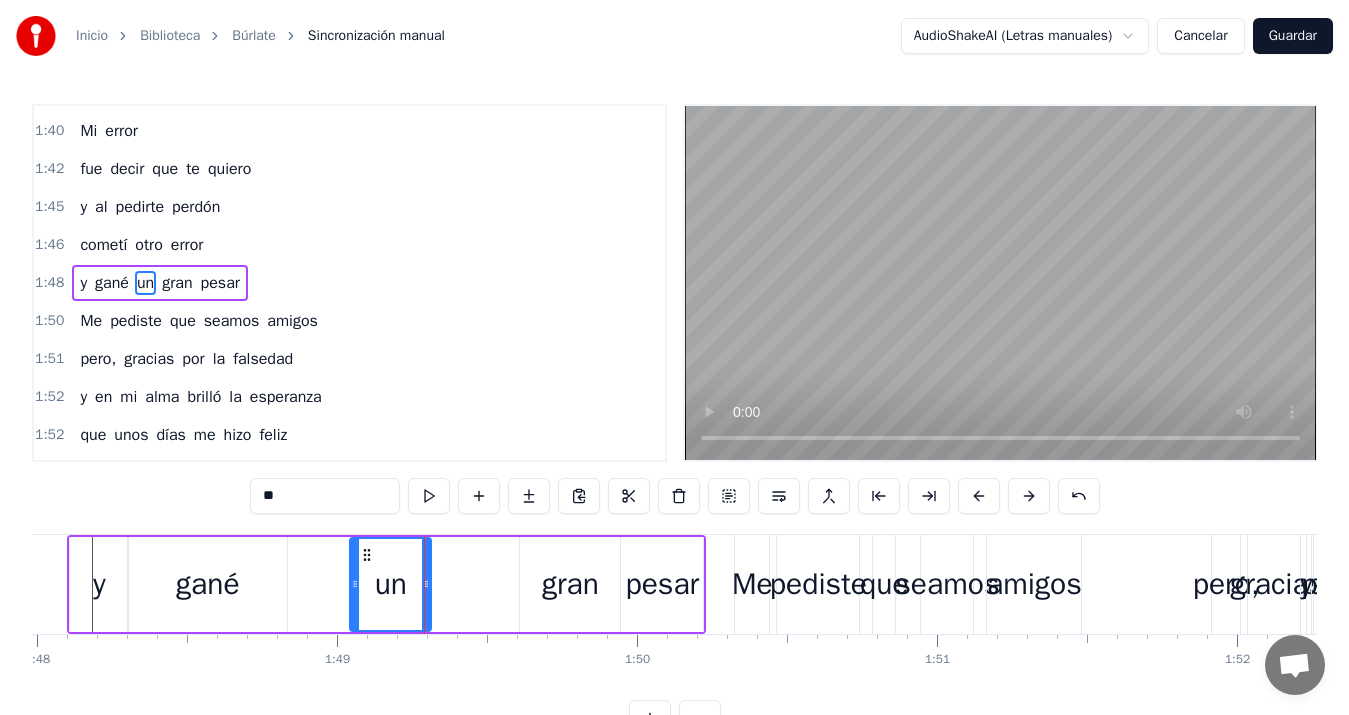 click on "gran" at bounding box center (570, 584) 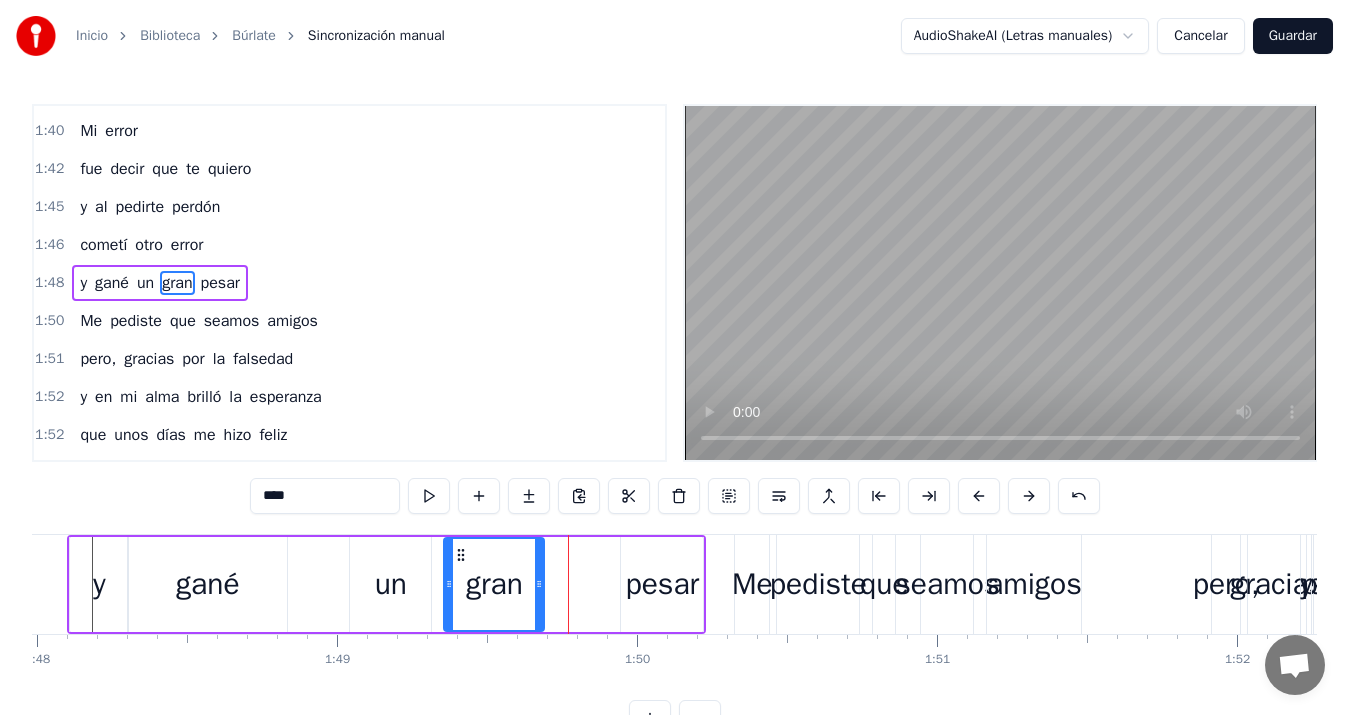 drag, startPoint x: 537, startPoint y: 556, endPoint x: 461, endPoint y: 559, distance: 76.05919 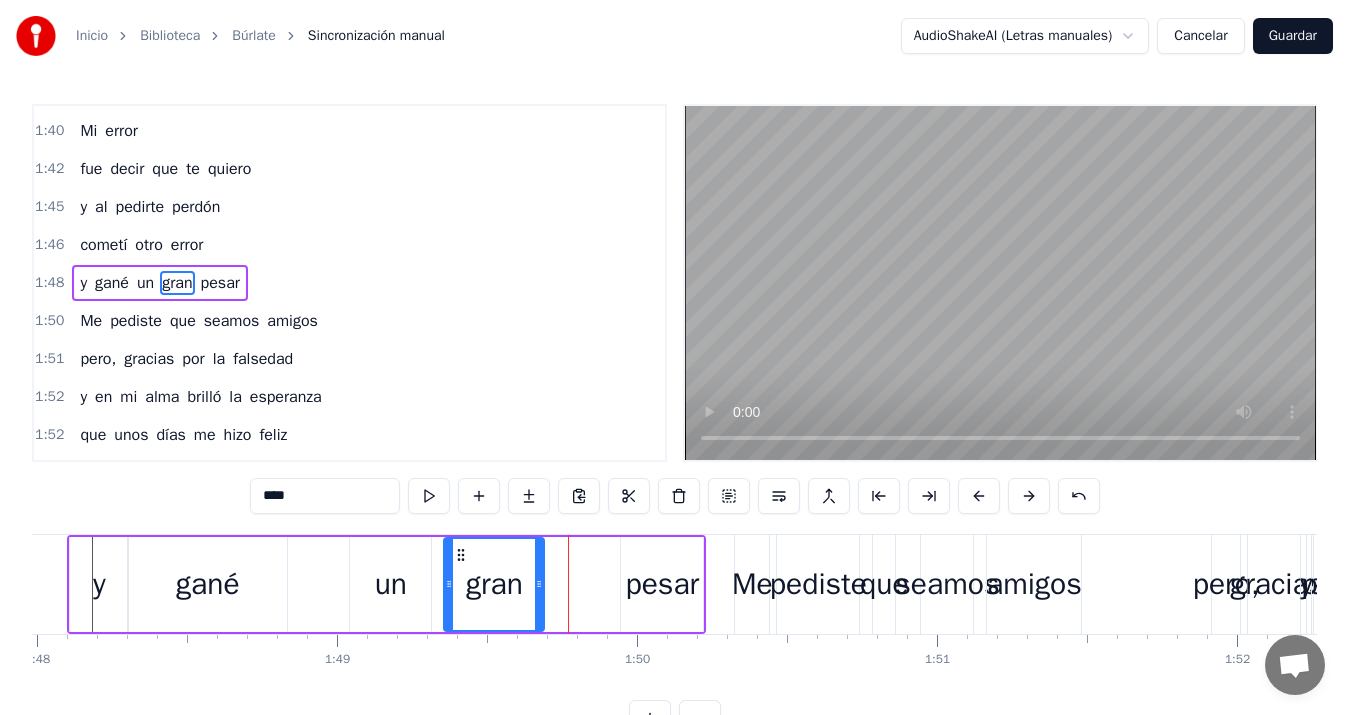 click on "y gané un gran pesar" at bounding box center [386, 584] 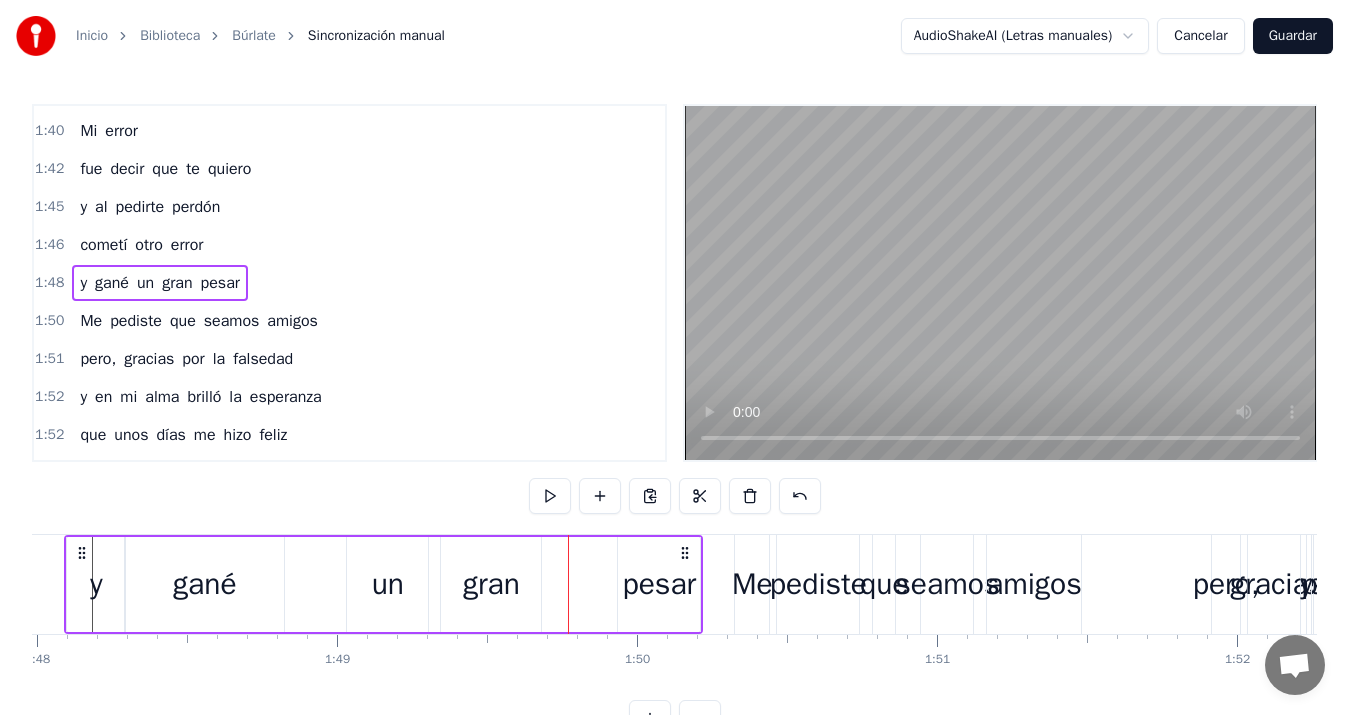 click 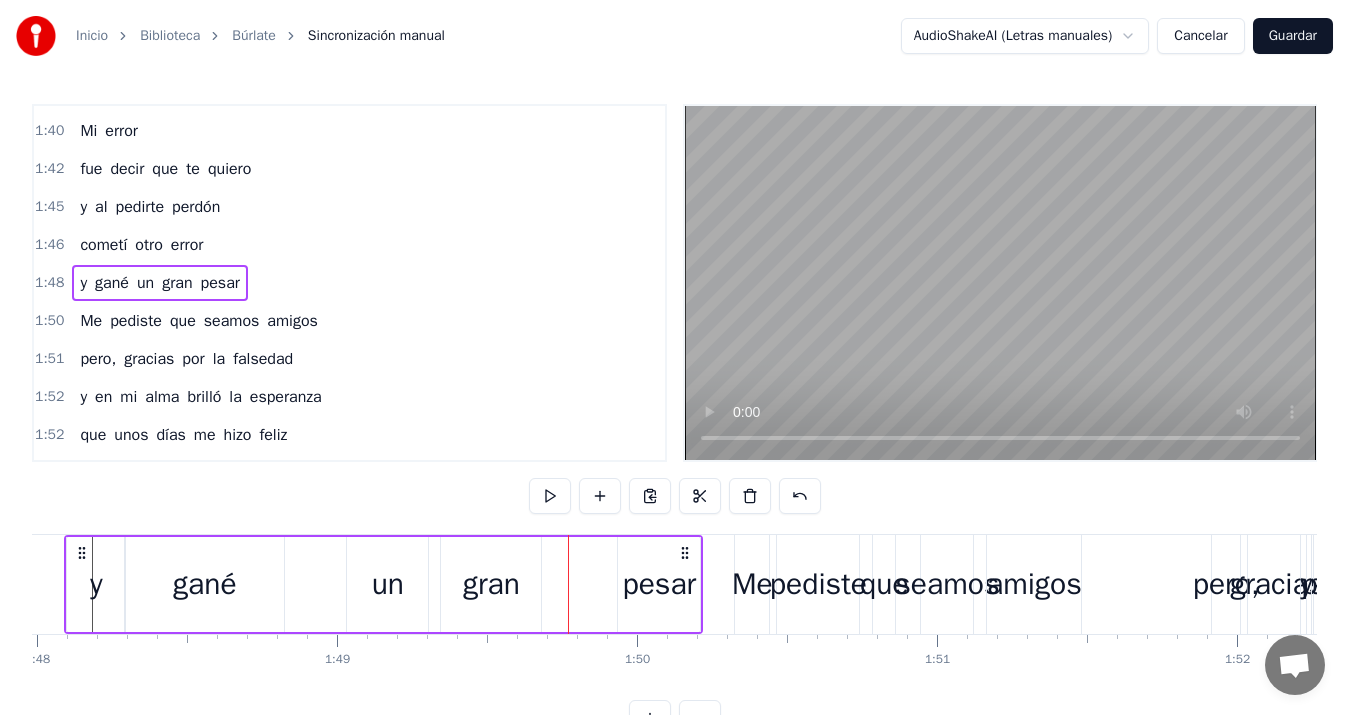click on "pesar" at bounding box center [660, 584] 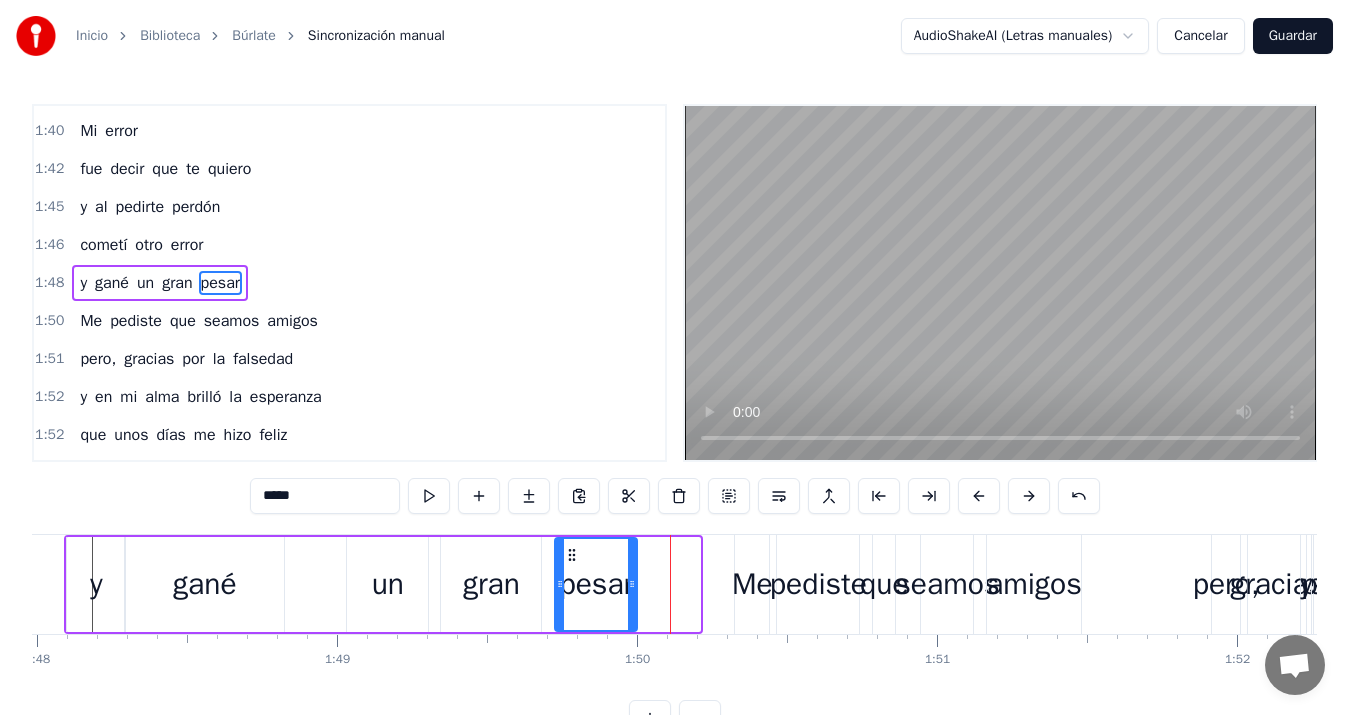drag, startPoint x: 633, startPoint y: 559, endPoint x: 570, endPoint y: 561, distance: 63.03174 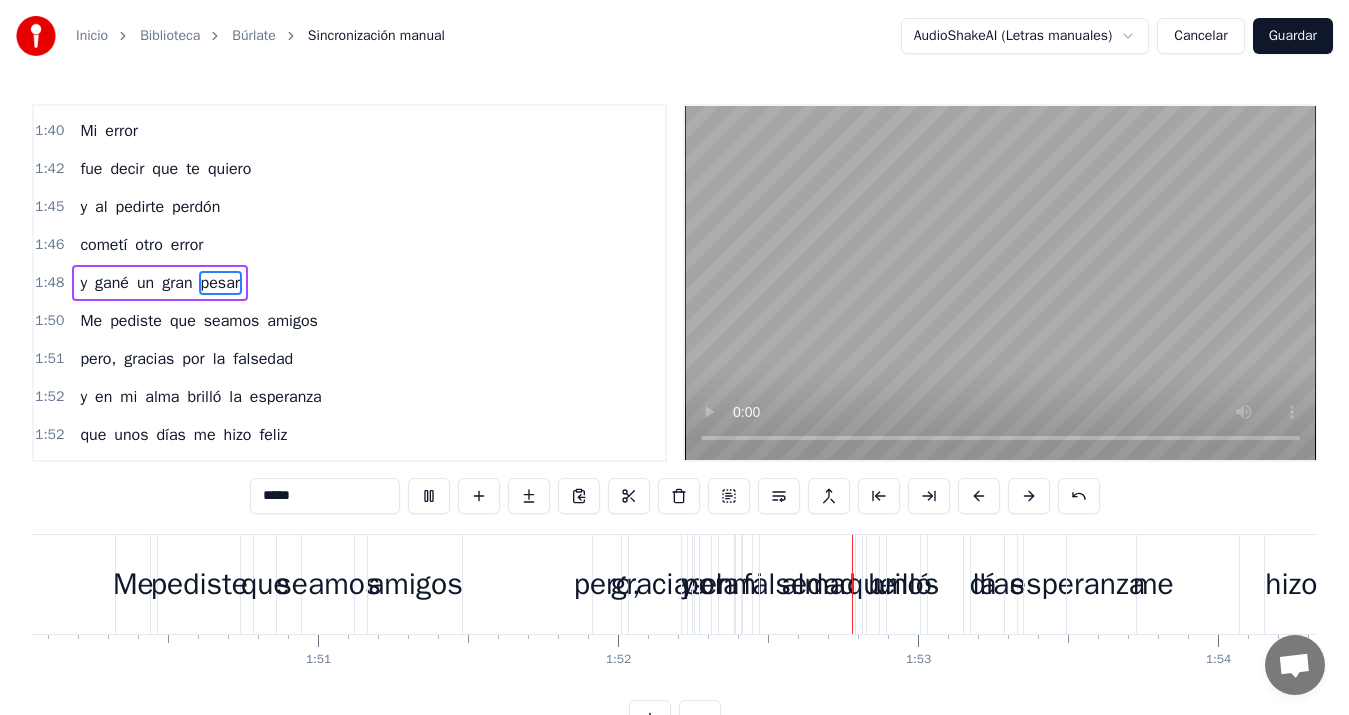 scroll, scrollTop: 0, scrollLeft: 33614, axis: horizontal 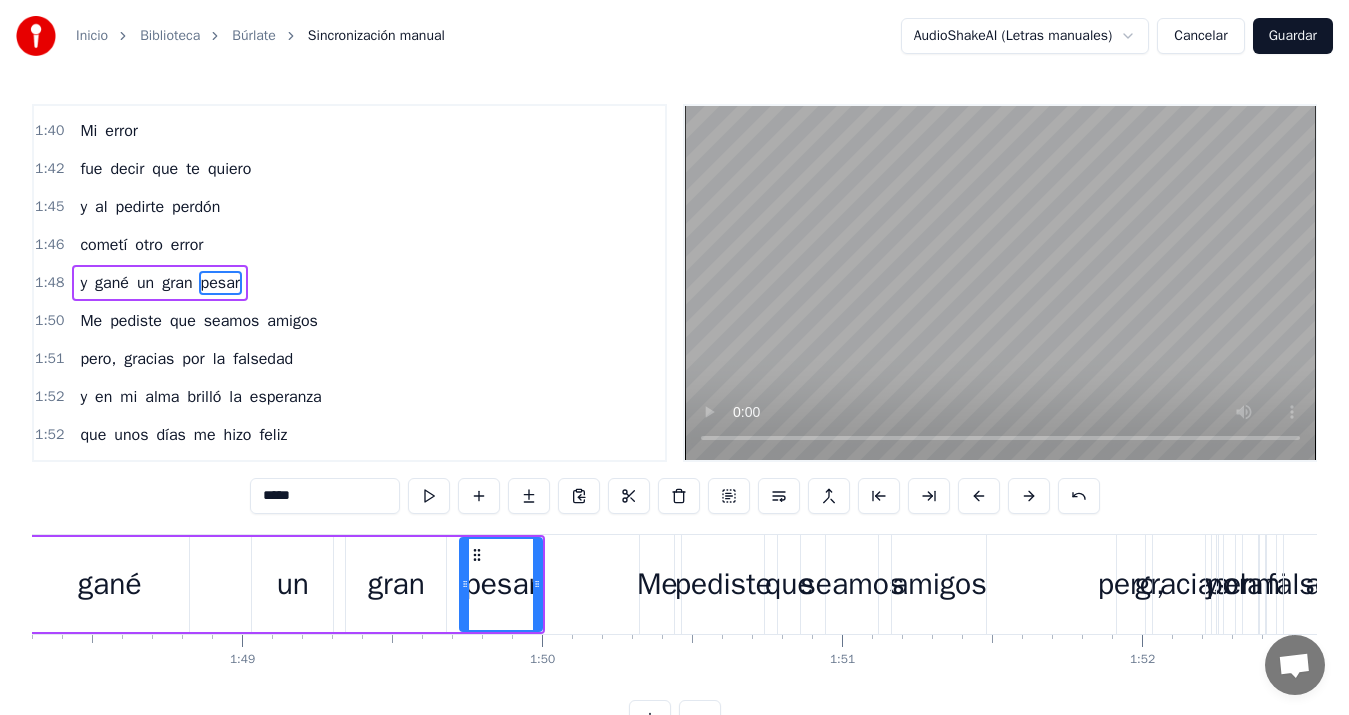 click on "Me" at bounding box center (657, 584) 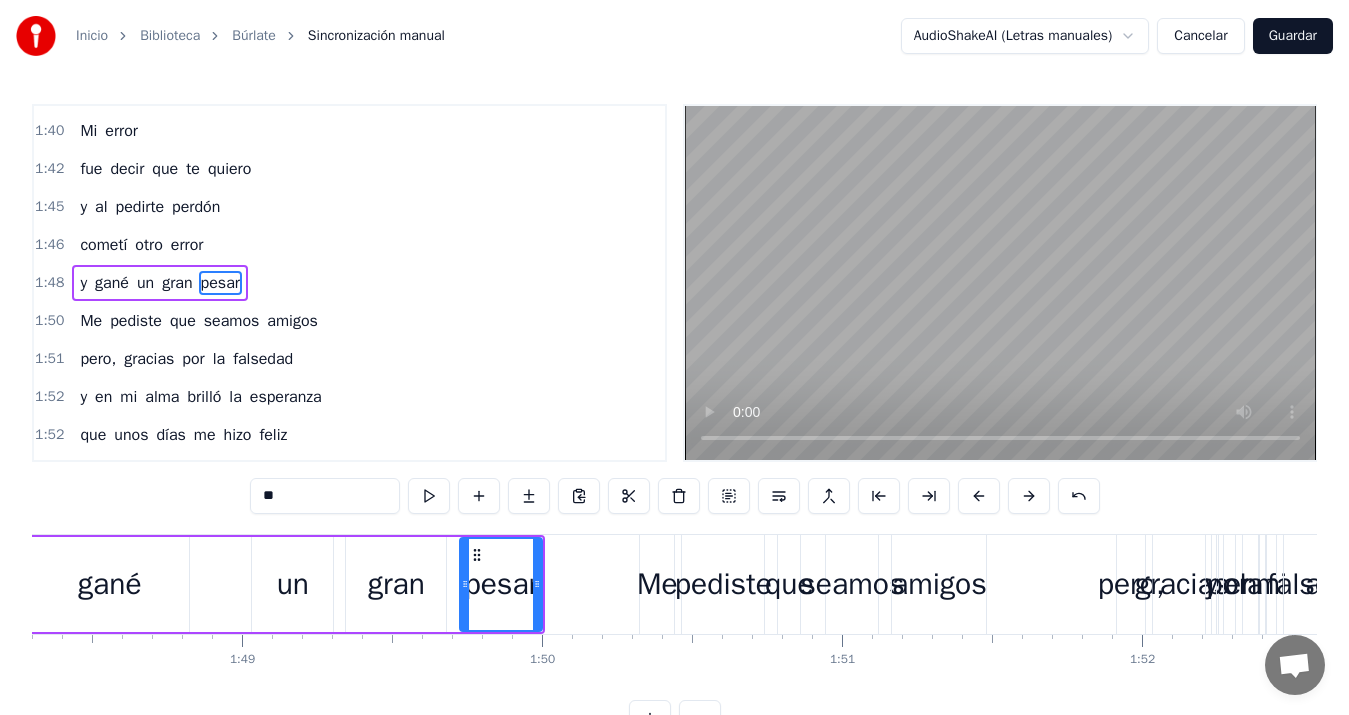 scroll, scrollTop: 1058, scrollLeft: 0, axis: vertical 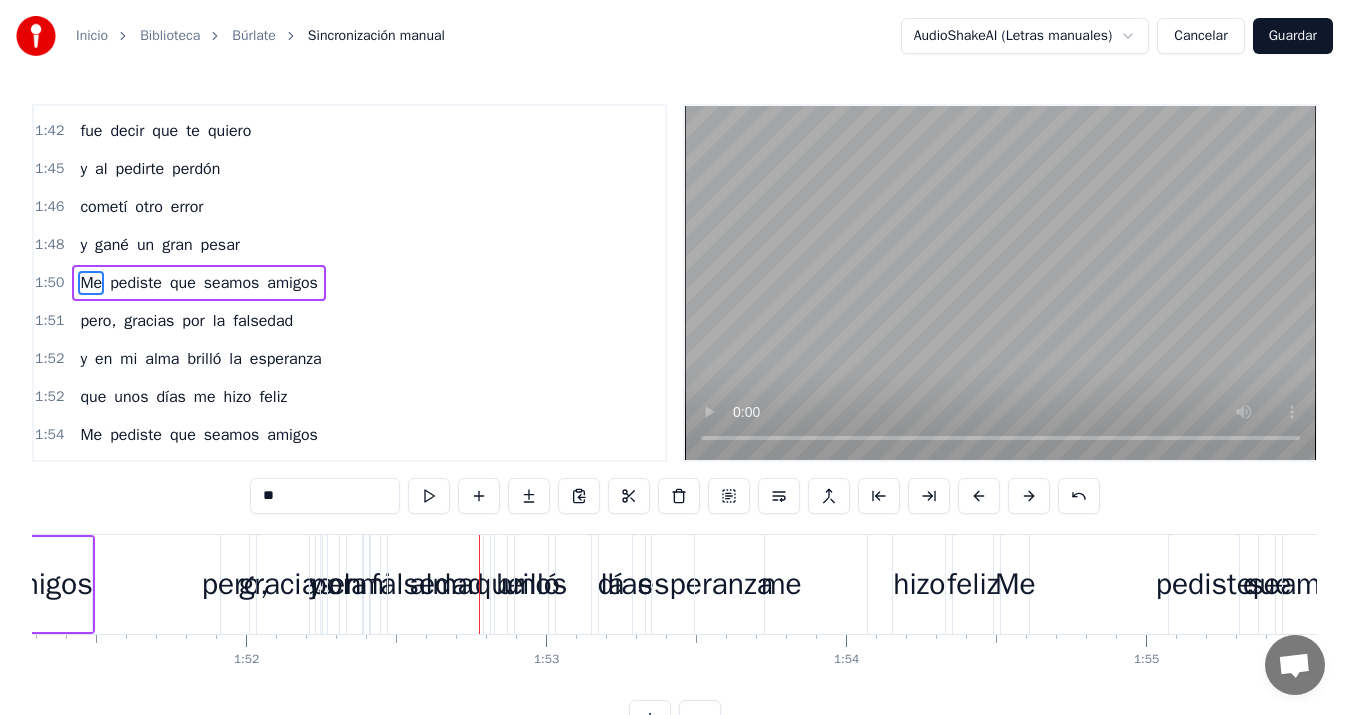 click on "unos" at bounding box center (535, 584) 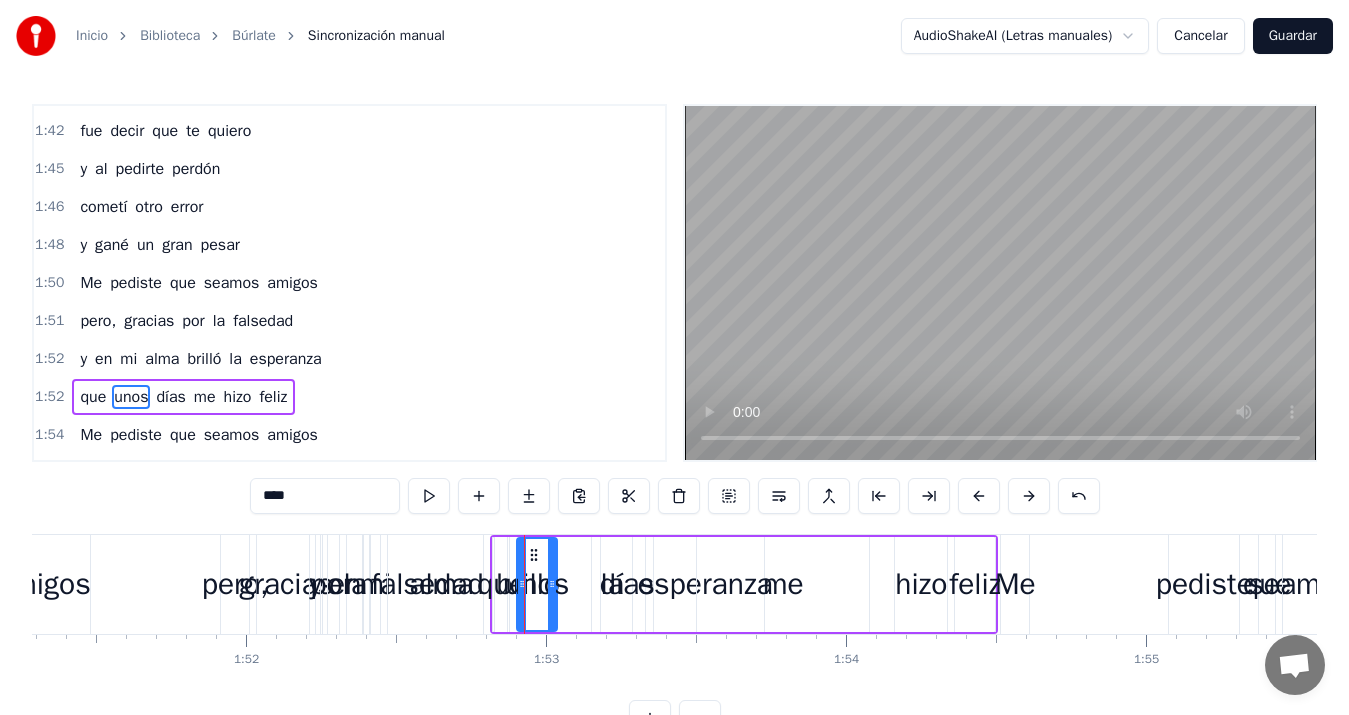 scroll, scrollTop: 1172, scrollLeft: 0, axis: vertical 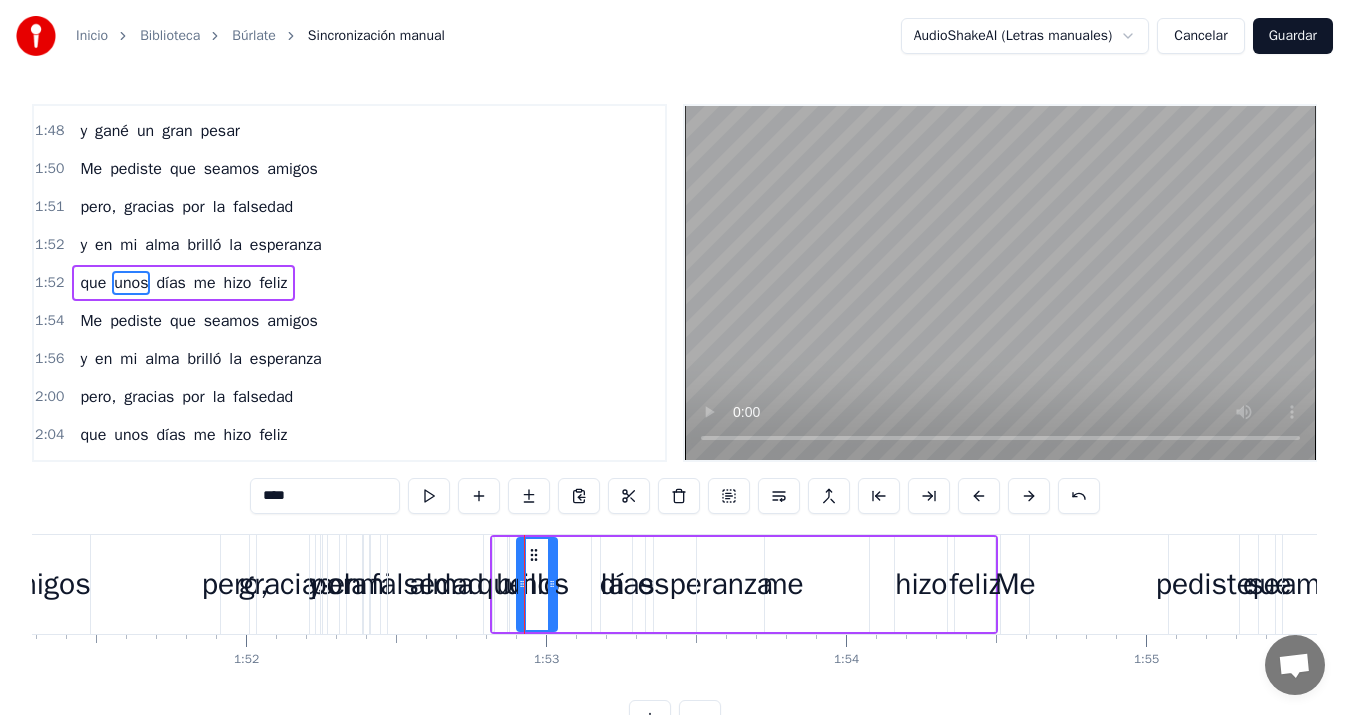 click on "que unos días me hizo feliz" at bounding box center [744, 584] 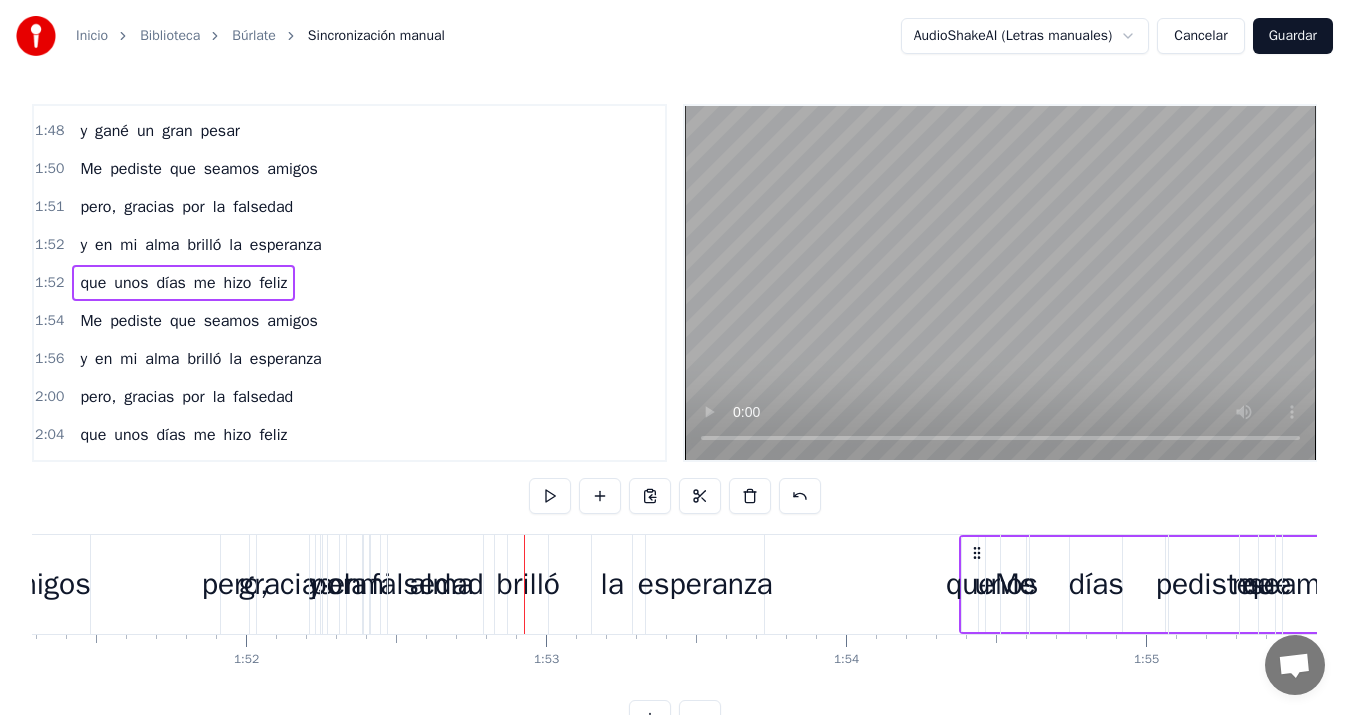 drag, startPoint x: 505, startPoint y: 551, endPoint x: 977, endPoint y: 533, distance: 472.3431 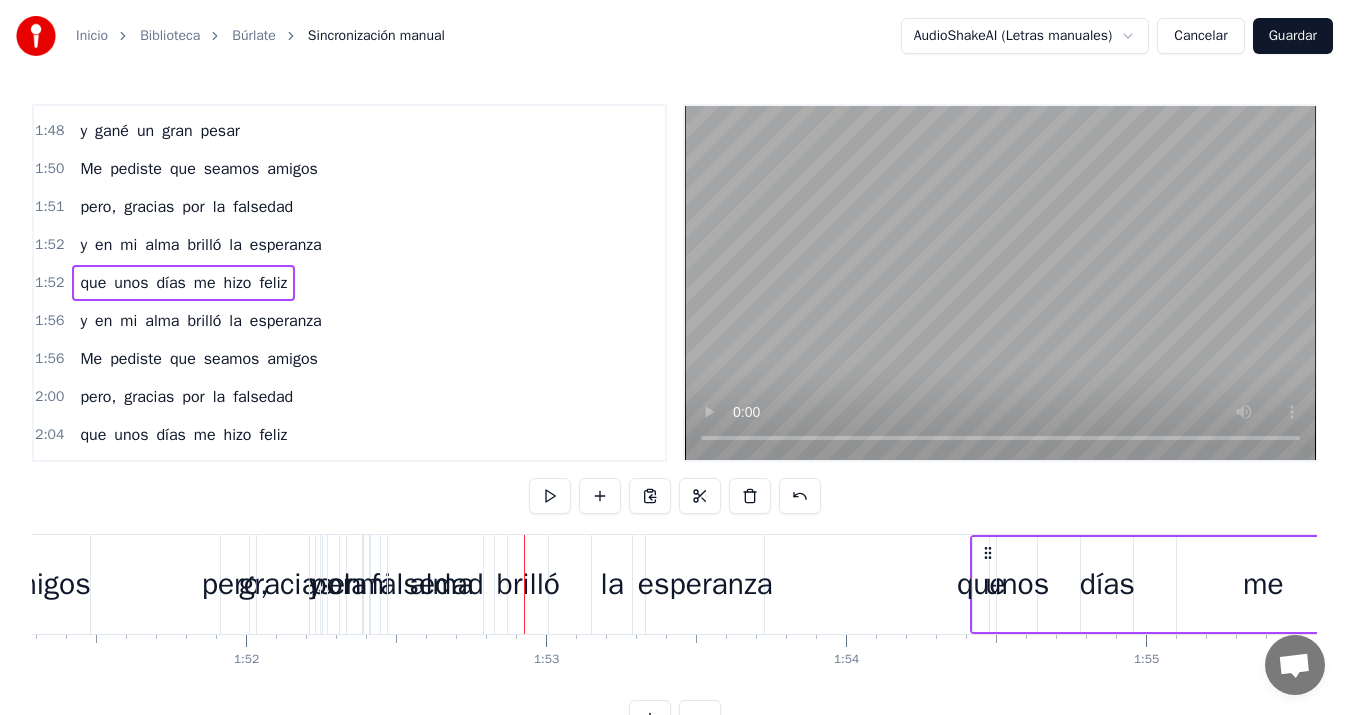 drag, startPoint x: 508, startPoint y: 551, endPoint x: 988, endPoint y: 496, distance: 483.14078 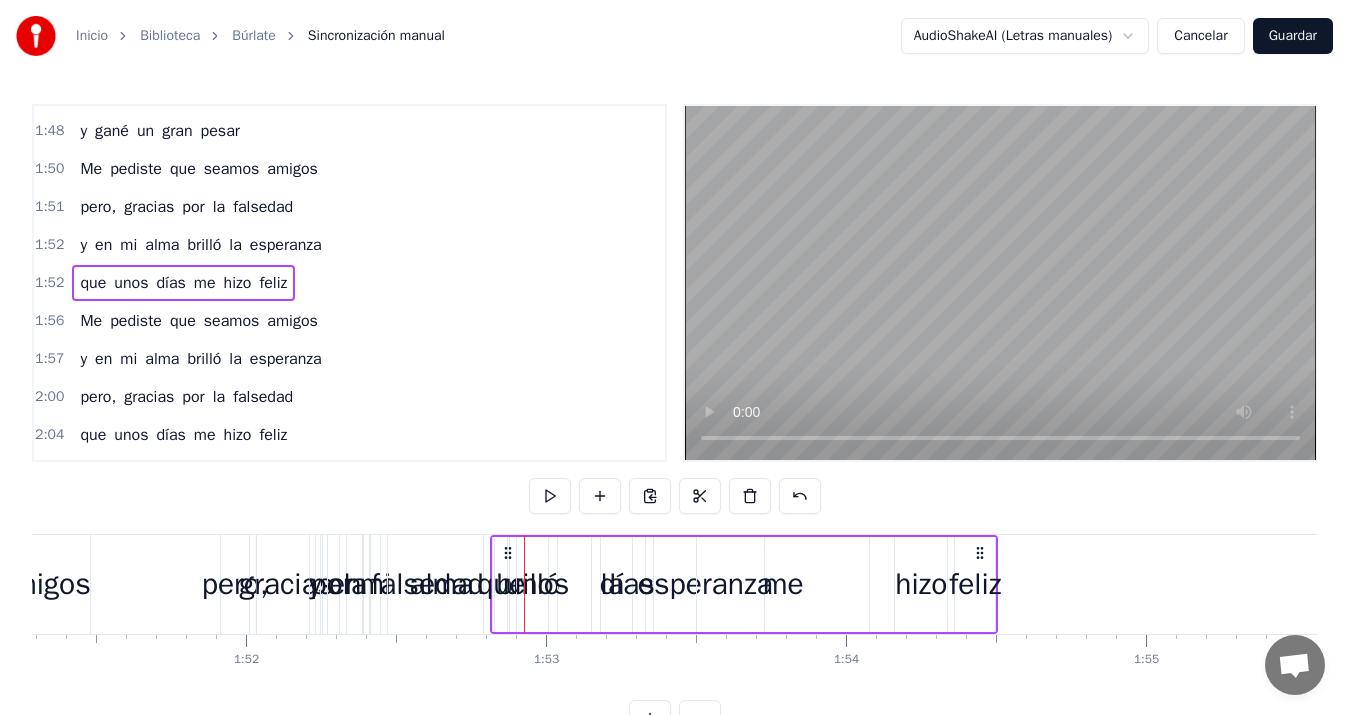 drag, startPoint x: 988, startPoint y: 496, endPoint x: 509, endPoint y: 550, distance: 482.03424 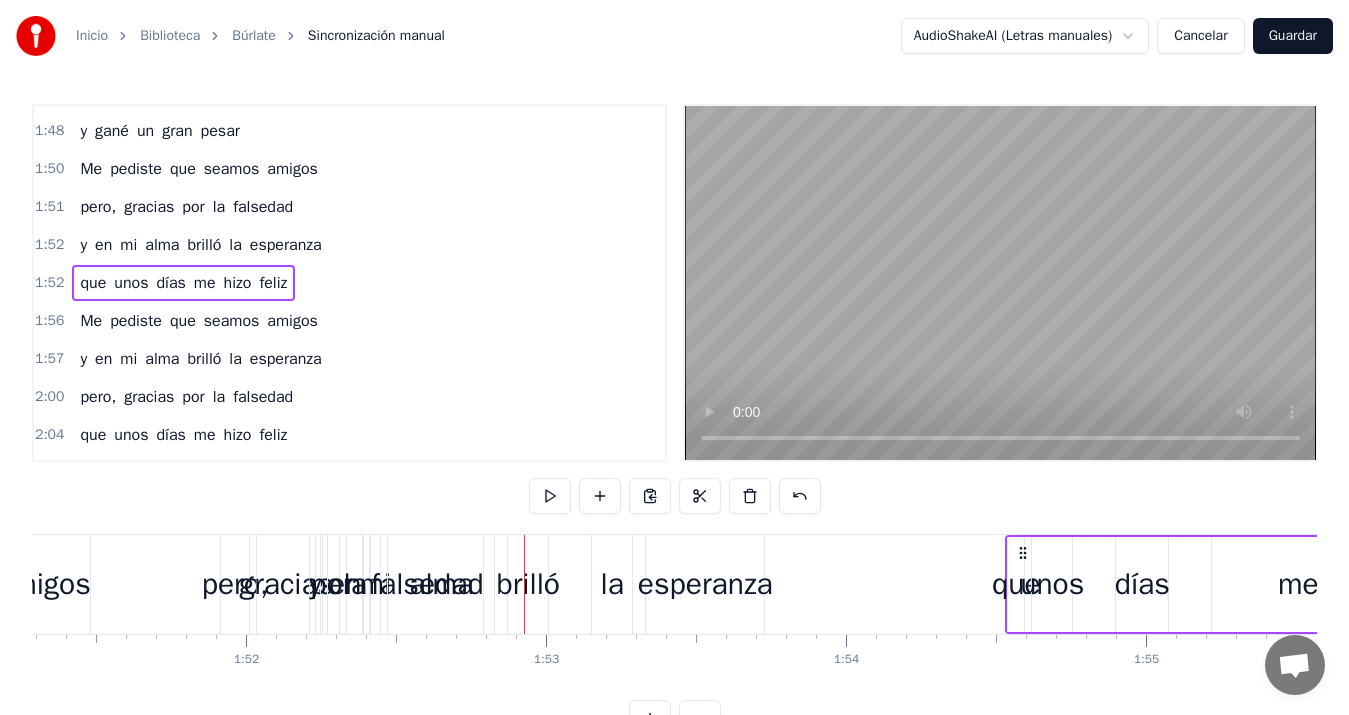 drag, startPoint x: 509, startPoint y: 550, endPoint x: 1023, endPoint y: 522, distance: 514.7621 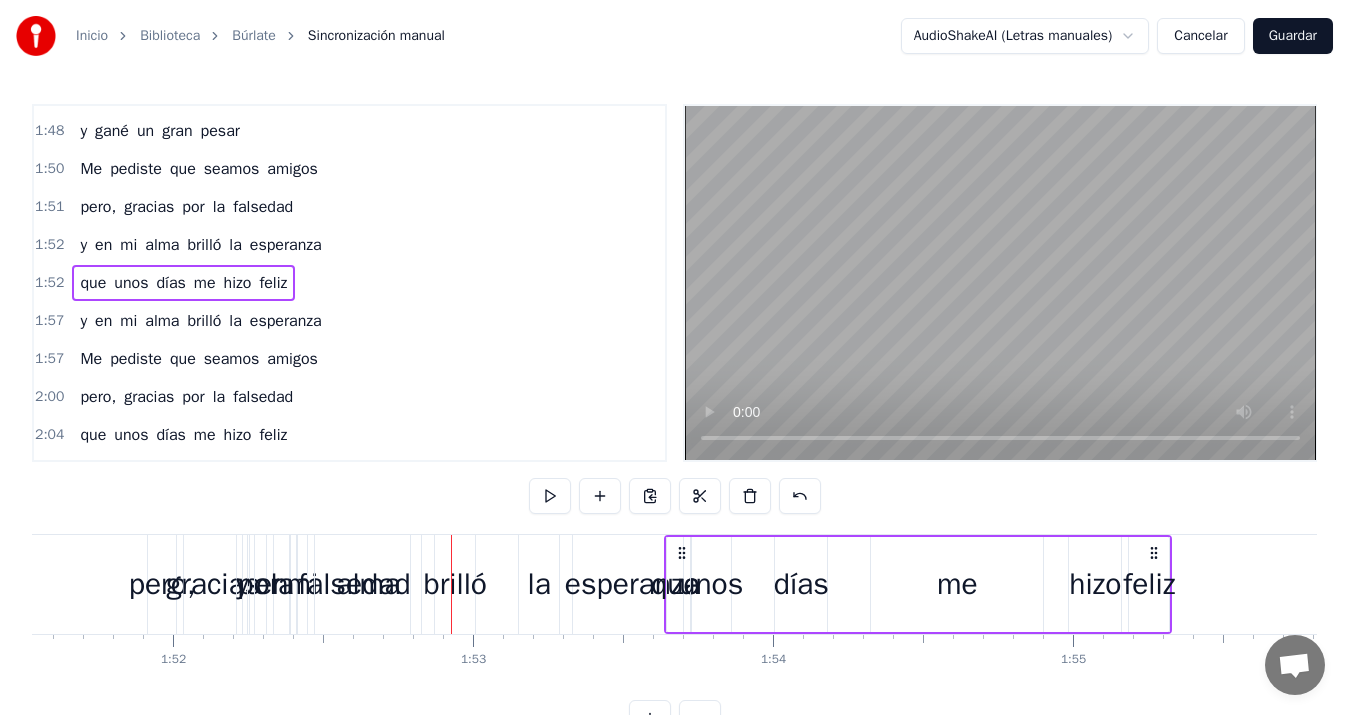 drag, startPoint x: 979, startPoint y: 553, endPoint x: 1150, endPoint y: 565, distance: 171.42053 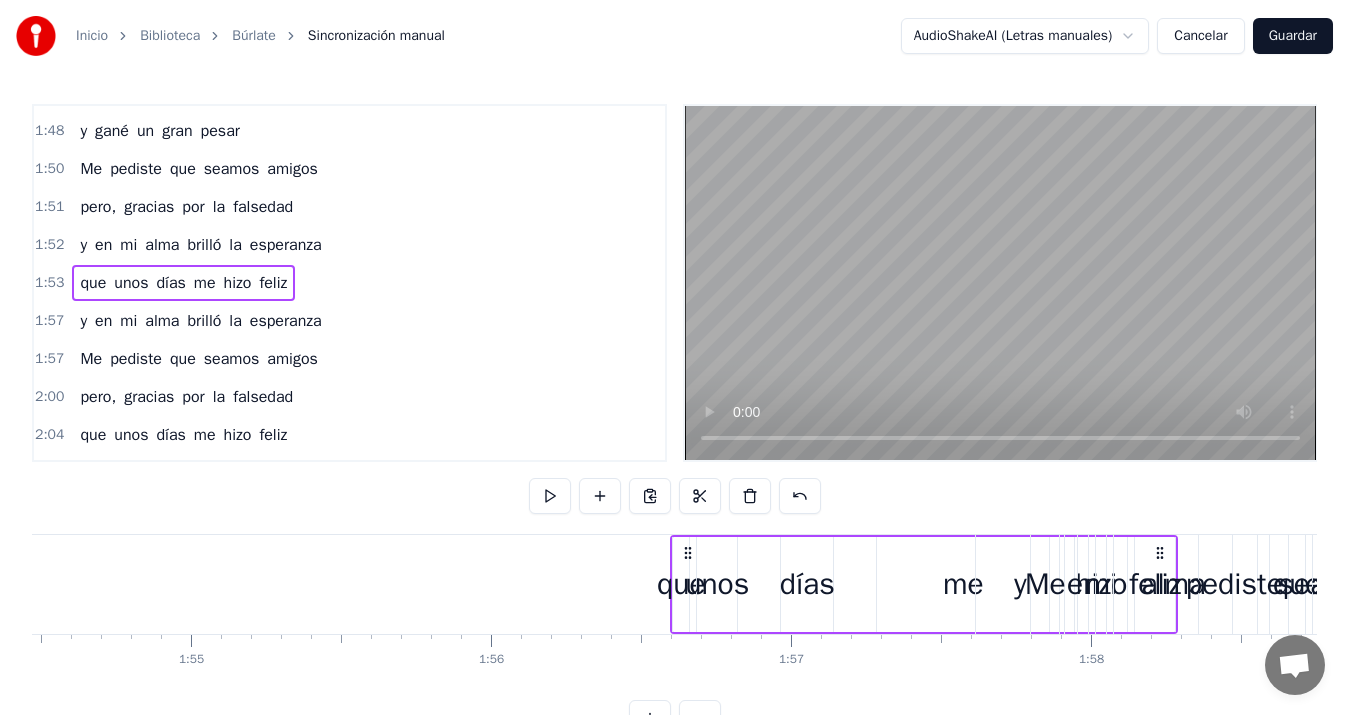scroll, scrollTop: 0, scrollLeft: 34363, axis: horizontal 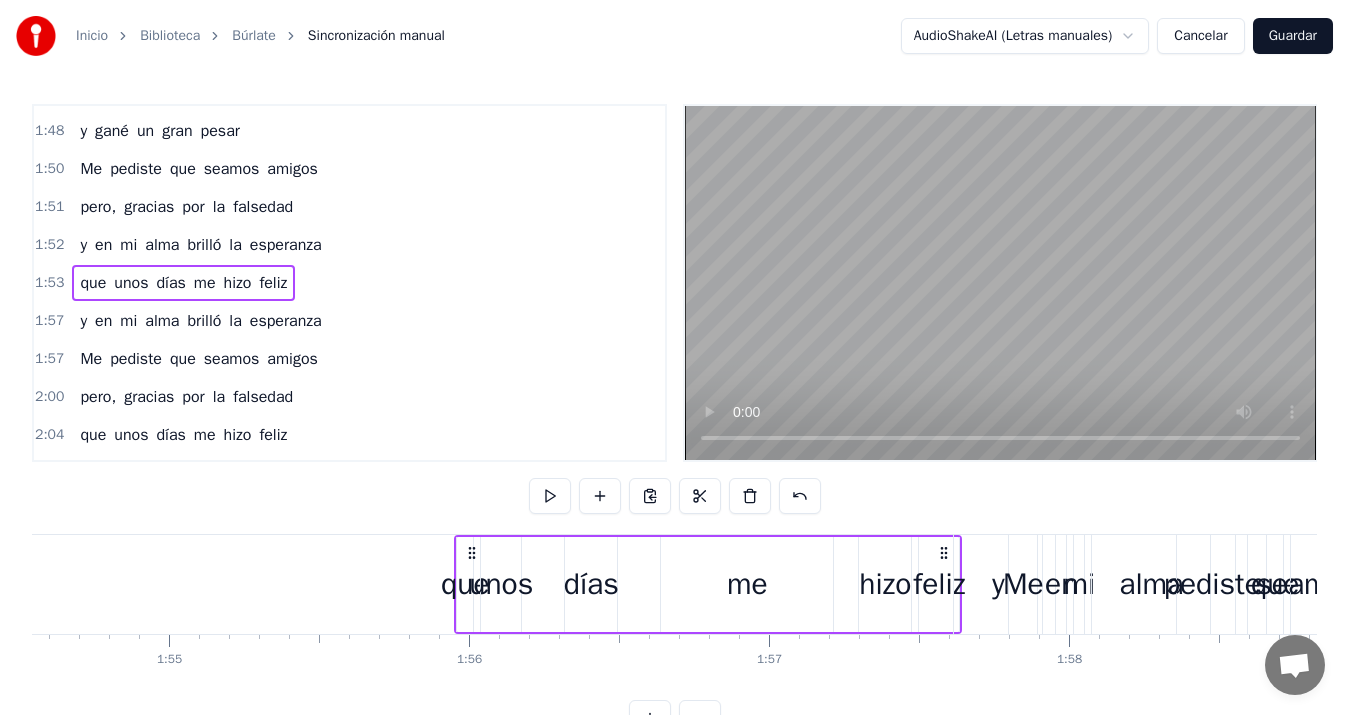 drag, startPoint x: 1150, startPoint y: 553, endPoint x: 946, endPoint y: 572, distance: 204.88289 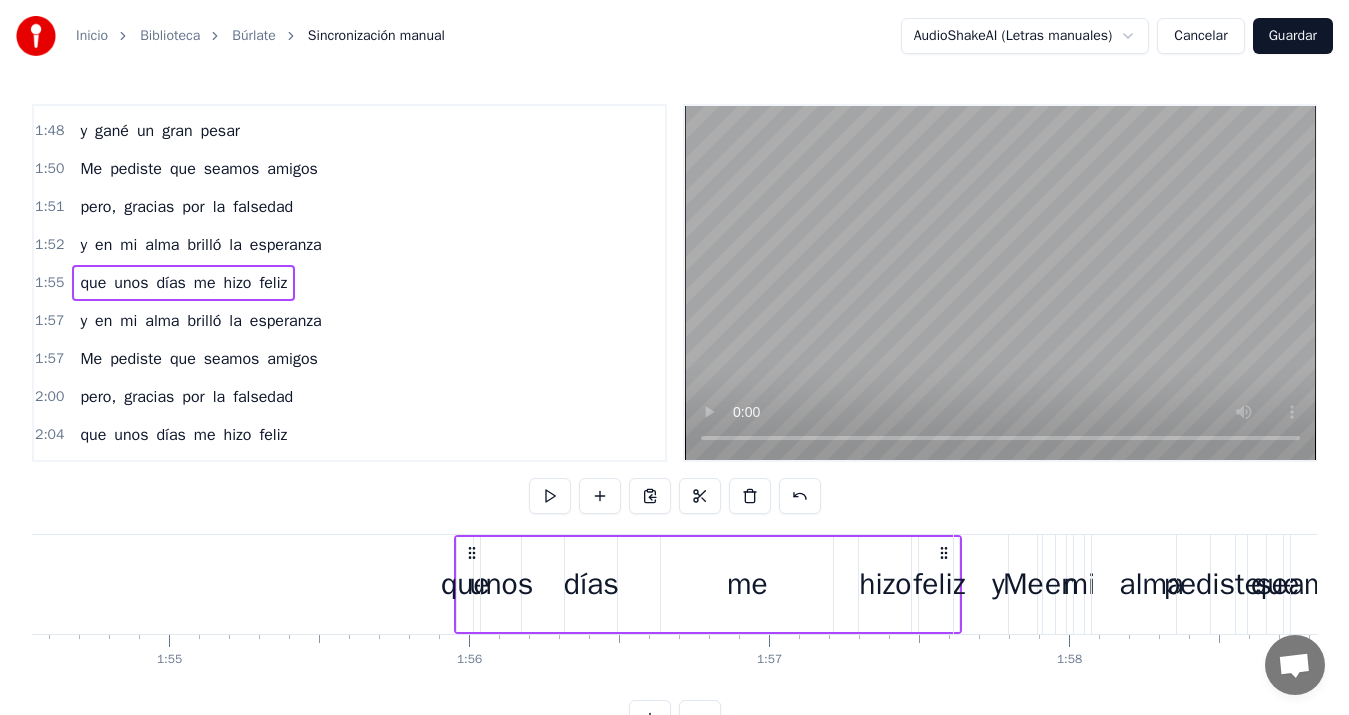 scroll, scrollTop: 0, scrollLeft: 33238, axis: horizontal 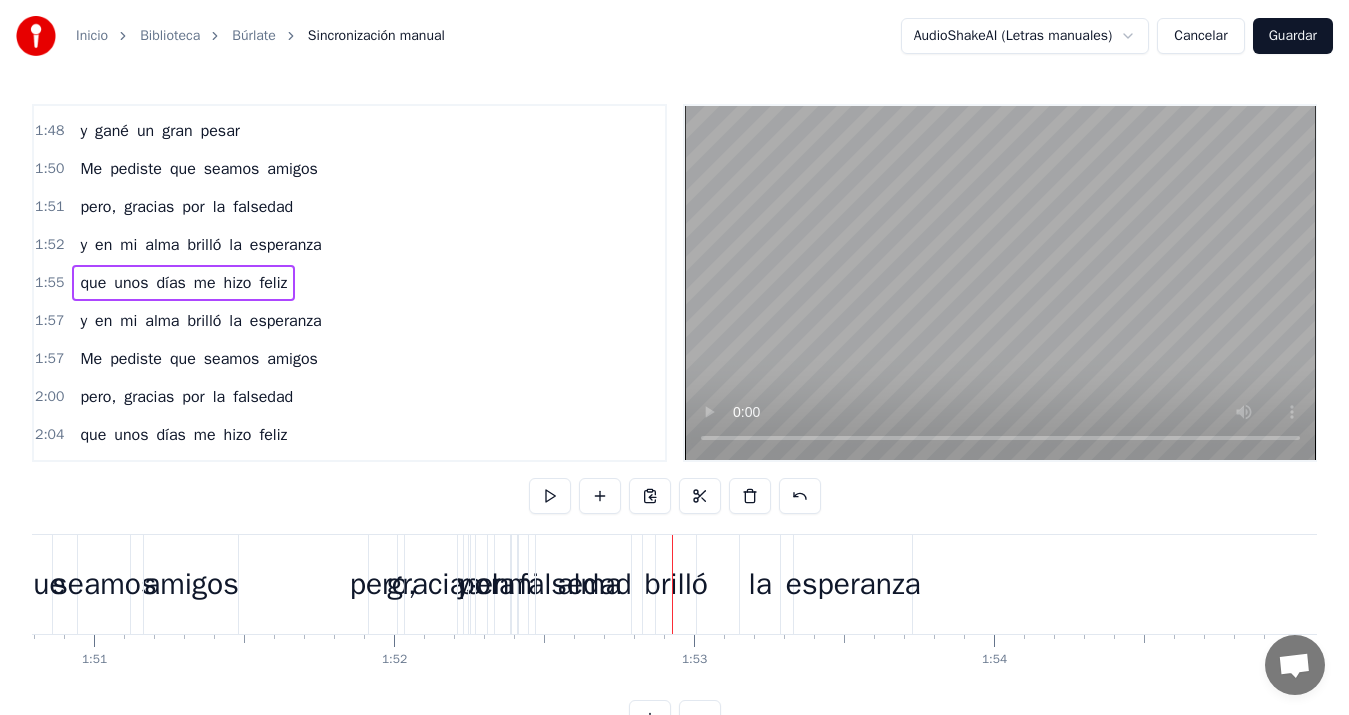 click on "esperanza" at bounding box center (853, 584) 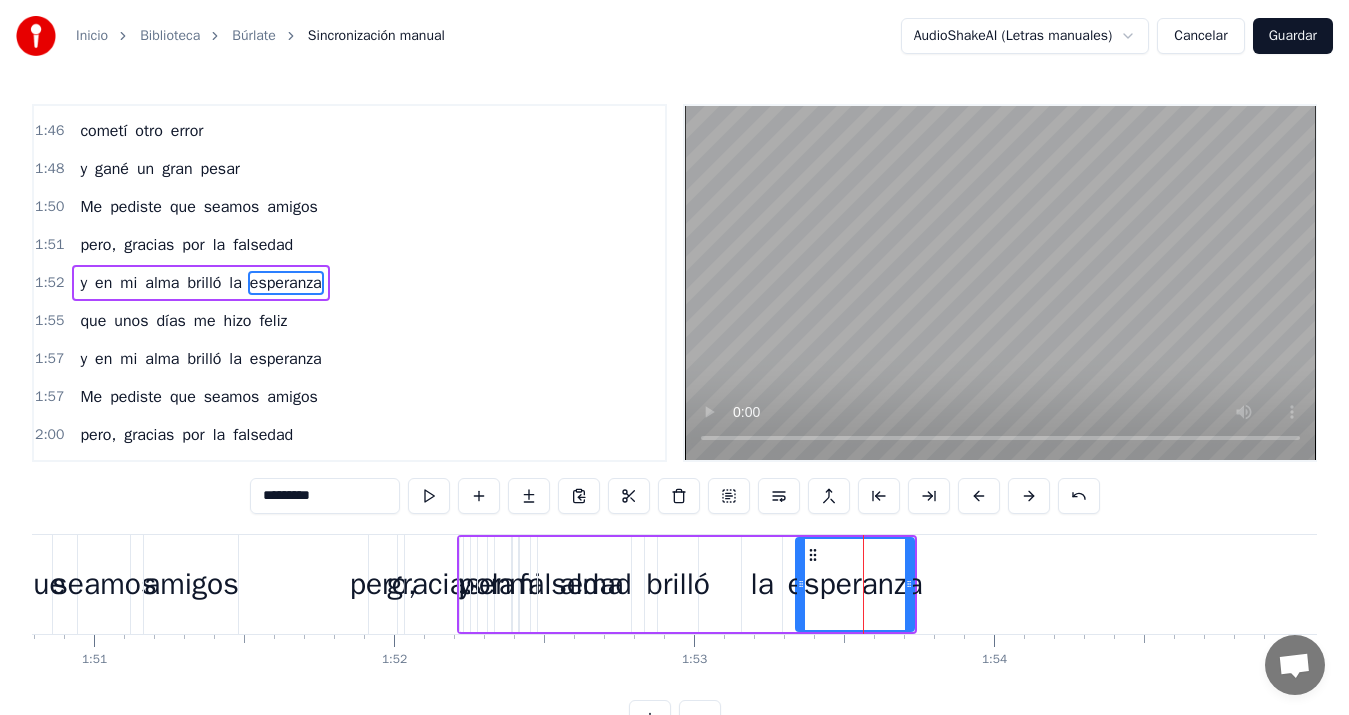 click on "y en mi alma brilló la esperanza" at bounding box center (687, 584) 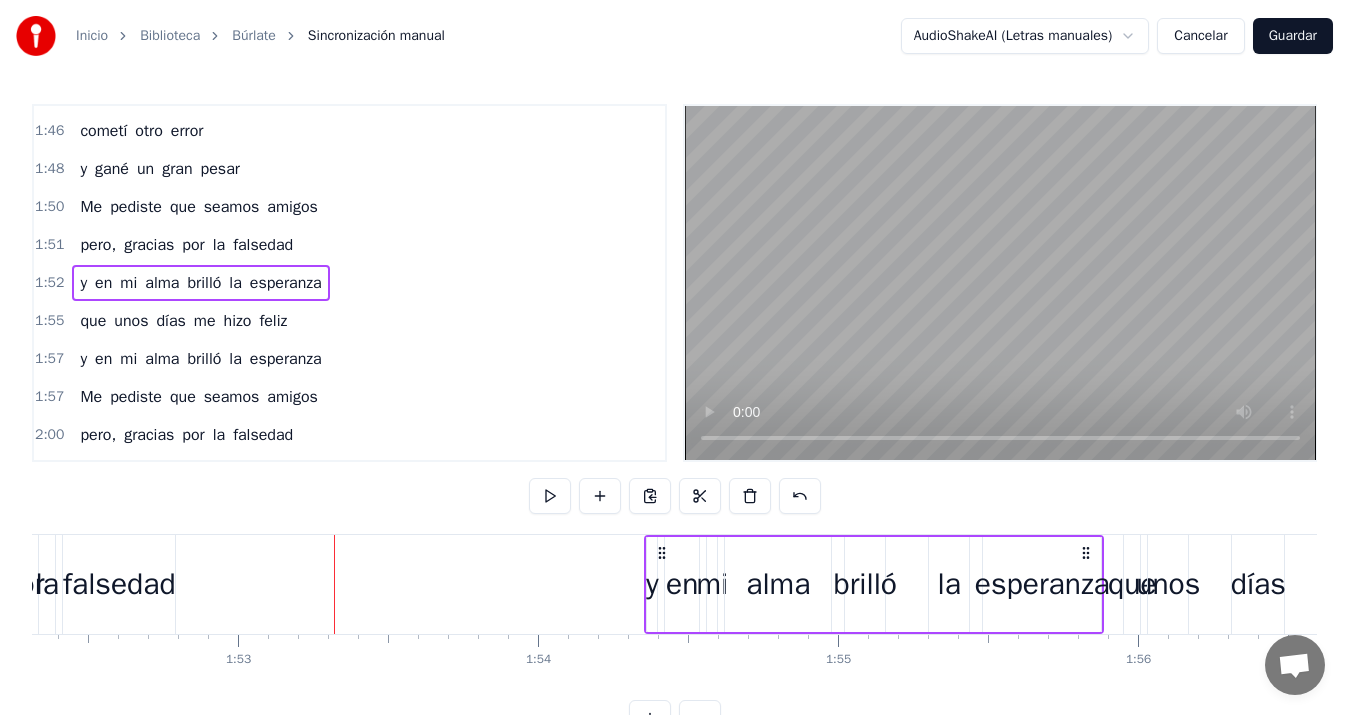 scroll, scrollTop: 0, scrollLeft: 33695, axis: horizontal 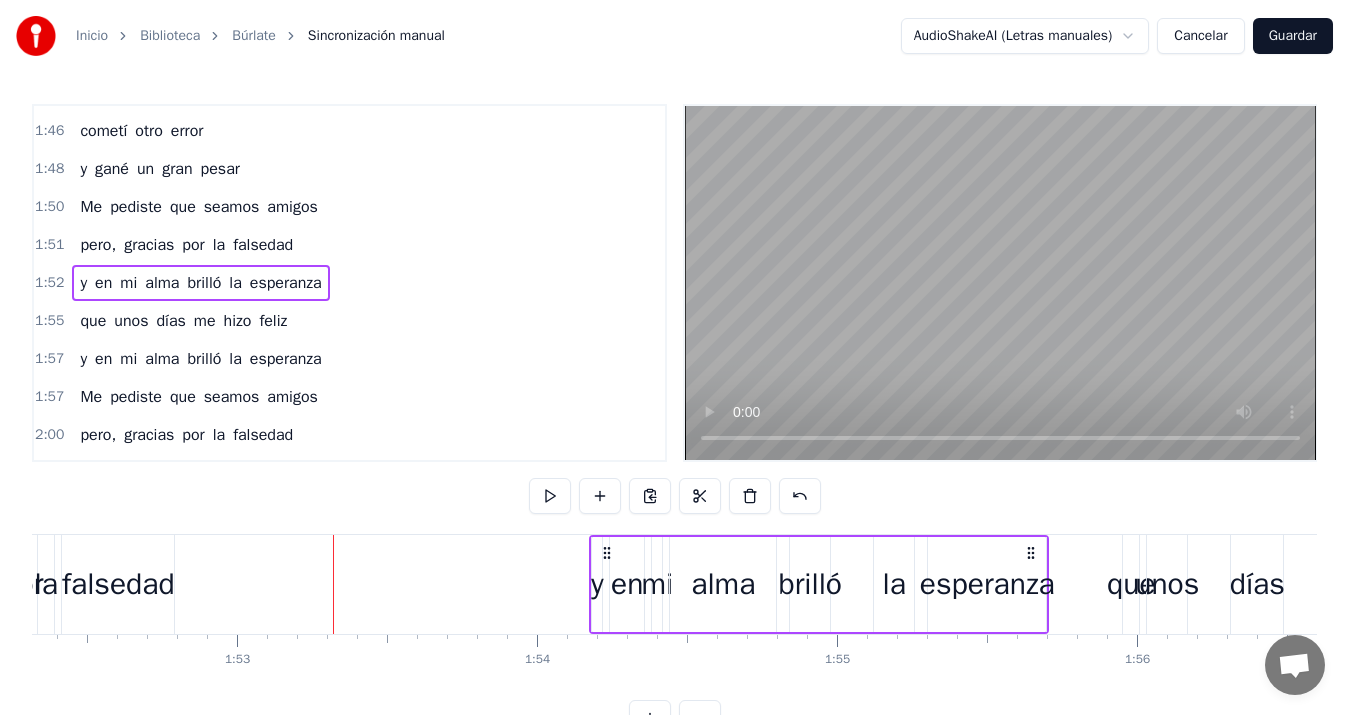 drag, startPoint x: 899, startPoint y: 553, endPoint x: 1035, endPoint y: 565, distance: 136.52838 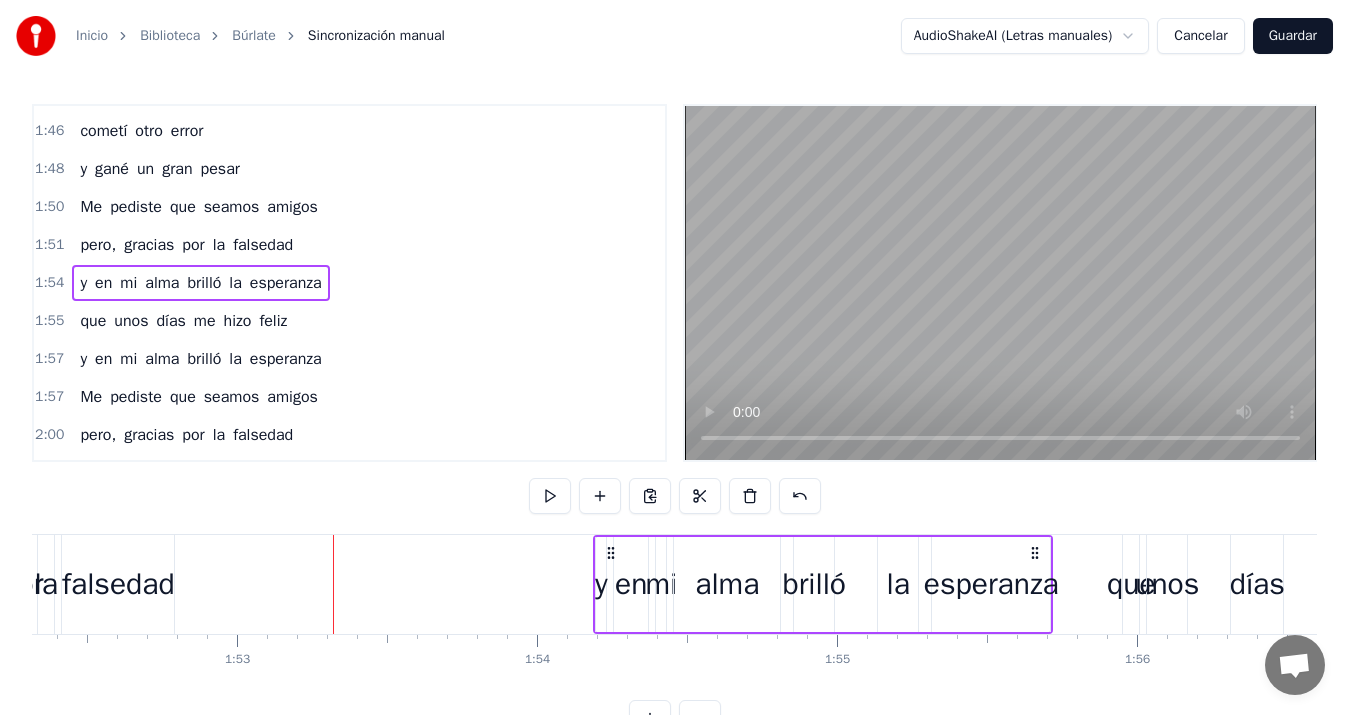 scroll, scrollTop: 0, scrollLeft: 32571, axis: horizontal 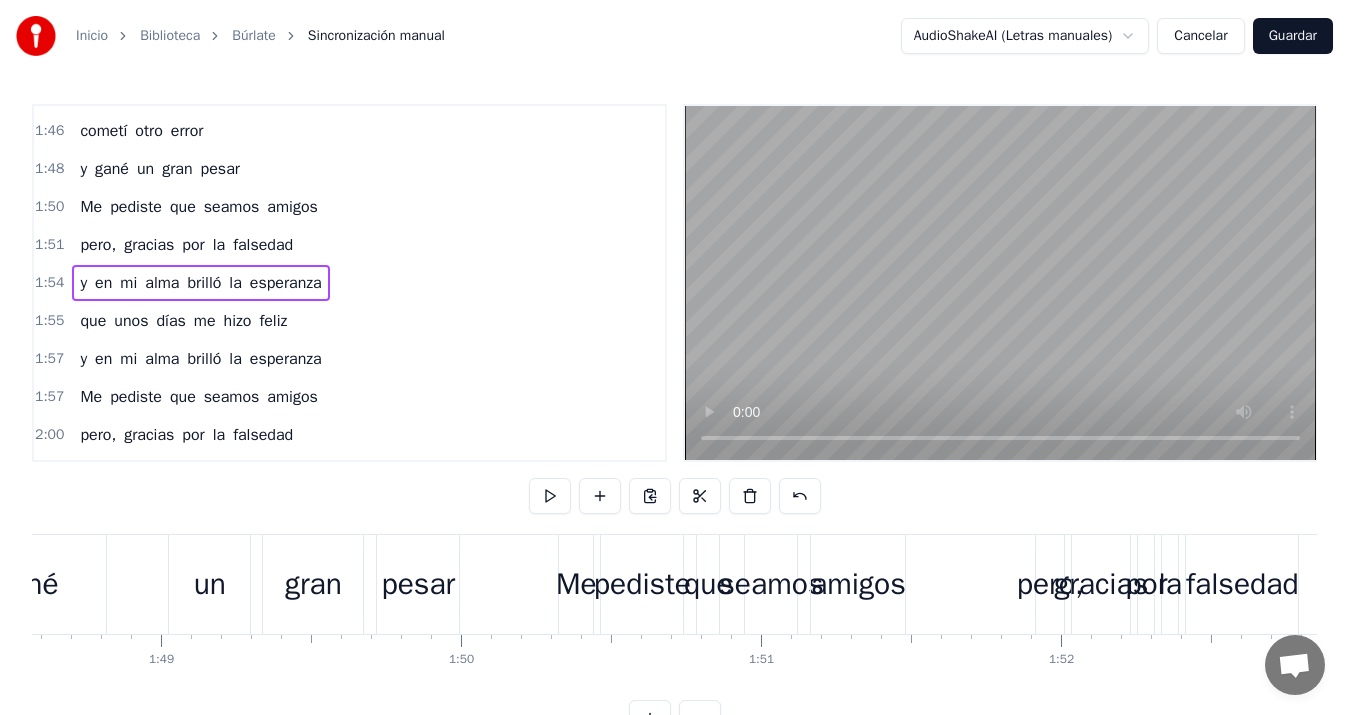 click on "un" at bounding box center [210, 584] 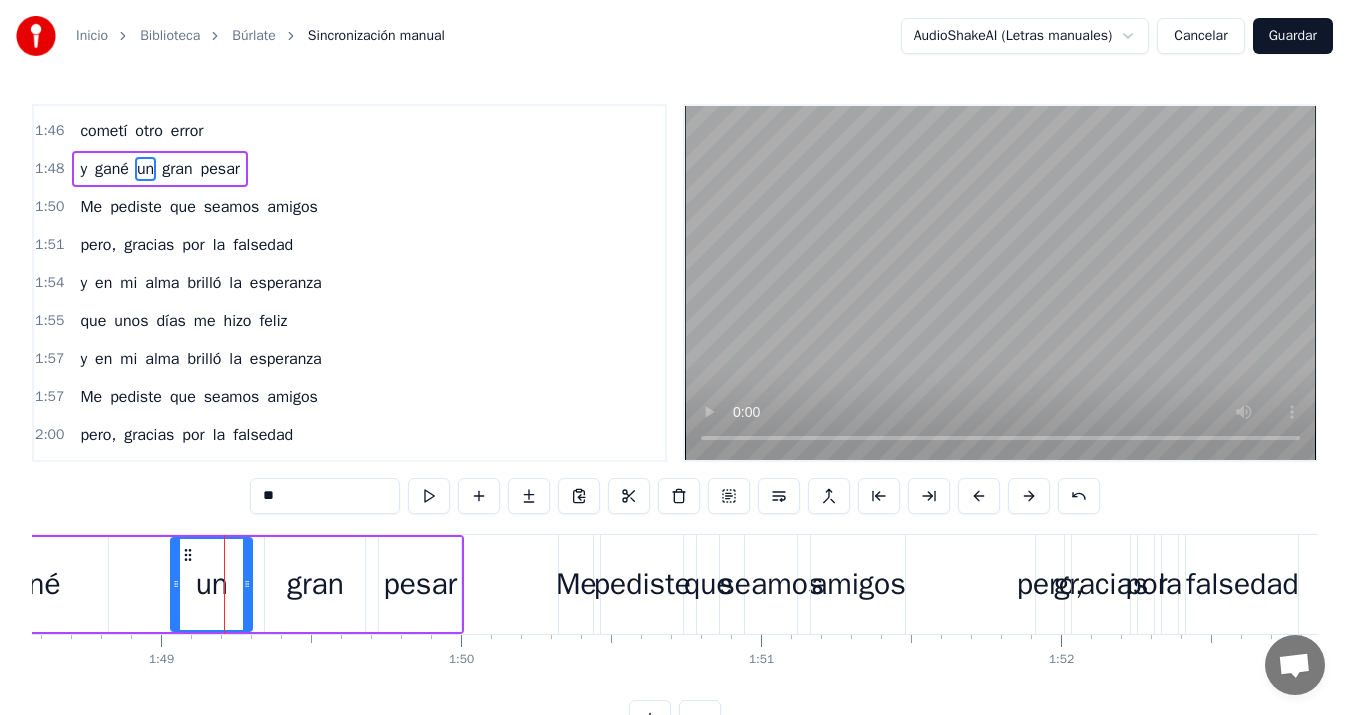 scroll, scrollTop: 1020, scrollLeft: 0, axis: vertical 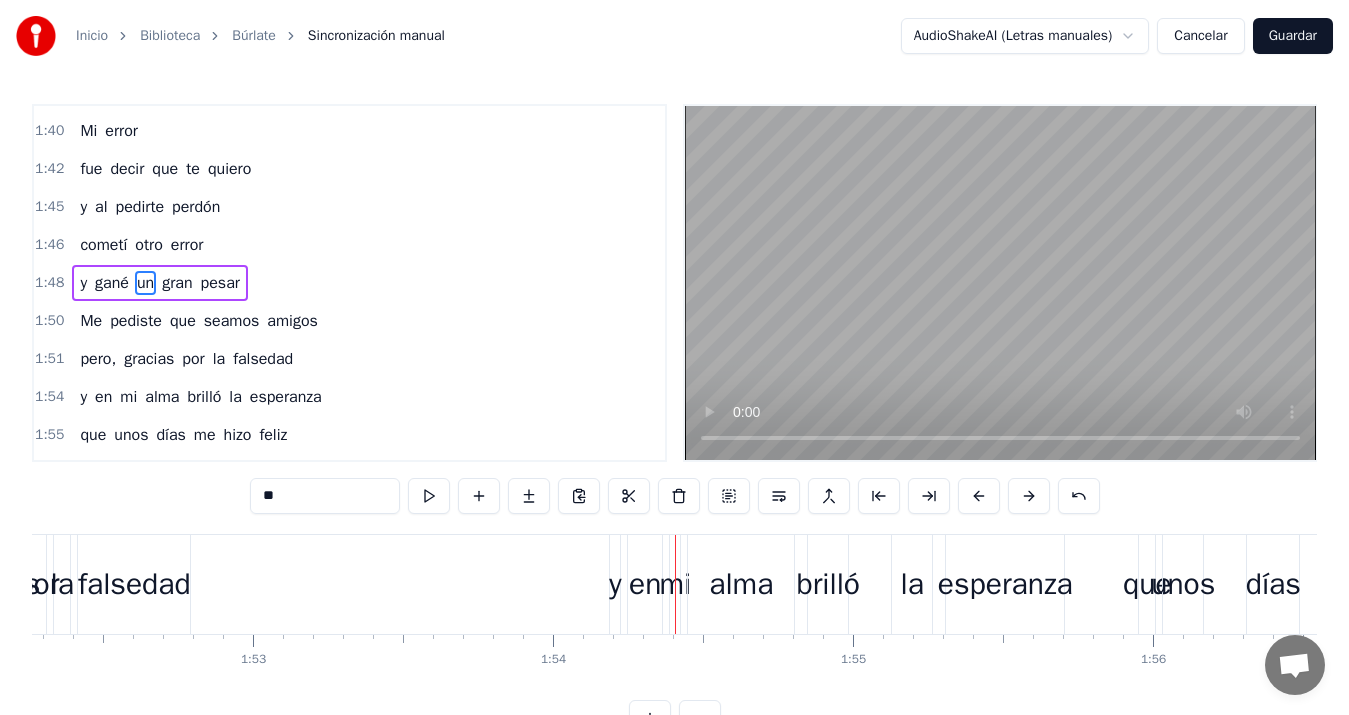 click on "y" at bounding box center (615, 584) 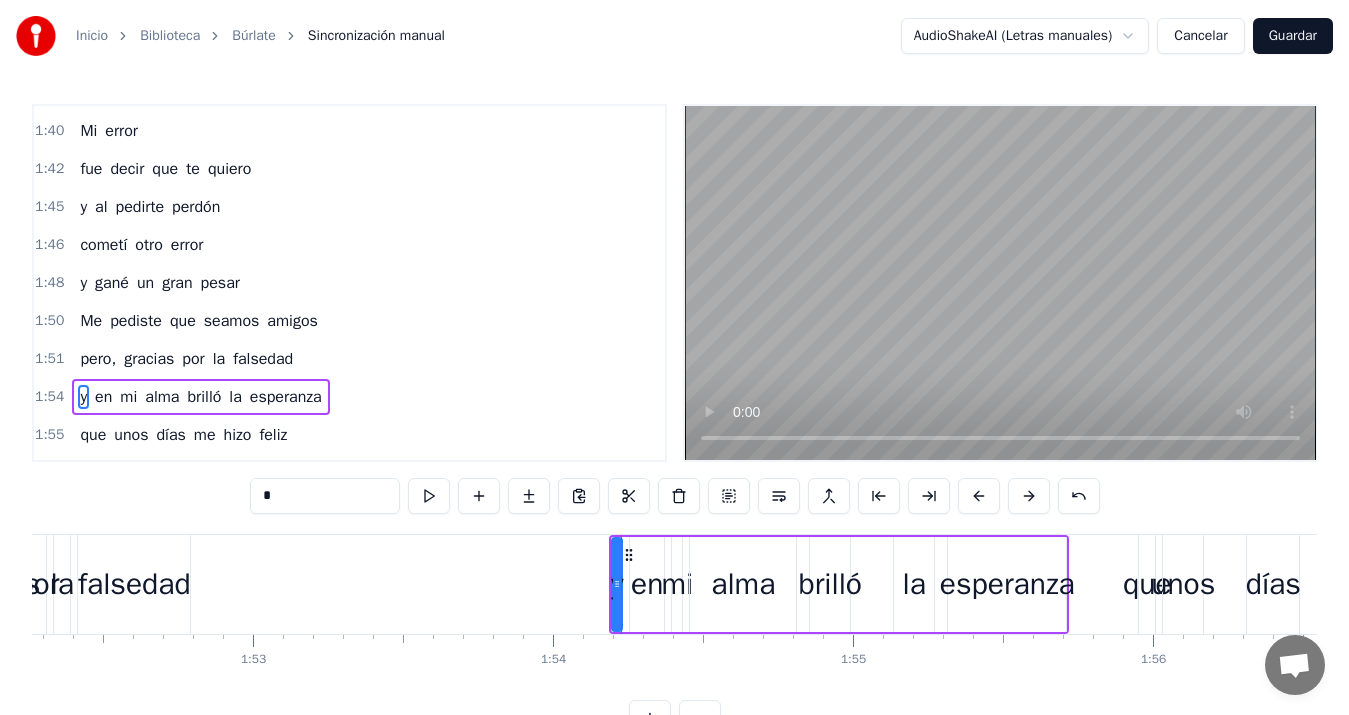 scroll, scrollTop: 1134, scrollLeft: 0, axis: vertical 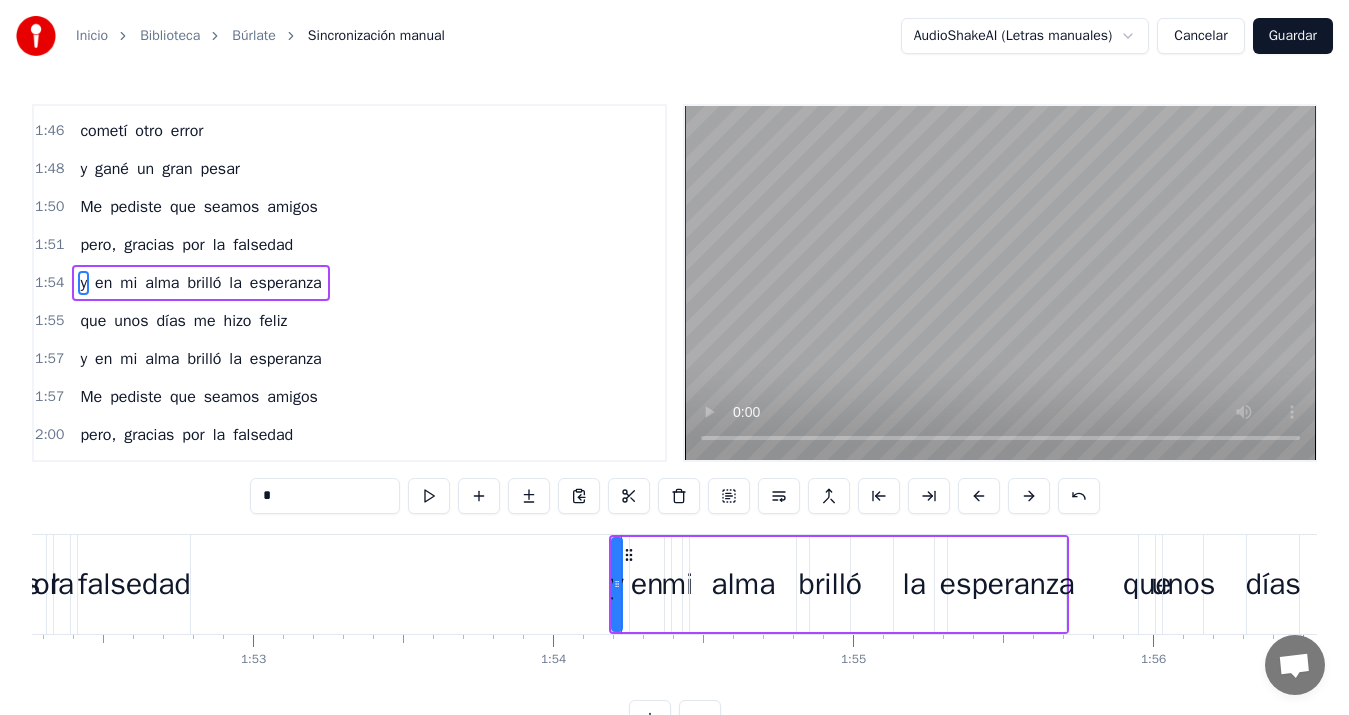 click on "y en mi alma brilló la esperanza" at bounding box center (839, 584) 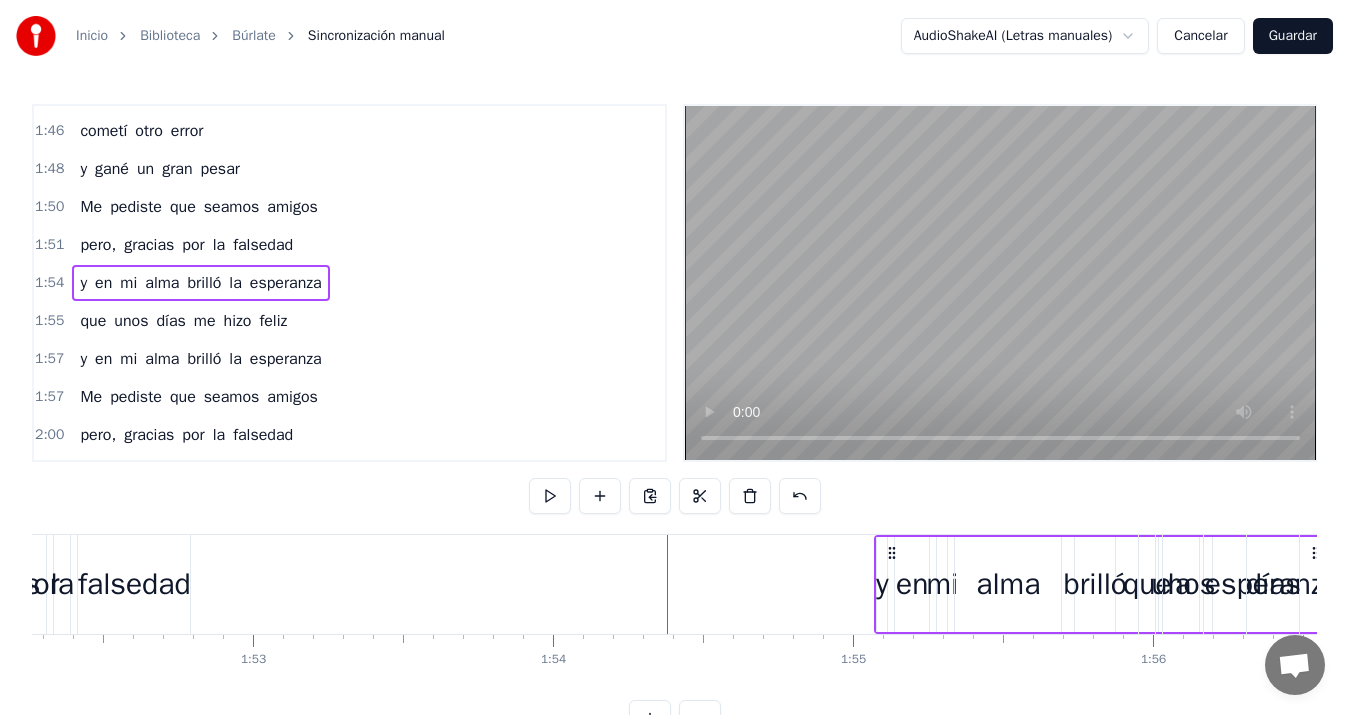 drag, startPoint x: 619, startPoint y: 550, endPoint x: 884, endPoint y: 544, distance: 265.0679 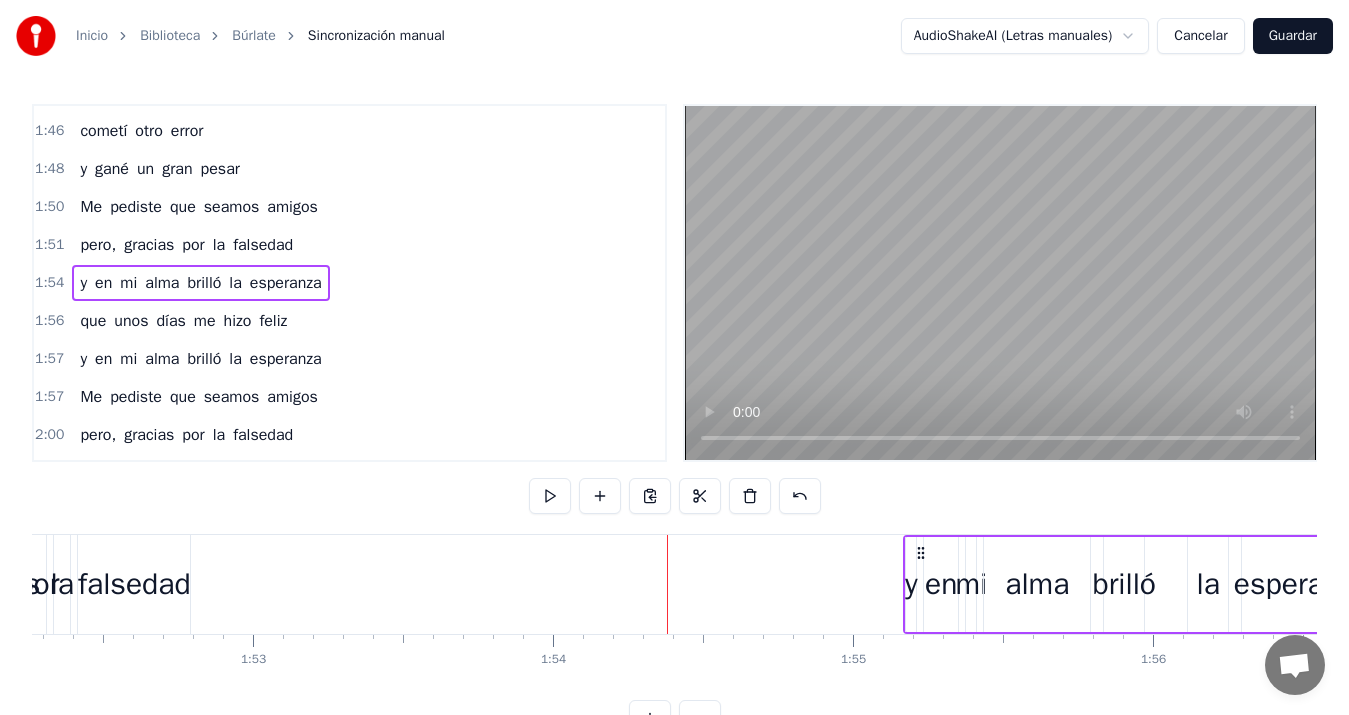 drag, startPoint x: 625, startPoint y: 552, endPoint x: 919, endPoint y: 545, distance: 294.0833 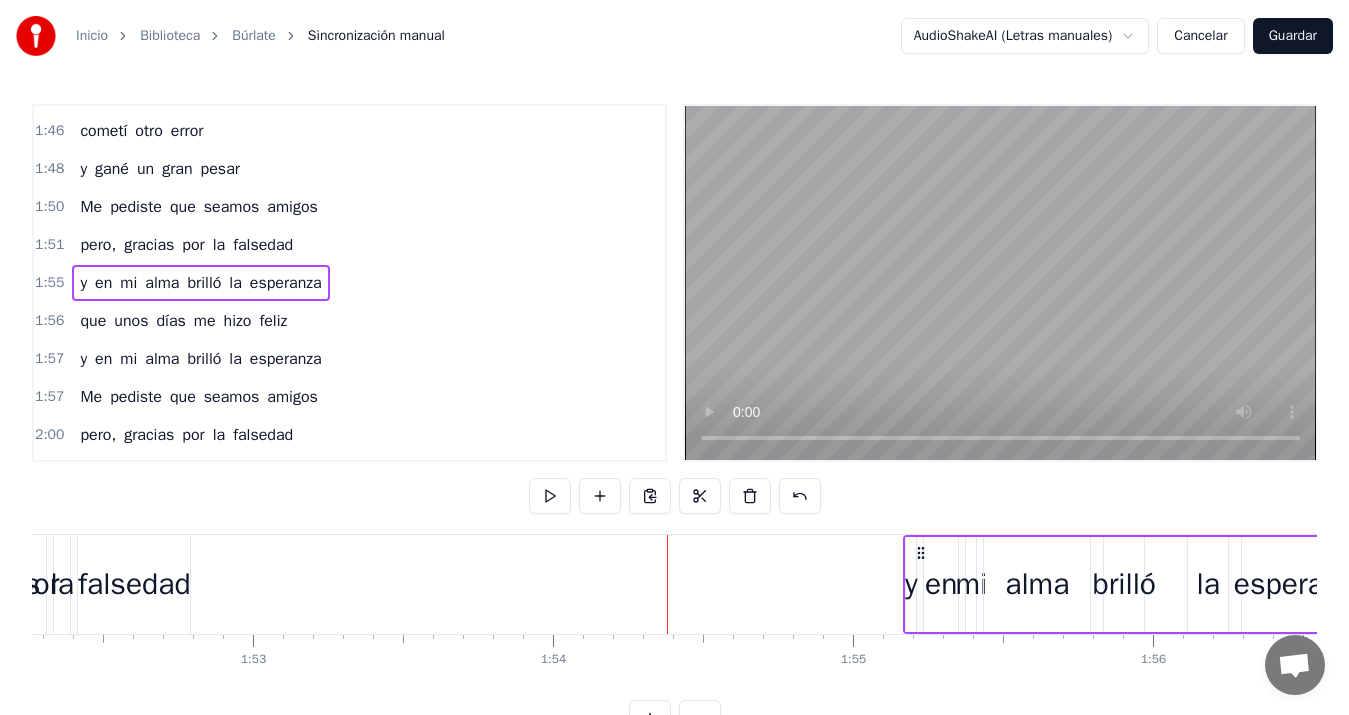 scroll, scrollTop: 0, scrollLeft: 33550, axis: horizontal 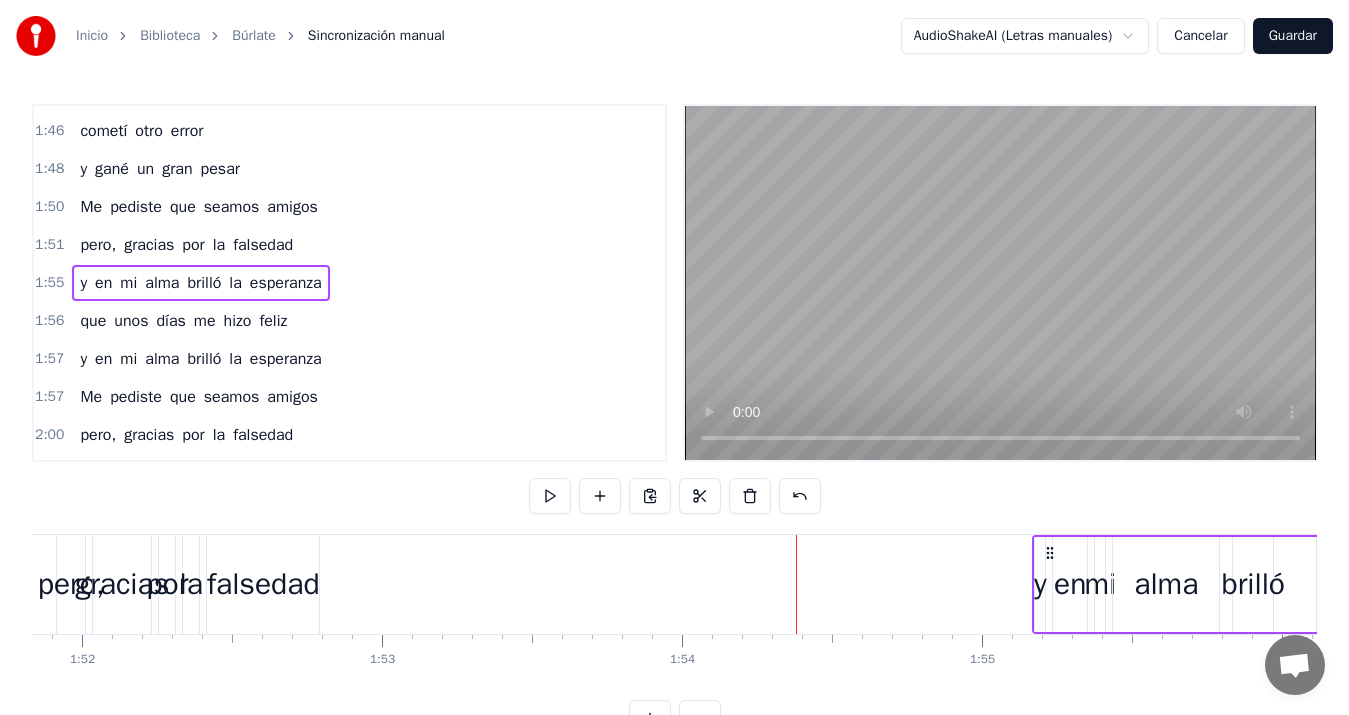 click on "falsedad" at bounding box center (263, 584) 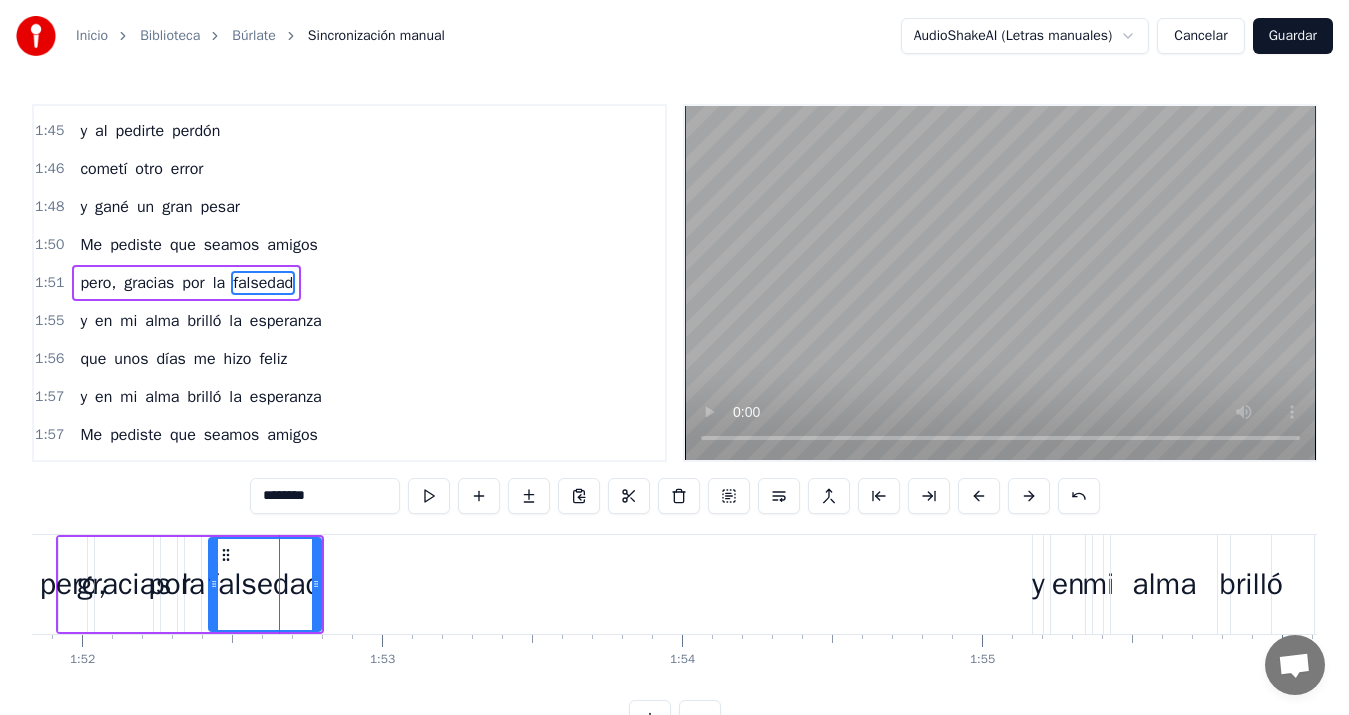 click on "pero, gracias por la falsedad" at bounding box center (190, 584) 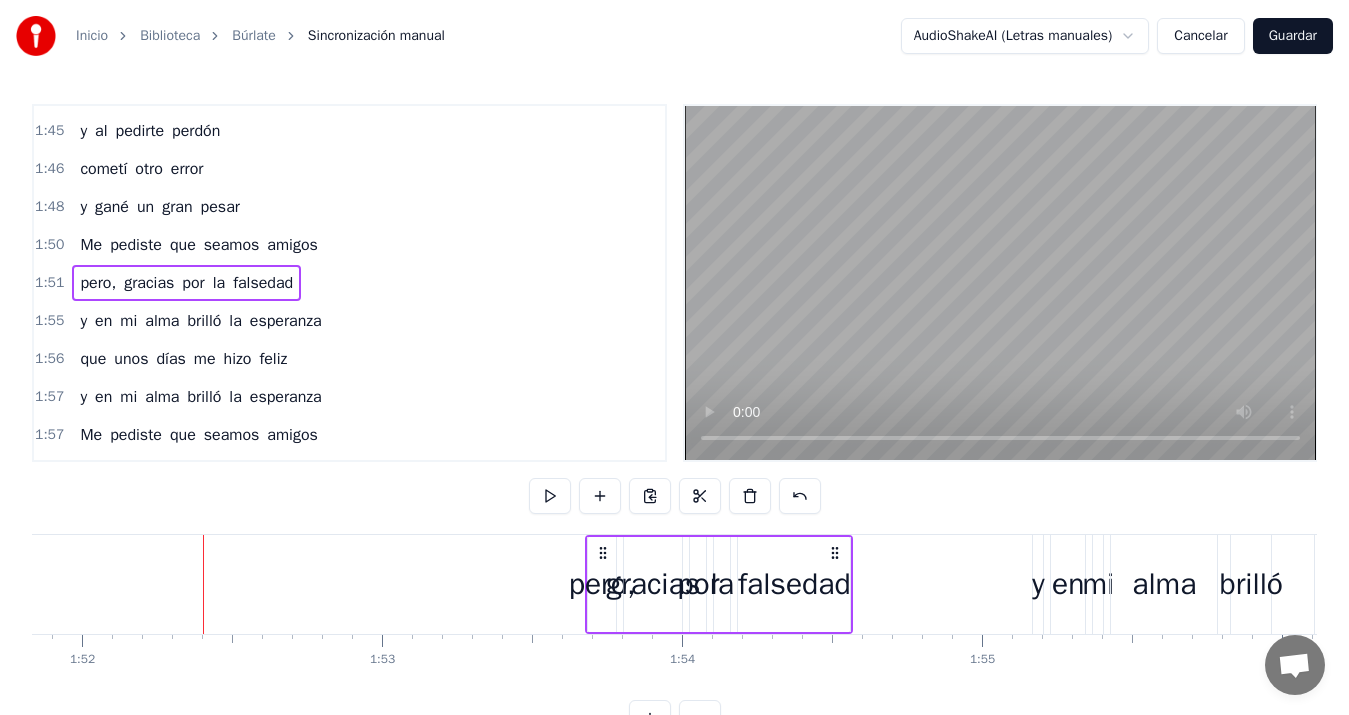 drag, startPoint x: 308, startPoint y: 553, endPoint x: 869, endPoint y: 565, distance: 561.12836 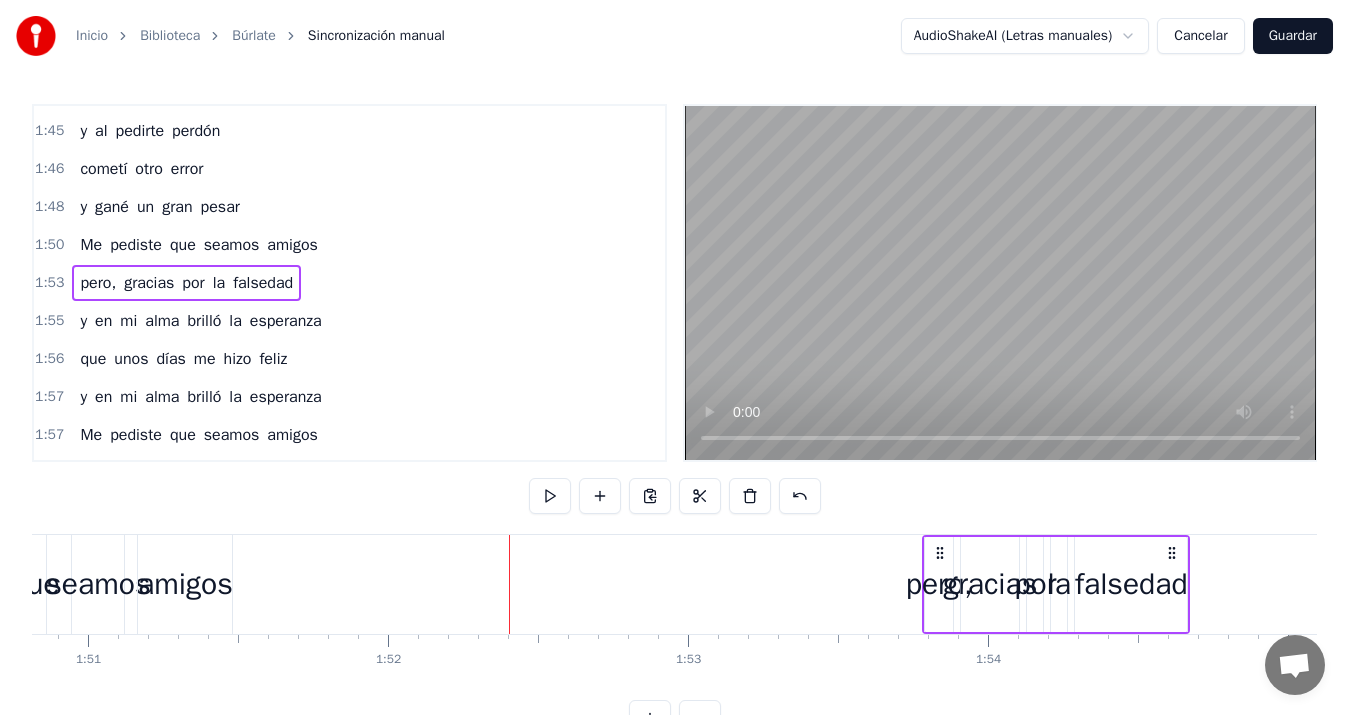 scroll, scrollTop: 0, scrollLeft: 33168, axis: horizontal 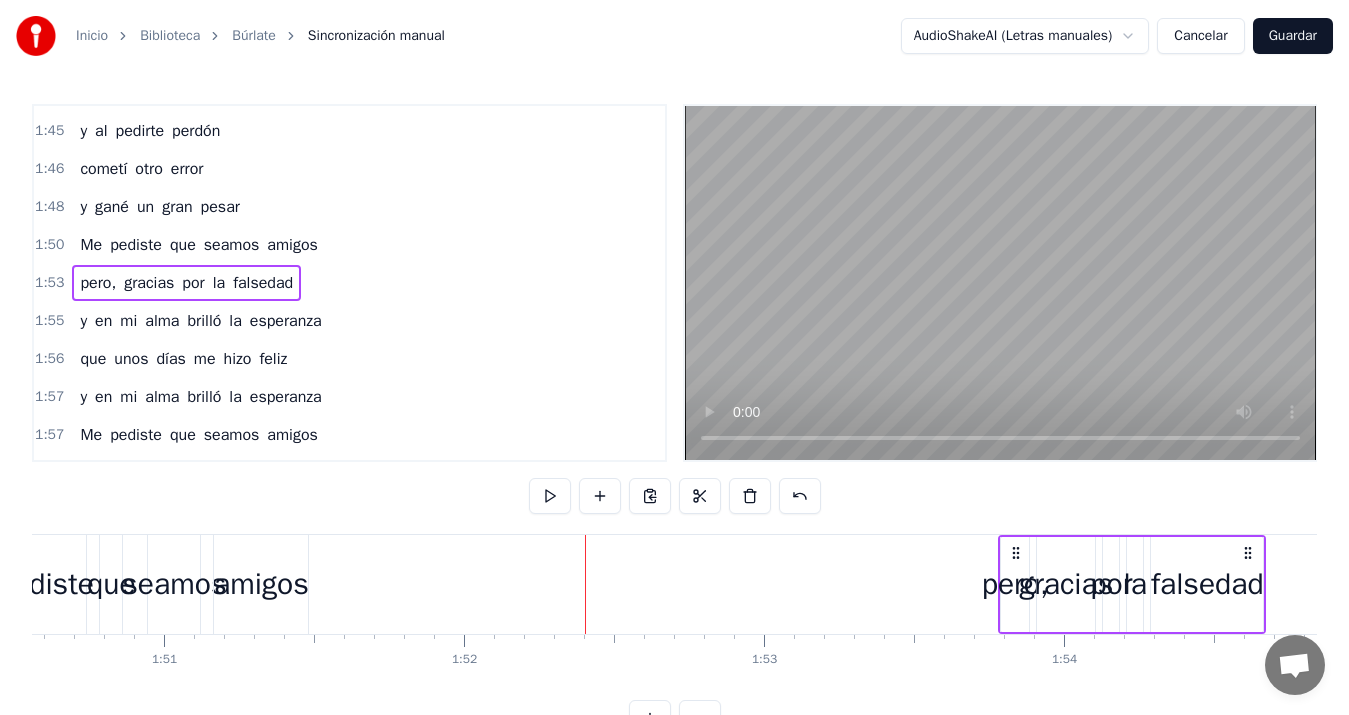 click on "amigos" at bounding box center [261, 584] 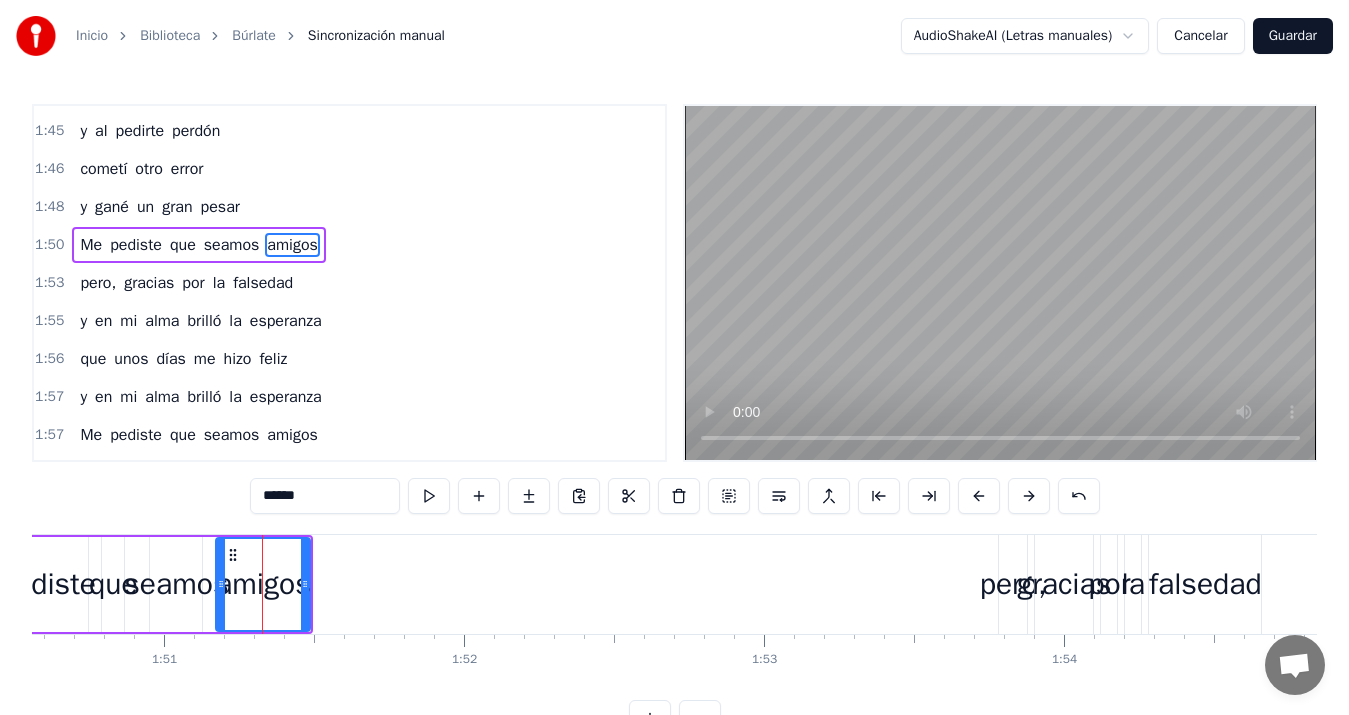 scroll, scrollTop: 1058, scrollLeft: 0, axis: vertical 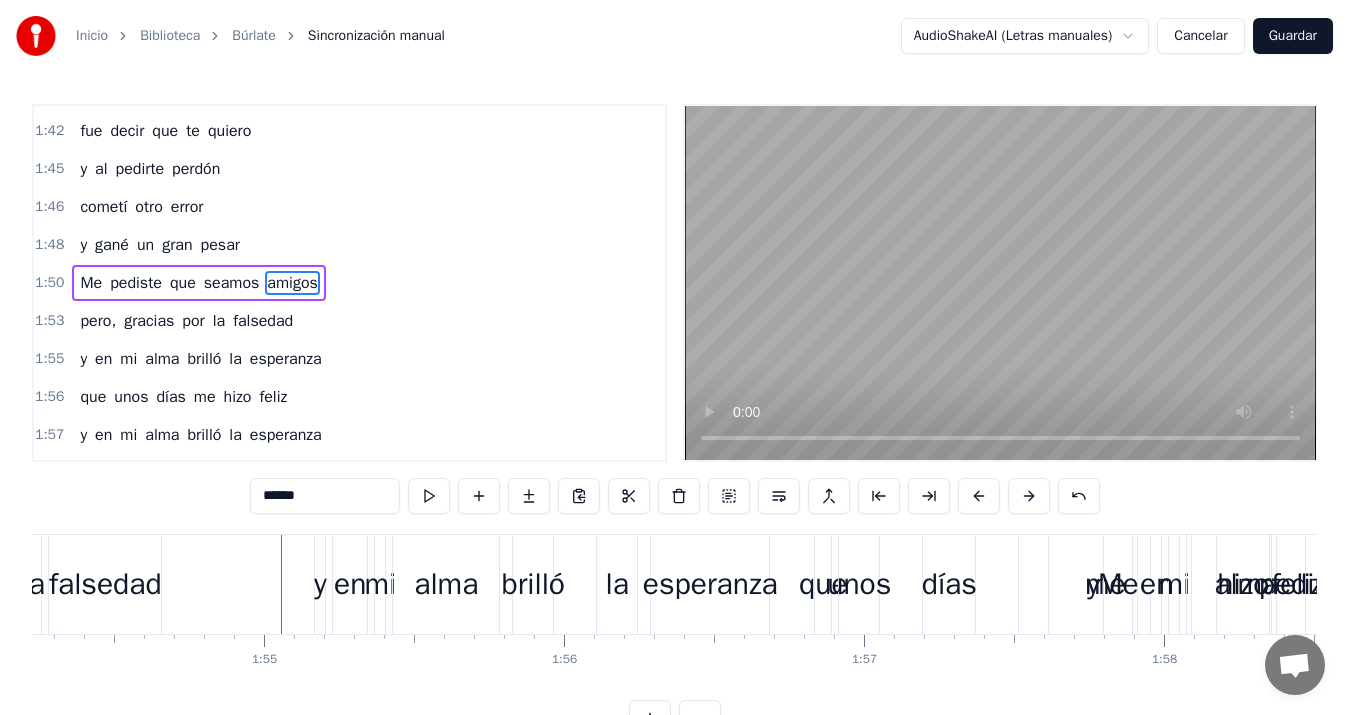 click on "falsedad" at bounding box center (105, 584) 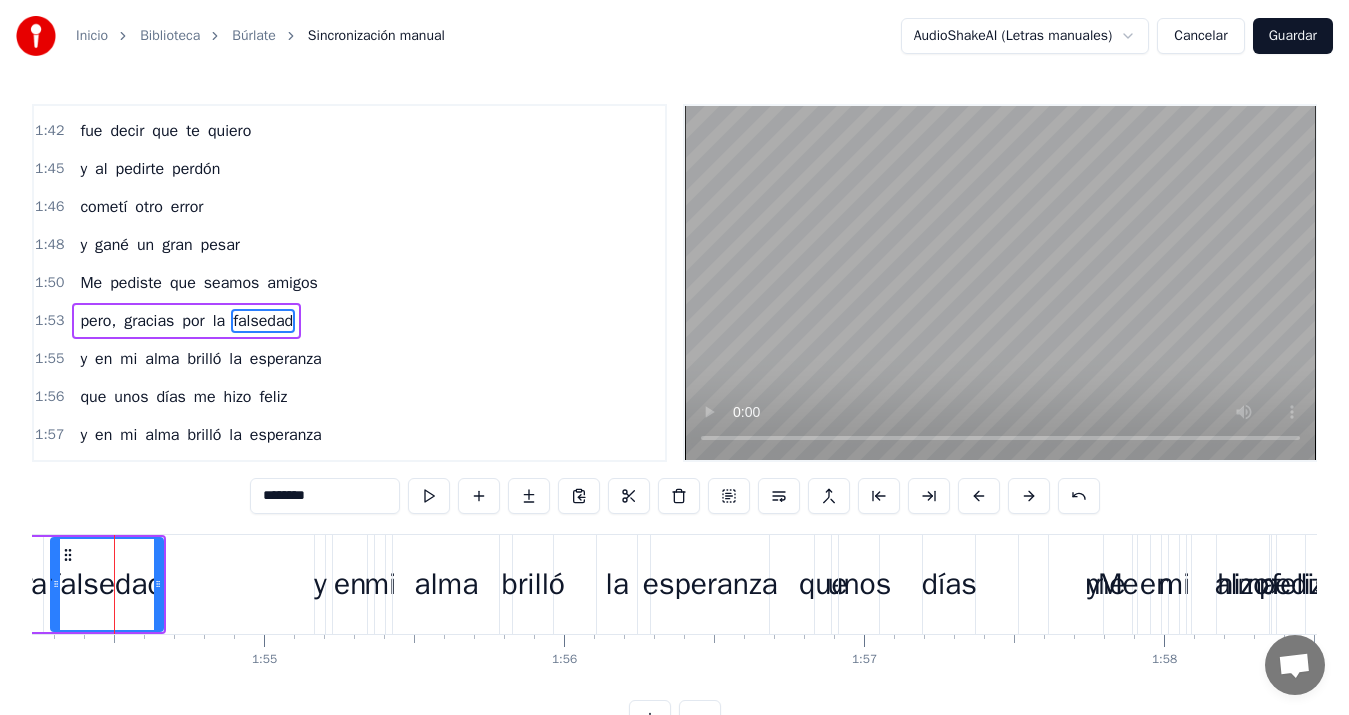type on "********" 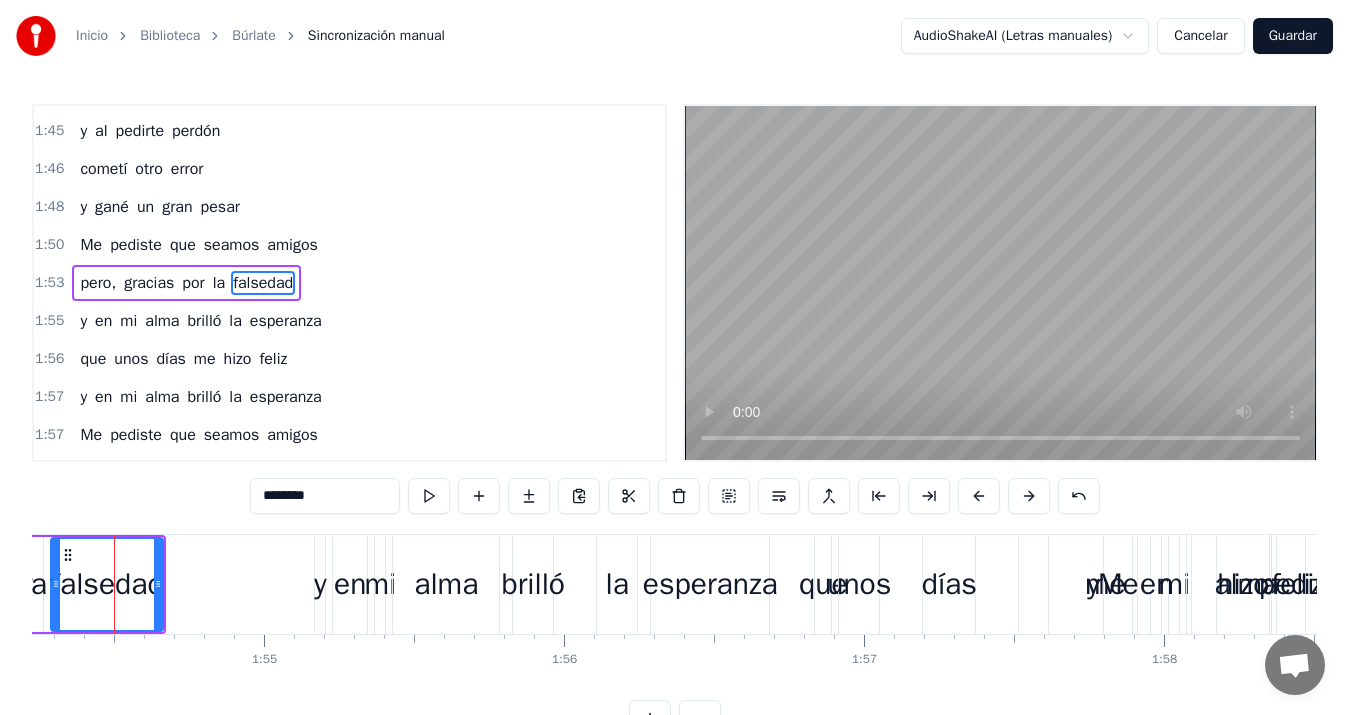 scroll, scrollTop: 0, scrollLeft: 34250, axis: horizontal 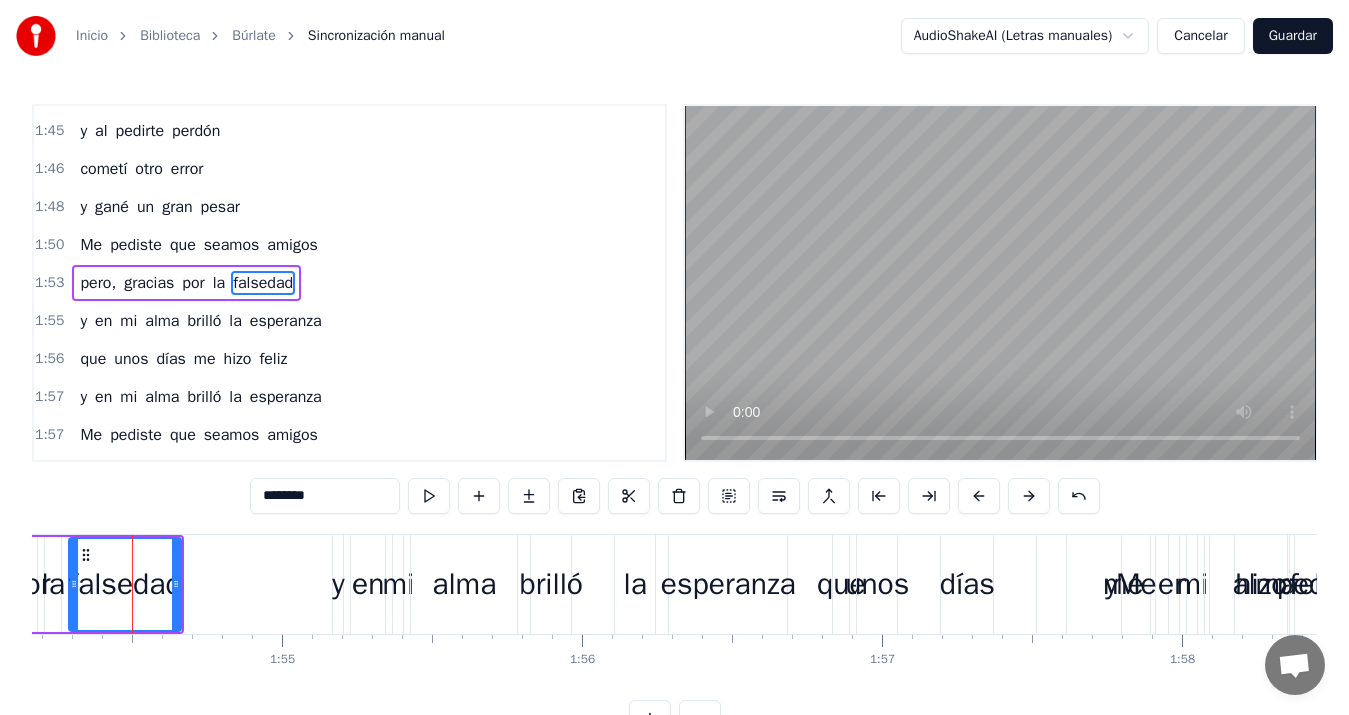 click on "pero, gracias por la falsedad" at bounding box center (50, 584) 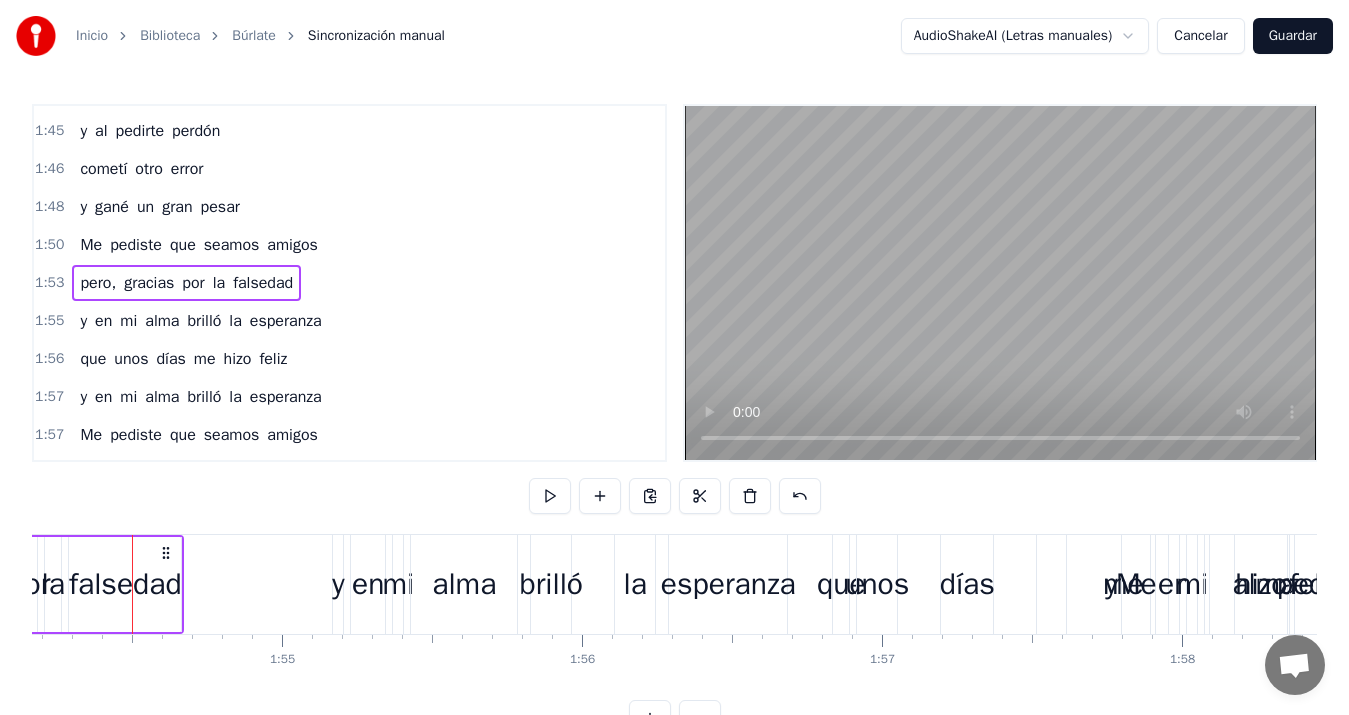 scroll, scrollTop: 0, scrollLeft: 34182, axis: horizontal 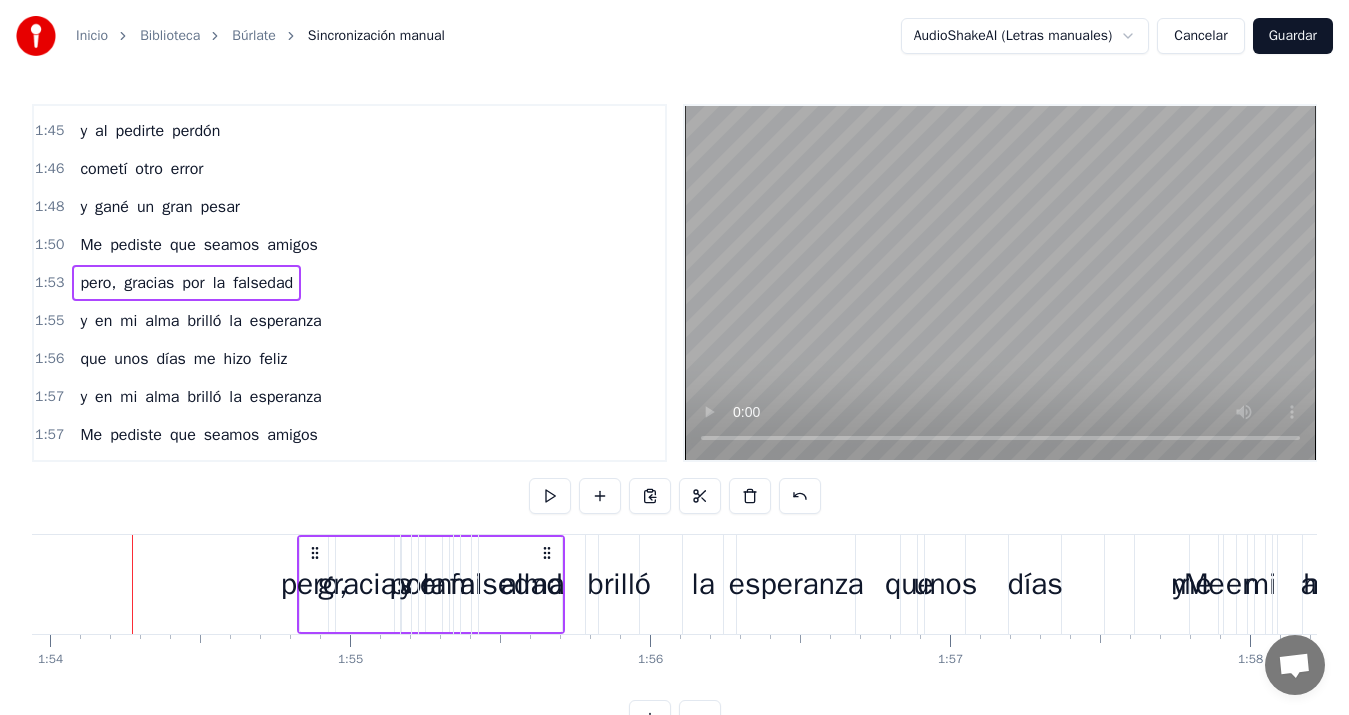 drag, startPoint x: 237, startPoint y: 551, endPoint x: 550, endPoint y: 567, distance: 313.4087 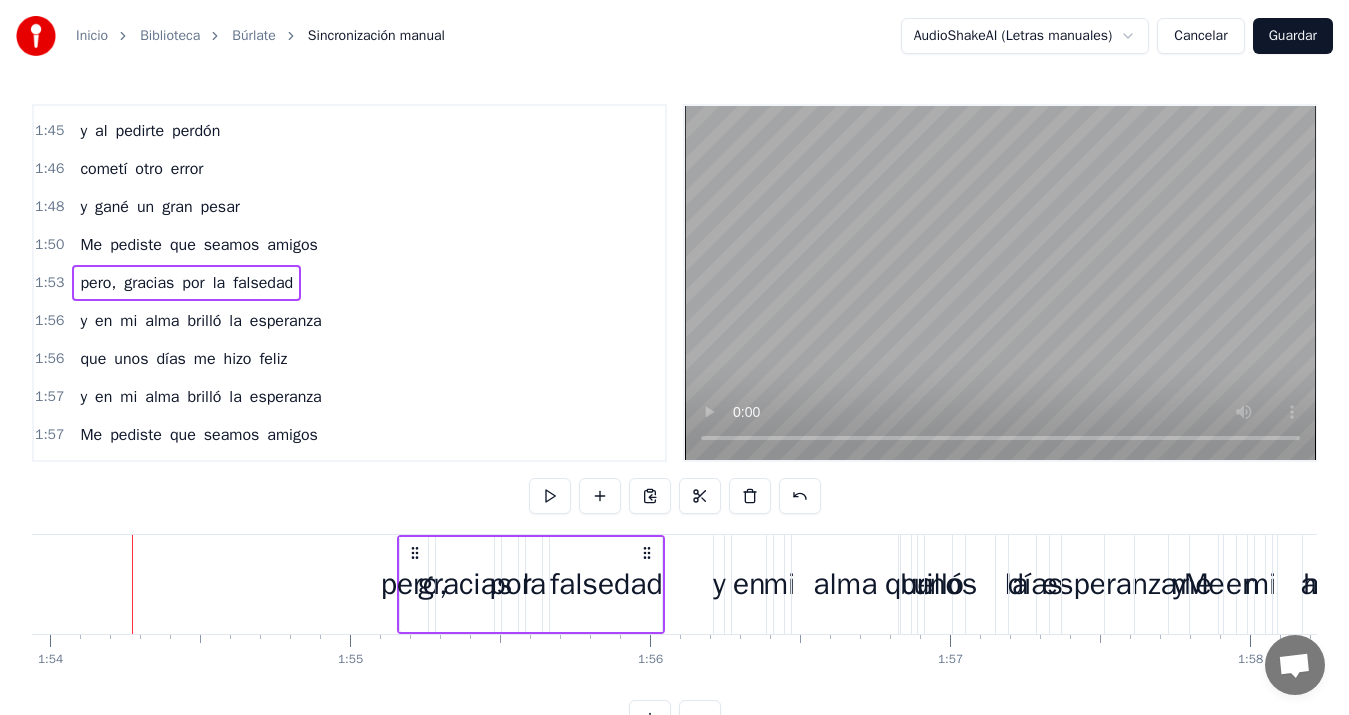 drag, startPoint x: 231, startPoint y: 555, endPoint x: 644, endPoint y: 579, distance: 413.69675 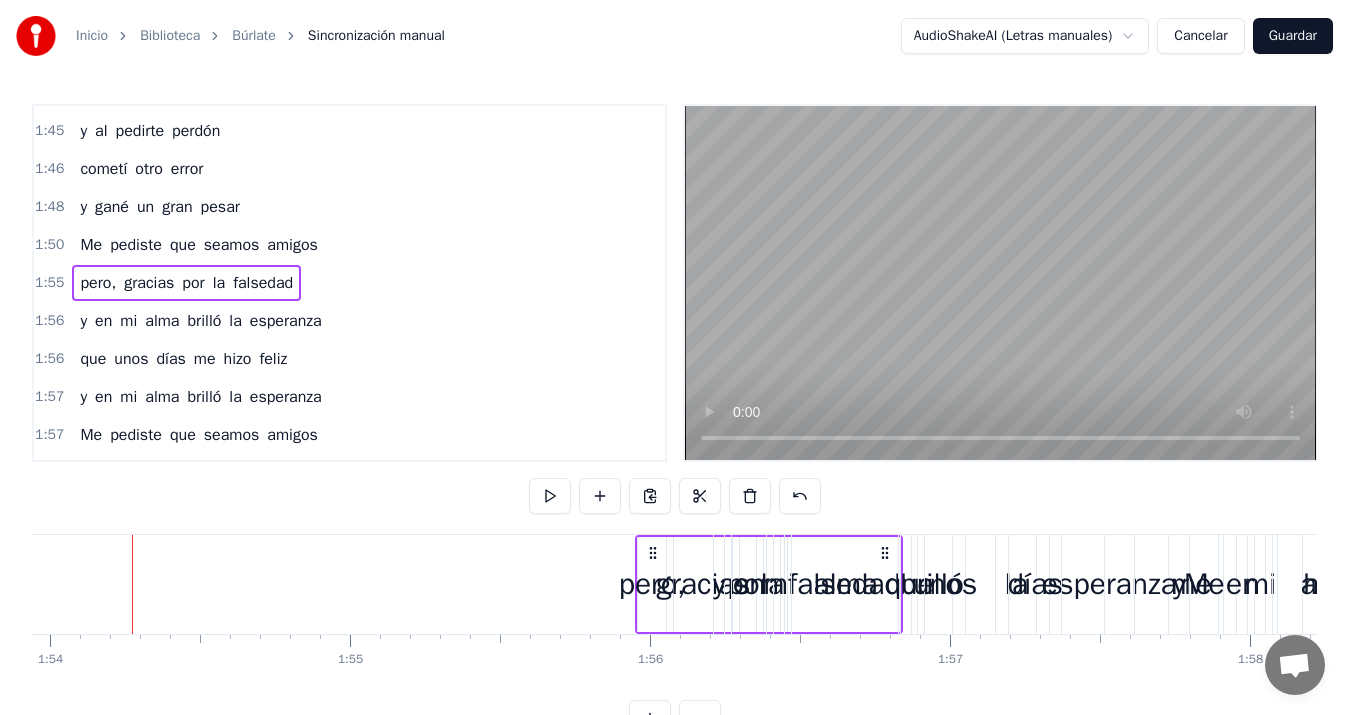 drag, startPoint x: 647, startPoint y: 553, endPoint x: 885, endPoint y: 561, distance: 238.13441 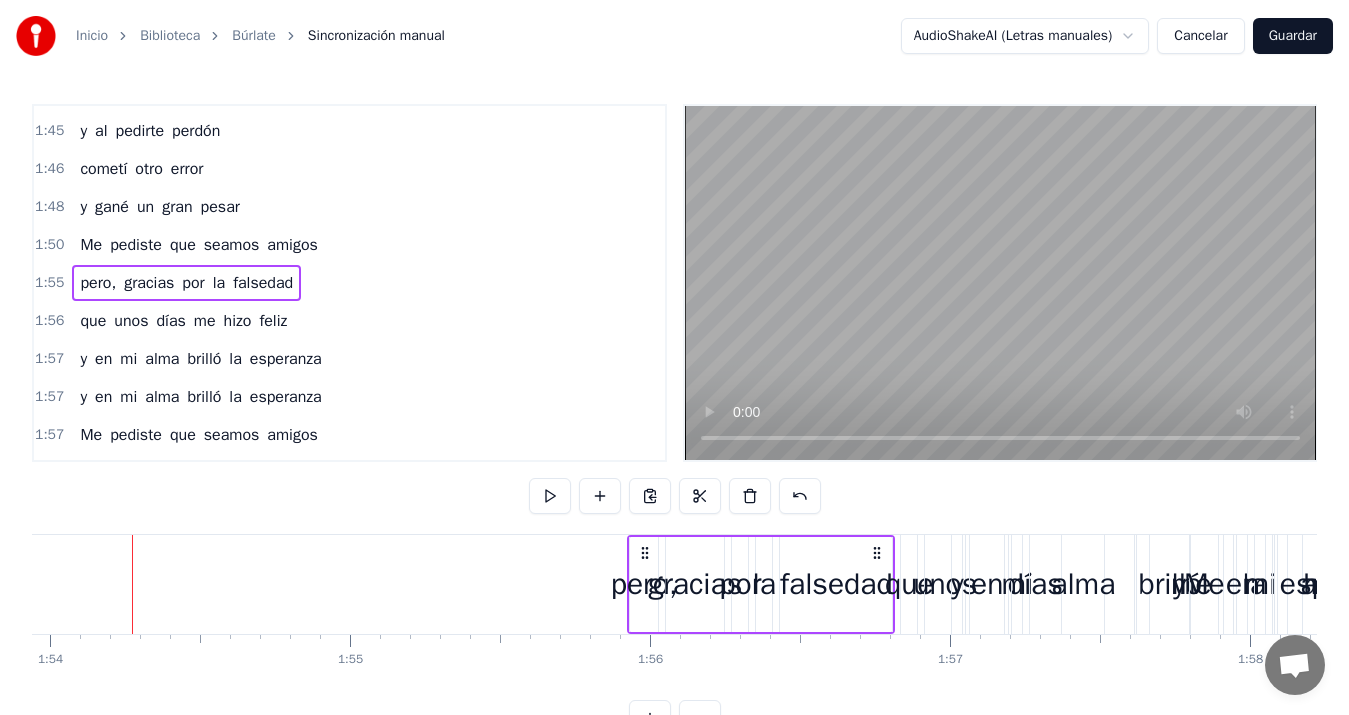 drag, startPoint x: 648, startPoint y: 554, endPoint x: 879, endPoint y: 571, distance: 231.6247 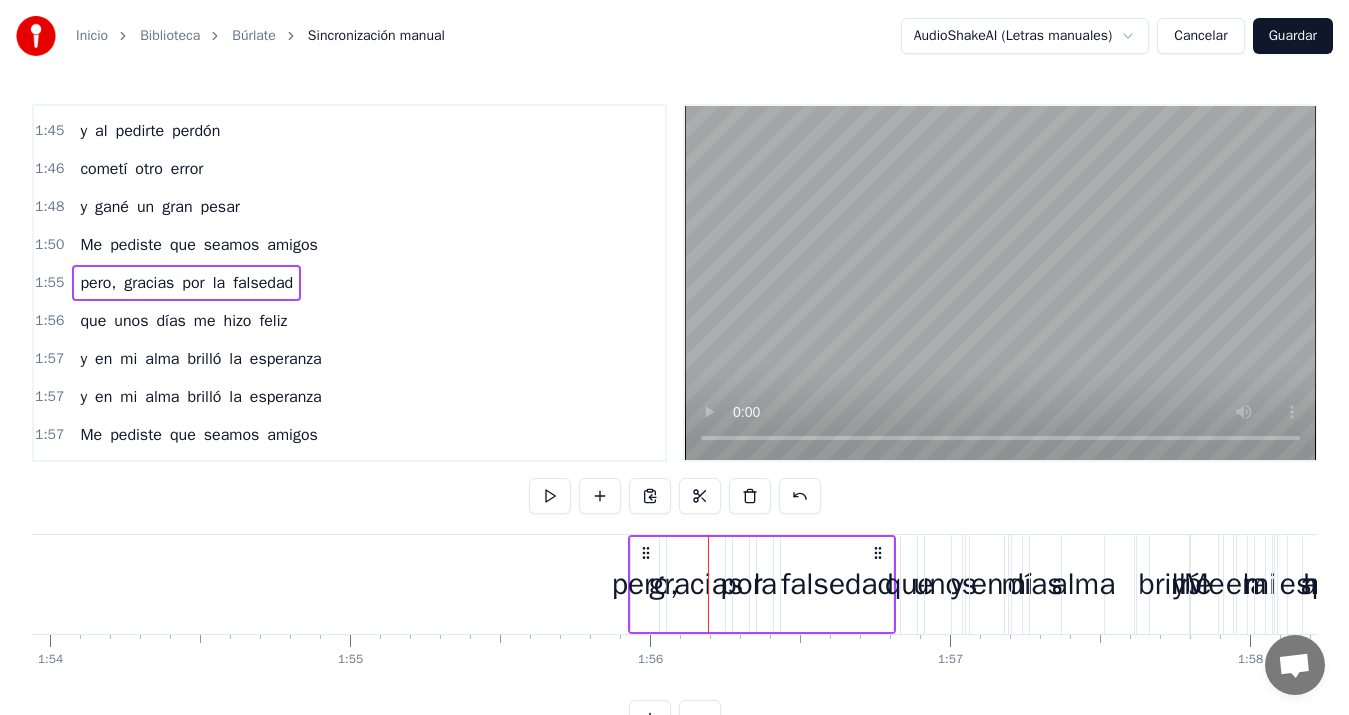 scroll, scrollTop: 0, scrollLeft: 33057, axis: horizontal 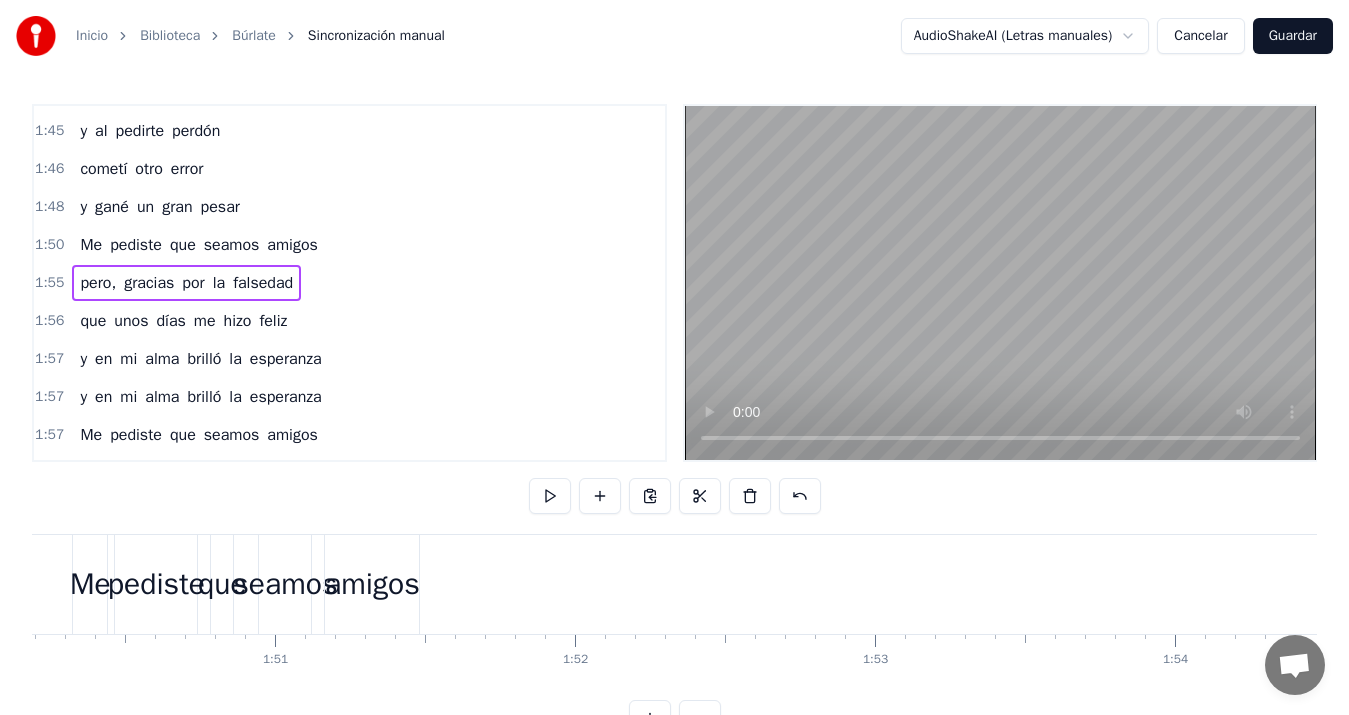 click on "amigos" at bounding box center (372, 584) 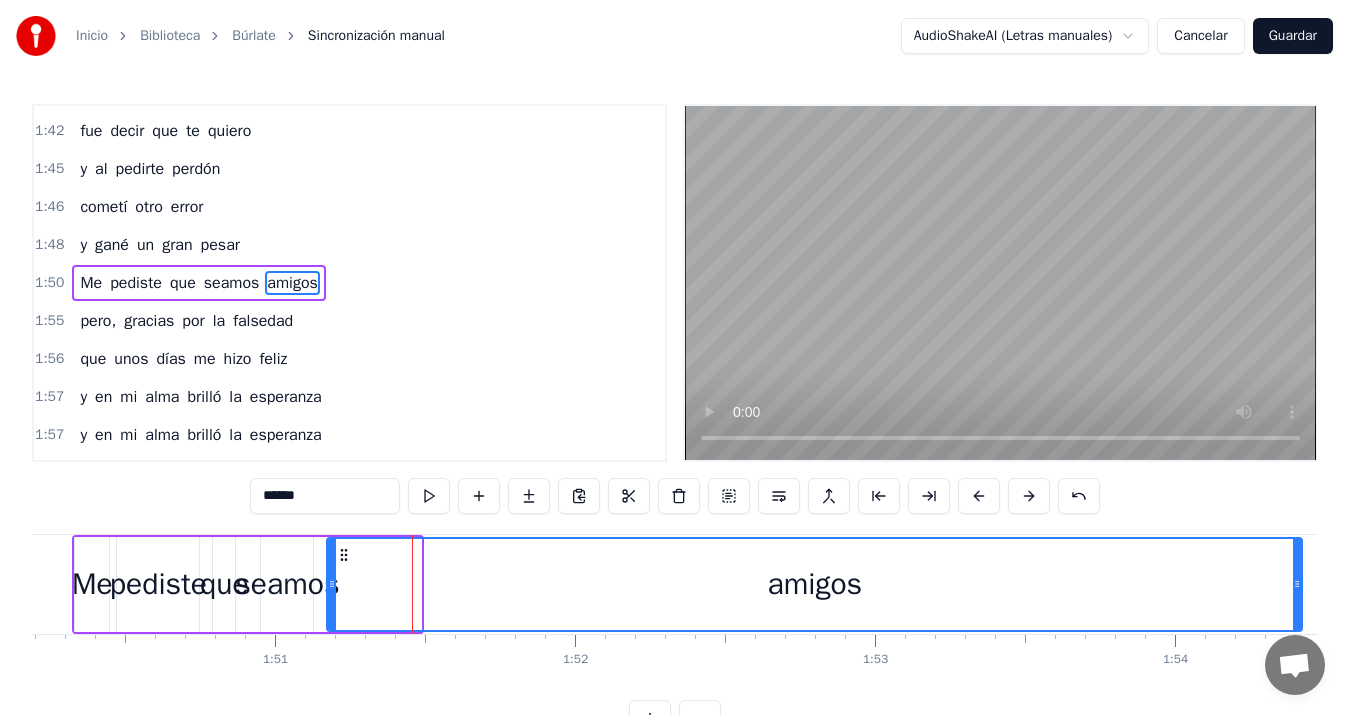drag, startPoint x: 420, startPoint y: 583, endPoint x: 1301, endPoint y: 610, distance: 881.41364 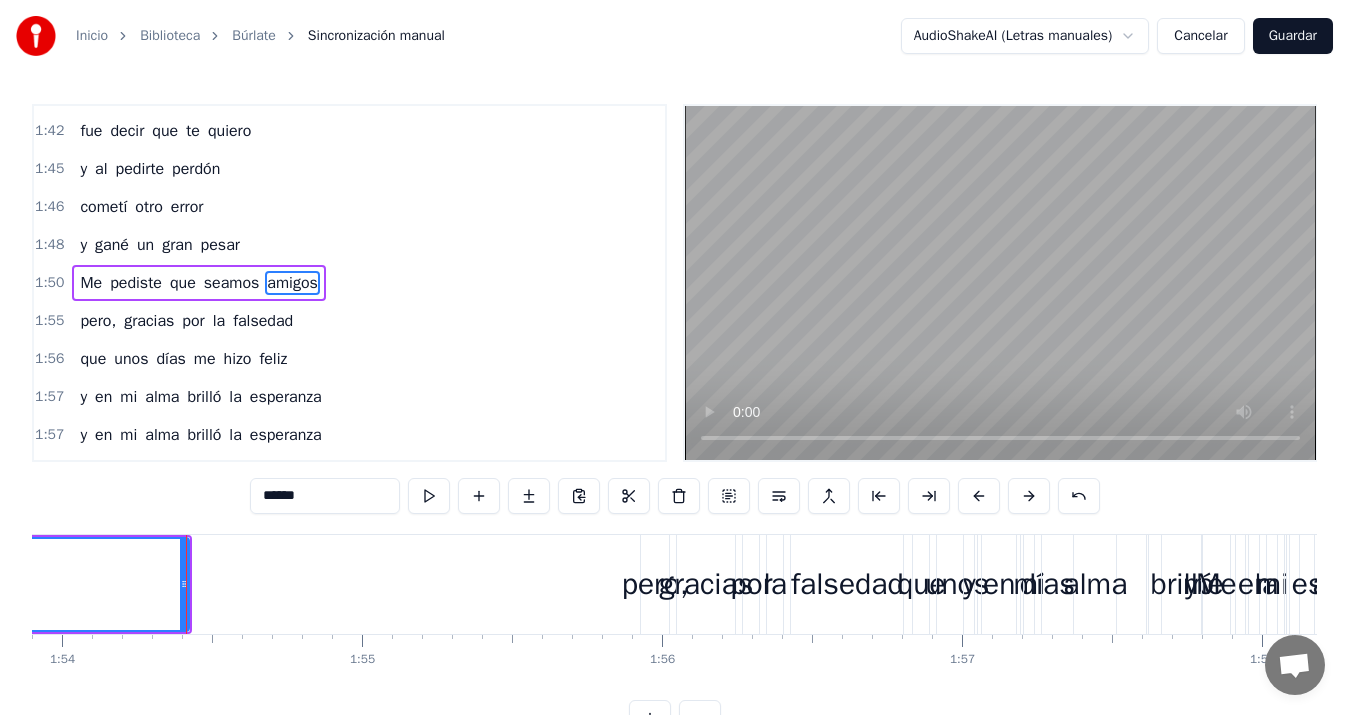 scroll, scrollTop: 0, scrollLeft: 34224, axis: horizontal 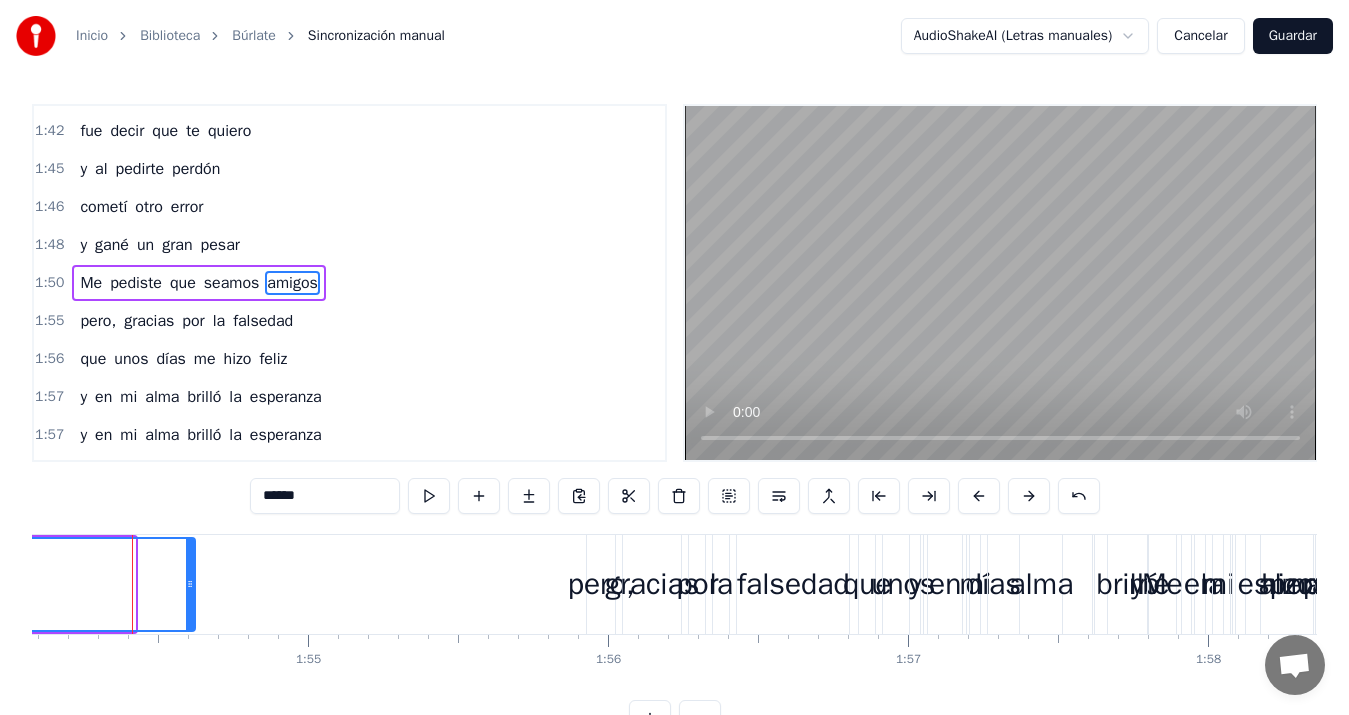 drag, startPoint x: 129, startPoint y: 579, endPoint x: 189, endPoint y: 584, distance: 60.207973 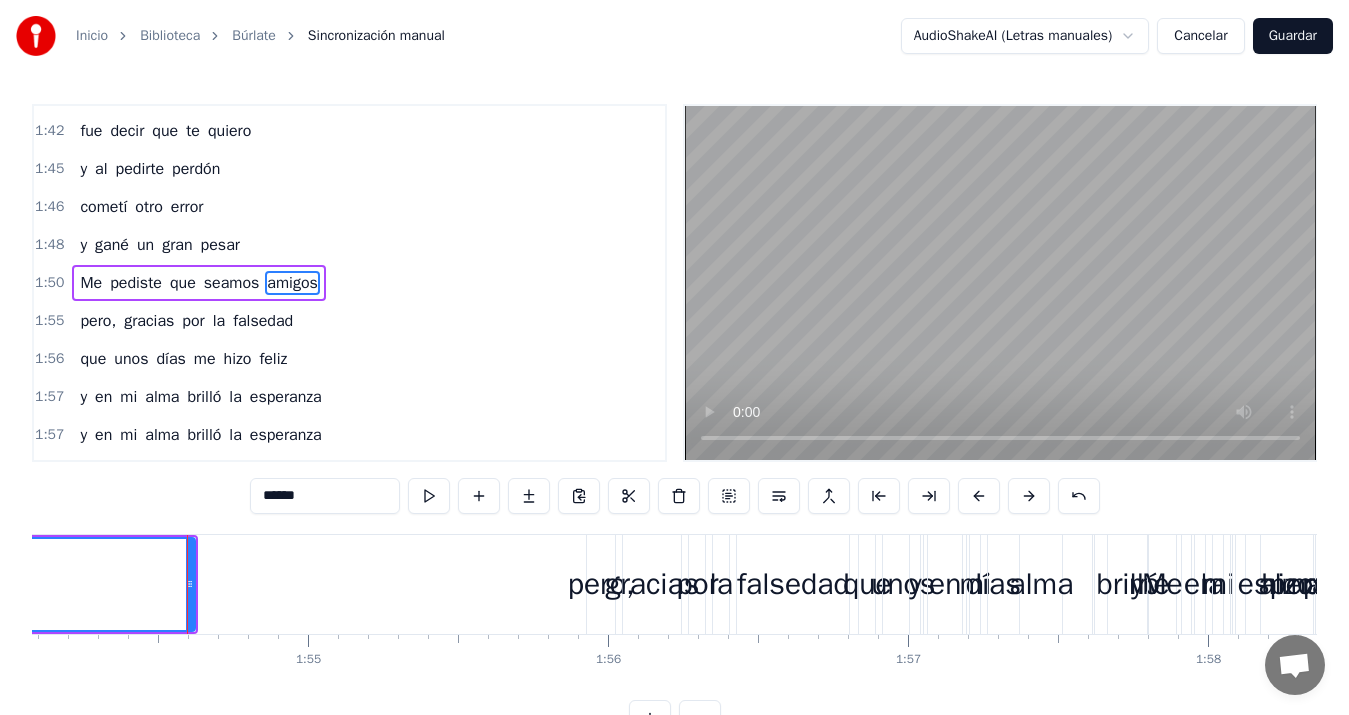scroll, scrollTop: 0, scrollLeft: 33100, axis: horizontal 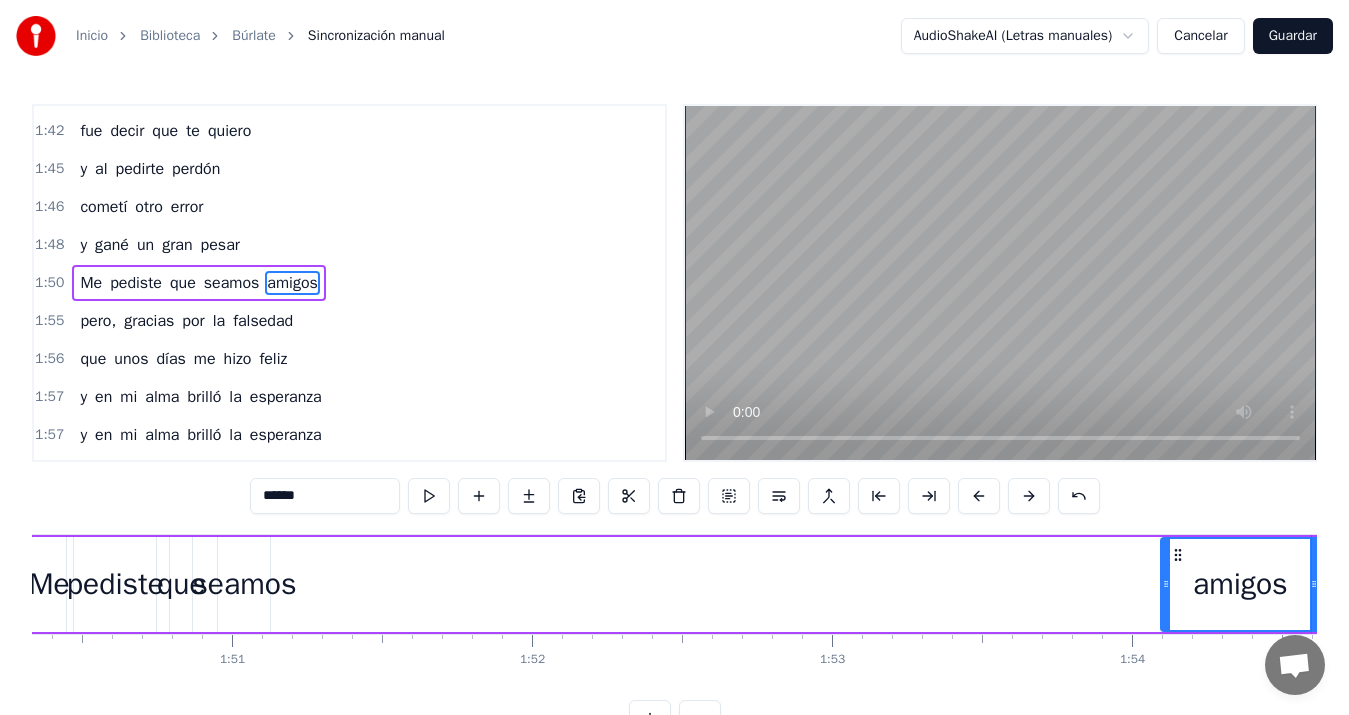 drag, startPoint x: 288, startPoint y: 583, endPoint x: 1165, endPoint y: 589, distance: 877.0205 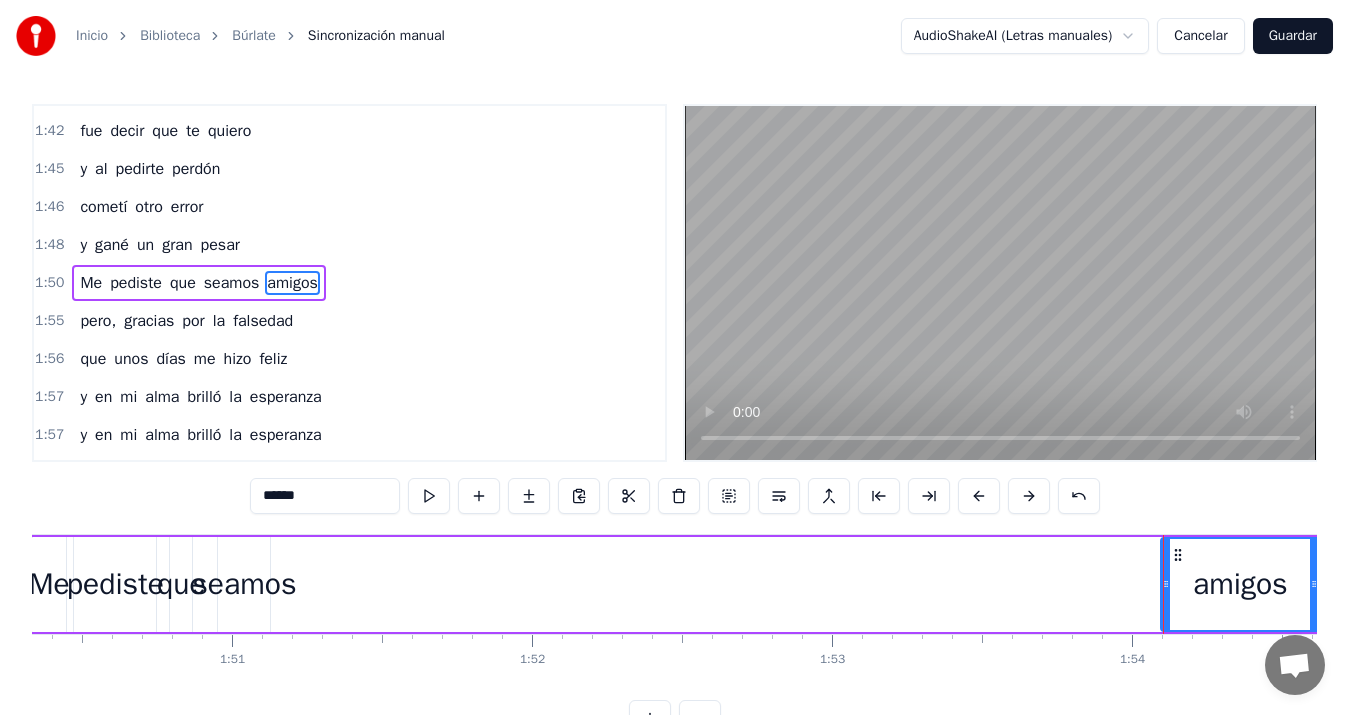 click on "seamos" at bounding box center [244, 584] 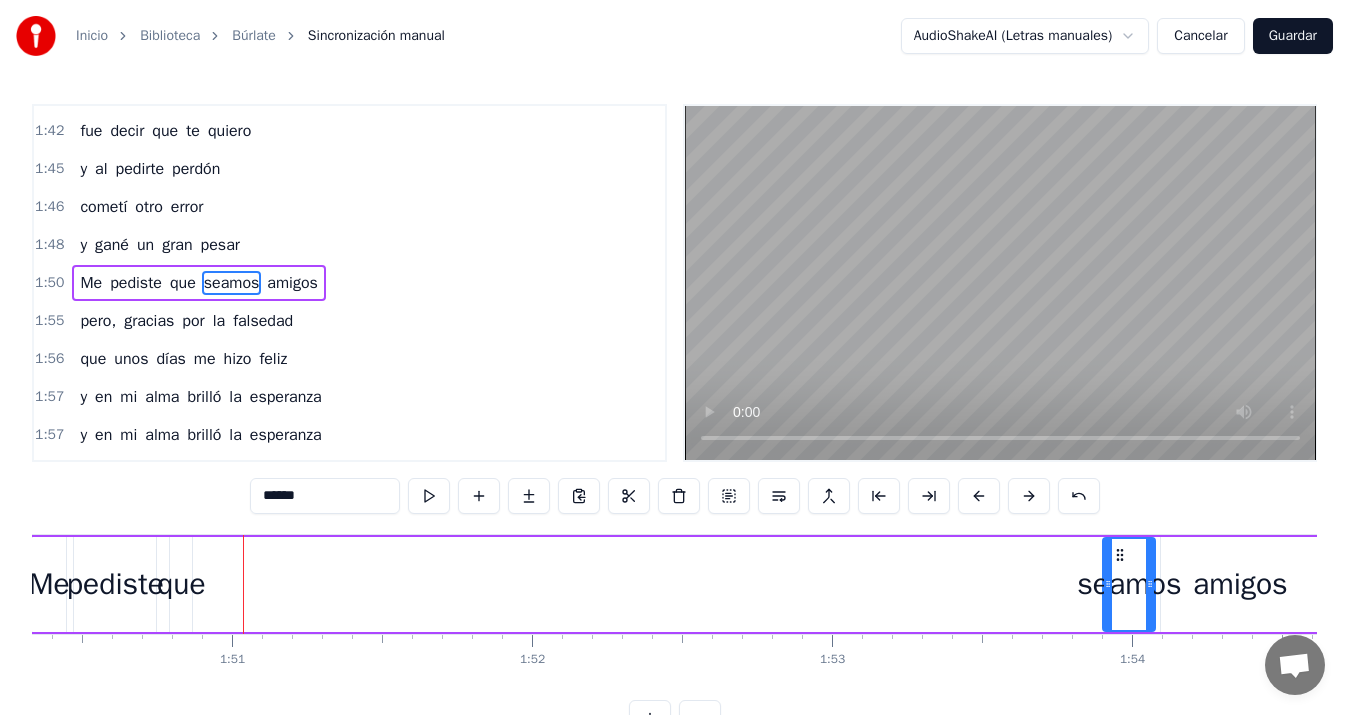 drag, startPoint x: 229, startPoint y: 549, endPoint x: 1125, endPoint y: 570, distance: 896.24603 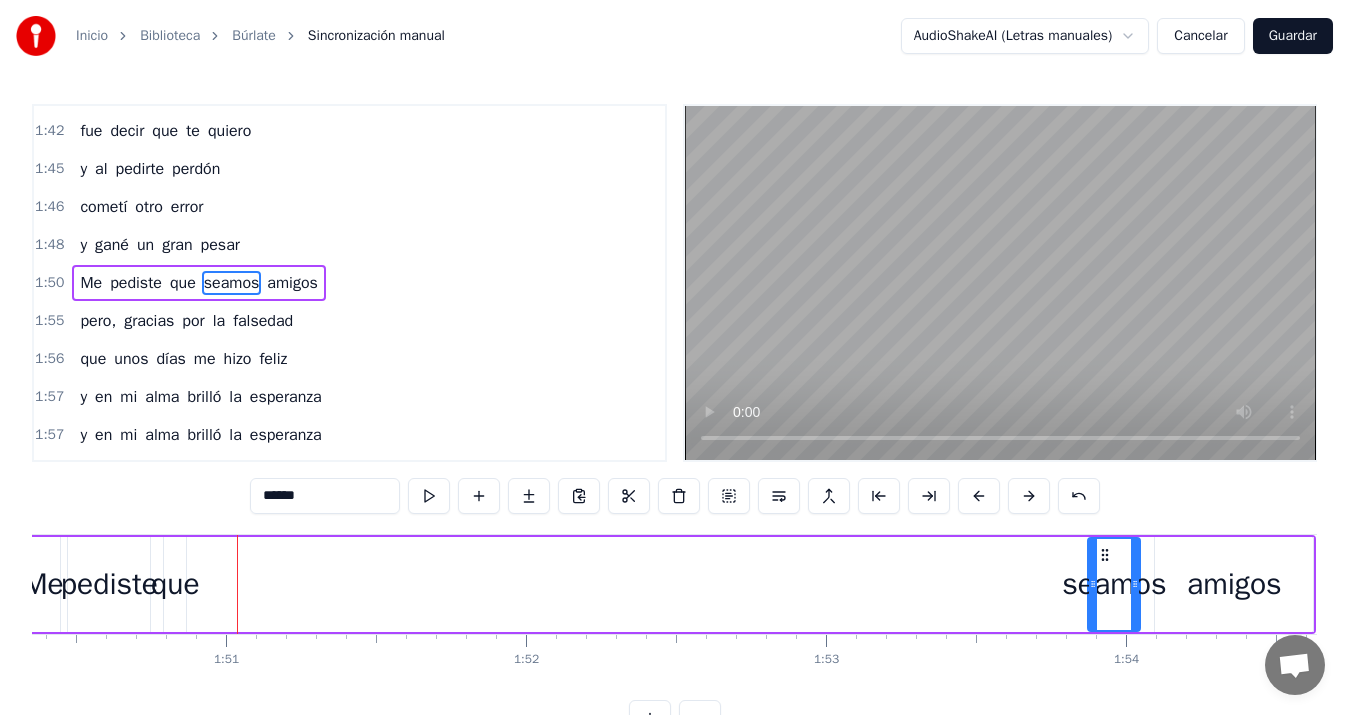 drag, startPoint x: 1130, startPoint y: 556, endPoint x: 1104, endPoint y: 556, distance: 26 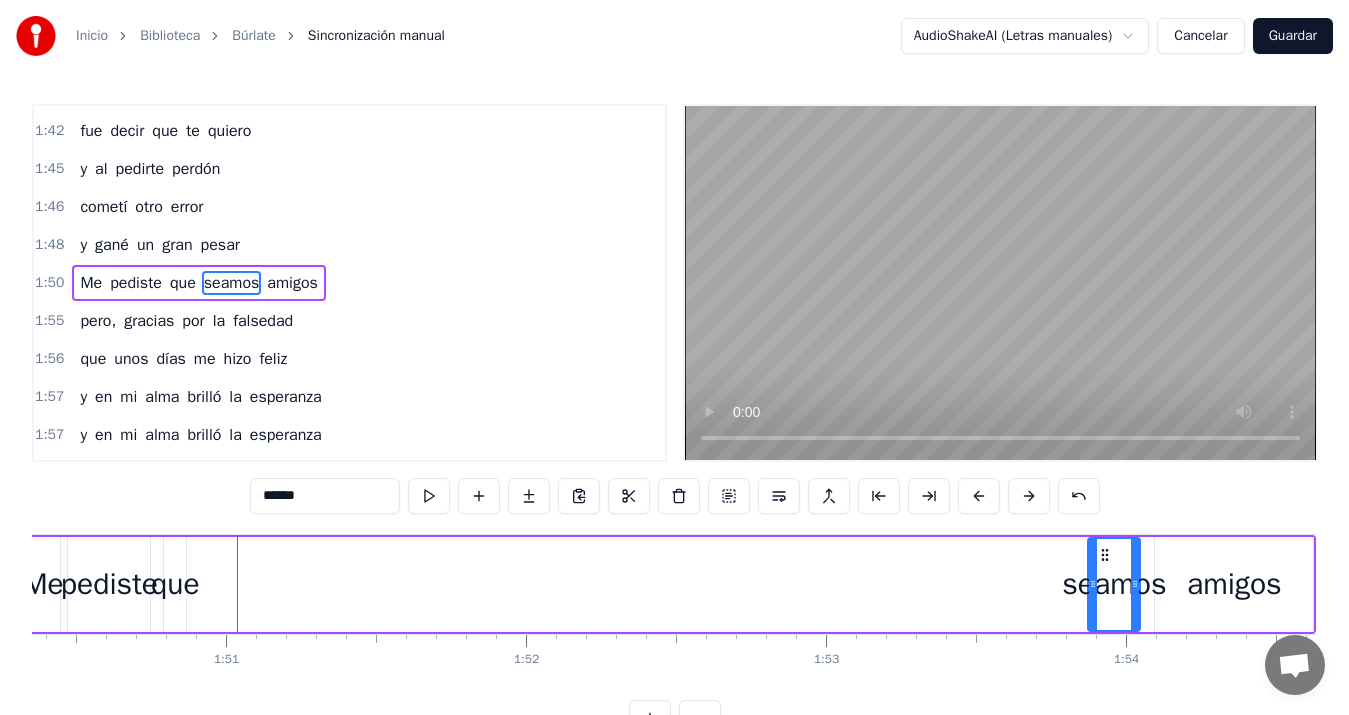 click on "Me pediste que seamos amigos" at bounding box center (669, 584) 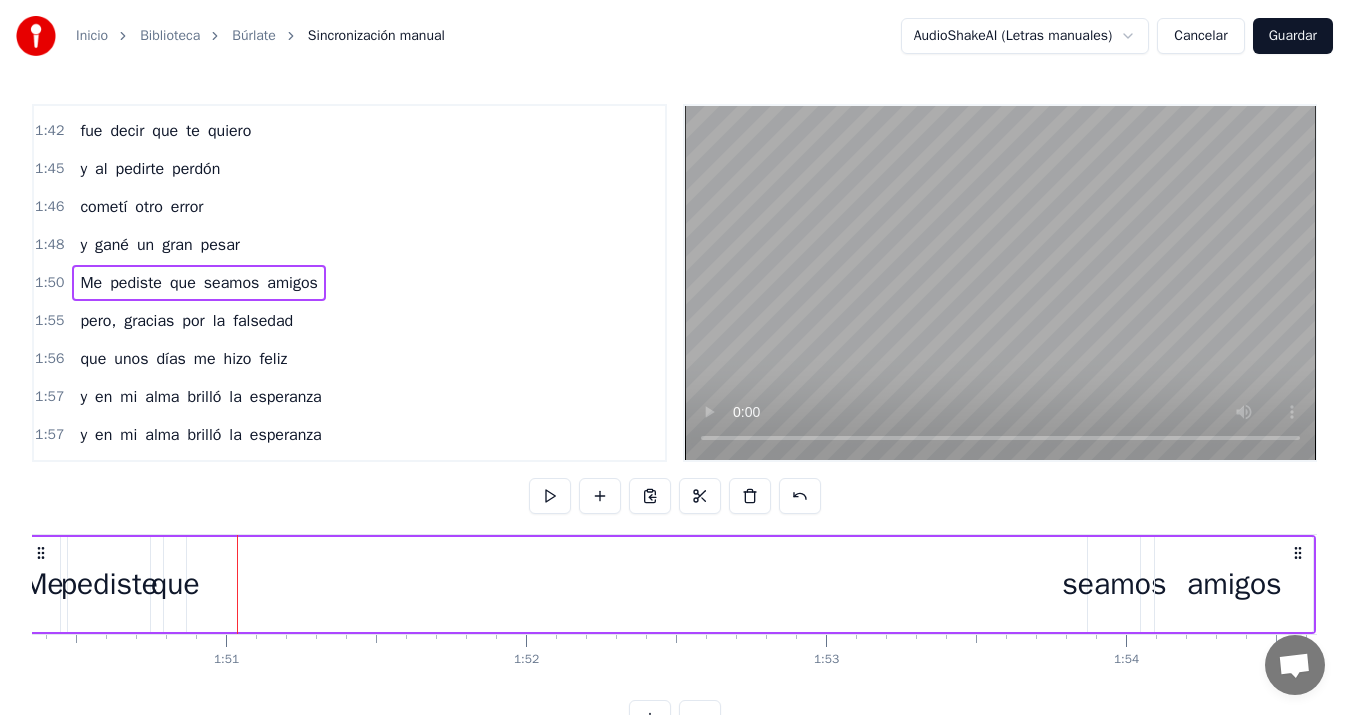 click on "que" at bounding box center [175, 584] 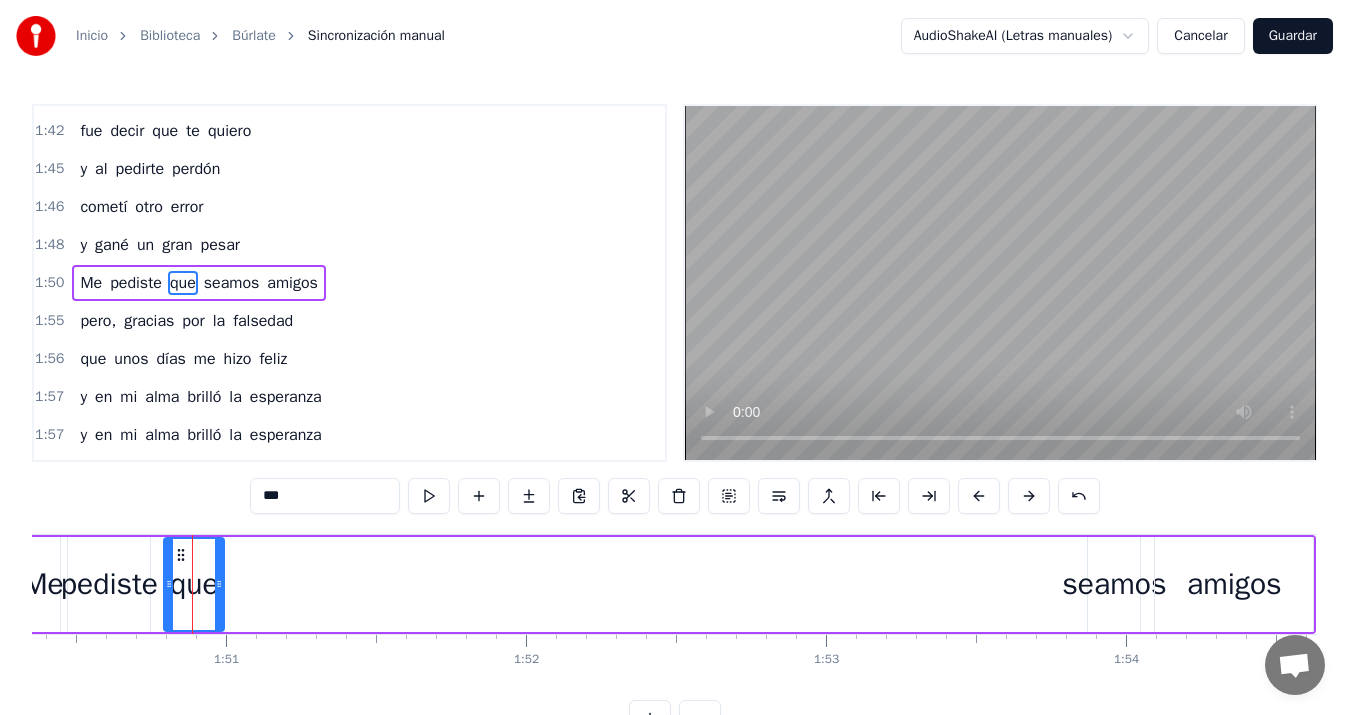 drag, startPoint x: 181, startPoint y: 590, endPoint x: 219, endPoint y: 588, distance: 38.052597 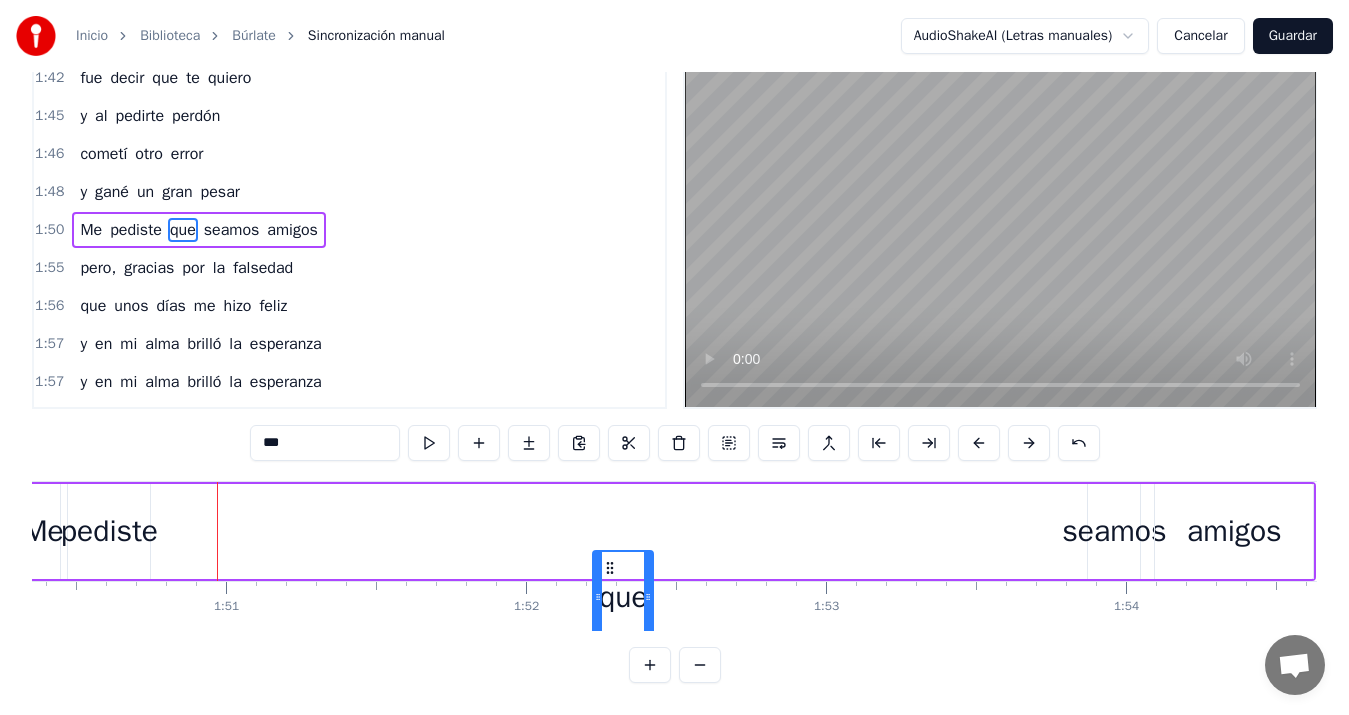 scroll, scrollTop: 70, scrollLeft: 0, axis: vertical 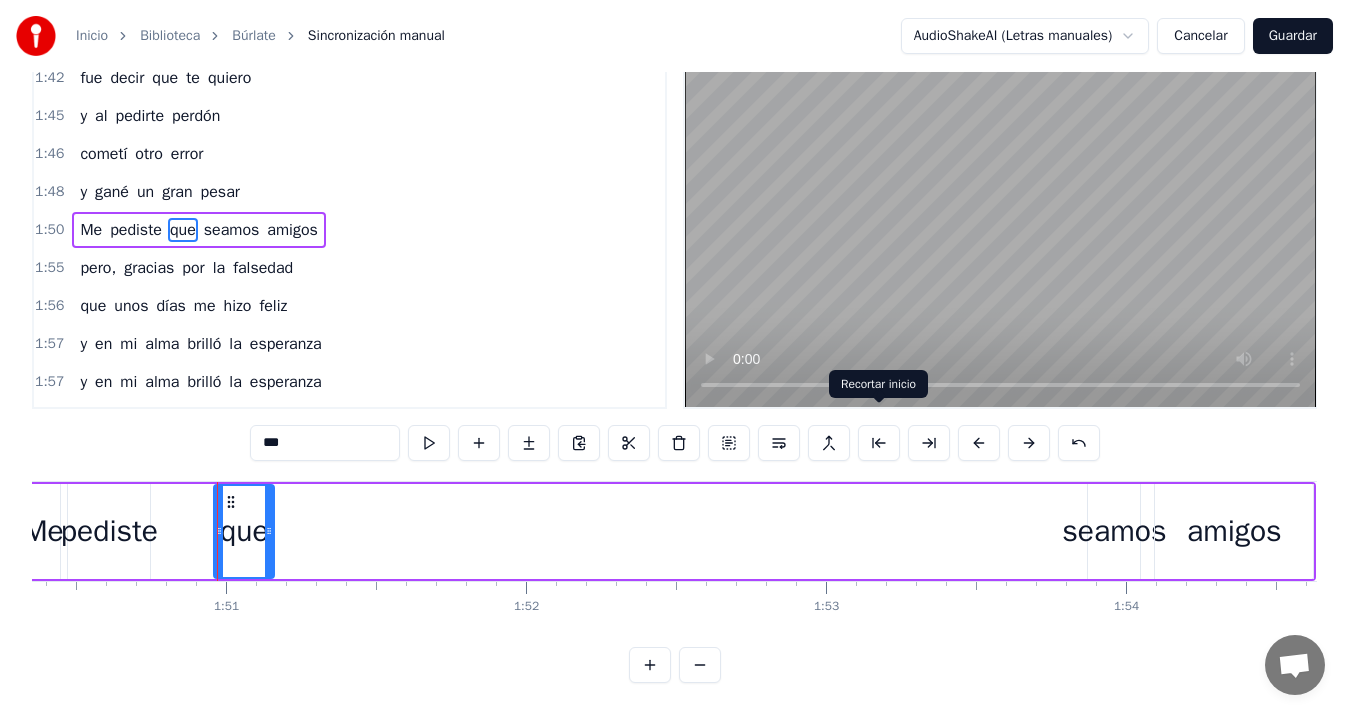 drag, startPoint x: 177, startPoint y: 558, endPoint x: 880, endPoint y: 399, distance: 720.75653 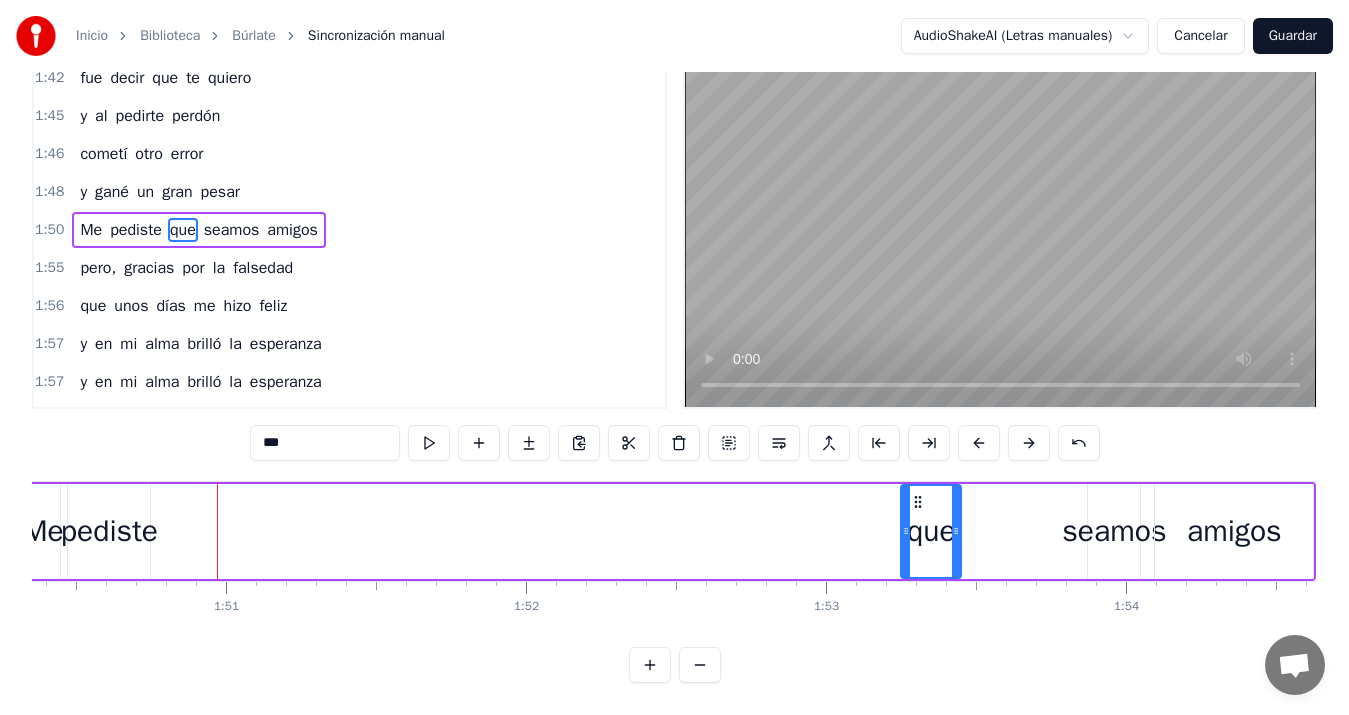 drag, startPoint x: 227, startPoint y: 486, endPoint x: 948, endPoint y: 528, distance: 722.2223 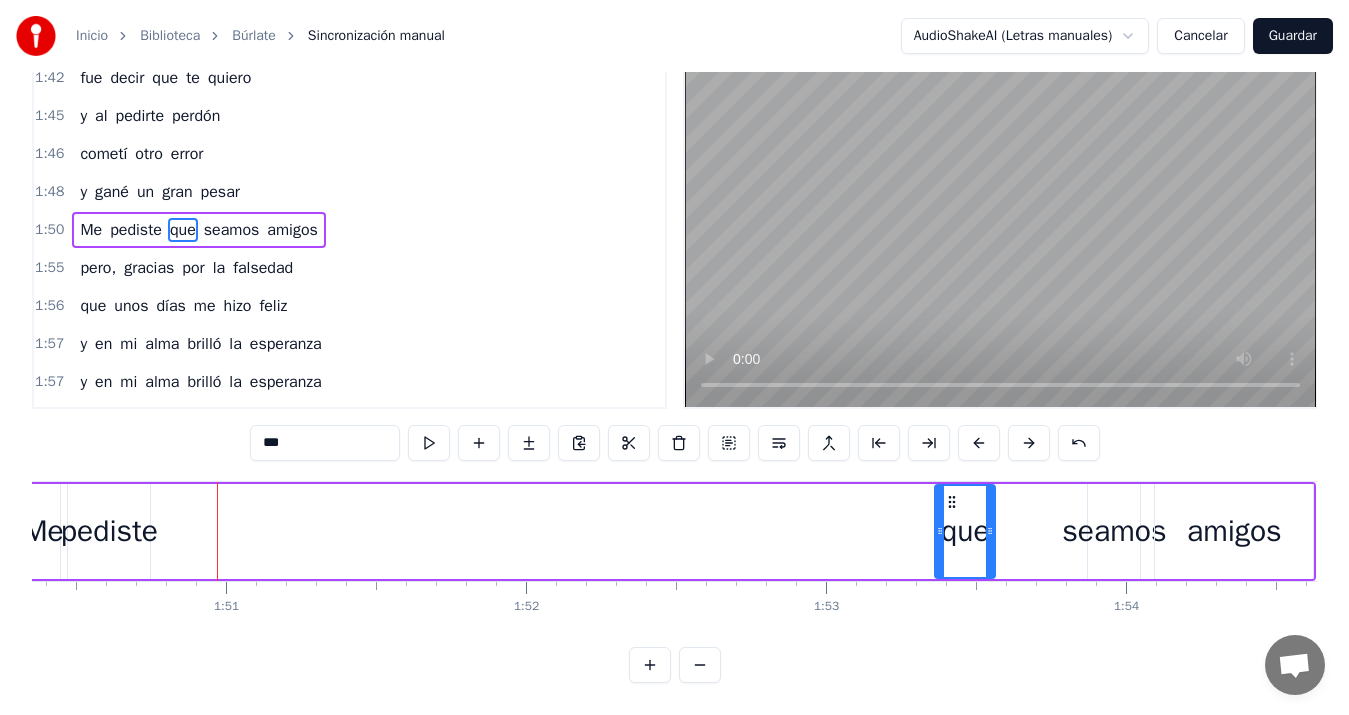 click on "pediste" at bounding box center [109, 531] 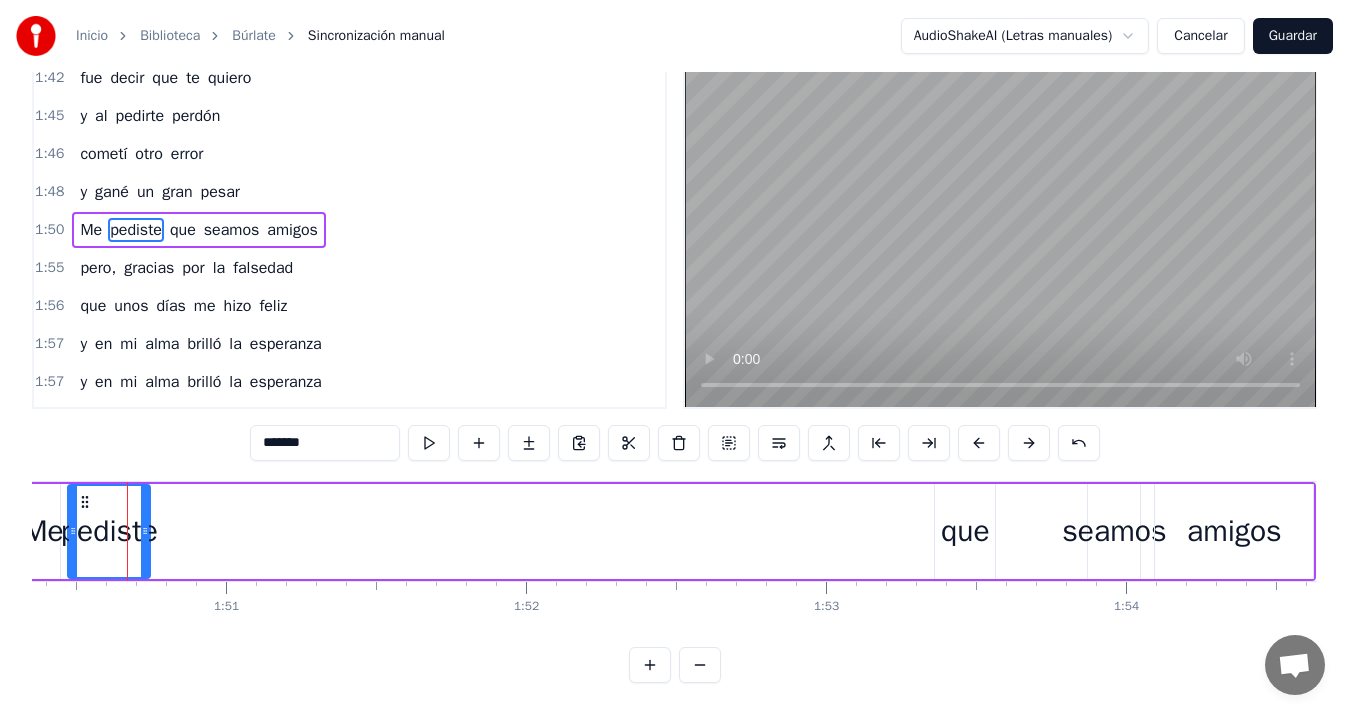 scroll, scrollTop: 0, scrollLeft: 0, axis: both 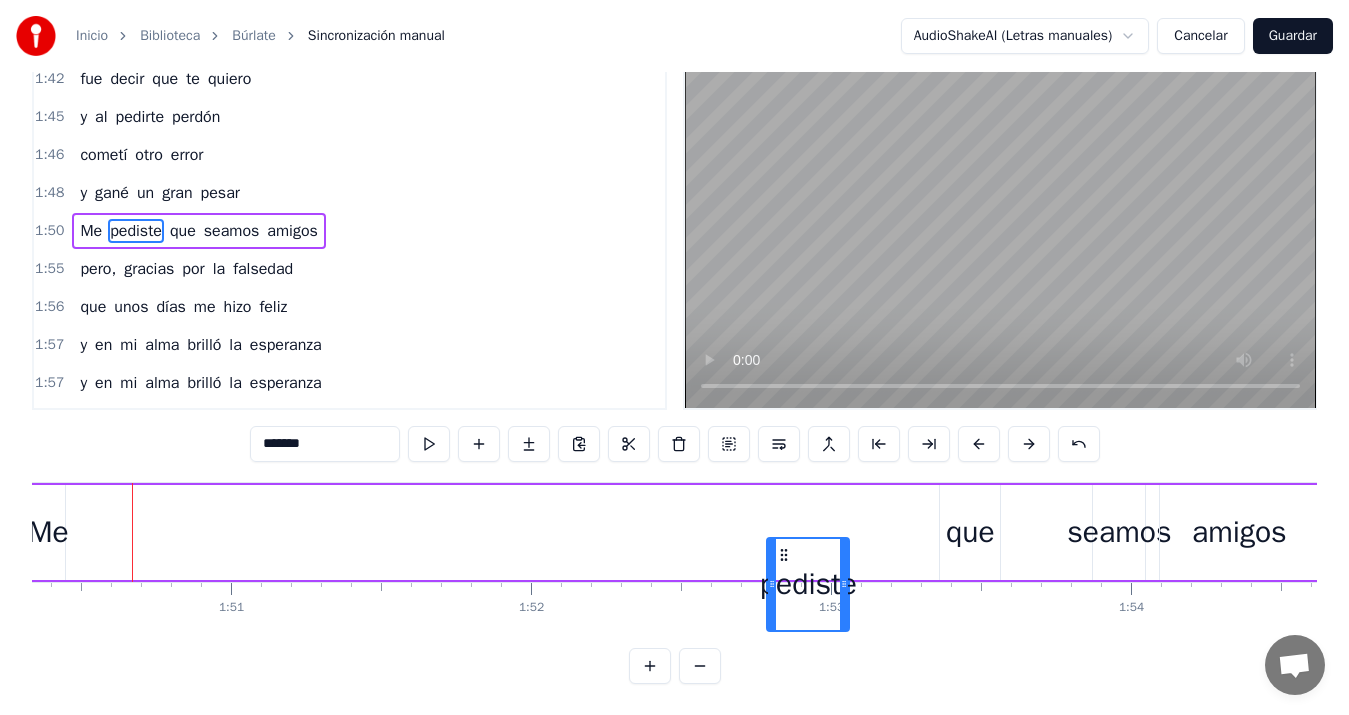 drag, startPoint x: 92, startPoint y: 549, endPoint x: 801, endPoint y: 473, distance: 713.0617 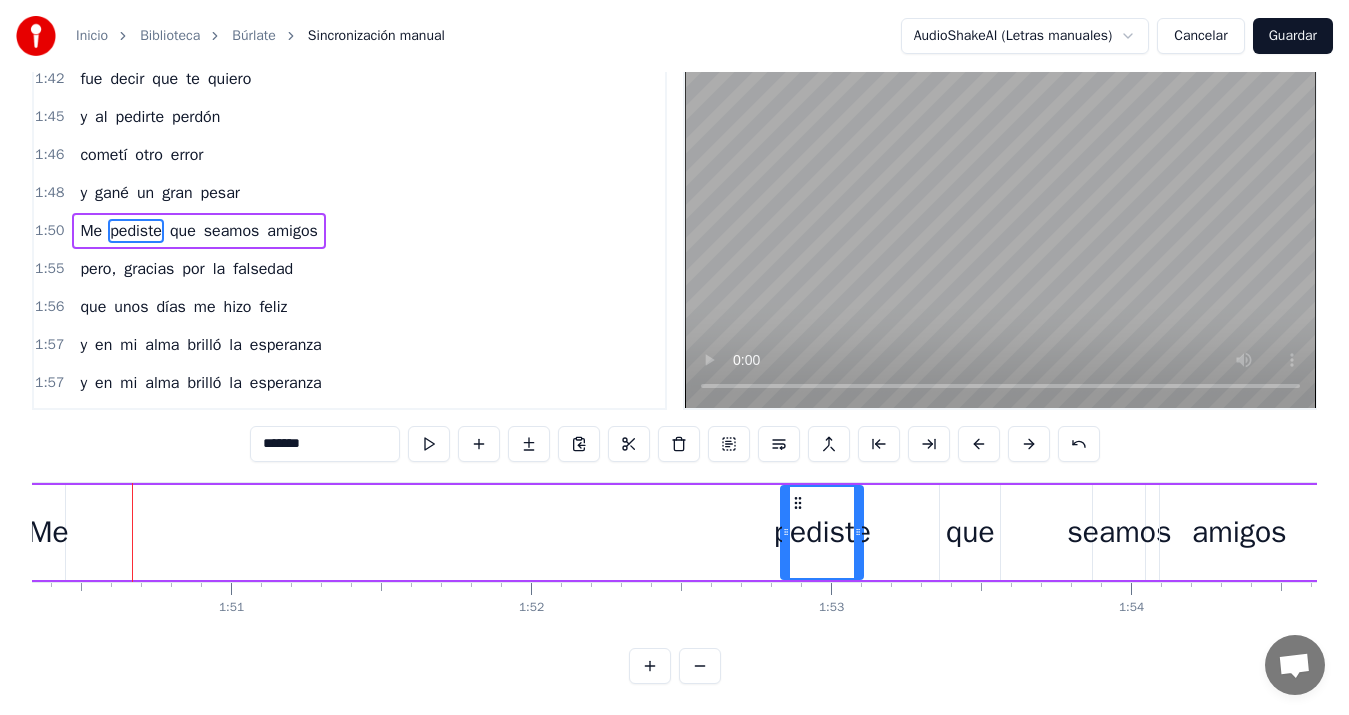 scroll, scrollTop: 0, scrollLeft: 32823, axis: horizontal 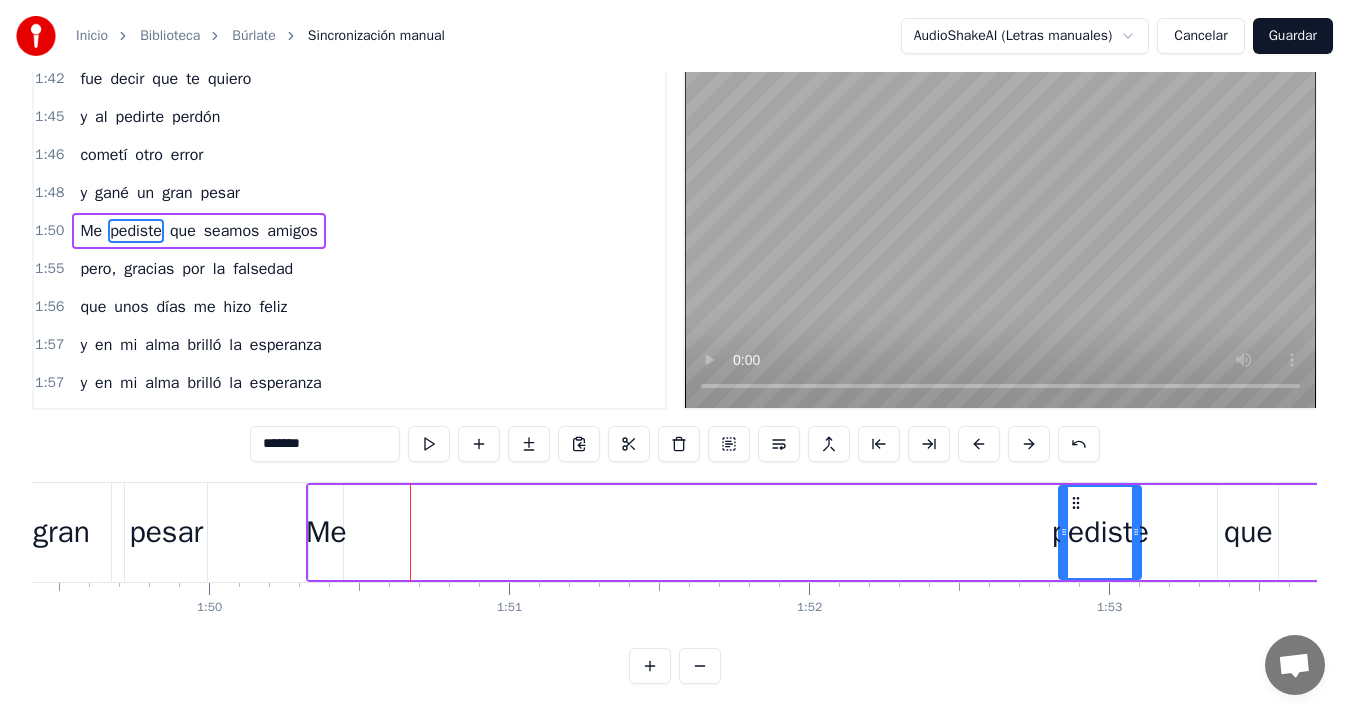 click on "gran" at bounding box center [61, 532] 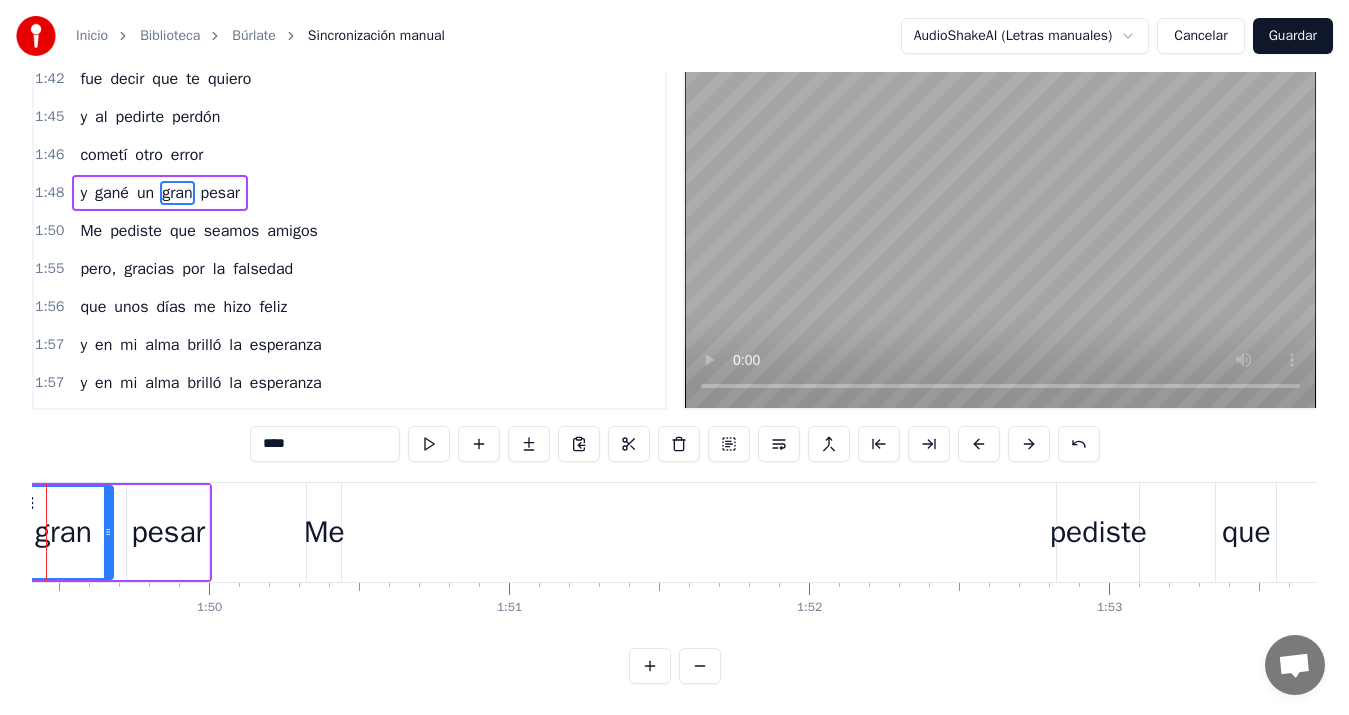 scroll, scrollTop: 0, scrollLeft: 0, axis: both 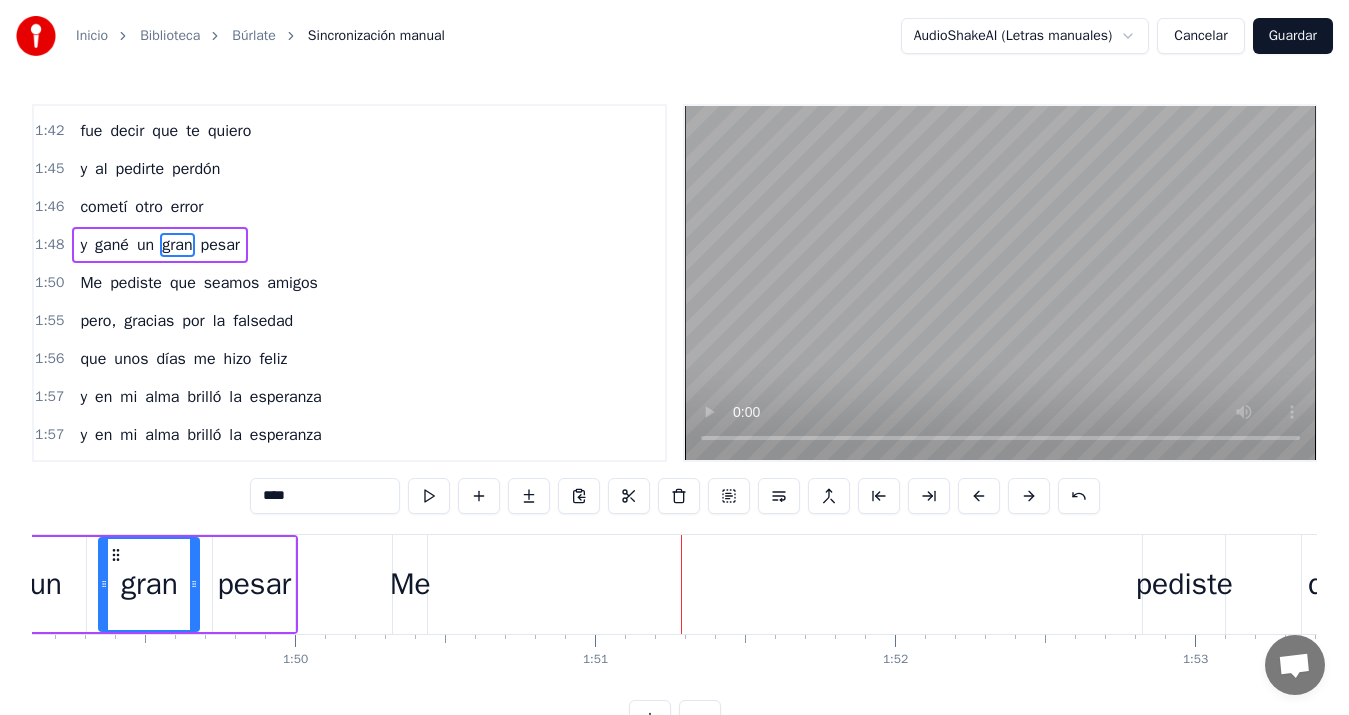 click on "Me" at bounding box center (410, 584) 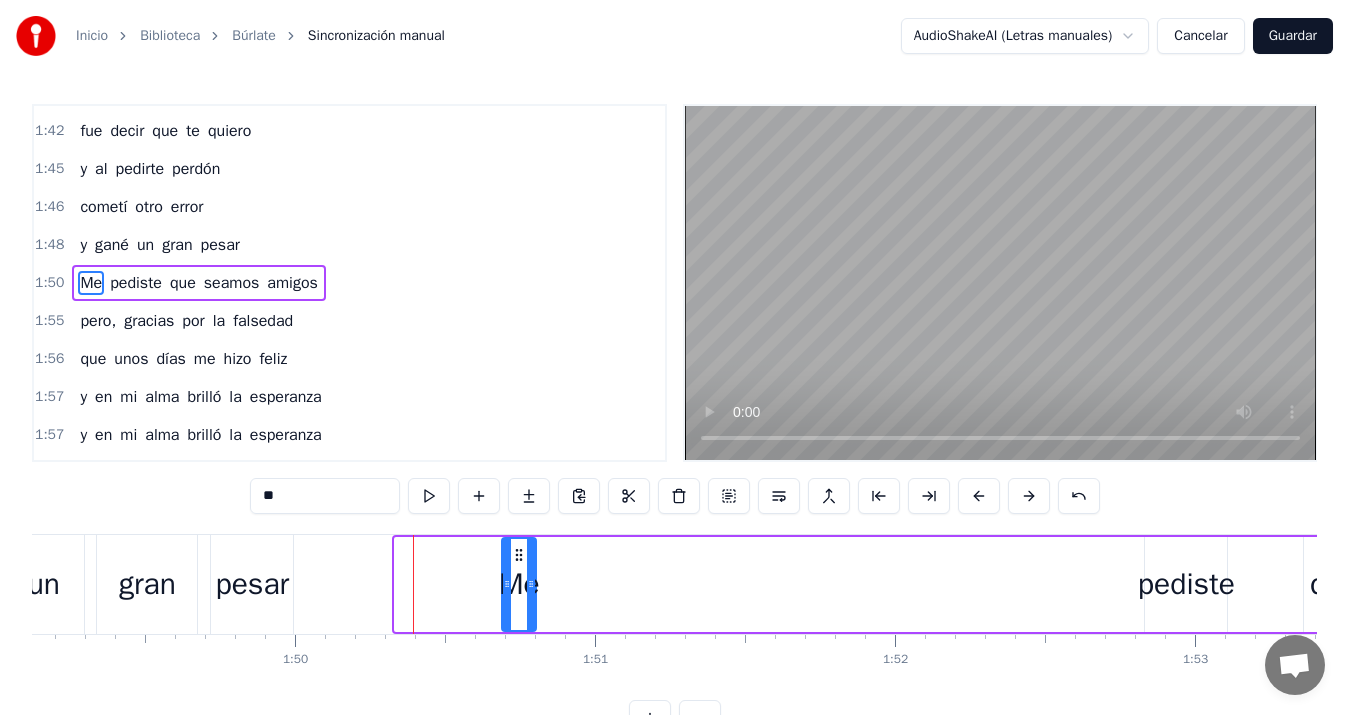 drag, startPoint x: 411, startPoint y: 549, endPoint x: 518, endPoint y: 547, distance: 107.01869 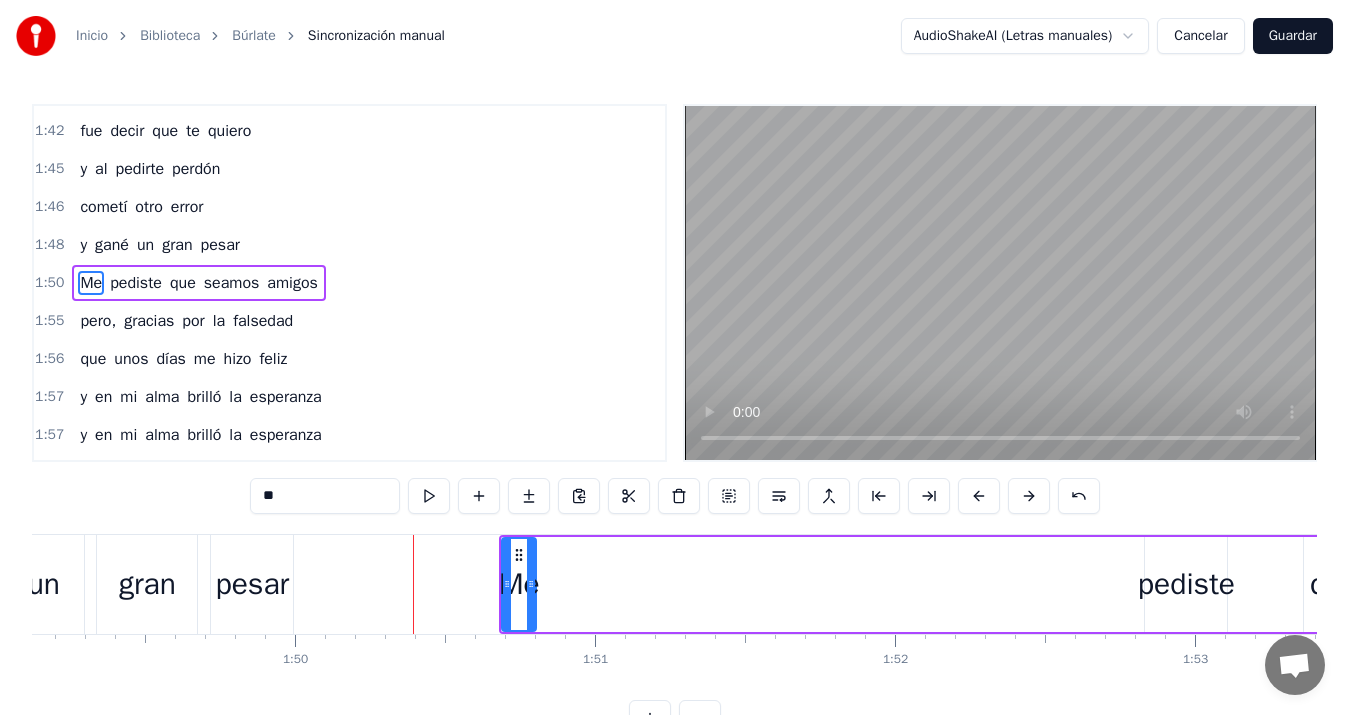click on "un" at bounding box center (43, 584) 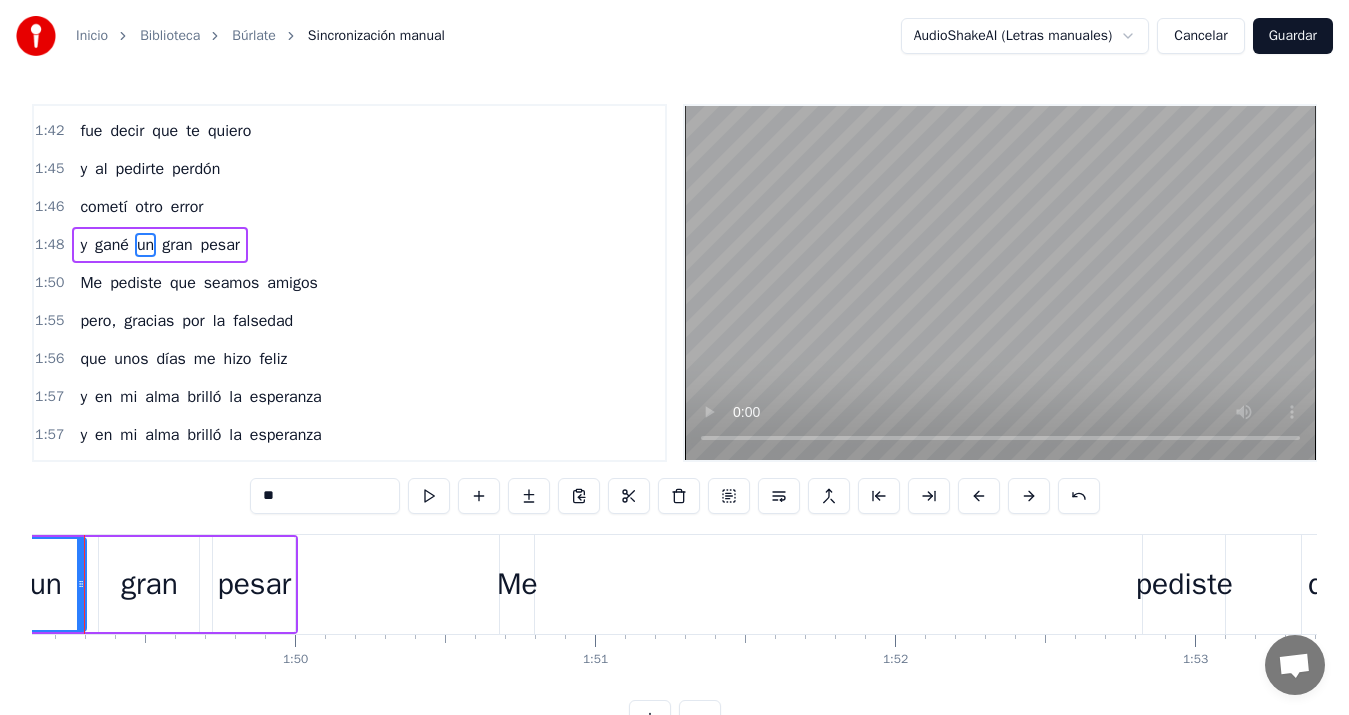 scroll, scrollTop: 1020, scrollLeft: 0, axis: vertical 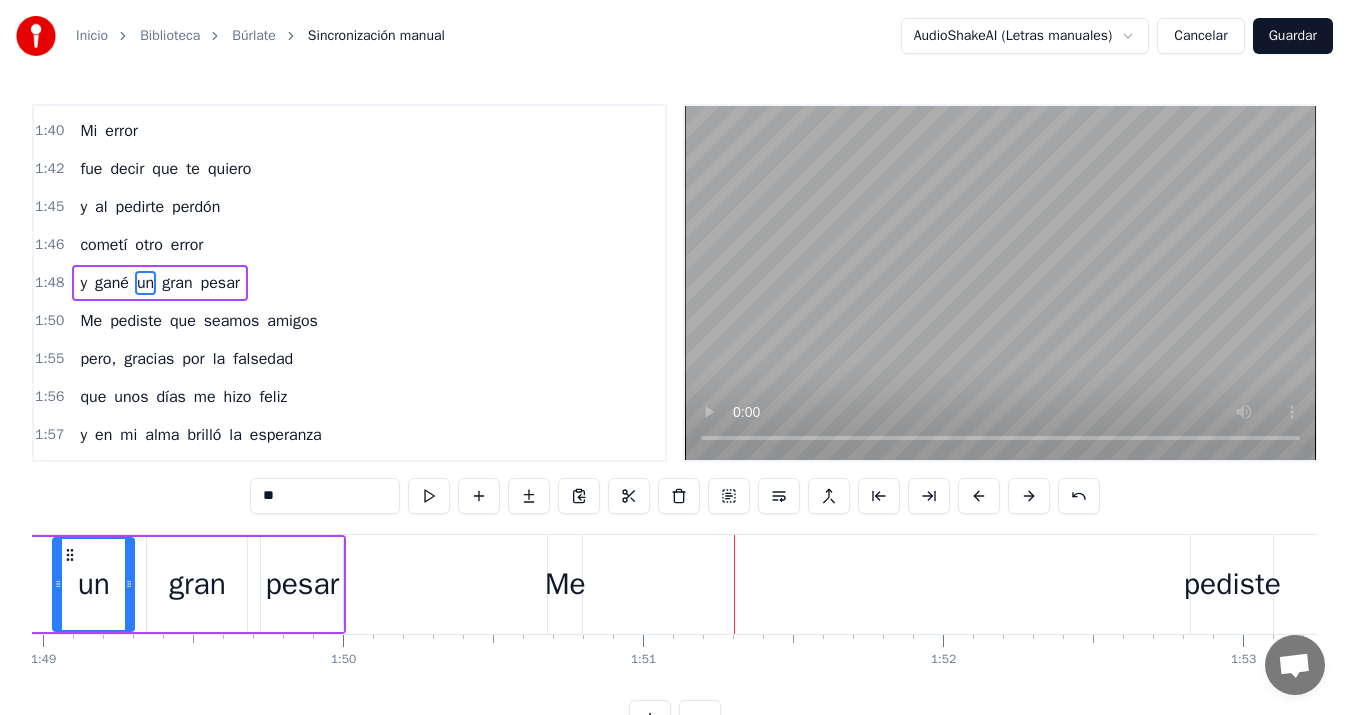 click on "Me" at bounding box center (565, 584) 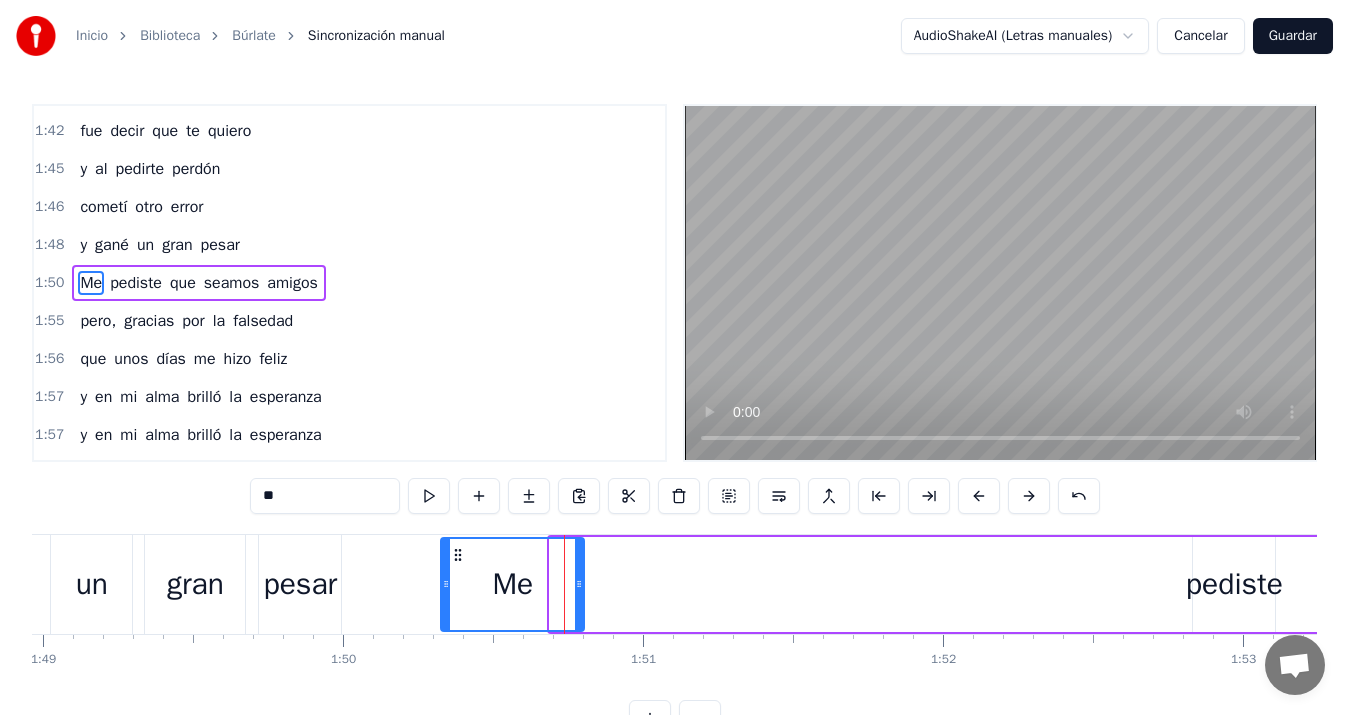 drag, startPoint x: 554, startPoint y: 581, endPoint x: 445, endPoint y: 584, distance: 109.041275 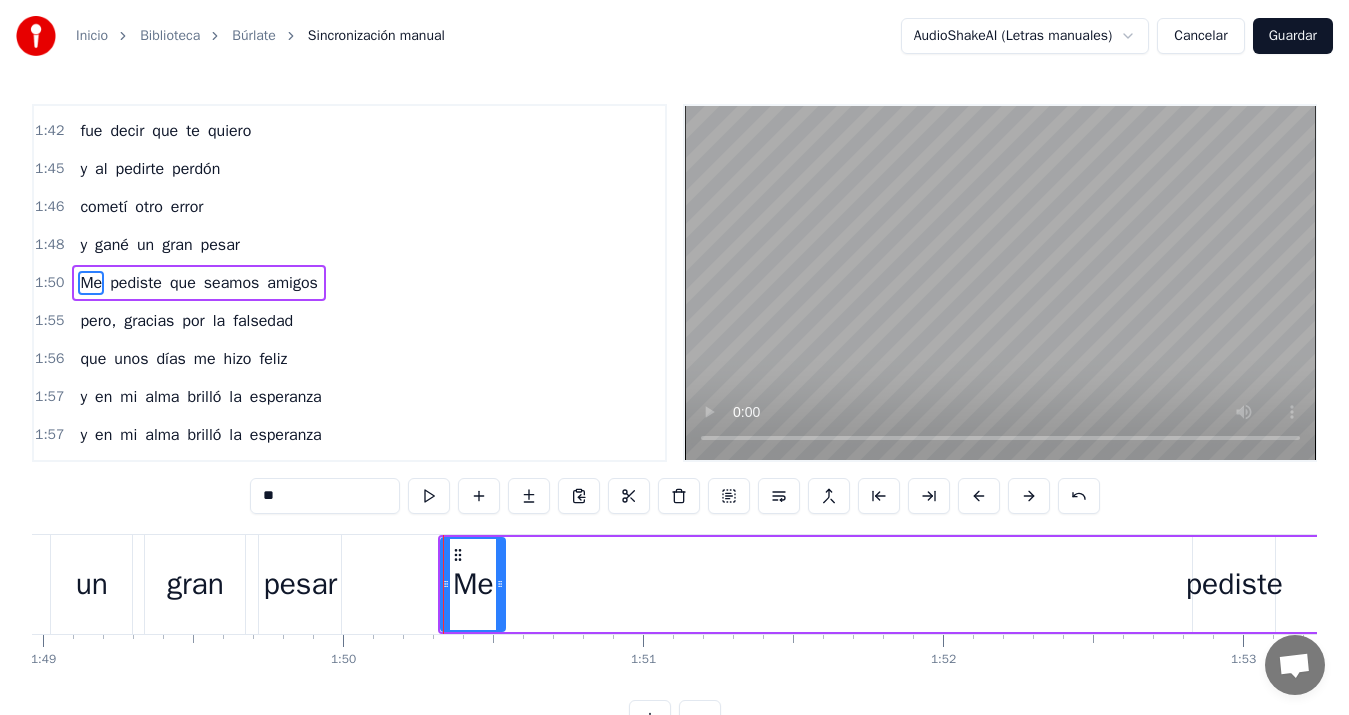 drag, startPoint x: 580, startPoint y: 587, endPoint x: 501, endPoint y: 582, distance: 79.15807 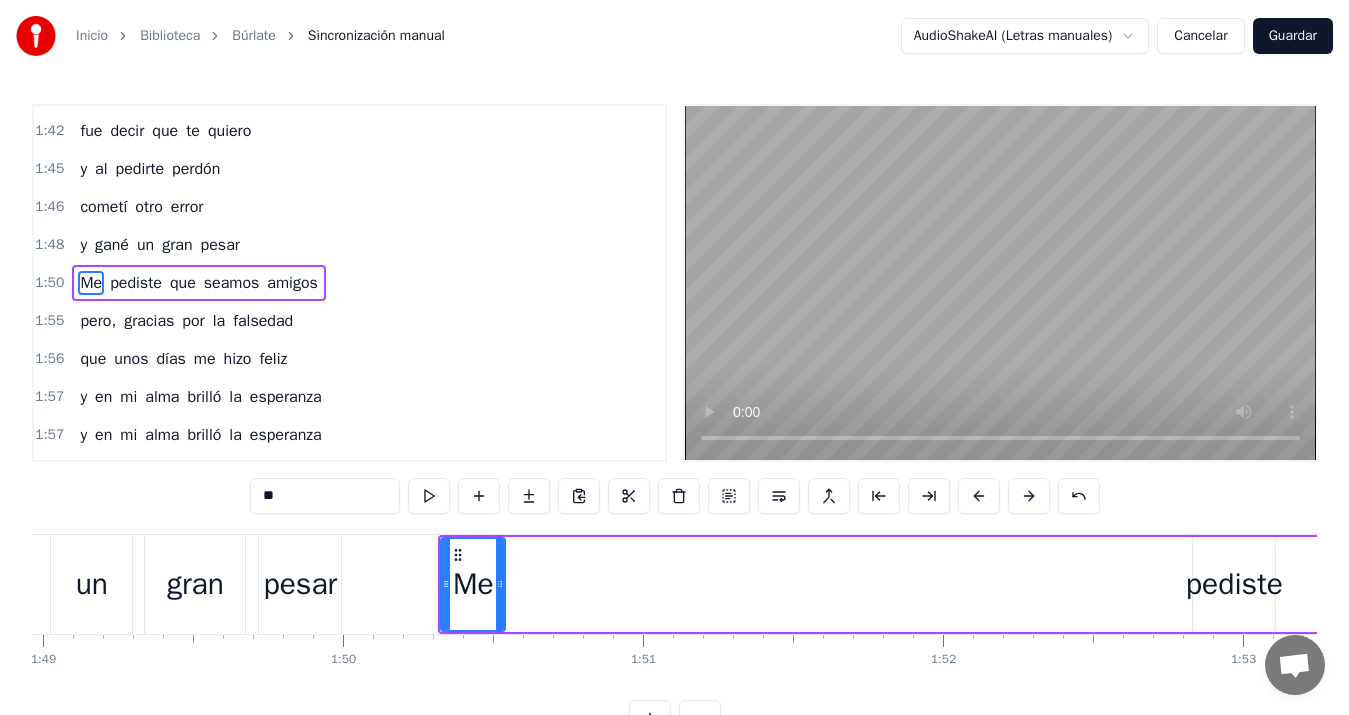 click on "pediste" at bounding box center [1234, 584] 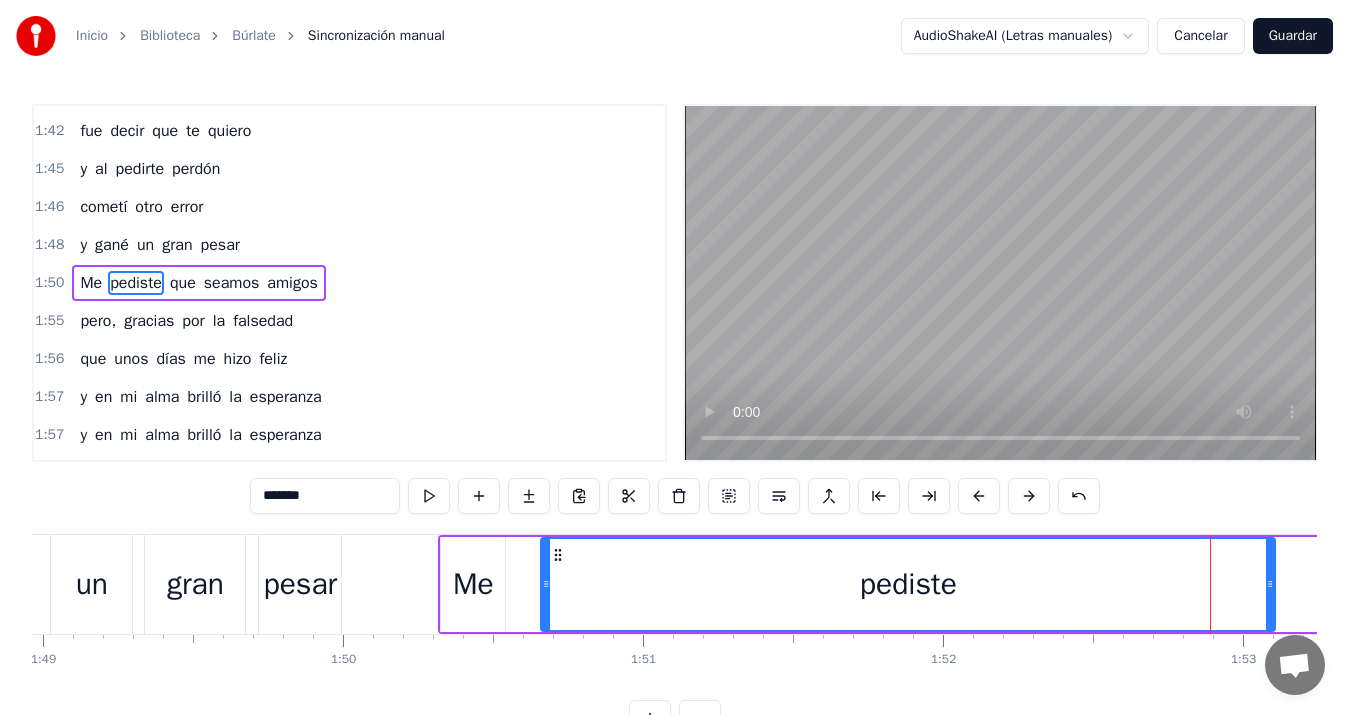 drag, startPoint x: 1198, startPoint y: 588, endPoint x: 546, endPoint y: 614, distance: 652.5182 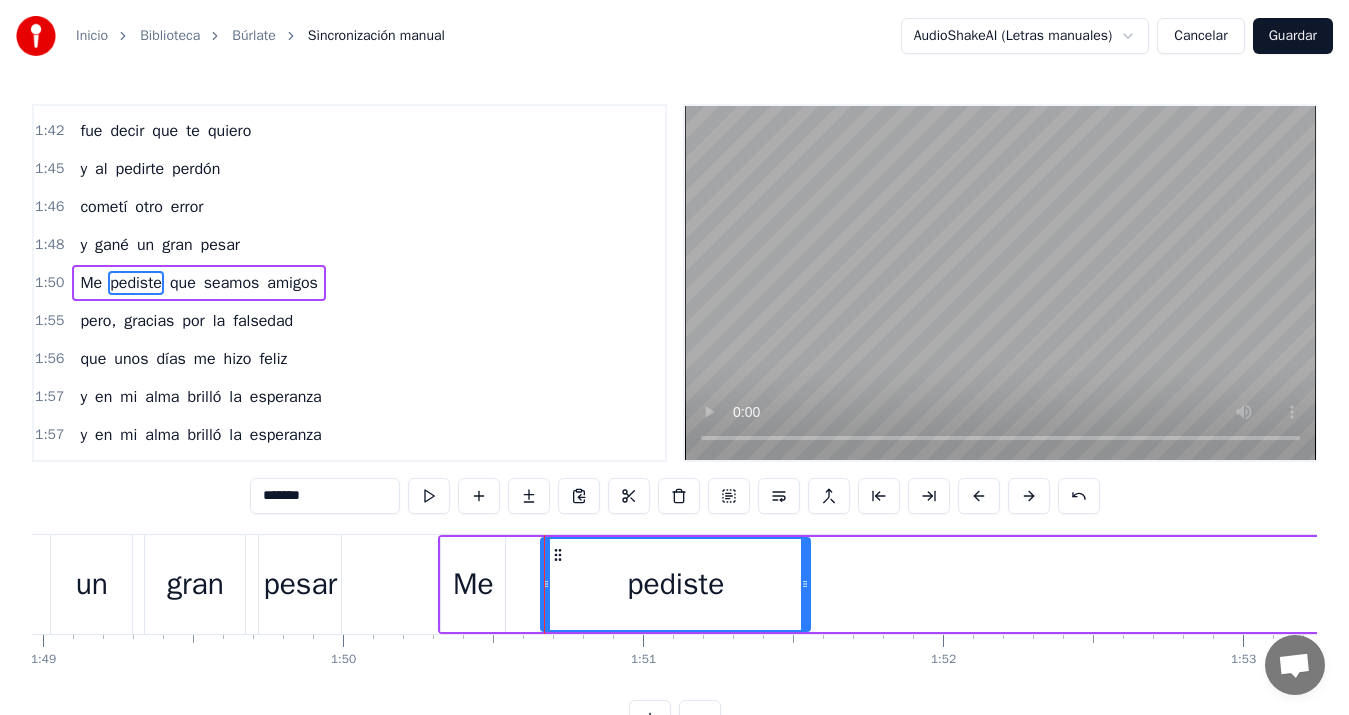 drag, startPoint x: 1269, startPoint y: 583, endPoint x: 804, endPoint y: 573, distance: 465.1075 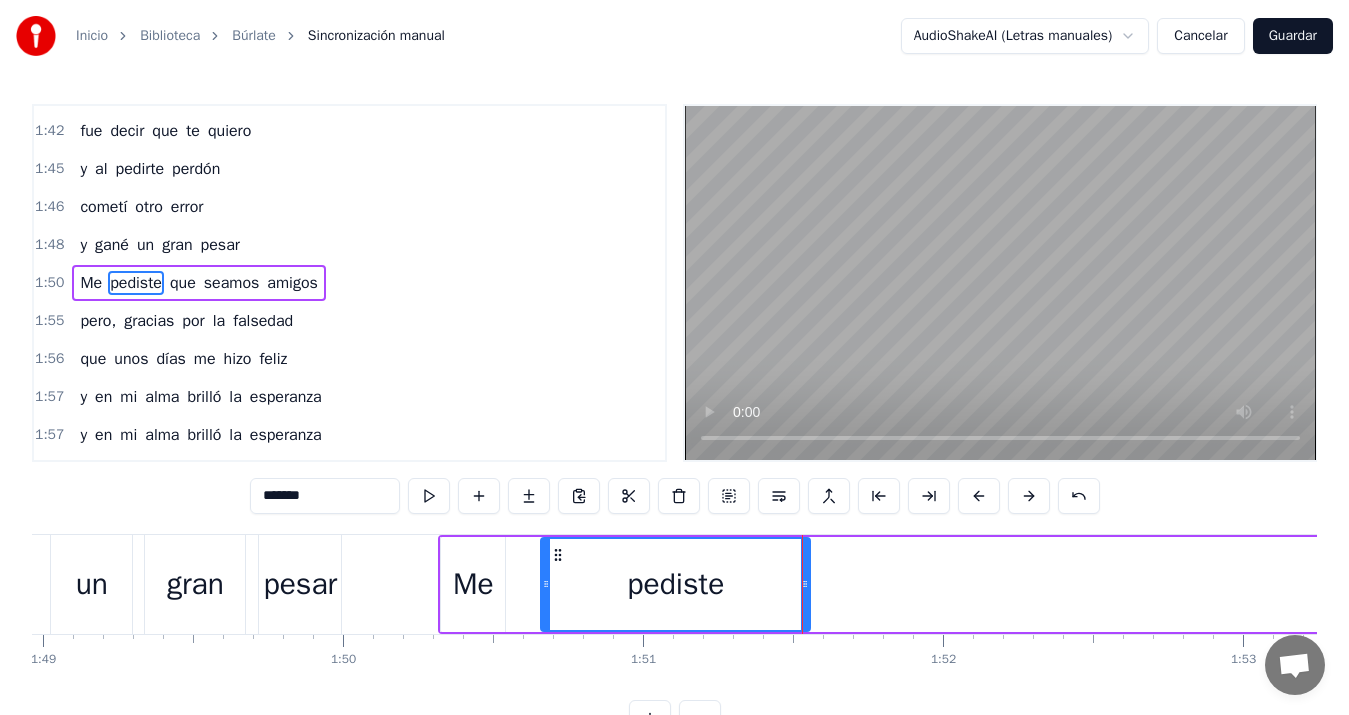 click on "un" at bounding box center (91, 584) 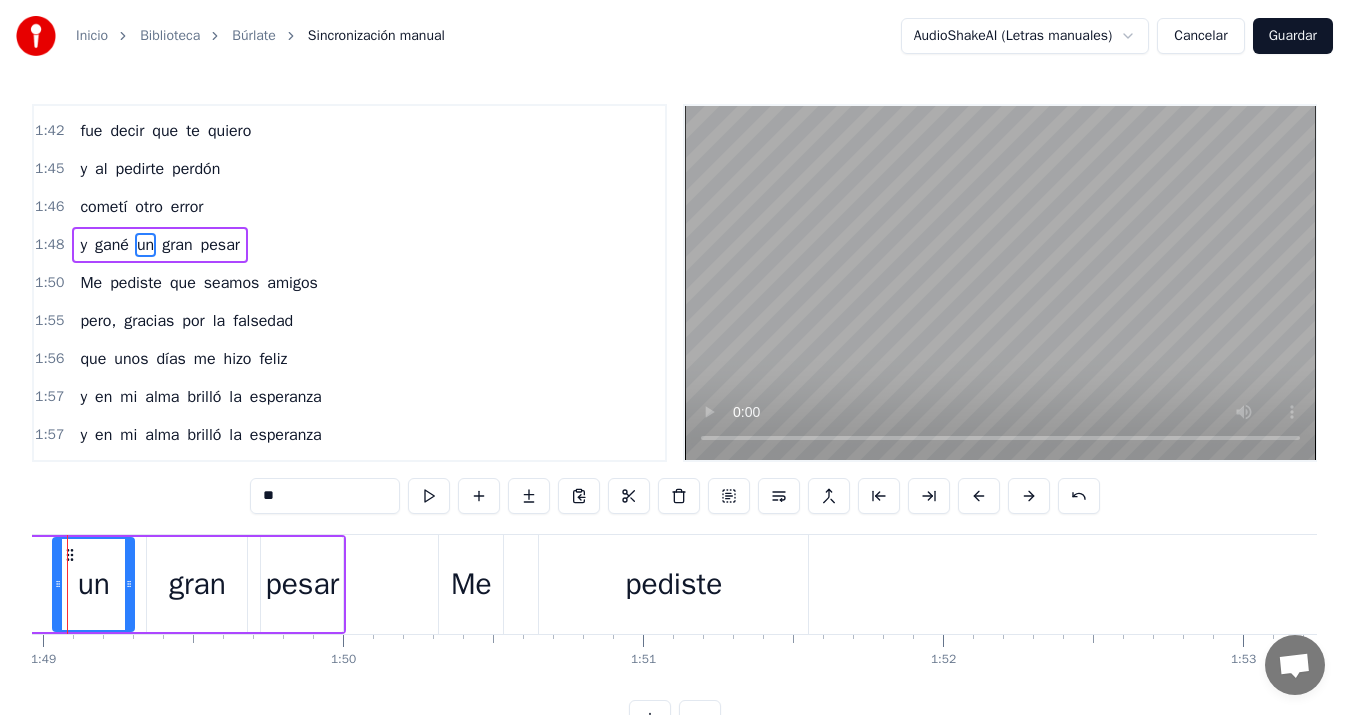 scroll, scrollTop: 1022, scrollLeft: 0, axis: vertical 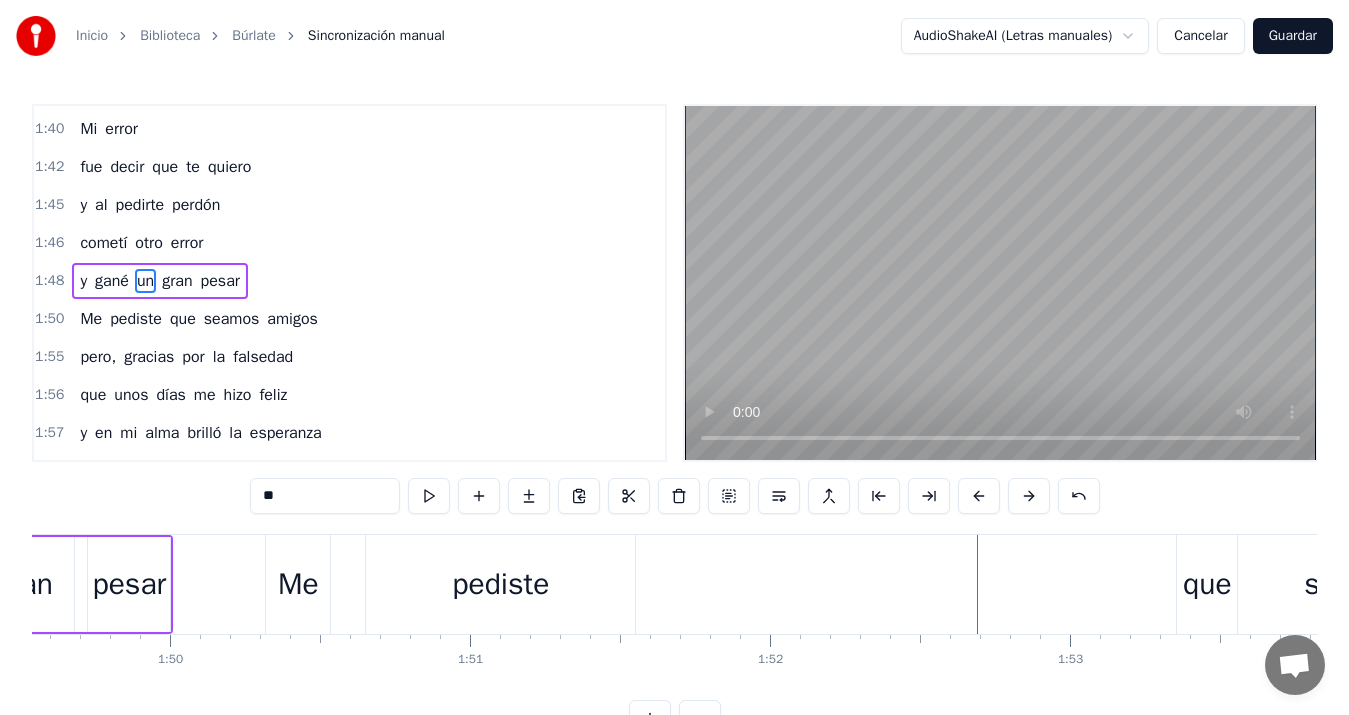 click on "que" at bounding box center (1207, 584) 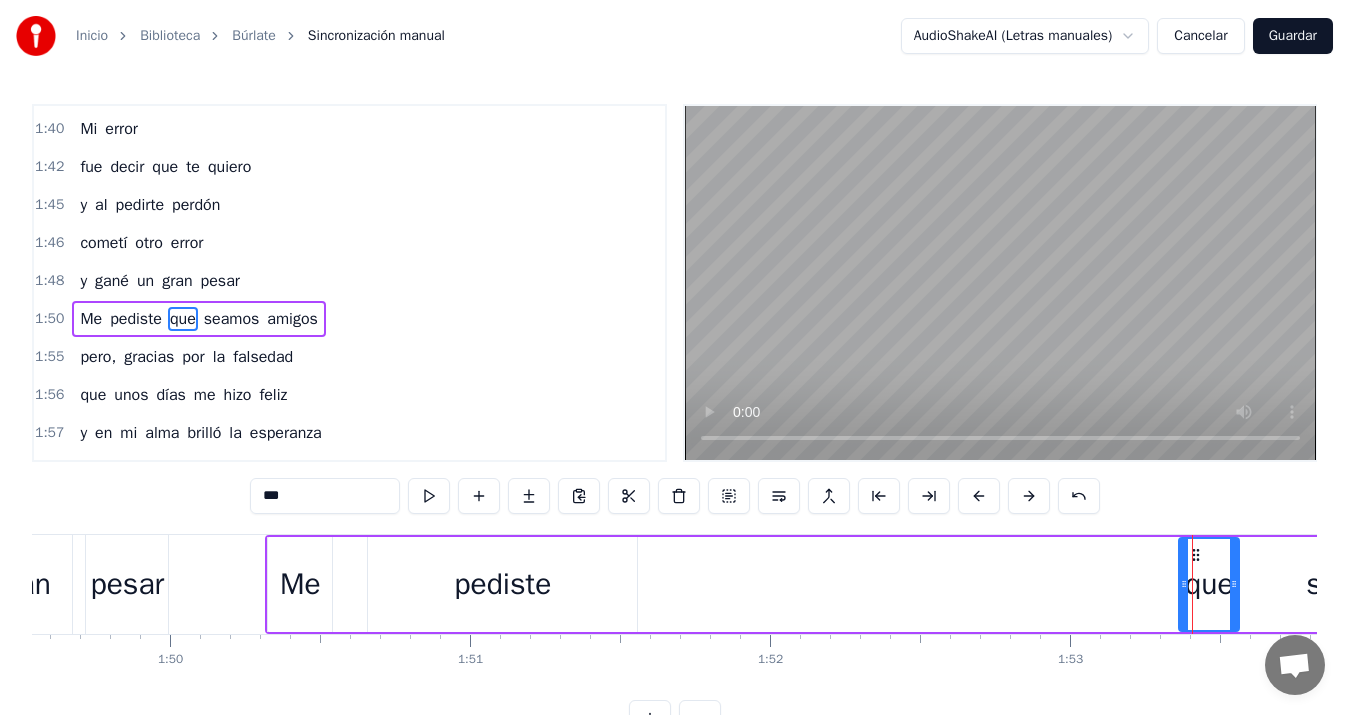 scroll, scrollTop: 1058, scrollLeft: 0, axis: vertical 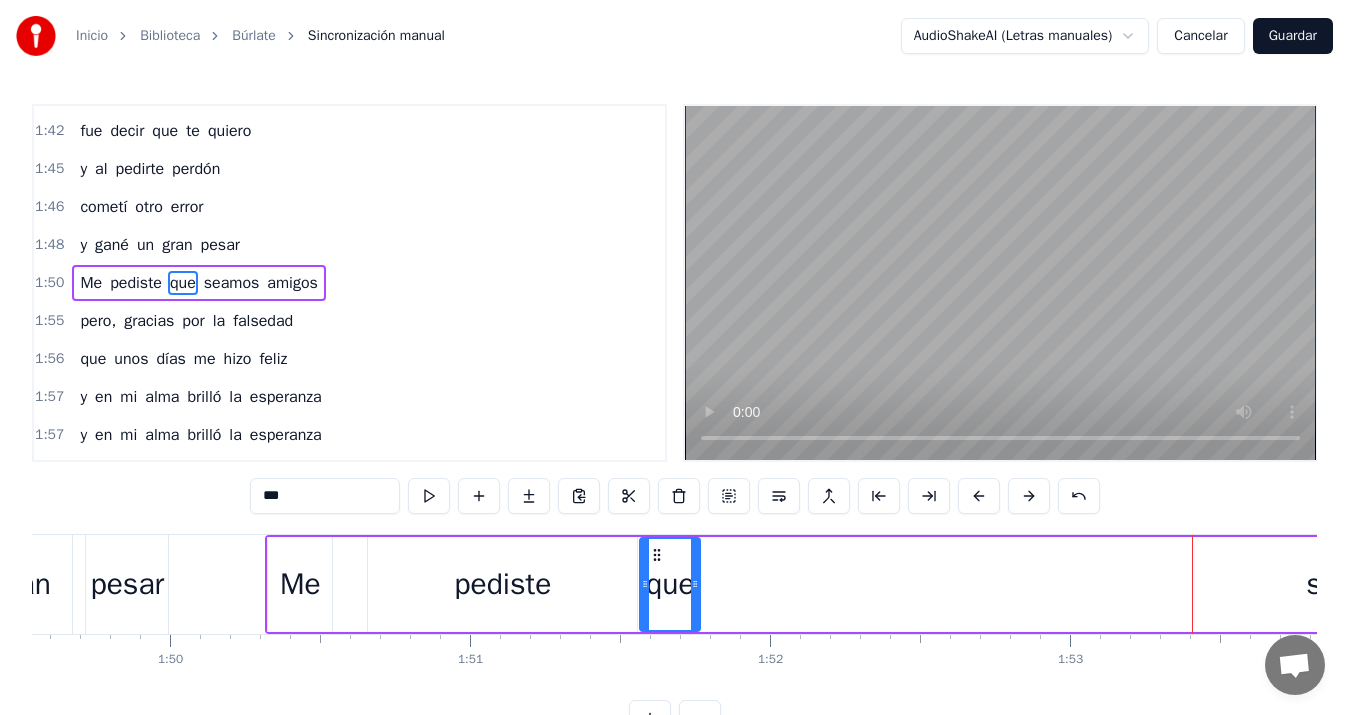 drag, startPoint x: 1197, startPoint y: 554, endPoint x: 658, endPoint y: 555, distance: 539.0009 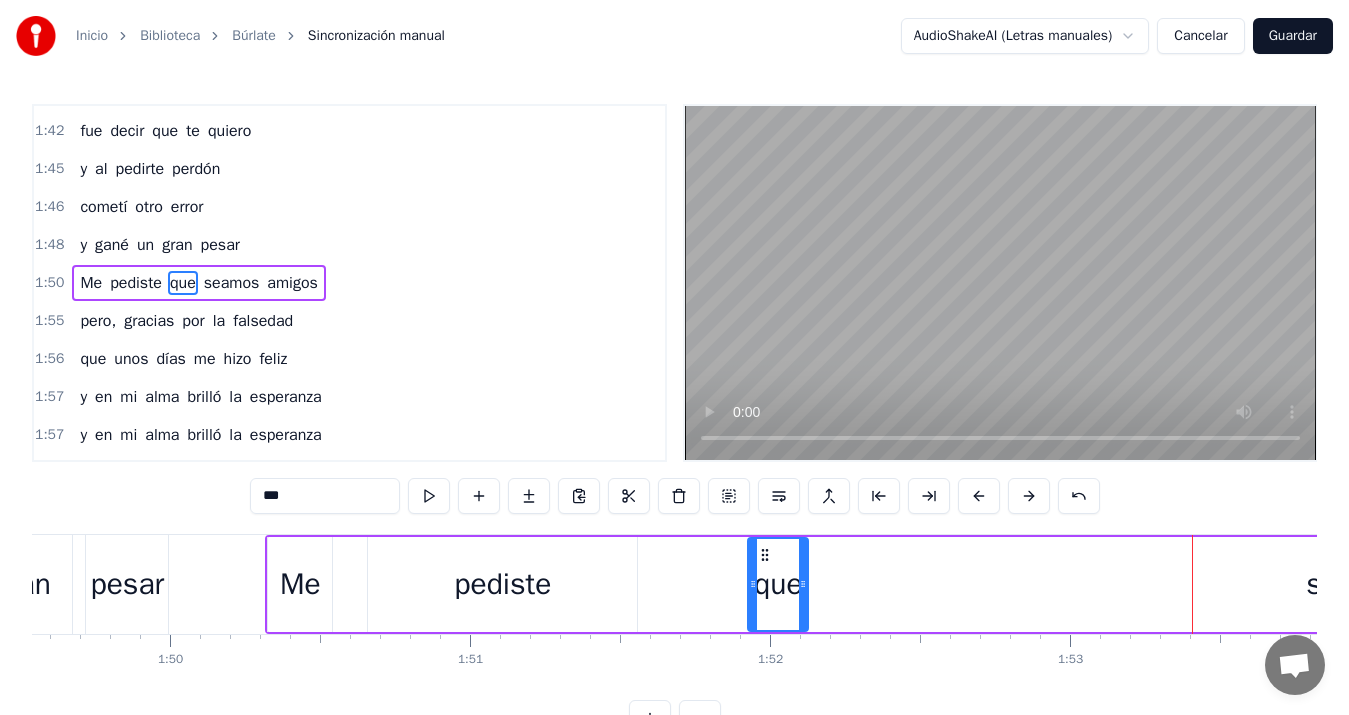 drag, startPoint x: 654, startPoint y: 556, endPoint x: 762, endPoint y: 550, distance: 108.16654 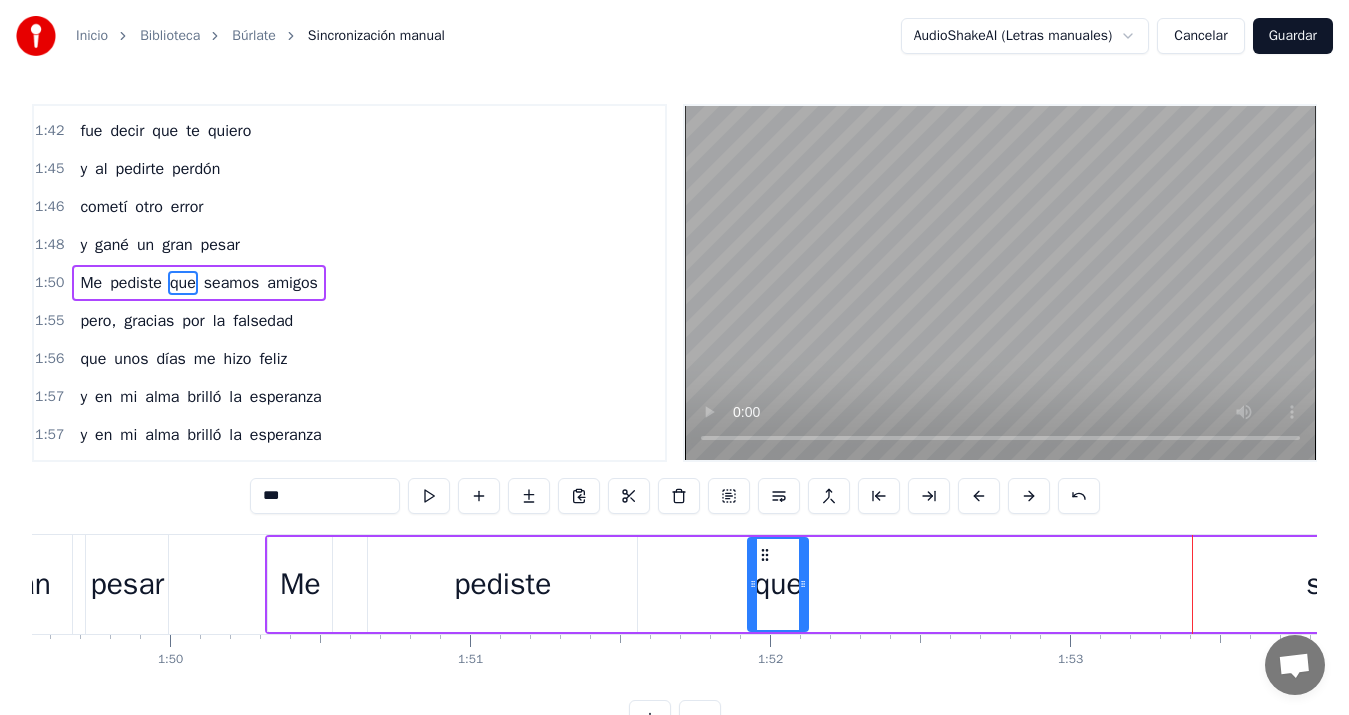 scroll, scrollTop: 0, scrollLeft: 33129, axis: horizontal 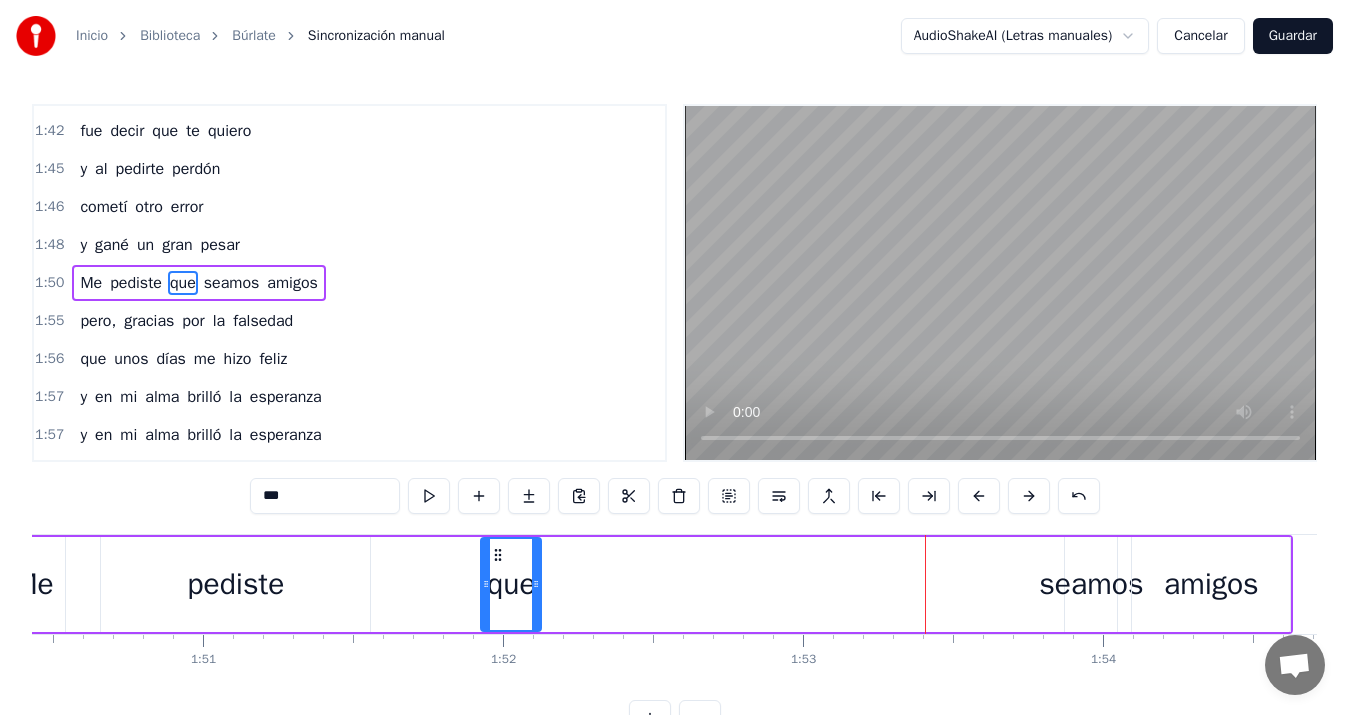 click on "seamos" at bounding box center [1091, 584] 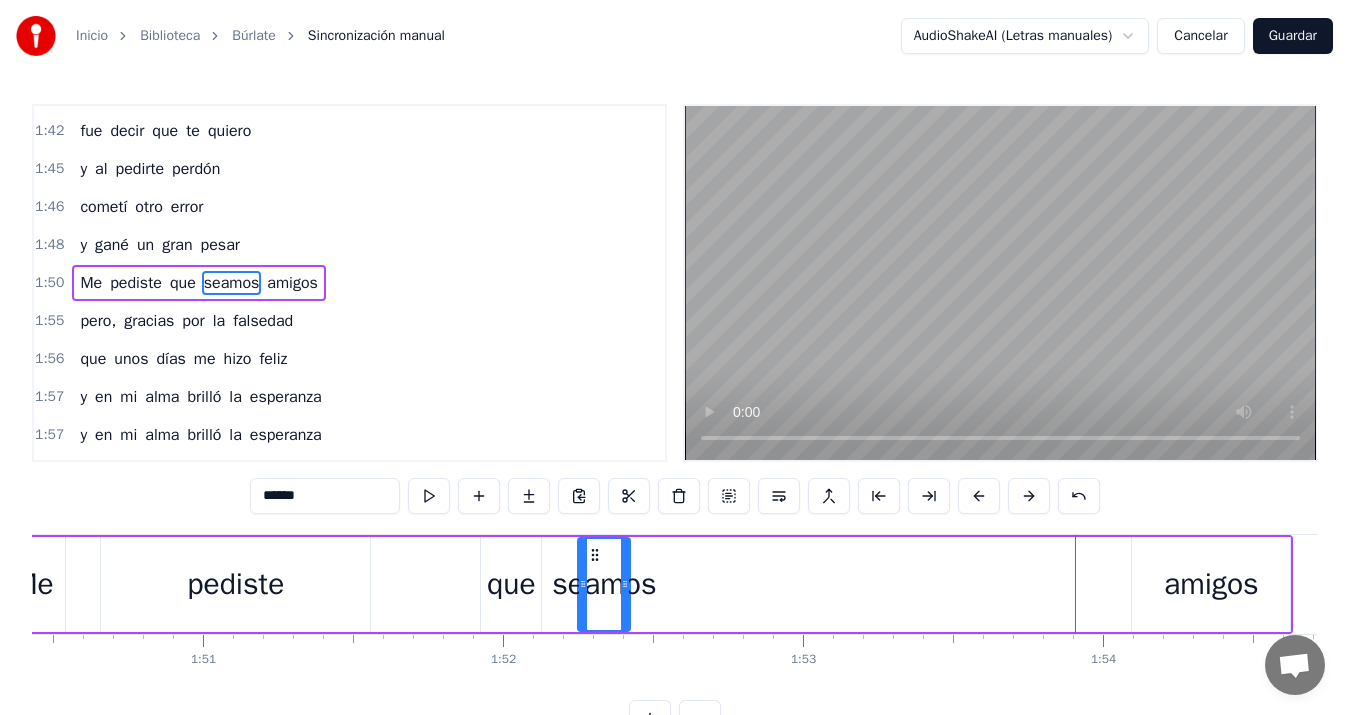 drag, startPoint x: 1083, startPoint y: 557, endPoint x: 596, endPoint y: 541, distance: 487.26276 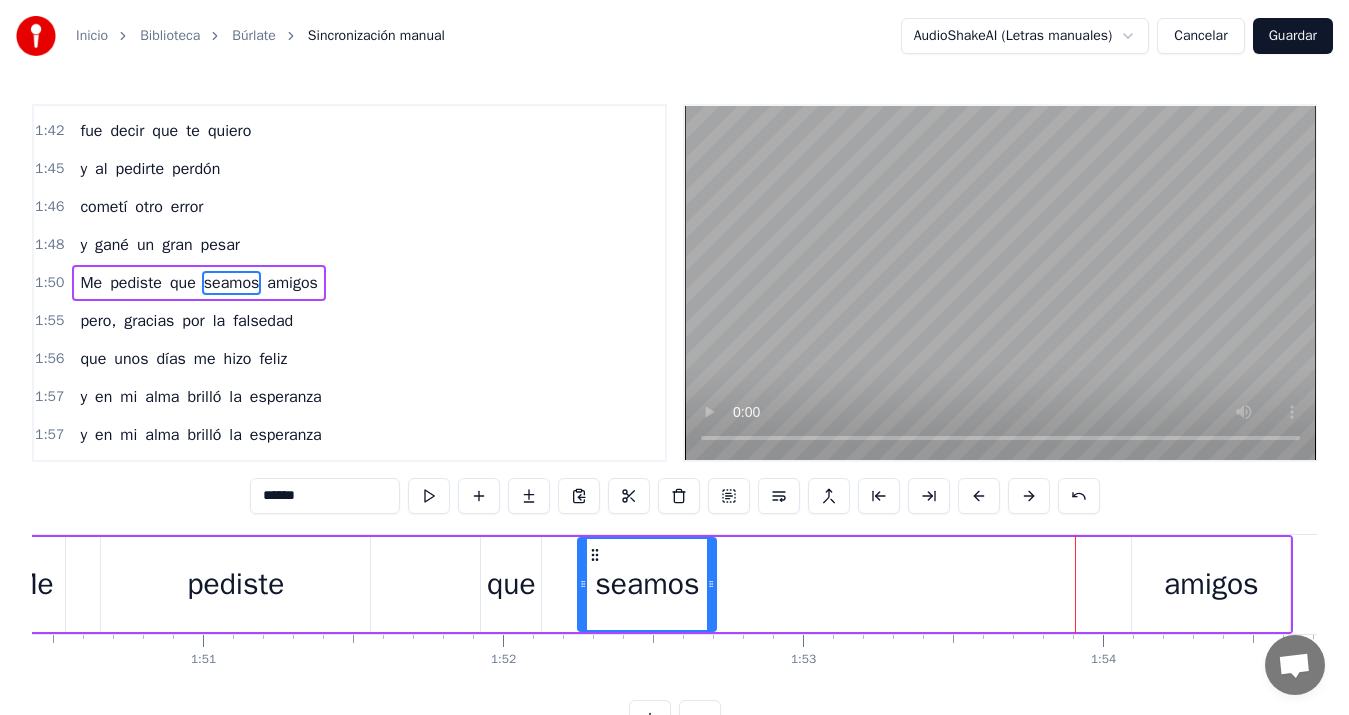 drag, startPoint x: 626, startPoint y: 583, endPoint x: 712, endPoint y: 589, distance: 86.209045 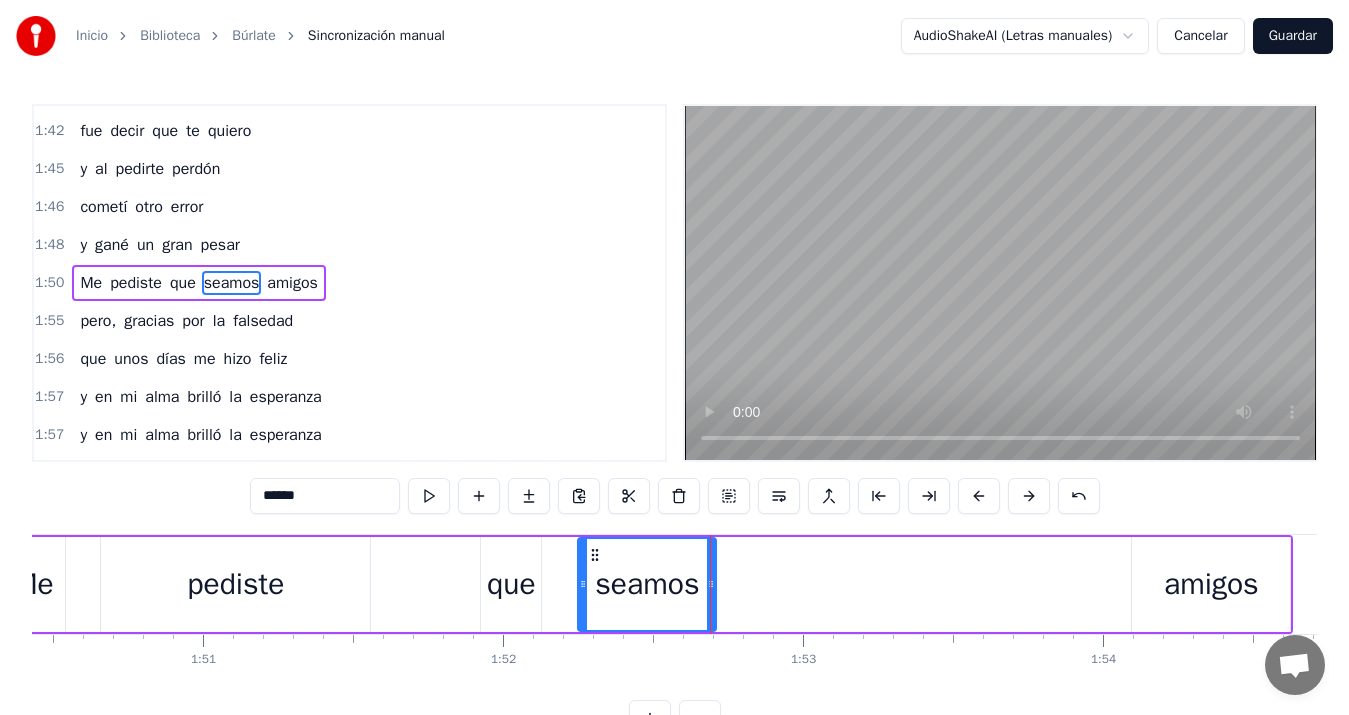 click on "amigos" at bounding box center (1211, 584) 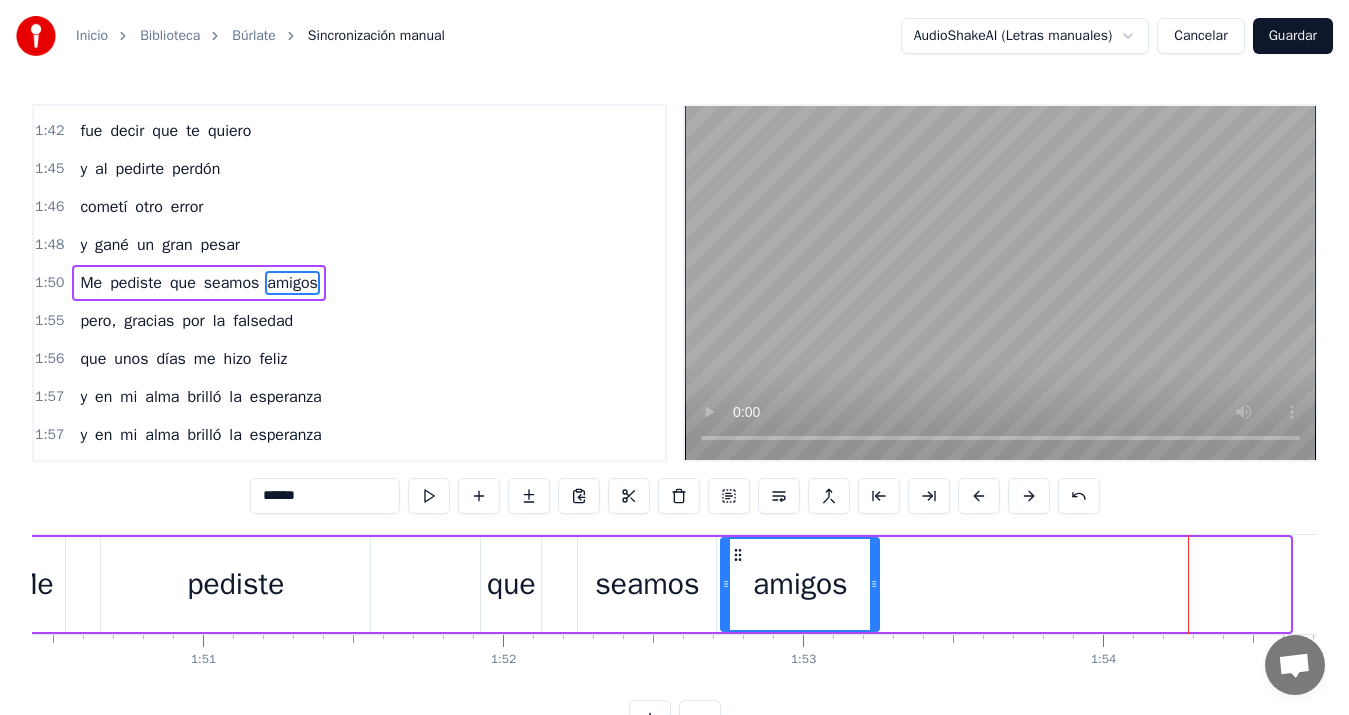 drag, startPoint x: 1149, startPoint y: 553, endPoint x: 738, endPoint y: 563, distance: 411.12164 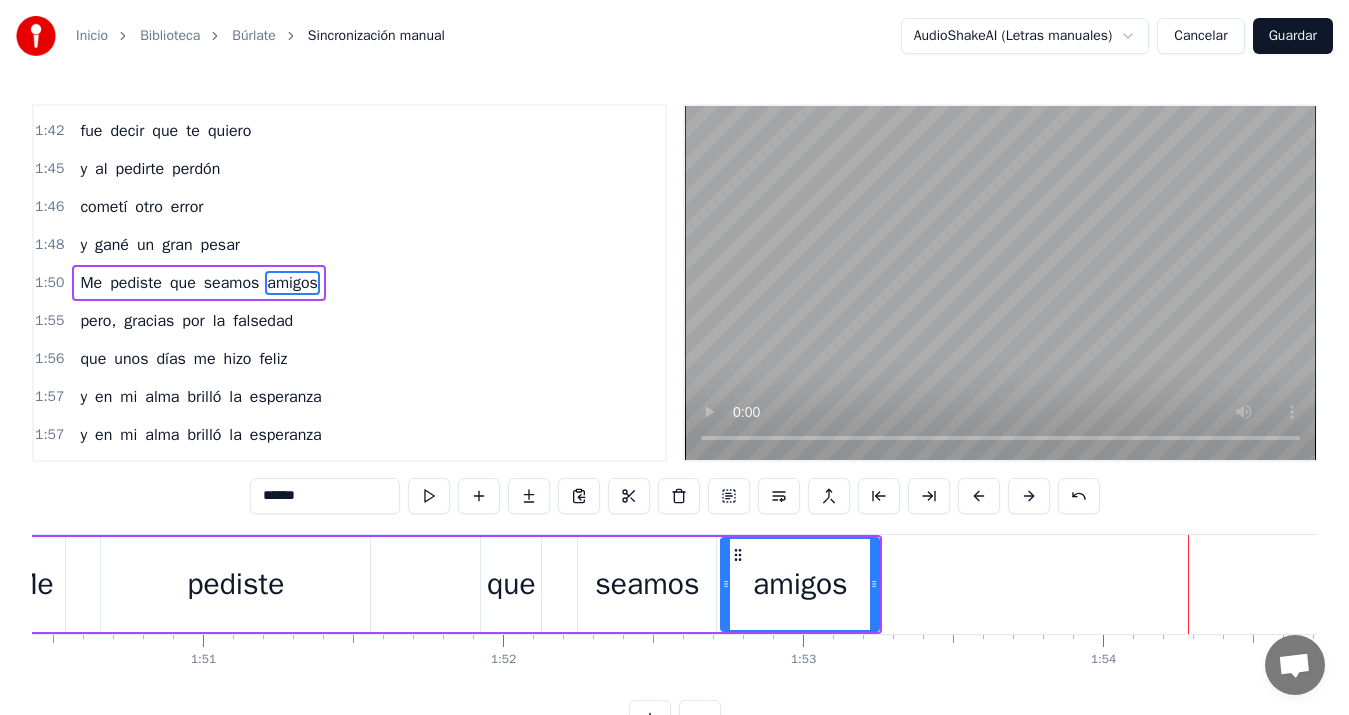 scroll, scrollTop: 0, scrollLeft: 32005, axis: horizontal 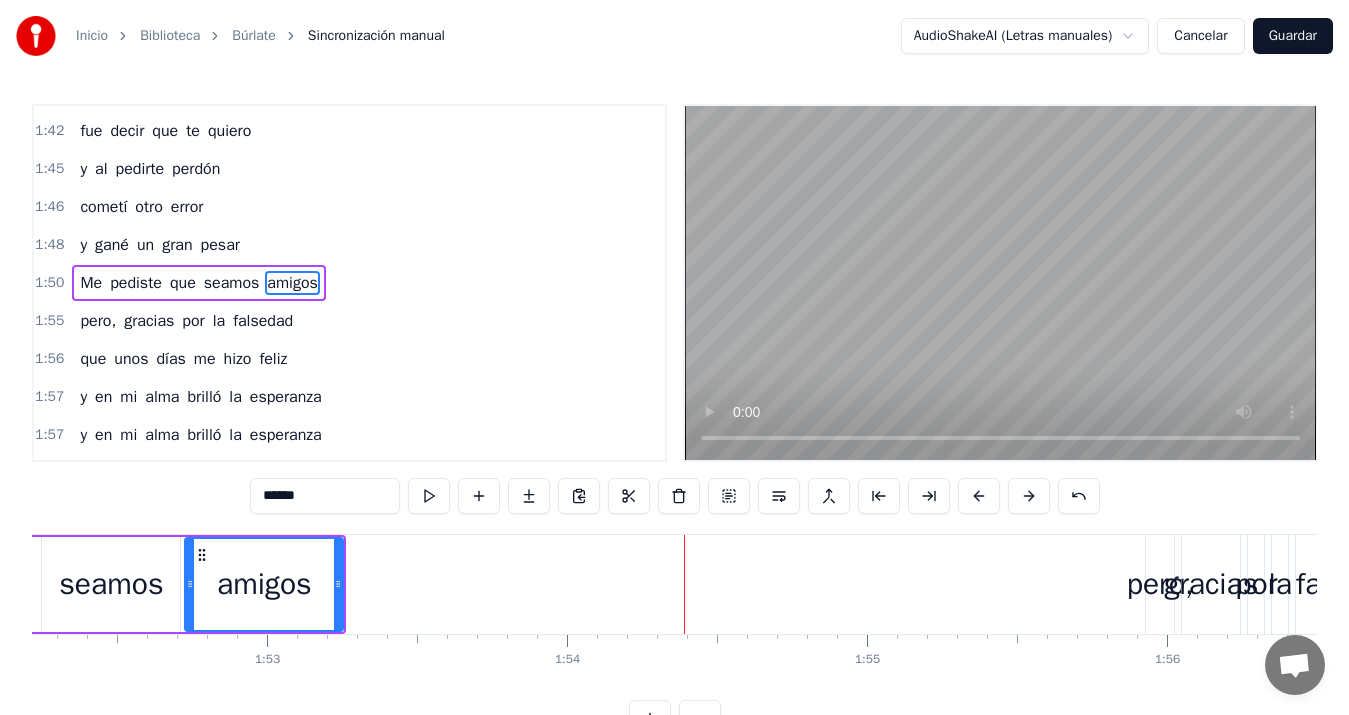 click on "seamos" at bounding box center [111, 584] 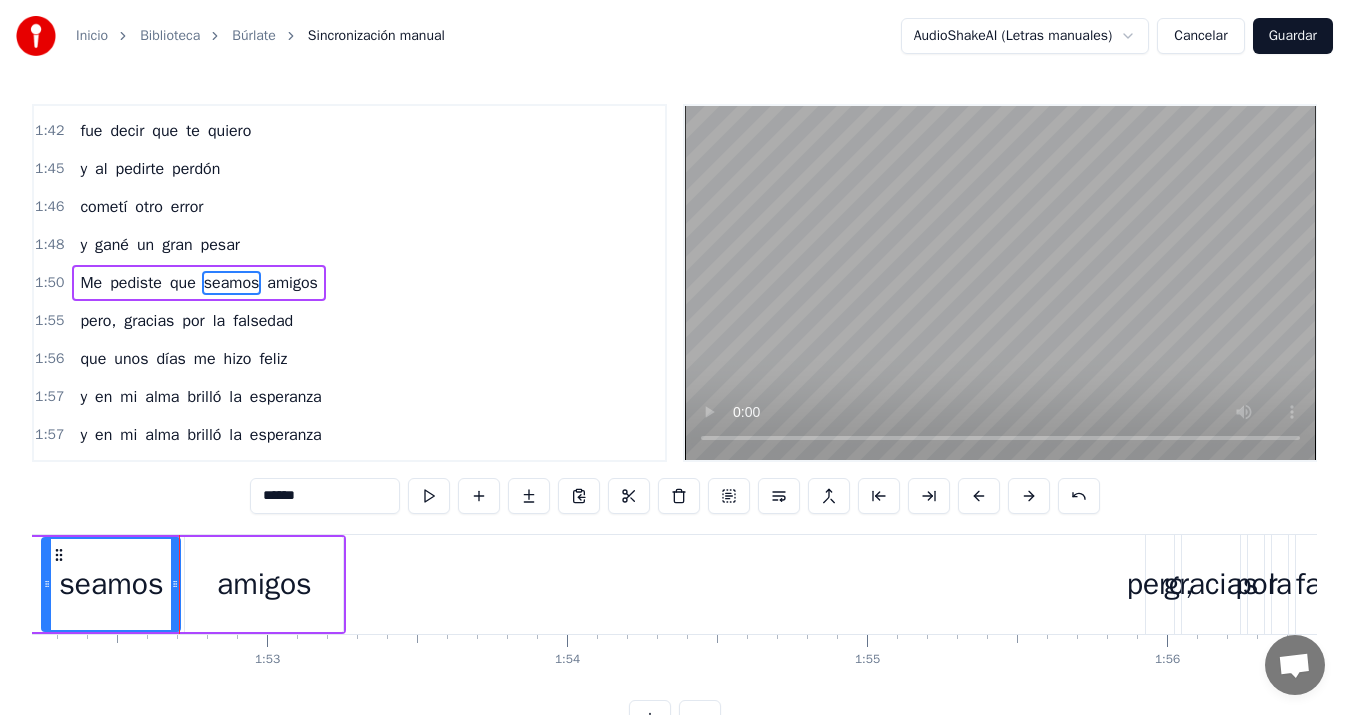 click on "amigos" at bounding box center [264, 584] 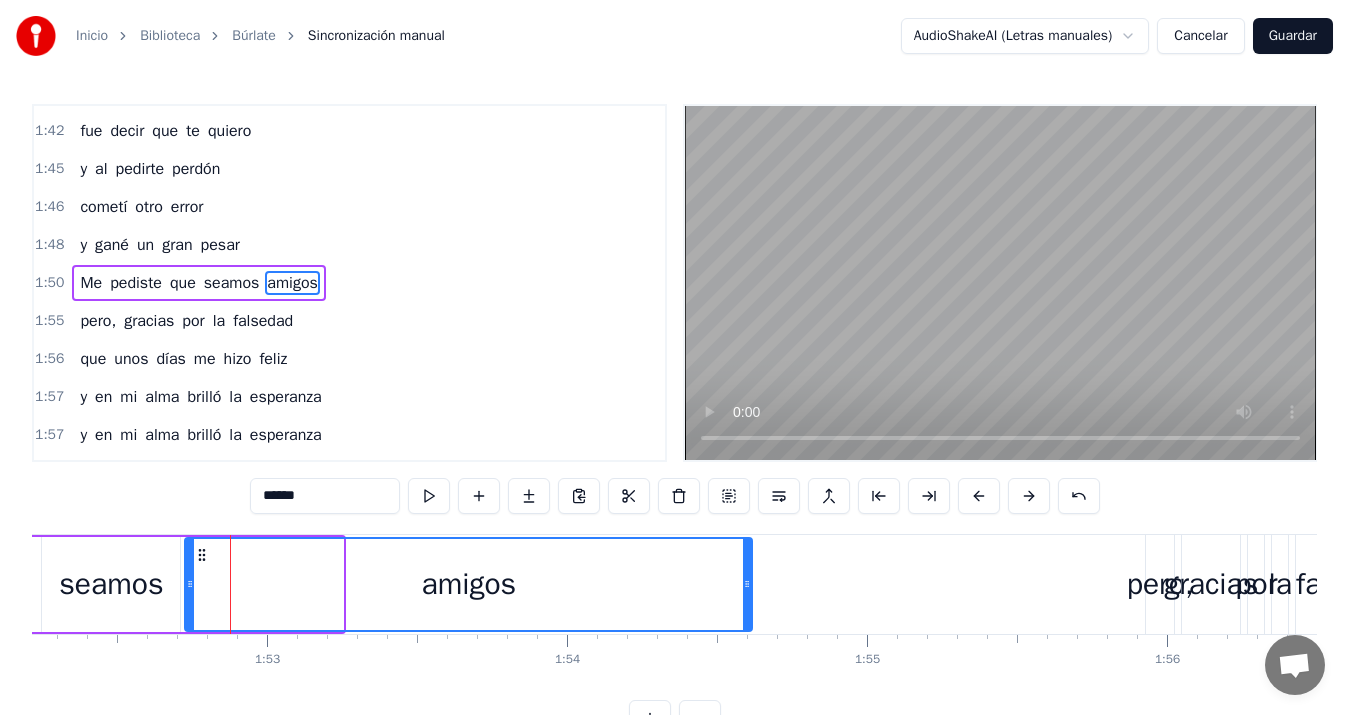 drag, startPoint x: 337, startPoint y: 584, endPoint x: 746, endPoint y: 574, distance: 409.12222 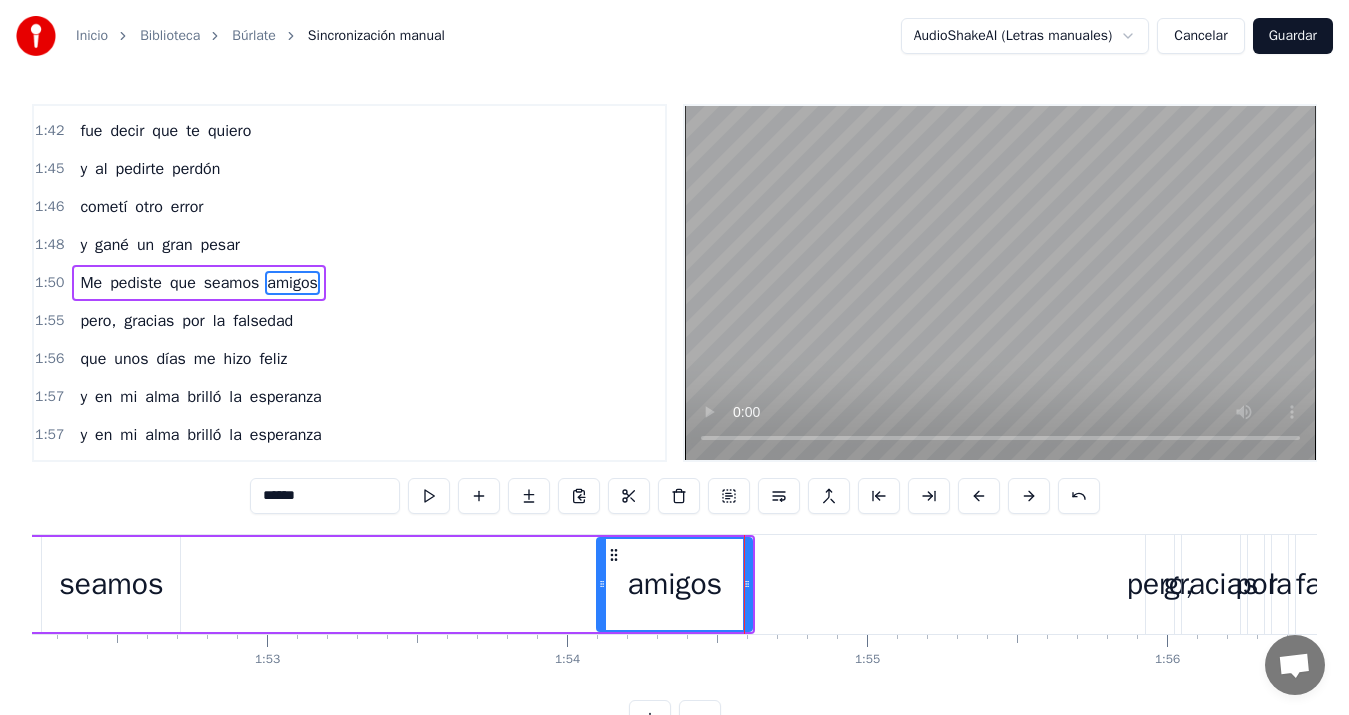 drag, startPoint x: 189, startPoint y: 584, endPoint x: 601, endPoint y: 550, distance: 413.40054 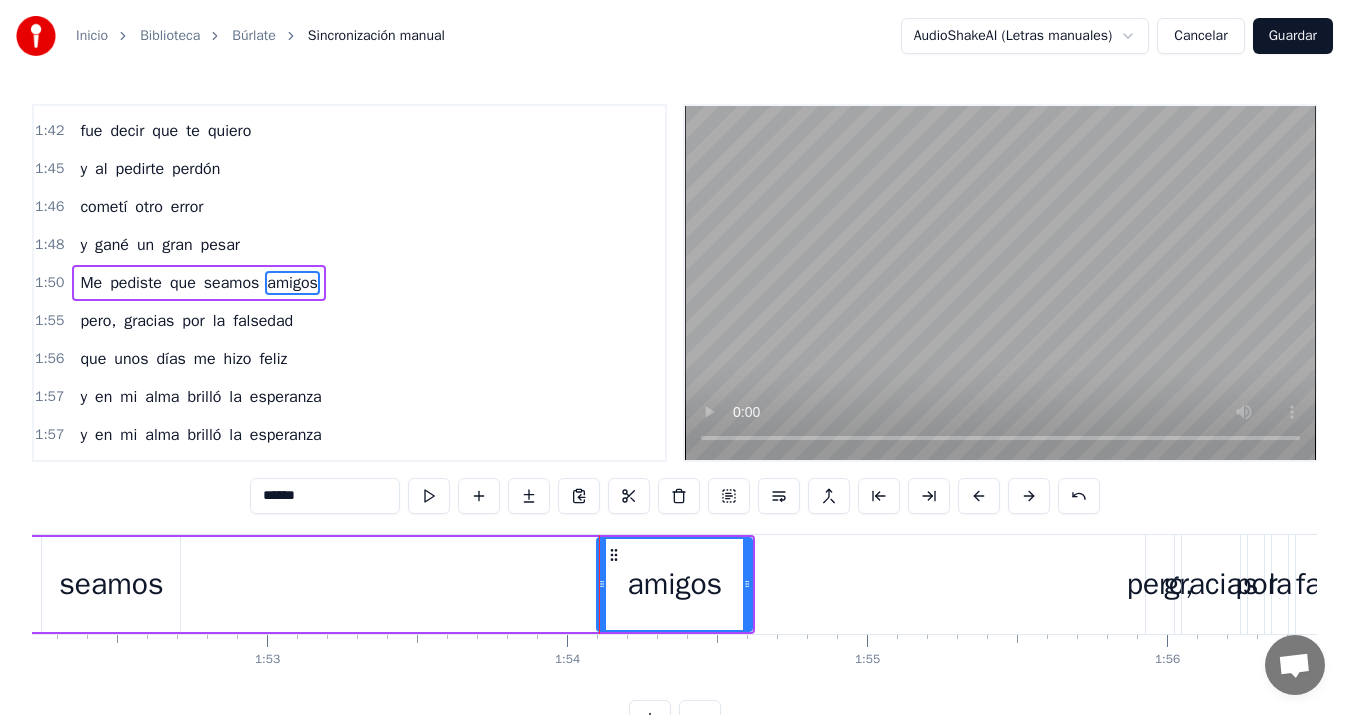 drag, startPoint x: 122, startPoint y: 572, endPoint x: 119, endPoint y: 588, distance: 16.27882 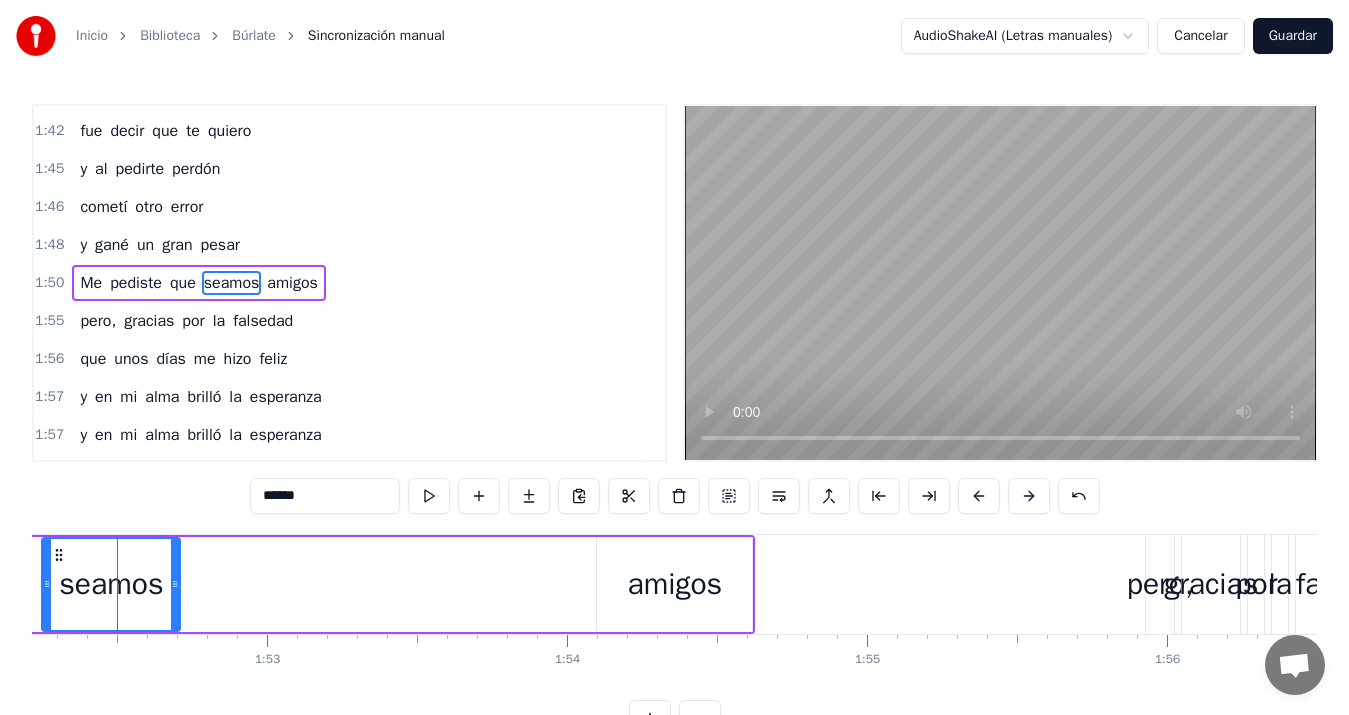 scroll, scrollTop: 0, scrollLeft: 33650, axis: horizontal 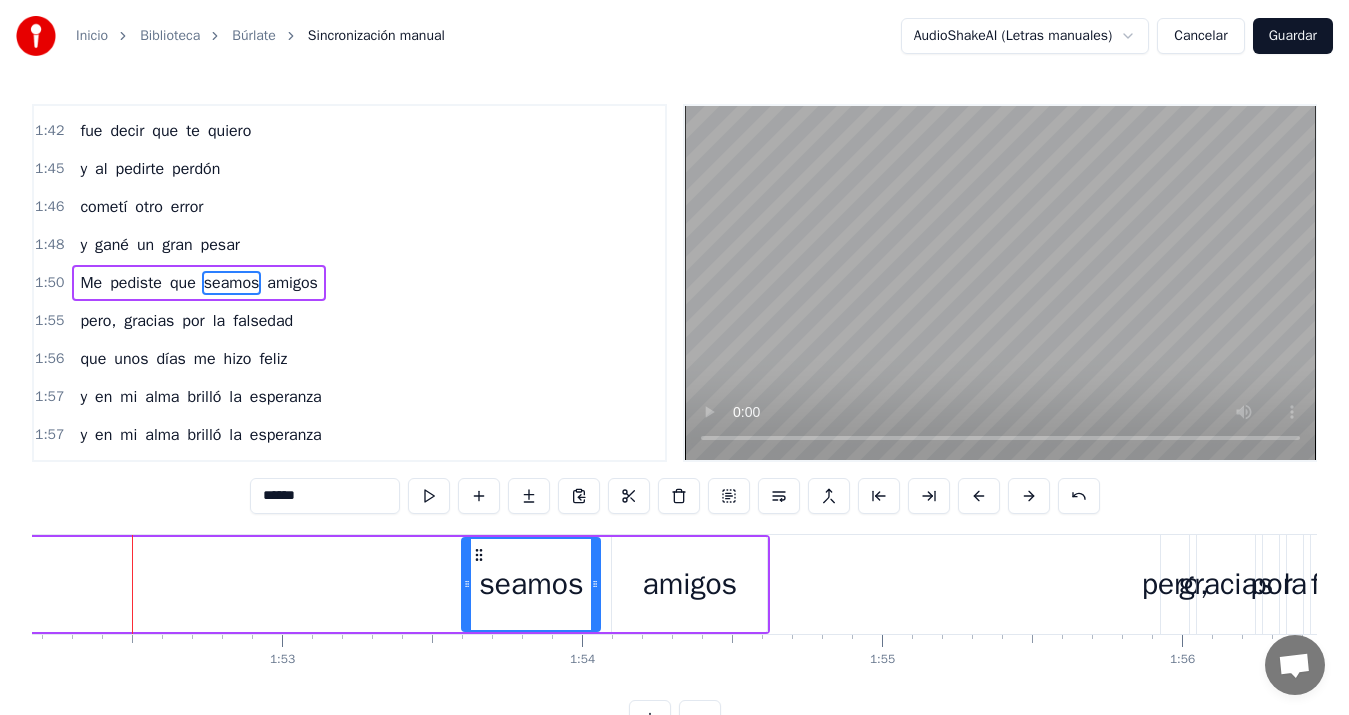 drag, startPoint x: 74, startPoint y: 555, endPoint x: 479, endPoint y: 551, distance: 405.01974 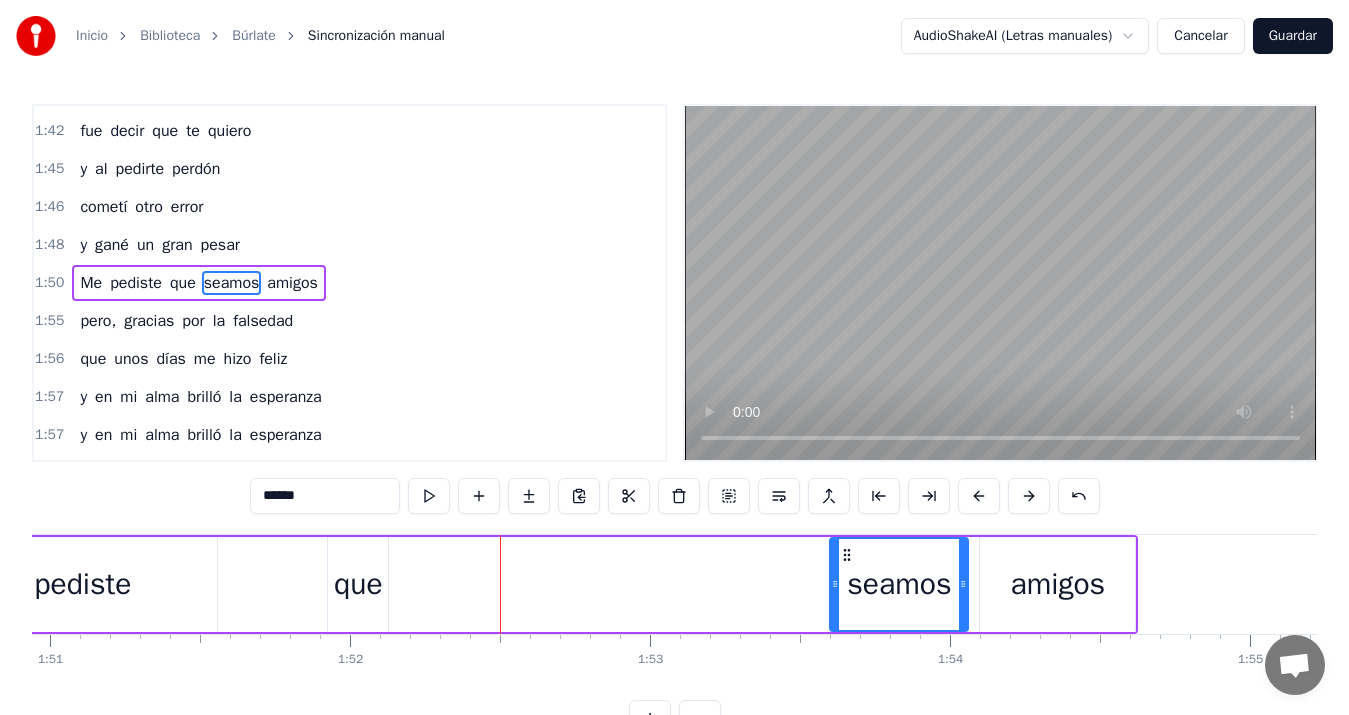 scroll, scrollTop: 0, scrollLeft: 33206, axis: horizontal 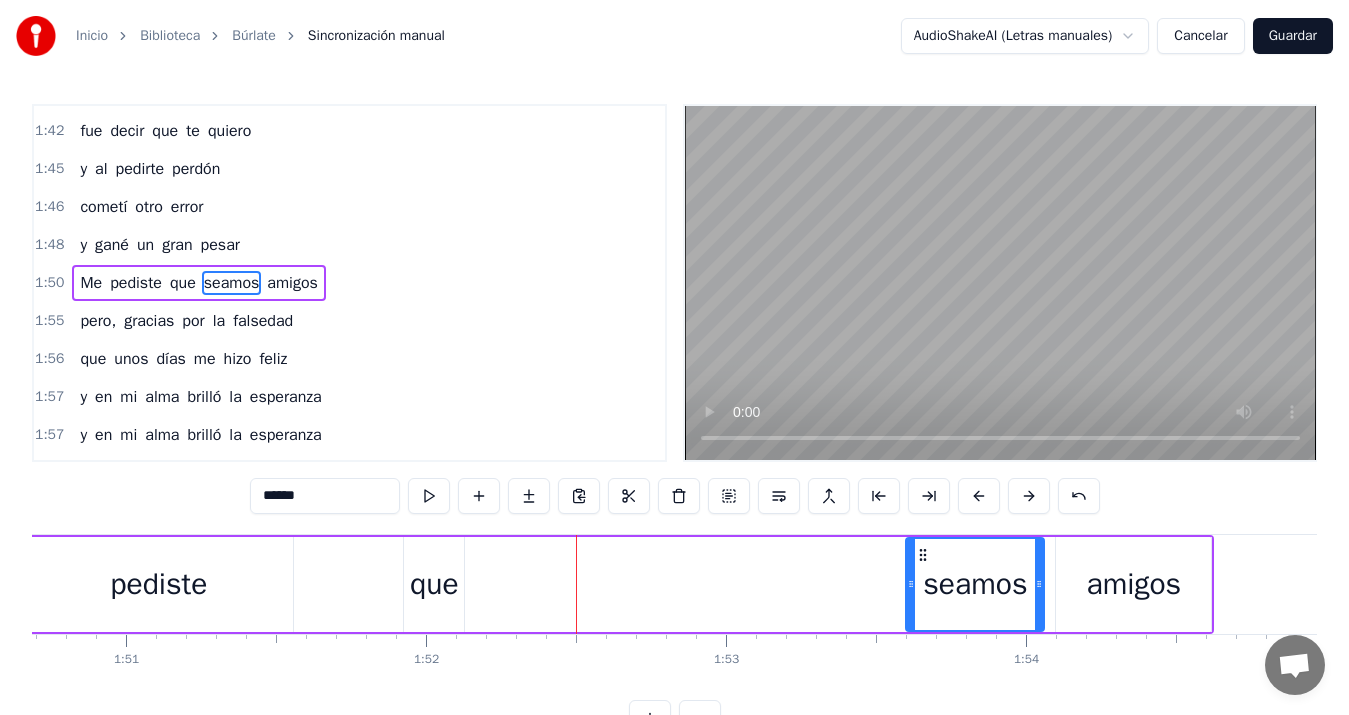 click on "que" at bounding box center [434, 584] 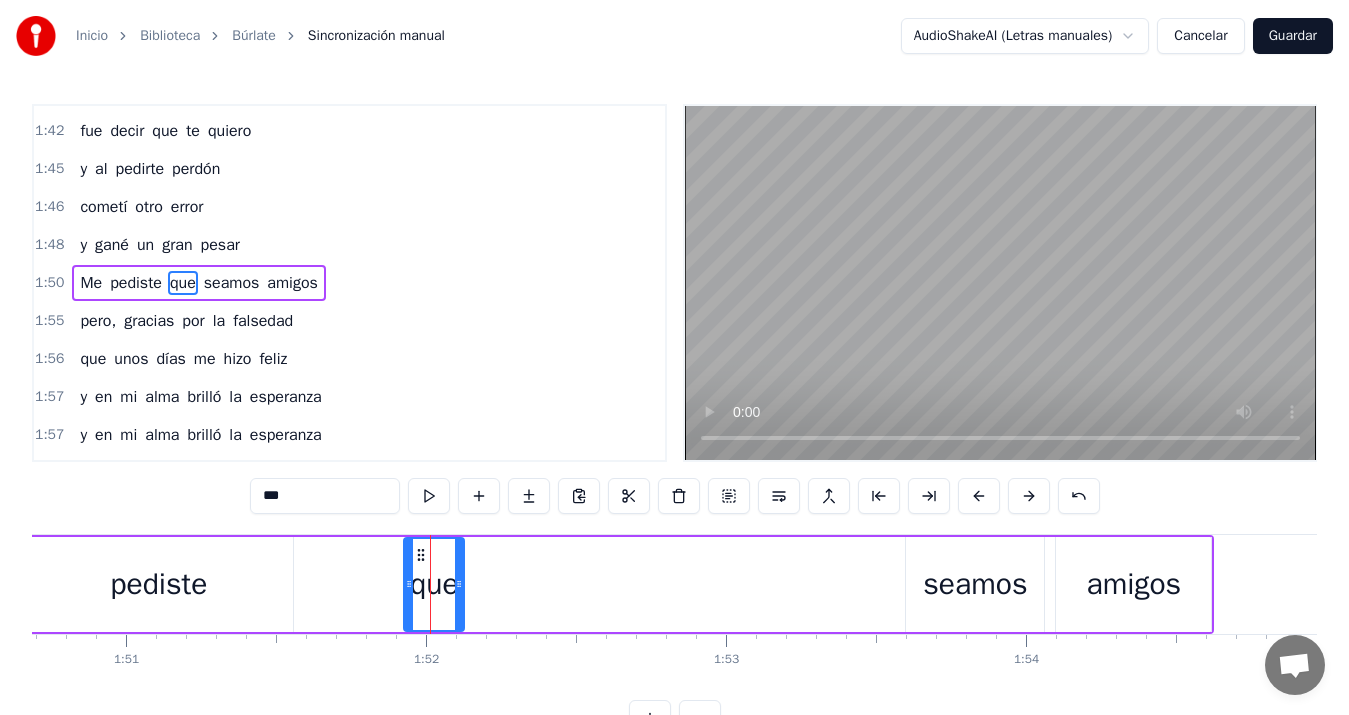 click 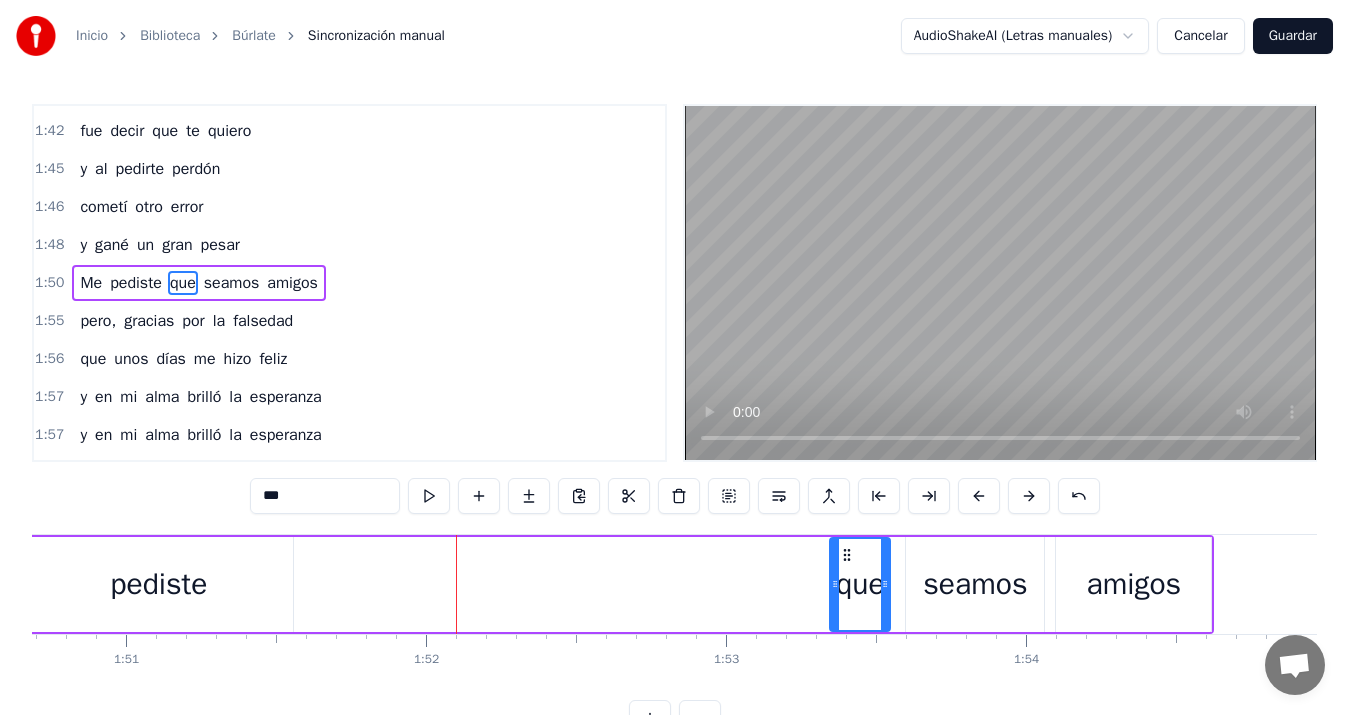 drag, startPoint x: 421, startPoint y: 555, endPoint x: 847, endPoint y: 574, distance: 426.4235 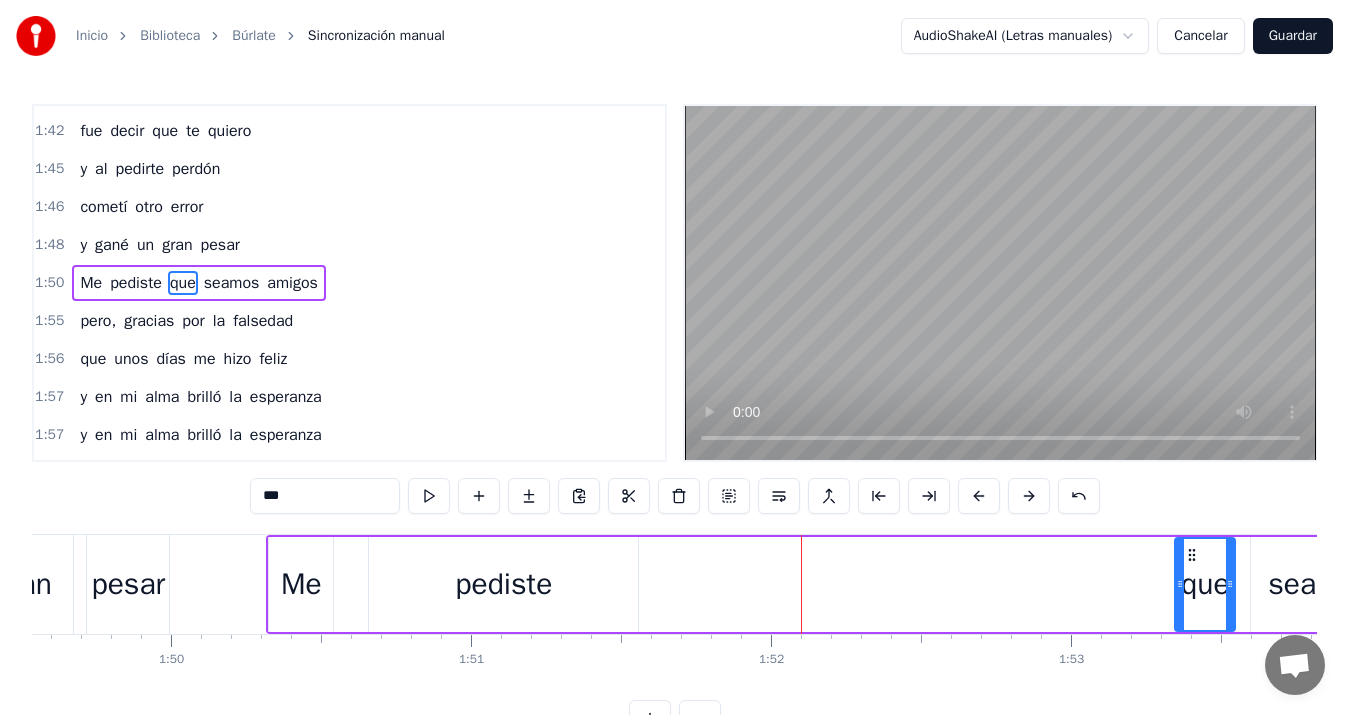 scroll, scrollTop: 0, scrollLeft: 32900, axis: horizontal 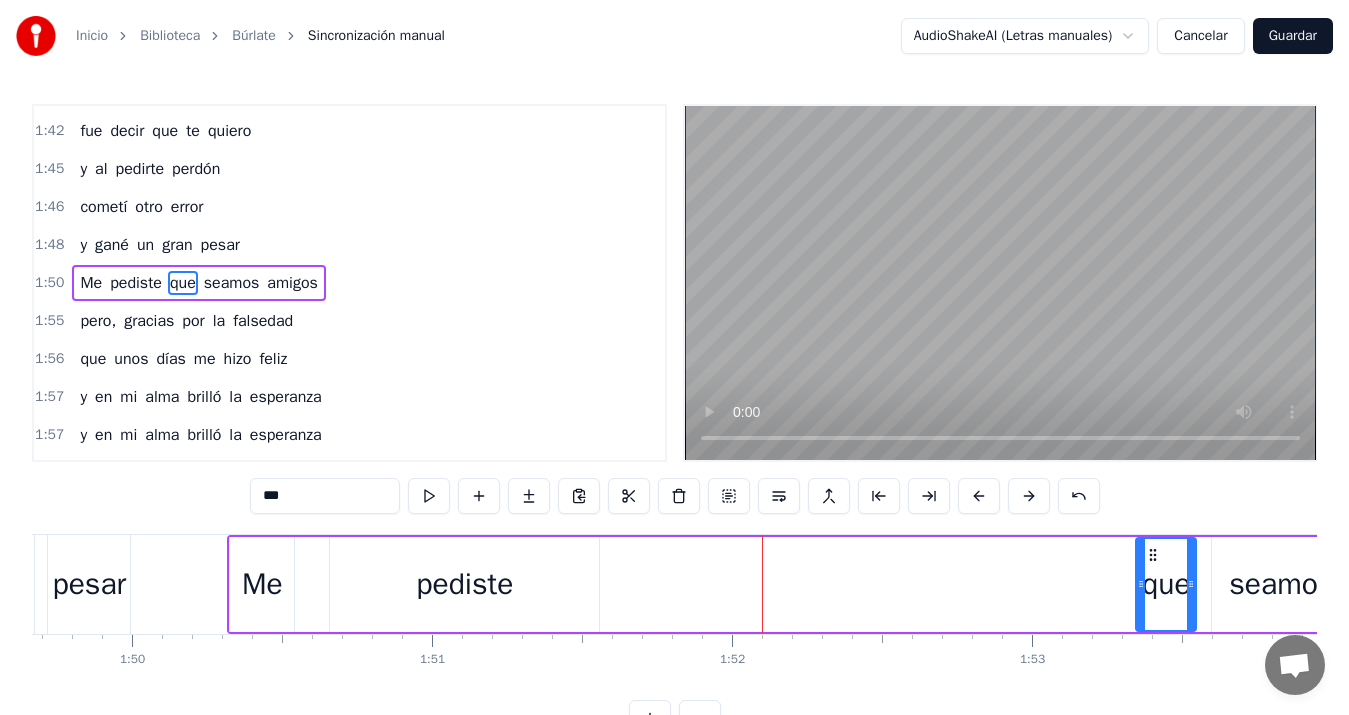 click on "pediste" at bounding box center (464, 584) 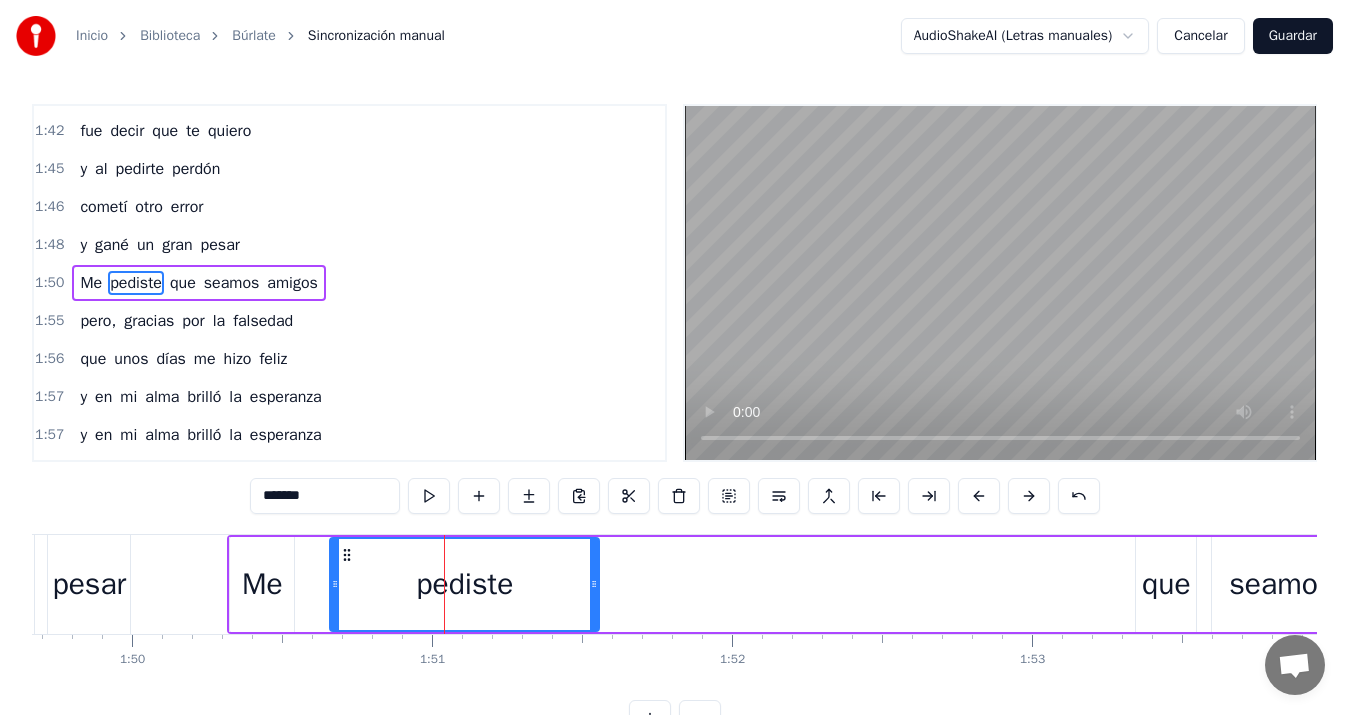 click on "pesar" at bounding box center (90, 584) 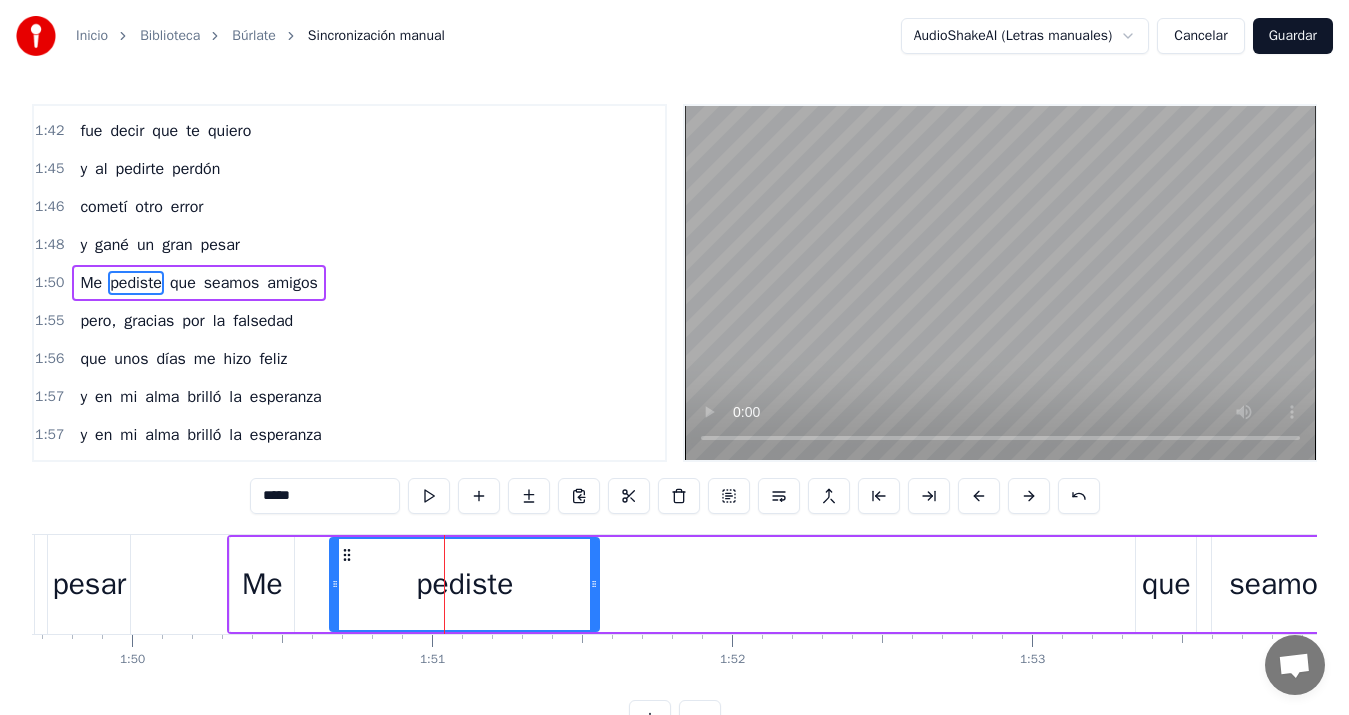 scroll, scrollTop: 1020, scrollLeft: 0, axis: vertical 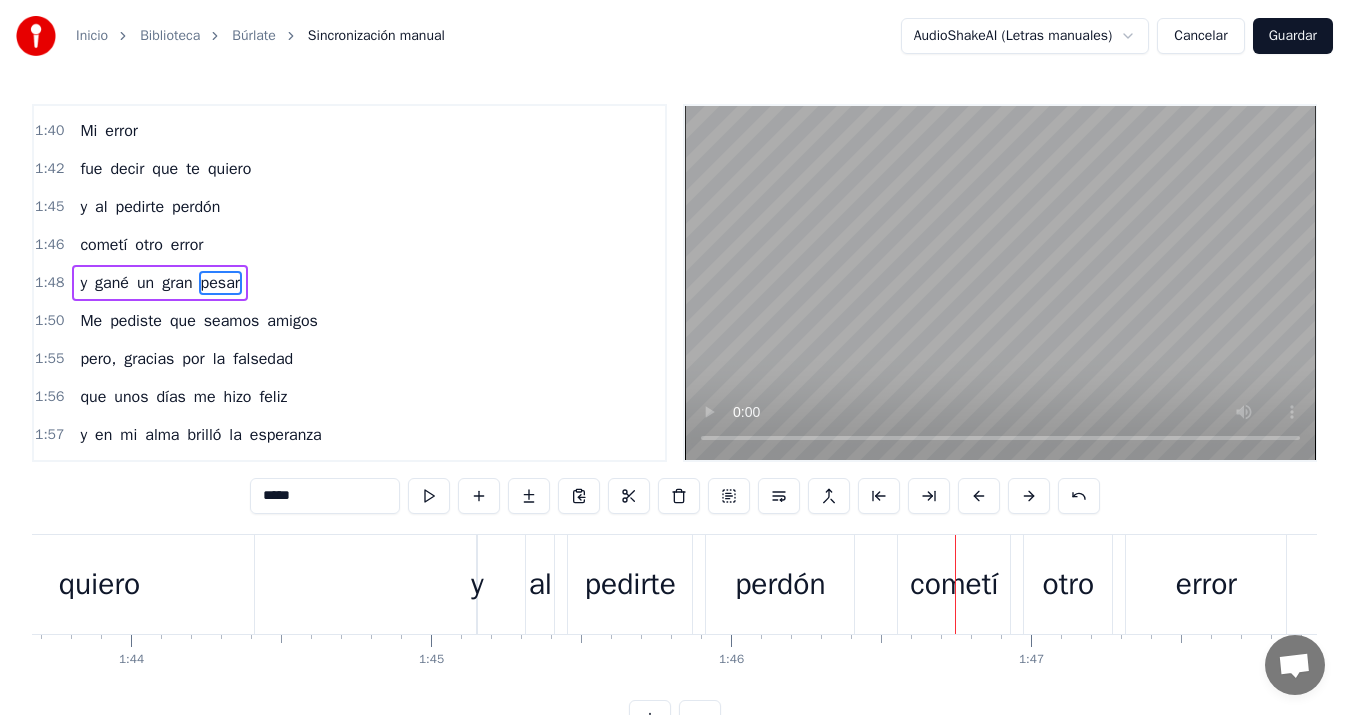 click on "y al pedirte perdón" at bounding box center (667, 584) 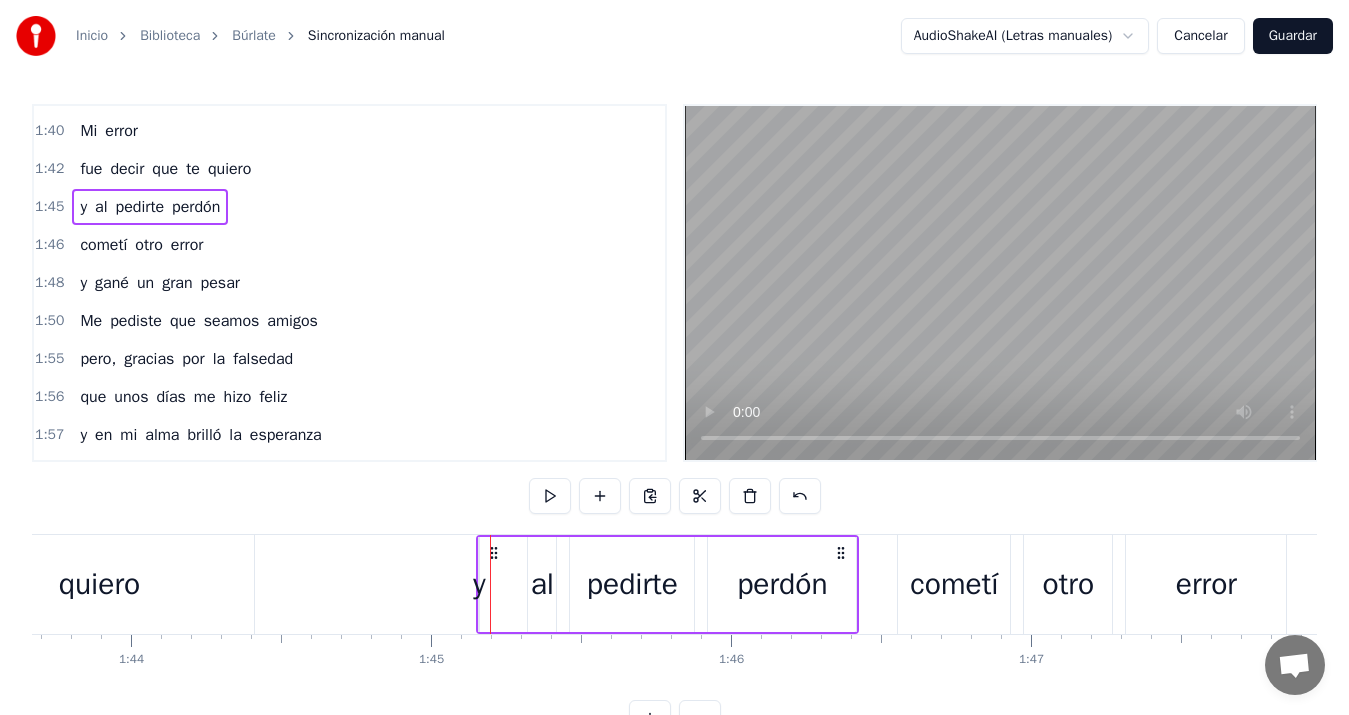 click on "y al pedirte perdón" at bounding box center (667, 584) 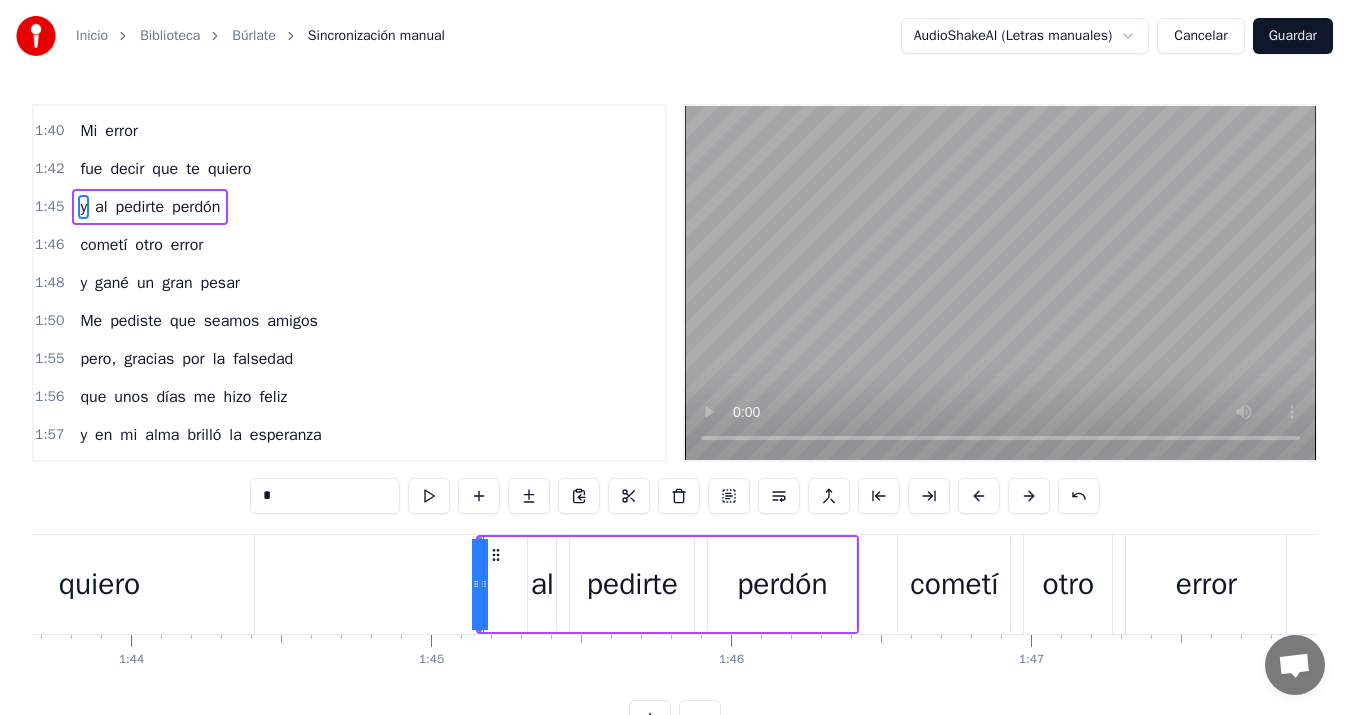 scroll, scrollTop: 944, scrollLeft: 0, axis: vertical 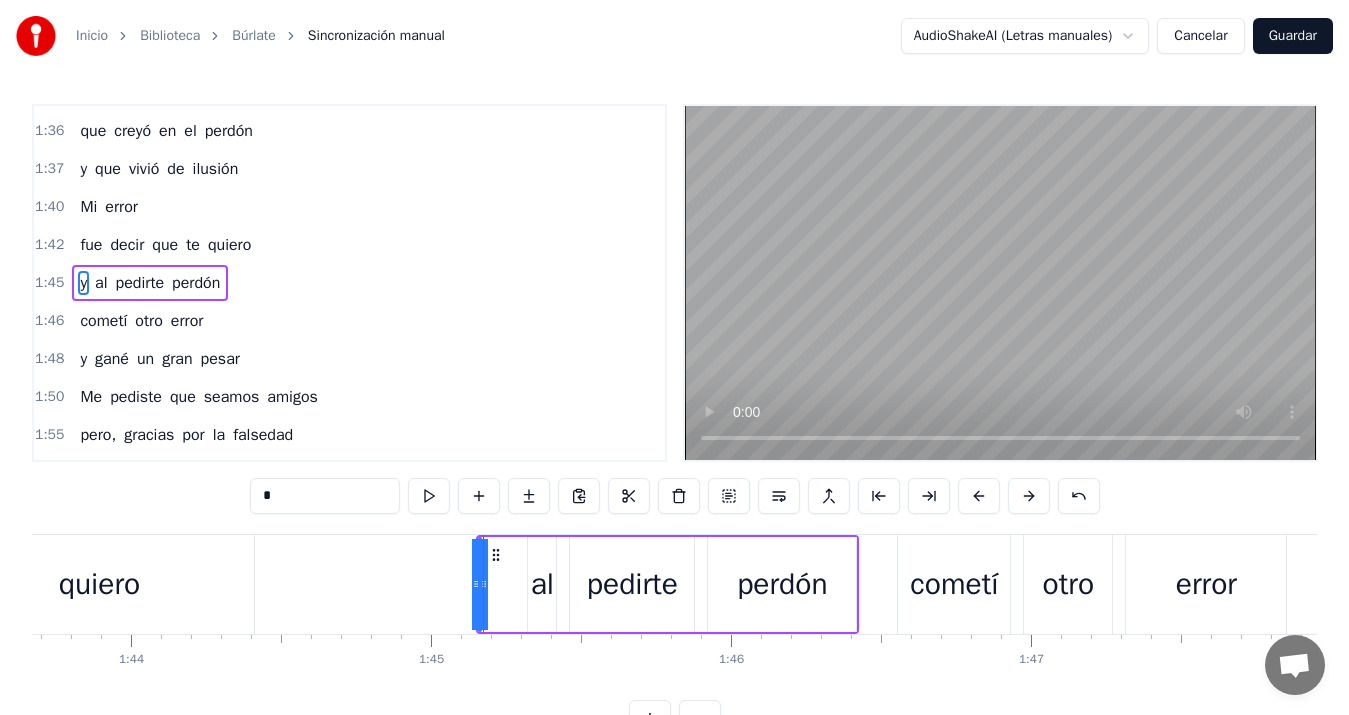 drag, startPoint x: 485, startPoint y: 587, endPoint x: 497, endPoint y: 586, distance: 12.0415945 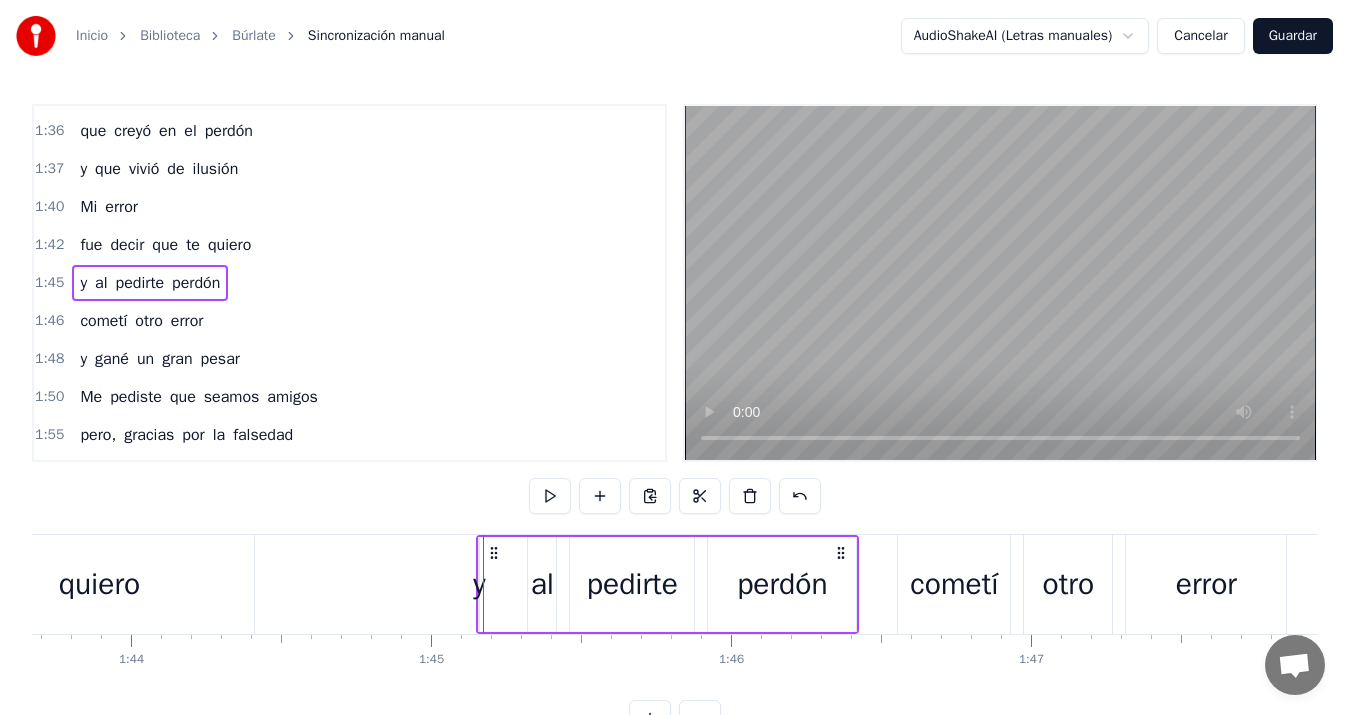 click on "y al pedirte perdón" at bounding box center (667, 584) 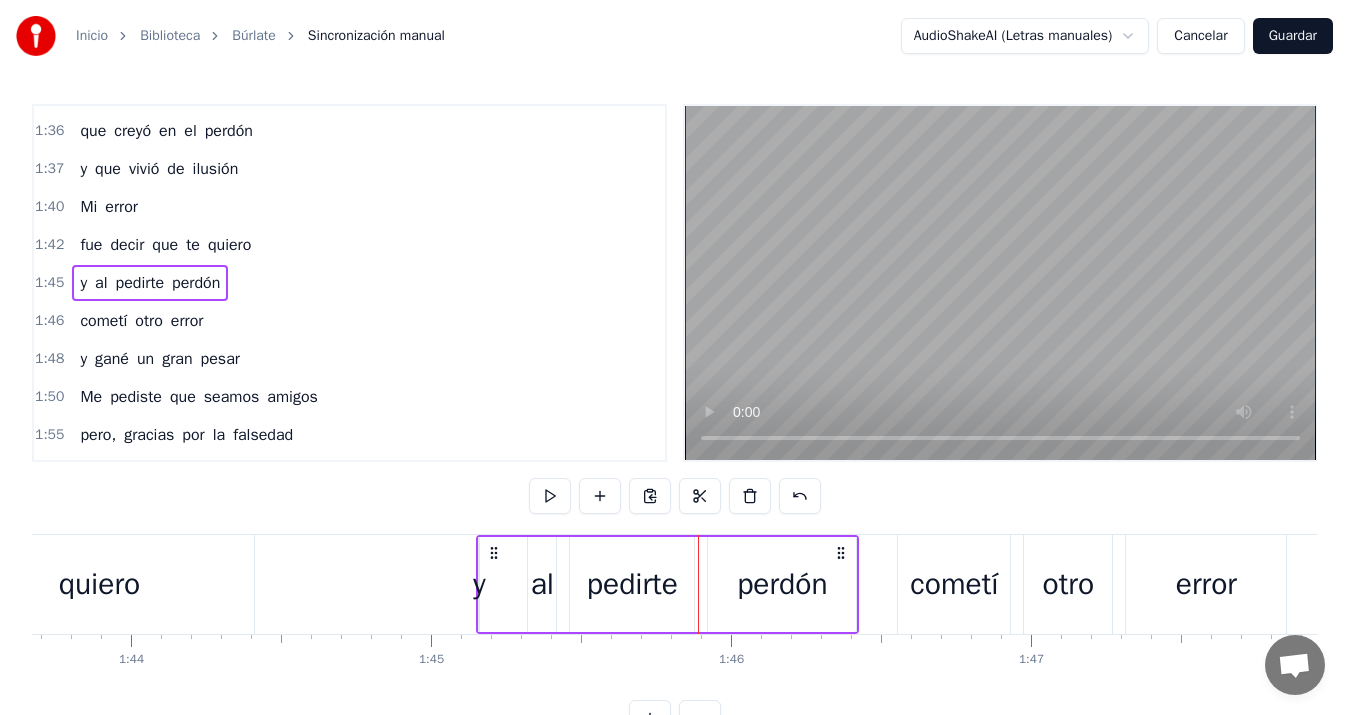 click on "pedirte" at bounding box center [632, 584] 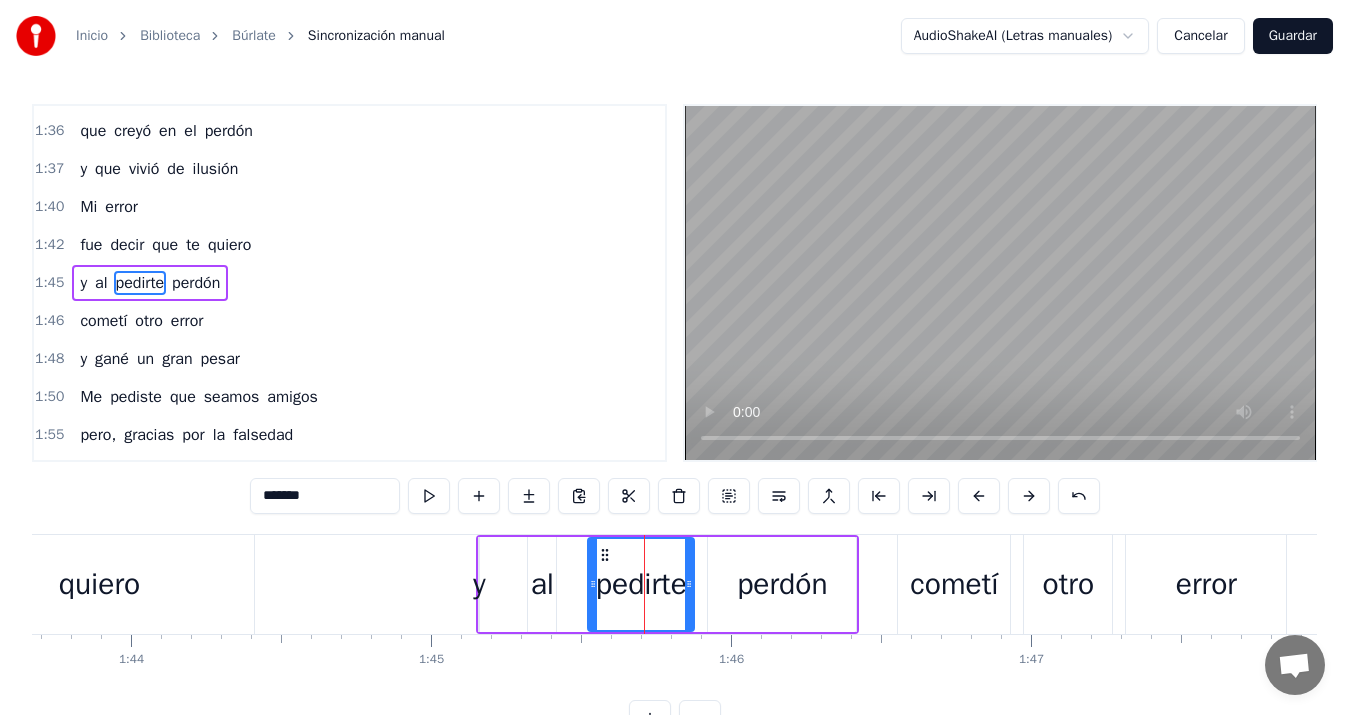 drag, startPoint x: 576, startPoint y: 582, endPoint x: 594, endPoint y: 581, distance: 18.027756 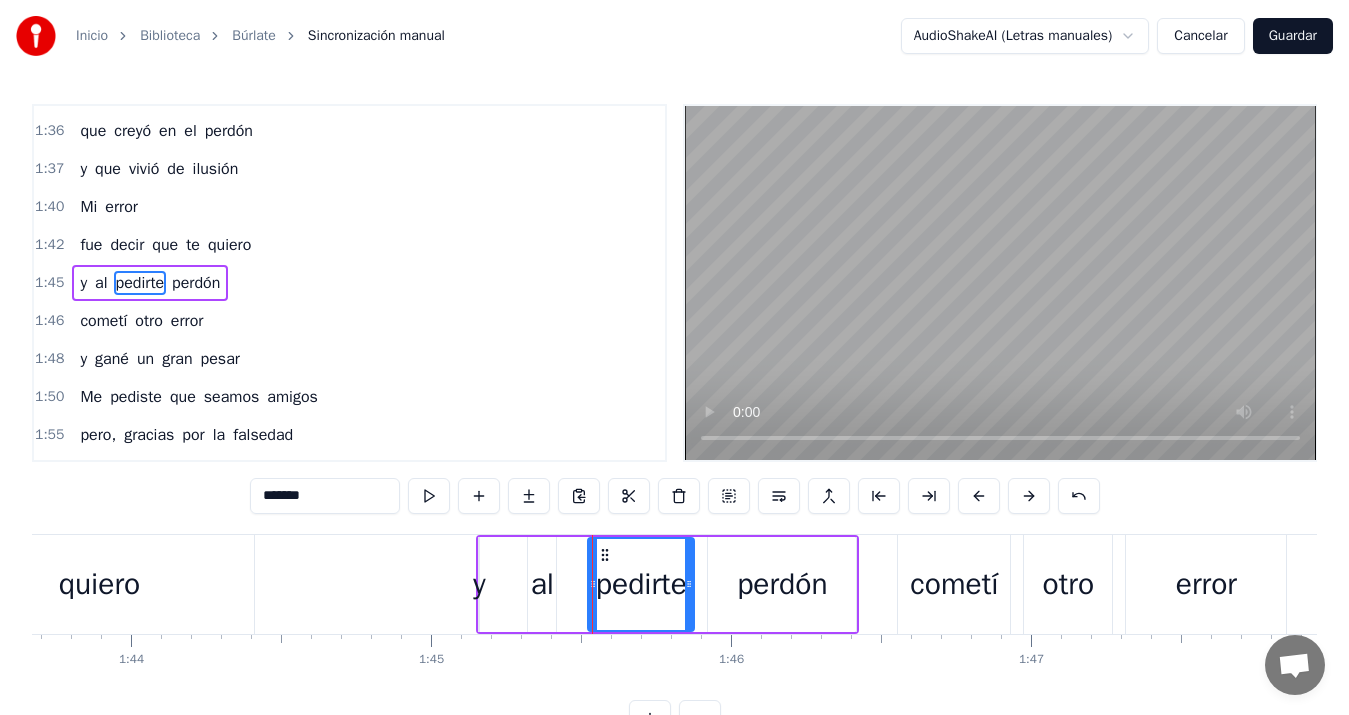 click on "al" at bounding box center (542, 584) 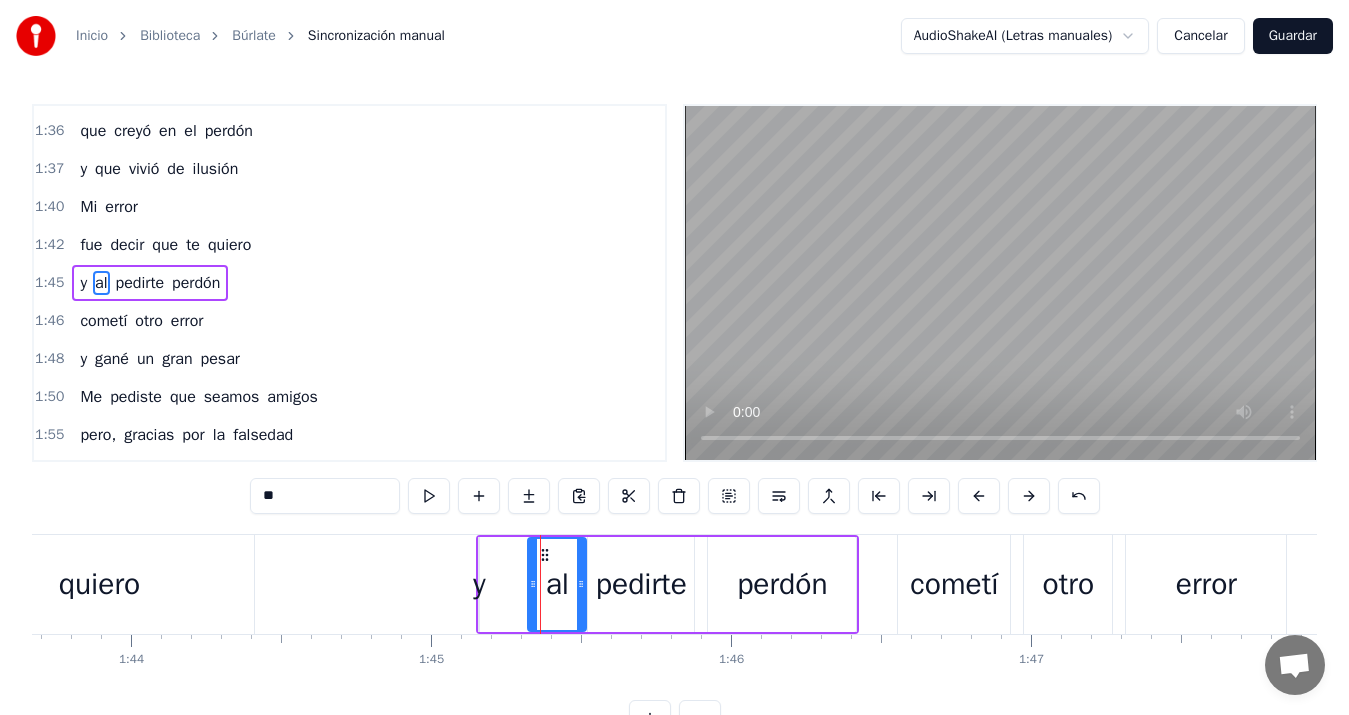 drag, startPoint x: 550, startPoint y: 579, endPoint x: 580, endPoint y: 578, distance: 30.016663 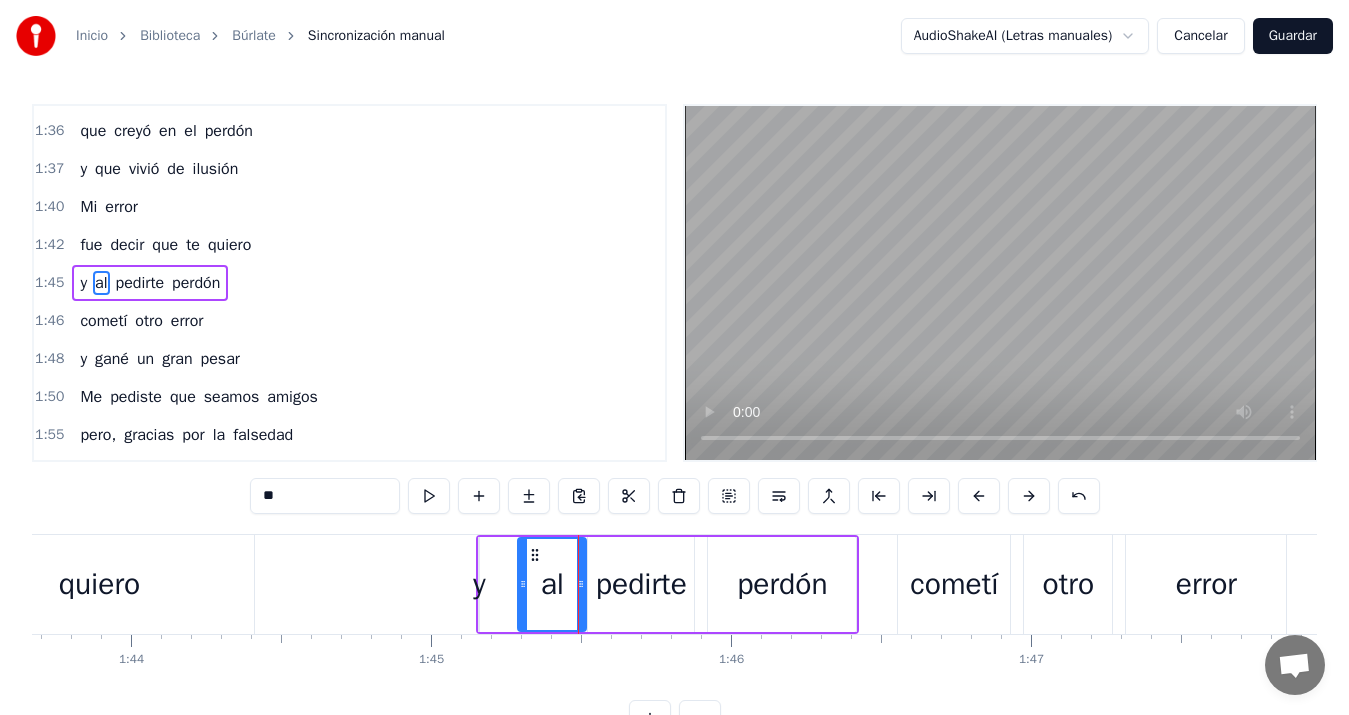 click 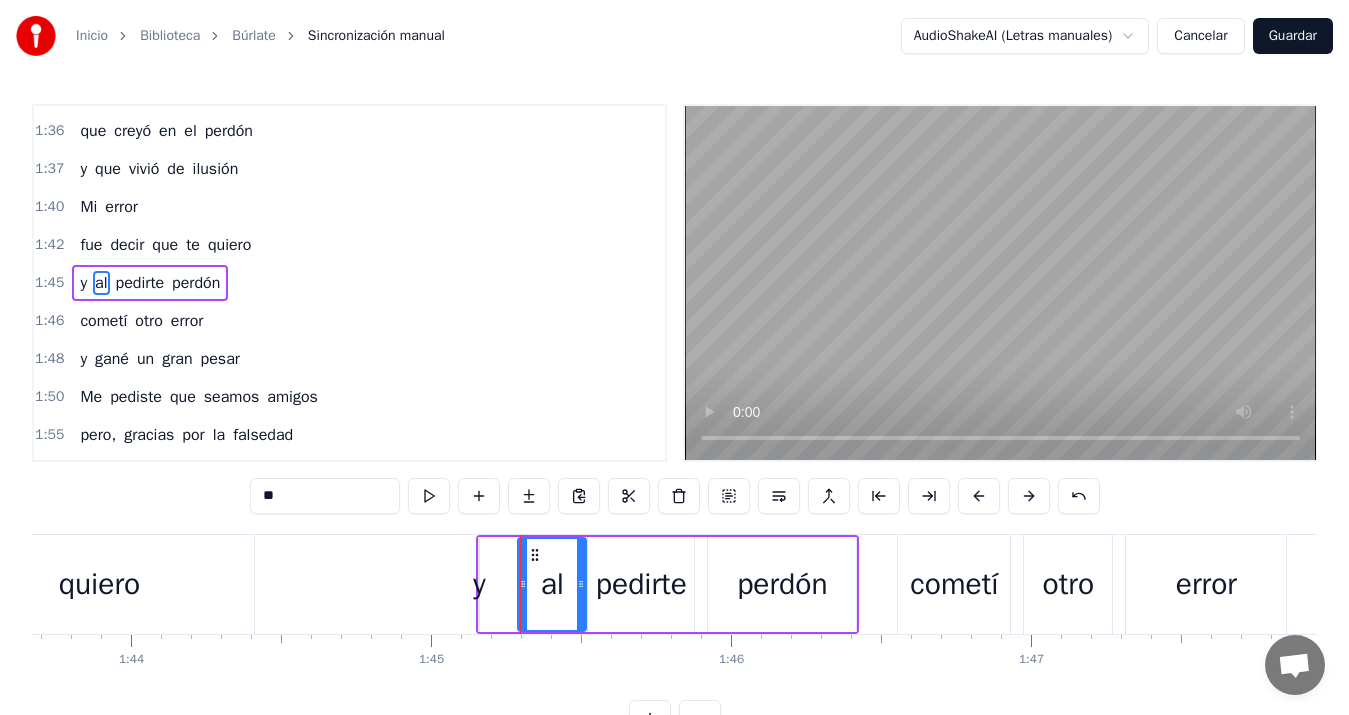 click on "y" at bounding box center [479, 584] 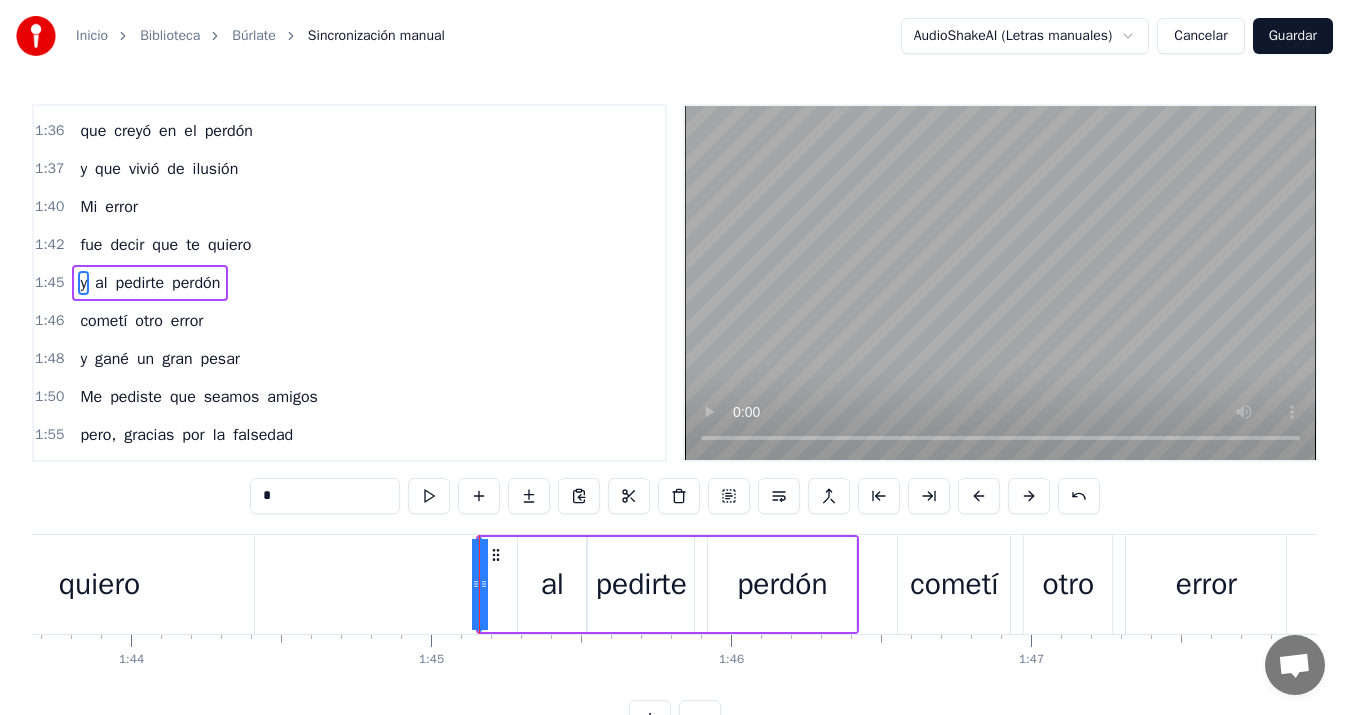drag, startPoint x: 488, startPoint y: 583, endPoint x: 519, endPoint y: 583, distance: 31 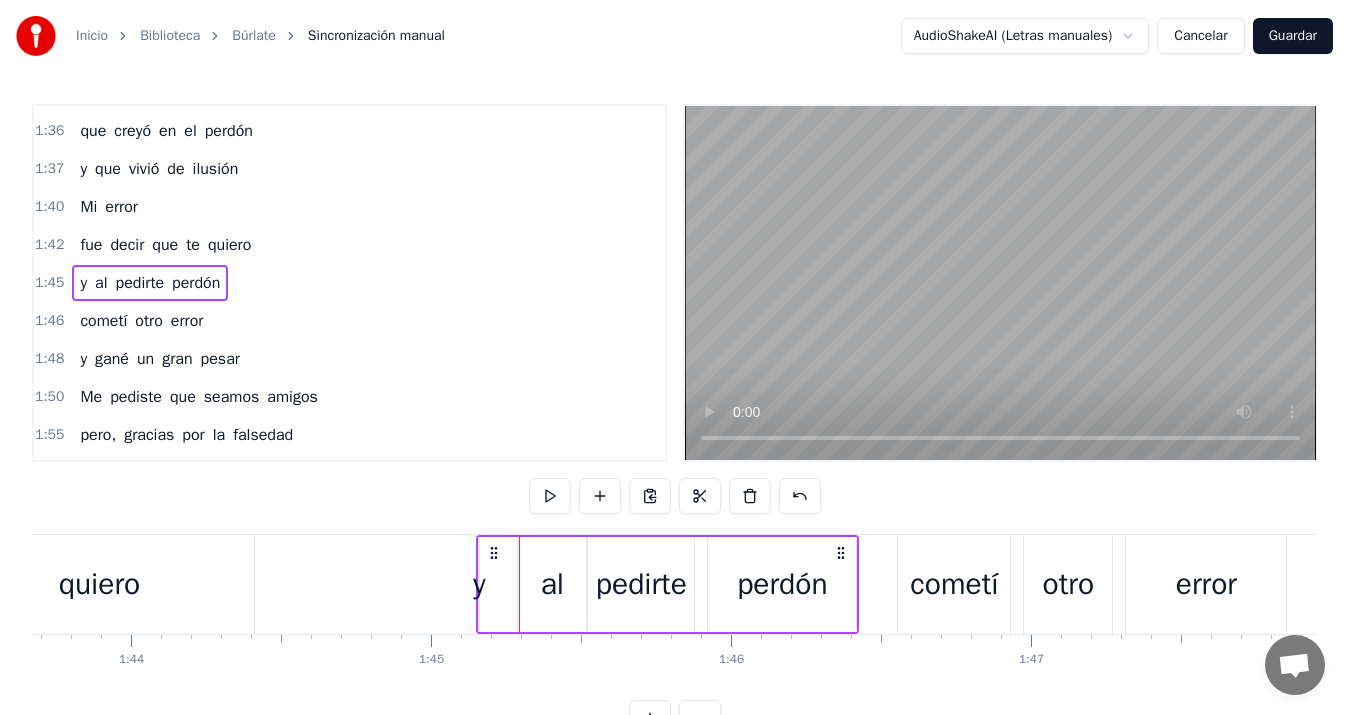 click on "y" at bounding box center (479, 584) 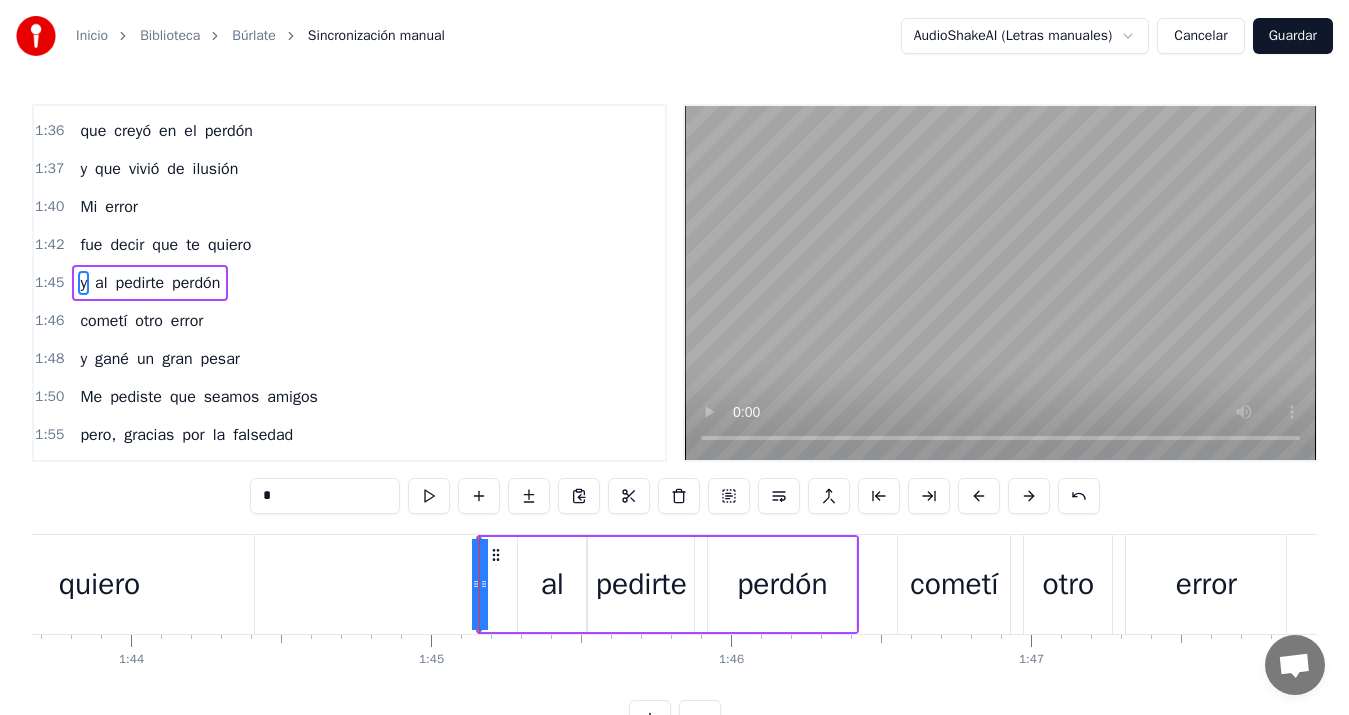 drag, startPoint x: 474, startPoint y: 581, endPoint x: 455, endPoint y: 580, distance: 19.026299 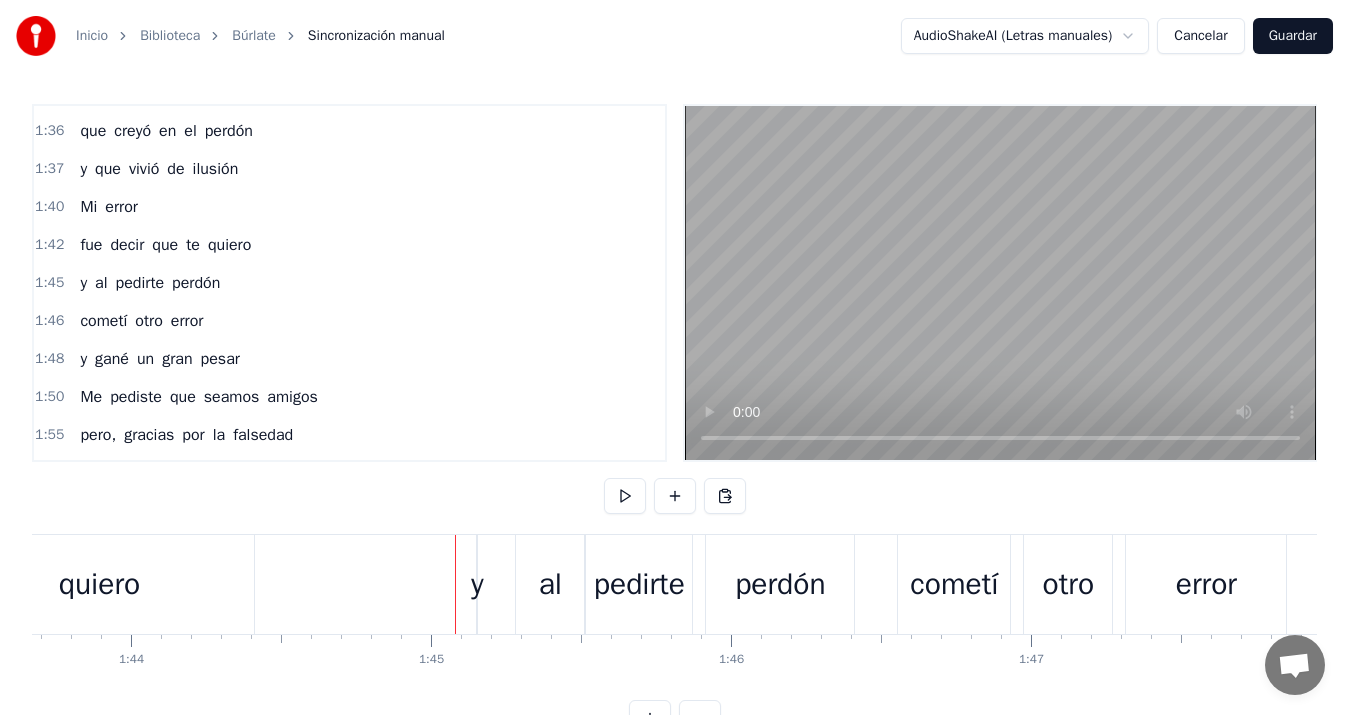 click on "y" at bounding box center (477, 584) 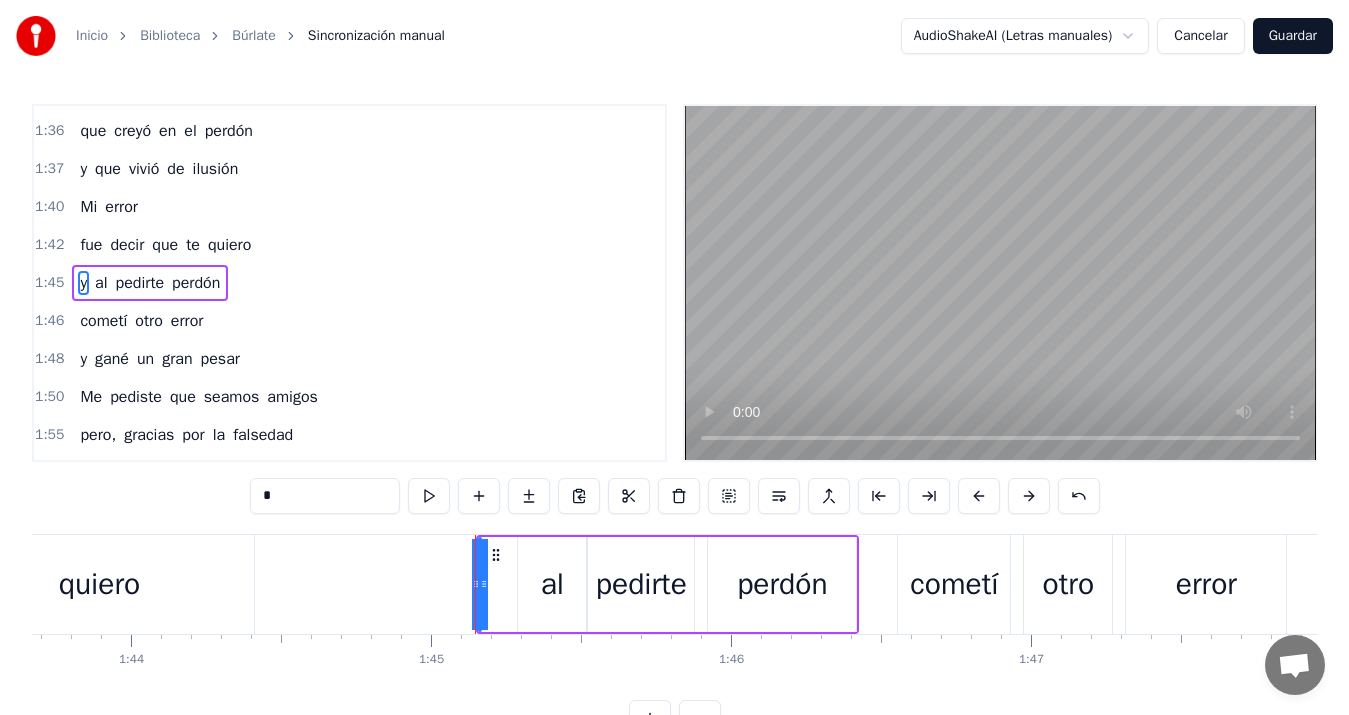 click 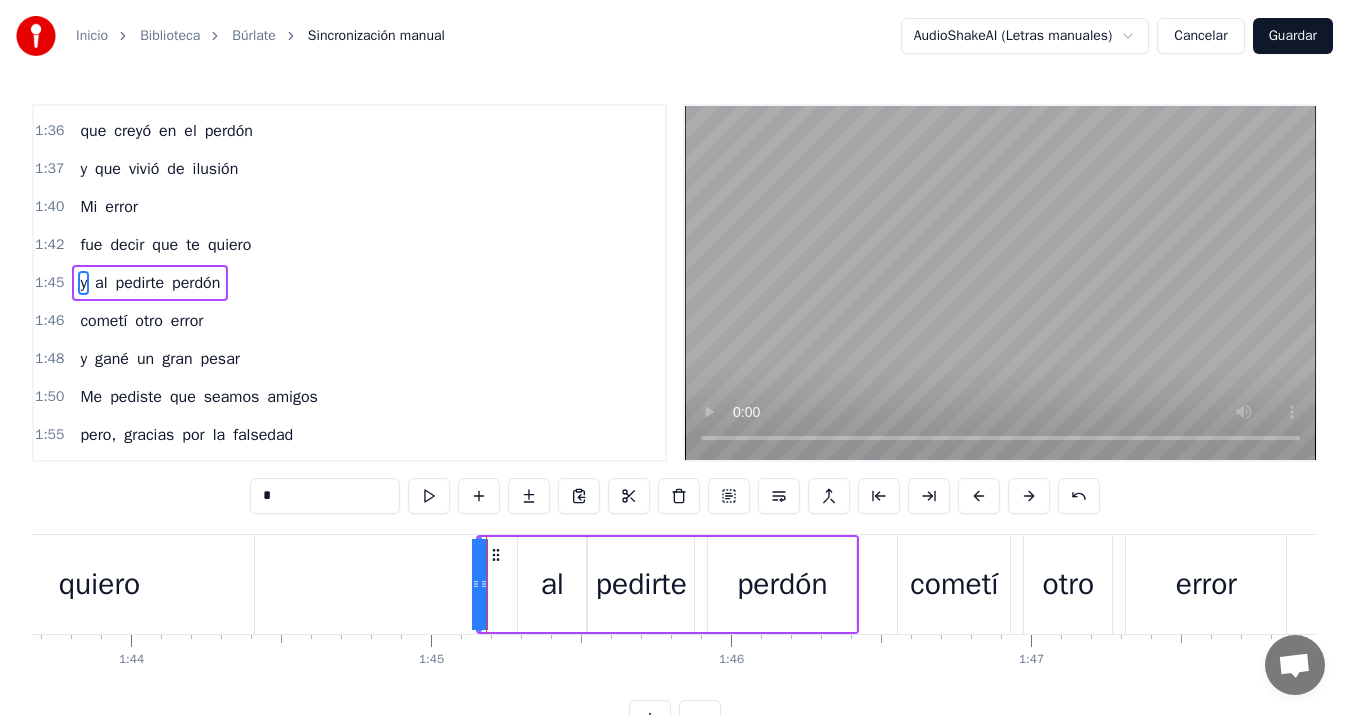 drag, startPoint x: 487, startPoint y: 585, endPoint x: 538, endPoint y: 585, distance: 51 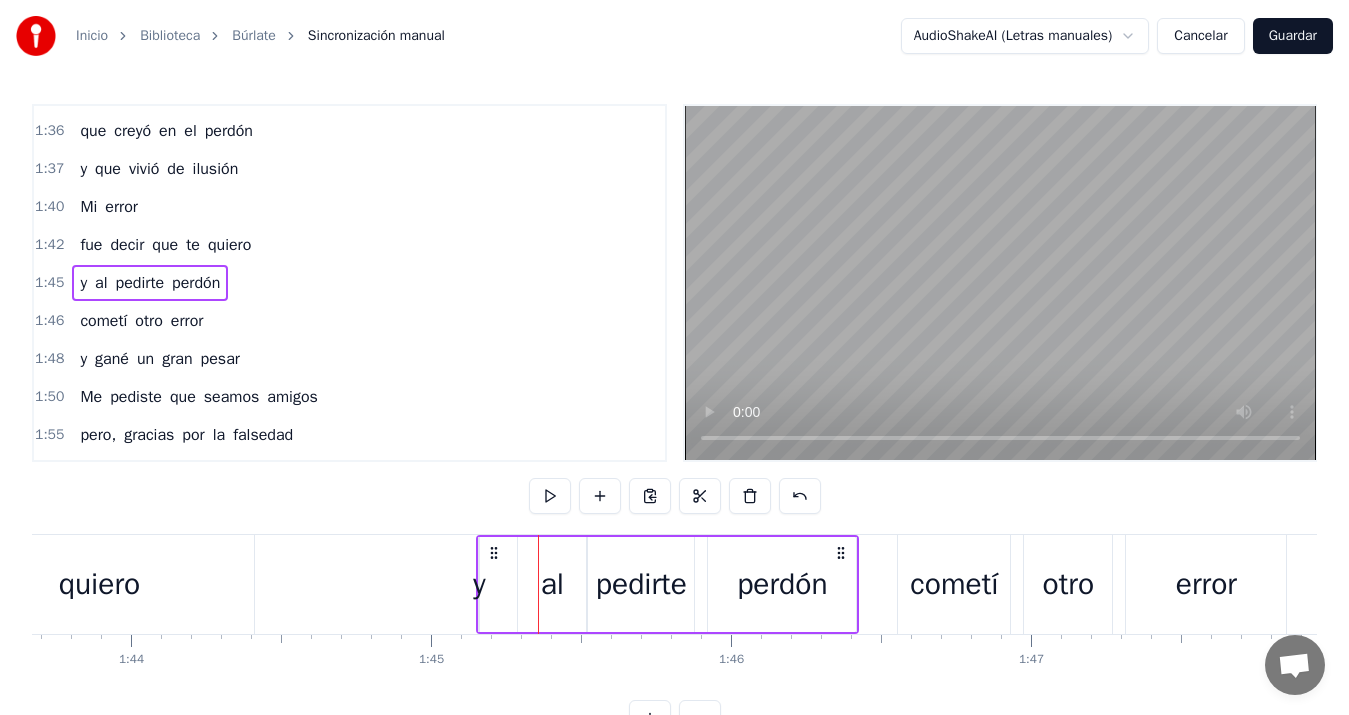 click on "y" at bounding box center [479, 584] 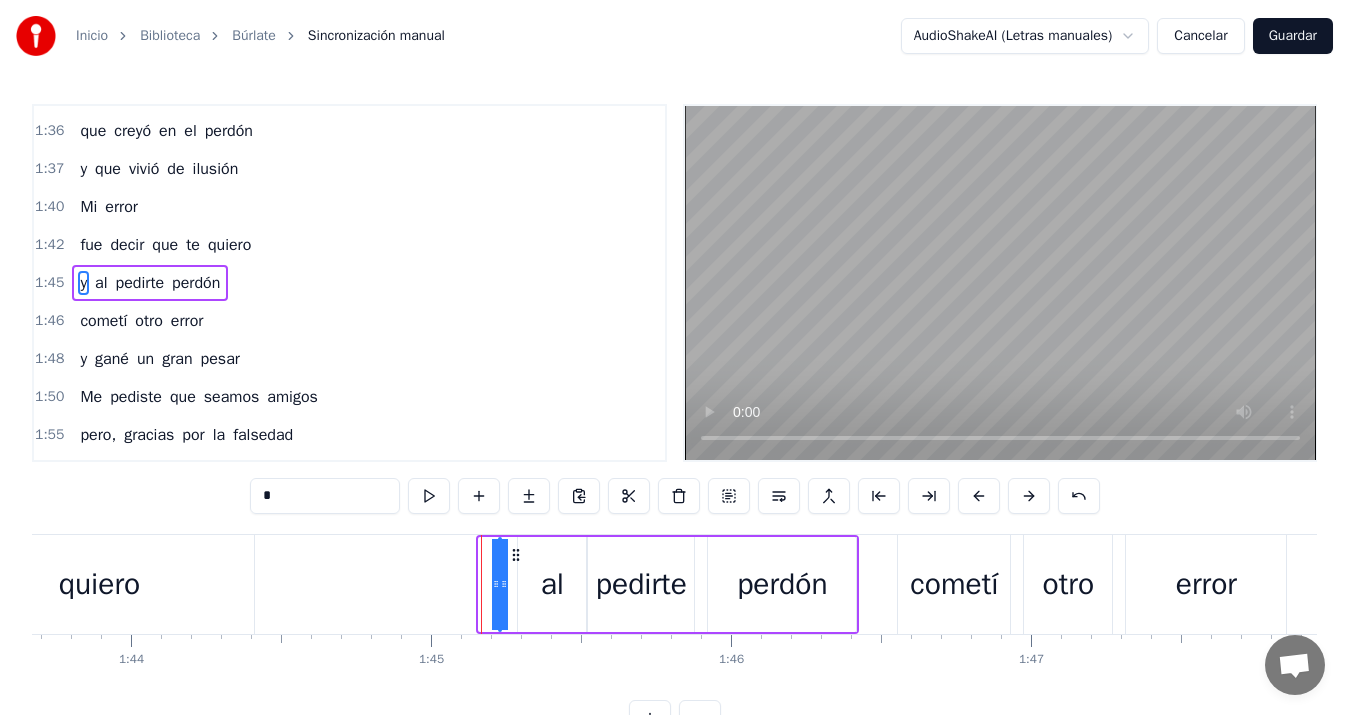 drag, startPoint x: 493, startPoint y: 556, endPoint x: 513, endPoint y: 558, distance: 20.09975 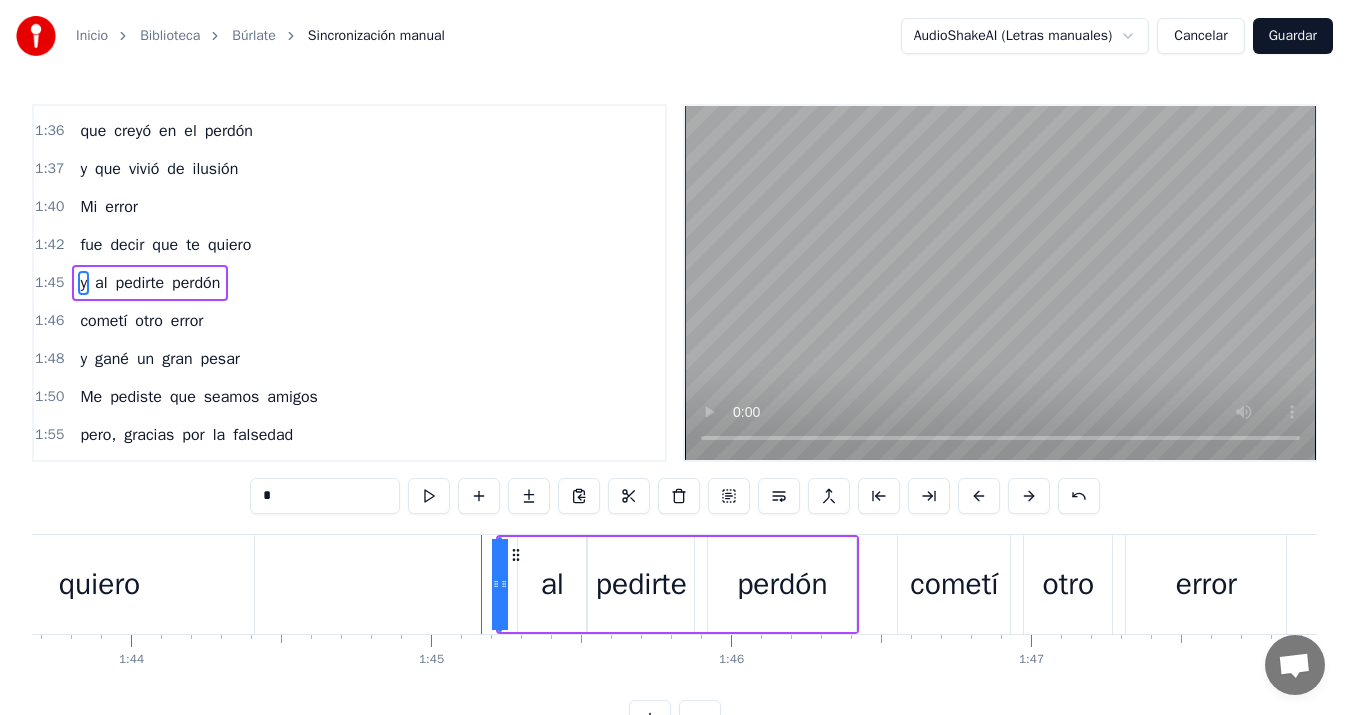 drag, startPoint x: 494, startPoint y: 578, endPoint x: 481, endPoint y: 578, distance: 13 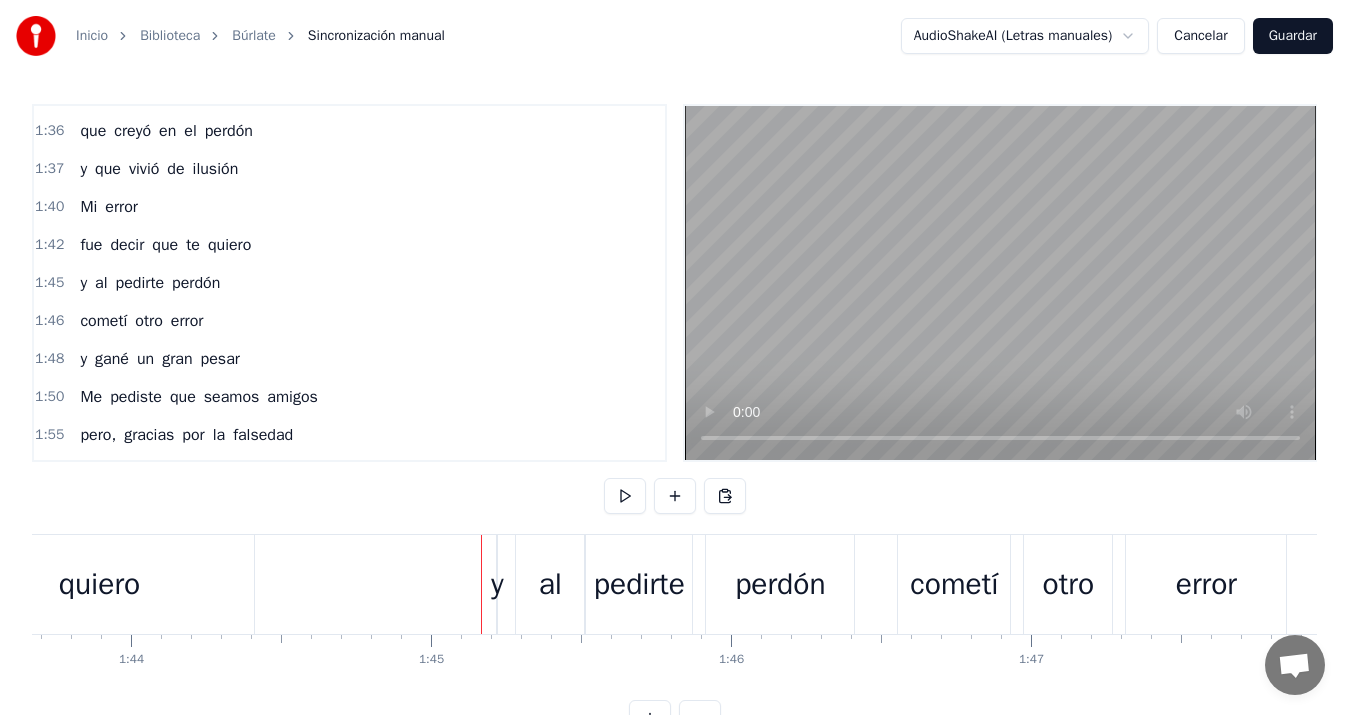 click on "y" at bounding box center [497, 584] 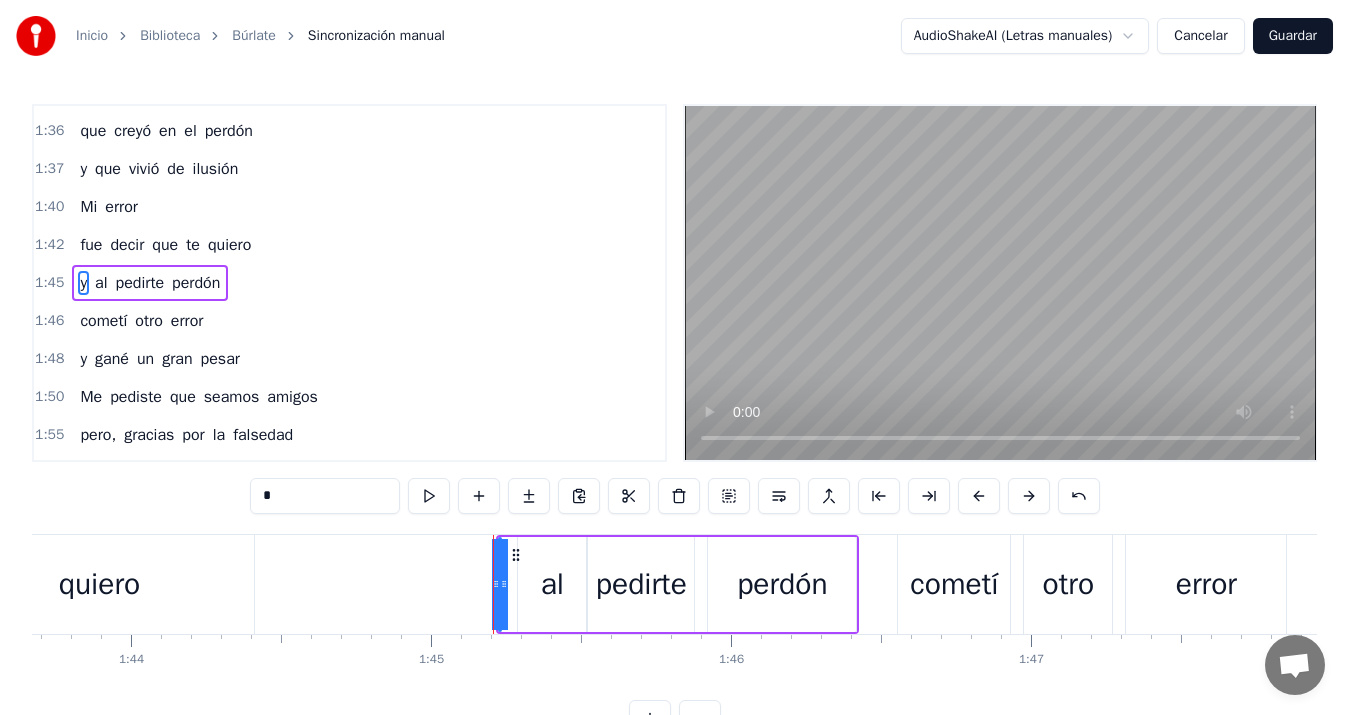 drag, startPoint x: 497, startPoint y: 584, endPoint x: 483, endPoint y: 585, distance: 14.035668 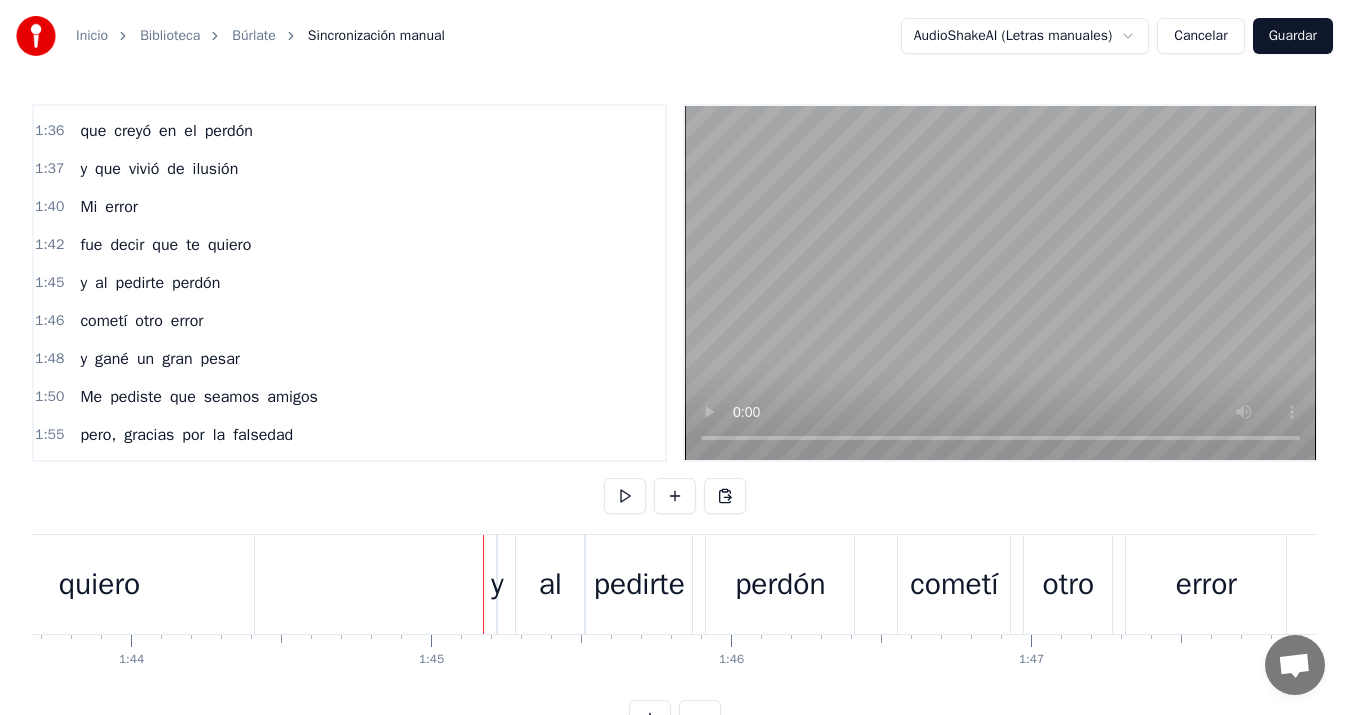 click on "y" at bounding box center (497, 584) 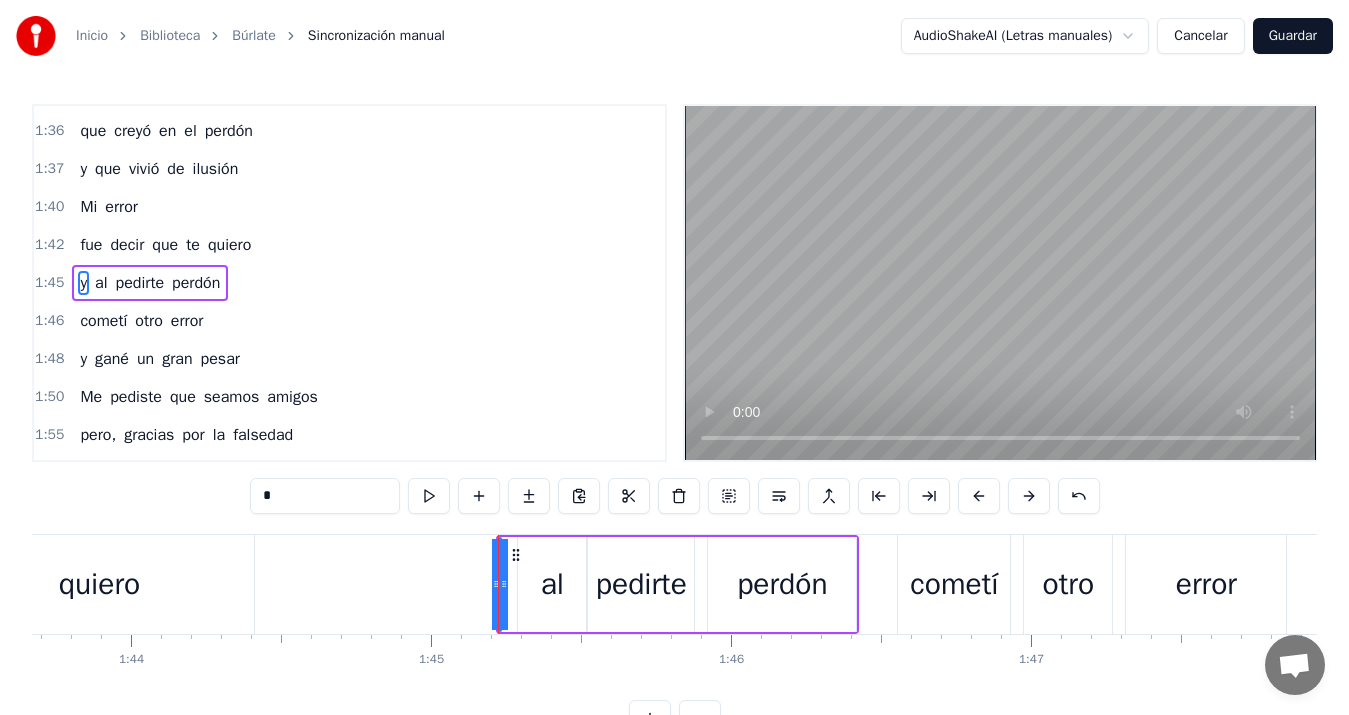 drag, startPoint x: 493, startPoint y: 581, endPoint x: 419, endPoint y: 569, distance: 74.96666 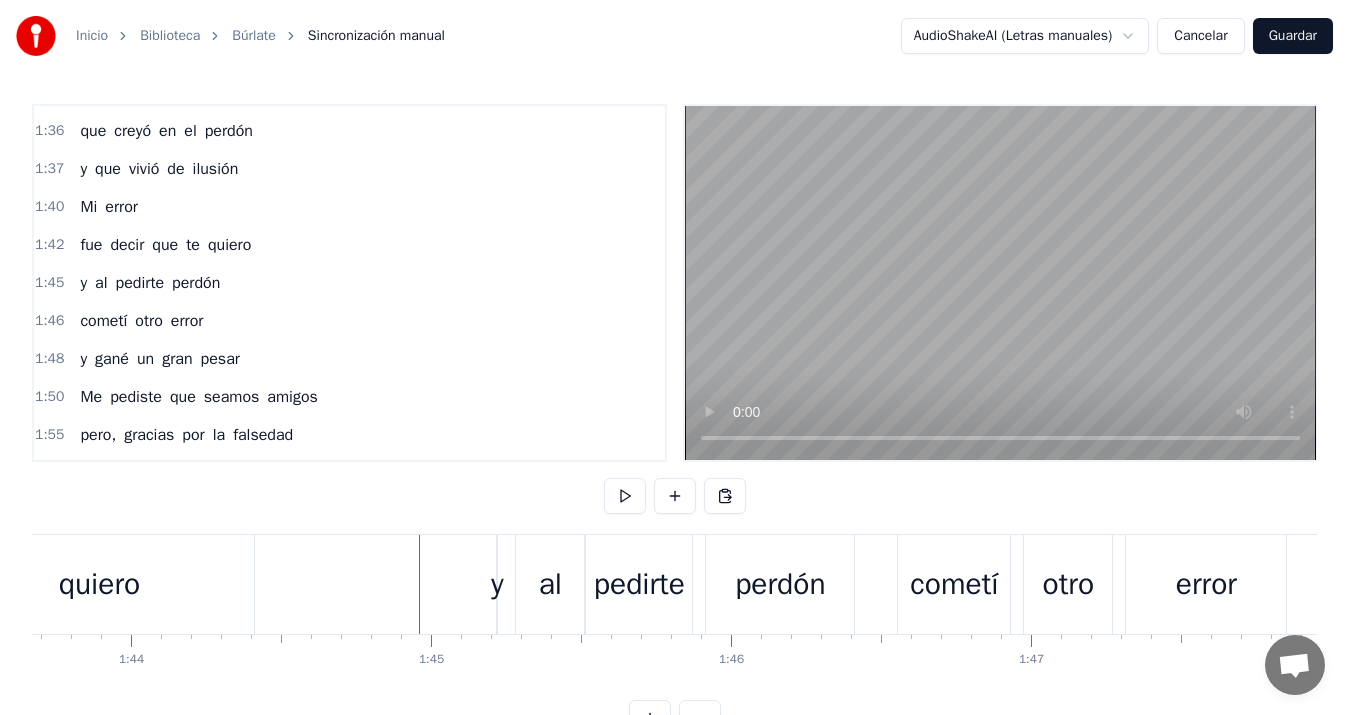 click on "y" at bounding box center [497, 584] 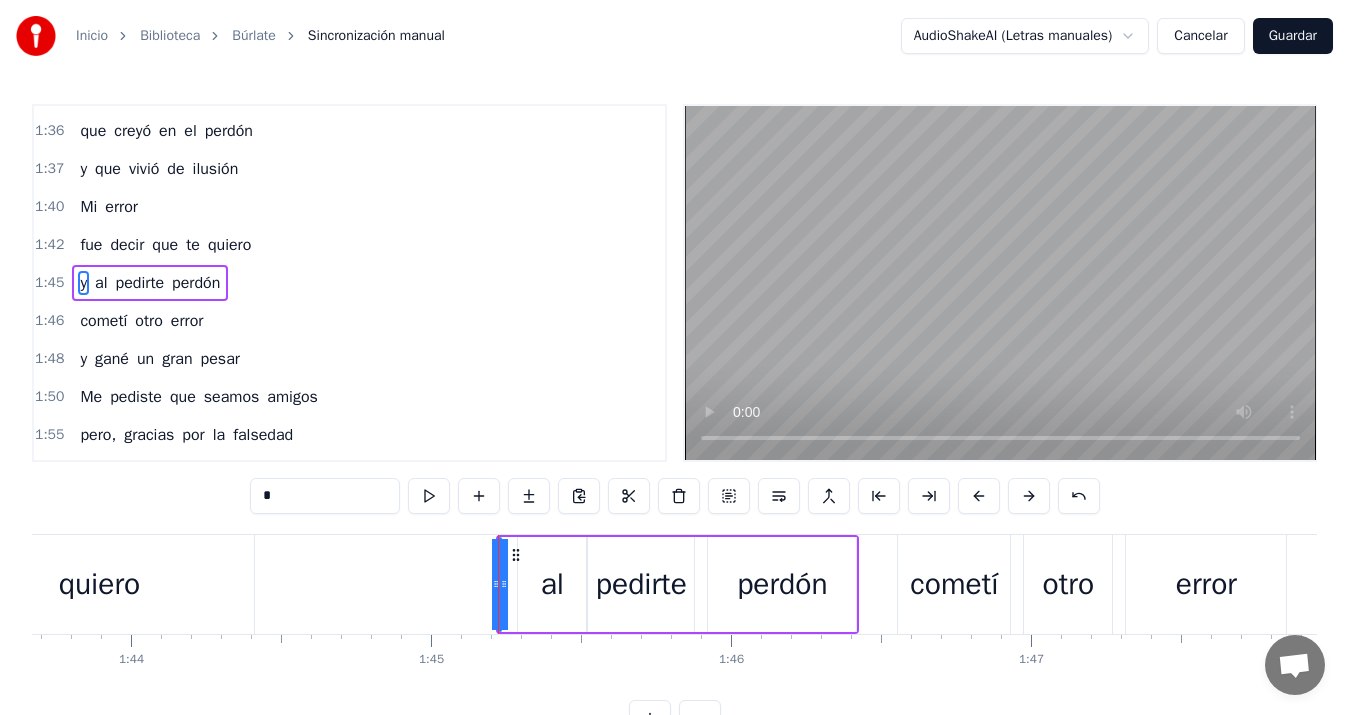 drag, startPoint x: 498, startPoint y: 563, endPoint x: 513, endPoint y: 568, distance: 15.811388 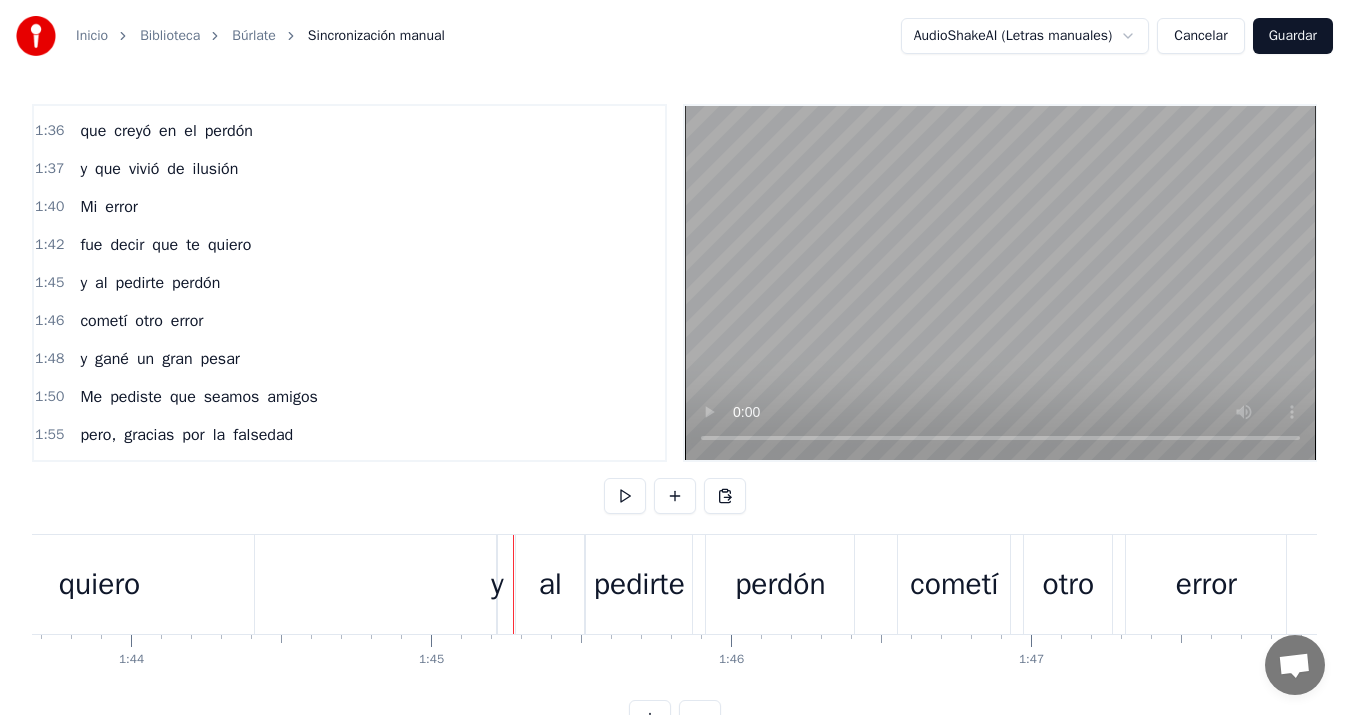 click on "y" at bounding box center (497, 584) 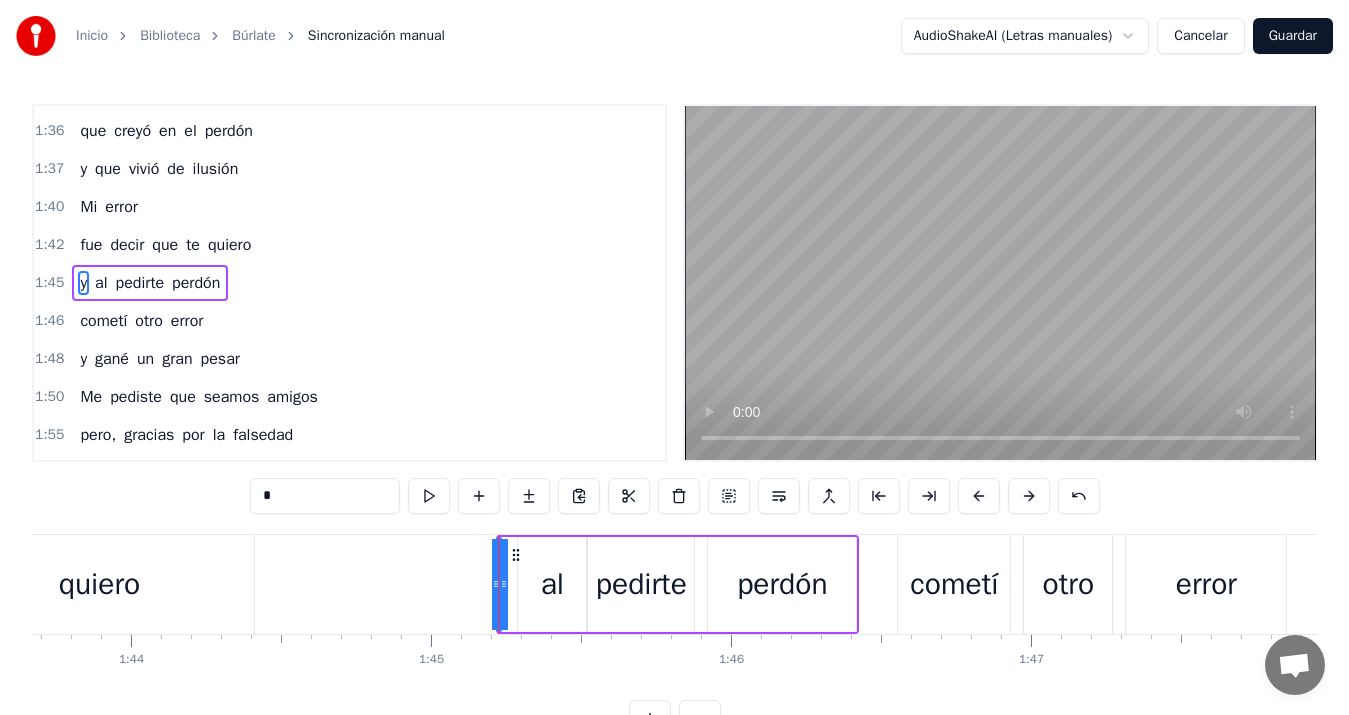 drag, startPoint x: 492, startPoint y: 581, endPoint x: 459, endPoint y: 580, distance: 33.01515 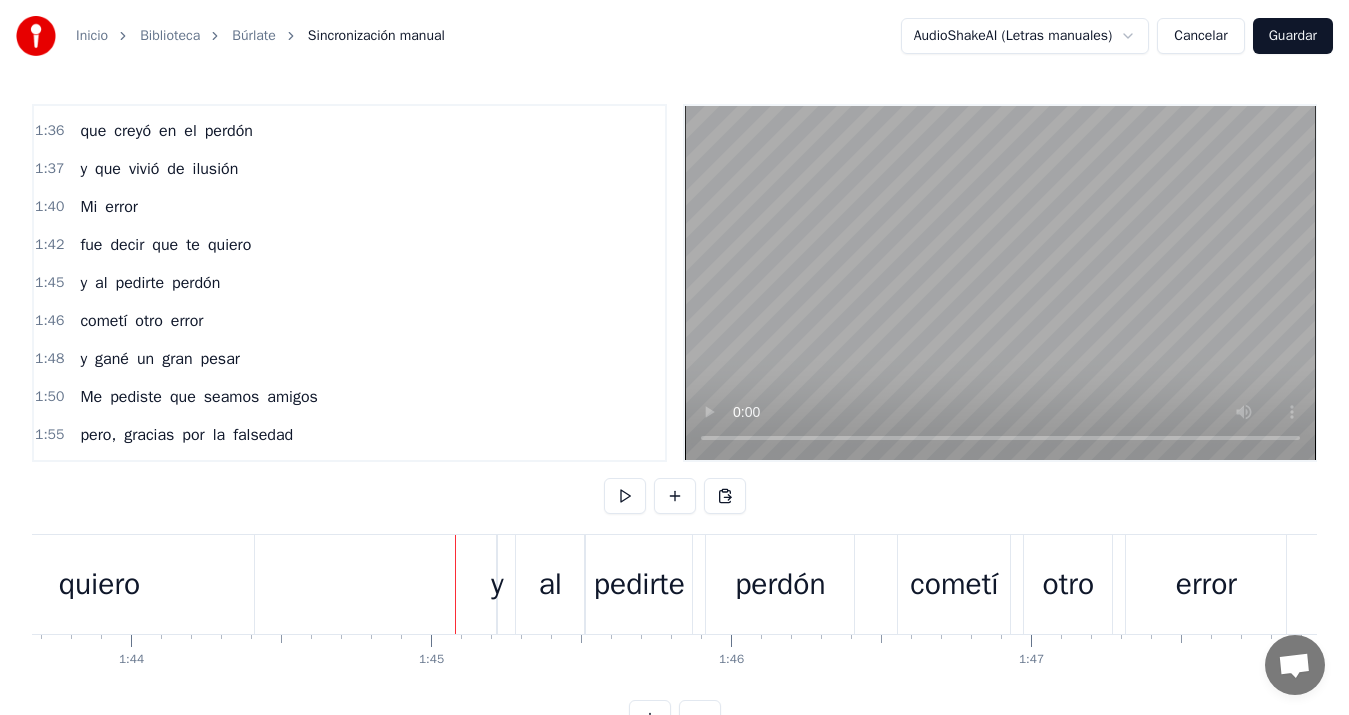 click on "y" at bounding box center [497, 584] 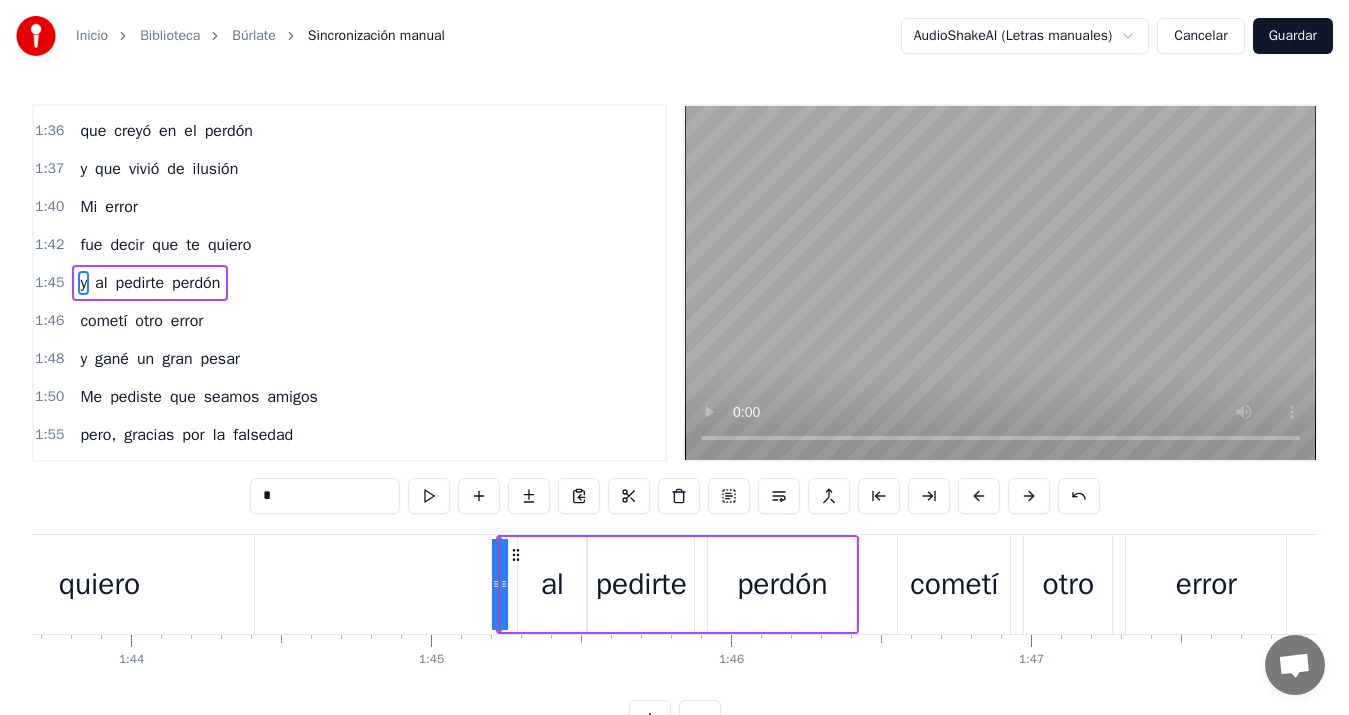 drag, startPoint x: 506, startPoint y: 587, endPoint x: 526, endPoint y: 587, distance: 20 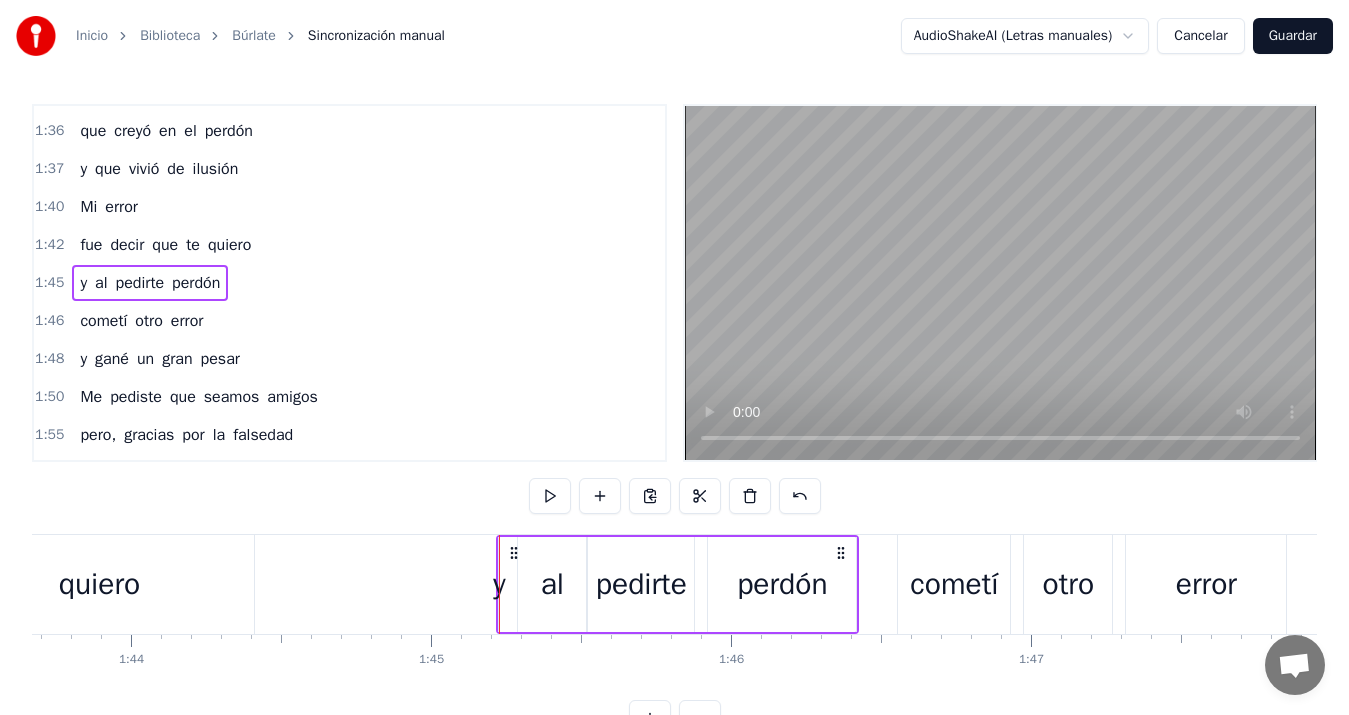 click on "quiero" at bounding box center [99, 584] 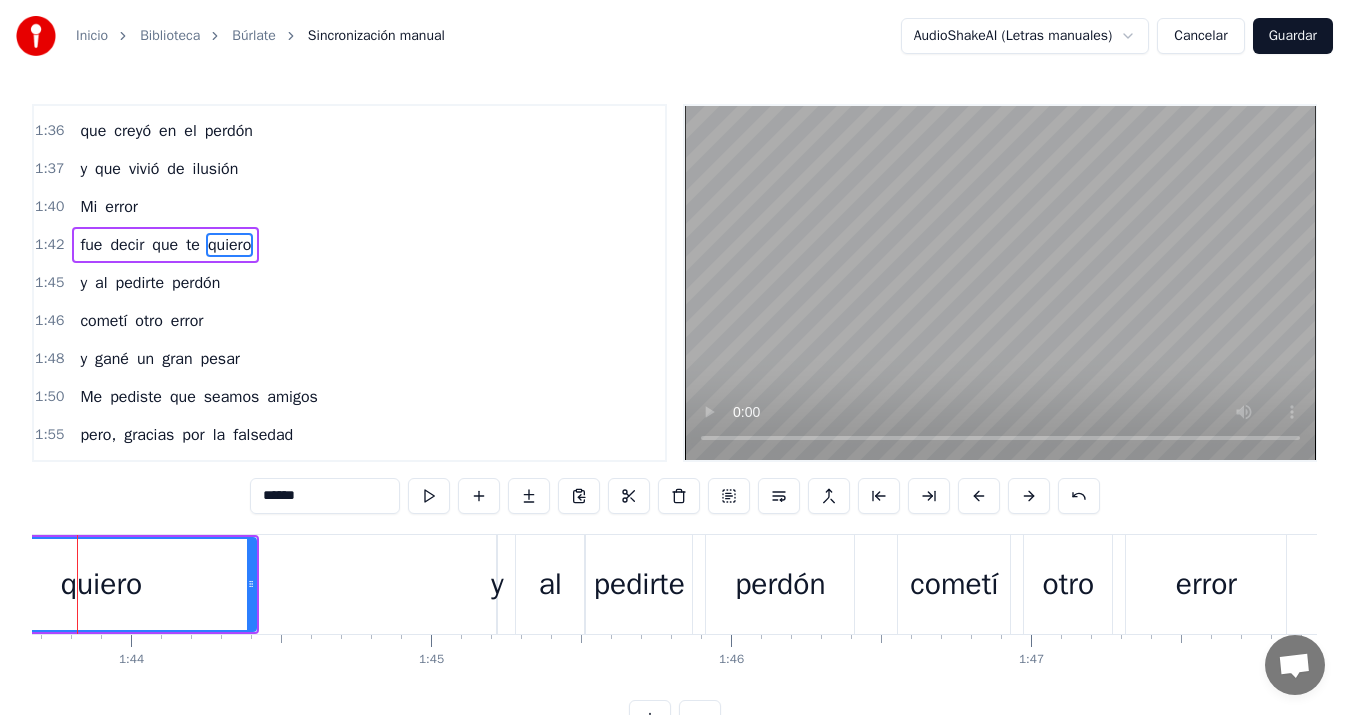 scroll, scrollTop: 906, scrollLeft: 0, axis: vertical 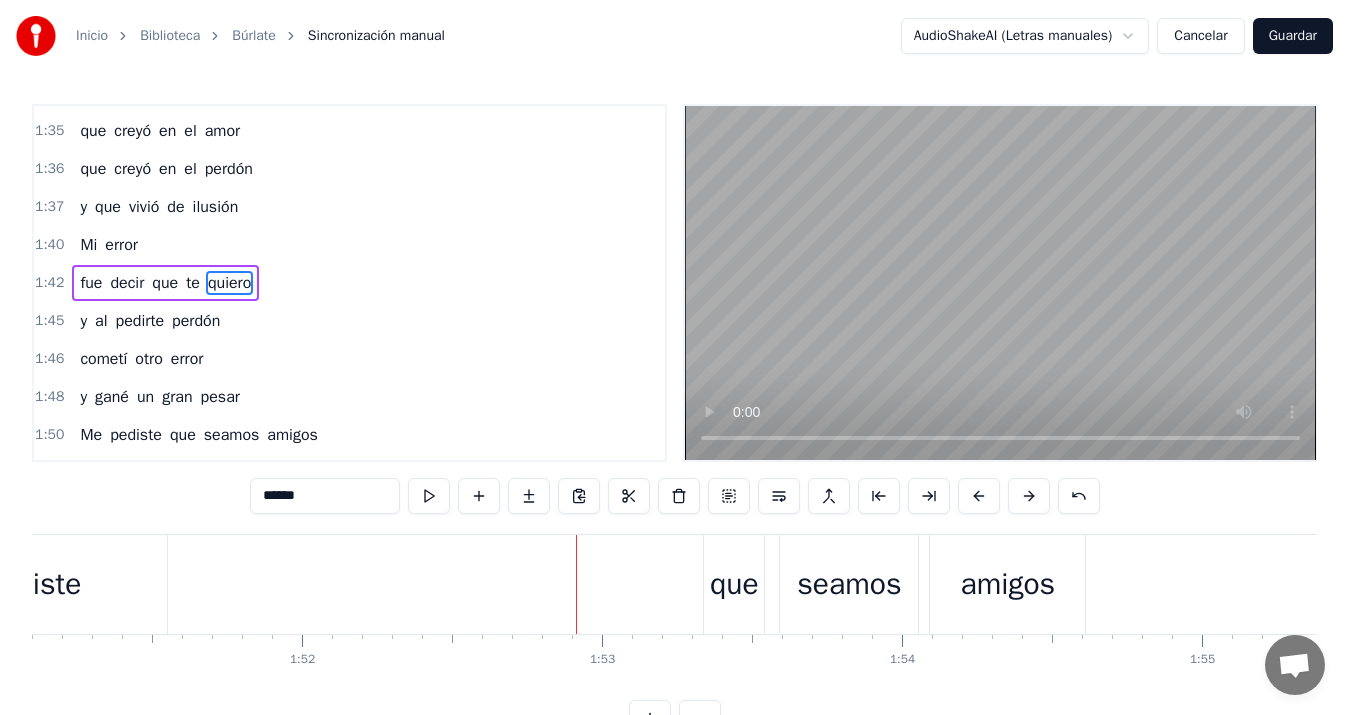 click on "que" at bounding box center [734, 584] 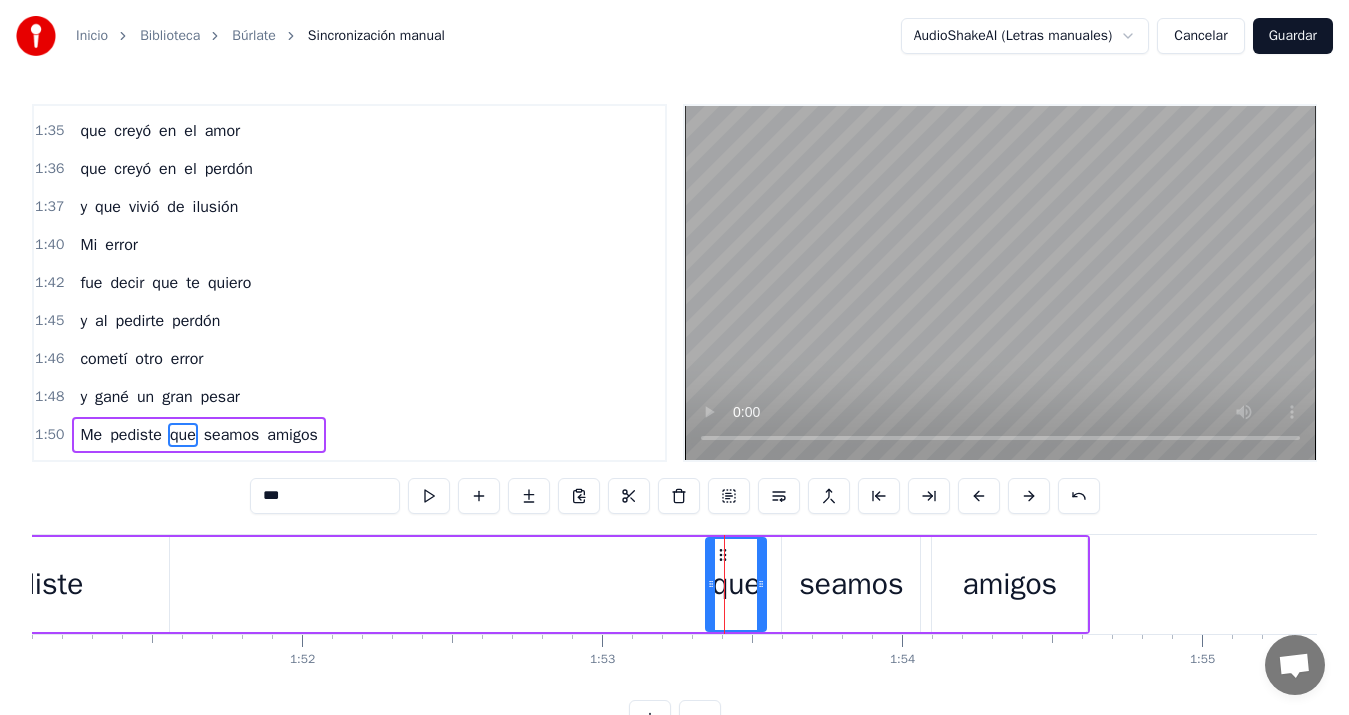 scroll, scrollTop: 1058, scrollLeft: 0, axis: vertical 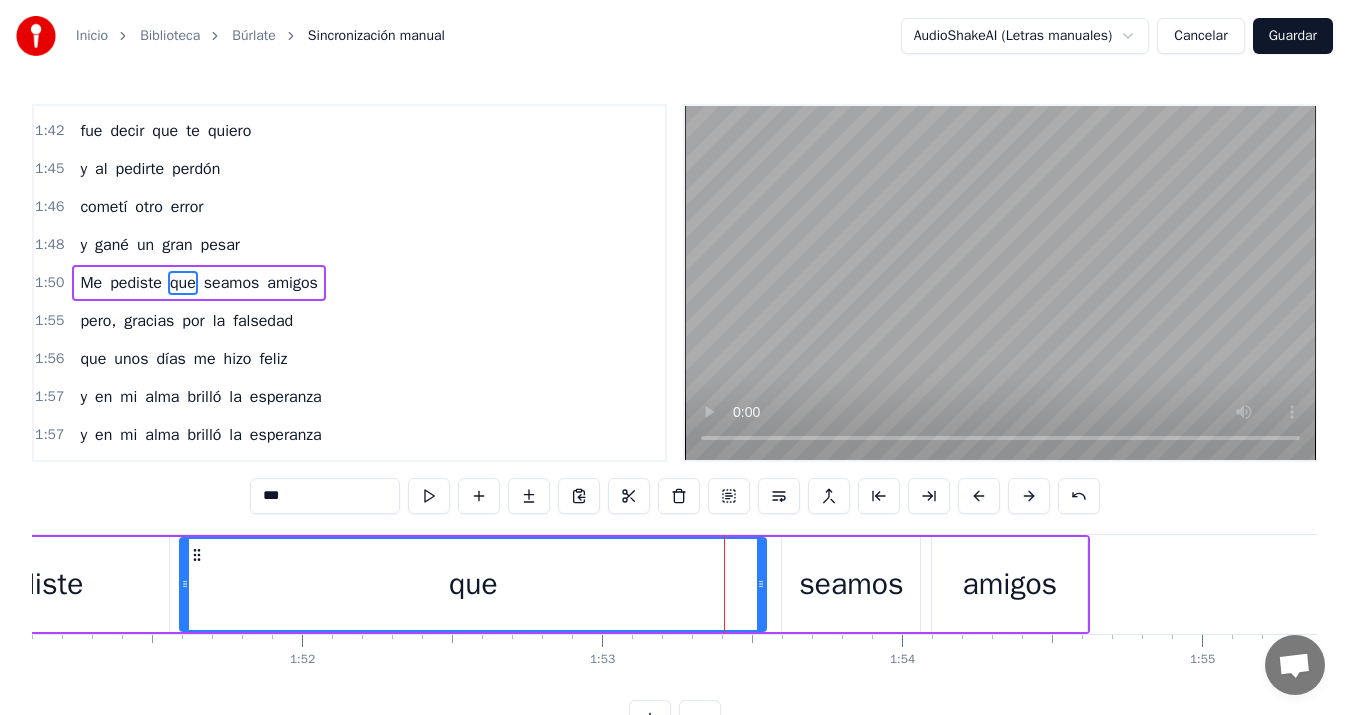 drag, startPoint x: 712, startPoint y: 587, endPoint x: 186, endPoint y: 597, distance: 526.09503 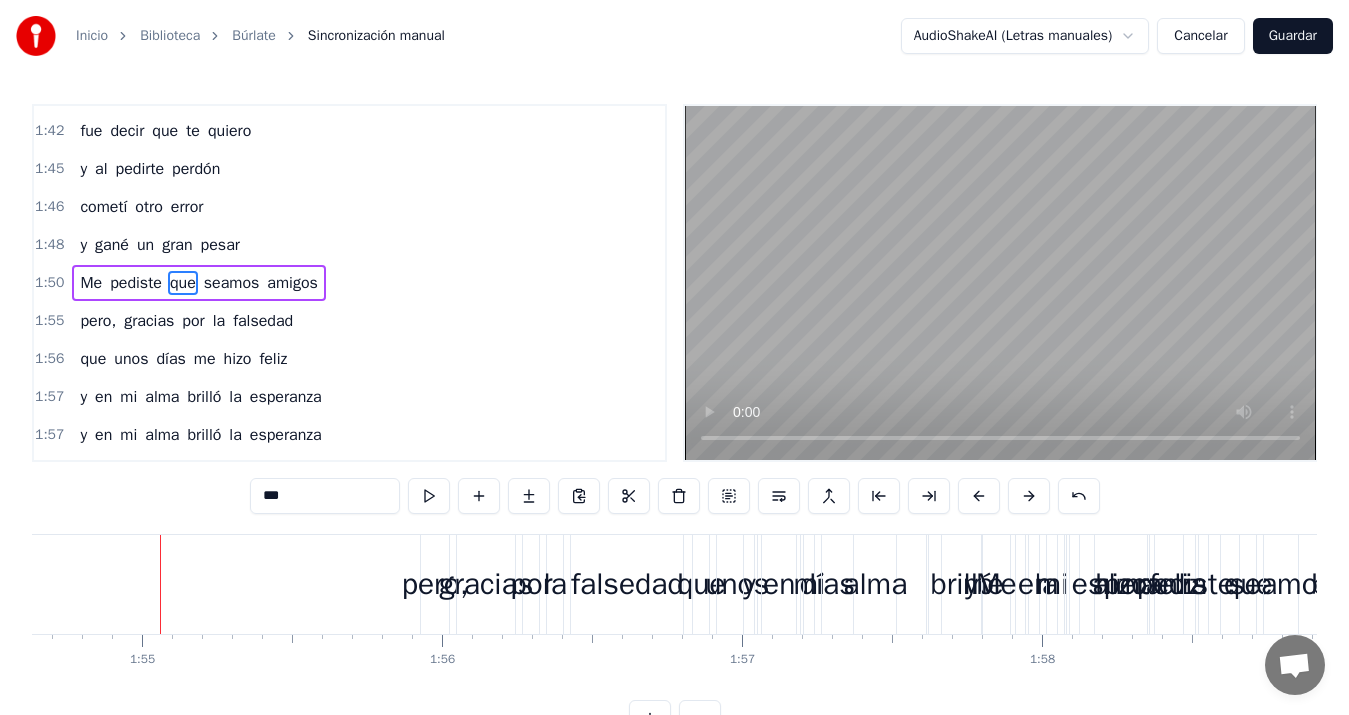 scroll, scrollTop: 0, scrollLeft: 34418, axis: horizontal 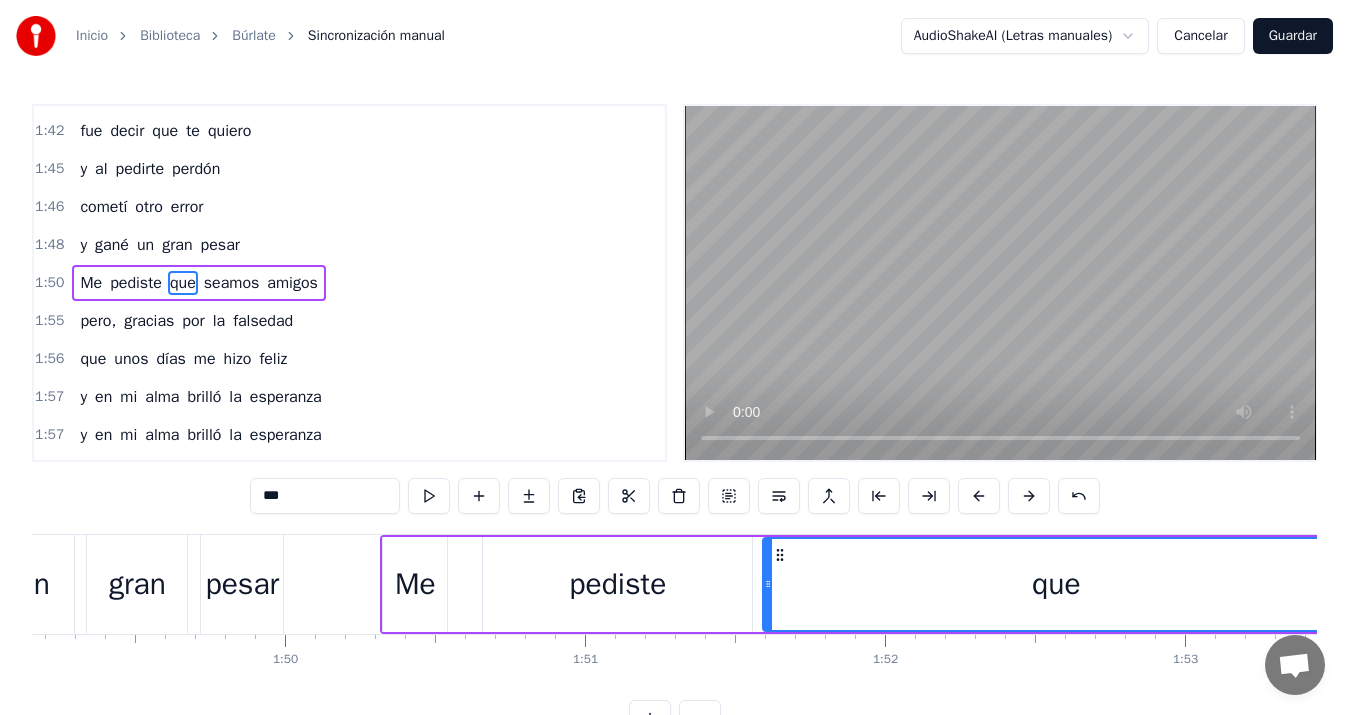 click on "que" at bounding box center (1056, 584) 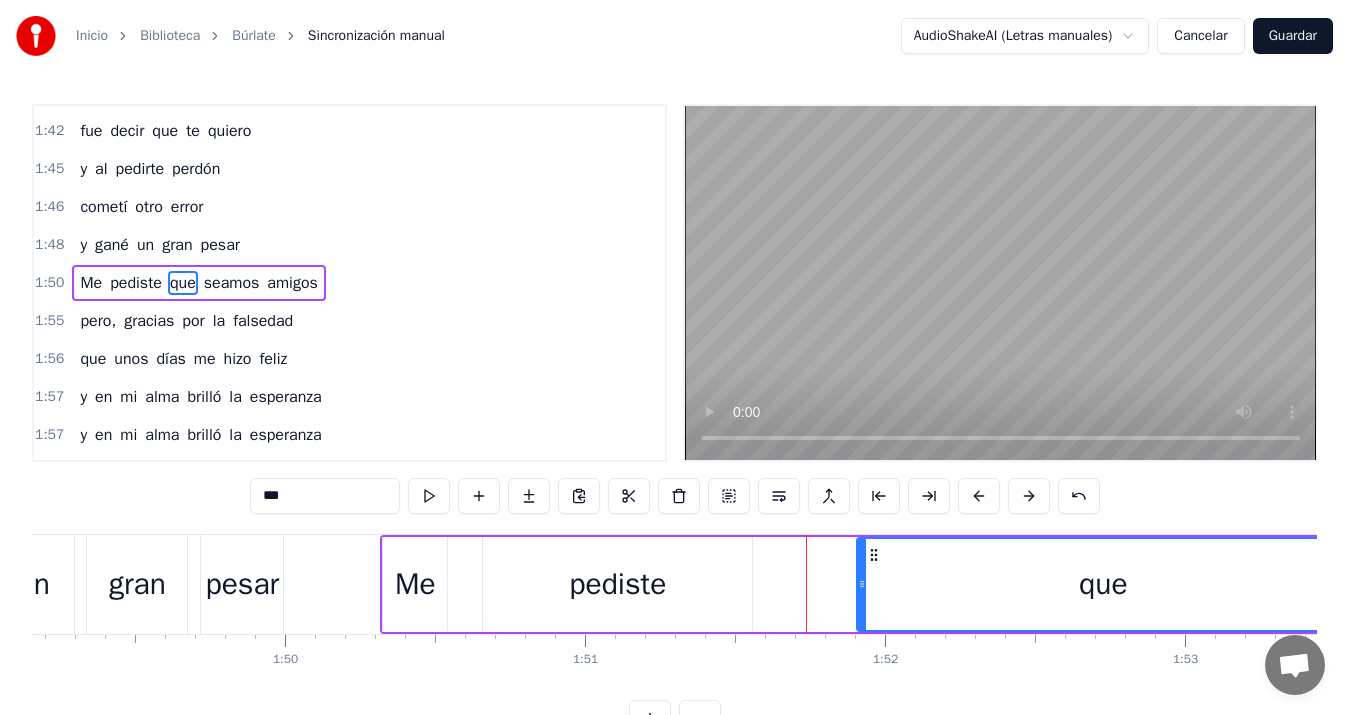 drag, startPoint x: 766, startPoint y: 584, endPoint x: 860, endPoint y: 577, distance: 94.26028 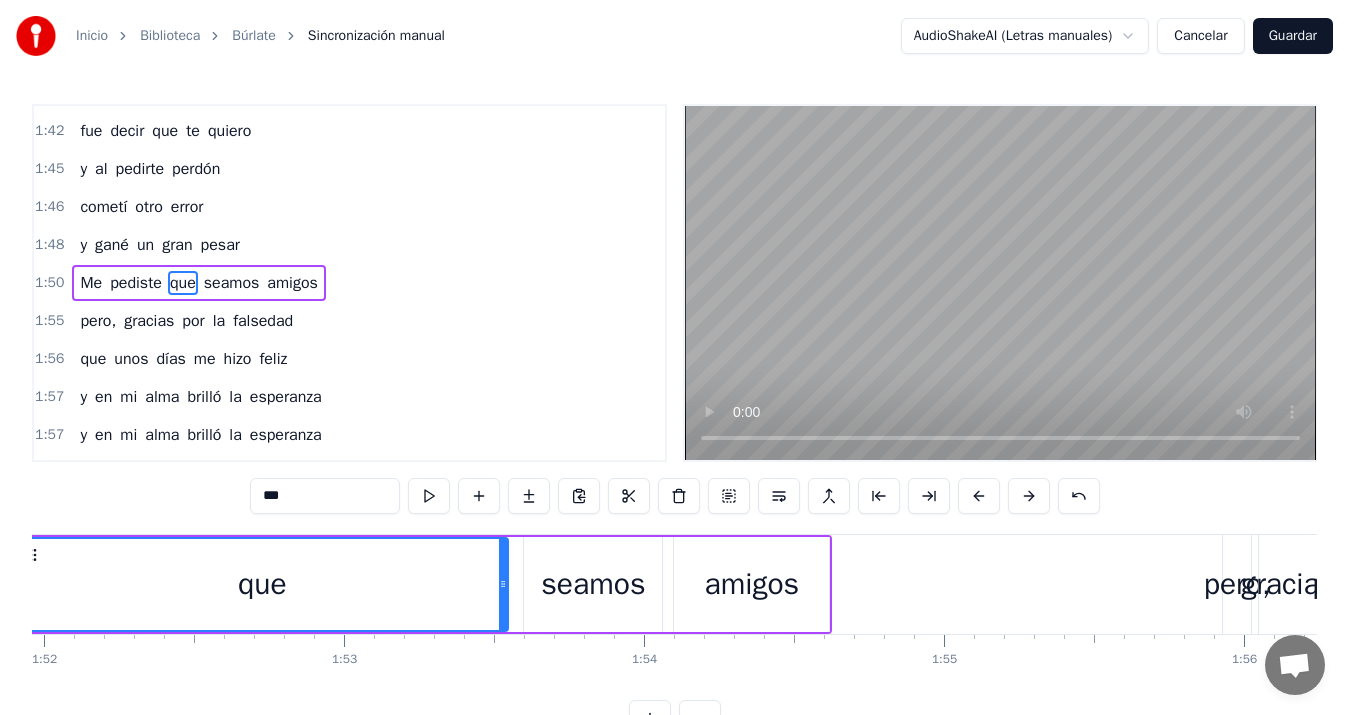 scroll, scrollTop: 0, scrollLeft: 33435, axis: horizontal 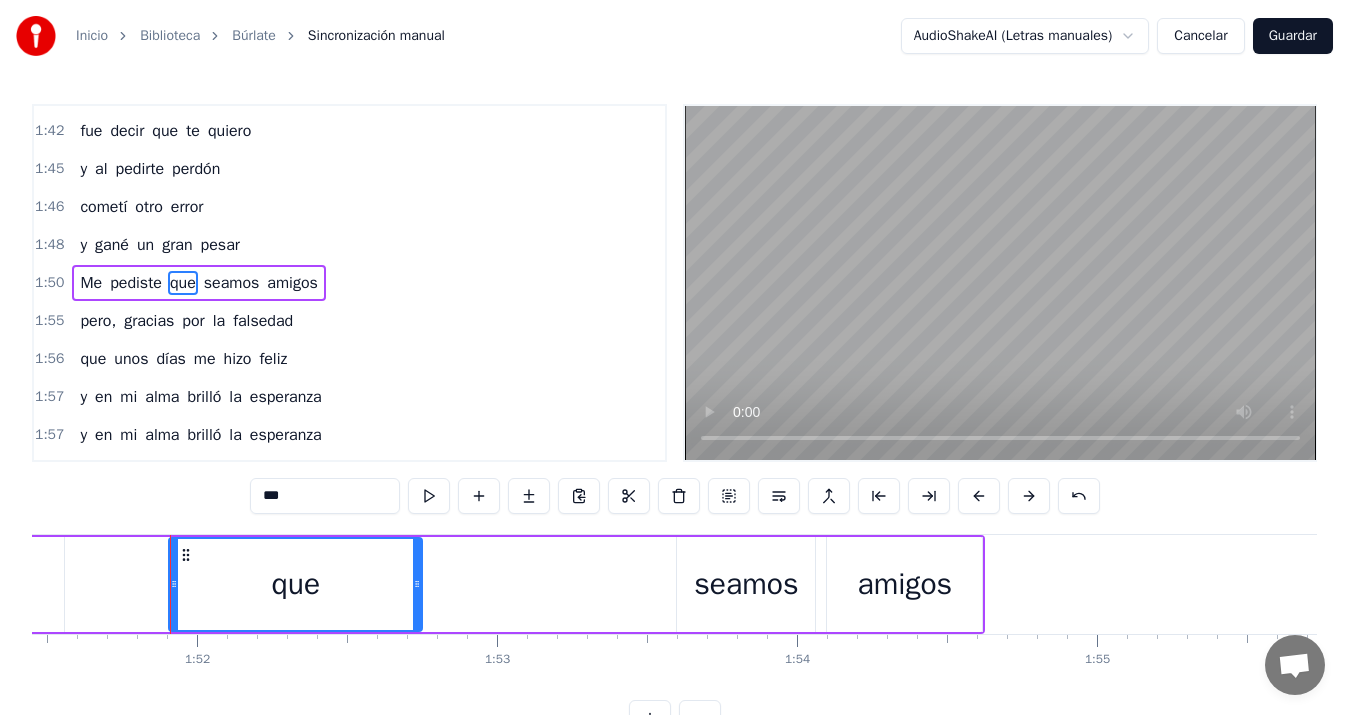 drag, startPoint x: 658, startPoint y: 585, endPoint x: 419, endPoint y: 586, distance: 239.00209 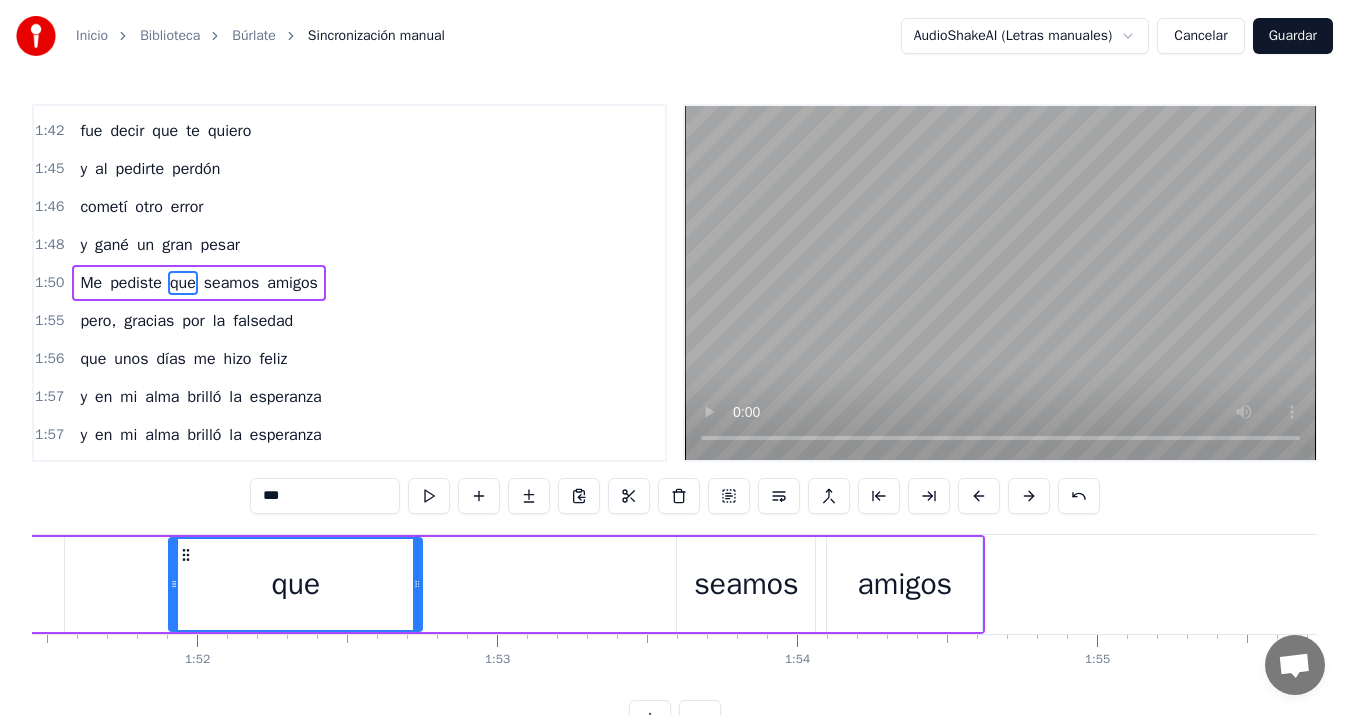 click on "seamos" at bounding box center (746, 584) 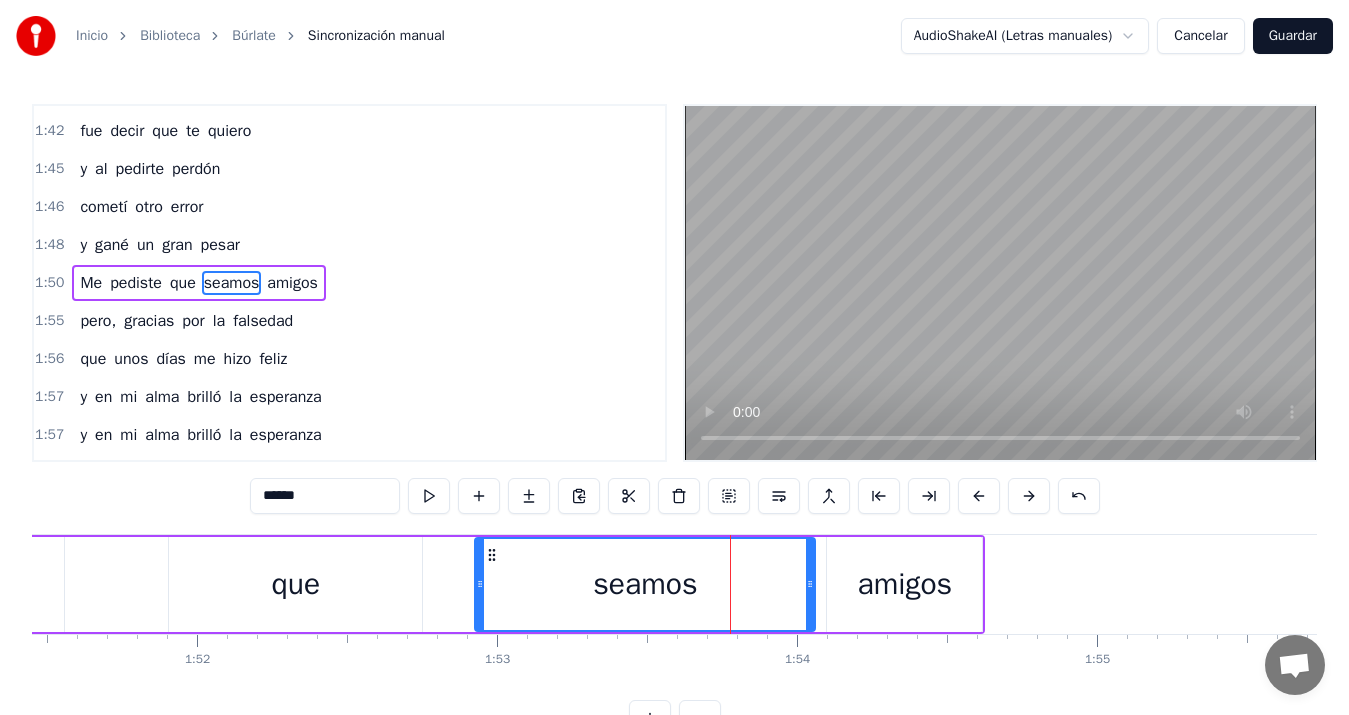 drag, startPoint x: 682, startPoint y: 585, endPoint x: 480, endPoint y: 578, distance: 202.12125 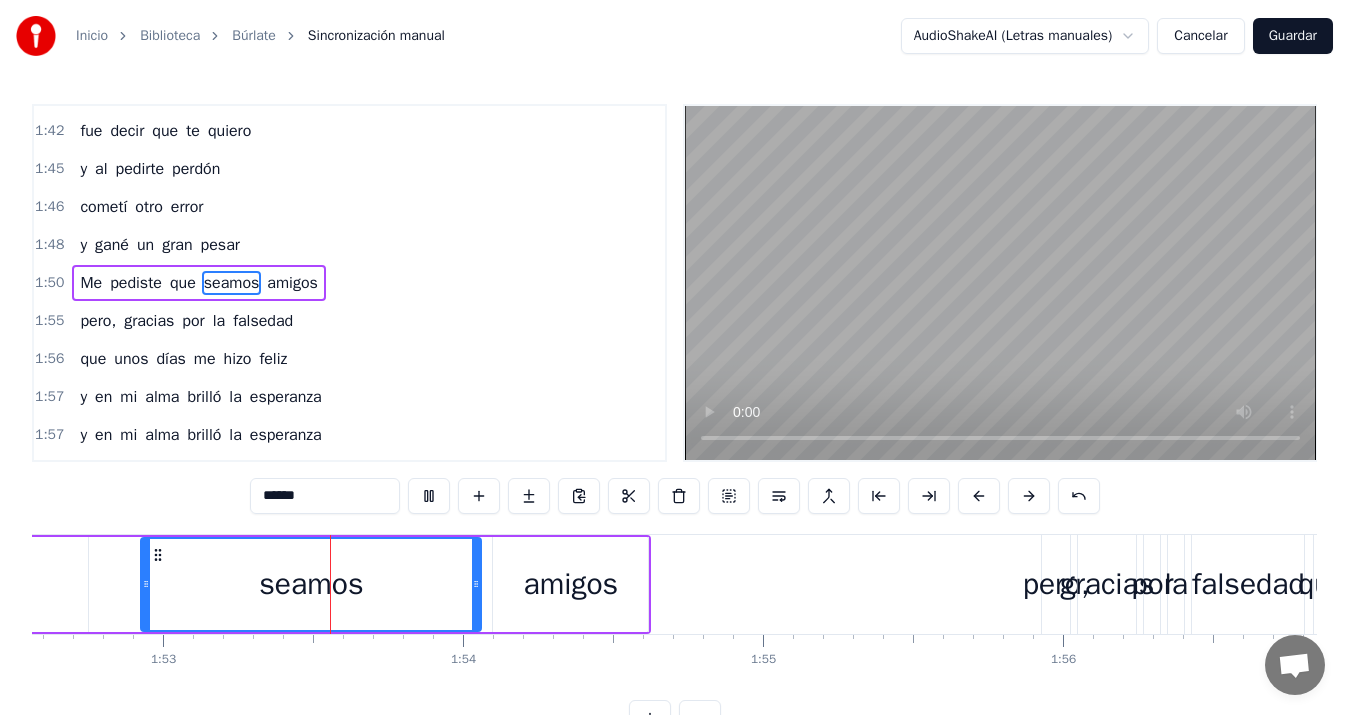 scroll, scrollTop: 0, scrollLeft: 33779, axis: horizontal 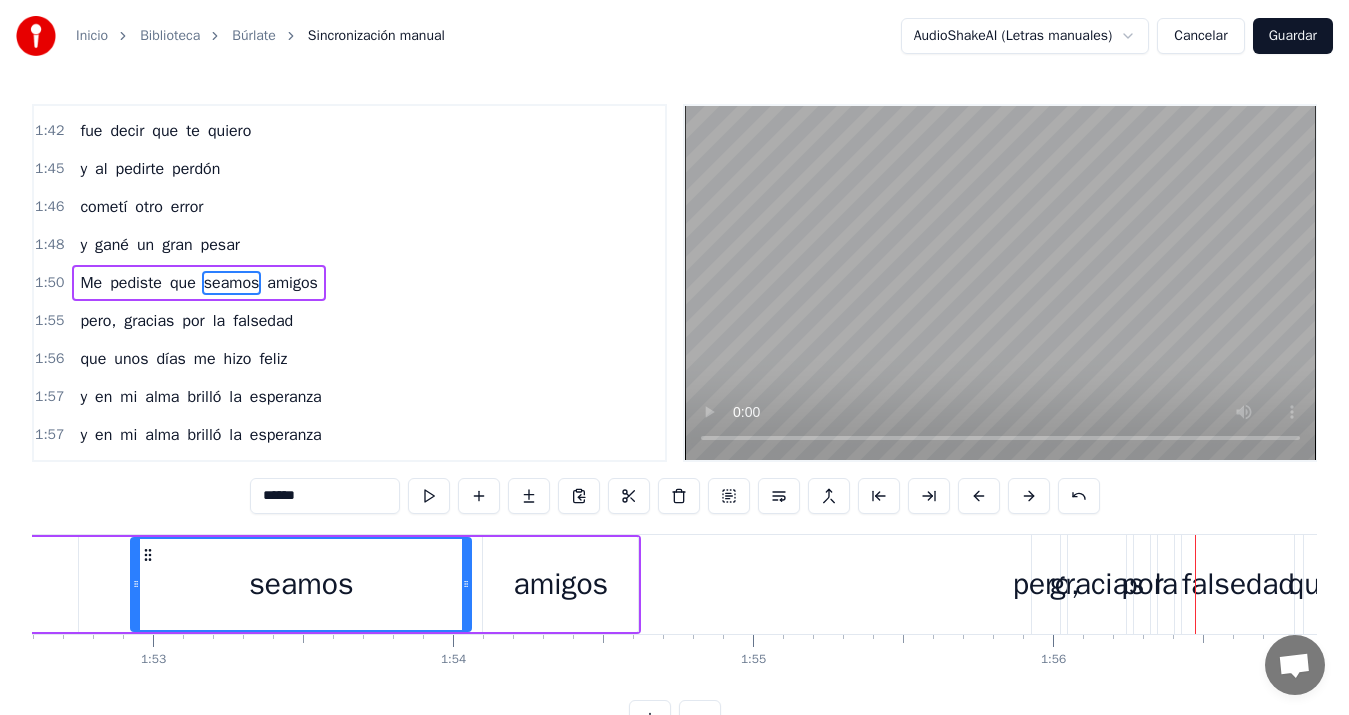 click on "pero, gracias por la falsedad" at bounding box center (186, 321) 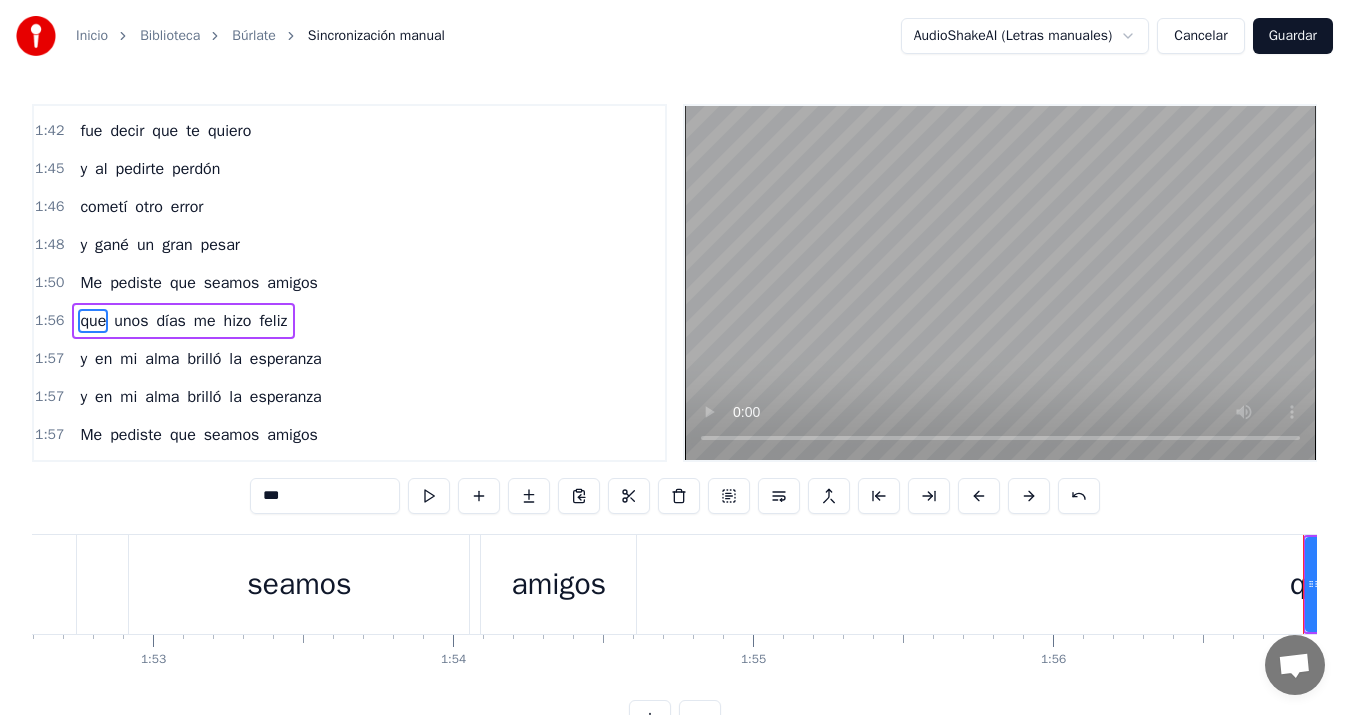 scroll, scrollTop: 1076, scrollLeft: 0, axis: vertical 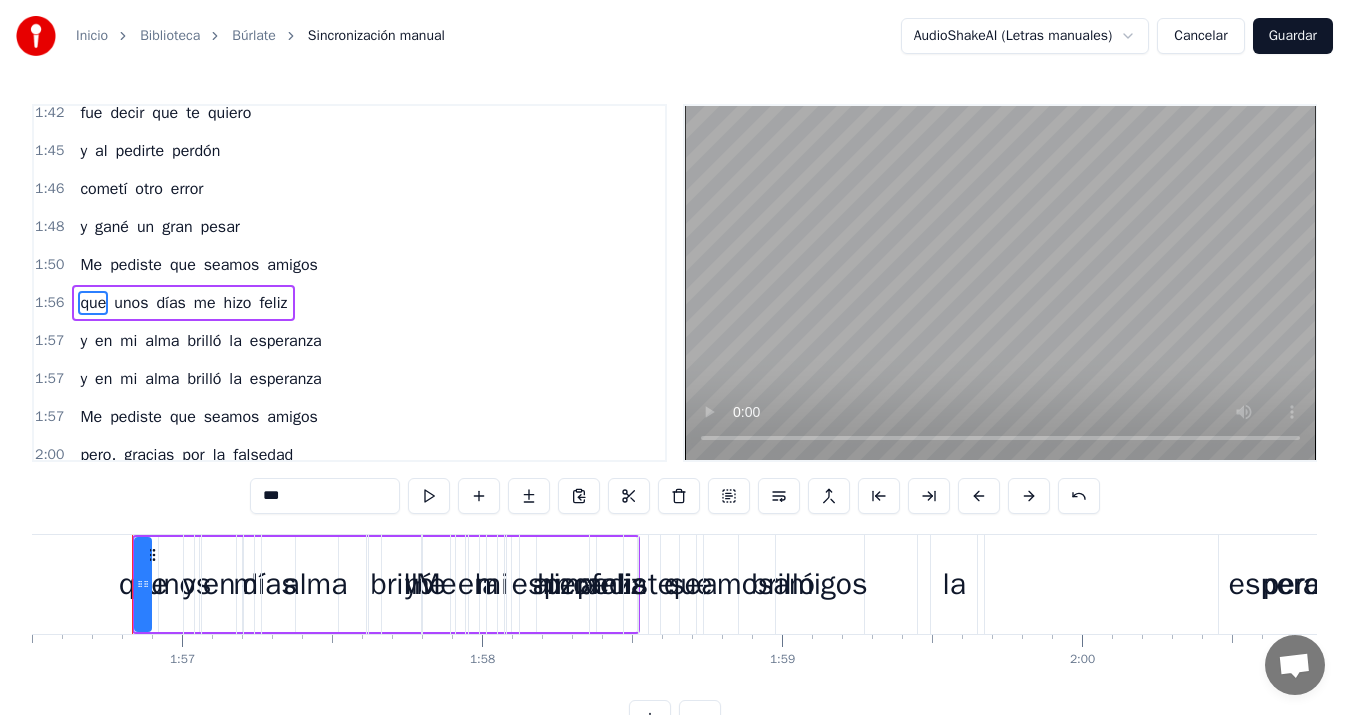 click on "que unos días me hizo feliz" at bounding box center [183, 303] 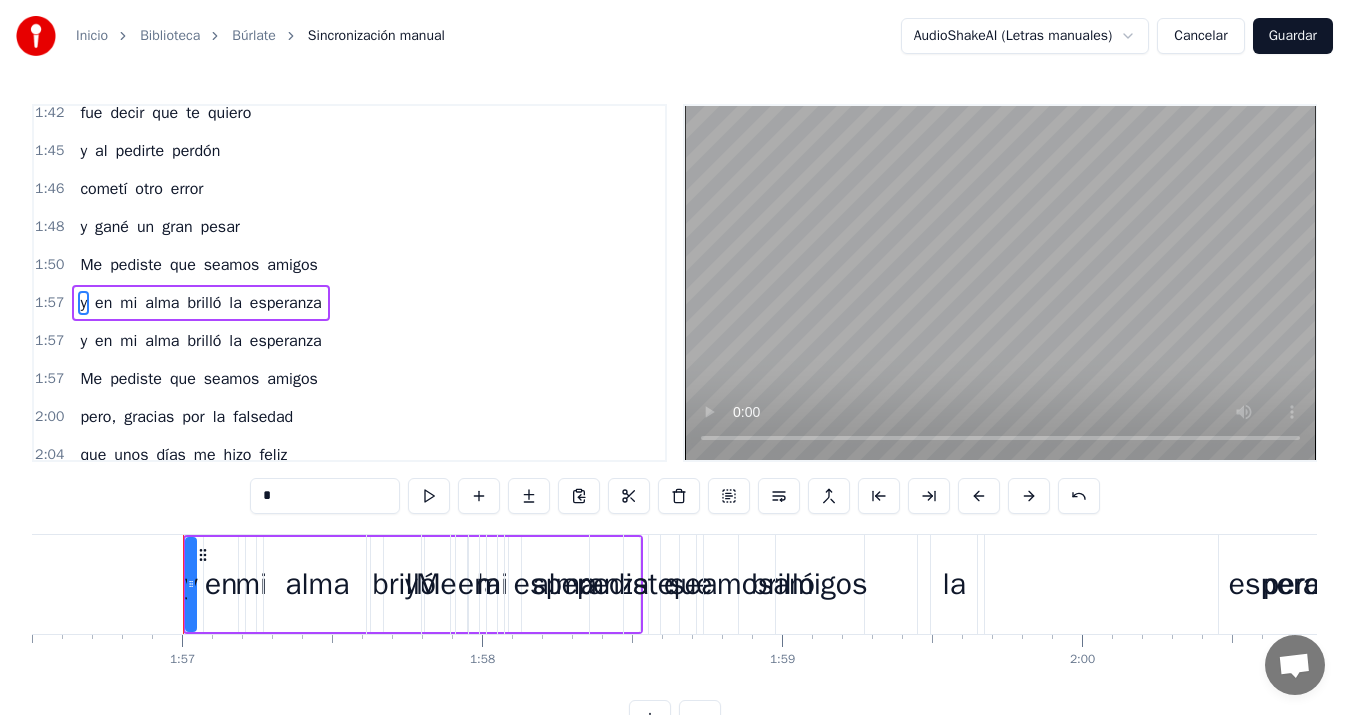 scroll, scrollTop: 1096, scrollLeft: 0, axis: vertical 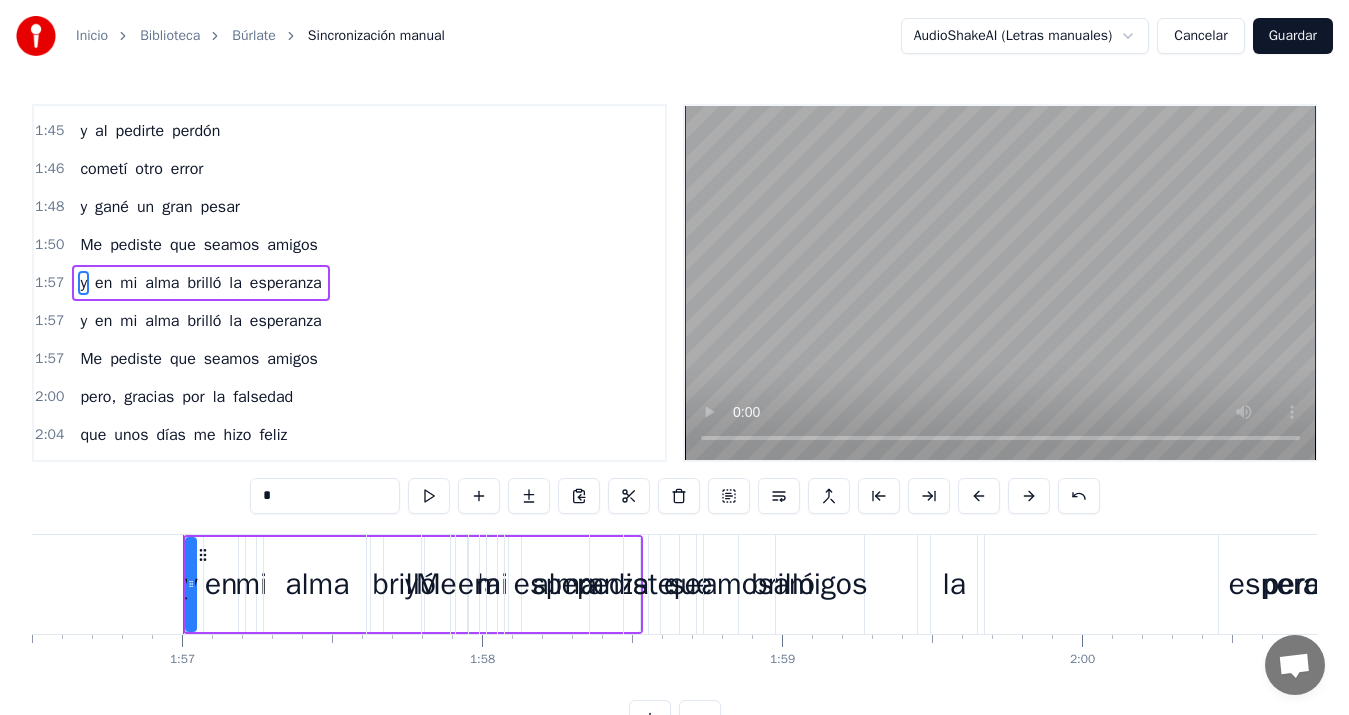 click on "Cancelar" at bounding box center (1200, 36) 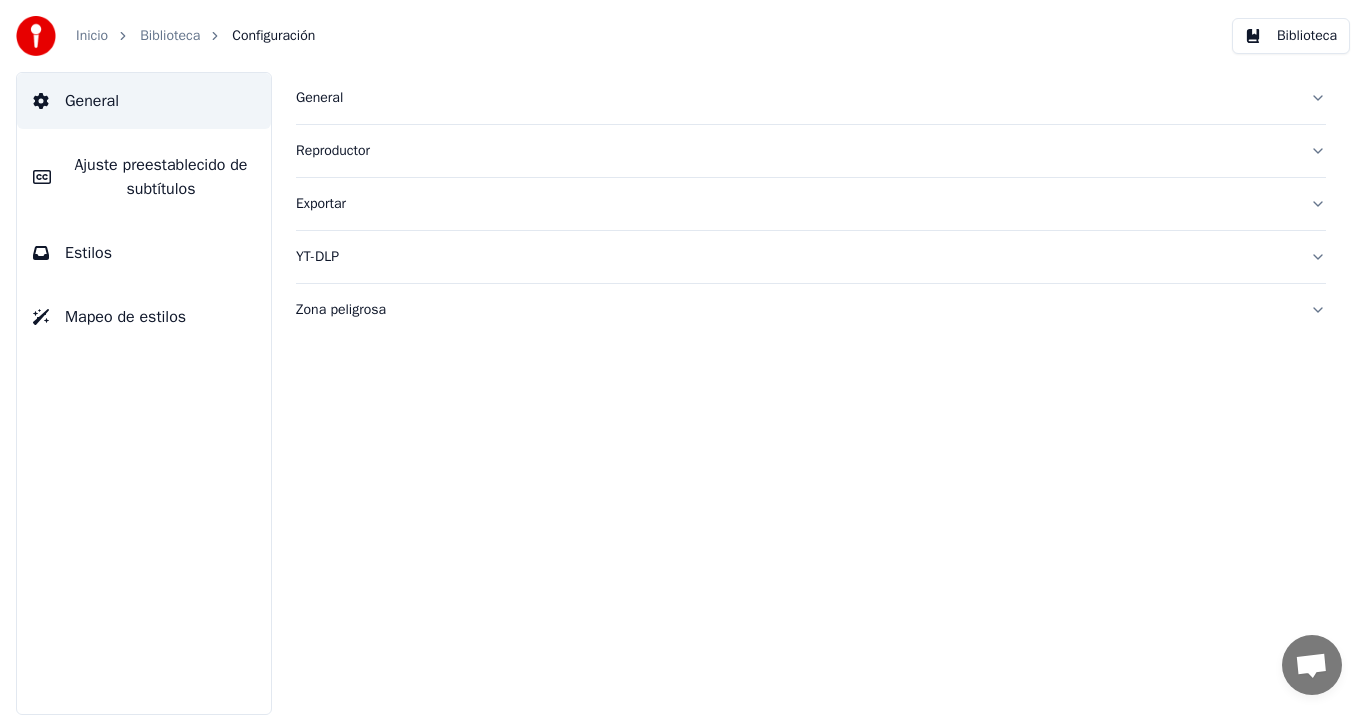 click on "Biblioteca" at bounding box center (1291, 36) 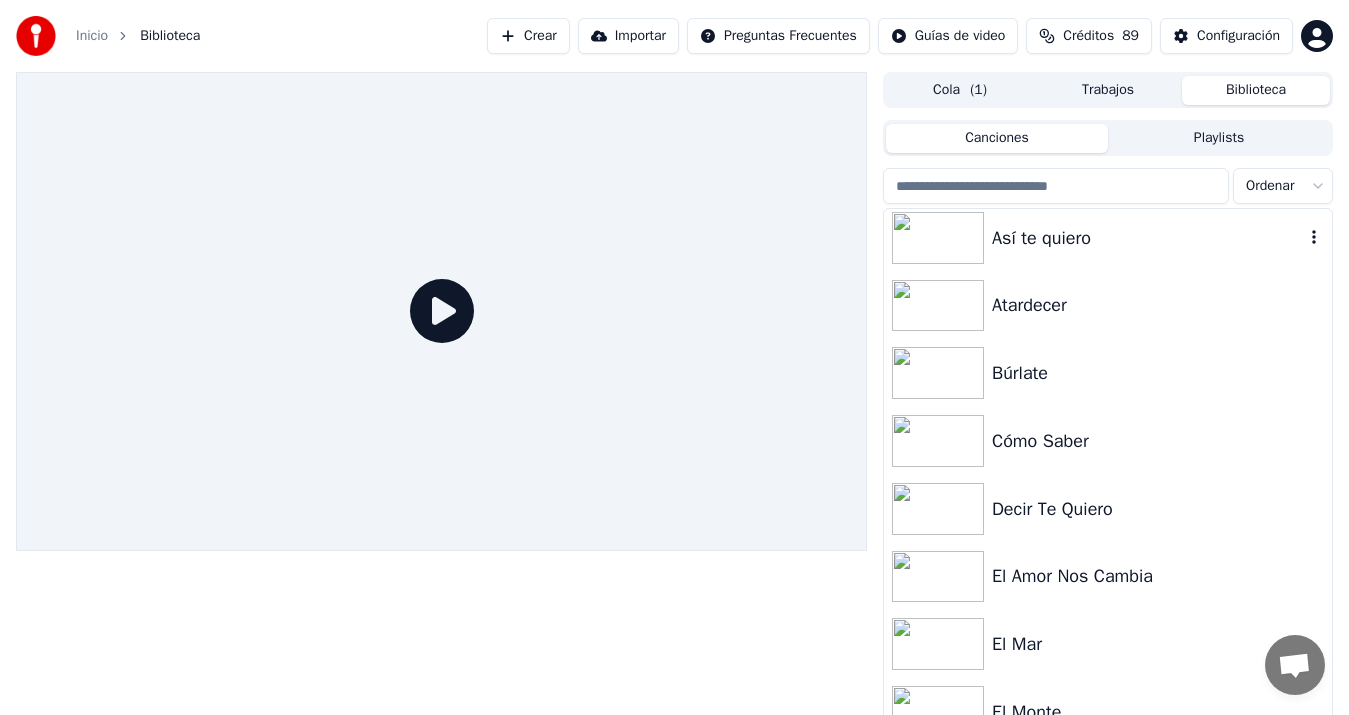 scroll, scrollTop: 278, scrollLeft: 0, axis: vertical 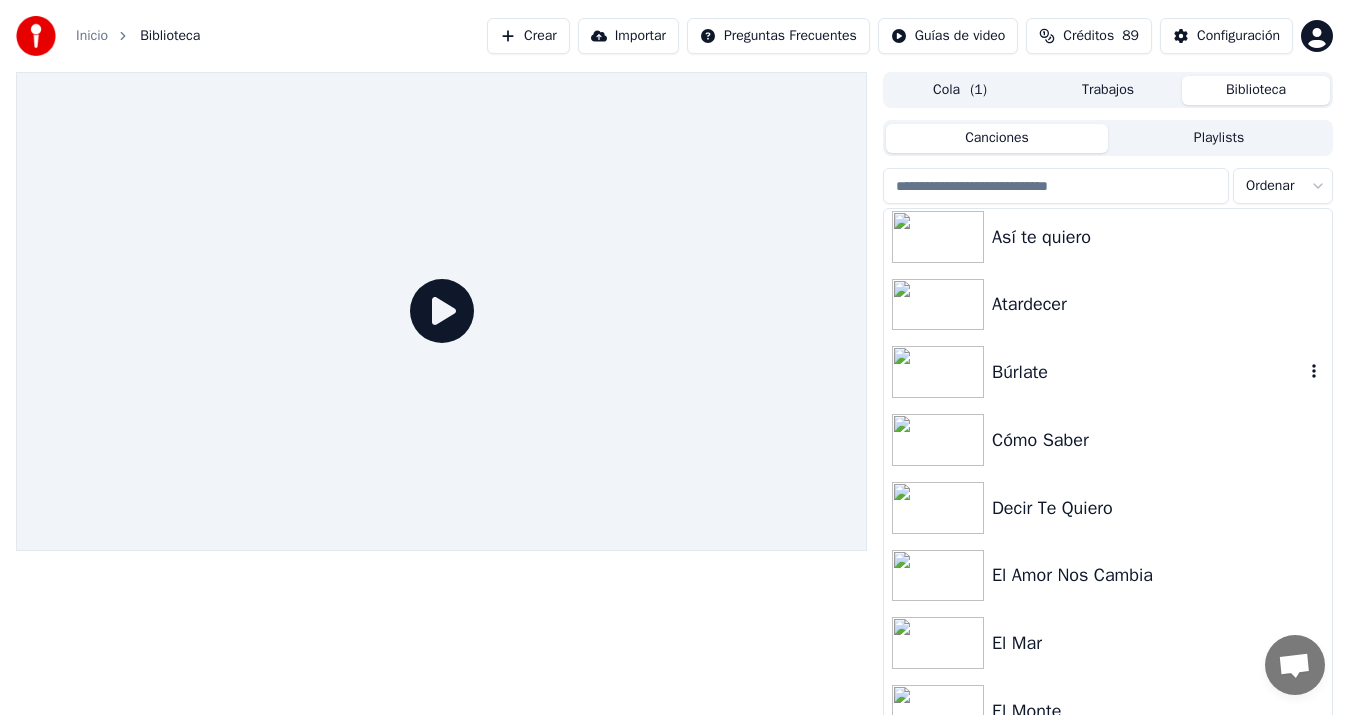 click on "Búrlate" at bounding box center [1148, 372] 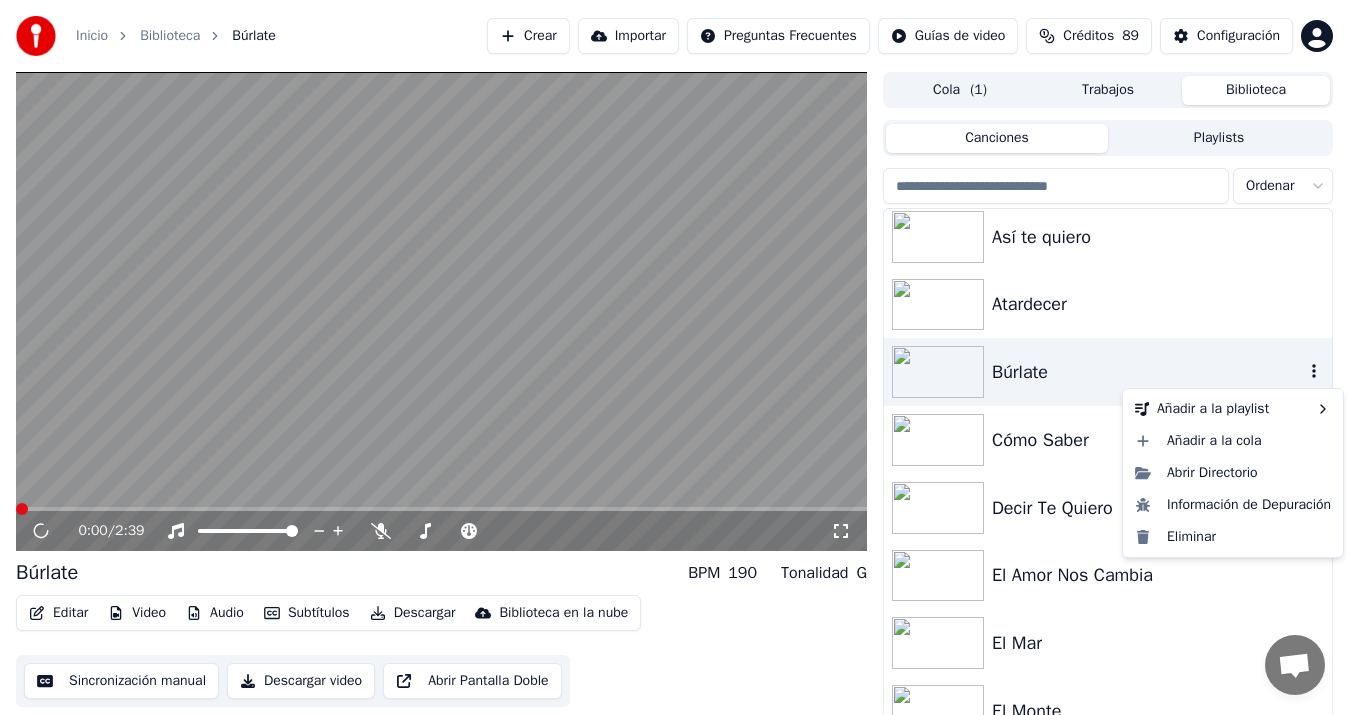 click 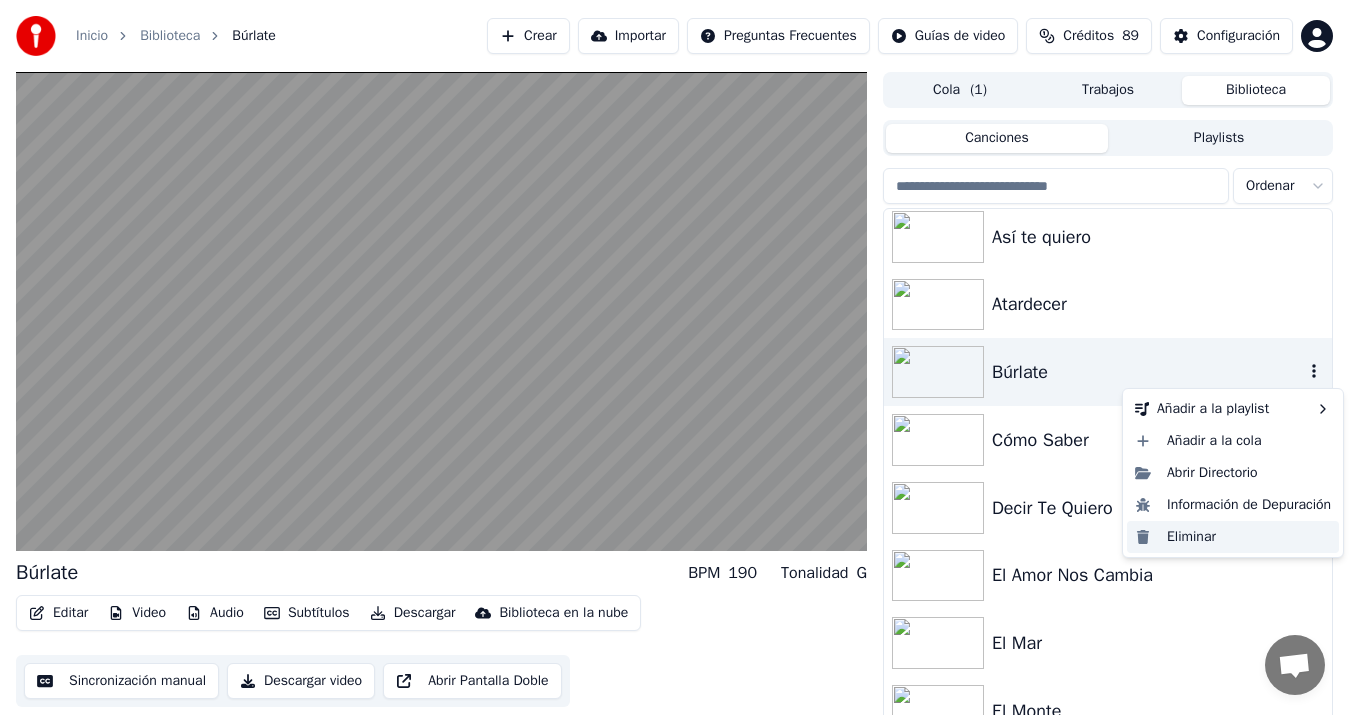 click on "Eliminar" at bounding box center [1233, 537] 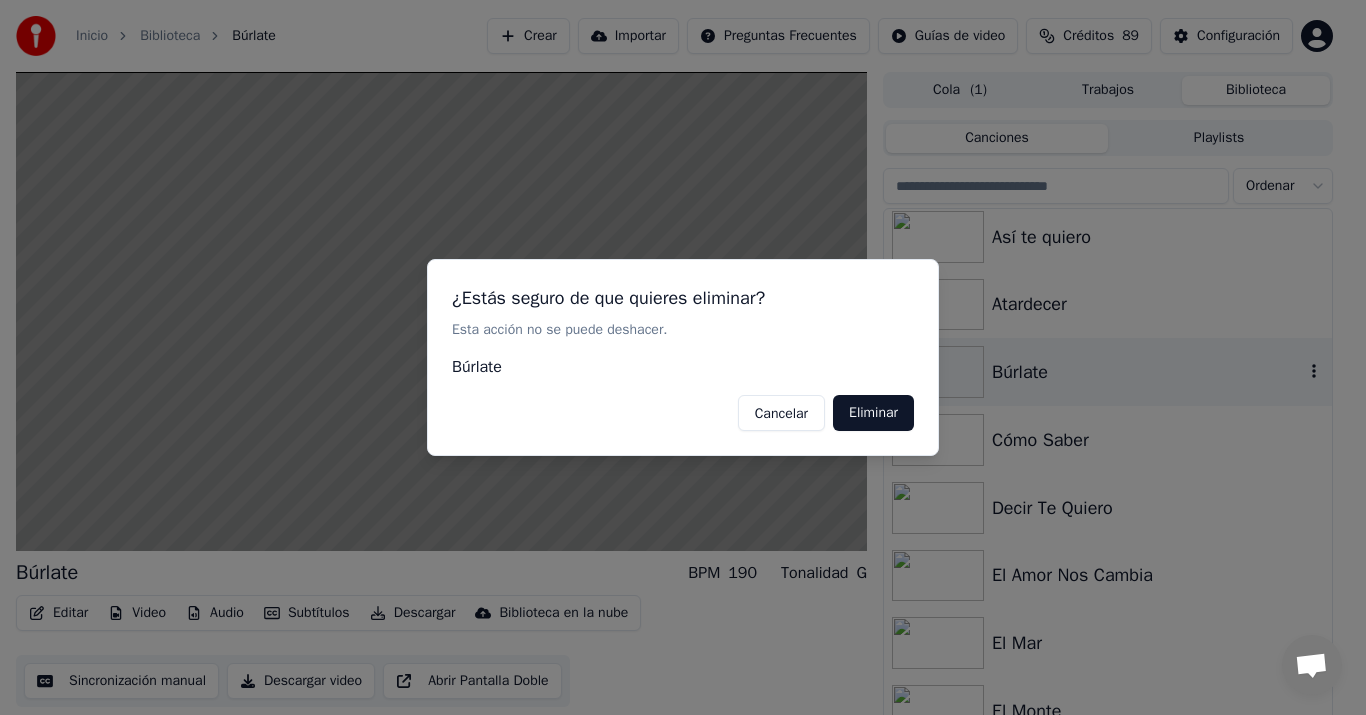 click on "Eliminar" at bounding box center (873, 413) 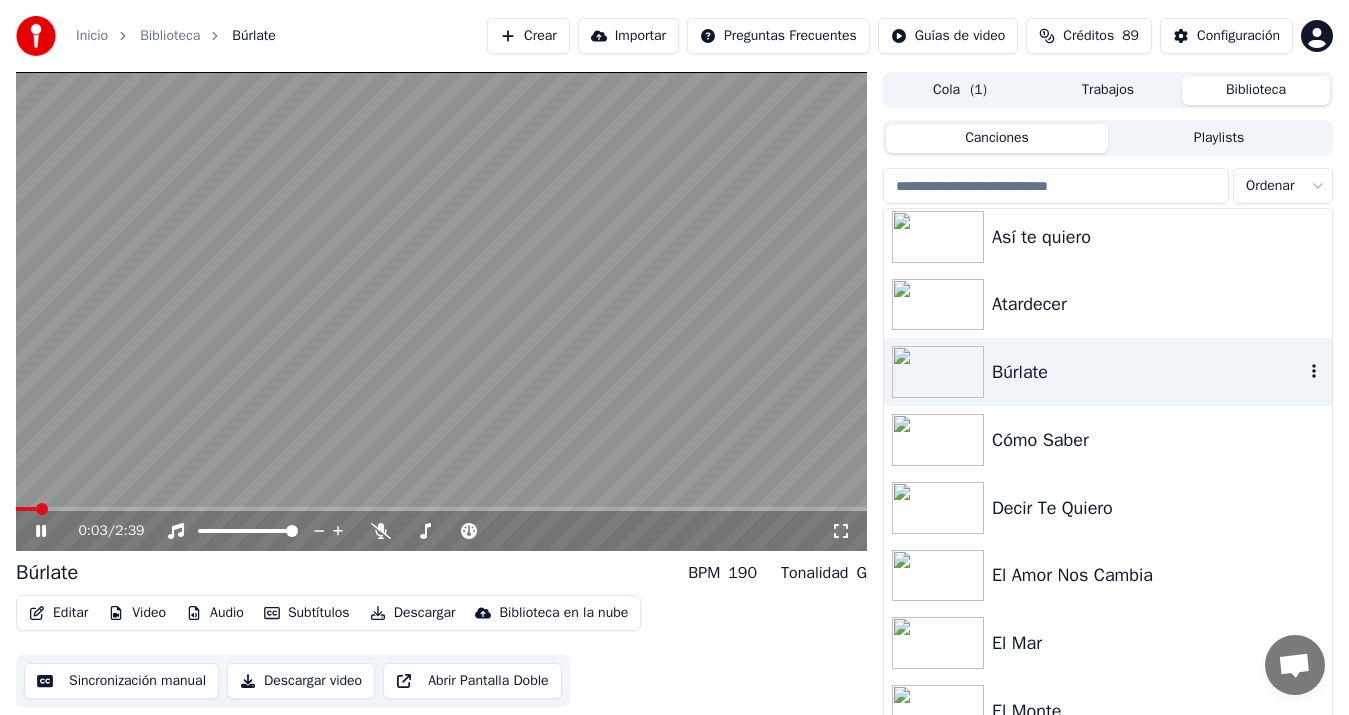 click at bounding box center (441, 311) 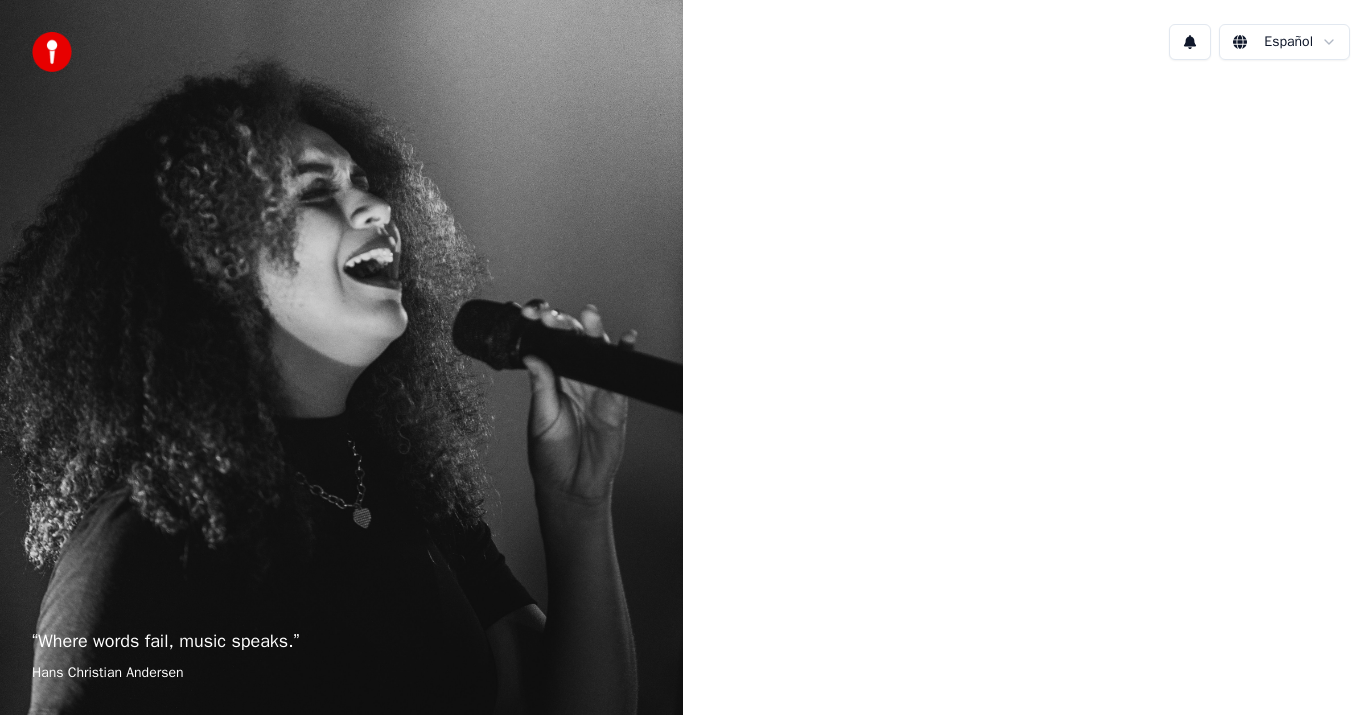 scroll, scrollTop: 0, scrollLeft: 0, axis: both 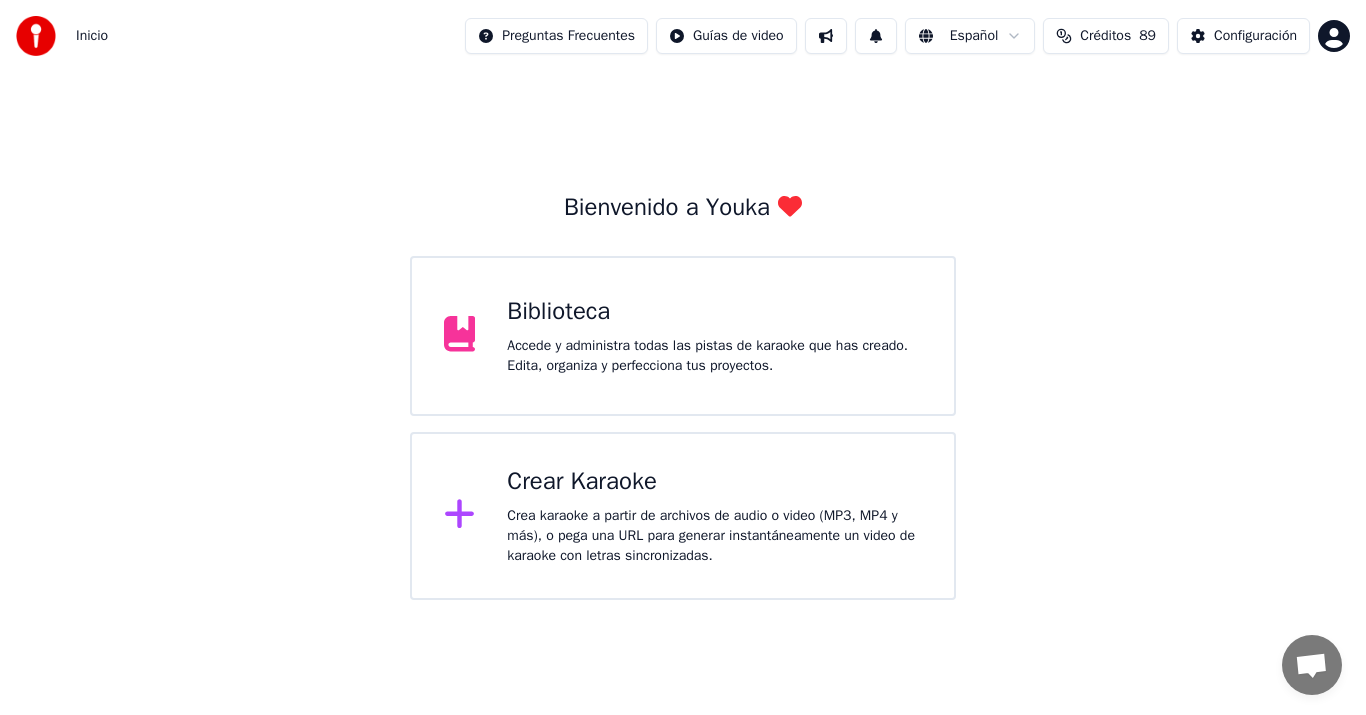 click on "Biblioteca Accede y administra todas las pistas de karaoke que has creado. Edita, organiza y perfecciona tus proyectos." at bounding box center (683, 336) 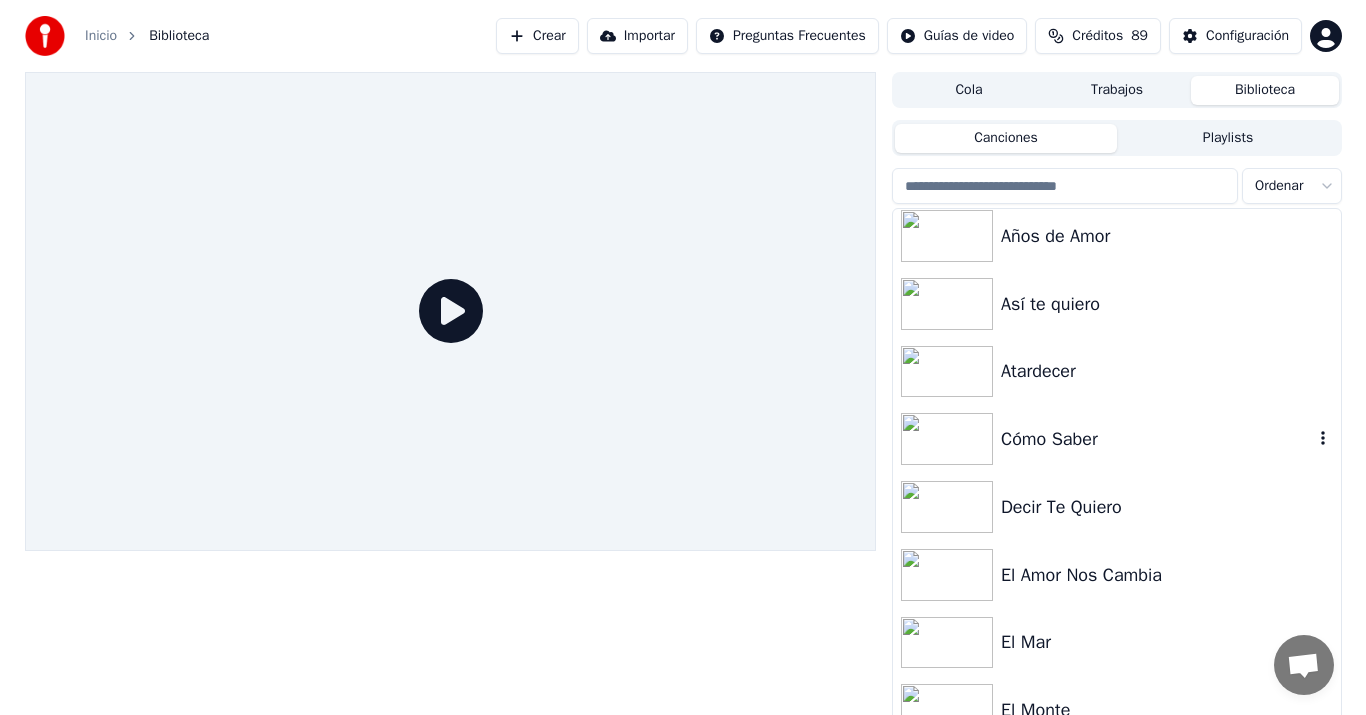 scroll, scrollTop: 221, scrollLeft: 0, axis: vertical 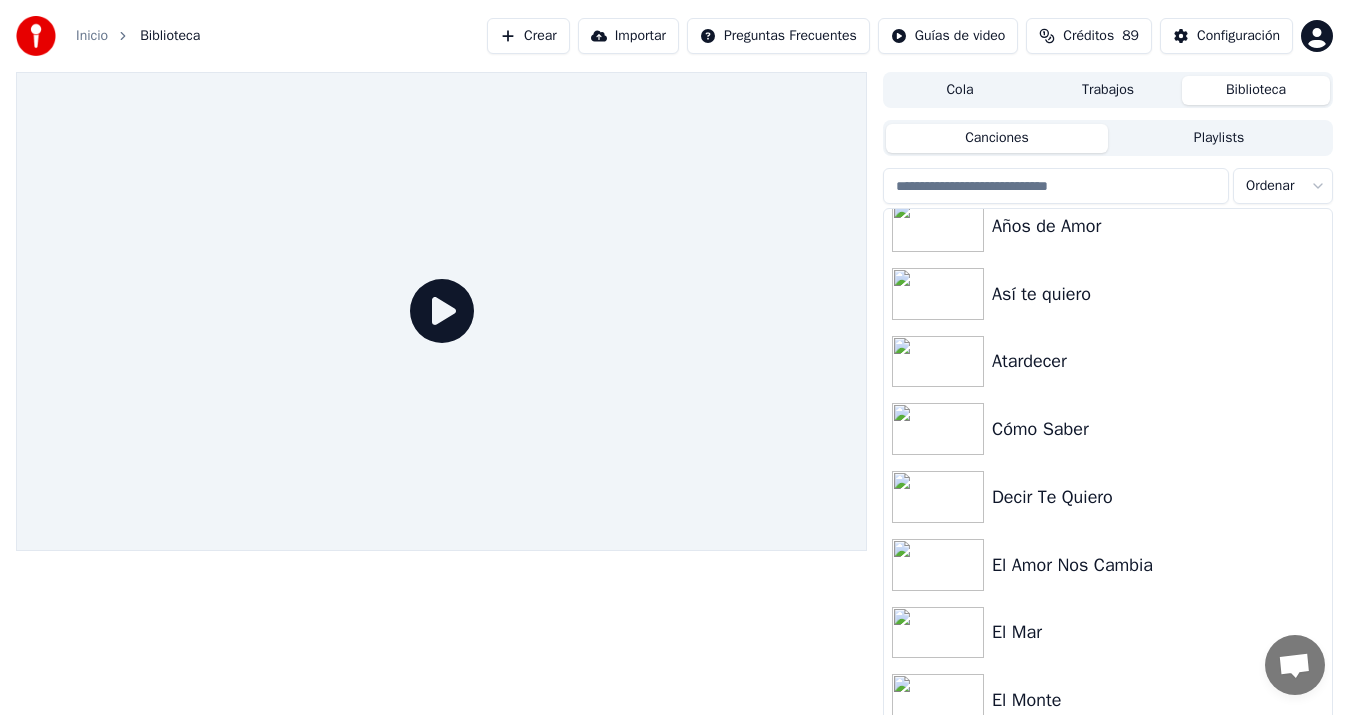 click on "Crear" at bounding box center (528, 36) 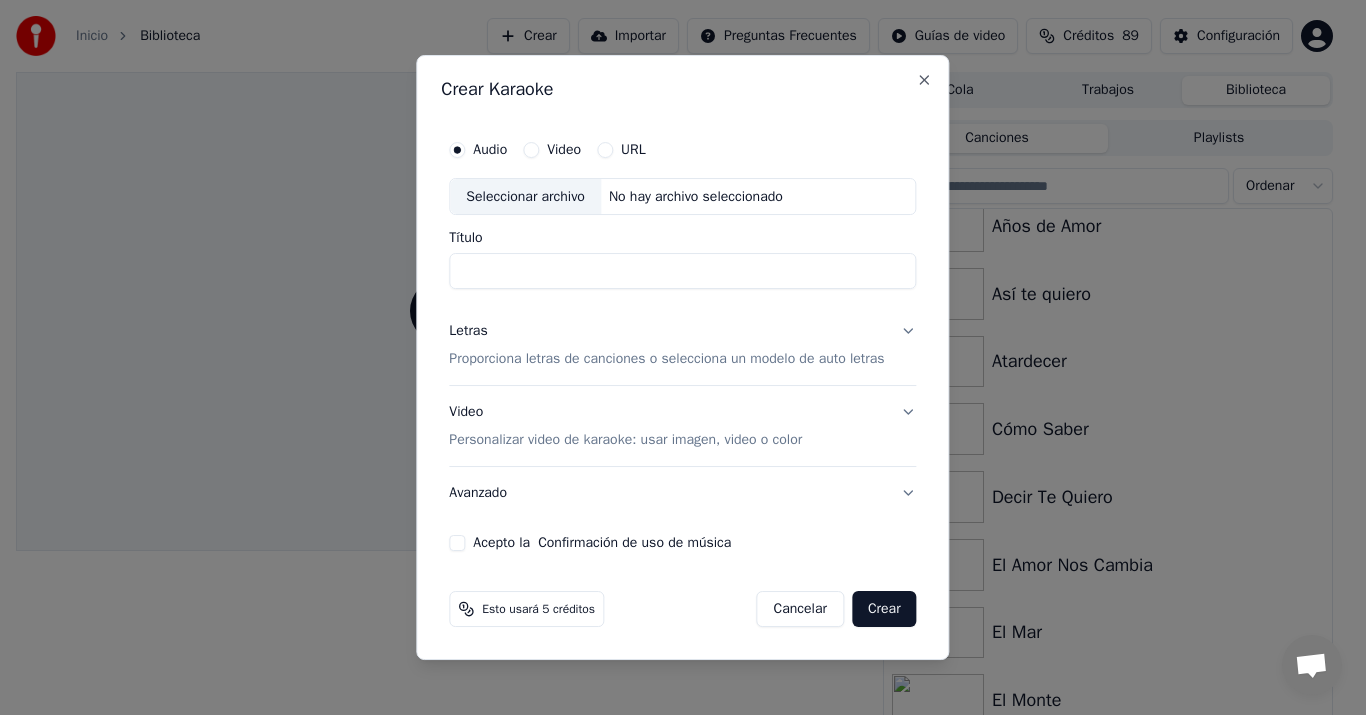 click on "Seleccionar archivo" at bounding box center (525, 197) 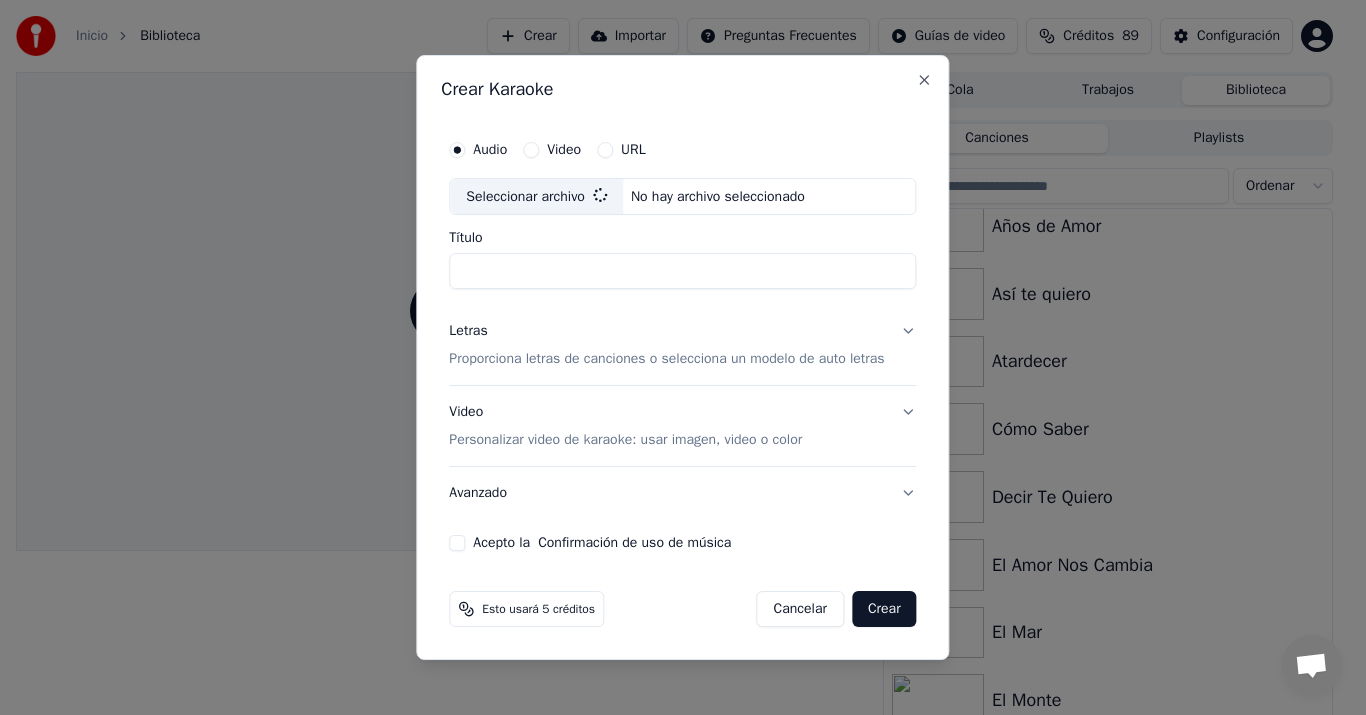 type on "*******" 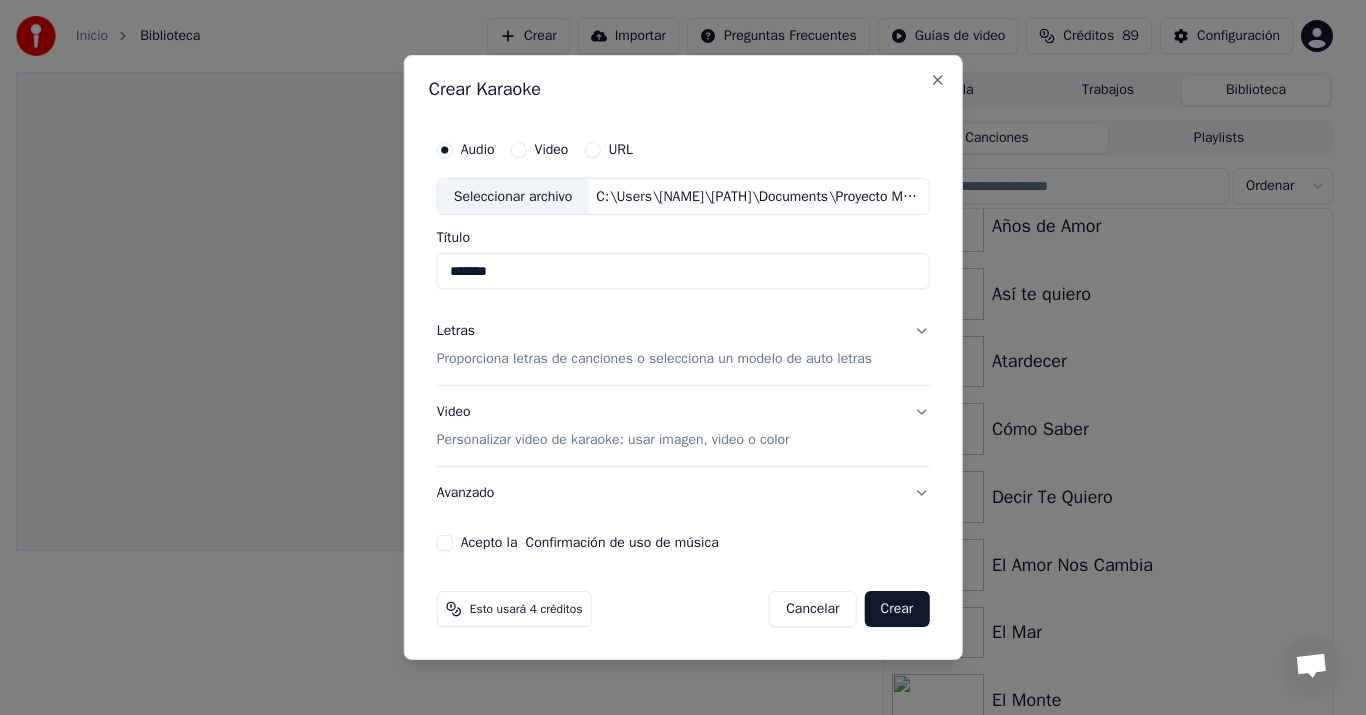 click on "Proporciona letras de canciones o selecciona un modelo de auto letras" at bounding box center [654, 360] 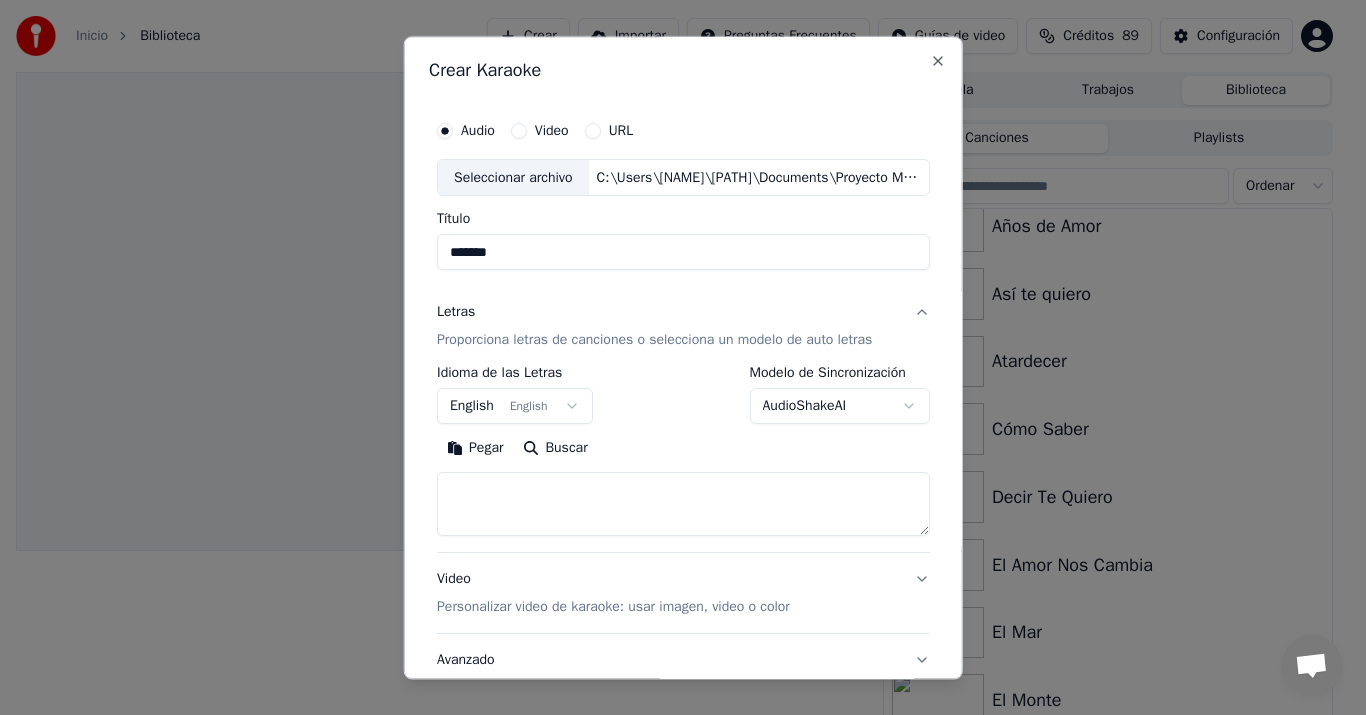 click on "Pegar" at bounding box center [475, 449] 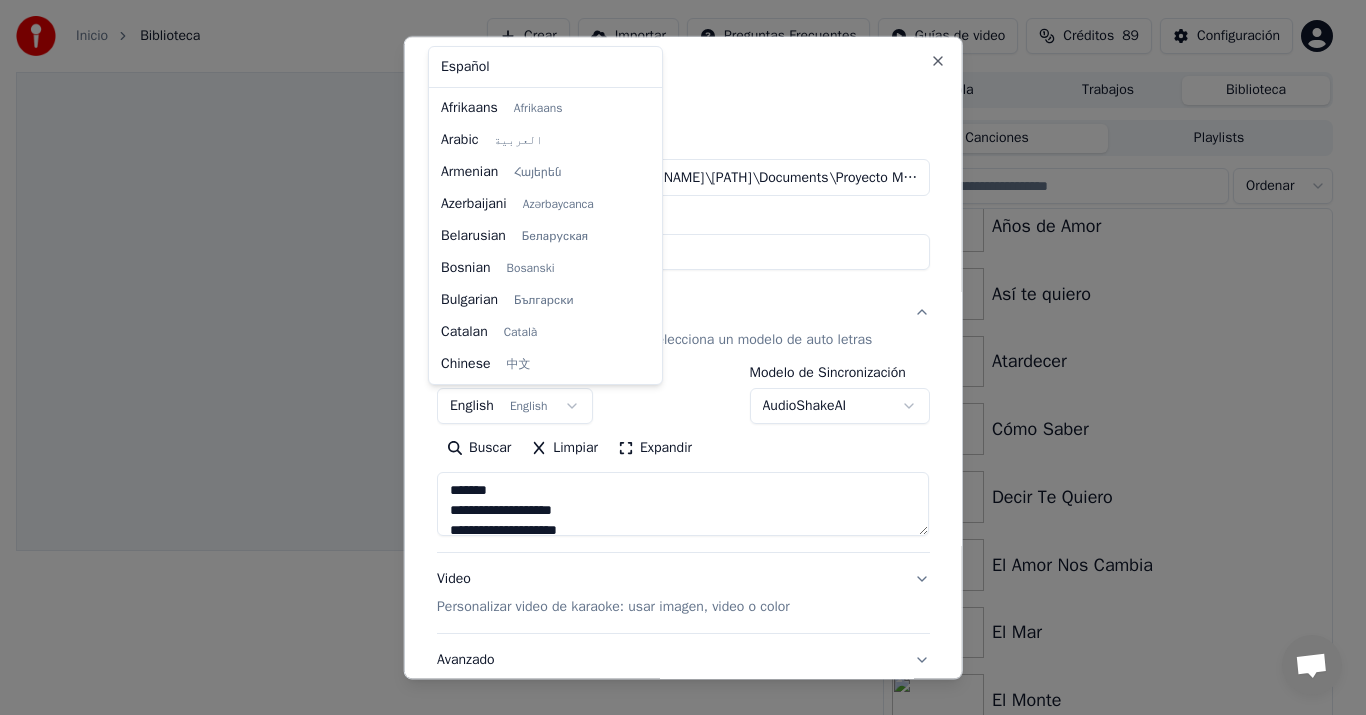 click on "Inicio Biblioteca Crear Importar Preguntas Frecuentes Guías de video Créditos 89 Configuración Cola Trabajos Biblioteca Canciones Playlists Ordenar Años de Amor Así te quiero Atardecer Cómo Saber Decir Te Quiero El Amor Nos Cambia El Mar El Monte En Penumbras Es Amor Ese Día Conversación Adam de Youka Desktop Más canales Continuar en Correo electrónico Red fuera de línea. Reconectando... Por ahora no se pueden recibir ni enviar mensajes. Youka Desktop ¡Hola! ¿En qué te puedo ayudar?  Jueves, 3 Julio puedo cambiar el tono de la canción? 3/7/2025 Viernes, 4 Julio Adam Por supuesto, tienes control de tono en el reproductor cerca del volumen. 4/7/2025 Enviar un archivo Insertar un emoji Enviar un archivo Grabar mensaje de audio We run on Crisp Crear Karaoke Audio Video URL Seleccionar archivo C:\Users\Roger\OneDrive - Universidad Autonoma de Yucatan\Documents\Proyecto Musical 08.11.2025\02 Mi Segundo Album Ya\03 Búrlate\Búrlate.wav Título ******* Letras Idioma de las Letras English English Video" at bounding box center [674, 357] 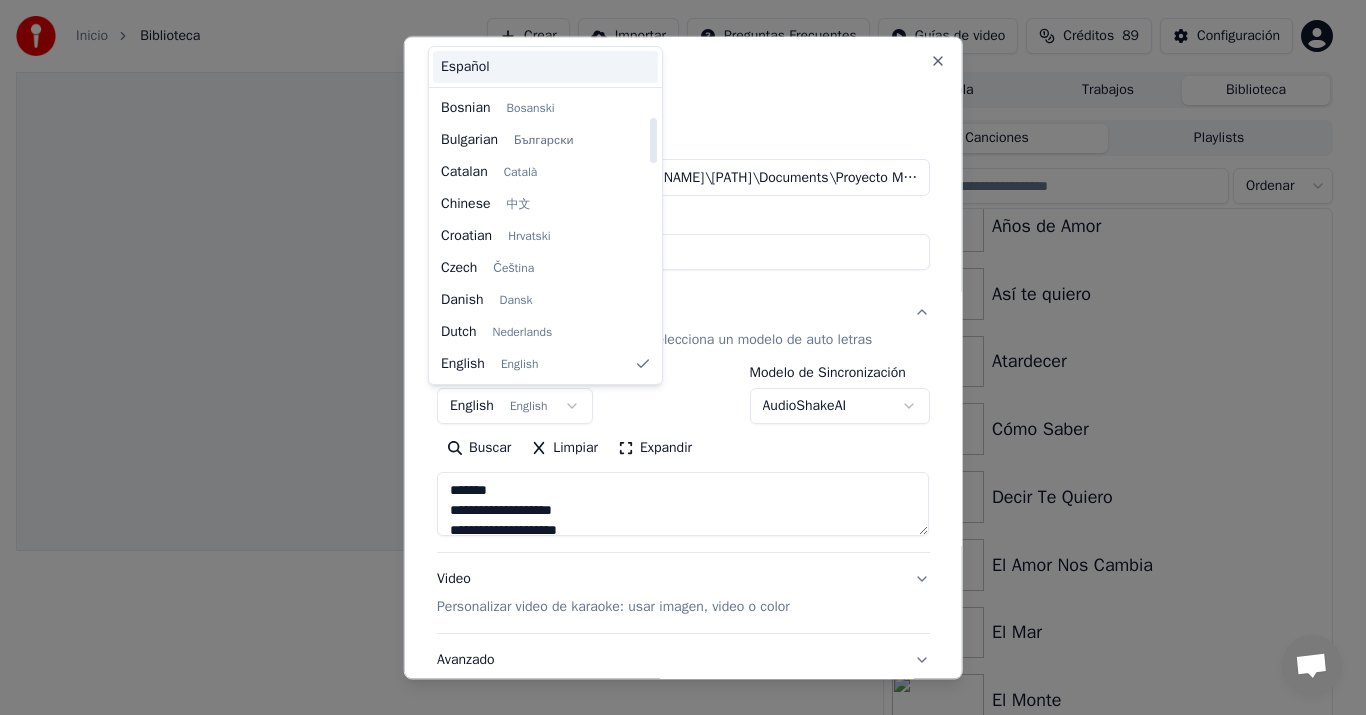 type on "**********" 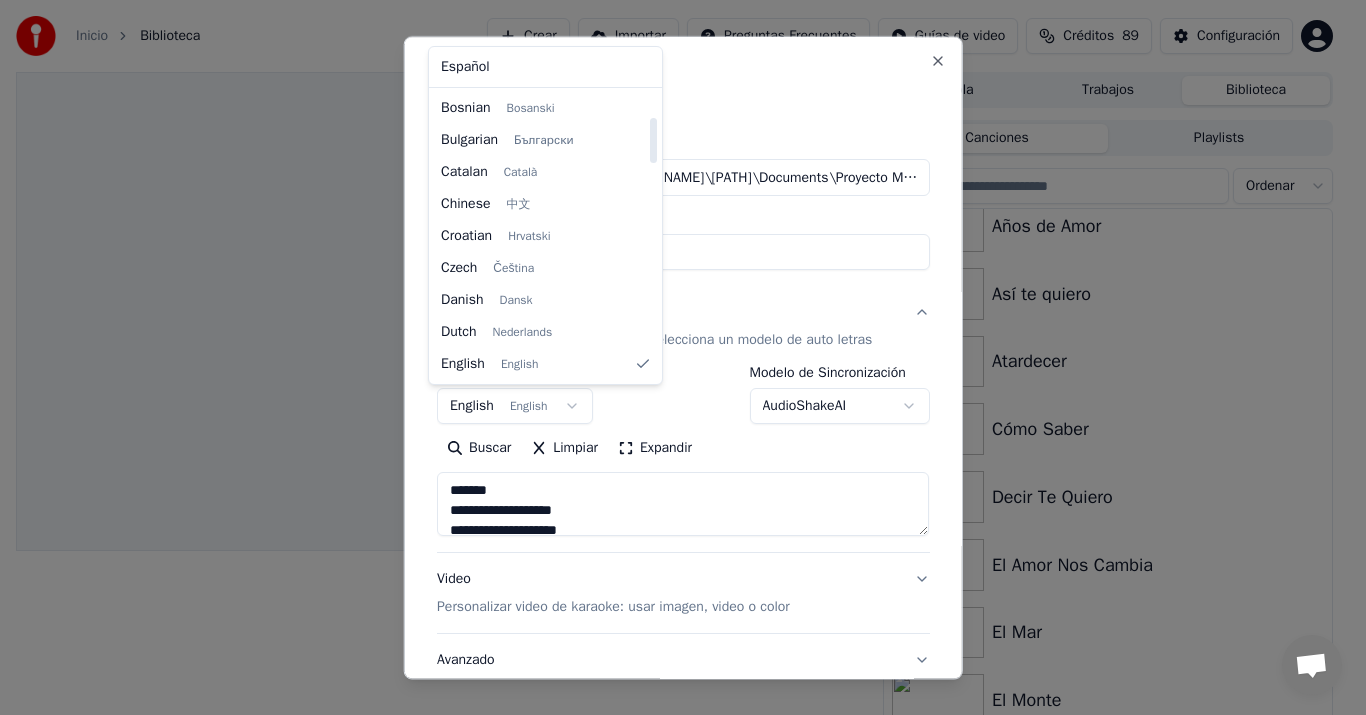 select on "**" 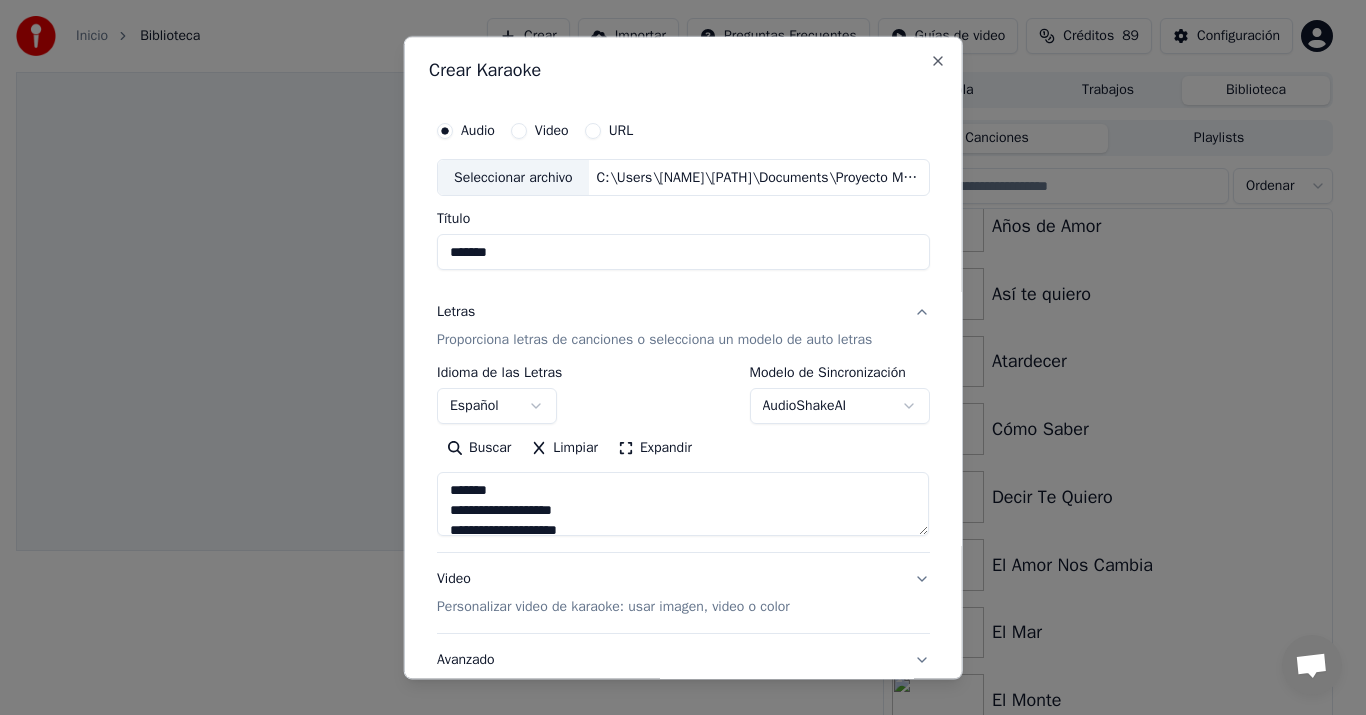 scroll, scrollTop: 148, scrollLeft: 0, axis: vertical 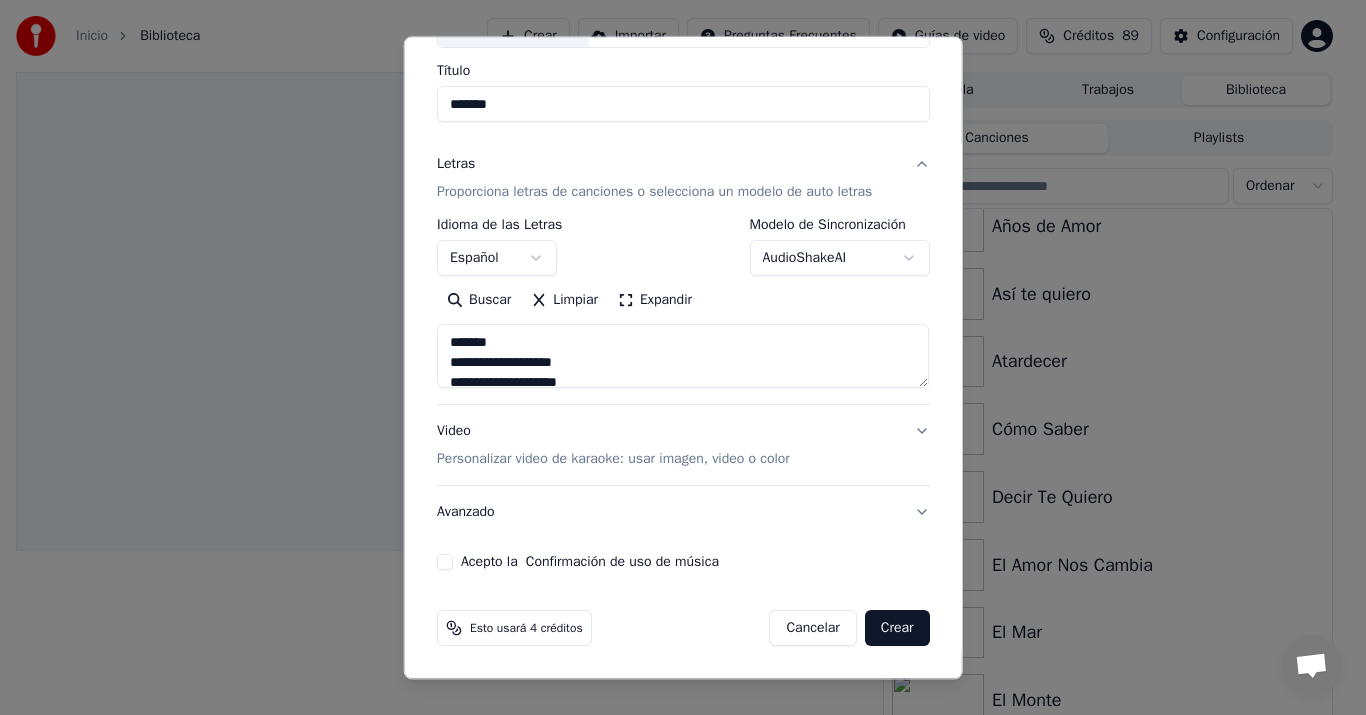 click on "Personalizar video de karaoke: usar imagen, video o color" at bounding box center (613, 460) 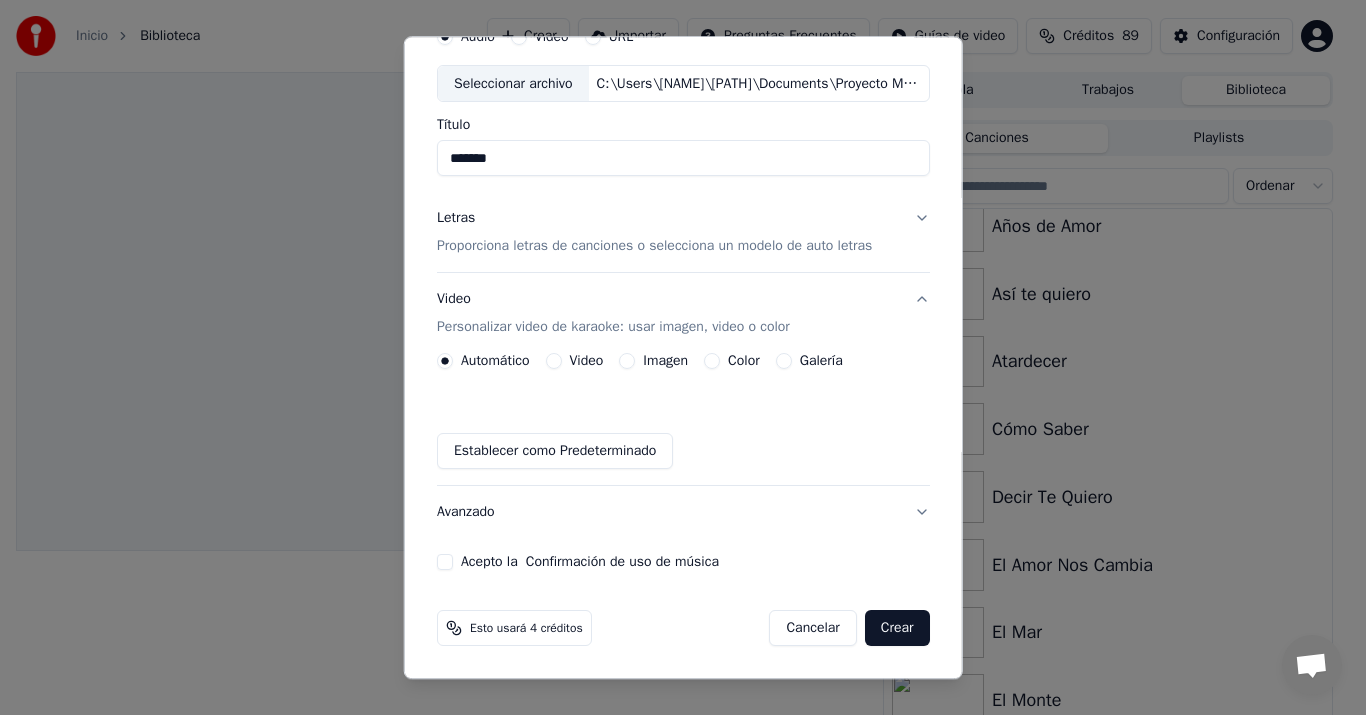 scroll, scrollTop: 94, scrollLeft: 0, axis: vertical 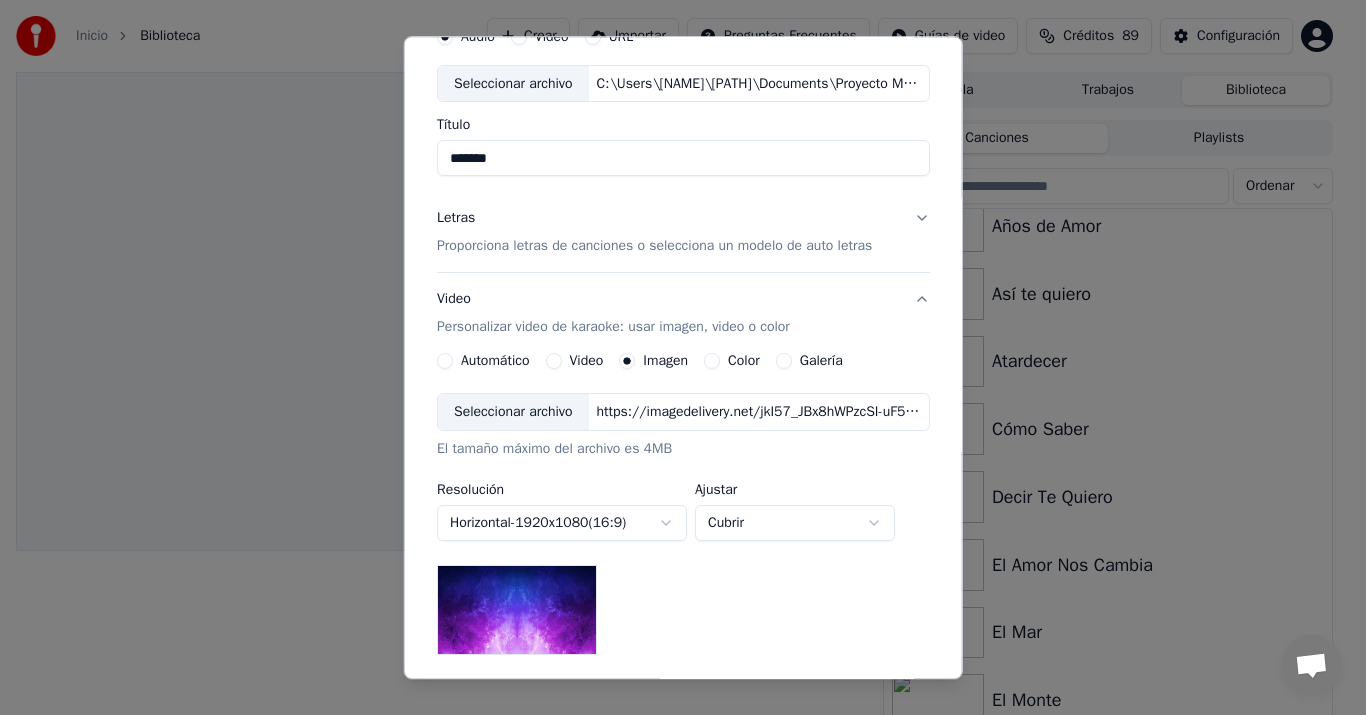 click on "Seleccionar archivo" at bounding box center [513, 413] 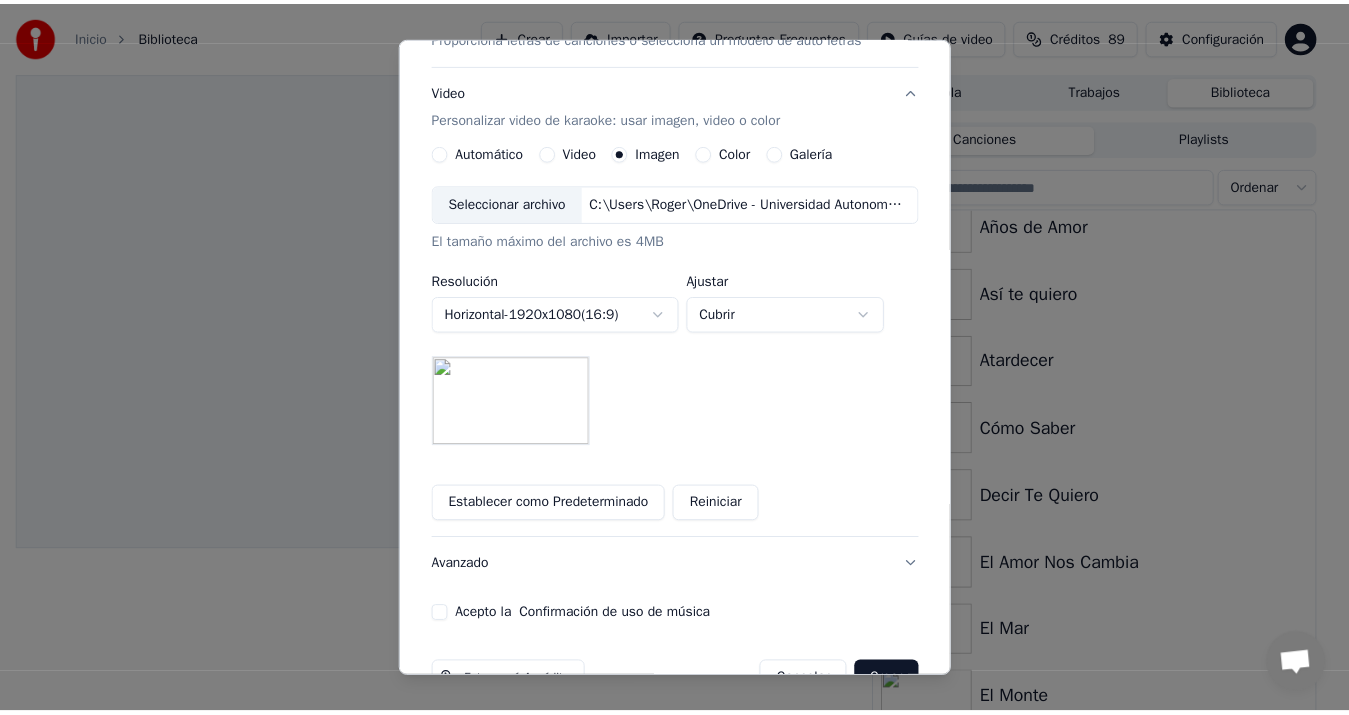 scroll, scrollTop: 356, scrollLeft: 0, axis: vertical 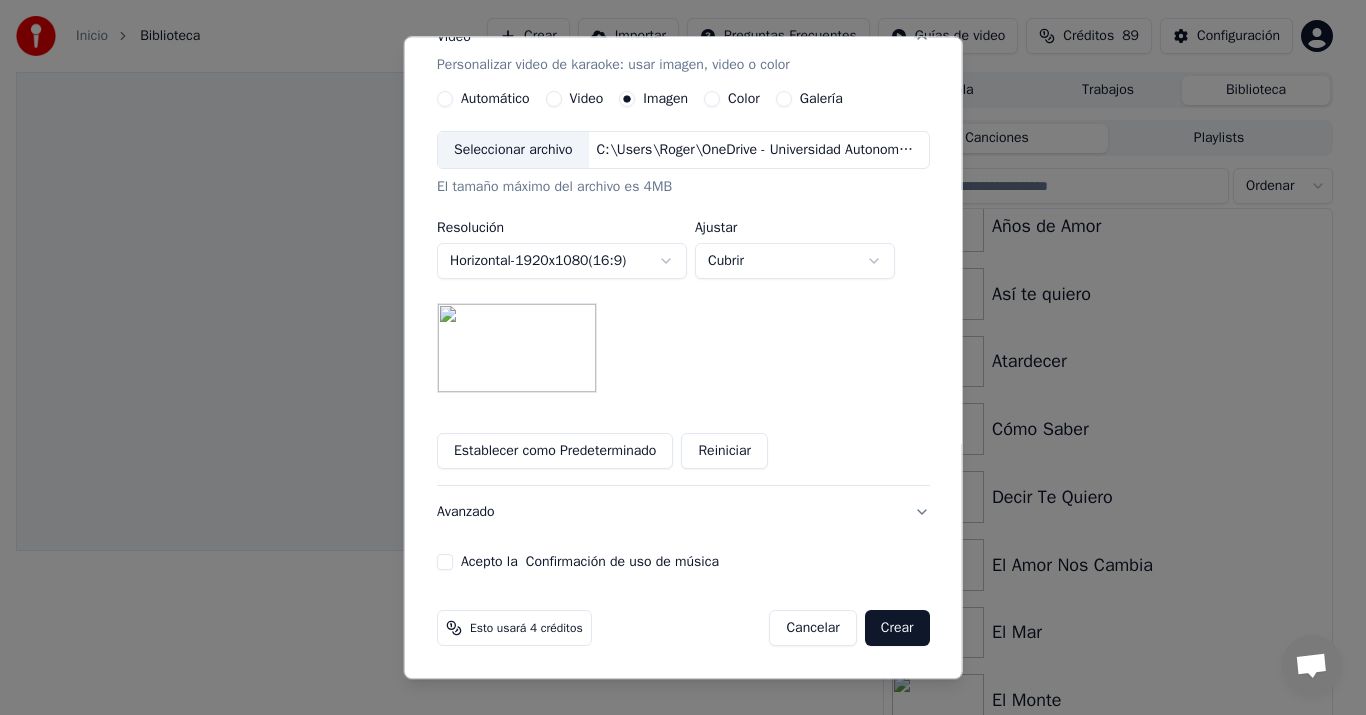 click on "Acepto la   Confirmación de uso de música" at bounding box center [445, 563] 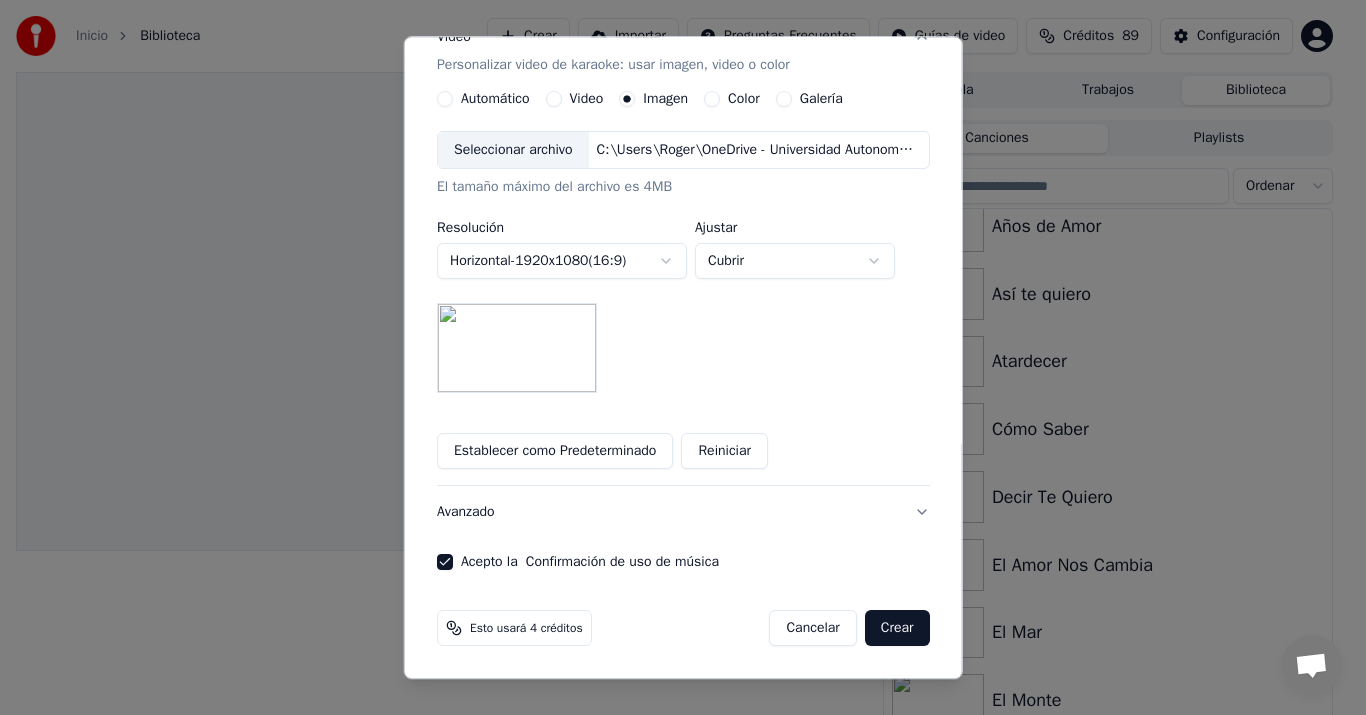 click on "Crear" at bounding box center [897, 629] 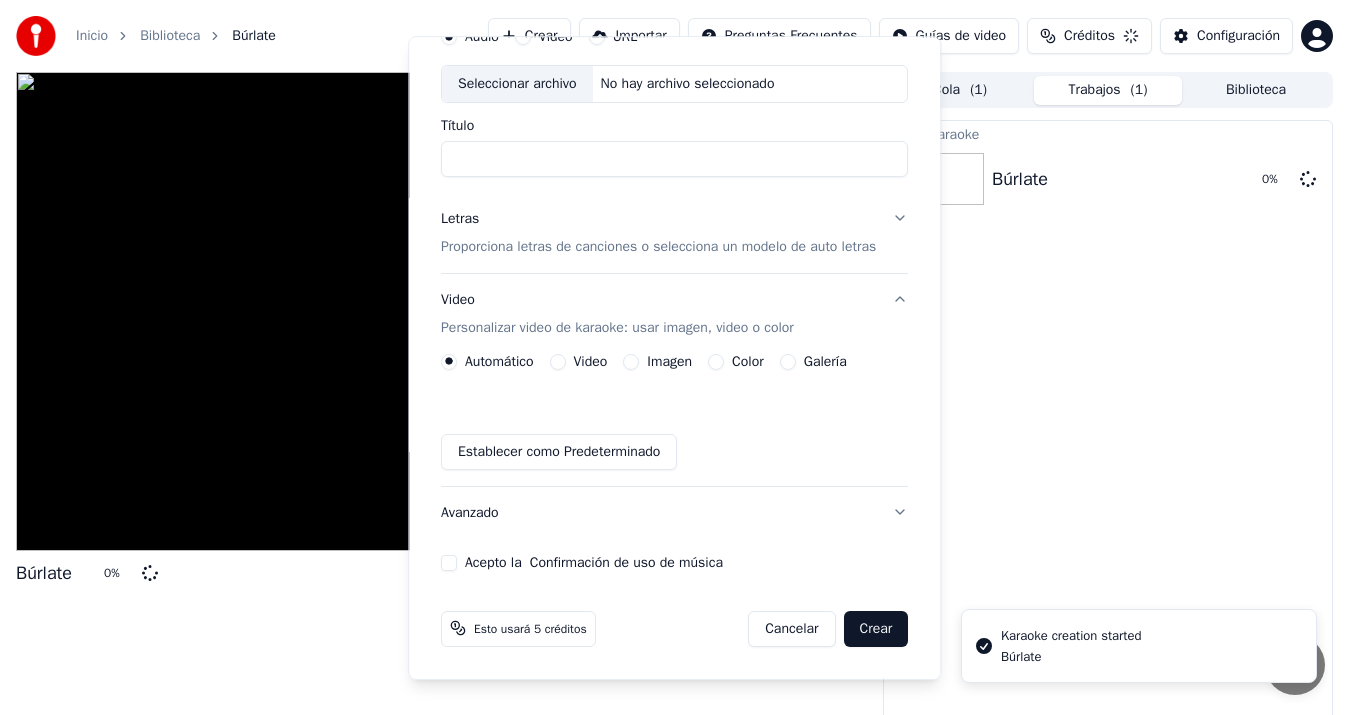 scroll, scrollTop: 0, scrollLeft: 0, axis: both 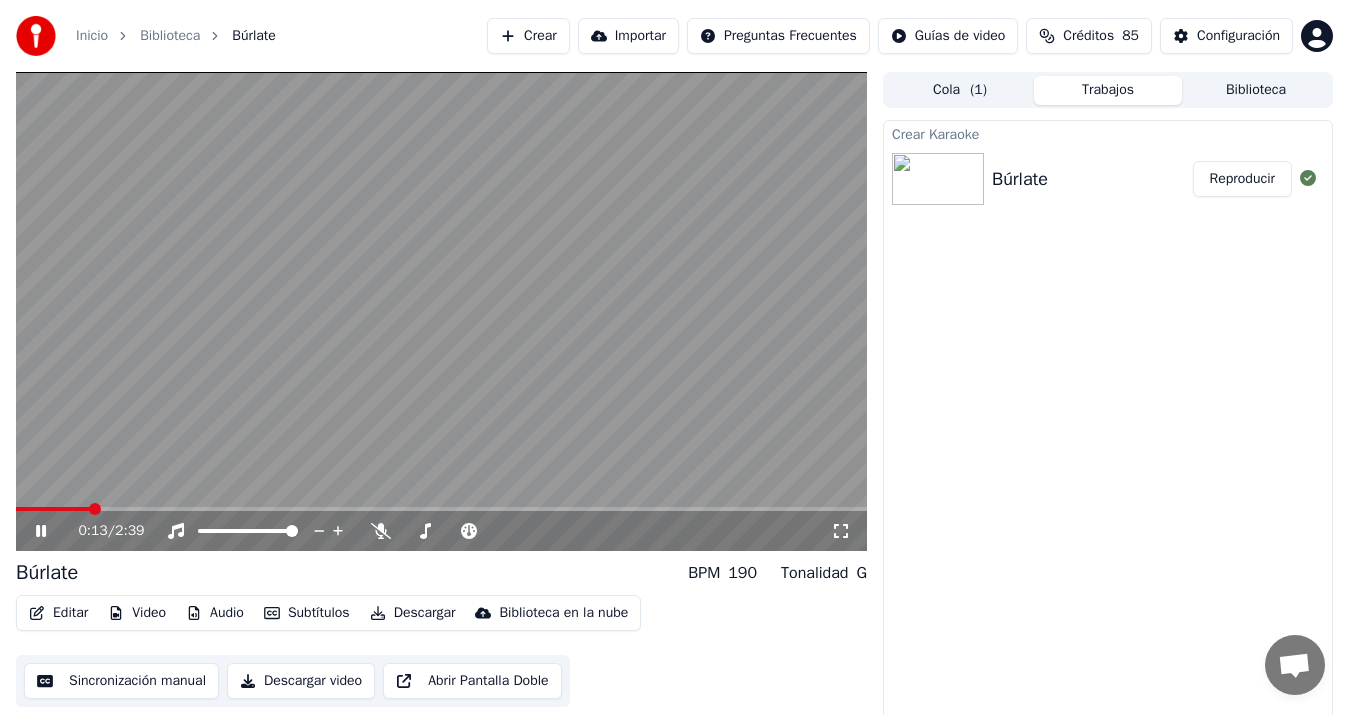 click at bounding box center (441, 311) 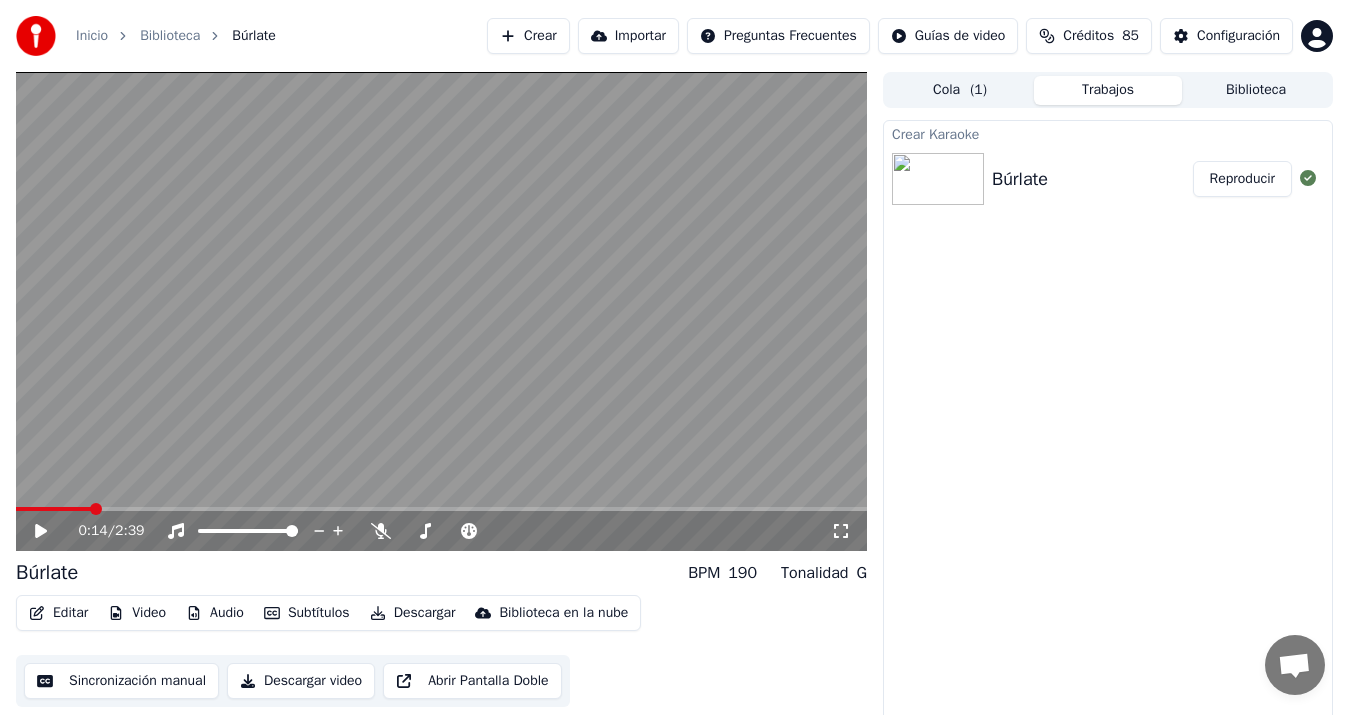 click on "Sincronización manual" at bounding box center [121, 681] 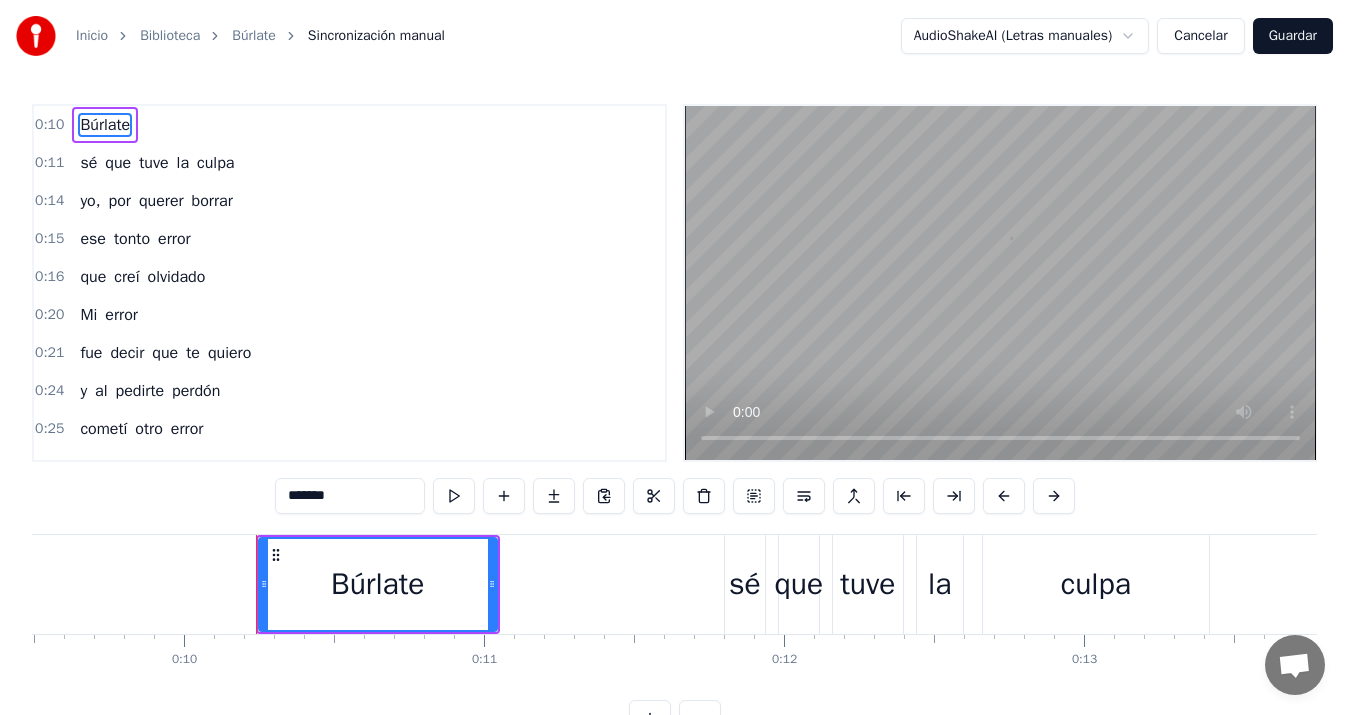 scroll, scrollTop: 0, scrollLeft: 2971, axis: horizontal 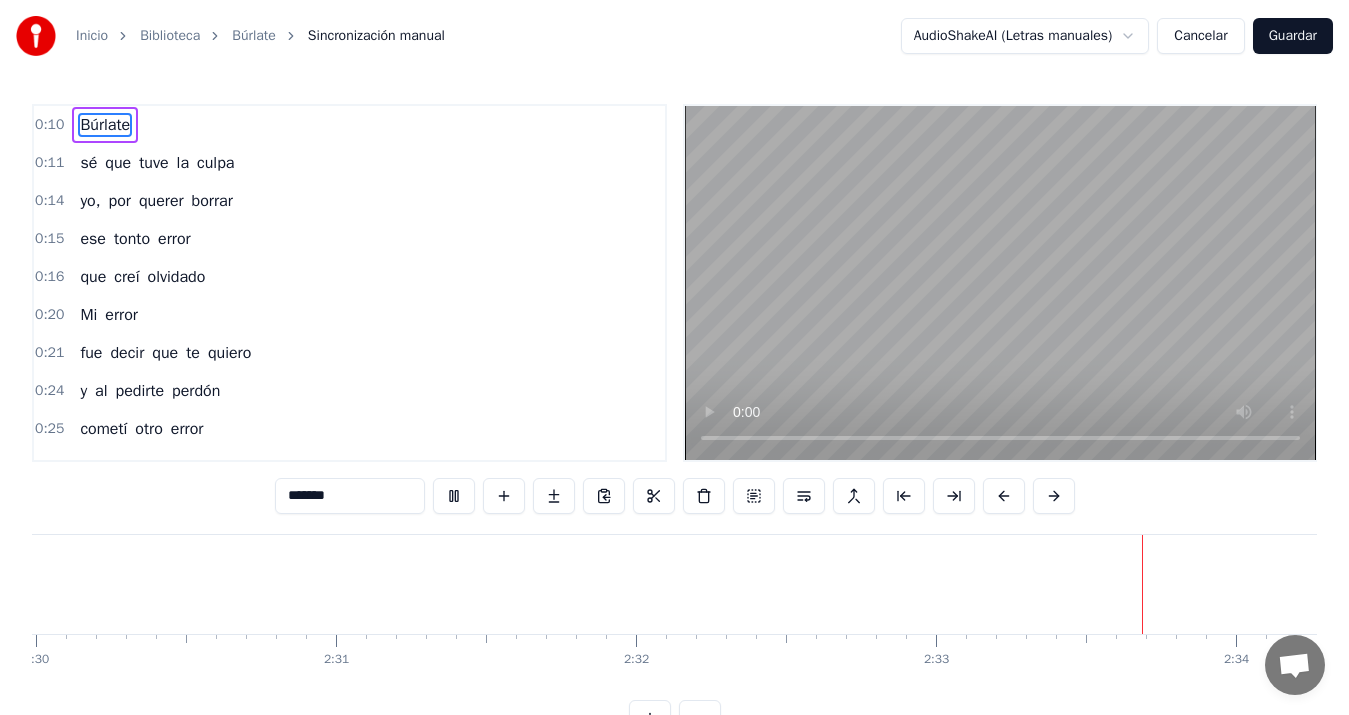 click on "Cancelar" at bounding box center [1200, 36] 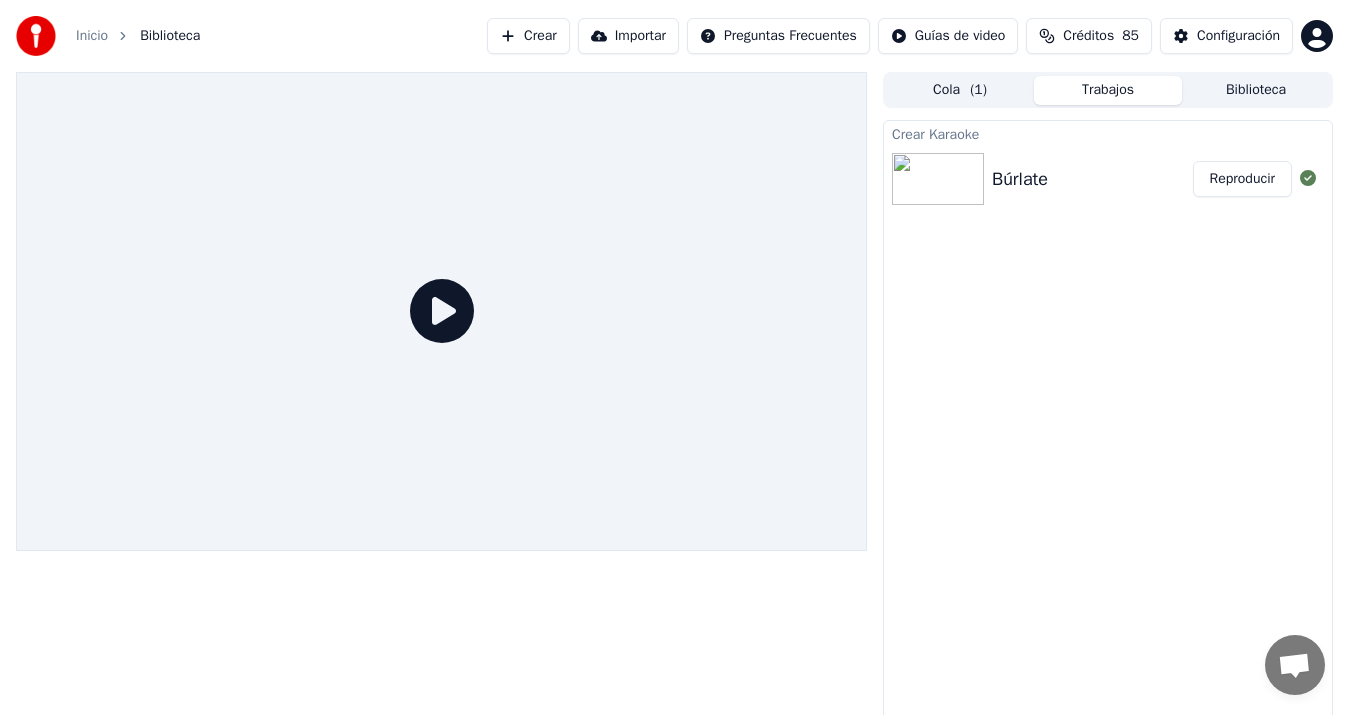 click on "Reproducir" at bounding box center (1242, 179) 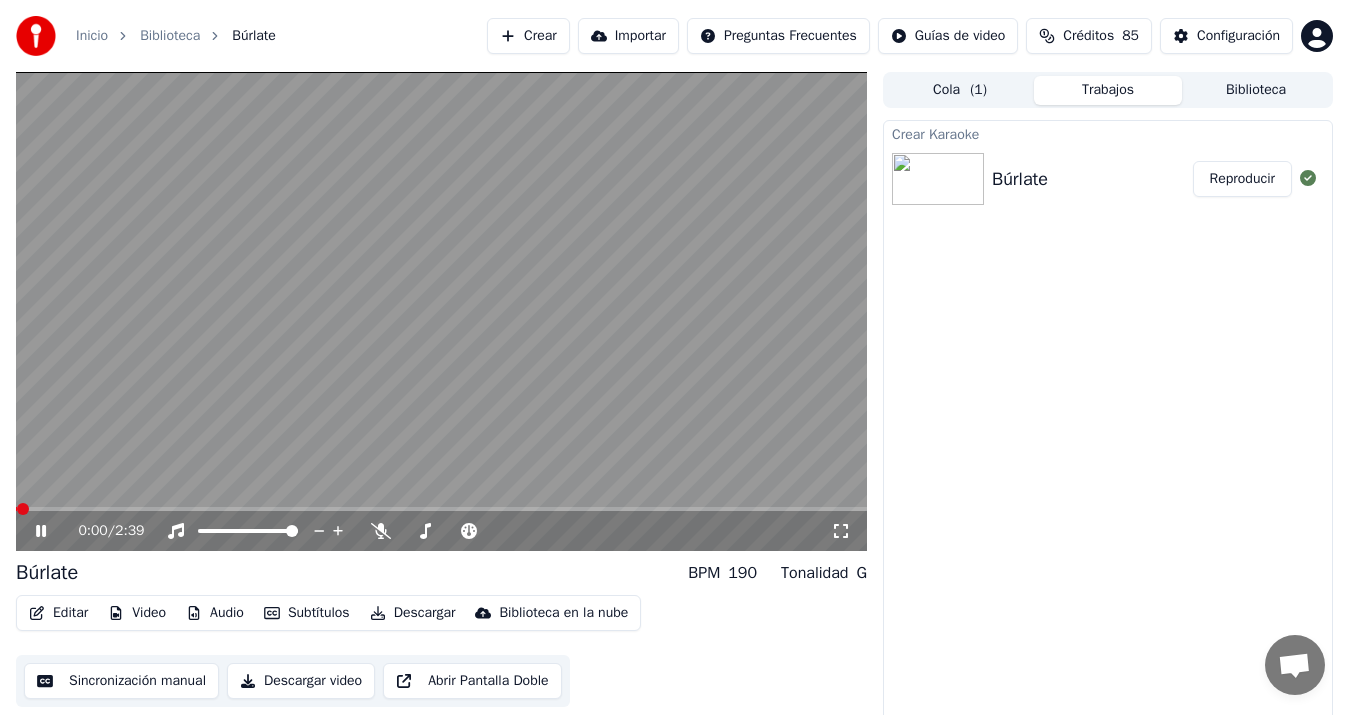 click at bounding box center [441, 311] 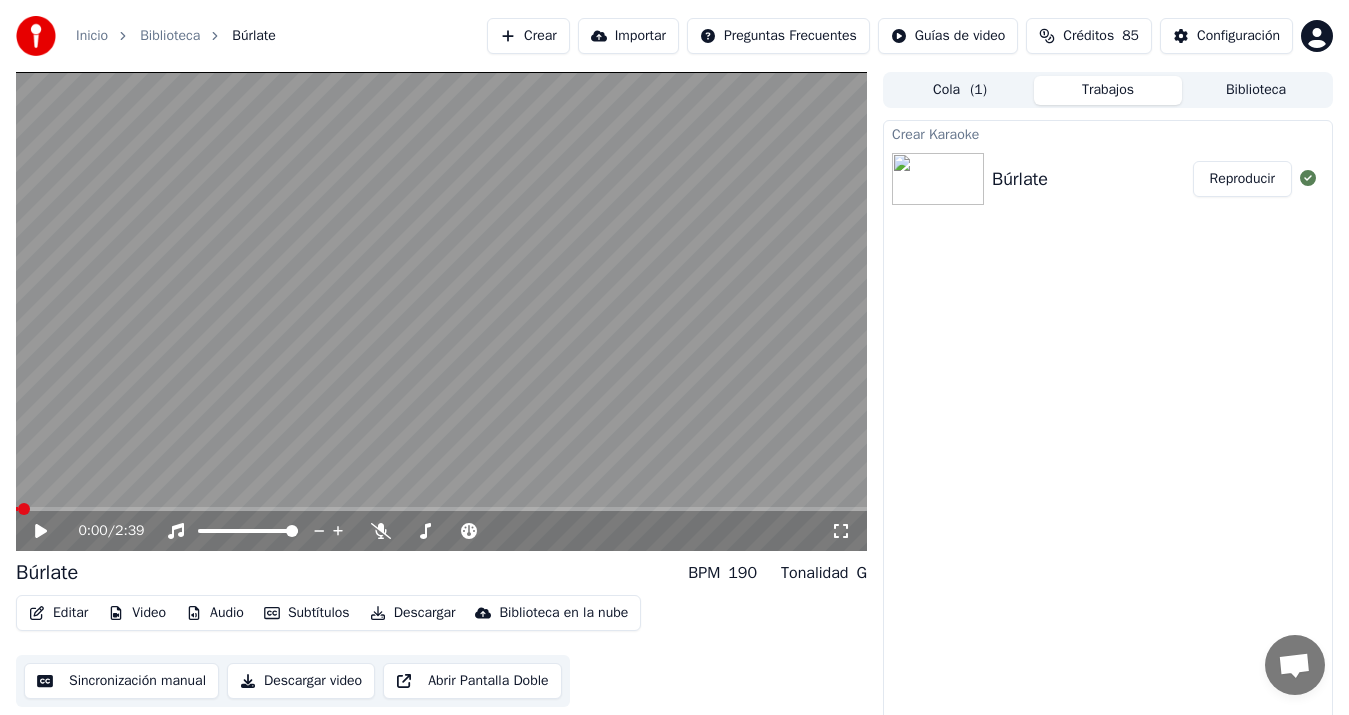 click on "Descargar video" at bounding box center [301, 681] 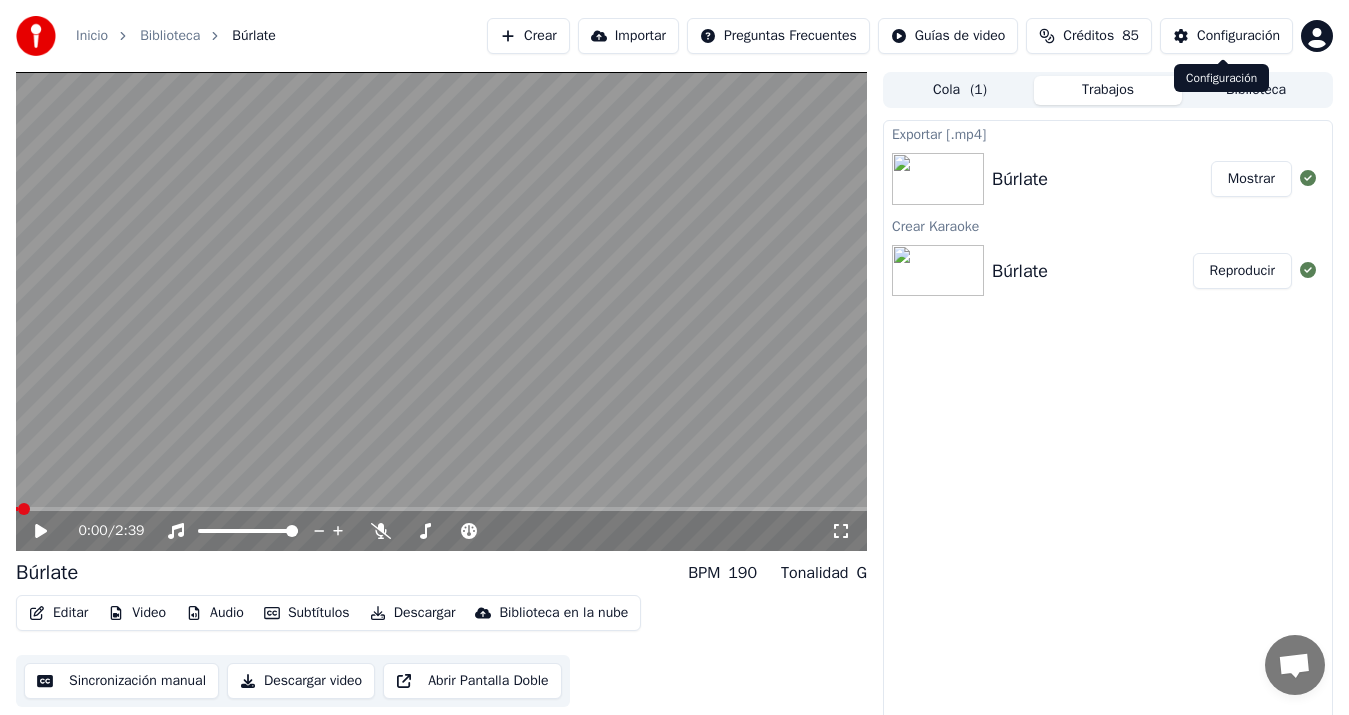 click on "Configuración" at bounding box center (1238, 36) 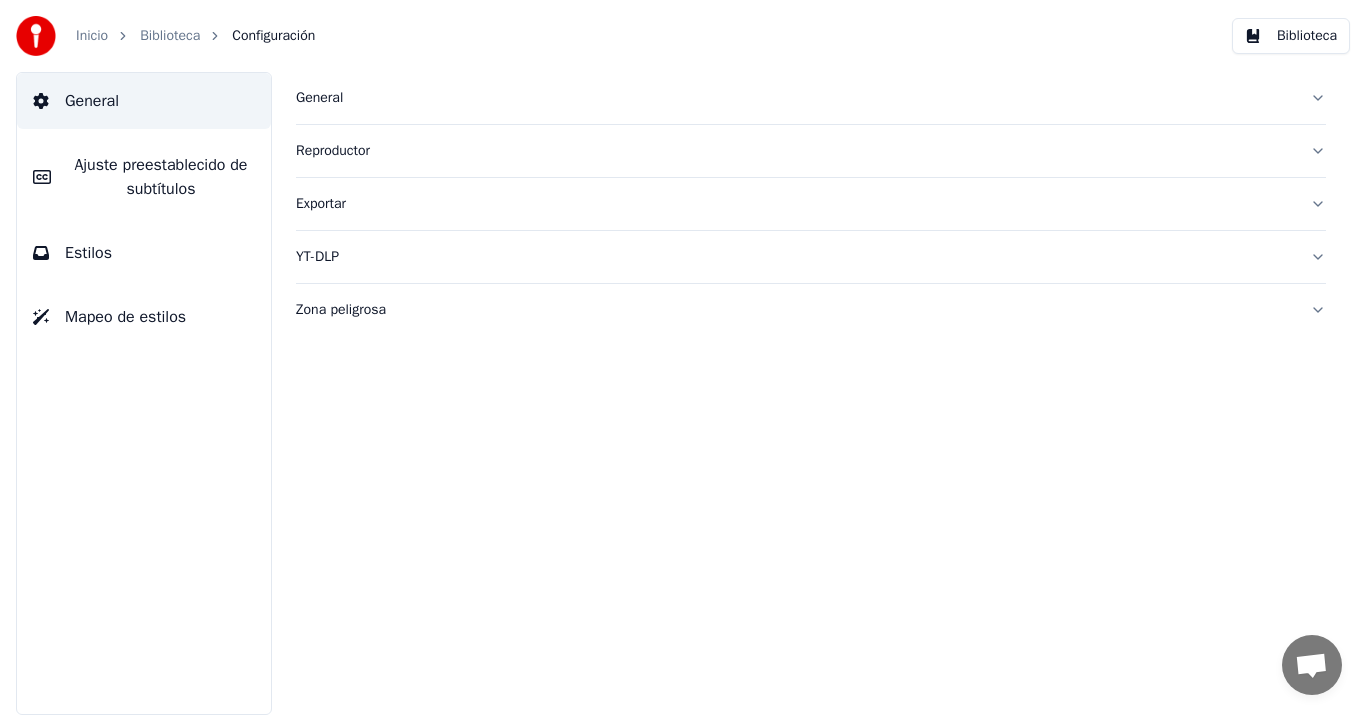 click on "General" at bounding box center [795, 98] 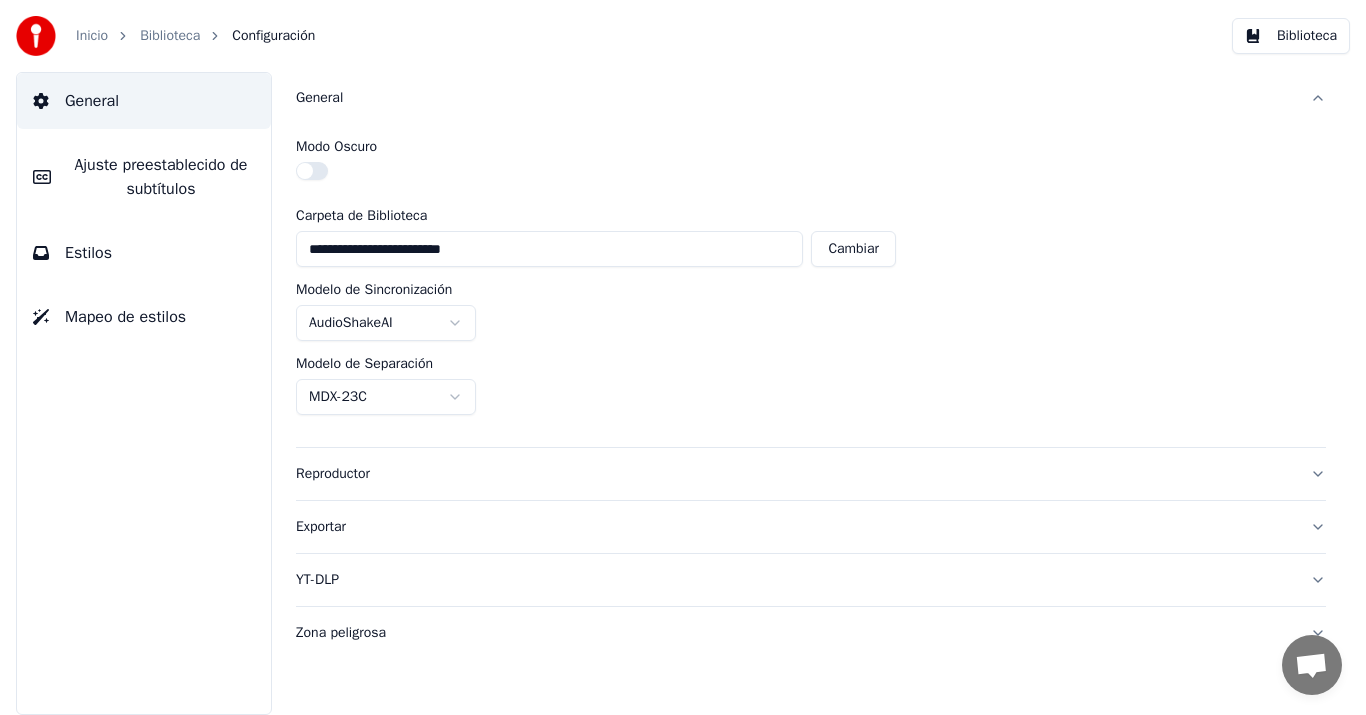 click on "Reproductor" at bounding box center [795, 474] 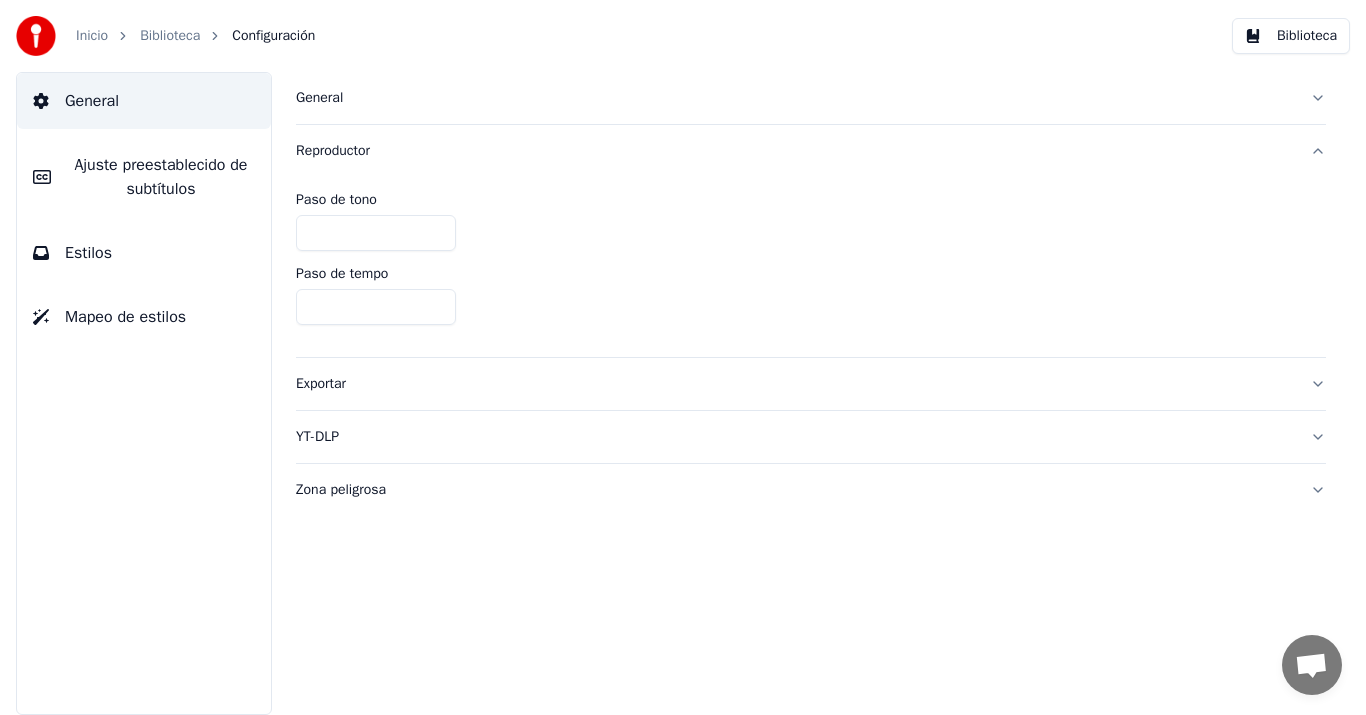 click on "Exportar" at bounding box center [795, 384] 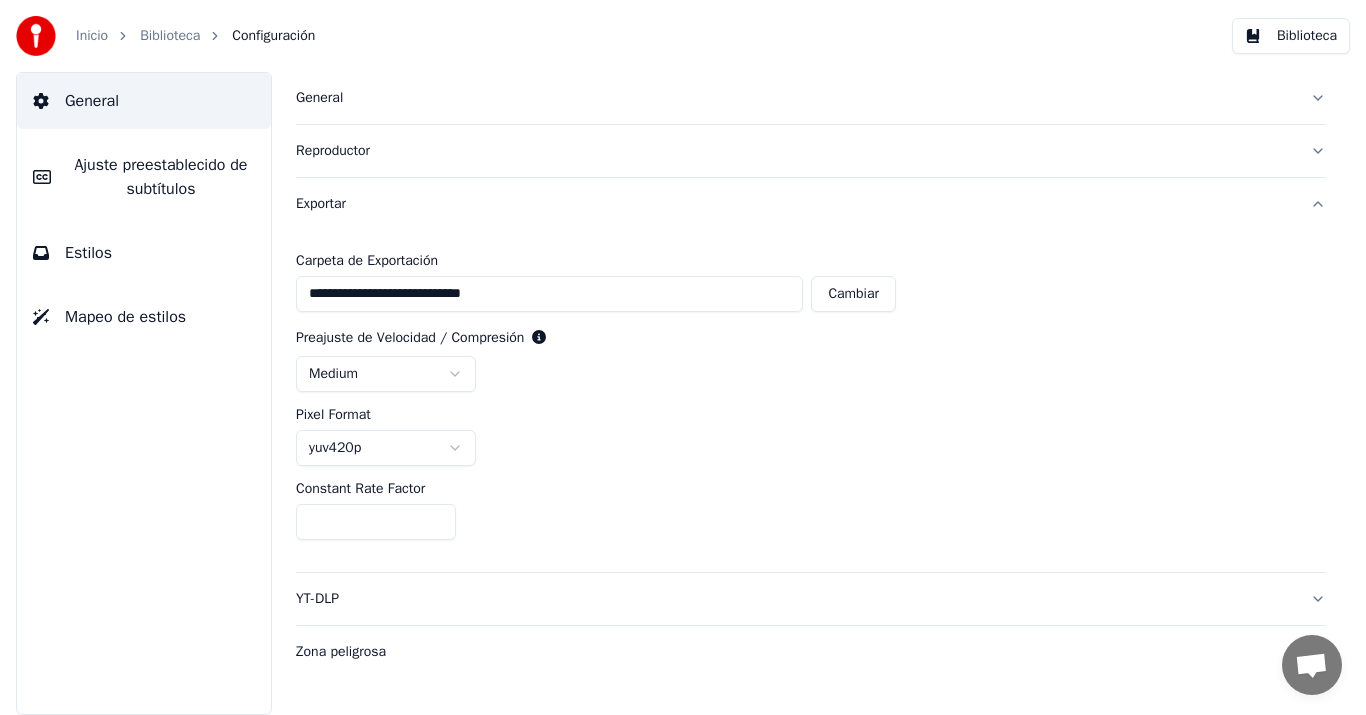 click on "Estilos" at bounding box center (88, 253) 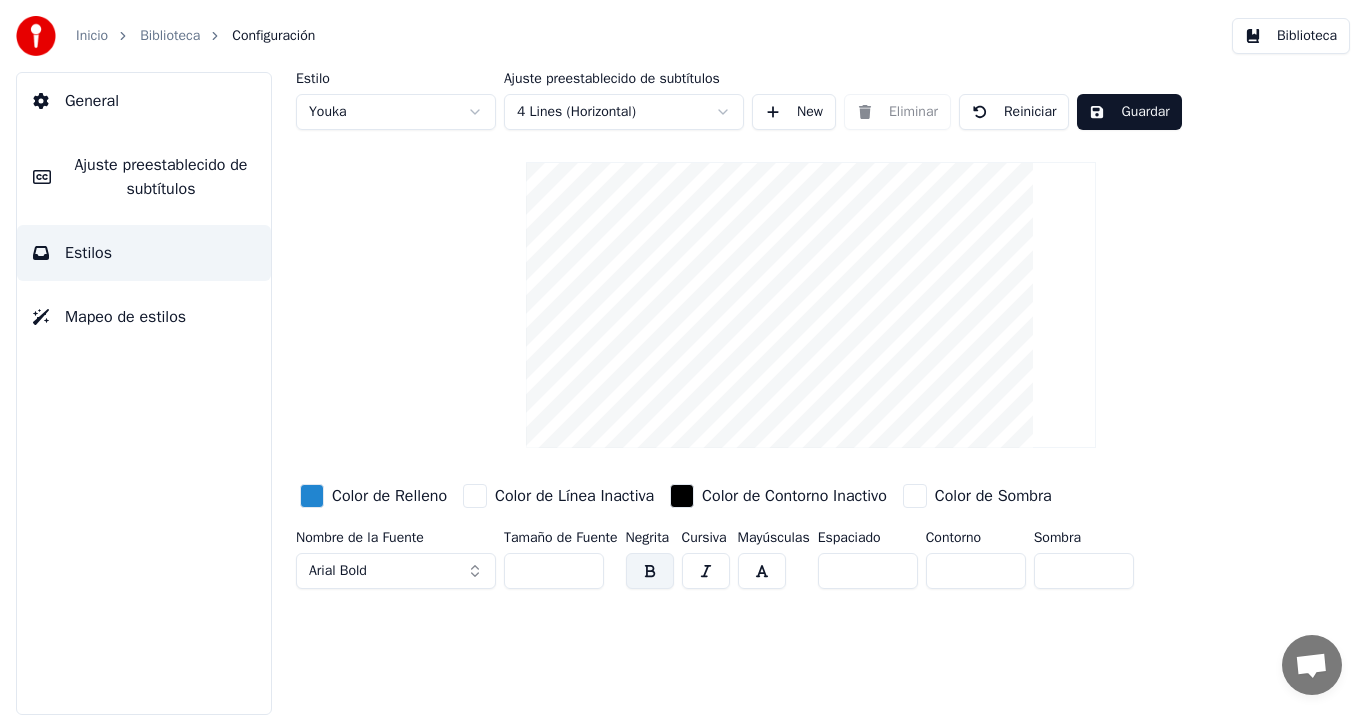 click on "Mapeo de estilos" at bounding box center (125, 317) 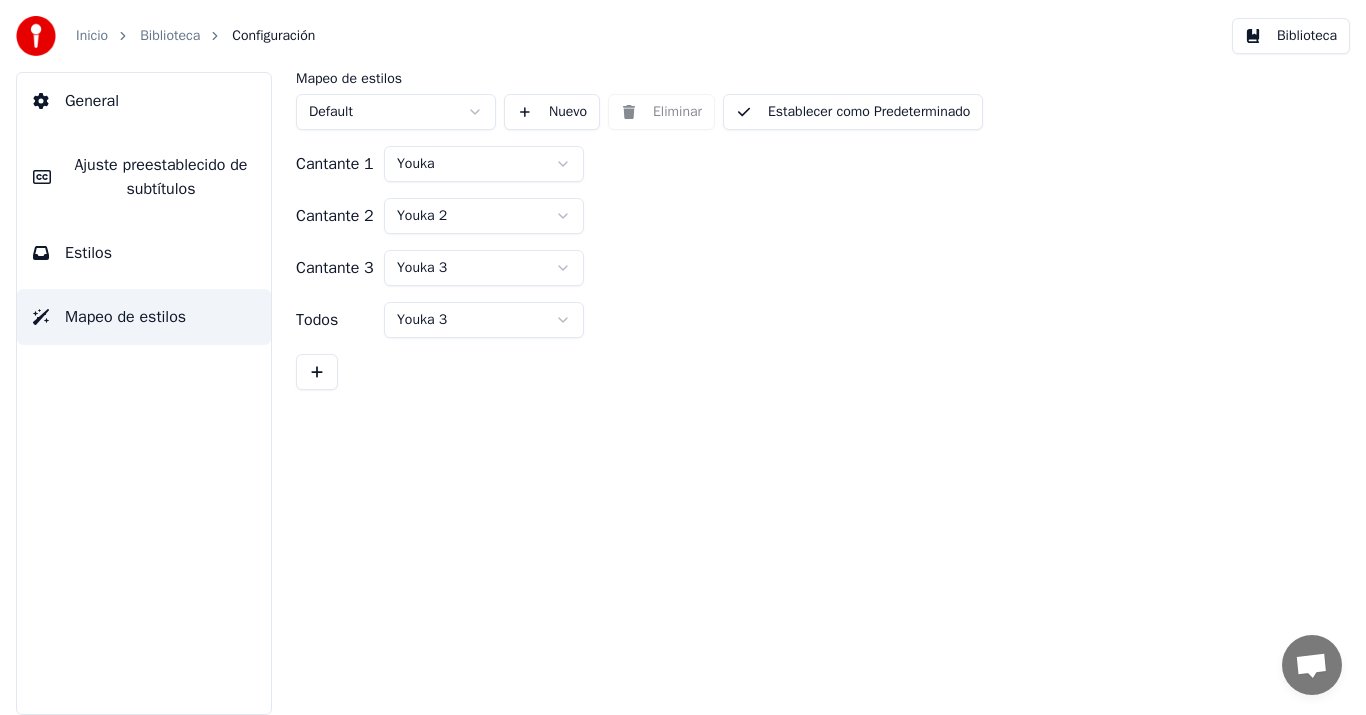 click on "Ajuste preestablecido de subtítulos" at bounding box center [161, 177] 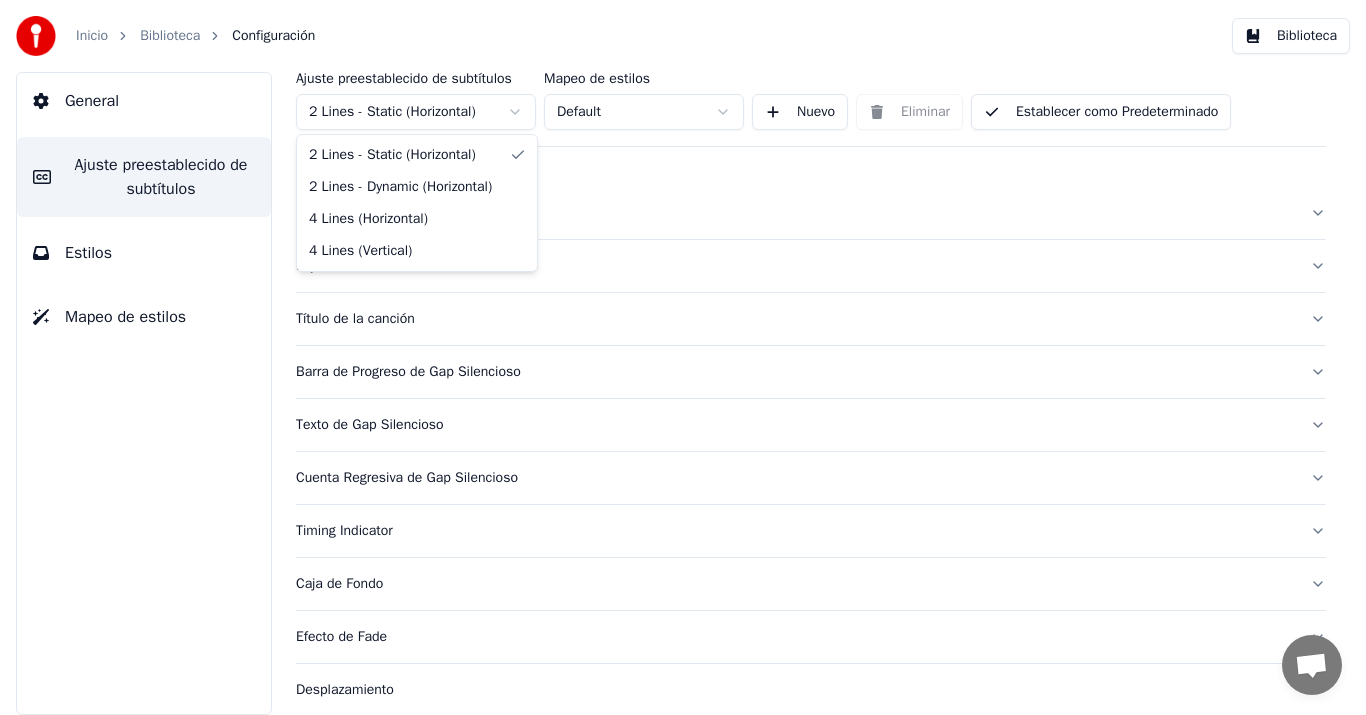 click on "Inicio Biblioteca Configuración Biblioteca General Ajuste preestablecido de subtítulos Estilos Mapeo de estilos Ajuste preestablecido de subtítulos 2 Lines - Static (Horizontal) Mapeo de estilos Default Nuevo Eliminar Establecer como Predeterminado General Layout Título de la canción Barra de Progreso de Gap Silencioso Texto de Gap Silencioso Cuenta Regresiva de Gap Silencioso Timing Indicator Caja de Fondo Efecto de Fade Desplazamiento Máximo de caracteres por línea Dividir Línea Automáticamente Advanced Settings Conversación Adam de Youka Desktop Más canales Continuar en Correo electrónico Red fuera de línea. Reconectando... Por ahora no se pueden recibir ni enviar mensajes. Youka Desktop ¡Hola! ¿En qué te puedo ayudar? Jueves, [DATE] puedo cambiar el tono de la canción? [DATE] Viernes, [DATE] Adam Por supuesto, tienes control de tono en el reproductor cerca del volumen. [DATE] Enviar un archivo Insertar un emoji Enviar un archivo Grabar mensaje de audio We run on Crisp" at bounding box center (683, 357) 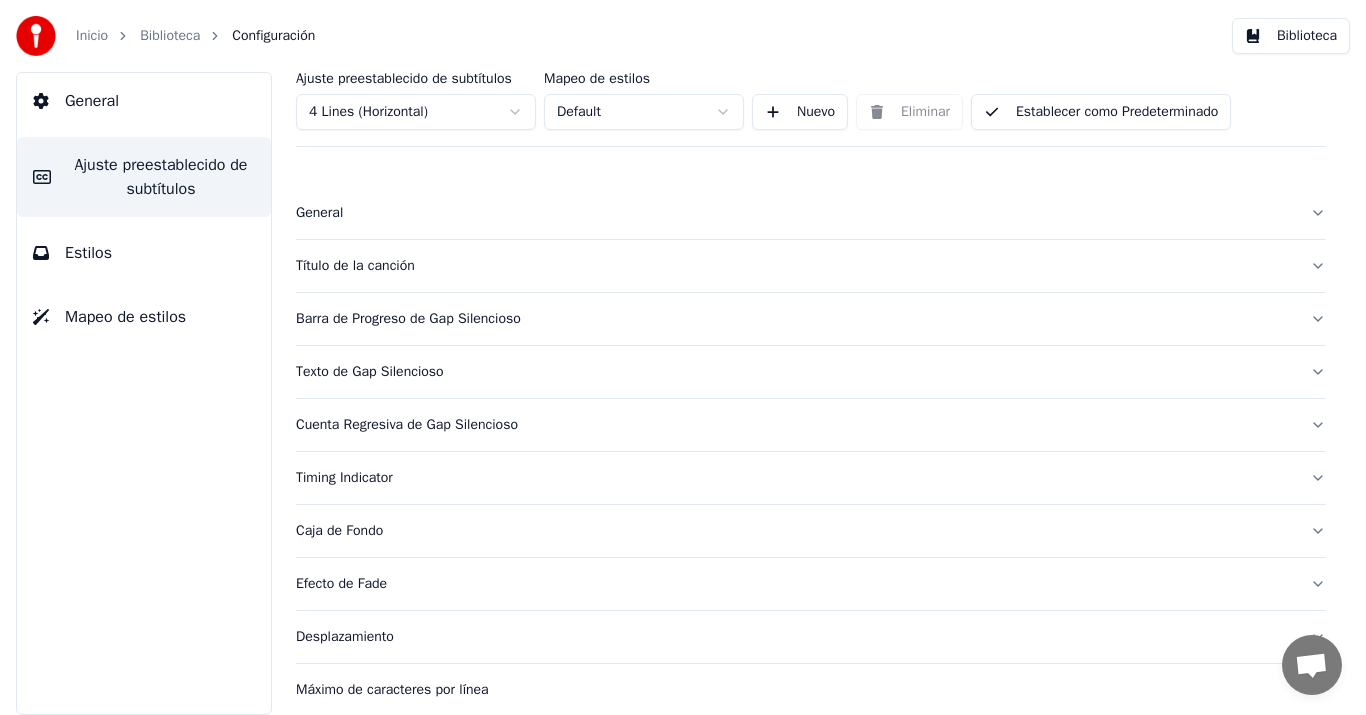 click on "Inicio Biblioteca Configuración Biblioteca General Ajuste preestablecido de subtítulos Estilos Mapeo de estilos Ajuste preestablecido de subtítulos 4 Lines (Horizontal) Mapeo de estilos Default Nuevo Eliminar Establecer como Predeterminado General Título de la canción Barra de Progreso de Gap Silencioso Texto de Gap Silencioso Cuenta Regresiva de Gap Silencioso Timing Indicator Caja de Fondo Efecto de Fade Desplazamiento Máximo de caracteres por línea Dividir Línea Automáticamente Advanced Settings Conversación Adam de Youka Desktop Más canales Continuar en Correo electrónico Red fuera de línea. Reconectando... Por ahora no se pueden recibir ni enviar mensajes. Youka Desktop ¡Hola! ¿En qué te puedo ayudar? Jueves, [DATE] puedo cambiar el tono de la canción? [DATE] Viernes, [DATE] Adam Por supuesto, tienes control de tono en el reproductor cerca del volumen. [DATE] Enviar un archivo Insertar un emoji Enviar un archivo Grabar mensaje de audio We run on Crisp" at bounding box center (683, 357) 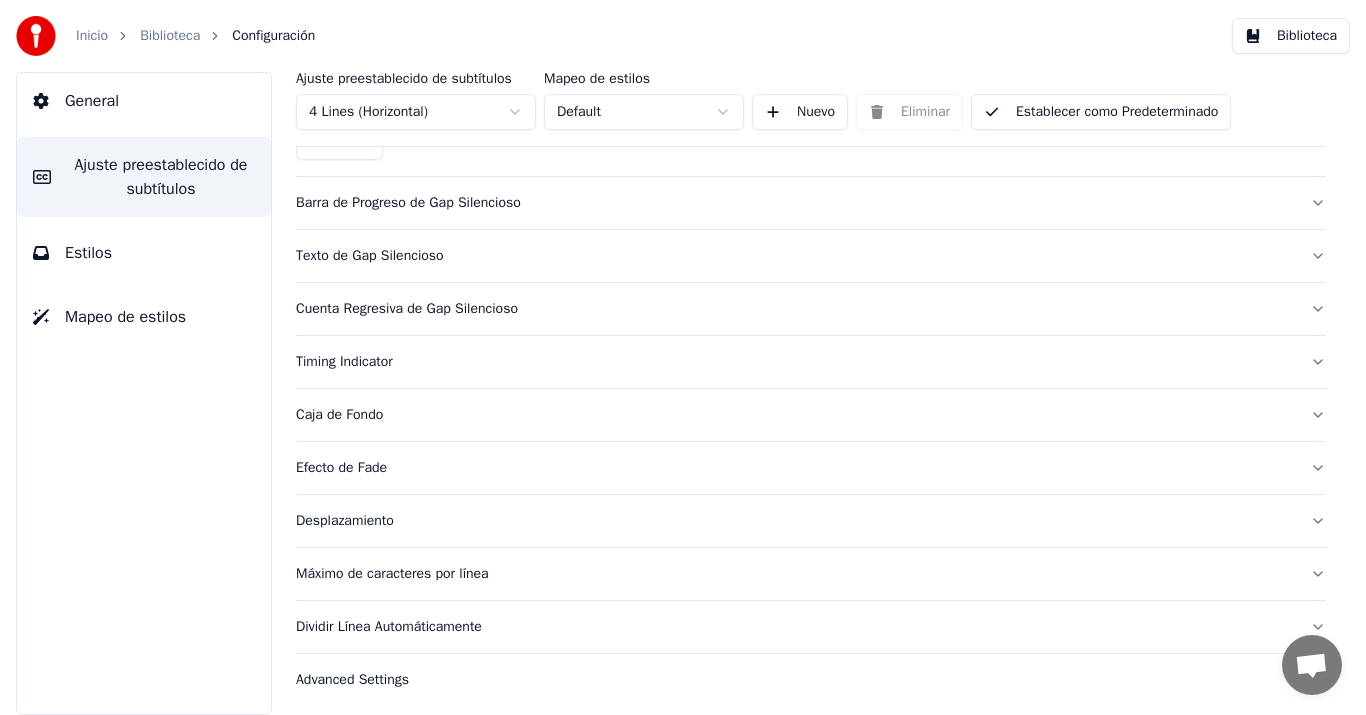 scroll, scrollTop: 1221, scrollLeft: 0, axis: vertical 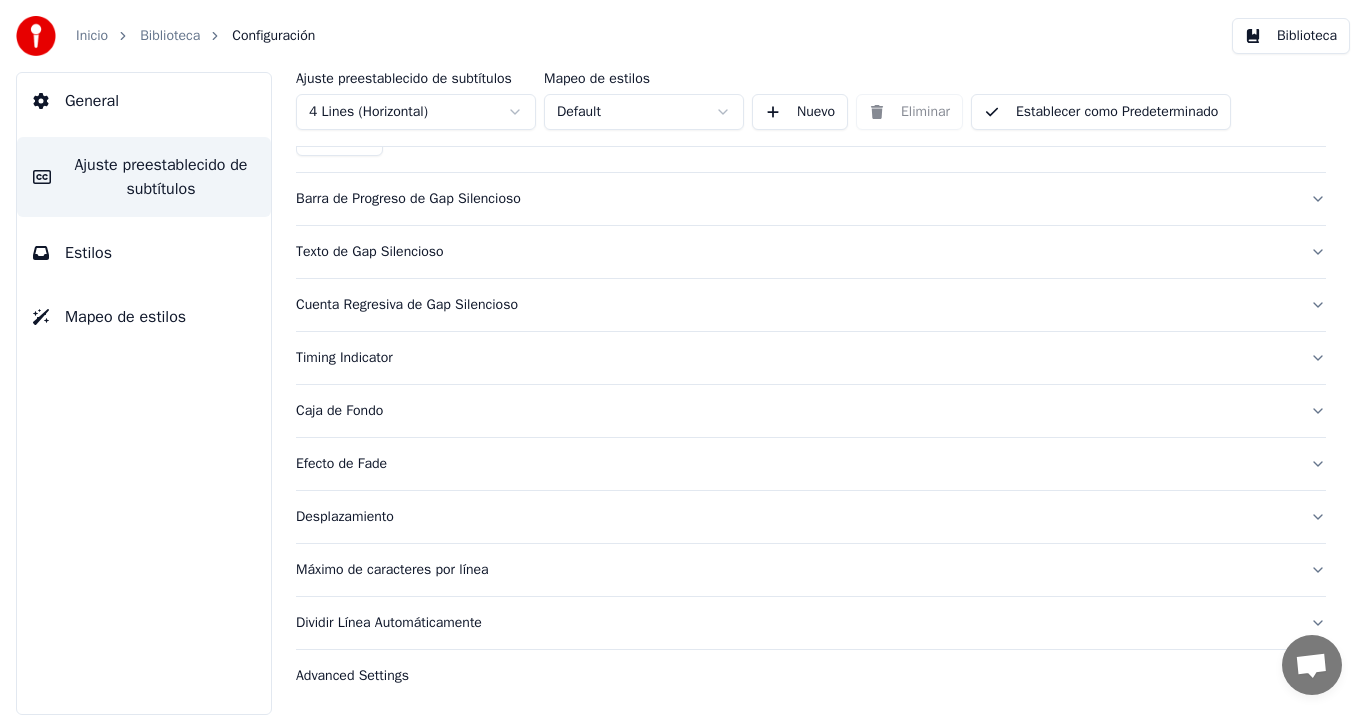 click on "Caja de Fondo" at bounding box center (811, 411) 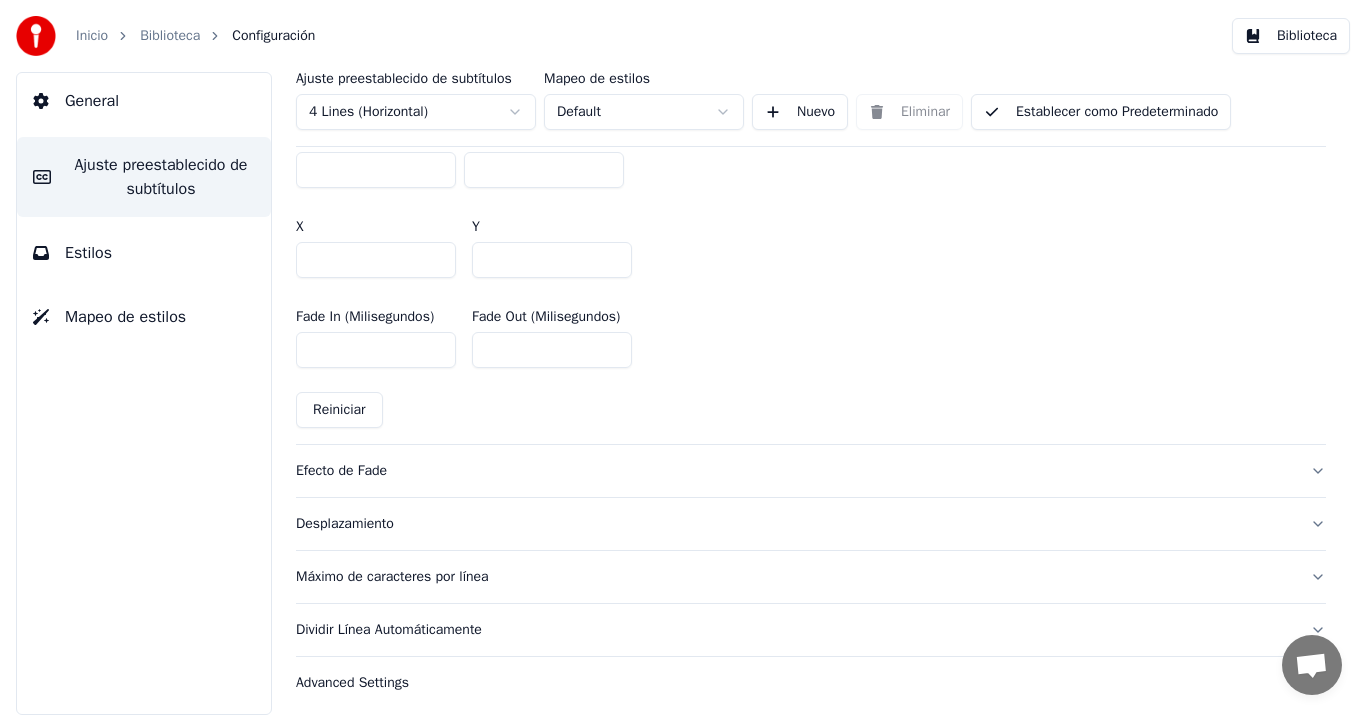 scroll, scrollTop: 1200, scrollLeft: 0, axis: vertical 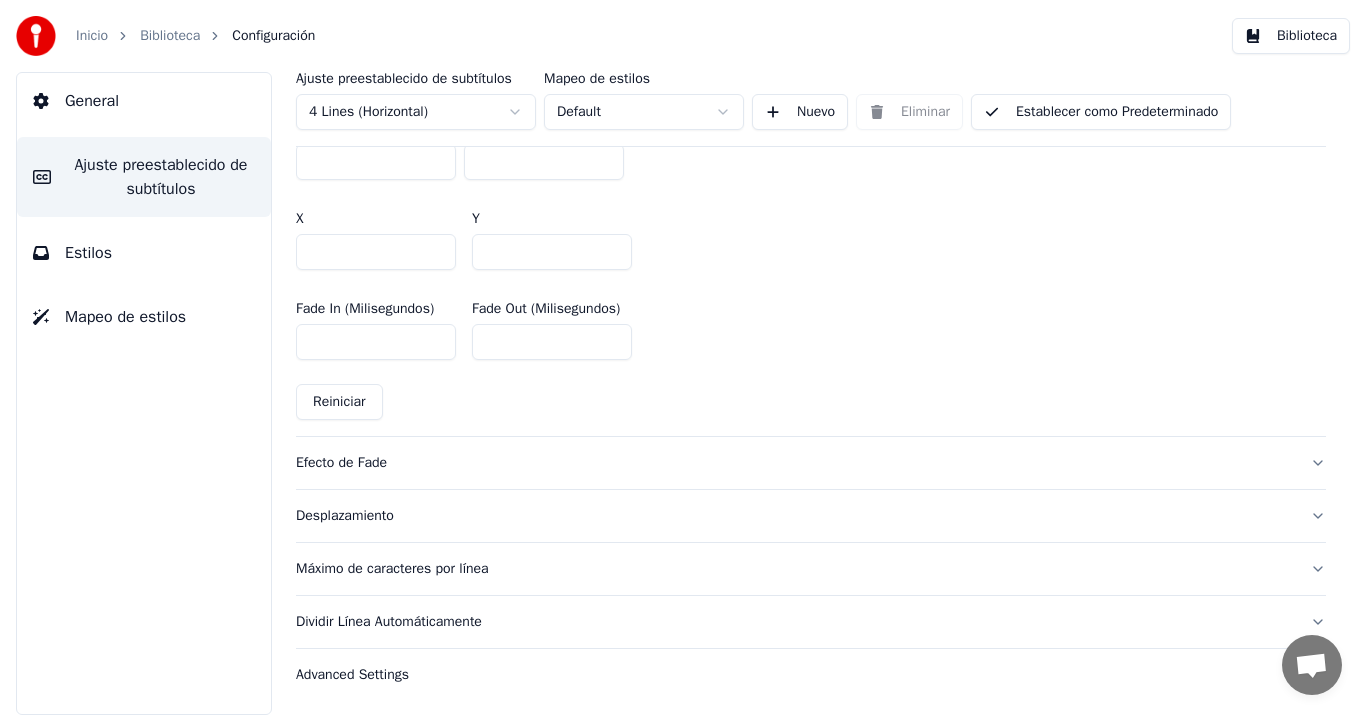 click on "General" at bounding box center [92, 101] 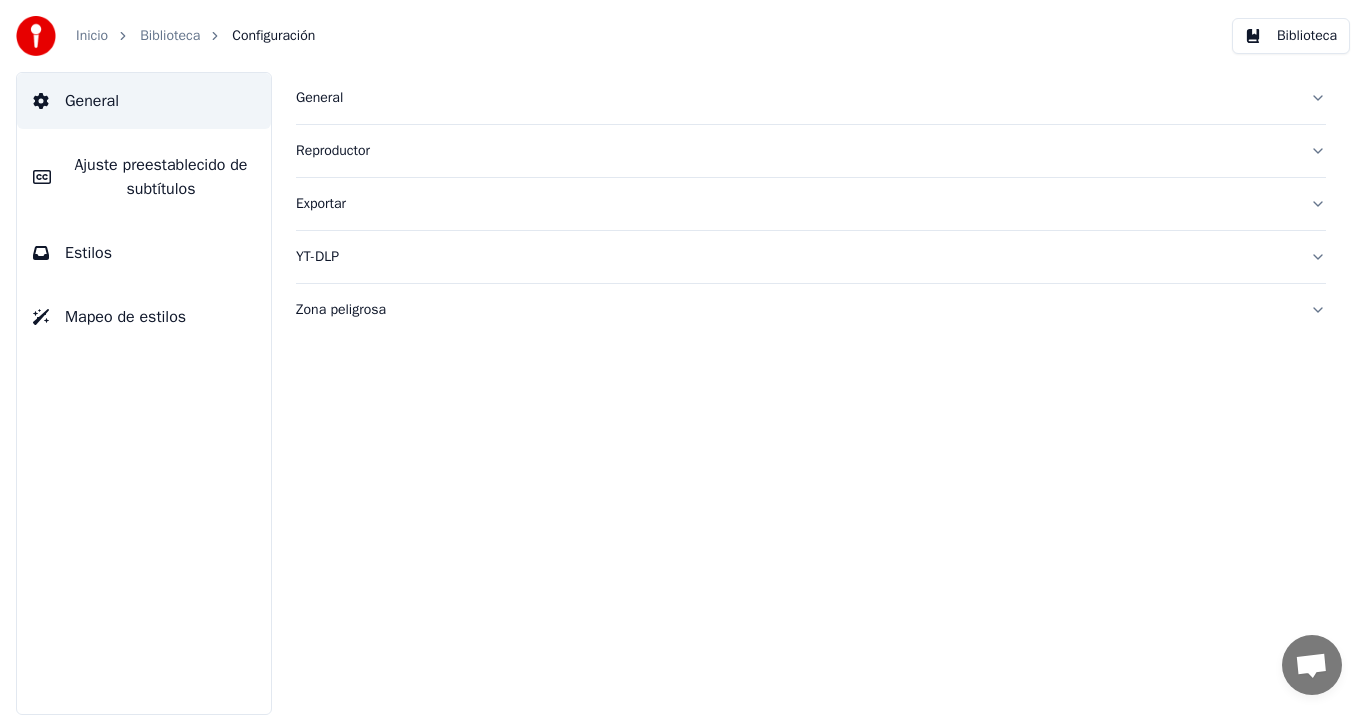 scroll, scrollTop: 0, scrollLeft: 0, axis: both 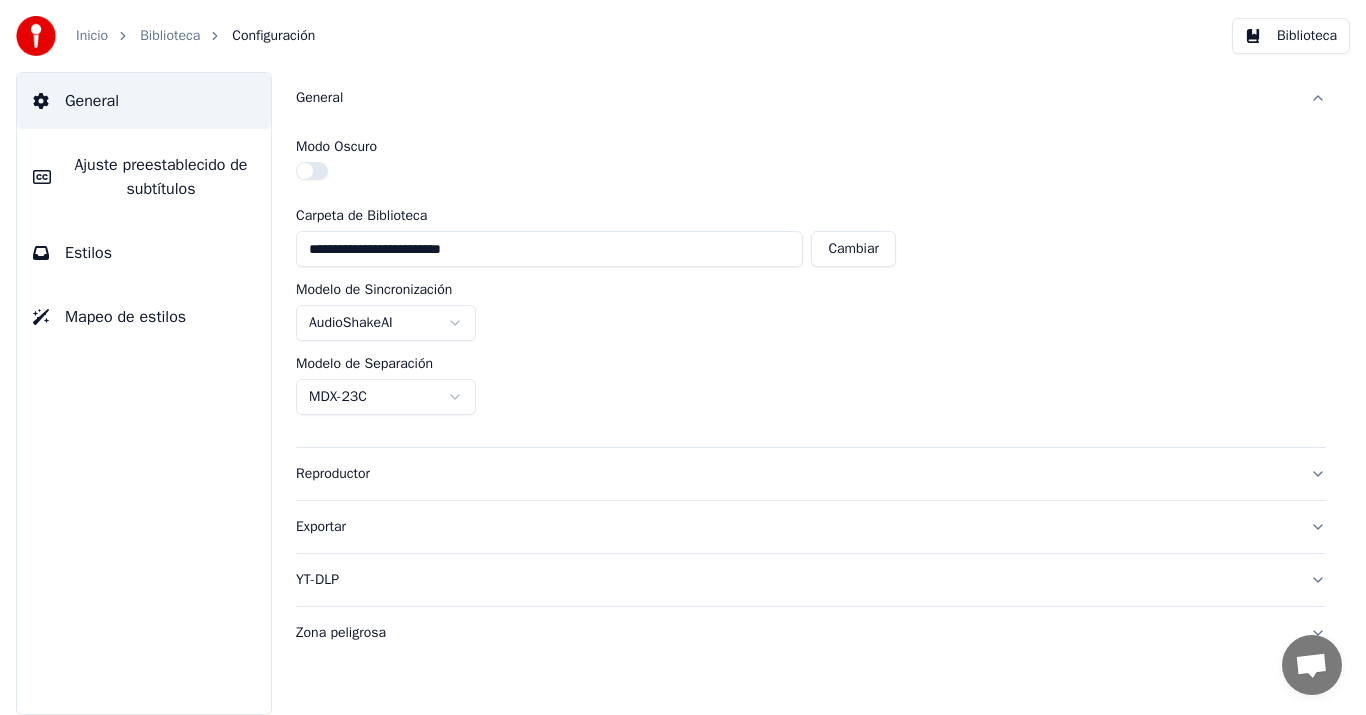 click on "Mapeo de estilos" at bounding box center (125, 317) 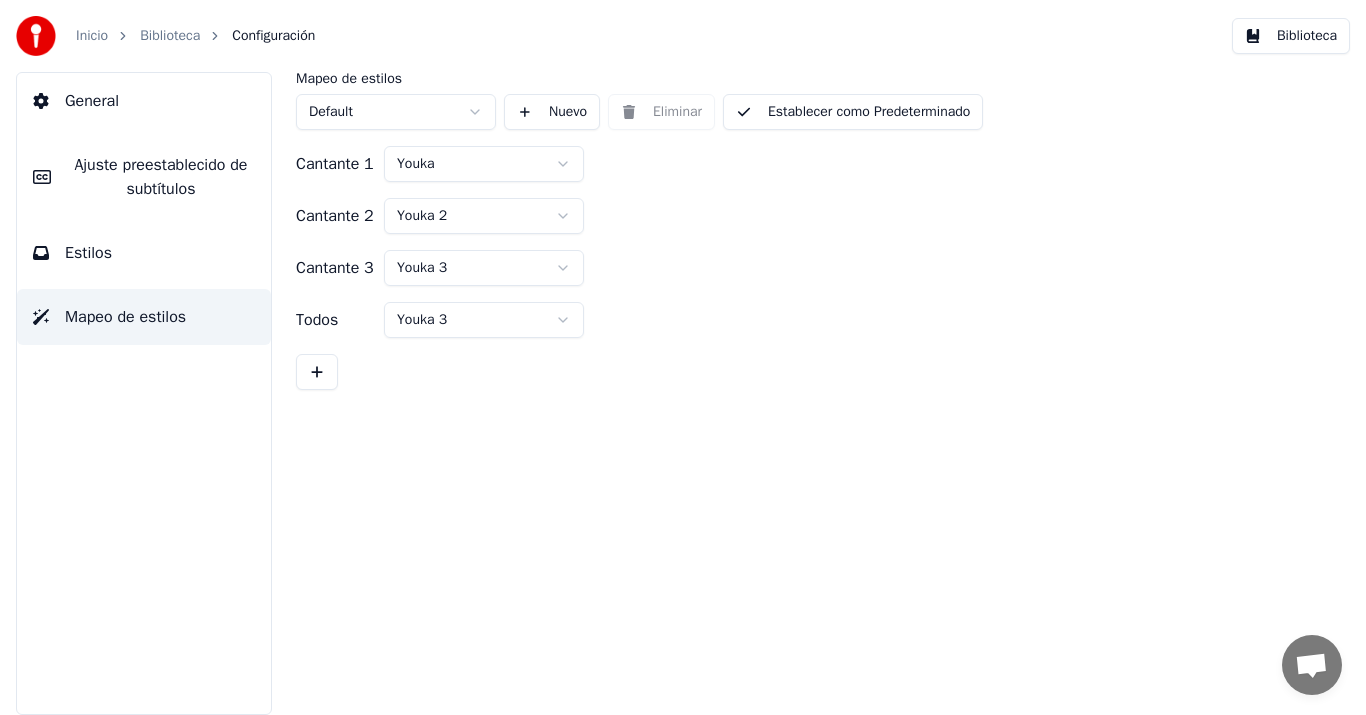 click on "Estilos" at bounding box center (144, 253) 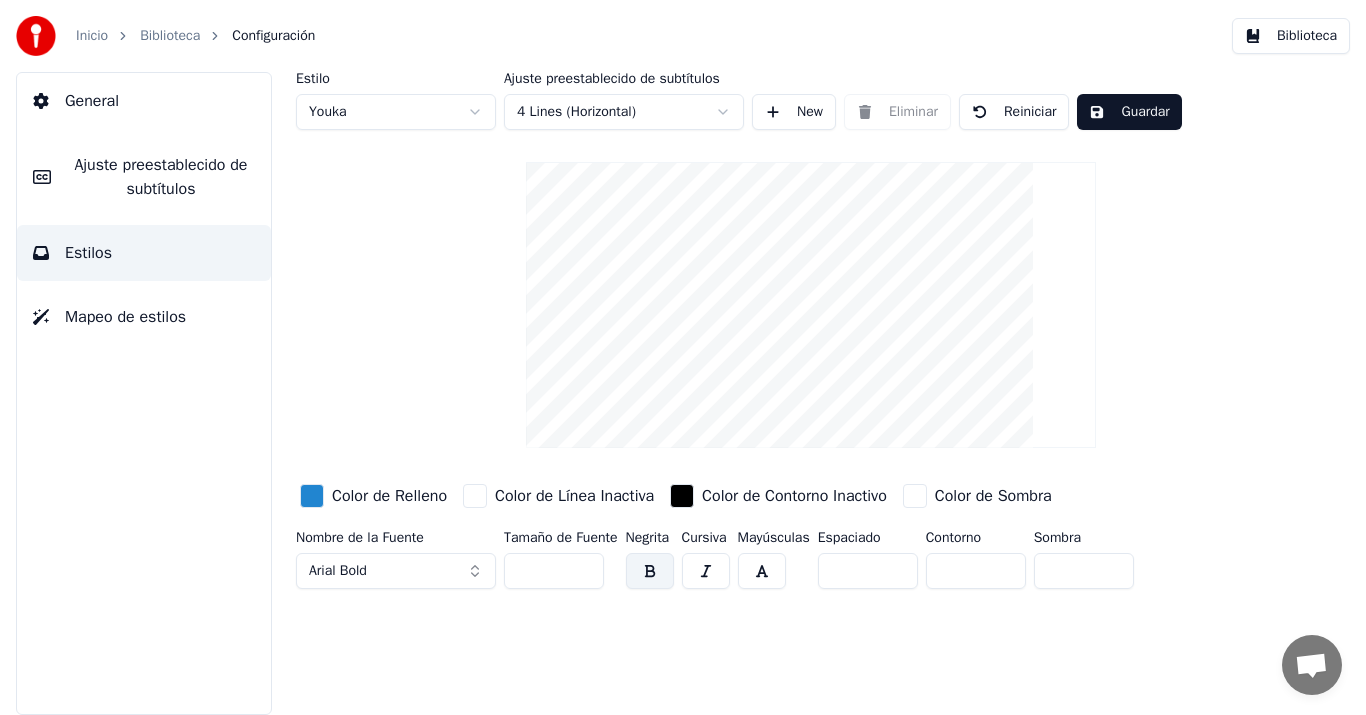 click on "Ajuste preestablecido de subtítulos" at bounding box center [144, 177] 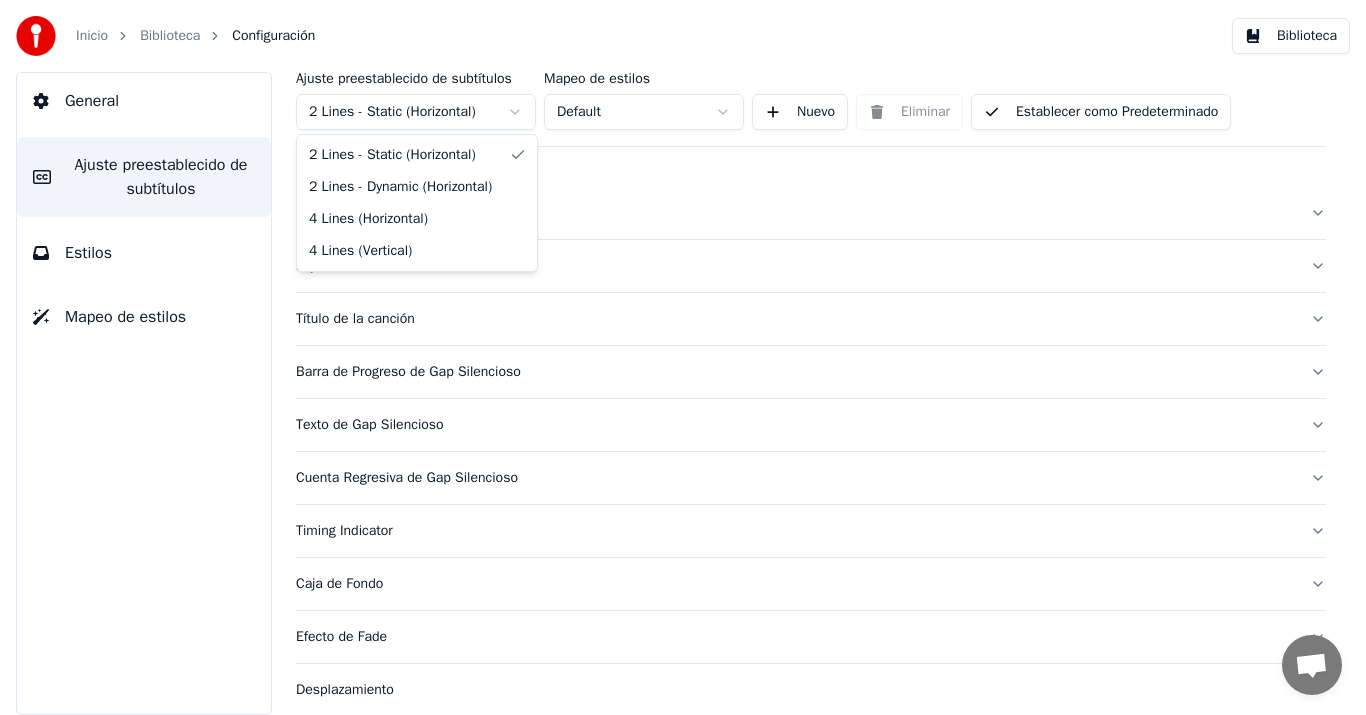 click on "Inicio Biblioteca Configuración Biblioteca General Ajuste preestablecido de subtítulos Estilos Mapeo de estilos Ajuste preestablecido de subtítulos 2 Lines - Static (Horizontal) Mapeo de estilos Default Nuevo Eliminar Establecer como Predeterminado General Layout Título de la canción Barra de Progreso de Gap Silencioso Texto de Gap Silencioso Cuenta Regresiva de Gap Silencioso Timing Indicator Caja de Fondo Efecto de Fade Desplazamiento Máximo de caracteres por línea Dividir Línea Automáticamente Advanced Settings Conversación Adam de Youka Desktop Más canales Continuar en Correo electrónico Red fuera de línea. Reconectando... Por ahora no se pueden recibir ni enviar mensajes. Youka Desktop ¡Hola! ¿En qué te puedo ayudar? Jueves, [DATE] puedo cambiar el tono de la canción? [DATE] Viernes, [DATE] Adam Por supuesto, tienes control de tono en el reproductor cerca del volumen. [DATE] Enviar un archivo Insertar un emoji Enviar un archivo Grabar mensaje de audio We run on Crisp" at bounding box center [683, 357] 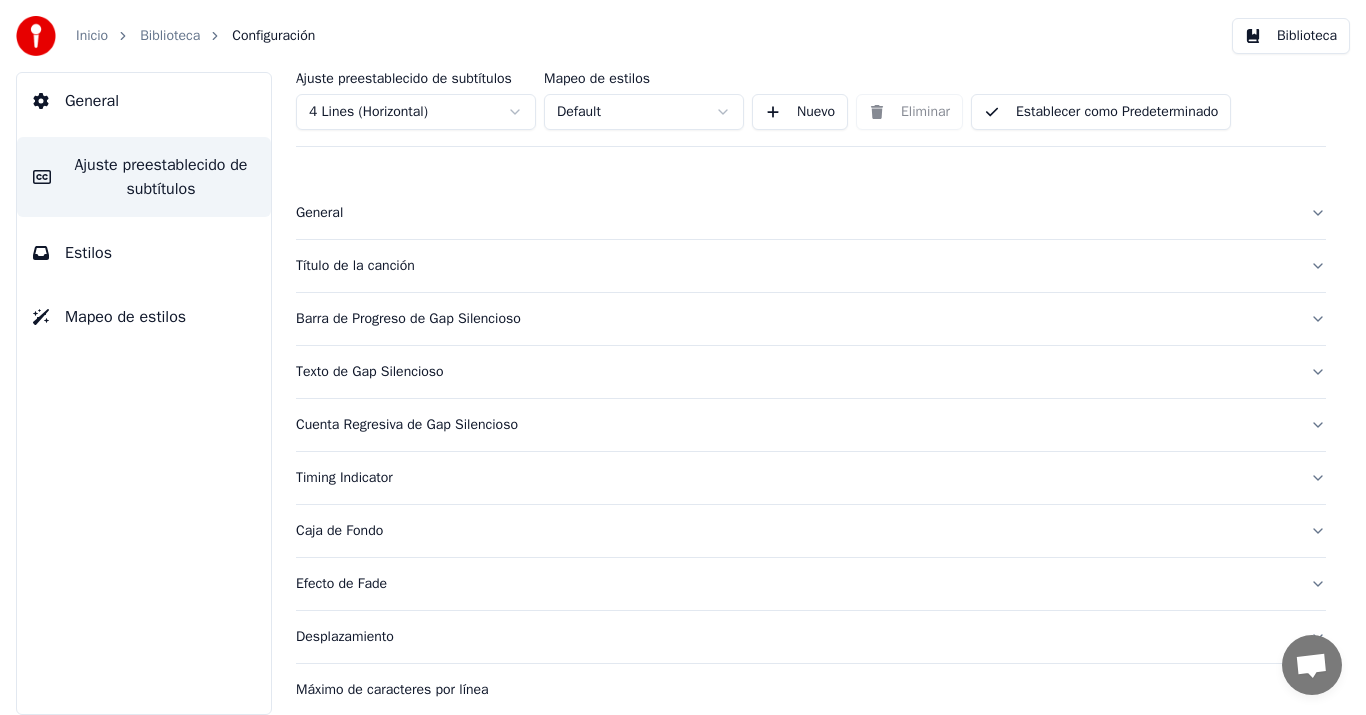 click on "Establecer como Predeterminado" at bounding box center (1101, 112) 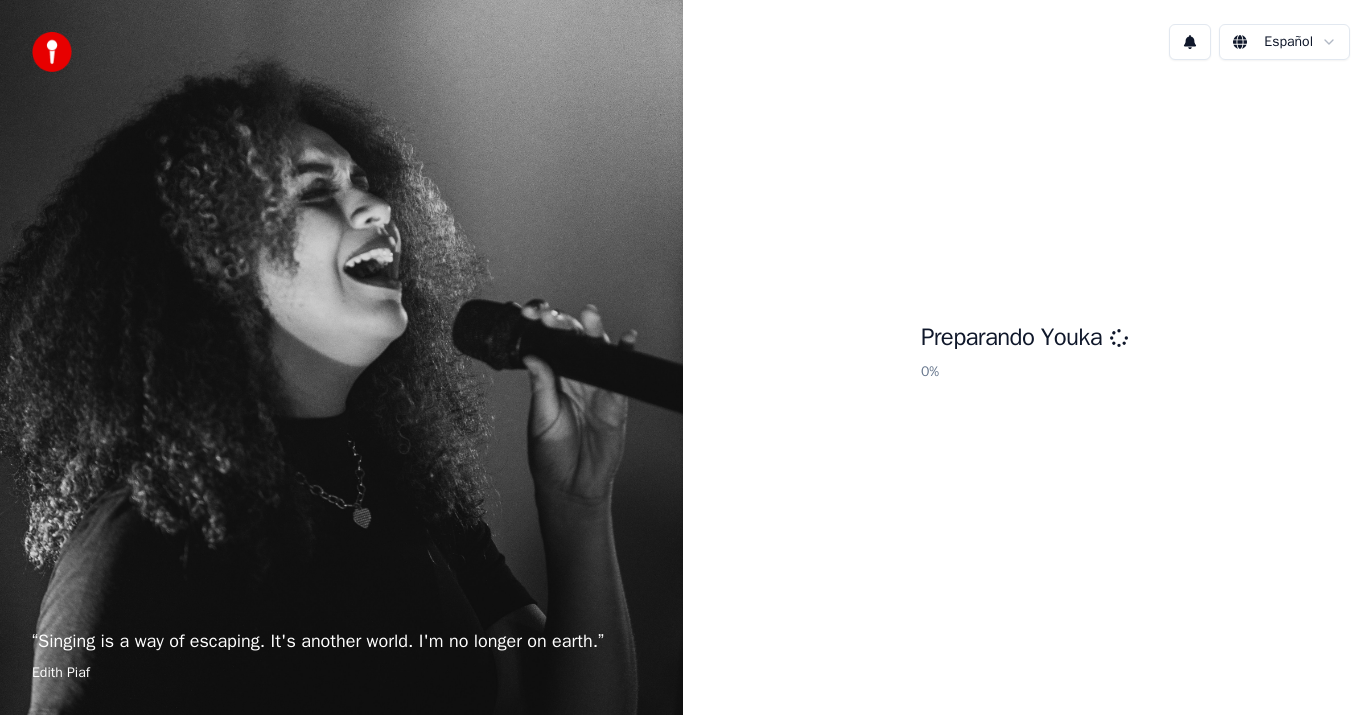 scroll, scrollTop: 0, scrollLeft: 0, axis: both 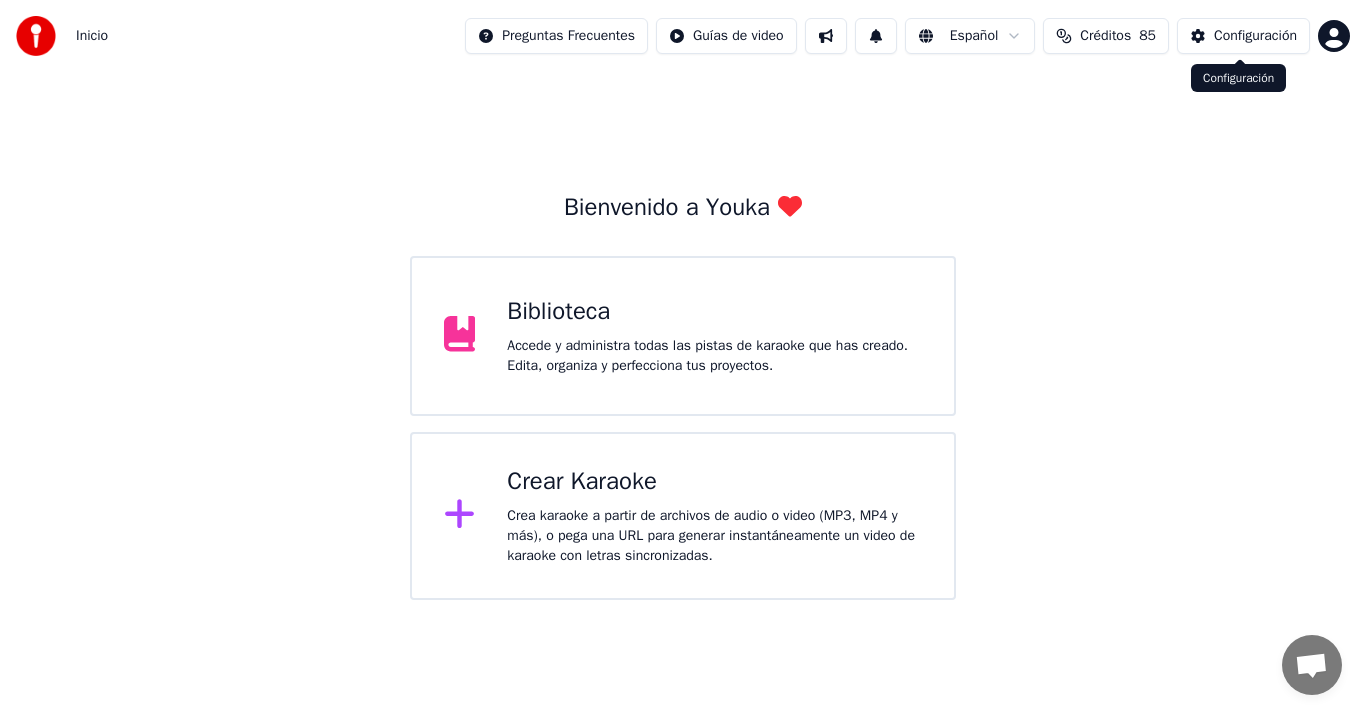 click on "Configuración" at bounding box center (1255, 36) 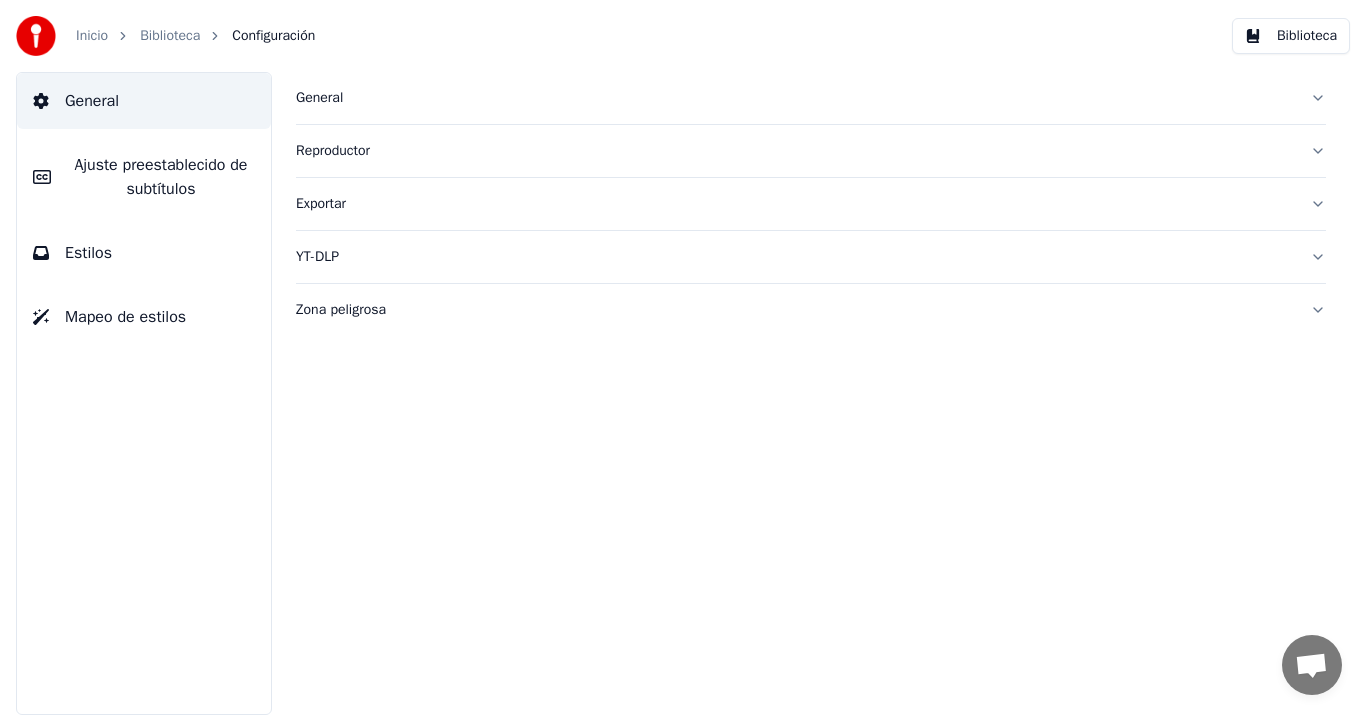 click on "General" at bounding box center (795, 98) 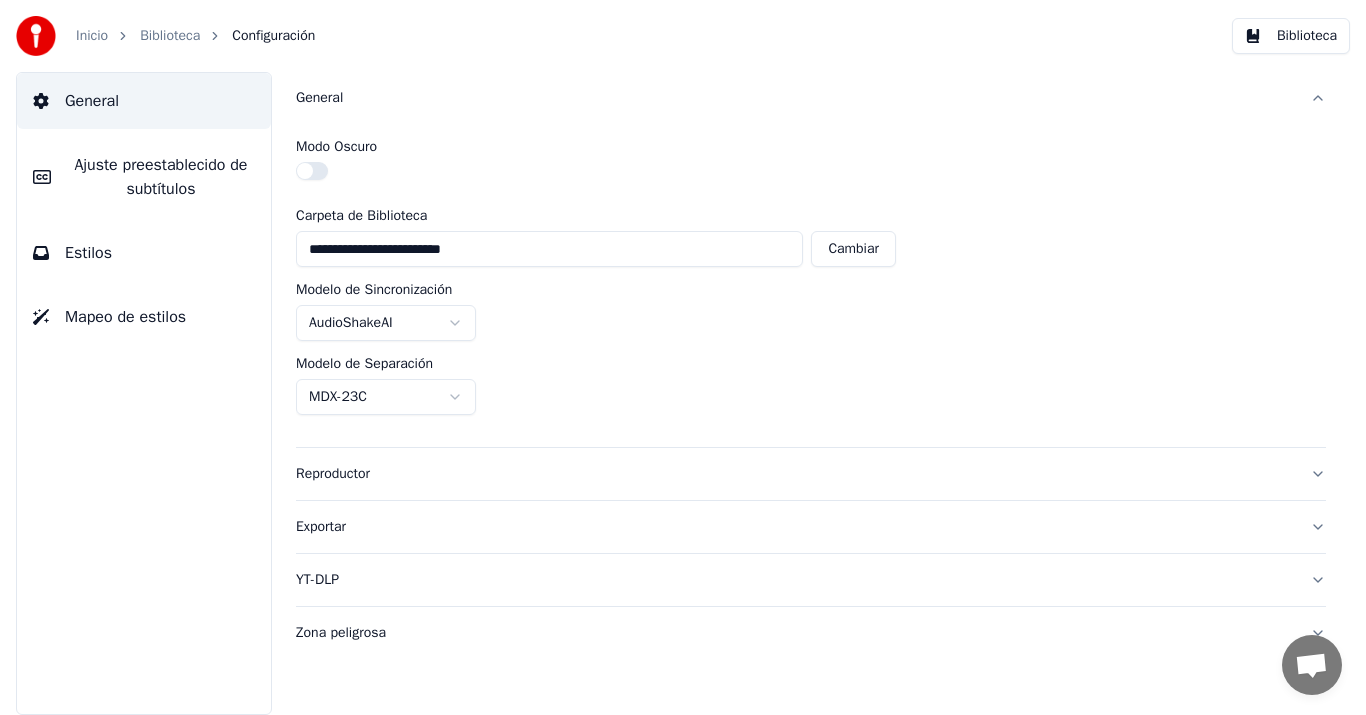 click on "Ajuste preestablecido de subtítulos" at bounding box center (161, 177) 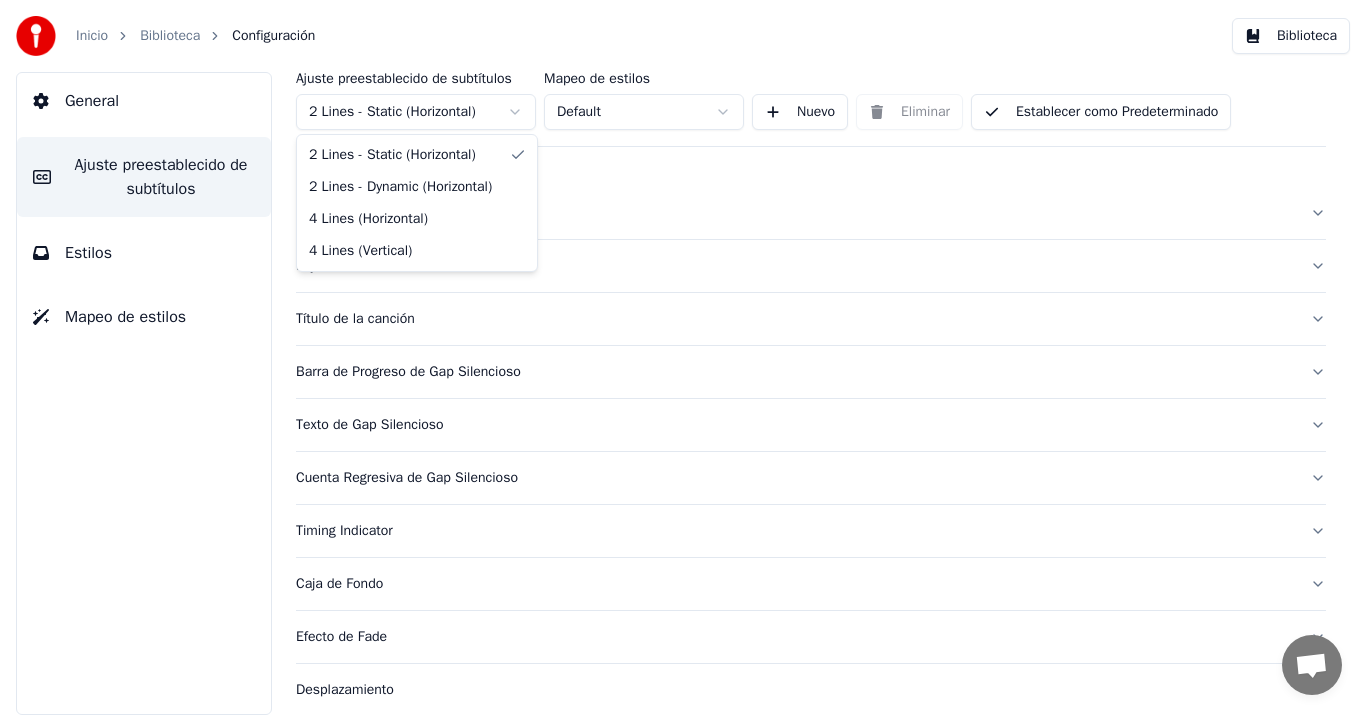 click on "Inicio Biblioteca Configuración Biblioteca General Ajuste preestablecido de subtítulos Estilos Mapeo de estilos Ajuste preestablecido de subtítulos 2 Lines - Static (Horizontal) Mapeo de estilos Default Nuevo Eliminar Establecer como Predeterminado General Layout Título de la canción Barra de Progreso de Gap Silencioso Texto de Gap Silencioso Cuenta Regresiva de Gap Silencioso Timing Indicator Caja de Fondo Efecto de Fade Desplazamiento Máximo de caracteres por línea Dividir Línea Automáticamente Advanced Settings Conversación Adam de Youka Desktop Más canales Continuar en Correo electrónico Red fuera de línea. Reconectando... Por ahora no se pueden recibir ni enviar mensajes. Youka Desktop ¡Hola! ¿En qué te puedo ayudar? Jueves, [DATE] puedo cambiar el tono de la canción? [DATE] Viernes, [DATE] Adam Por supuesto, tienes control de tono en el reproductor cerca del volumen. [DATE] Enviar un archivo Insertar un emoji Enviar un archivo Grabar mensaje de audio We run on Crisp" at bounding box center (683, 357) 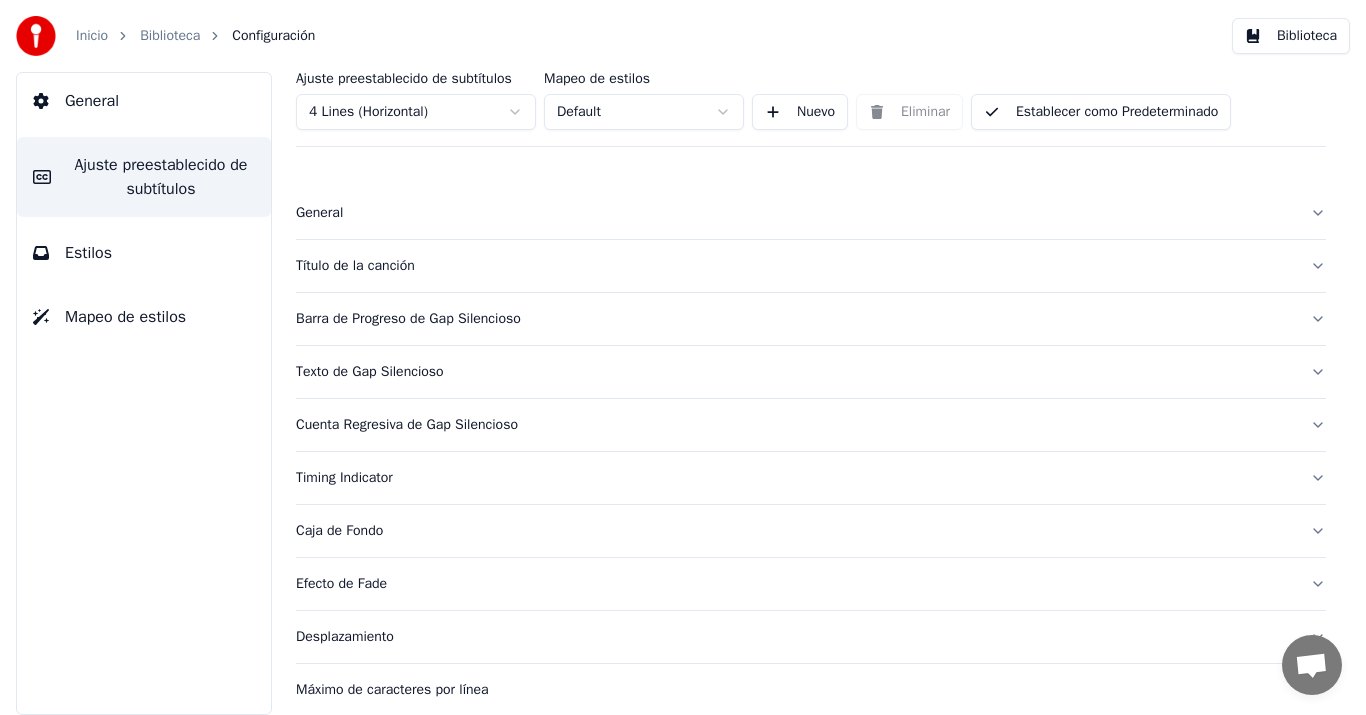 click on "Inicio Biblioteca Configuración Biblioteca General Ajuste preestablecido de subtítulos Estilos Mapeo de estilos Ajuste preestablecido de subtítulos 4 Lines (Horizontal) Mapeo de estilos Default Nuevo Eliminar Establecer como Predeterminado General Título de la canción Barra de Progreso de Gap Silencioso Texto de Gap Silencioso Cuenta Regresiva de Gap Silencioso Timing Indicator Caja de Fondo Efecto de Fade Desplazamiento Máximo de caracteres por línea Dividir Línea Automáticamente Advanced Settings Conversación Adam de Youka Desktop Más canales Continuar en Correo electrónico Red fuera de línea. Reconectando... Por ahora no se pueden recibir ni enviar mensajes. Youka Desktop ¡Hola! ¿En qué te puedo ayudar? Jueves, [DATE] puedo cambiar el tono de la canción? [DATE] Viernes, [DATE] Adam Por supuesto, tienes control de tono en el reproductor cerca del volumen. [DATE] Enviar un archivo Insertar un emoji Enviar un archivo Grabar mensaje de audio We run on Crisp" at bounding box center [683, 357] 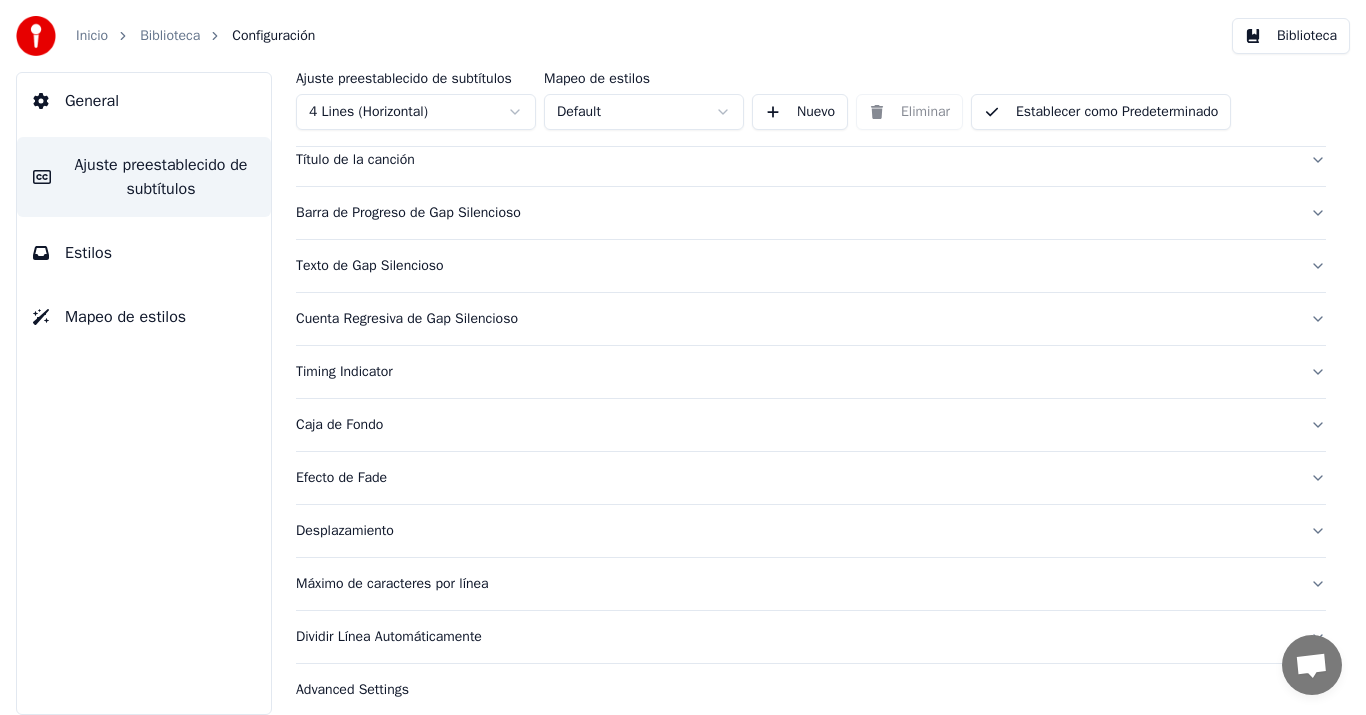 scroll, scrollTop: 123, scrollLeft: 0, axis: vertical 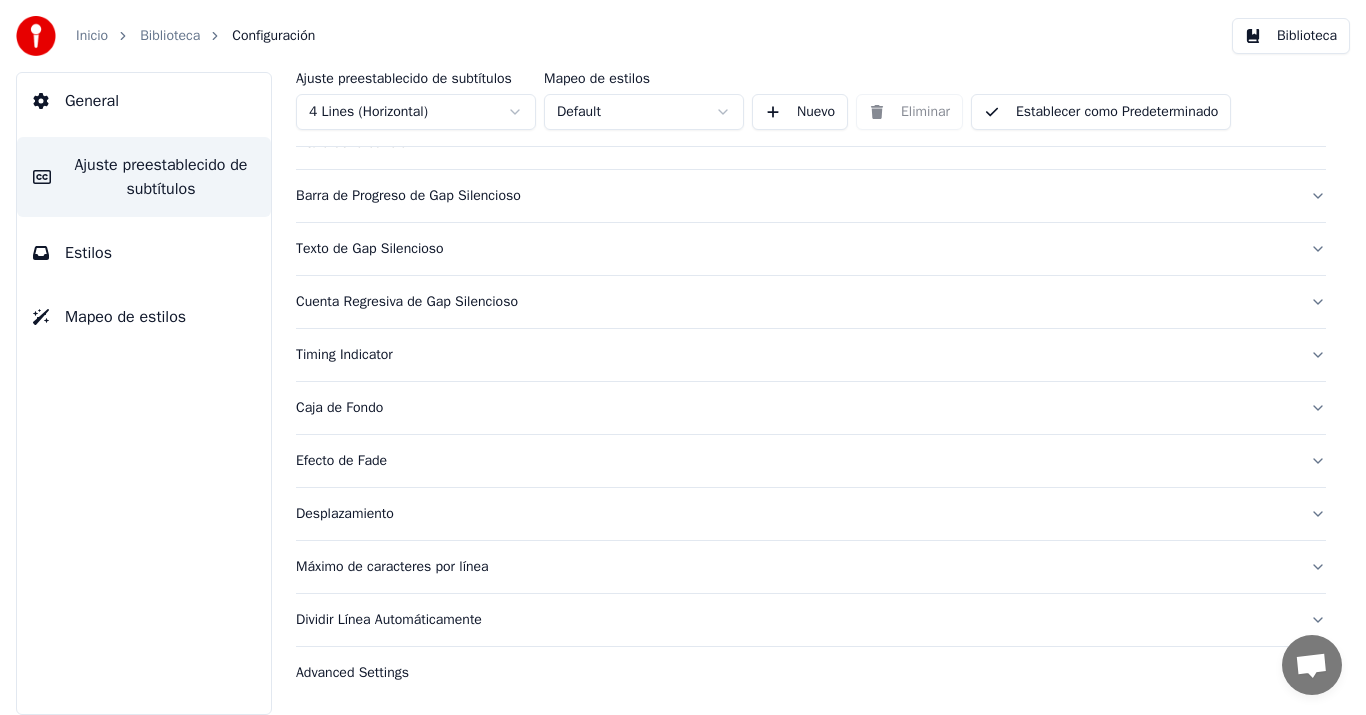 click on "Inicio" at bounding box center (92, 36) 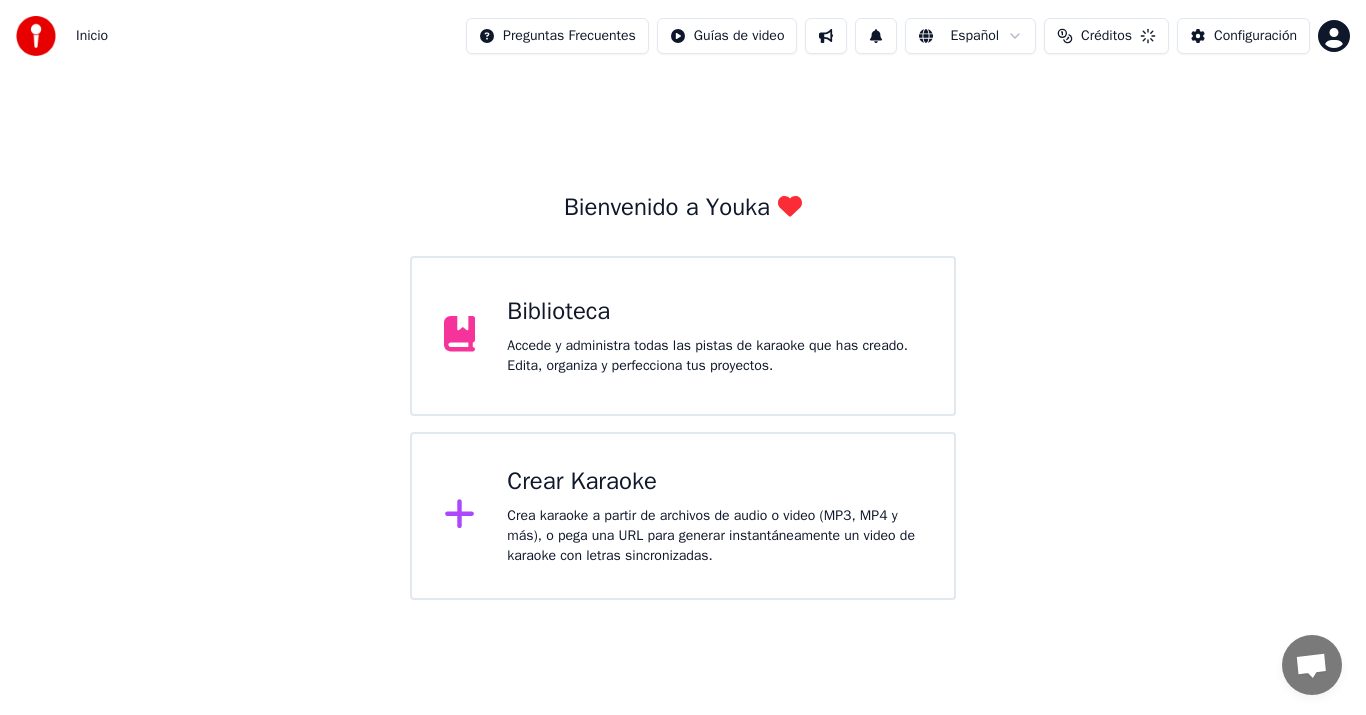 click on "Crear Karaoke" at bounding box center (714, 482) 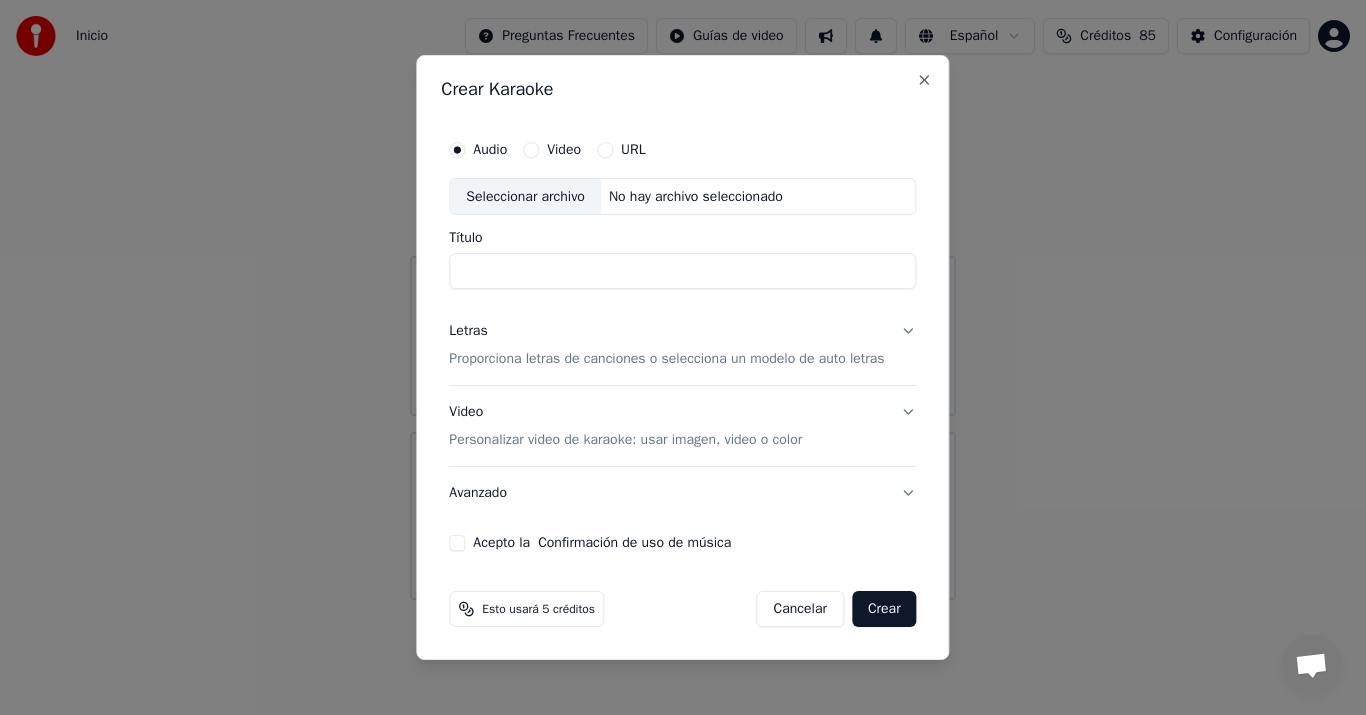 click on "Personalizar video de karaoke: usar imagen, video o color" at bounding box center (625, 440) 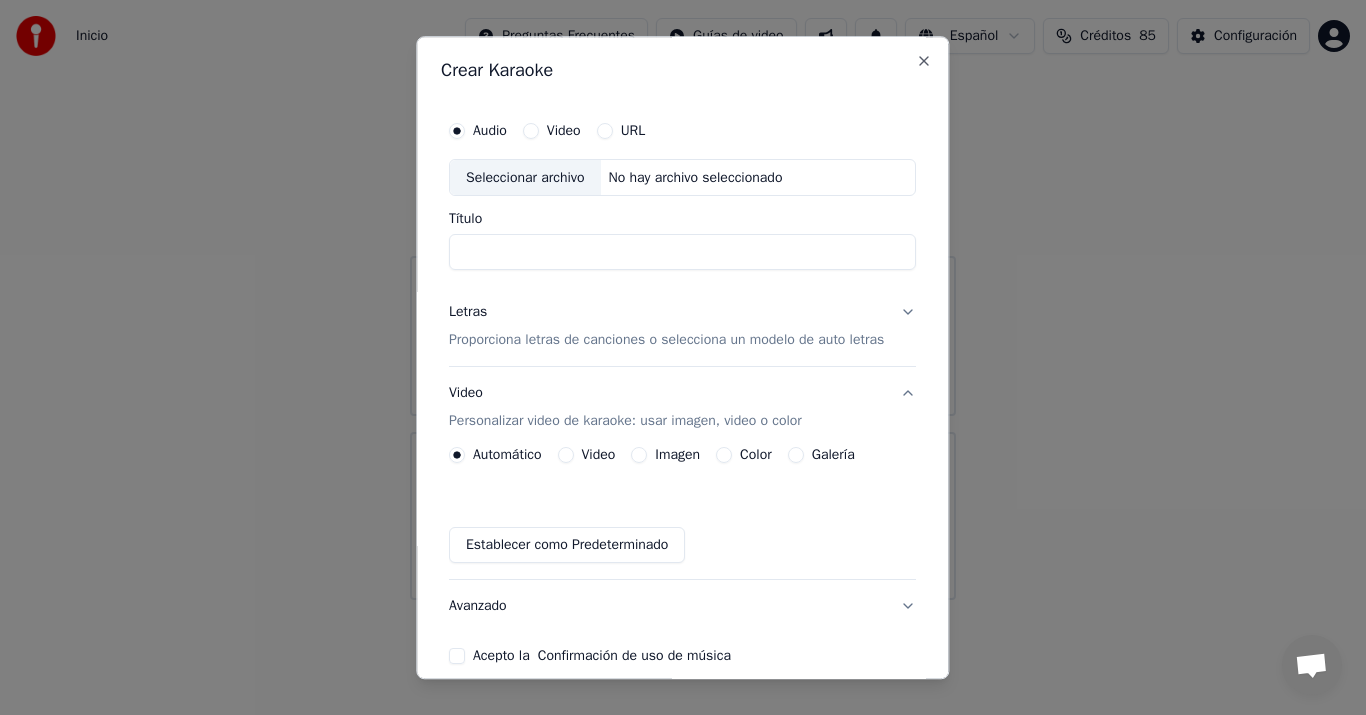click on "Imagen" at bounding box center [678, 456] 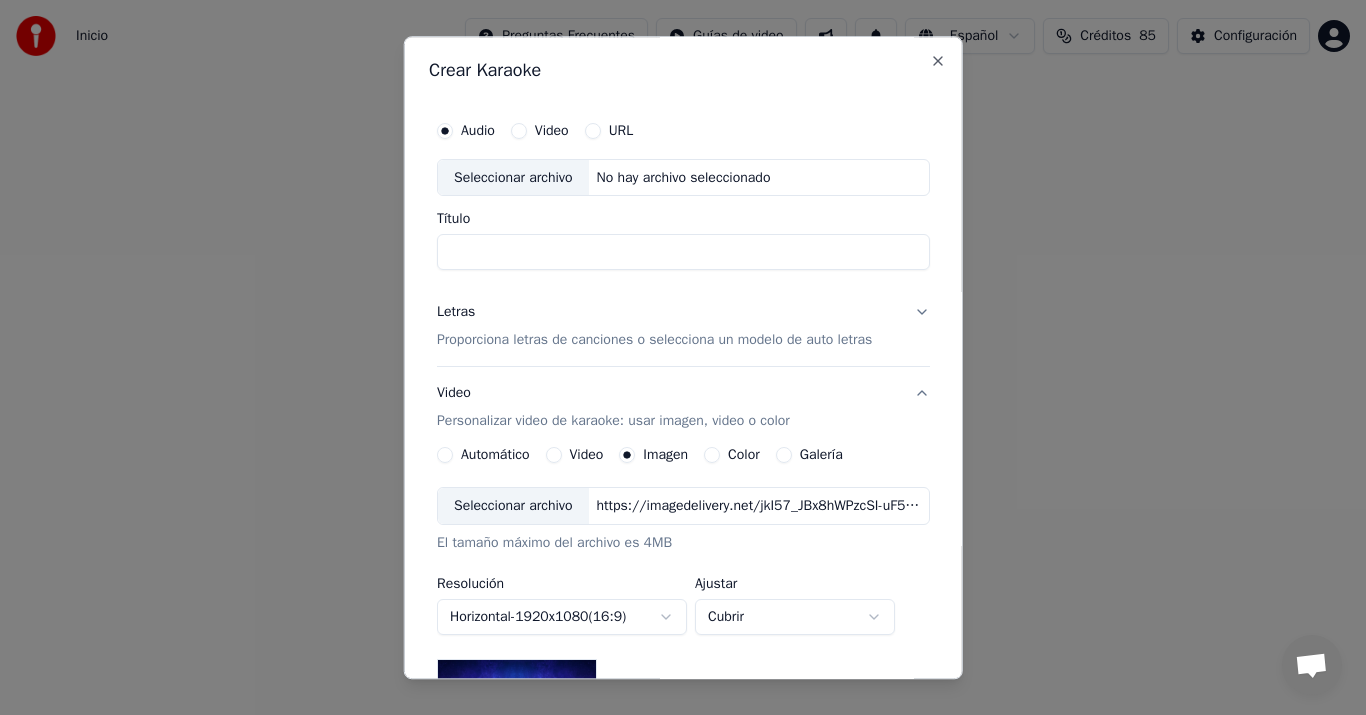 click on "Seleccionar archivo" at bounding box center [513, 507] 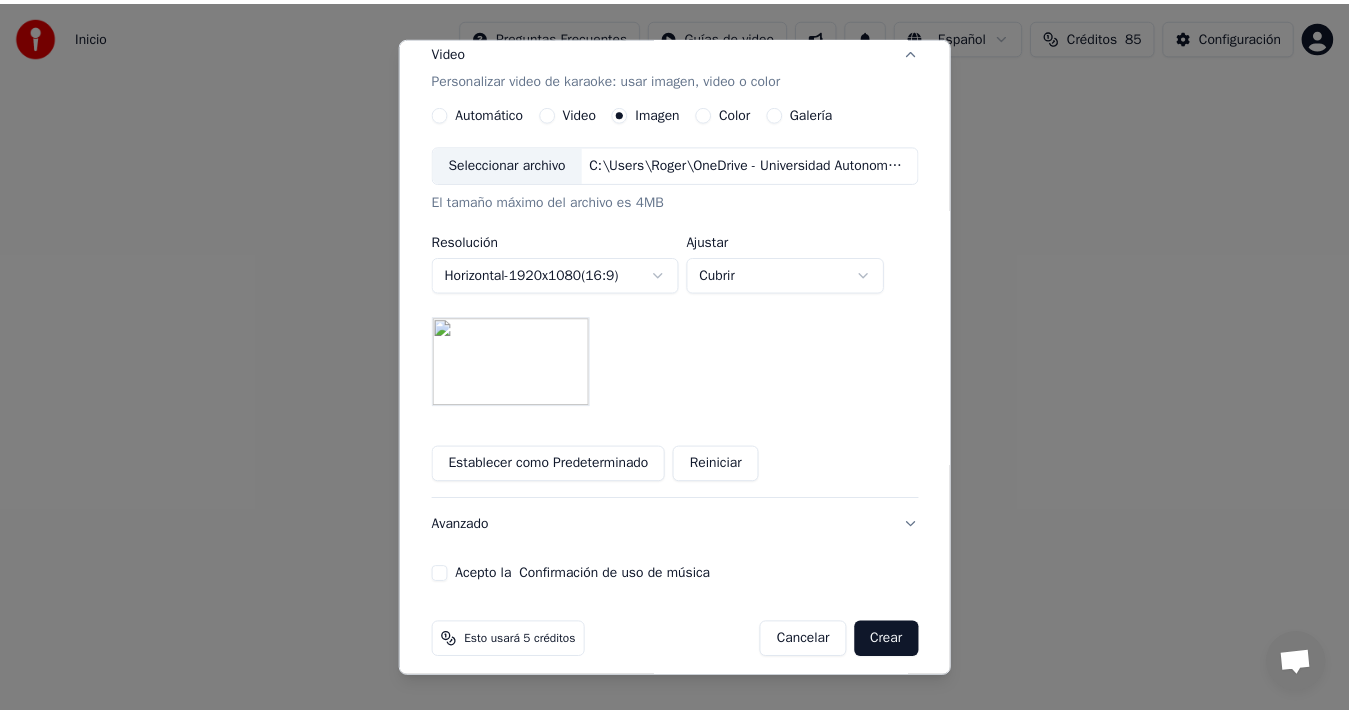 scroll, scrollTop: 343, scrollLeft: 0, axis: vertical 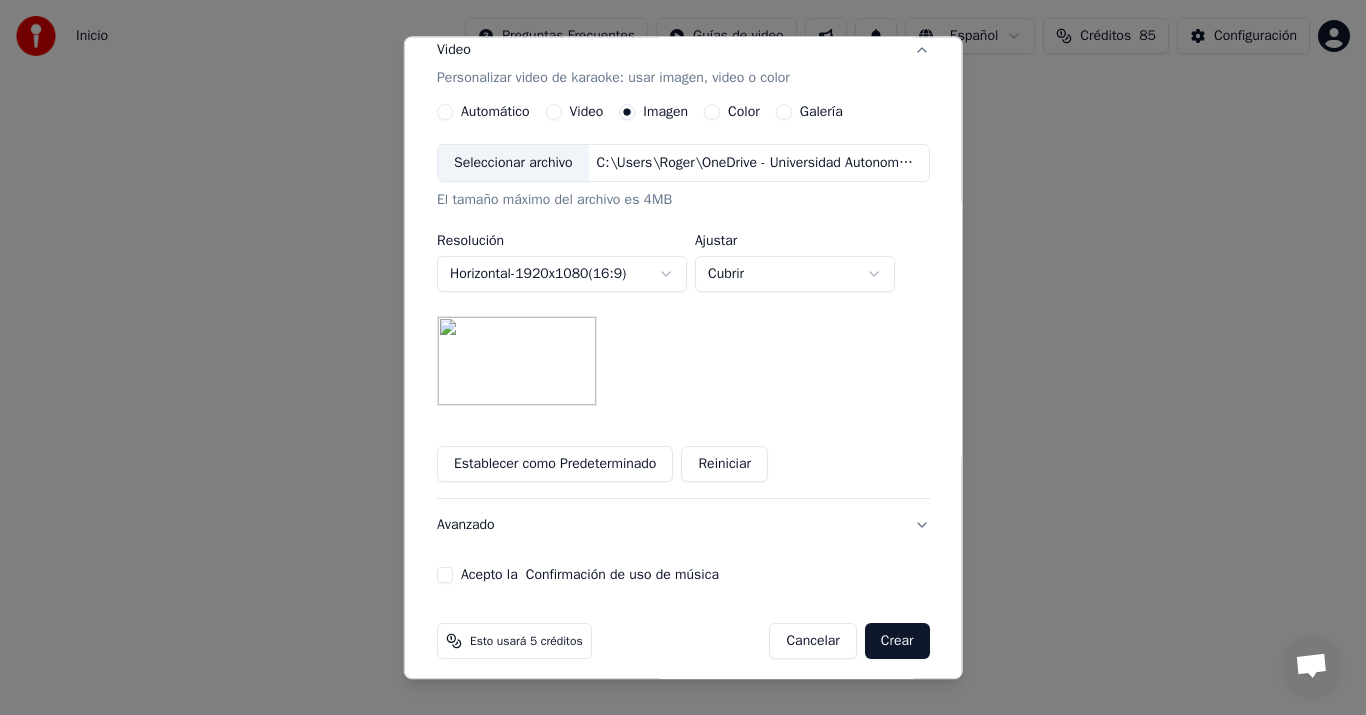click on "Establecer como Predeterminado" at bounding box center (555, 465) 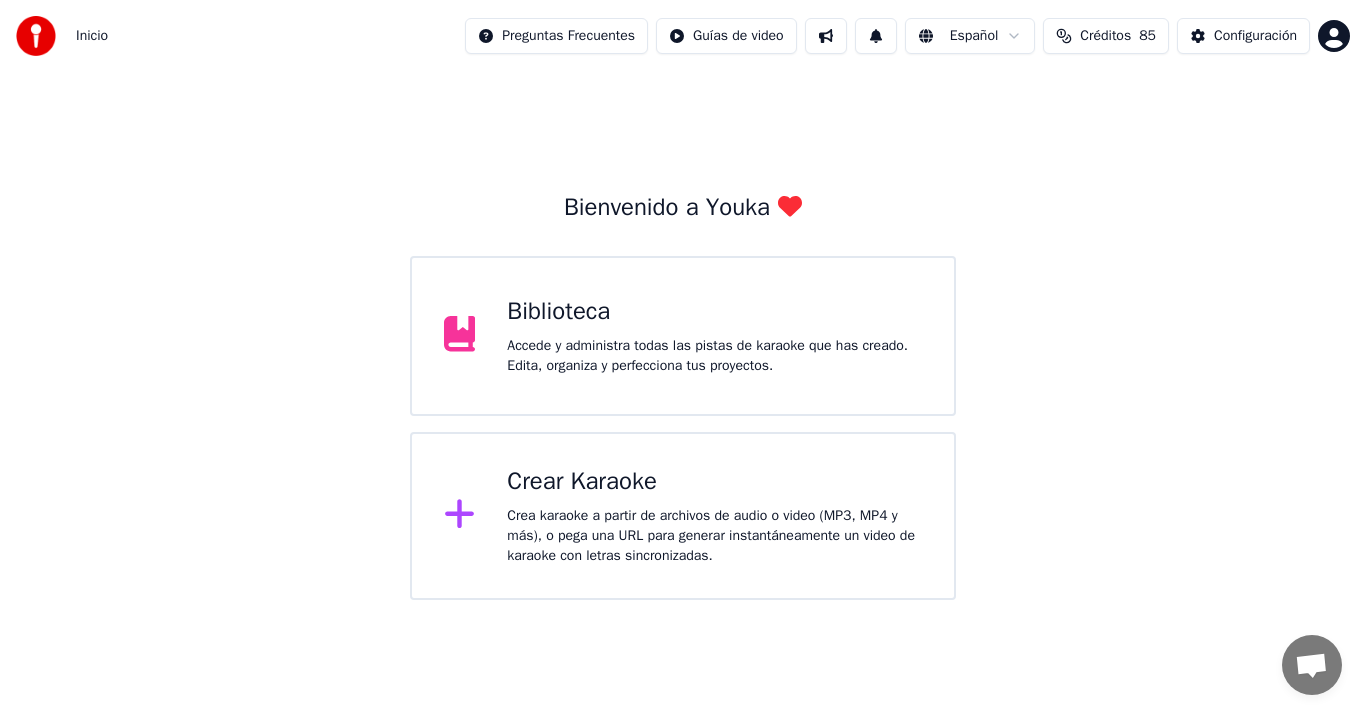click on "Biblioteca Accede y administra todas las pistas de karaoke que has creado. Edita, organiza y perfecciona tus proyectos." at bounding box center [683, 336] 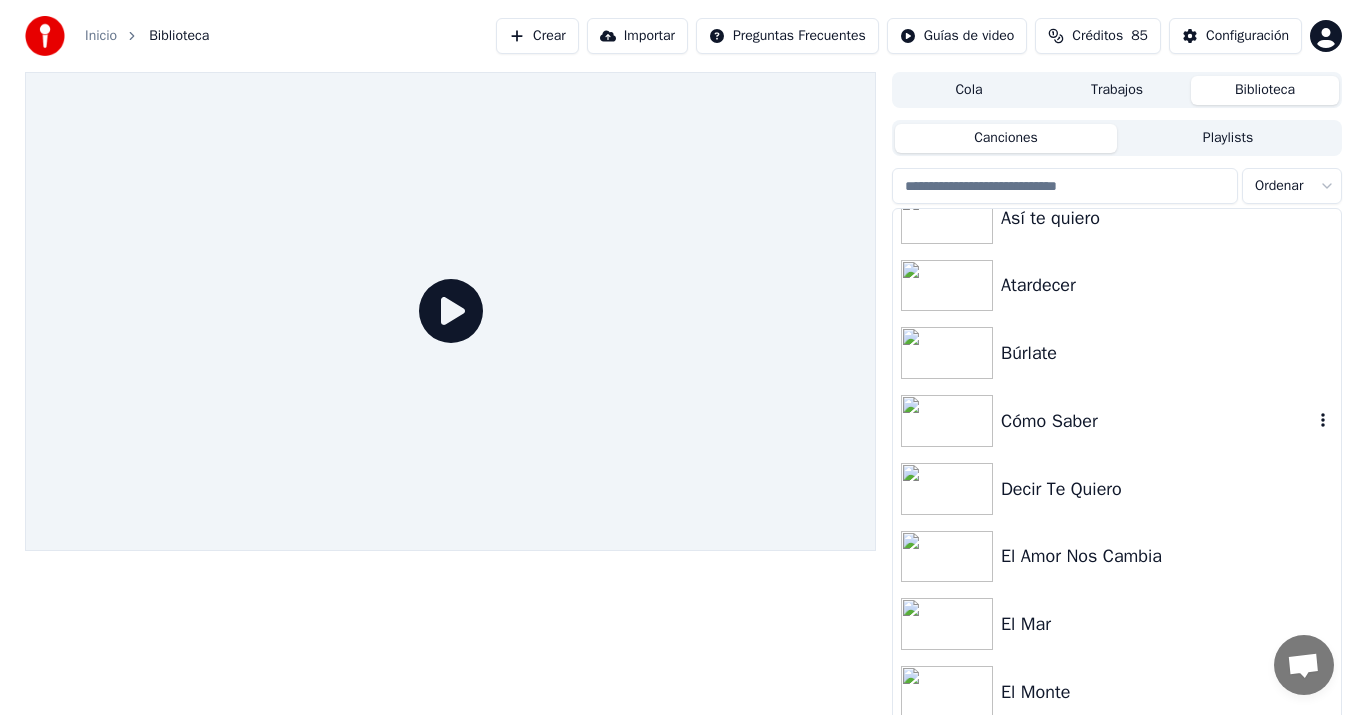scroll, scrollTop: 298, scrollLeft: 0, axis: vertical 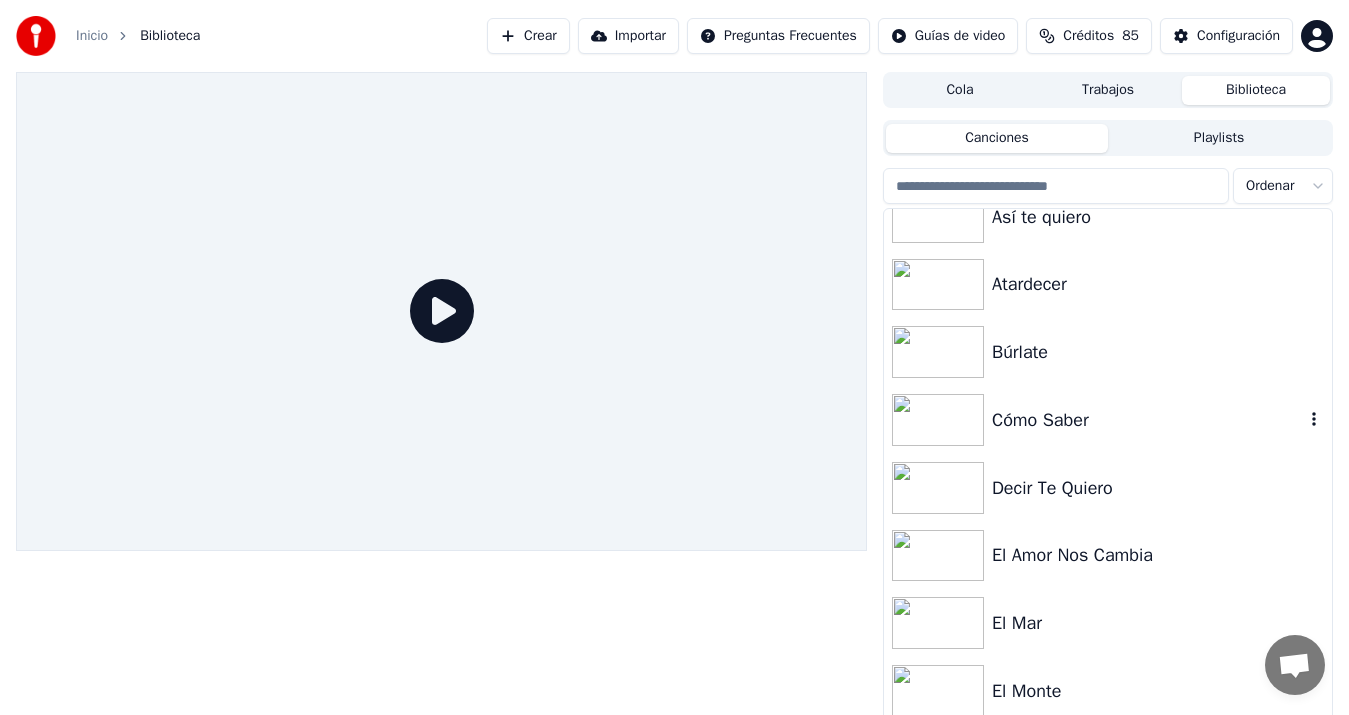 click on "Cómo Saber" at bounding box center [1148, 420] 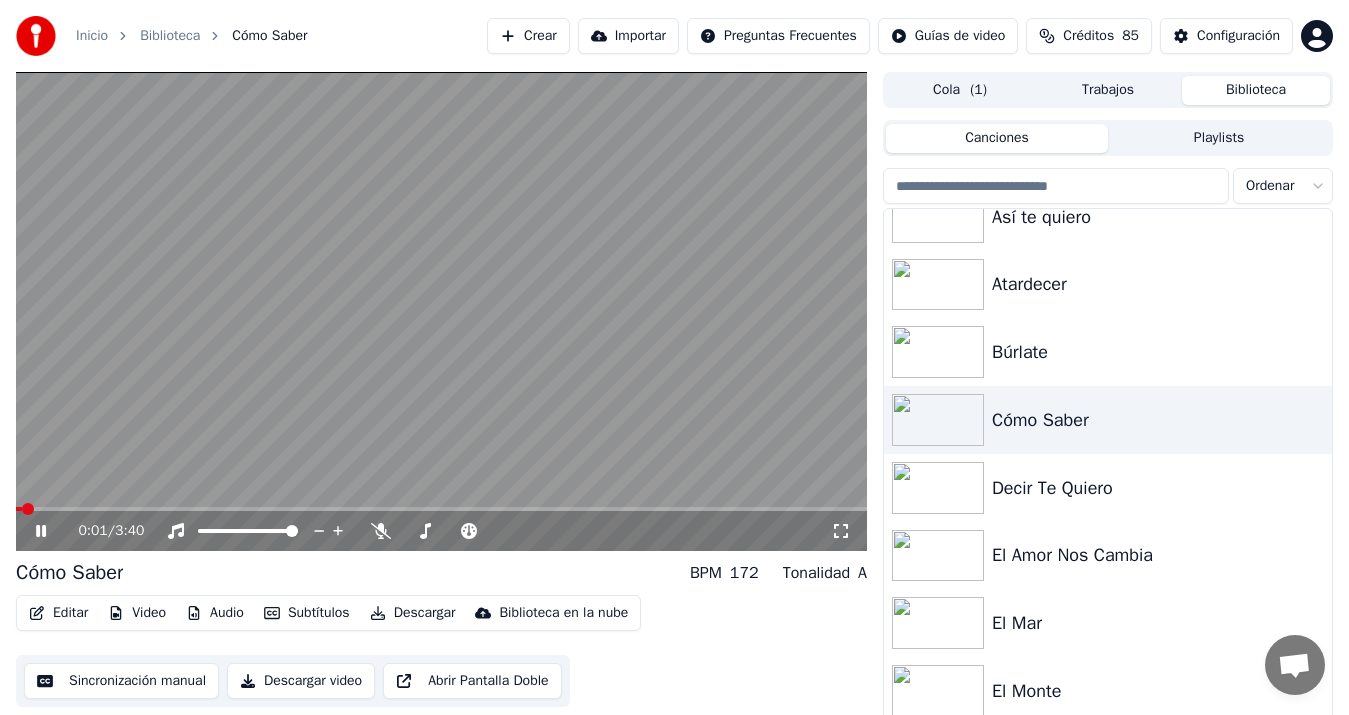 click at bounding box center [441, 311] 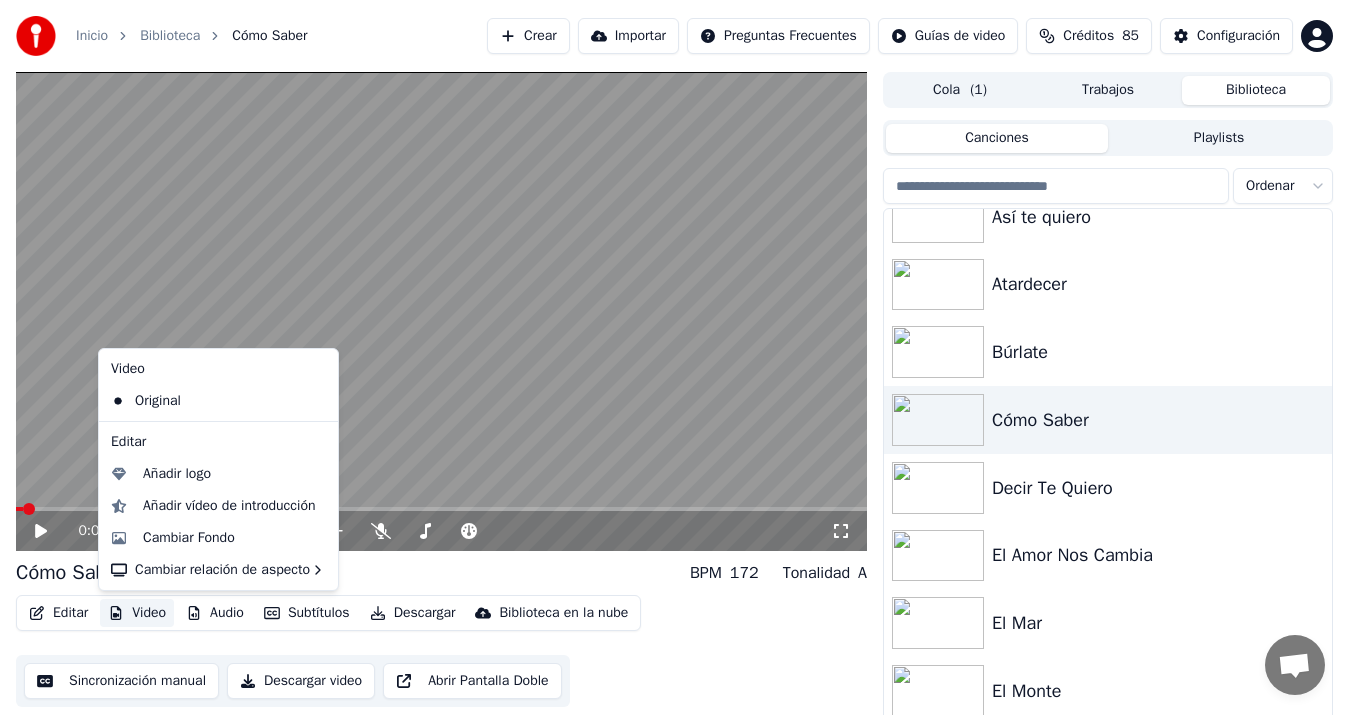 click on "Video" at bounding box center [137, 613] 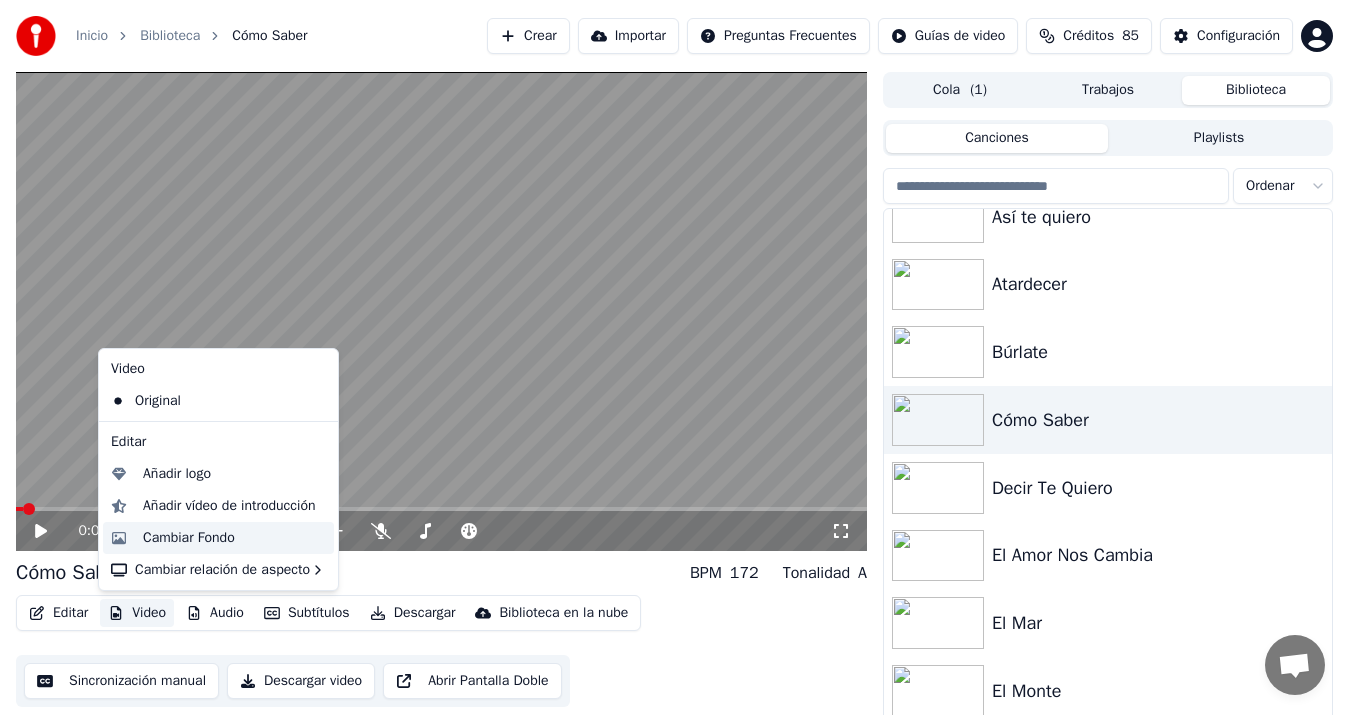 click on "Cambiar Fondo" at bounding box center [189, 538] 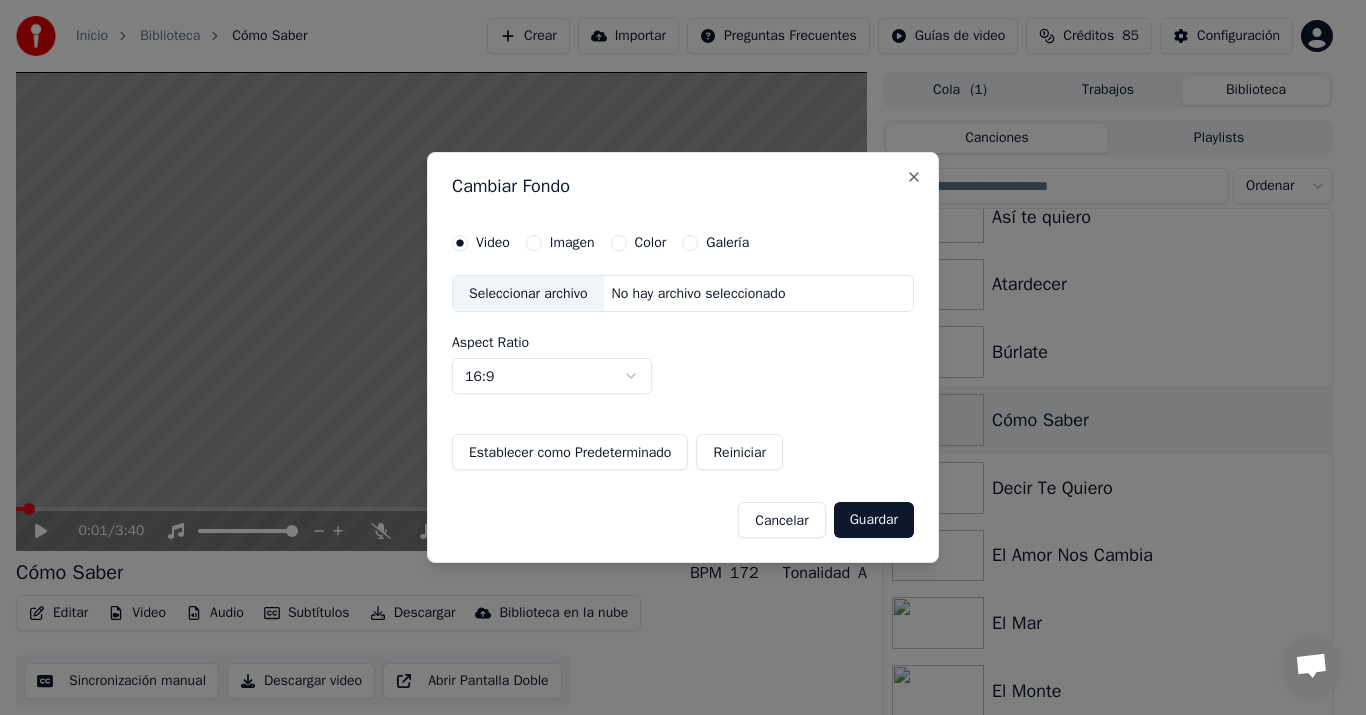 click on "Imagen" at bounding box center [534, 243] 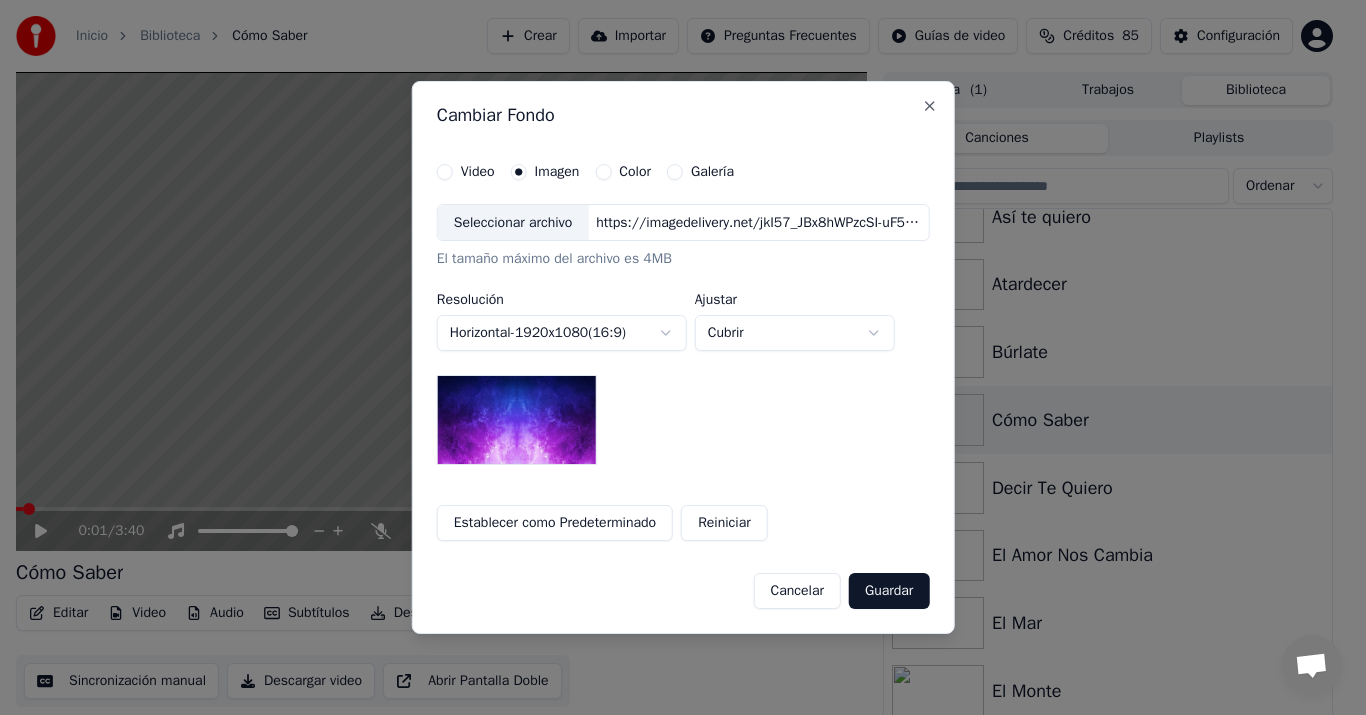 click on "Seleccionar archivo" at bounding box center (513, 223) 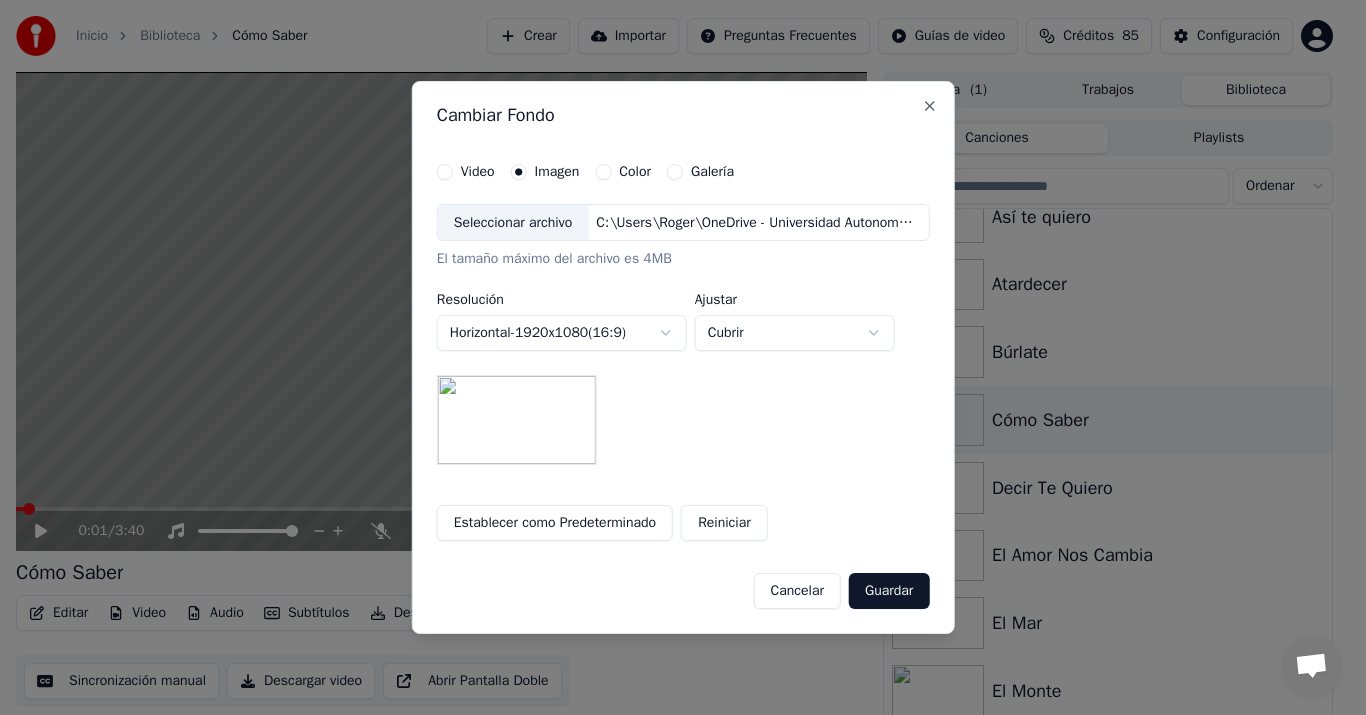 click on "Guardar" at bounding box center (889, 591) 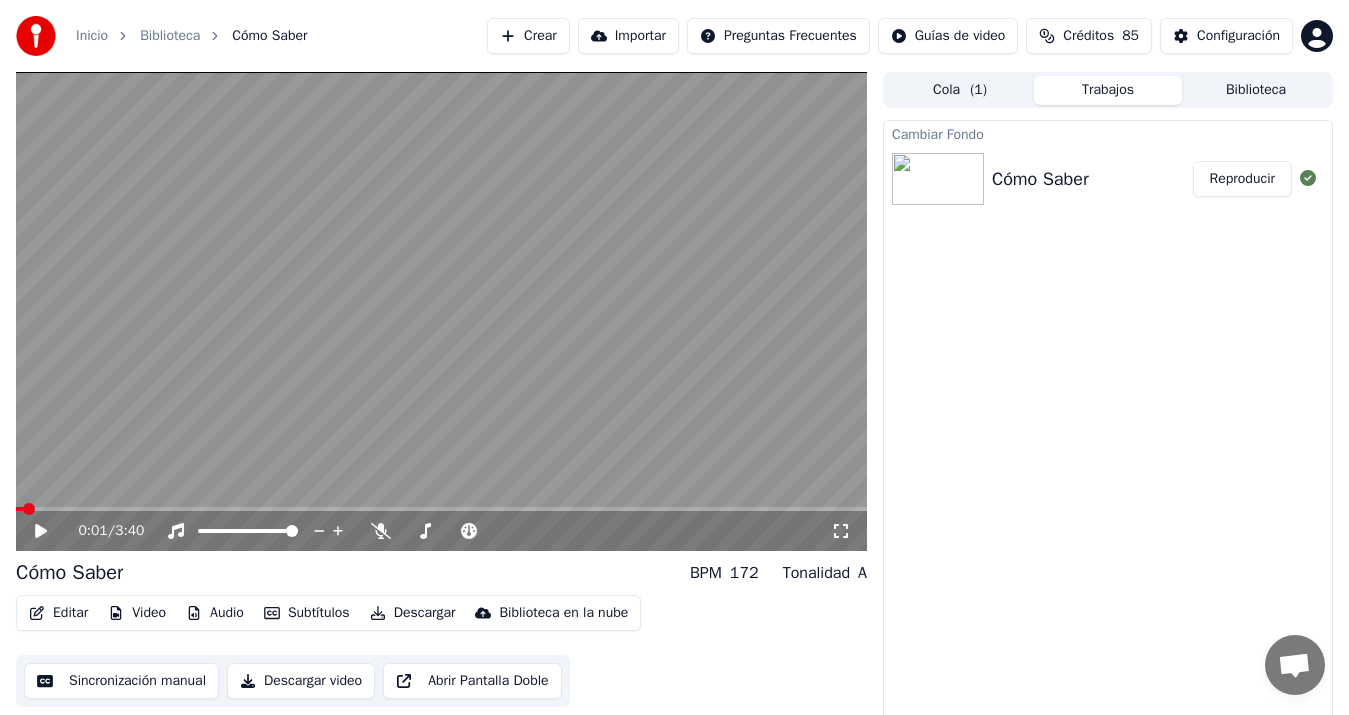 click on "Cómo Saber Reproducir" at bounding box center (1108, 179) 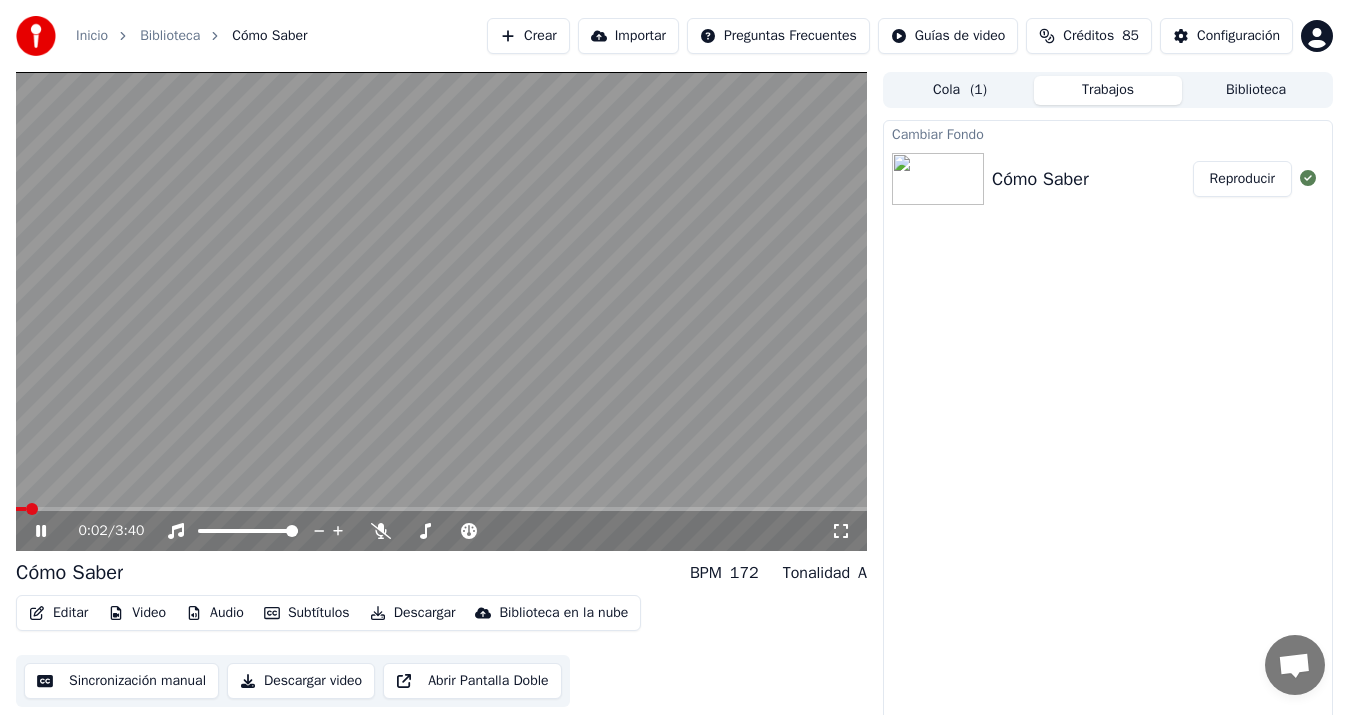 click on "Descargar video" at bounding box center (301, 681) 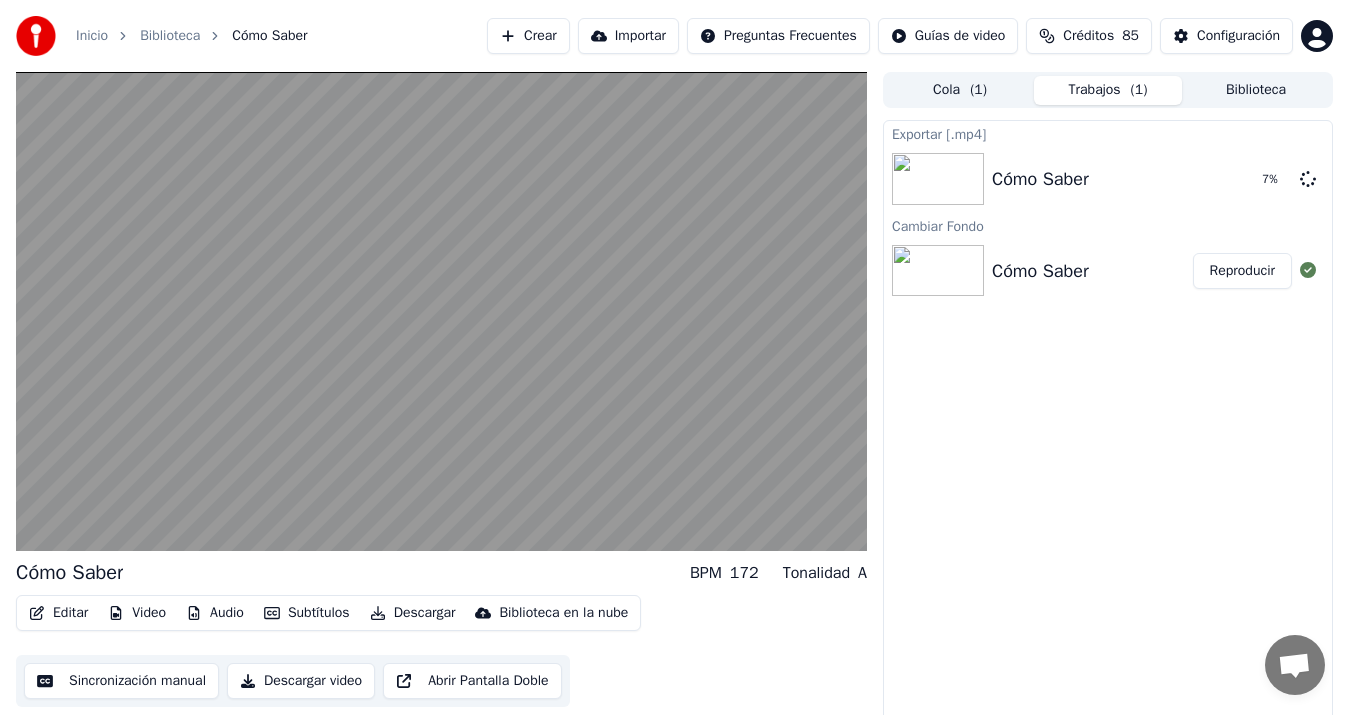 click on "Descargar video" at bounding box center (301, 681) 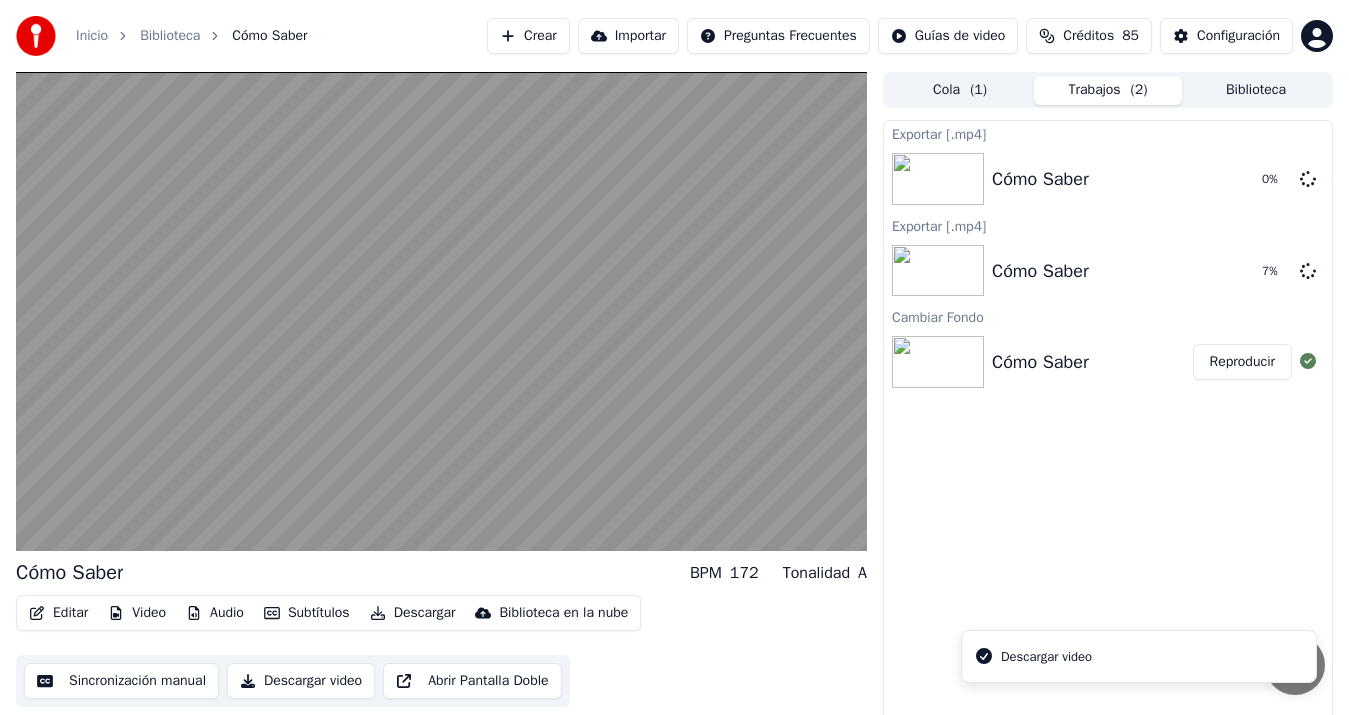 click on "Descargar video" at bounding box center [301, 681] 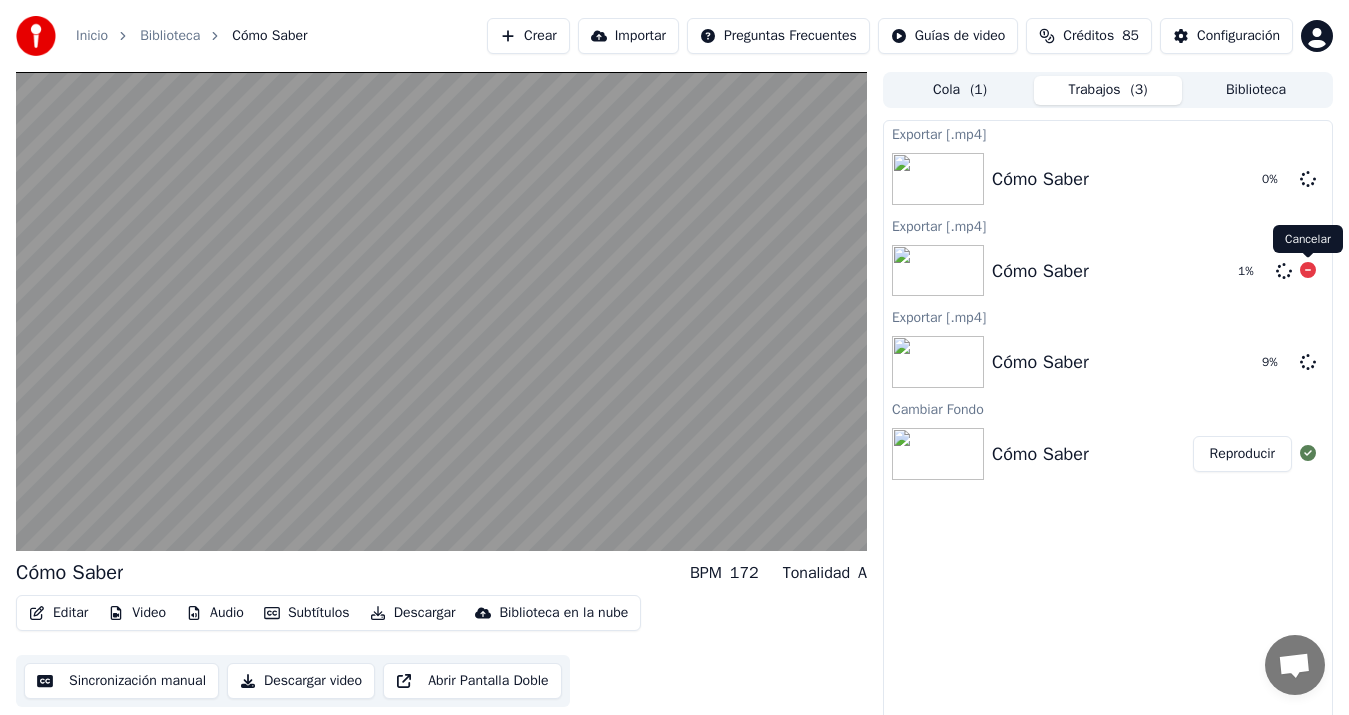 click 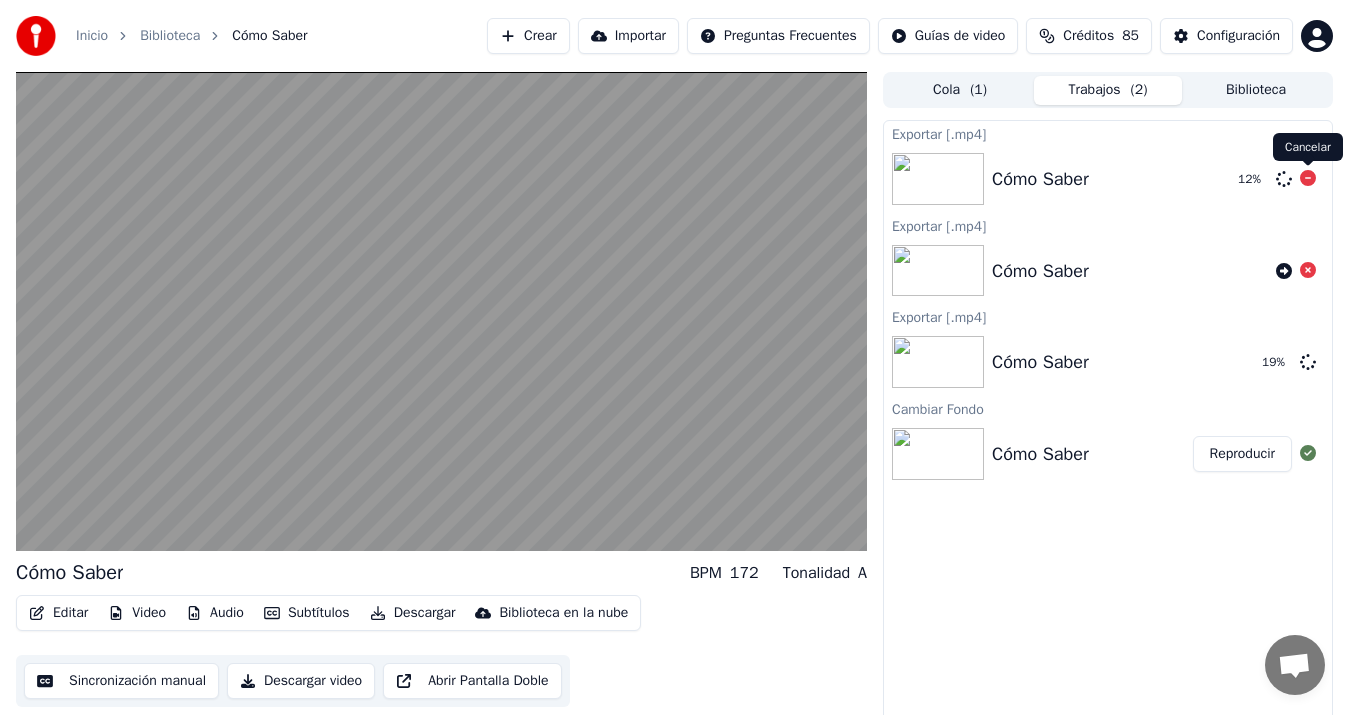 click 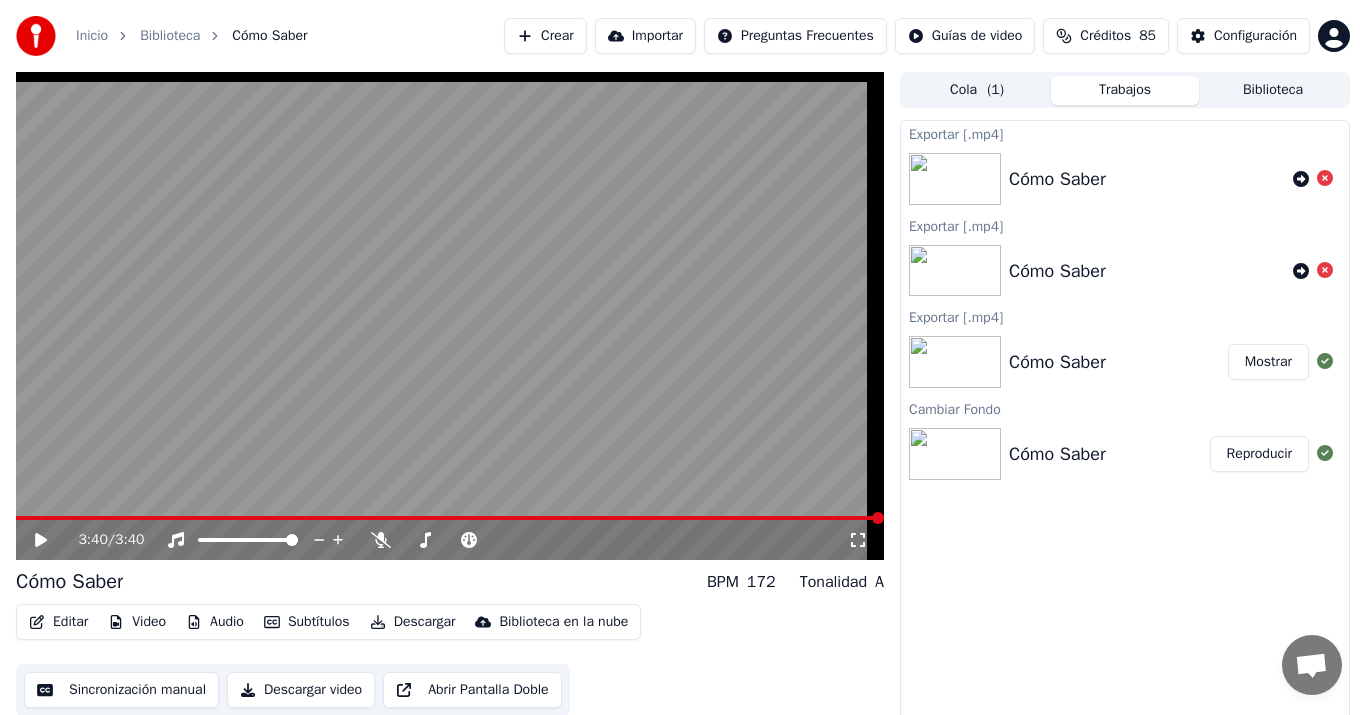 click on "Inicio Biblioteca Cómo Saber Crear Importar Preguntas Frecuentes Guías de video Créditos 85 Configuración 3:40 / 3:40 Cómo Saber BPM 172 Tonalidad A Editar Video Audio Subtítulos Descargar Biblioteca en la nube Sincronización manual Descargar video Abrir Pantalla Doble Cola ( 1 ) Trabajos Biblioteca Exportar [.mp4] Cómo Saber Exportar [.mp4] Cómo Saber Exportar [.mp4] Cómo Saber Mostrar Cambiar Fondo Cómo Saber Reproducir Conversación Adam de Youka Desktop Más canales Continuar en Correo electrónico Red fuera de línea. Reconectando... Por ahora no se pueden recibir ni enviar mensajes. Youka Desktop ¡Hola! ¿En qué te puedo ayudar? Jueves, [DATE] puedo cambiar el tono de la canción? [DATE] Viernes, [DATE] Adam Por supuesto, tienes control de tono en el reproductor cerca del volumen. [DATE] Enviar un archivo Insertar un emoji Enviar un archivo Grabar mensaje de audio We run on Crisp" at bounding box center (683, 357) 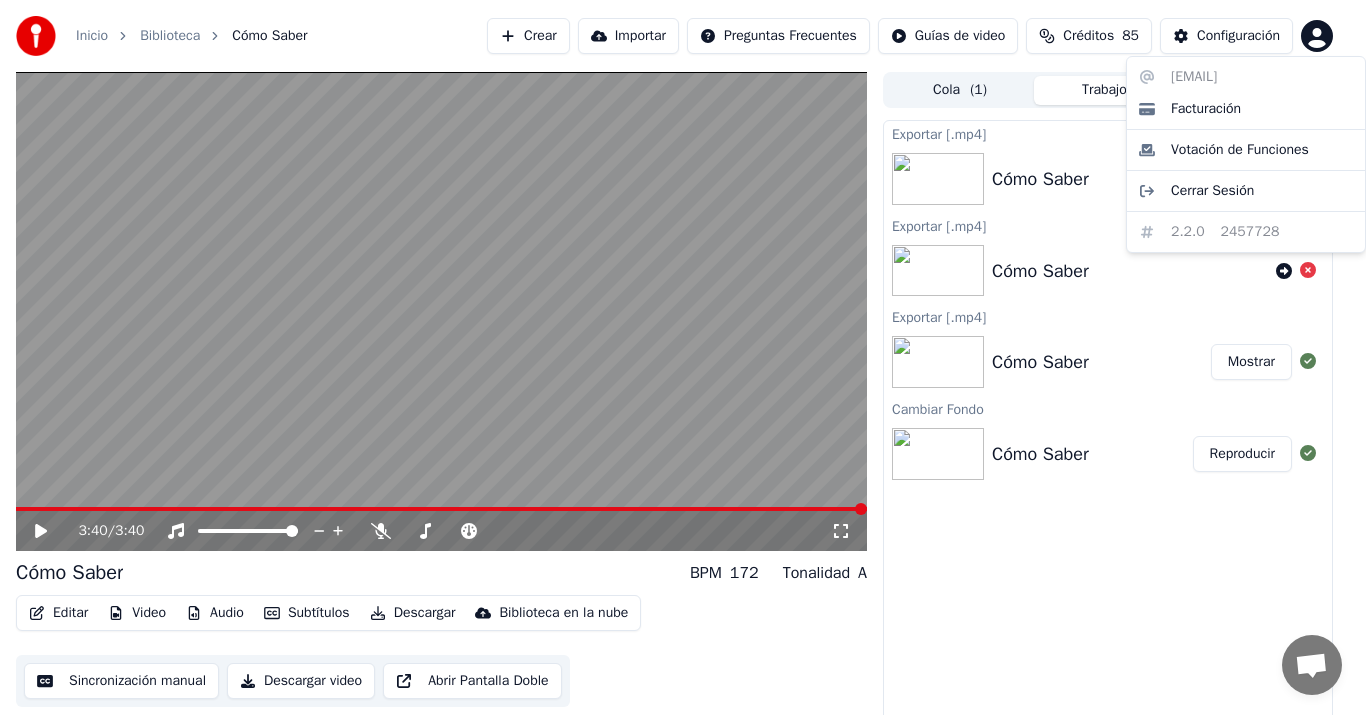 click on "Inicio Biblioteca Cómo Saber Crear Importar Preguntas Frecuentes Guías de video Créditos 85 Configuración 3:40 / 3:40 Cómo Saber BPM 172 Tonalidad A Editar Video Audio Subtítulos Descargar Biblioteca en la nube Sincronización manual Descargar video Abrir Pantalla Doble Cola ( 1 ) Trabajos Biblioteca Exportar [.mp4] Cómo Saber Exportar [.mp4] Cómo Saber Exportar [.mp4] Cómo Saber Mostrar Cambiar Fondo Cómo Saber Reproducir Conversación Adam de Youka Desktop Más canales Continuar en Correo electrónico Red fuera de línea. Reconectando... Por ahora no se pueden recibir ni enviar mensajes. Youka Desktop ¡Hola! ¿En qué te puedo ayudar? Jueves, [DATE] puedo cambiar el tono de la canción? [DATE] Viernes, [DATE] Adam Por supuesto, tienes control de tono en el reproductor cerca del volumen. [DATE] Enviar un archivo Insertar un emoji Enviar un archivo Grabar mensaje de audio We run on Crisp [EMAIL] Facturación Votación de Funciones Cerrar Sesión 2.2.0 2457728" at bounding box center [683, 357] 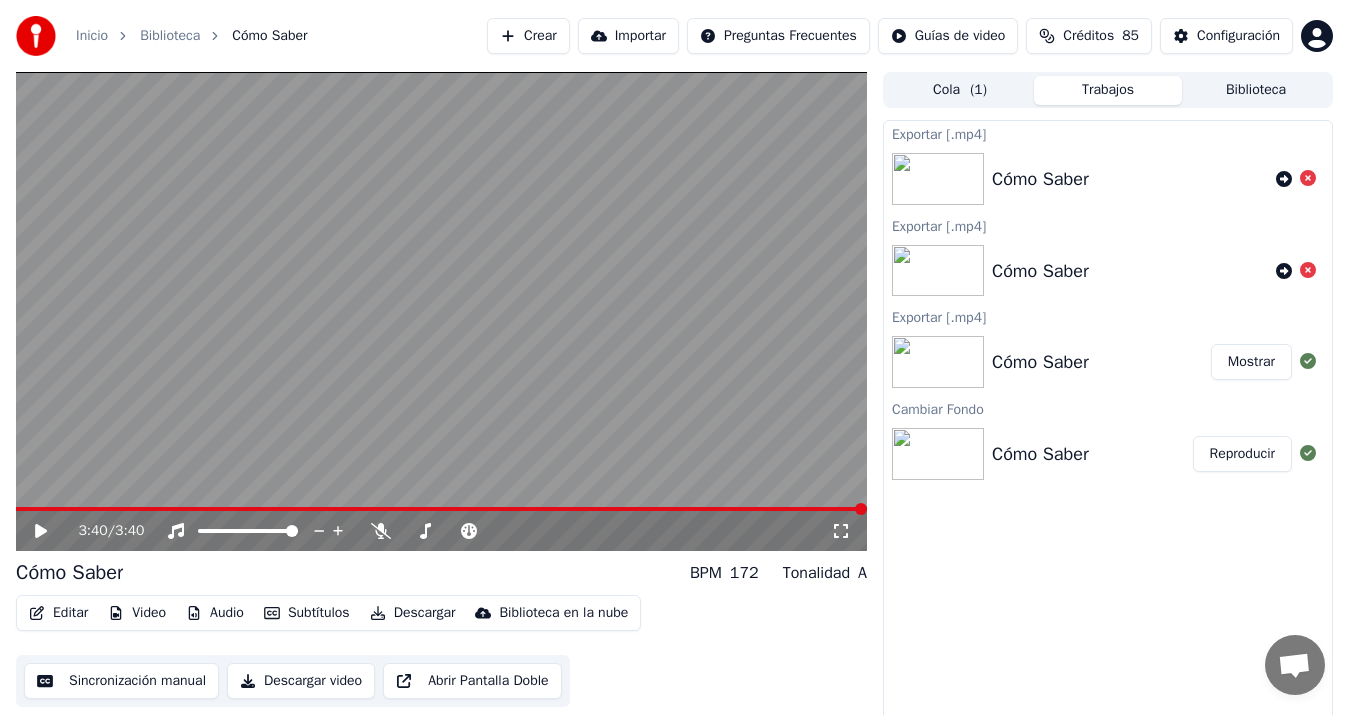click on "Configuración" at bounding box center (1238, 36) 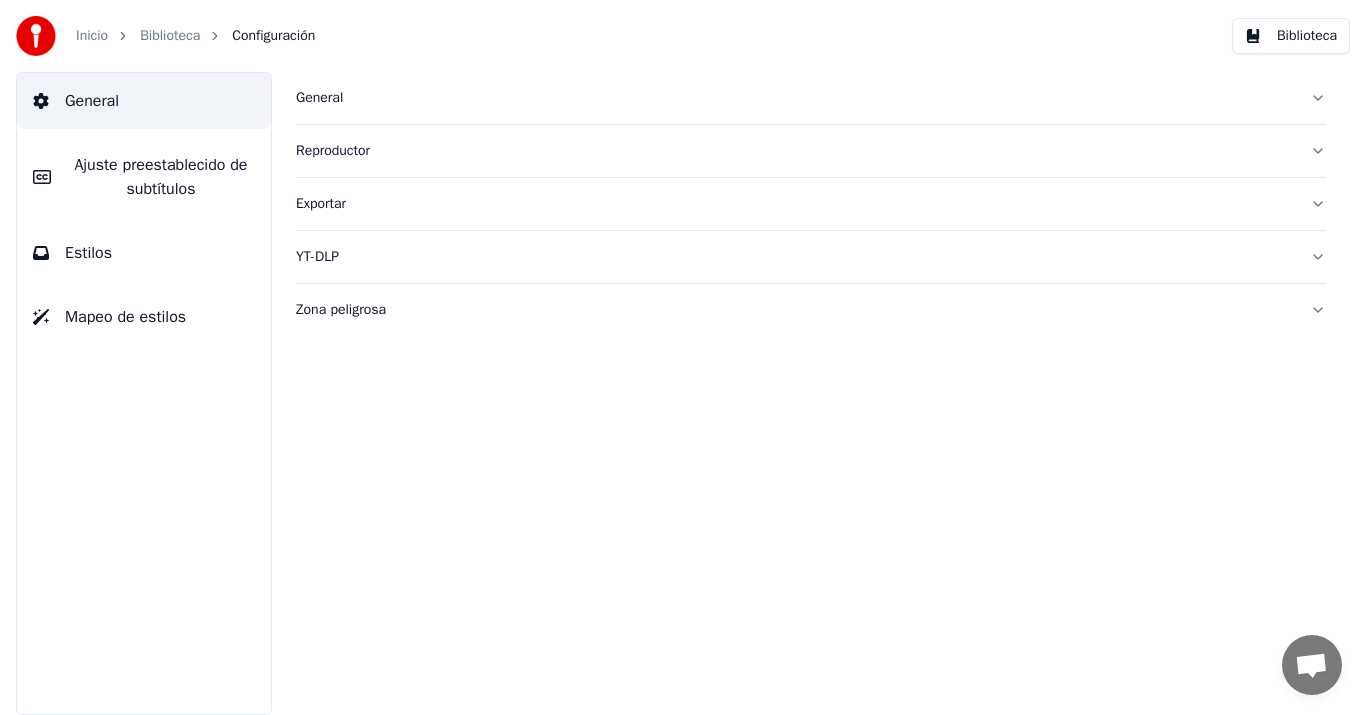 click on "General" at bounding box center [795, 98] 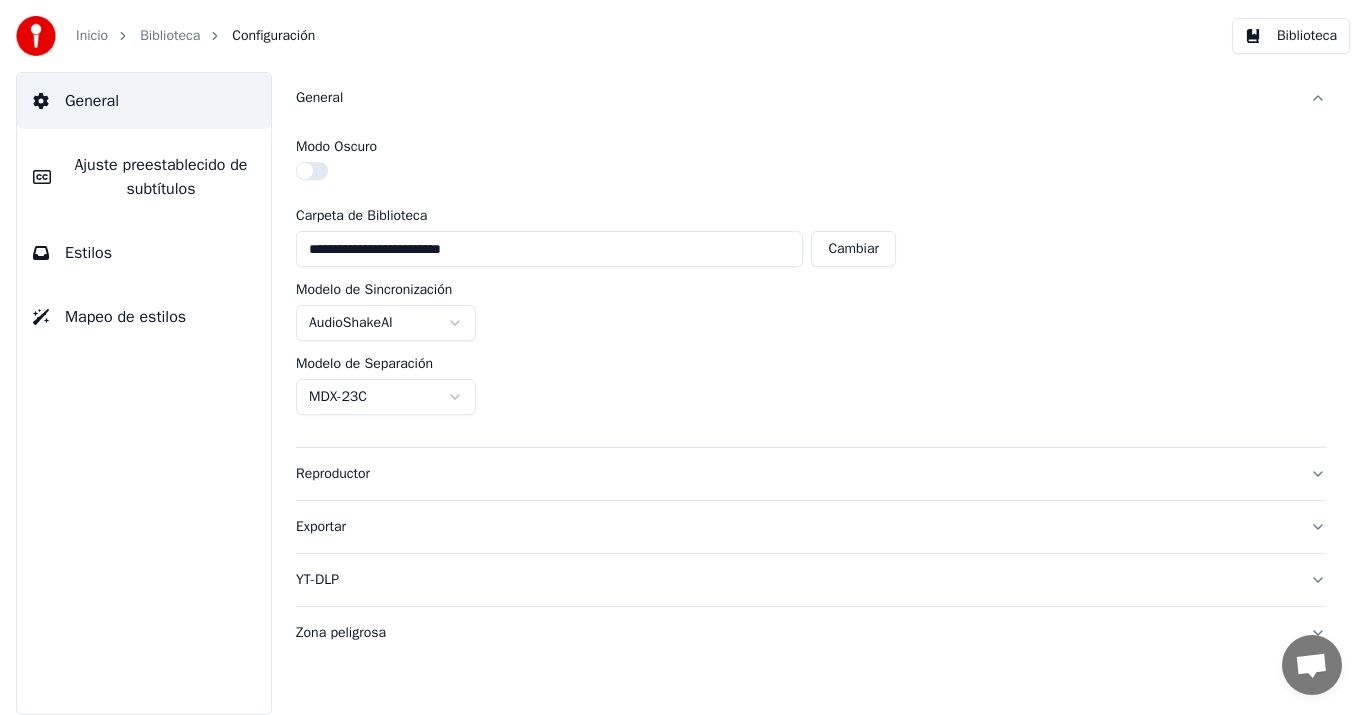 click on "Reproductor" at bounding box center (795, 474) 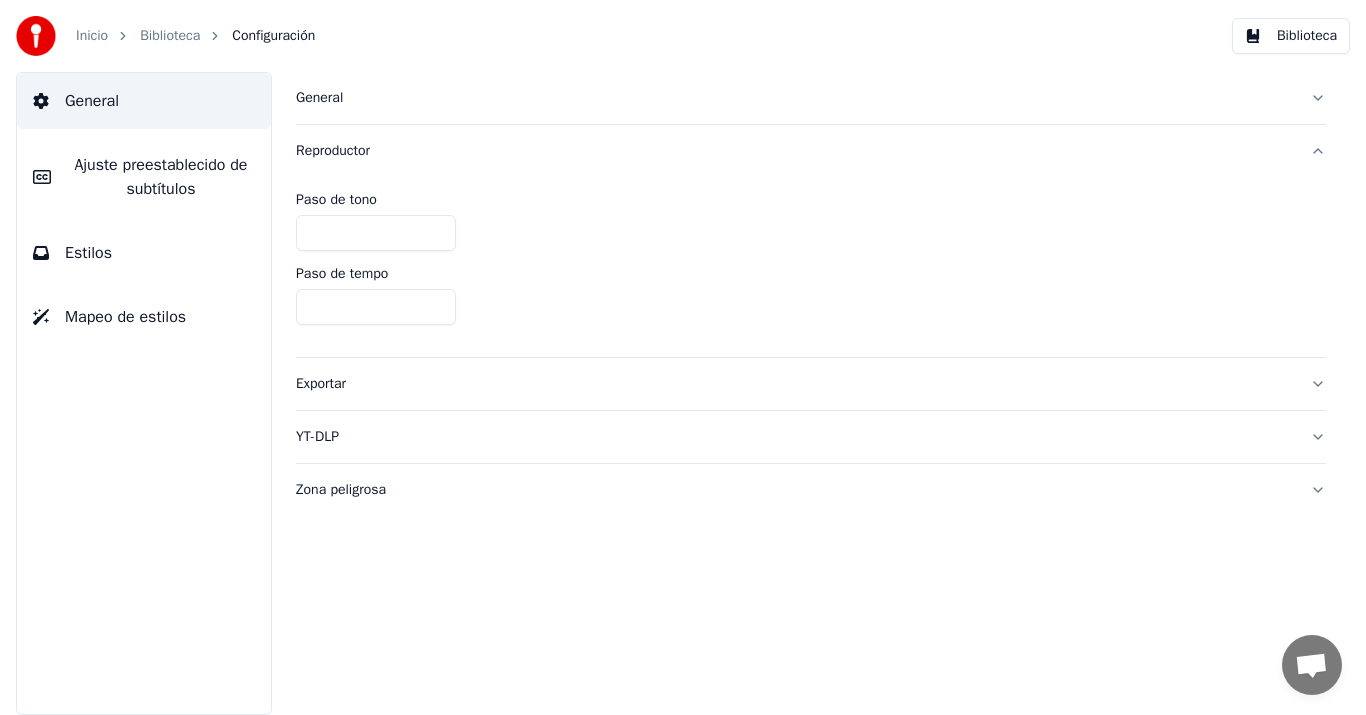 click on "Exportar" at bounding box center (795, 384) 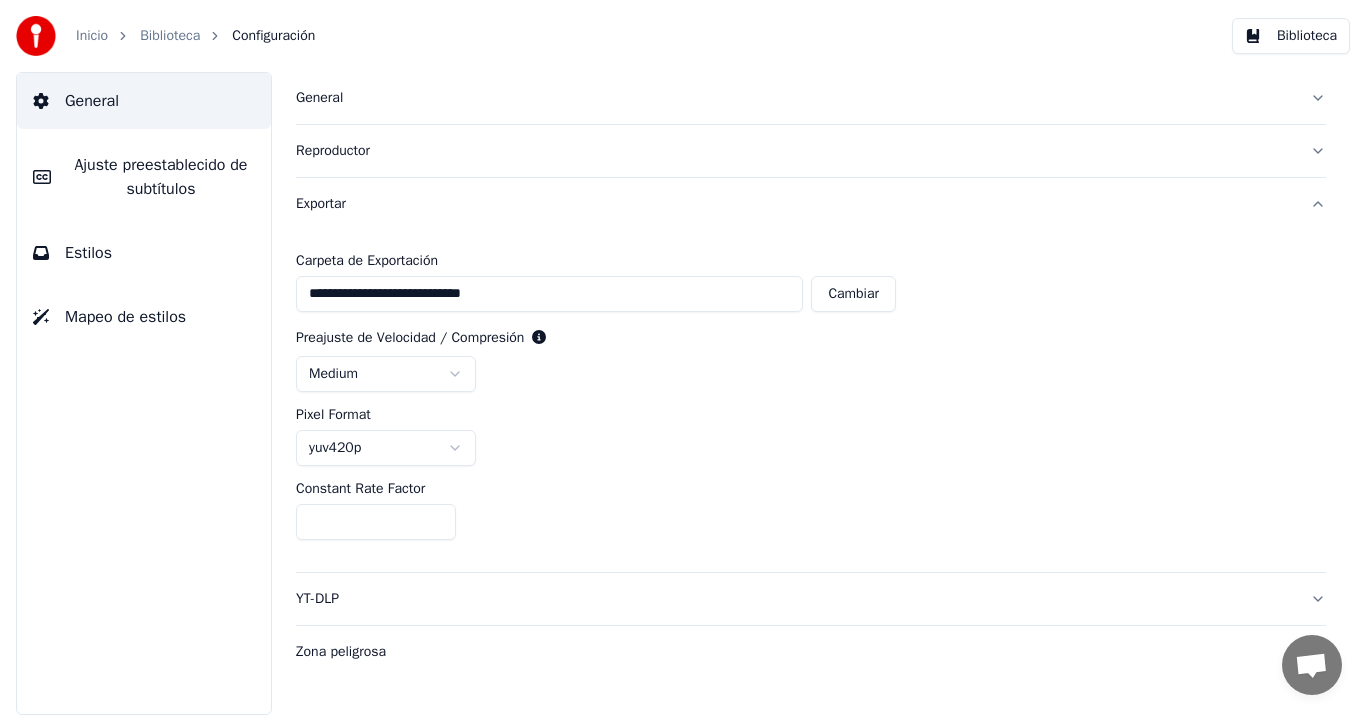 click on "Zona peligrosa" at bounding box center (795, 652) 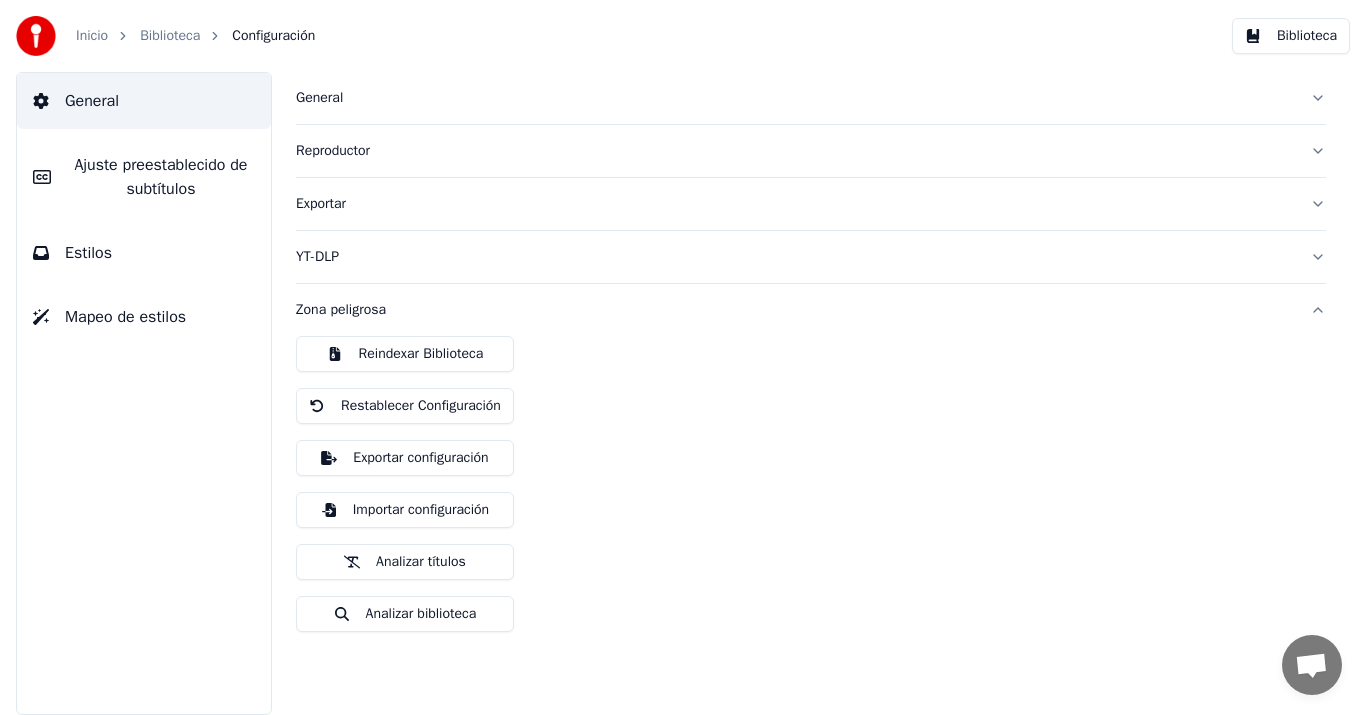 click on "Ajuste preestablecido de subtítulos" at bounding box center [161, 177] 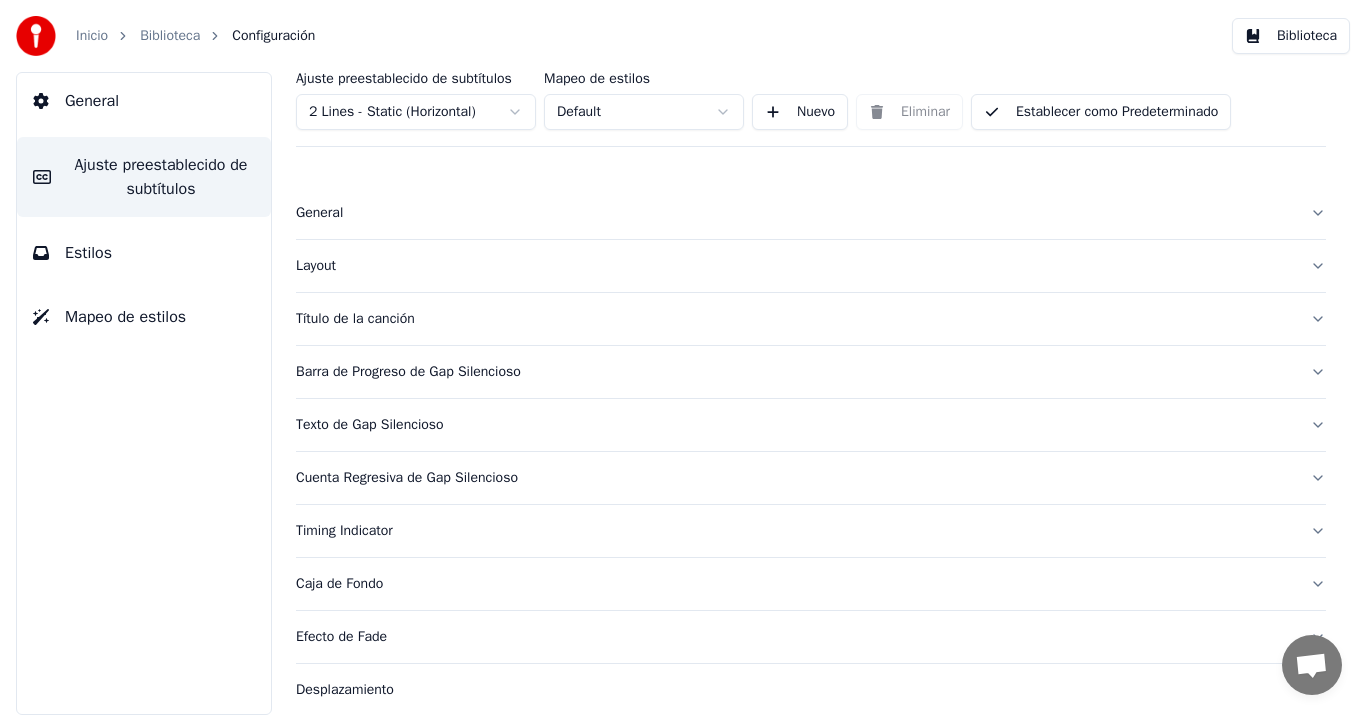 click on "Inicio Biblioteca Configuración Biblioteca General Ajuste preestablecido de subtítulos Estilos Mapeo de estilos Ajuste preestablecido de subtítulos 2 Lines - Static (Horizontal) Mapeo de estilos Default Nuevo Eliminar Establecer como Predeterminado General Layout Título de la canción Barra de Progreso de Gap Silencioso Texto de Gap Silencioso Cuenta Regresiva de Gap Silencioso Timing Indicator Caja de Fondo Efecto de Fade Desplazamiento Máximo de caracteres por línea Dividir Línea Automáticamente Advanced Settings Conversación Adam de Youka Desktop Más canales Continuar en Correo electrónico Red fuera de línea. Reconectando... Por ahora no se pueden recibir ni enviar mensajes. Youka Desktop ¡Hola! ¿En qué te puedo ayudar? Jueves, [DATE] puedo cambiar el tono de la canción? [DATE] Viernes, [DATE] Adam Por supuesto, tienes control de tono en el reproductor cerca del volumen. [DATE] Enviar un archivo Insertar un emoji Enviar un archivo Grabar mensaje de audio We run on Crisp" at bounding box center [683, 357] 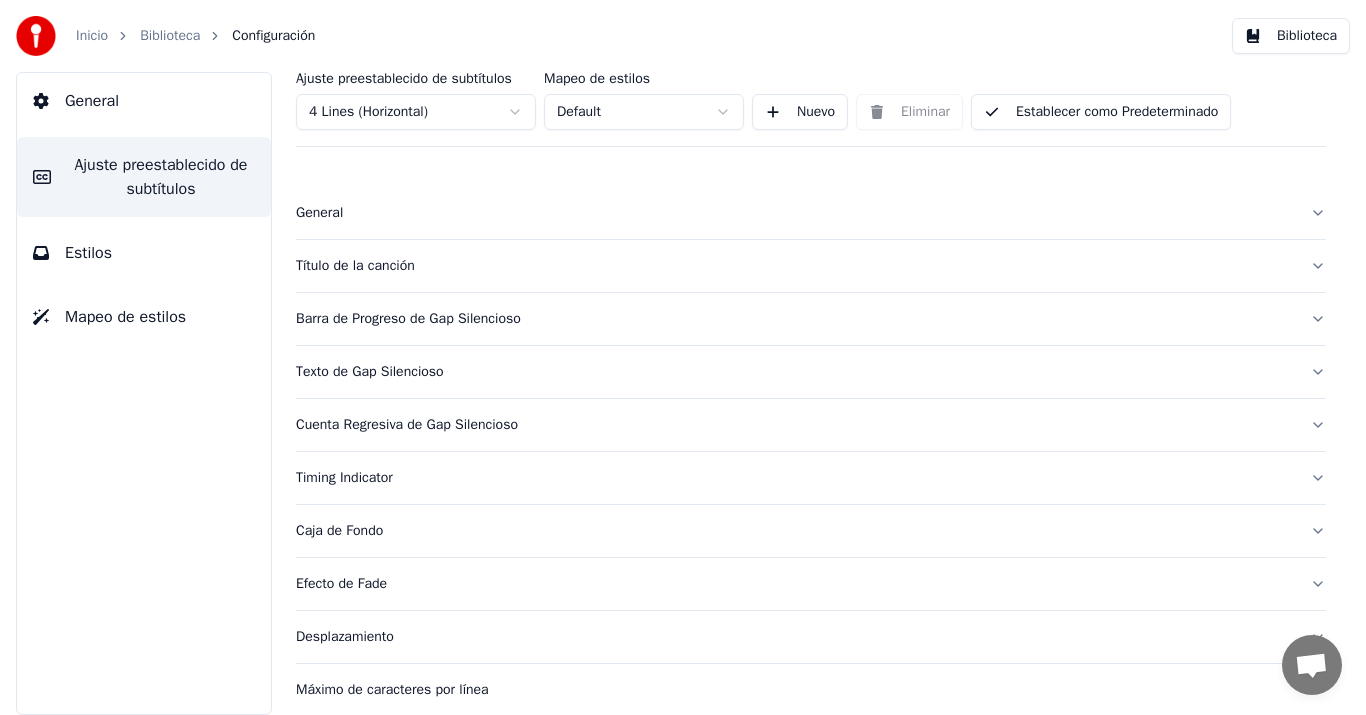 click on "Establecer como Predeterminado" at bounding box center (1101, 112) 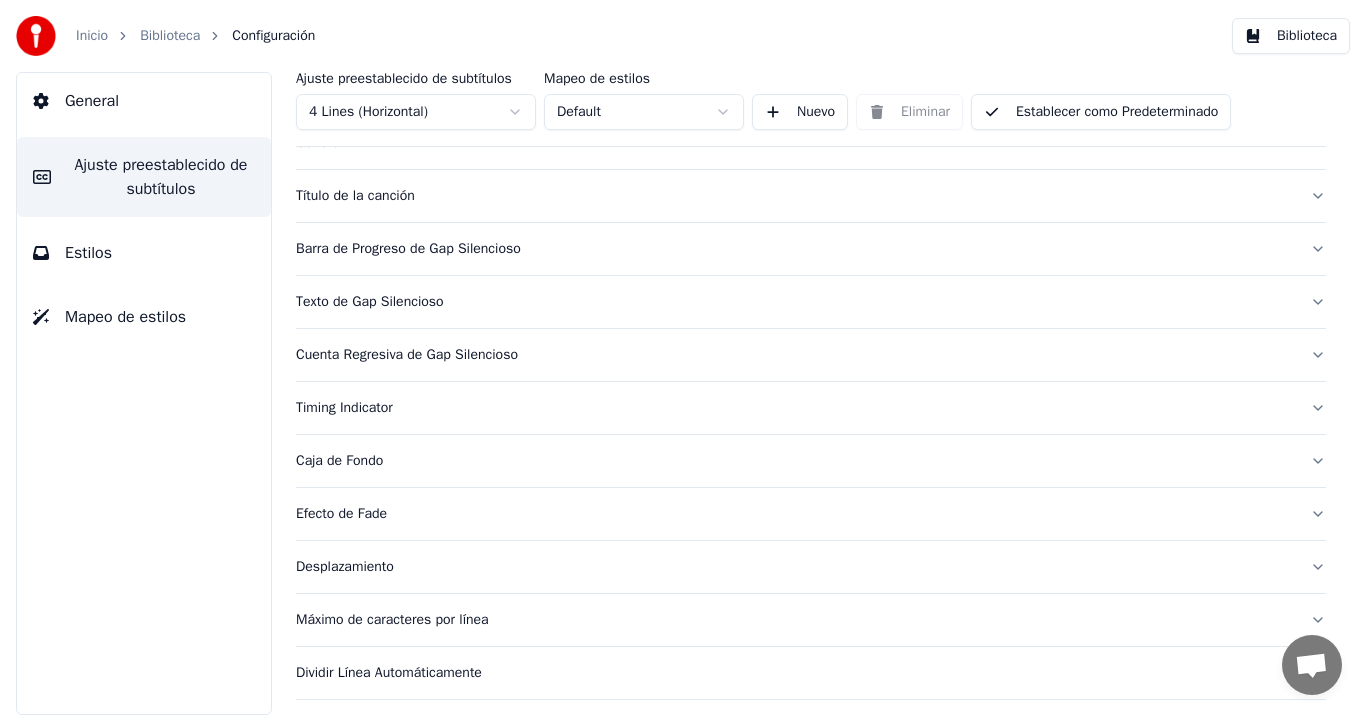 scroll, scrollTop: 70, scrollLeft: 0, axis: vertical 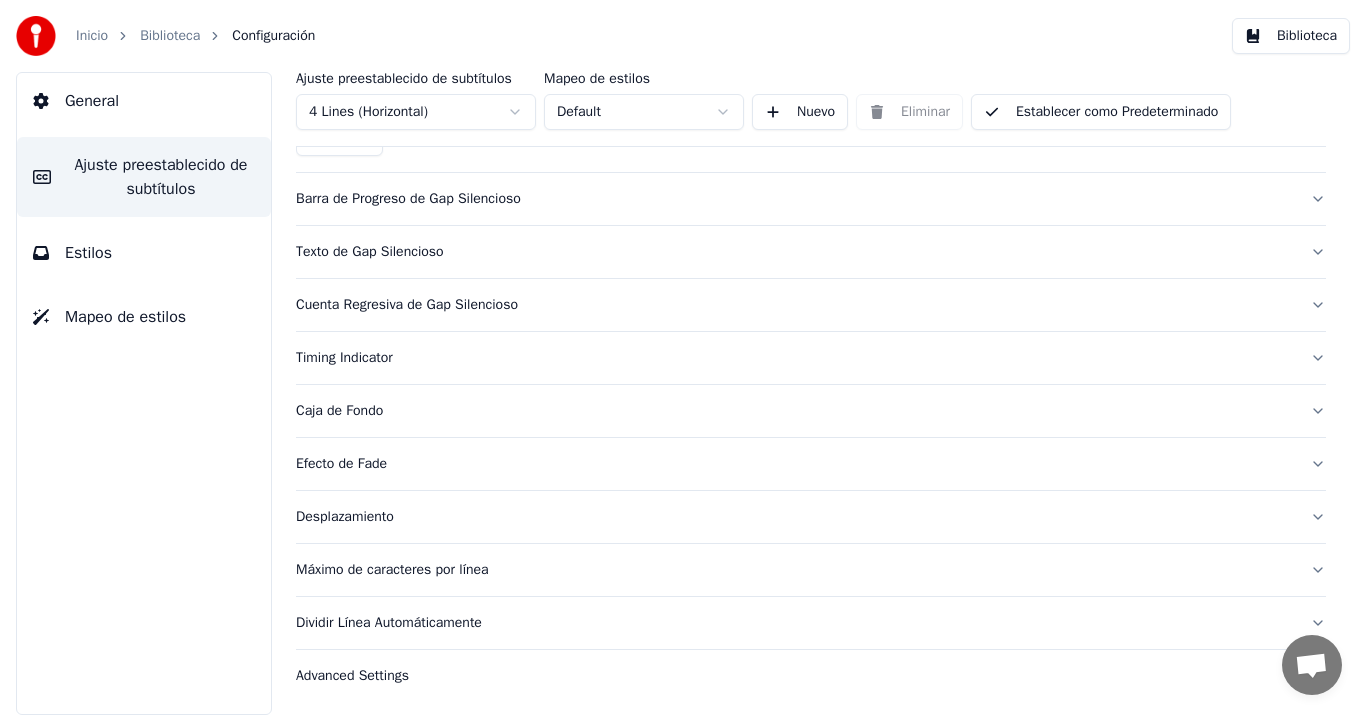 click on "Barra de Progreso de Gap Silencioso" at bounding box center [795, 199] 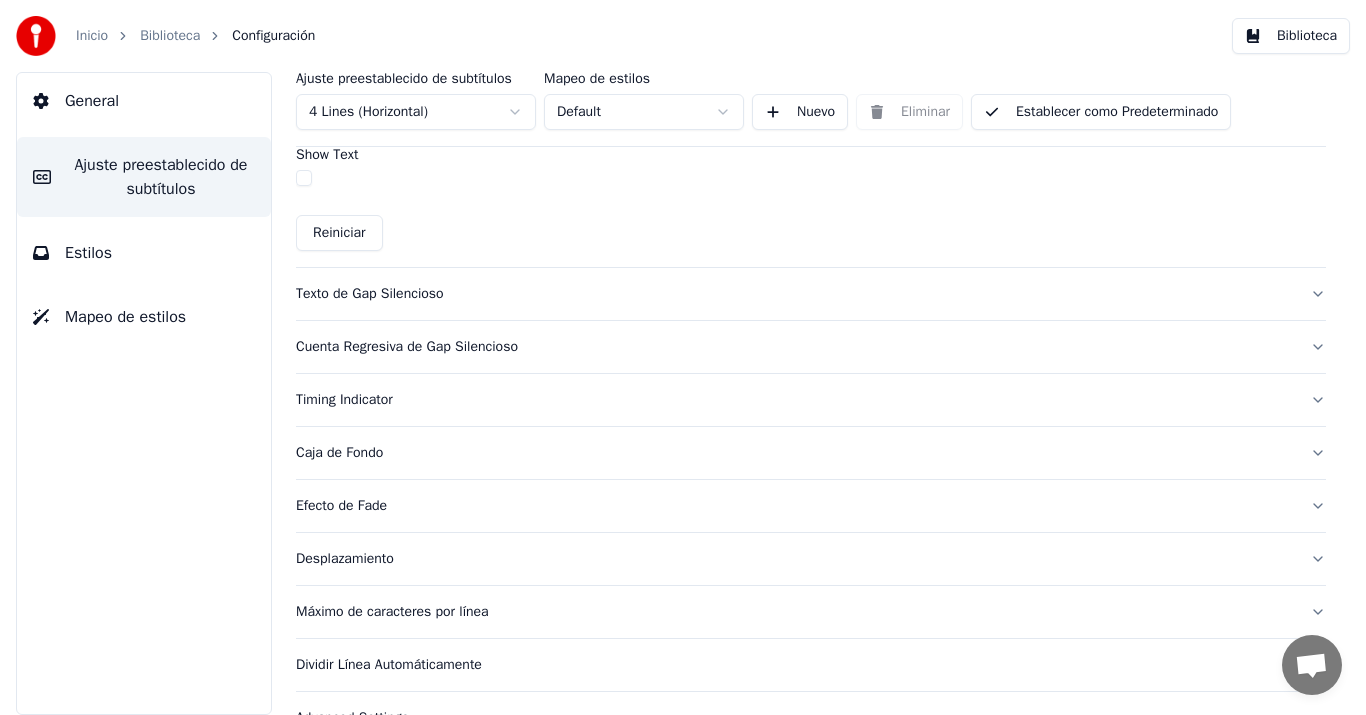 scroll, scrollTop: 1275, scrollLeft: 0, axis: vertical 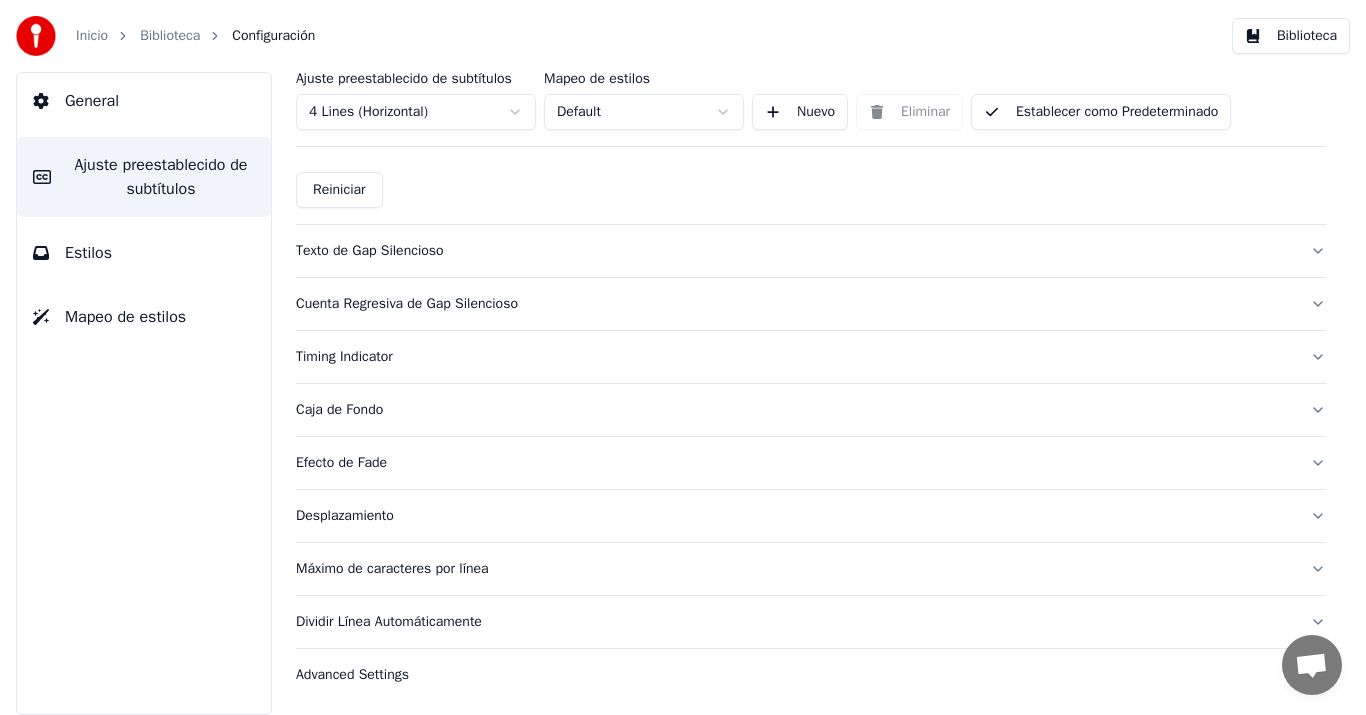 click on "Cuenta Regresiva de Gap Silencioso" at bounding box center [795, 304] 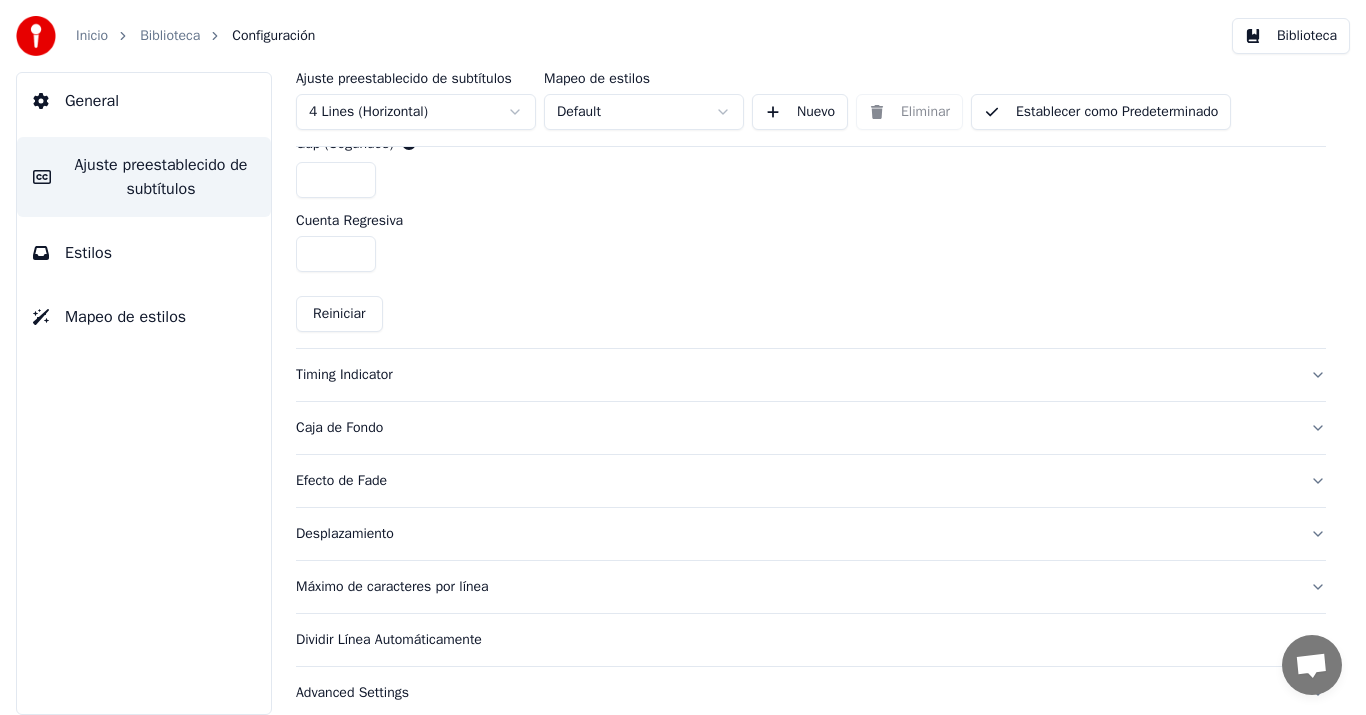 scroll, scrollTop: 926, scrollLeft: 0, axis: vertical 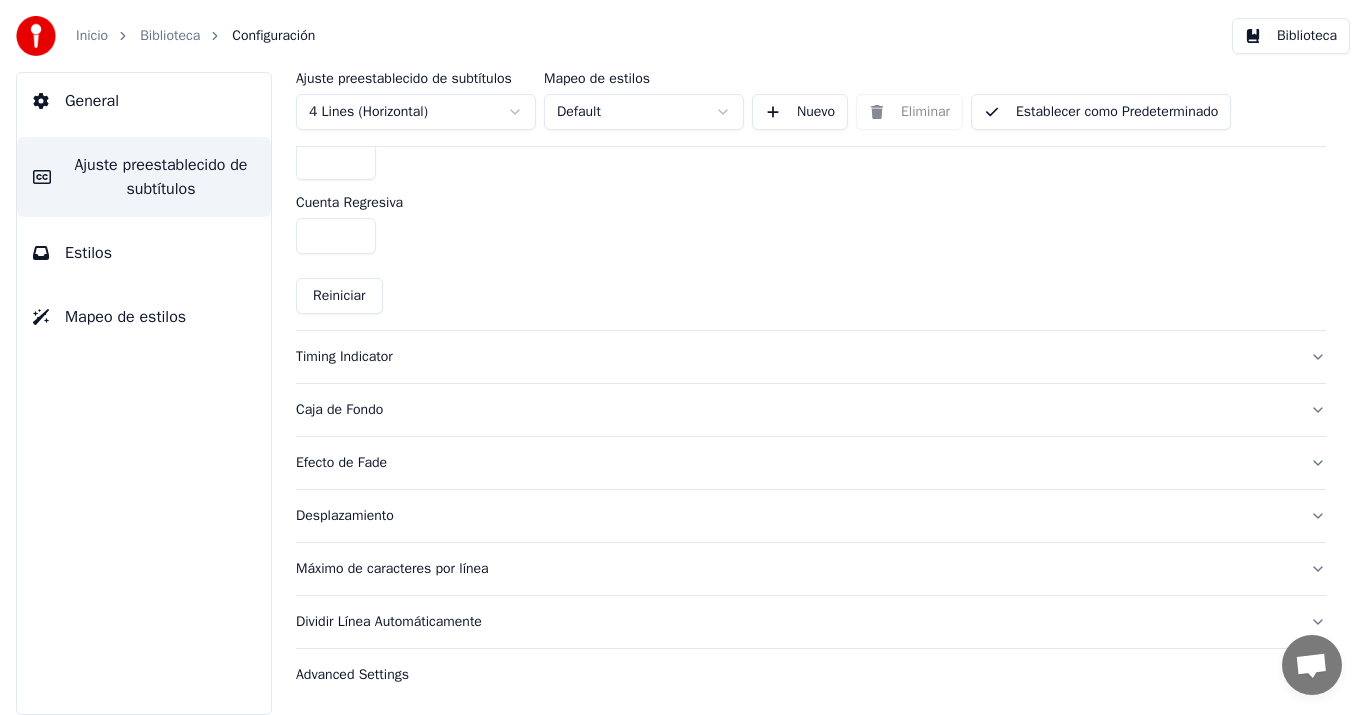 click on "Estilos" at bounding box center [88, 253] 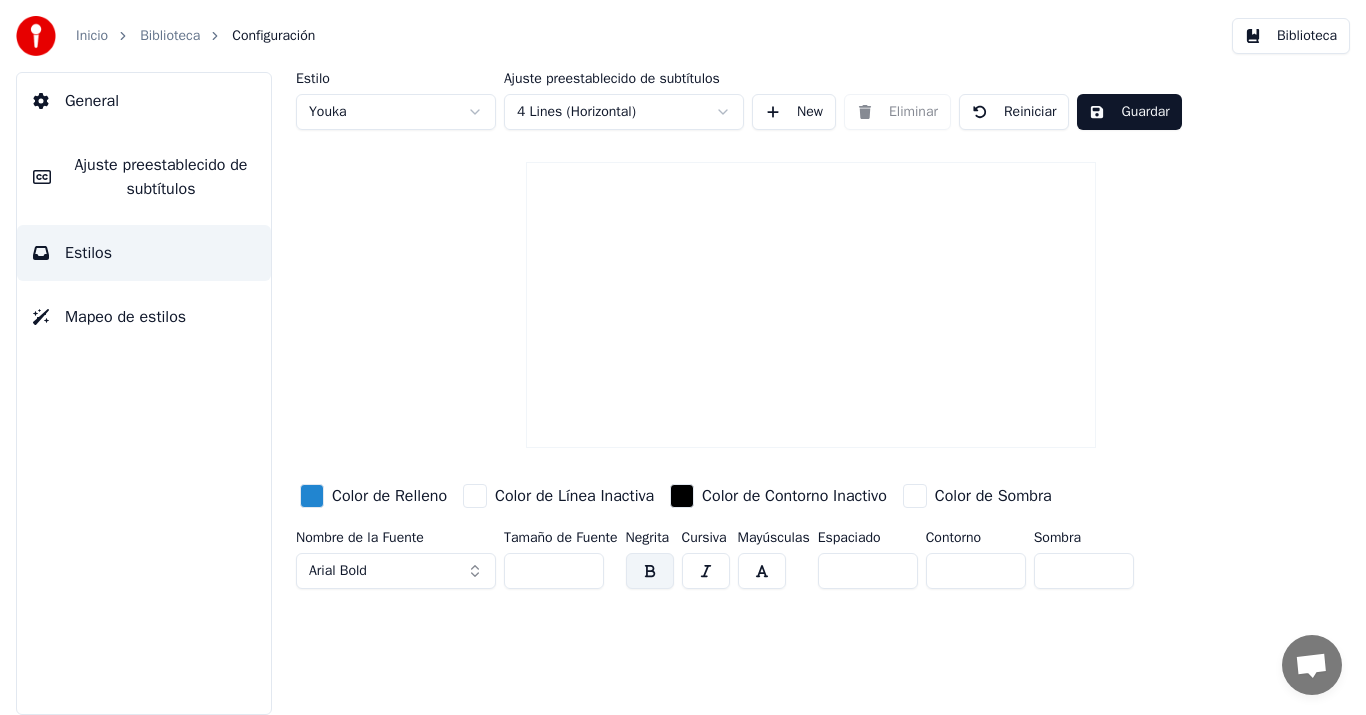 scroll, scrollTop: 0, scrollLeft: 0, axis: both 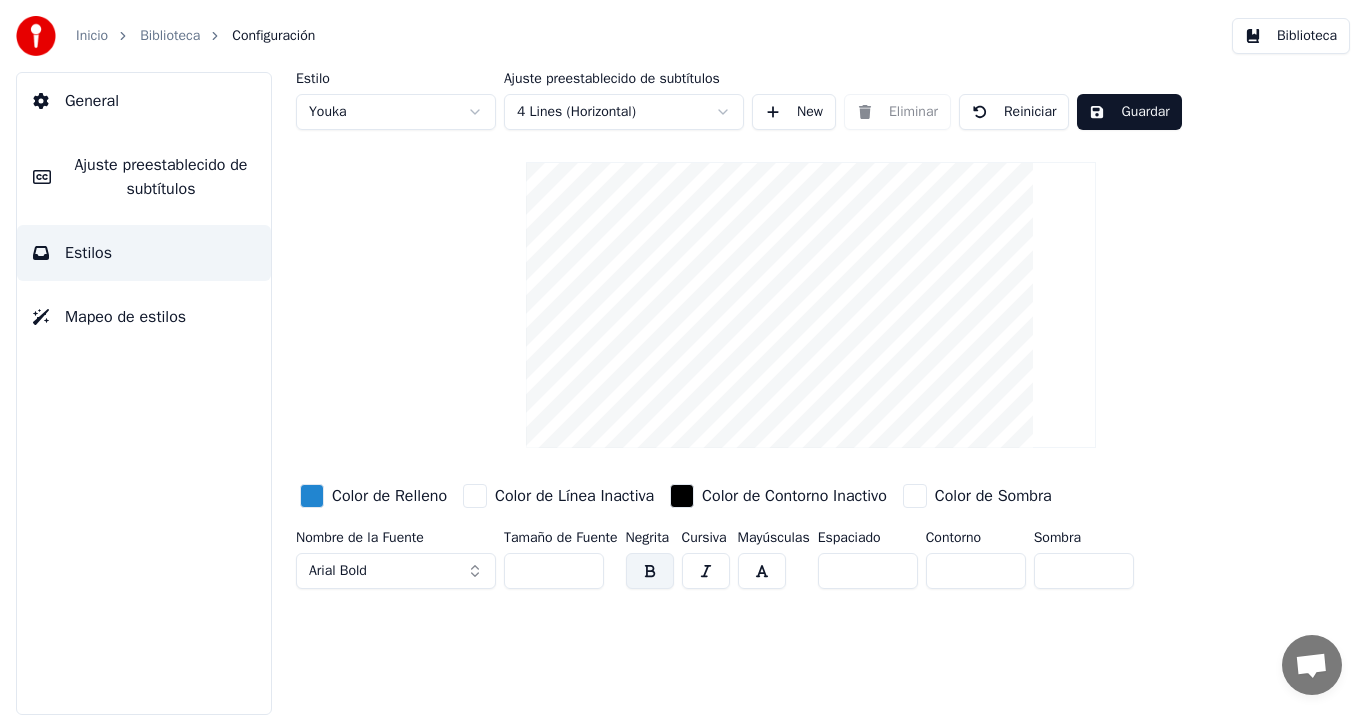 click on "Estilo Youka Ajuste preestablecido de subtítulos 4 Lines (Horizontal) New Eliminar Reiniciar Guardar Color de Relleno Color de Línea Inactiva Color de Contorno Inactivo Color de Sombra Nombre de la Fuente Arial Bold Tamaño de Fuente ** Negrita Cursiva Mayúsculas Espaciado * Contorno * Sombra *" at bounding box center [811, 393] 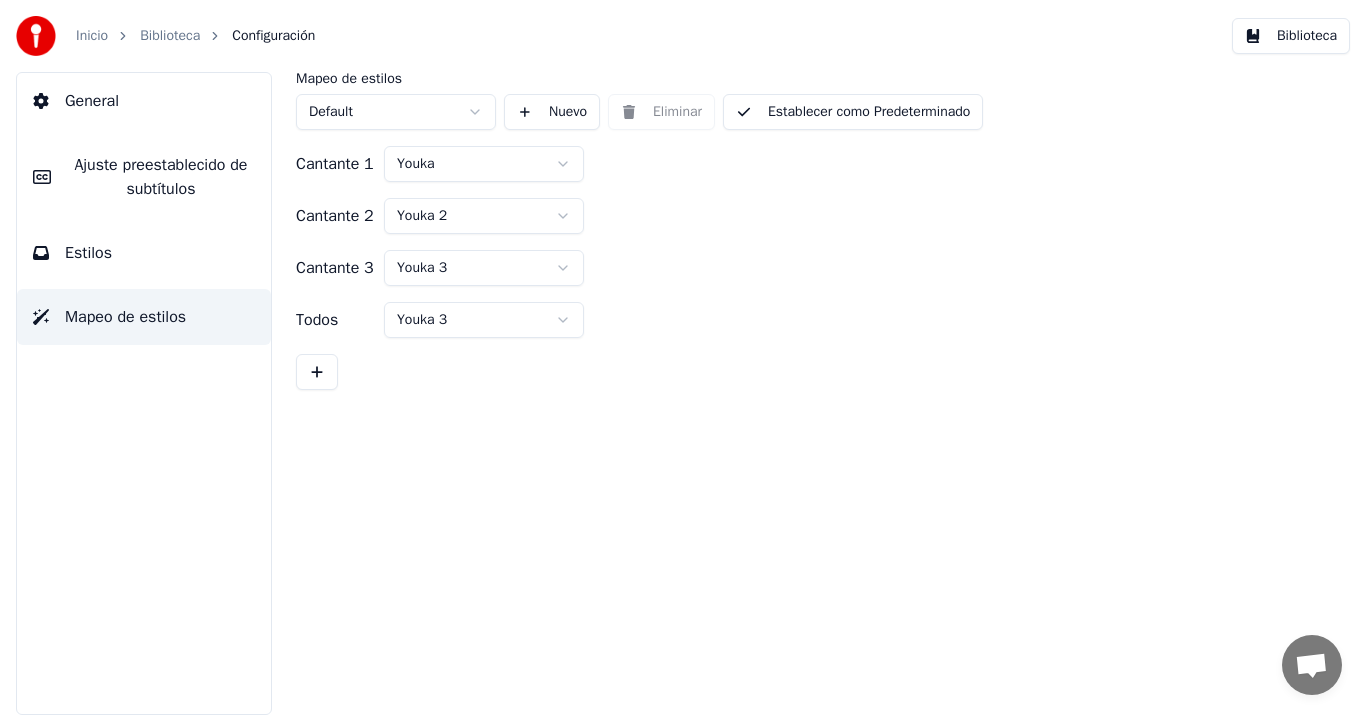 click on "Inicio" at bounding box center (92, 36) 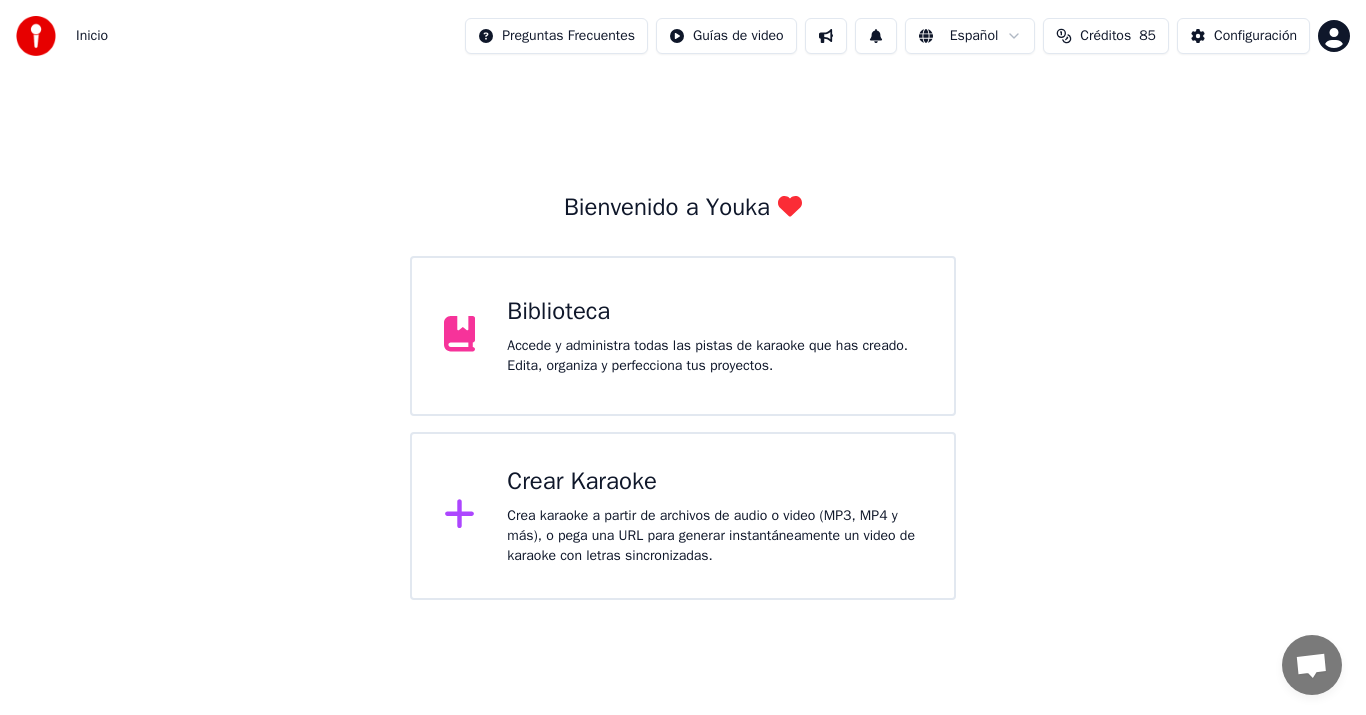 click on "Crea karaoke a partir de archivos de audio o video (MP3, MP4 y más), o pega una URL para generar instantáneamente un video de karaoke con letras sincronizadas." at bounding box center (714, 536) 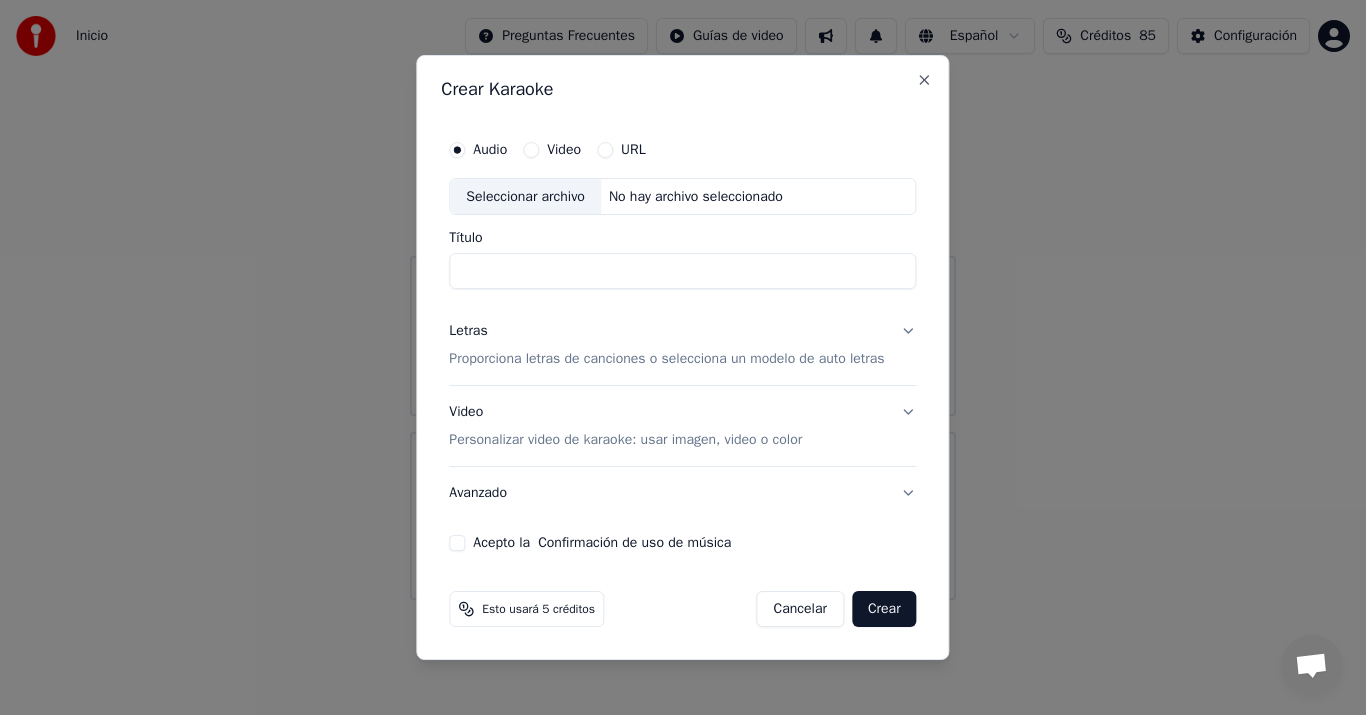 click on "Personalizar video de karaoke: usar imagen, video o color" at bounding box center (625, 440) 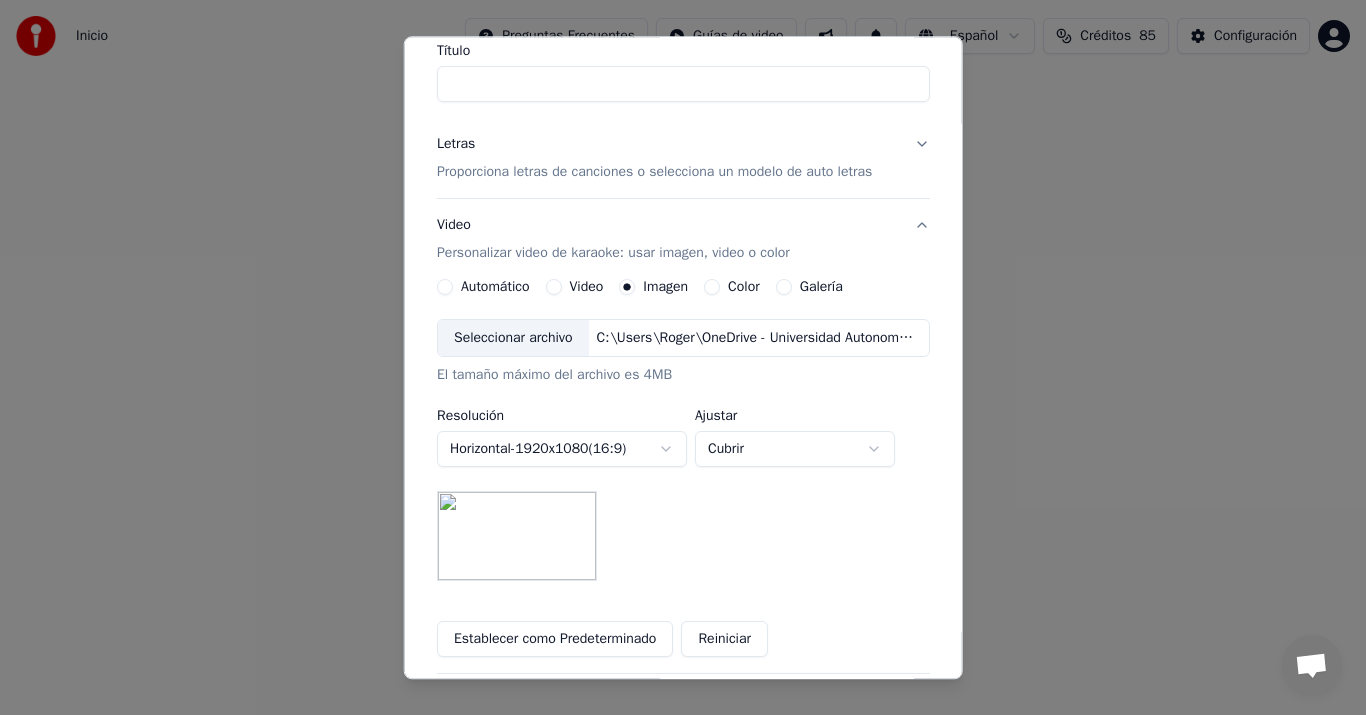 scroll, scrollTop: 170, scrollLeft: 0, axis: vertical 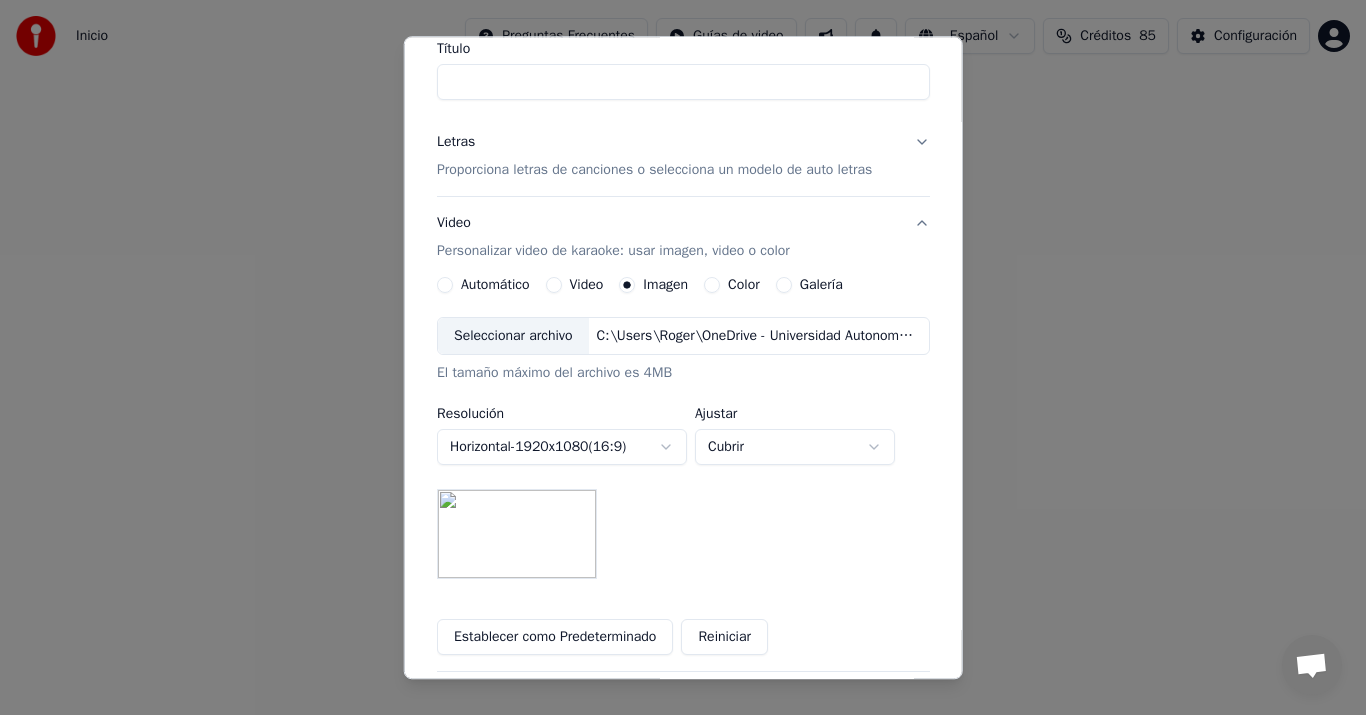 type 